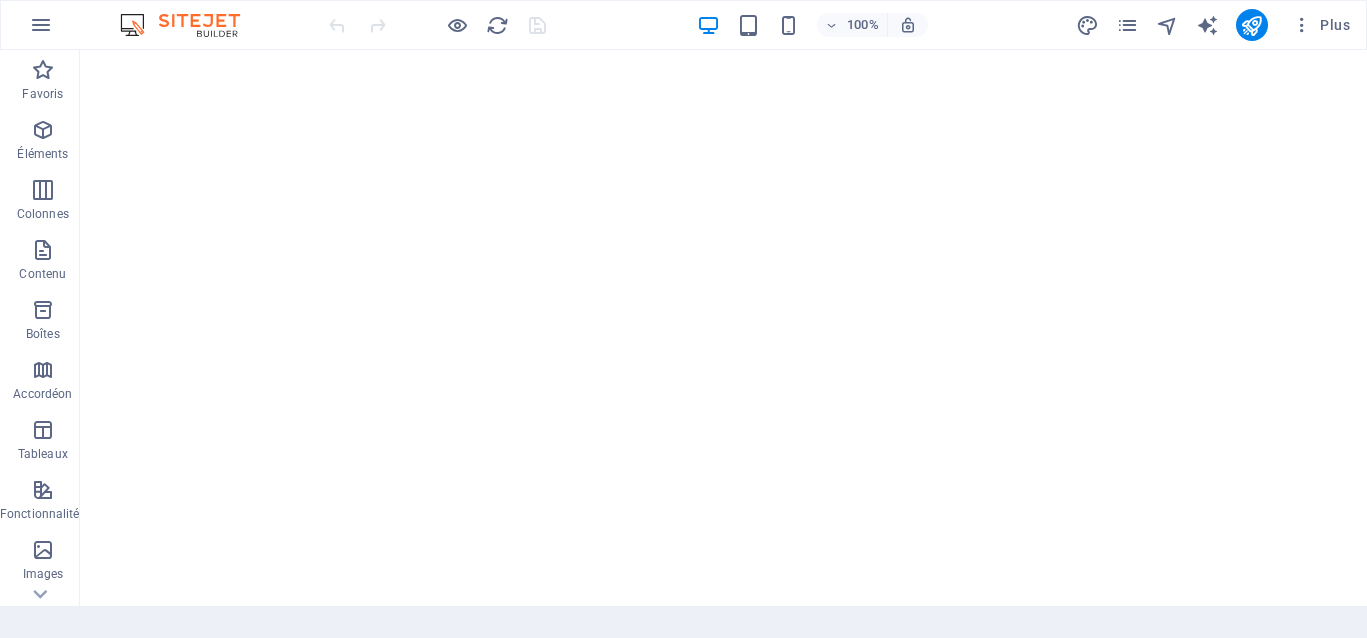 scroll, scrollTop: 0, scrollLeft: 0, axis: both 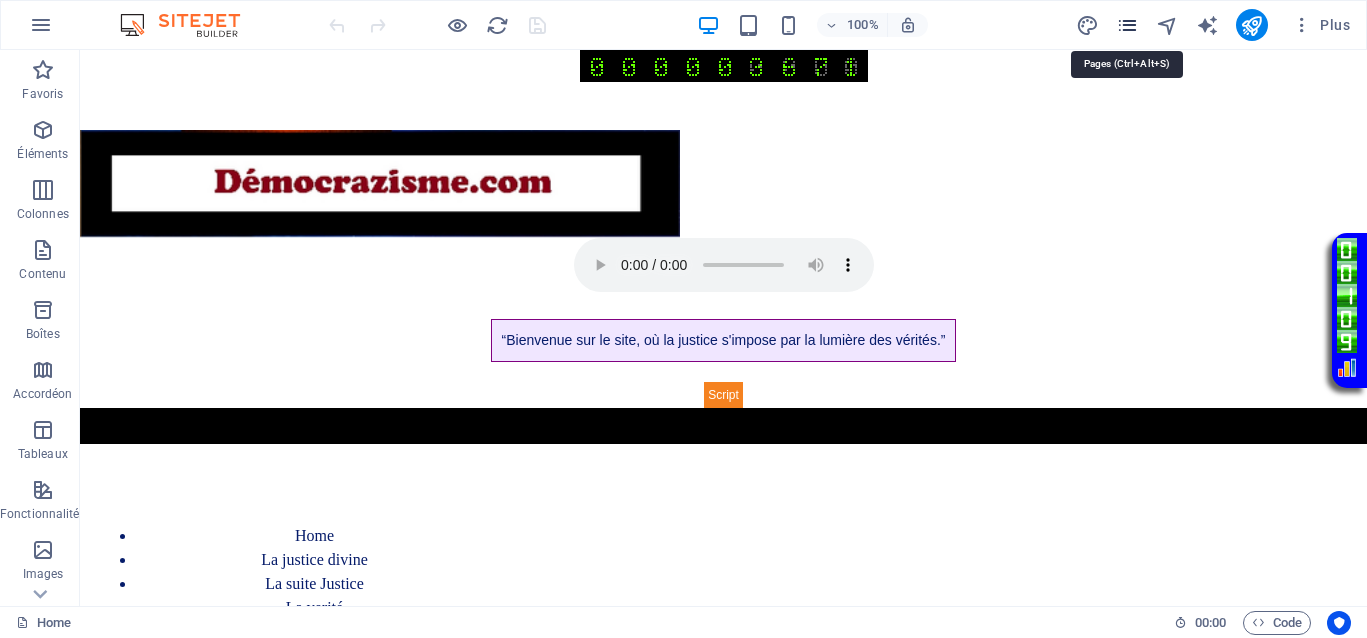 click at bounding box center [1127, 25] 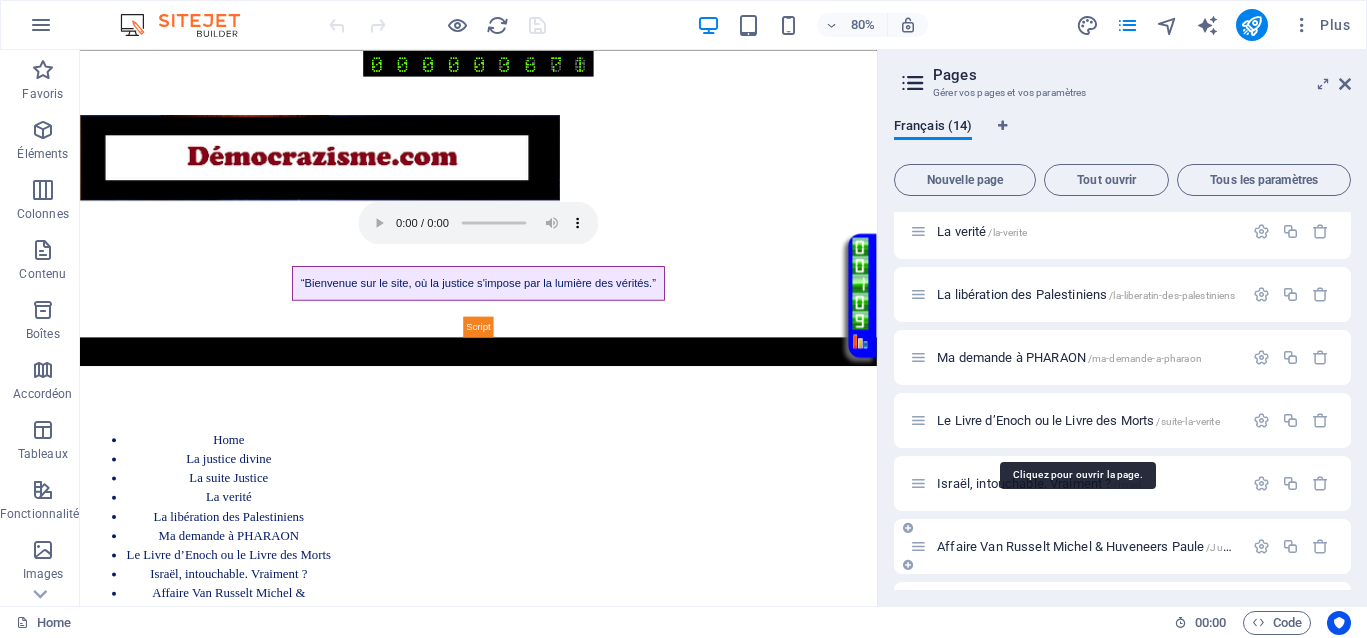 scroll, scrollTop: 250, scrollLeft: 0, axis: vertical 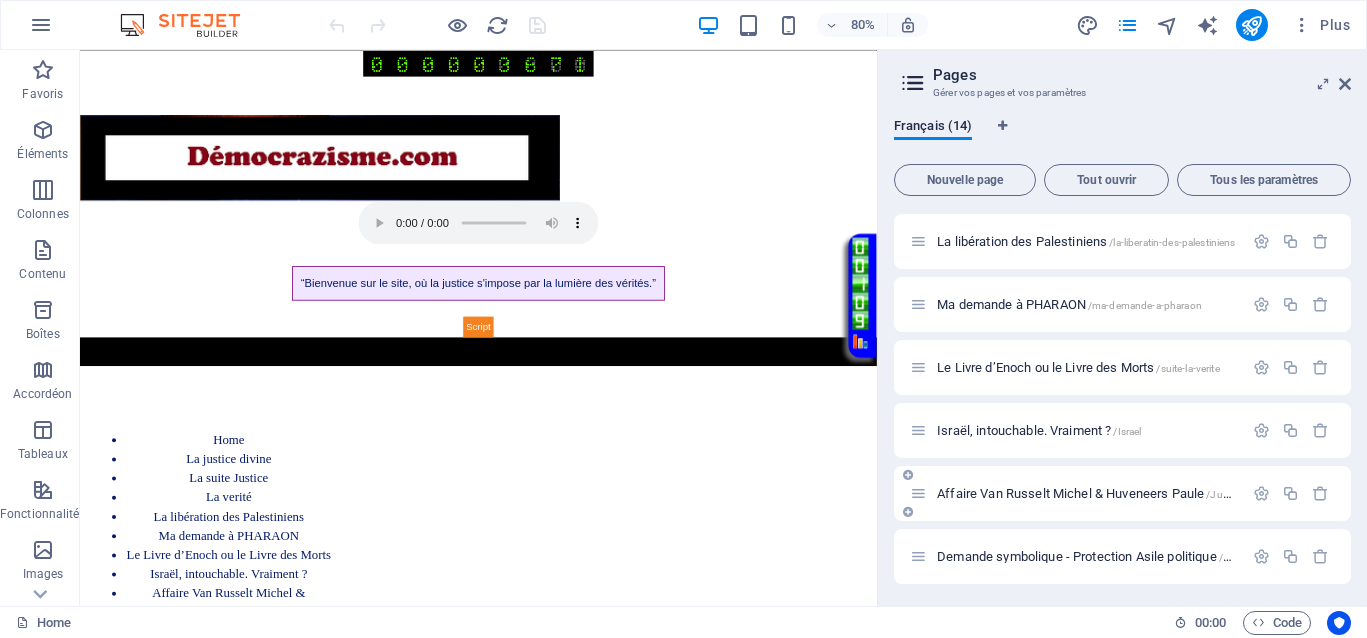 click on "Affaire Van Russelt Michel & Huveneers Paule /JusticeVanrusselthuveneers" at bounding box center [1137, 493] 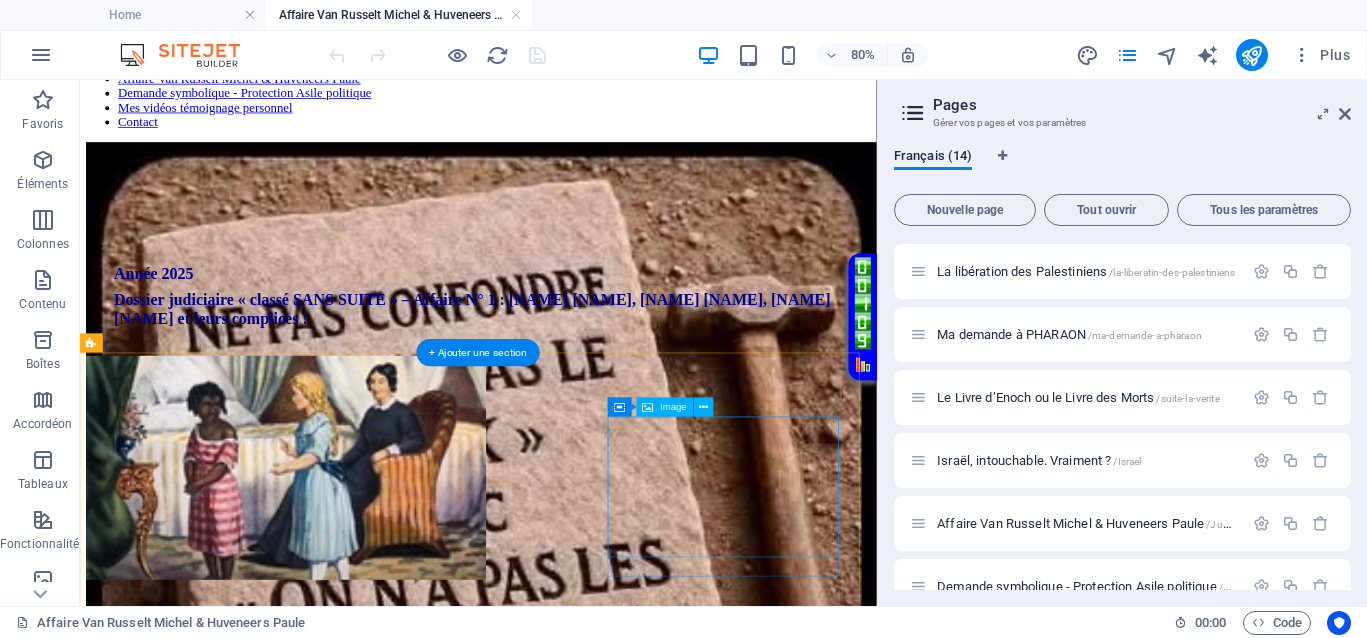 scroll, scrollTop: 500, scrollLeft: 0, axis: vertical 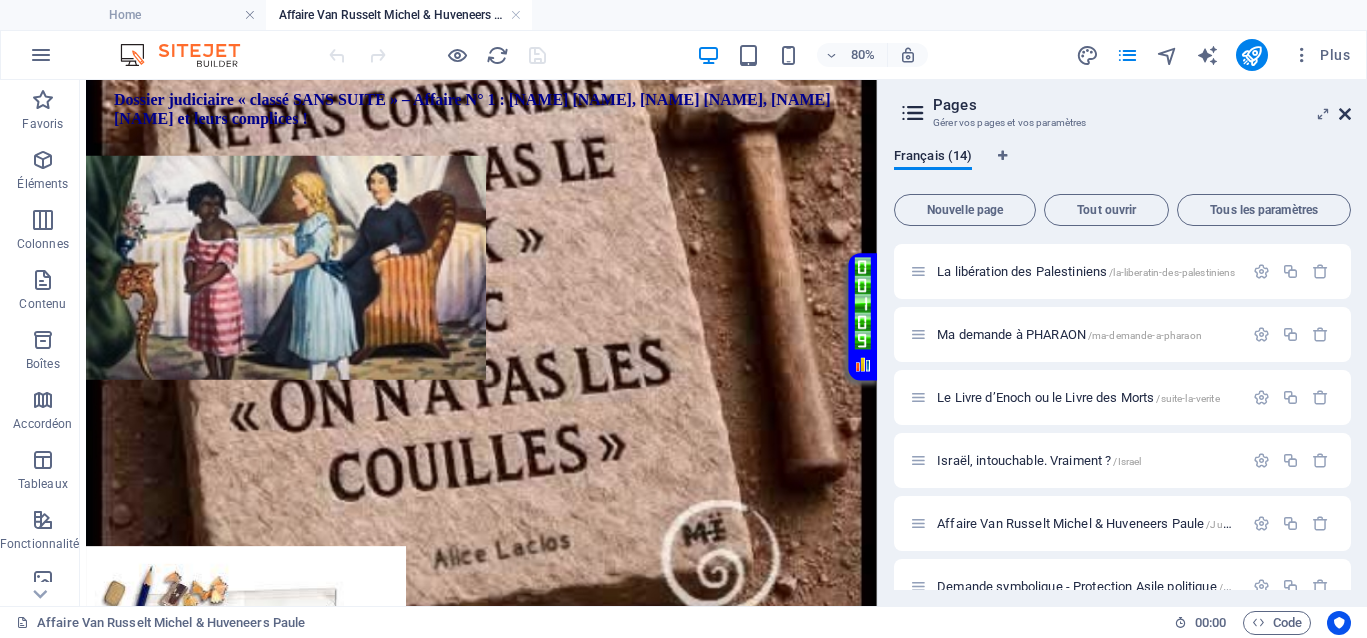 click at bounding box center (1345, 114) 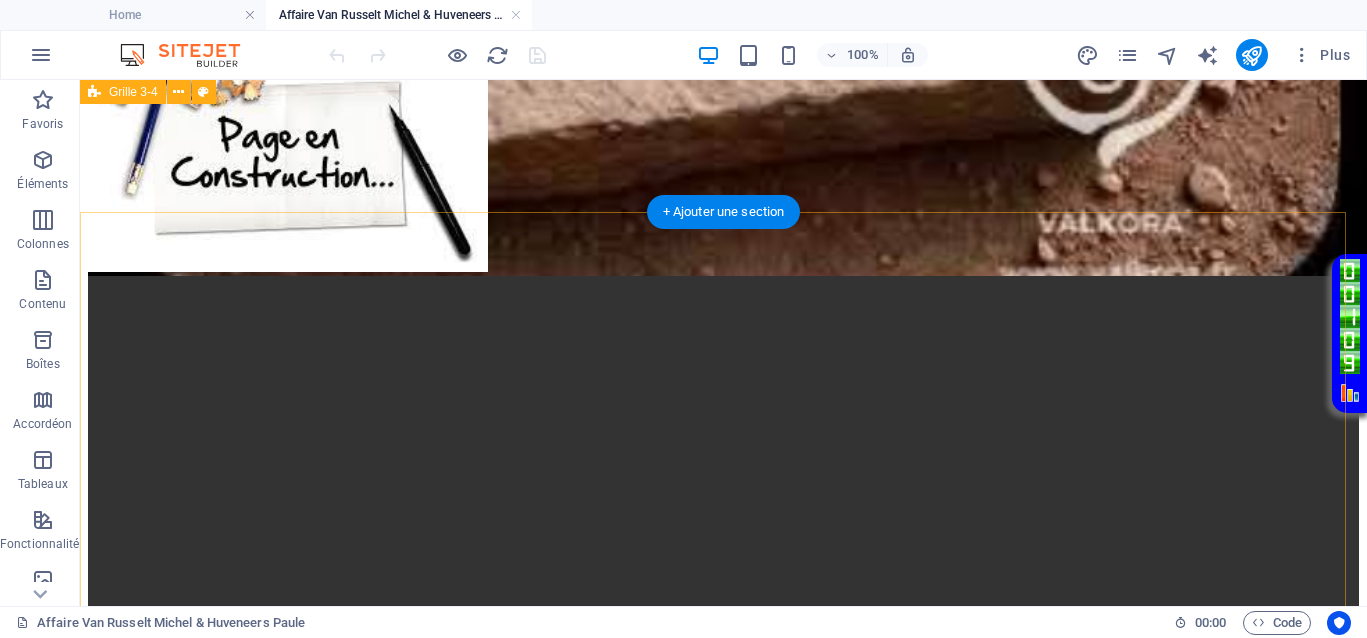 scroll, scrollTop: 1250, scrollLeft: 0, axis: vertical 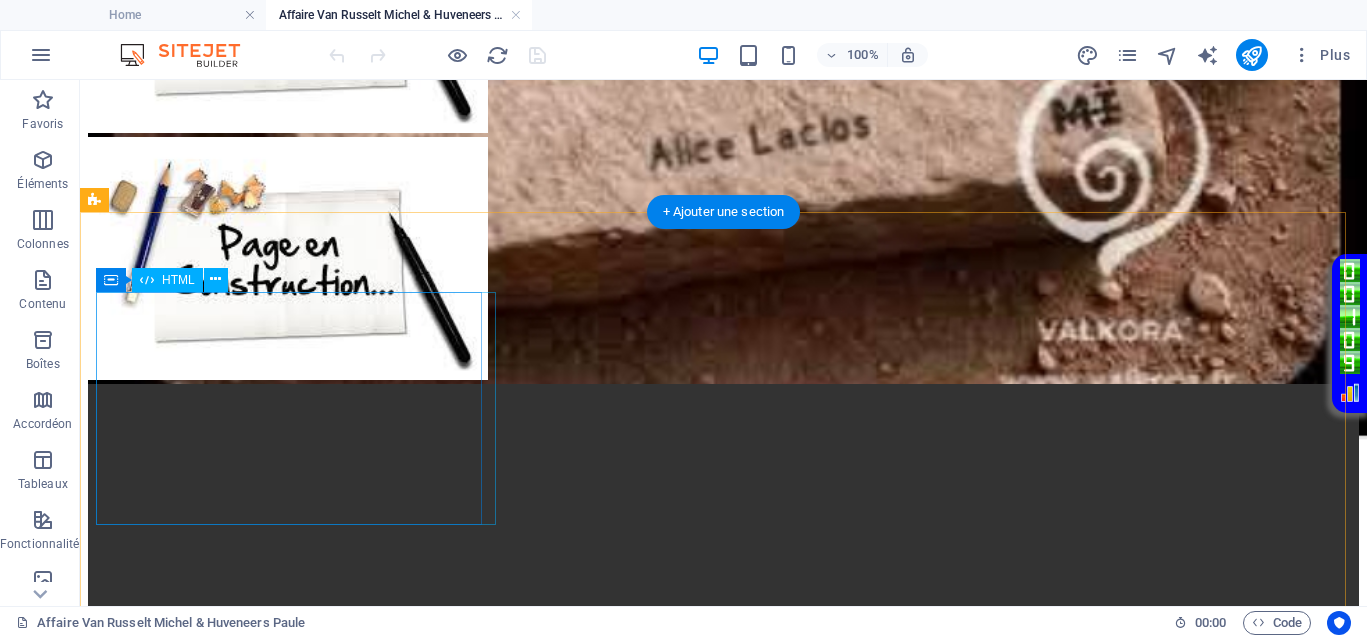click on "Your browser does not support the video tag." at bounding box center [723, 2012] 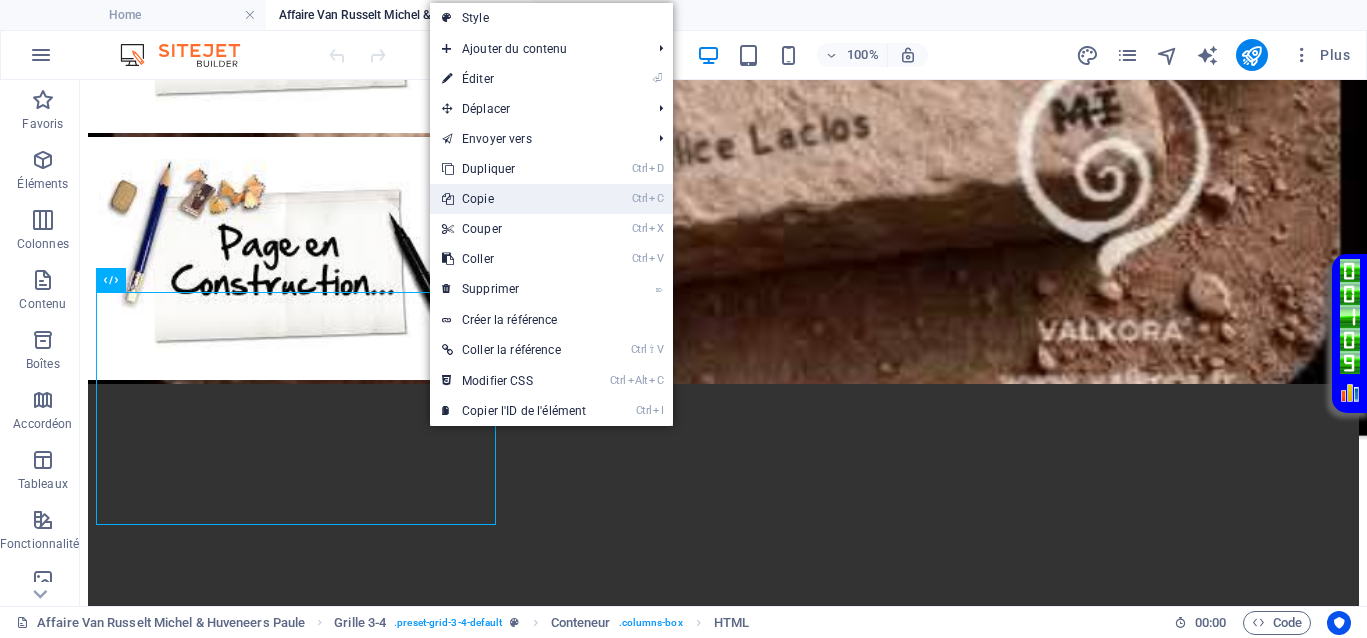 click on "Ctrl C  Copie" at bounding box center (514, 199) 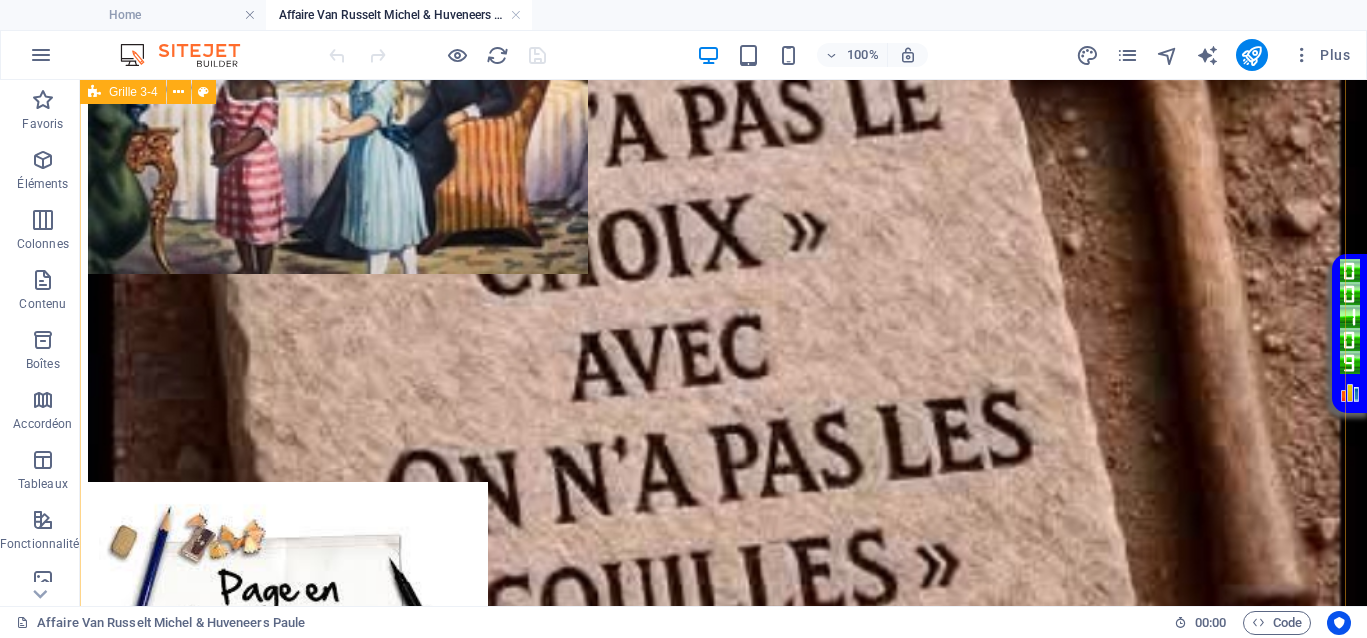 scroll, scrollTop: 625, scrollLeft: 0, axis: vertical 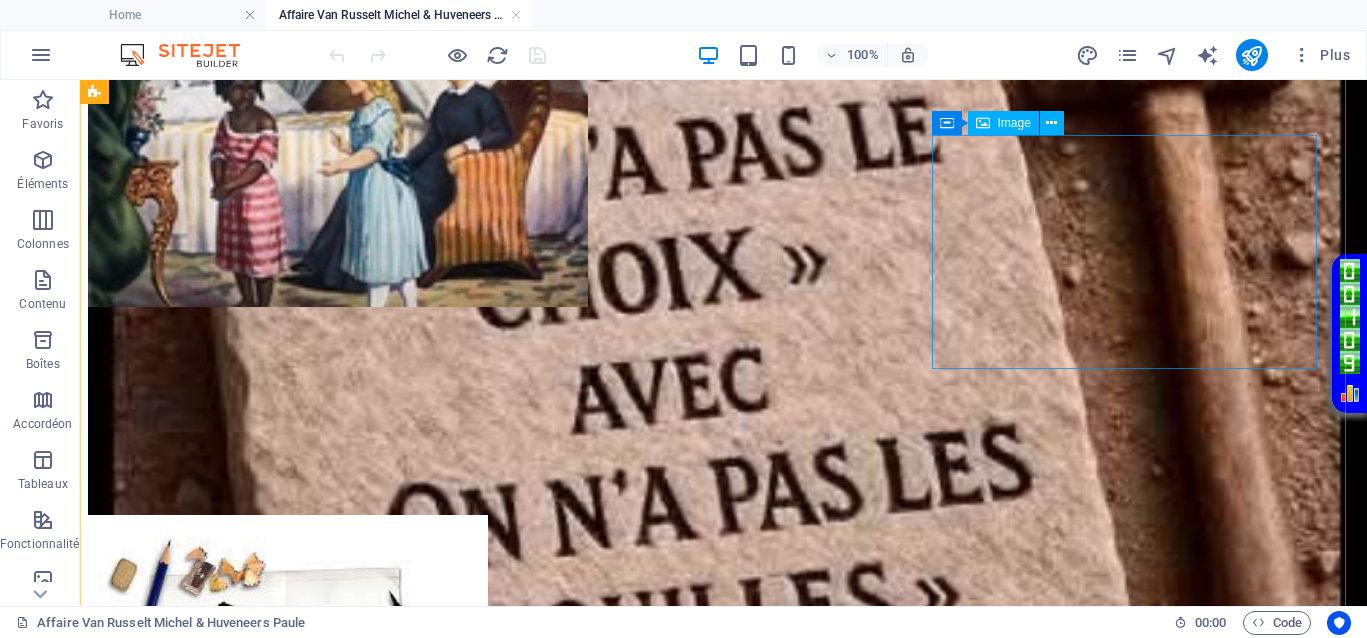 click at bounding box center [723, 638] 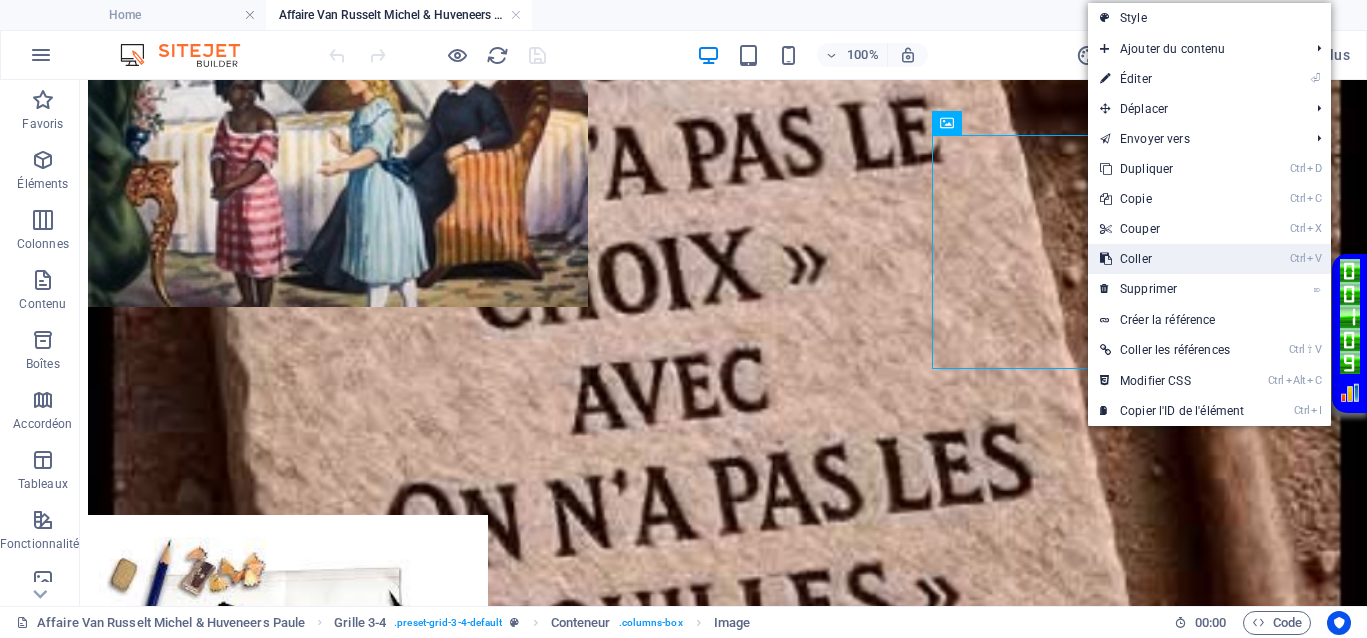 click on "Ctrl V  Coller" at bounding box center [1172, 259] 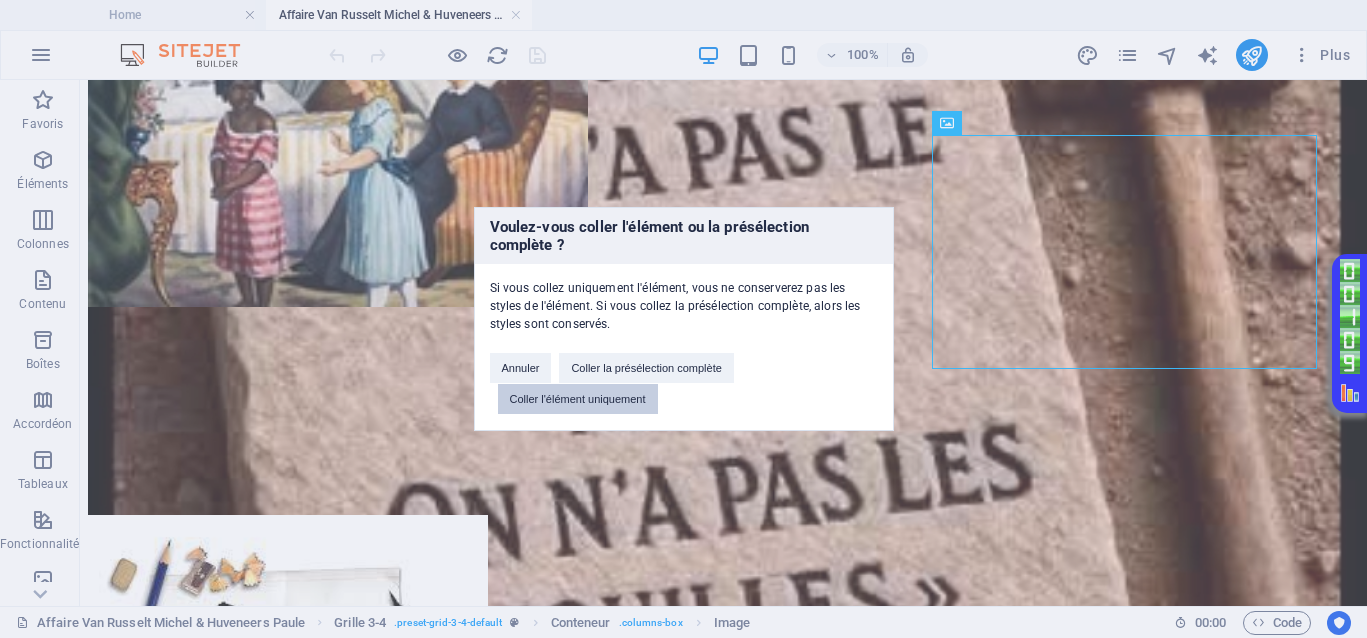 click on "Coller l'élément uniquement" at bounding box center [578, 399] 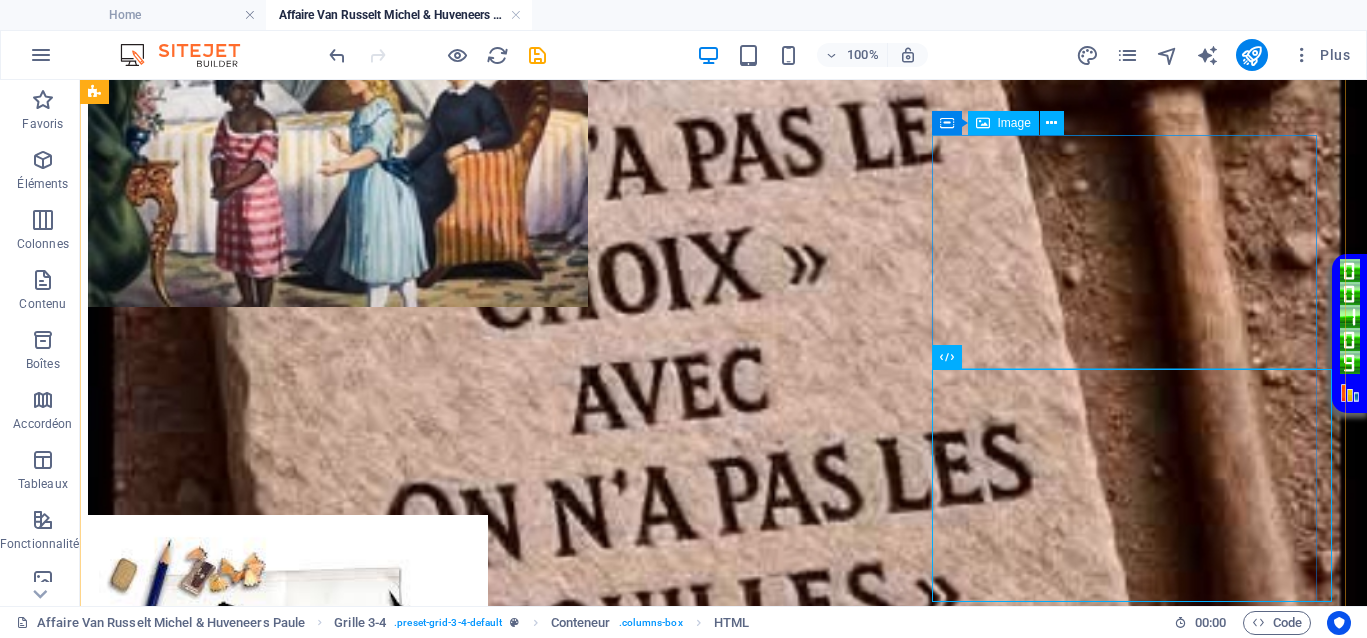 click at bounding box center (723, 638) 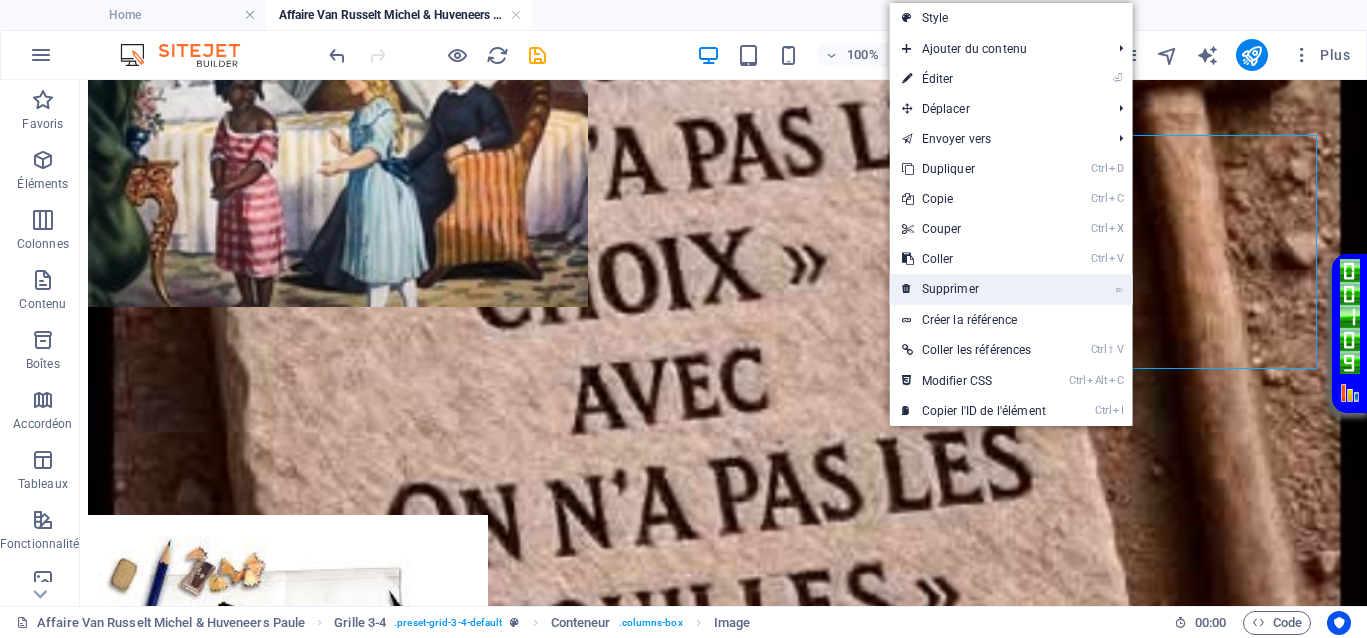 click on "⌦  Supprimer" at bounding box center (974, 289) 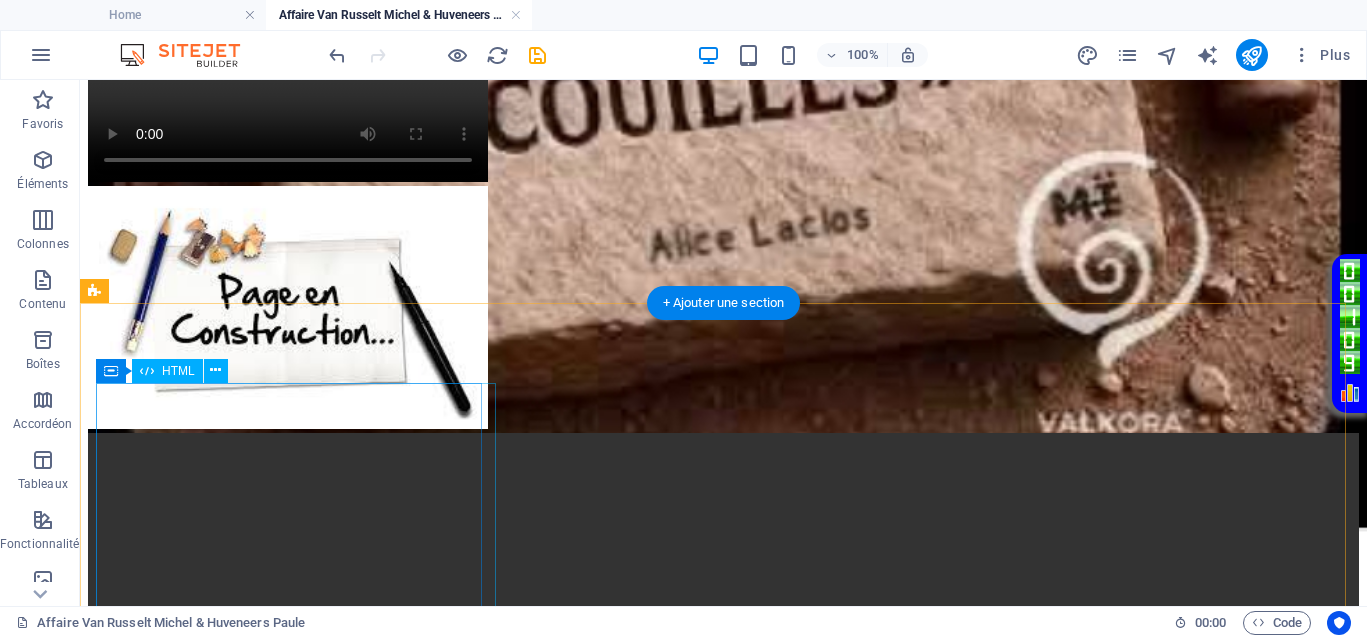 scroll, scrollTop: 1250, scrollLeft: 0, axis: vertical 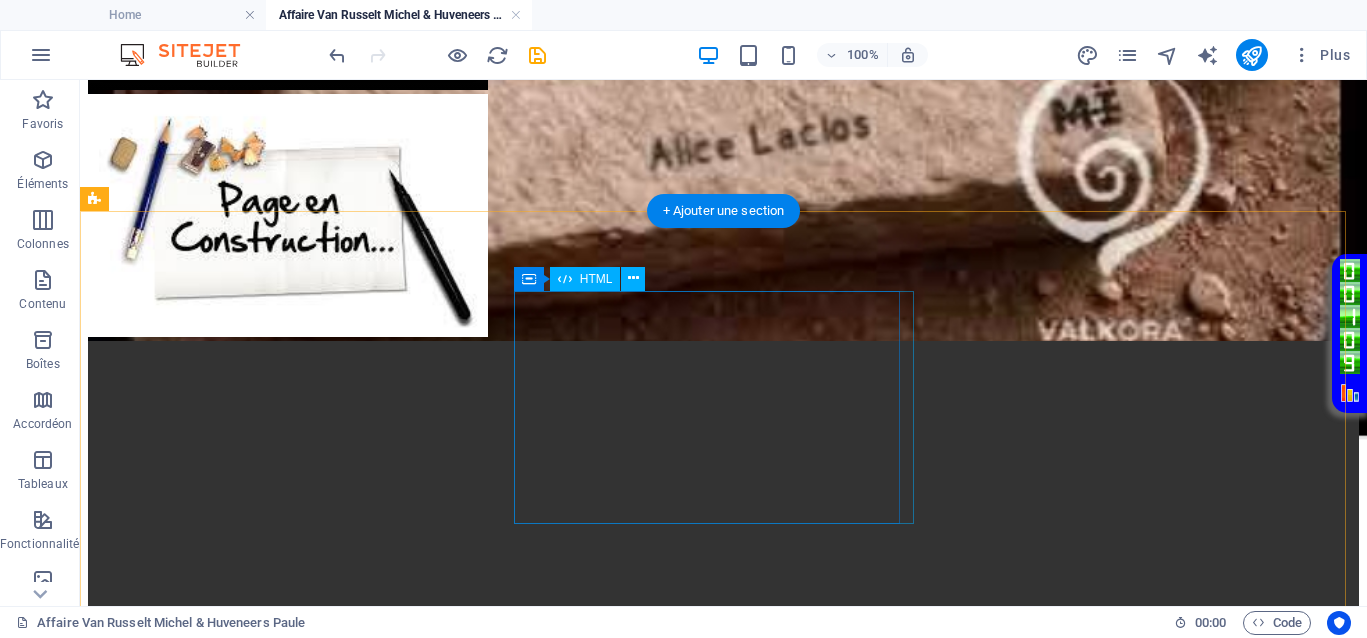 click on "Your browser does not support the video tag." at bounding box center (723, 2173) 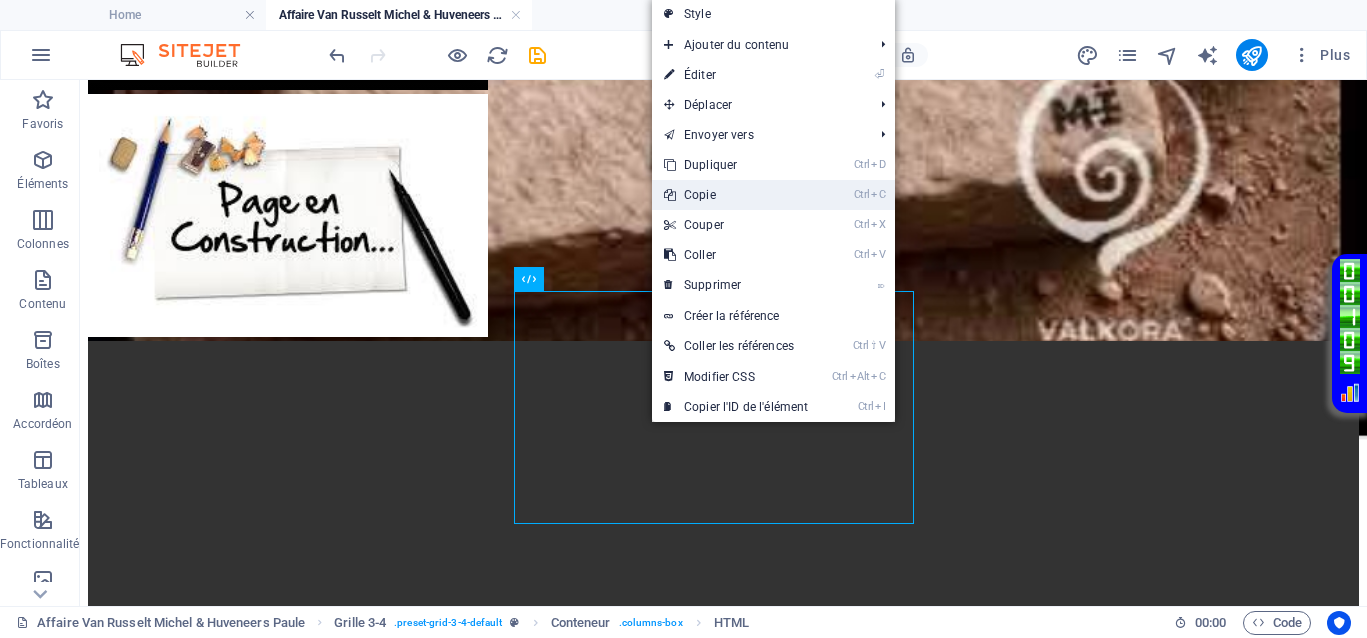 click on "Ctrl C  Copie" at bounding box center [736, 195] 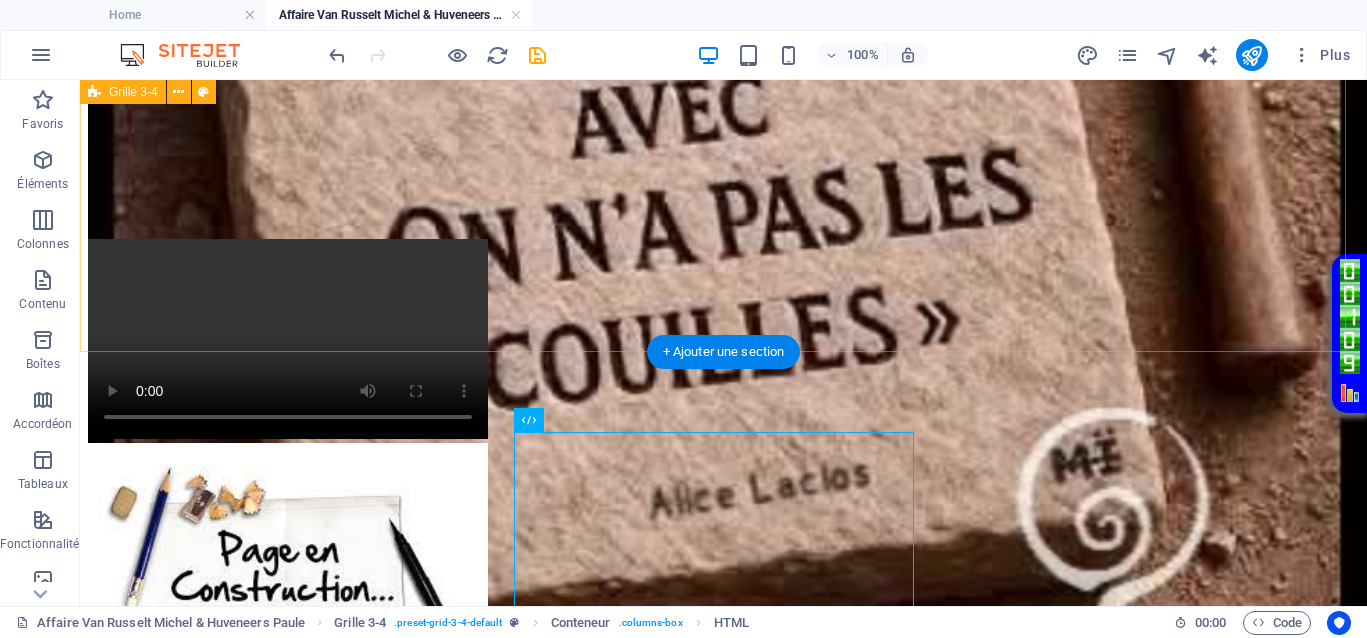 scroll, scrollTop: 875, scrollLeft: 0, axis: vertical 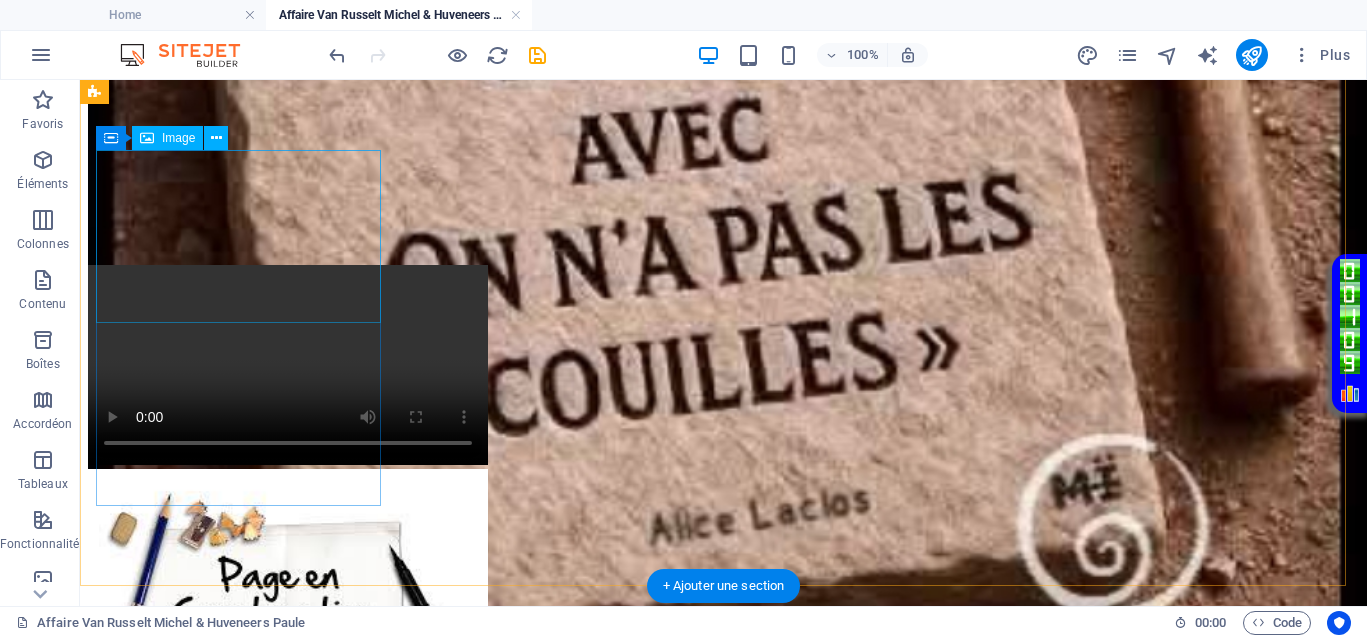 click at bounding box center [723, 592] 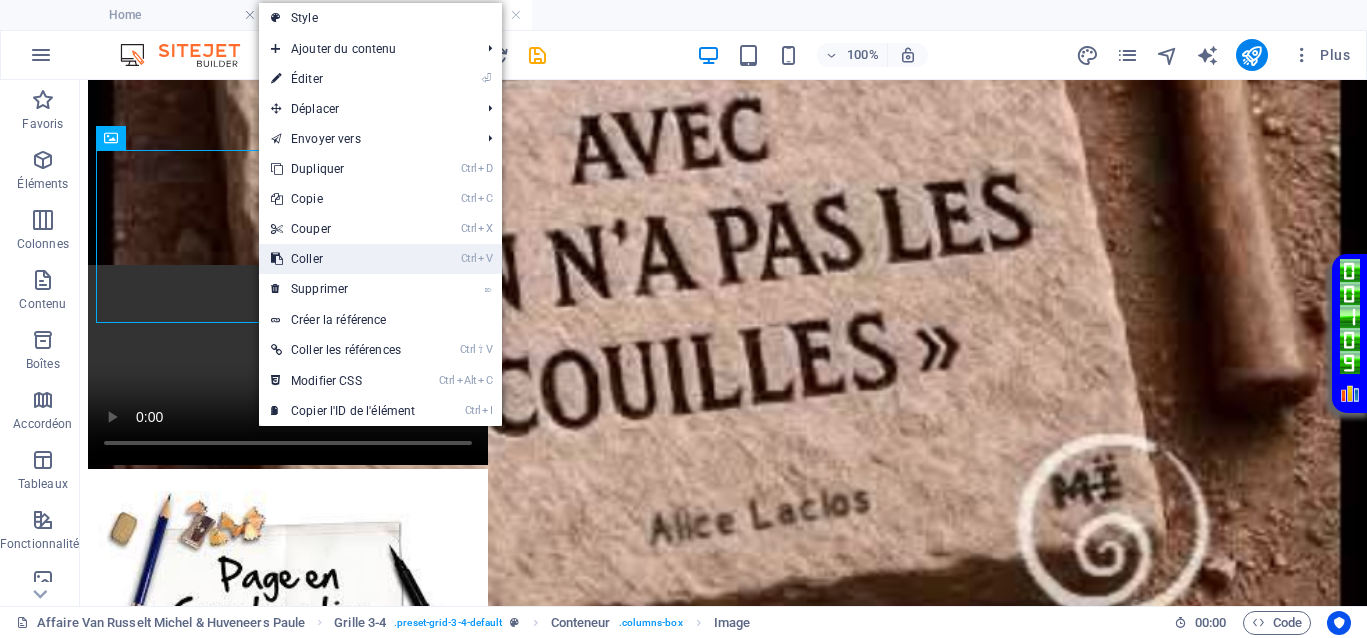 click on "Ctrl V  Coller" at bounding box center [343, 259] 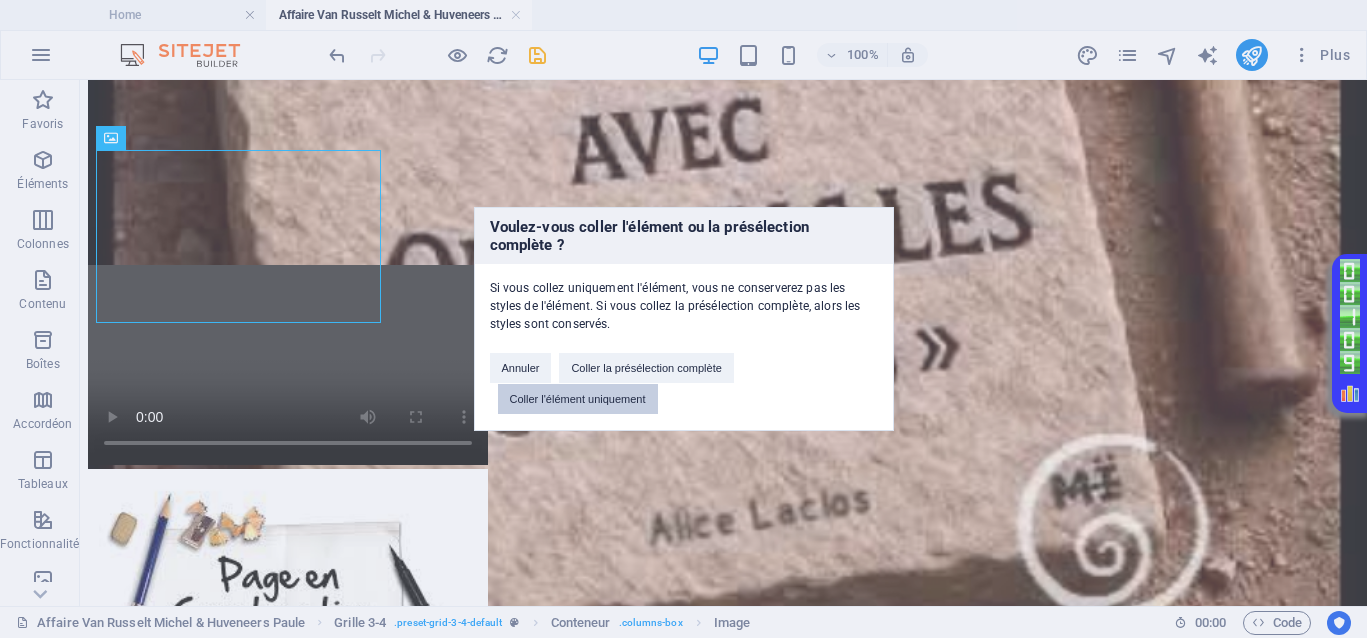drag, startPoint x: 557, startPoint y: 396, endPoint x: 426, endPoint y: 308, distance: 157.81319 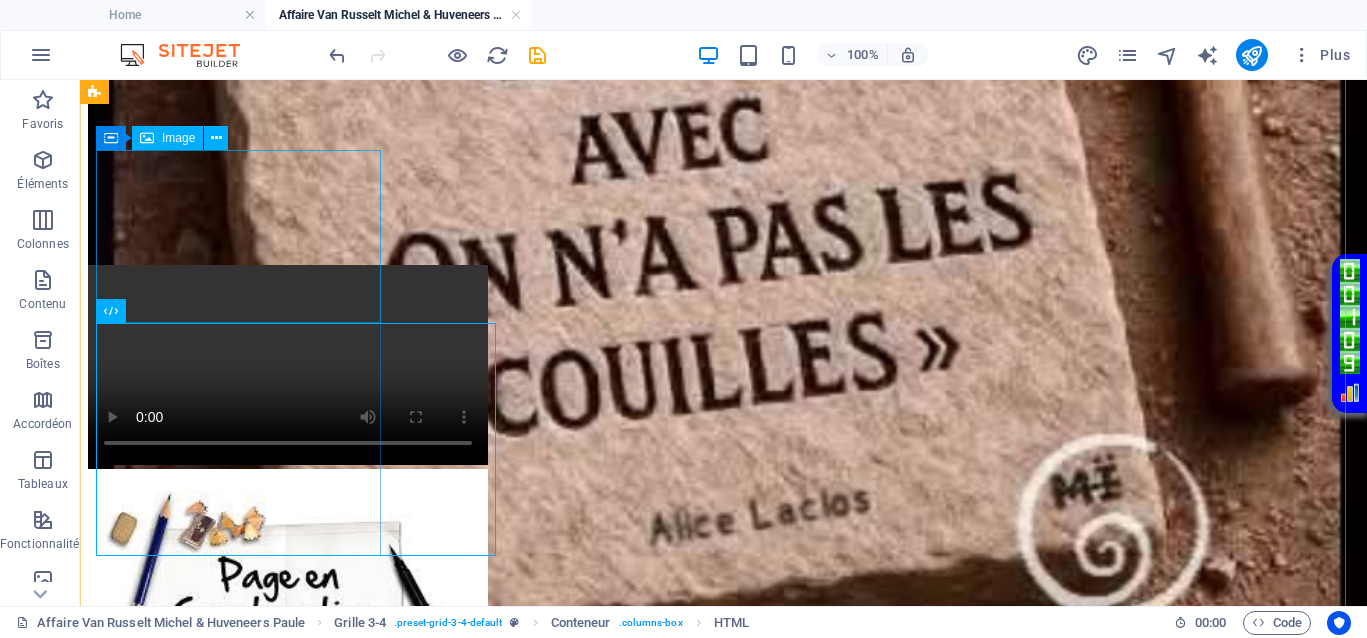 click at bounding box center [723, 592] 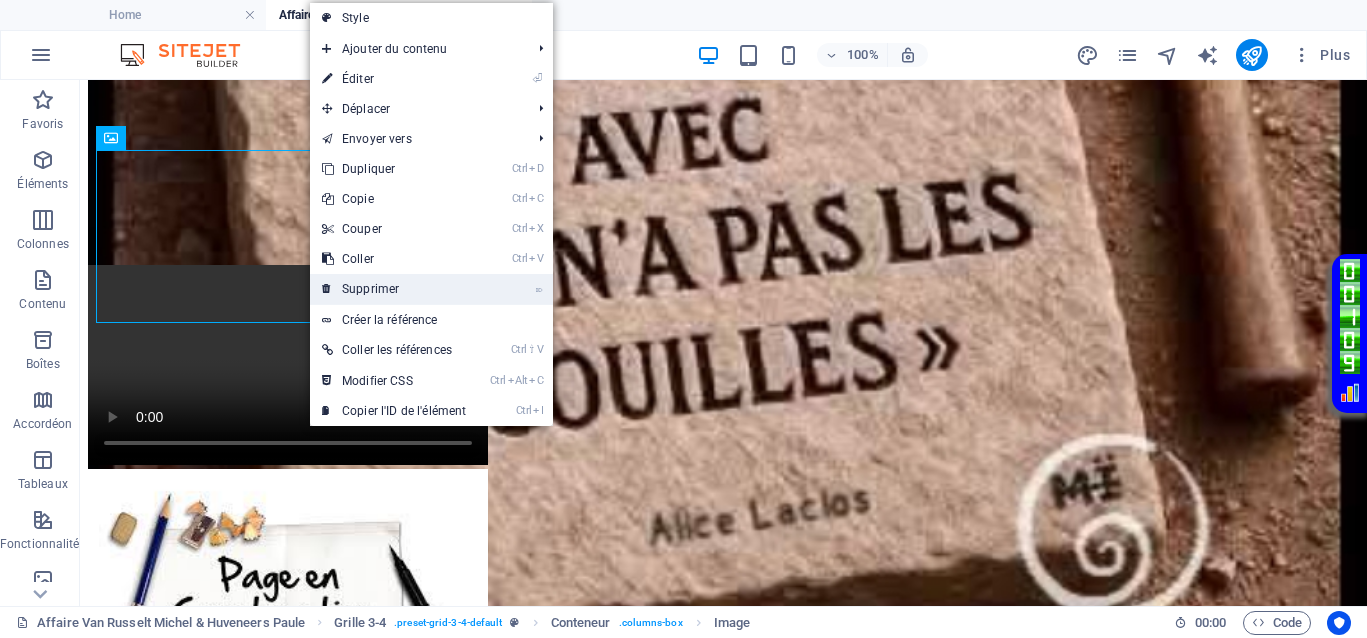 click on "⌦  Supprimer" at bounding box center [394, 289] 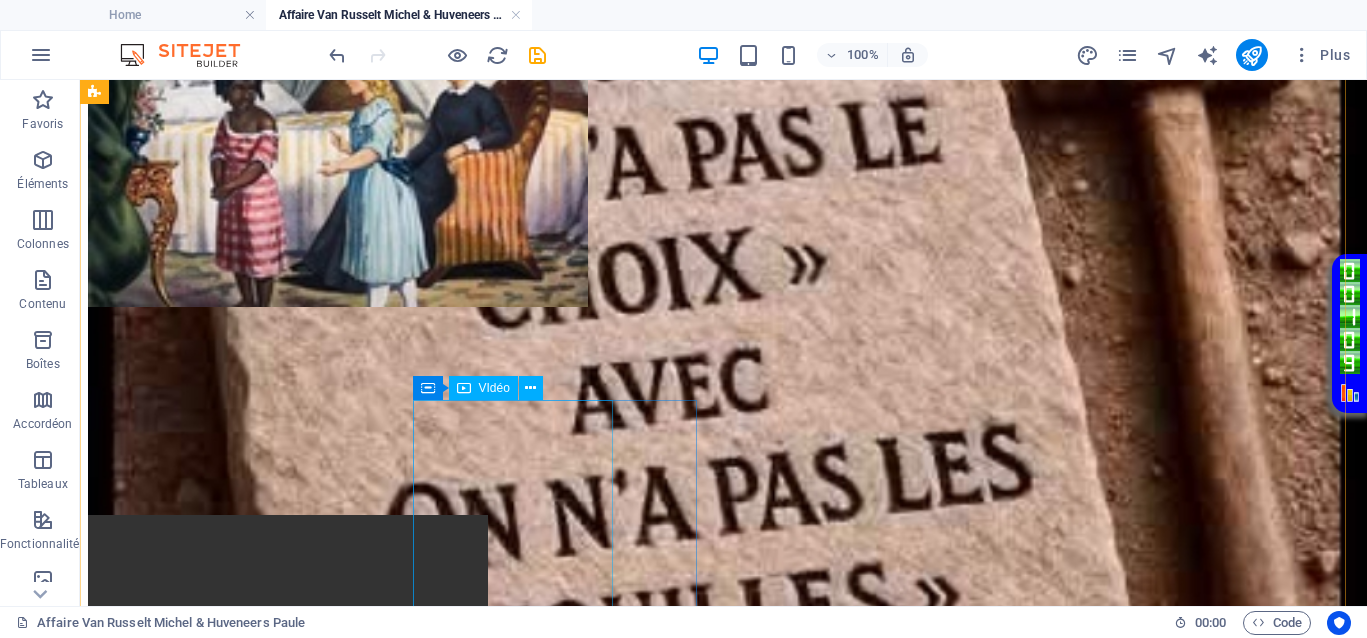 scroll, scrollTop: 875, scrollLeft: 0, axis: vertical 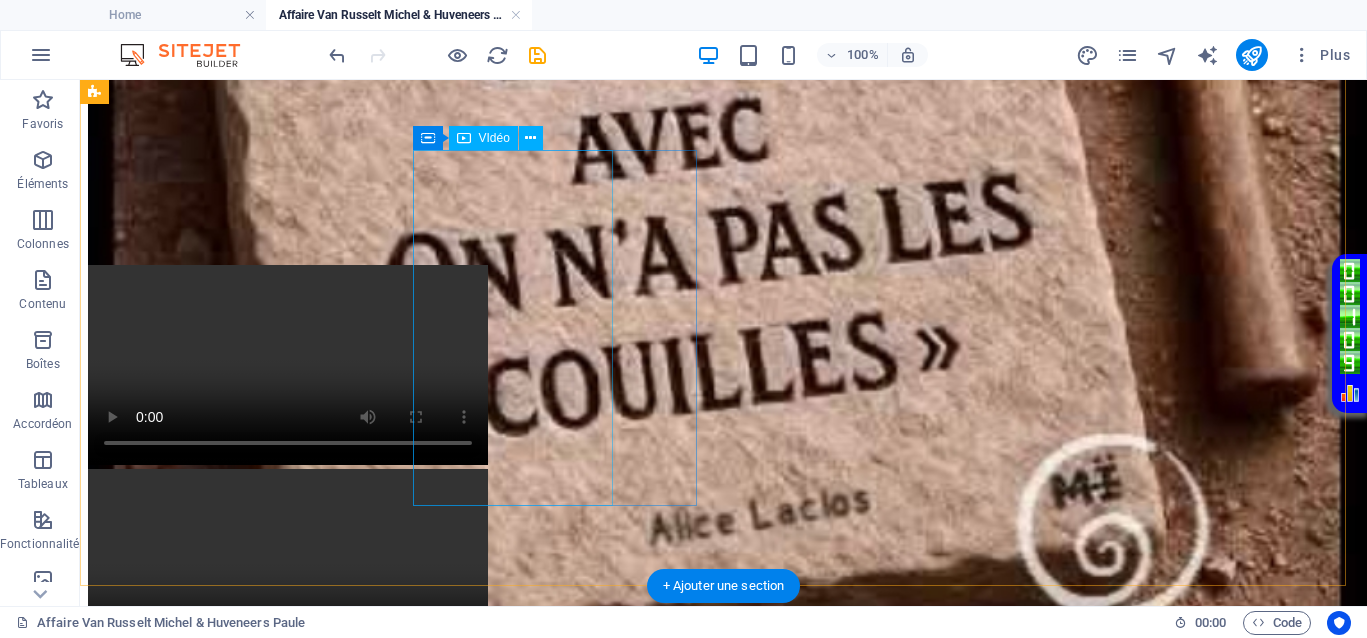 click at bounding box center [723, 993] 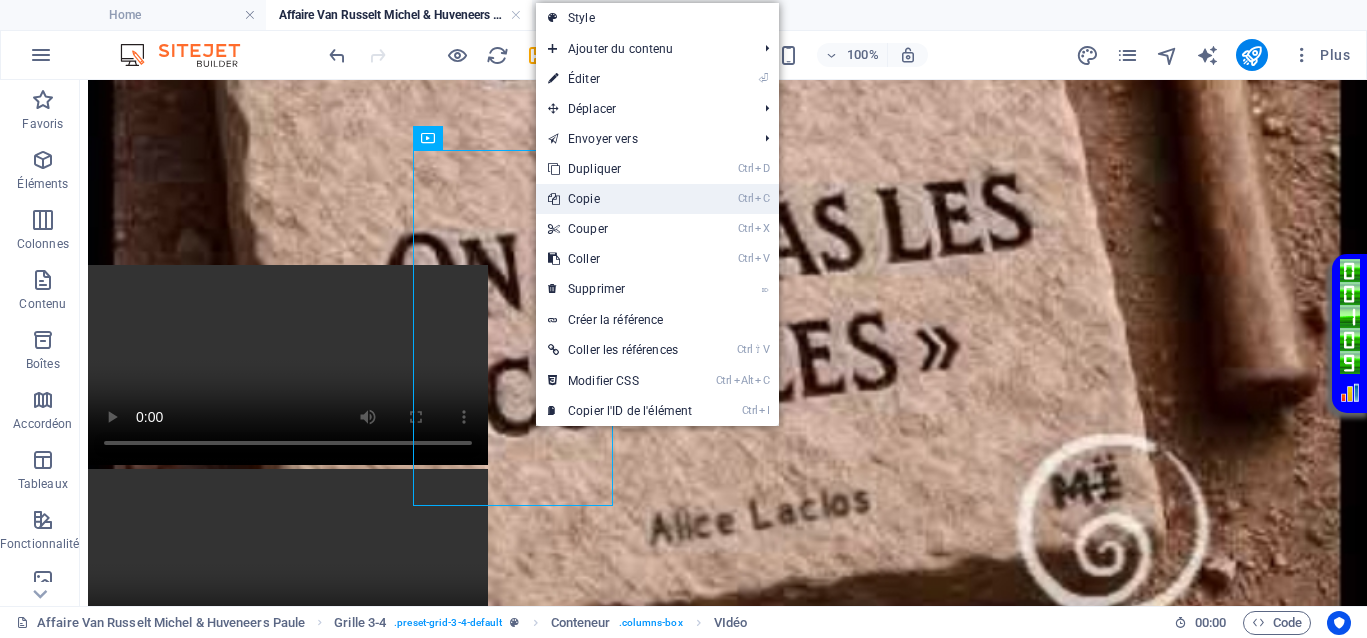 click on "Ctrl C  Copie" at bounding box center (620, 199) 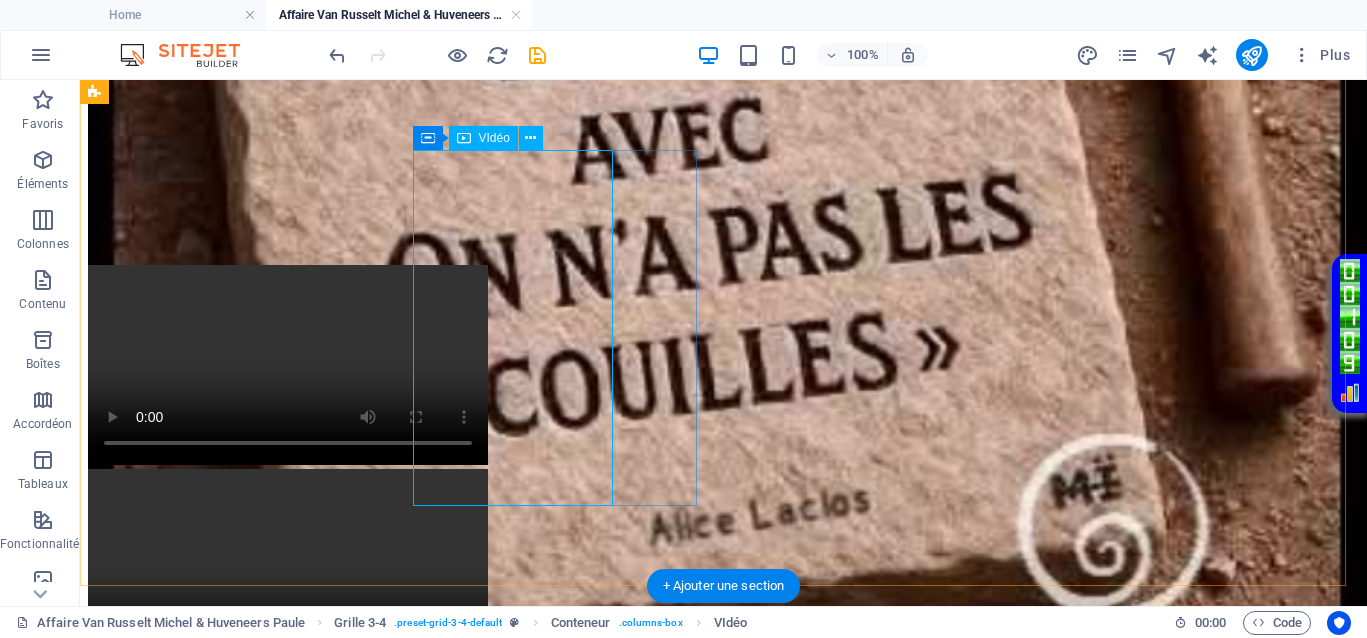 scroll, scrollTop: 1375, scrollLeft: 0, axis: vertical 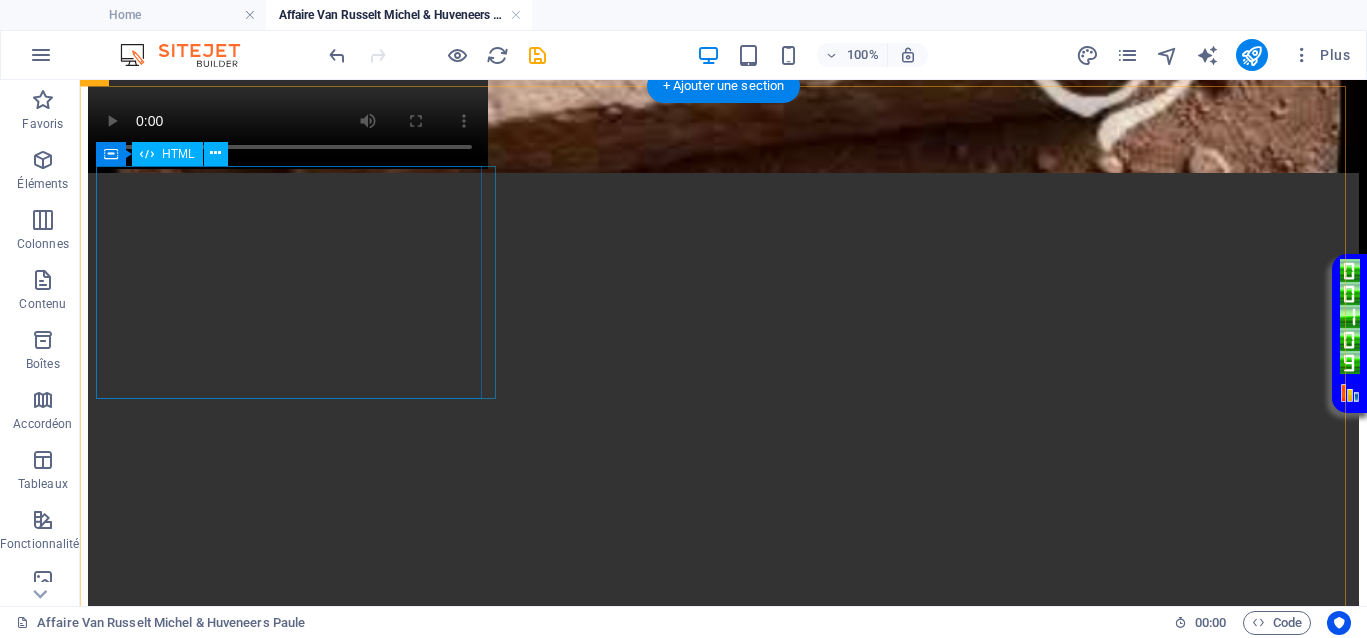 click on "Your browser does not support the video tag." at bounding box center [723, 1801] 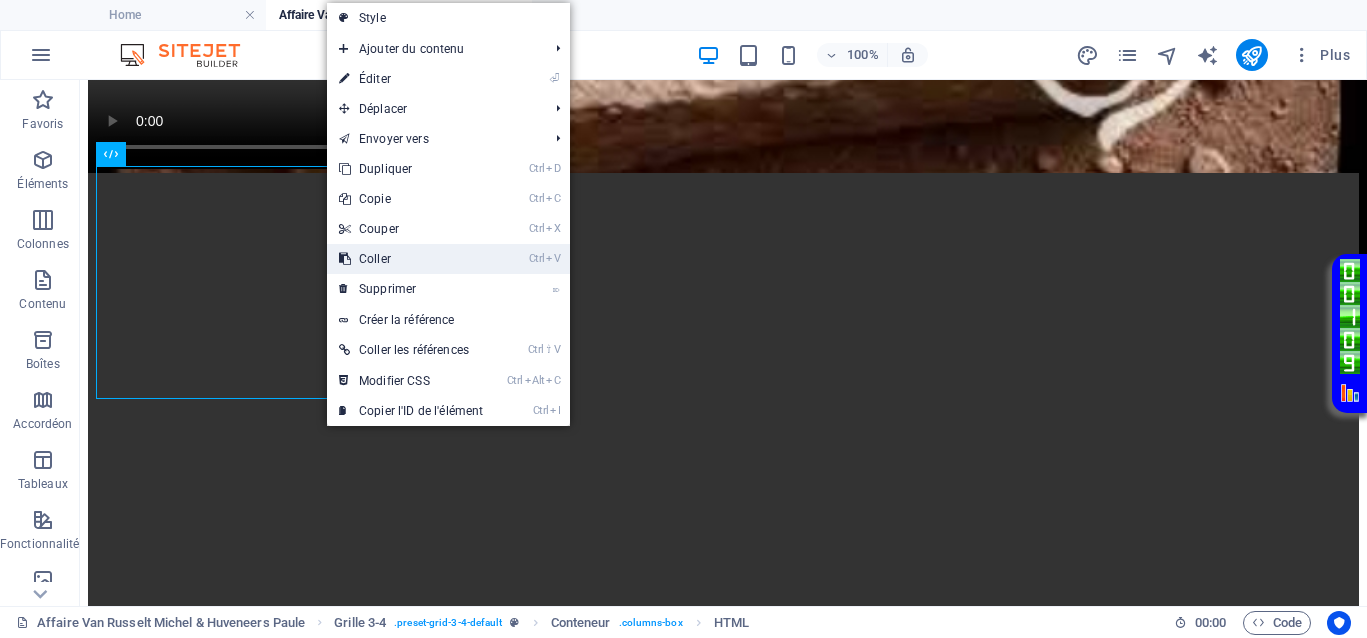 click on "Ctrl V  Coller" at bounding box center [411, 259] 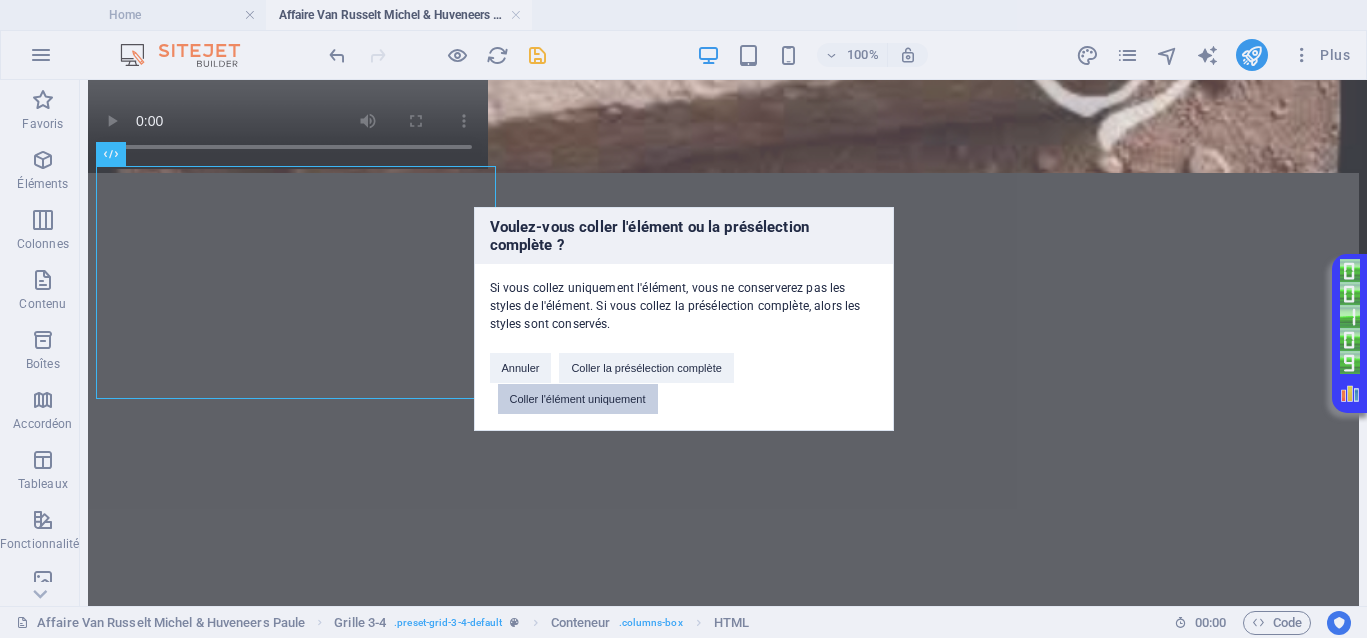 click on "Coller l'élément uniquement" at bounding box center [578, 399] 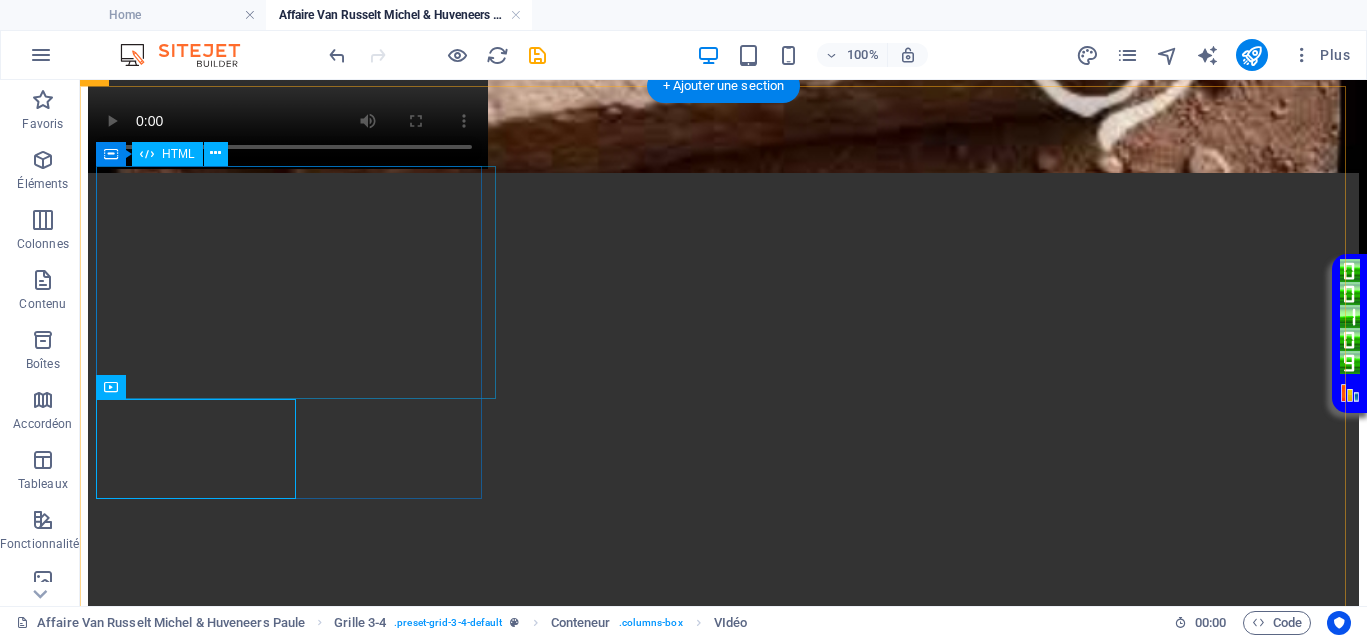 click on "Your browser does not support the video tag." at bounding box center [723, 1801] 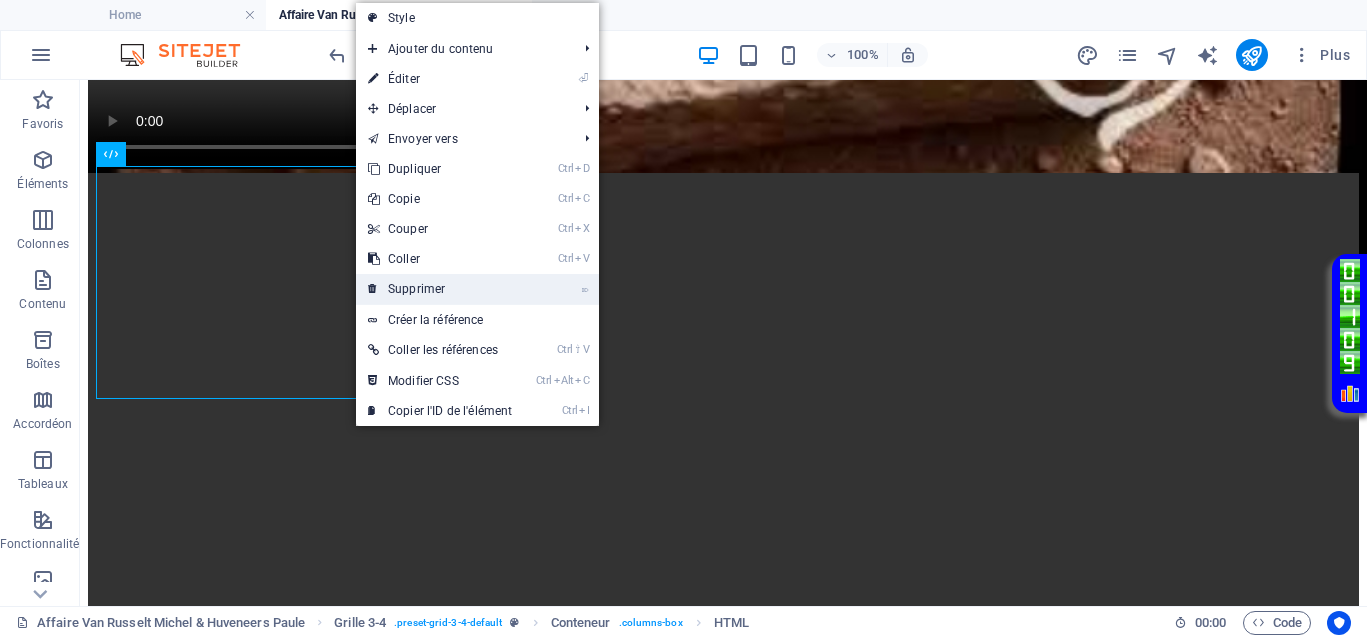 click on "⌦  Supprimer" at bounding box center [440, 289] 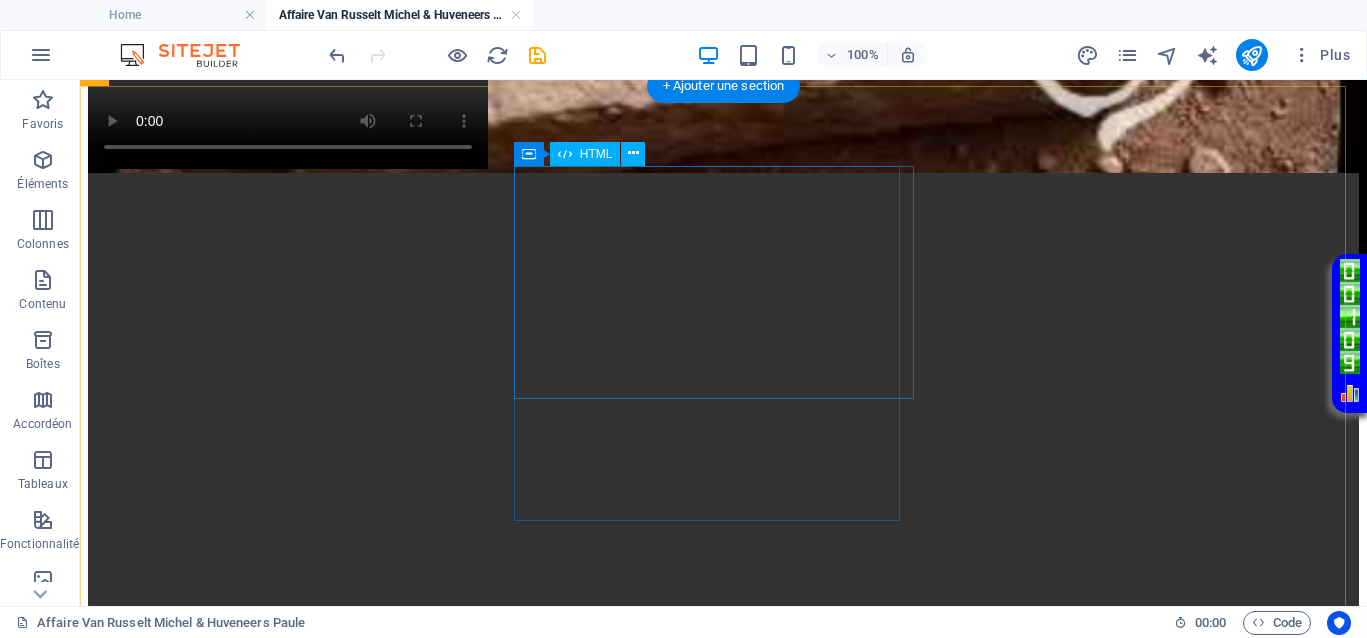 click on "Your browser does not support the video tag." at bounding box center [723, 2440] 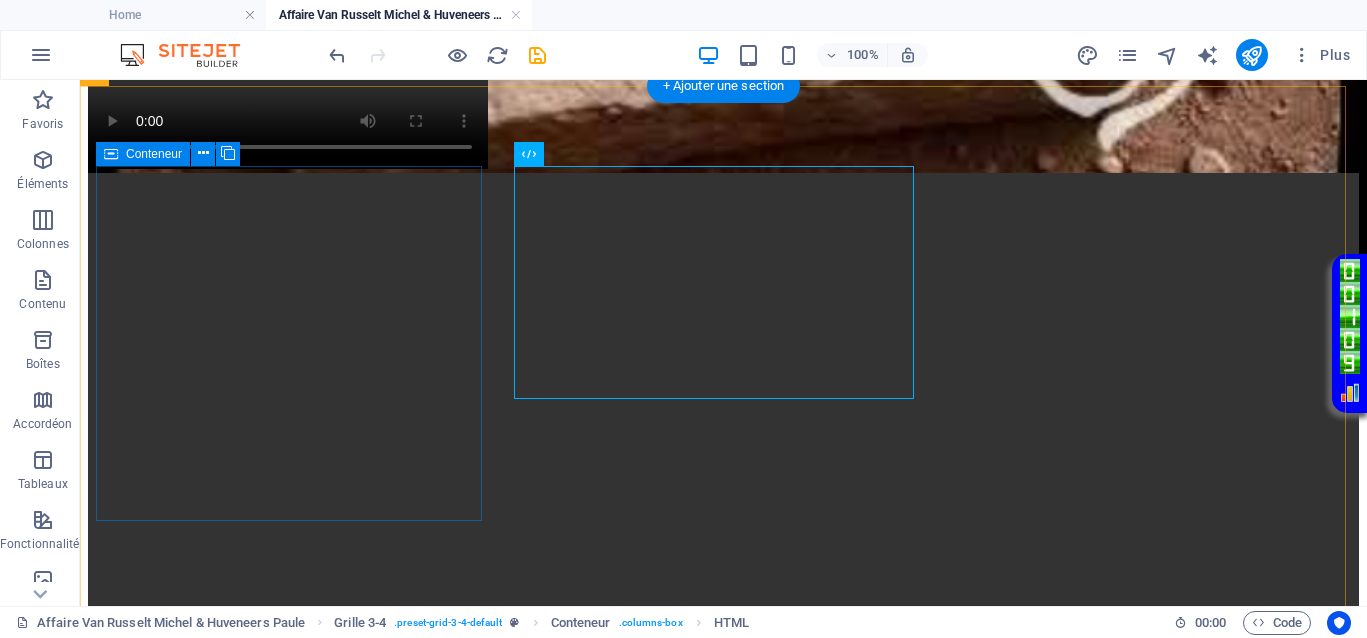 click at bounding box center (723, 2019) 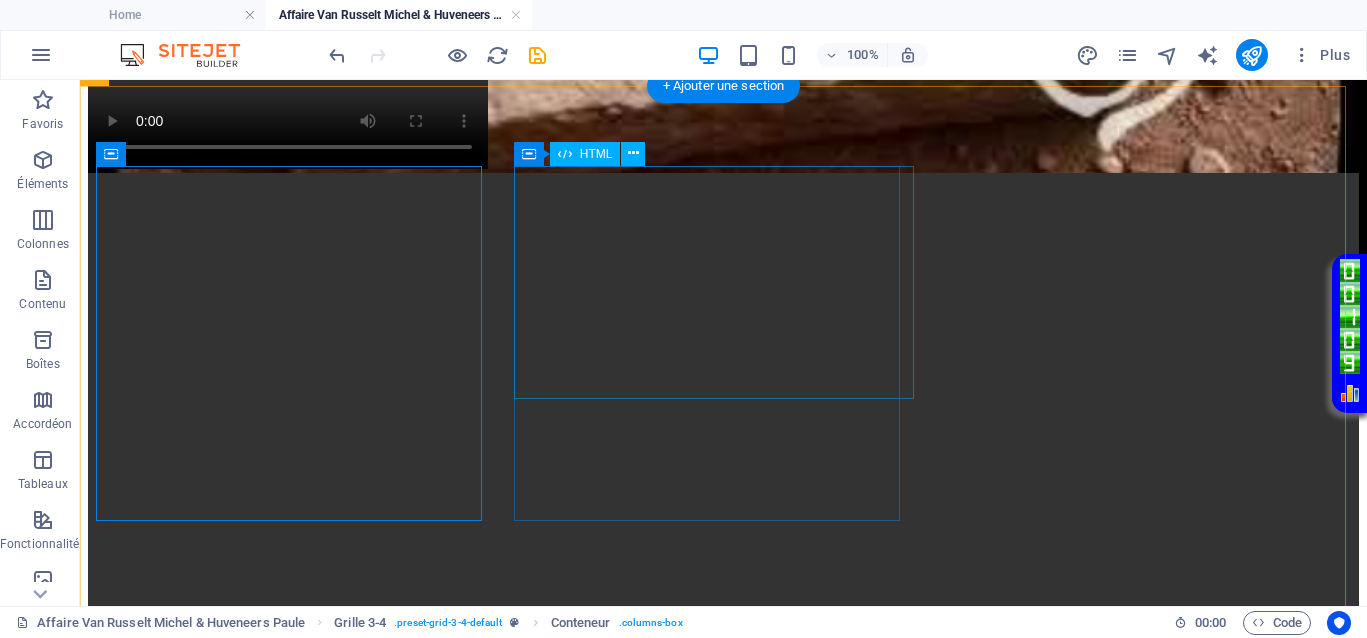 scroll, scrollTop: 875, scrollLeft: 0, axis: vertical 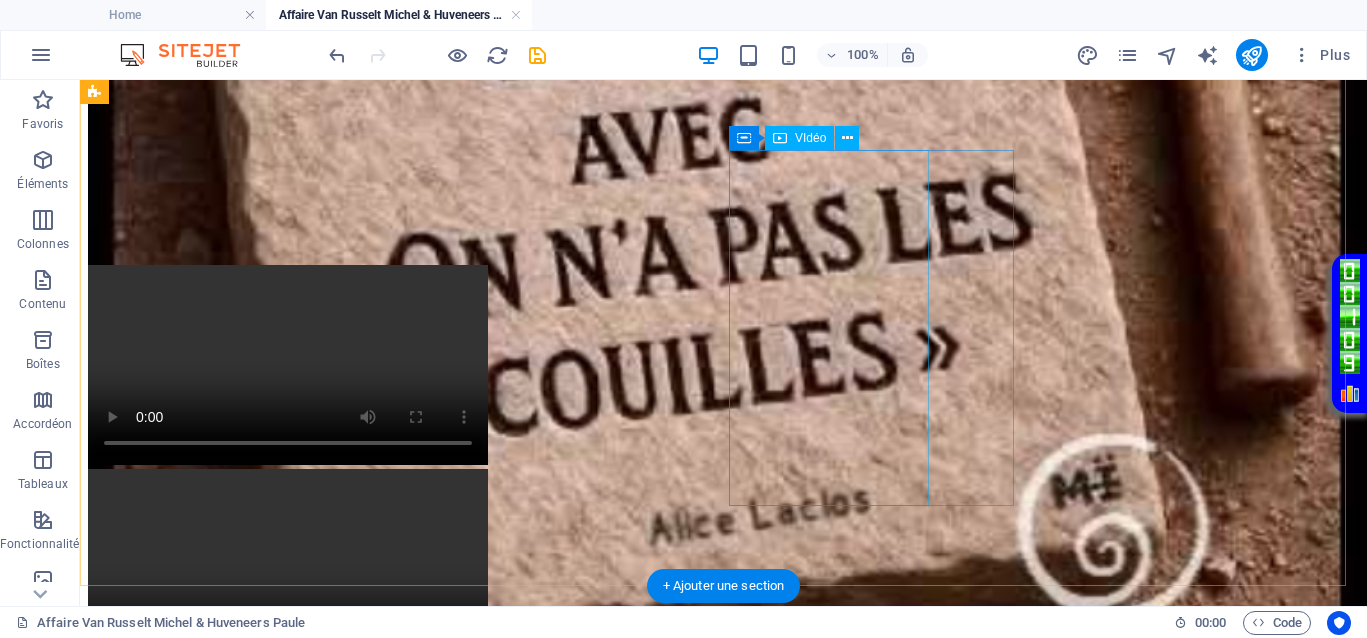 click at bounding box center [723, 1632] 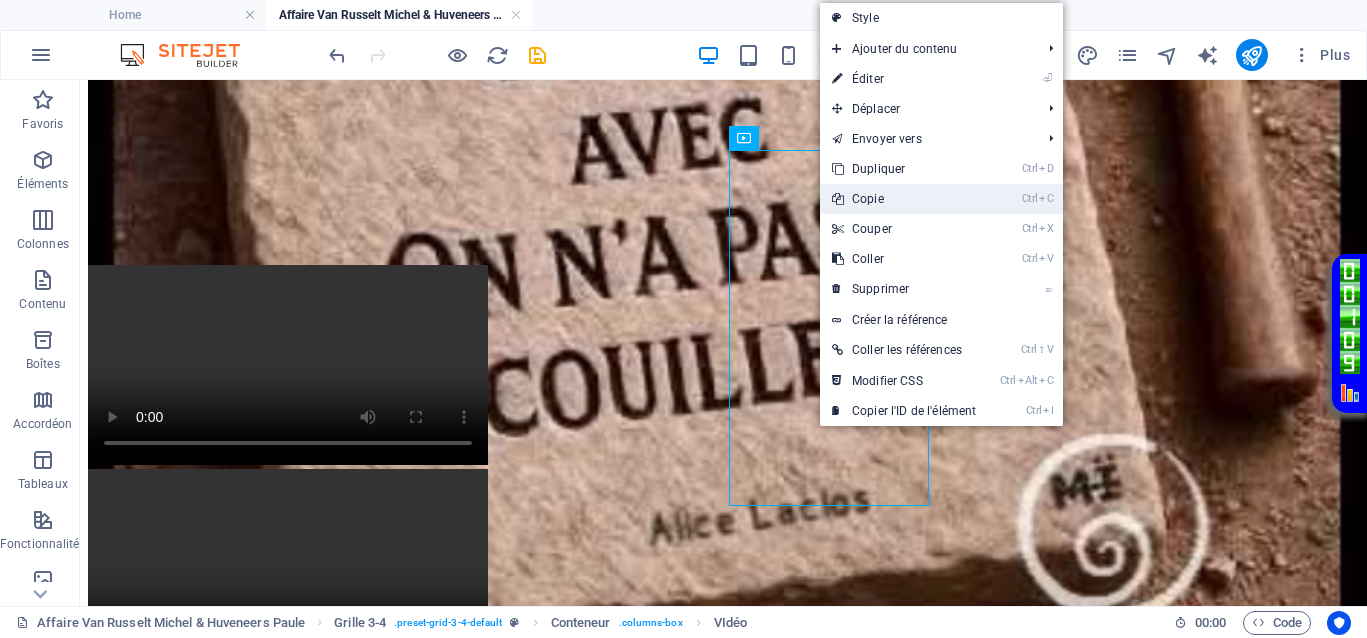 click on "Ctrl C  Copie" at bounding box center [904, 199] 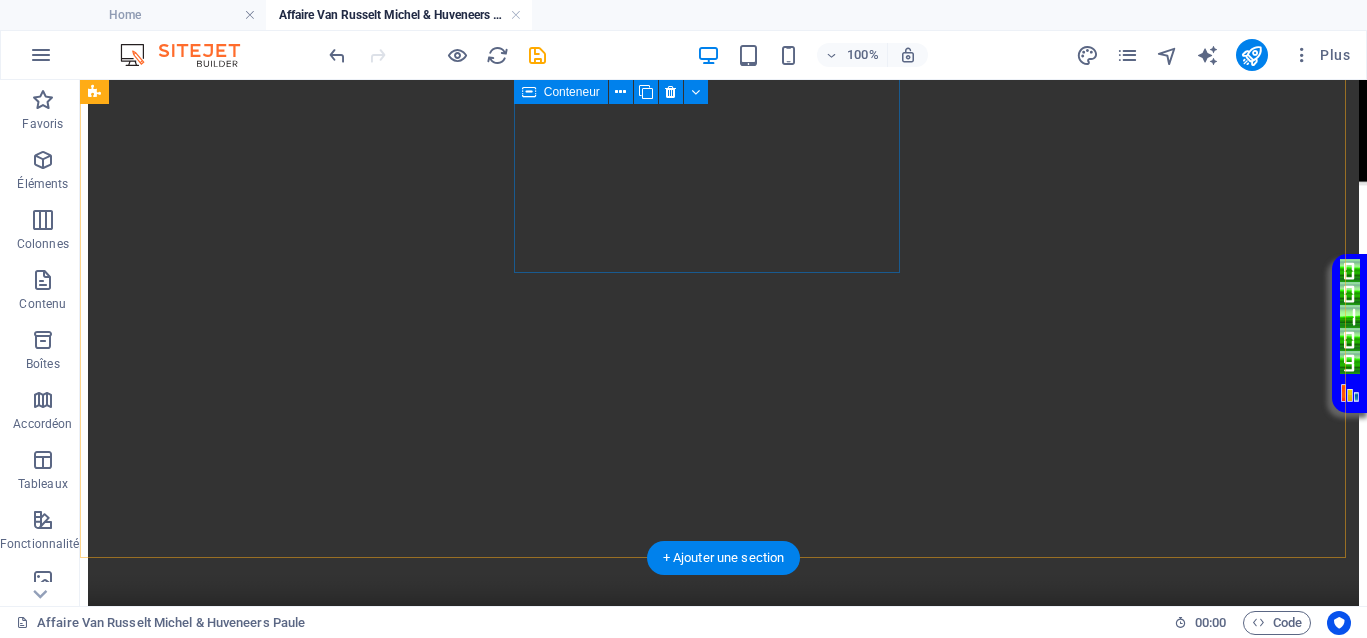 scroll, scrollTop: 1375, scrollLeft: 0, axis: vertical 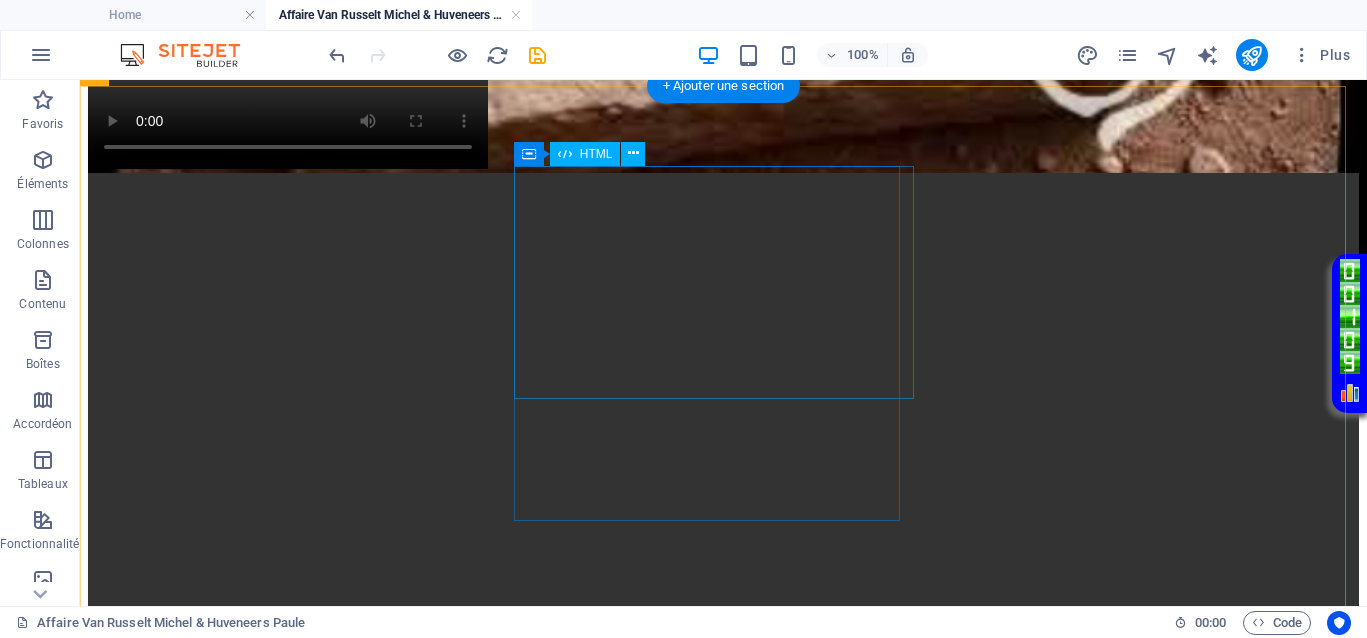 click on "Your browser does not support the video tag." at bounding box center (723, 2440) 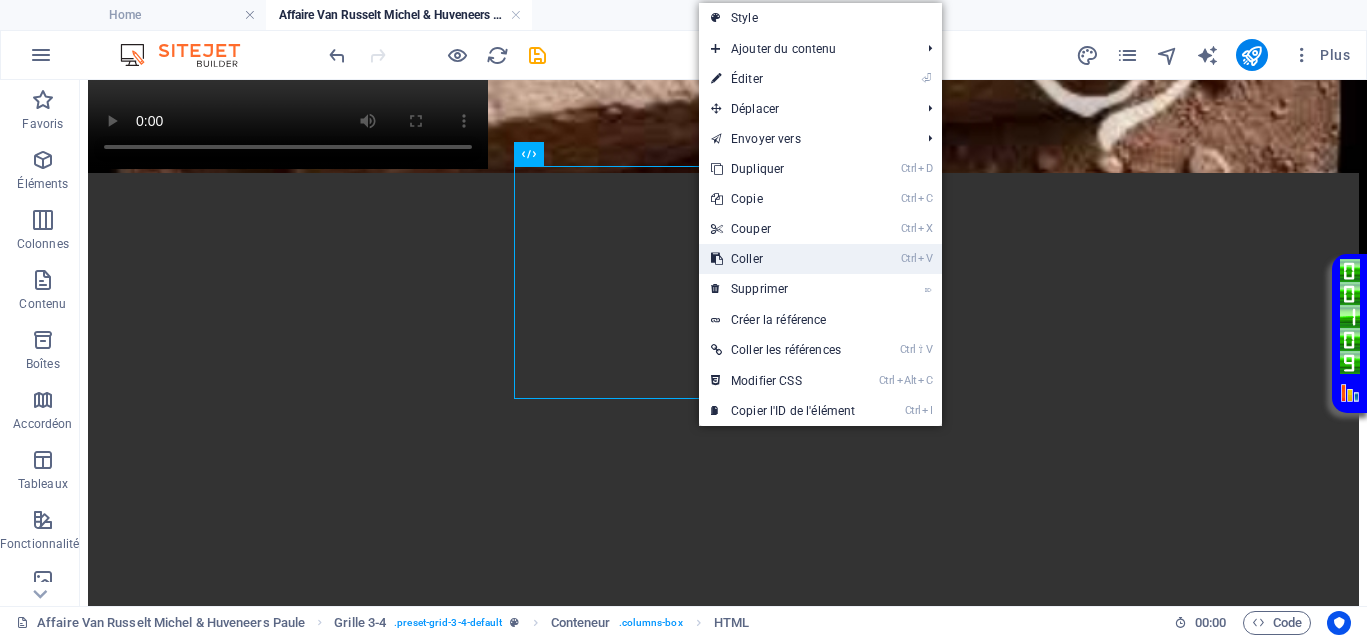 click on "Ctrl V  Coller" at bounding box center (783, 259) 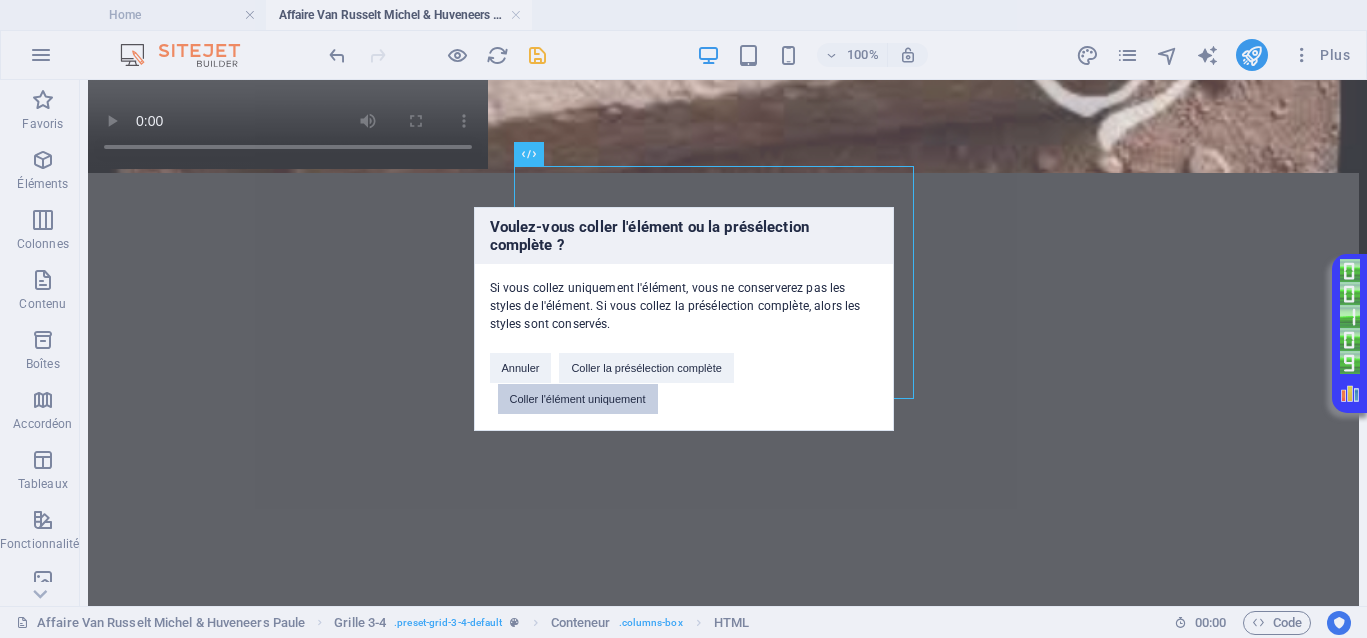click on "Coller l'élément uniquement" at bounding box center [578, 399] 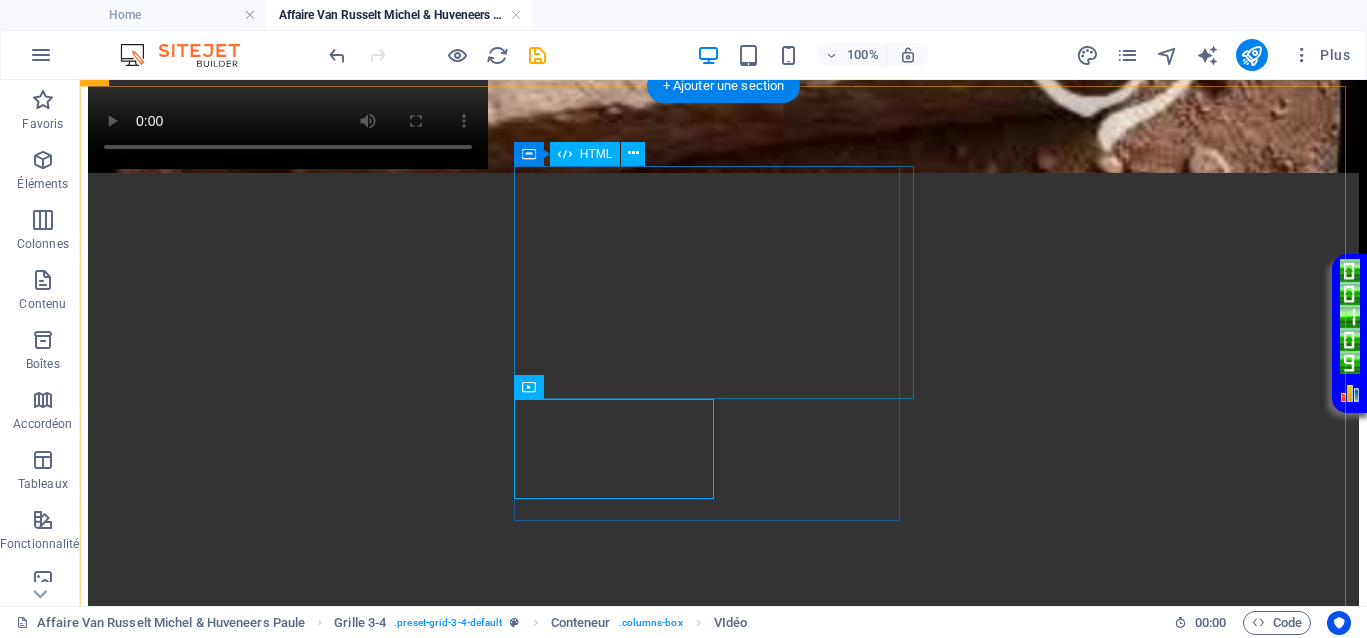 click on "Your browser does not support the video tag." at bounding box center (723, 2440) 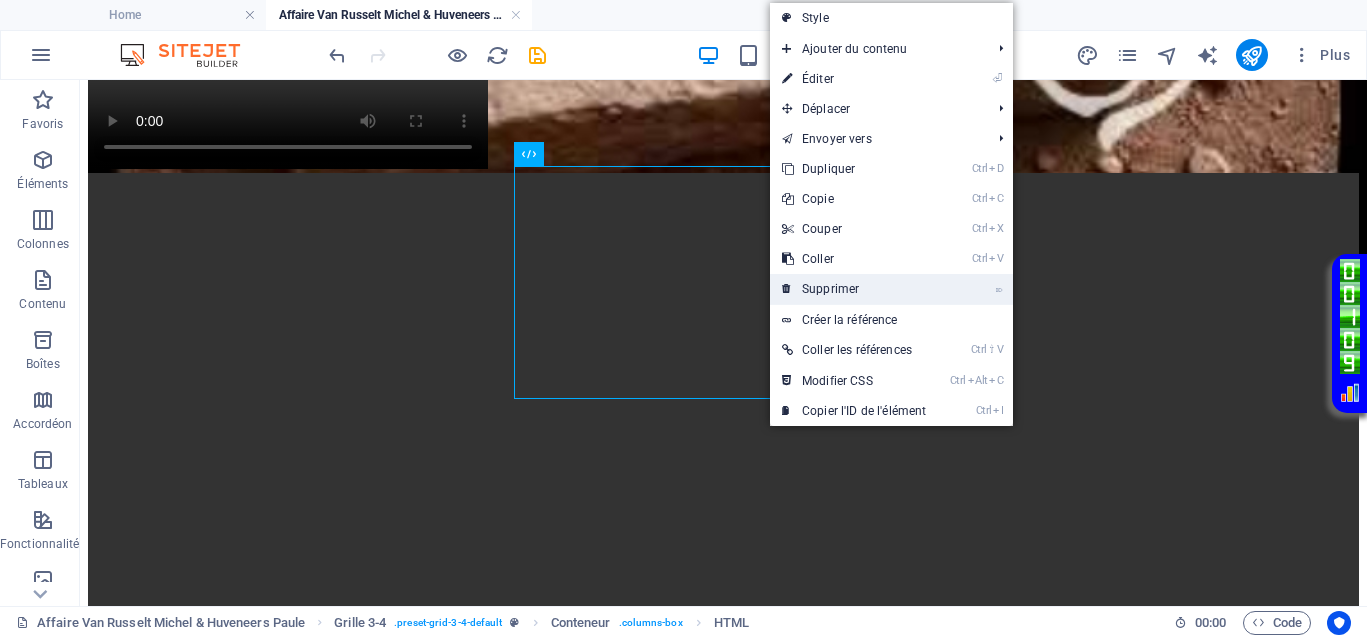 drag, startPoint x: 828, startPoint y: 287, endPoint x: 759, endPoint y: 205, distance: 107.16809 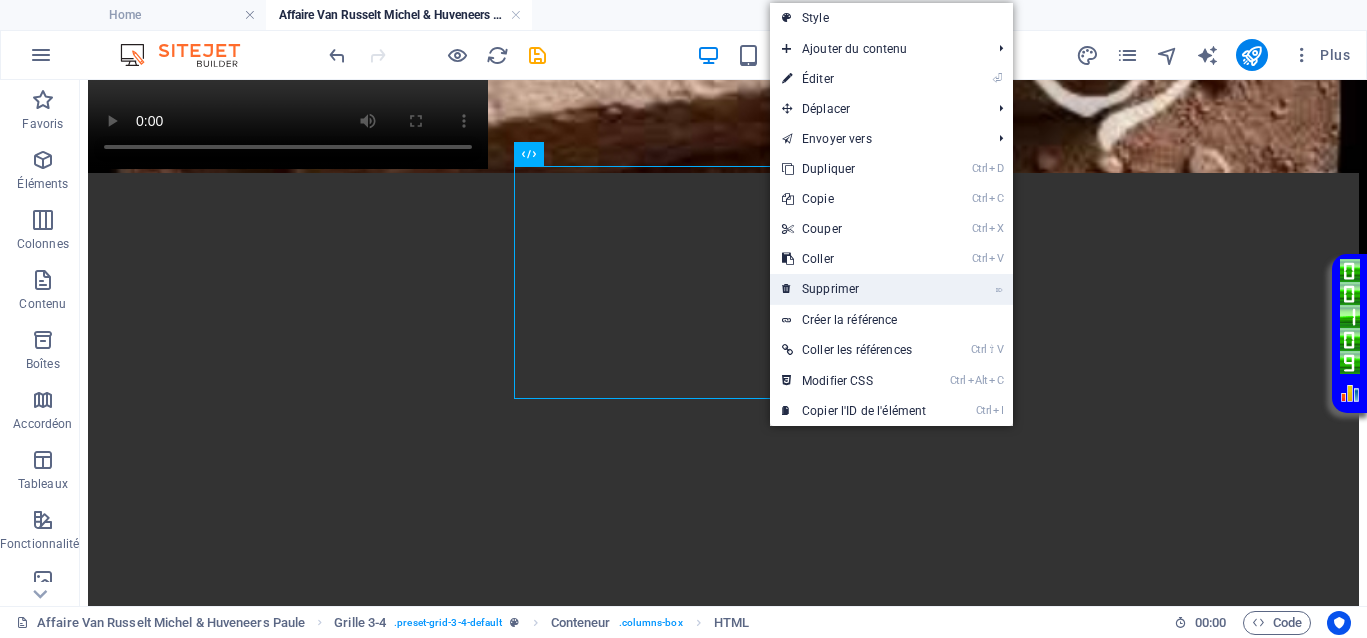 click on "⌦  Supprimer" at bounding box center (854, 289) 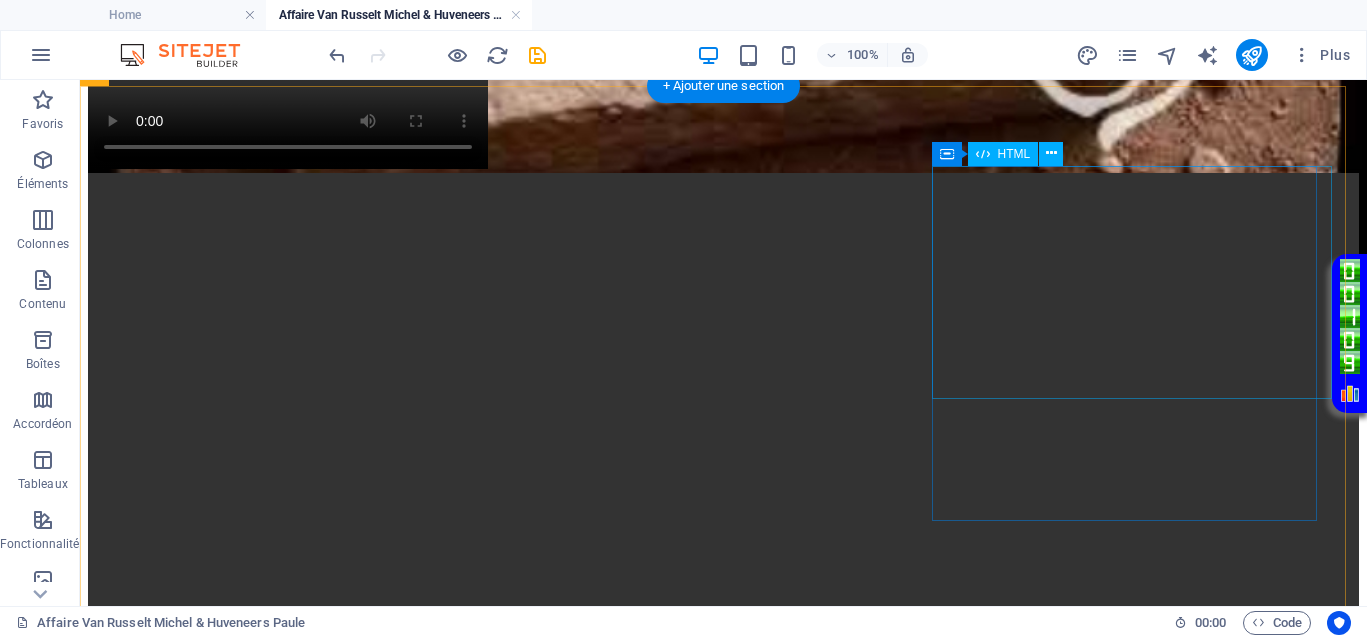 click on "Your browser does not support the video tag." at bounding box center [723, 3080] 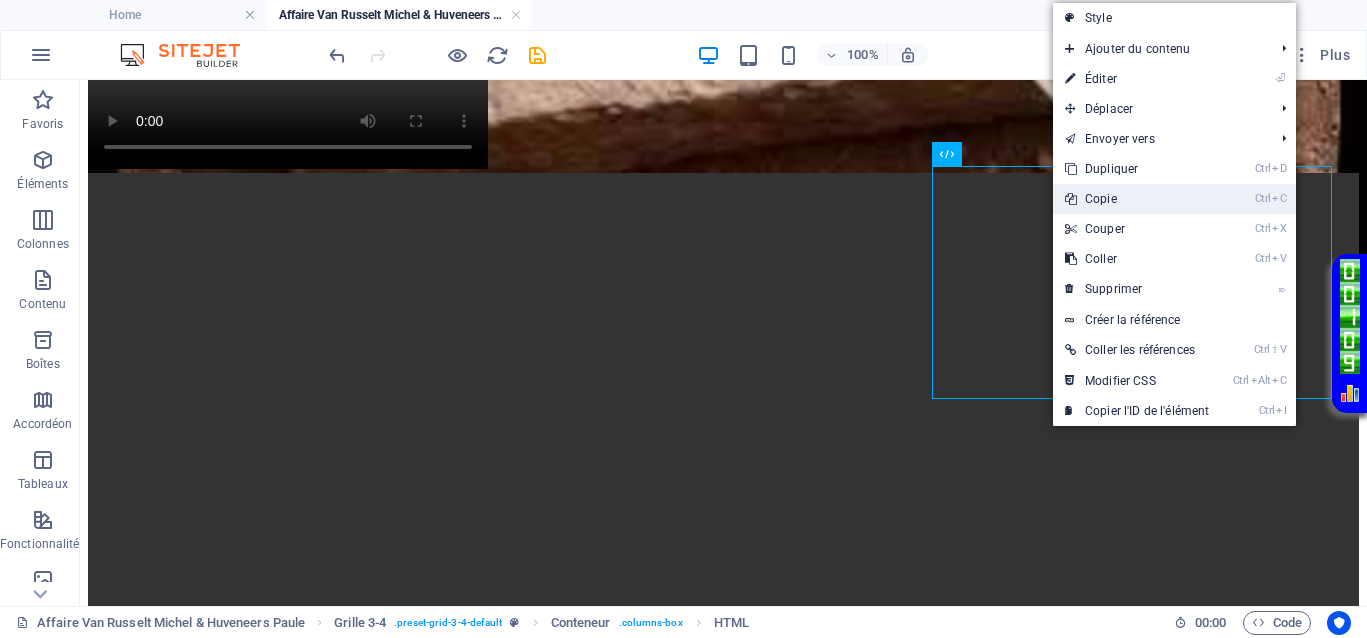 click on "Ctrl C  Copie" at bounding box center [1137, 199] 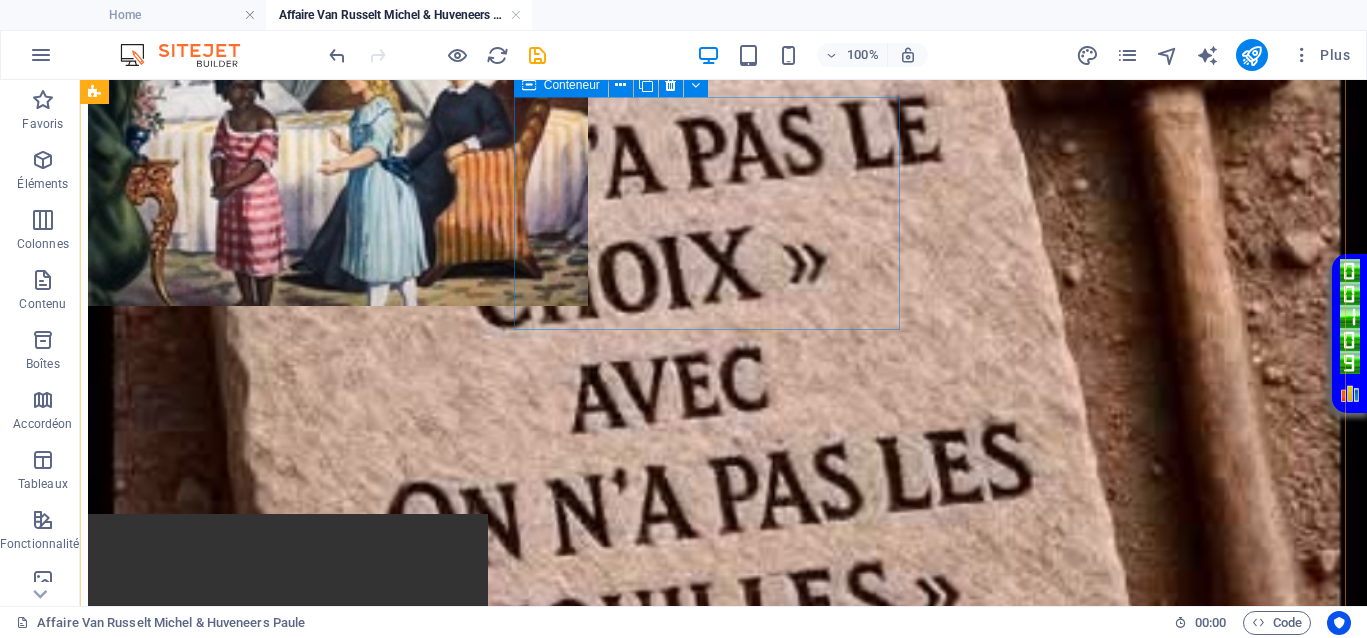 scroll, scrollTop: 625, scrollLeft: 0, axis: vertical 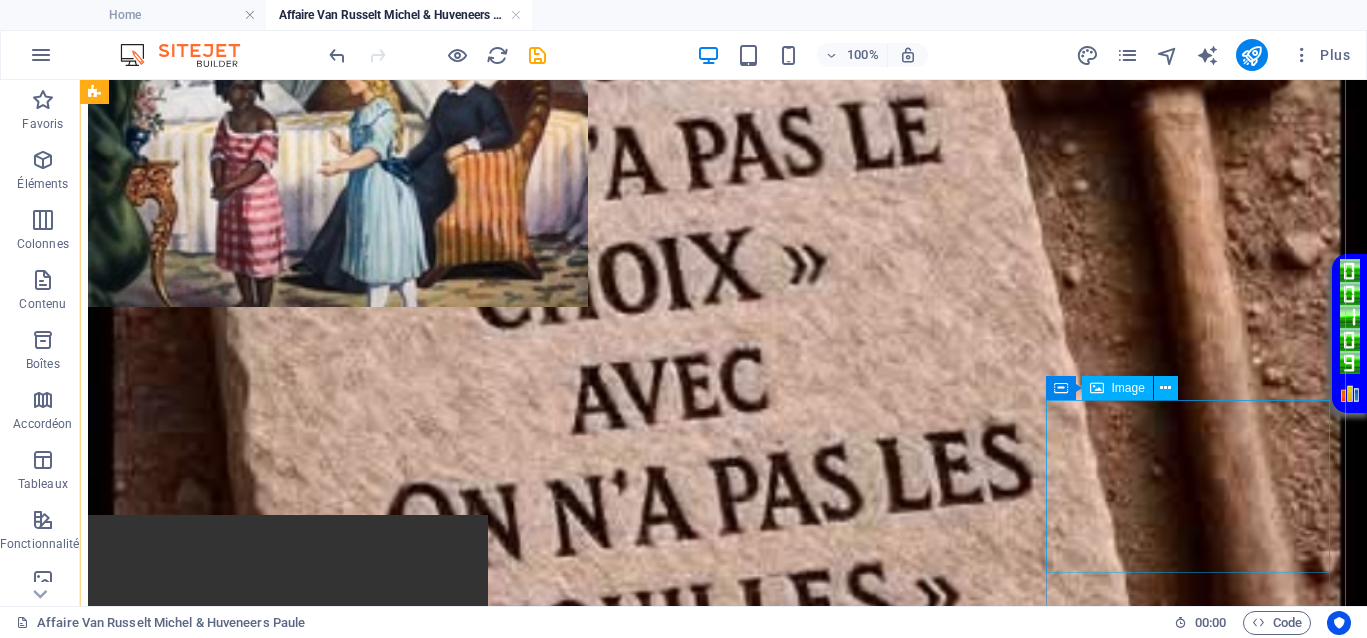 click at bounding box center [723, 2325] 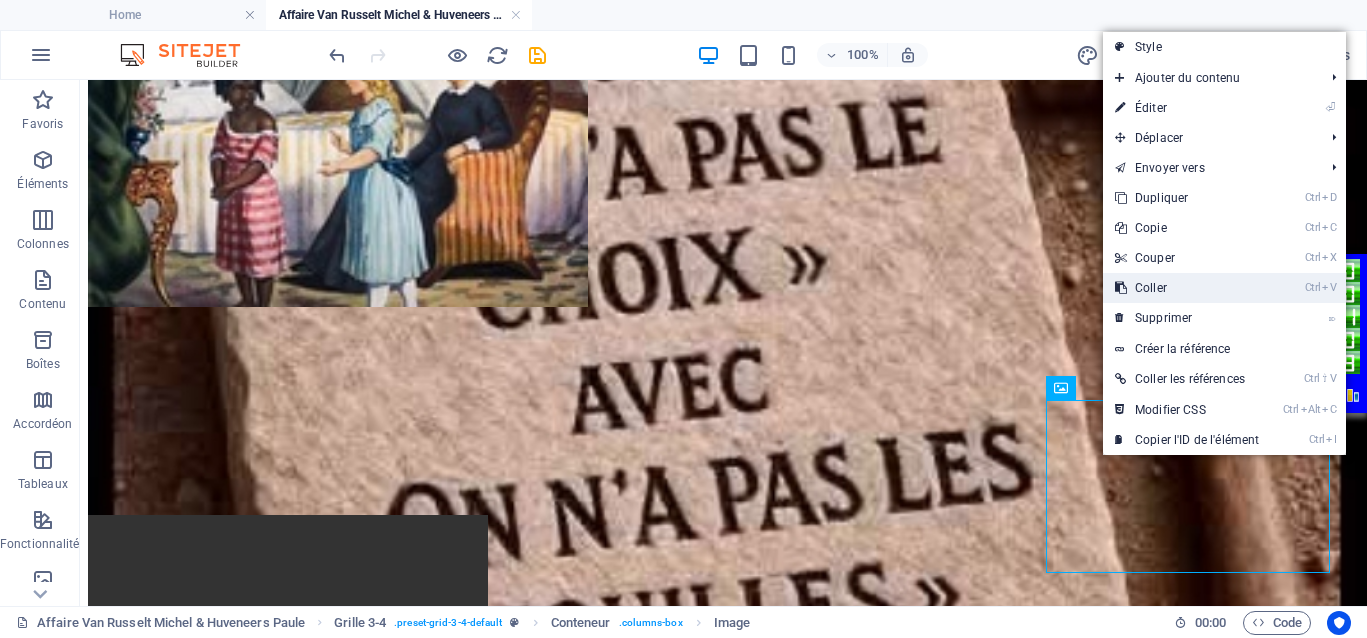 click on "Ctrl V  Coller" at bounding box center [1187, 288] 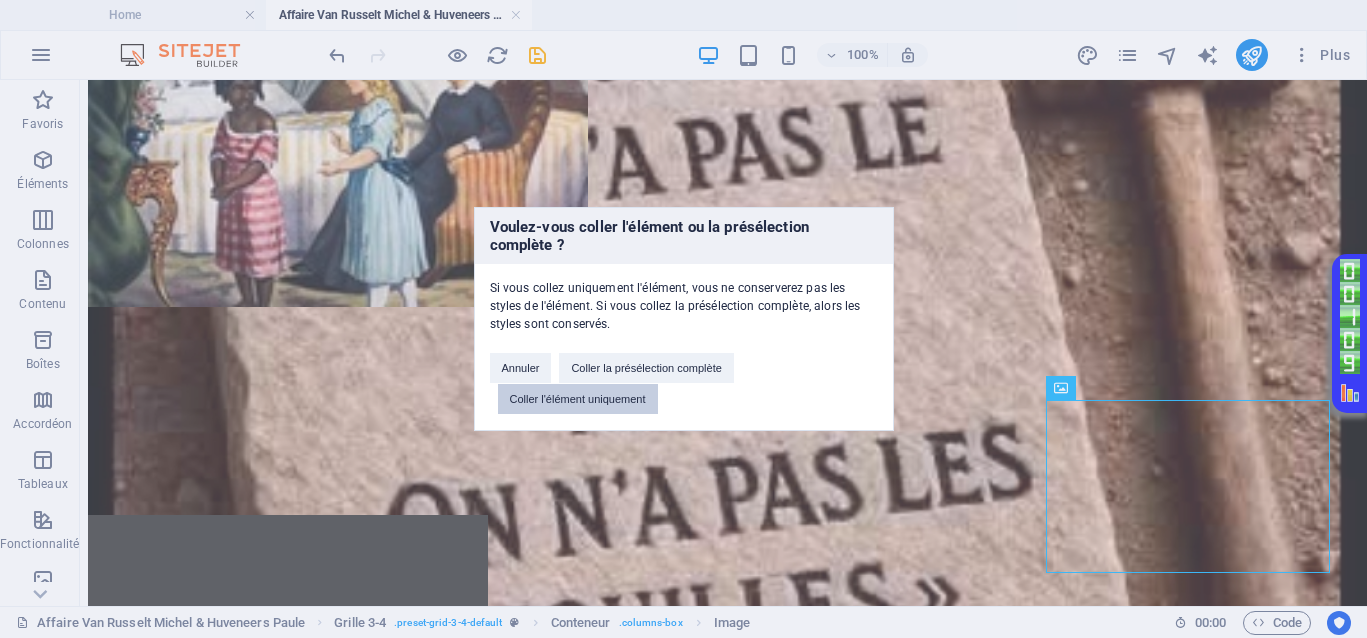 click on "Coller l'élément uniquement" at bounding box center (578, 399) 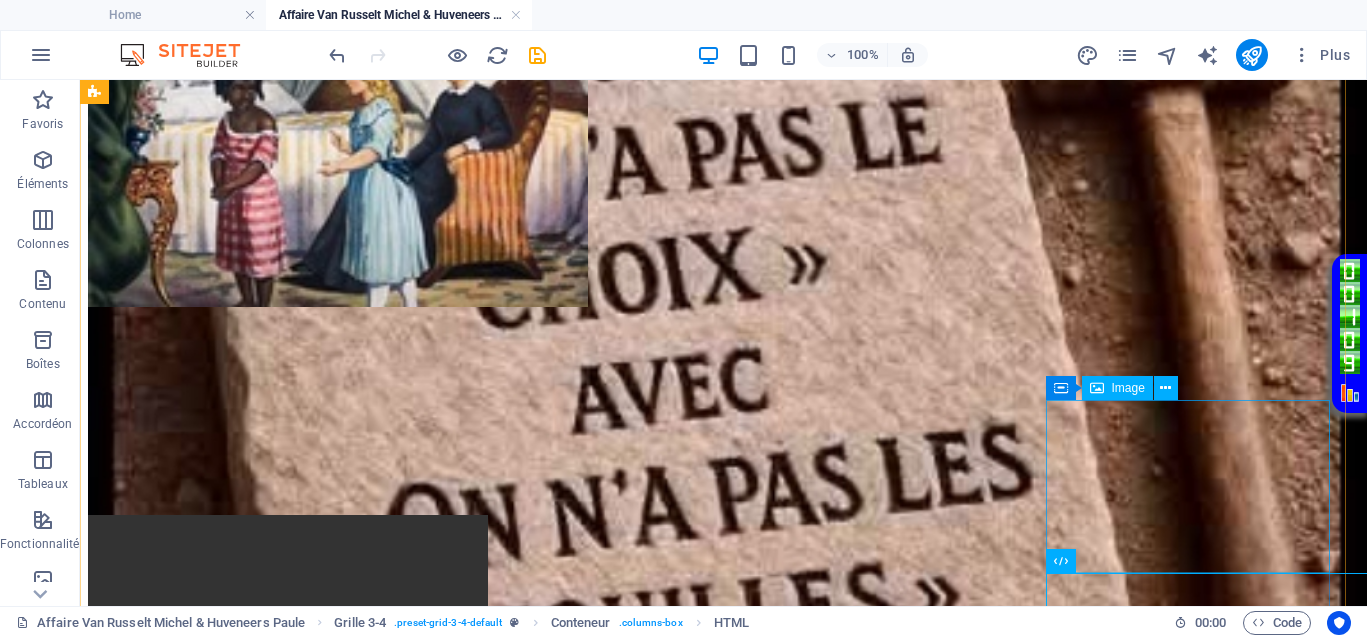 click at bounding box center (723, 2325) 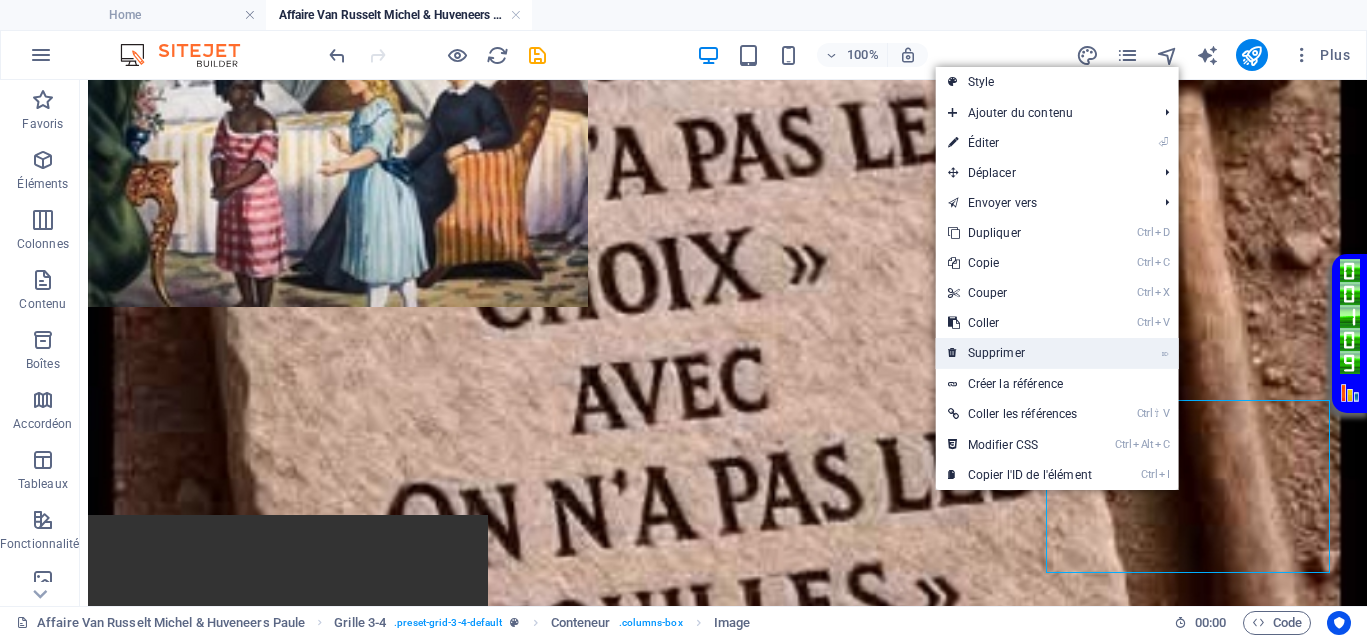 click on "⌦  Supprimer" at bounding box center (1020, 353) 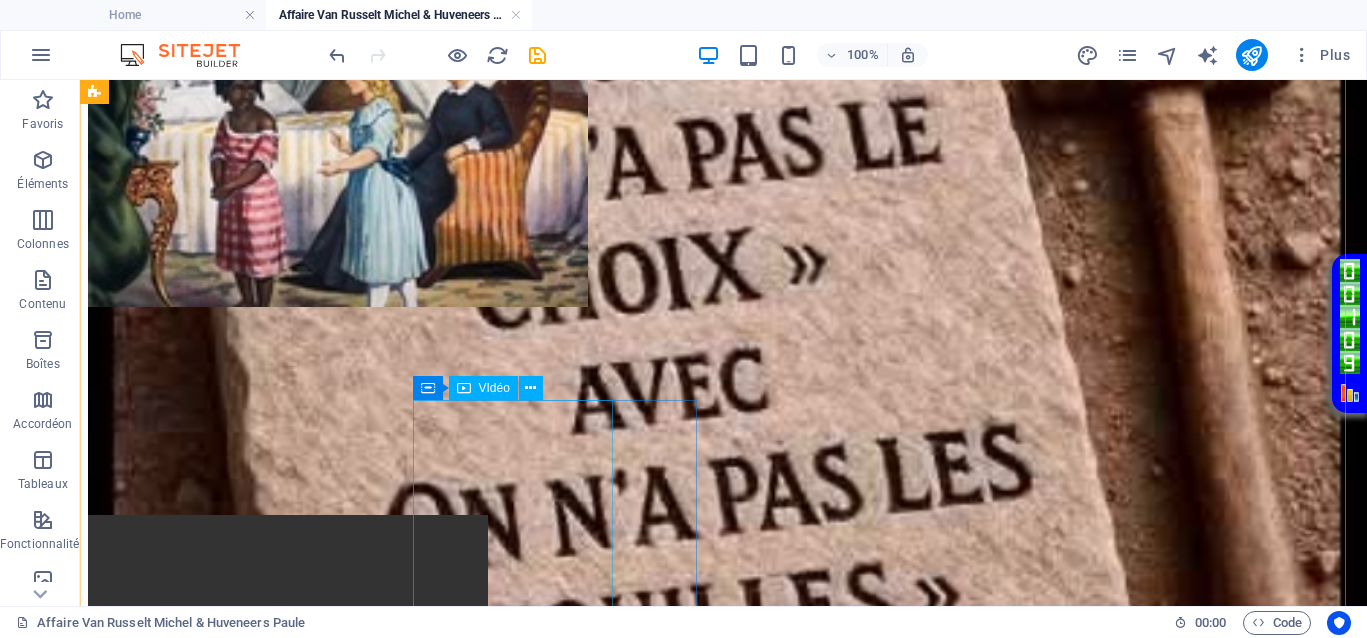 click at bounding box center (723, 1243) 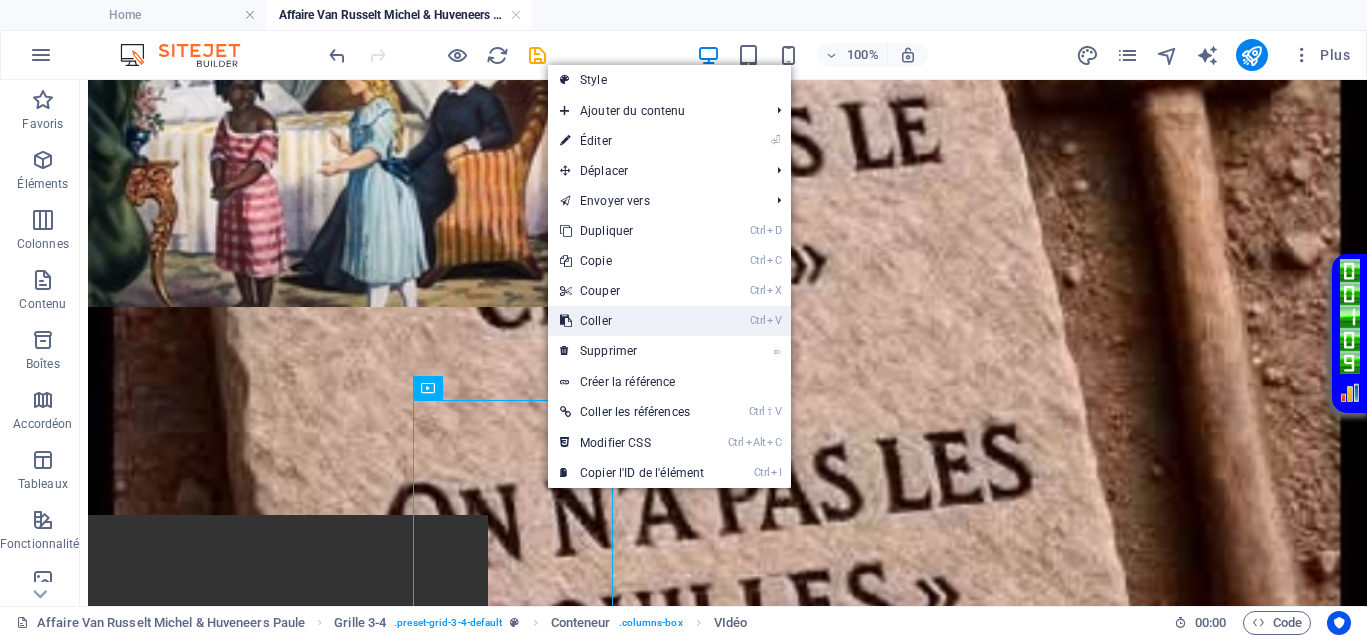 click on "Ctrl V  Coller" at bounding box center (632, 321) 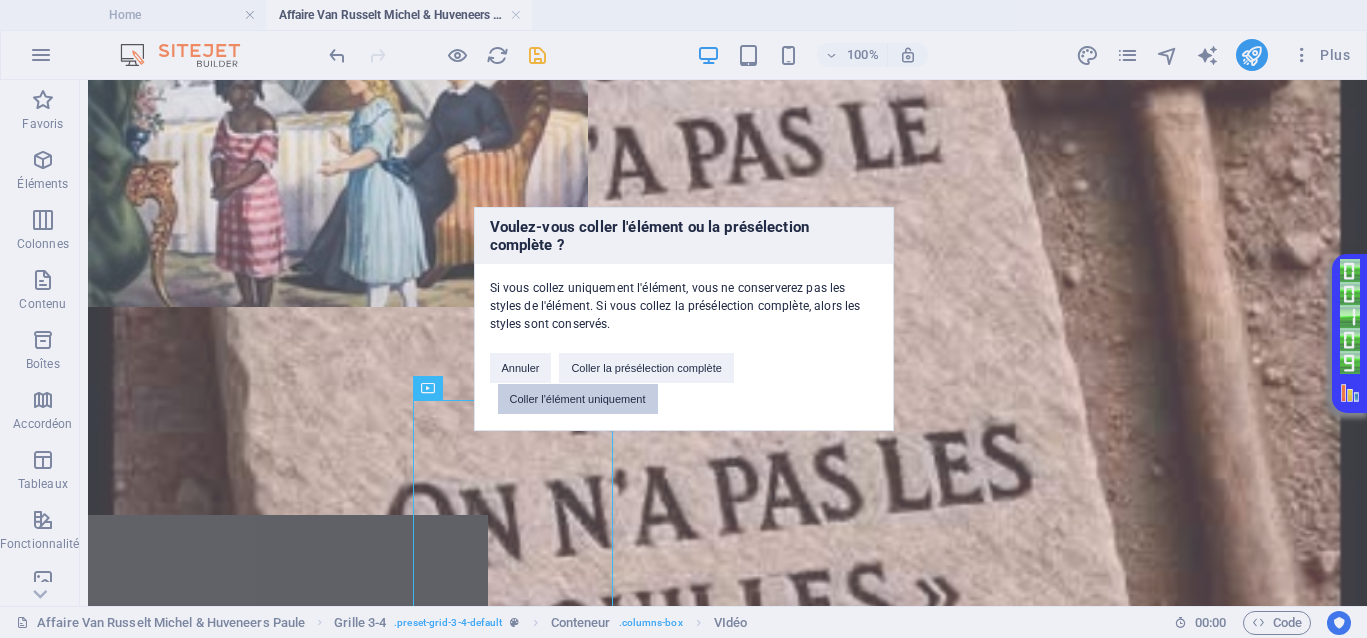 click on "Coller l'élément uniquement" at bounding box center [578, 399] 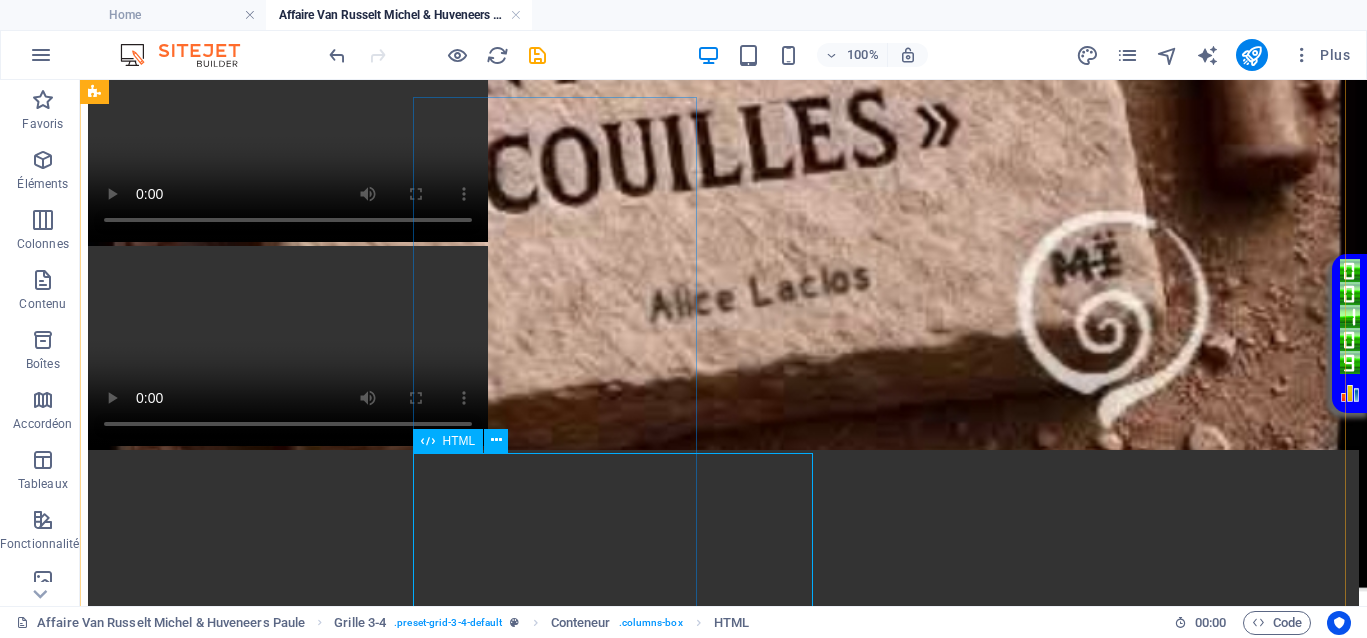 scroll, scrollTop: 1154, scrollLeft: 0, axis: vertical 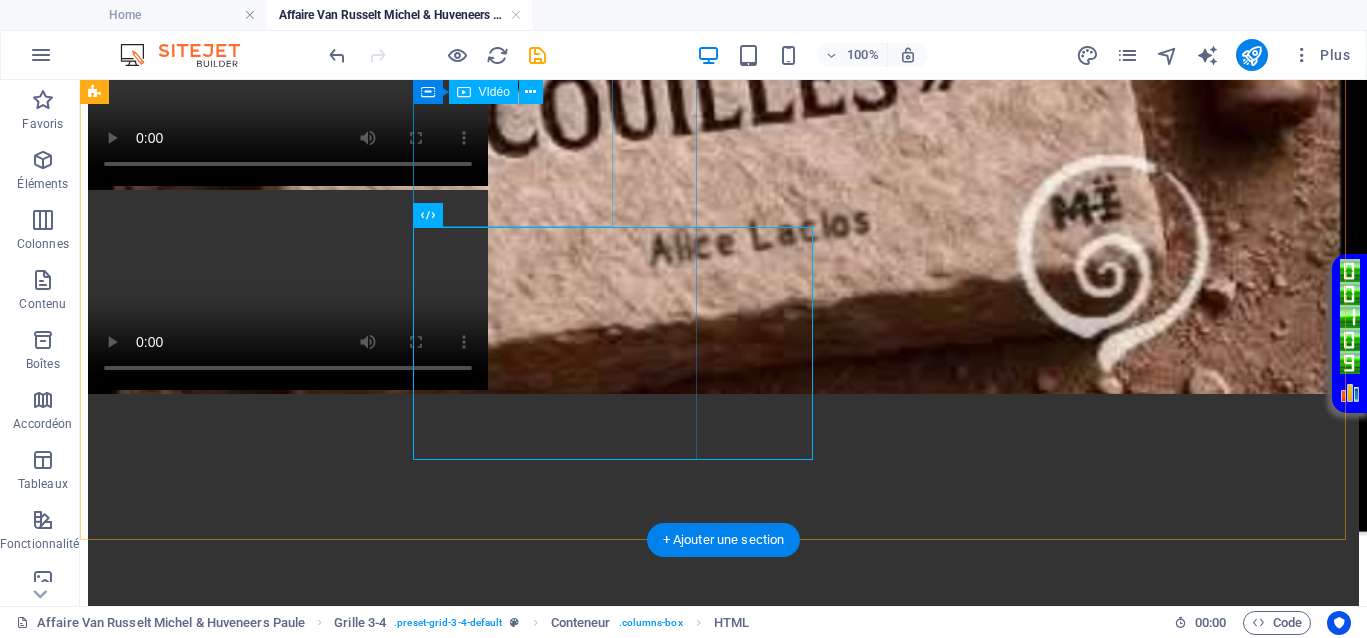 click at bounding box center [723, 714] 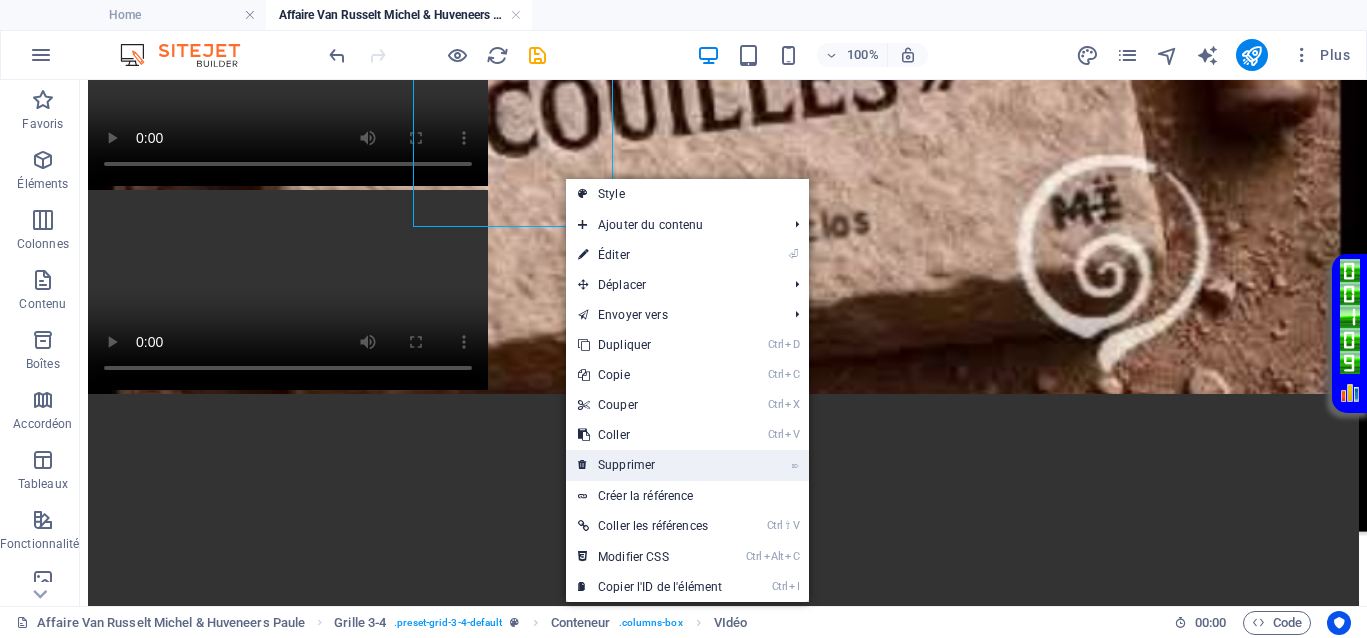click on "⌦  Supprimer" at bounding box center [650, 465] 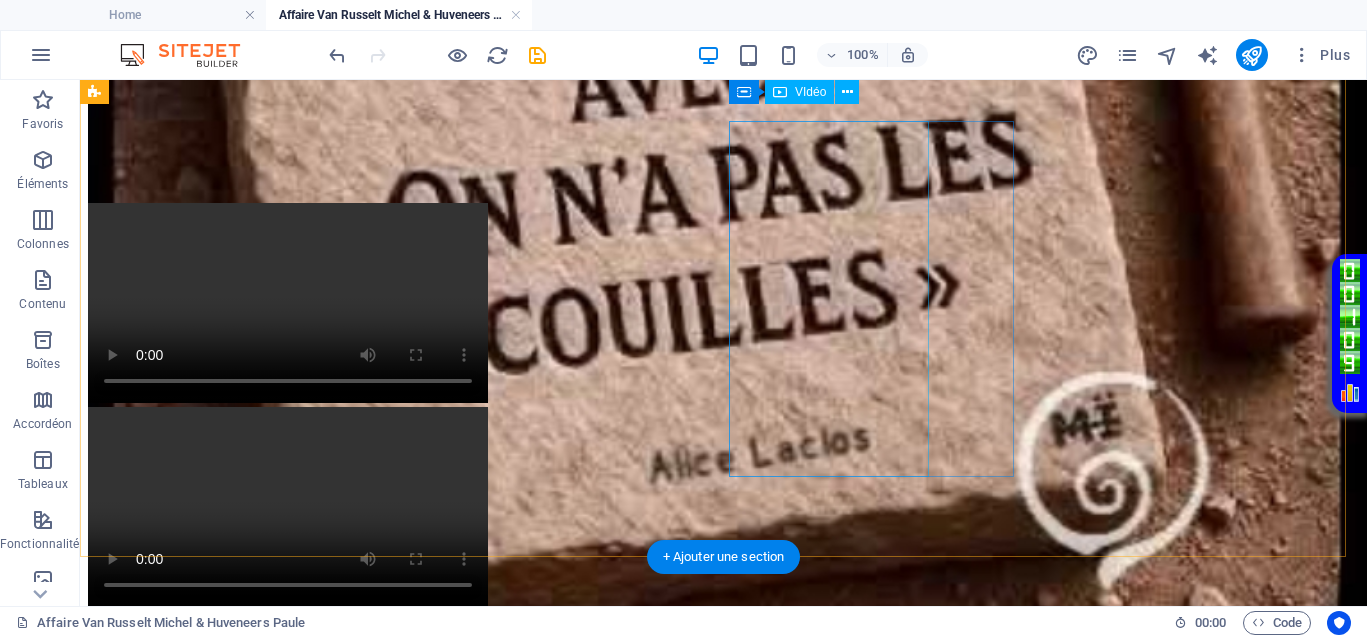 scroll, scrollTop: 904, scrollLeft: 0, axis: vertical 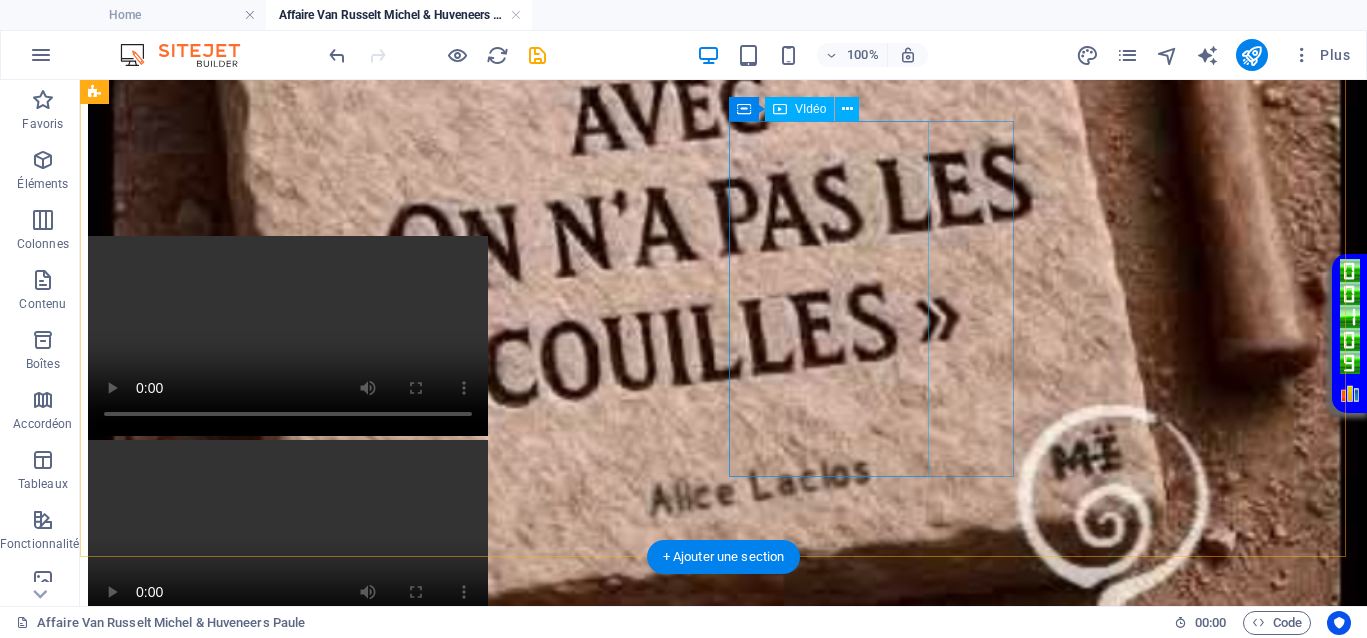 click at bounding box center [723, 1168] 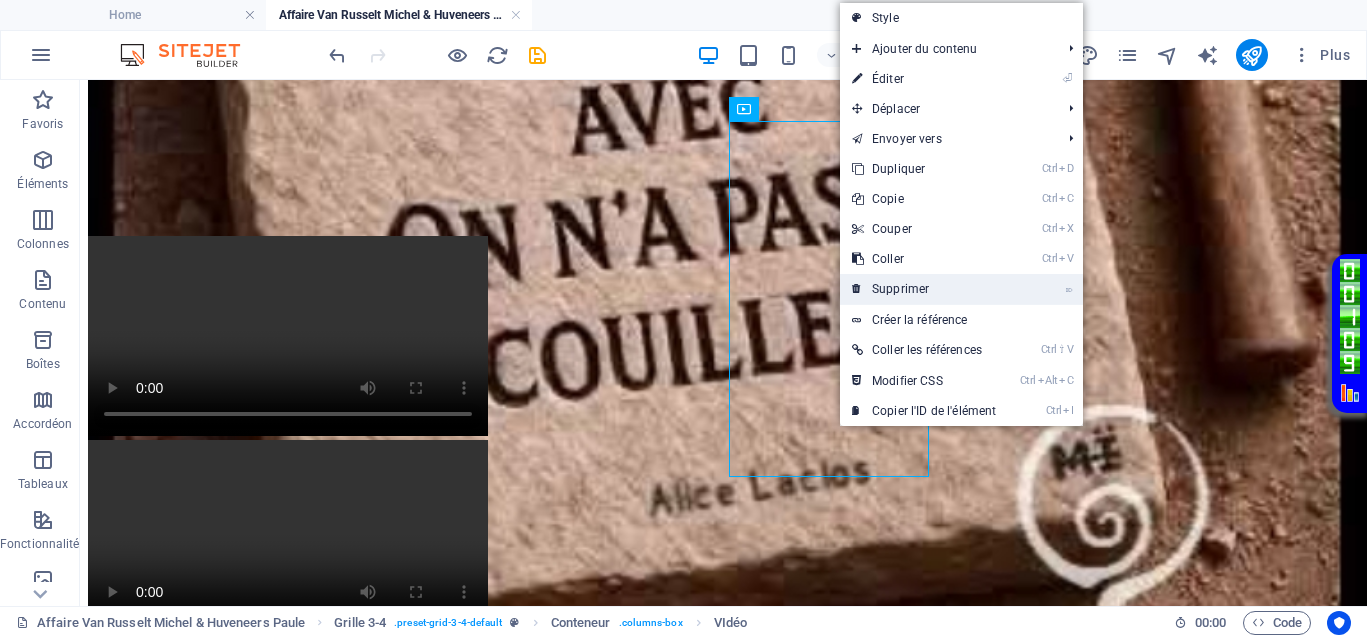 click on "⌦  Supprimer" at bounding box center [924, 289] 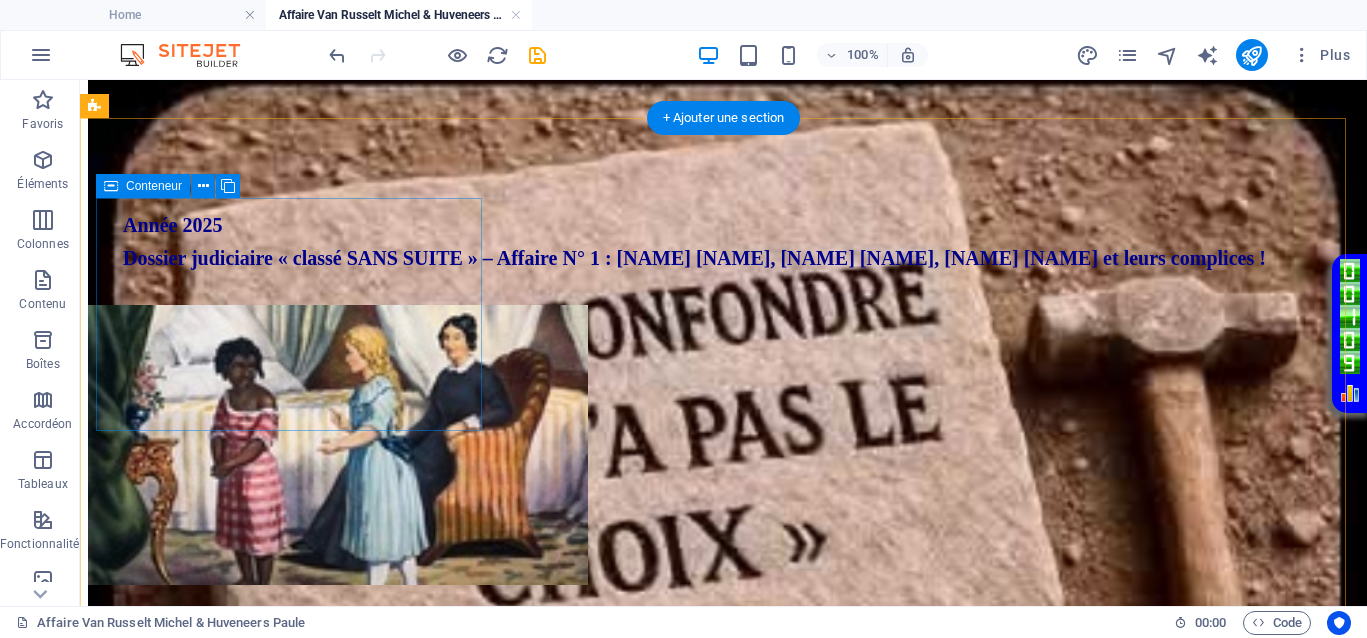 scroll, scrollTop: 279, scrollLeft: 0, axis: vertical 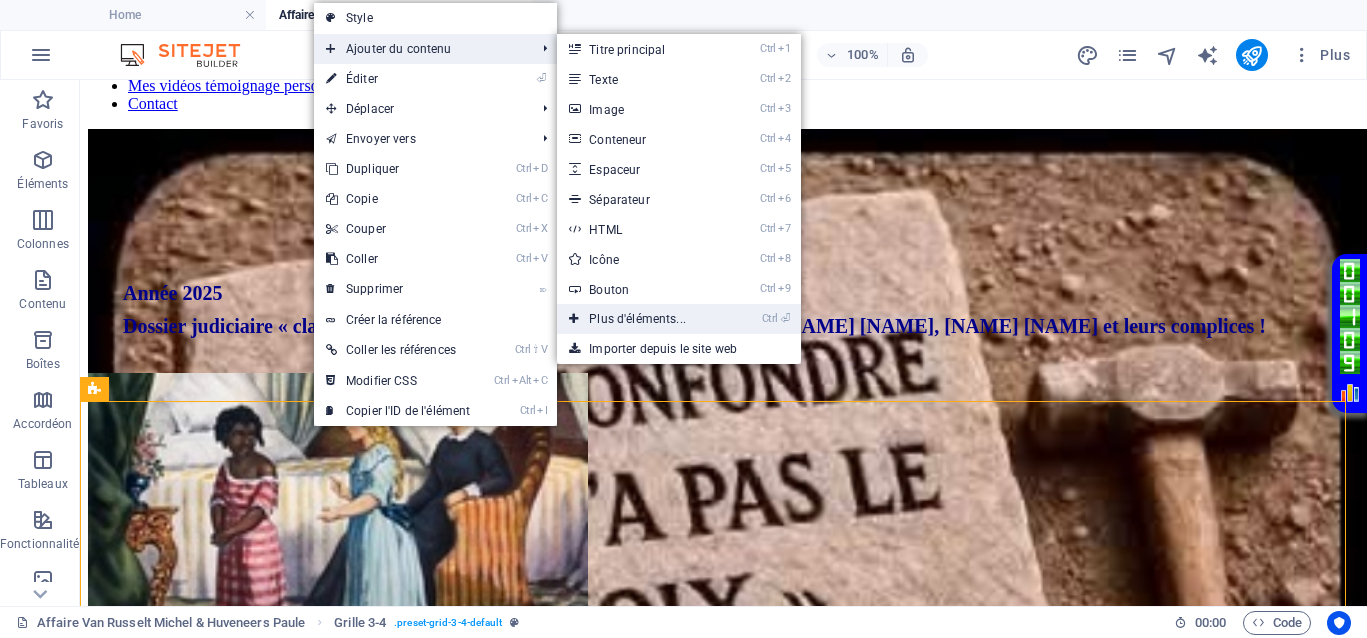 drag, startPoint x: 629, startPoint y: 319, endPoint x: 200, endPoint y: 239, distance: 436.39548 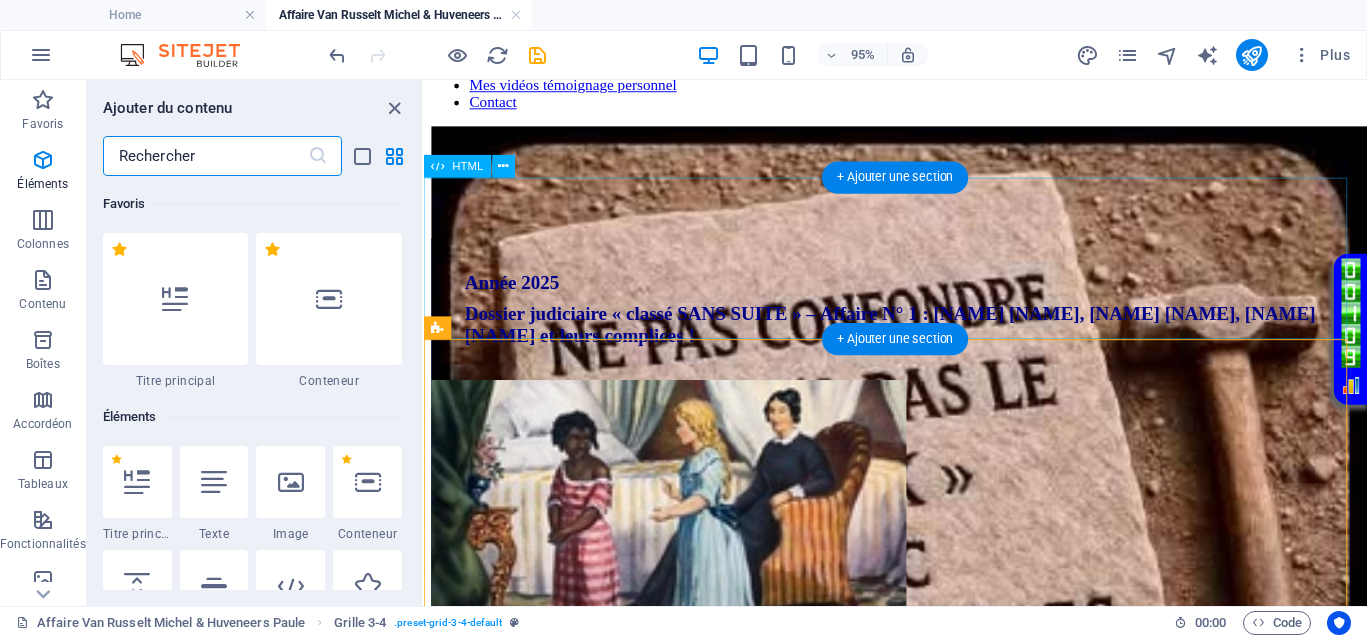 scroll, scrollTop: 327, scrollLeft: 0, axis: vertical 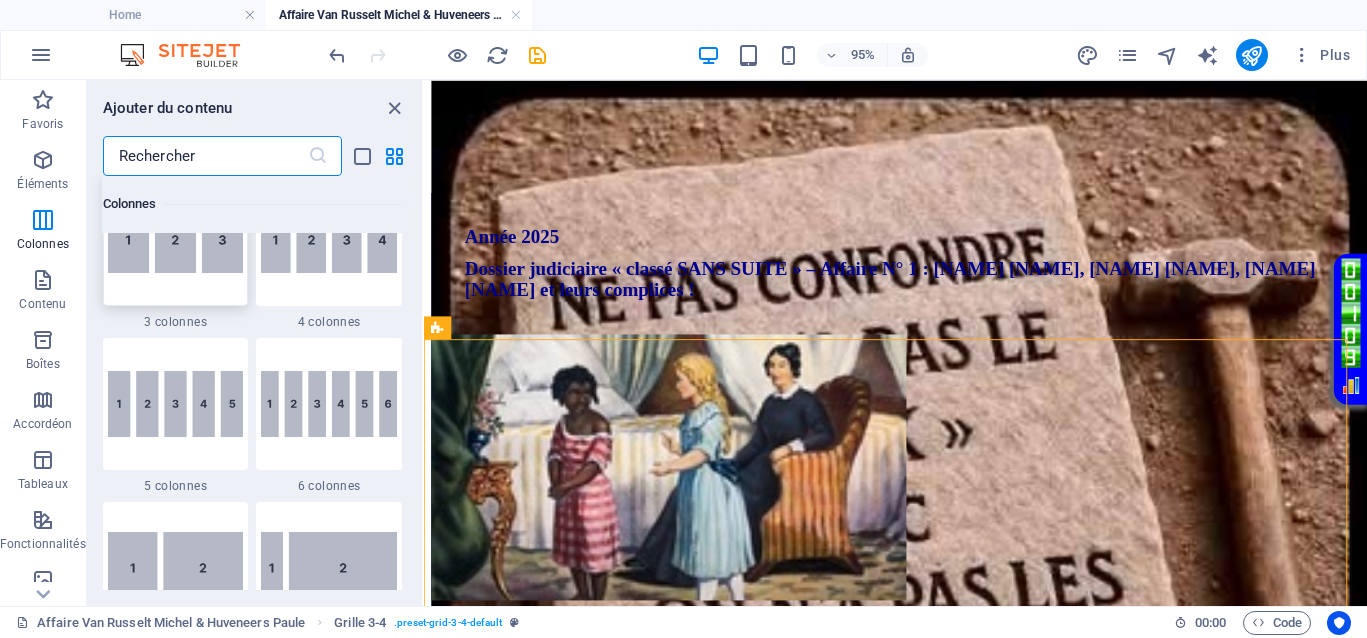 click at bounding box center (176, 240) 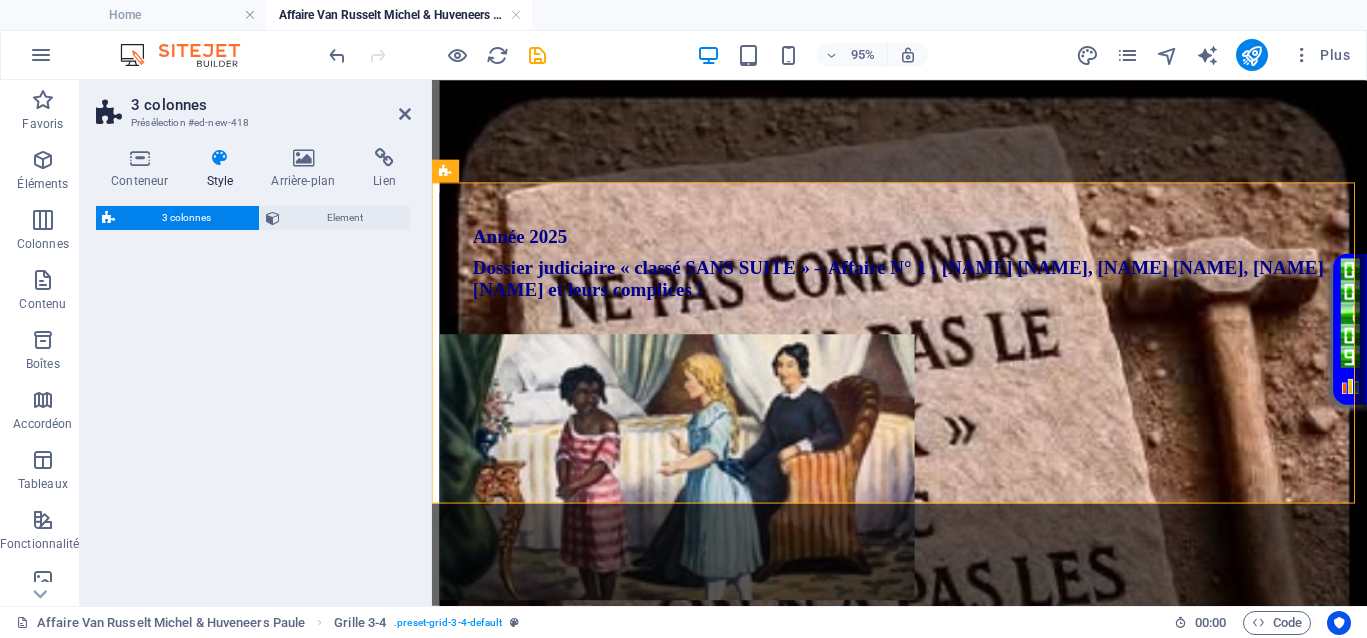 select on "rem" 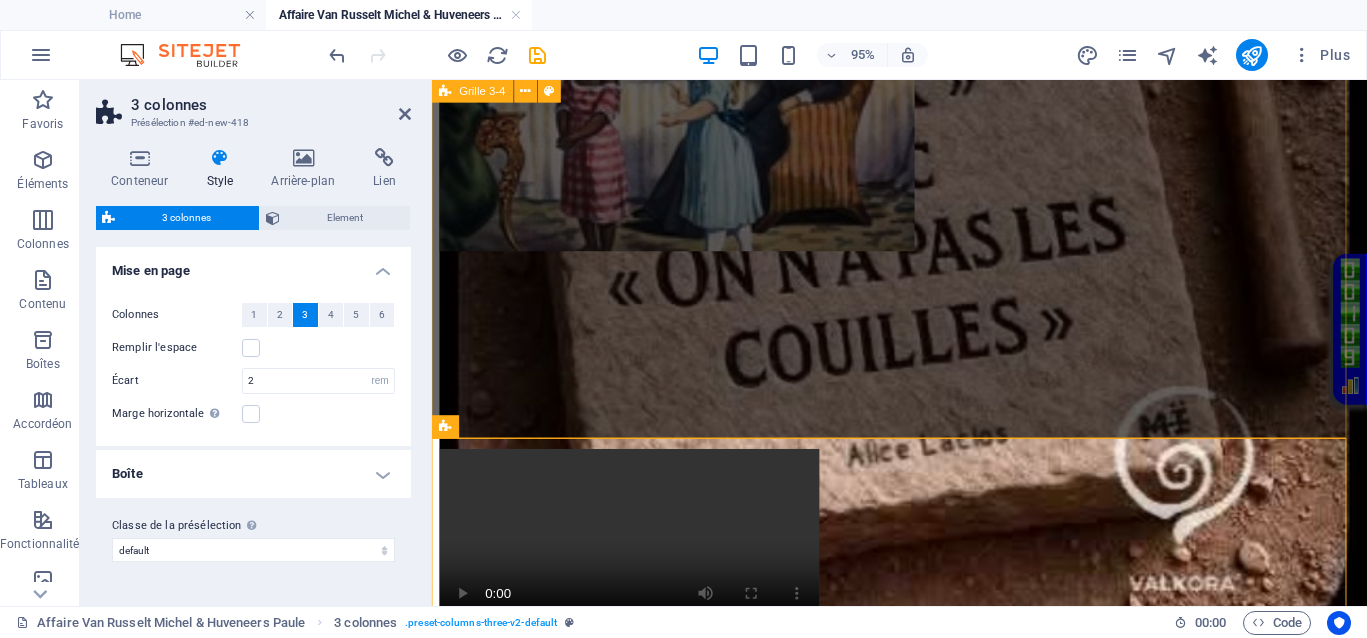 scroll, scrollTop: 650, scrollLeft: 0, axis: vertical 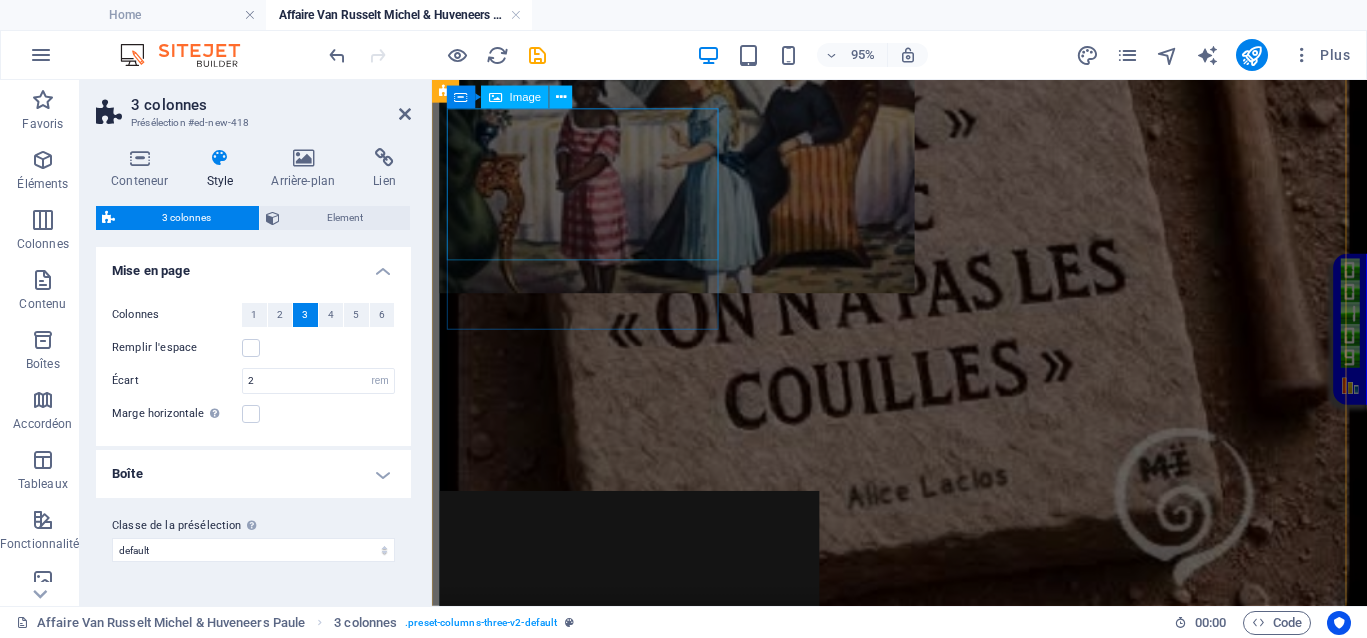 click at bounding box center (924, 167) 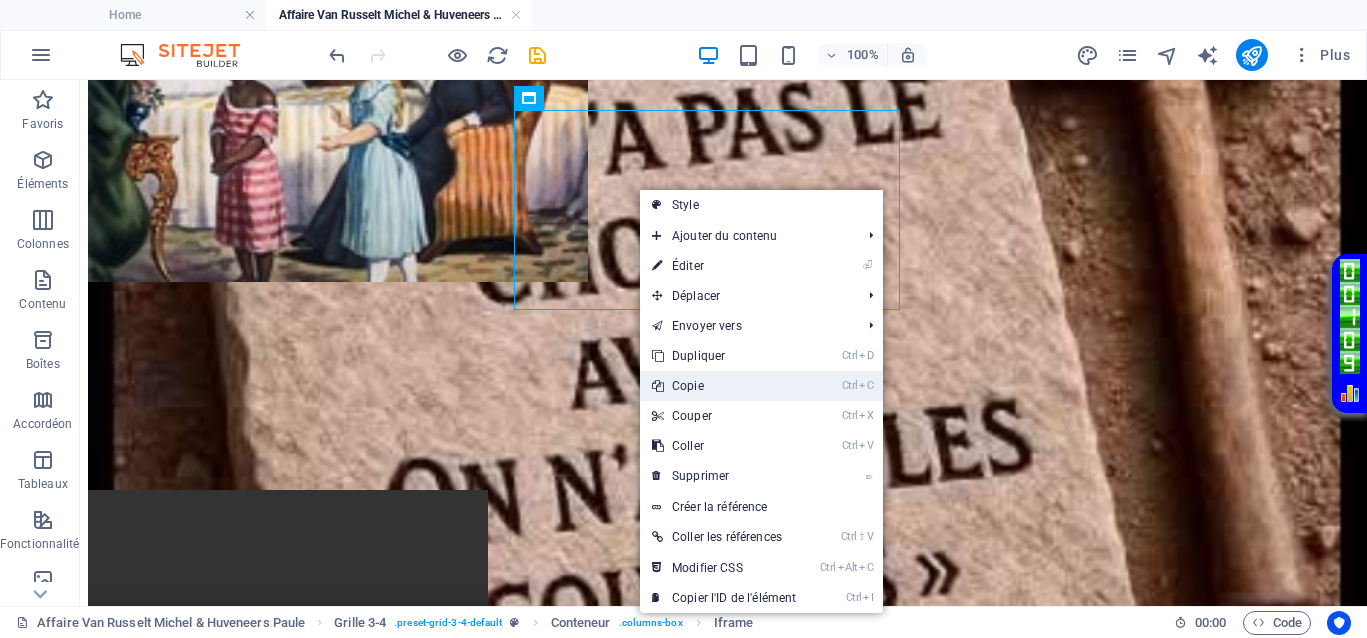 click on "Ctrl C  Copie" at bounding box center [724, 386] 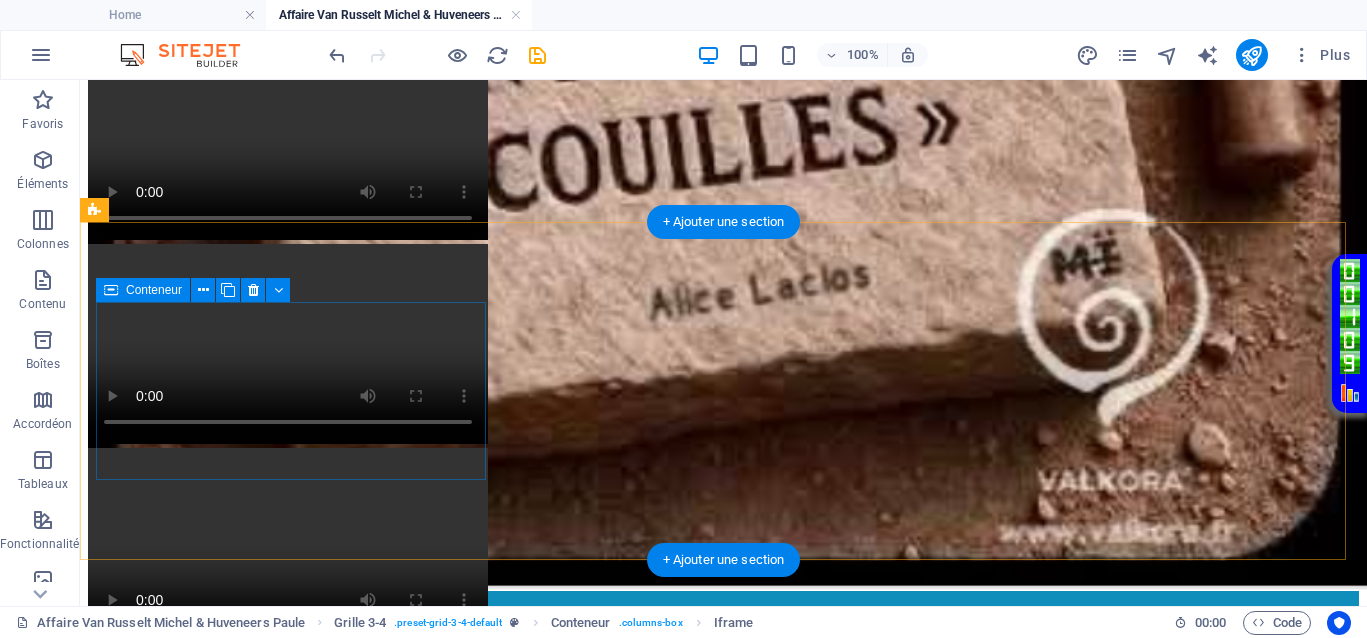 scroll, scrollTop: 1150, scrollLeft: 0, axis: vertical 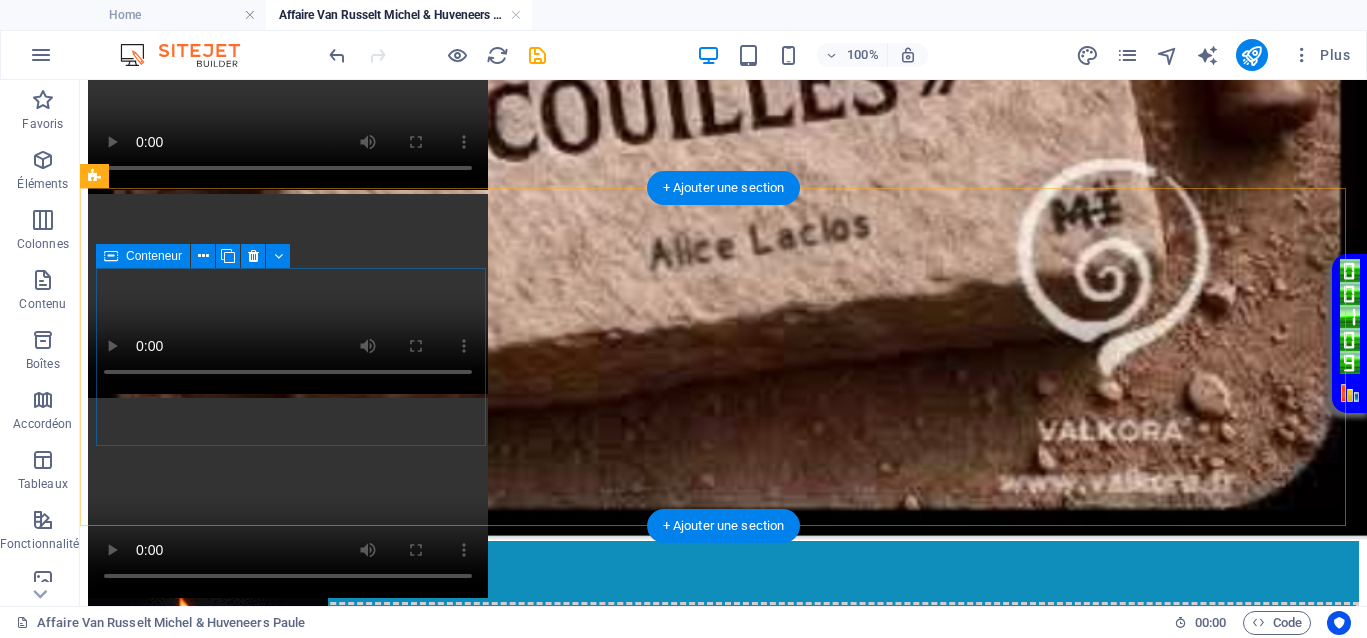 click on "Coller le presse-papiers" at bounding box center [797, 1049] 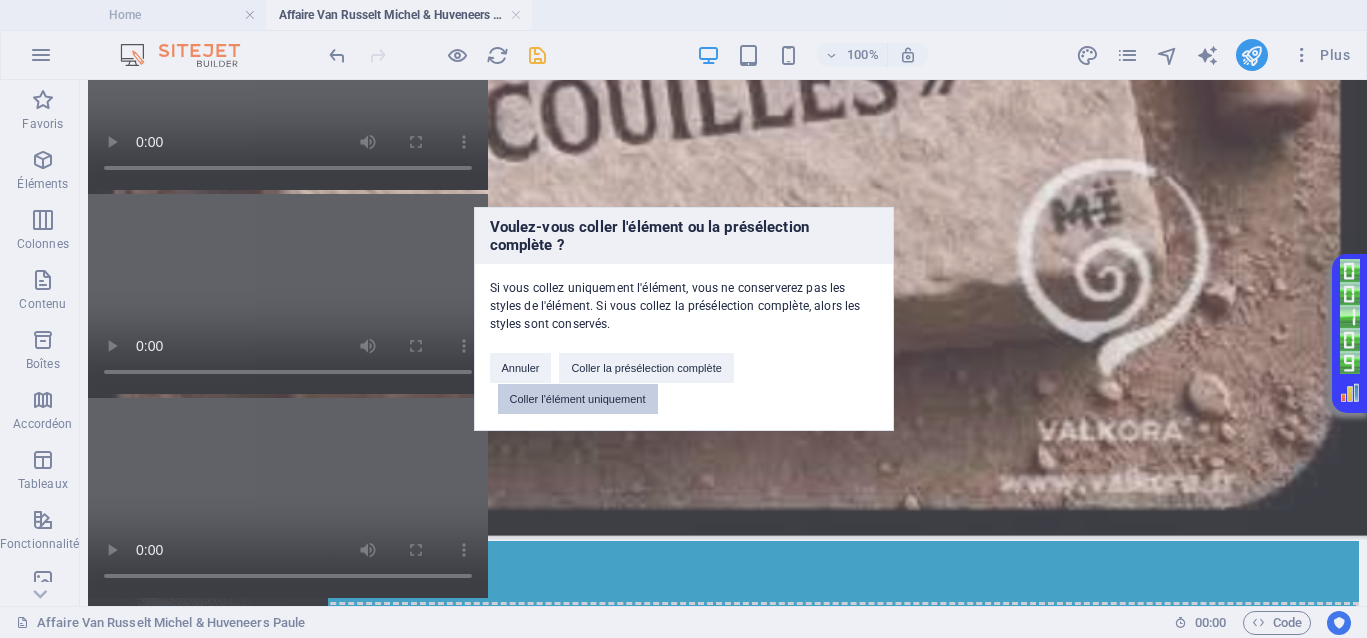 click on "Coller l'élément uniquement" at bounding box center (578, 399) 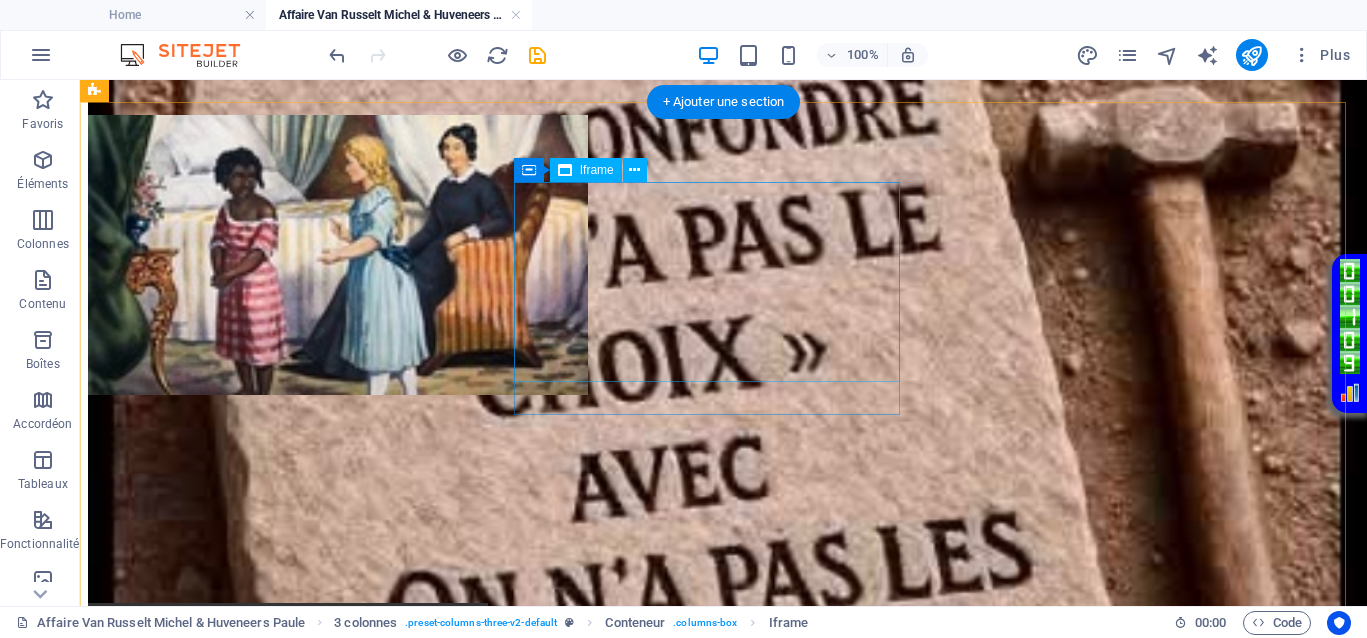 scroll, scrollTop: 525, scrollLeft: 0, axis: vertical 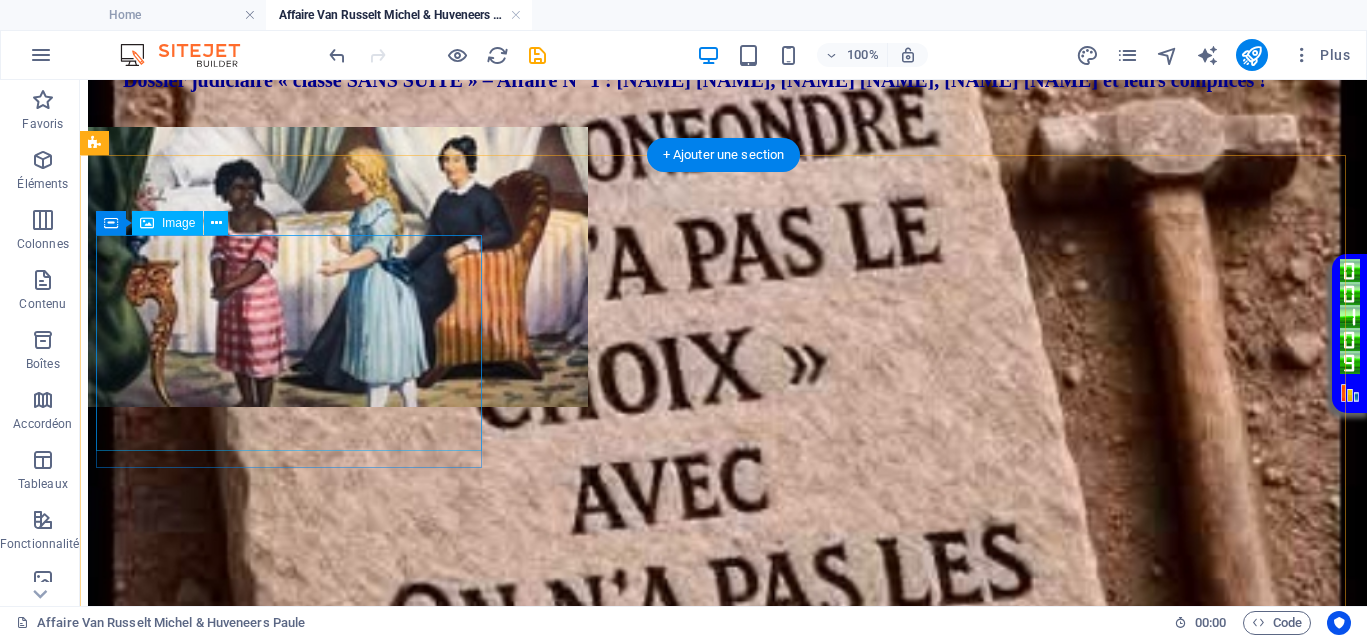 click at bounding box center (723, 269) 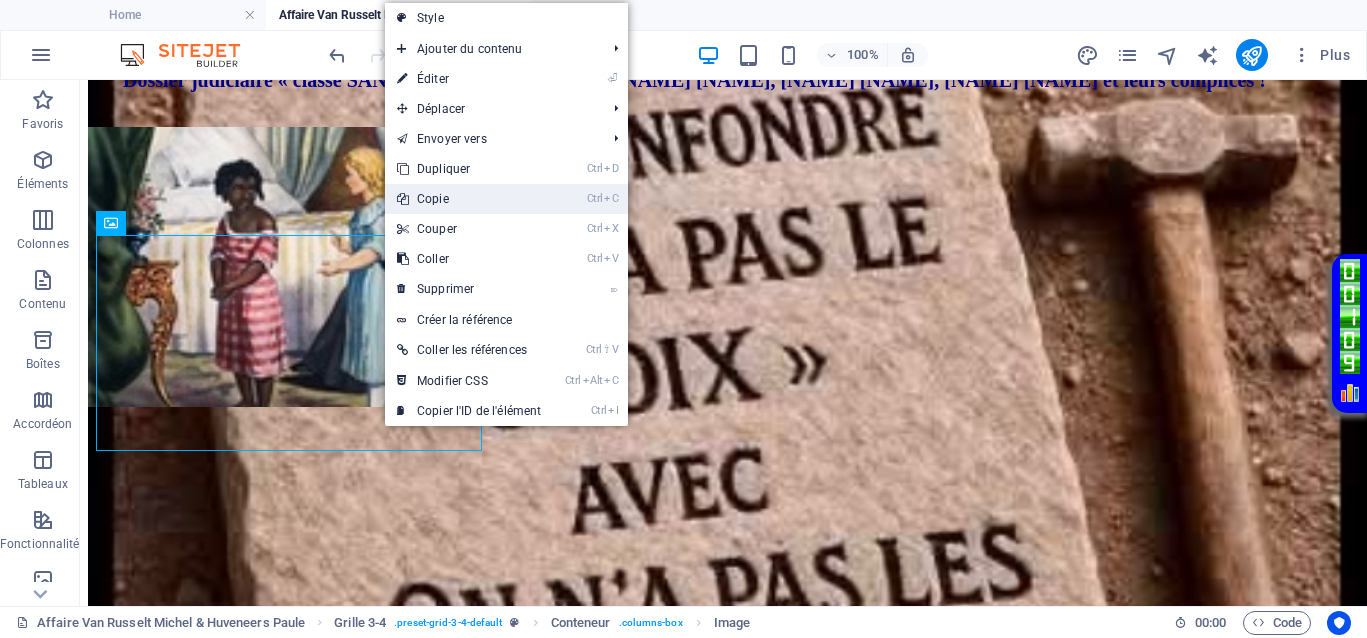 drag, startPoint x: 445, startPoint y: 202, endPoint x: 364, endPoint y: 122, distance: 113.84639 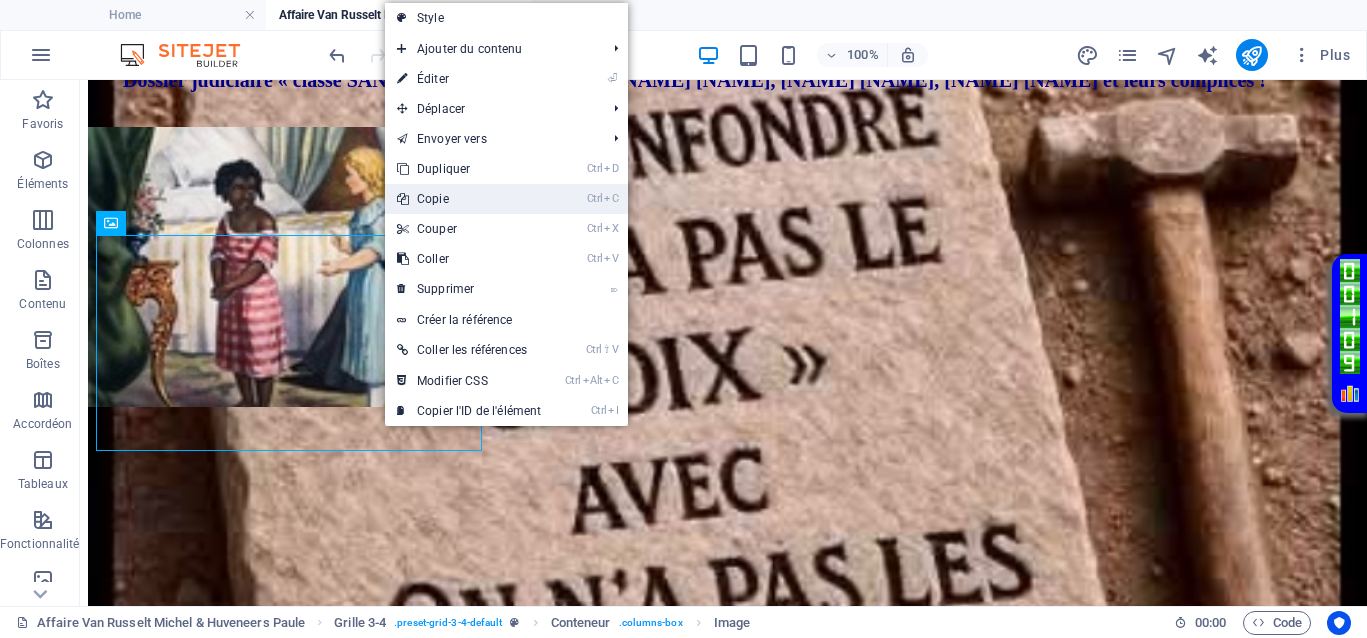 click on "Ctrl C  Copie" at bounding box center (469, 199) 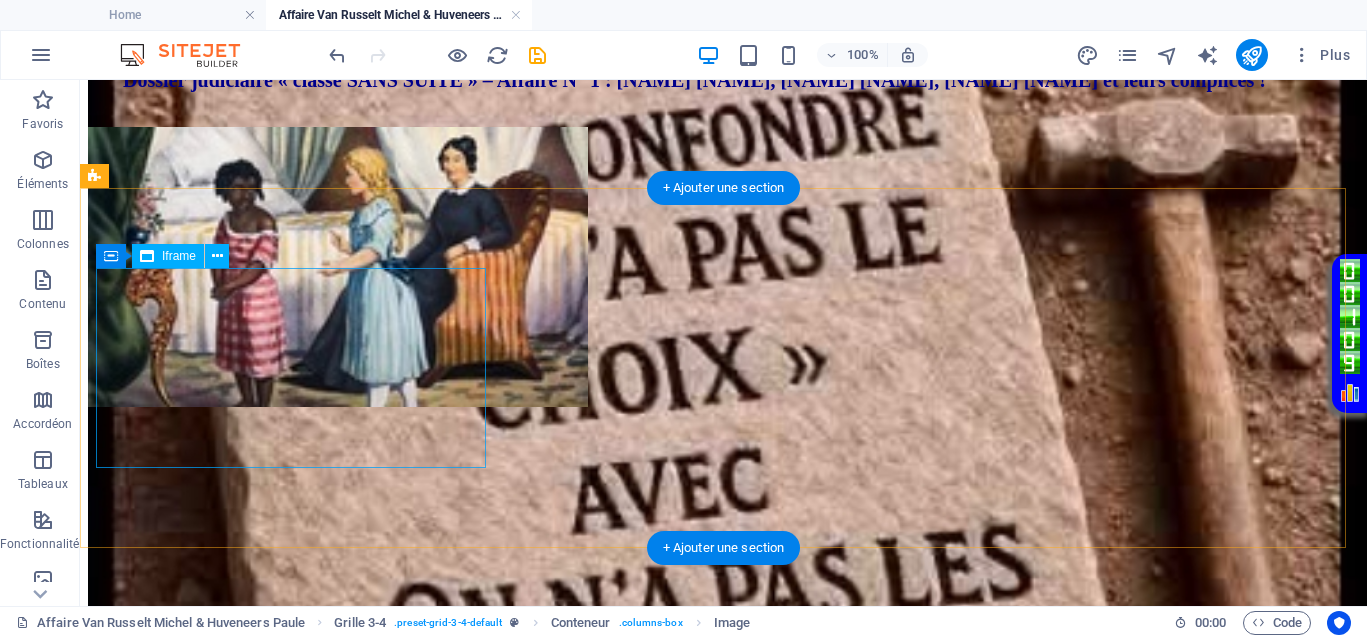 scroll, scrollTop: 1150, scrollLeft: 0, axis: vertical 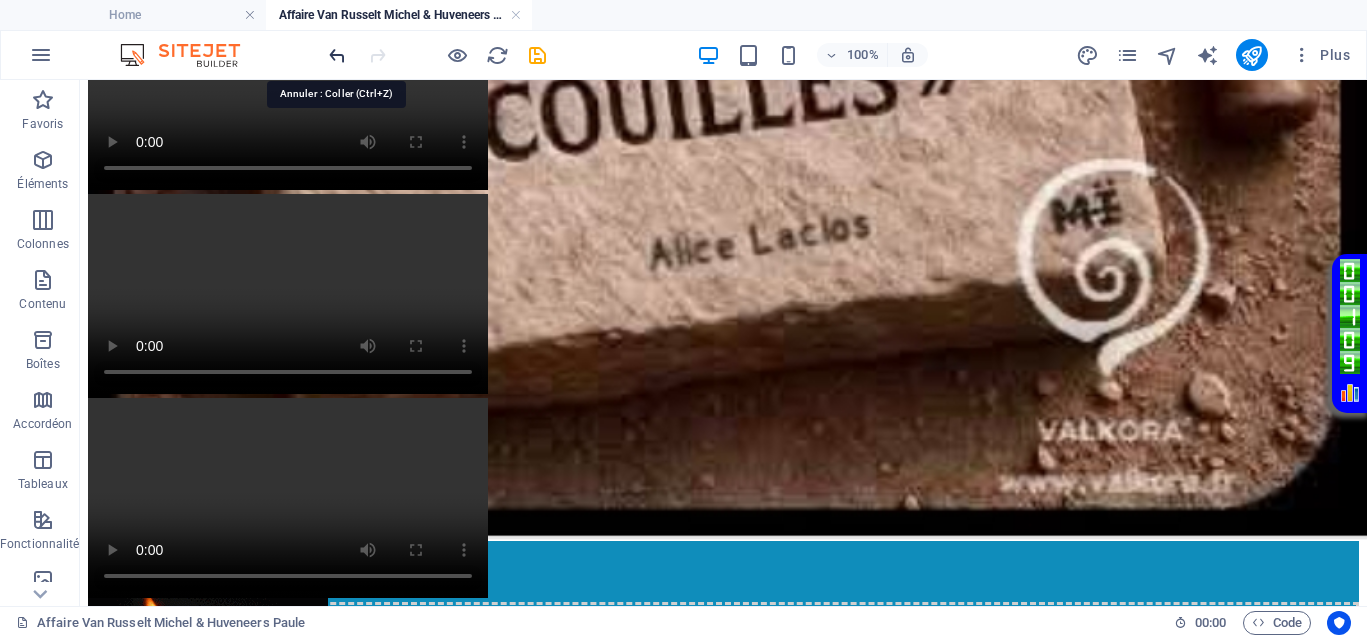 click at bounding box center (337, 55) 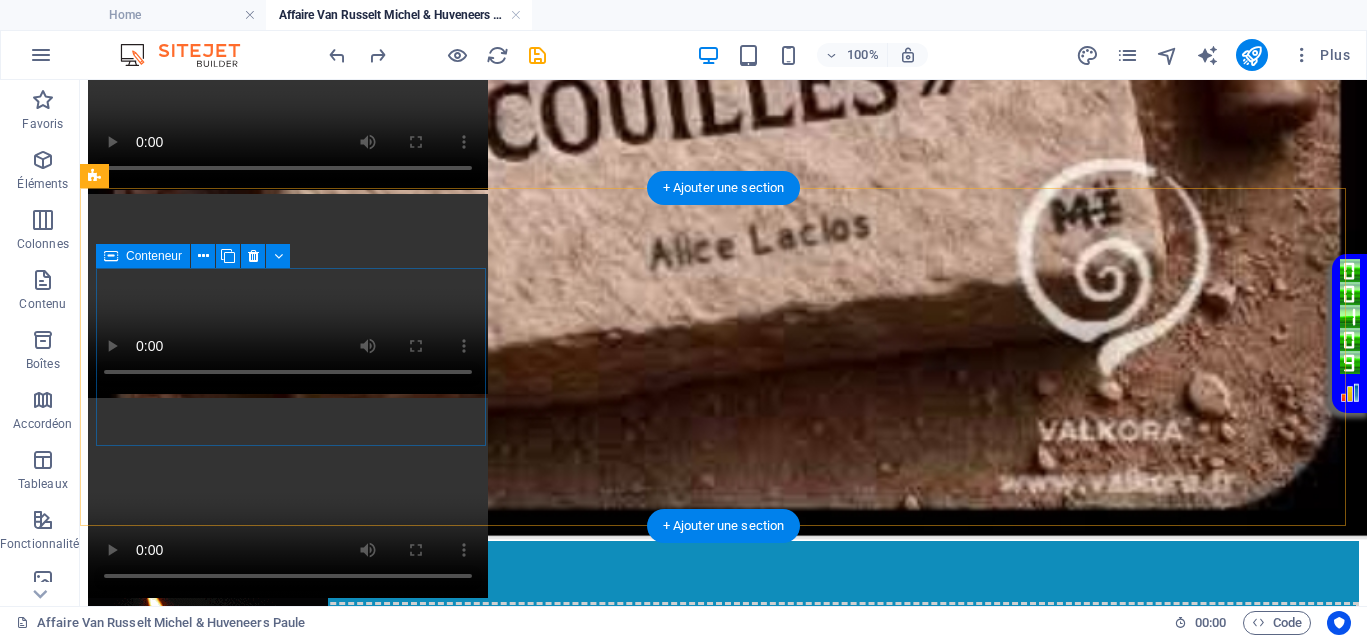 click on "Coller le presse-papiers" at bounding box center [797, 1049] 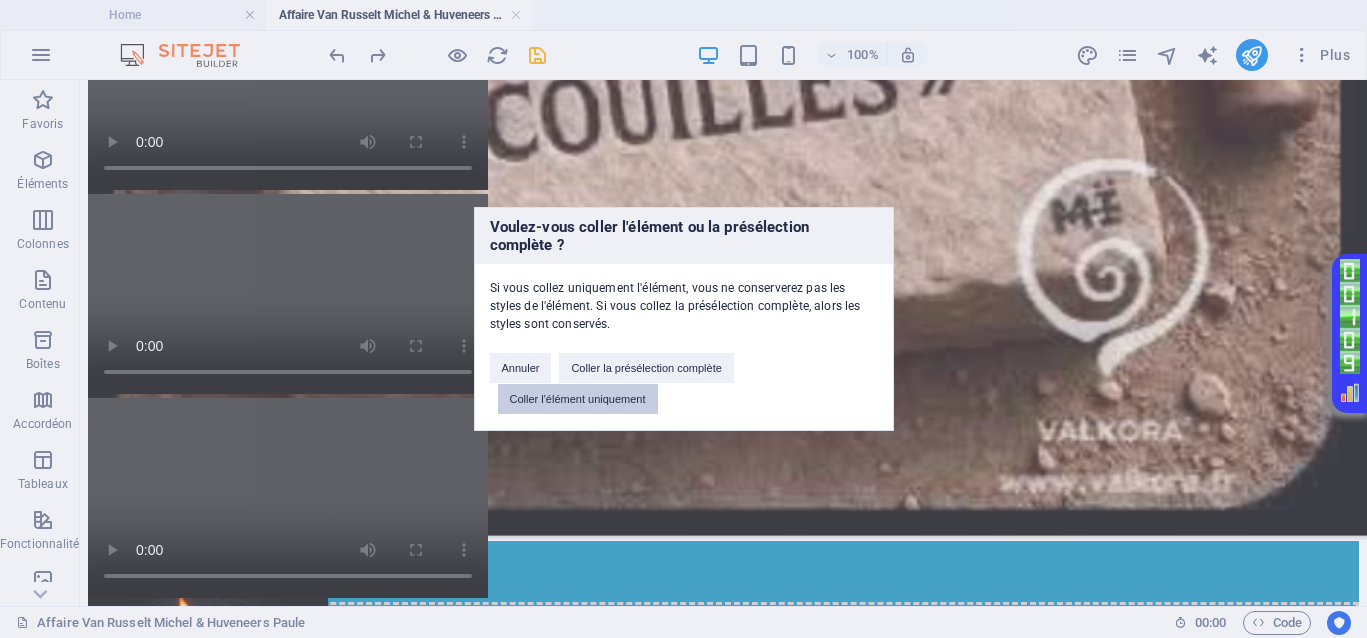 click on "Coller l'élément uniquement" at bounding box center (578, 399) 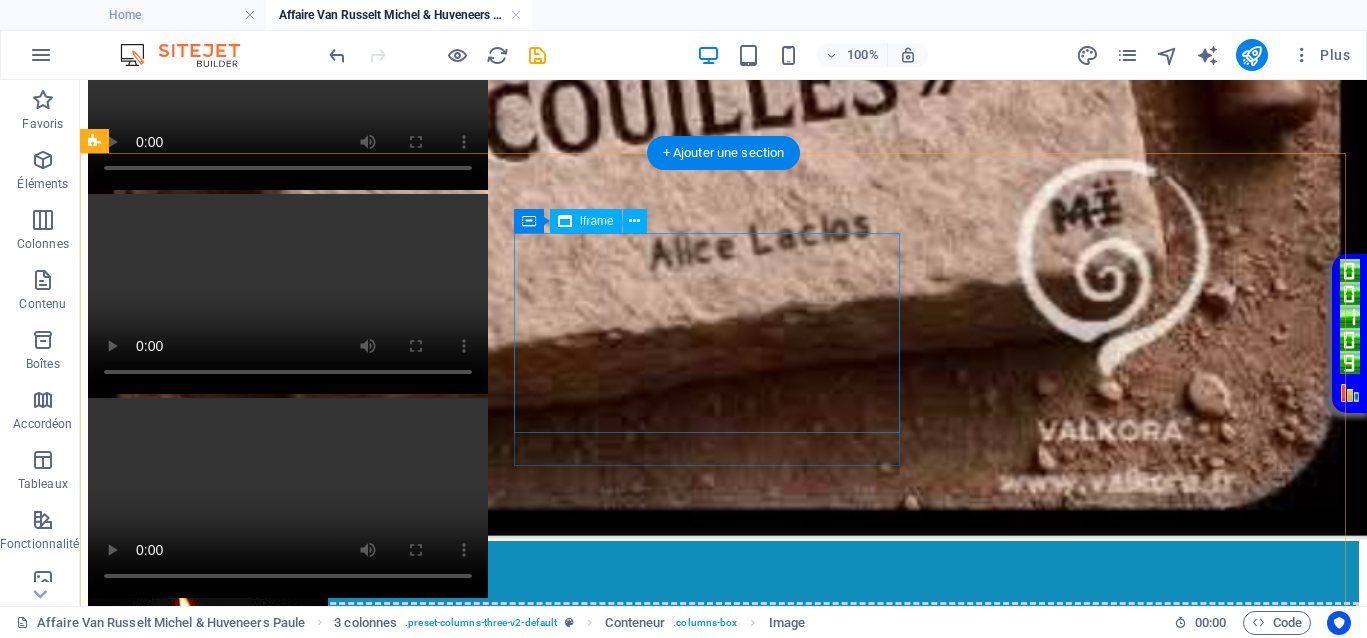 scroll, scrollTop: 525, scrollLeft: 0, axis: vertical 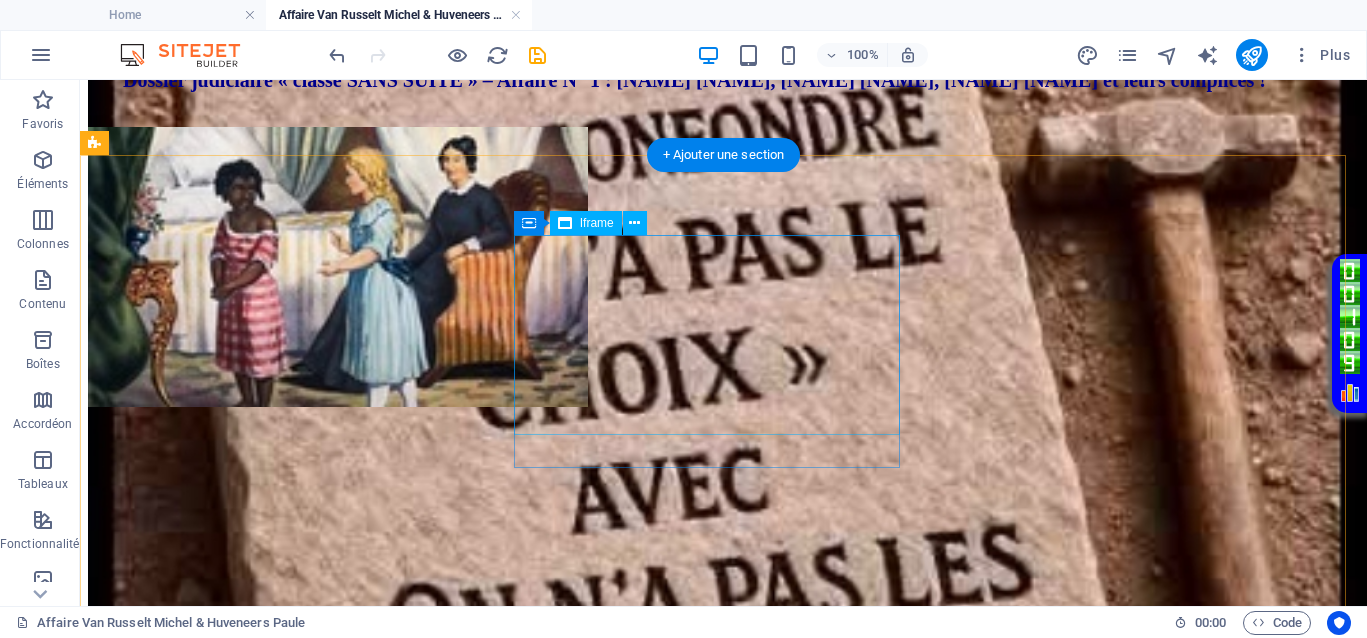click on "</div>" at bounding box center [723, 513] 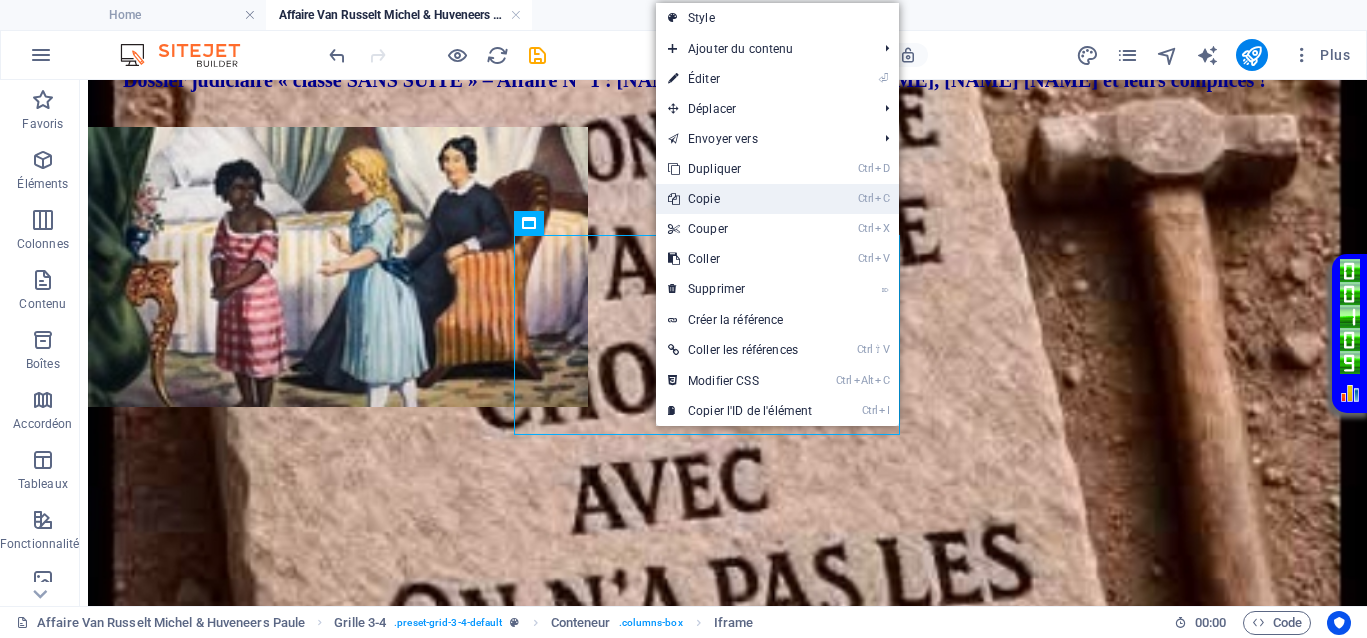 click on "Ctrl C  Copie" at bounding box center [740, 199] 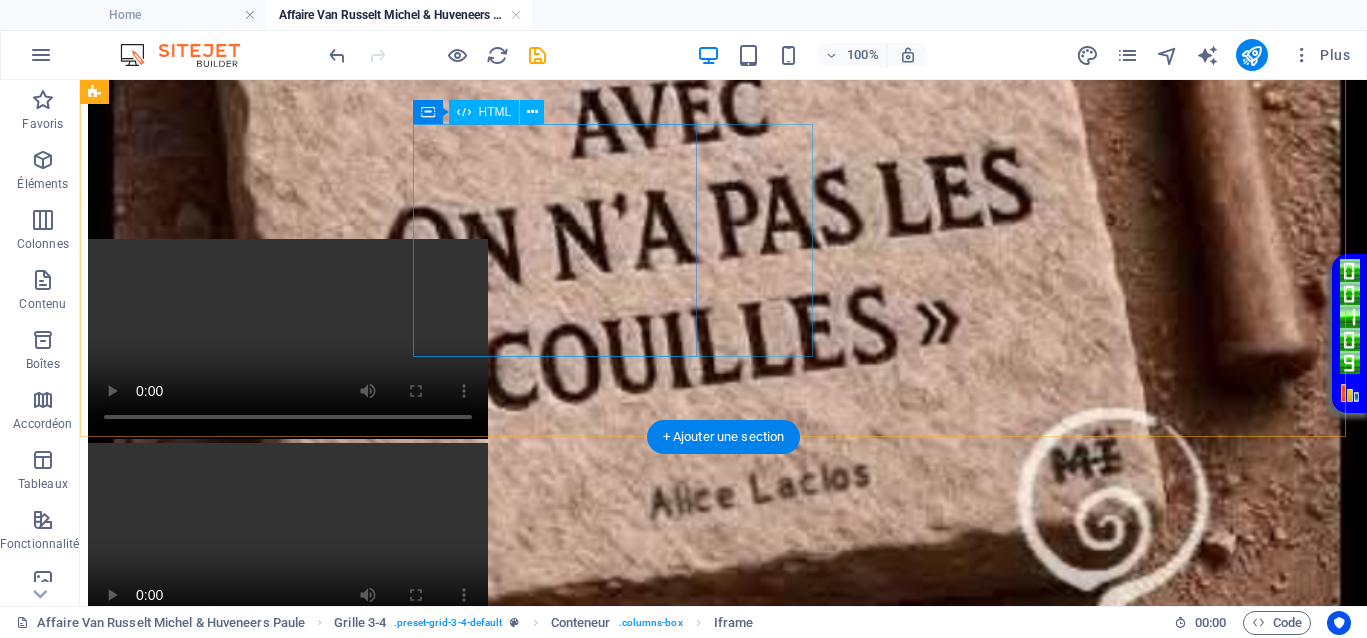 scroll, scrollTop: 1150, scrollLeft: 0, axis: vertical 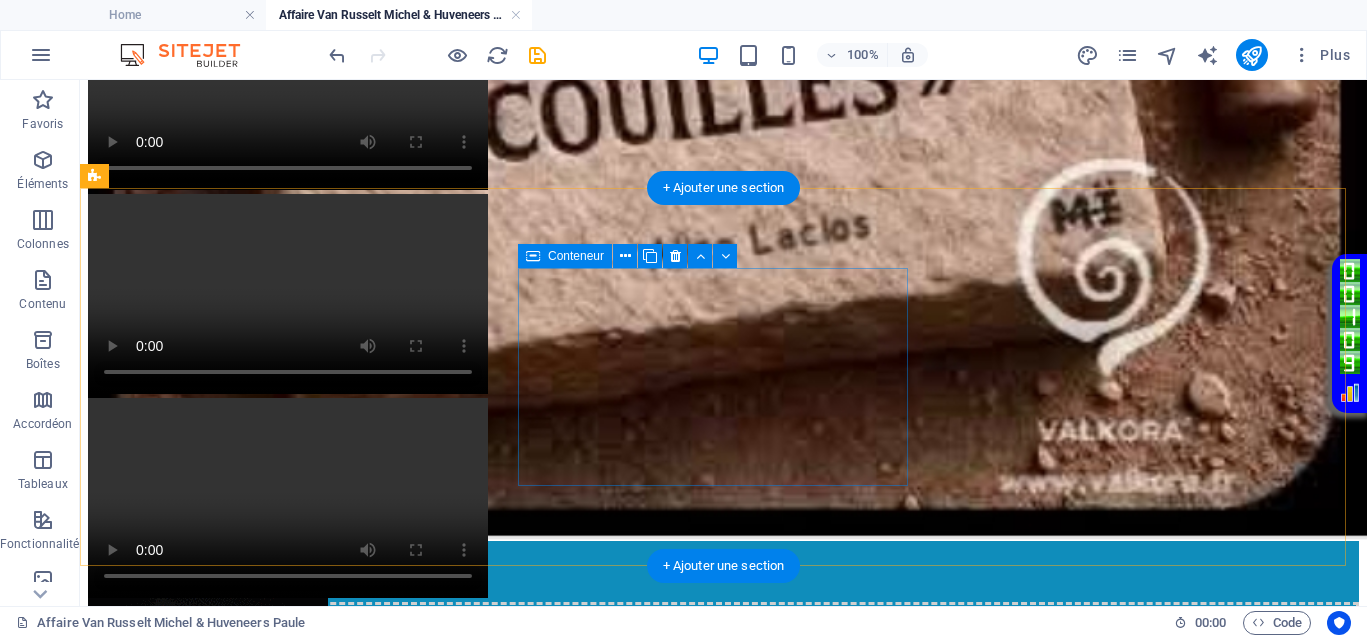 click on "Coller le presse-papiers" at bounding box center (797, 1333) 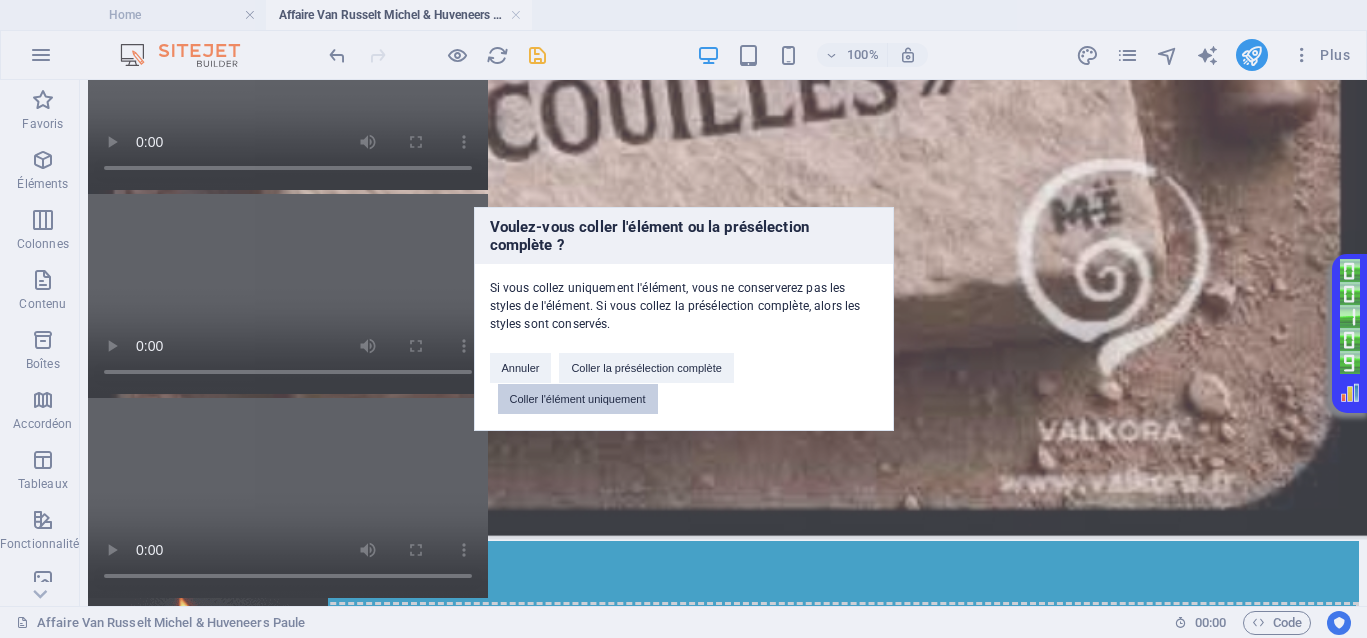 click on "Coller l'élément uniquement" at bounding box center (578, 399) 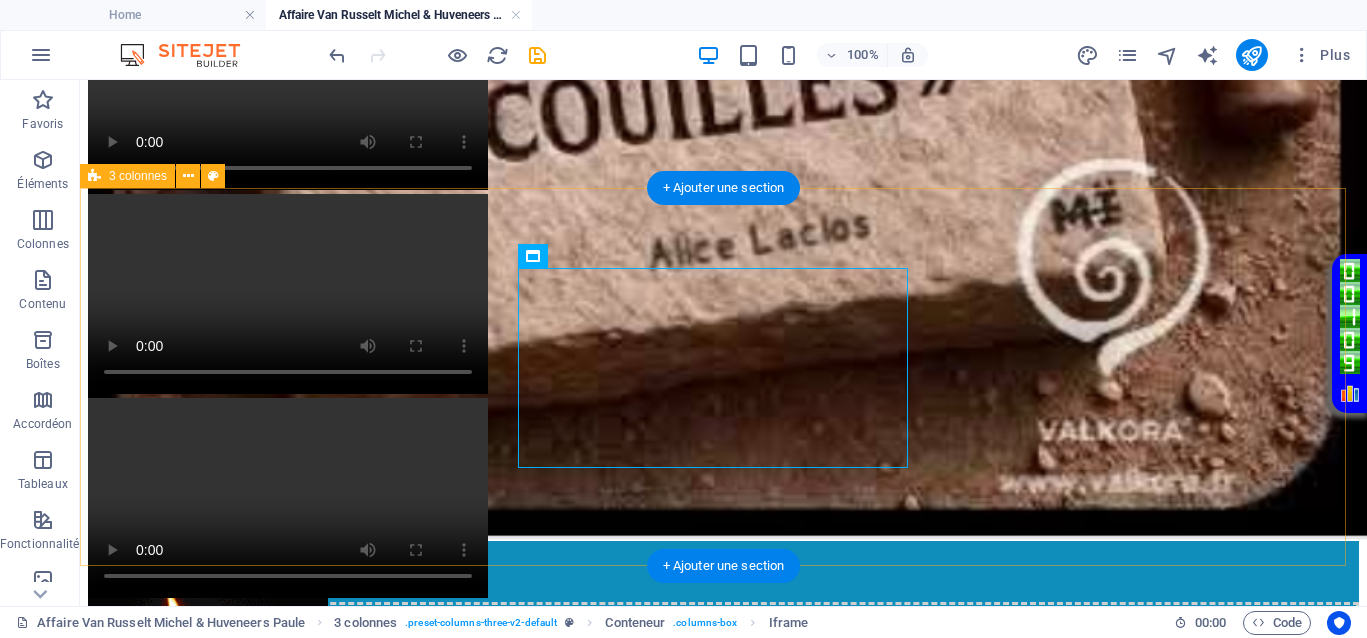 click on "</div> Déposer le contenu ici ou  Ajouter les éléments  Coller le presse-papiers" at bounding box center [723, 1263] 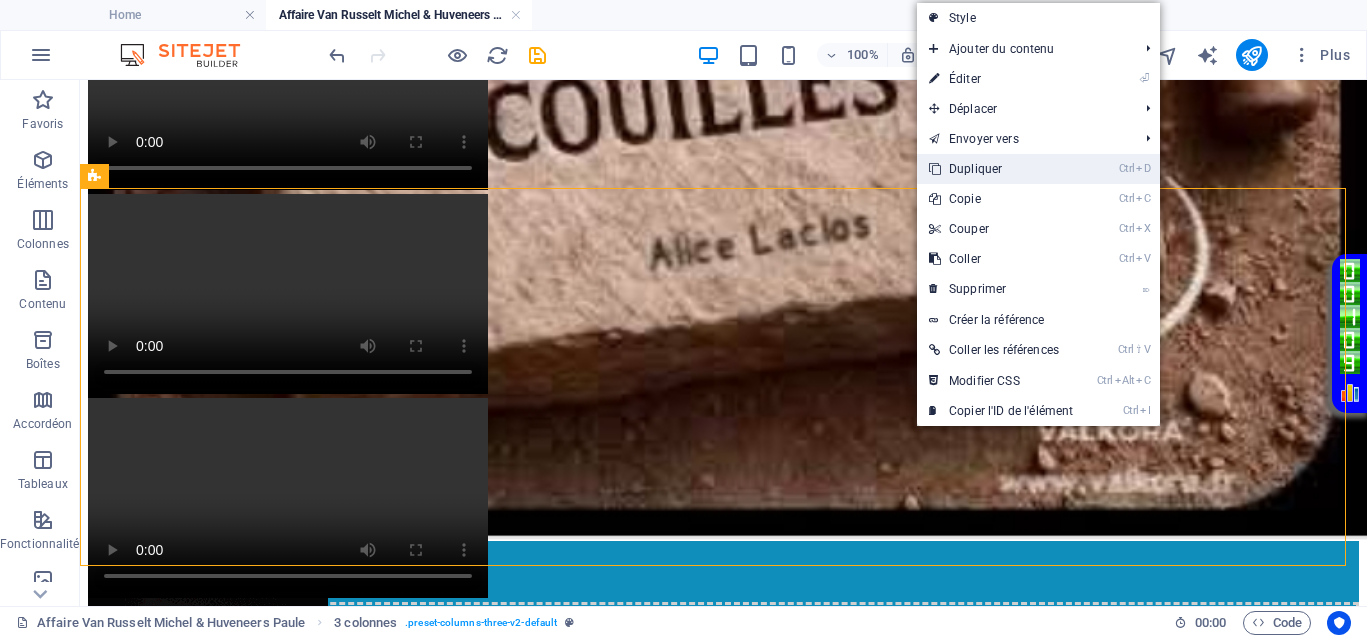 click on "Ctrl D  Dupliquer" at bounding box center [1001, 169] 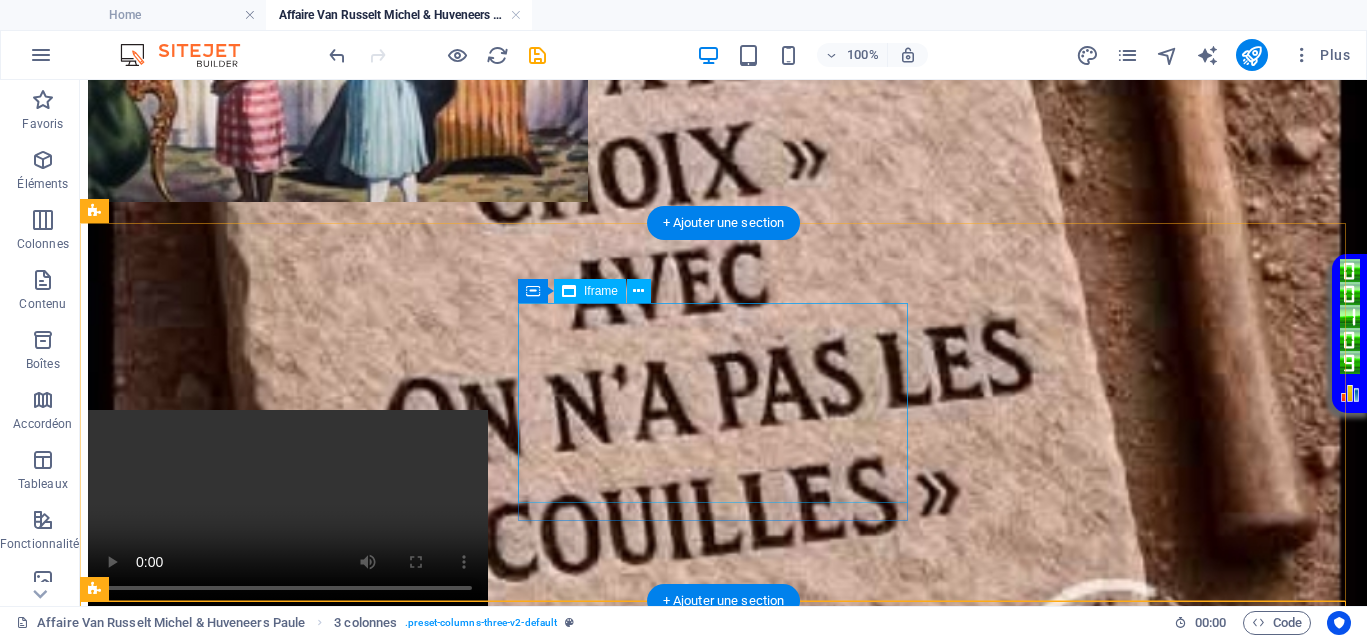 scroll, scrollTop: 650, scrollLeft: 0, axis: vertical 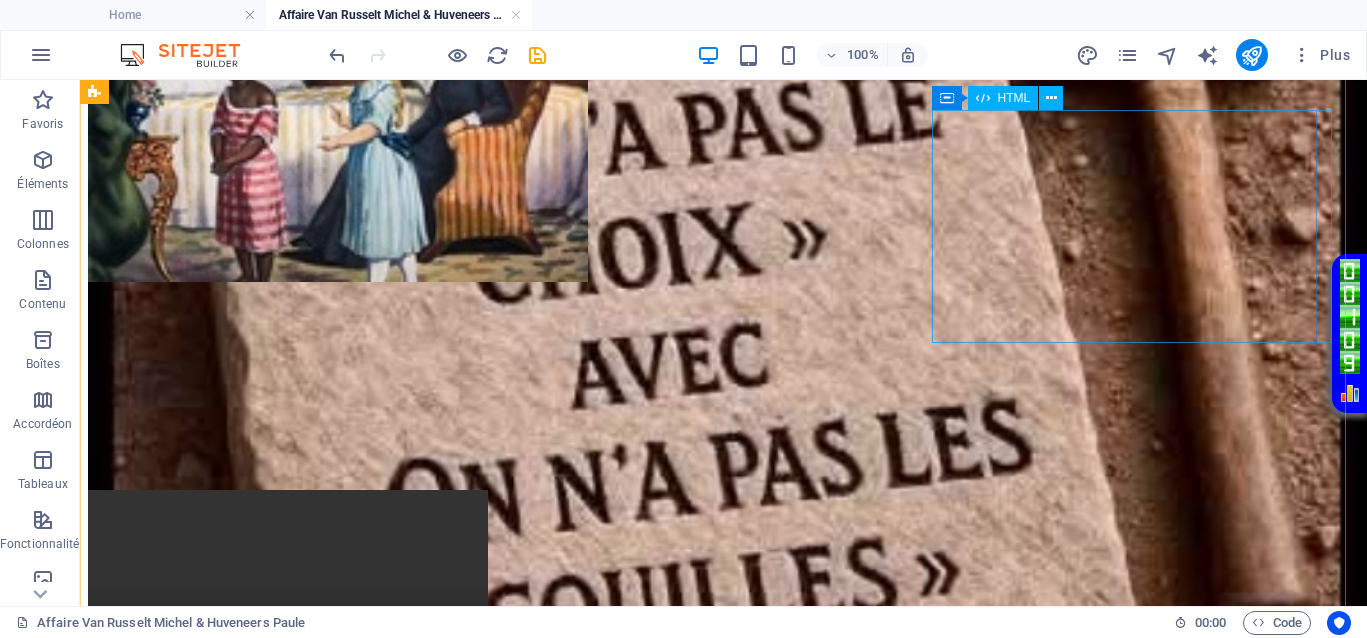 click on "Your browser does not support the video tag." at bounding box center (723, 592) 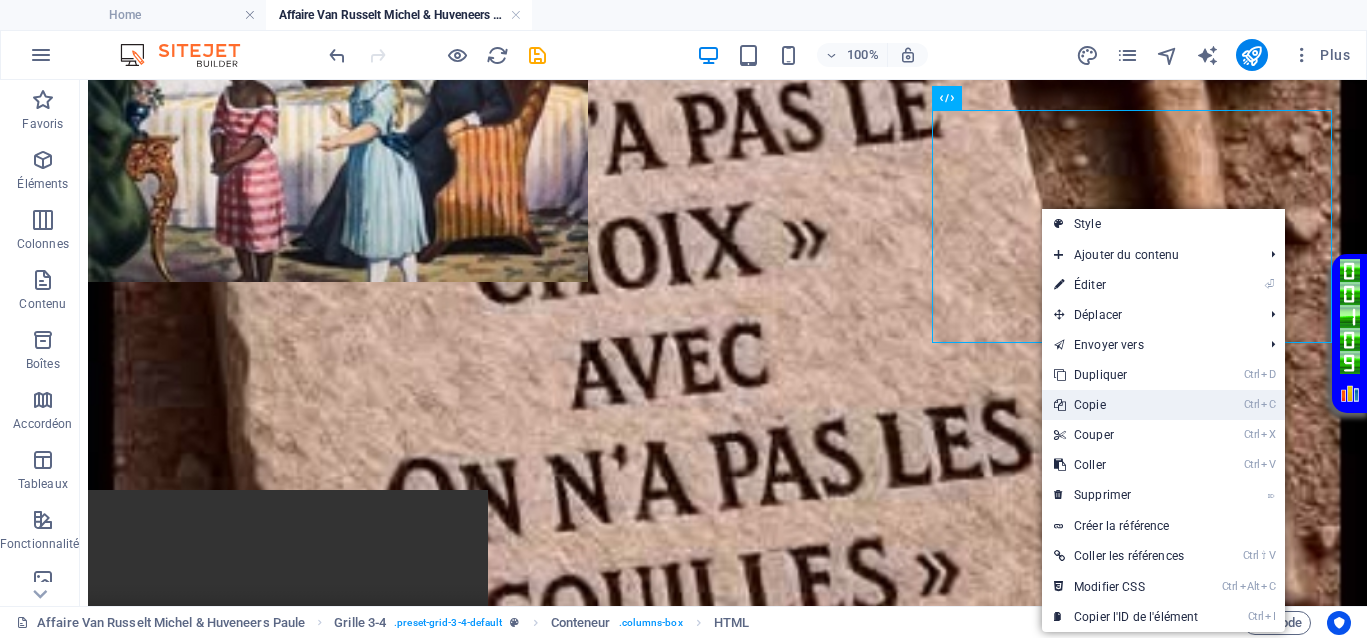 click on "Ctrl C  Copie" at bounding box center [1126, 405] 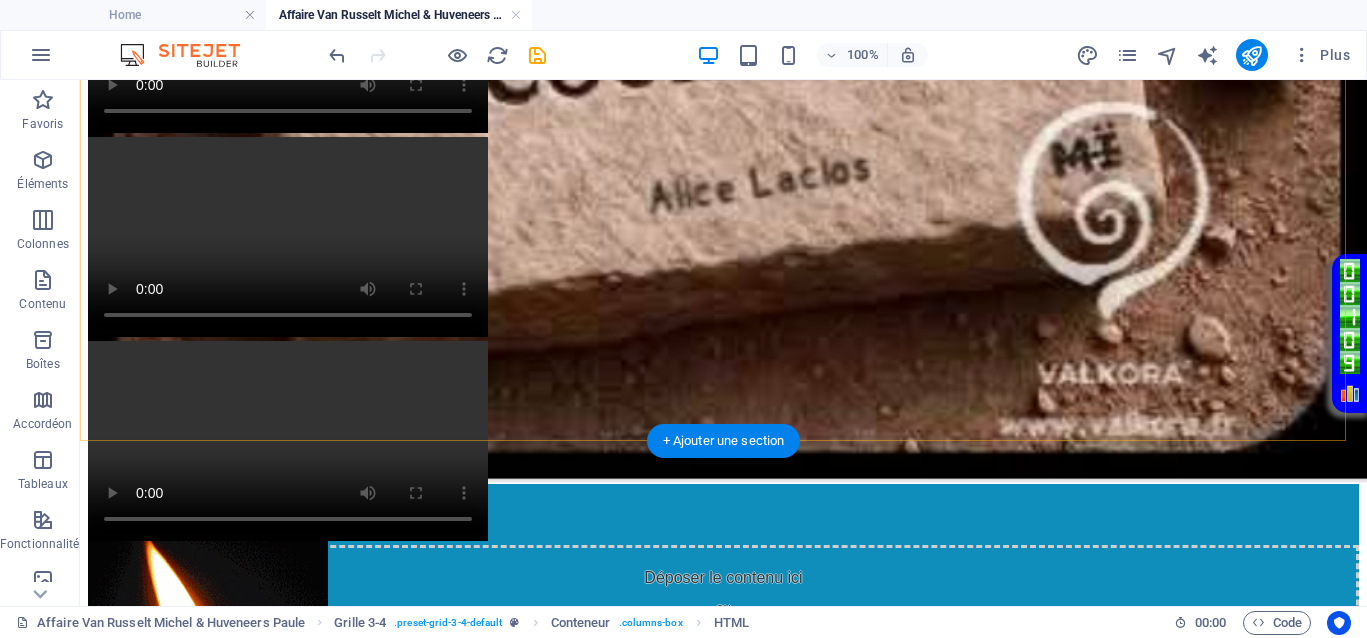 scroll, scrollTop: 1275, scrollLeft: 0, axis: vertical 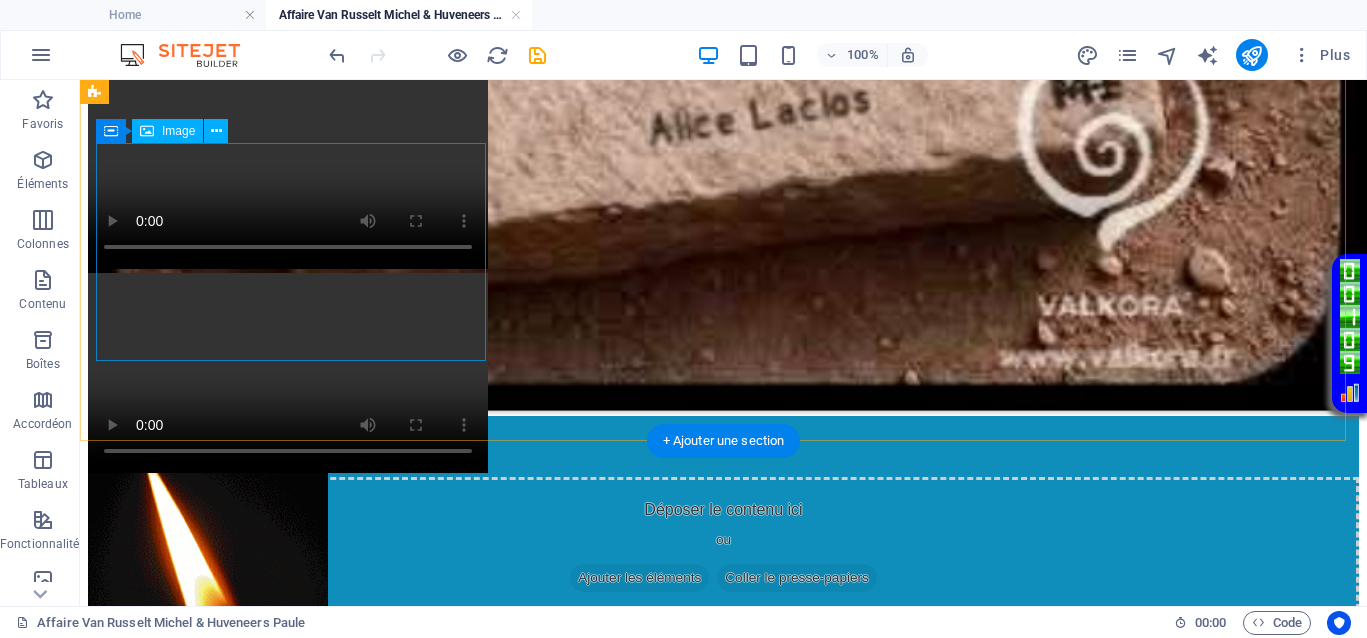 click at bounding box center [723, 965] 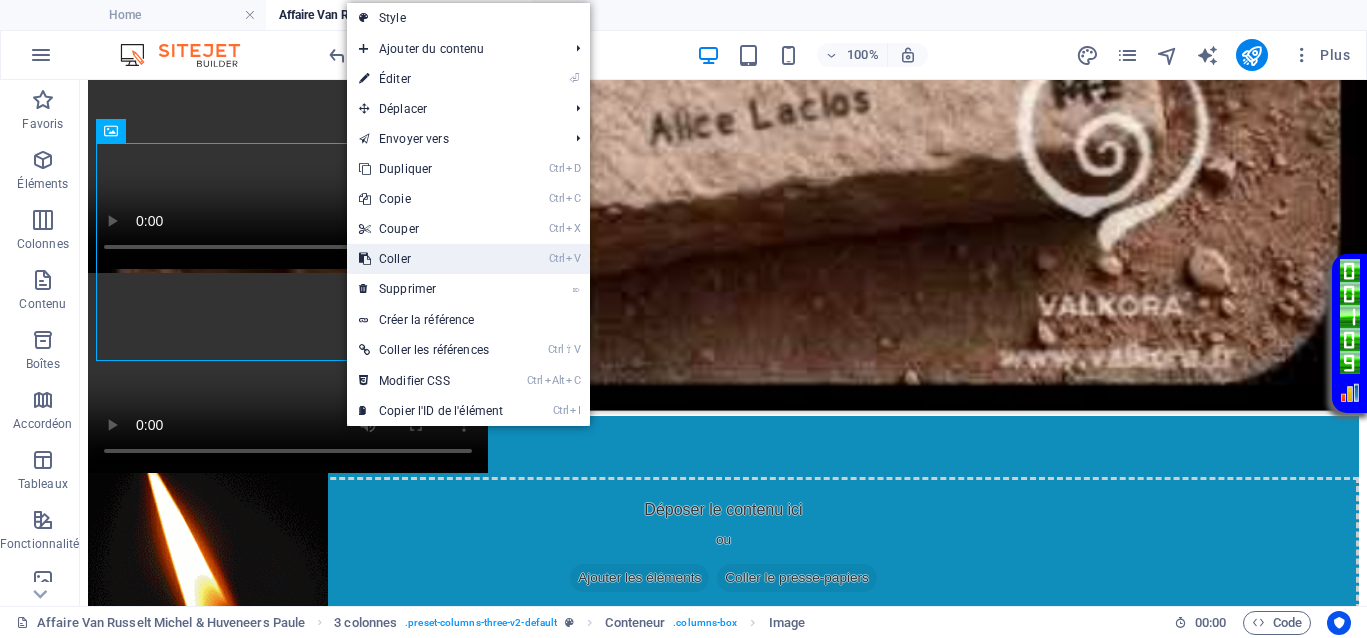 click on "Ctrl V  Coller" at bounding box center (431, 259) 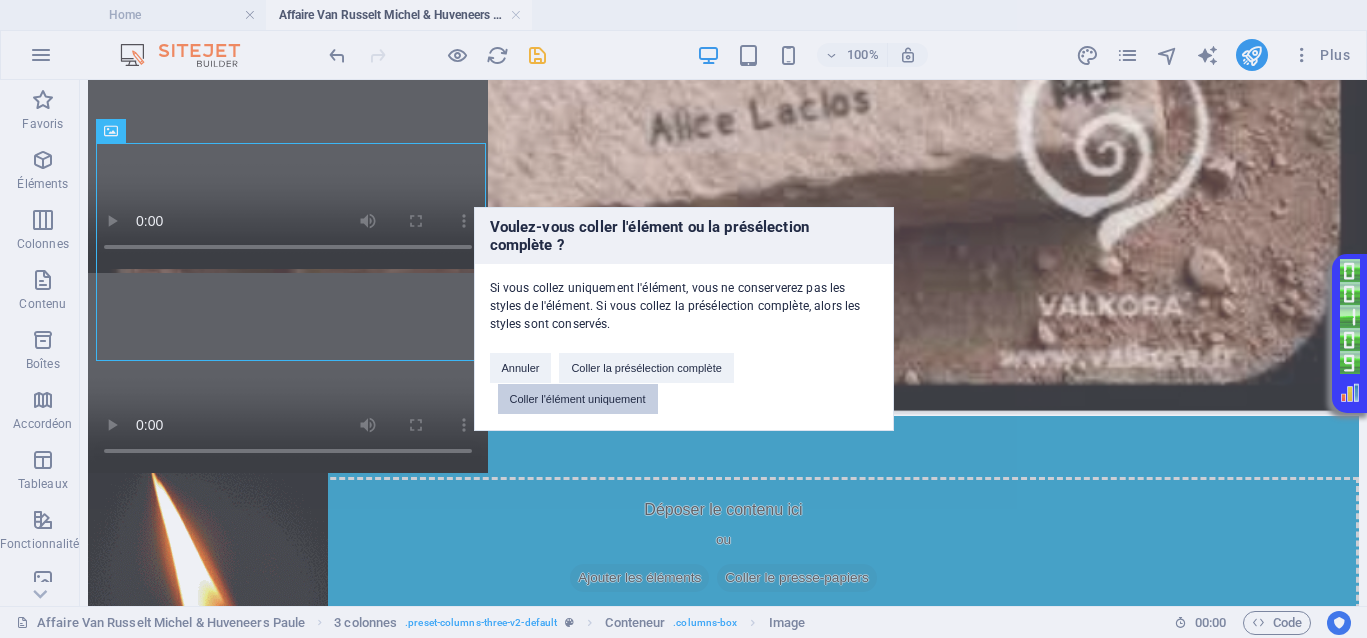 click on "Coller l'élément uniquement" at bounding box center (578, 399) 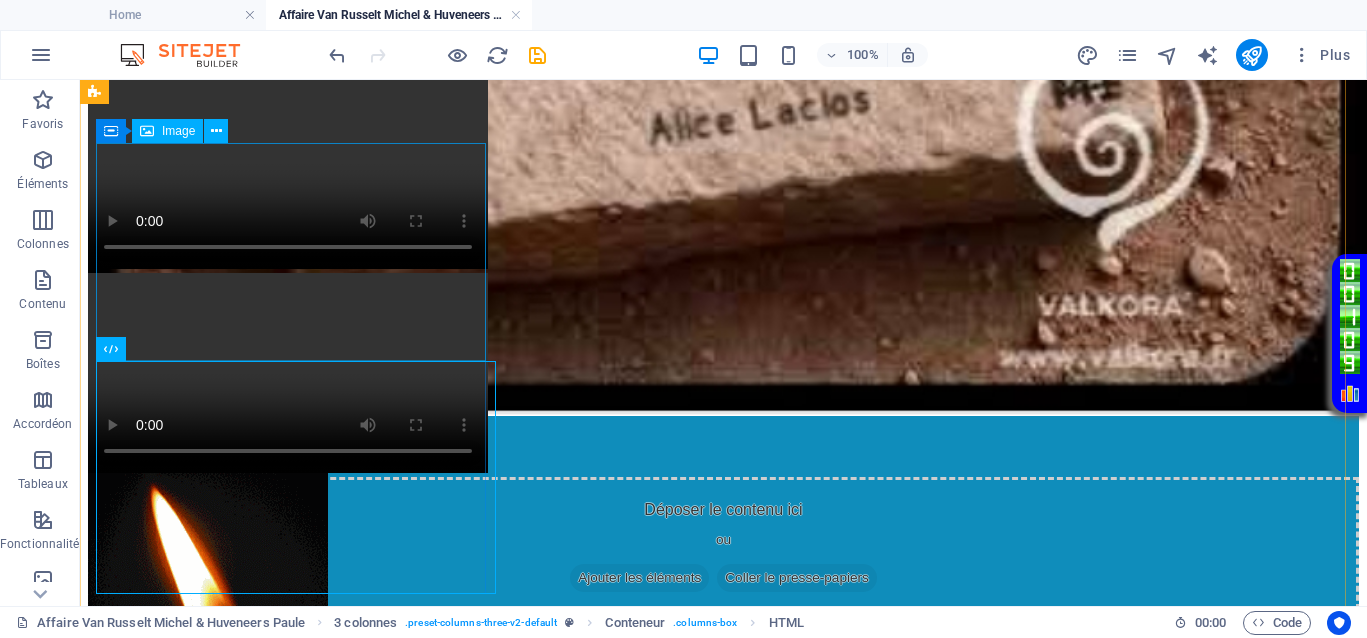 click at bounding box center [723, 965] 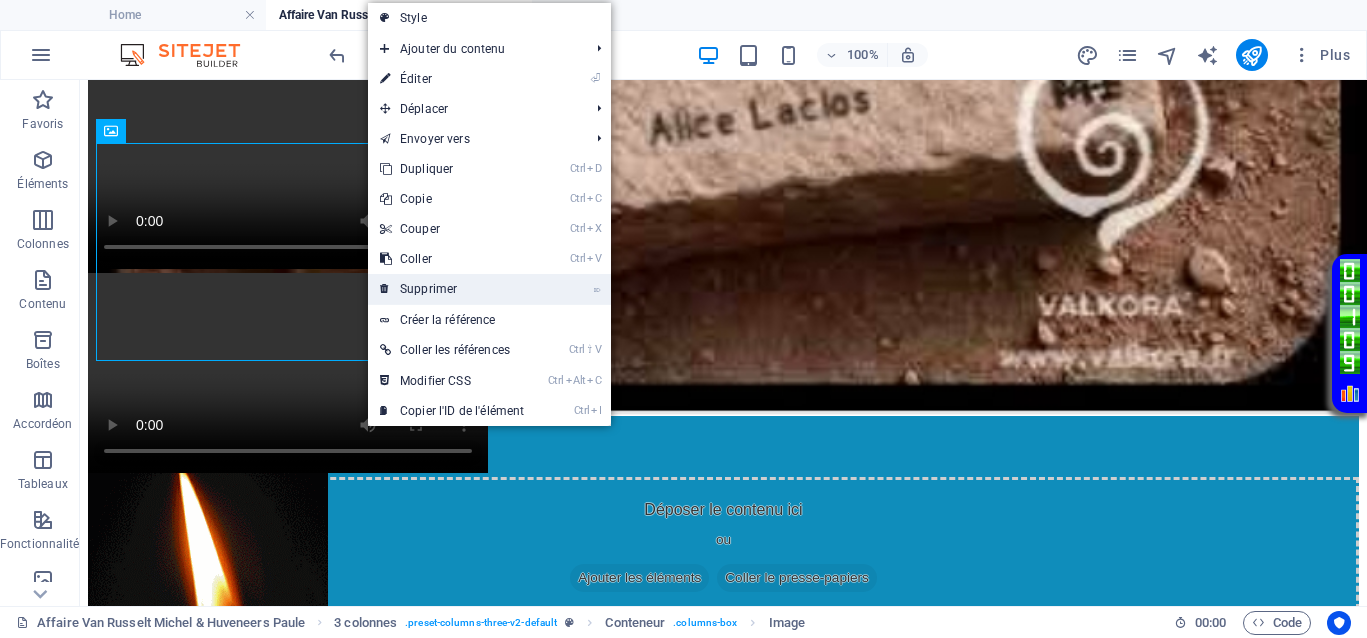 click on "⌦  Supprimer" at bounding box center (452, 289) 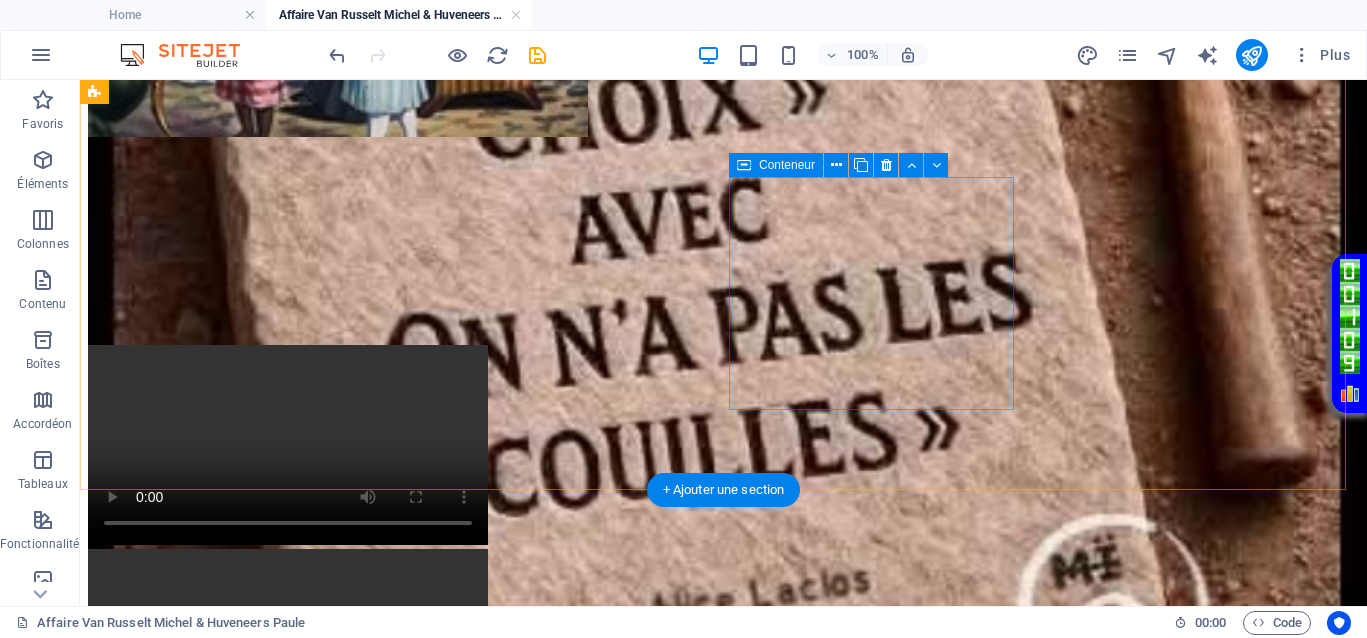scroll, scrollTop: 775, scrollLeft: 0, axis: vertical 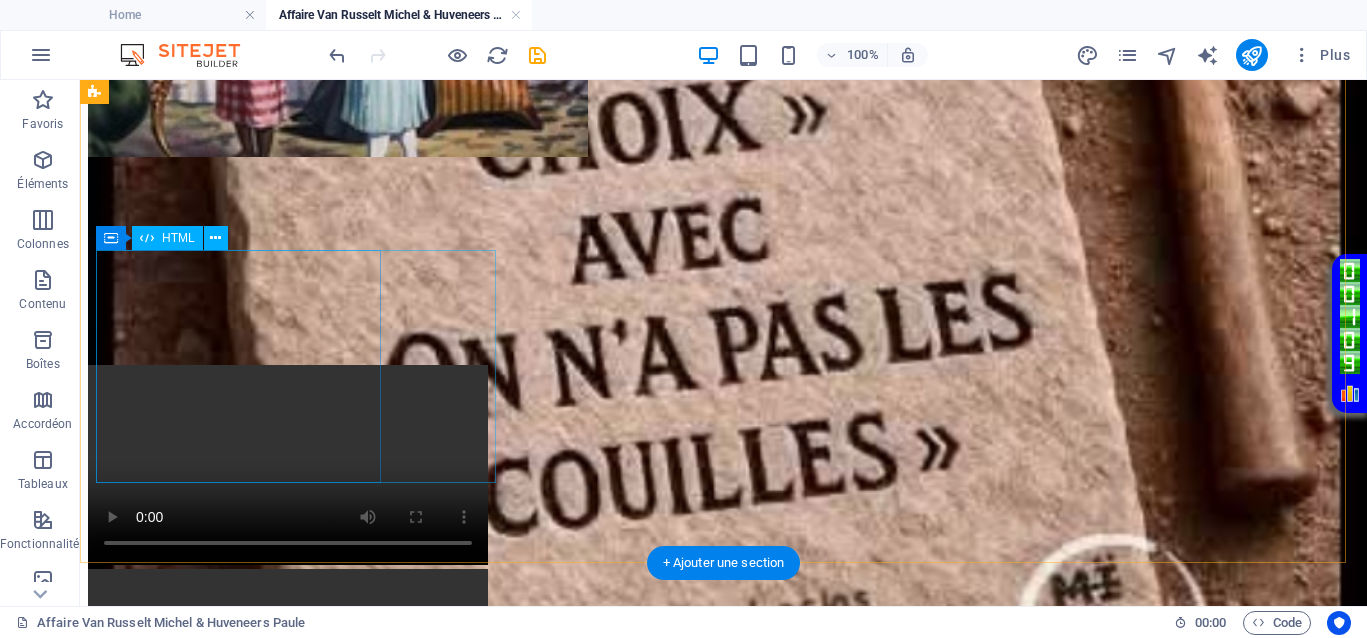 click on "Your browser does not support the video tag." at bounding box center [723, 671] 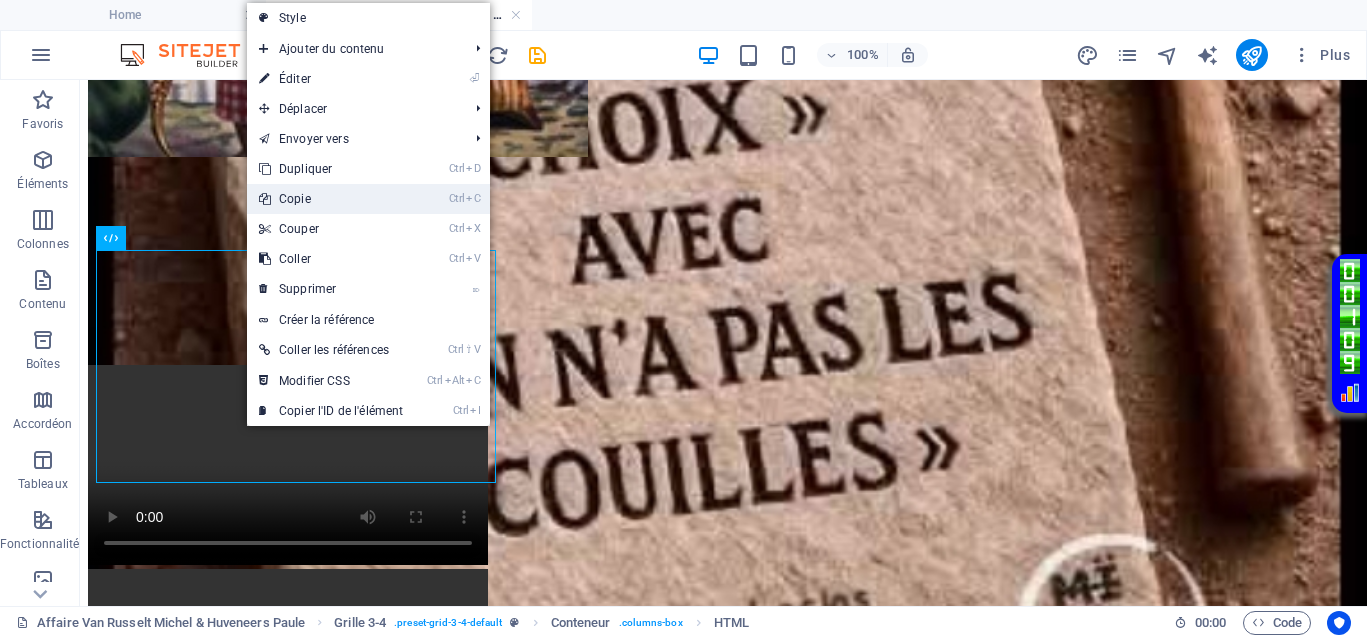 click on "Ctrl C  Copie" at bounding box center [331, 199] 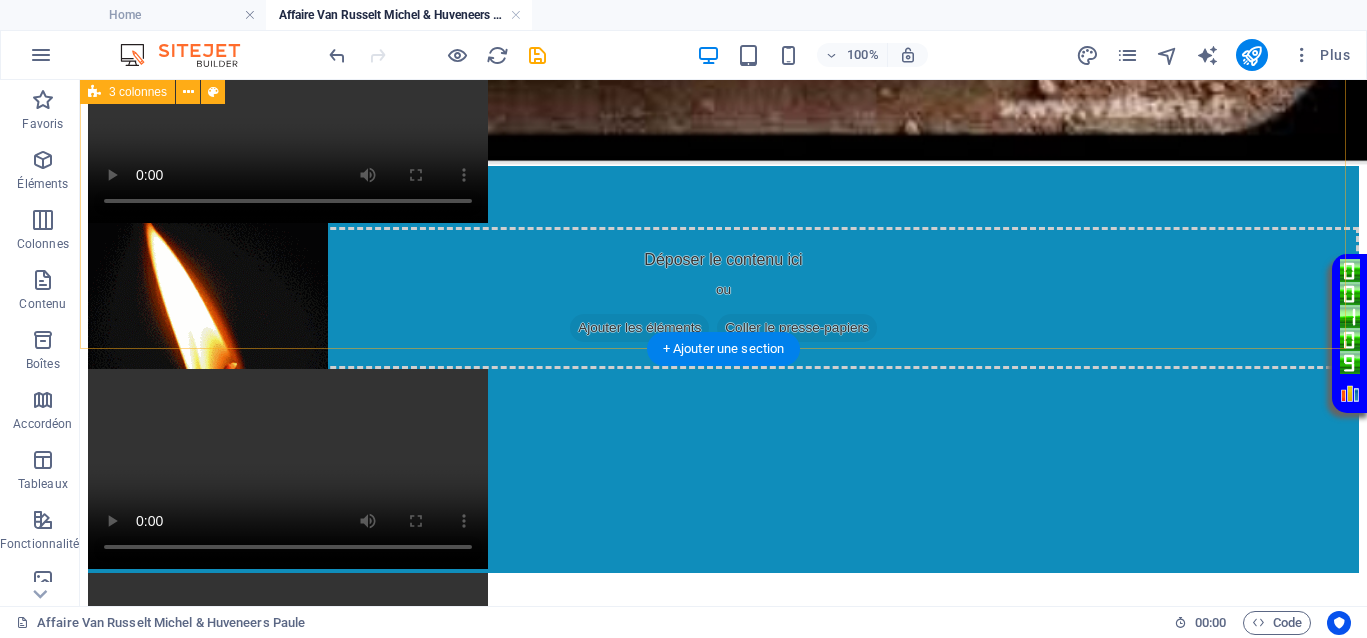 scroll, scrollTop: 1150, scrollLeft: 0, axis: vertical 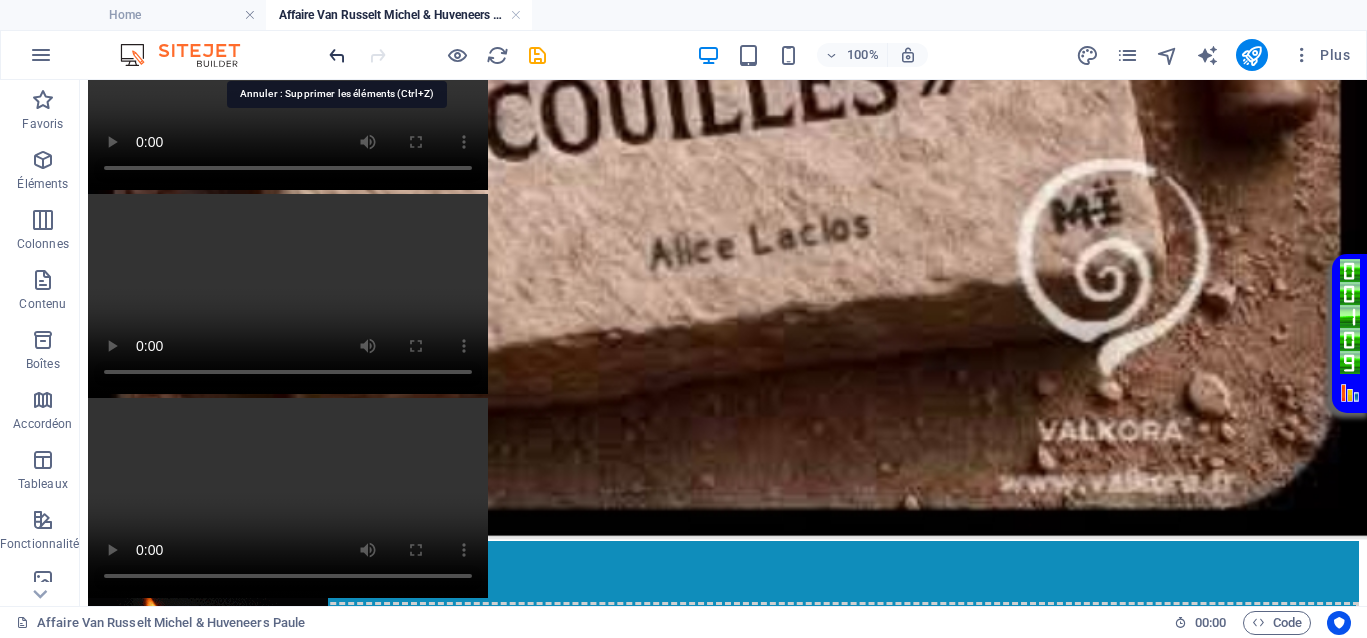 click at bounding box center (337, 55) 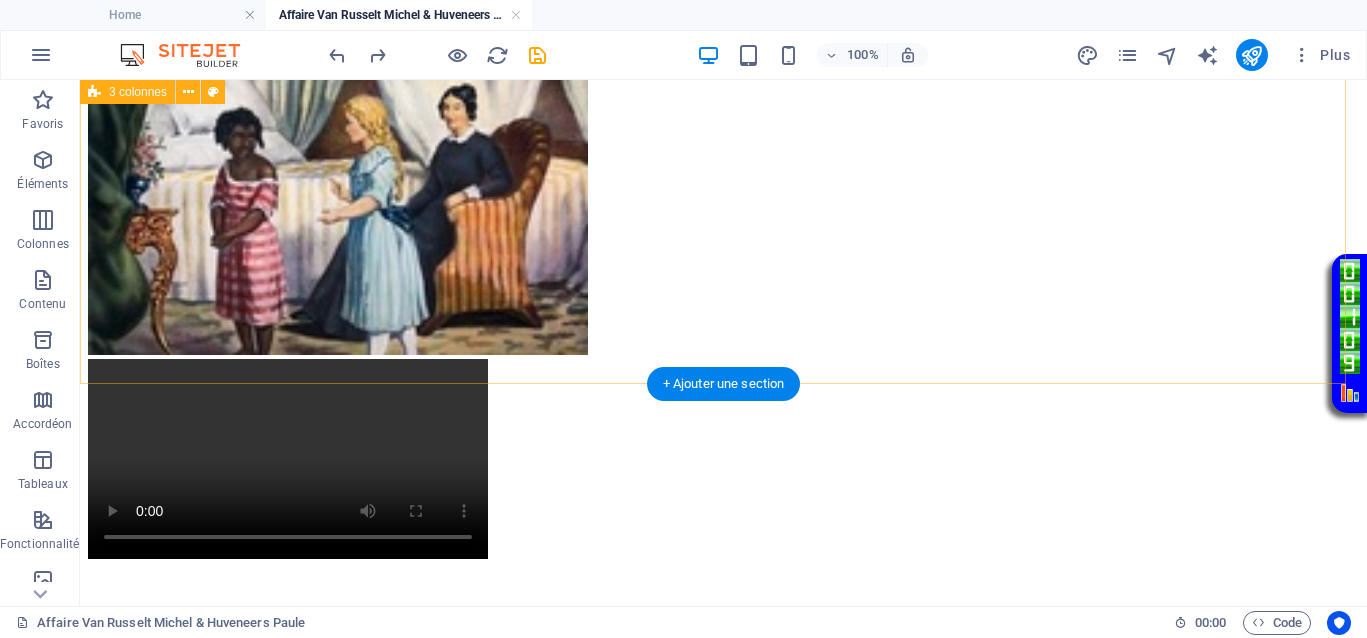 scroll, scrollTop: 1525, scrollLeft: 0, axis: vertical 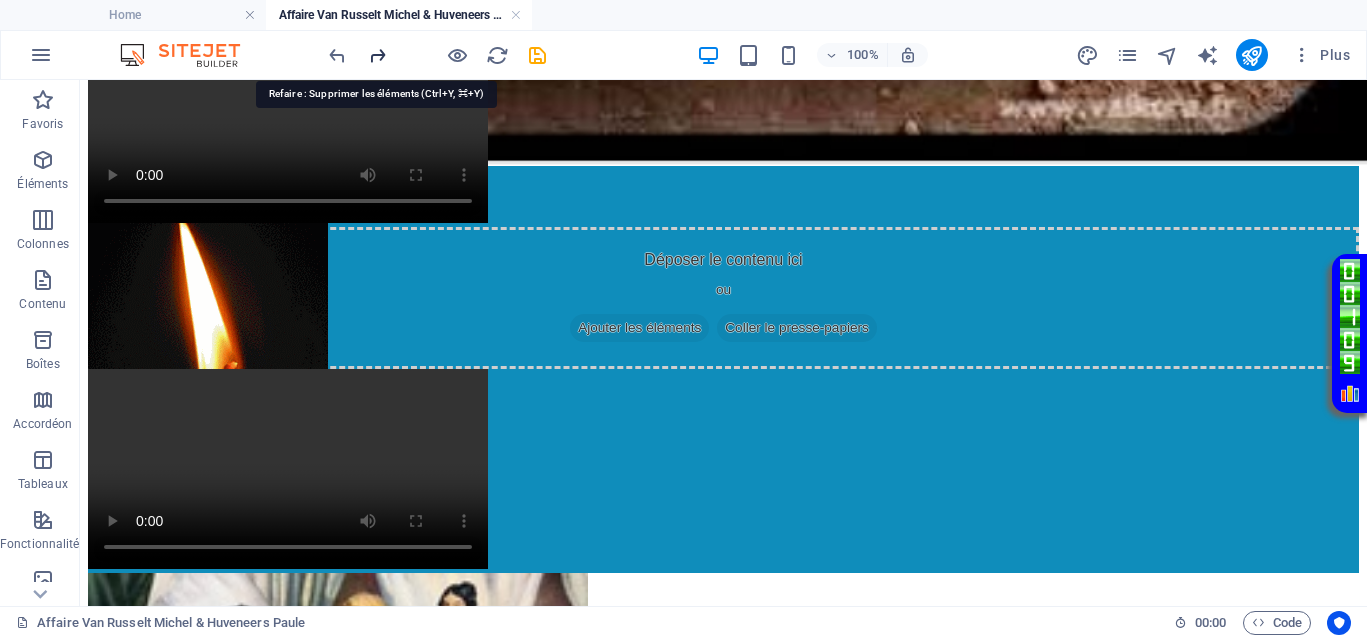 click at bounding box center [377, 55] 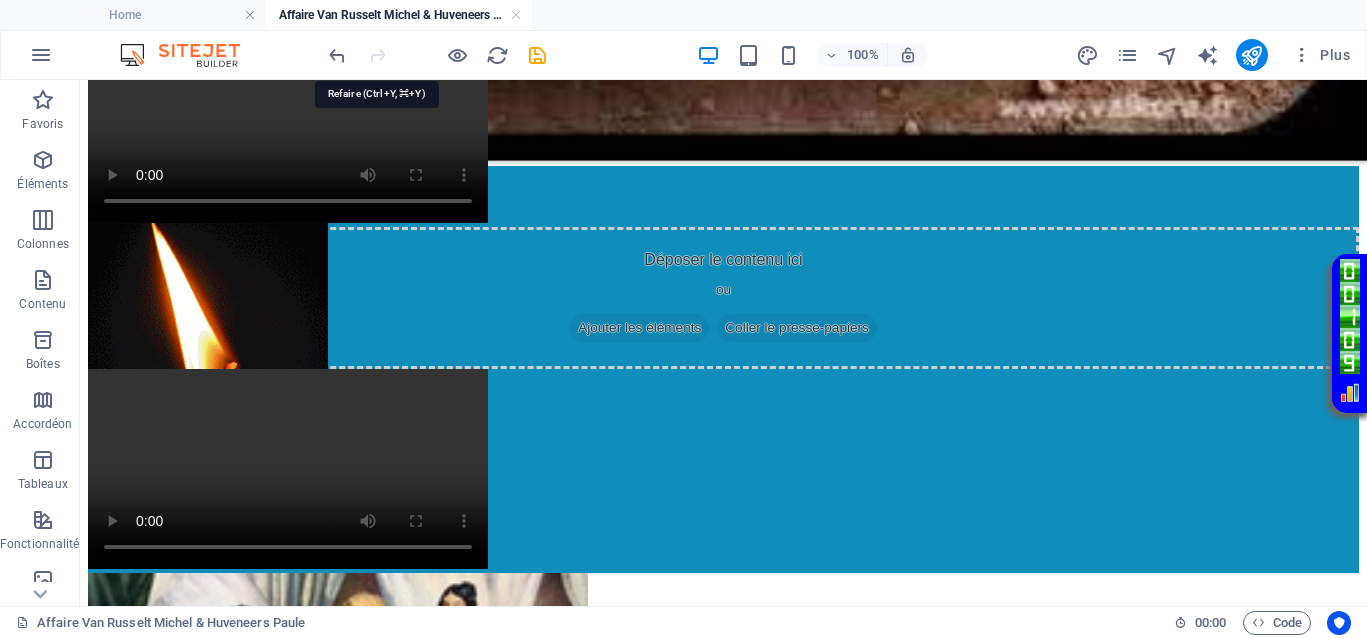 scroll, scrollTop: 1307, scrollLeft: 0, axis: vertical 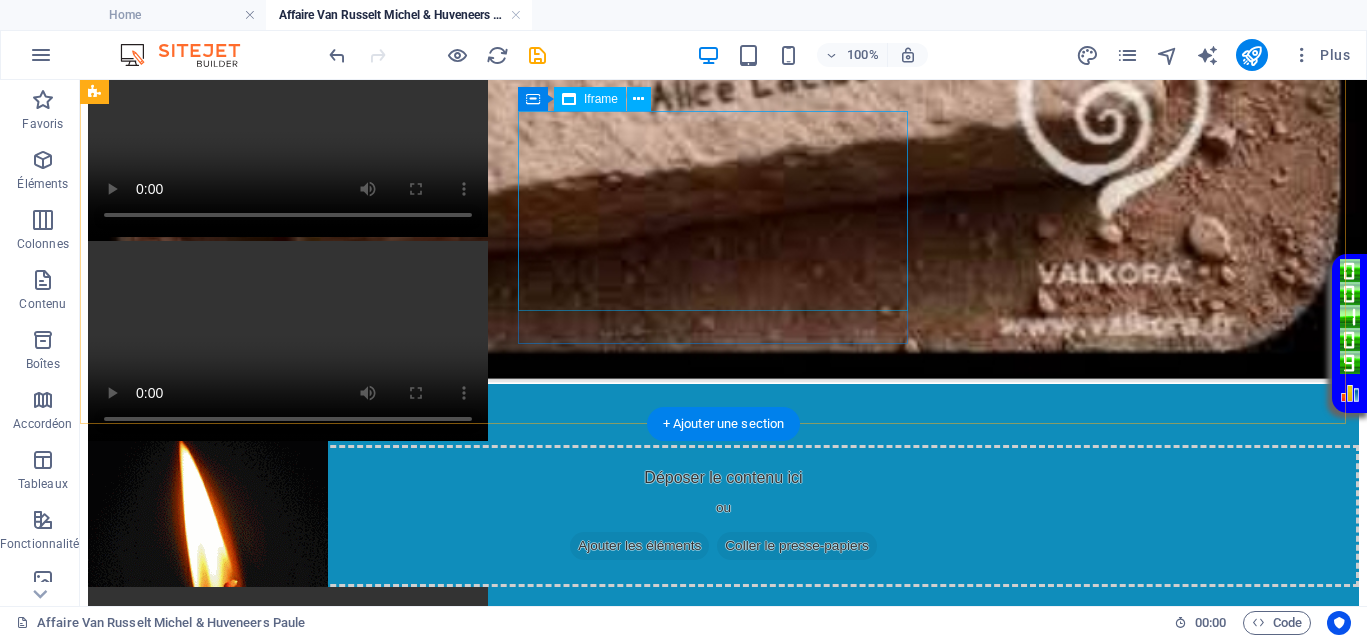 click on "</div>" at bounding box center (723, 1097) 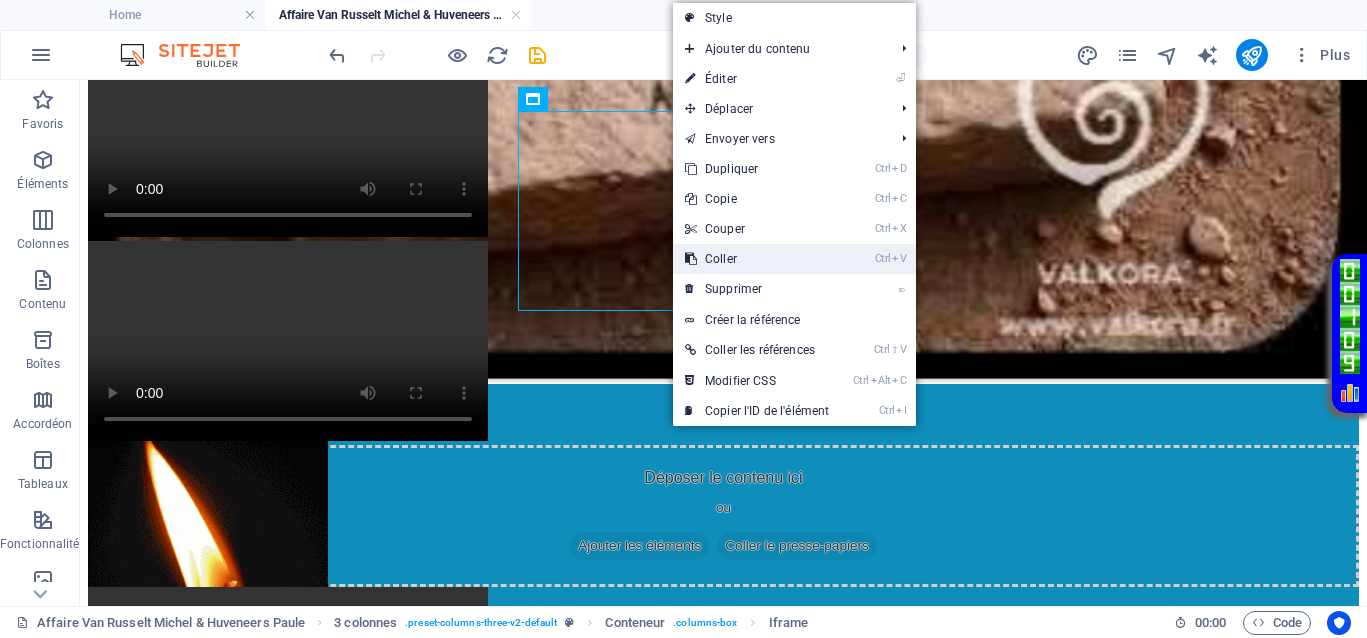 click on "Ctrl V  Coller" at bounding box center [757, 259] 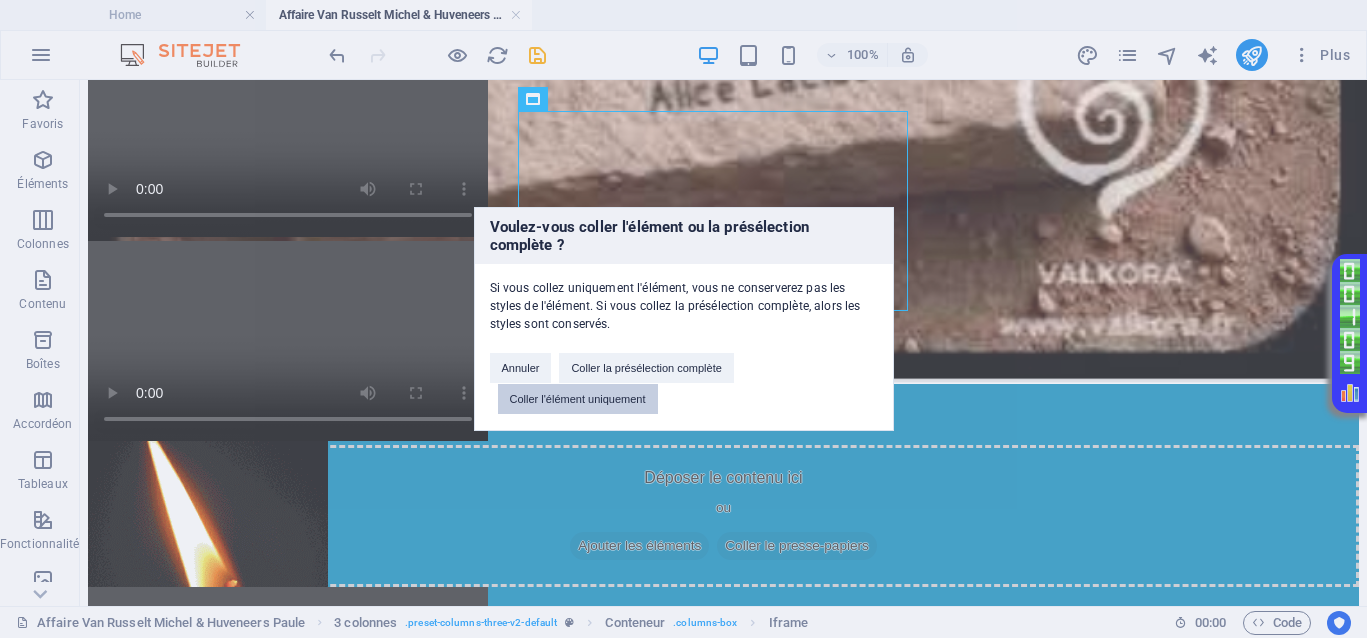 click on "Coller l'élément uniquement" at bounding box center (578, 399) 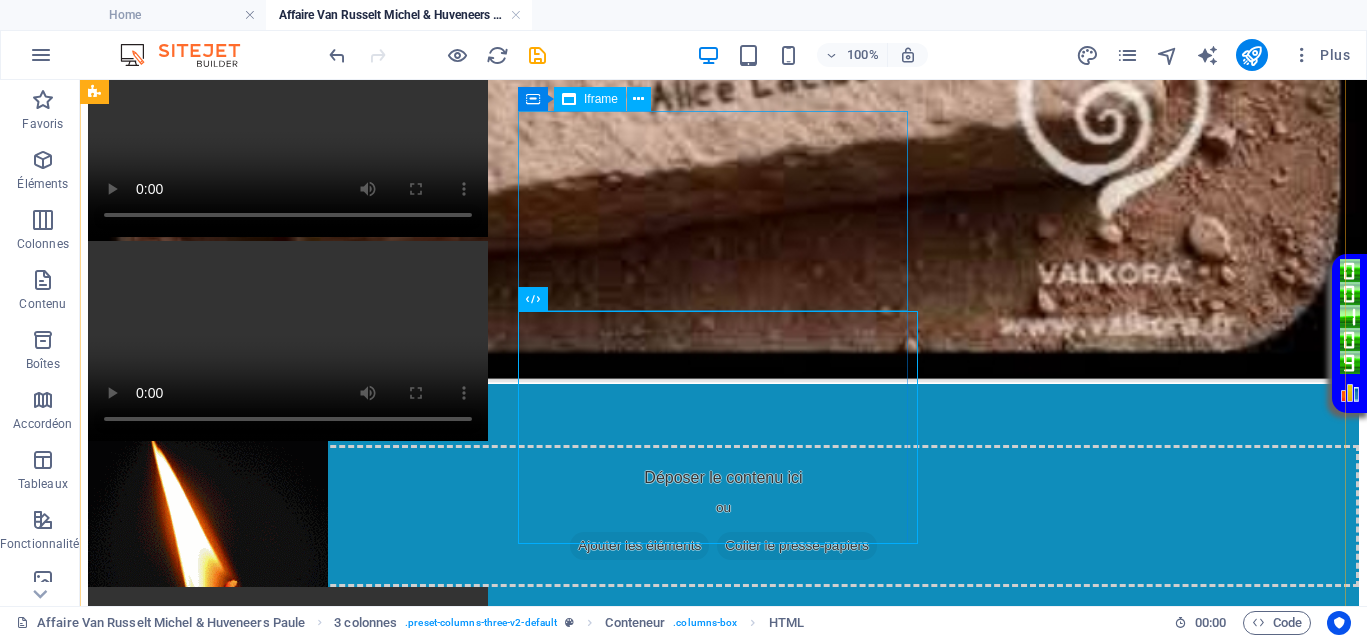 click on "</div>" at bounding box center [723, 1097] 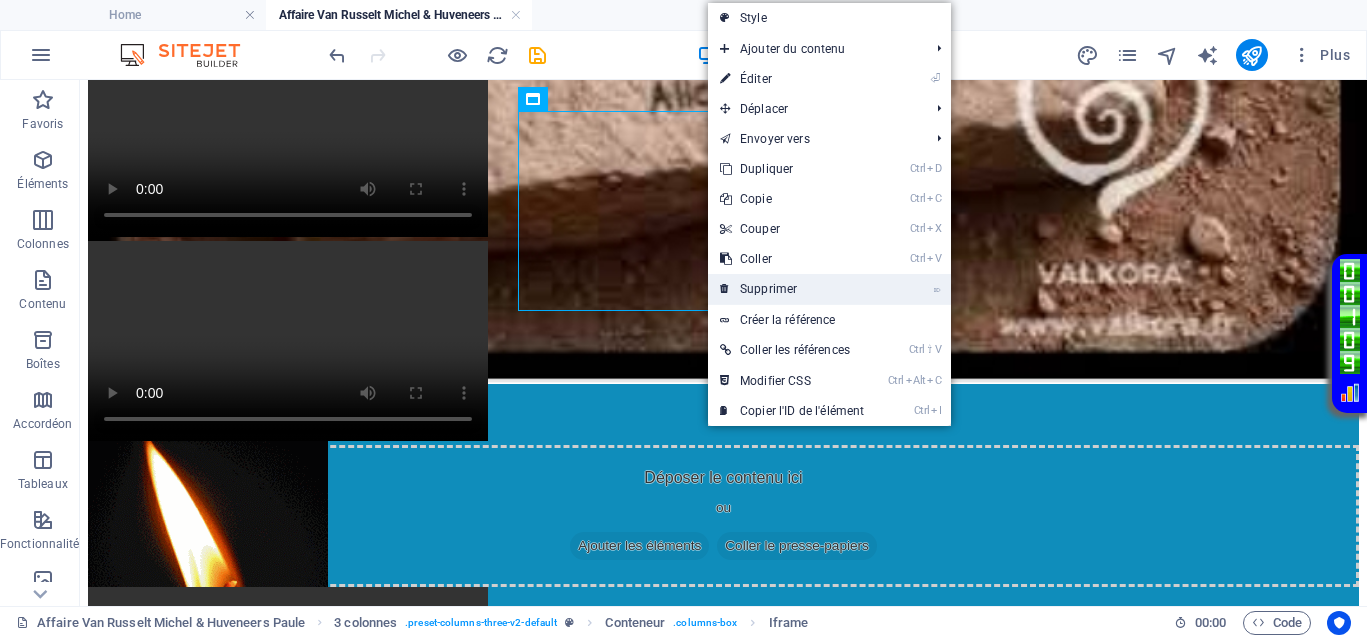 click on "⌦  Supprimer" at bounding box center [792, 289] 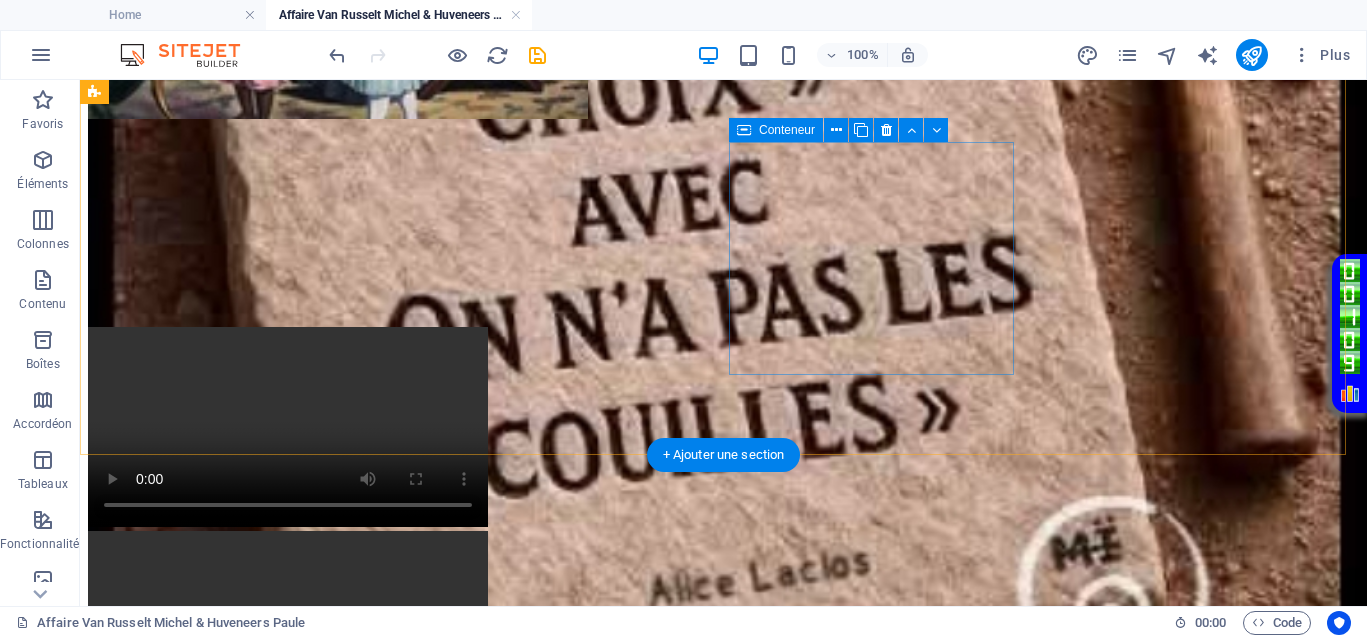 scroll, scrollTop: 807, scrollLeft: 0, axis: vertical 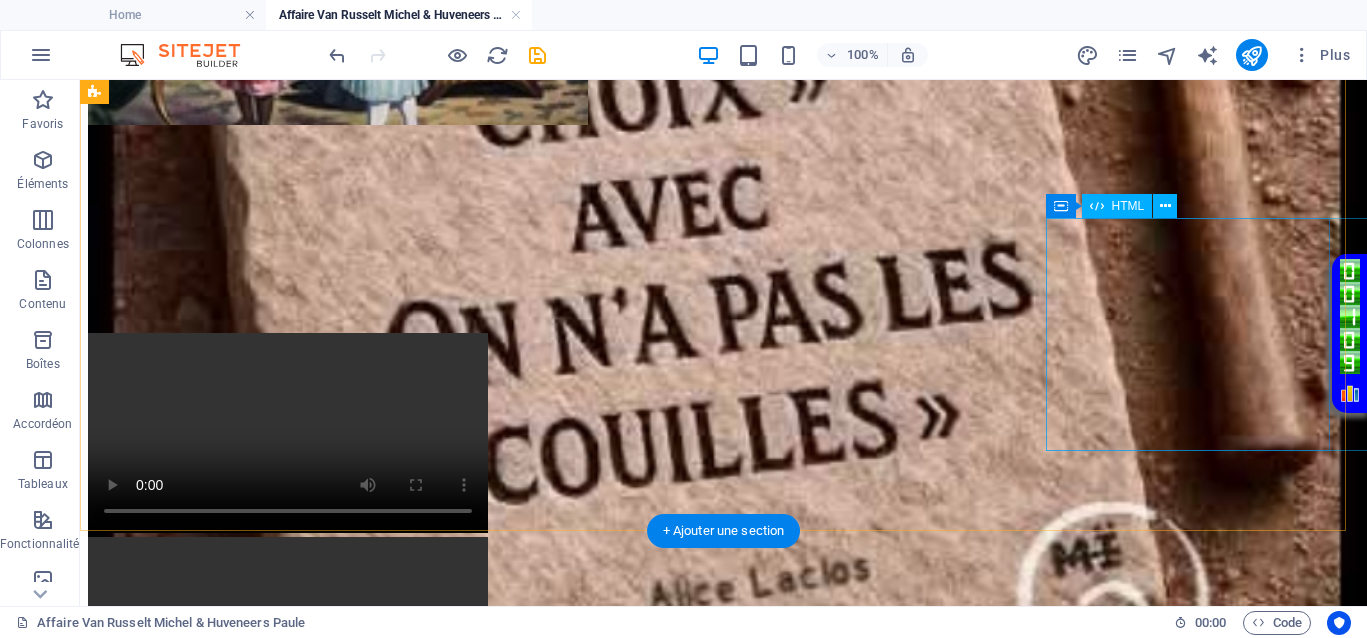 click on "Your browser does not support the video tag." at bounding box center [723, 1189] 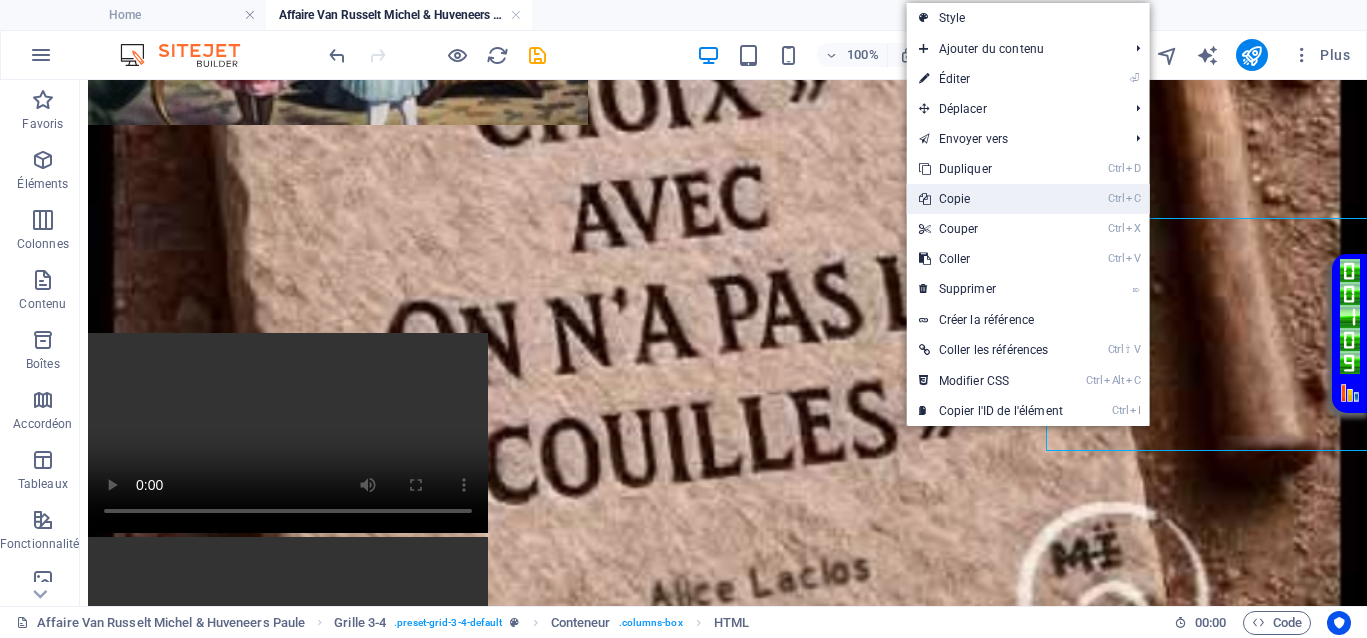 click on "Ctrl C  Copie" at bounding box center (991, 199) 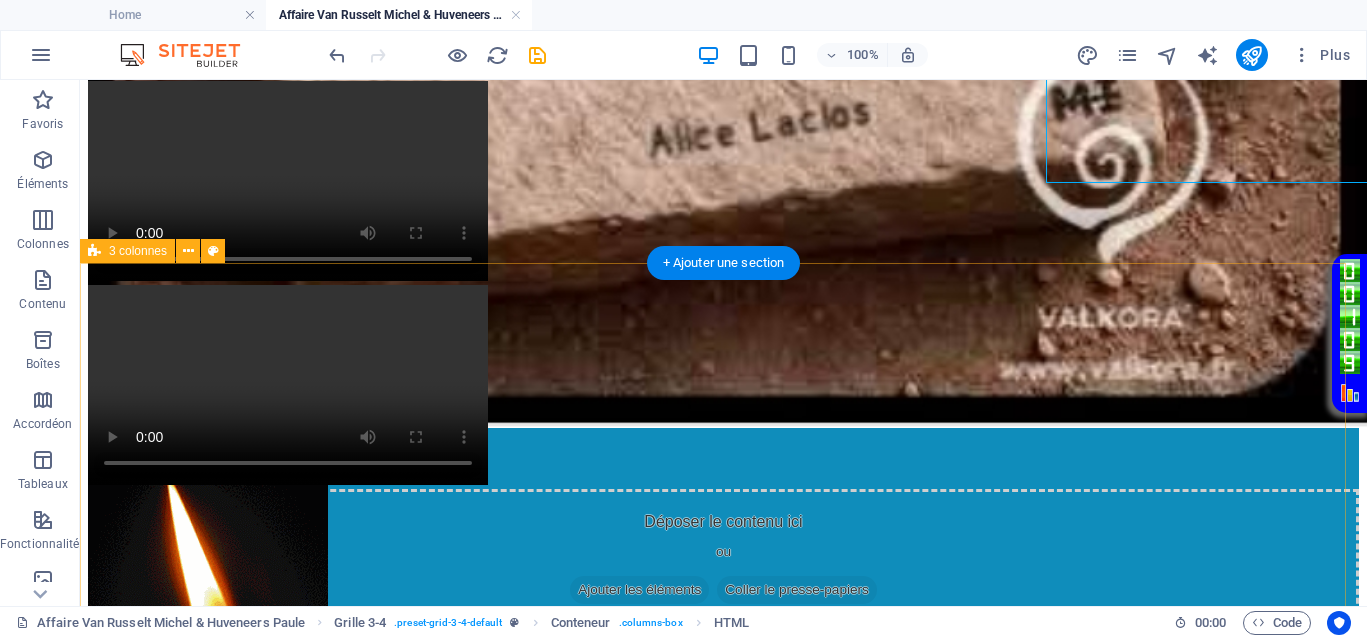 scroll, scrollTop: 1432, scrollLeft: 0, axis: vertical 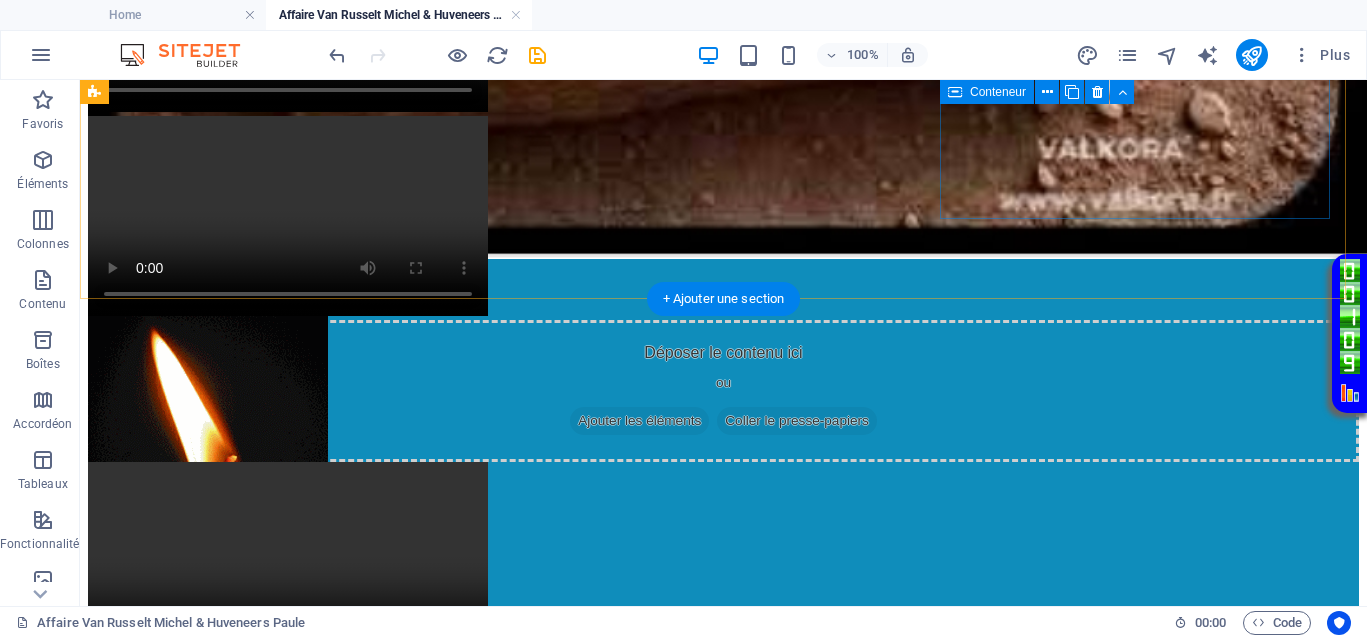 click on "Coller le presse-papiers" at bounding box center [797, 1175] 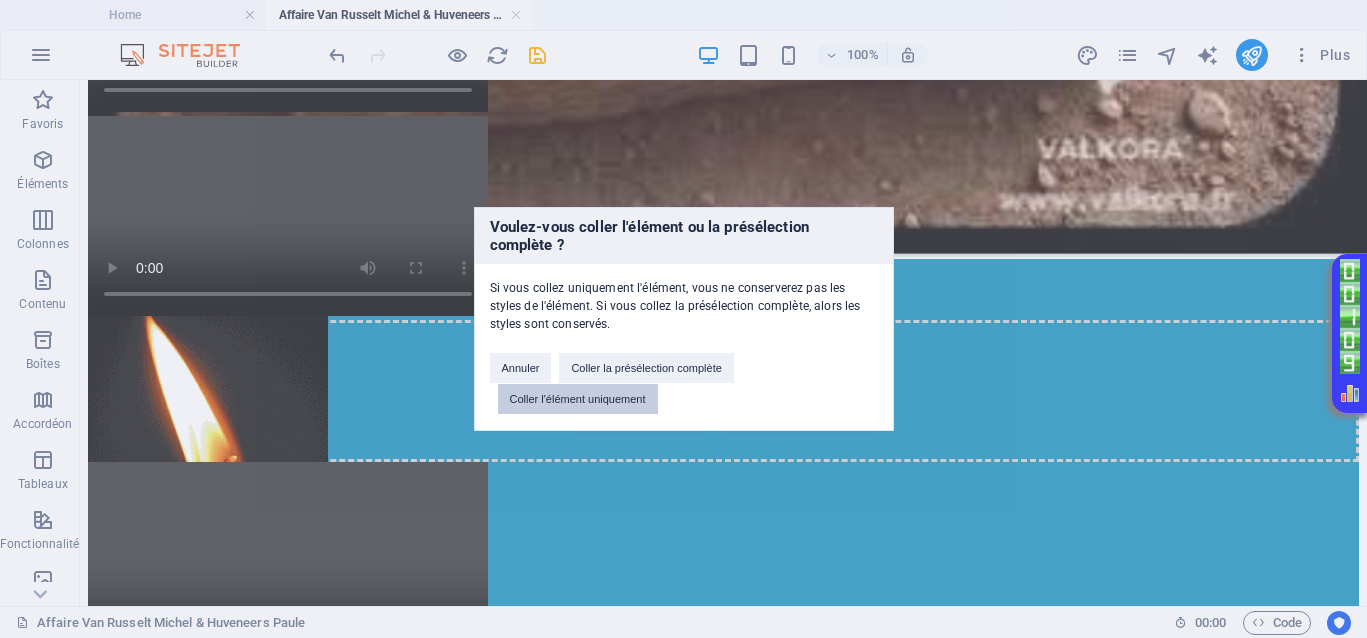 click on "Coller l'élément uniquement" at bounding box center (578, 399) 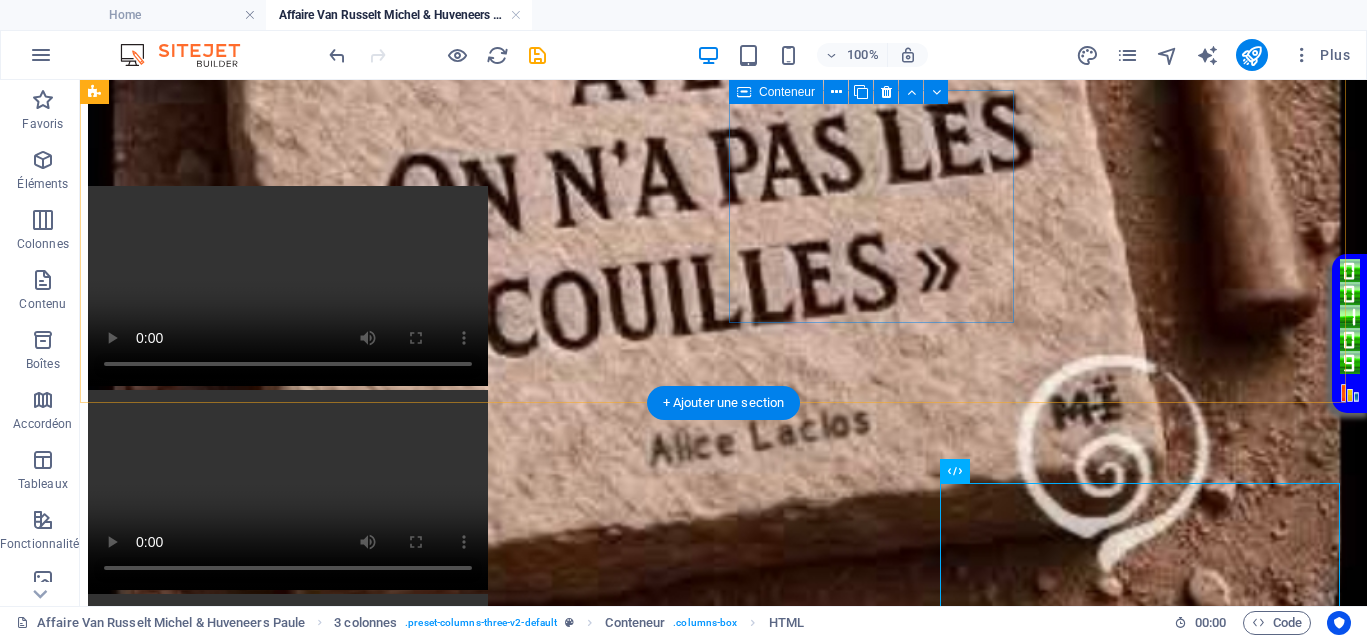 scroll, scrollTop: 932, scrollLeft: 0, axis: vertical 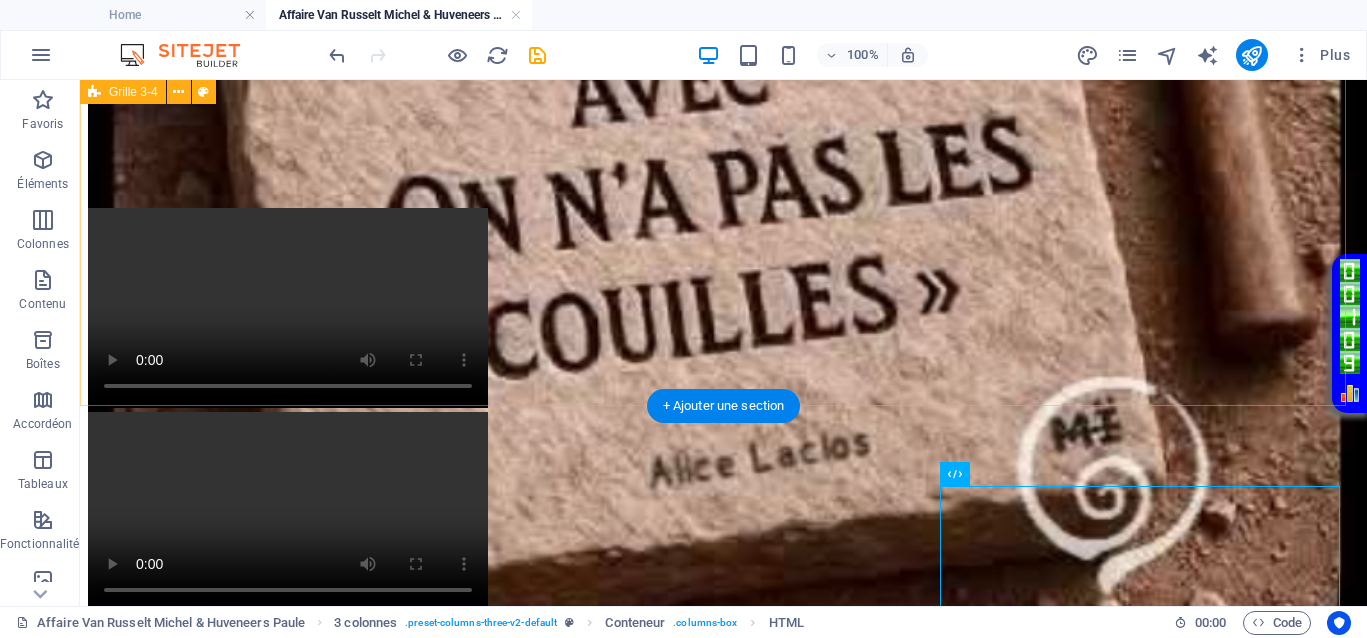 click on "</div>
Your browser does not support the video tag.
Your browser does not support the video tag.
Your browser does not support the video tag.
Déposer le contenu ici ou  Ajouter les éléments  Coller le presse-papiers
Your browser does not support the video tag." at bounding box center [723, 443] 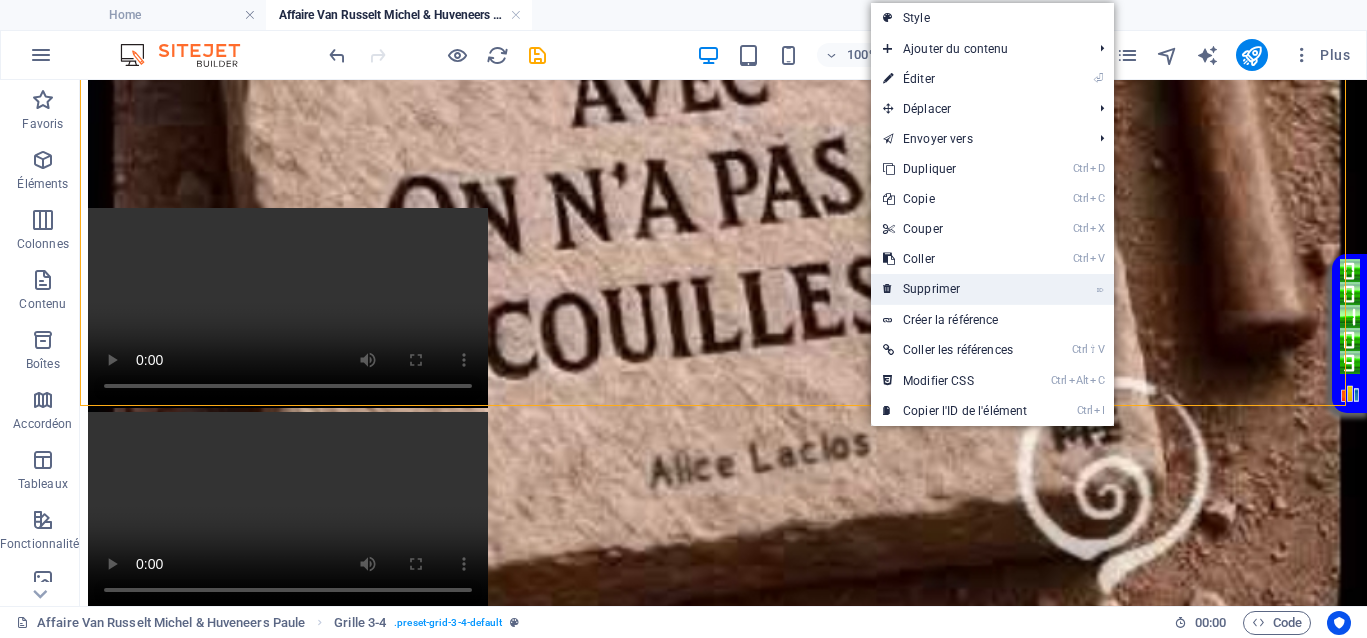 click on "⌦  Supprimer" at bounding box center [955, 289] 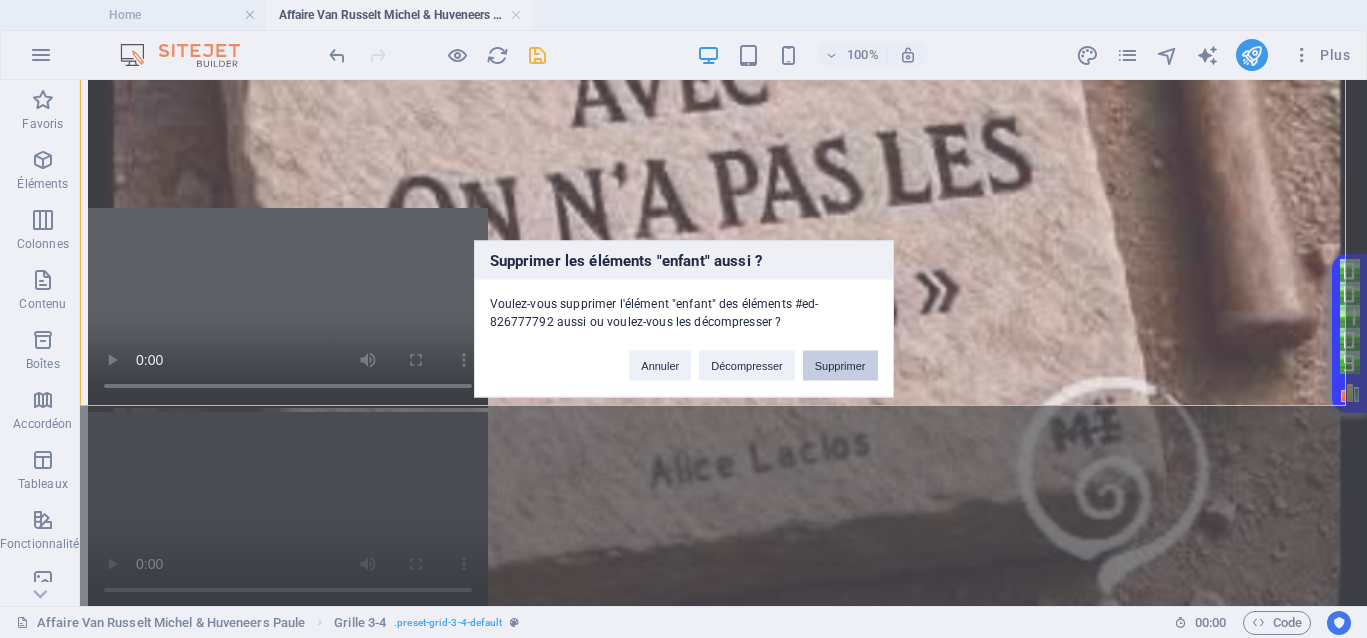 click on "Supprimer" at bounding box center (840, 366) 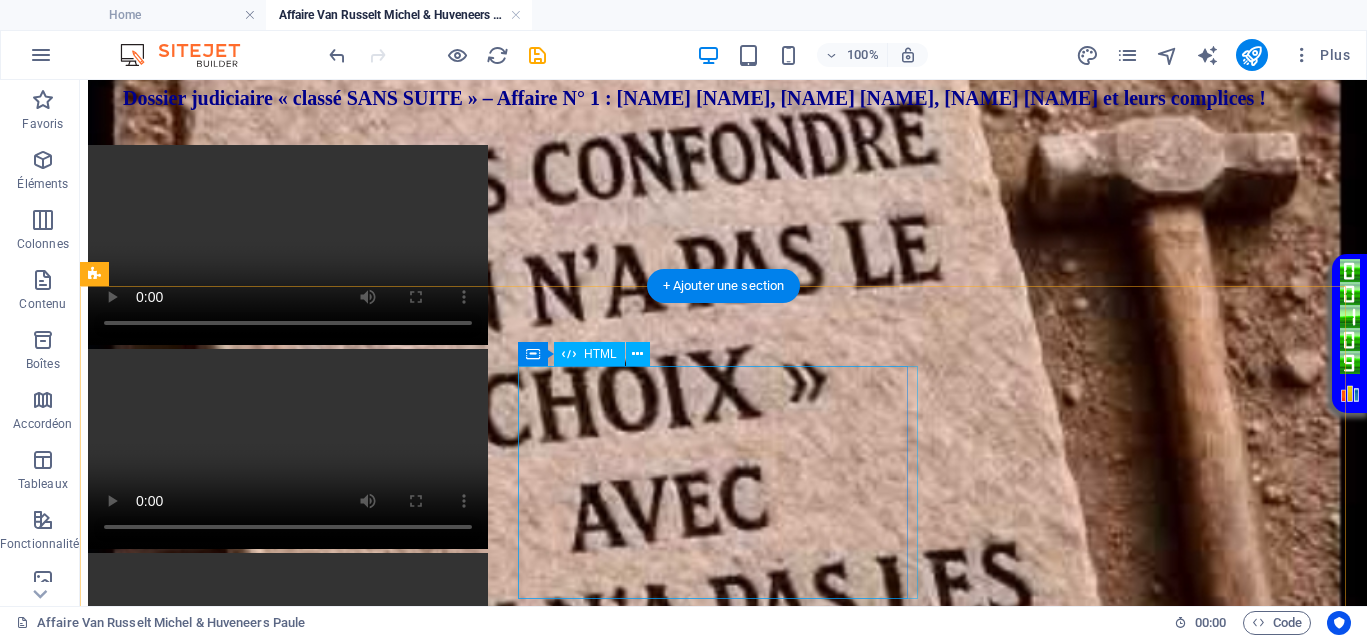 scroll, scrollTop: 649, scrollLeft: 0, axis: vertical 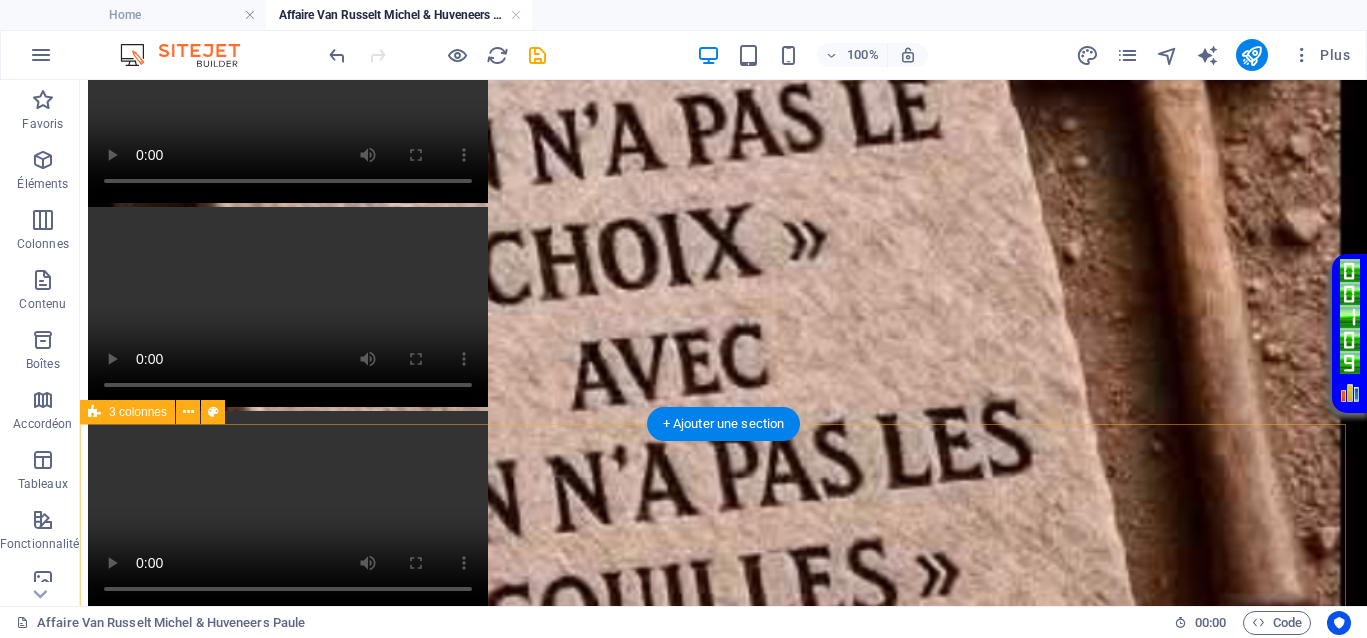 click on "</div> Déposer le contenu ici ou  Ajouter les éléments  Coller le presse-papiers" at bounding box center (723, 930) 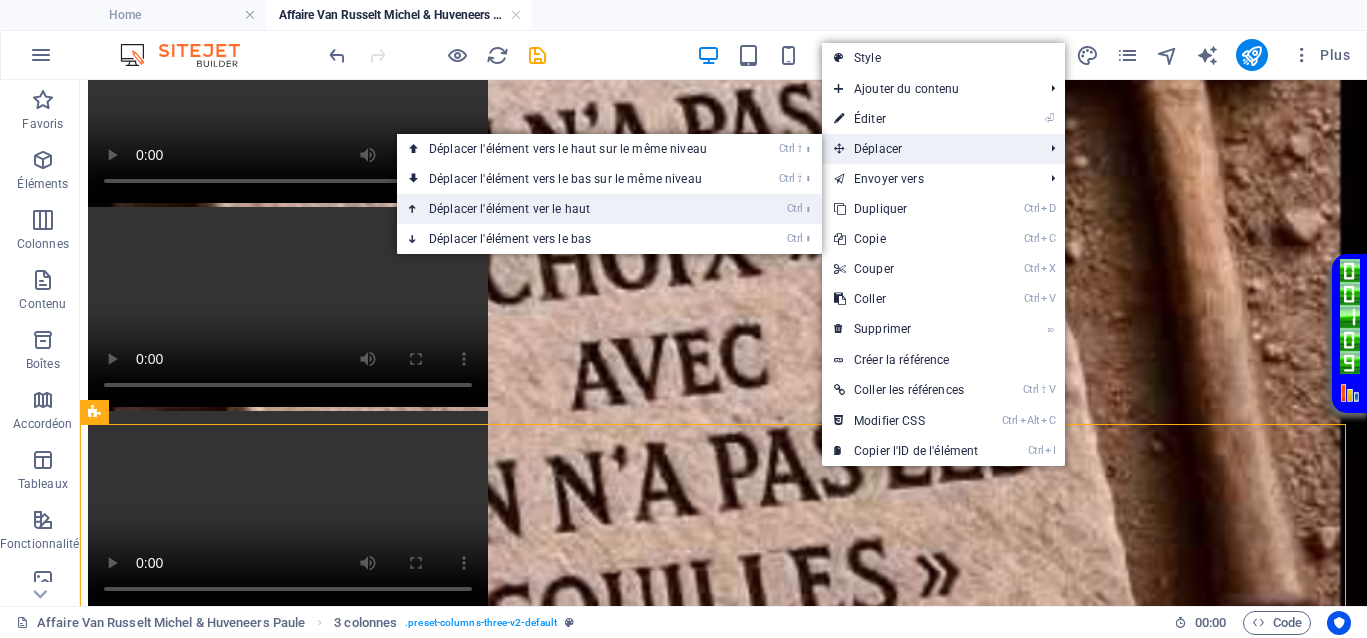 click on "Ctrl ⬆  Déplacer l'élément ver le haut" at bounding box center (572, 209) 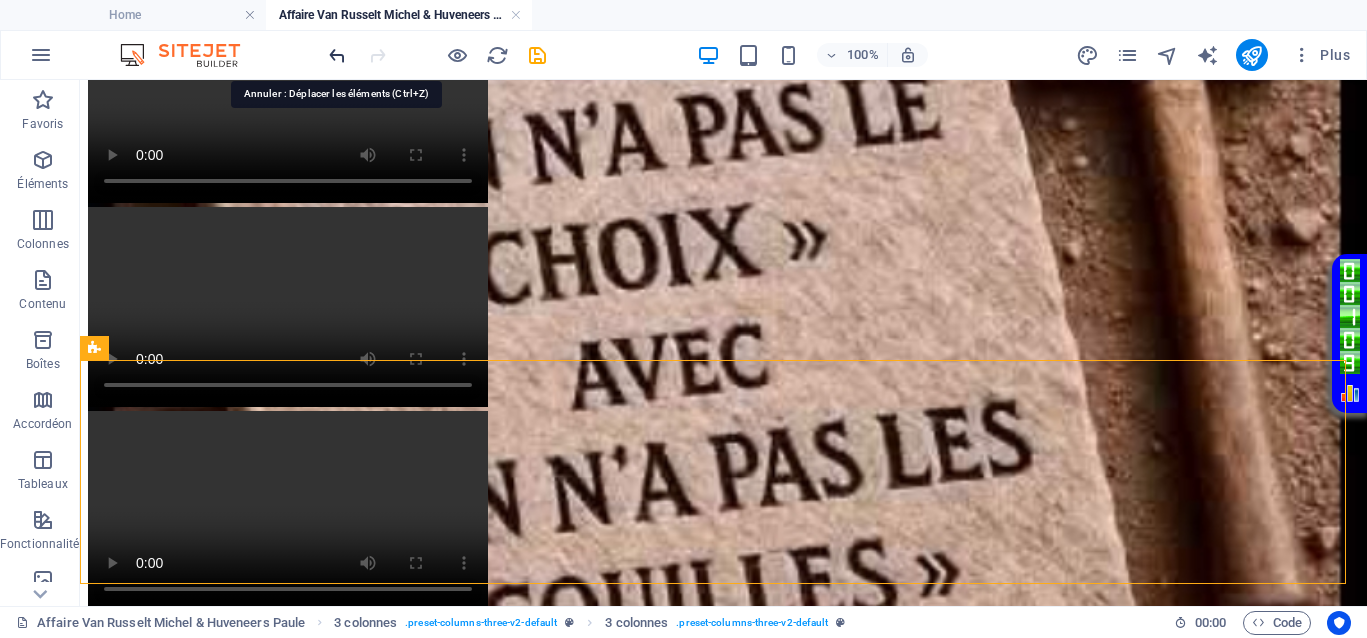 click at bounding box center (337, 55) 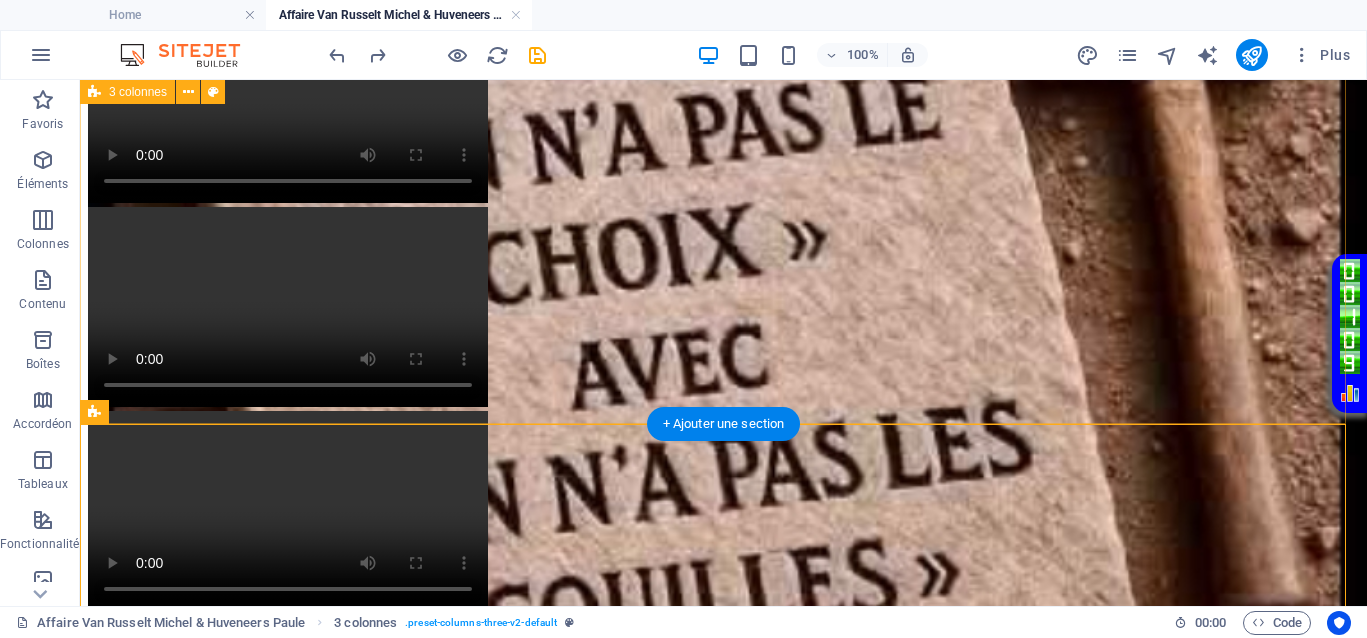 click on "Your browser does not support the video tag.
Your browser does not support the video tag.
Your browser does not support the video tag." at bounding box center (723, 309) 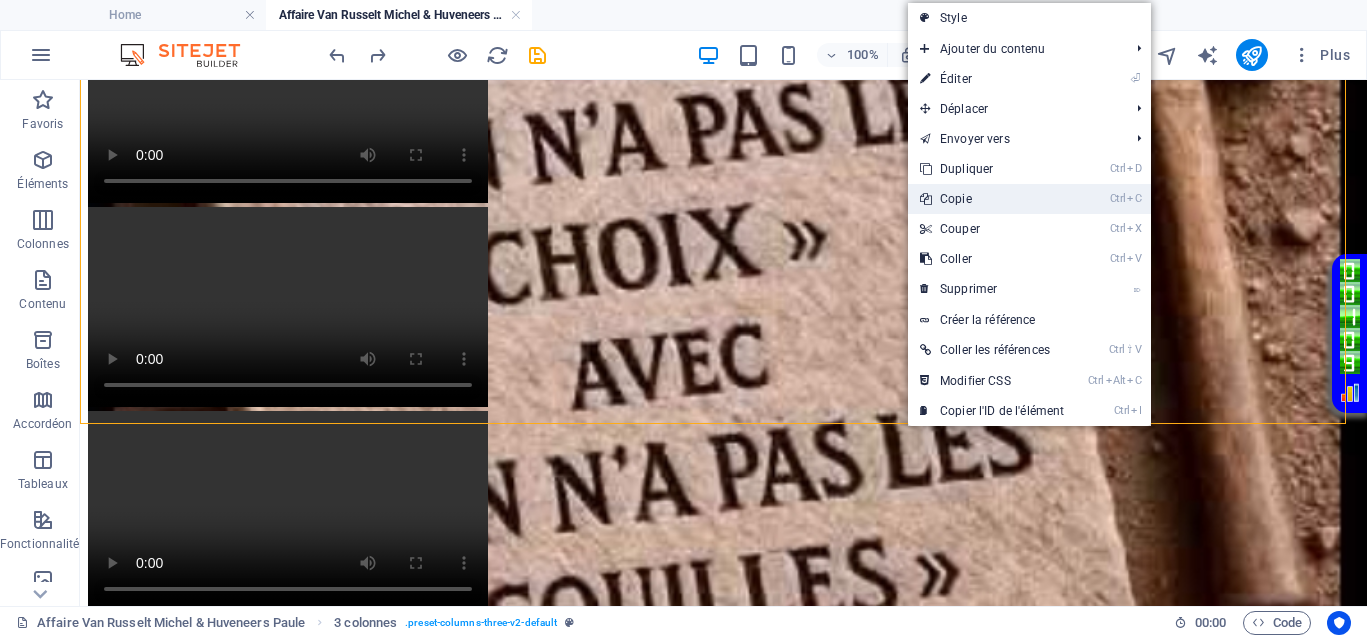 click on "Ctrl C  Copie" at bounding box center (992, 199) 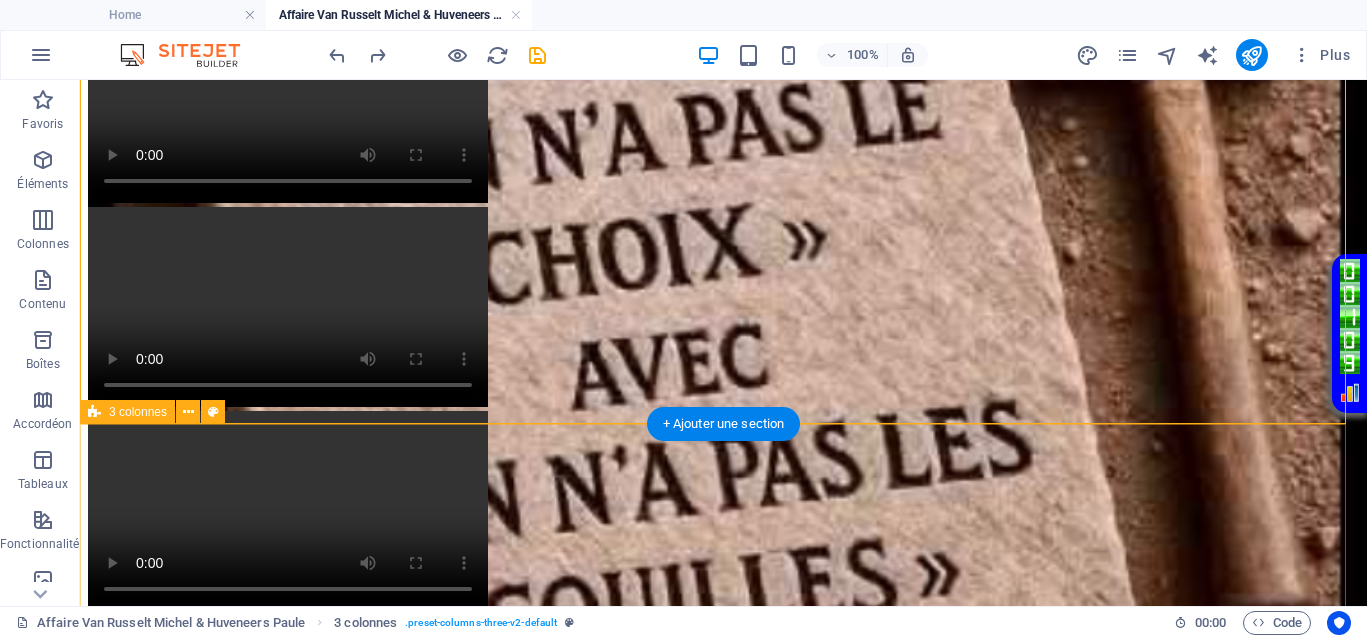 click on "</div> Déposer le contenu ici ou  Ajouter les éléments  Coller le presse-papiers" at bounding box center [723, 930] 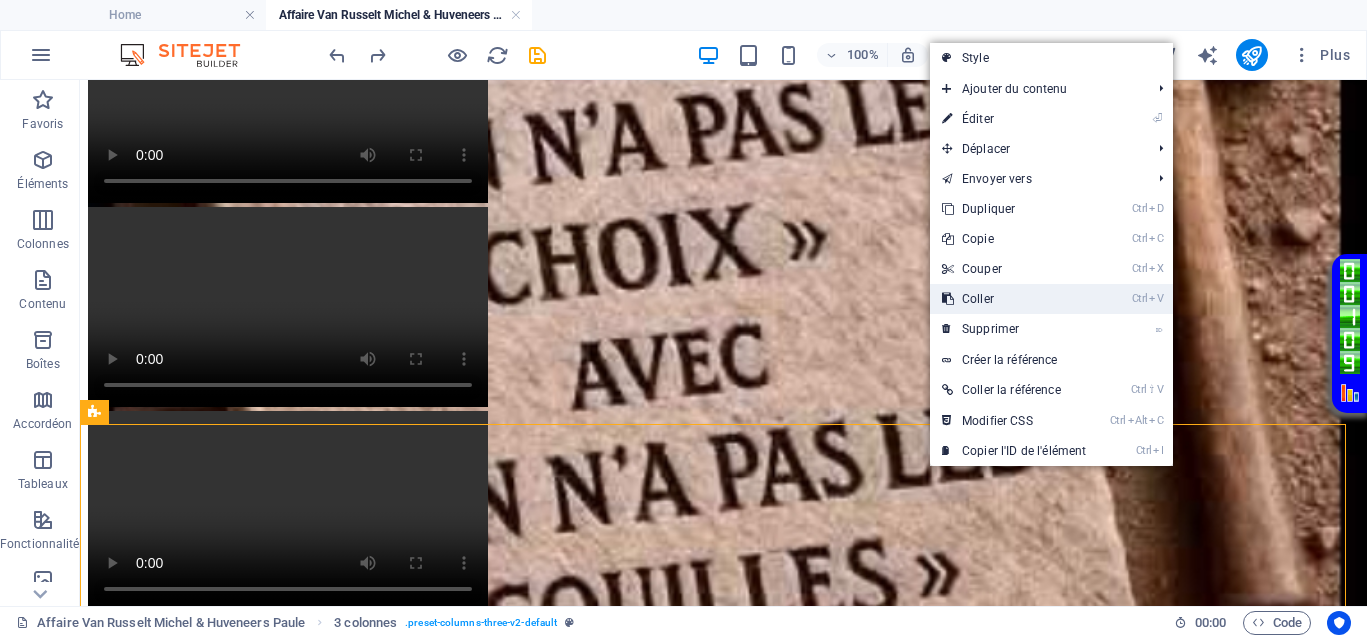 click on "Ctrl V  Coller" at bounding box center (1014, 299) 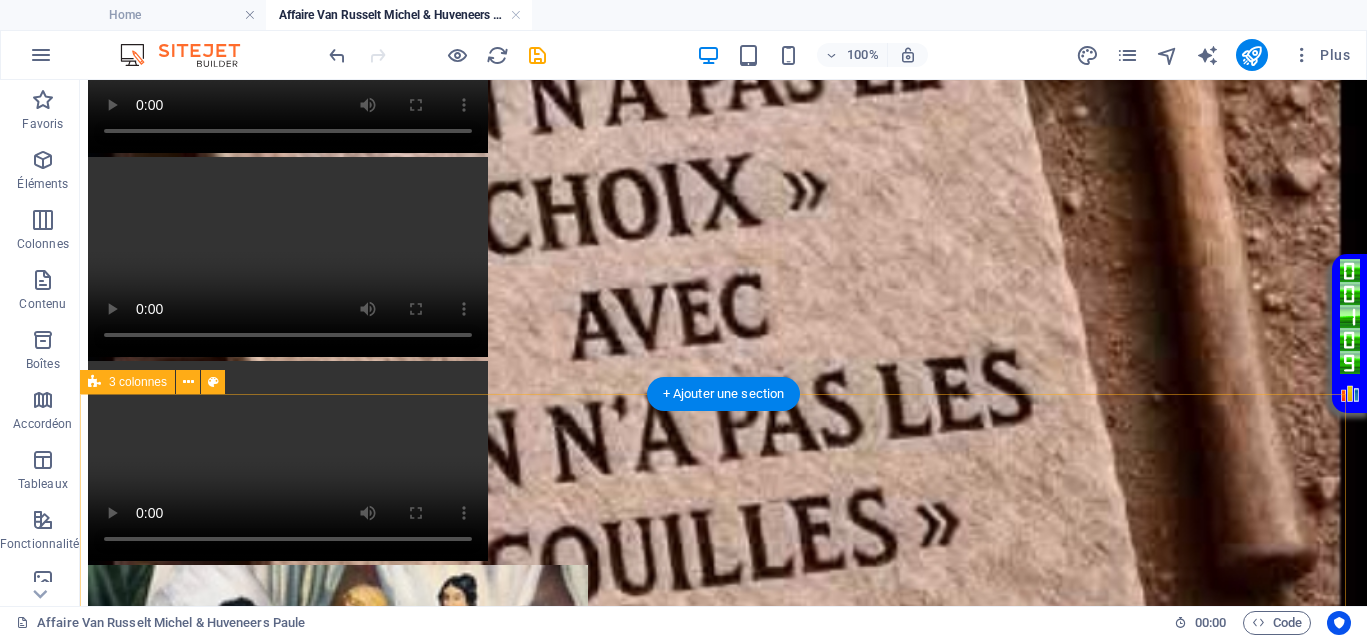 scroll, scrollTop: 679, scrollLeft: 0, axis: vertical 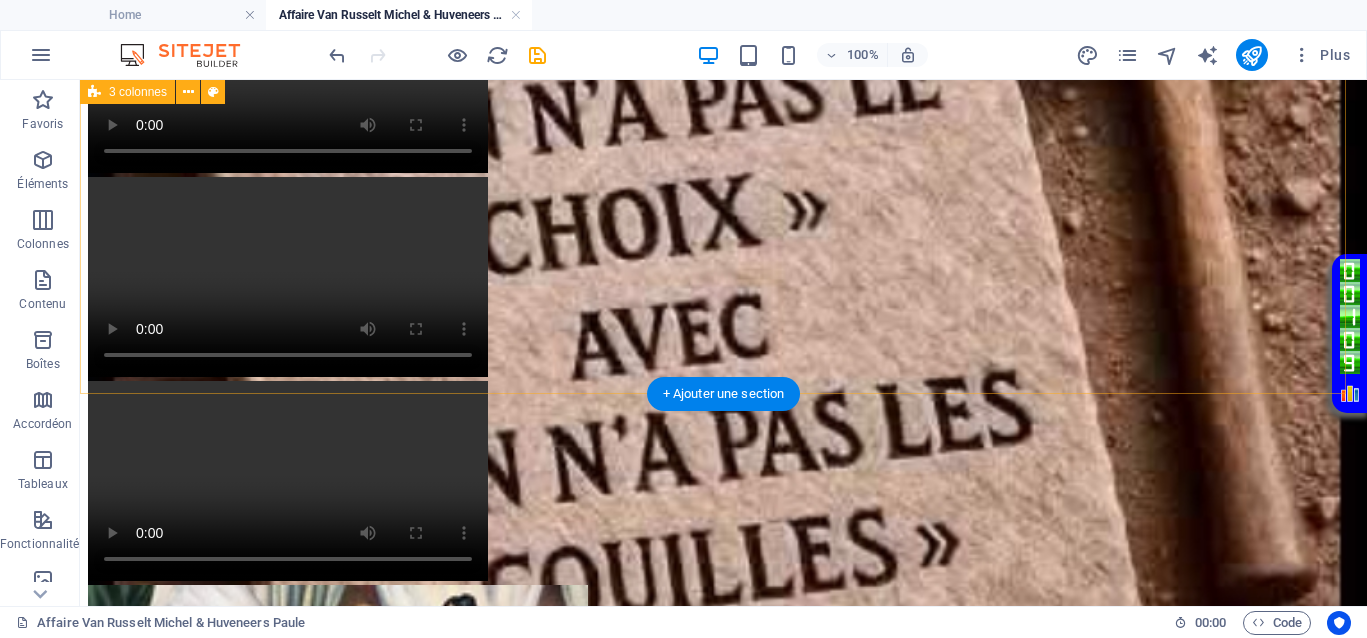 click on "Your browser does not support the video tag.
Your browser does not support the video tag.
Your browser does not support the video tag." at bounding box center [723, 279] 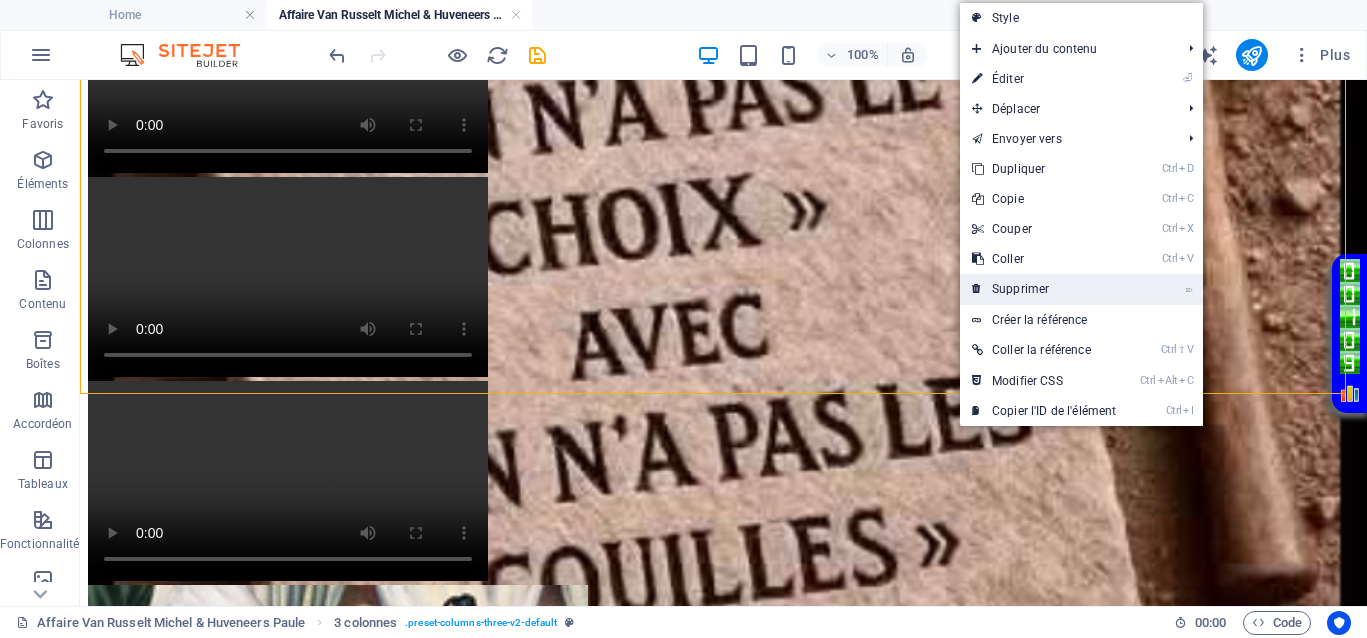 click on "⌦  Supprimer" at bounding box center (1044, 289) 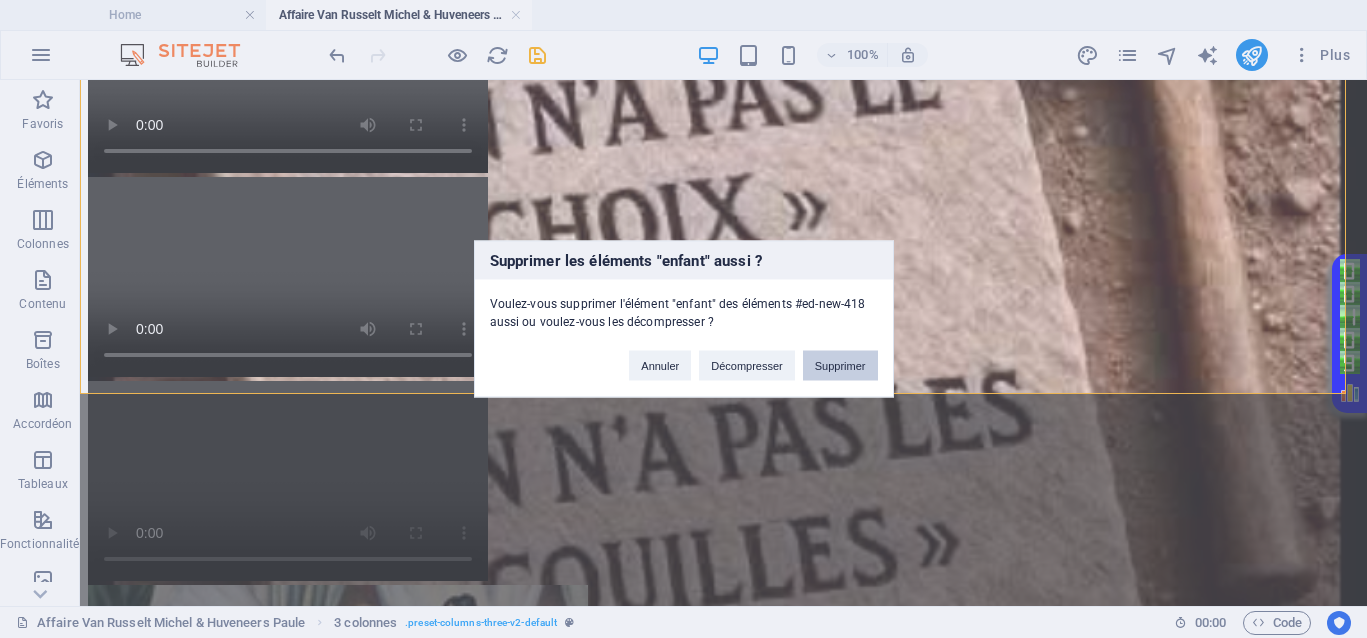 click on "Supprimer" at bounding box center (840, 366) 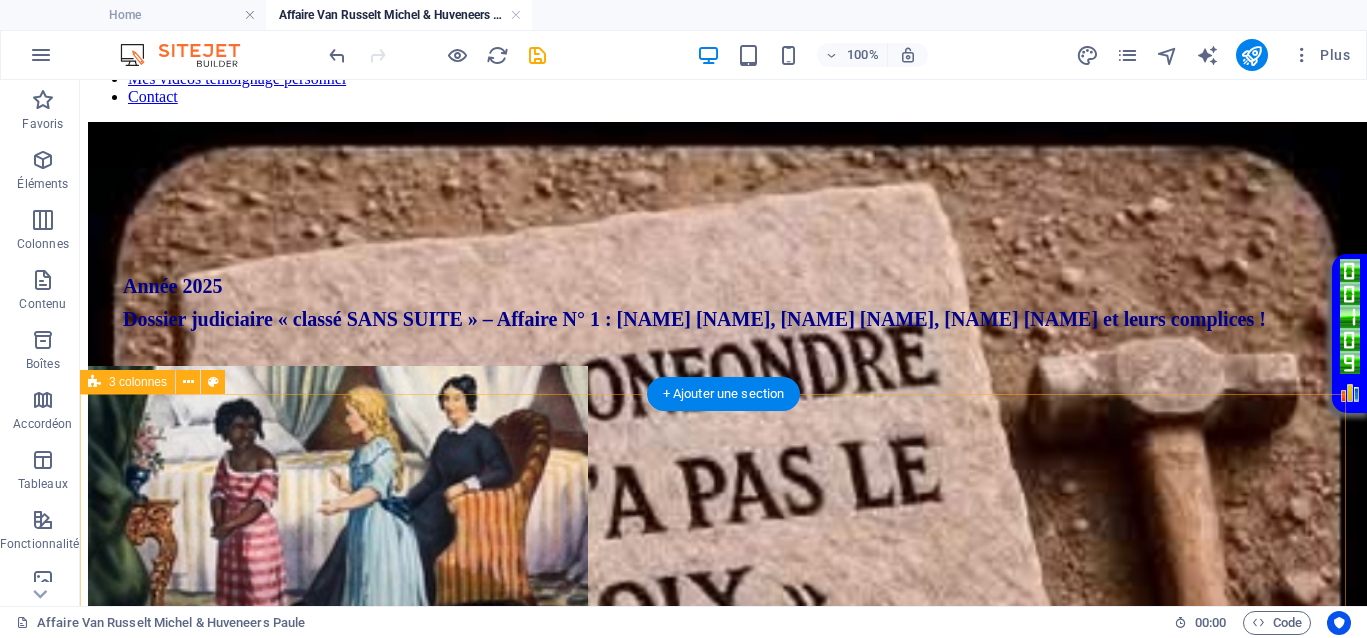 scroll, scrollTop: 536, scrollLeft: 0, axis: vertical 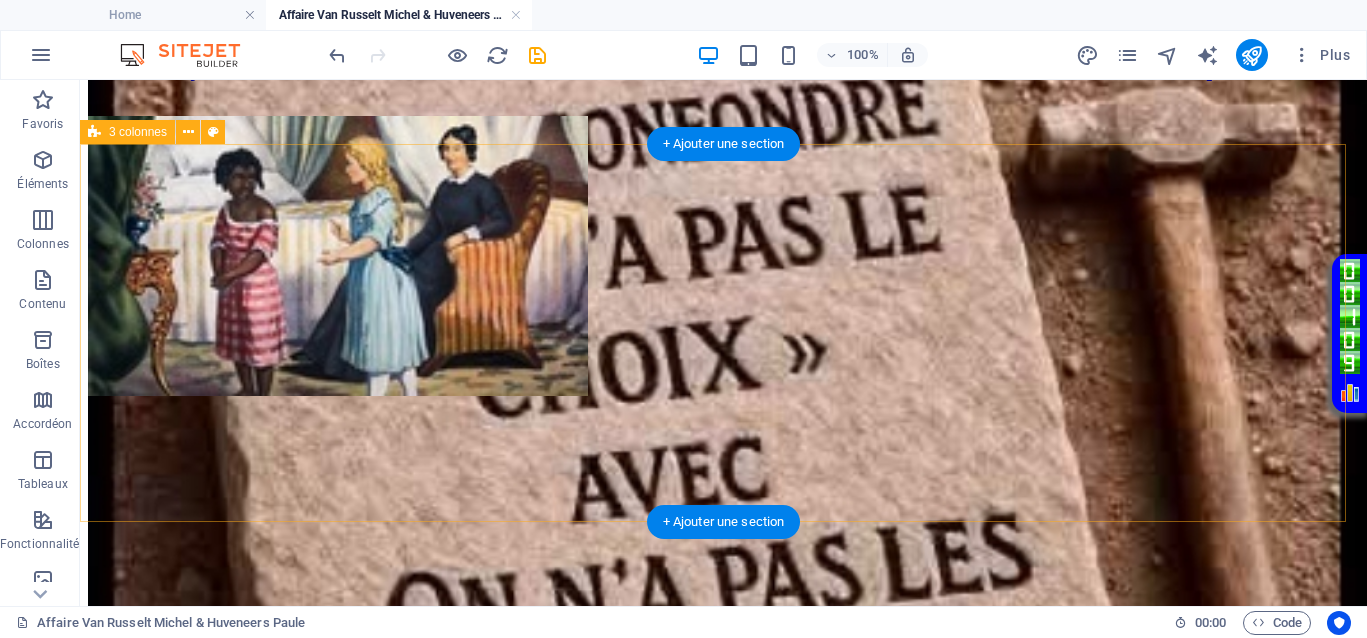 click on "</div> Déposer le contenu ici ou  Ajouter les éléments  Coller le presse-papiers" at bounding box center (723, 431) 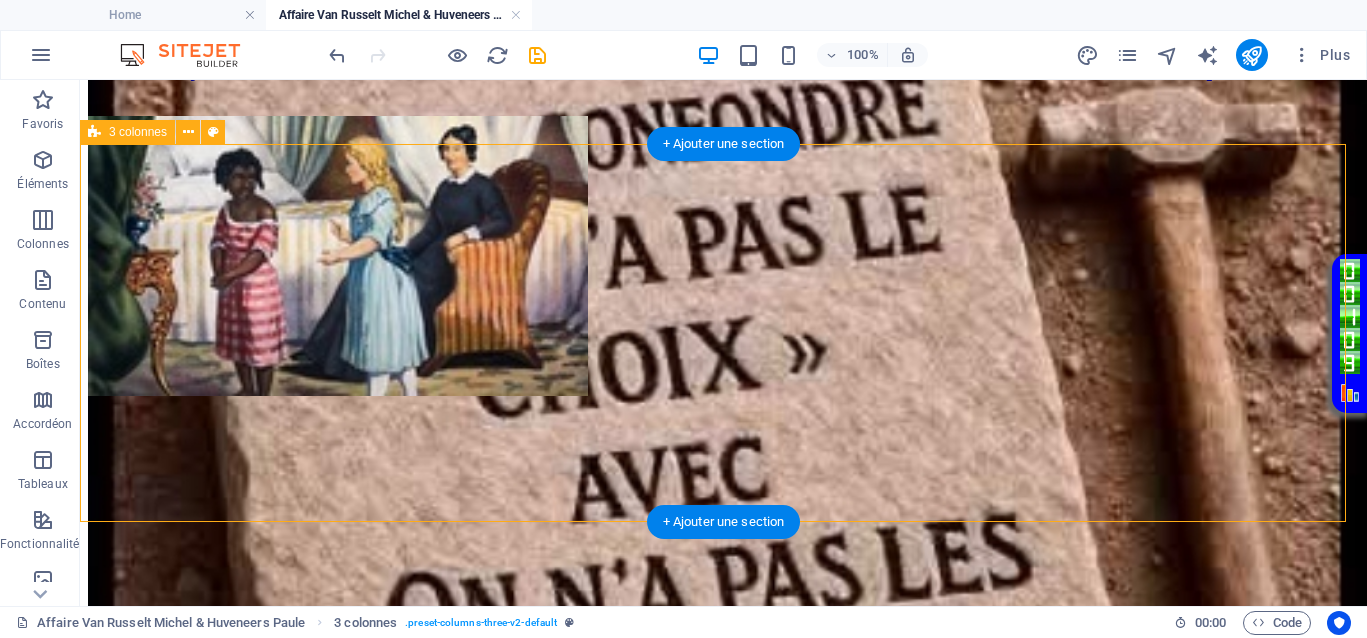 click on "</div> Déposer le contenu ici ou  Ajouter les éléments  Coller le presse-papiers" at bounding box center (723, 431) 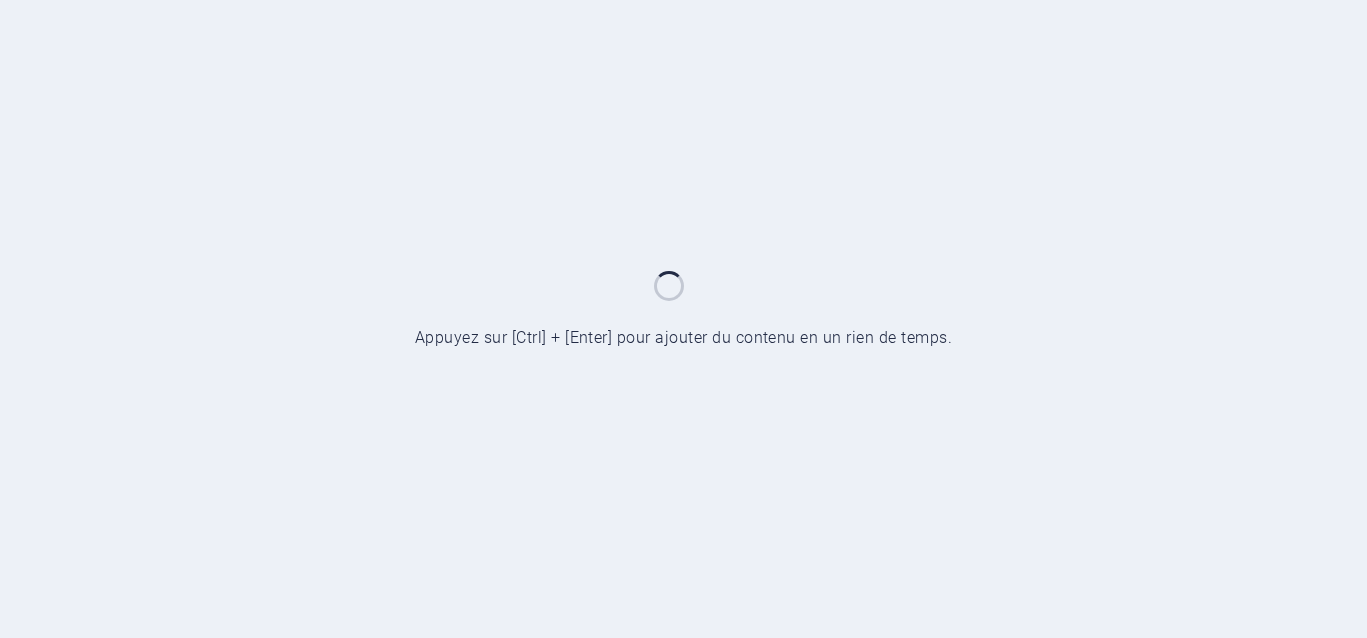 scroll, scrollTop: 0, scrollLeft: 0, axis: both 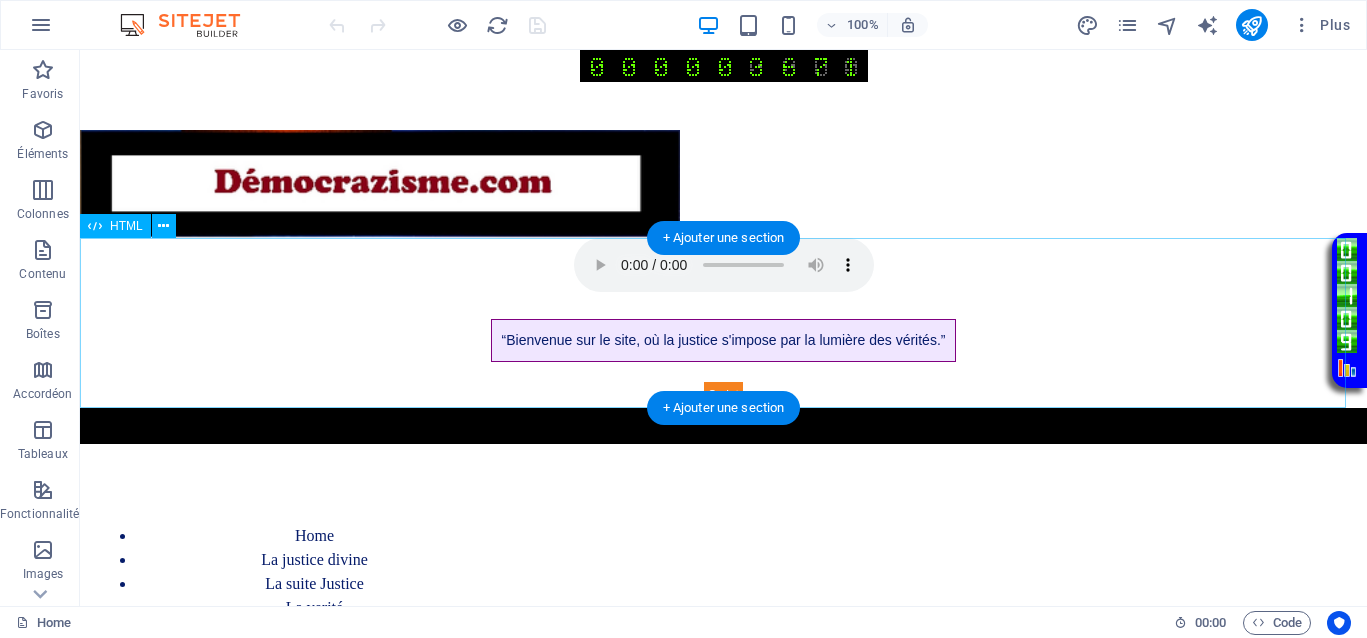 click on "Page avec musique d'ouverture
“Bienvenue sur le site, où la justice s'impose par la lumière des vérités.”" at bounding box center [723, 323] 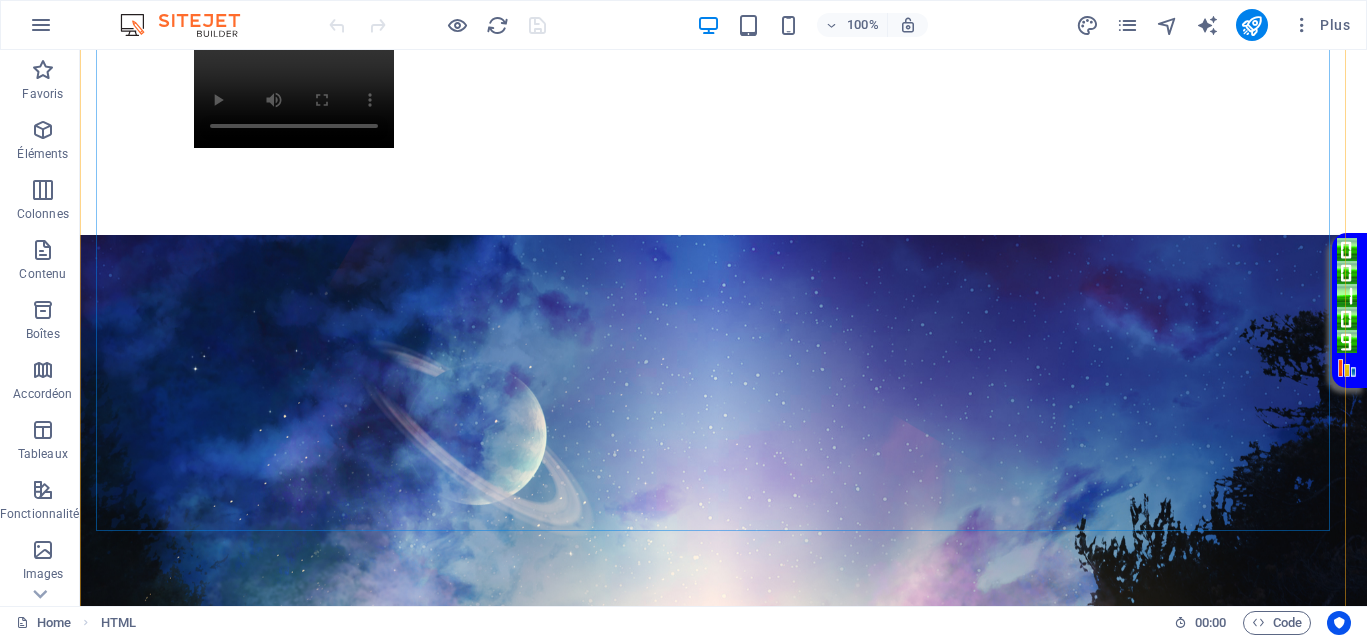 scroll, scrollTop: 1125, scrollLeft: 0, axis: vertical 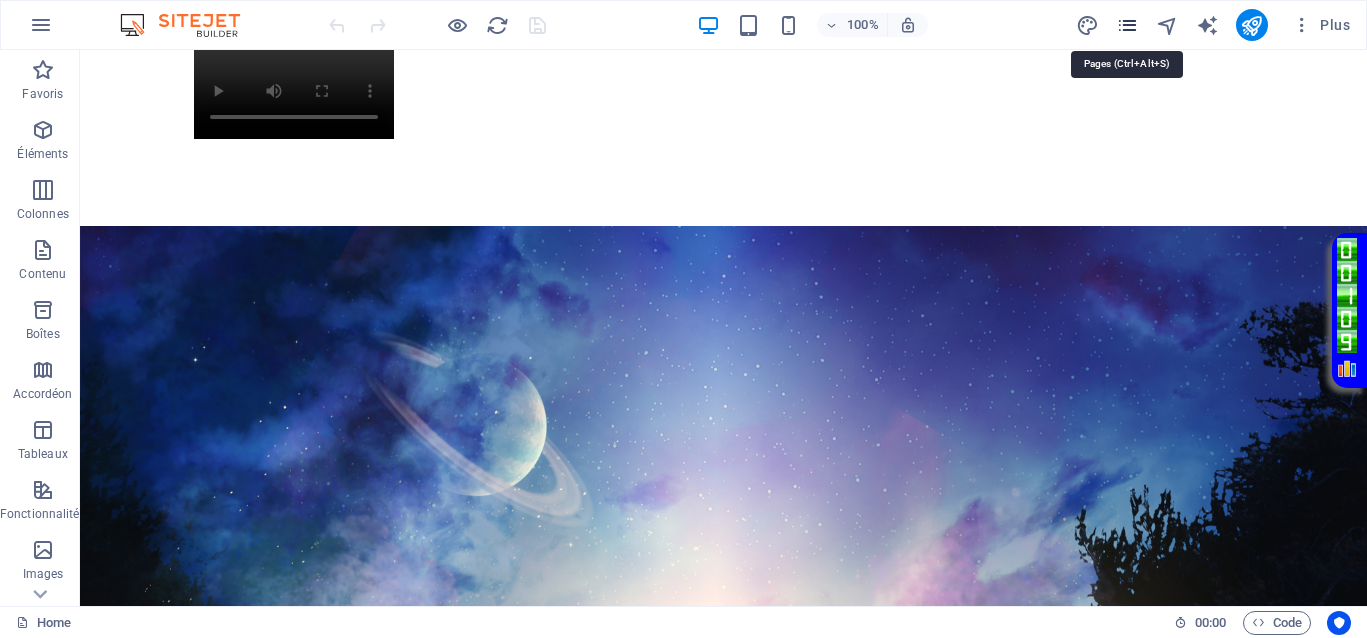 click at bounding box center [1127, 25] 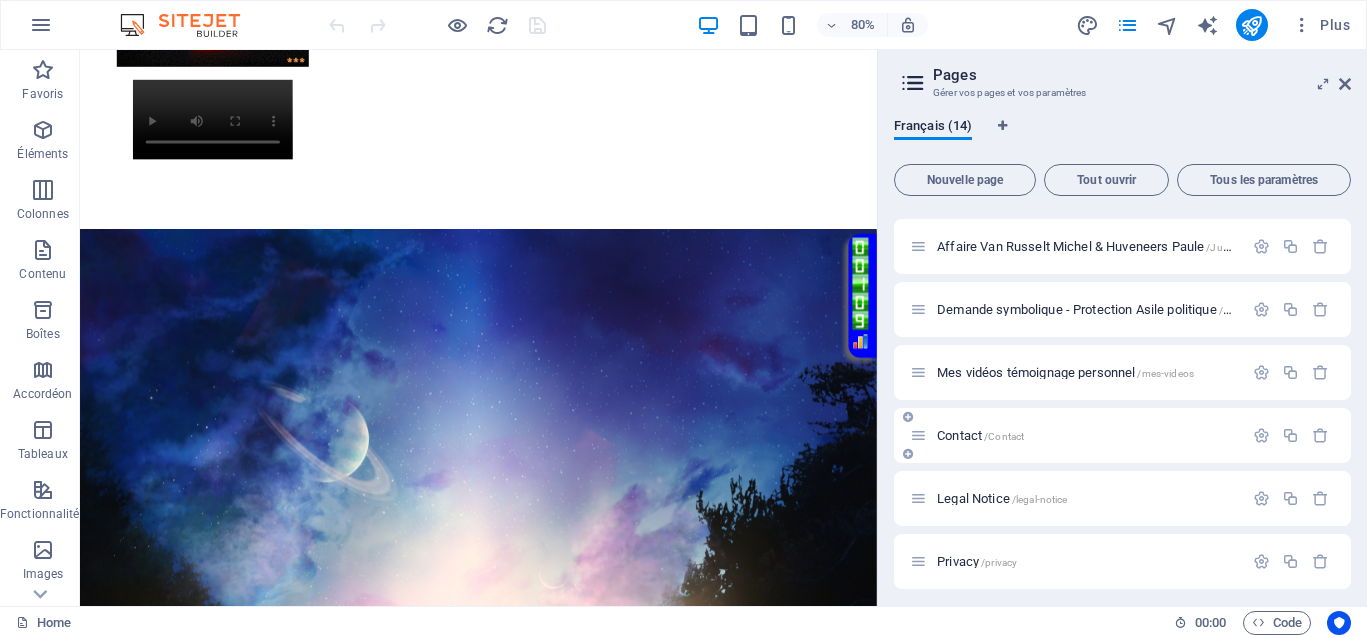scroll, scrollTop: 500, scrollLeft: 0, axis: vertical 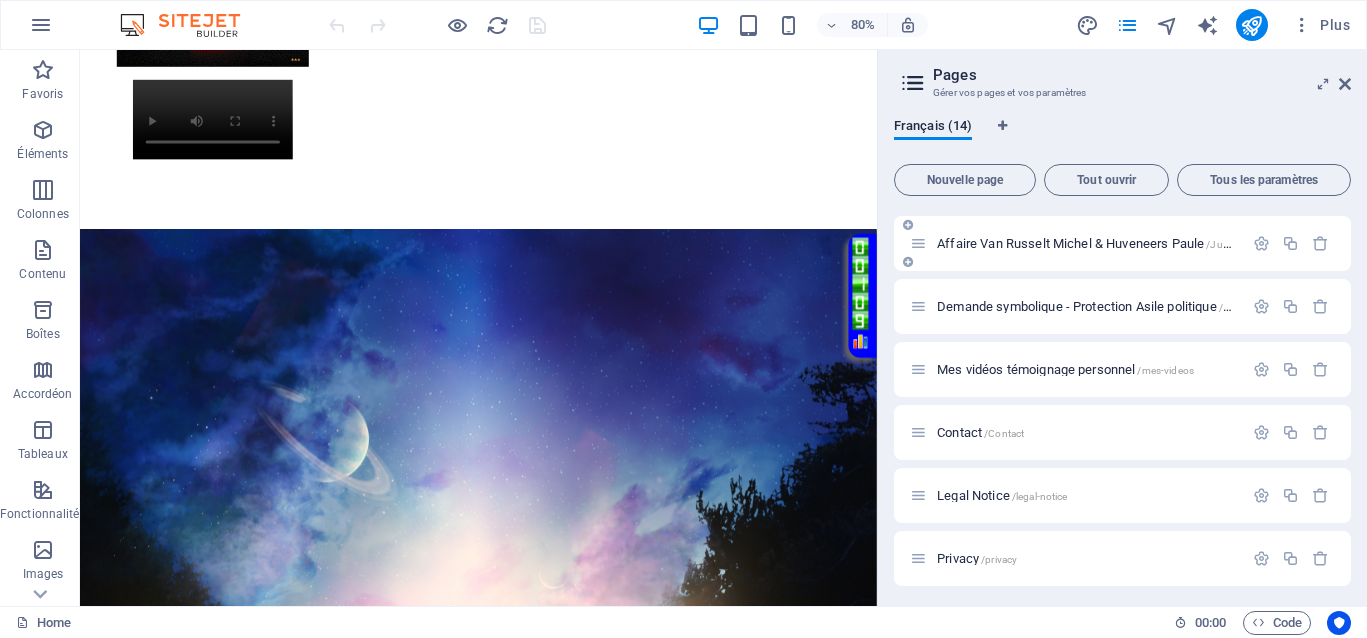 click on "Affaire Van Russelt Michel & Huveneers Paule /JusticeVanrusselthuveneers" at bounding box center (1137, 243) 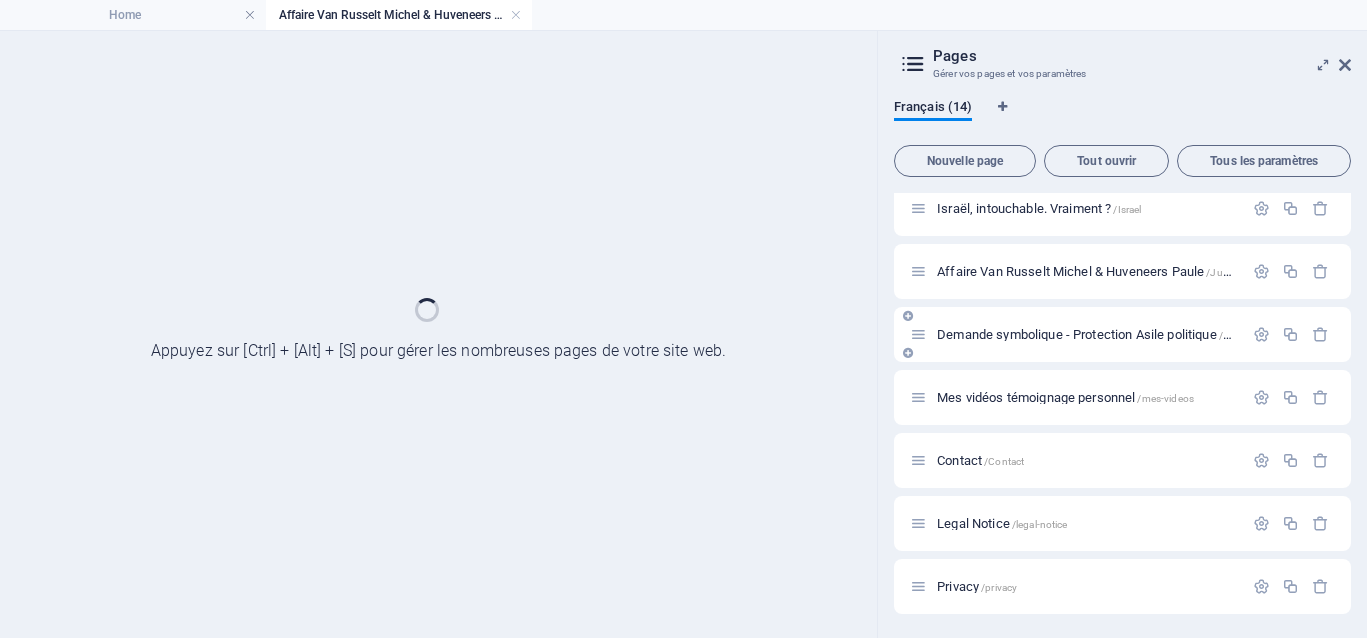 scroll, scrollTop: 453, scrollLeft: 0, axis: vertical 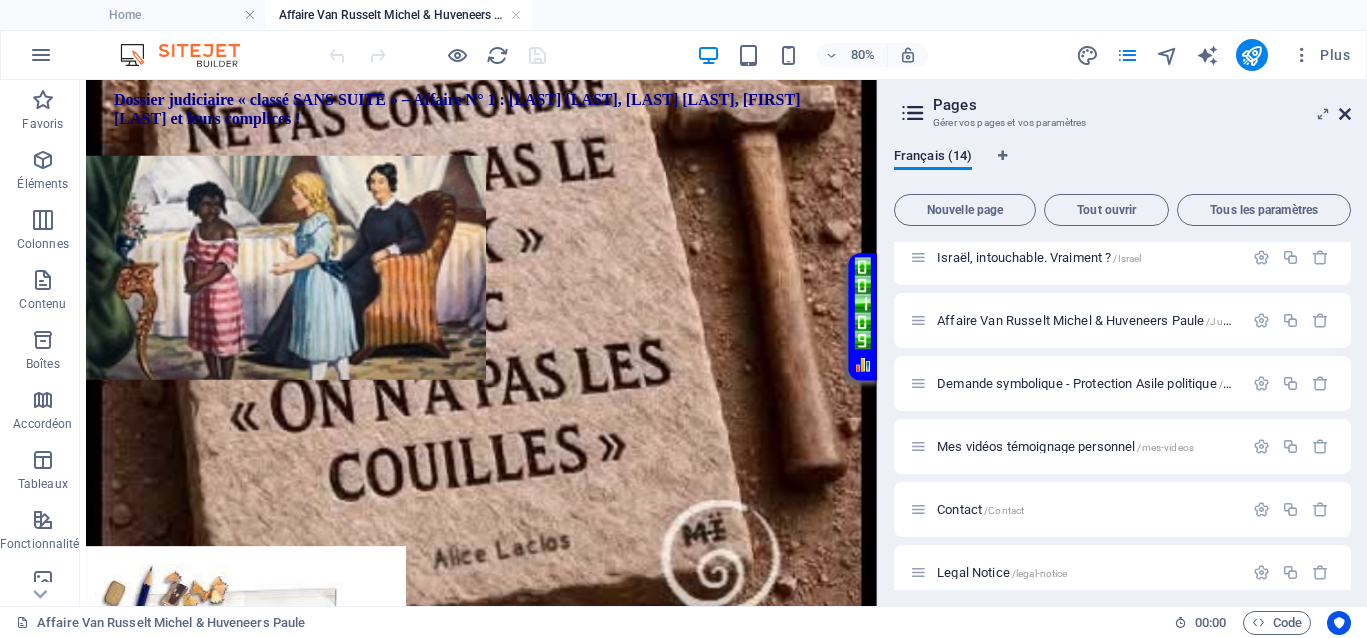 click on "Pages" at bounding box center [1142, 105] 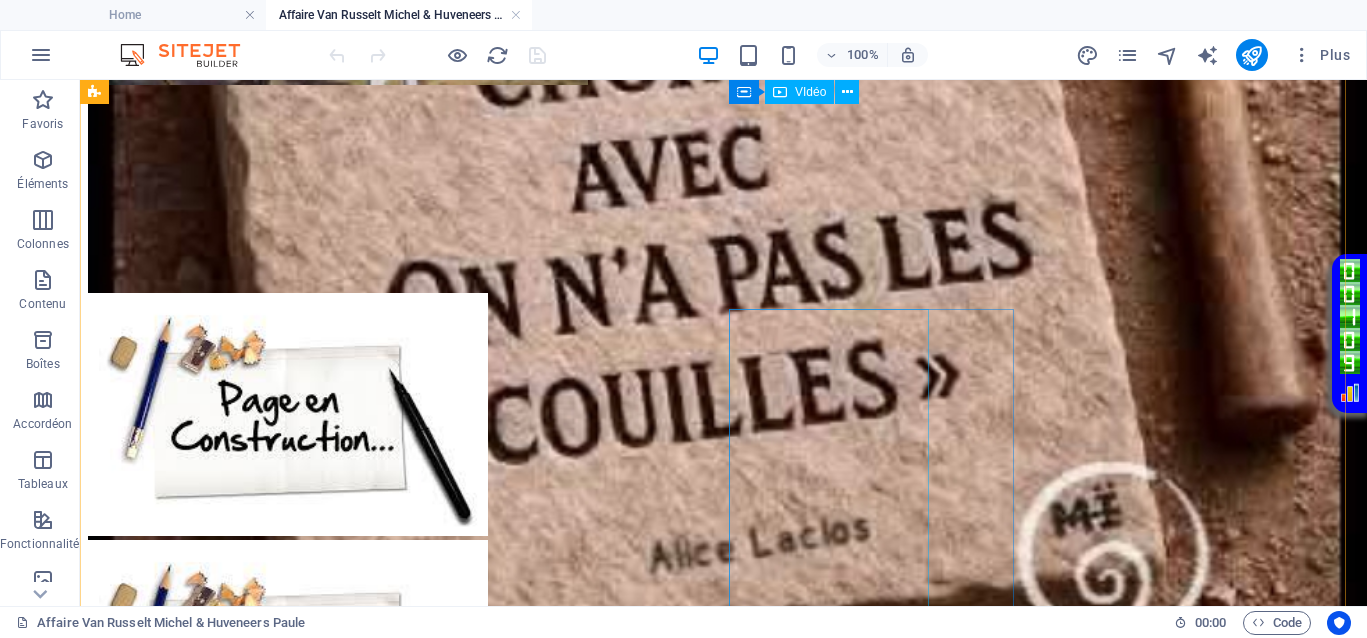 scroll, scrollTop: 500, scrollLeft: 0, axis: vertical 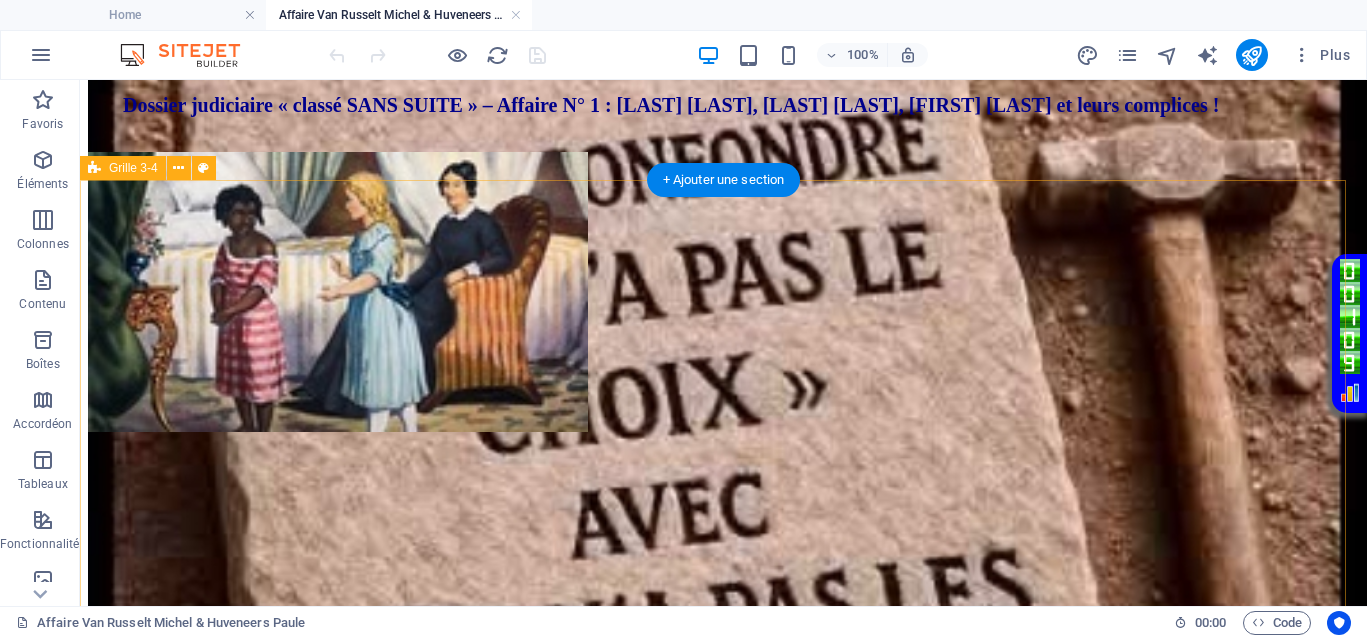 click on "</div>" at bounding box center [723, 1406] 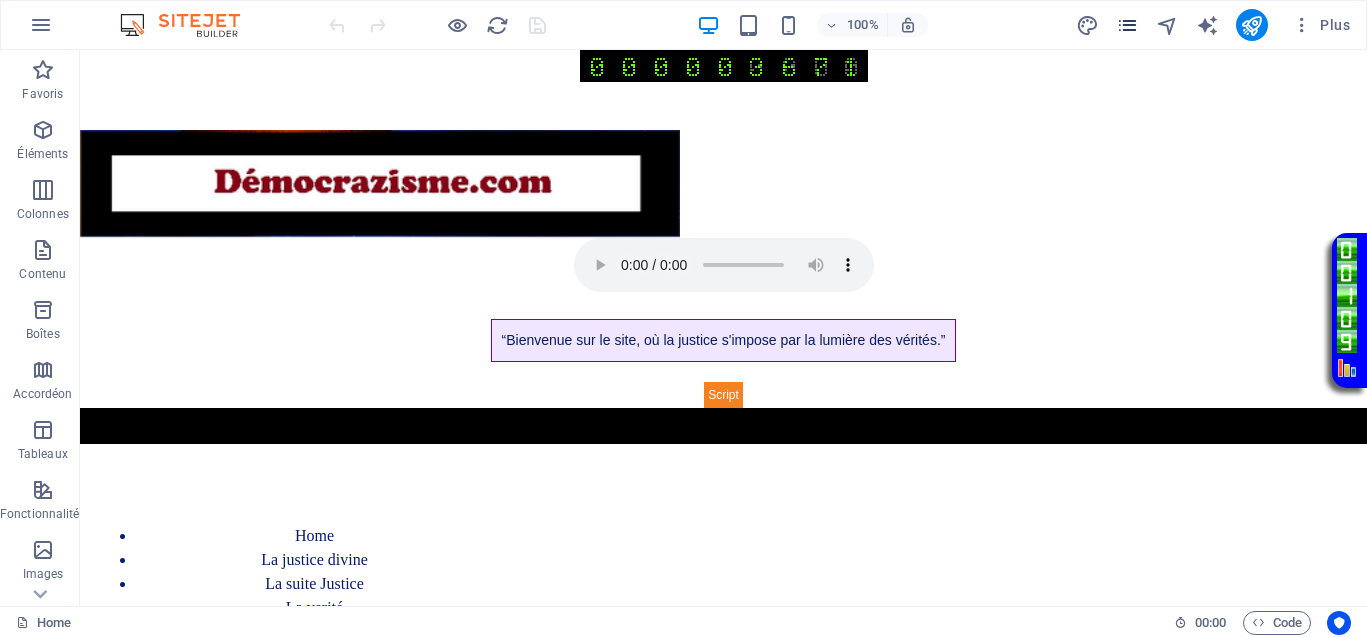 scroll, scrollTop: 0, scrollLeft: 0, axis: both 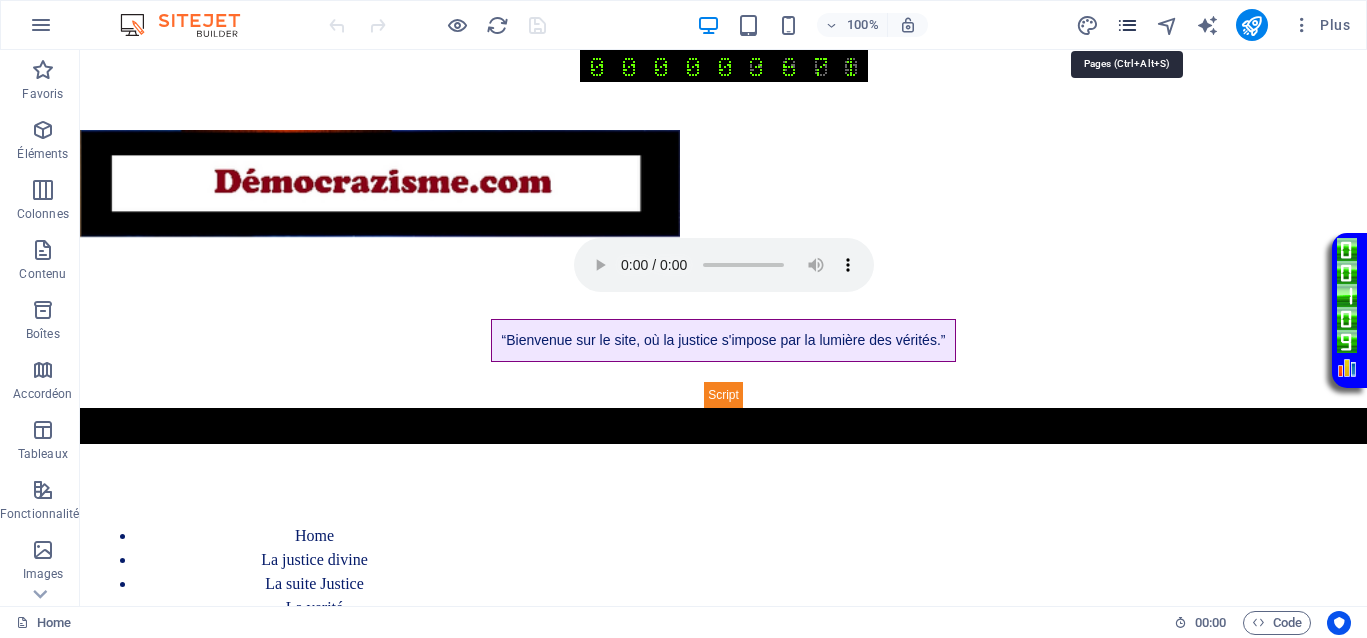 click at bounding box center [1127, 25] 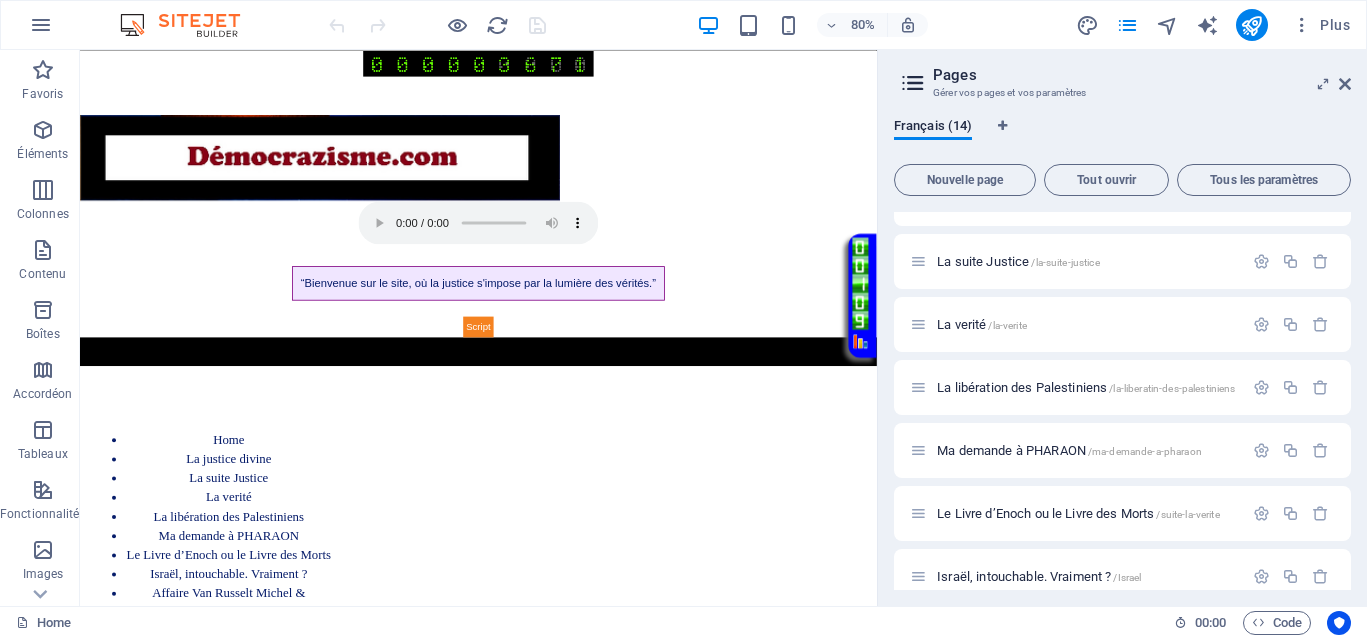 scroll, scrollTop: 250, scrollLeft: 0, axis: vertical 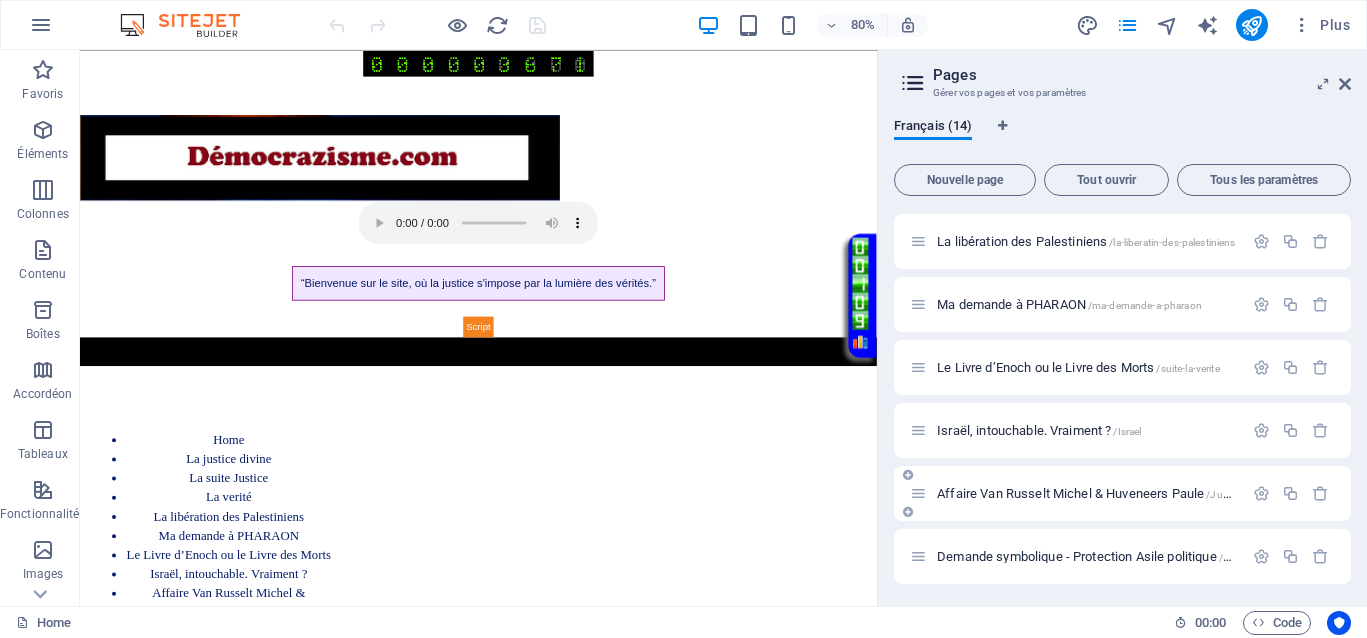 click on "Affaire Van Russelt Michel & Huveneers Paule /JusticeVanrusselthuveneers" at bounding box center [1137, 493] 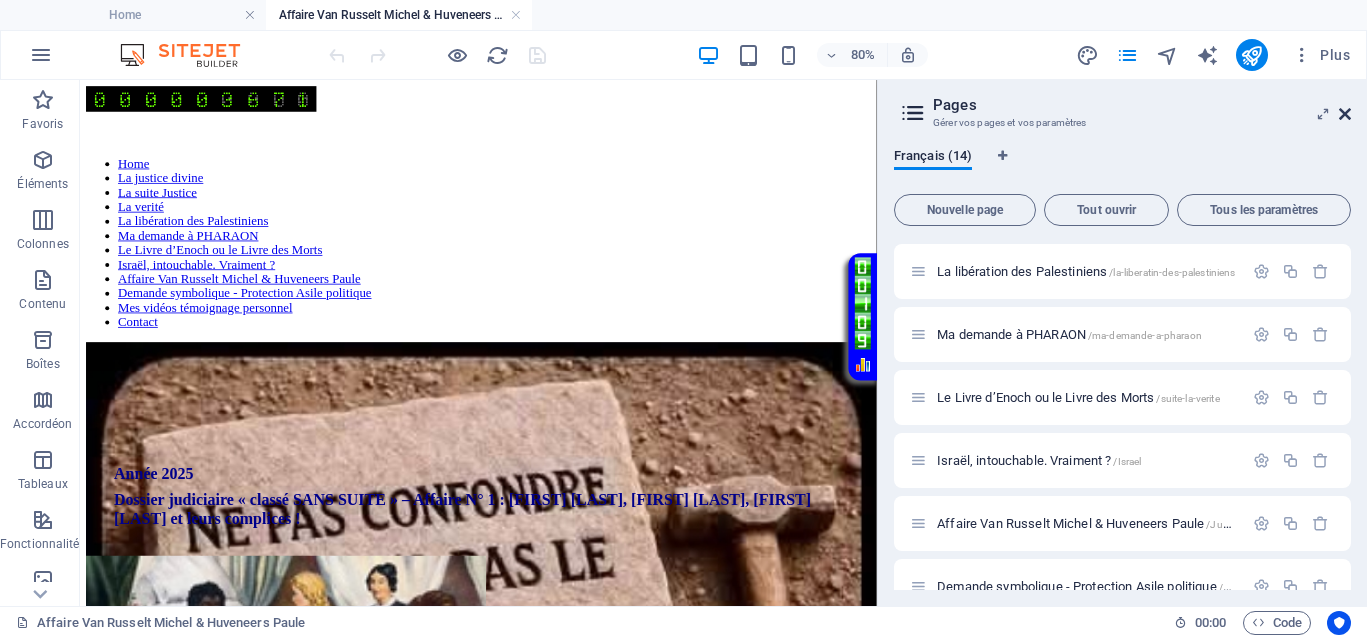click at bounding box center (1345, 114) 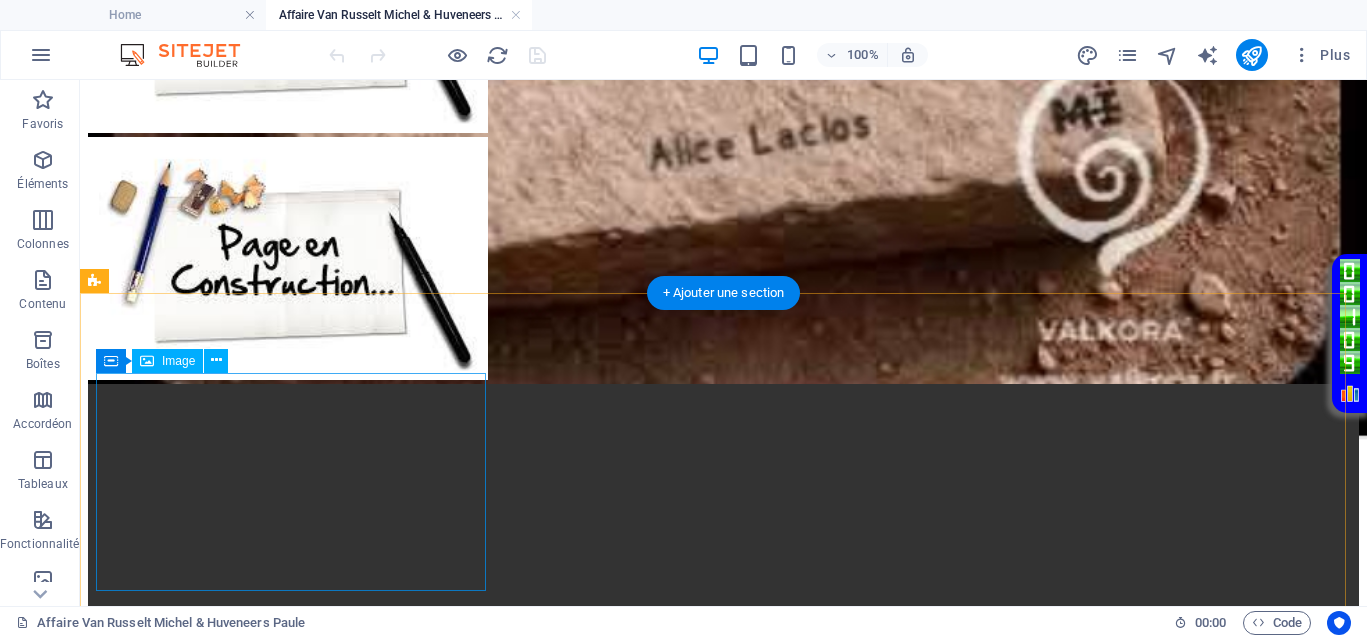 scroll, scrollTop: 1000, scrollLeft: 0, axis: vertical 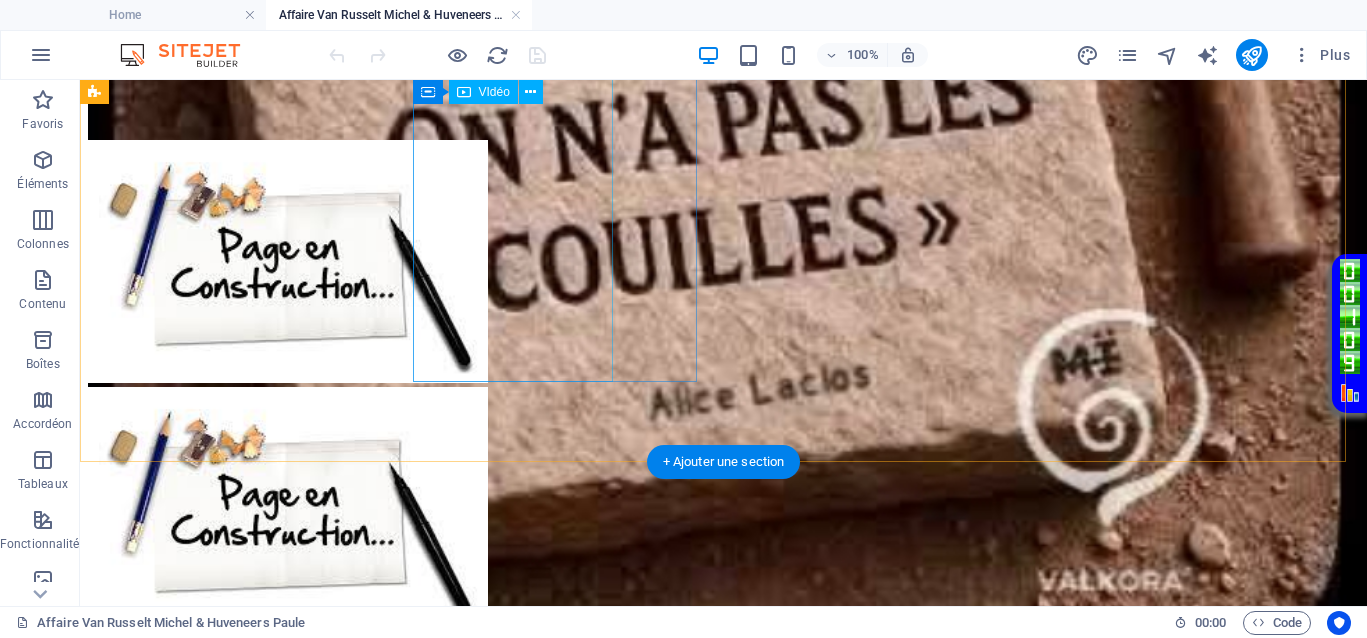click at bounding box center [723, 954] 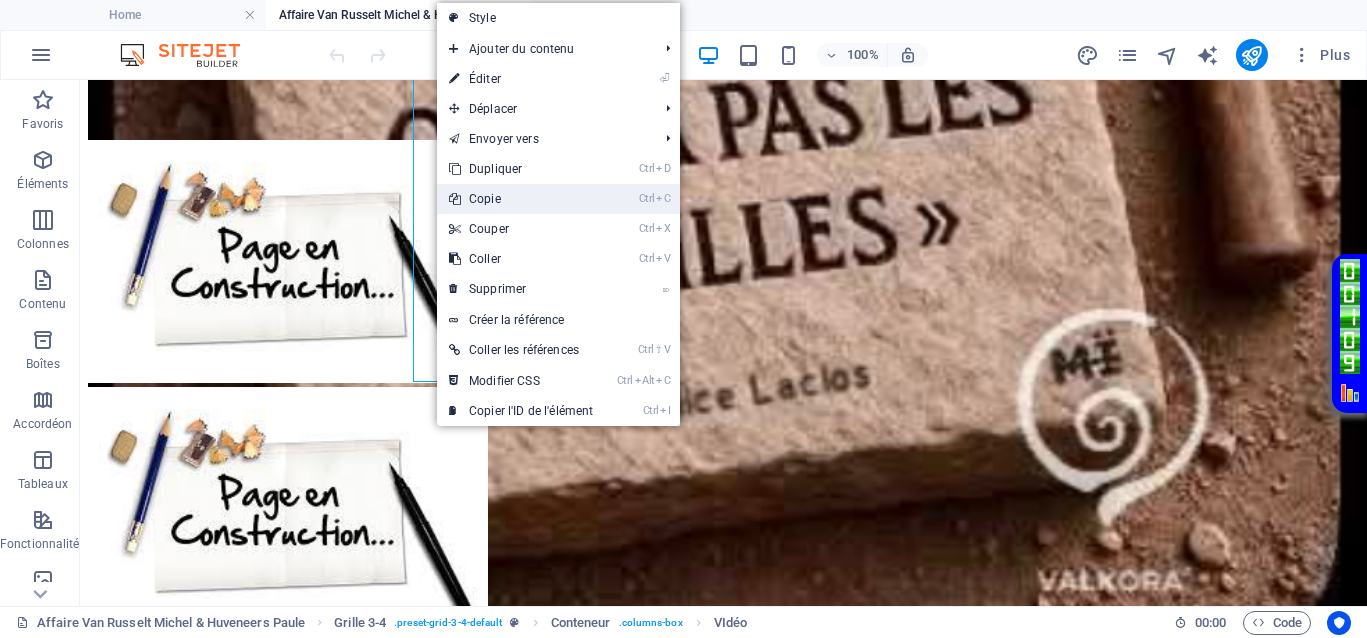 click on "Ctrl C  Copie" at bounding box center (521, 199) 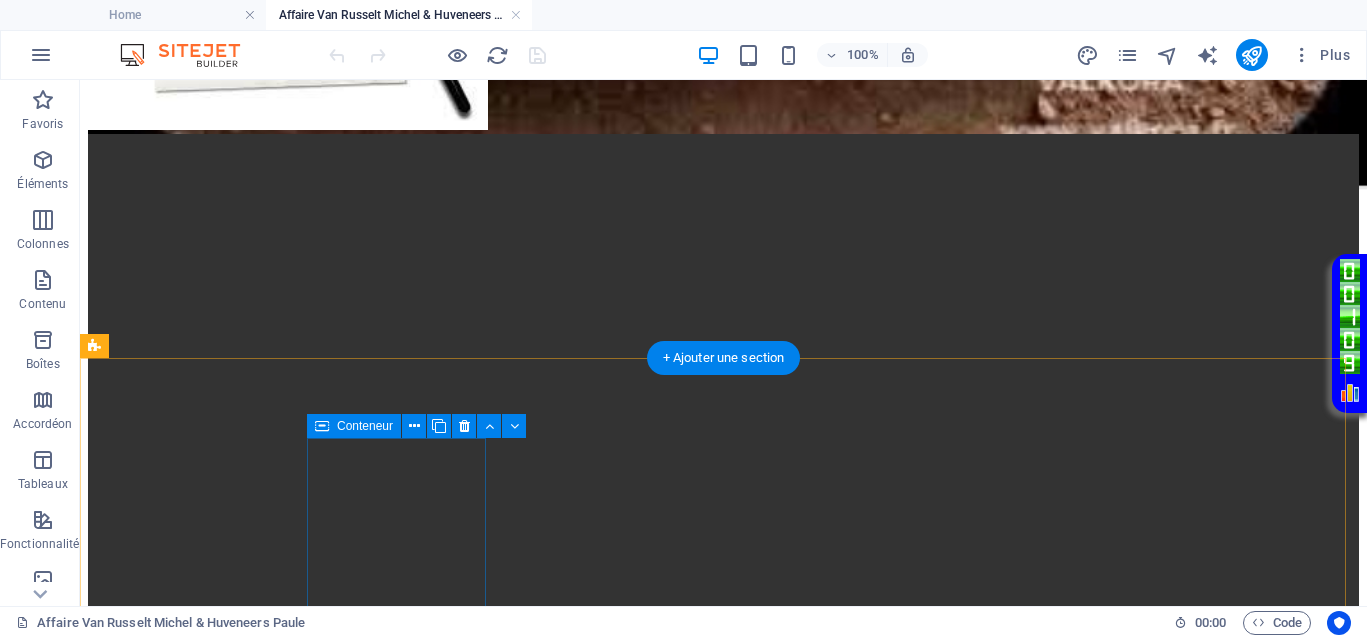 scroll, scrollTop: 2121, scrollLeft: 0, axis: vertical 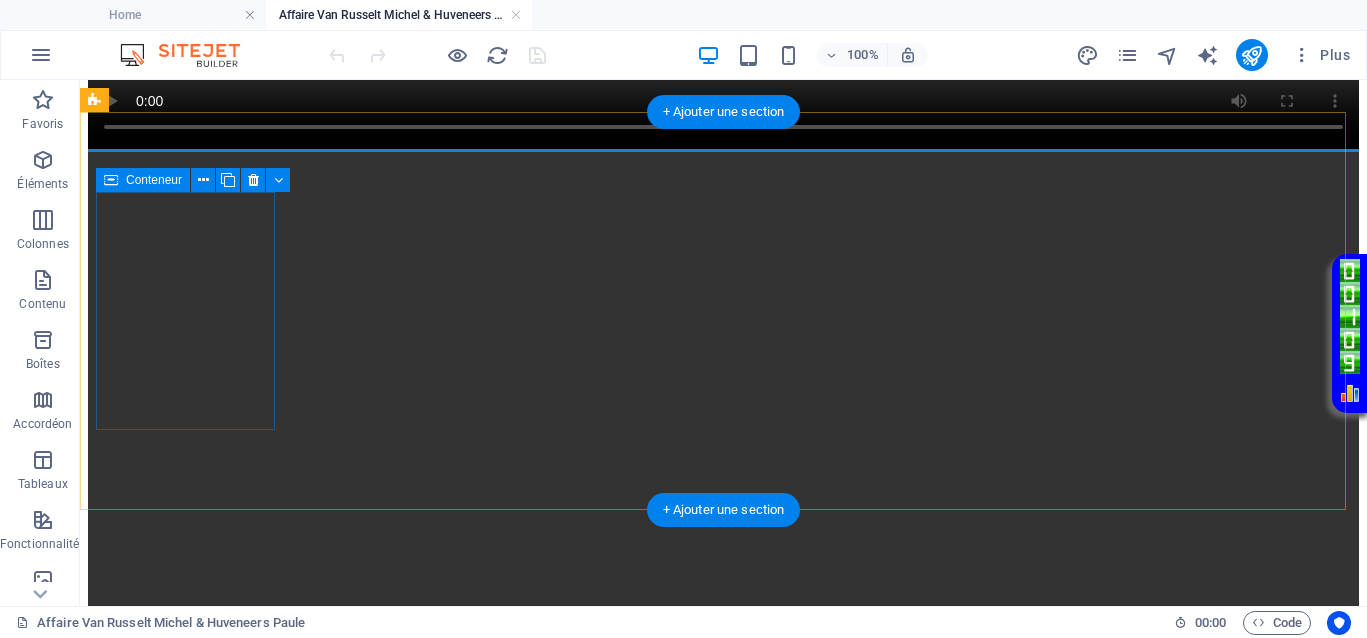click on "Coller le presse-papiers" at bounding box center (797, 2382) 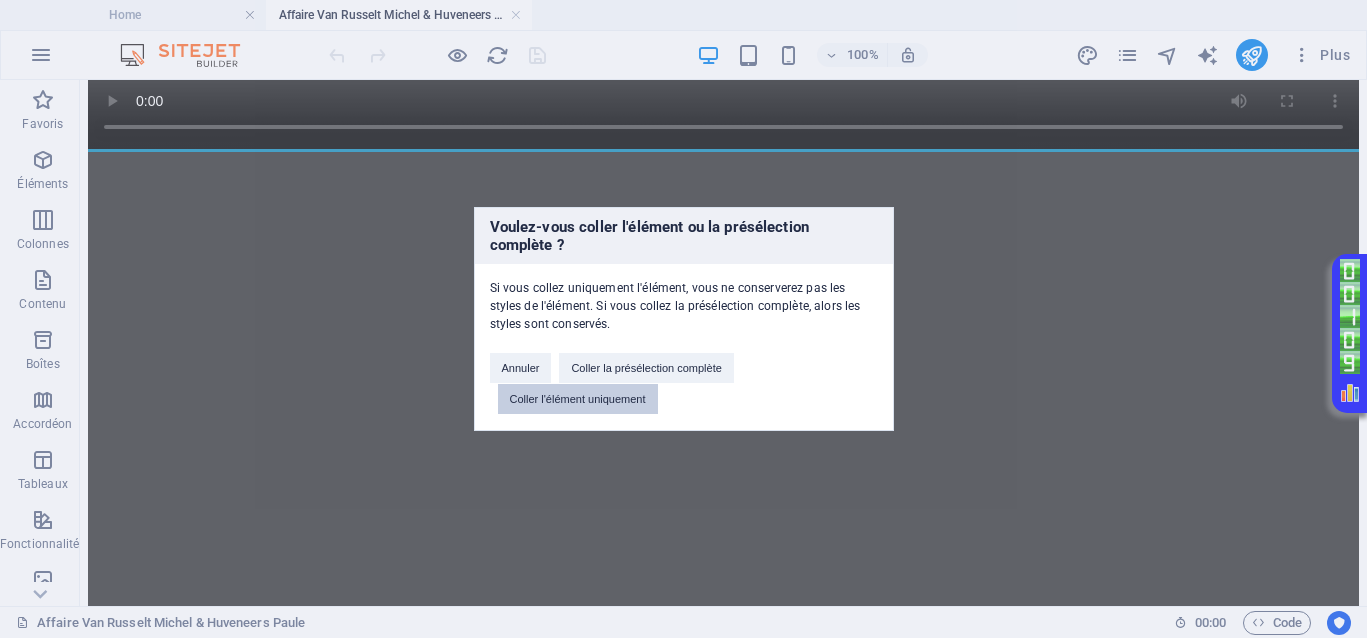 drag, startPoint x: 555, startPoint y: 388, endPoint x: 476, endPoint y: 311, distance: 110.317726 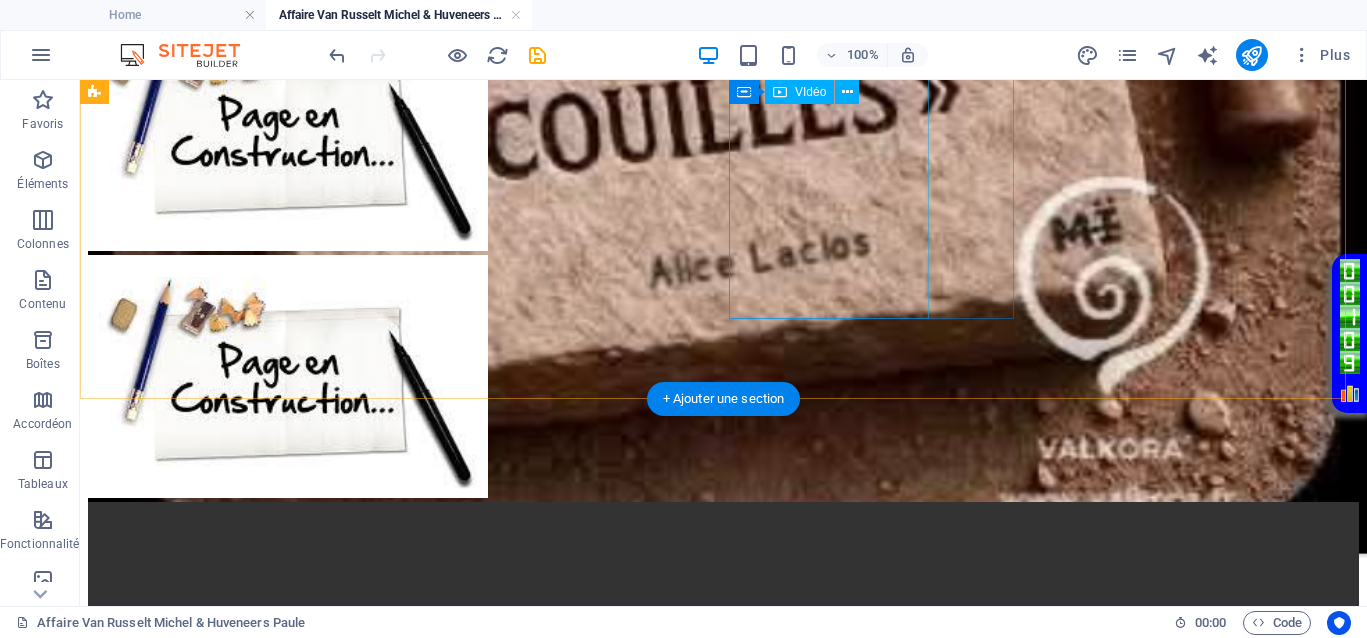 scroll, scrollTop: 996, scrollLeft: 0, axis: vertical 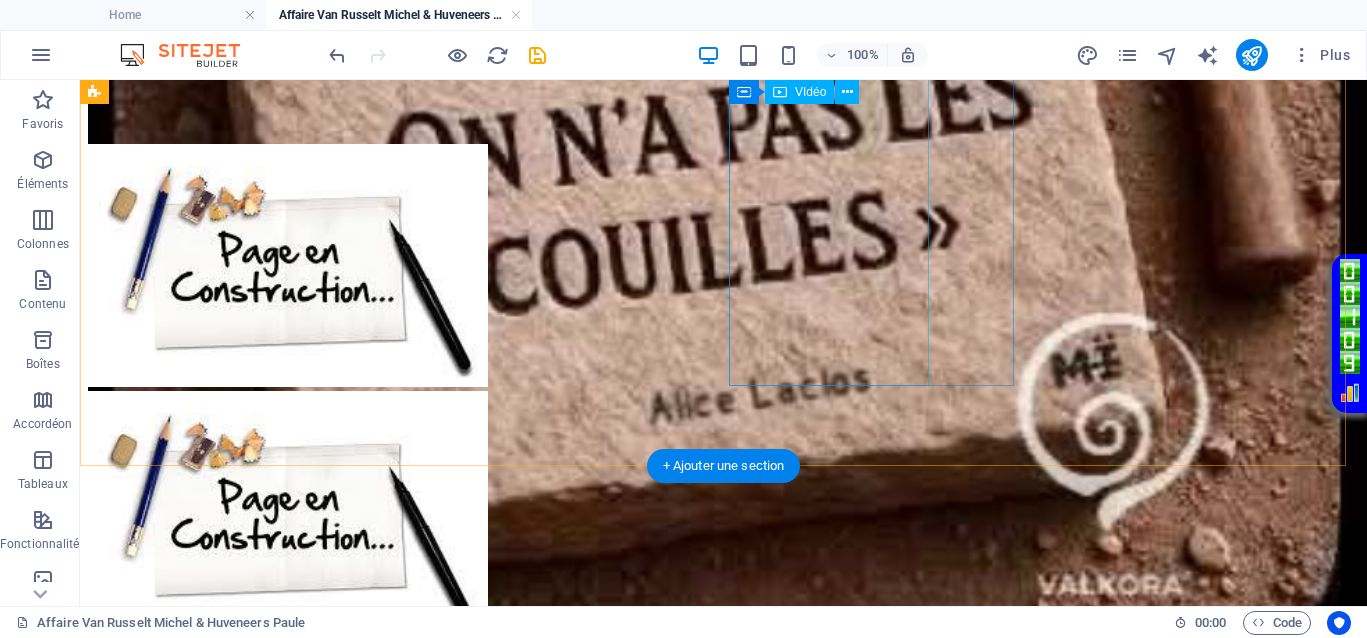 click at bounding box center [723, 1597] 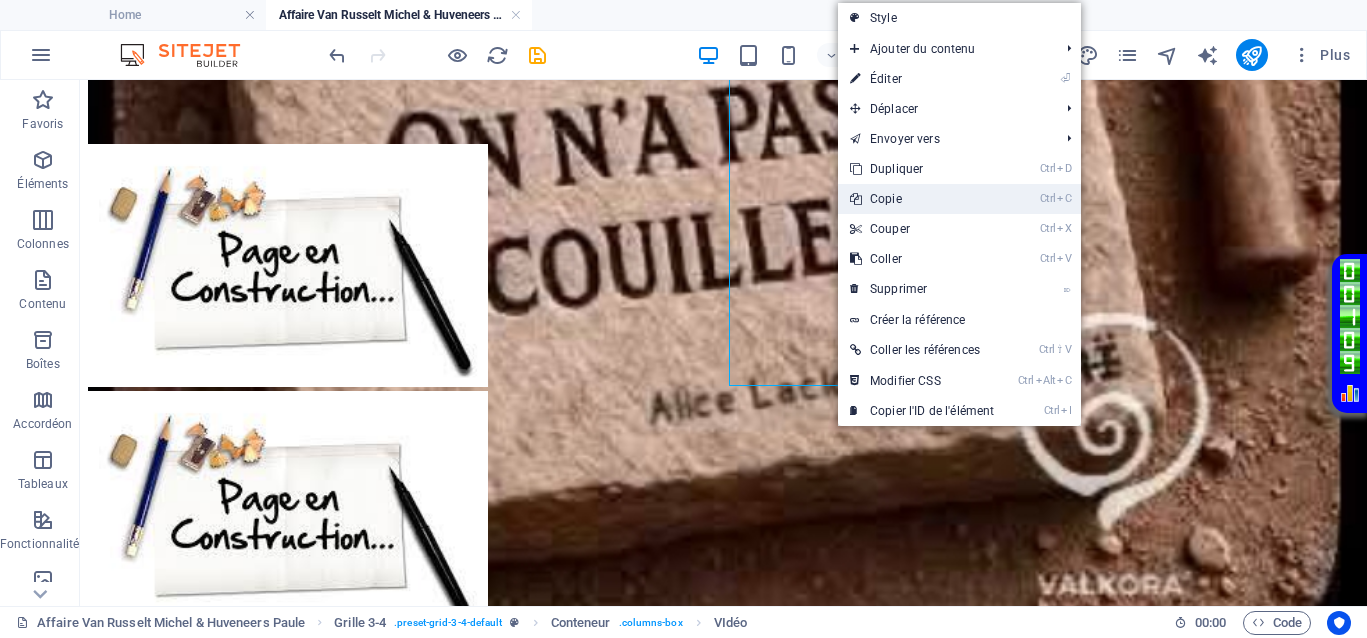 click on "Ctrl C  Copie" at bounding box center [922, 199] 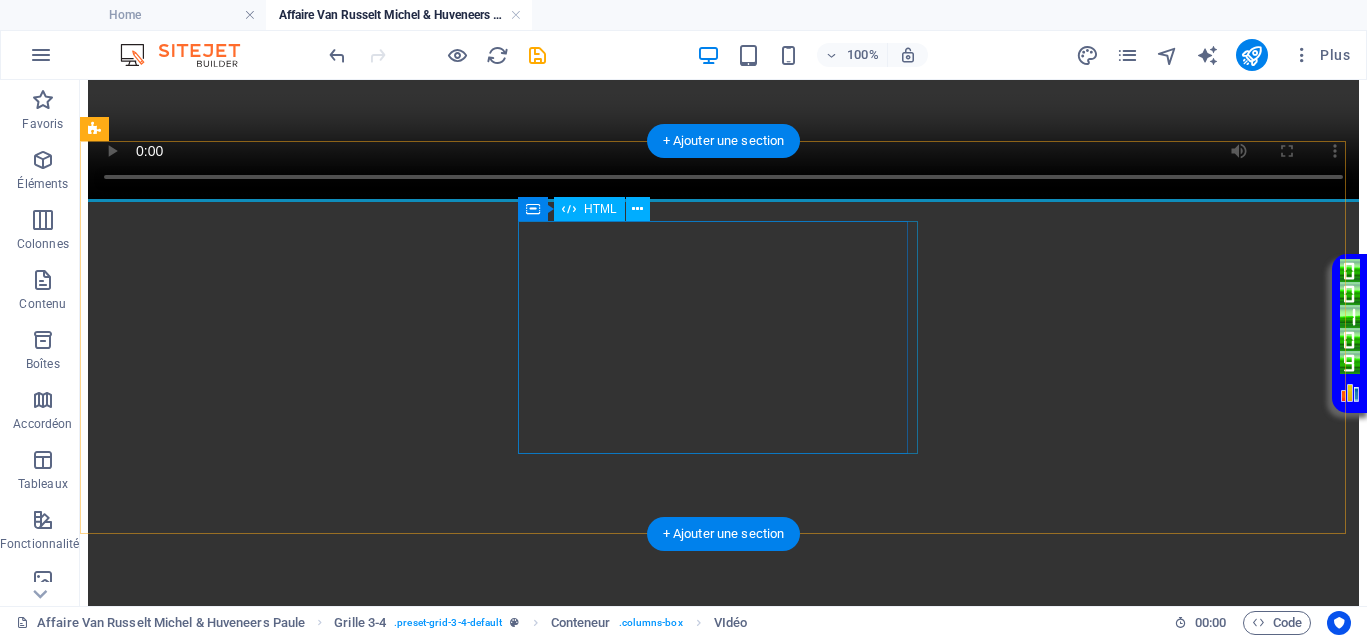 scroll, scrollTop: 2121, scrollLeft: 0, axis: vertical 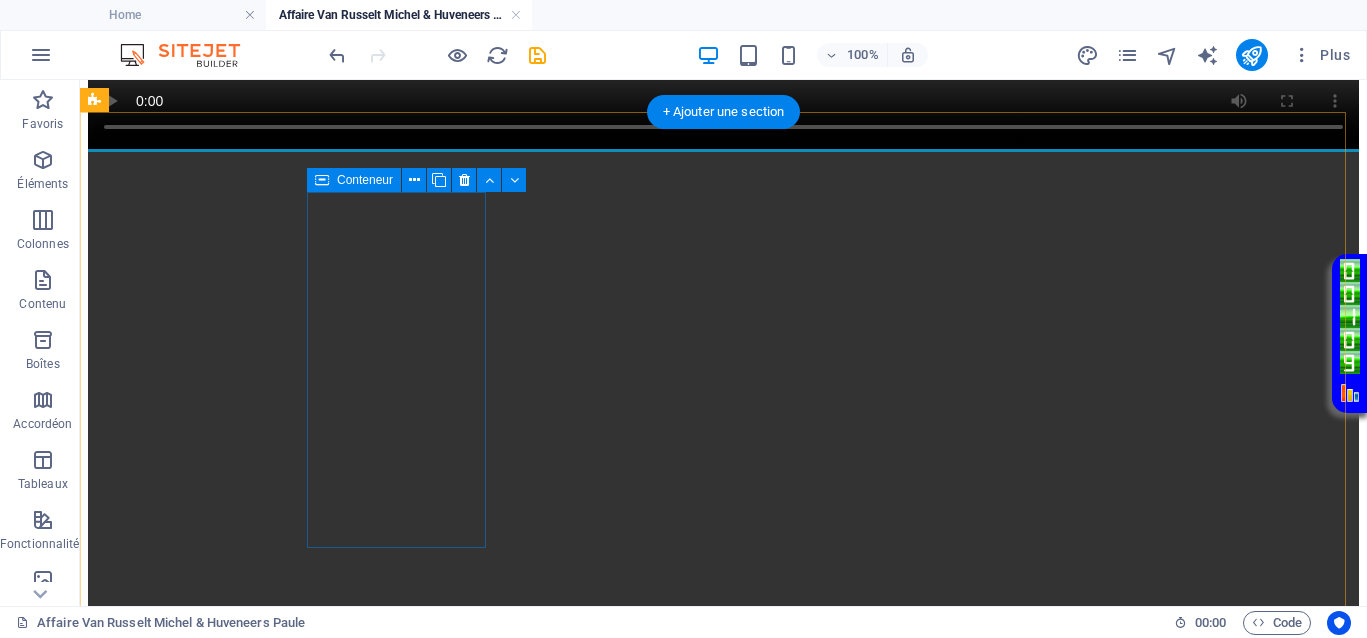 click on "Coller le presse-papiers" at bounding box center [797, 3021] 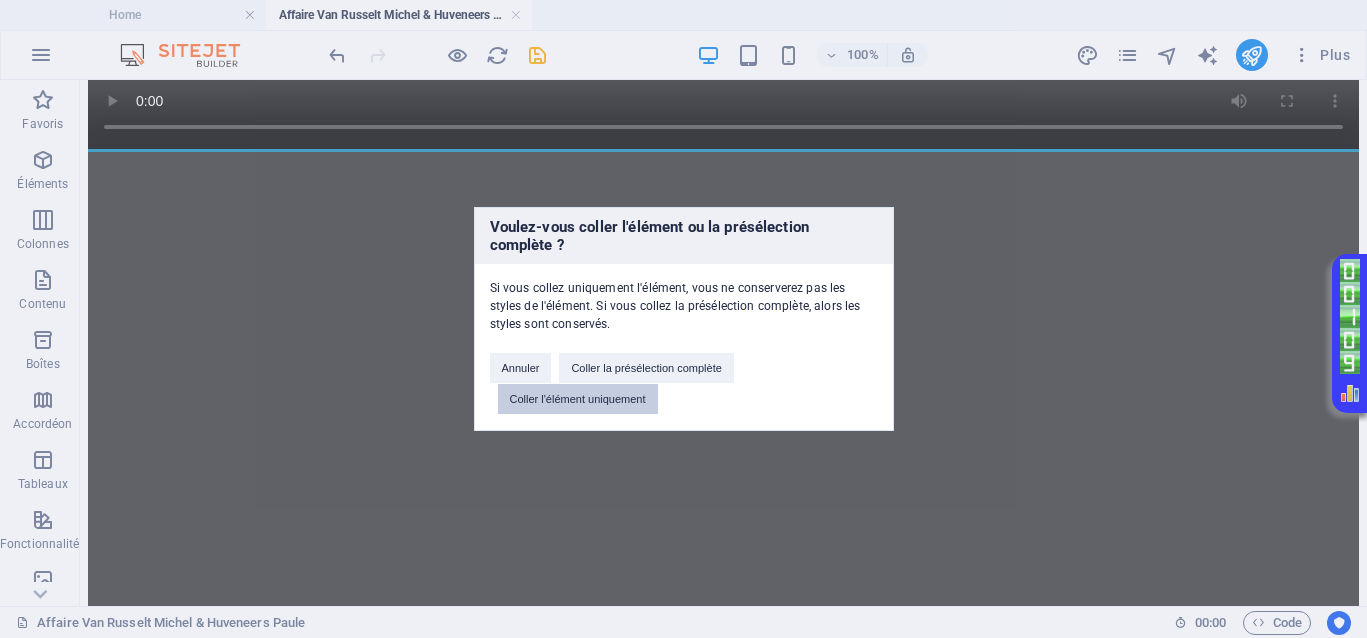 drag, startPoint x: 556, startPoint y: 398, endPoint x: 476, endPoint y: 313, distance: 116.72617 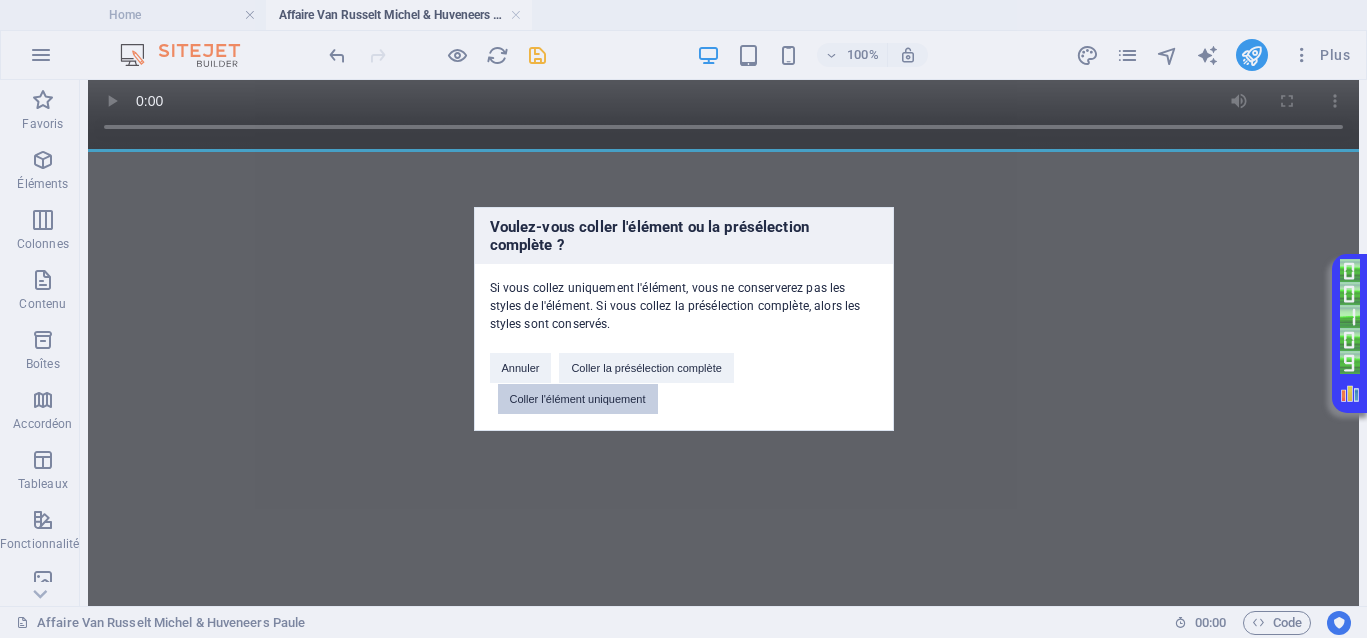 click on "Coller l'élément uniquement" at bounding box center [578, 399] 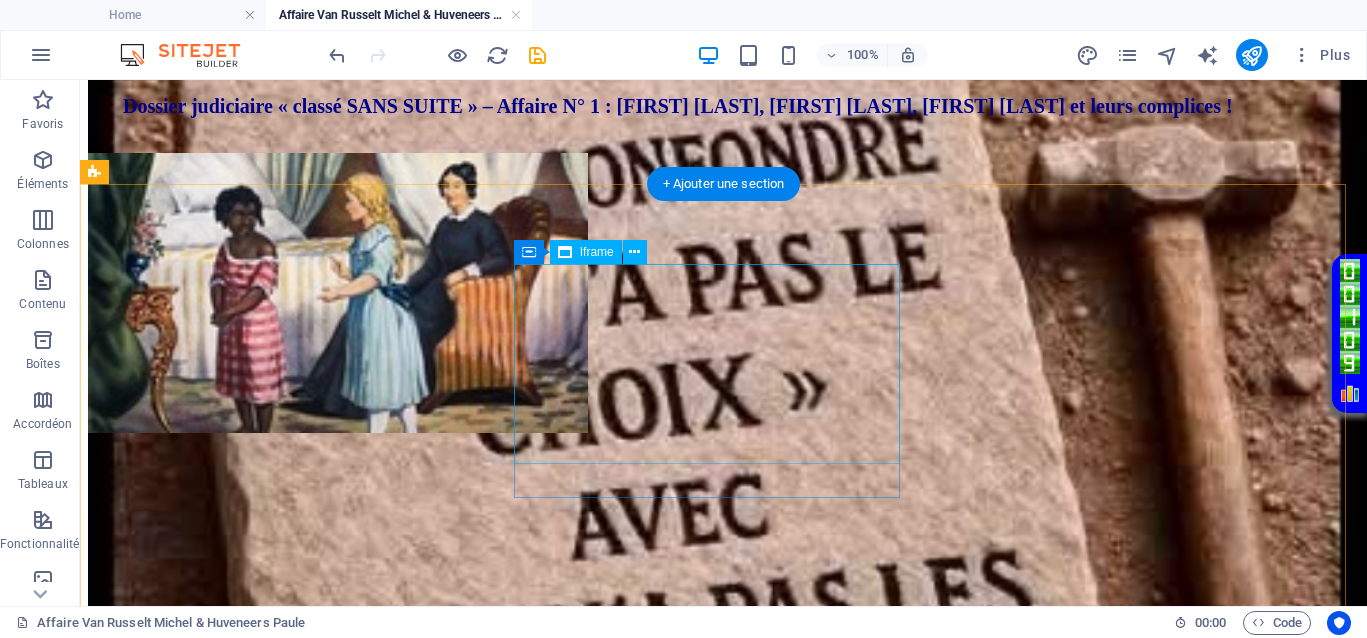 scroll, scrollTop: 496, scrollLeft: 0, axis: vertical 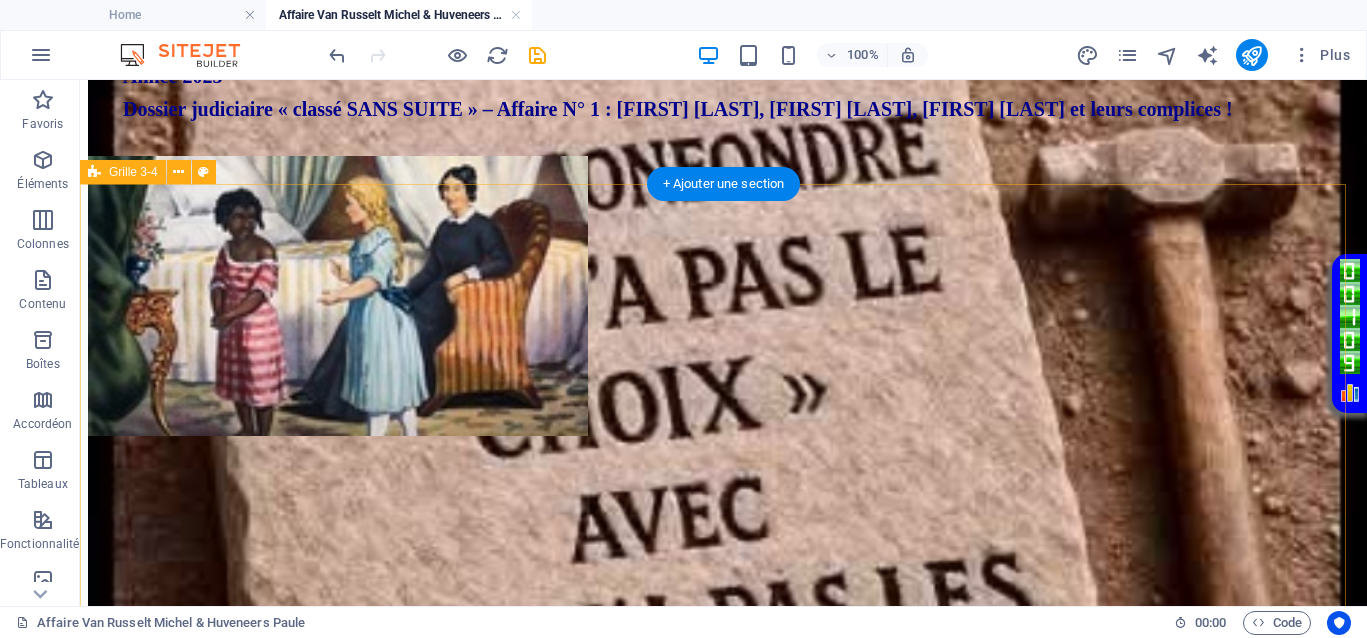 click on "</div>" at bounding box center (723, 1410) 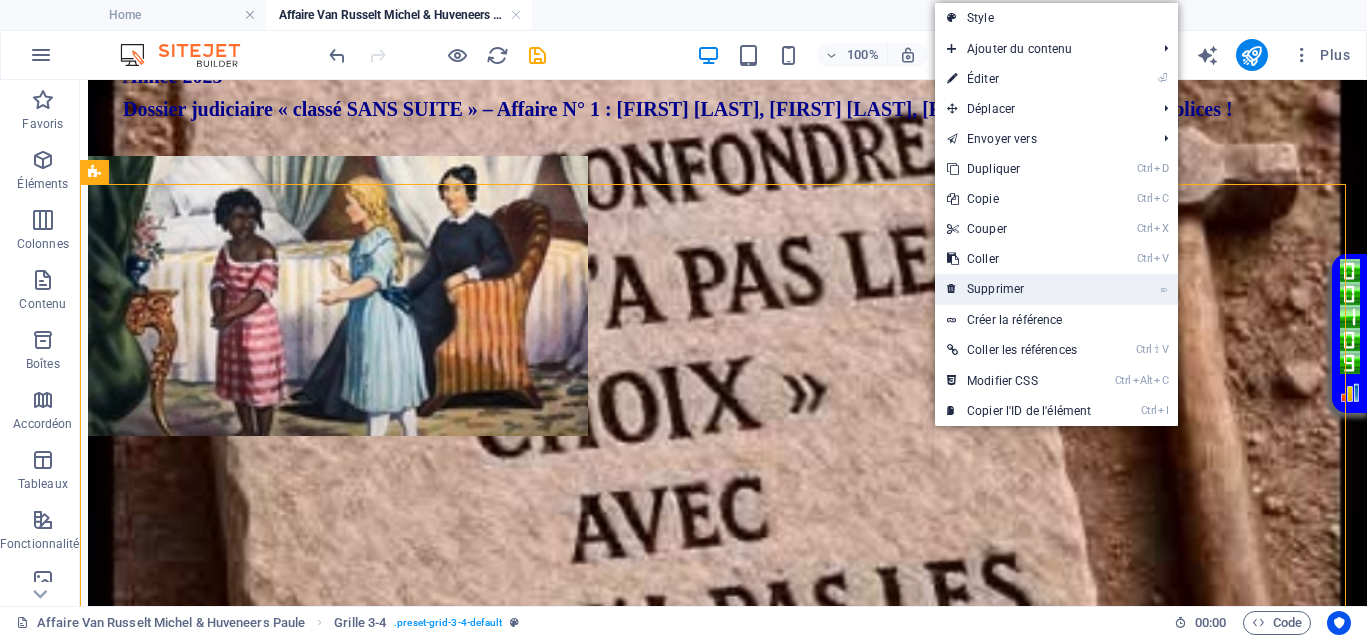 click on "⌦  Supprimer" at bounding box center (1019, 289) 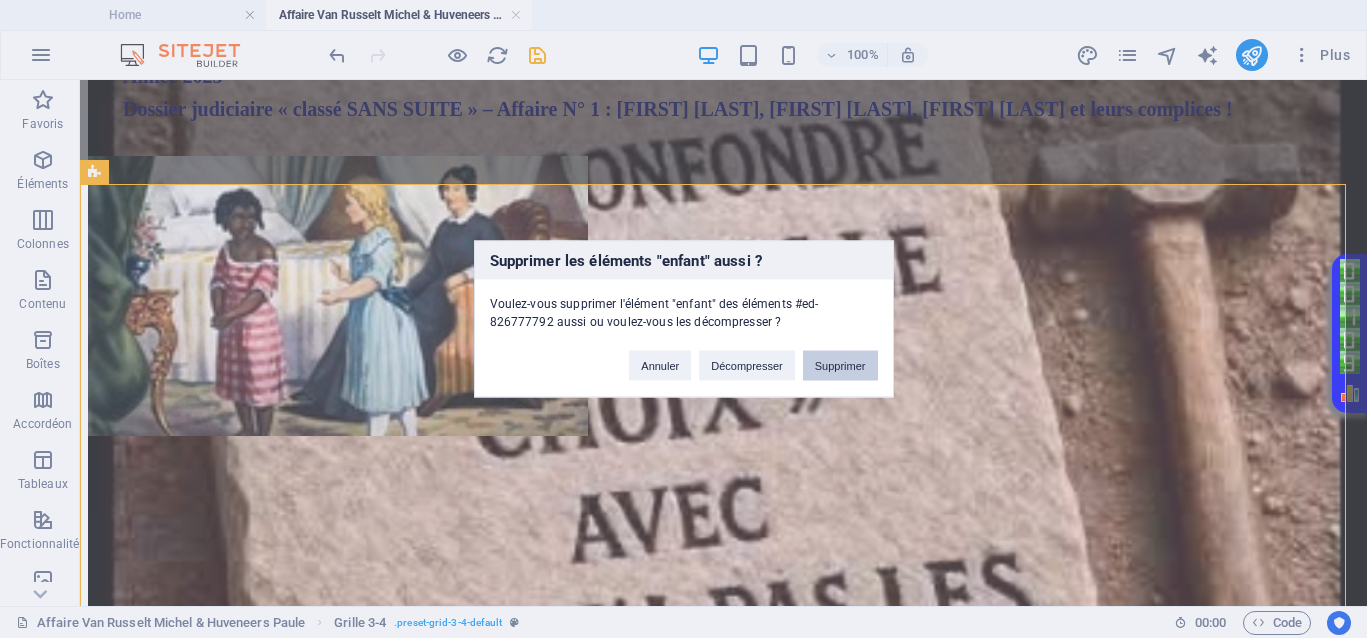 click on "Supprimer" at bounding box center (840, 366) 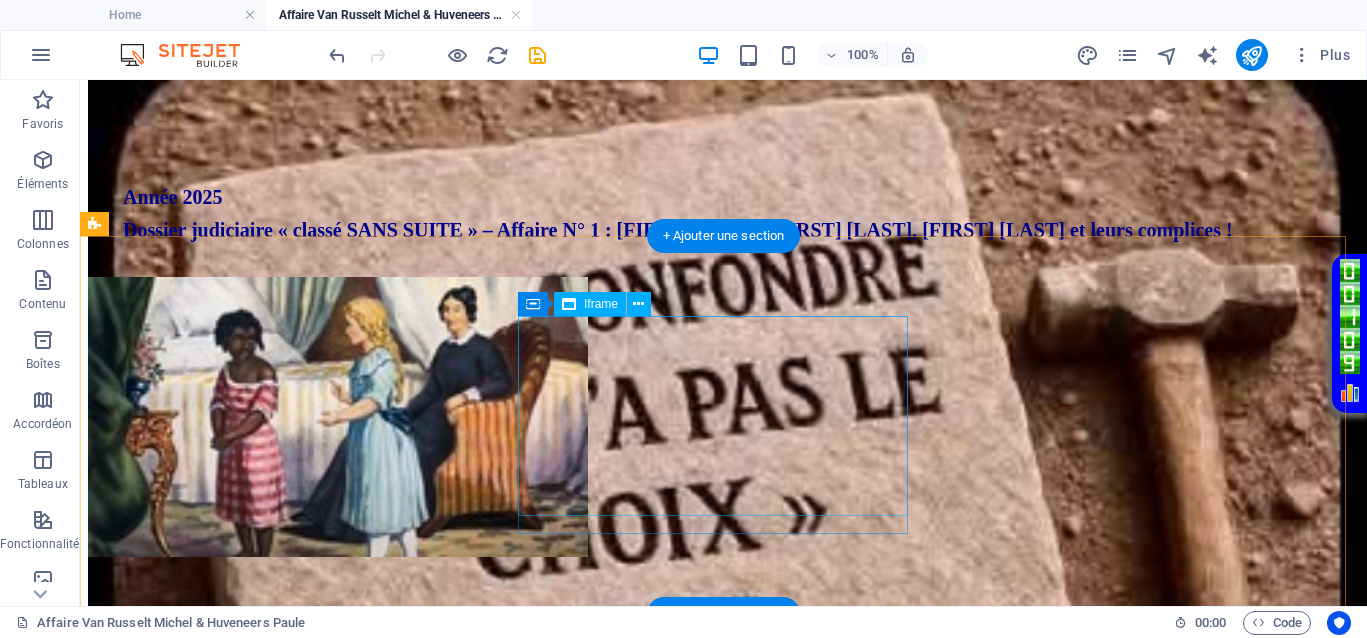 scroll, scrollTop: 457, scrollLeft: 0, axis: vertical 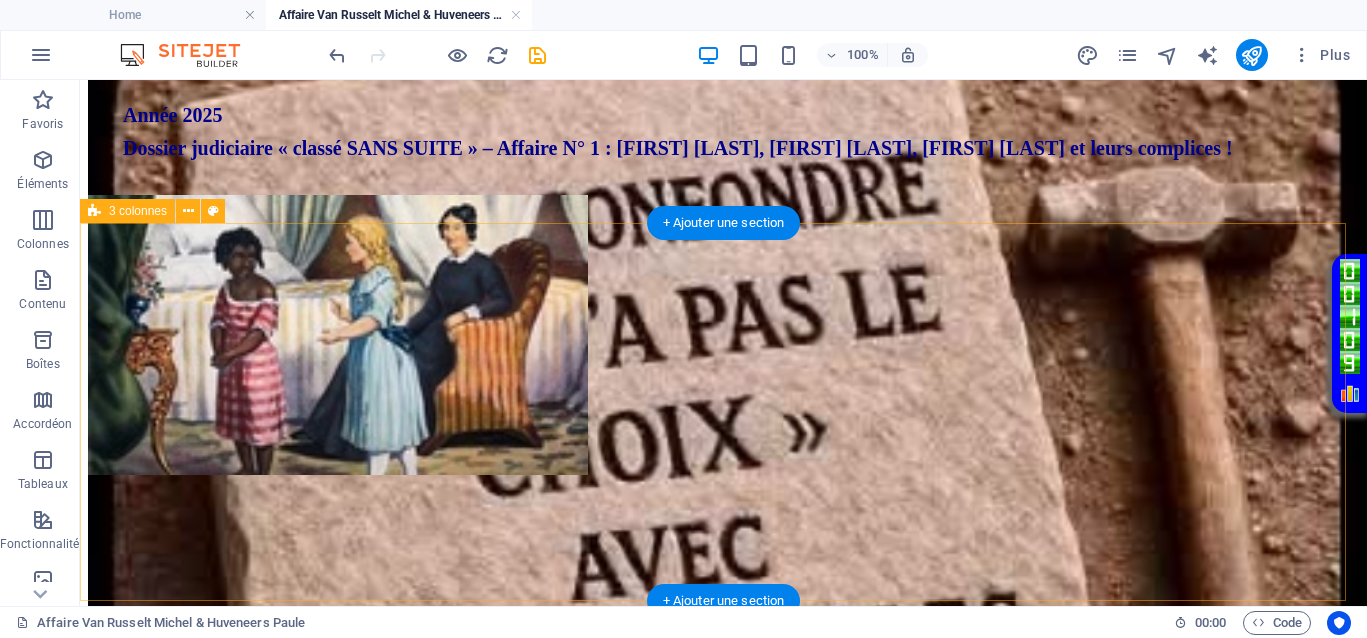click on "</div> Déposer le contenu ici ou  Ajouter les éléments  Coller le presse-papiers" at bounding box center (723, 510) 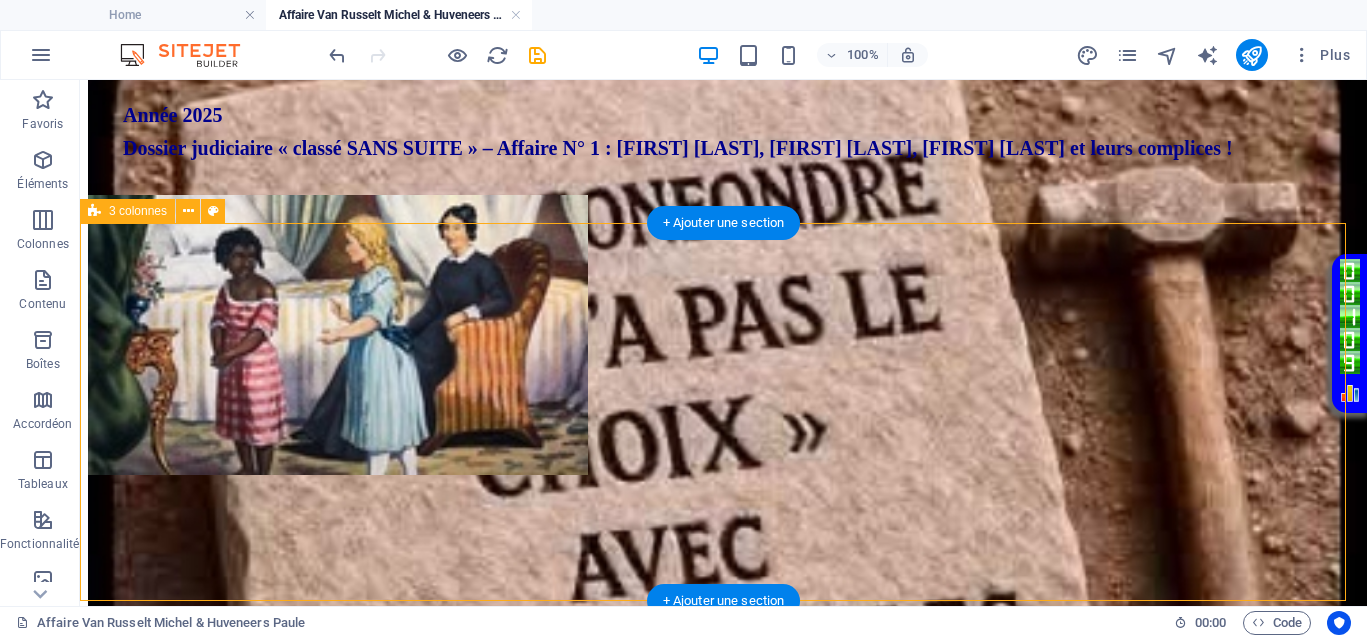 click on "</div> Déposer le contenu ici ou  Ajouter les éléments  Coller le presse-papiers" at bounding box center (723, 510) 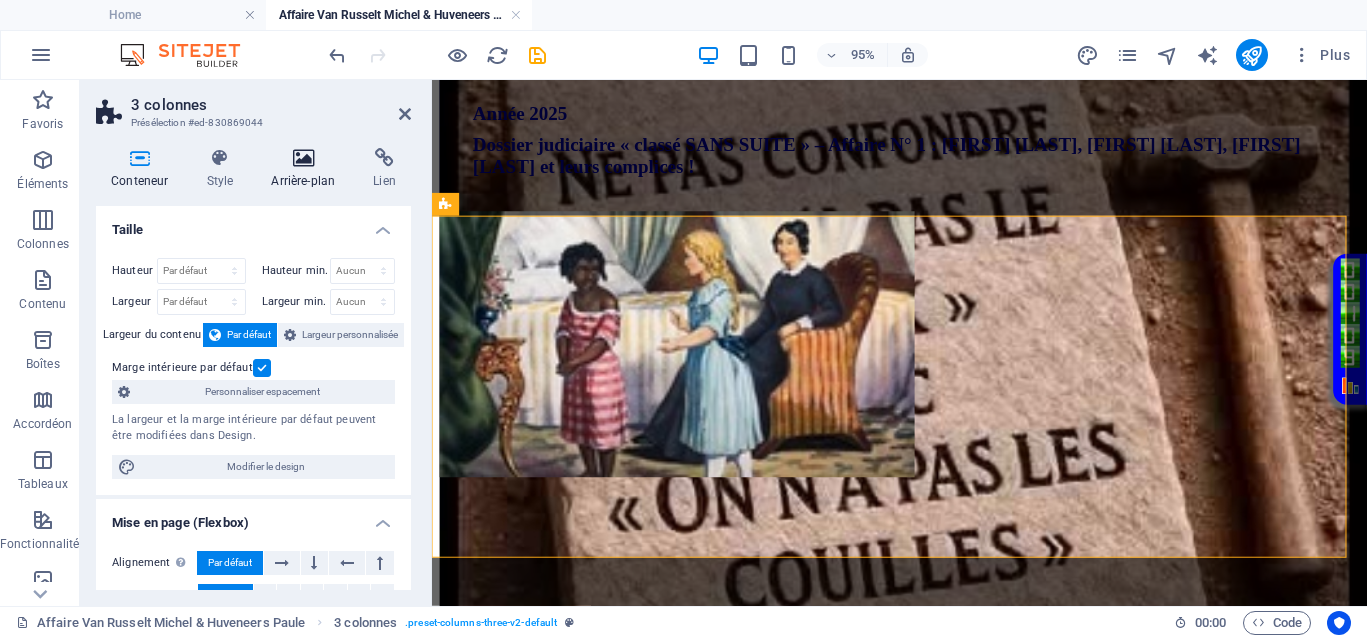 click at bounding box center [303, 158] 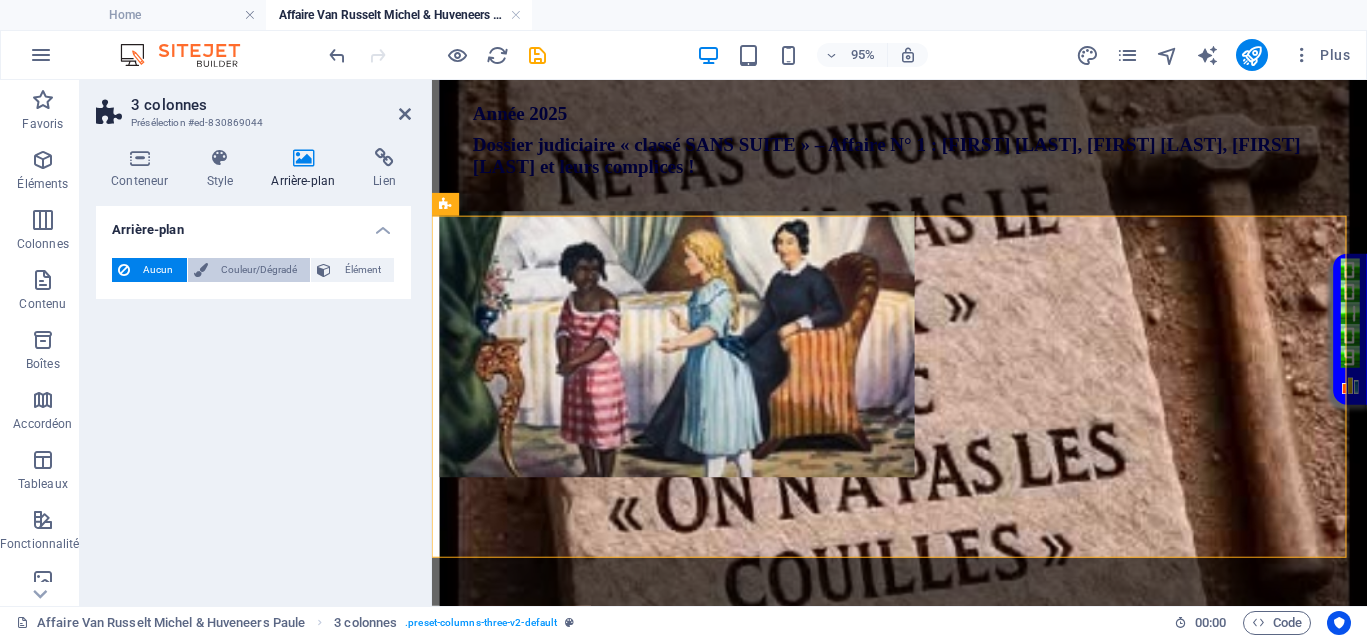 click on "Couleur/Dégradé" at bounding box center [259, 270] 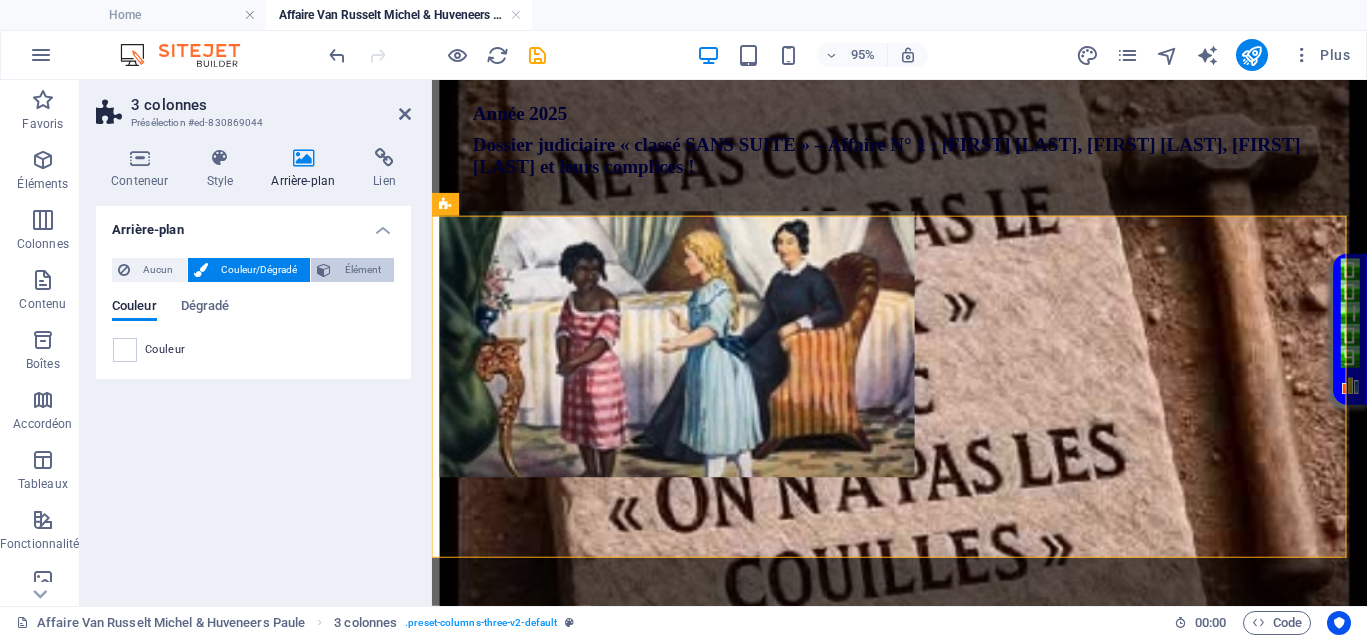 click on "Élément" at bounding box center [362, 270] 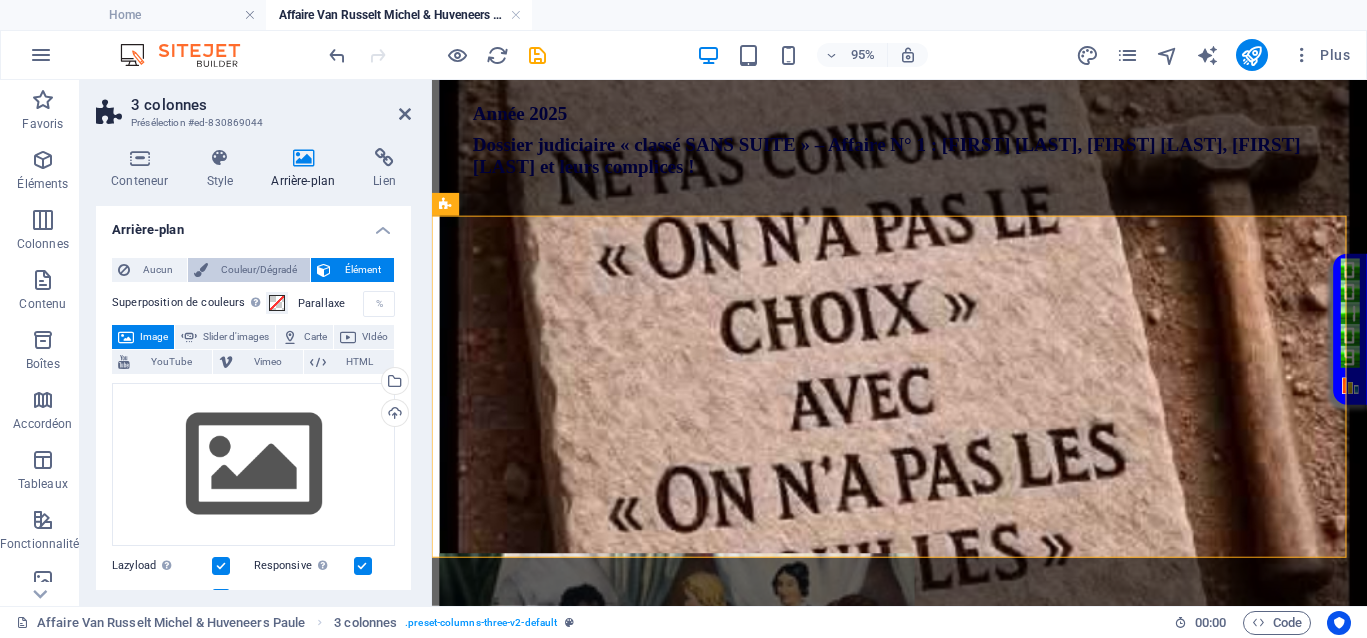 click on "Couleur/Dégradé" at bounding box center (259, 270) 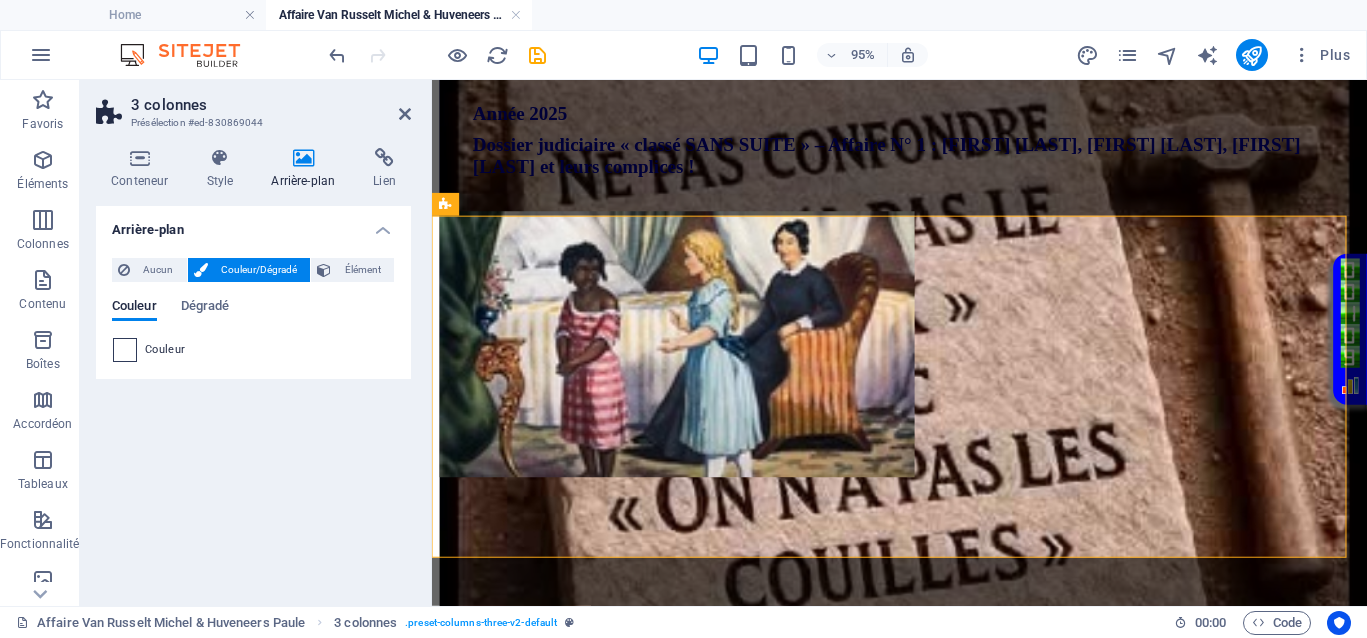 click at bounding box center [125, 350] 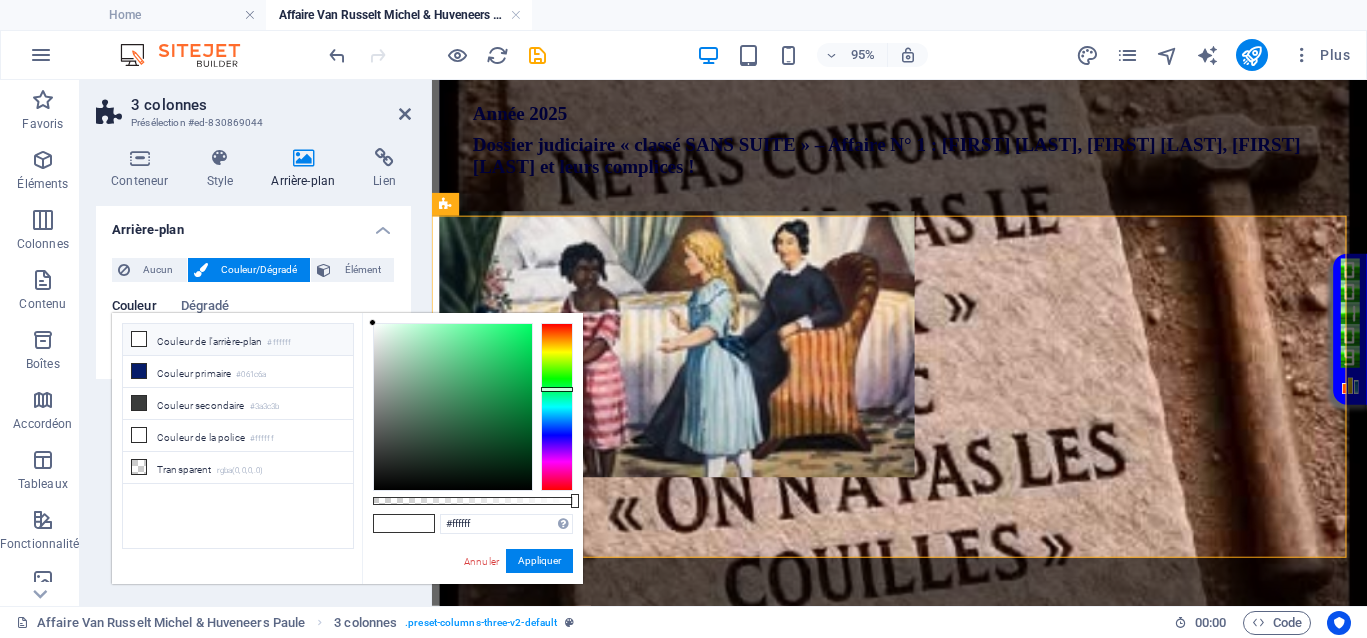 click at bounding box center [557, 407] 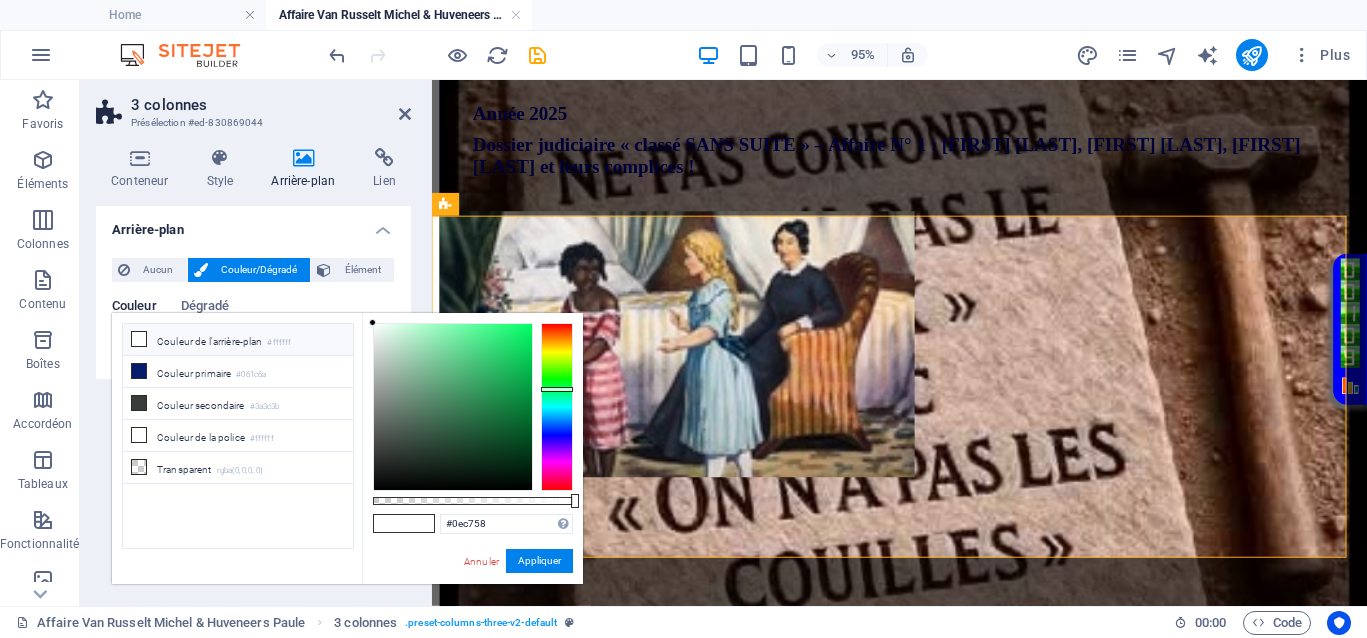 click at bounding box center (453, 407) 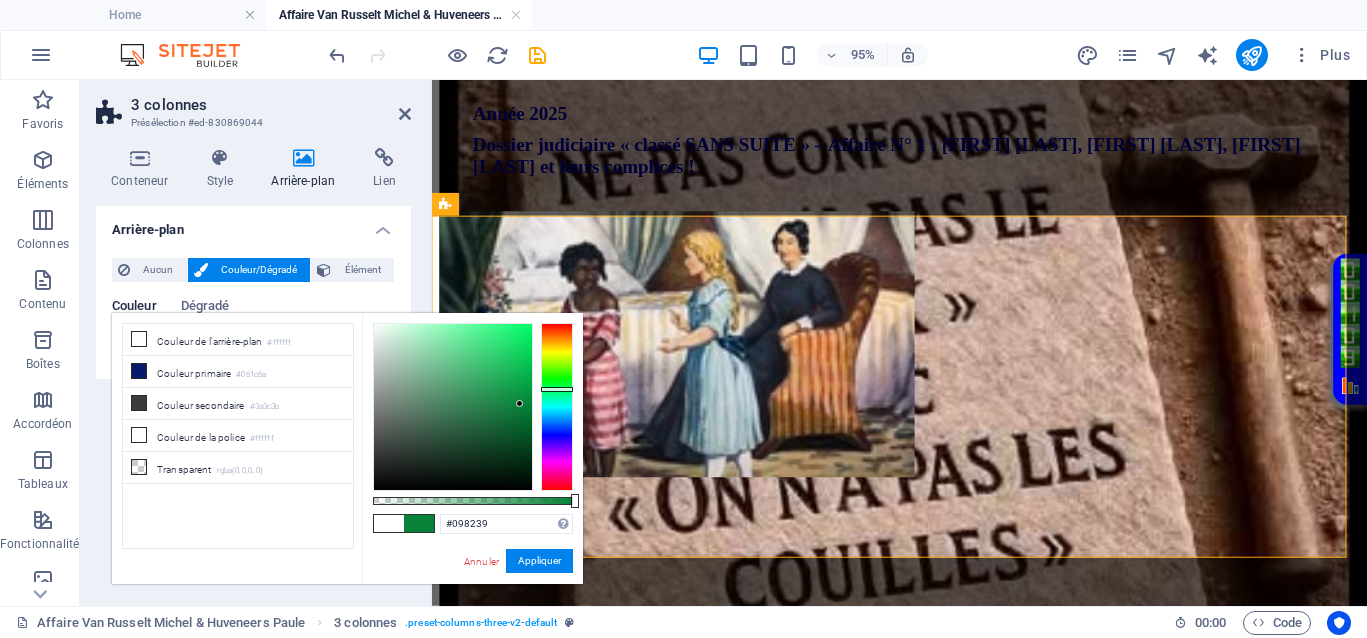 click at bounding box center (453, 407) 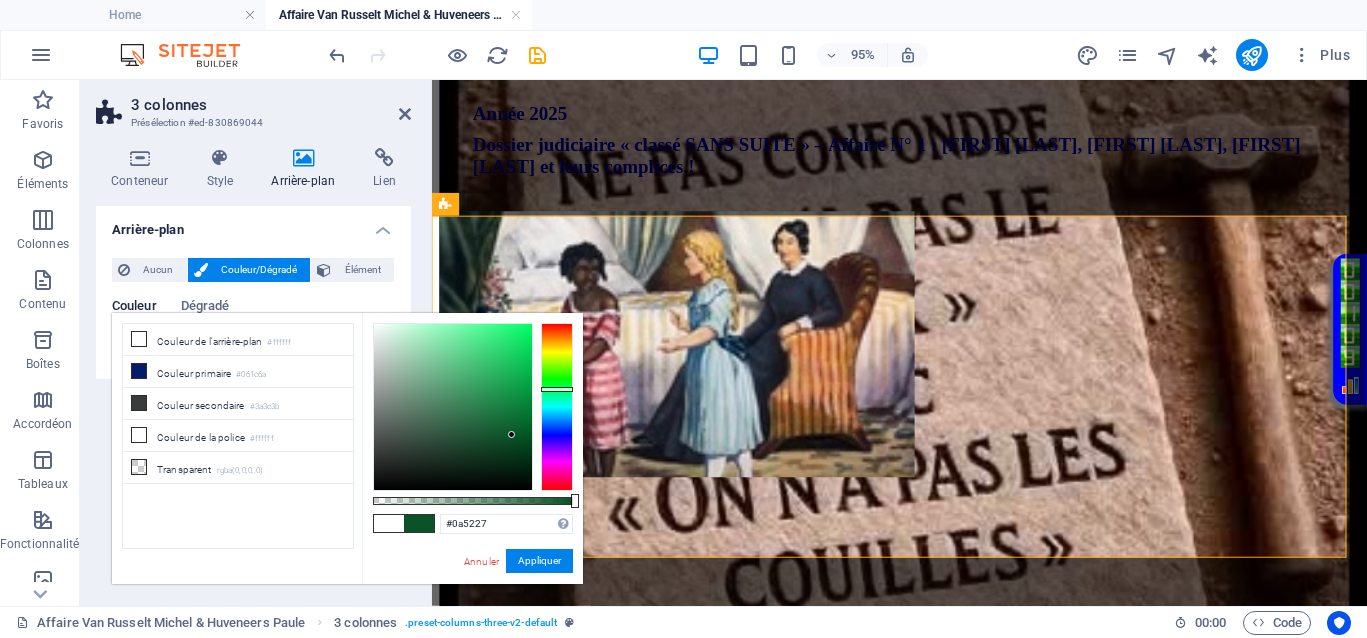 click at bounding box center (453, 407) 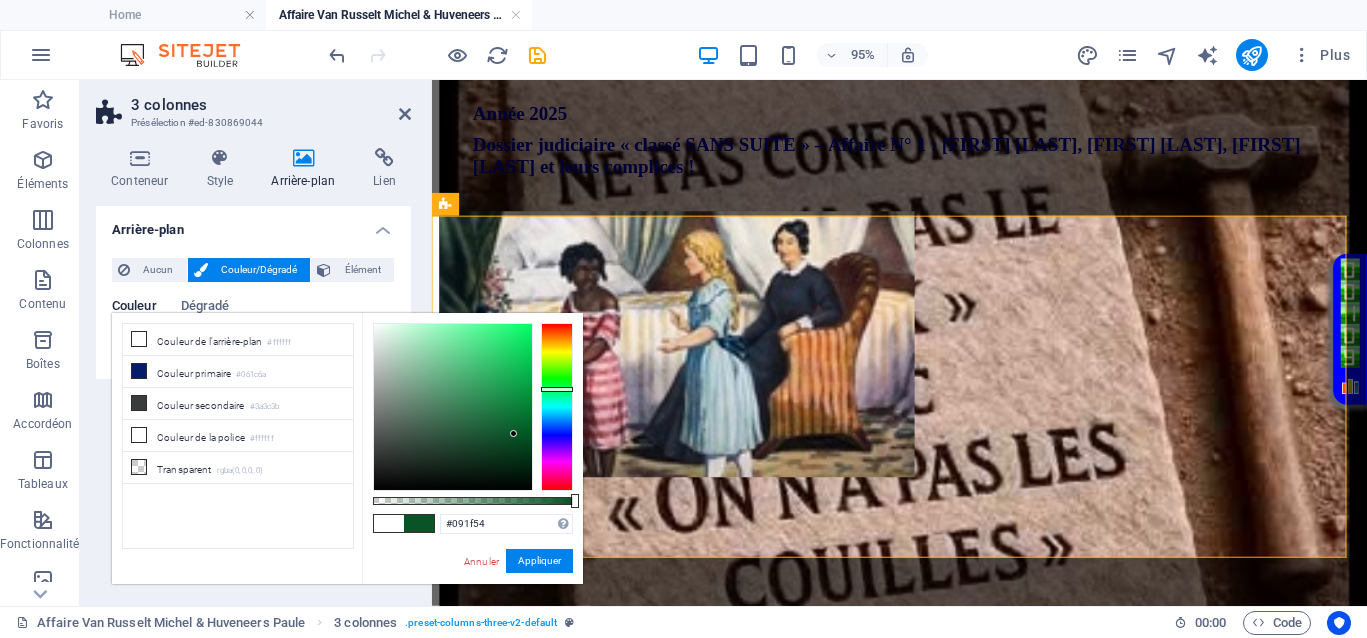 click at bounding box center (557, 407) 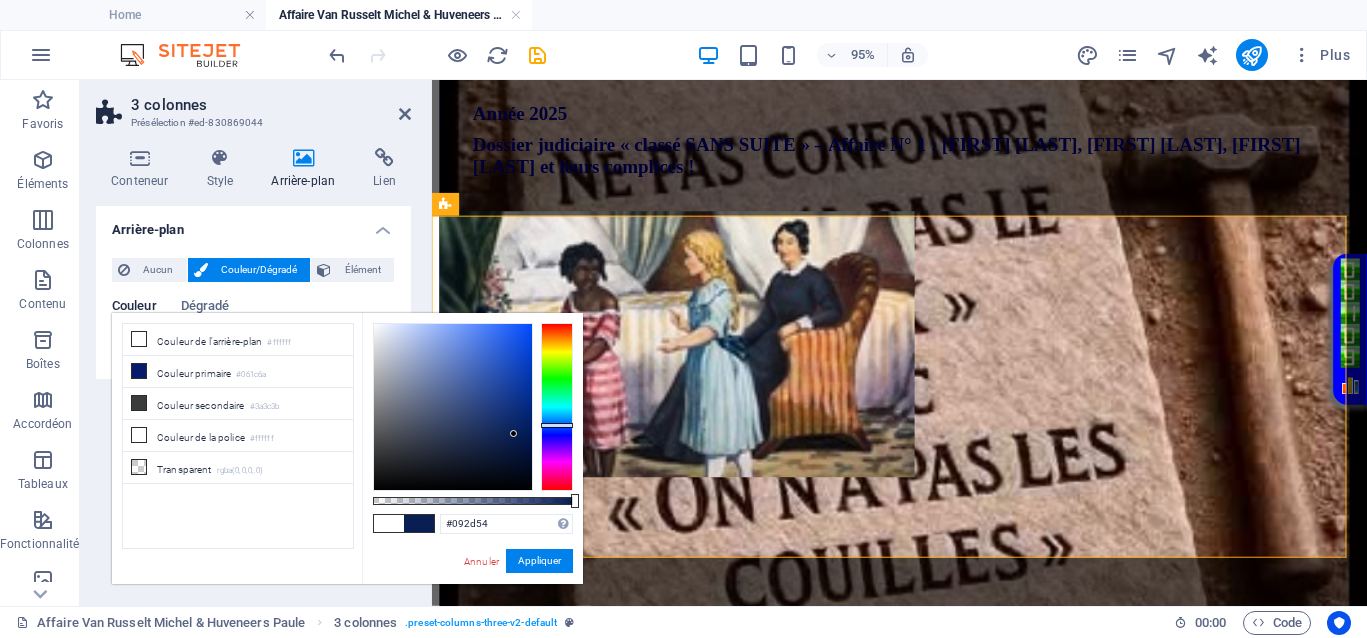click at bounding box center (557, 407) 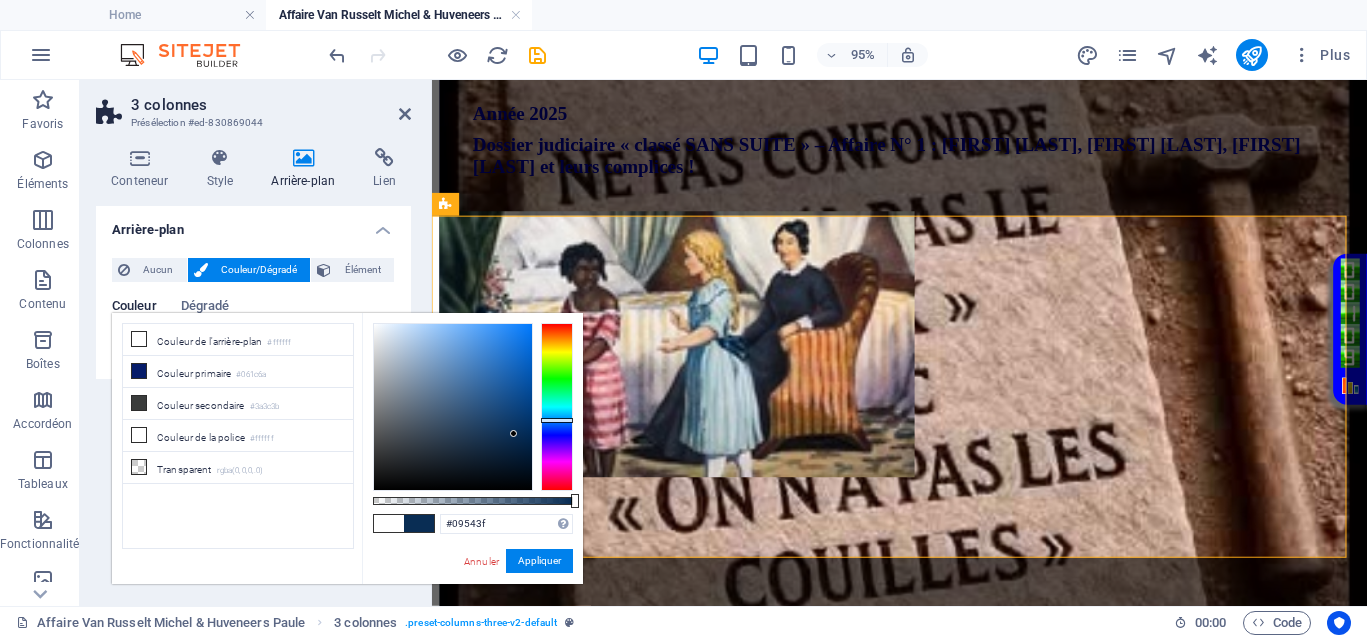 click at bounding box center [557, 407] 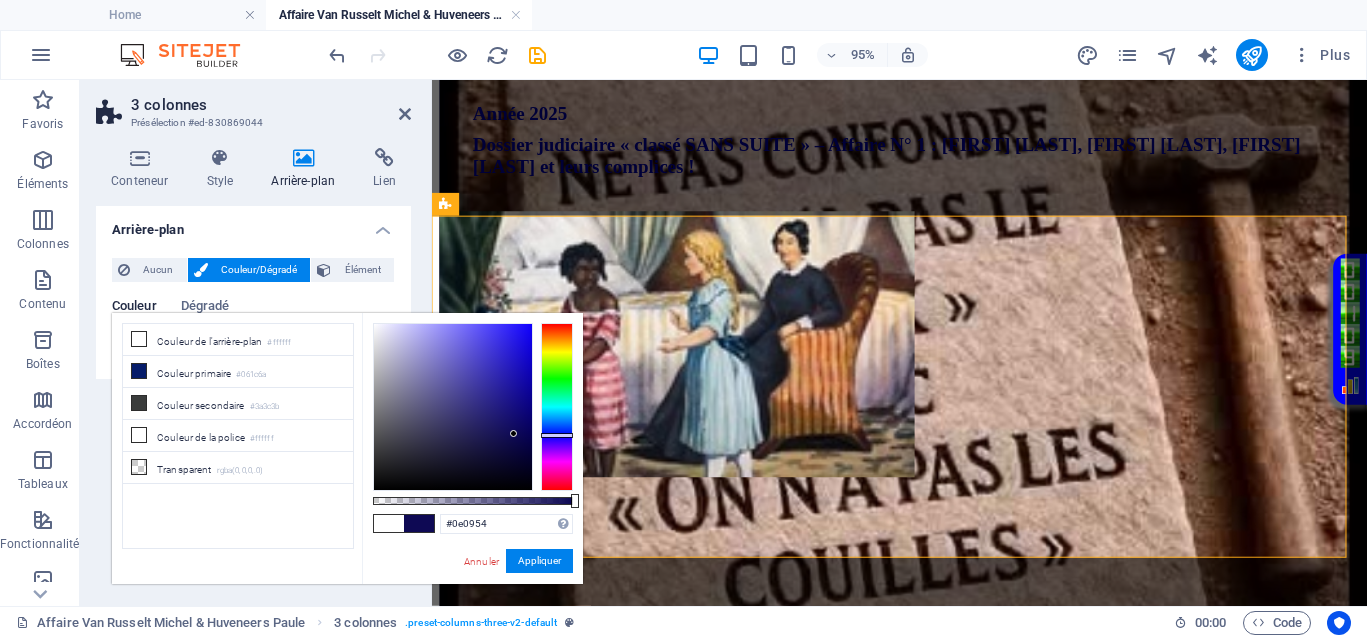 click at bounding box center (557, 407) 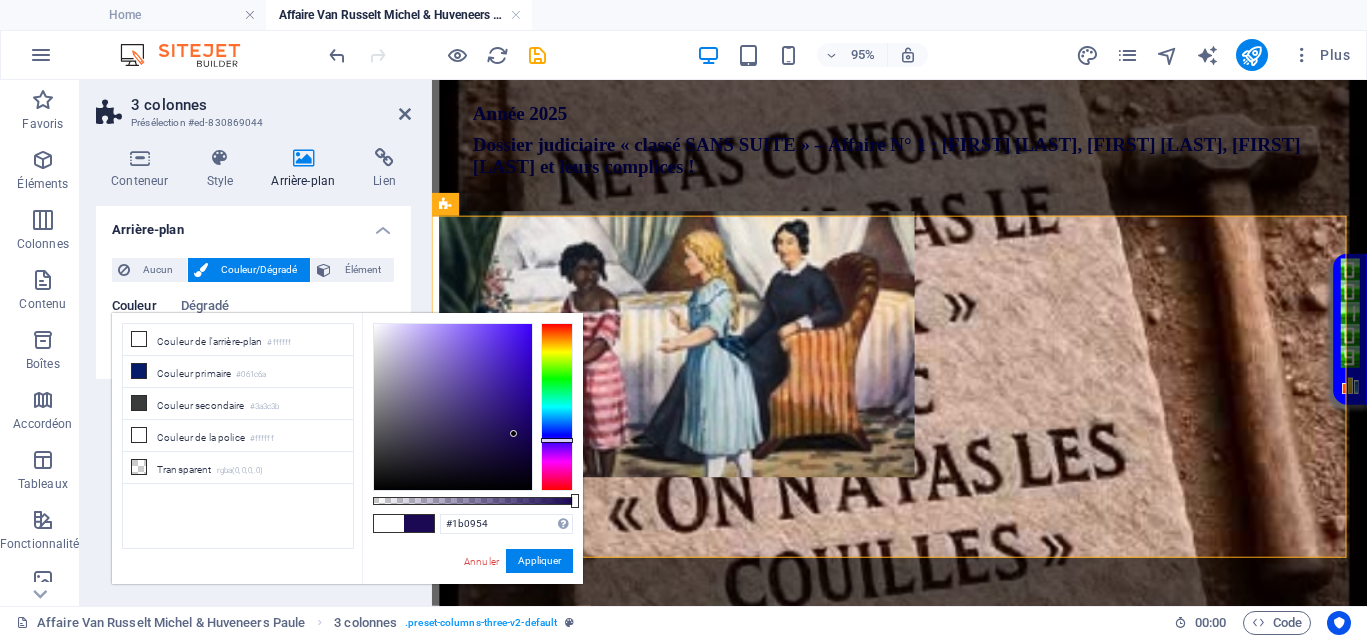 click at bounding box center (557, 407) 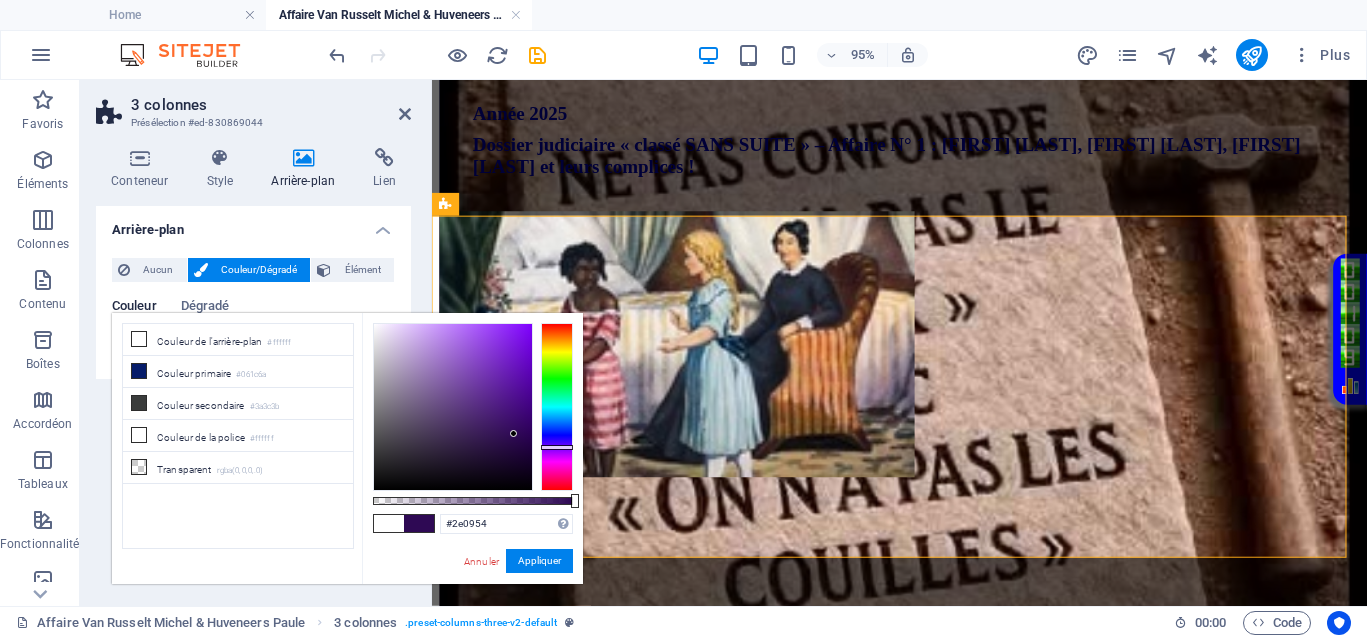 click at bounding box center (557, 407) 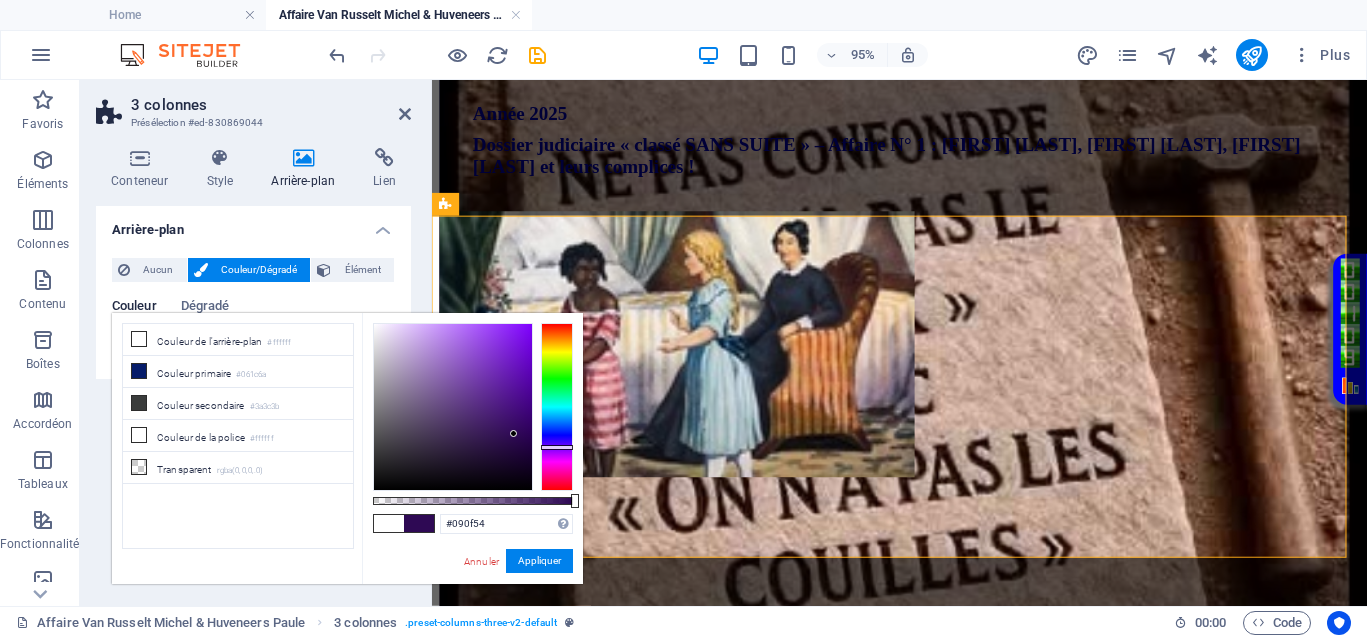 click at bounding box center [557, 407] 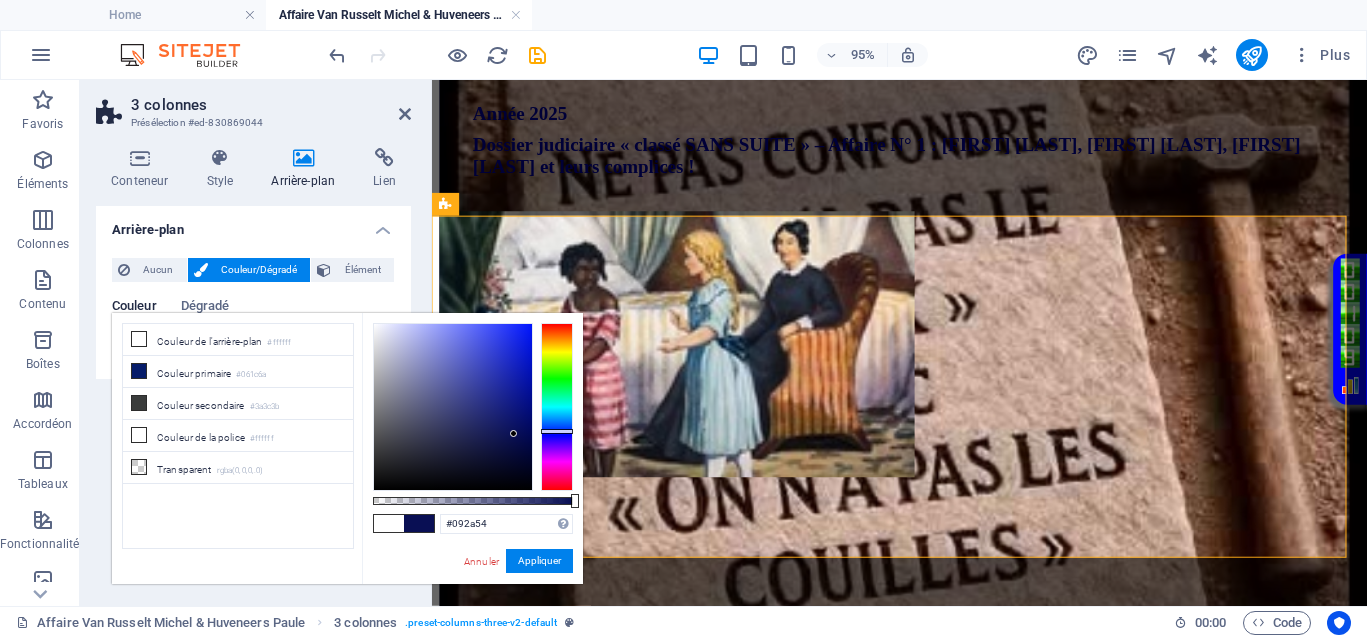click at bounding box center [557, 407] 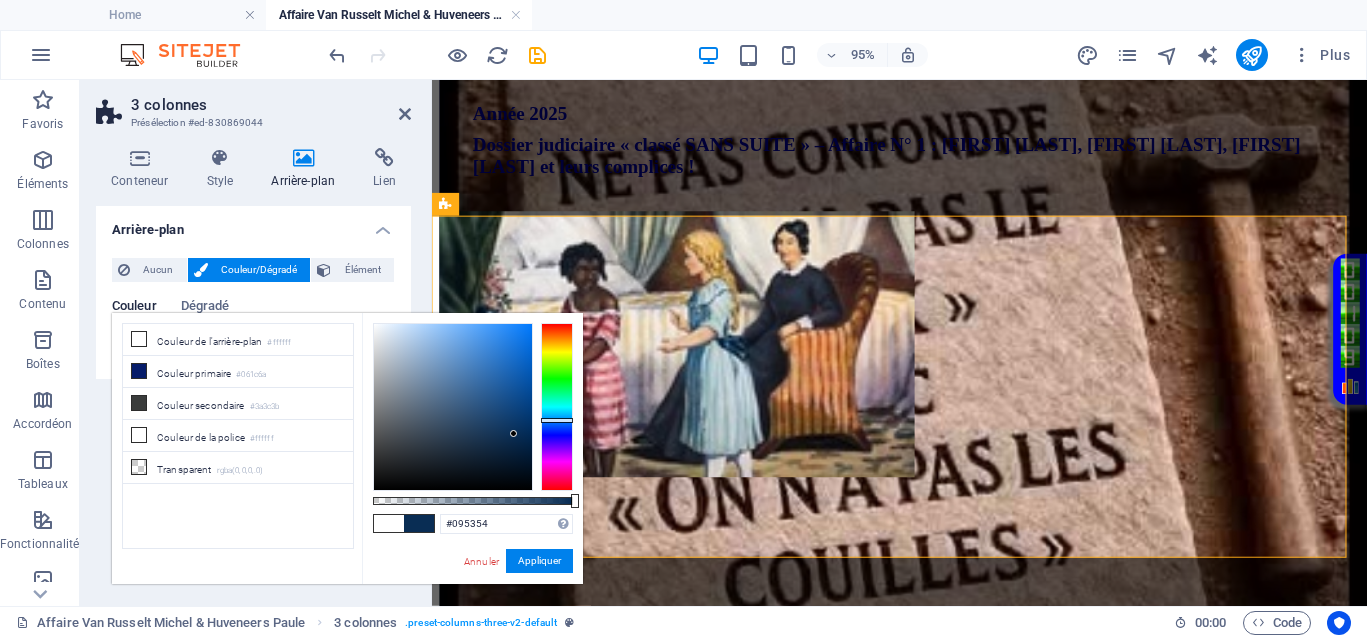 click at bounding box center [557, 407] 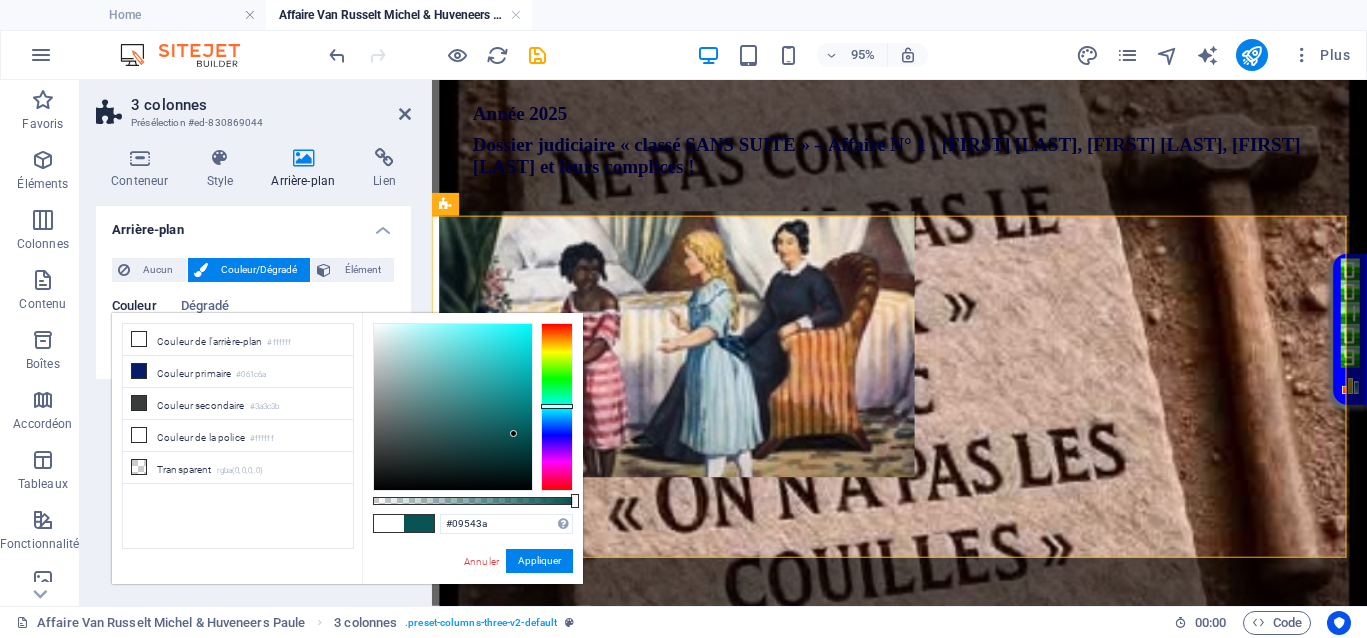 click at bounding box center [557, 407] 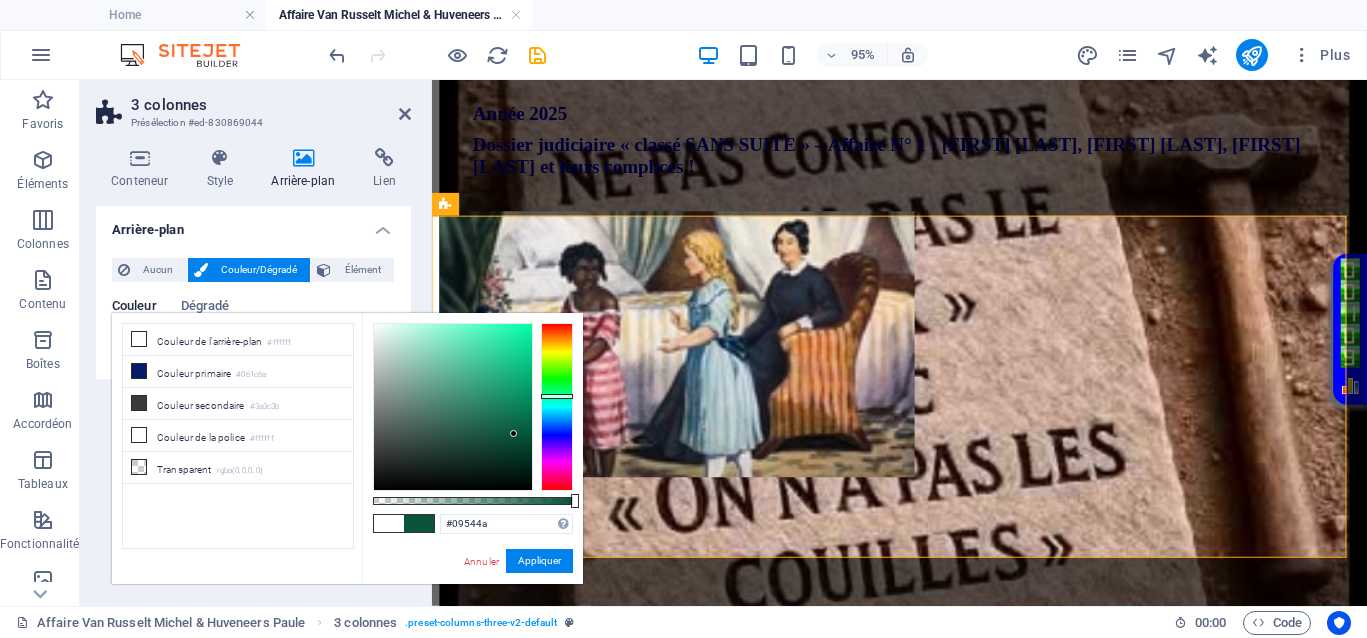 click at bounding box center [557, 407] 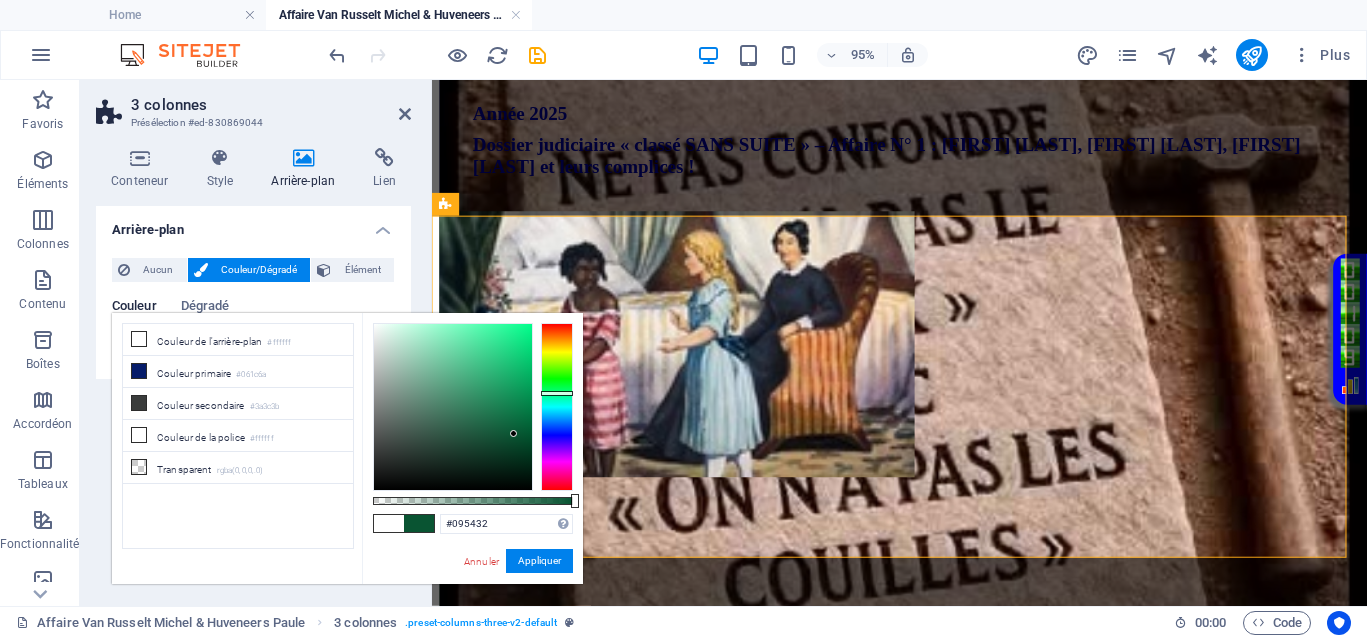 click at bounding box center (557, 407) 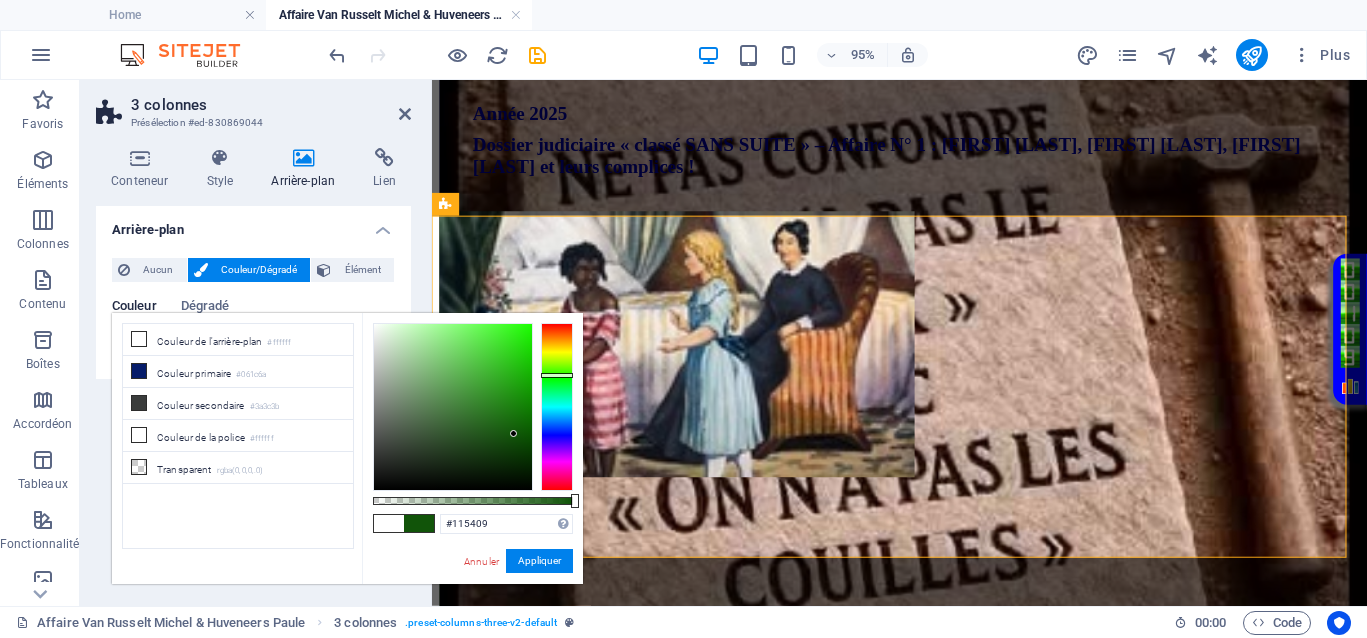 click at bounding box center (557, 407) 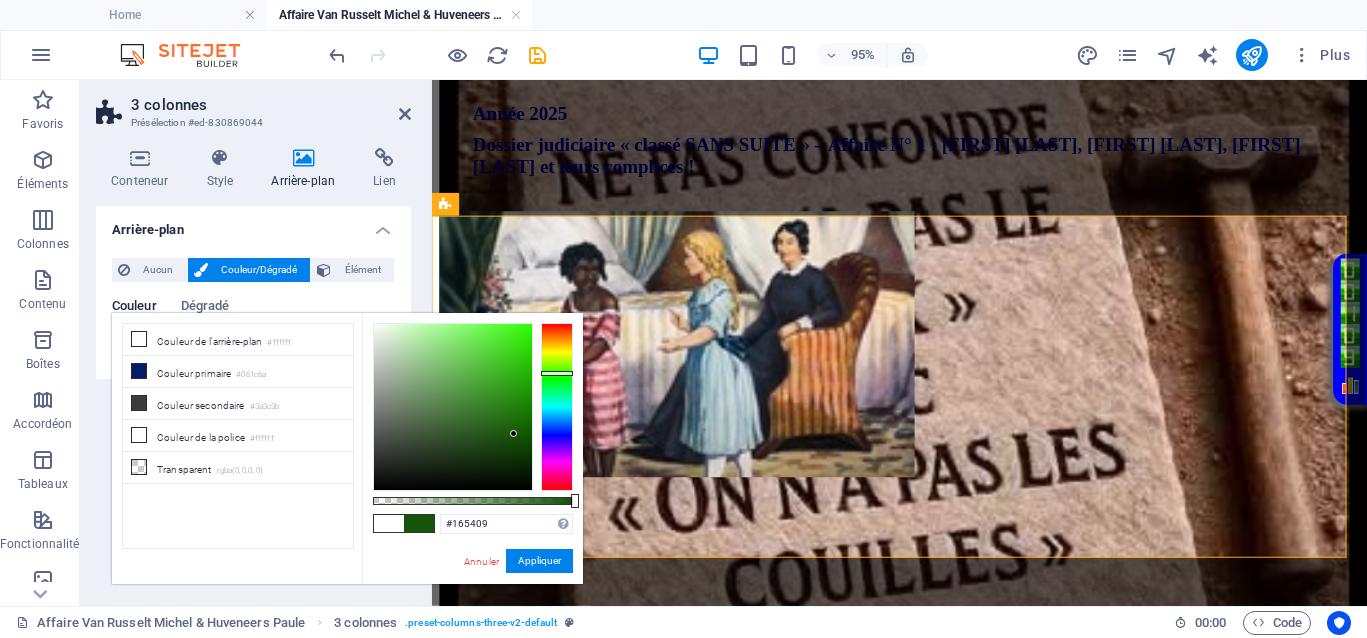 click at bounding box center (557, 373) 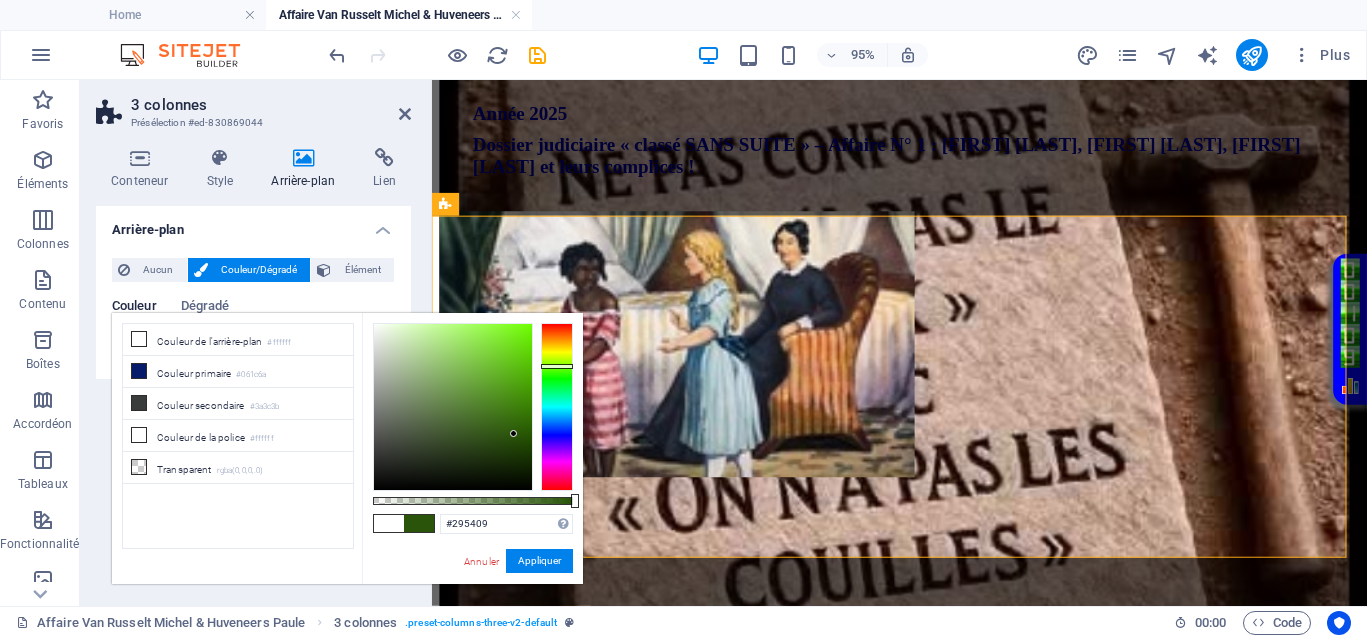 click at bounding box center [557, 407] 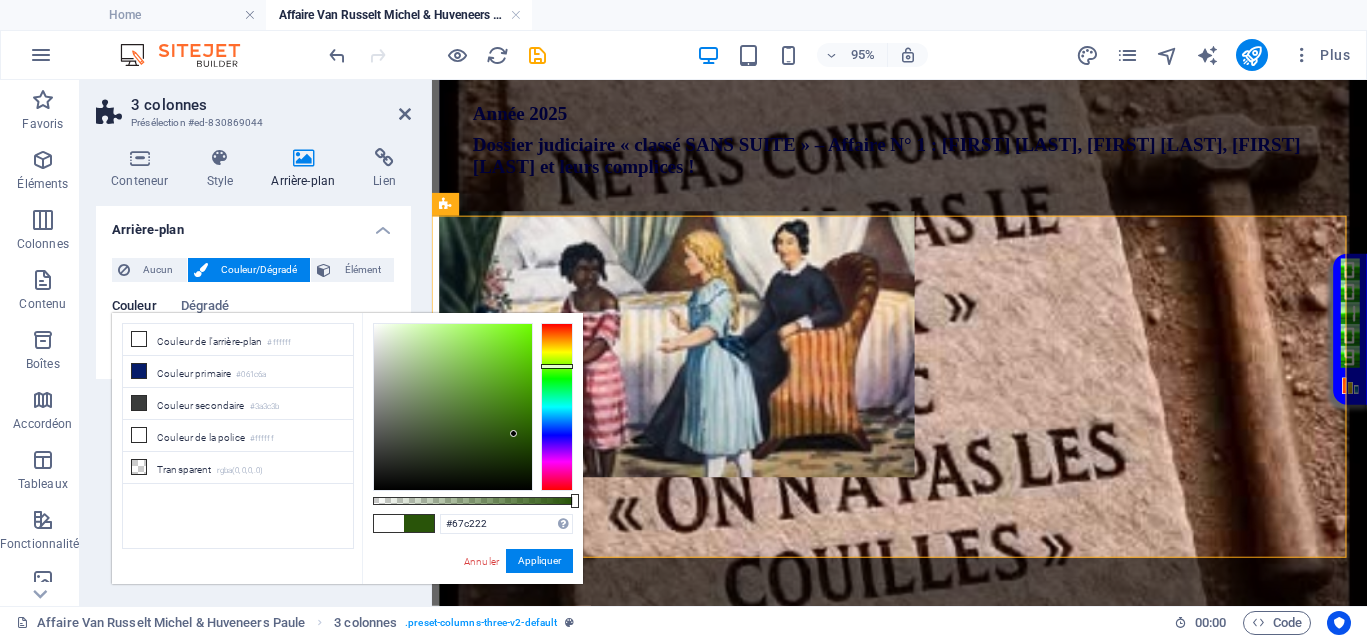 click at bounding box center (453, 407) 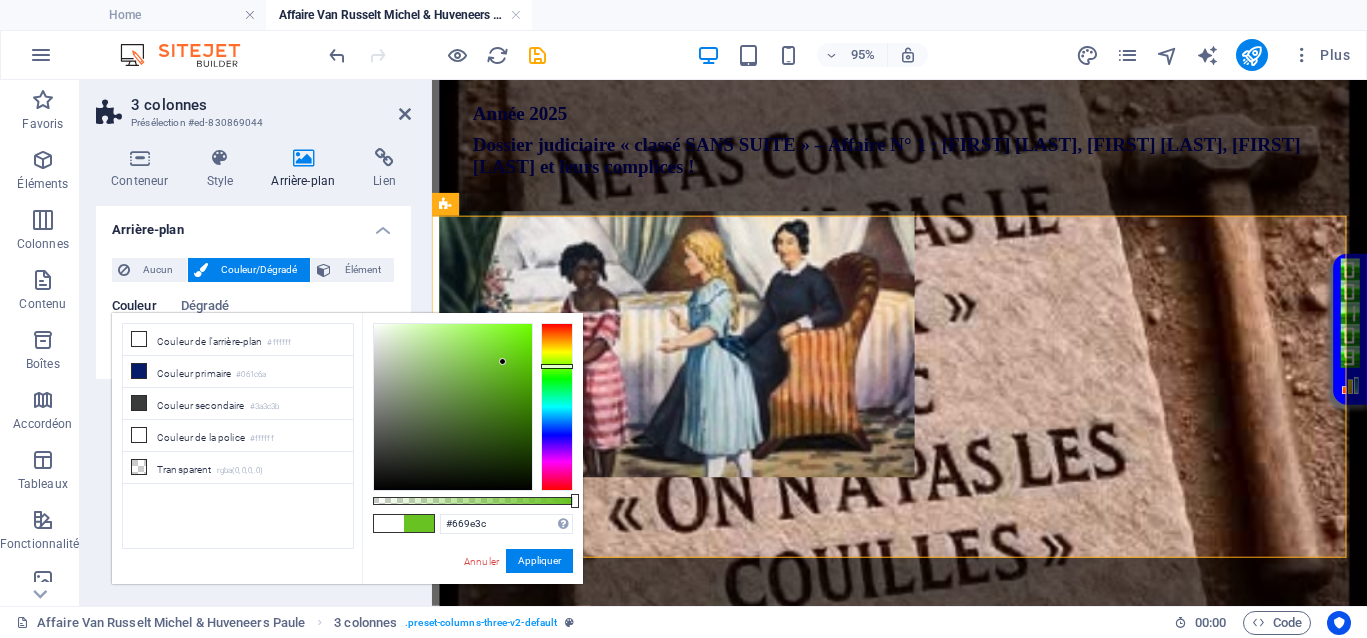 click at bounding box center (453, 407) 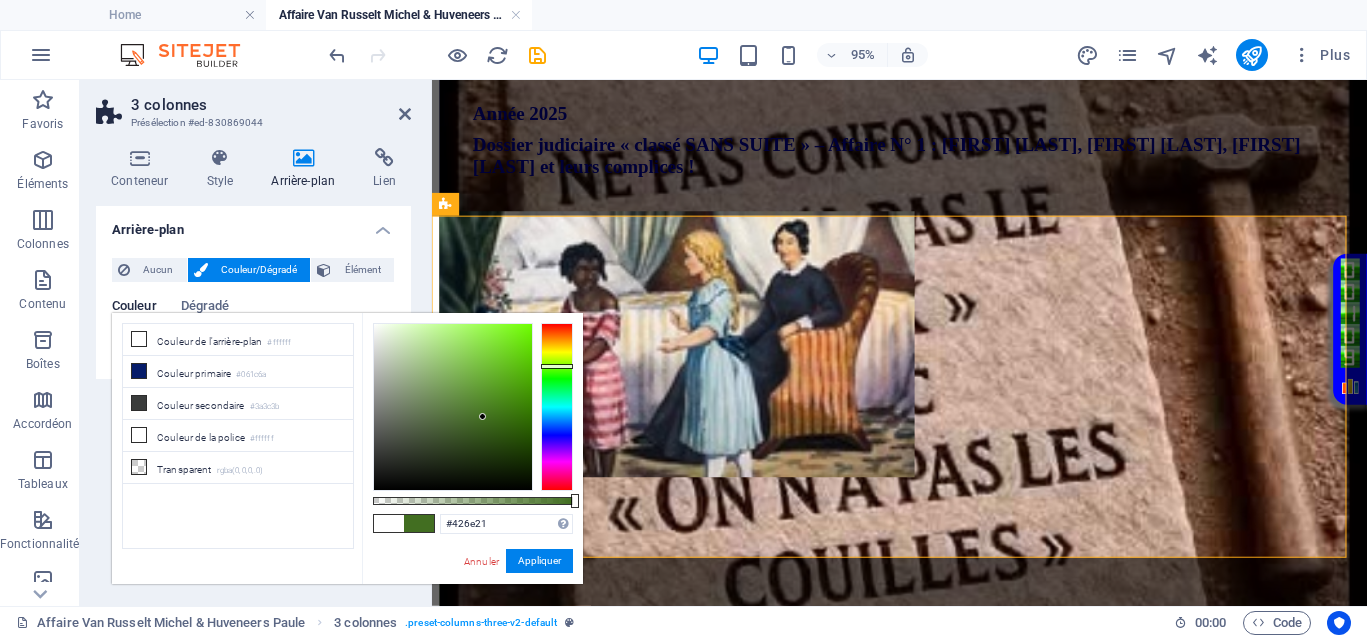 click at bounding box center (453, 407) 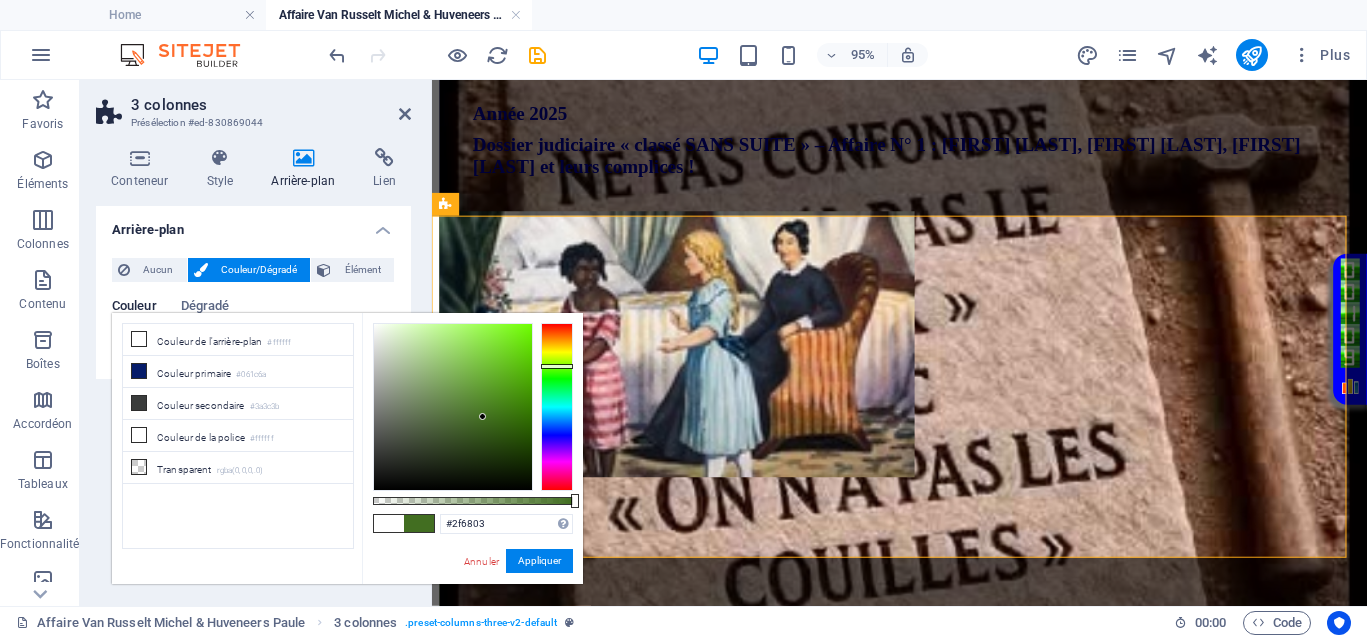 click at bounding box center [453, 407] 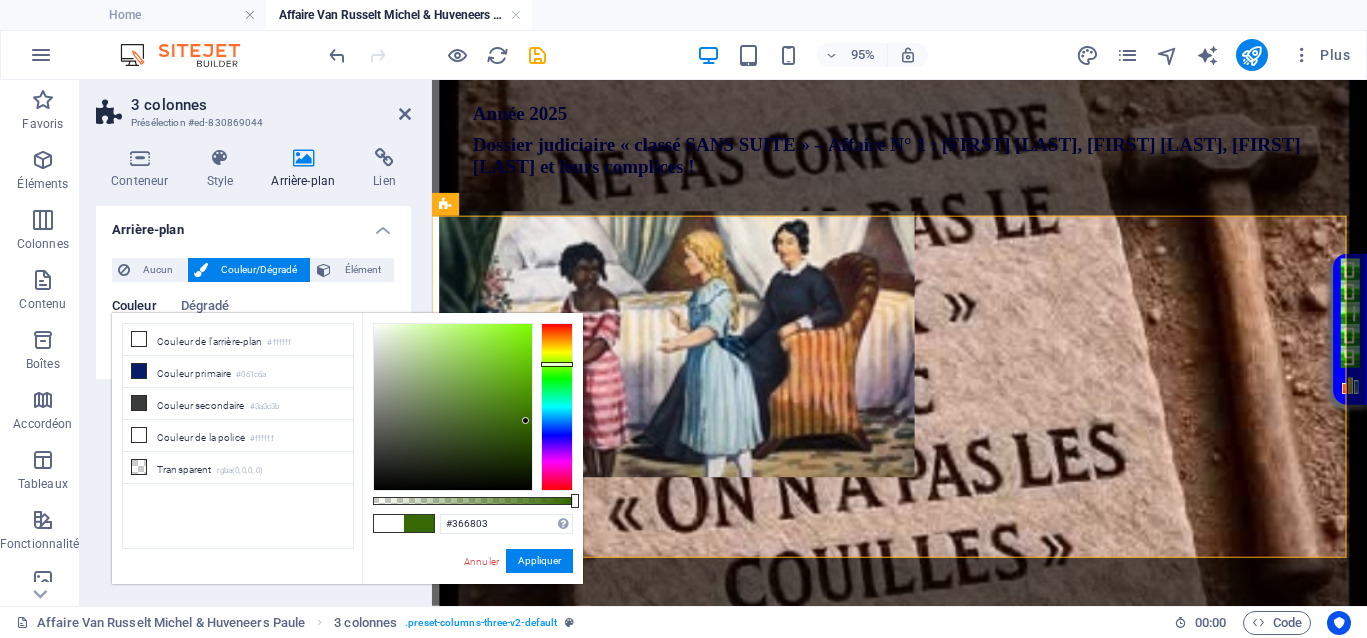 click at bounding box center (557, 364) 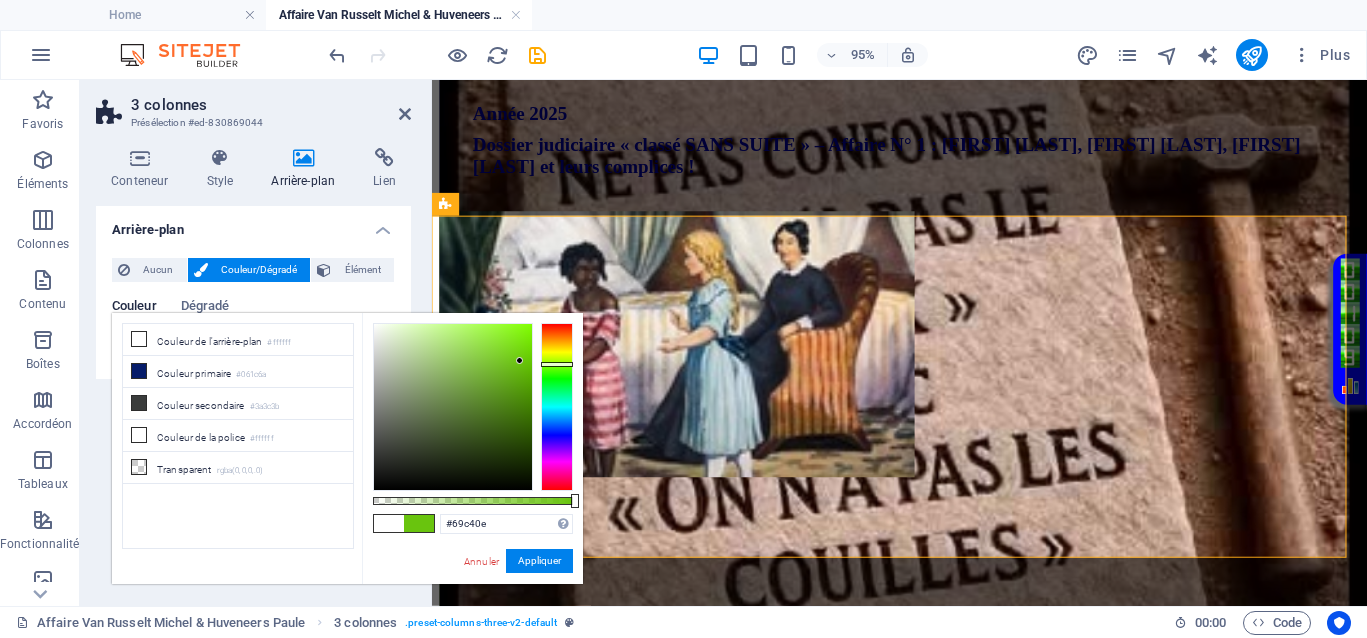 click at bounding box center (453, 407) 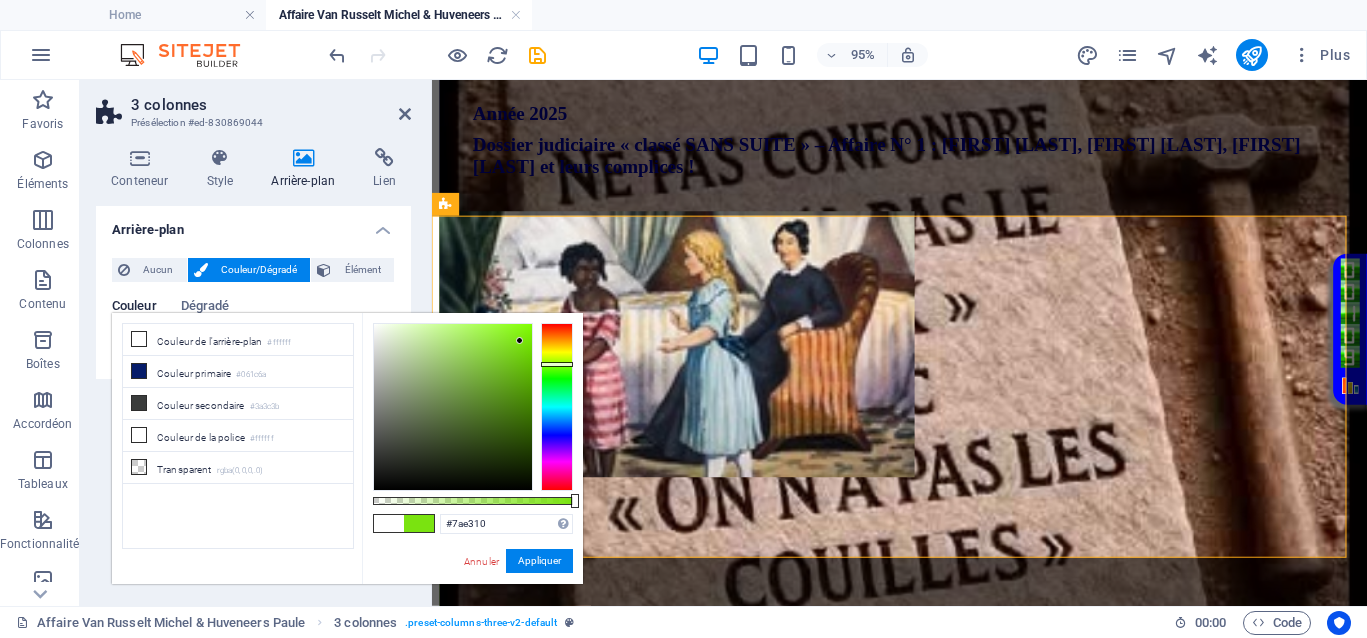 click at bounding box center [453, 407] 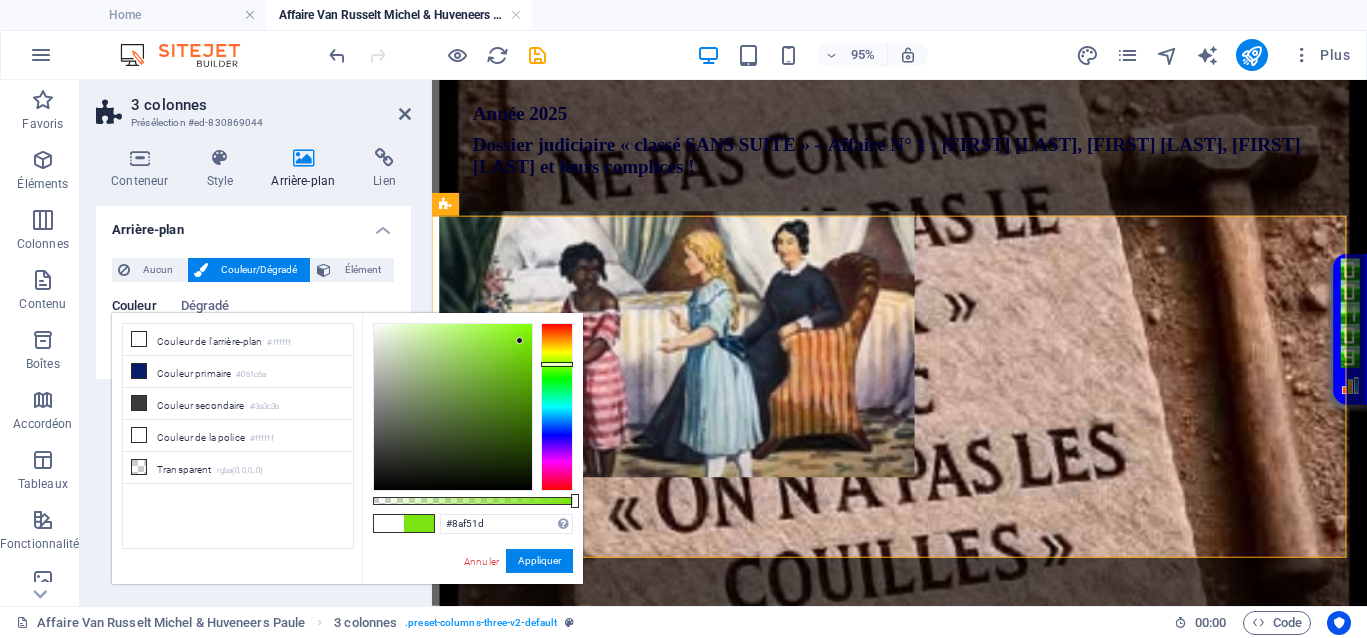 click at bounding box center (453, 407) 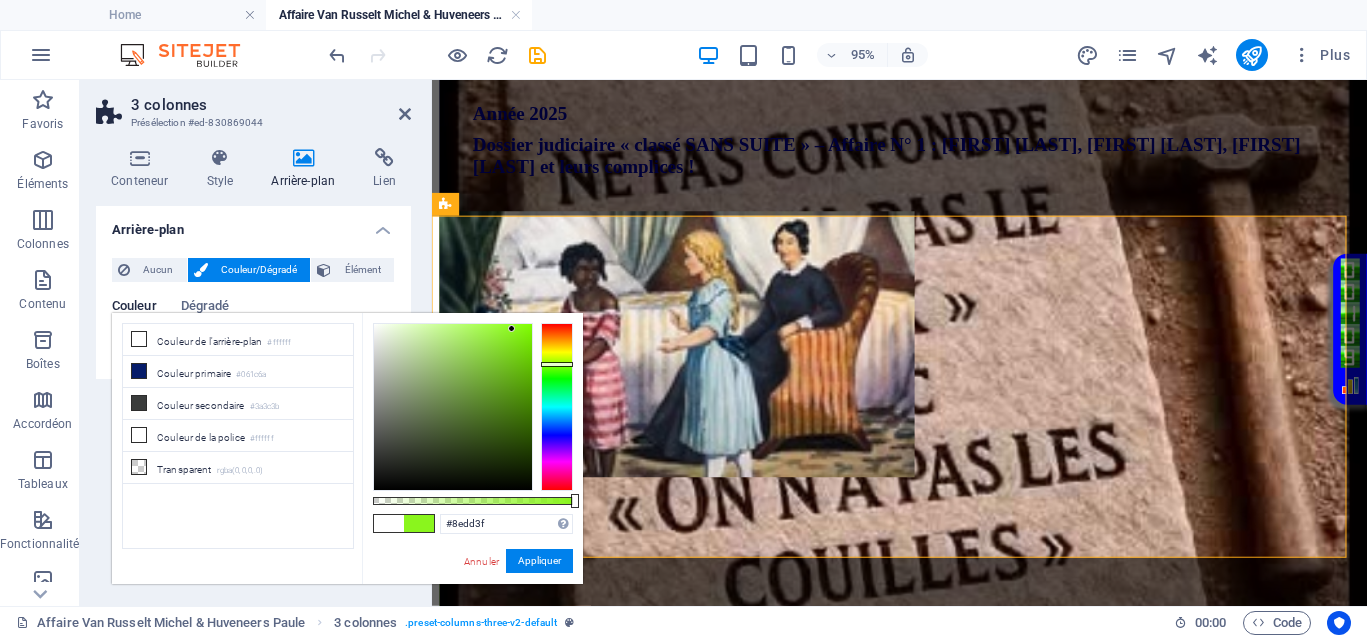 type on "#8cd93e" 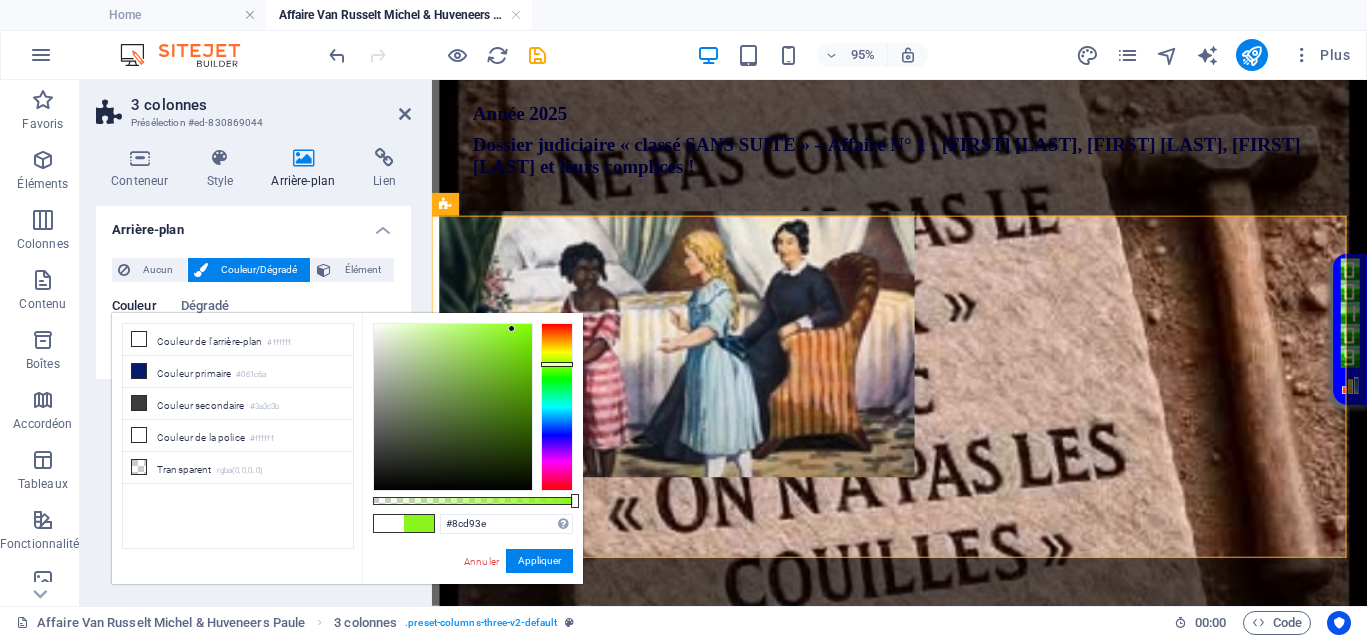click at bounding box center [453, 407] 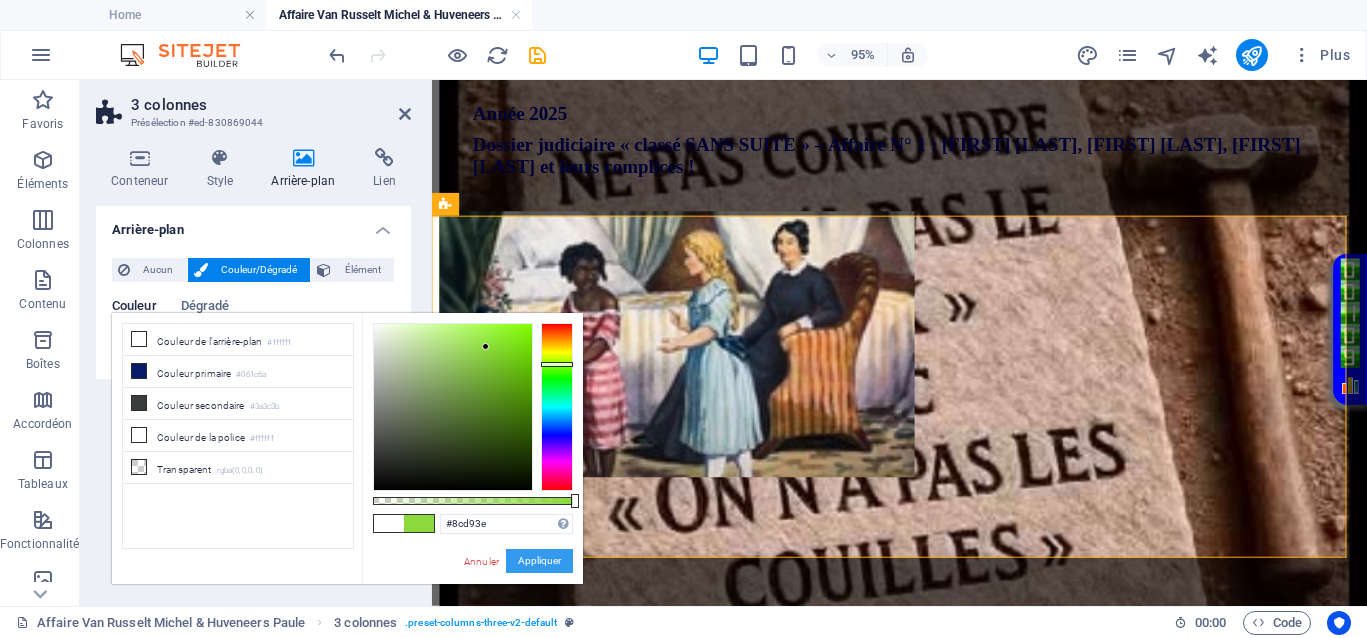 click on "Appliquer" at bounding box center (539, 561) 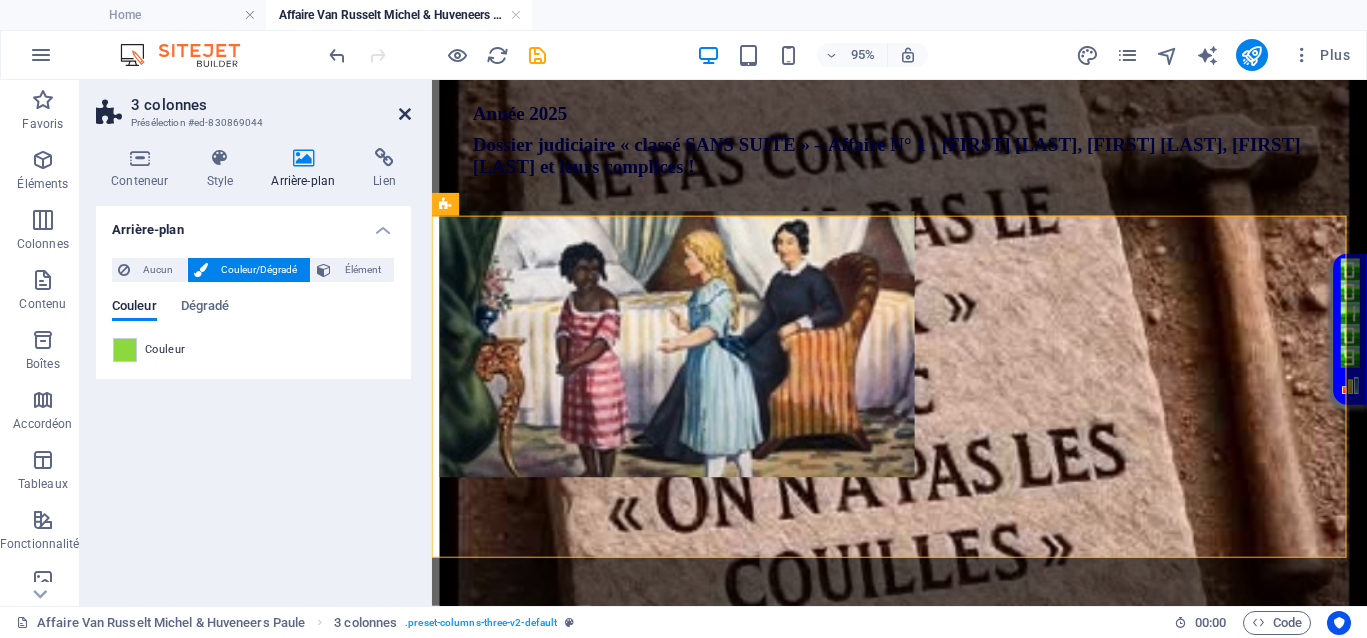 drag, startPoint x: 406, startPoint y: 115, endPoint x: 356, endPoint y: 195, distance: 94.33981 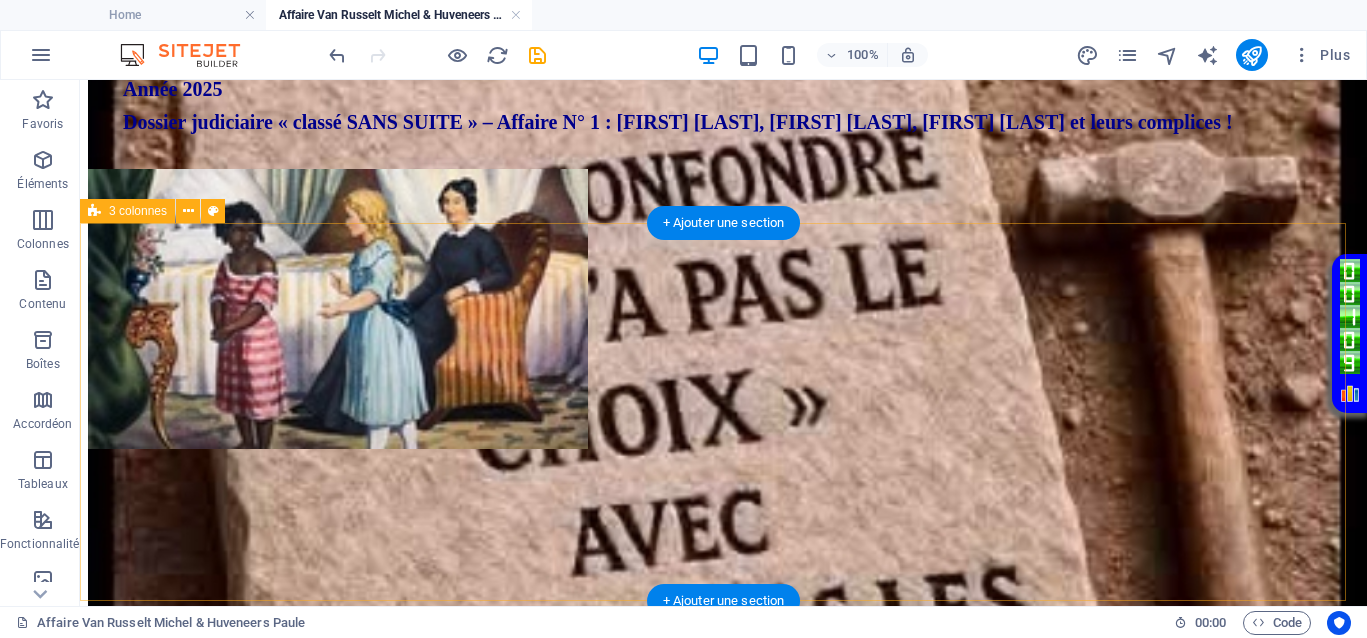 scroll, scrollTop: 457, scrollLeft: 0, axis: vertical 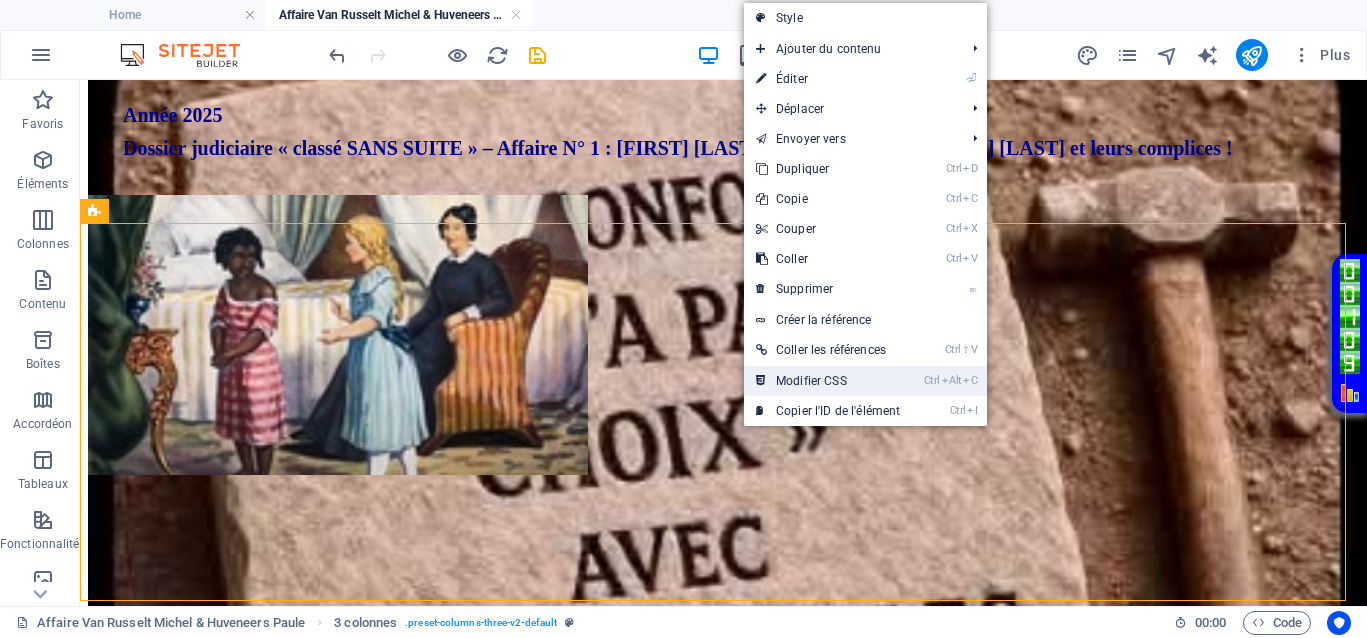 click on "Ctrl Alt C  Modifier CSS" at bounding box center [828, 381] 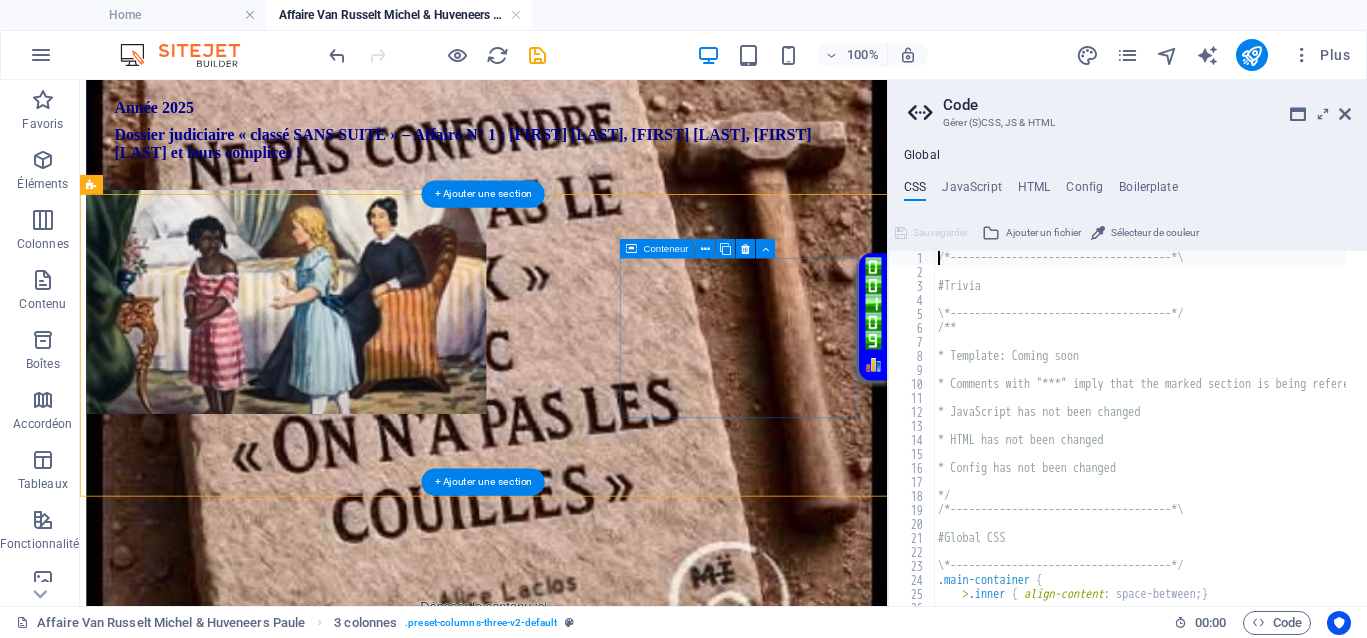 type on "@include columns-three-v2;" 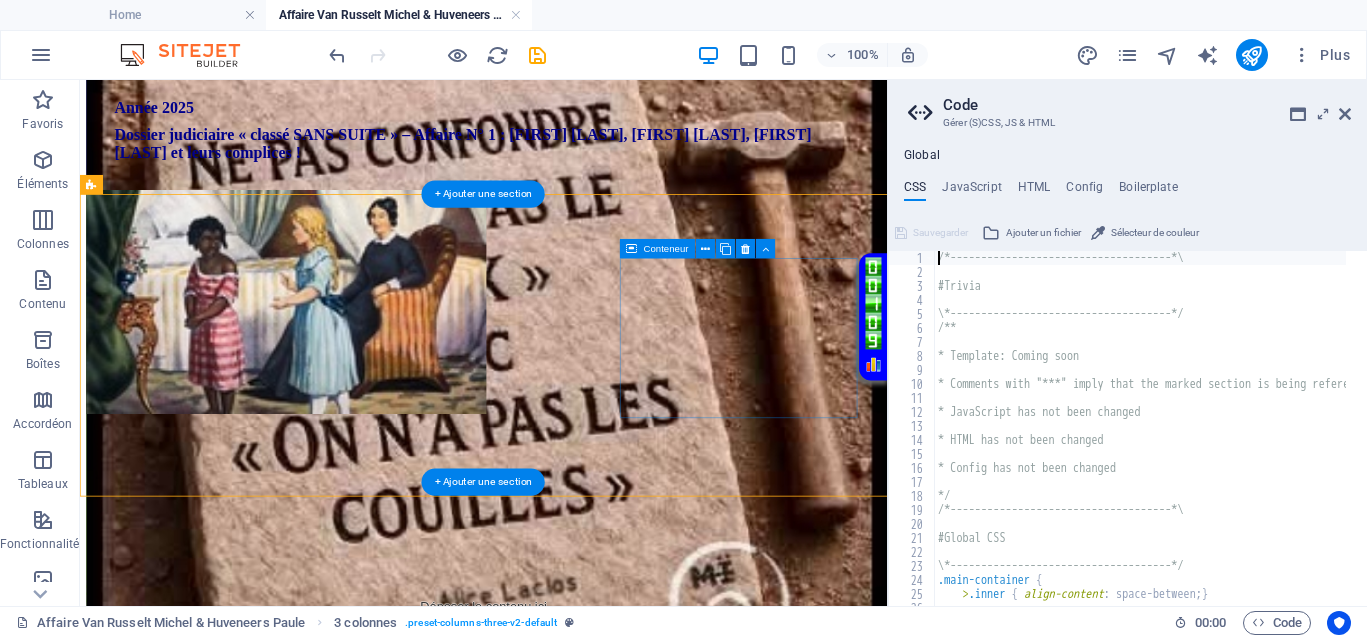 scroll, scrollTop: 701, scrollLeft: 0, axis: vertical 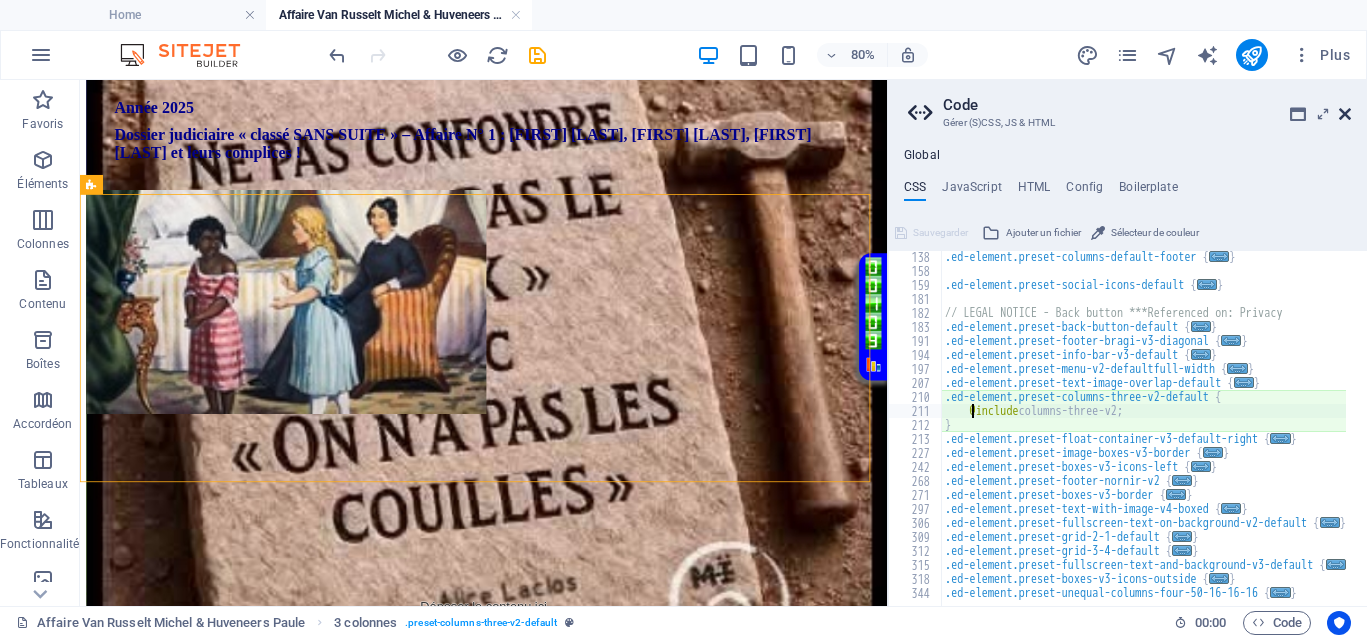 click at bounding box center [1345, 114] 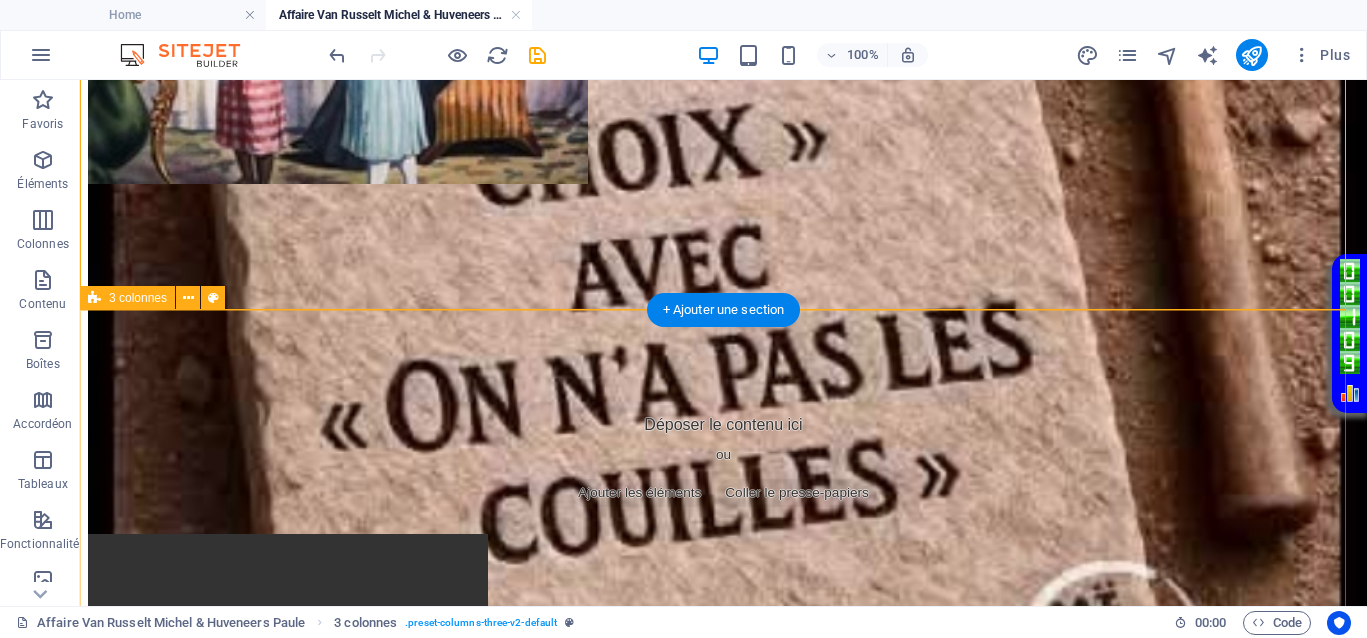 scroll, scrollTop: 832, scrollLeft: 0, axis: vertical 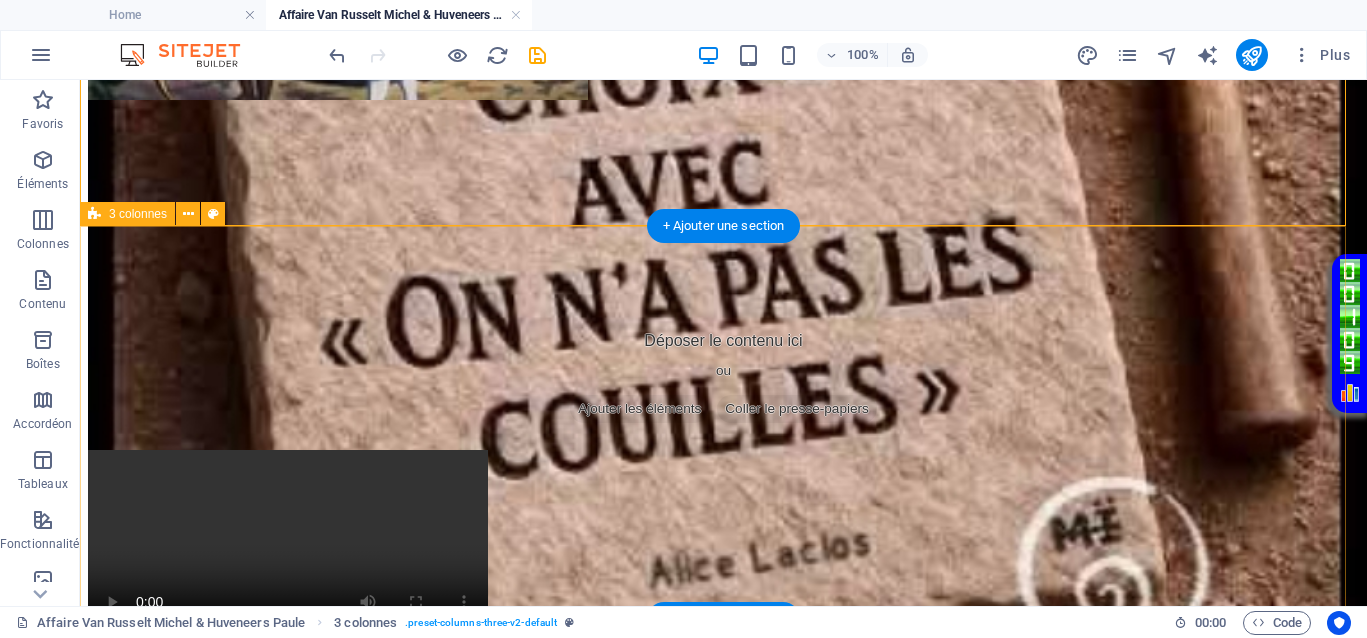 click on "Your browser does not support the video tag.
Your browser does not support the video tag.
Your browser does not support the video tag." at bounding box center (723, 756) 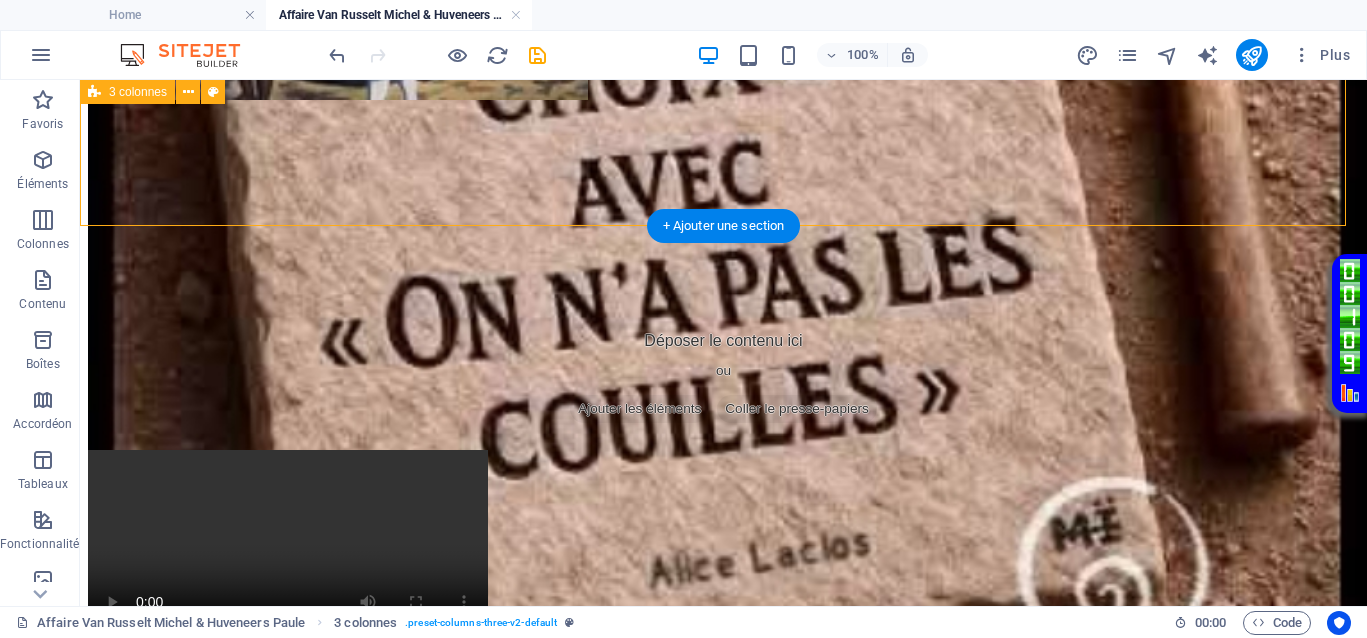 click on "</div> Déposer le contenu ici ou  Ajouter les éléments  Coller le presse-papiers" at bounding box center (723, 135) 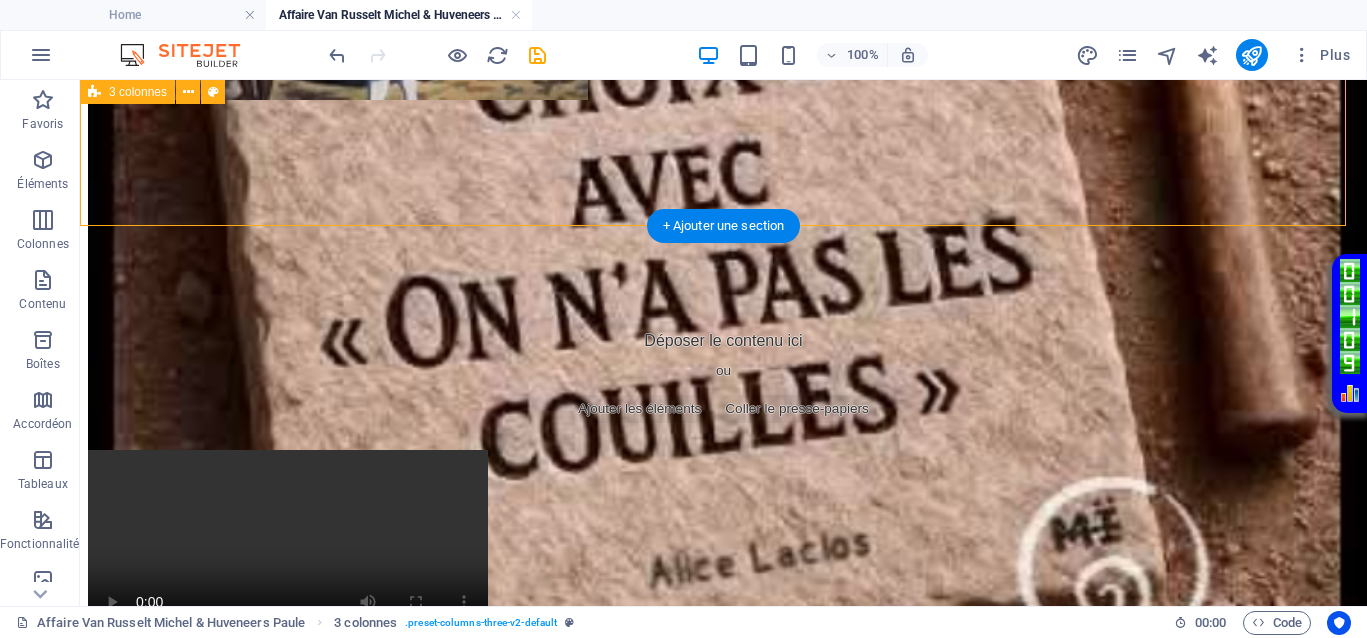 click on "</div> Déposer le contenu ici ou  Ajouter les éléments  Coller le presse-papiers" at bounding box center [723, 135] 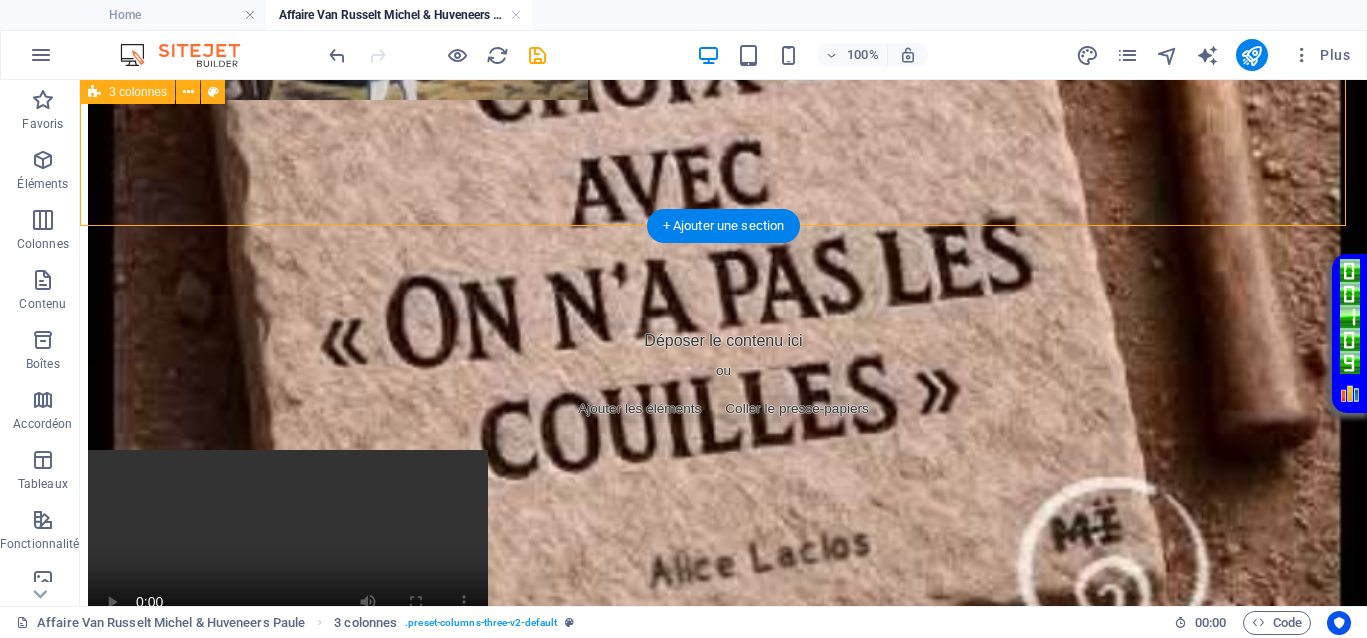 scroll, scrollTop: 503, scrollLeft: 0, axis: vertical 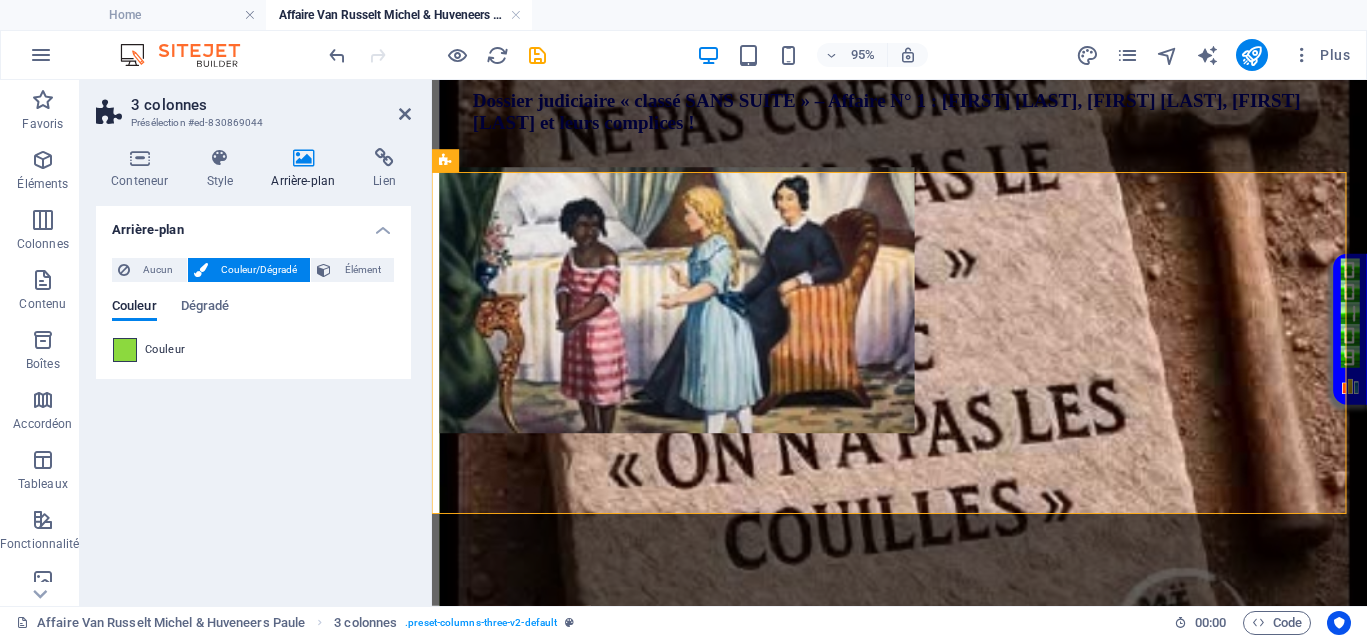 click at bounding box center (125, 350) 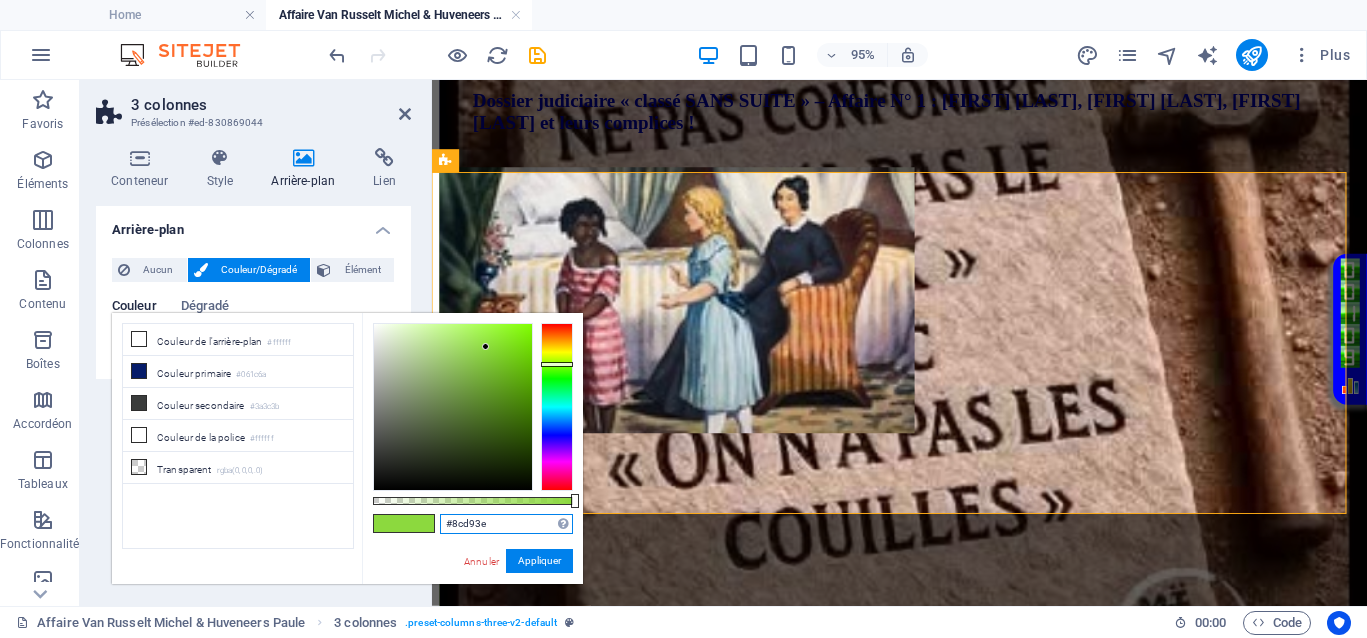 drag, startPoint x: 521, startPoint y: 518, endPoint x: 437, endPoint y: 523, distance: 84.14868 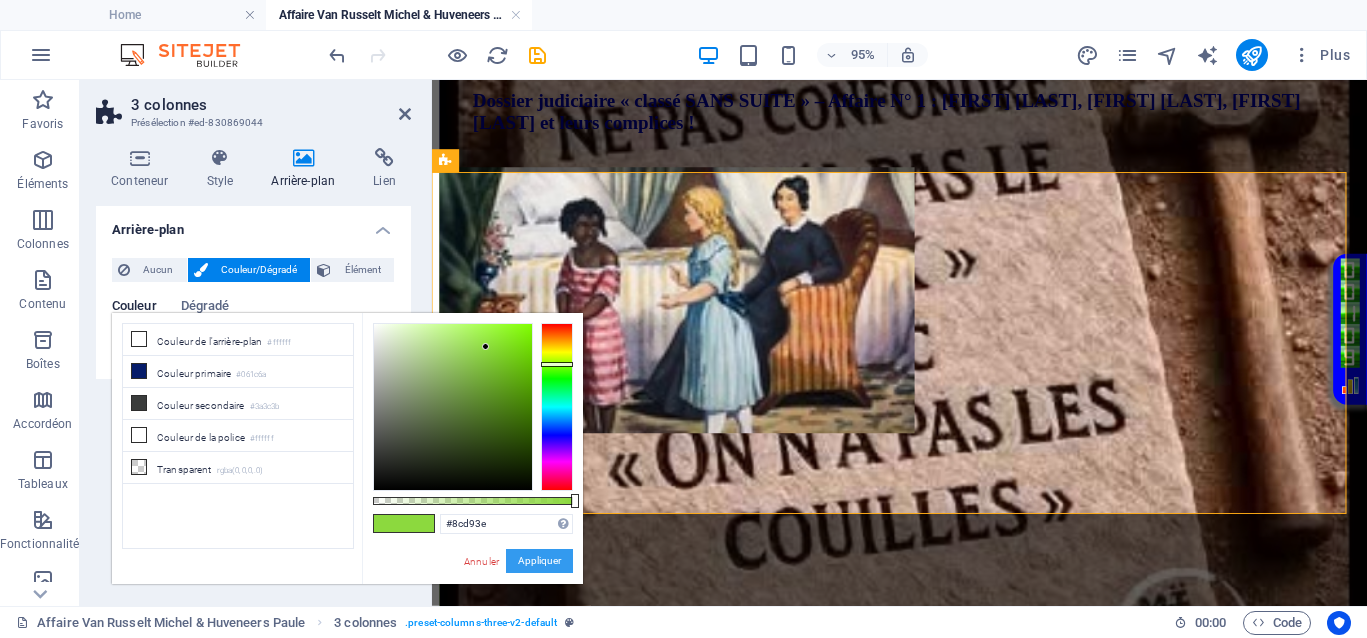 click on "Appliquer" at bounding box center (539, 561) 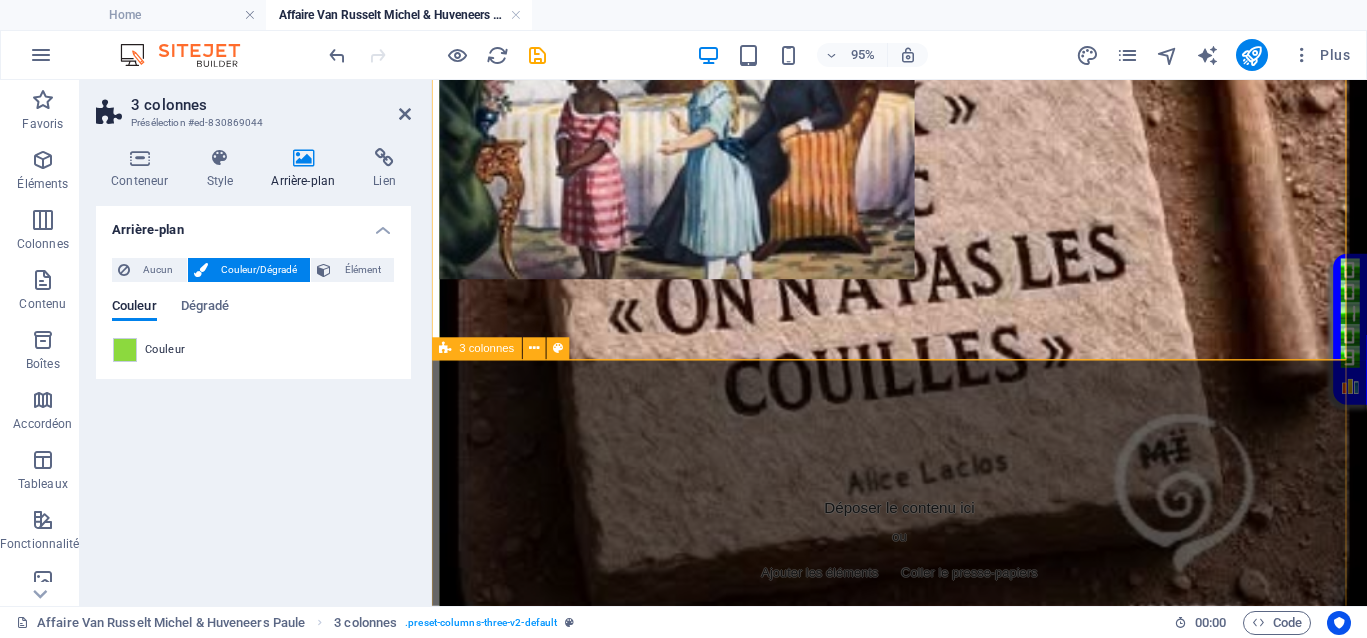 scroll, scrollTop: 753, scrollLeft: 0, axis: vertical 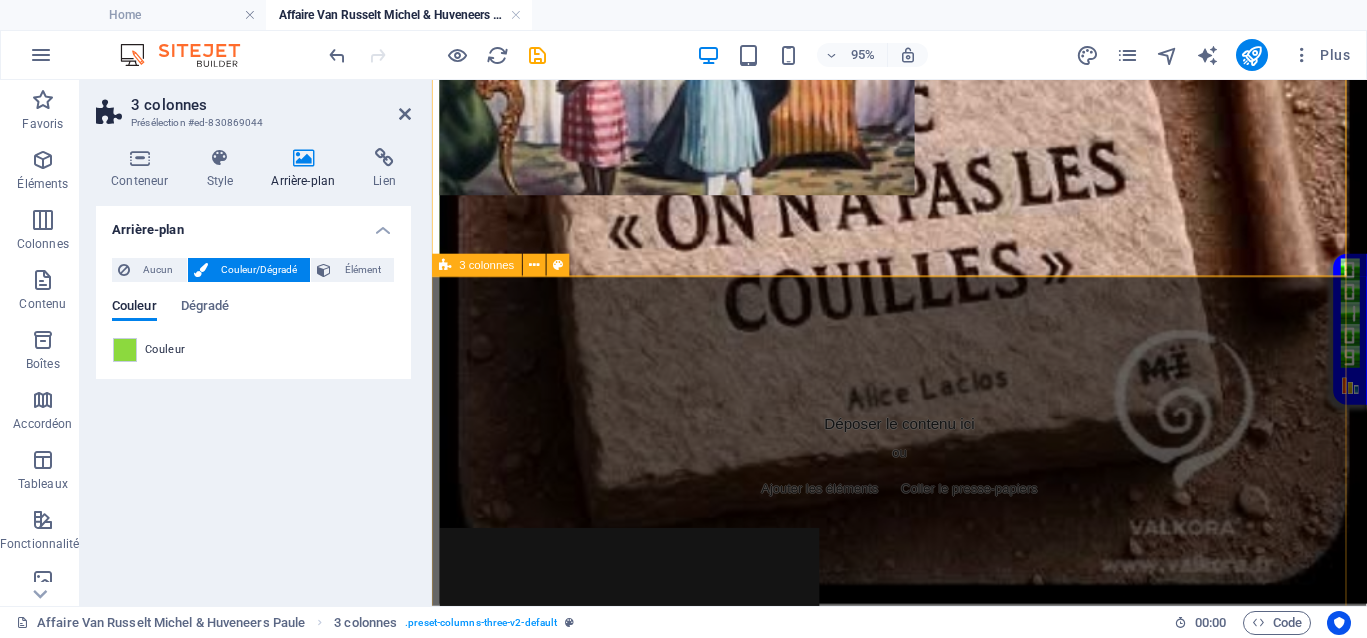 click on "Your browser does not support the video tag.
Your browser does not support the video tag.
Your browser does not support the video tag." at bounding box center [924, 858] 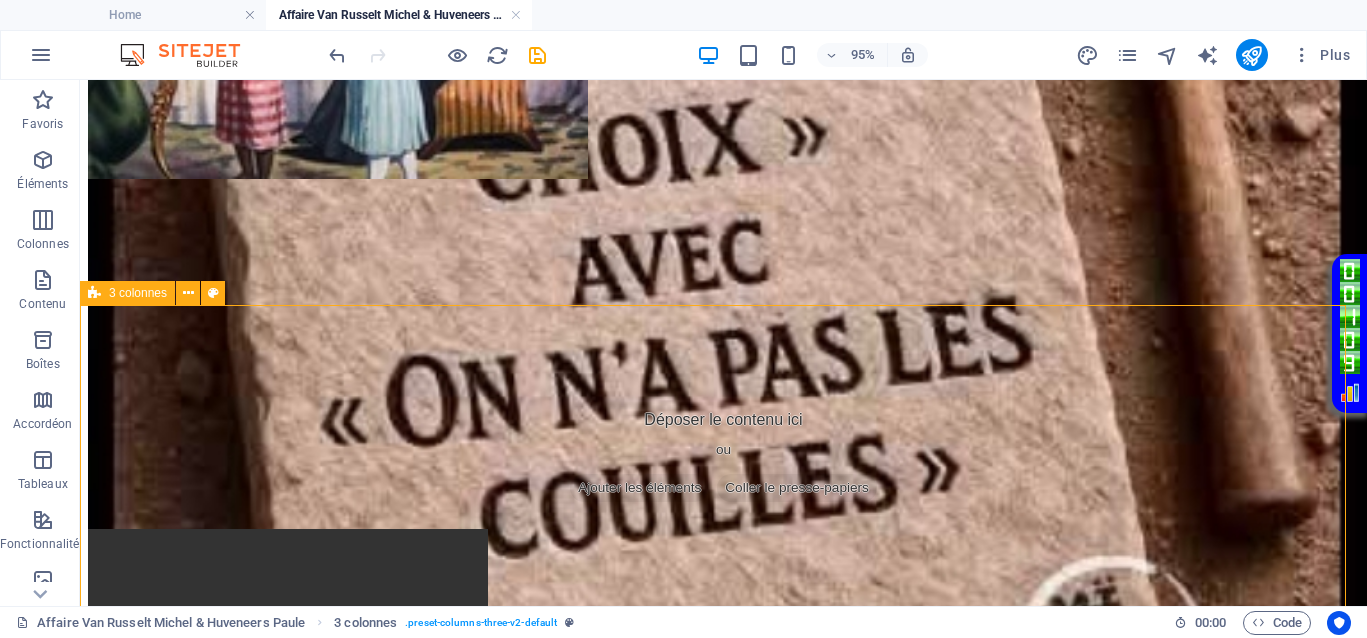 click on "Your browser does not support the video tag.
Your browser does not support the video tag.
Your browser does not support the video tag." at bounding box center (723, 835) 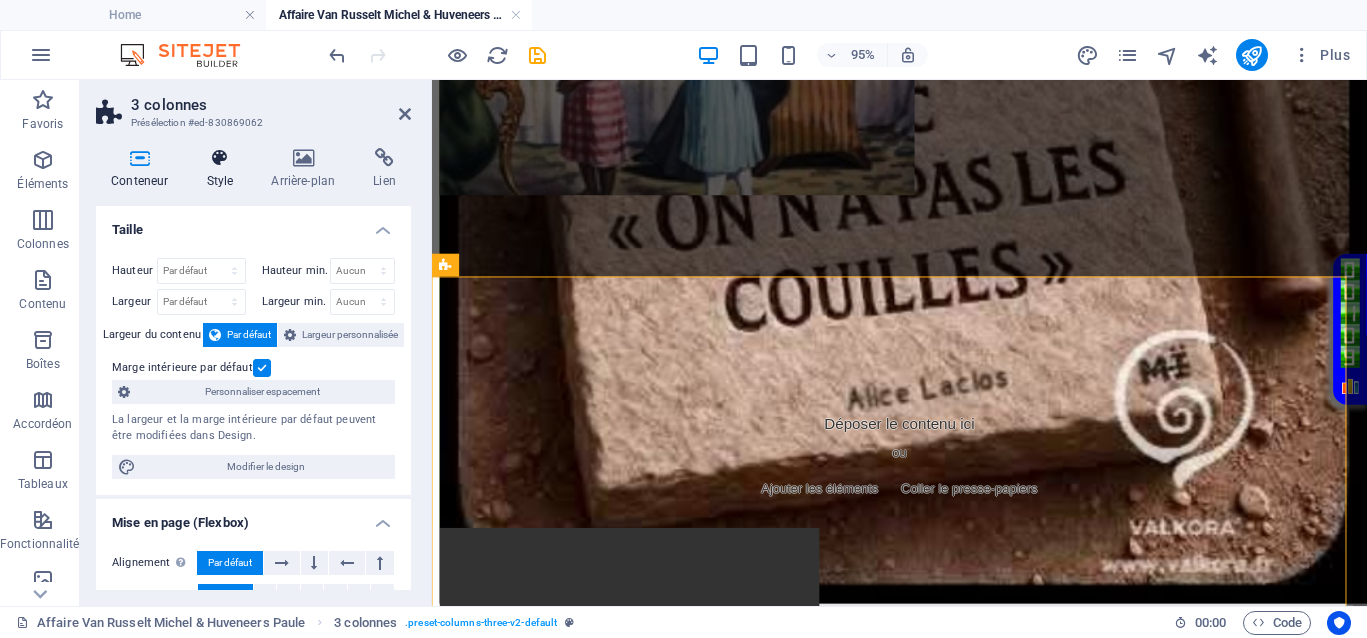 click on "Style" at bounding box center (223, 169) 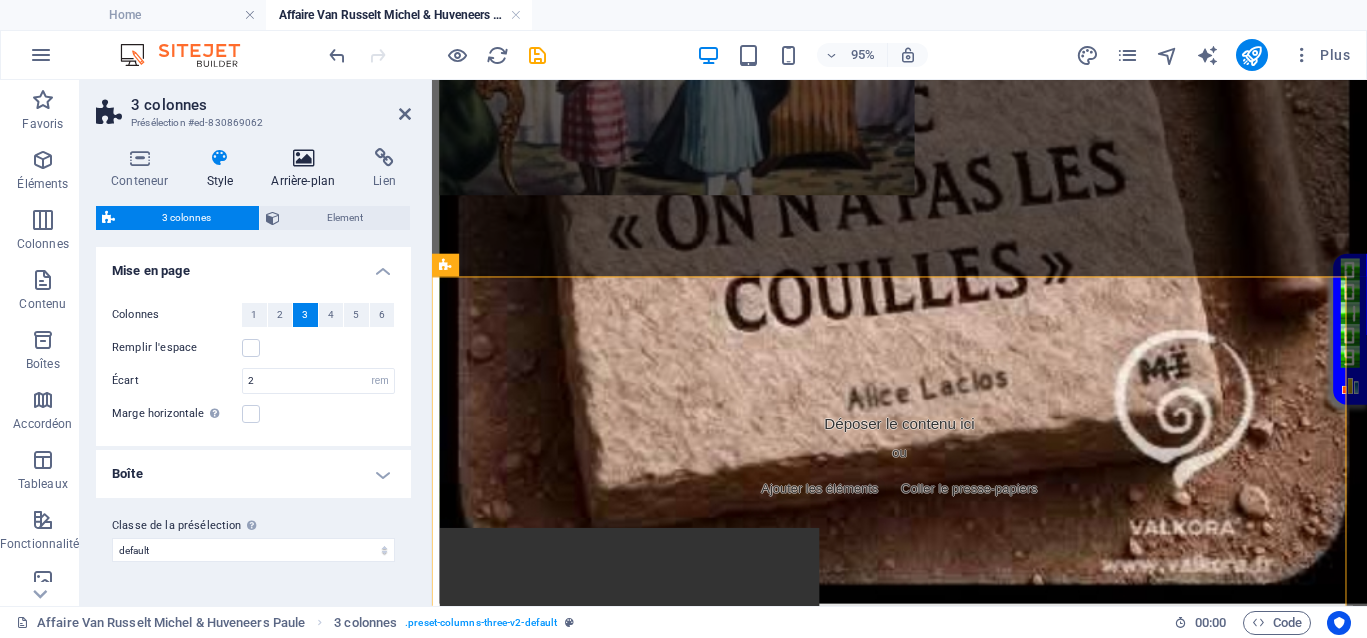 click on "Arrière-plan" at bounding box center [307, 169] 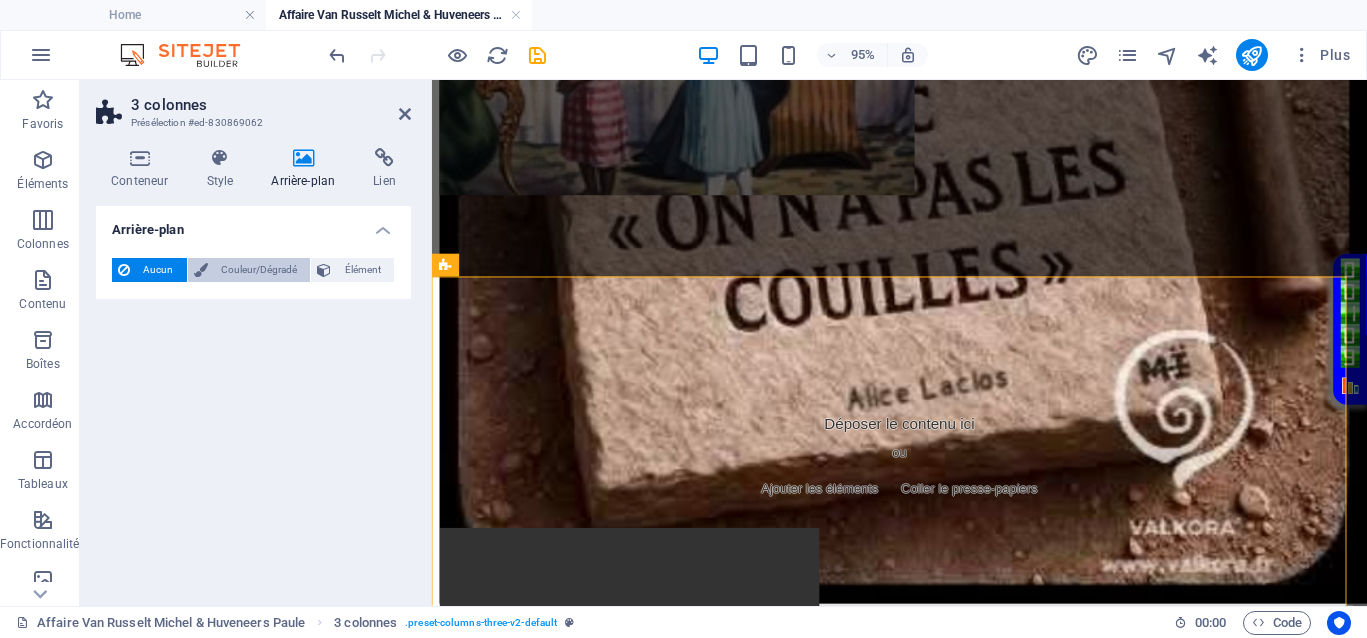click on "Couleur/Dégradé" at bounding box center (259, 270) 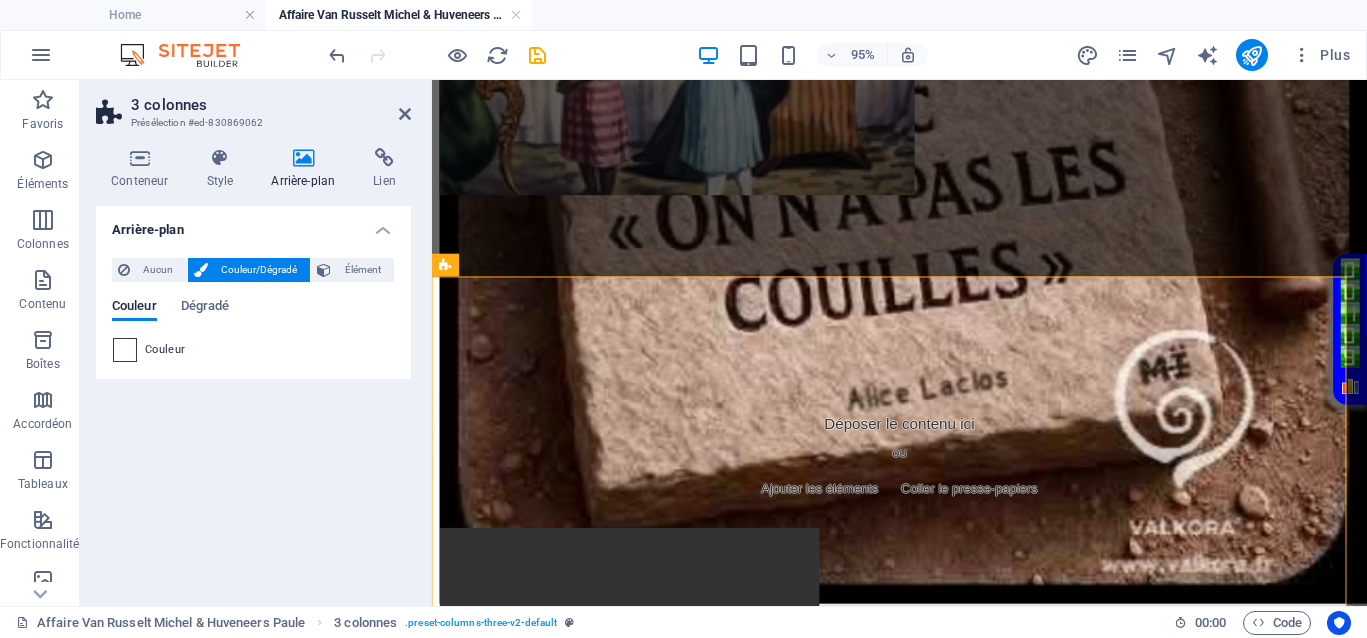 click at bounding box center (125, 350) 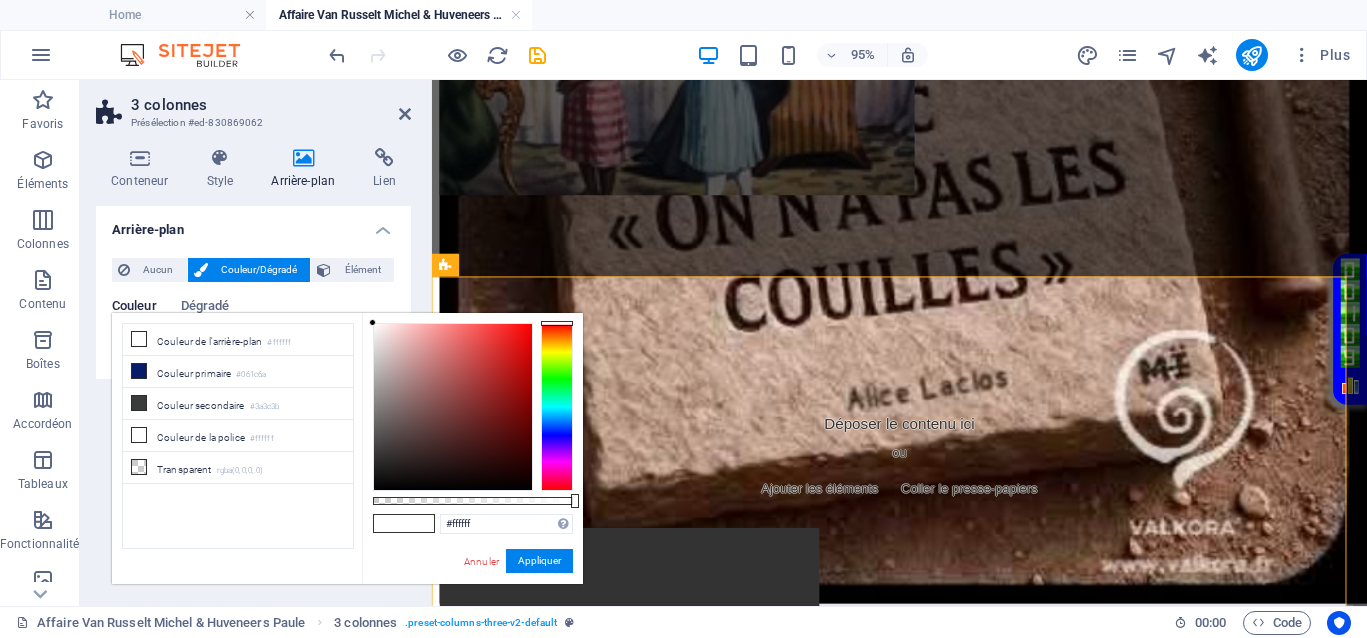 drag, startPoint x: 404, startPoint y: 522, endPoint x: 430, endPoint y: 532, distance: 27.856777 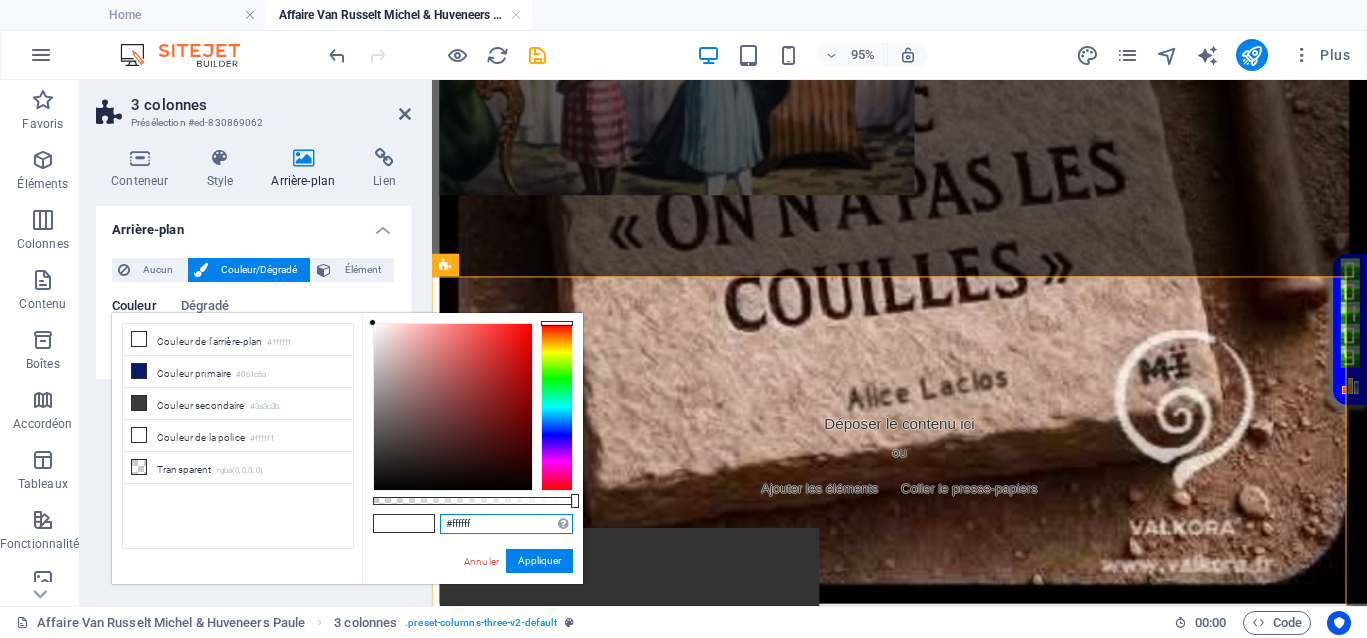 drag, startPoint x: 460, startPoint y: 518, endPoint x: 422, endPoint y: 516, distance: 38.052597 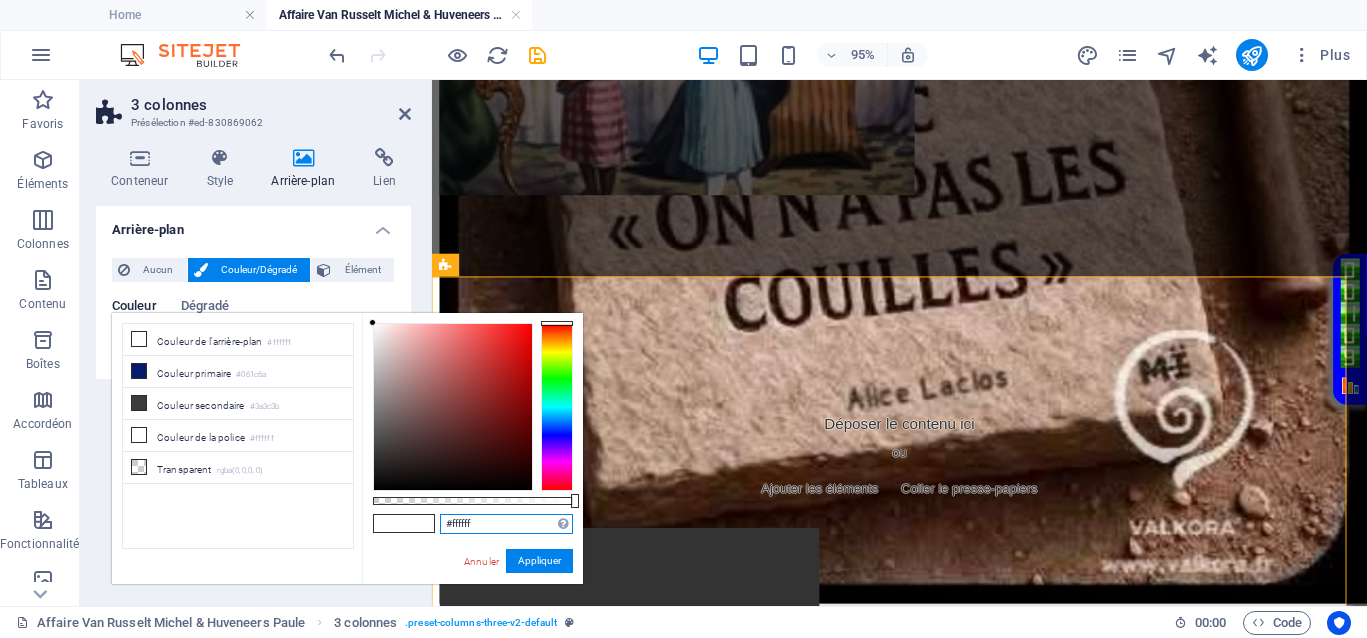 paste on "8cd93e" 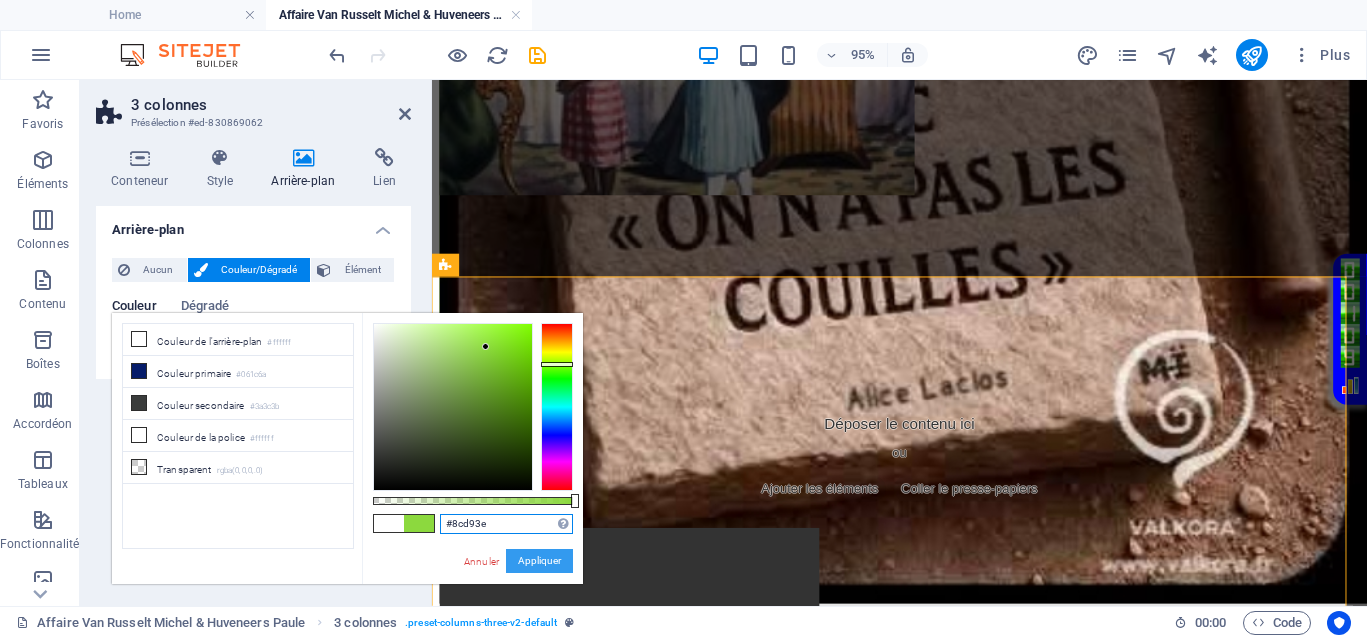 type on "#8cd93e" 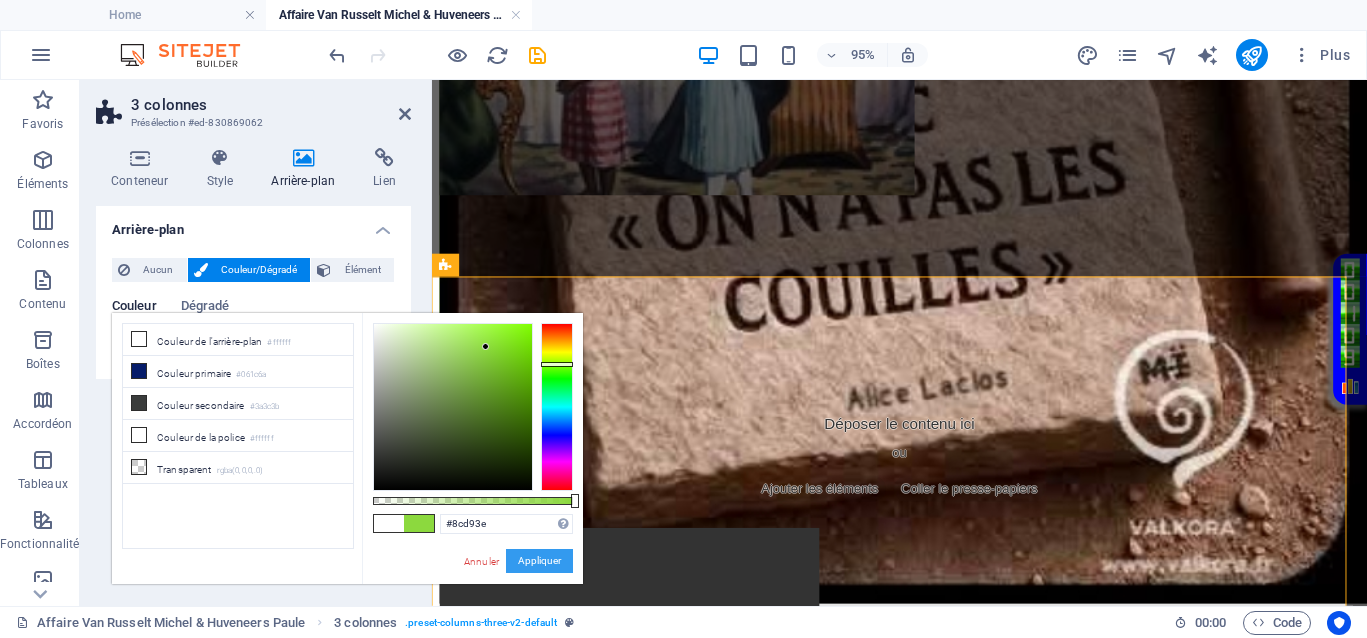 click on "Appliquer" at bounding box center [539, 561] 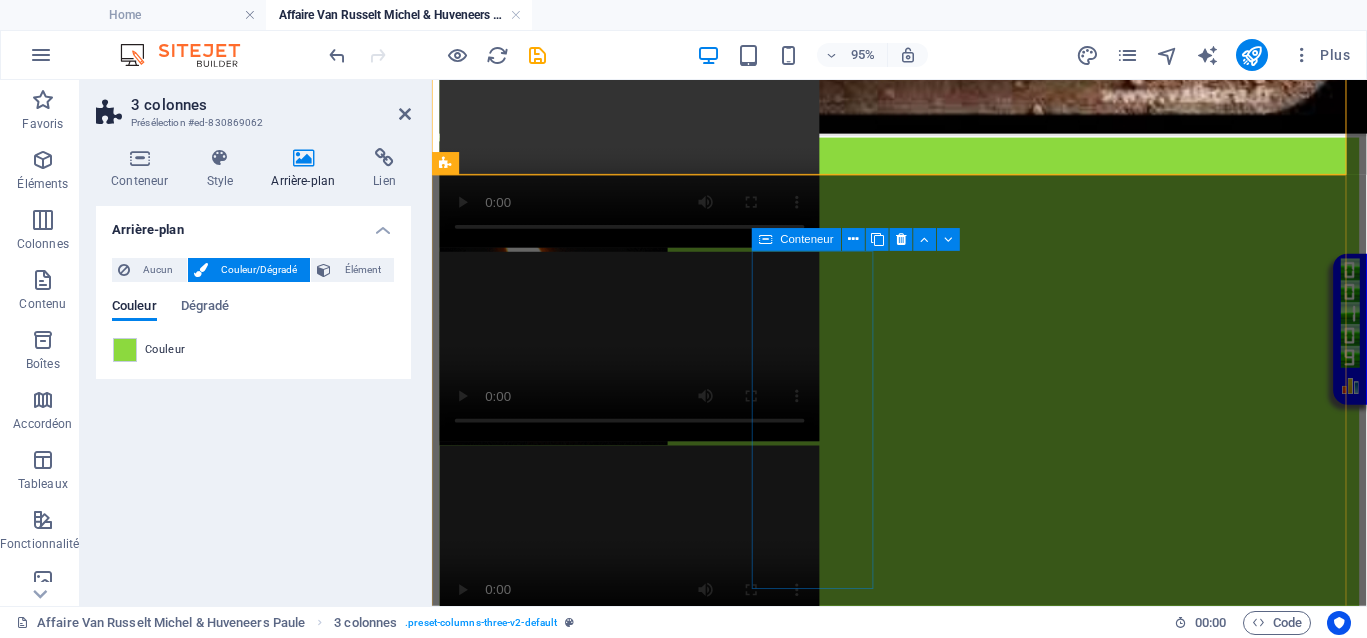 scroll, scrollTop: 1253, scrollLeft: 0, axis: vertical 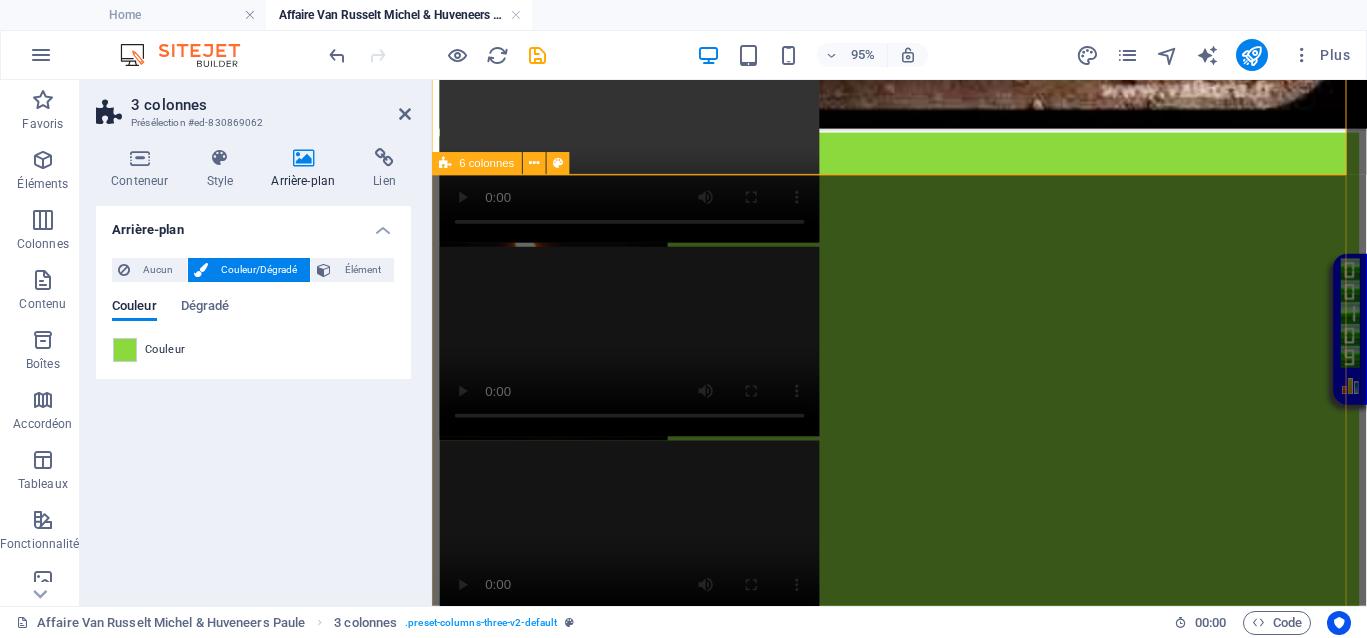 click on "Déposer le contenu ici ou  Ajouter les éléments  Coller le presse-papiers Déposer le contenu ici ou  Ajouter les éléments  Coller le presse-papiers Déposer le contenu ici ou  Ajouter les éléments  Coller le presse-papiers Déposer le contenu ici ou  Ajouter les éléments  Coller le presse-papiers" at bounding box center [924, 1436] 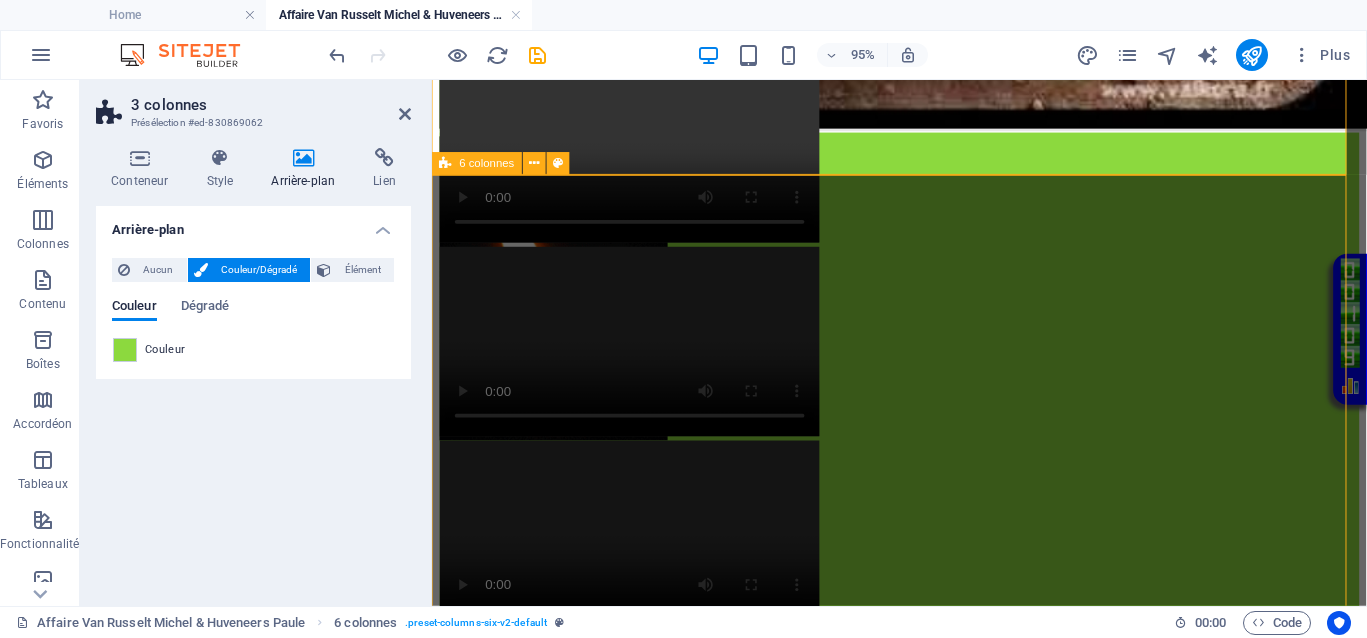 scroll, scrollTop: 1271, scrollLeft: 0, axis: vertical 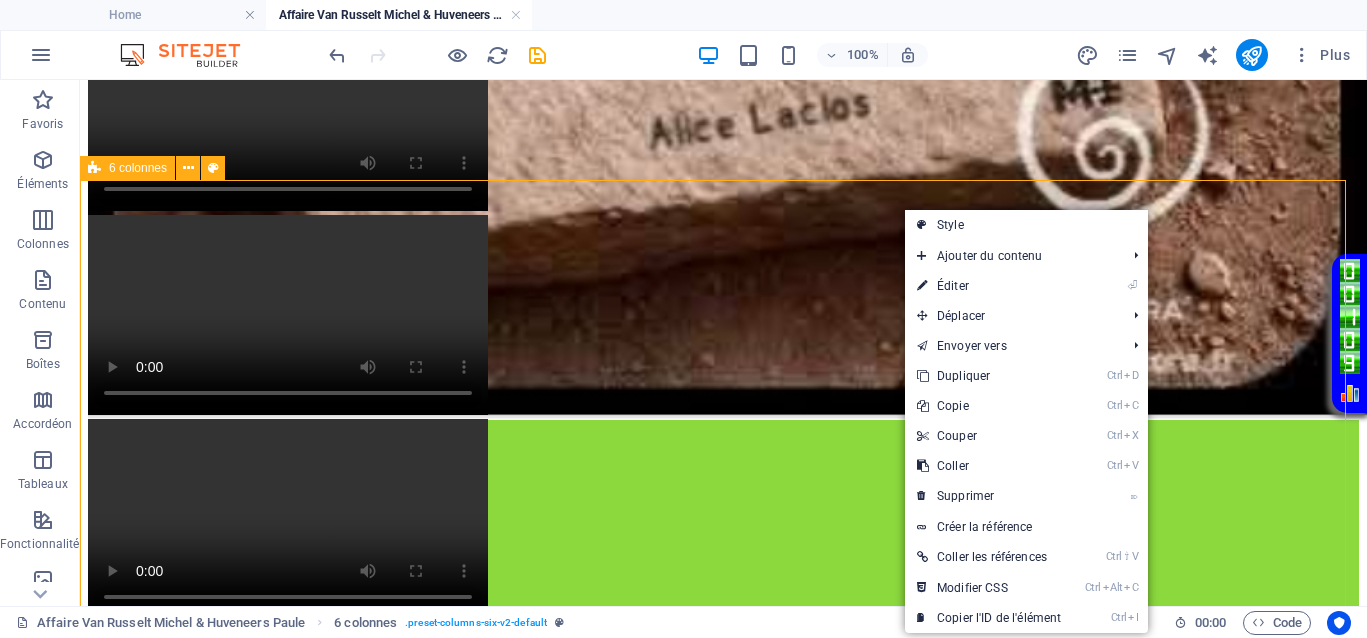 click on "Déposer le contenu ici ou  Ajouter les éléments  Coller le presse-papiers Déposer le contenu ici ou  Ajouter les éléments  Coller le presse-papiers Déposer le contenu ici ou  Ajouter les éléments  Coller le presse-papiers Déposer le contenu ici ou  Ajouter les éléments  Coller le presse-papiers" at bounding box center [723, 1546] 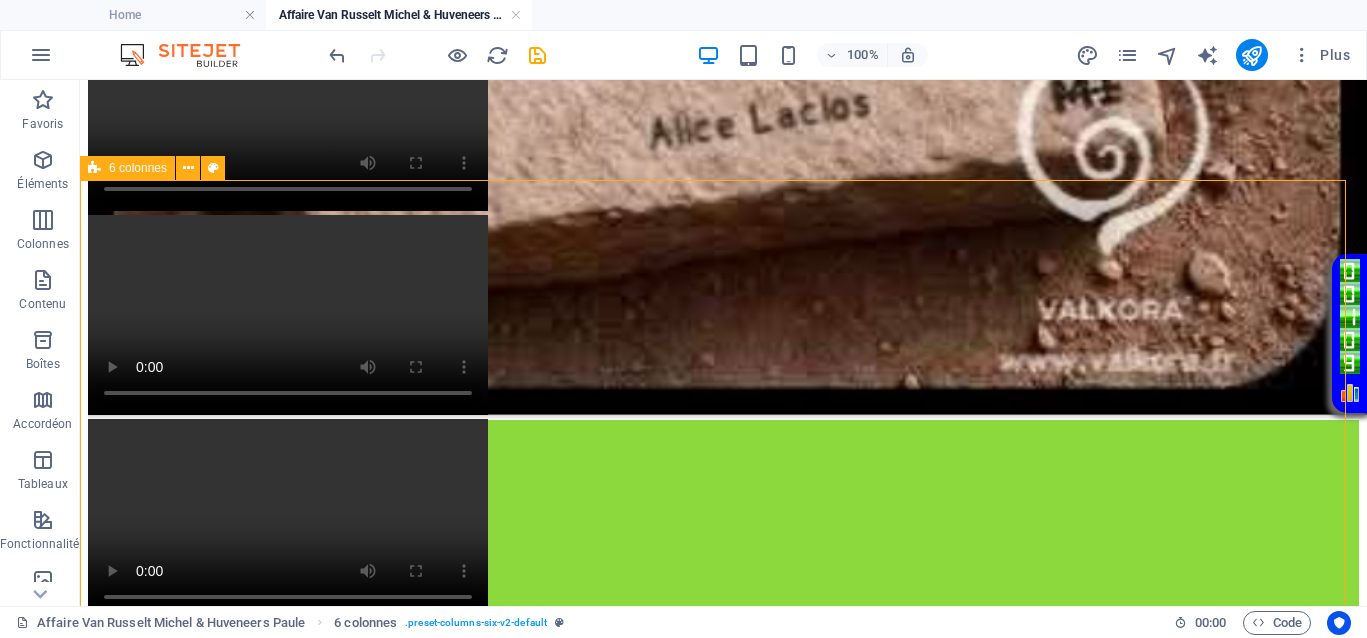 click on "Déposer le contenu ici ou  Ajouter les éléments  Coller le presse-papiers Déposer le contenu ici ou  Ajouter les éléments  Coller le presse-papiers Déposer le contenu ici ou  Ajouter les éléments  Coller le presse-papiers Déposer le contenu ici ou  Ajouter les éléments  Coller le presse-papiers" at bounding box center (723, 1546) 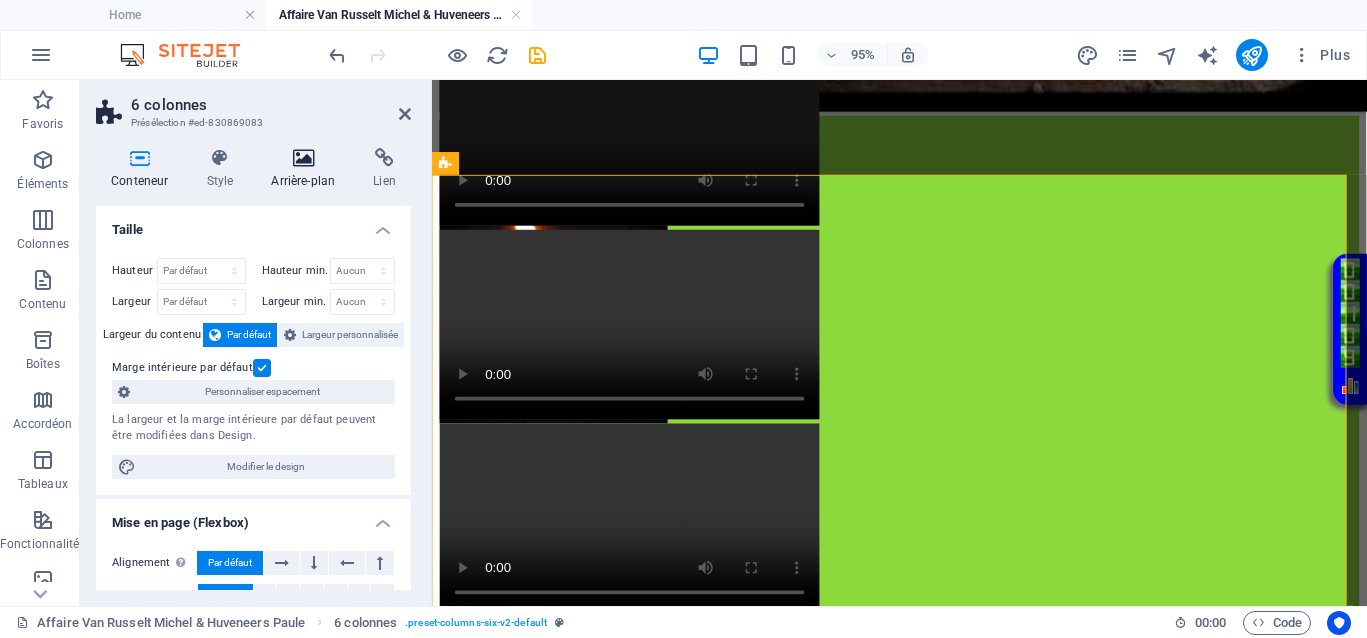scroll, scrollTop: 1253, scrollLeft: 0, axis: vertical 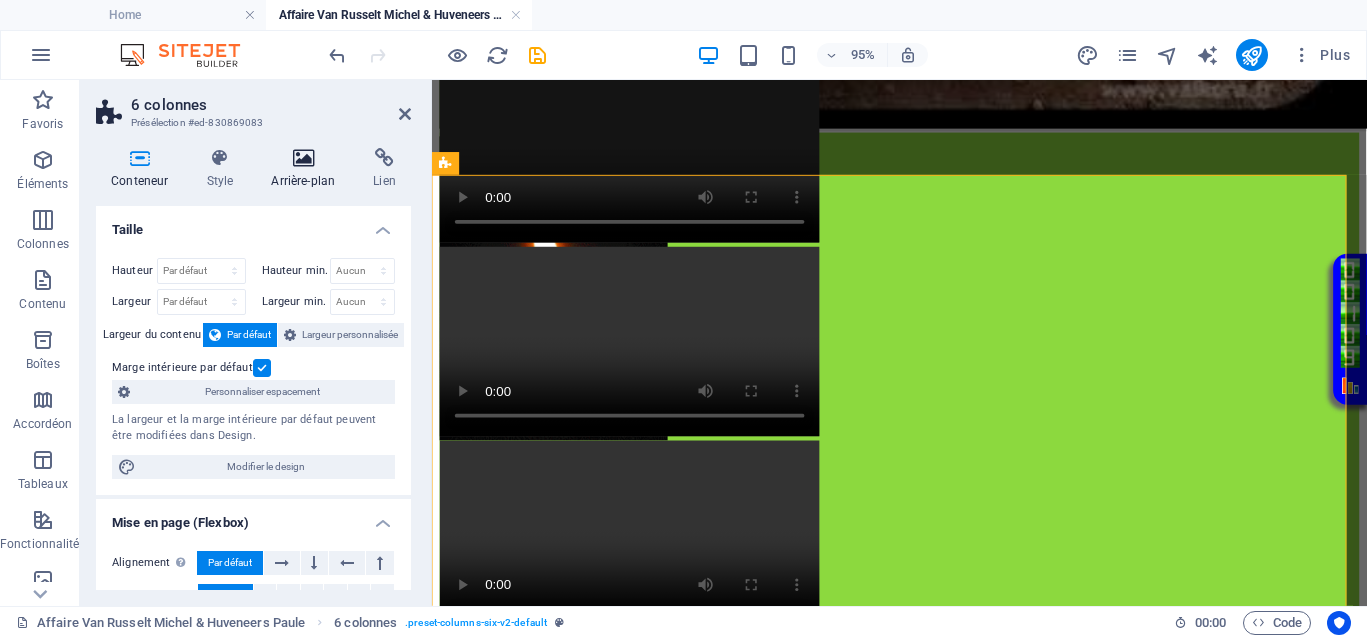 click on "Arrière-plan" at bounding box center [307, 169] 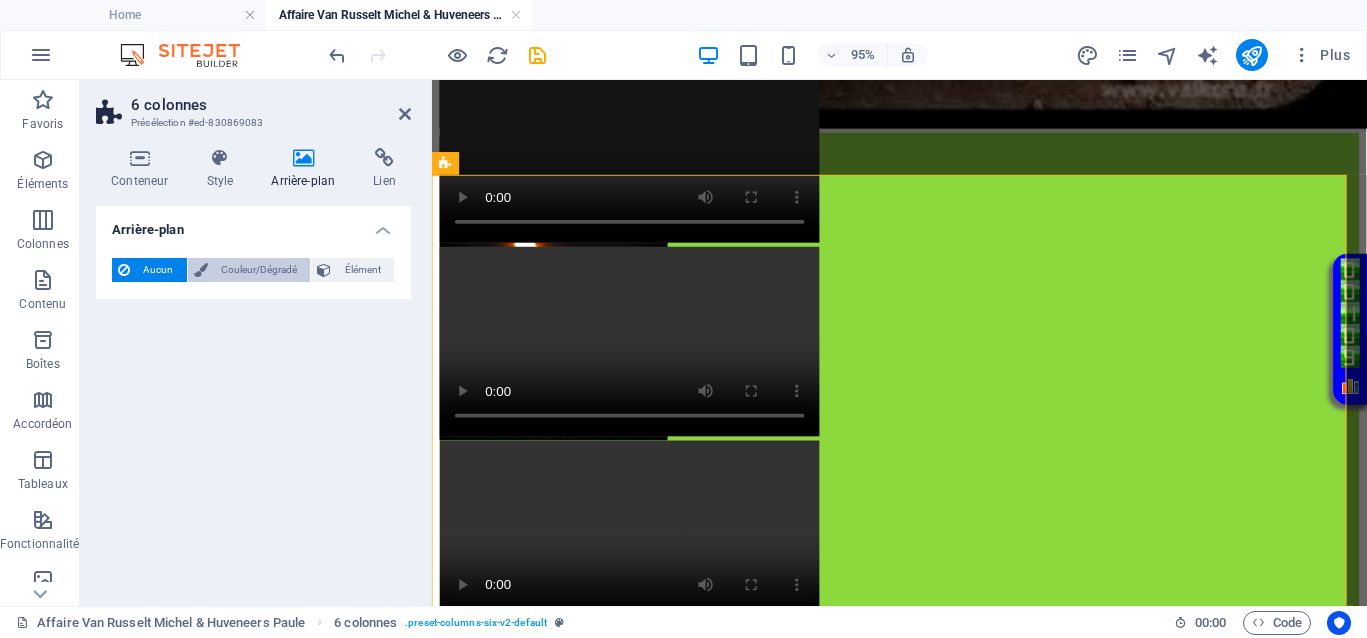 click on "Couleur/Dégradé" at bounding box center (259, 270) 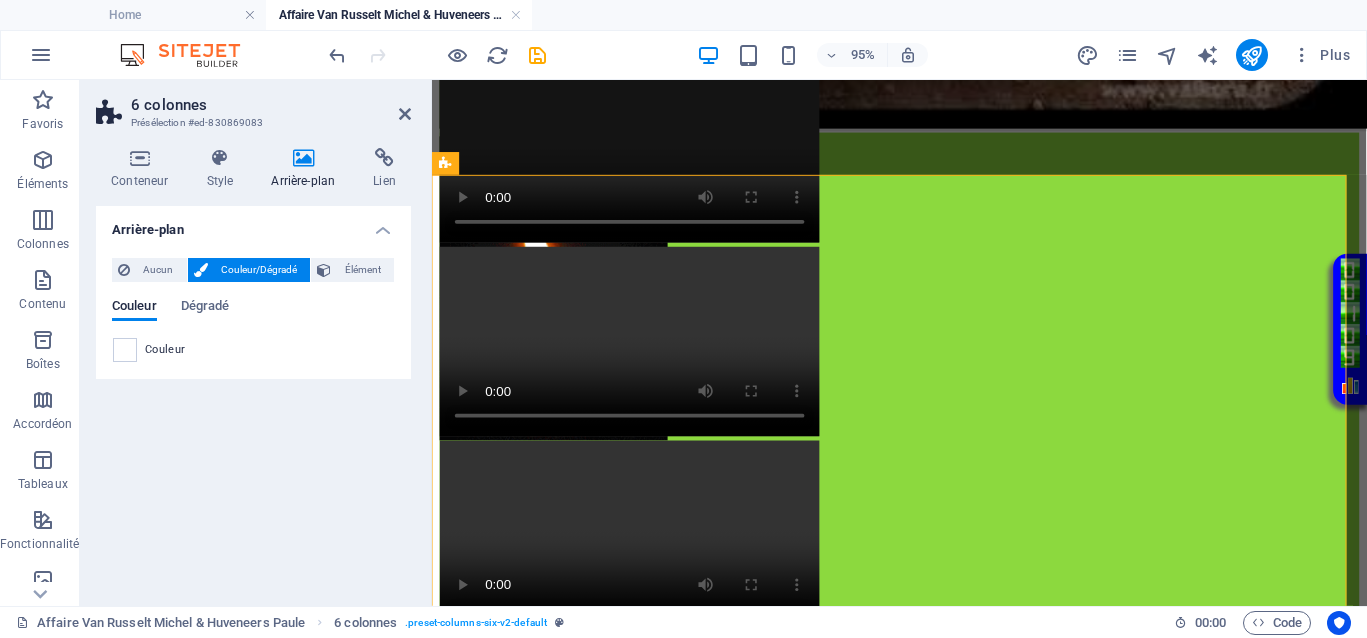 click at bounding box center [125, 350] 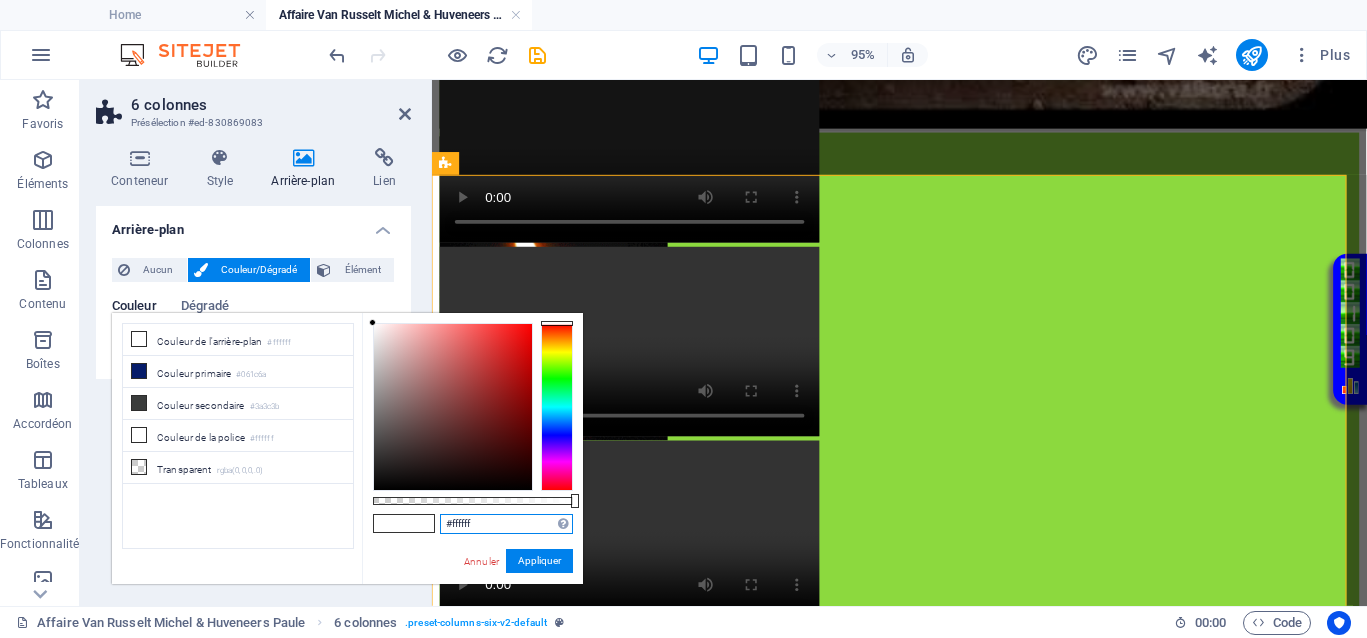 drag, startPoint x: 486, startPoint y: 523, endPoint x: 442, endPoint y: 523, distance: 44 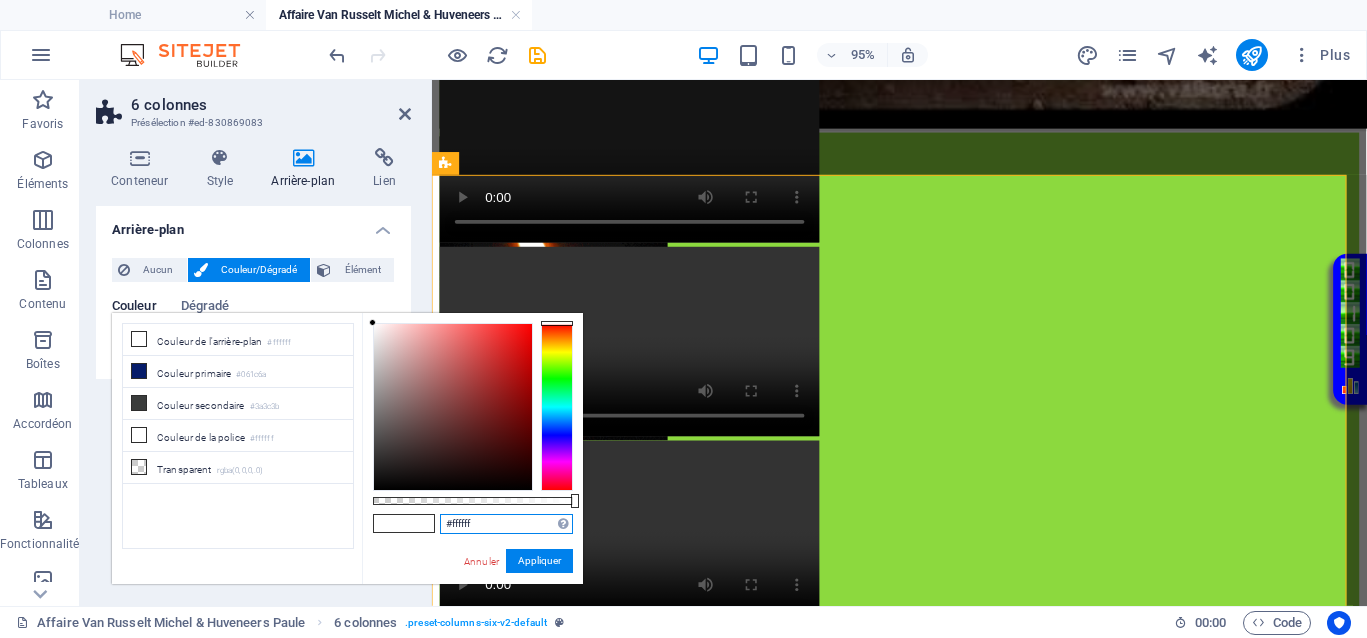 click on "#ffffff" at bounding box center [506, 524] 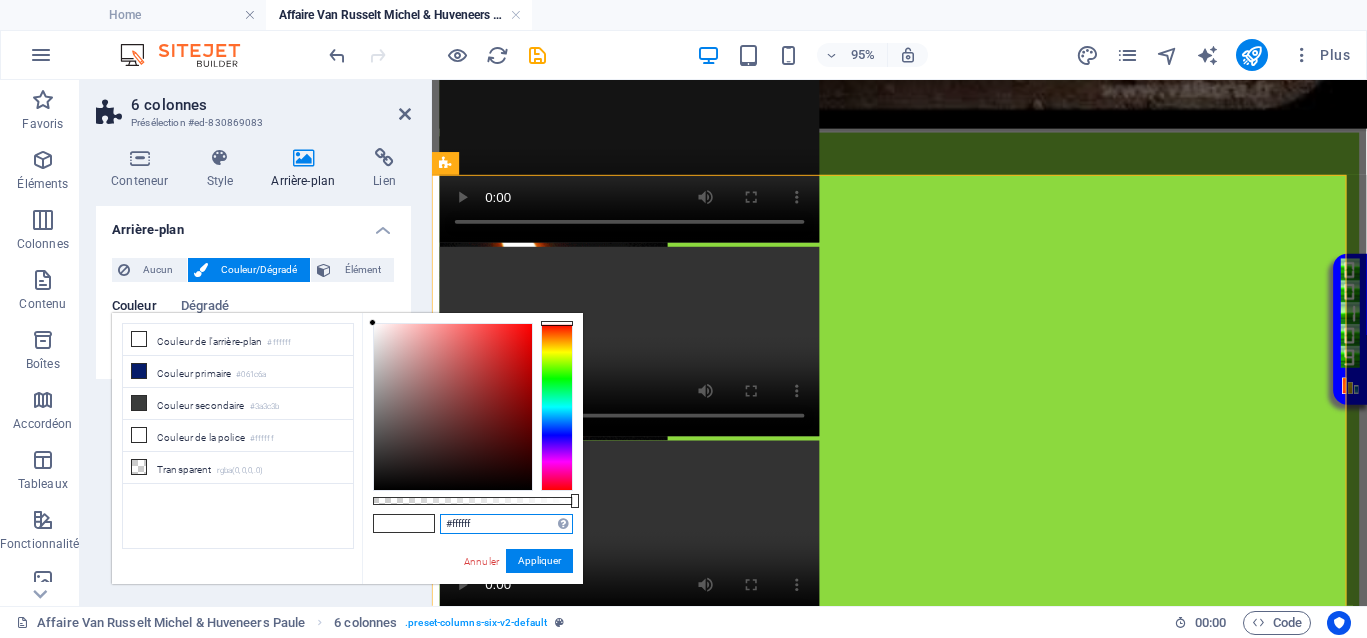 paste on "8cd93e" 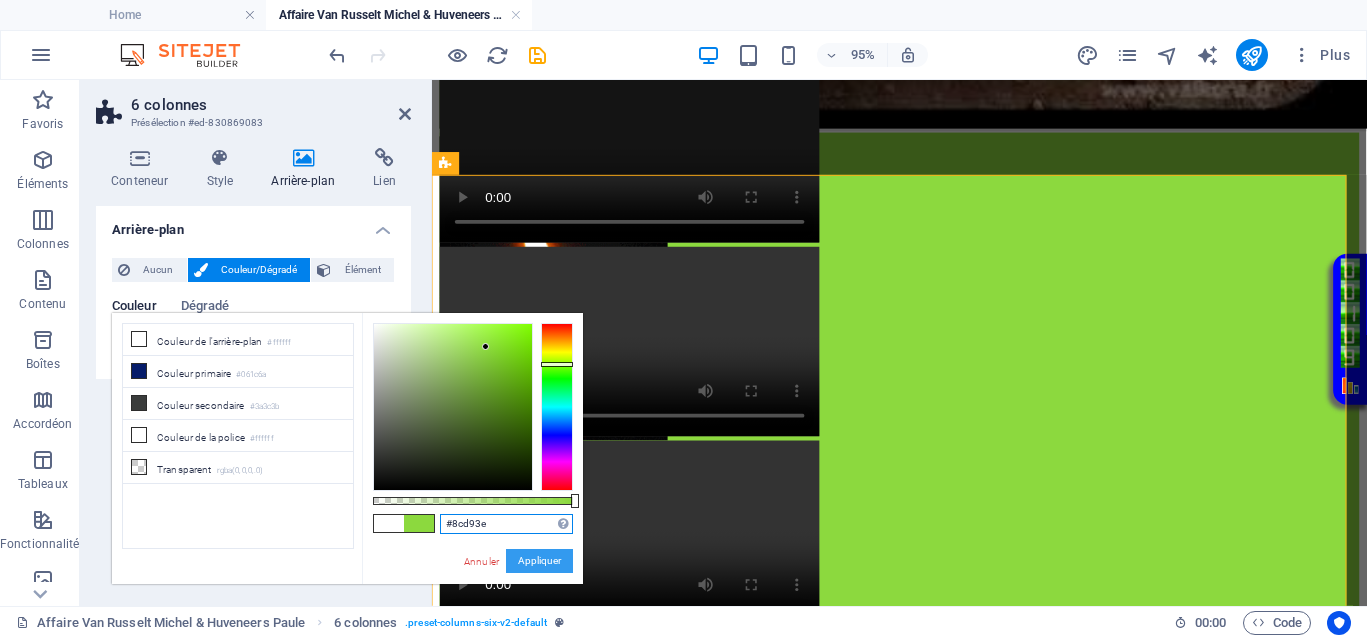 type on "#8cd93e" 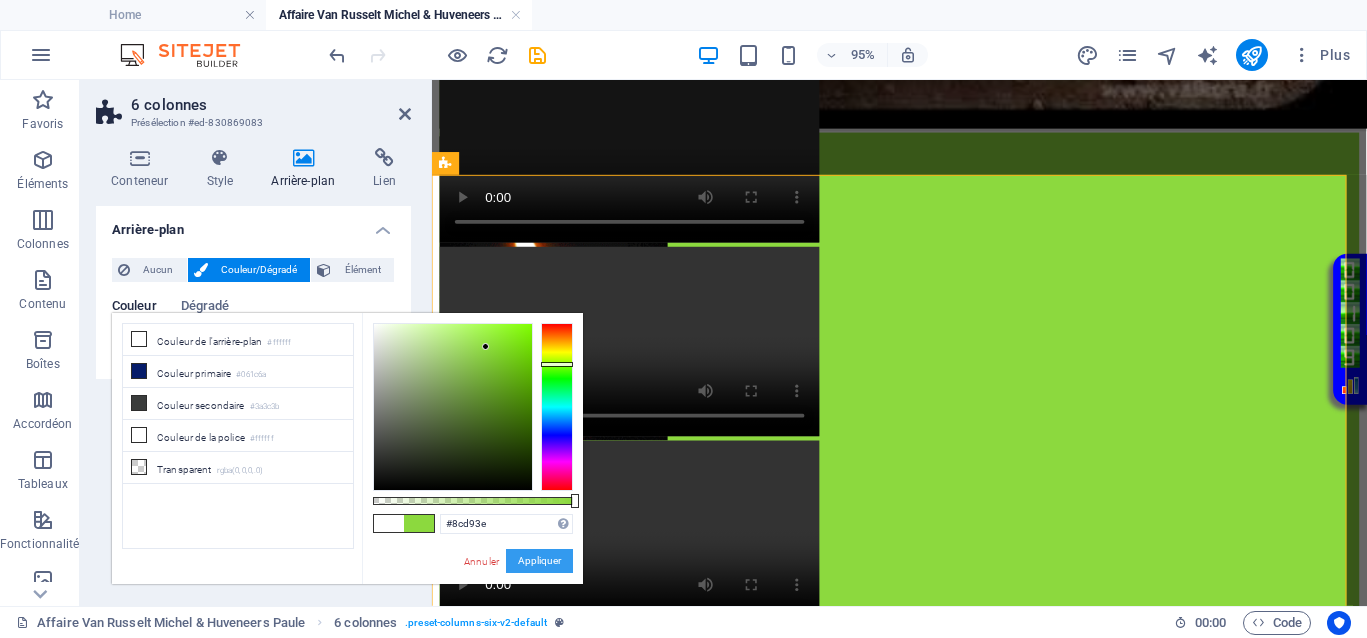 click on "Appliquer" at bounding box center [539, 561] 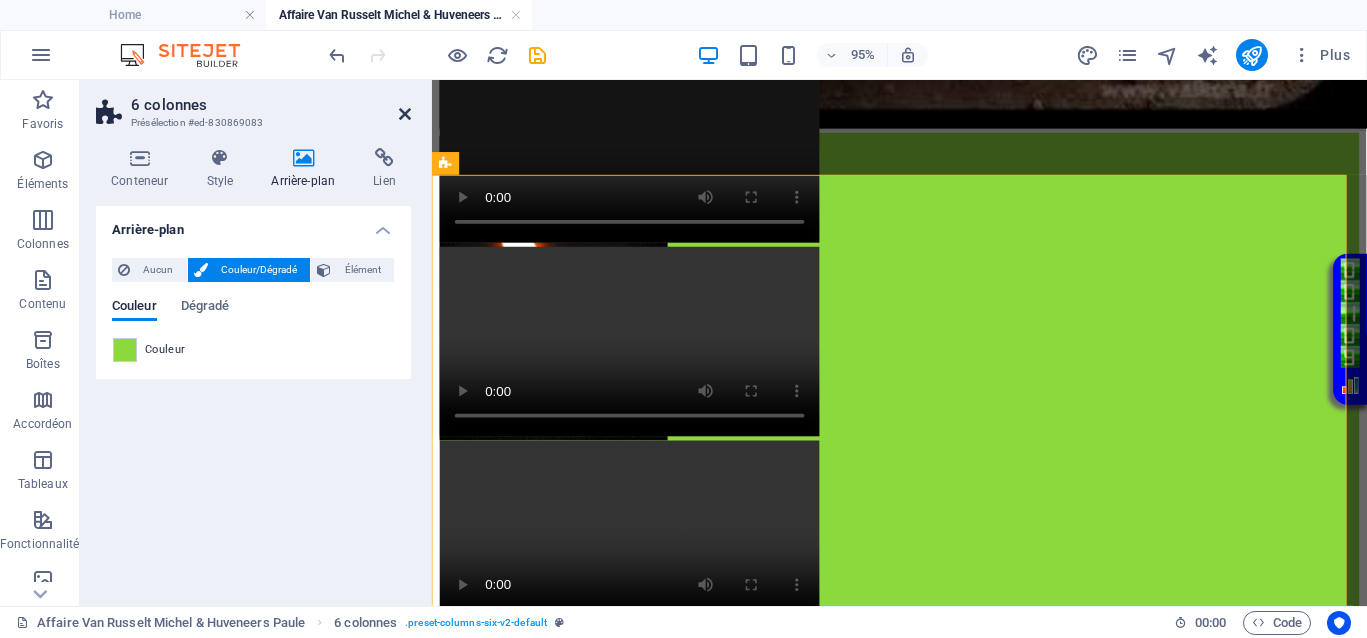 click at bounding box center [405, 114] 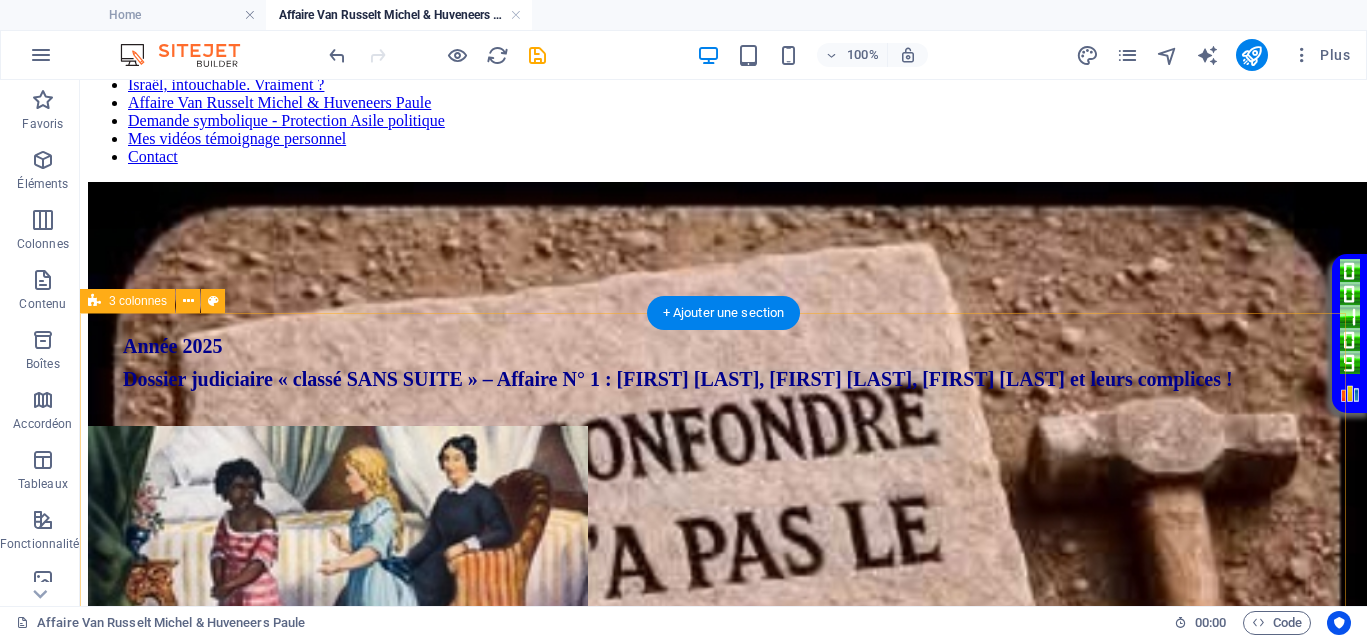 scroll, scrollTop: 375, scrollLeft: 0, axis: vertical 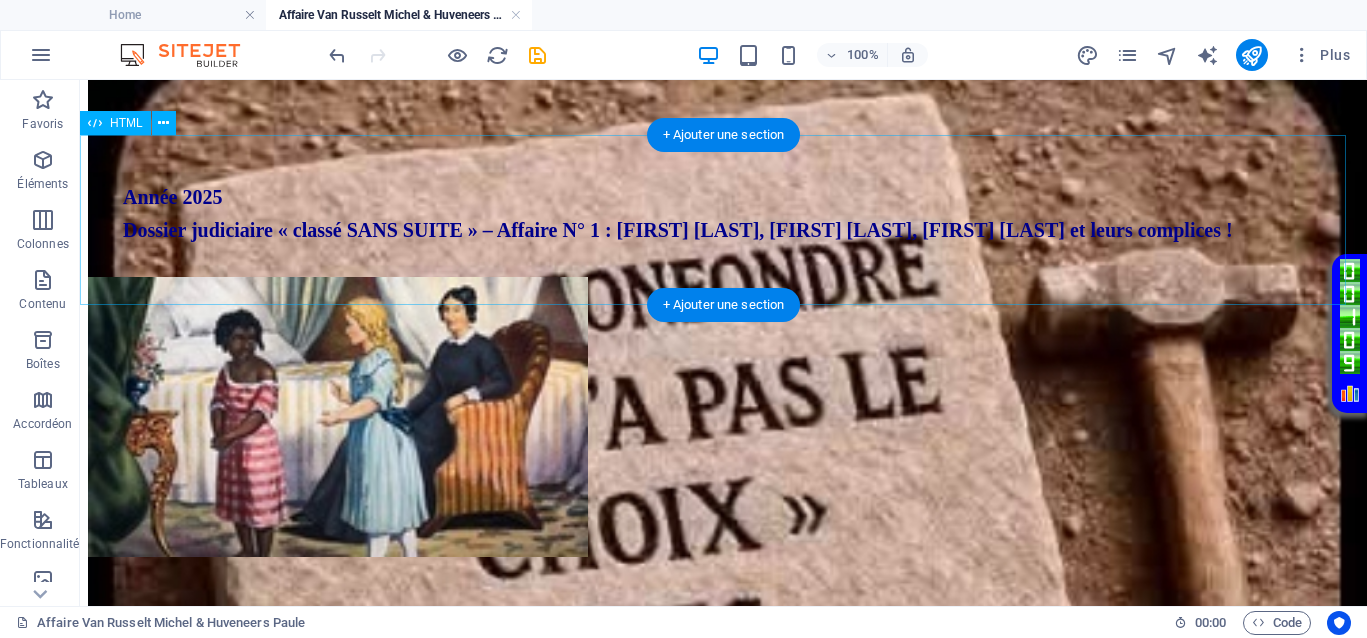 click on "Année 2025
Dossier judiciaire « classé SANS SUITE » – Affaire N° 1 : Van Russelt Michel, Huveneers Paule, Christian Huveneers, Serge Crutzen et leurs complices !" at bounding box center [723, 214] 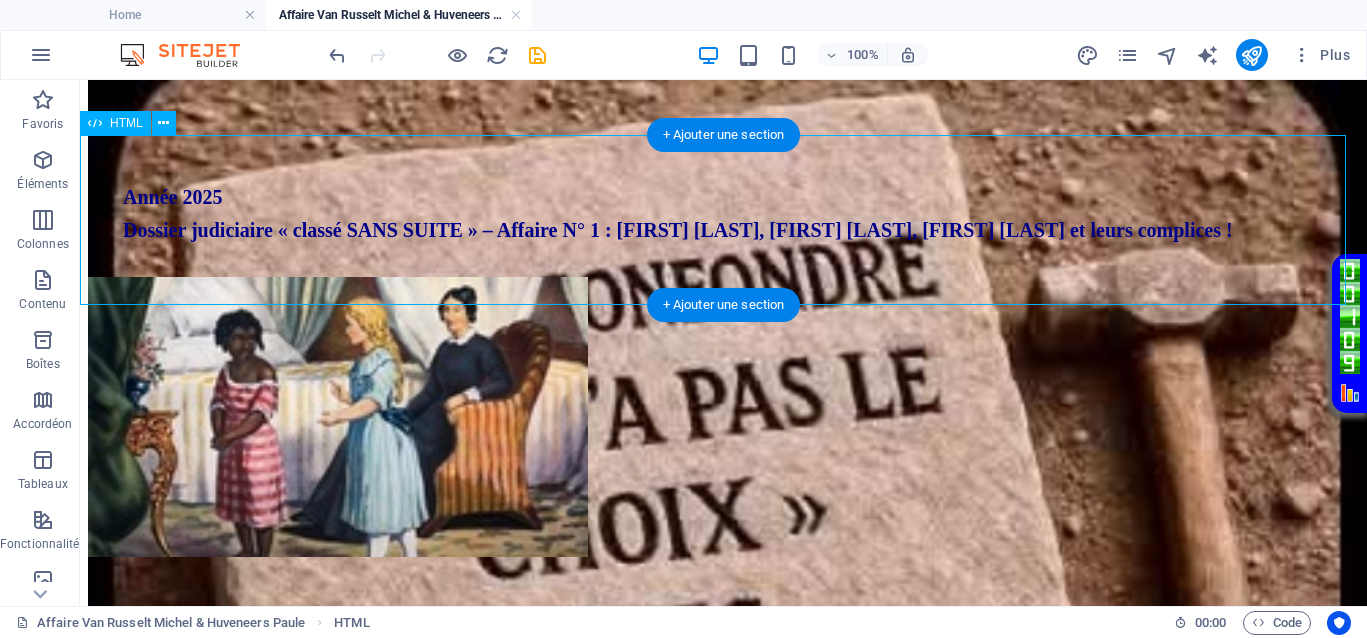 click on "Année 2025
Dossier judiciaire « classé SANS SUITE » – Affaire N° 1 : Van Russelt Michel, Huveneers Paule, Christian Huveneers, Serge Crutzen et leurs complices !" at bounding box center [723, 214] 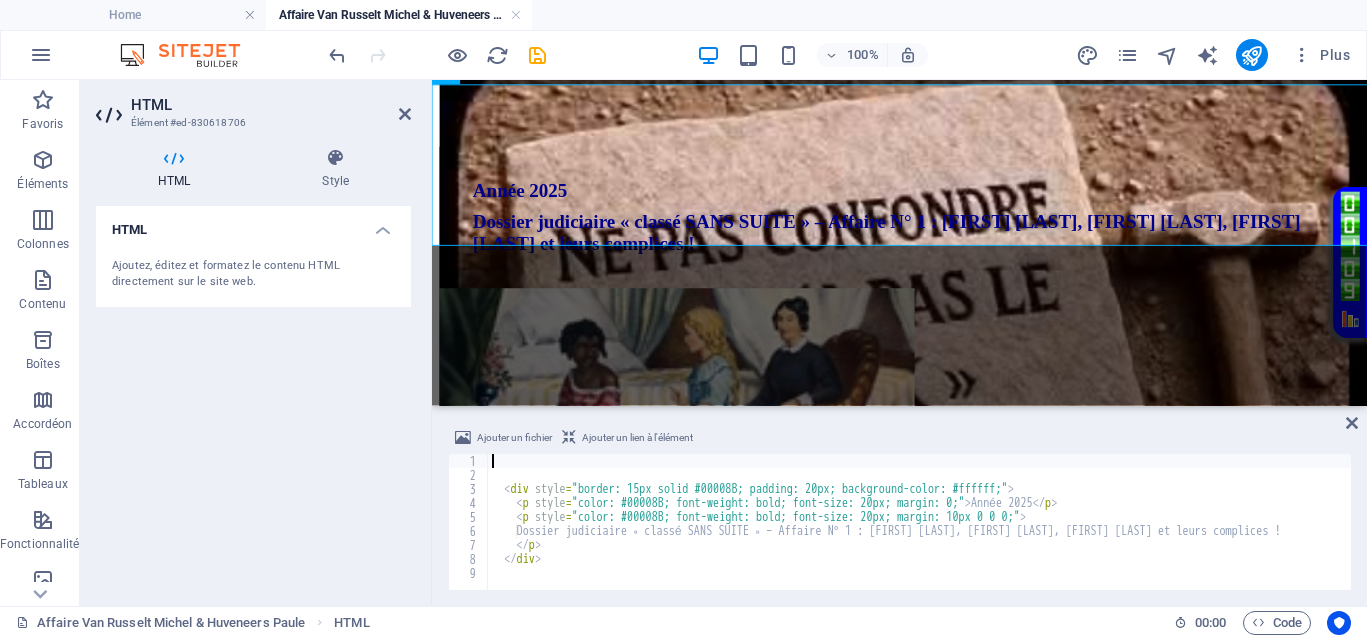 scroll, scrollTop: 425, scrollLeft: 0, axis: vertical 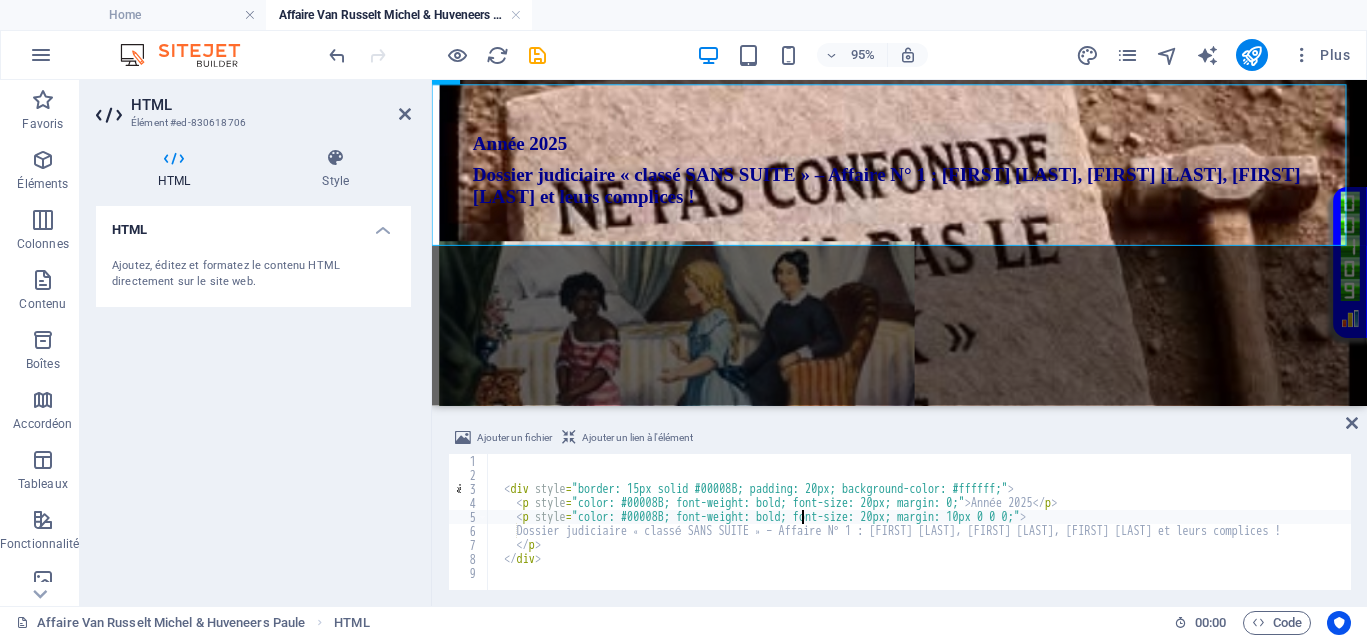 drag, startPoint x: 799, startPoint y: 520, endPoint x: 695, endPoint y: 508, distance: 104.69002 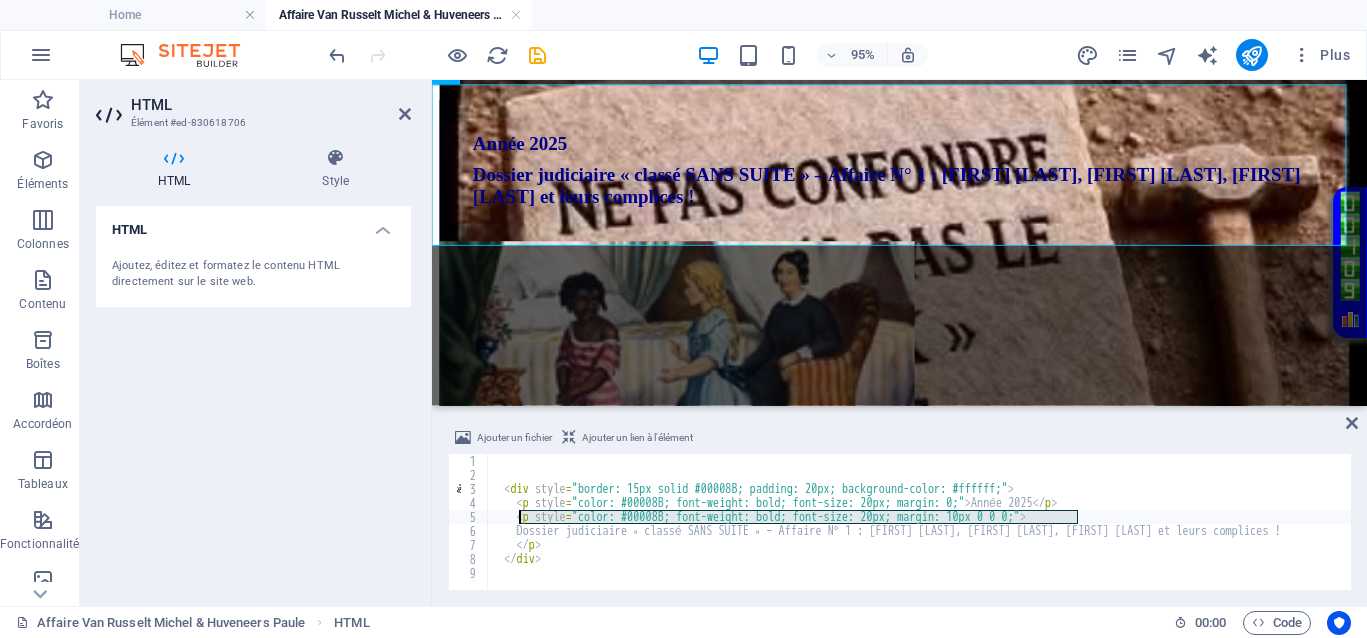 drag, startPoint x: 1089, startPoint y: 517, endPoint x: 518, endPoint y: 523, distance: 571.0315 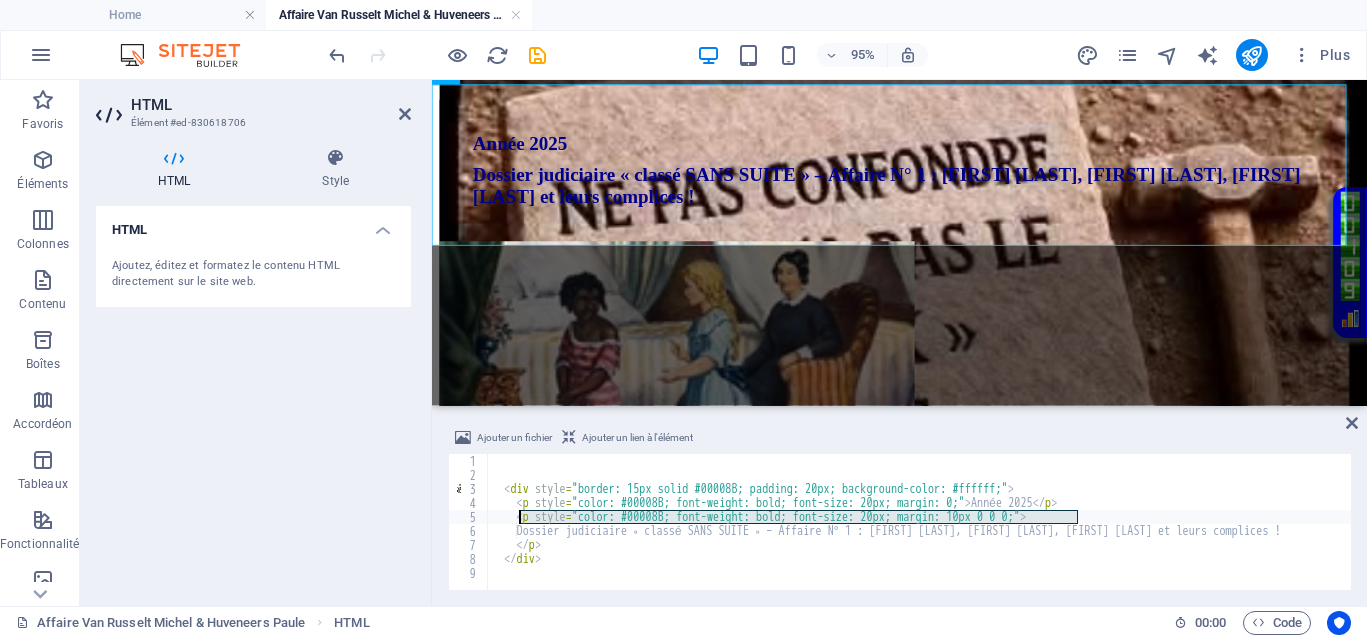 click on "< div   style = "border: 15px solid #00008B; padding: 20px; background-color: #ffffff;" >      < p   style = "color: #00008B; font-weight: bold; font-size: 20px; margin: 0;" > Année 2025 </ p >      < p   style = "color: #00008B; font-weight: bold; font-size: 20px; margin: 10px 0 0 0;" >        Dossier judiciaire « classé SANS SUITE » – Affaire N° 1 : Van Russelt Michel, Huveneers Paule, Christian Huveneers, Serge Crutzen et leurs complices !      </ p >    </ div >" at bounding box center [1017, 534] 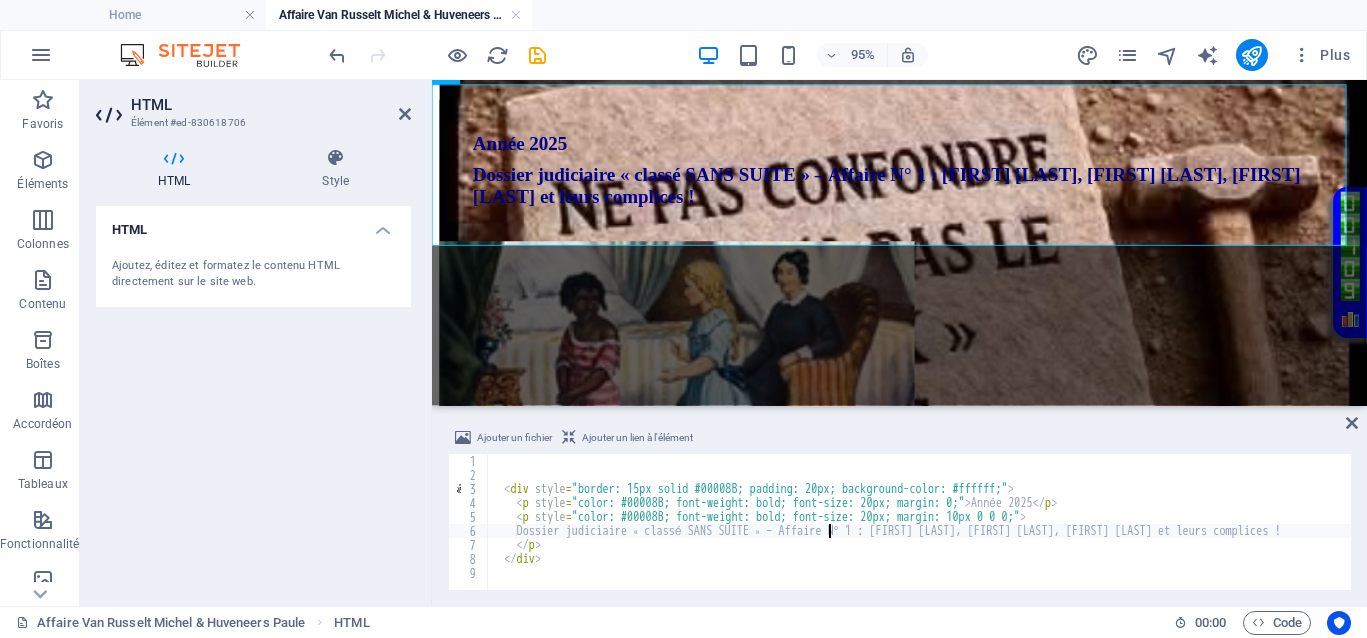 click on "< div   style = "border: 15px solid #00008B; padding: 20px; background-color: #ffffff;" >      < p   style = "color: #00008B; font-weight: bold; font-size: 20px; margin: 0;" > Année 2025 </ p >      < p   style = "color: #00008B; font-weight: bold; font-size: 20px; margin: 10px 0 0 0;" >        Dossier judiciaire « classé SANS SUITE » – Affaire N° 1 : Van Russelt Michel, Huveneers Paule, Christian Huveneers, Serge Crutzen et leurs complices !      </ p >    </ div >" at bounding box center [1017, 534] 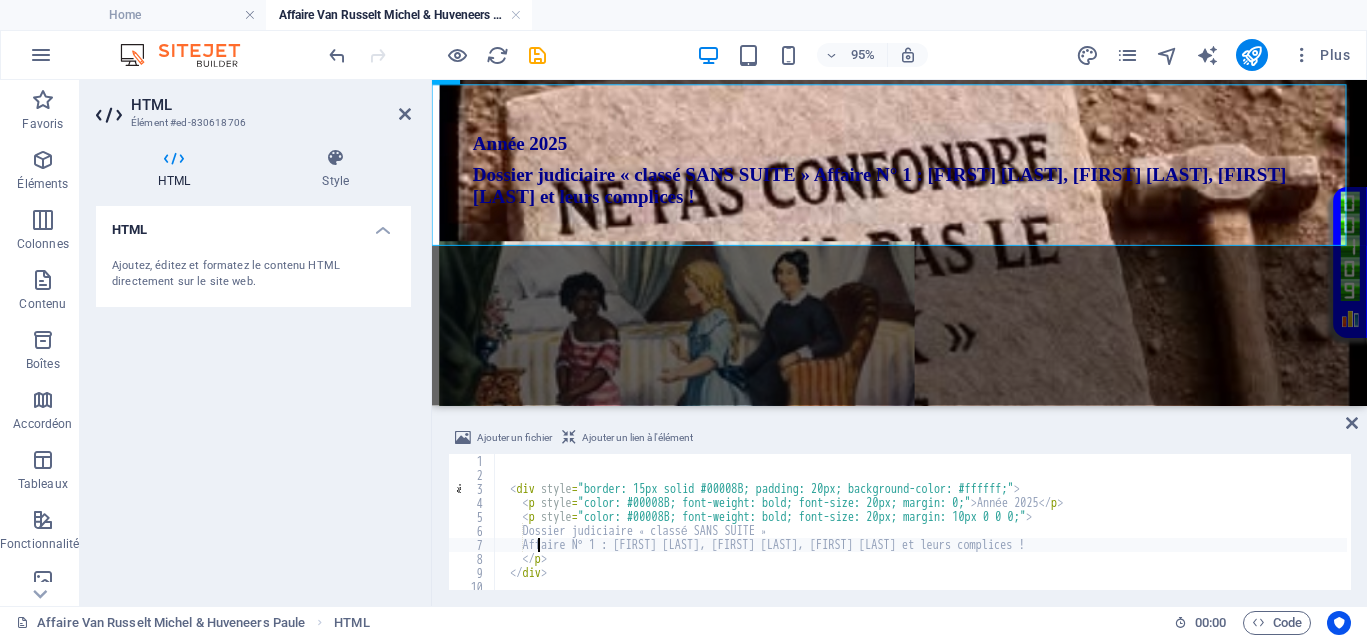 scroll, scrollTop: 0, scrollLeft: 4, axis: horizontal 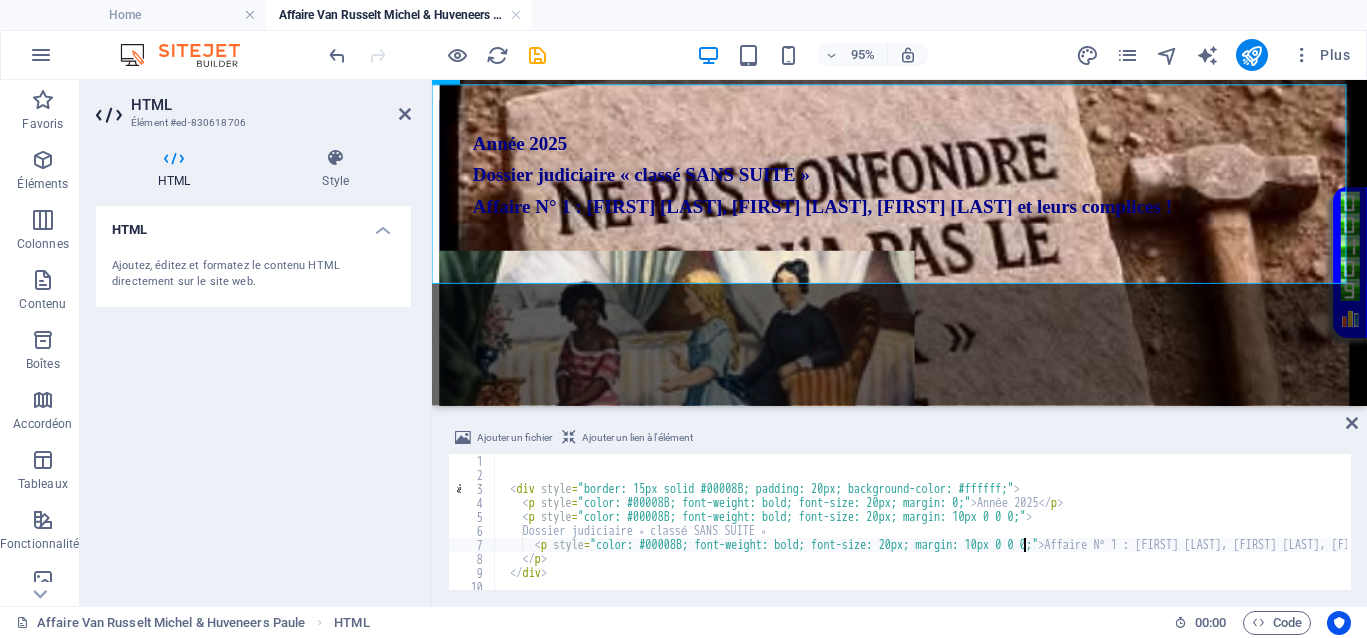 click on "< div   style = "border: 15px solid #00008B; padding: 20px; background-color: #ffffff;" >      < p   style = "color: #00008B; font-weight: bold; font-size: 20px; margin: 0;" > Année 2025 </ p >      < p   style = "color: #00008B; font-weight: bold; font-size: 20px; margin: 10px 0 0 0;" >        Dossier judiciaire « classé SANS SUITE »          < p   style = "color: #00008B; font-weight: bold; font-size: 20px; margin: 10px 0 0 0;" > Affaire N° 1 : Van Russelt Michel, Huveneers Paule, Christian Huveneers, Serge Crutzen et leurs complices !      </ p >    </ div >" at bounding box center [1158, 534] 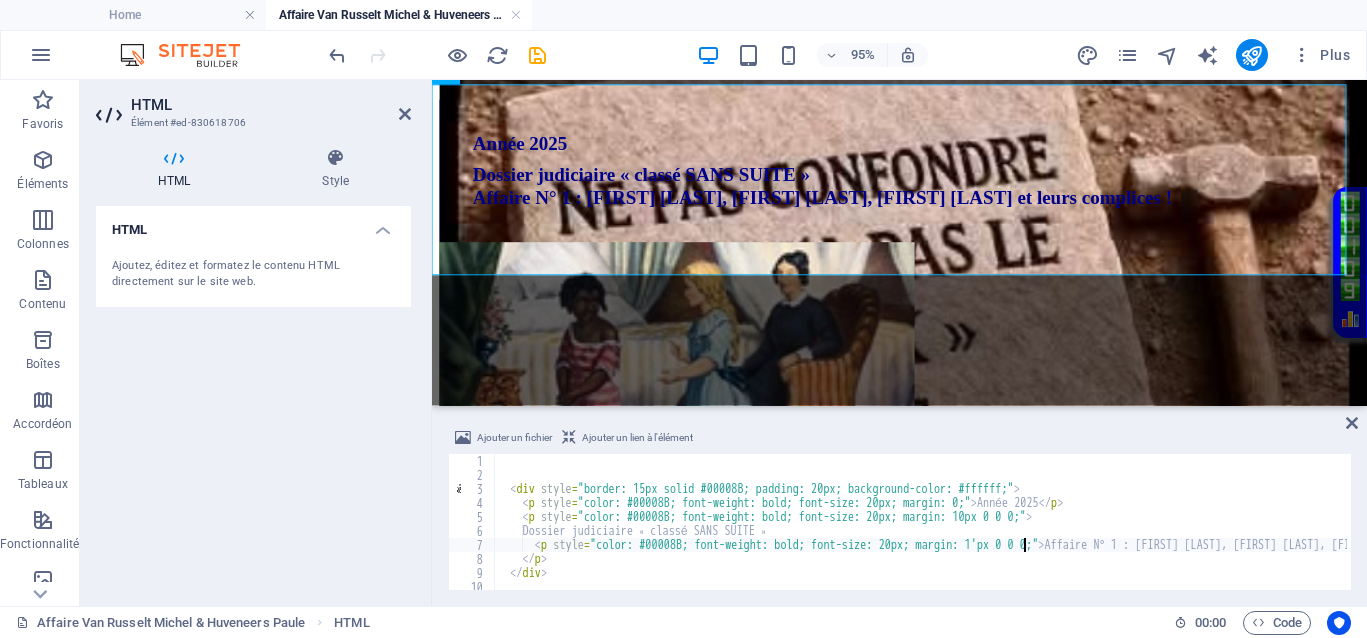 scroll, scrollTop: 0, scrollLeft: 43, axis: horizontal 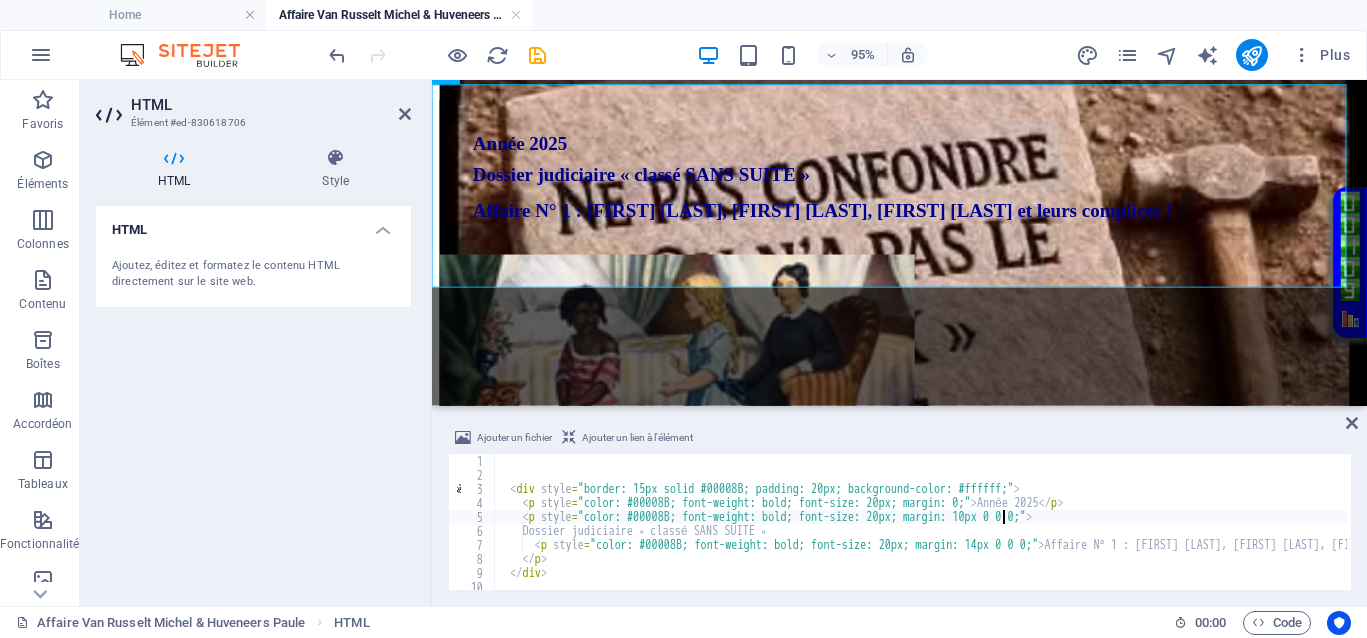 click on "< div   style = "border: 15px solid #00008B; padding: 20px; background-color: #ffffff;" >      < p   style = "color: #00008B; font-weight: bold; font-size: 20px; margin: 0;" > Année 2025 </ p >      < p   style = "color: #00008B; font-weight: bold; font-size: 20px; margin: 10px 0 0 0;" >        Dossier judiciaire « classé SANS SUITE »          < p   style = "color: #00008B; font-weight: bold; font-size: 20px; margin: 14px 0 0 0;" > Affaire N° 1 : Van Russelt Michel, Huveneers Paule, Christian Huveneers, Serge Crutzen et leurs complices !      </ p >    </ div >" at bounding box center [1158, 534] 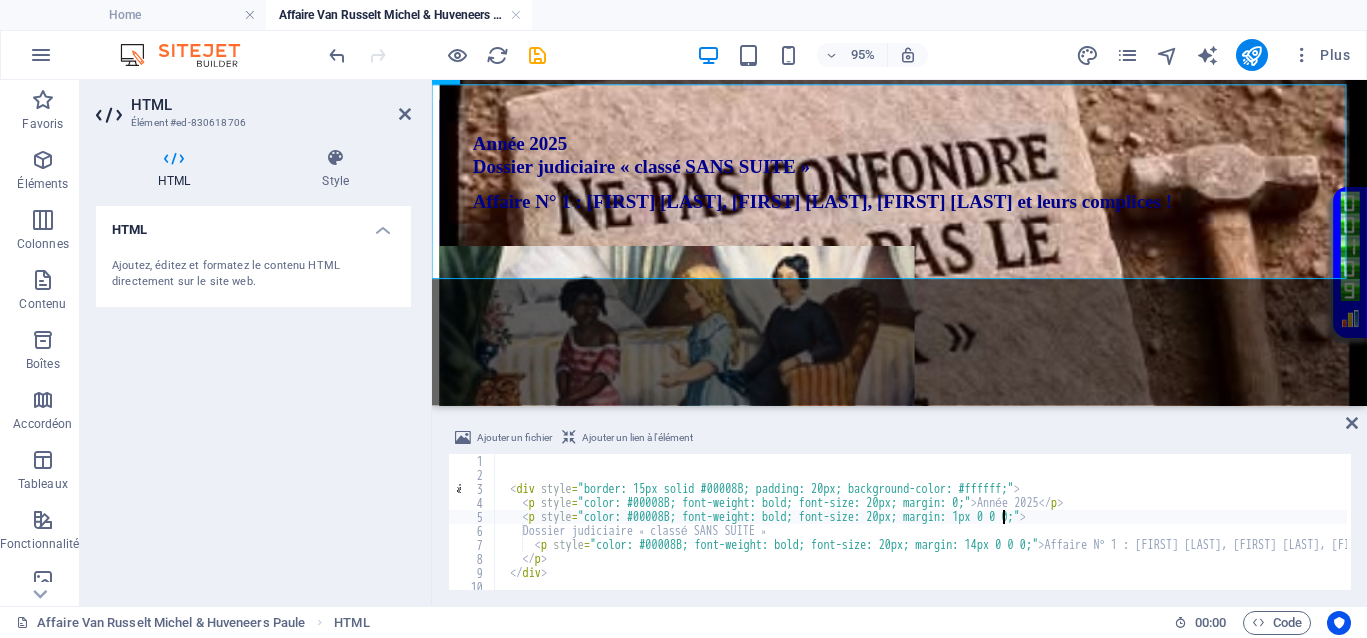 scroll, scrollTop: 0, scrollLeft: 42, axis: horizontal 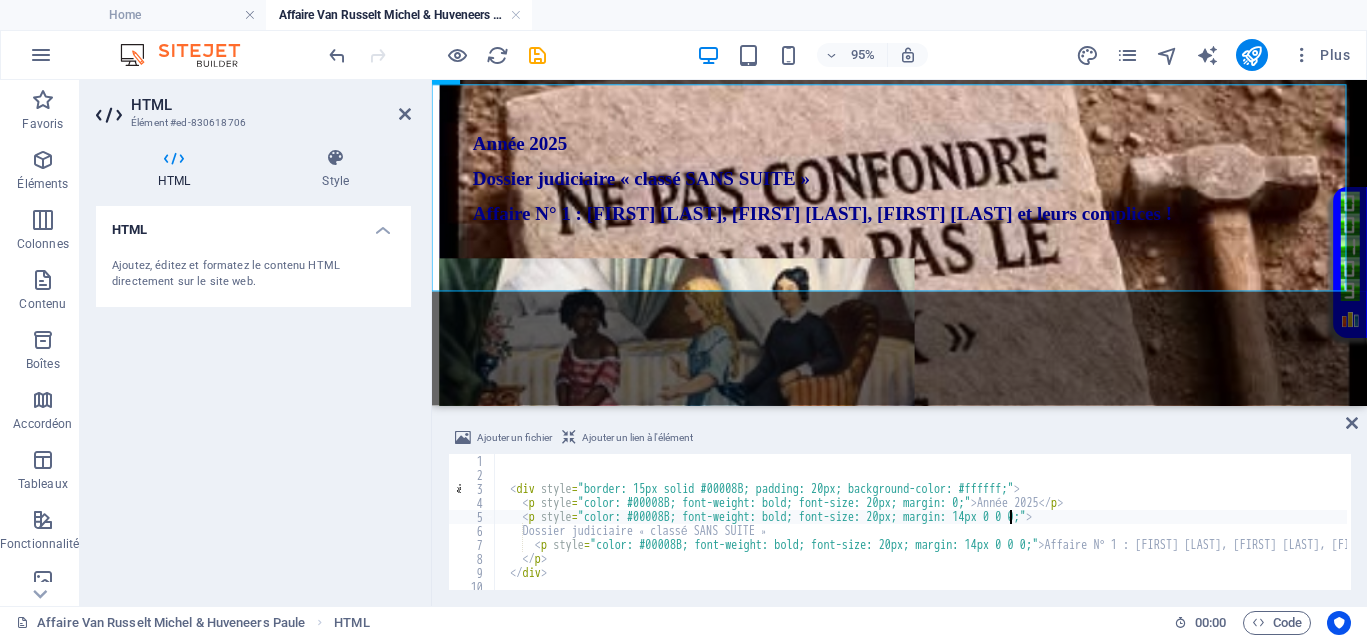 click on "< div   style = "border: 15px solid #00008B; padding: 20px; background-color: #ffffff;" >      < p   style = "color: #00008B; font-weight: bold; font-size: 20px; margin: 0;" > Année 2025 </ p >      < p   style = "color: #00008B; font-weight: bold; font-size: 20px; margin: 14px 0 0 0;" >        Dossier judiciaire « classé SANS SUITE »          < p   style = "color: #00008B; font-weight: bold; font-size: 20px; margin: 14px 0 0 0;" > Affaire N° 1 : Van Russelt Michel, Huveneers Paule, Christian Huveneers, Serge Crutzen et leurs complices !      </ p >    </ div >" at bounding box center [1158, 534] 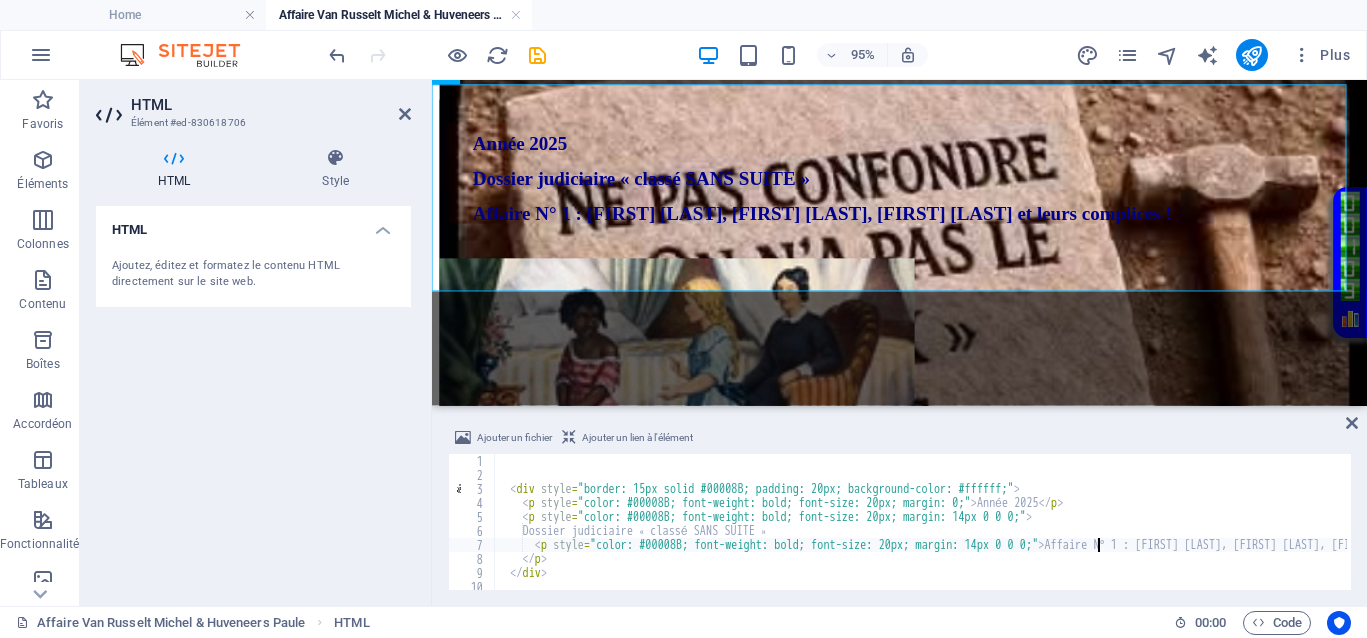 scroll, scrollTop: 0, scrollLeft: 6, axis: horizontal 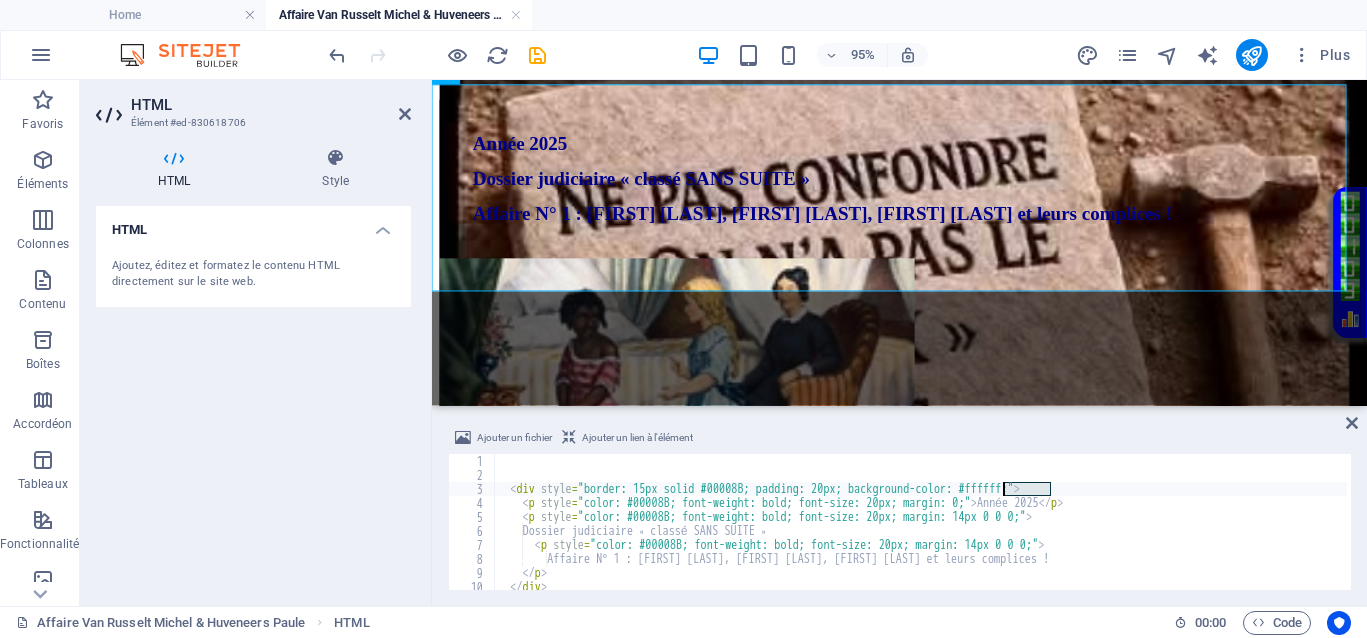 drag, startPoint x: 1051, startPoint y: 484, endPoint x: 1002, endPoint y: 486, distance: 49.0408 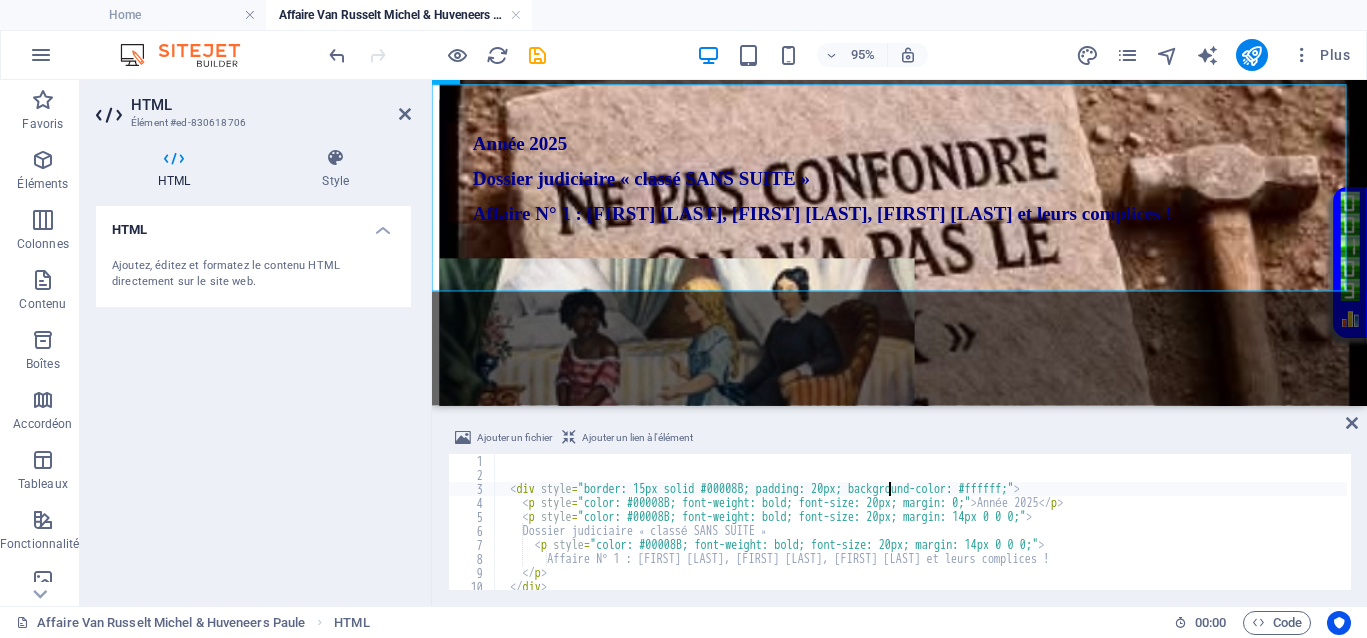 drag, startPoint x: 1018, startPoint y: 487, endPoint x: 890, endPoint y: 486, distance: 128.0039 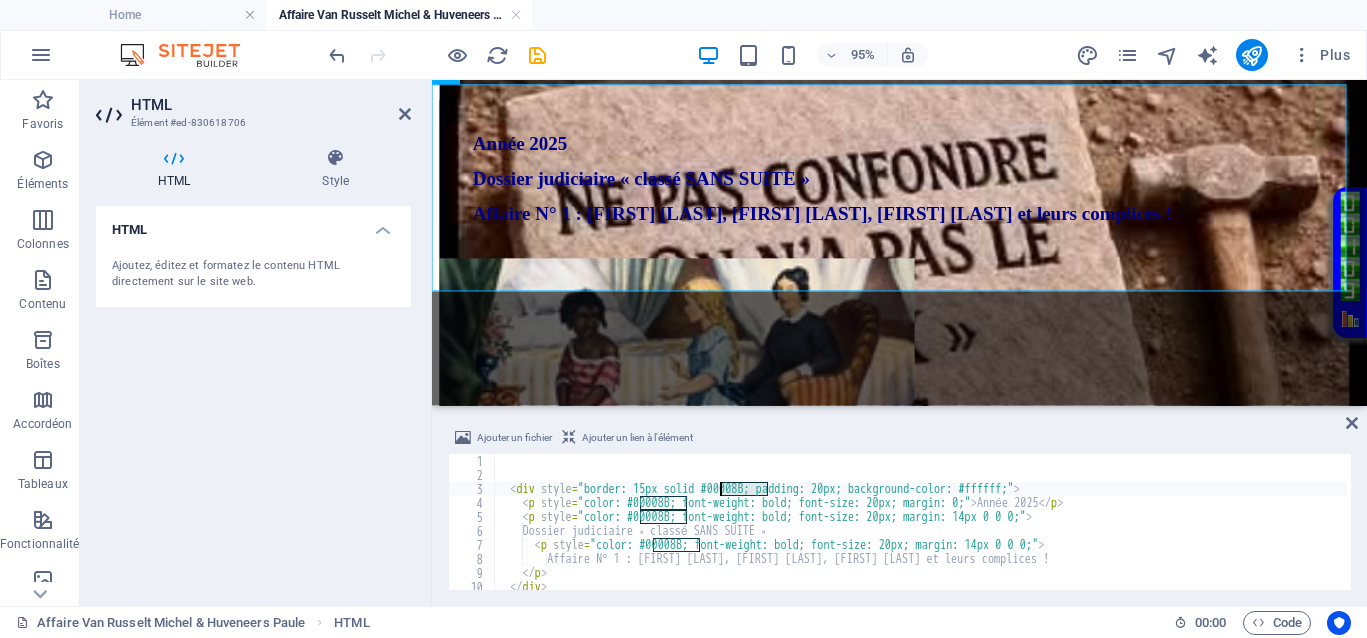 drag, startPoint x: 768, startPoint y: 487, endPoint x: 722, endPoint y: 492, distance: 46.270943 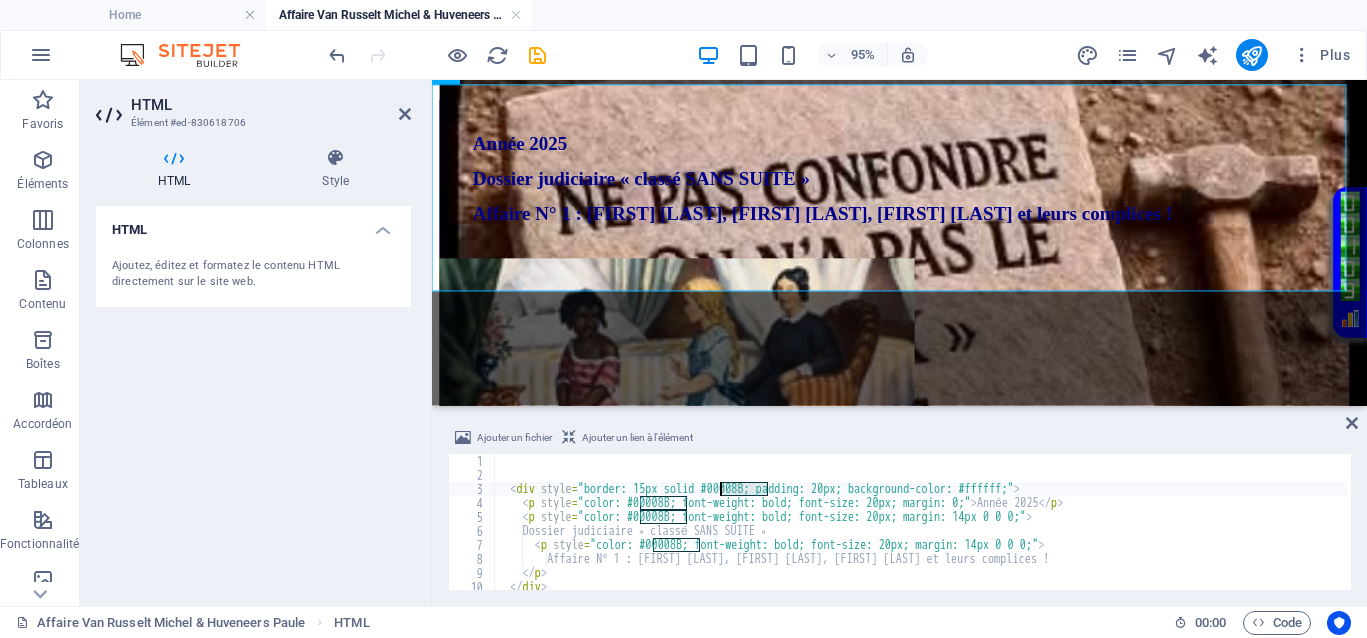 type on "<div style="border: 15px solid #00008B; padding: 20px; background-color: #ffffff;">" 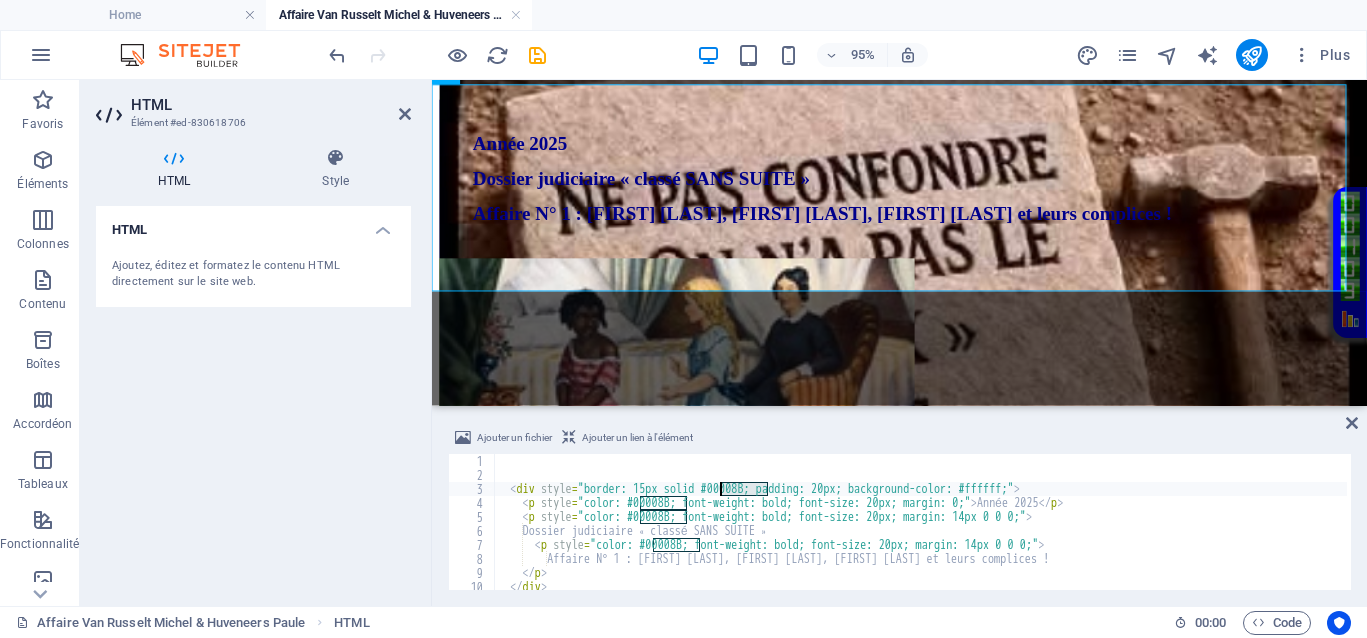 click on "Ajouter un fichier Ajouter un lien à l'élément" at bounding box center [899, 440] 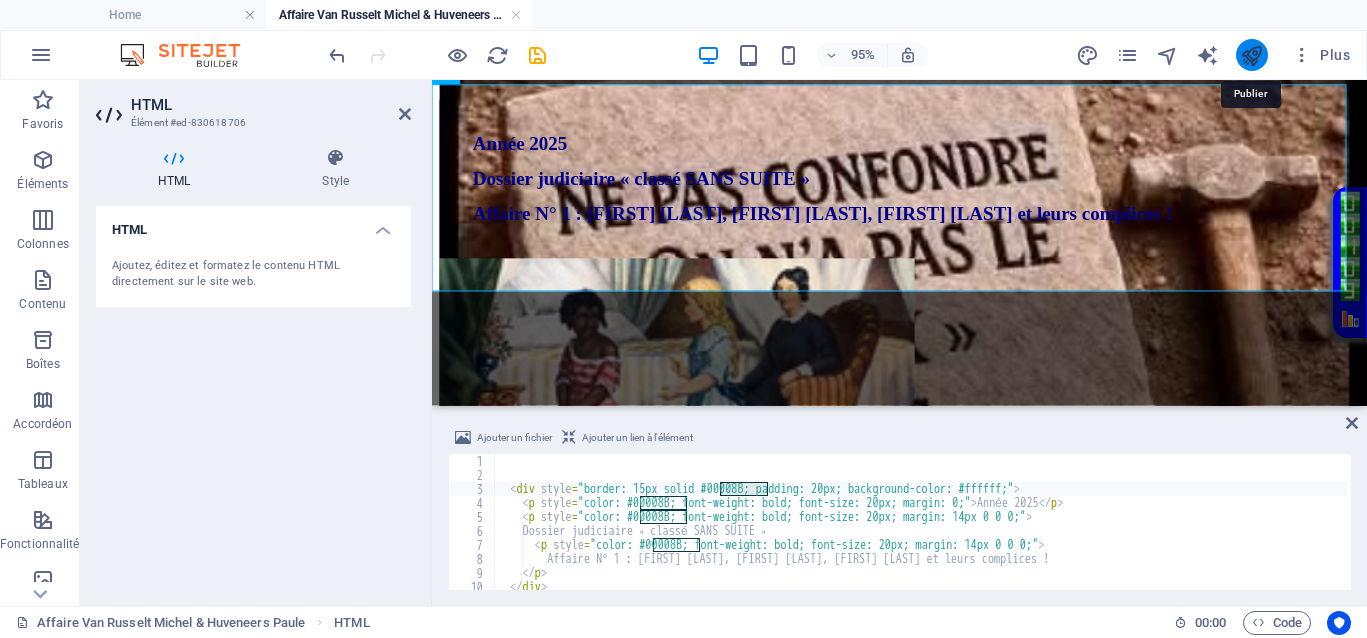 click at bounding box center (1251, 55) 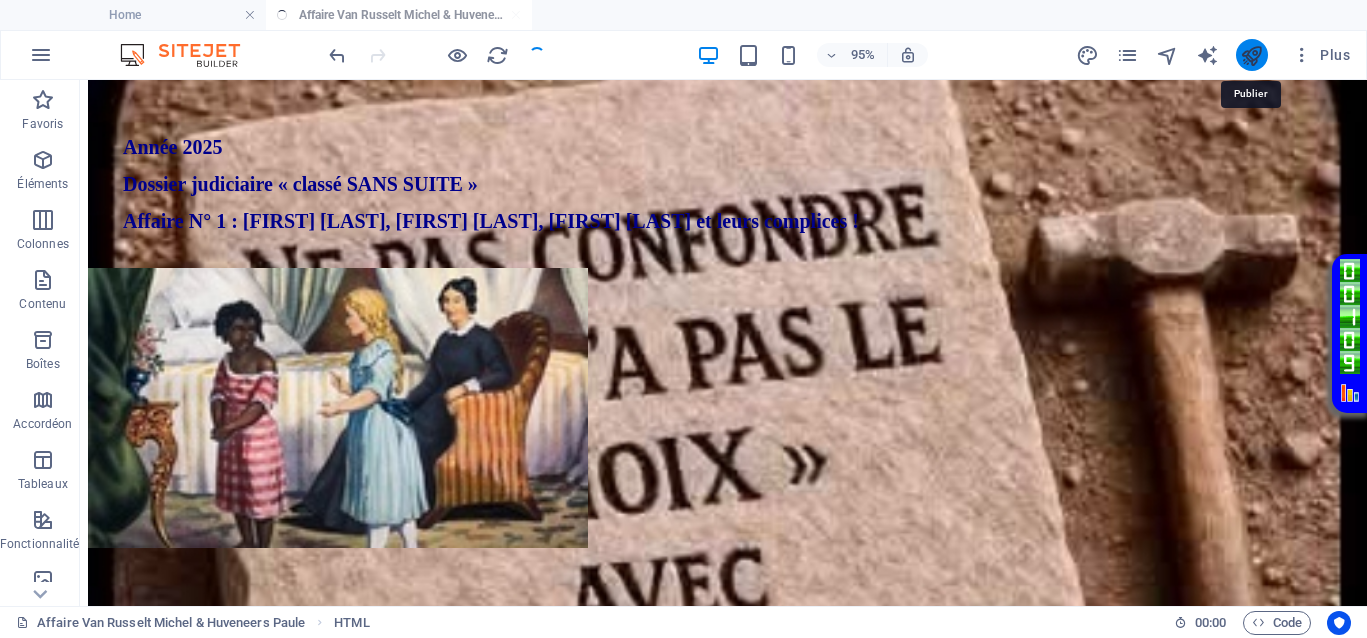 scroll, scrollTop: 375, scrollLeft: 0, axis: vertical 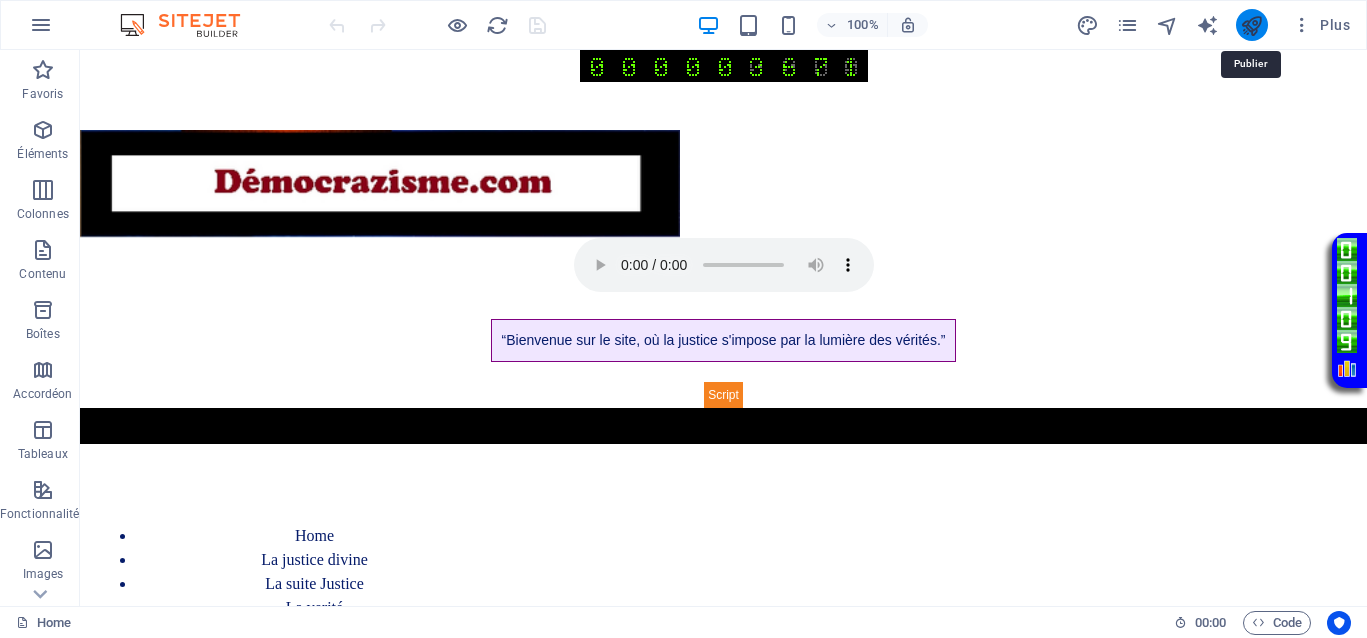 click at bounding box center [1251, 25] 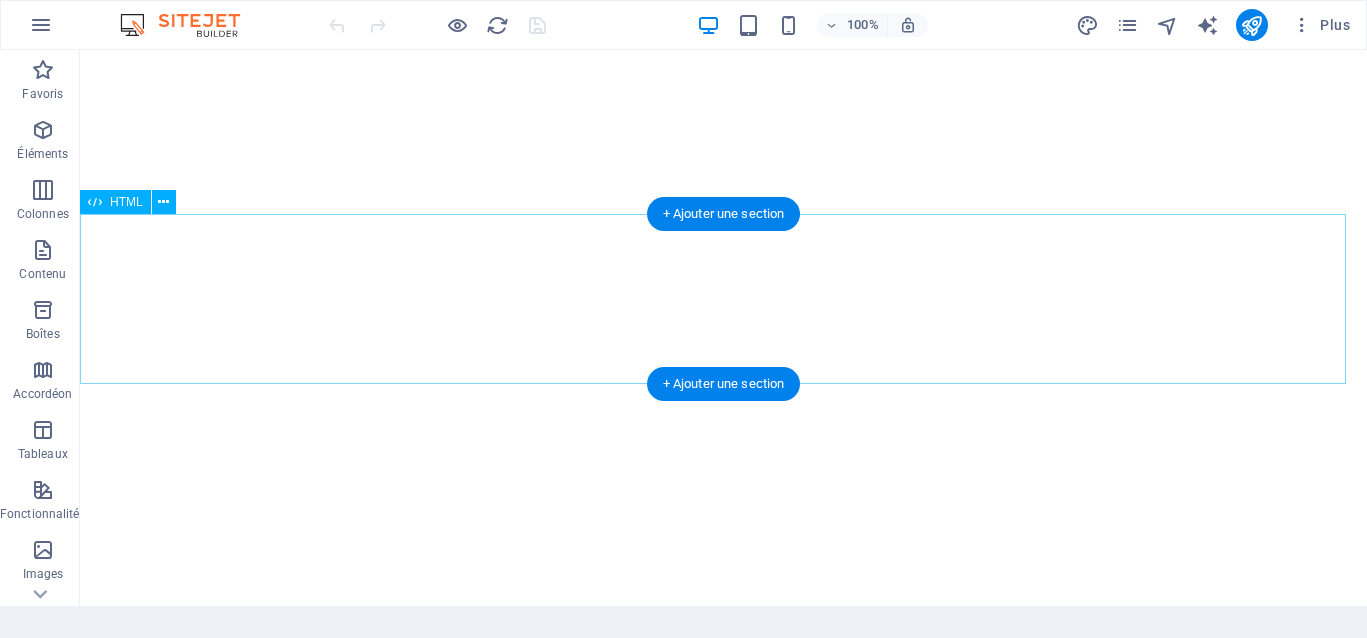 scroll, scrollTop: 0, scrollLeft: 0, axis: both 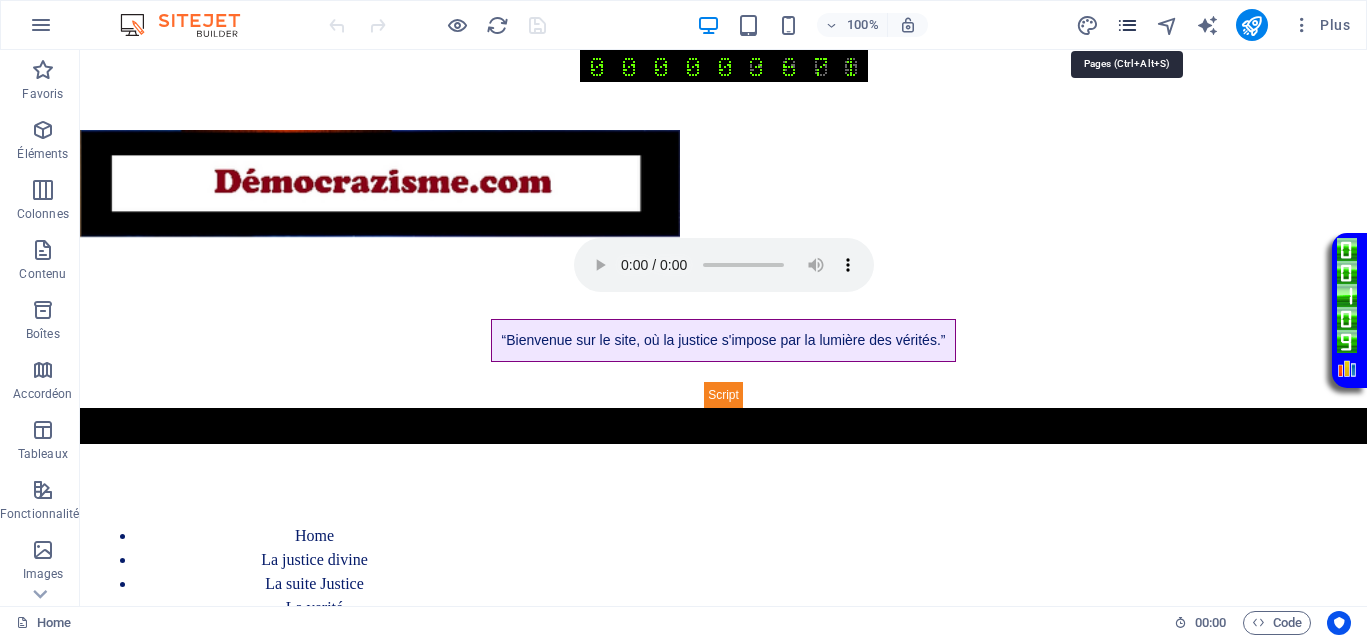click at bounding box center [1127, 25] 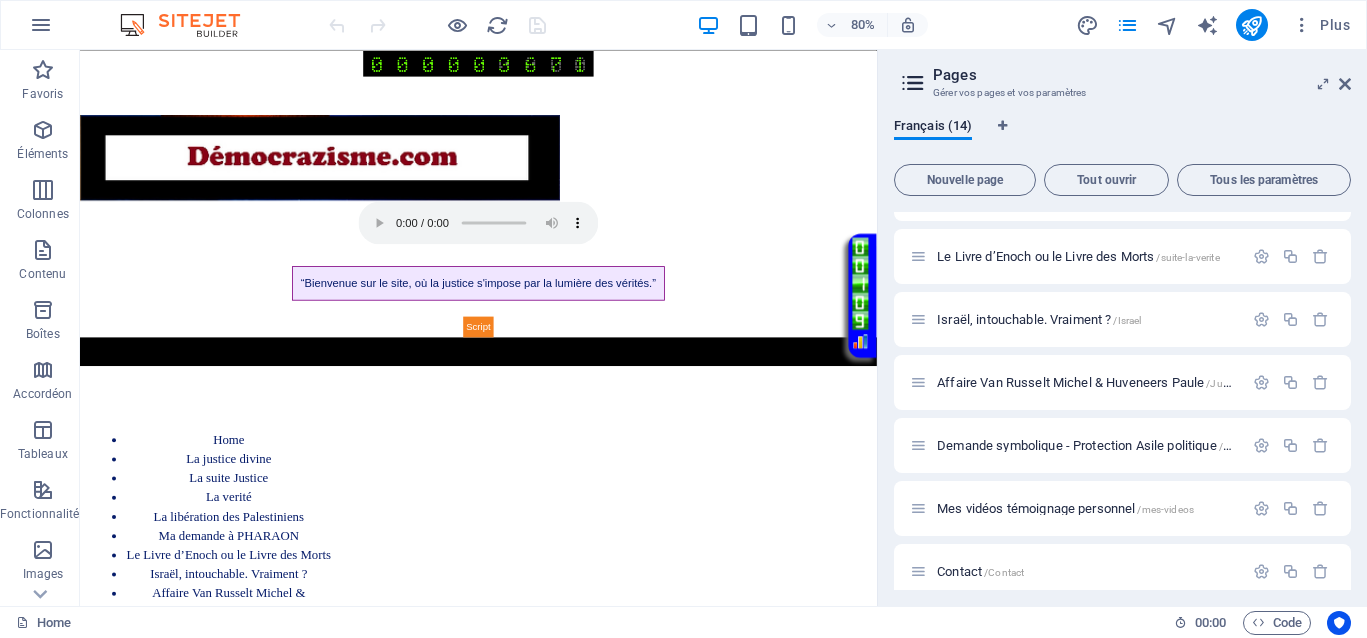 scroll, scrollTop: 375, scrollLeft: 0, axis: vertical 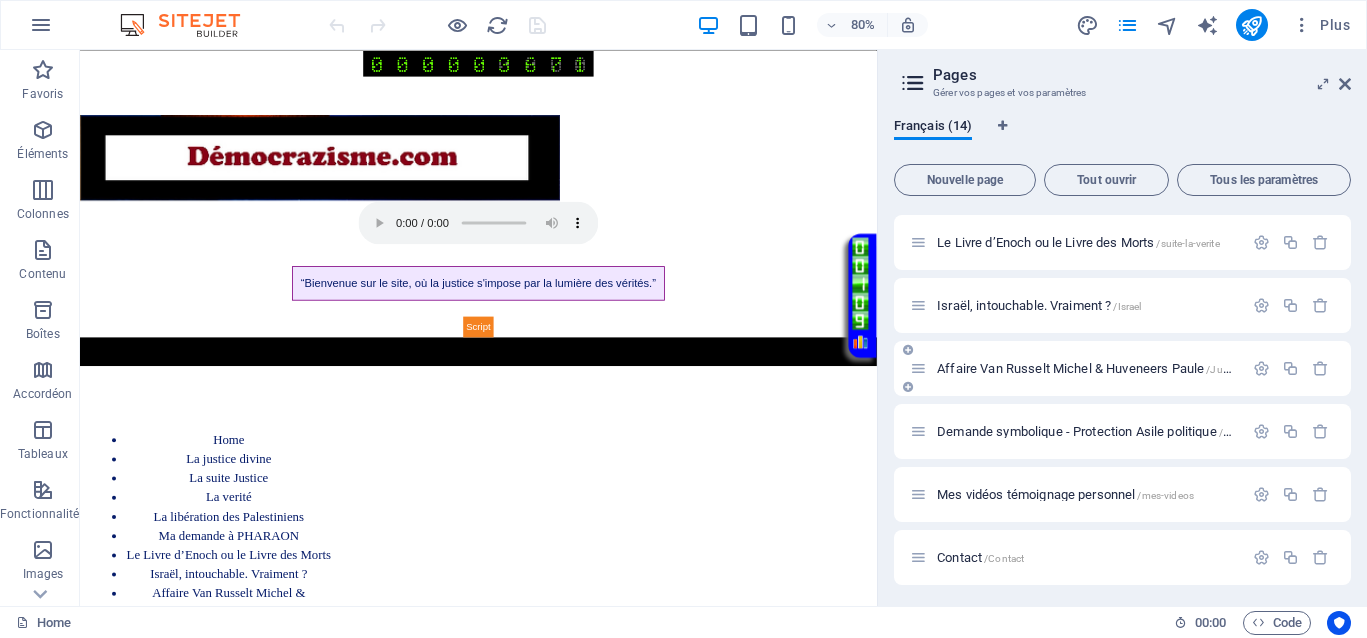 click on "Affaire Van Russelt Michel & Huveneers Paule /JusticeVanrusselthuveneers" at bounding box center (1137, 368) 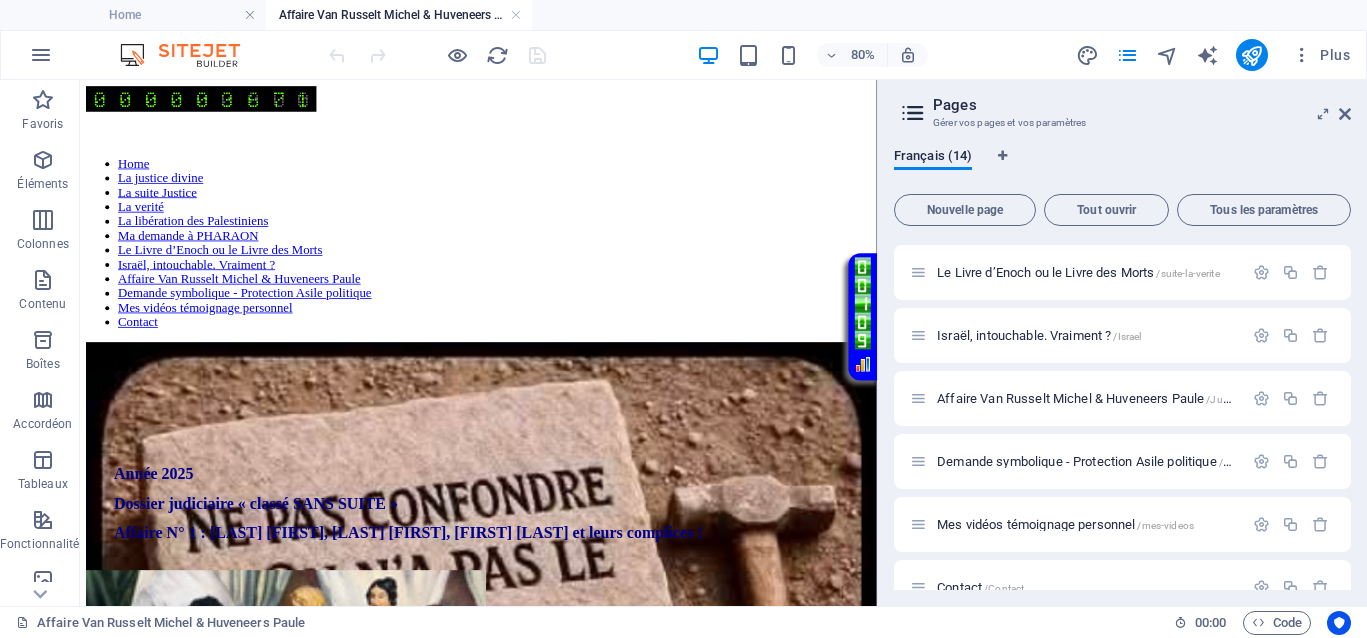 scroll, scrollTop: 0, scrollLeft: 0, axis: both 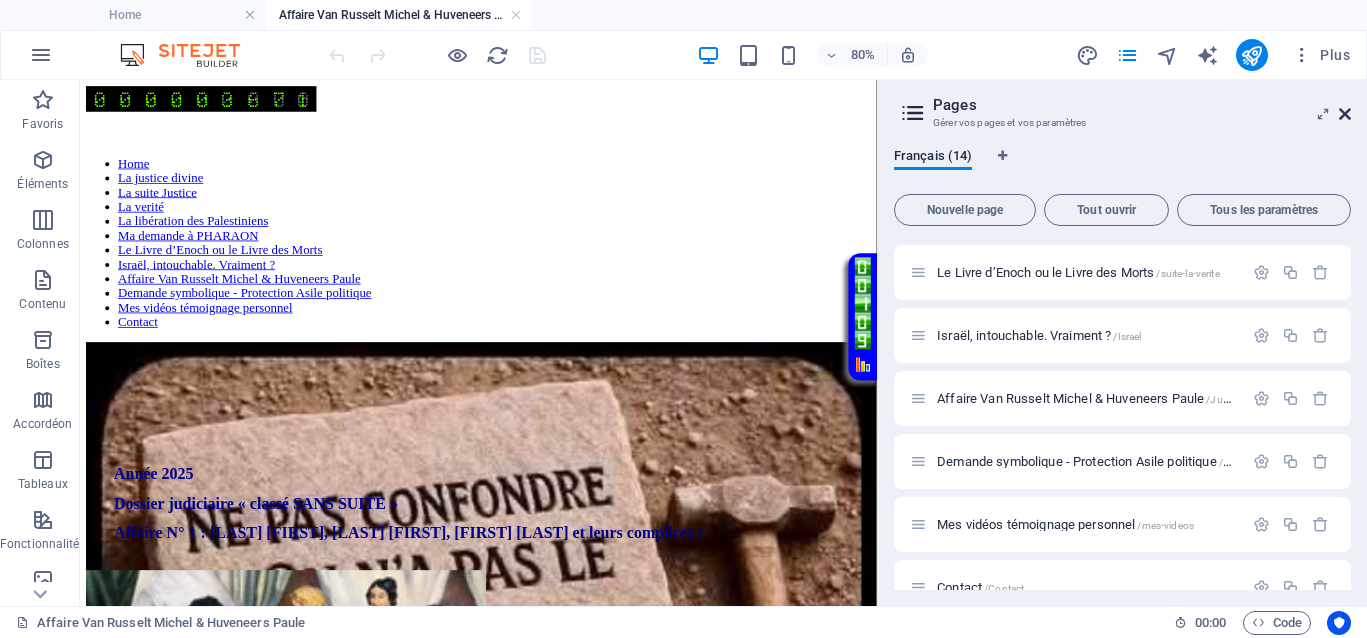 click at bounding box center (1345, 114) 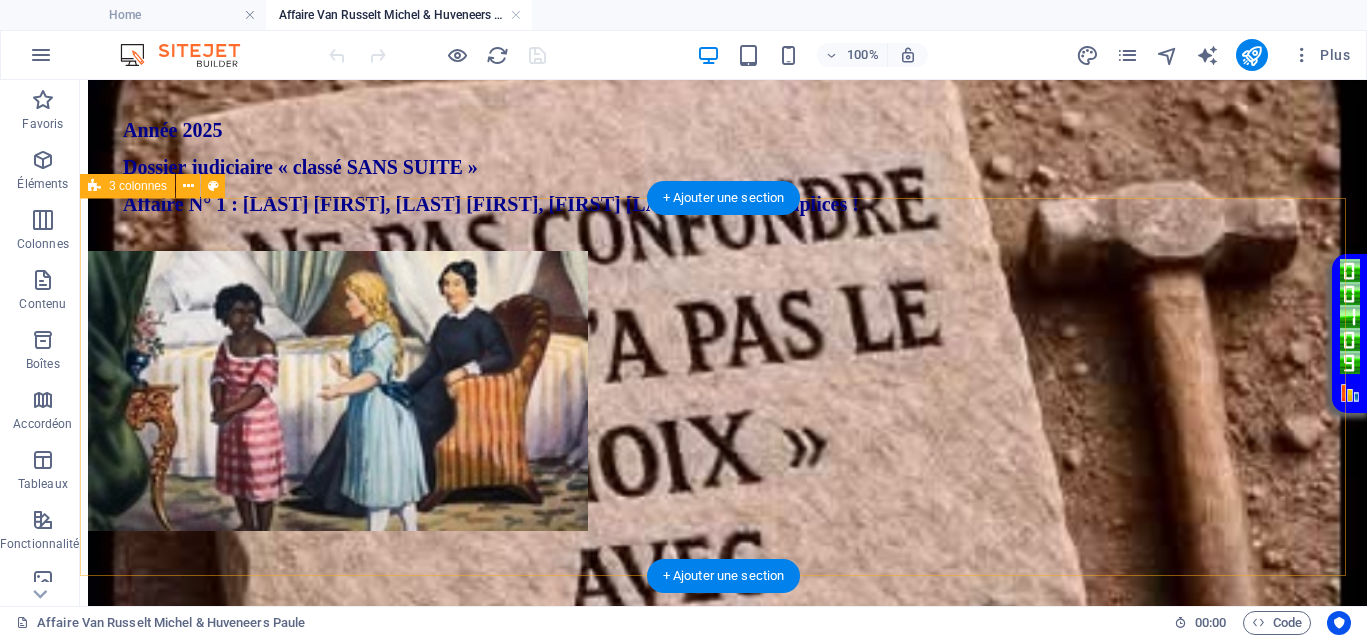 scroll, scrollTop: 500, scrollLeft: 0, axis: vertical 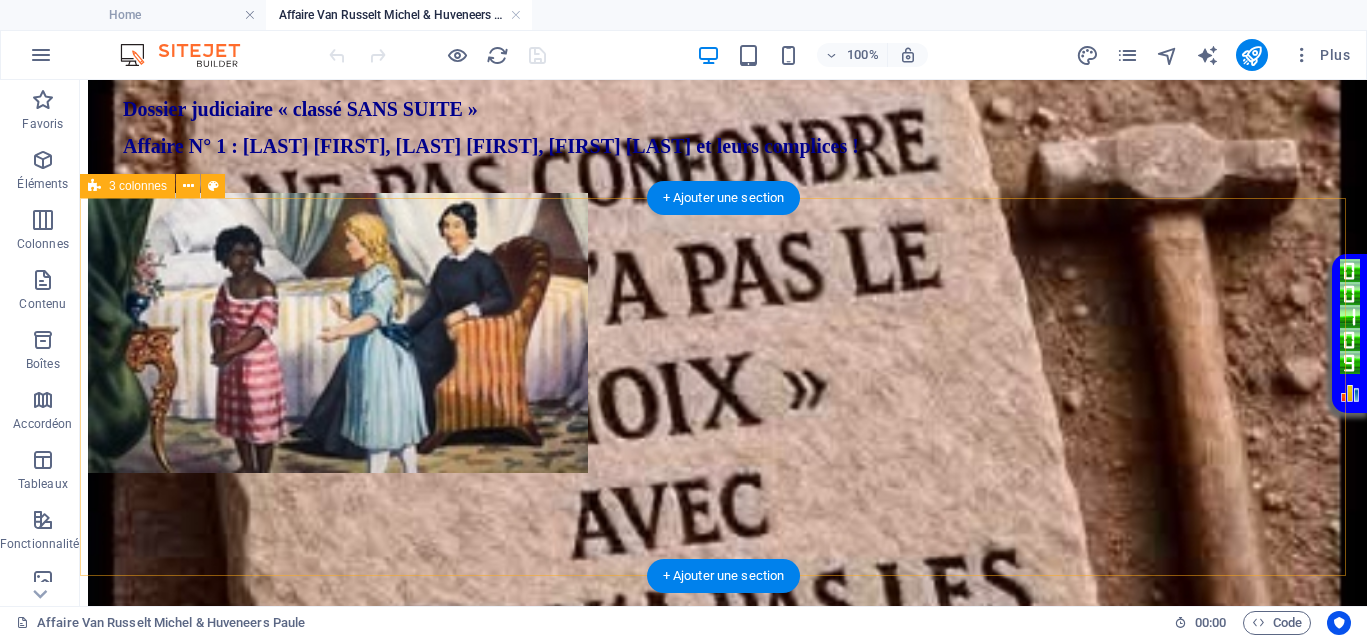 click on "</div> Déposer le contenu ici ou  Ajouter les éléments  Coller le presse-papiers" at bounding box center (723, 508) 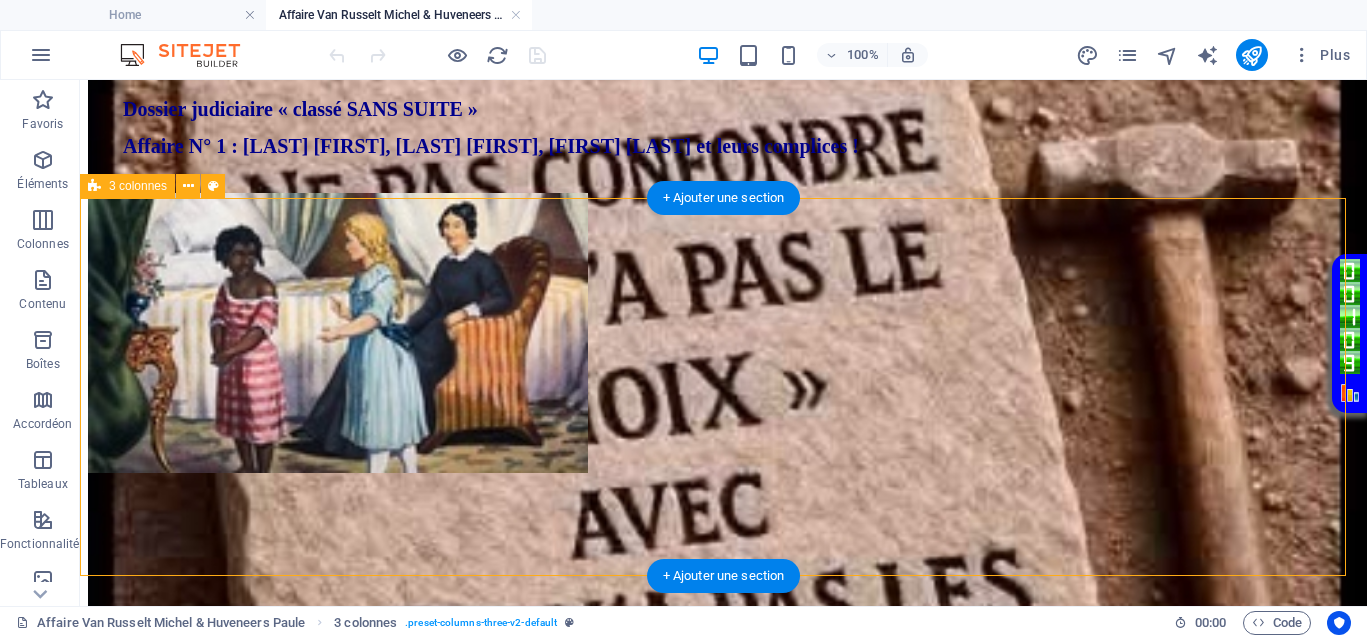 click on "</div> Déposer le contenu ici ou  Ajouter les éléments  Coller le presse-papiers" at bounding box center [723, 508] 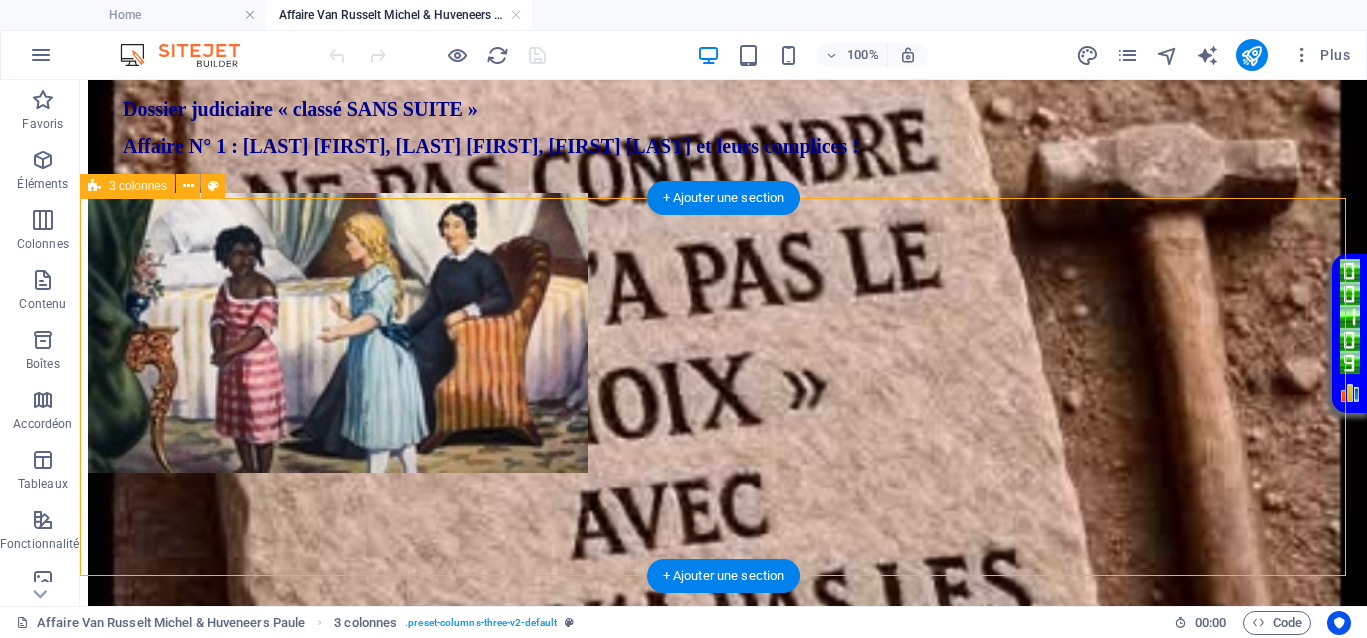 click on "</div> Déposer le contenu ici ou  Ajouter les éléments  Coller le presse-papiers" at bounding box center [723, 508] 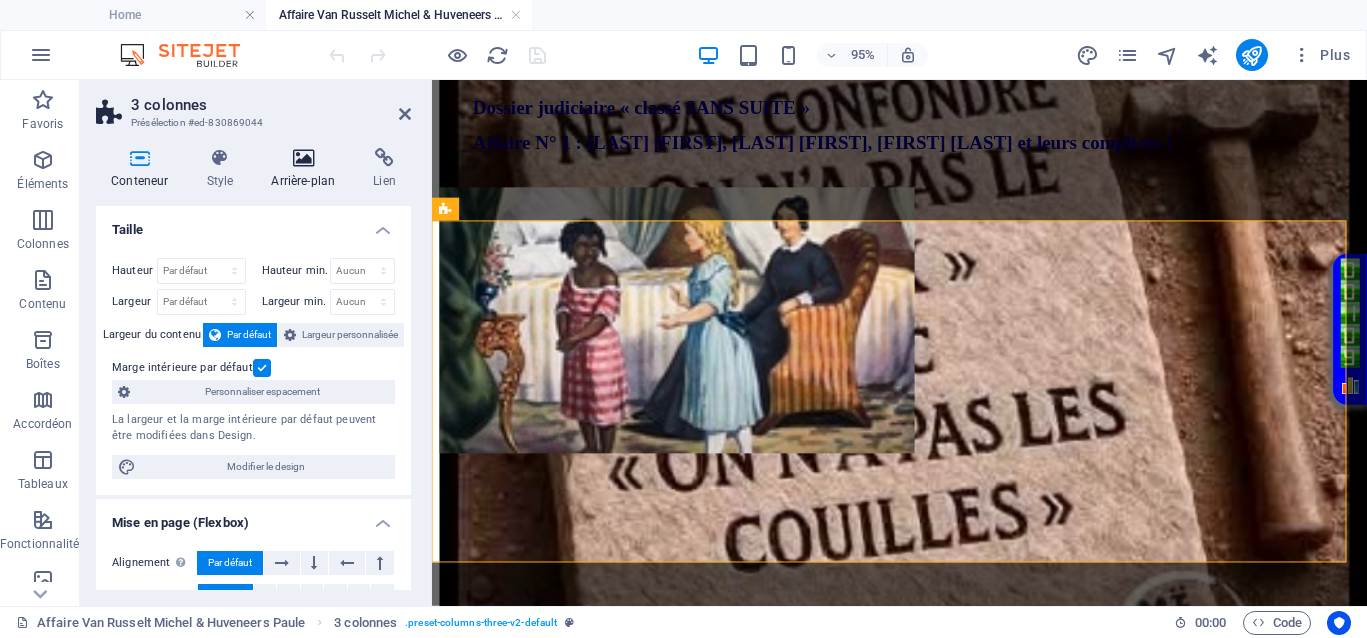 click at bounding box center [303, 158] 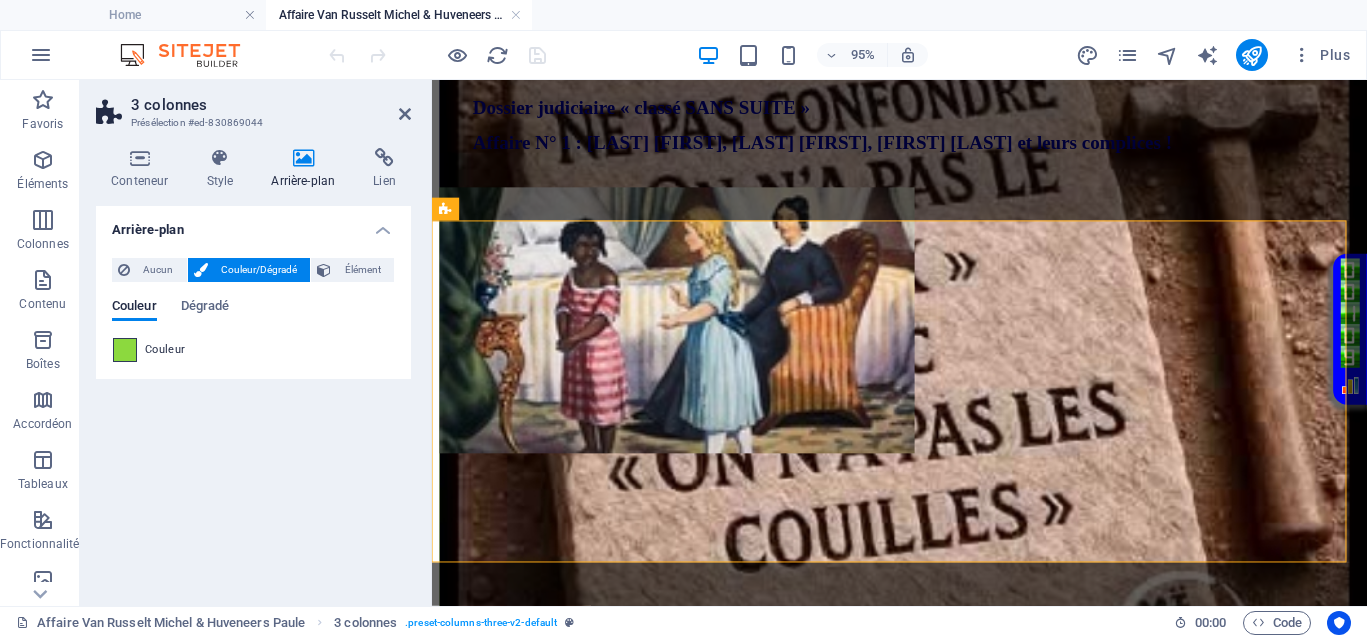 click at bounding box center (125, 350) 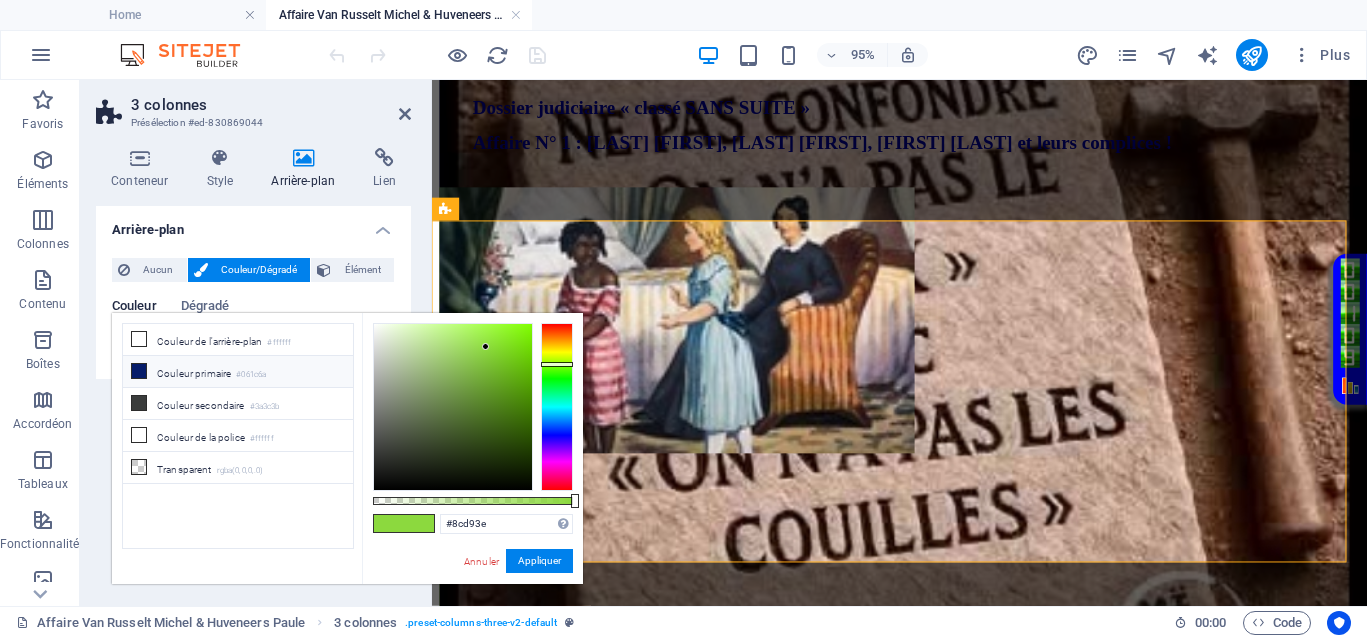 click on "#061c6a" at bounding box center (251, 375) 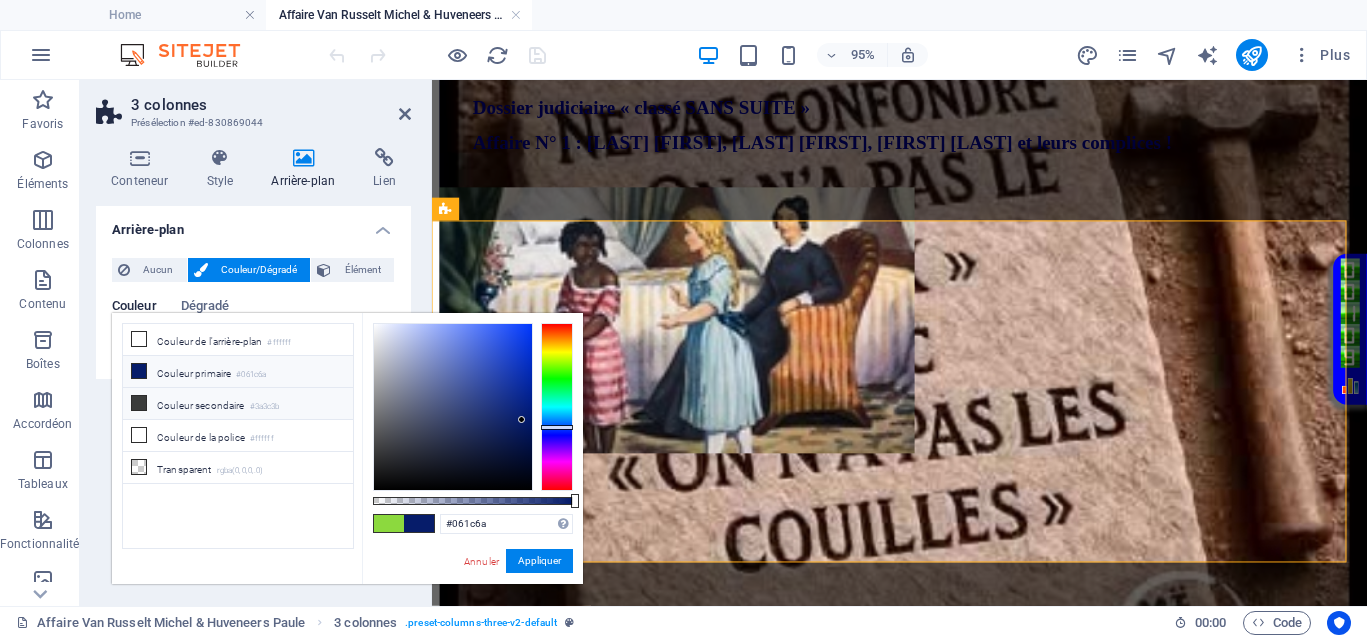 click on "Couleur secondaire
#3a3c3b" at bounding box center [238, 404] 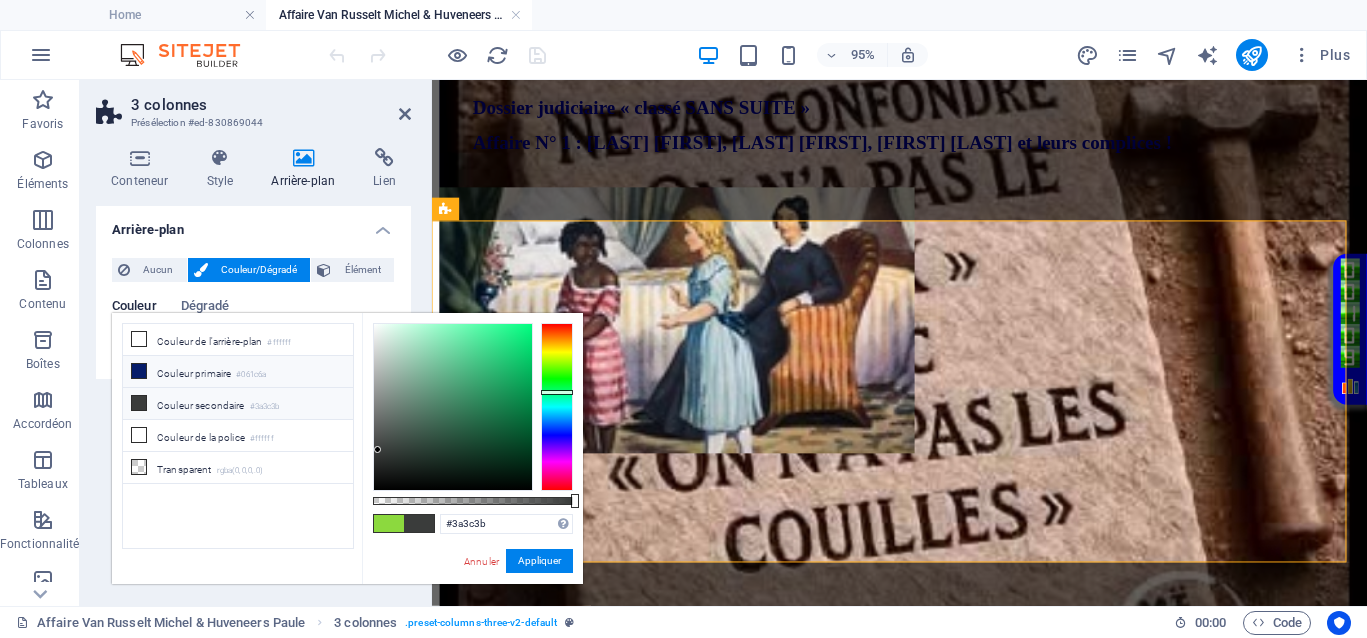 click on "#061c6a" at bounding box center [251, 375] 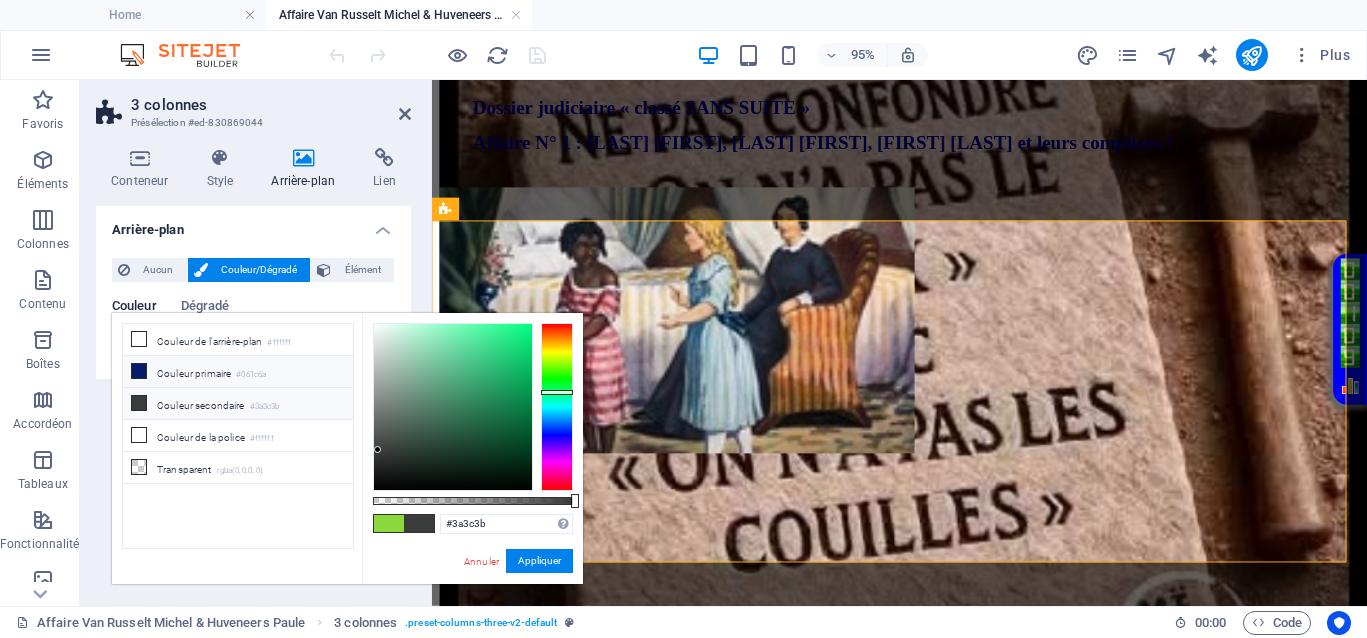 type on "#061c6a" 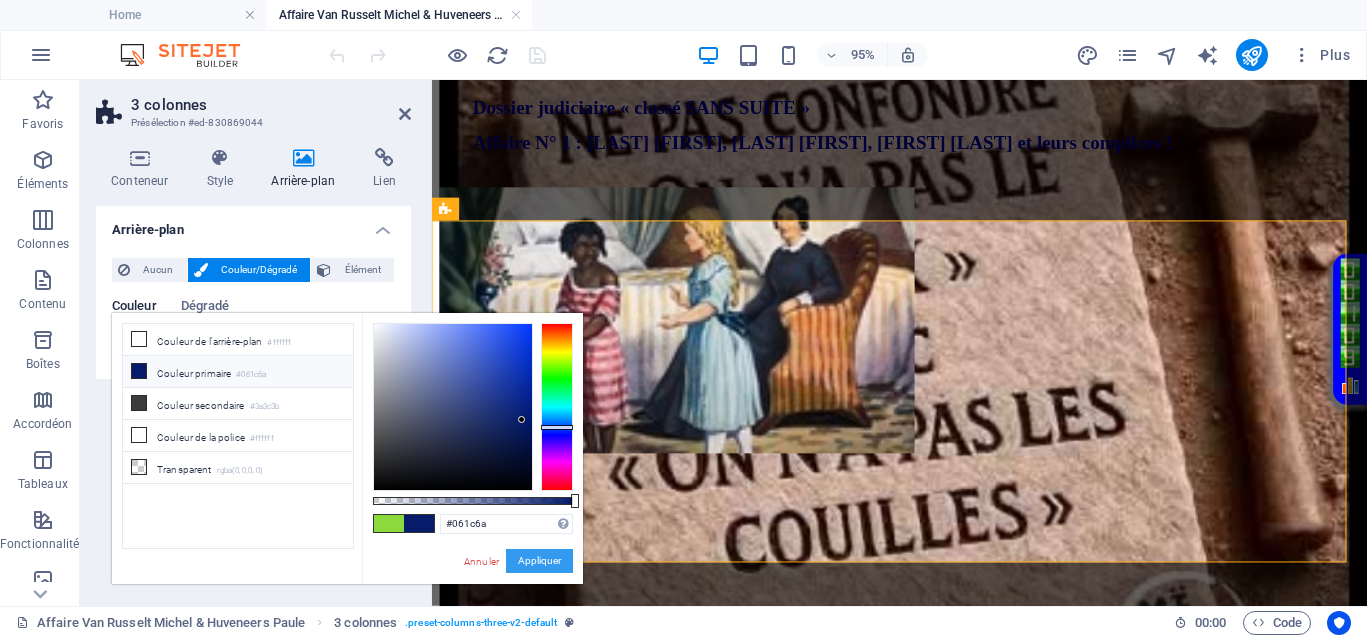 click on "Appliquer" at bounding box center [539, 561] 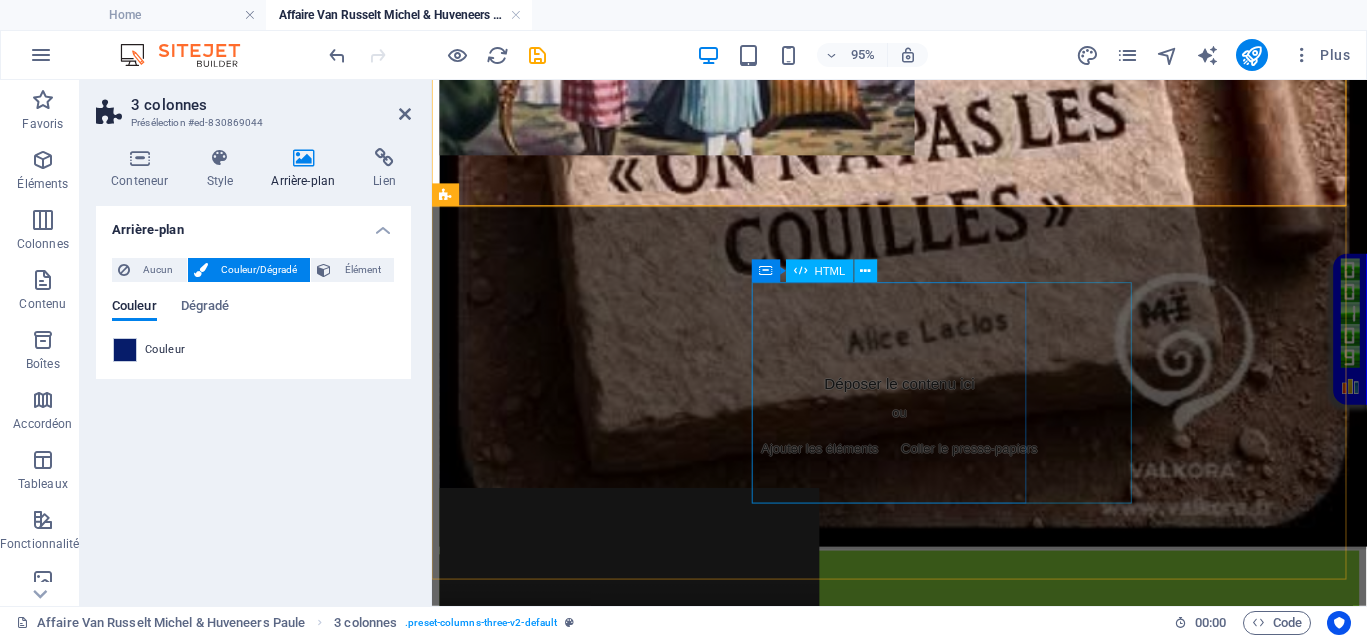 scroll, scrollTop: 875, scrollLeft: 0, axis: vertical 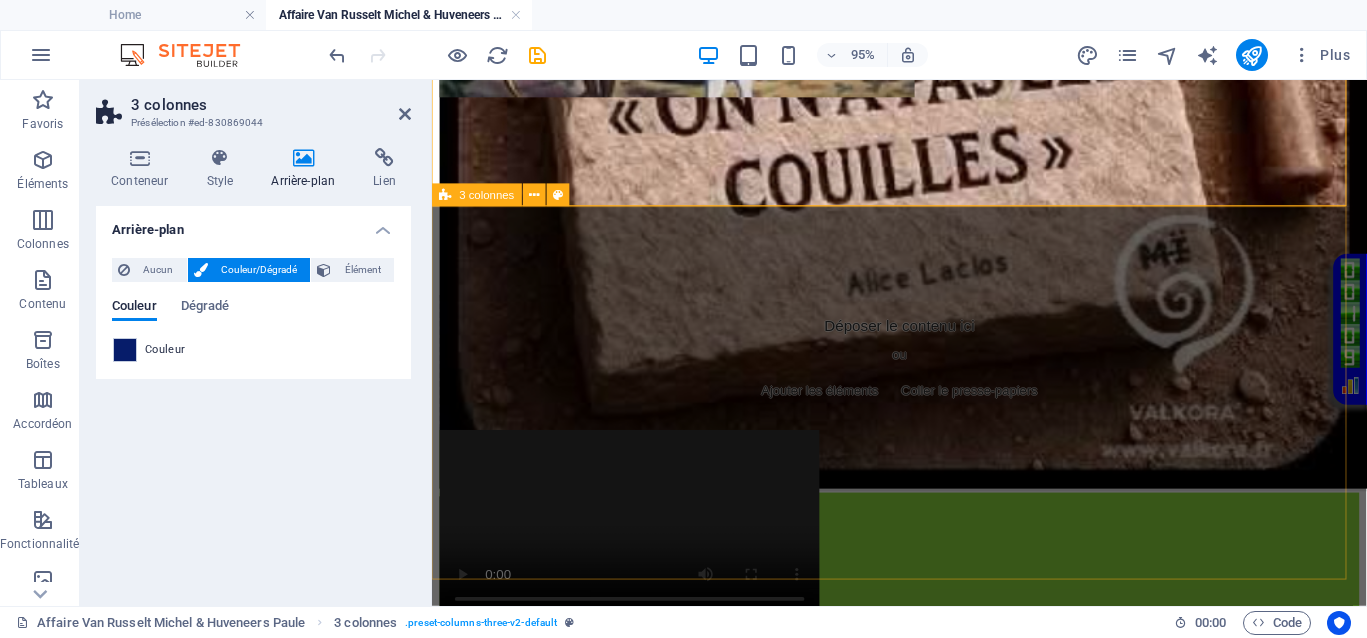 click on "Your browser does not support the video tag.
Your browser does not support the video tag.
Your browser does not support the video tag." at bounding box center (924, 754) 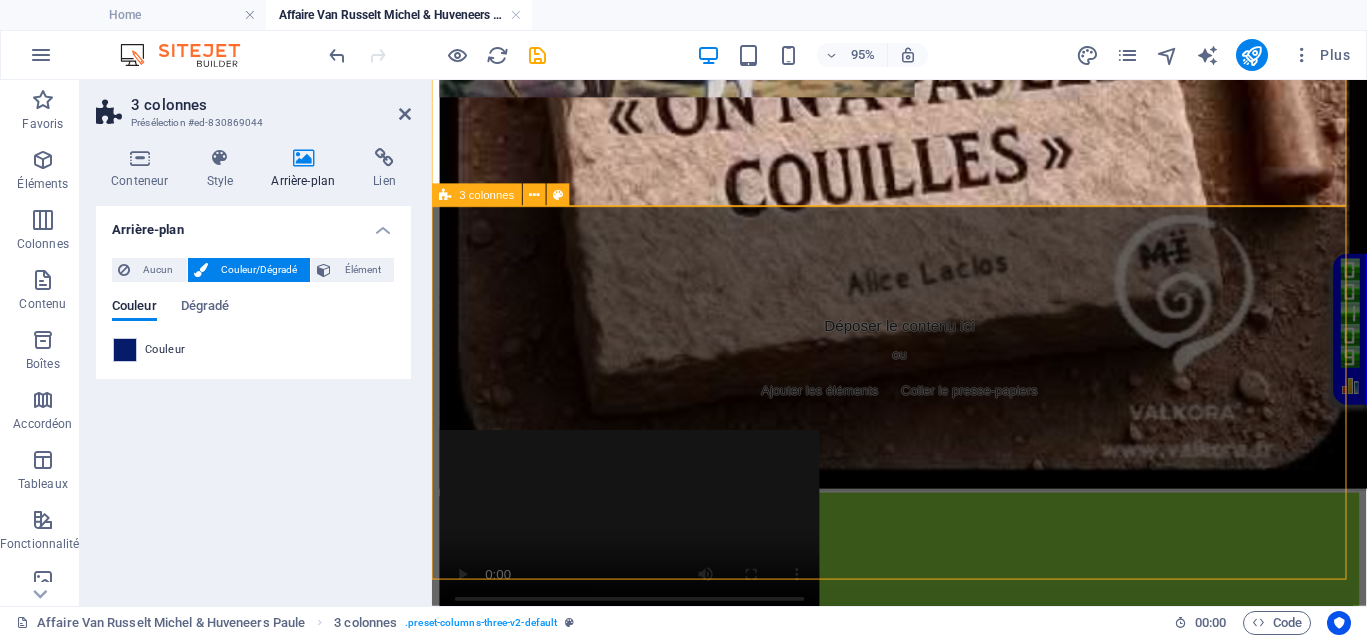click on "Your browser does not support the video tag.
Your browser does not support the video tag.
Your browser does not support the video tag." at bounding box center (924, 754) 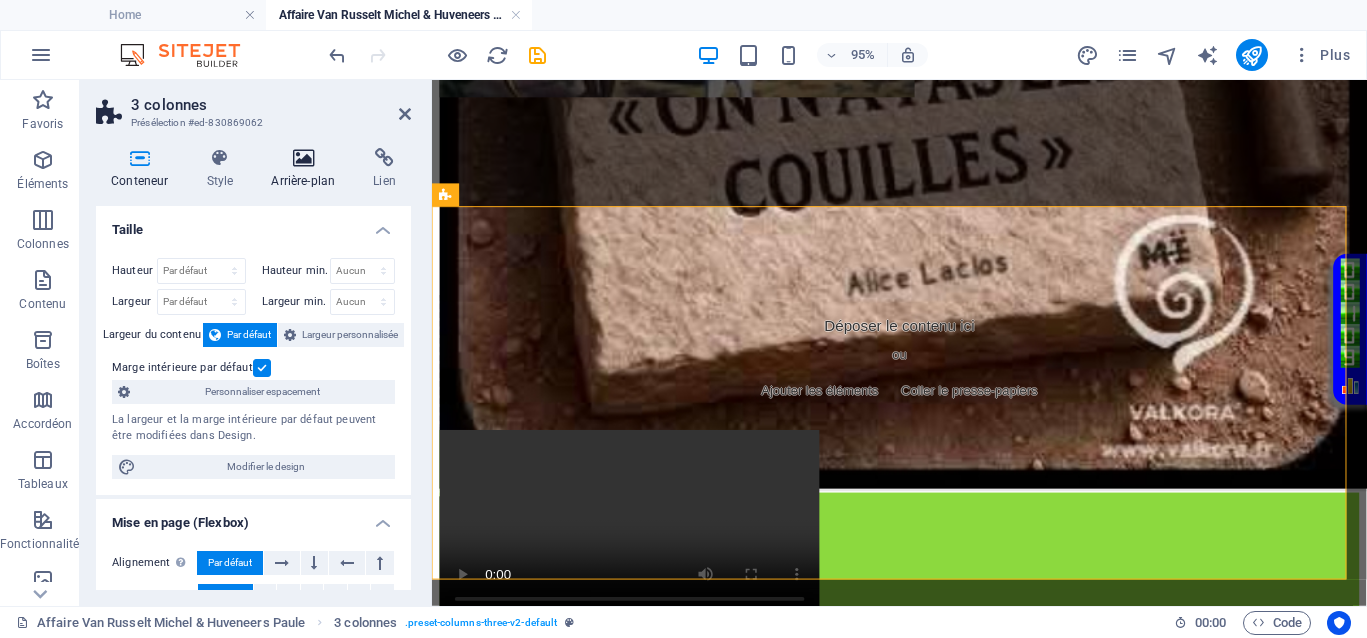 click on "Arrière-plan" at bounding box center [307, 169] 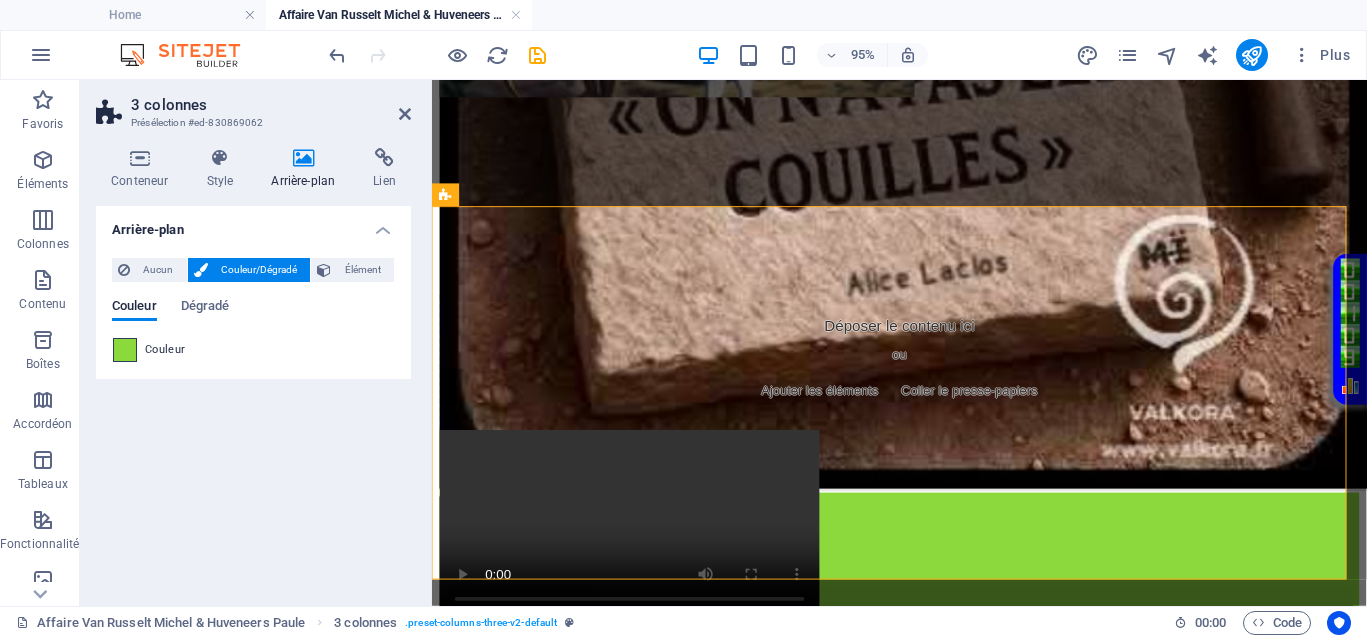click at bounding box center (125, 350) 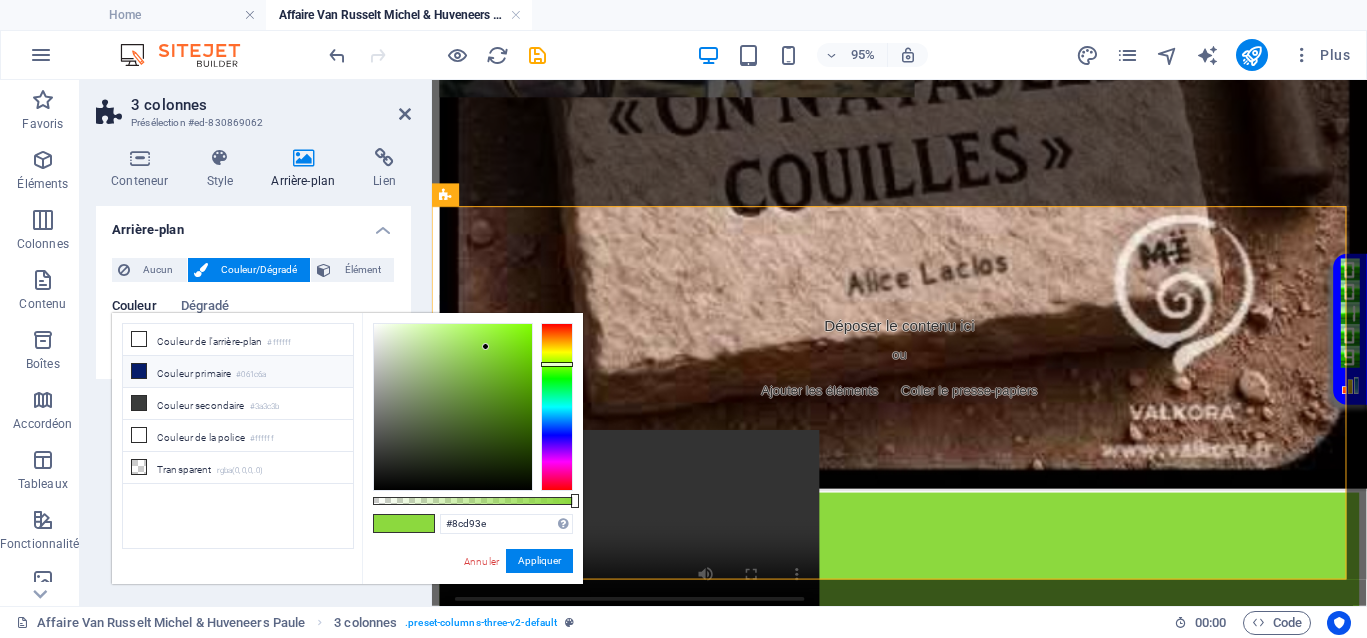 click on "Couleur primaire
#061c6a" at bounding box center [238, 372] 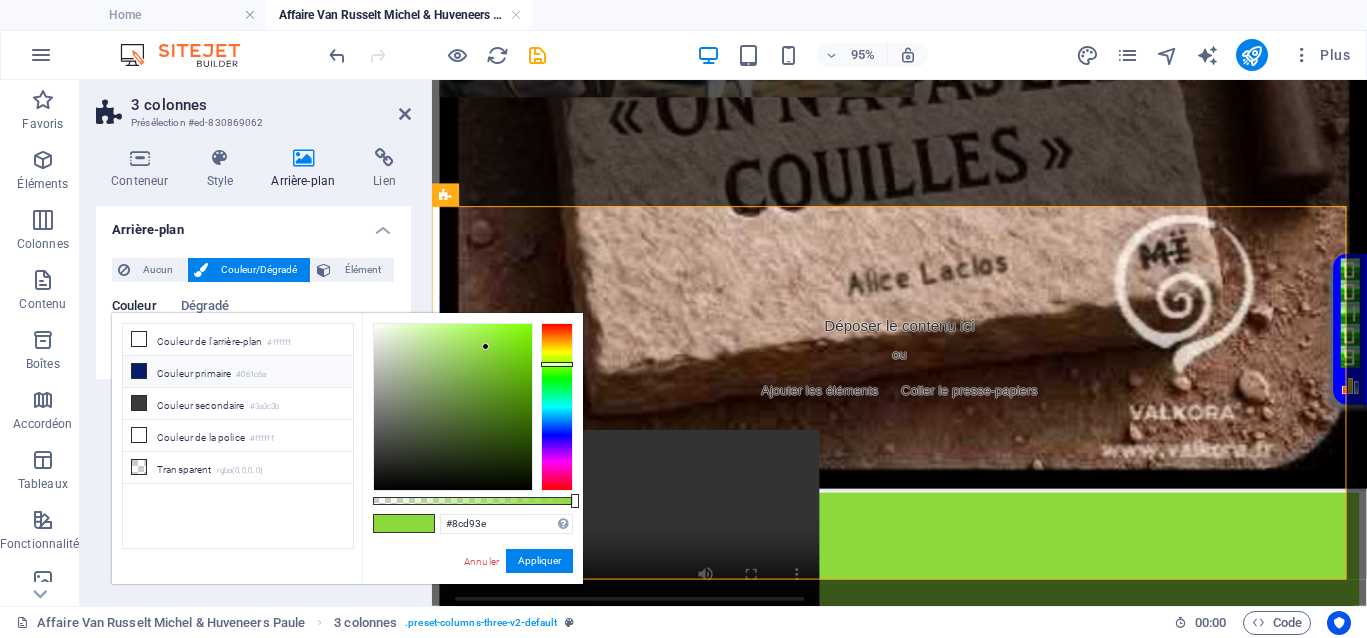 type on "#061c6a" 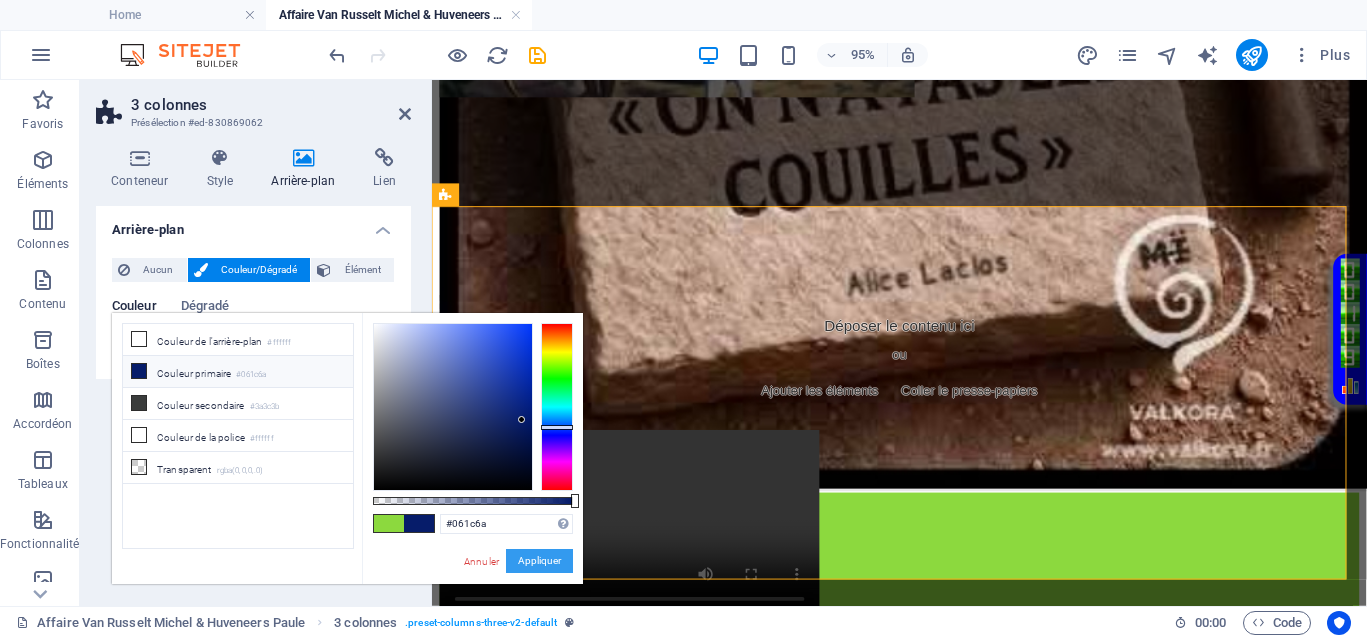 click on "Appliquer" at bounding box center [539, 561] 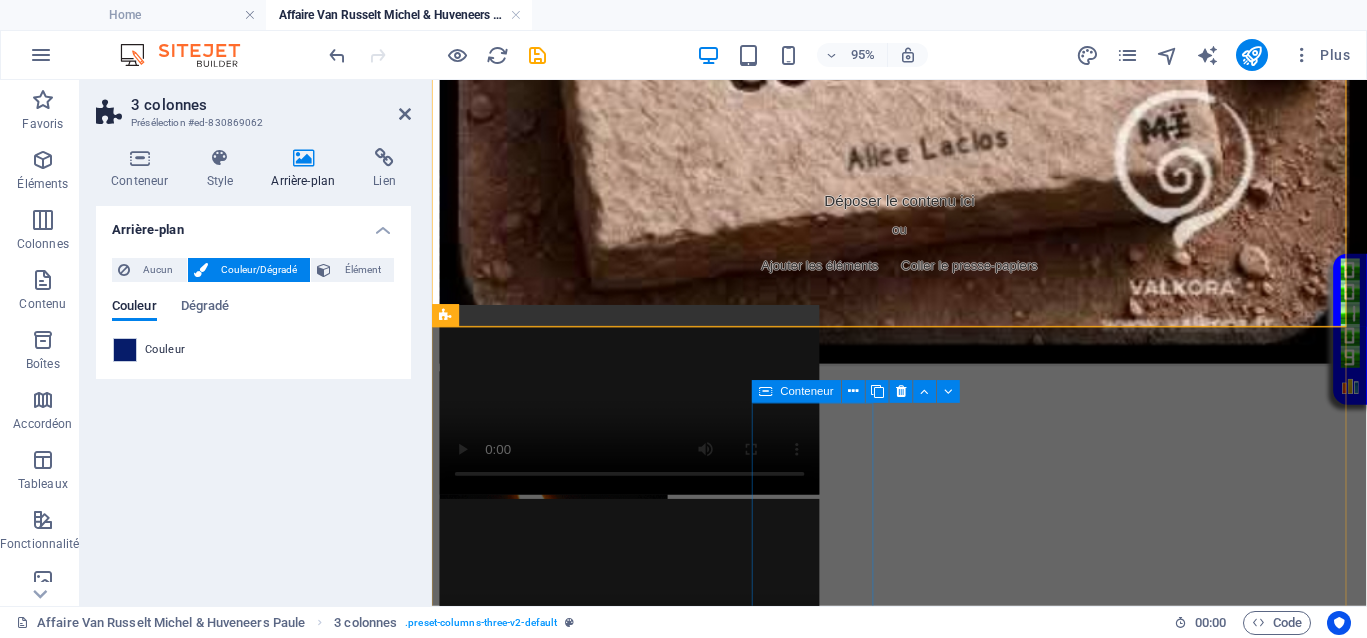 scroll, scrollTop: 1250, scrollLeft: 0, axis: vertical 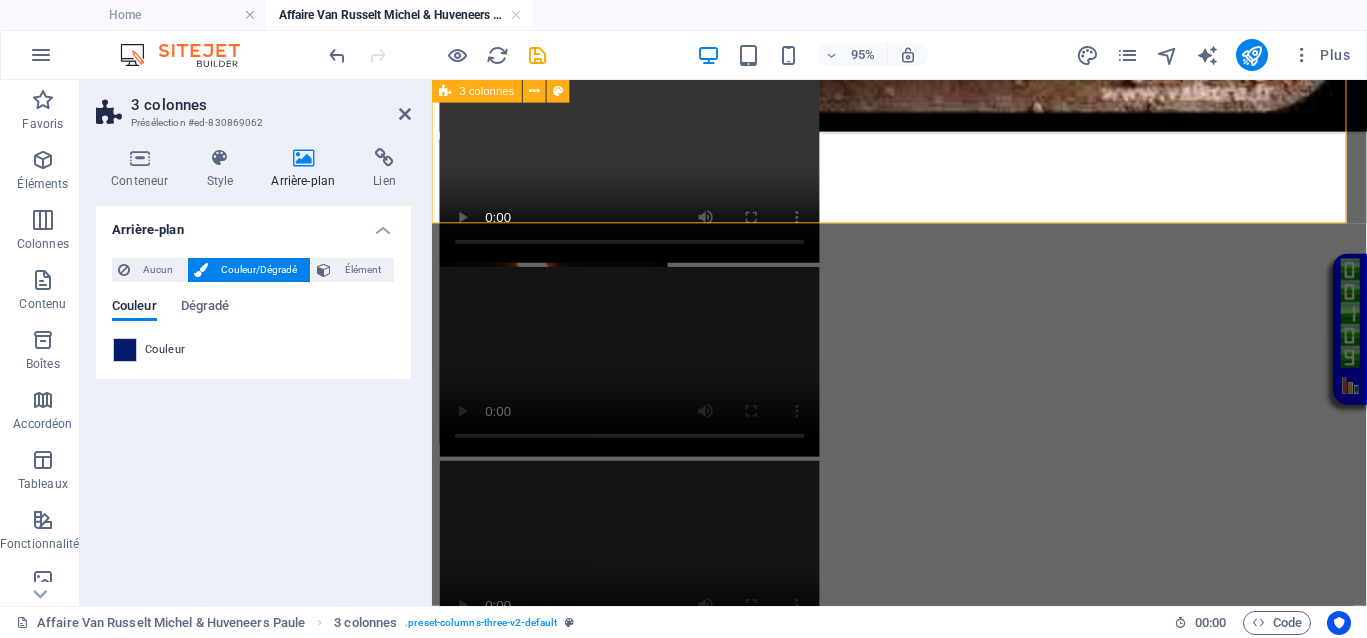 click on "Your browser does not support the video tag.
Your browser does not support the video tag.
Your browser does not support the video tag." at bounding box center [924, 379] 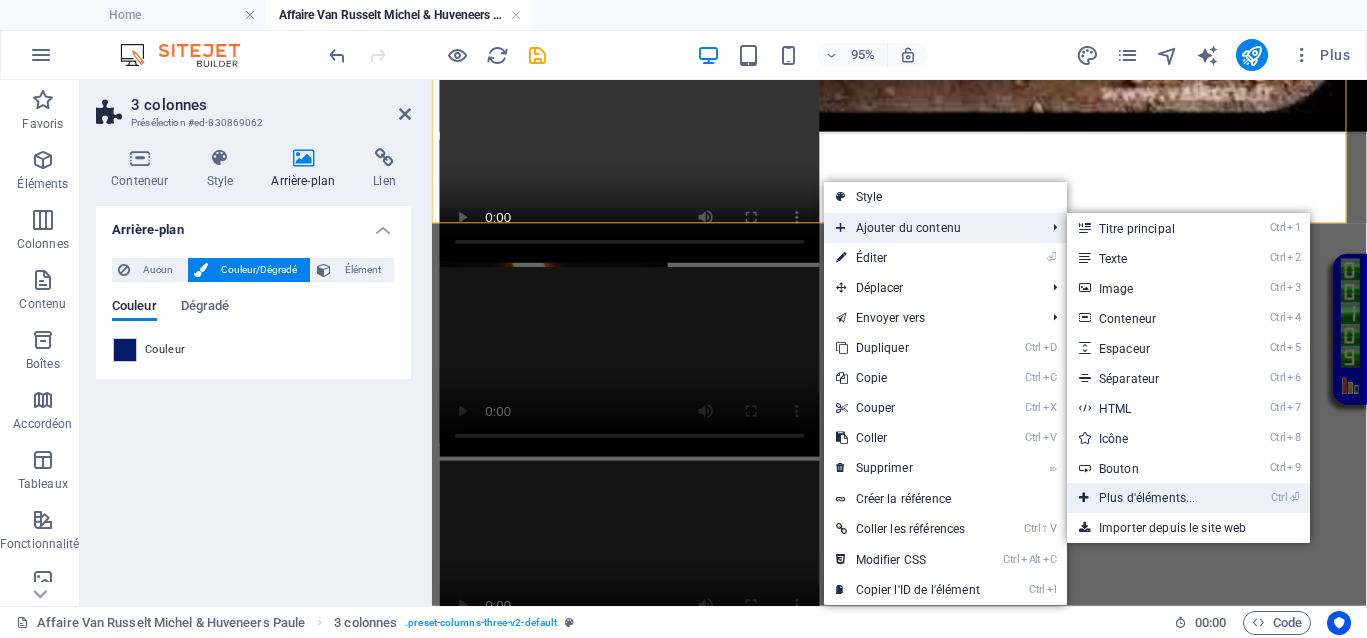 click on "Ctrl ⏎  Plus d'éléments..." at bounding box center (1151, 498) 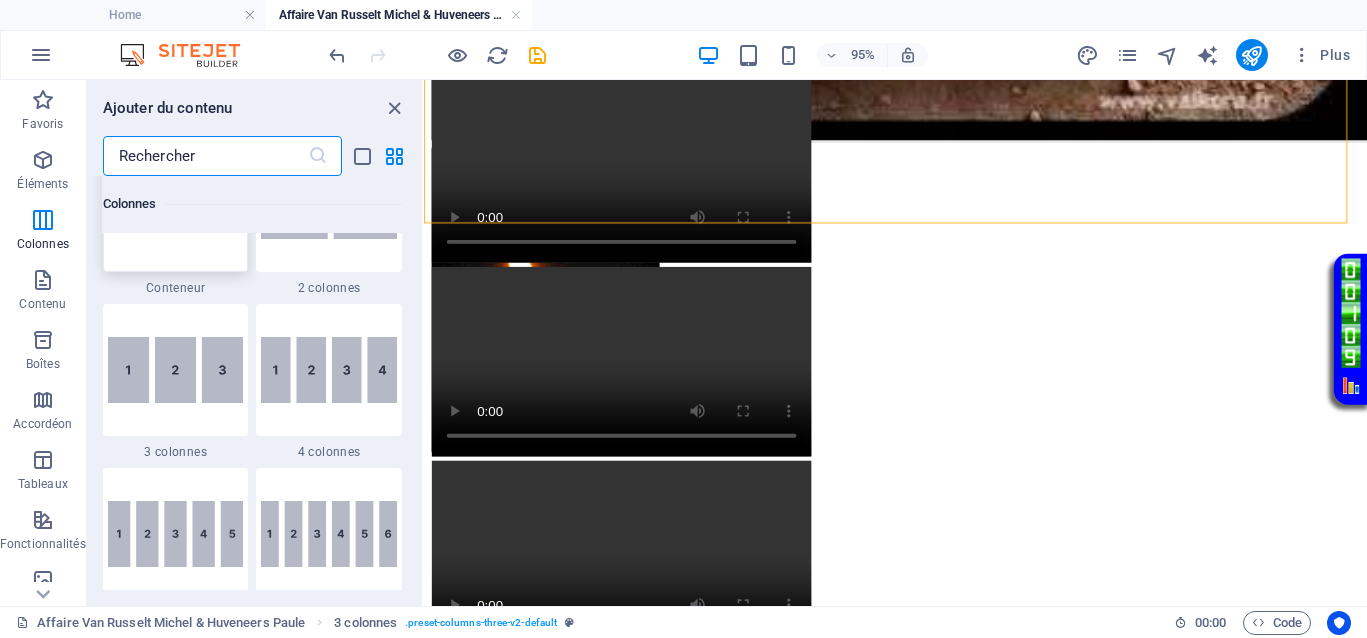 scroll, scrollTop: 1088, scrollLeft: 0, axis: vertical 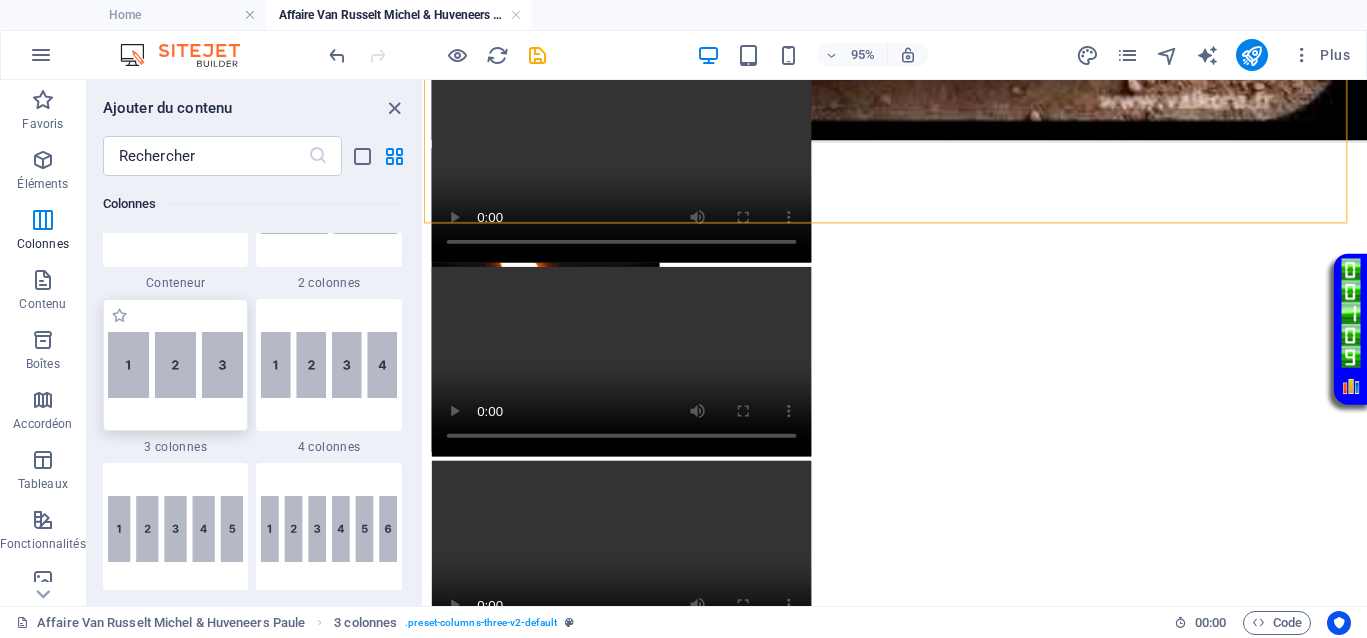 click at bounding box center (176, 365) 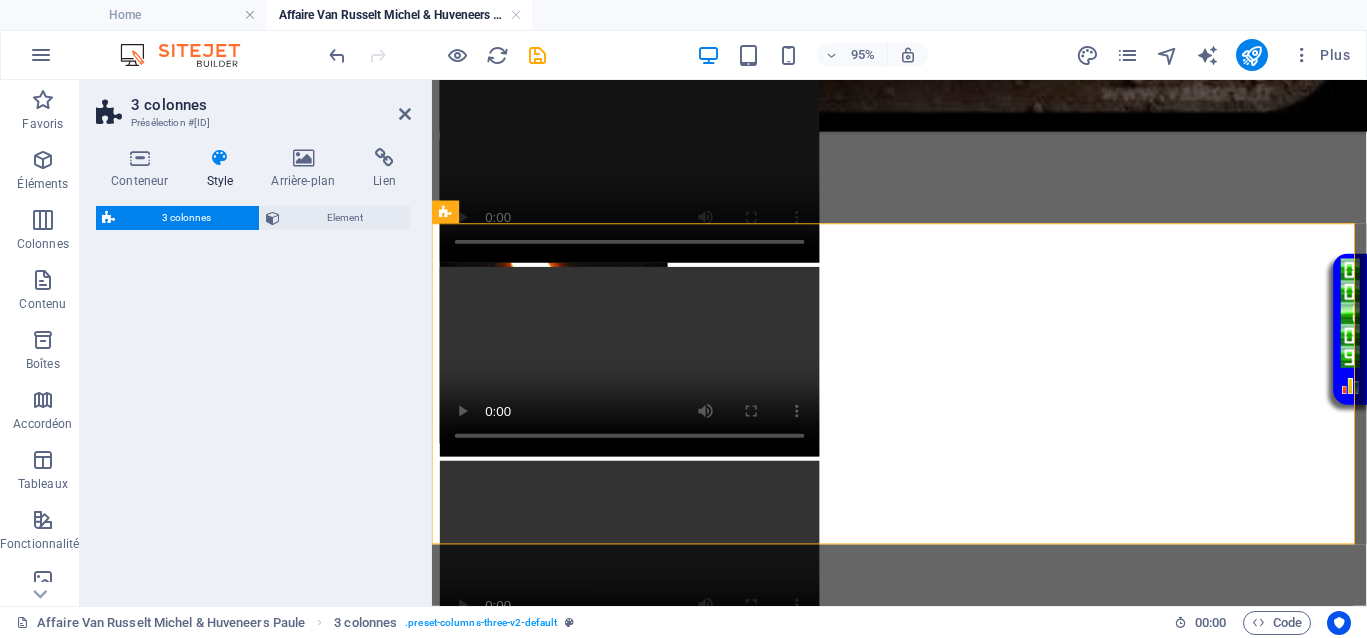 select on "rem" 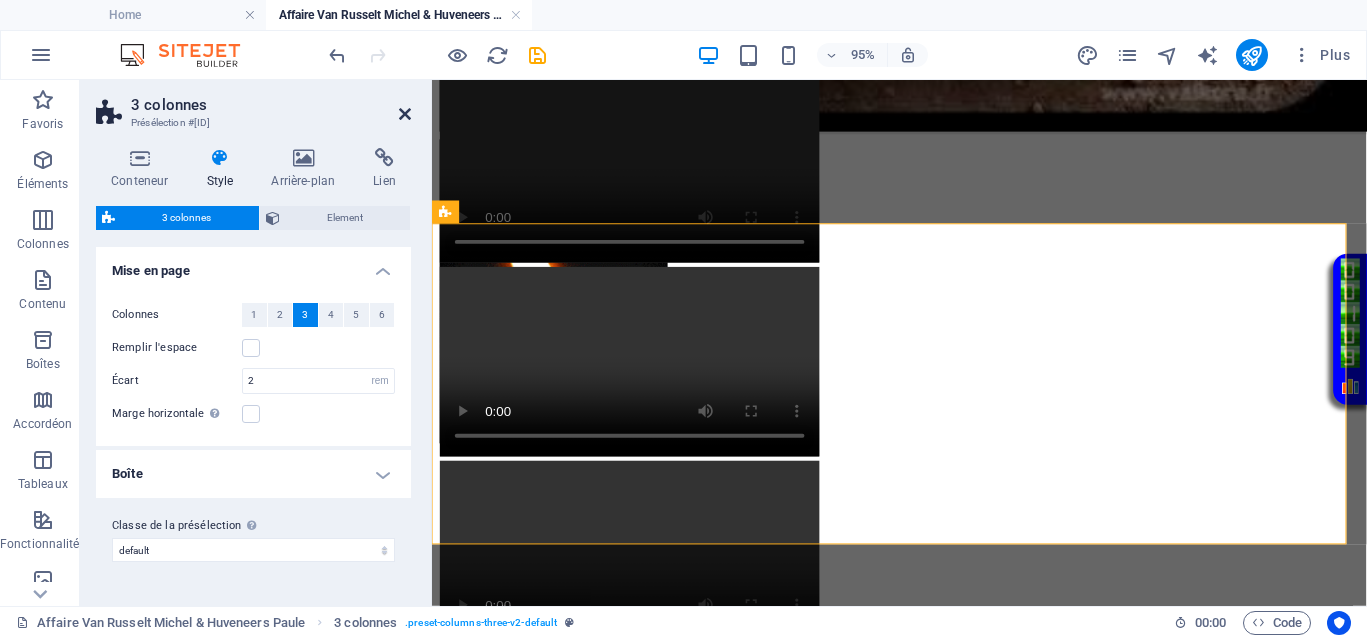 click at bounding box center (405, 114) 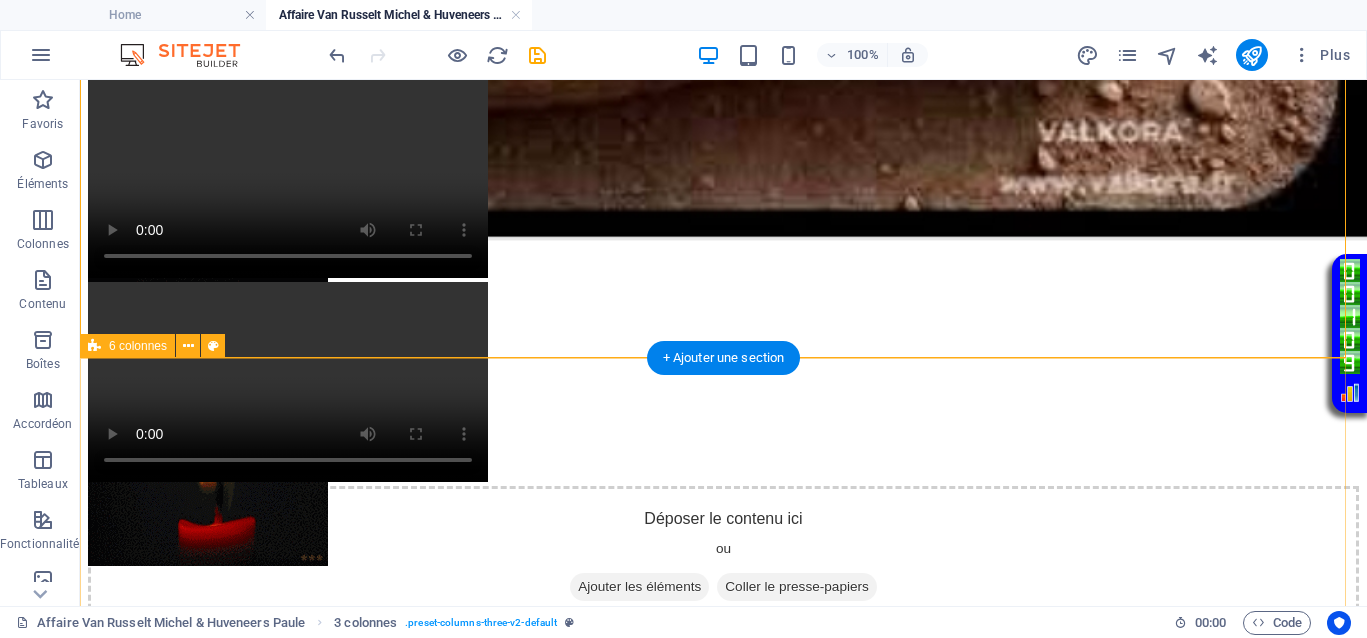 scroll, scrollTop: 1613, scrollLeft: 0, axis: vertical 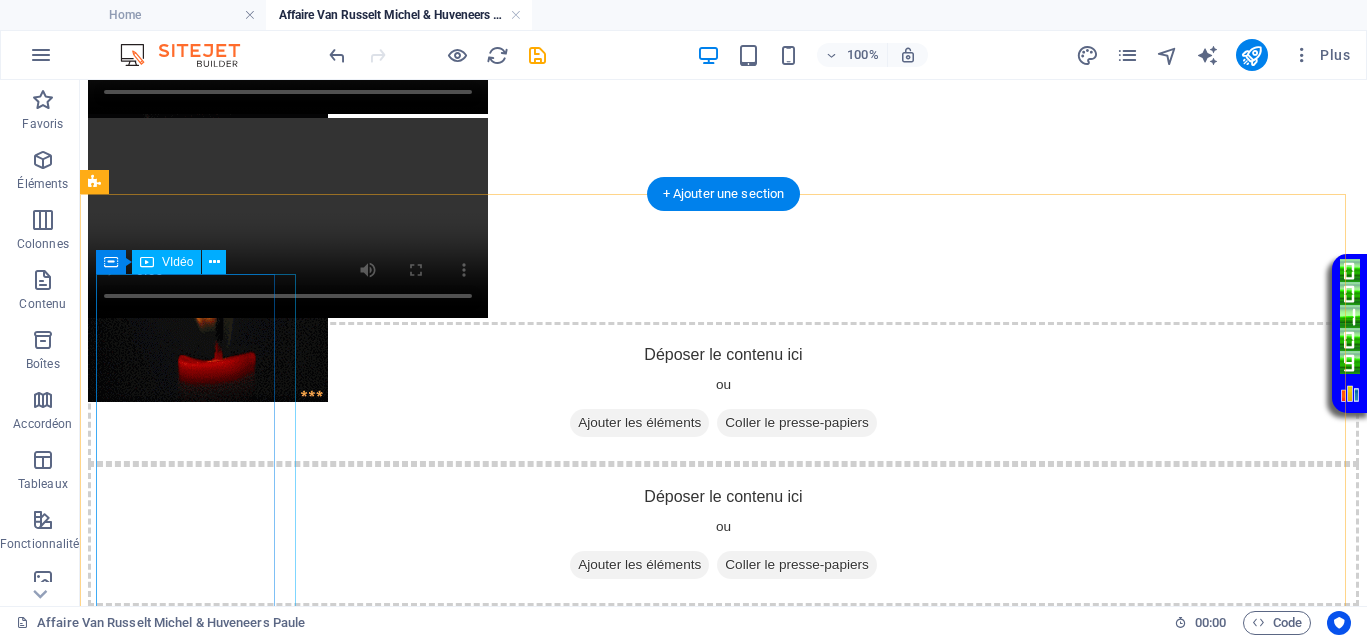 click at bounding box center (723, 1068) 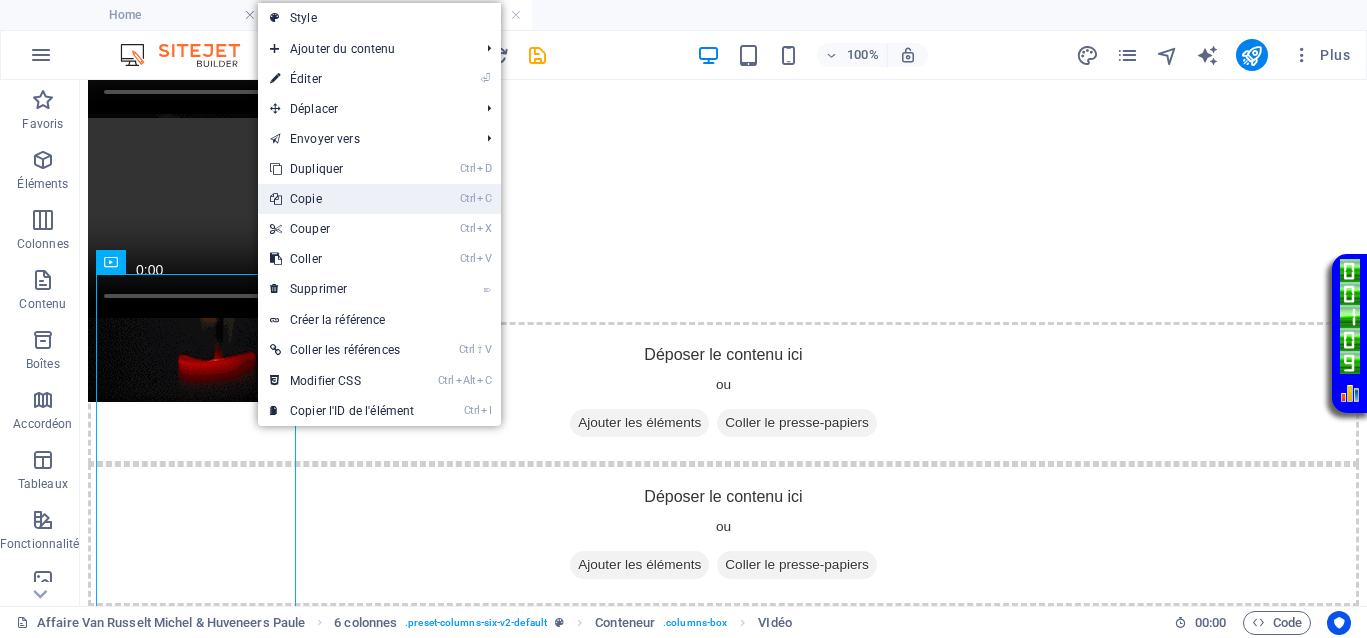 click on "Ctrl C  Copie" at bounding box center (342, 199) 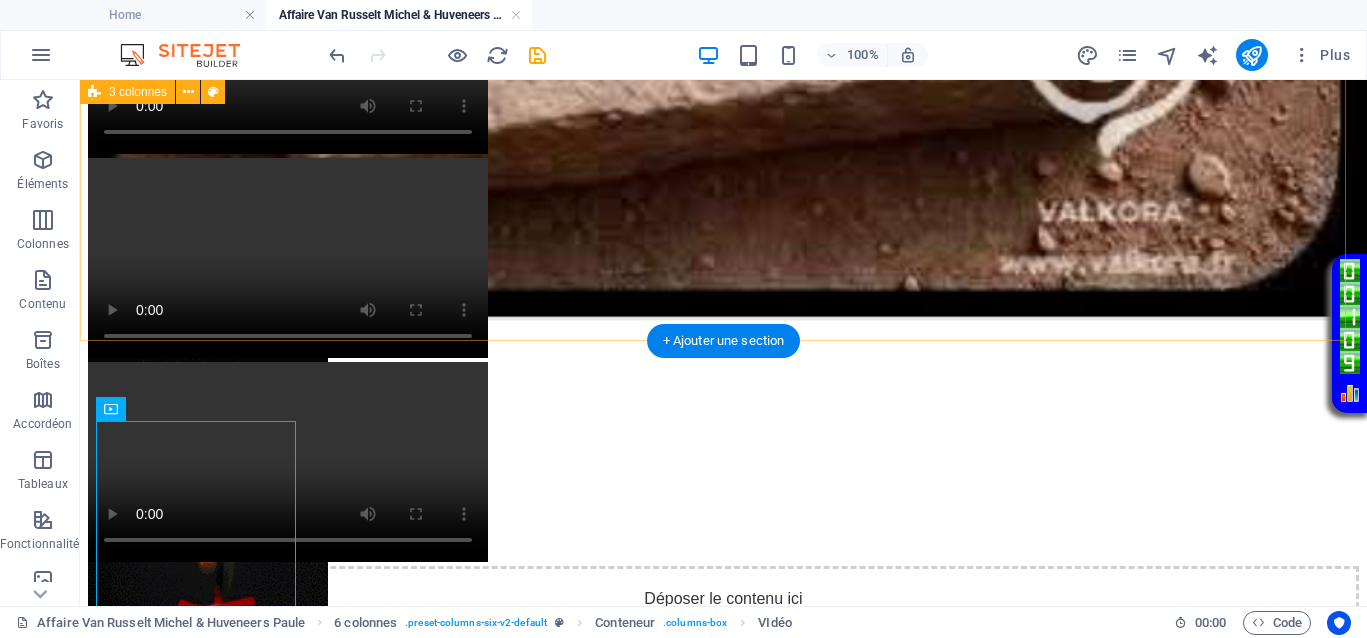 scroll, scrollTop: 1363, scrollLeft: 0, axis: vertical 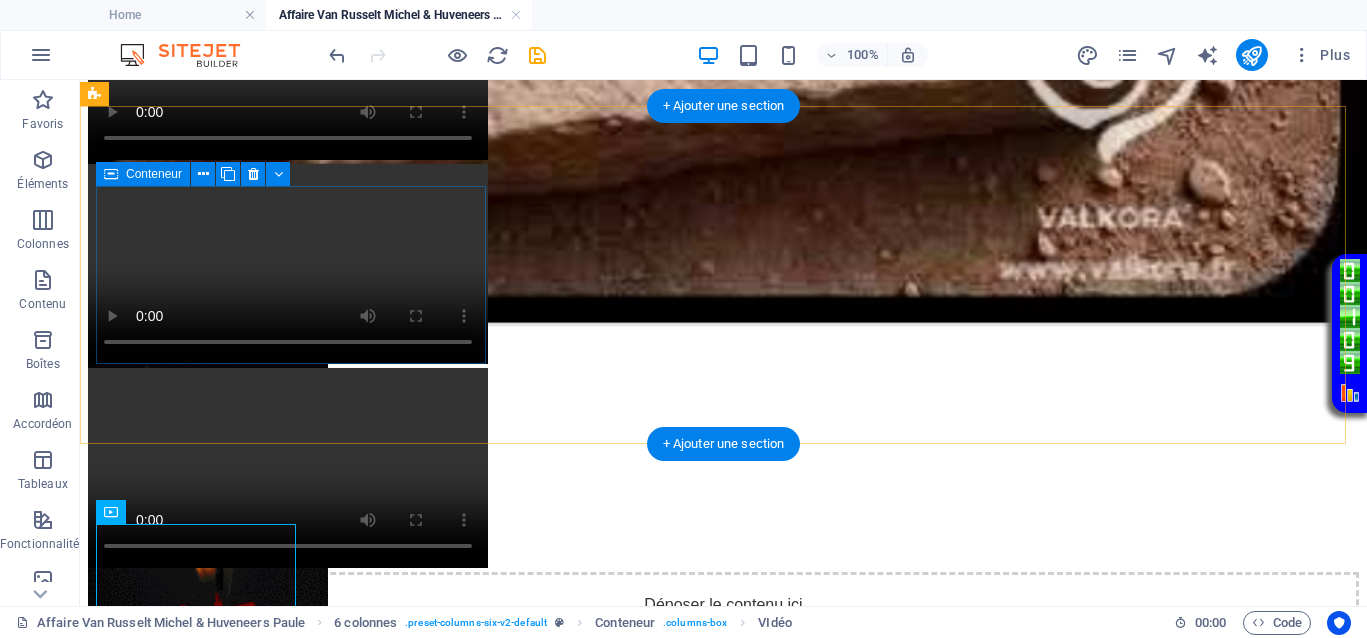 click on "Coller le presse-papiers" at bounding box center (797, 673) 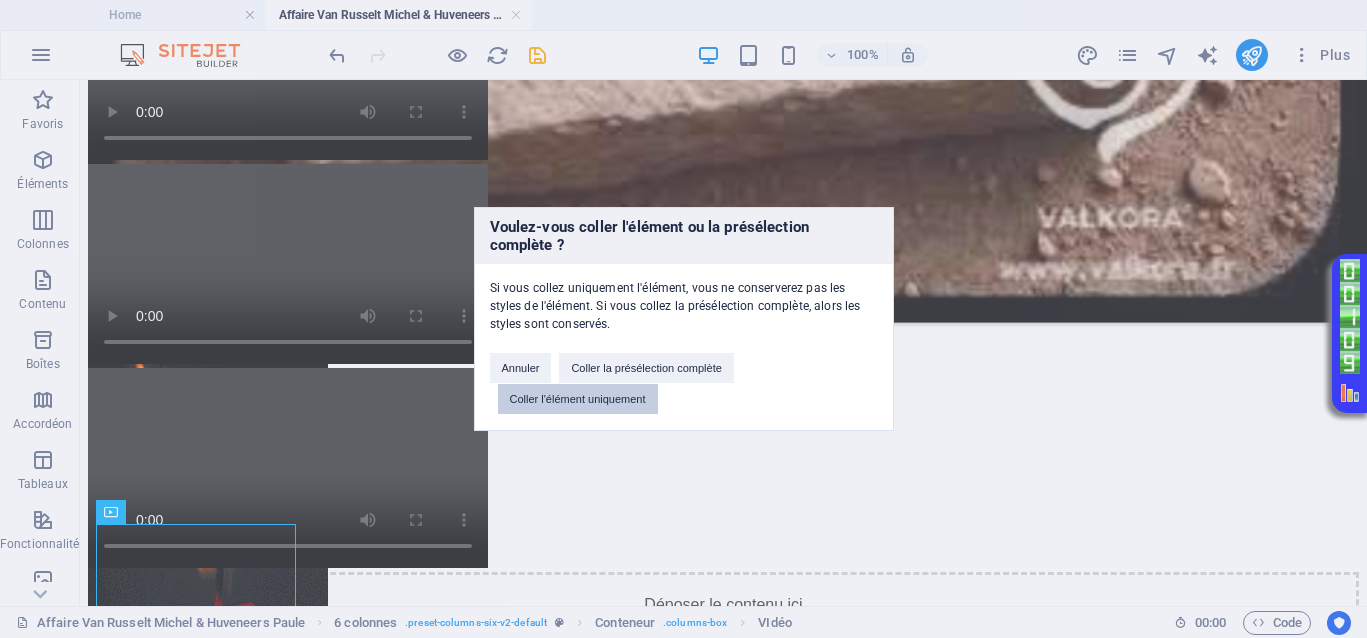 click on "Coller l'élément uniquement" at bounding box center (578, 399) 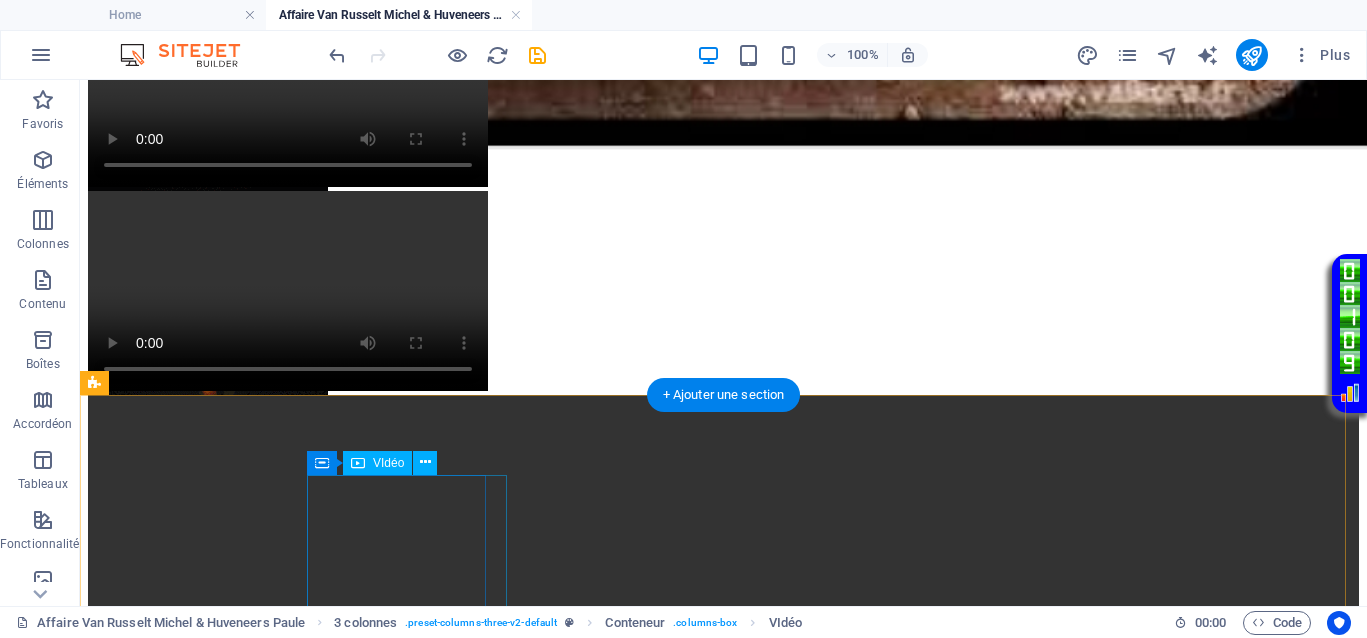 scroll, scrollTop: 1613, scrollLeft: 0, axis: vertical 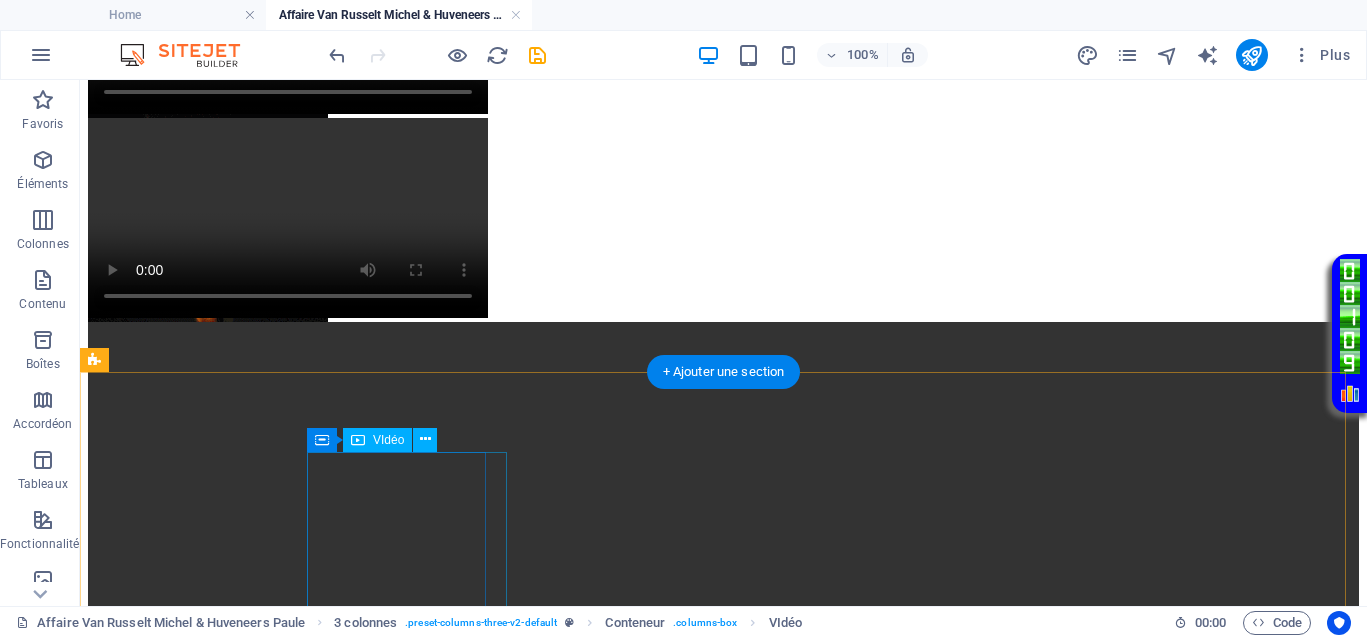 click at bounding box center (723, 2205) 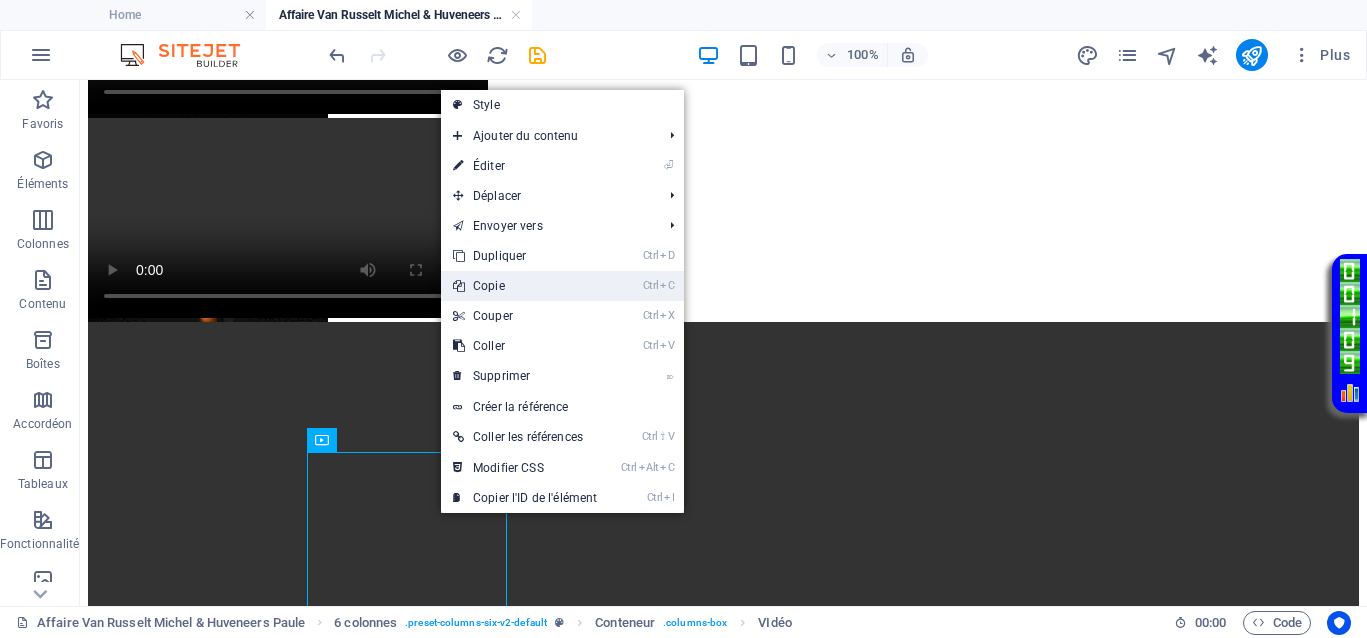 click on "Ctrl C  Copie" at bounding box center (525, 286) 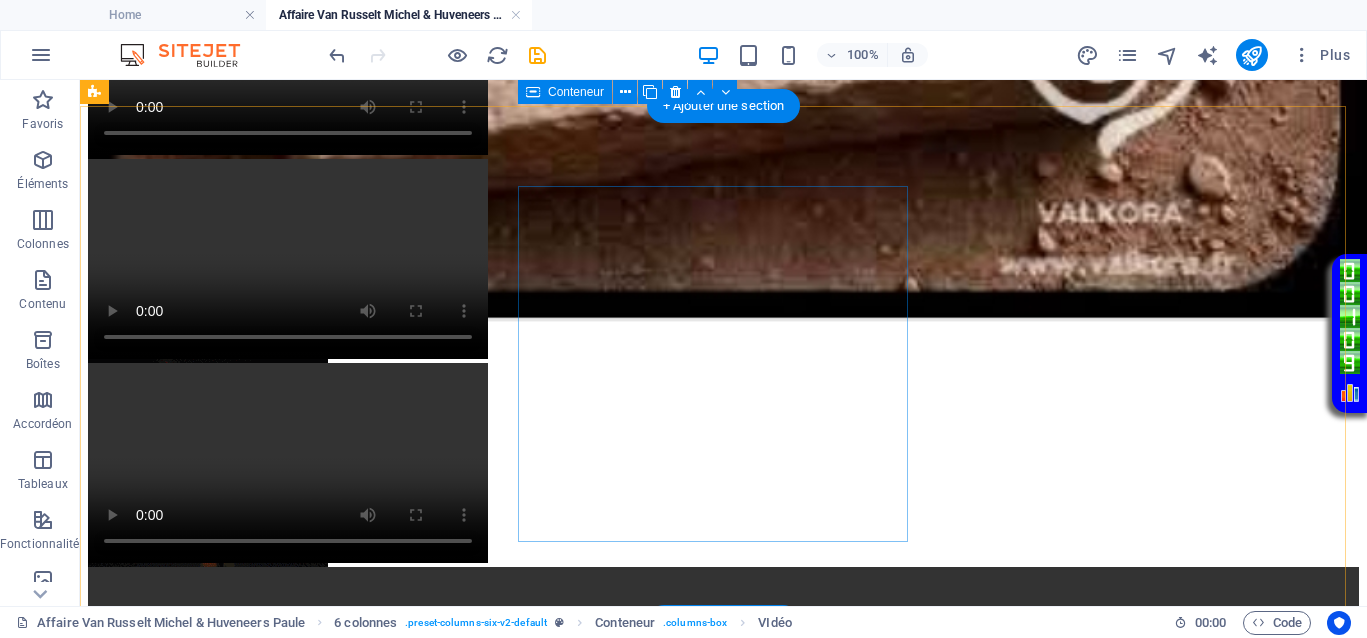 scroll, scrollTop: 1363, scrollLeft: 0, axis: vertical 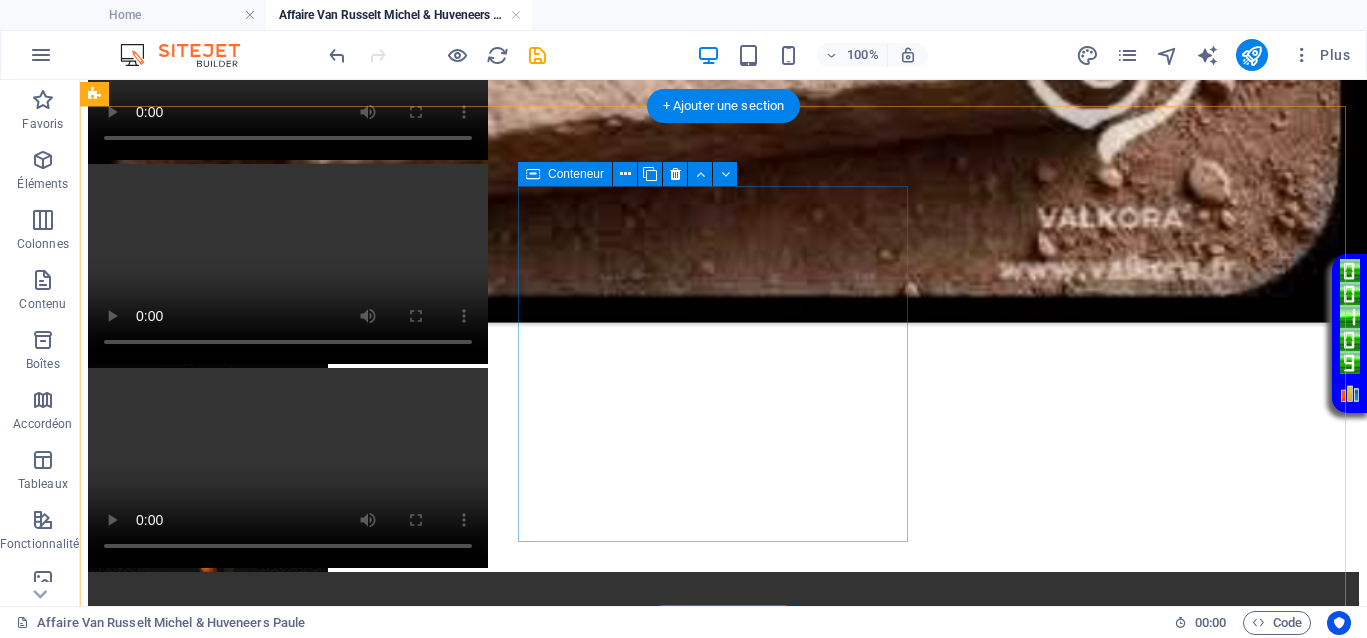 click on "Coller le presse-papiers" at bounding box center [797, 1312] 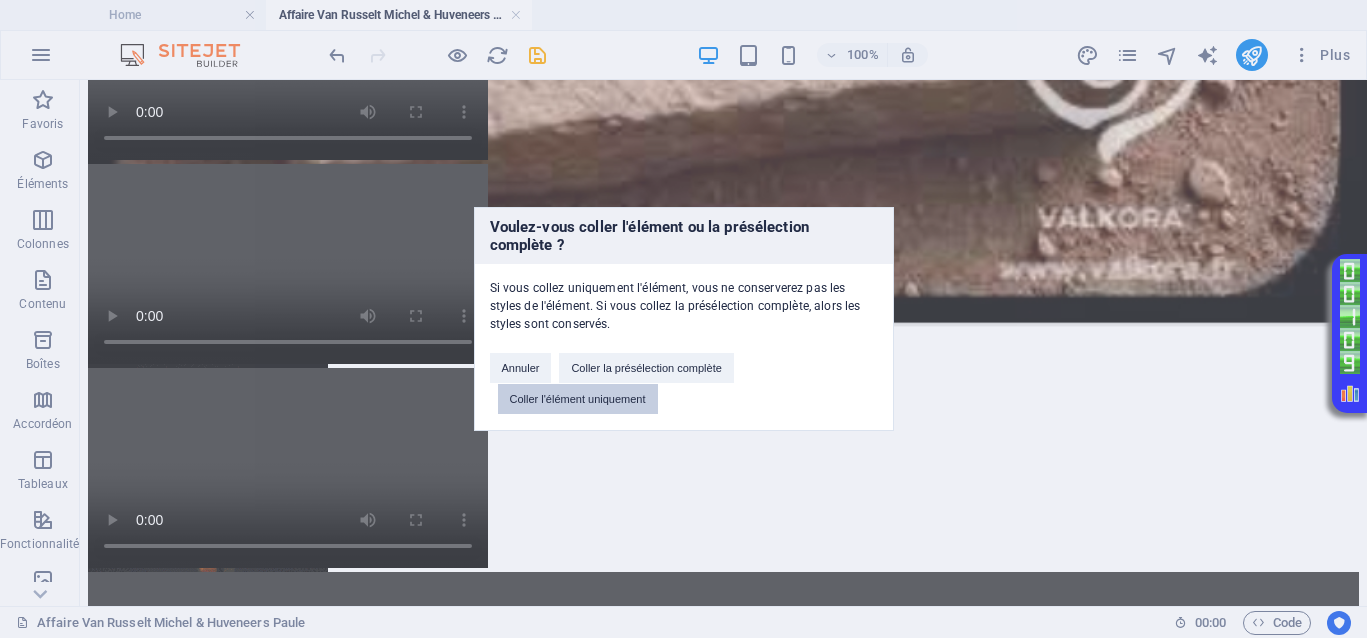 click on "Coller l'élément uniquement" at bounding box center (578, 399) 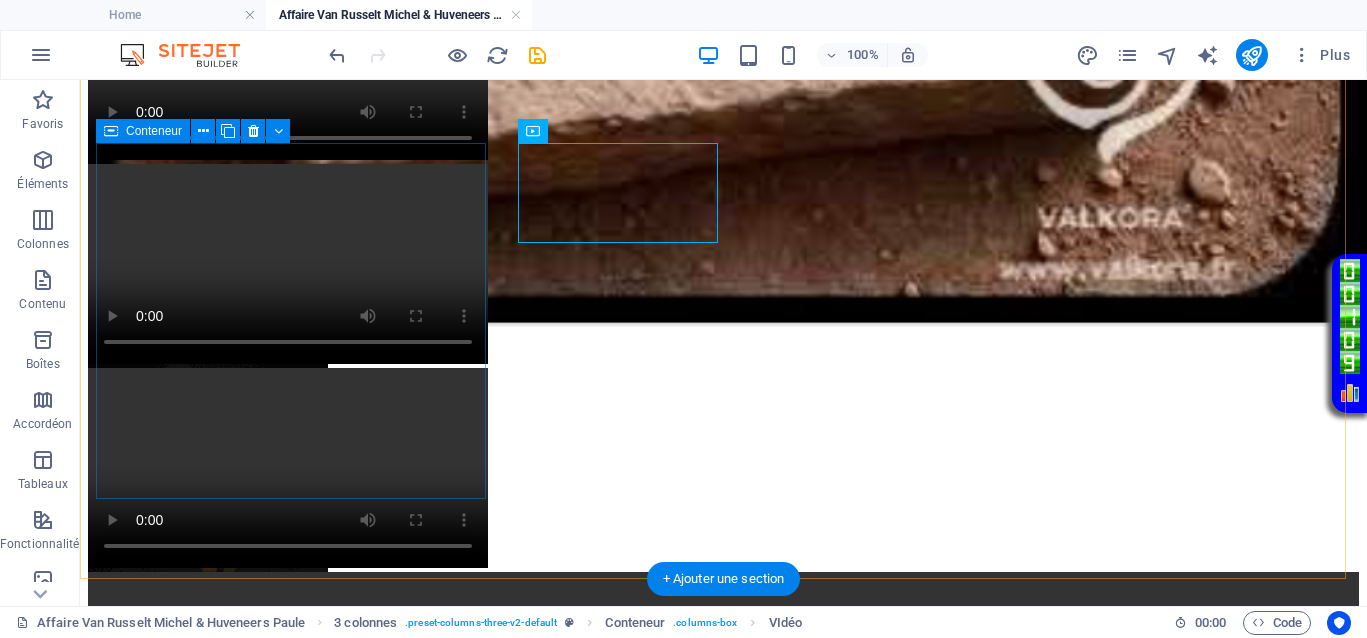 scroll, scrollTop: 1738, scrollLeft: 0, axis: vertical 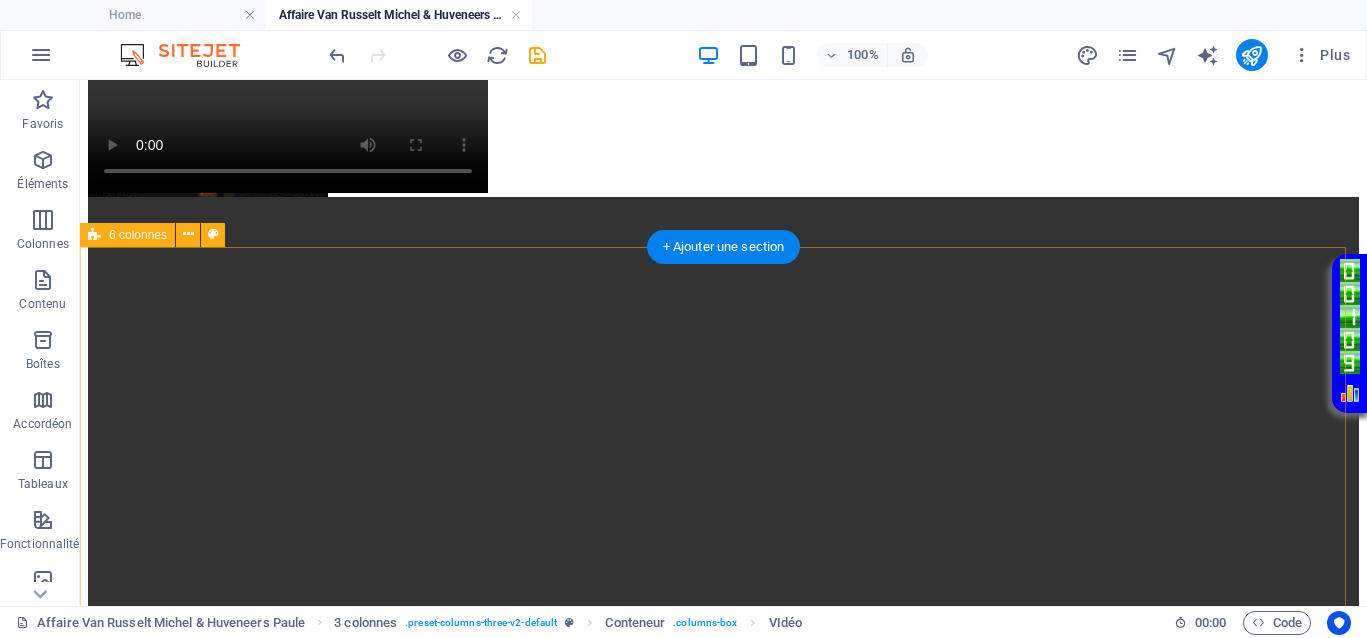 click on "Déposer le contenu ici ou  Ajouter les éléments  Coller le presse-papiers Déposer le contenu ici ou  Ajouter les éléments  Coller le presse-papiers Déposer le contenu ici ou  Ajouter les éléments  Coller le presse-papiers Déposer le contenu ici ou  Ajouter les éléments  Coller le presse-papiers" at bounding box center (723, 2541) 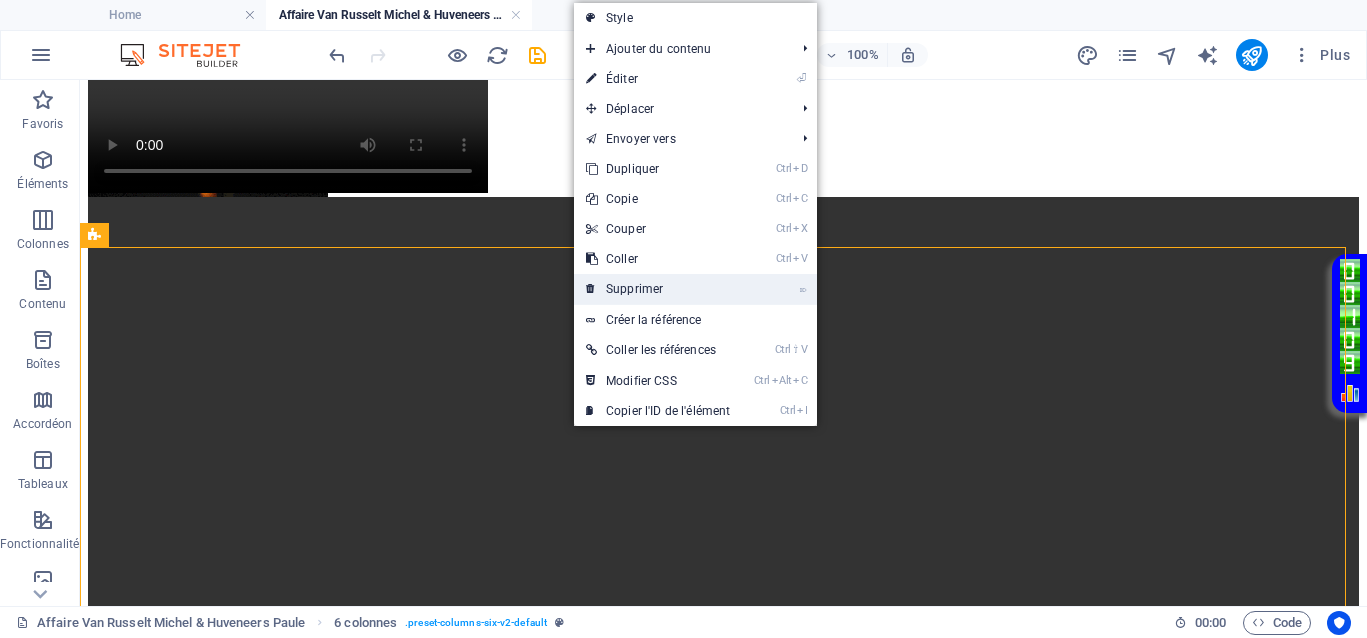 click on "⌦  Supprimer" at bounding box center [658, 289] 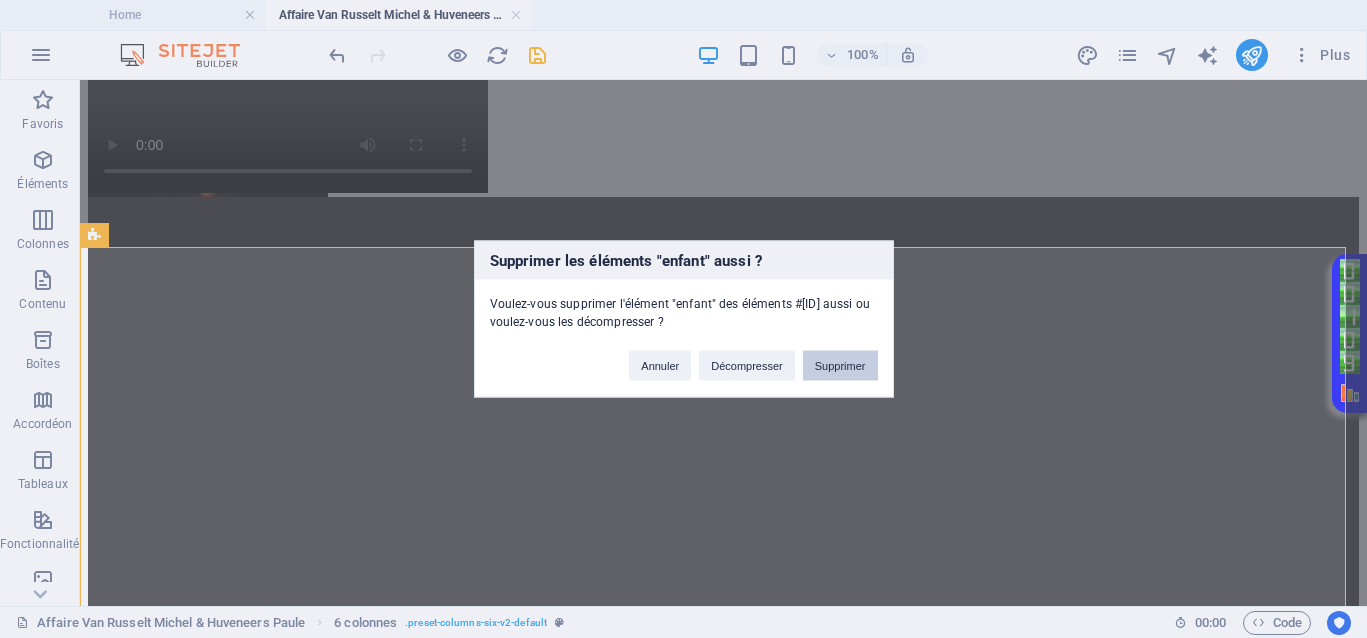 click on "Supprimer" at bounding box center [840, 366] 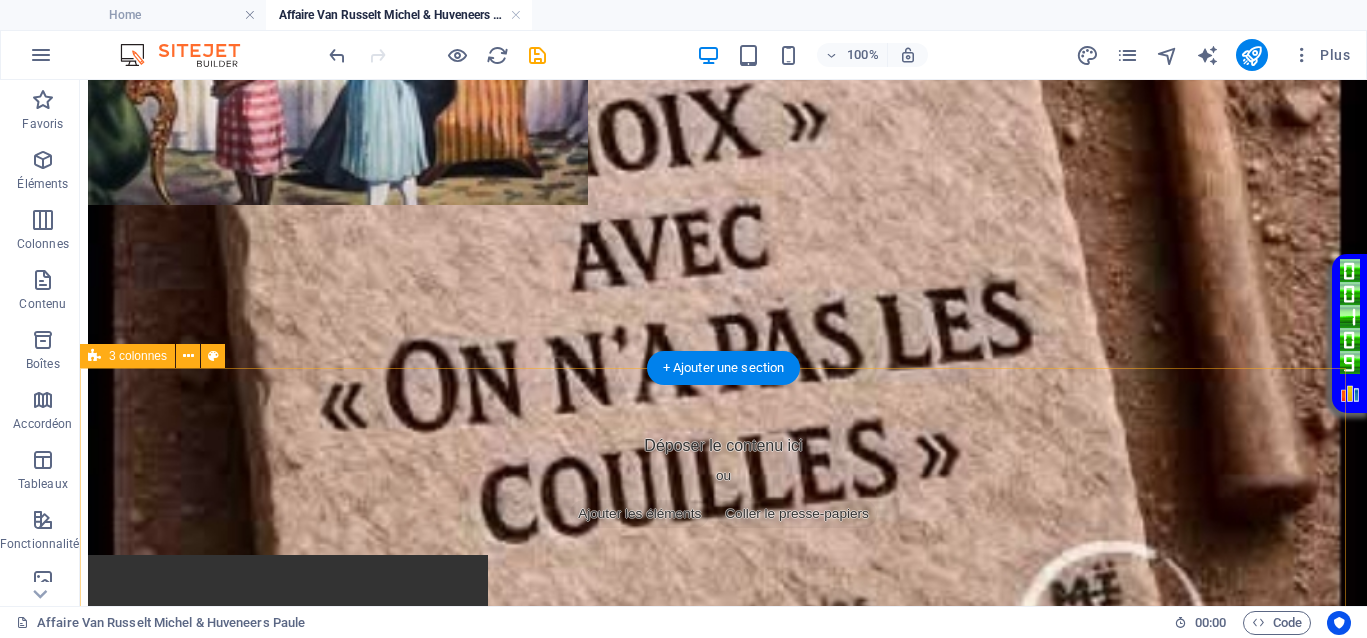 scroll, scrollTop: 600, scrollLeft: 0, axis: vertical 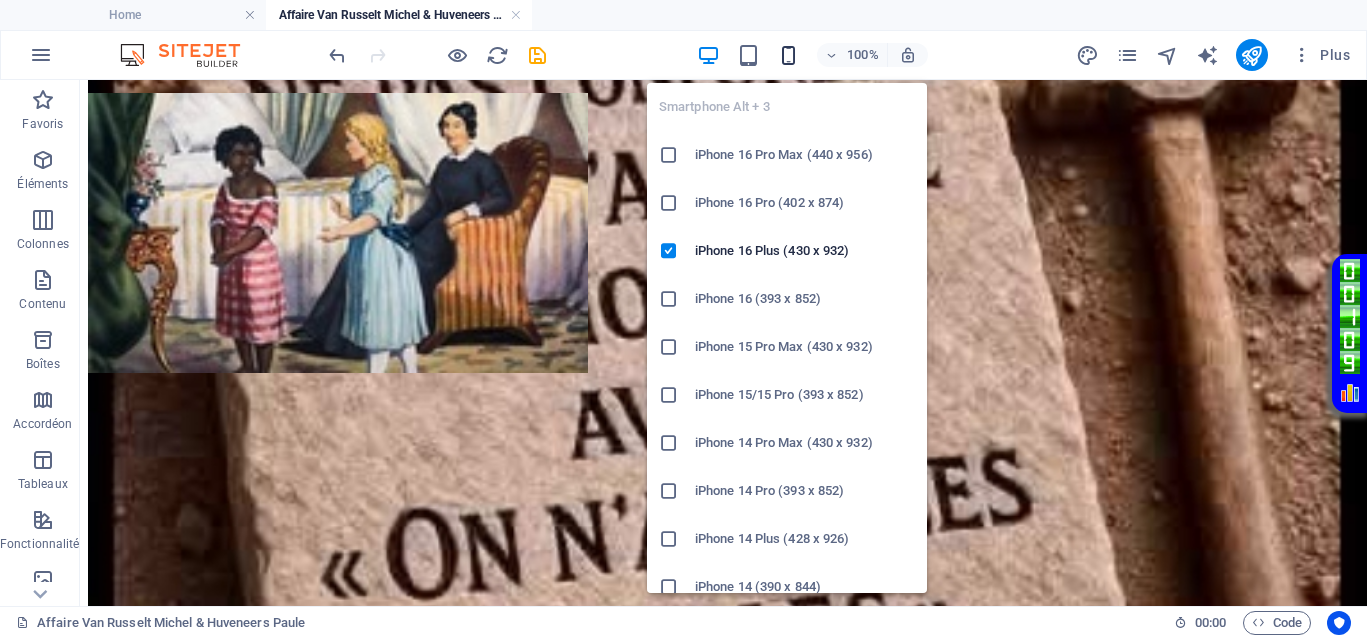 click at bounding box center [788, 55] 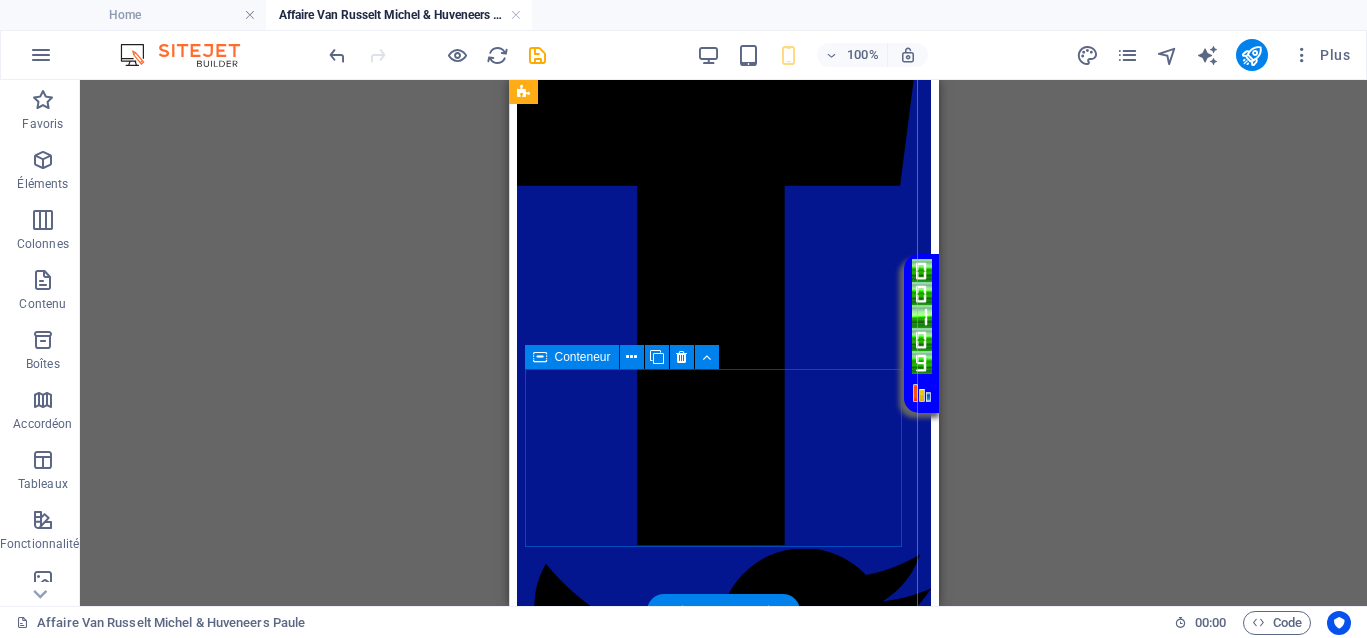 scroll, scrollTop: 3031, scrollLeft: 0, axis: vertical 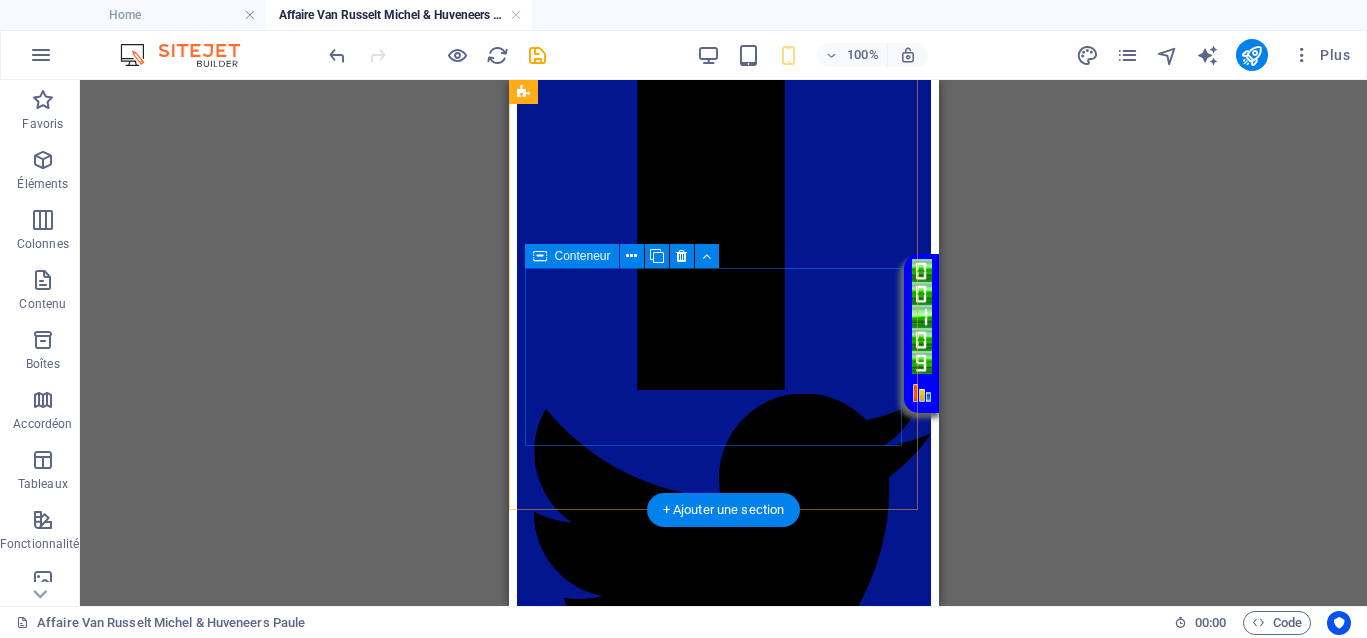 click on "Ajouter les éléments" at bounding box center (639, -504) 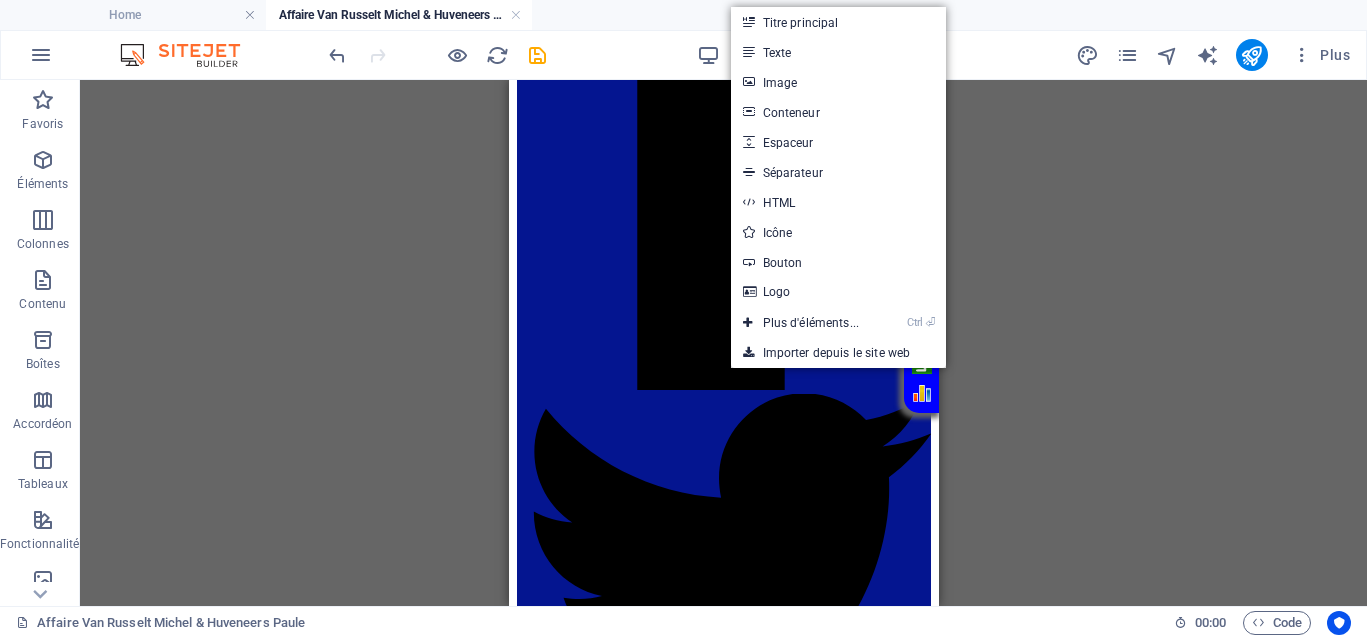 click on "Image" at bounding box center (839, 82) 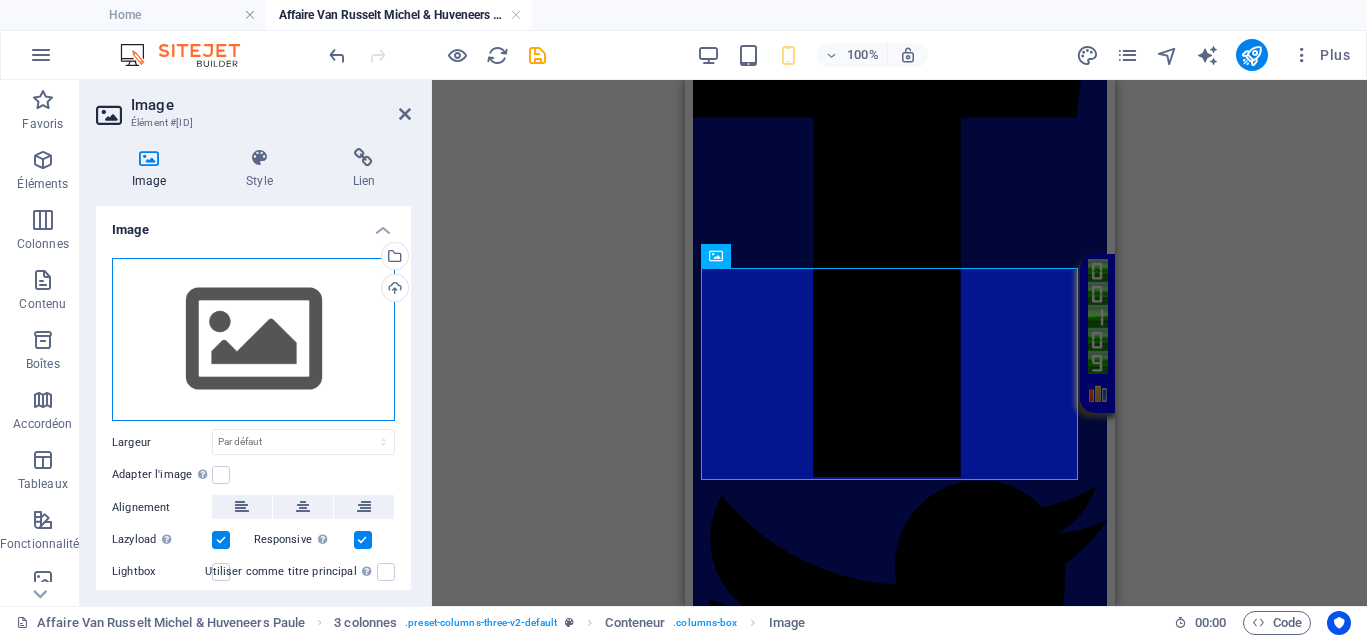 click on "Glissez les fichiers ici, cliquez pour choisir les fichiers ou  sélectionnez les fichiers depuis Fichiers ou depuis notre stock gratuit de photos et de vidéos" at bounding box center [253, 340] 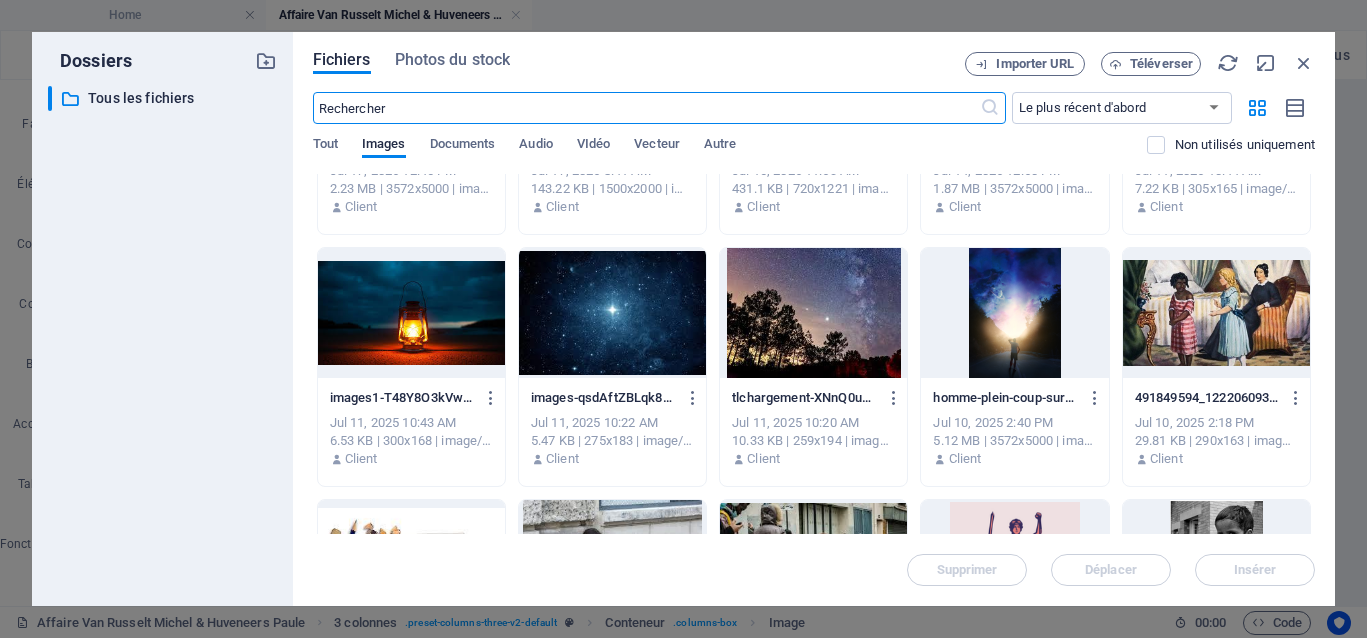 scroll, scrollTop: 1500, scrollLeft: 0, axis: vertical 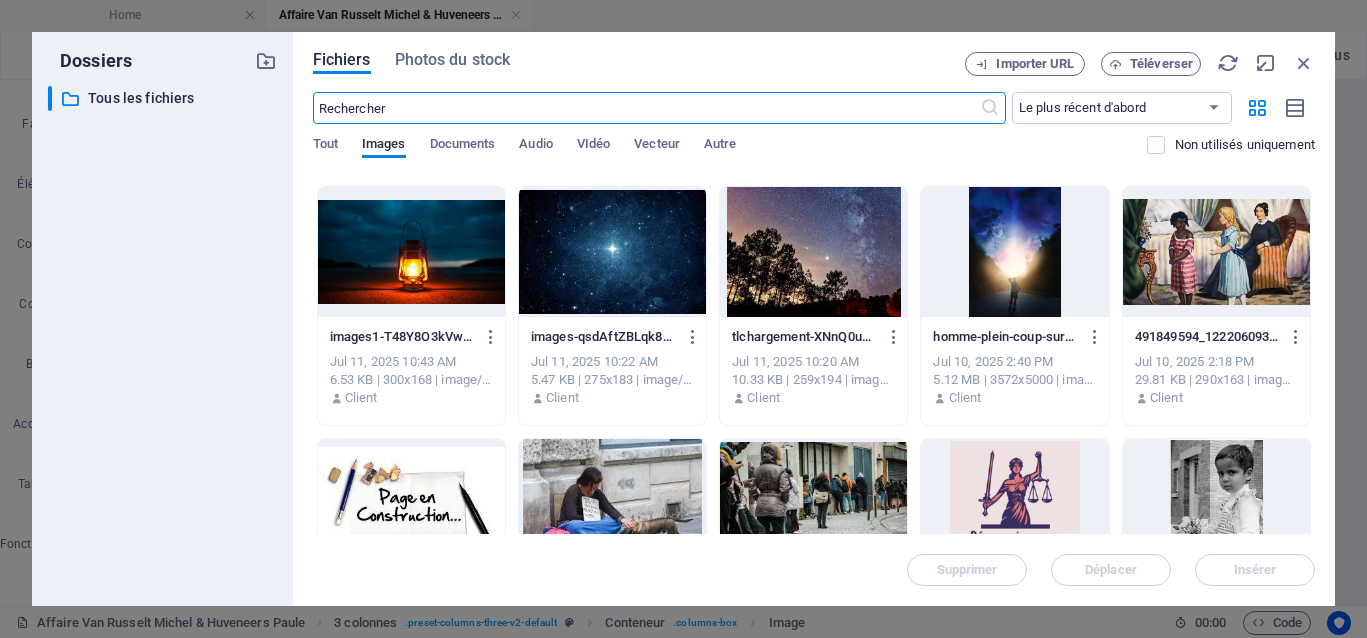 click at bounding box center (1014, 252) 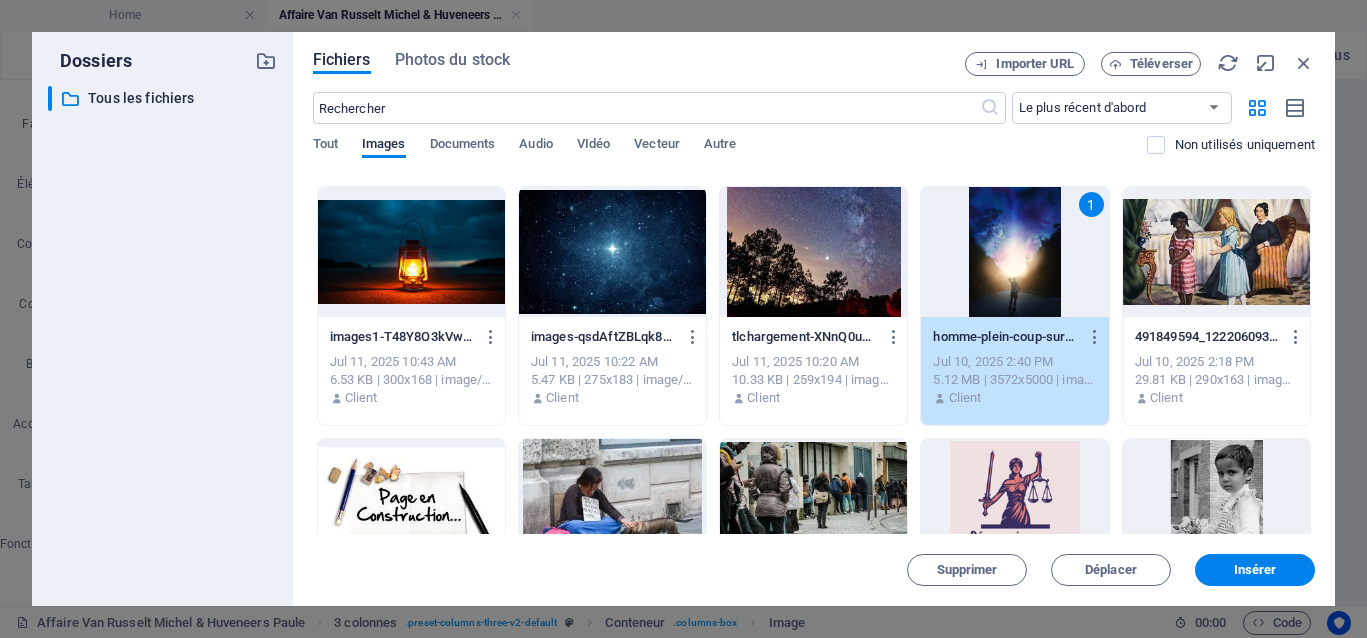 click on "1" at bounding box center (1014, 252) 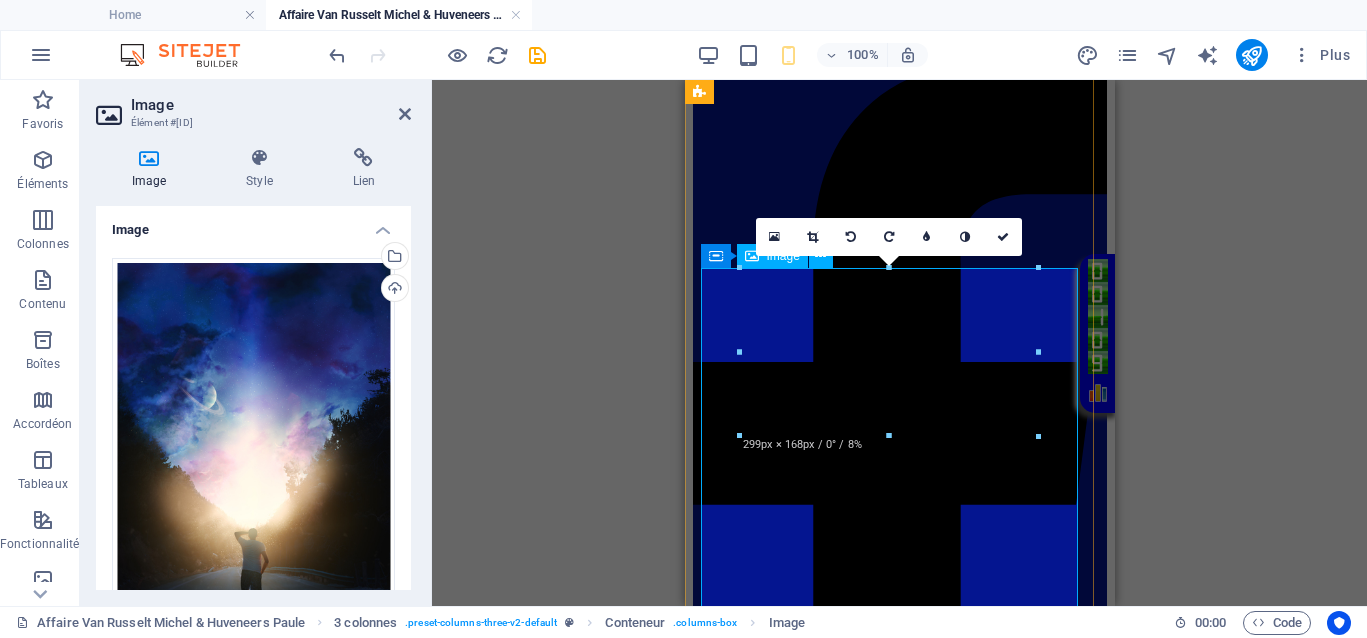 scroll, scrollTop: 3031, scrollLeft: 0, axis: vertical 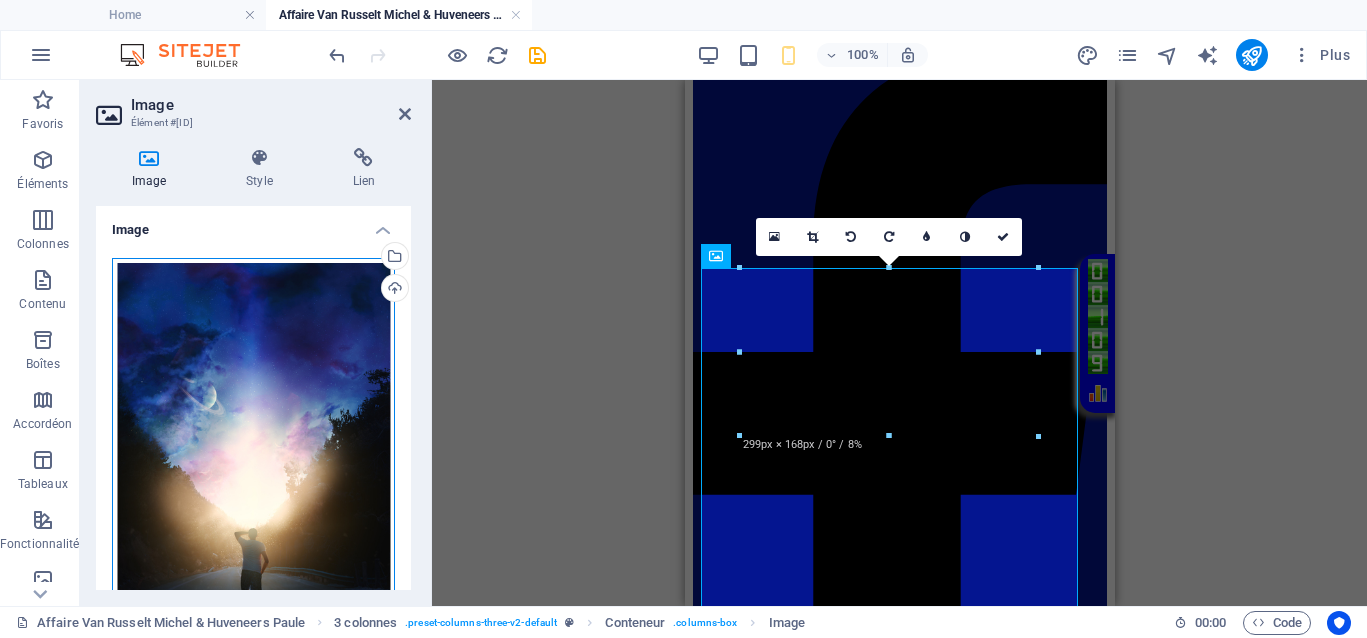 click on "Glissez les fichiers ici, cliquez pour choisir les fichiers ou  sélectionnez les fichiers depuis Fichiers ou depuis notre stock gratuit de photos et de vidéos" at bounding box center [253, 454] 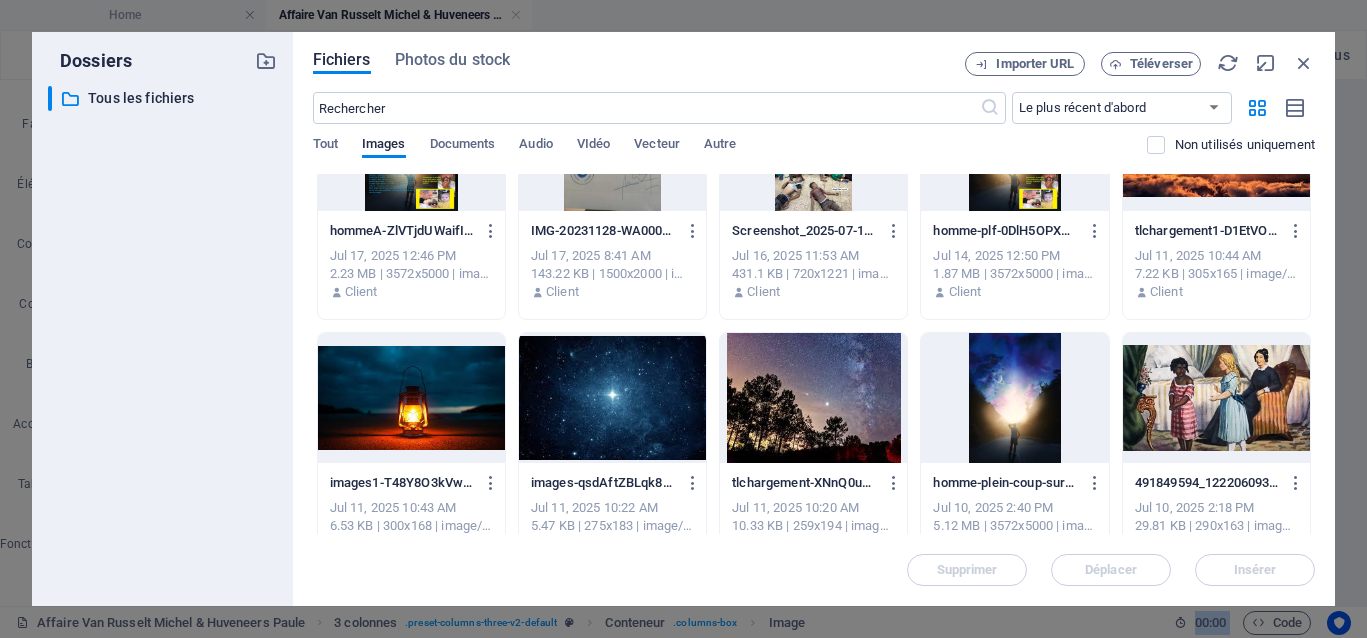 scroll, scrollTop: 1375, scrollLeft: 0, axis: vertical 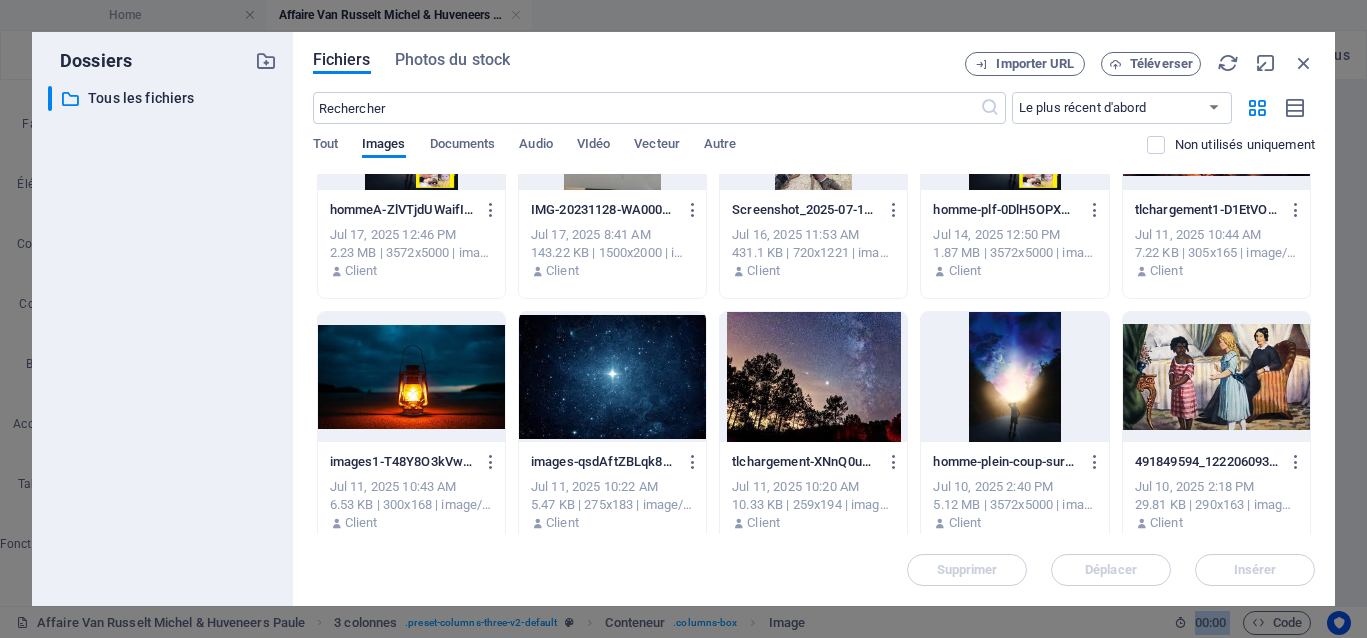 click at bounding box center (411, 377) 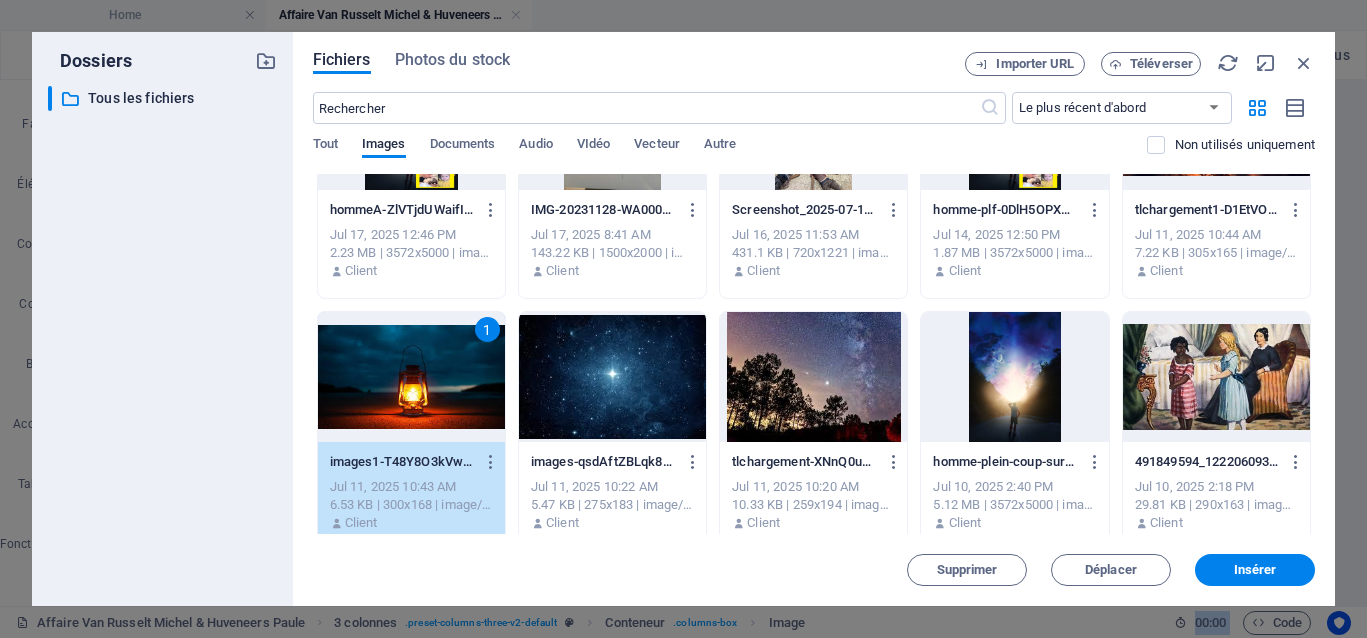 click on "1" at bounding box center (411, 377) 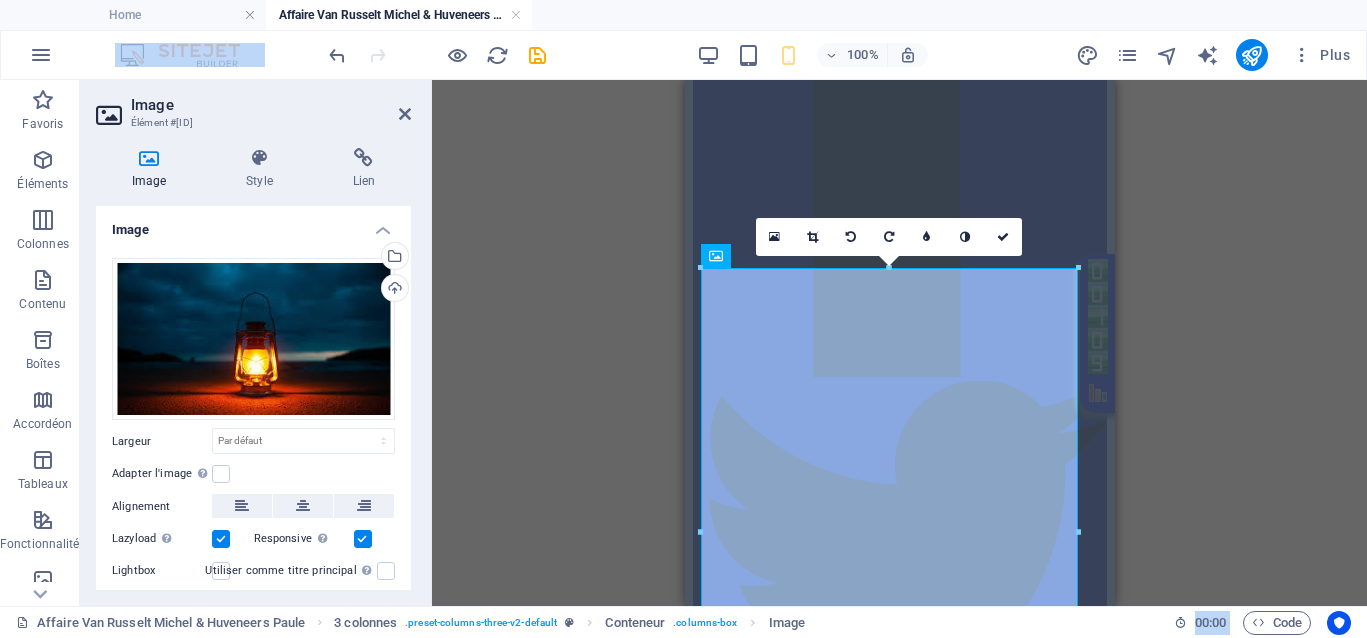 scroll, scrollTop: 2979, scrollLeft: 0, axis: vertical 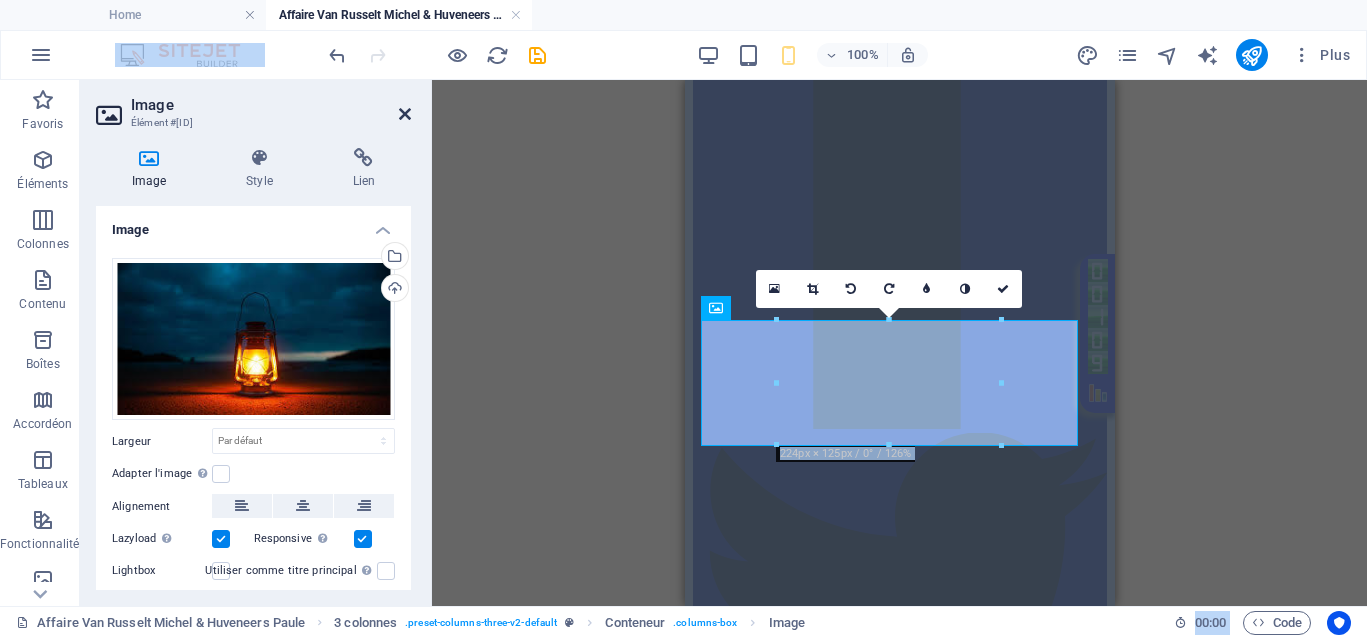 click at bounding box center (405, 114) 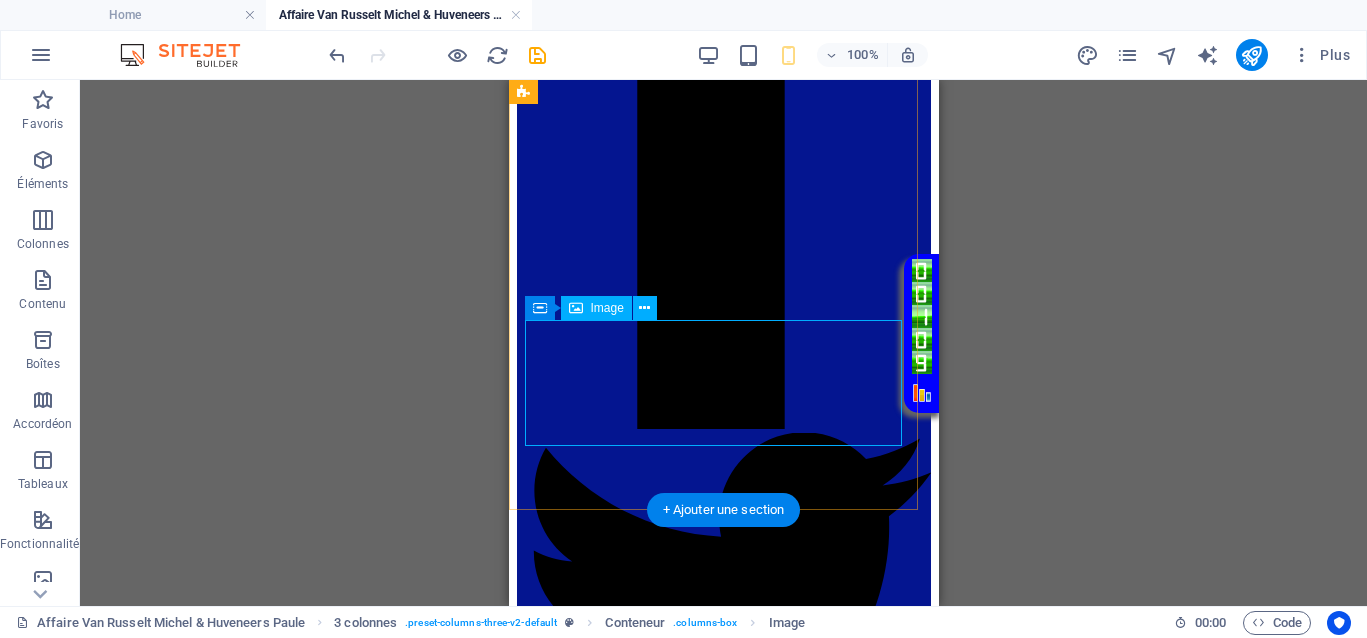 click at bounding box center [723, -489] 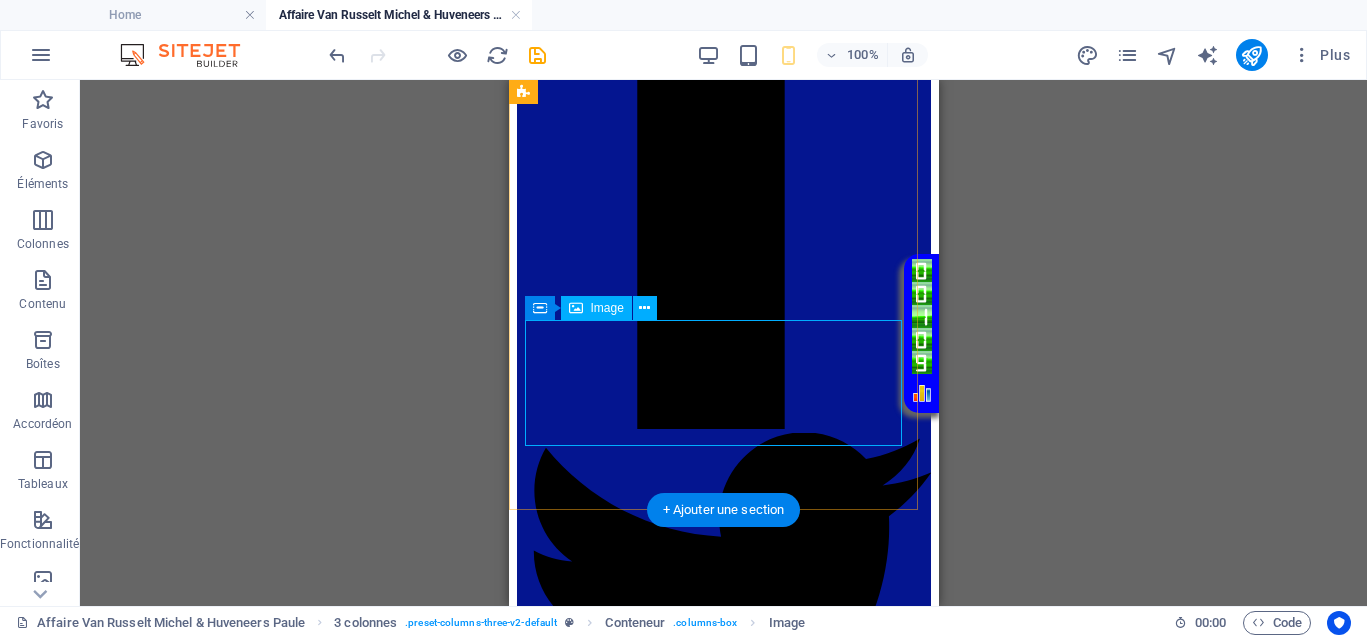 click at bounding box center [723, -489] 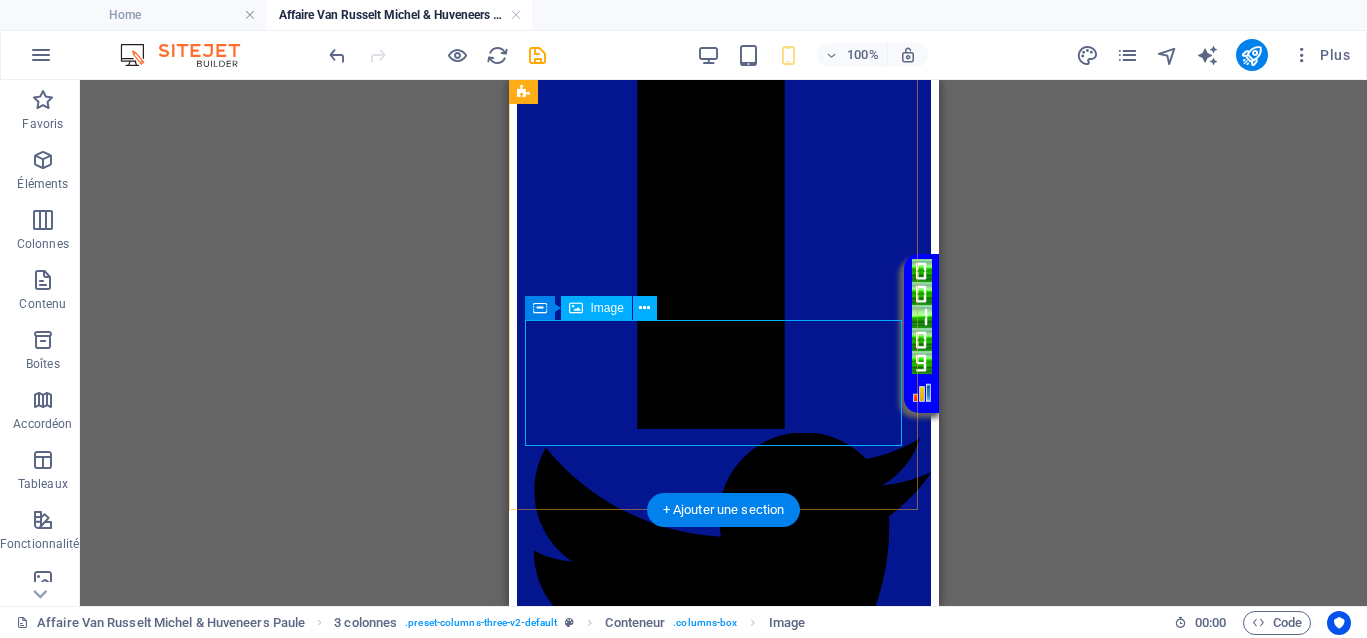 click at bounding box center (723, -489) 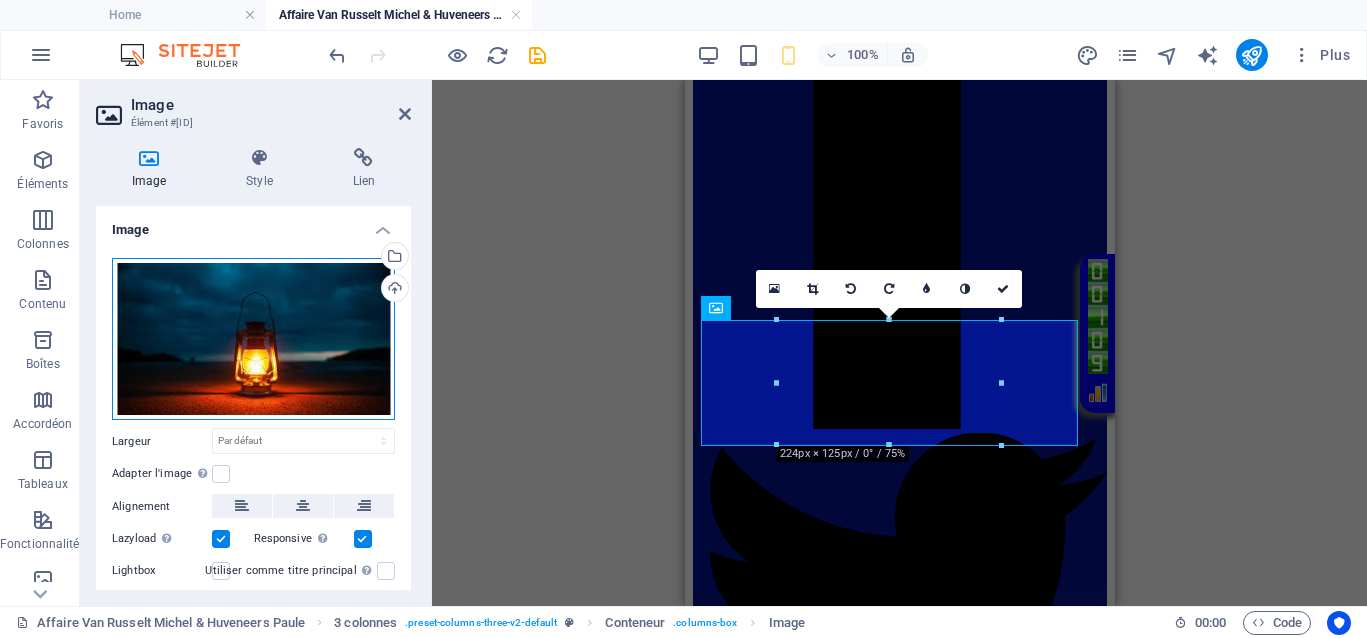 click on "Glissez les fichiers ici, cliquez pour choisir les fichiers ou  sélectionnez les fichiers depuis Fichiers ou depuis notre stock gratuit de photos et de vidéos" at bounding box center (253, 339) 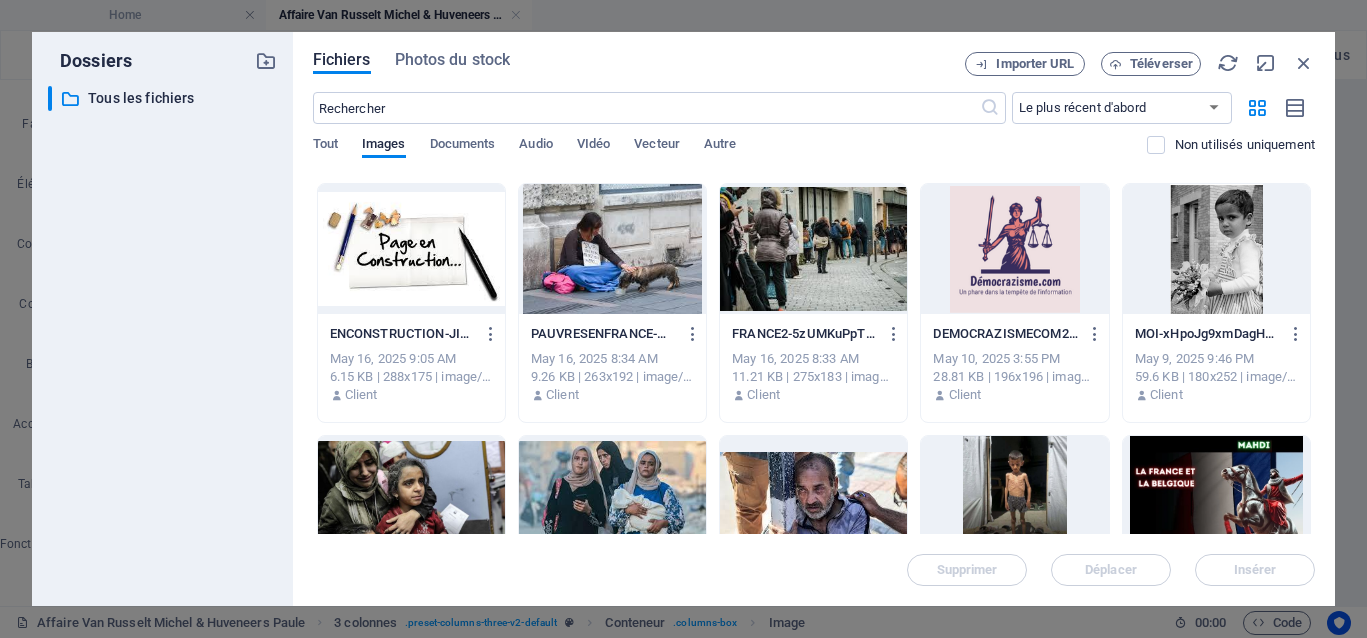 scroll, scrollTop: 1750, scrollLeft: 0, axis: vertical 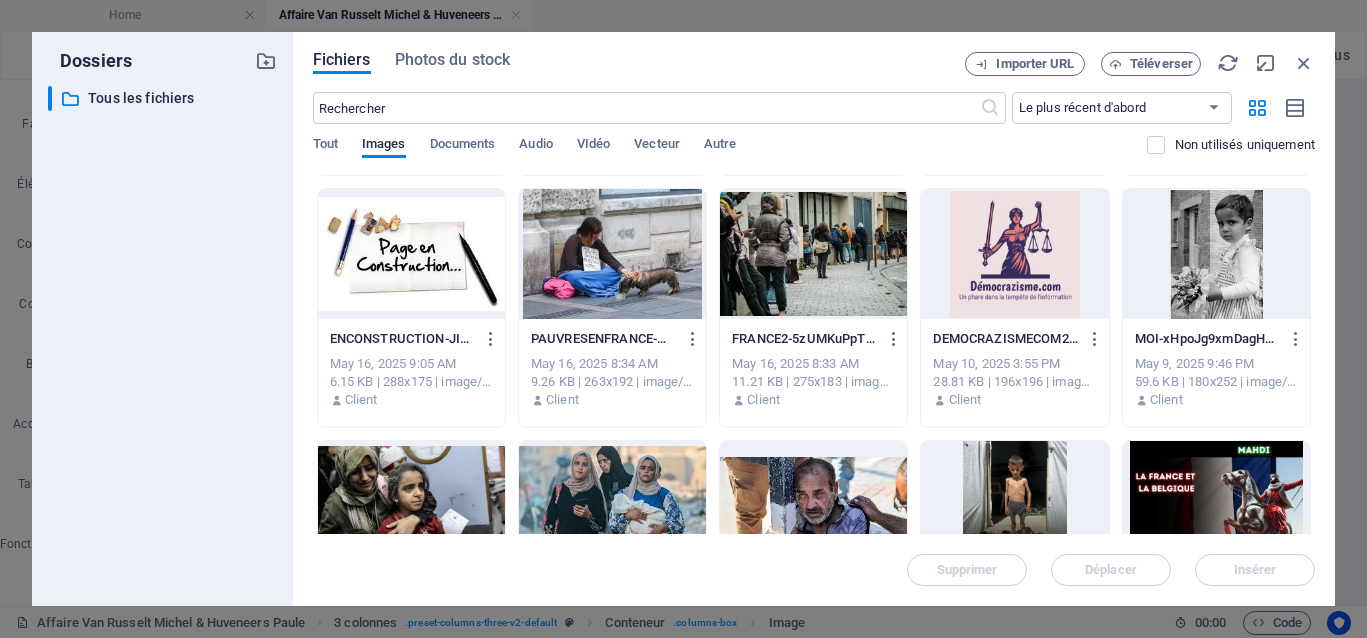 click at bounding box center [411, 254] 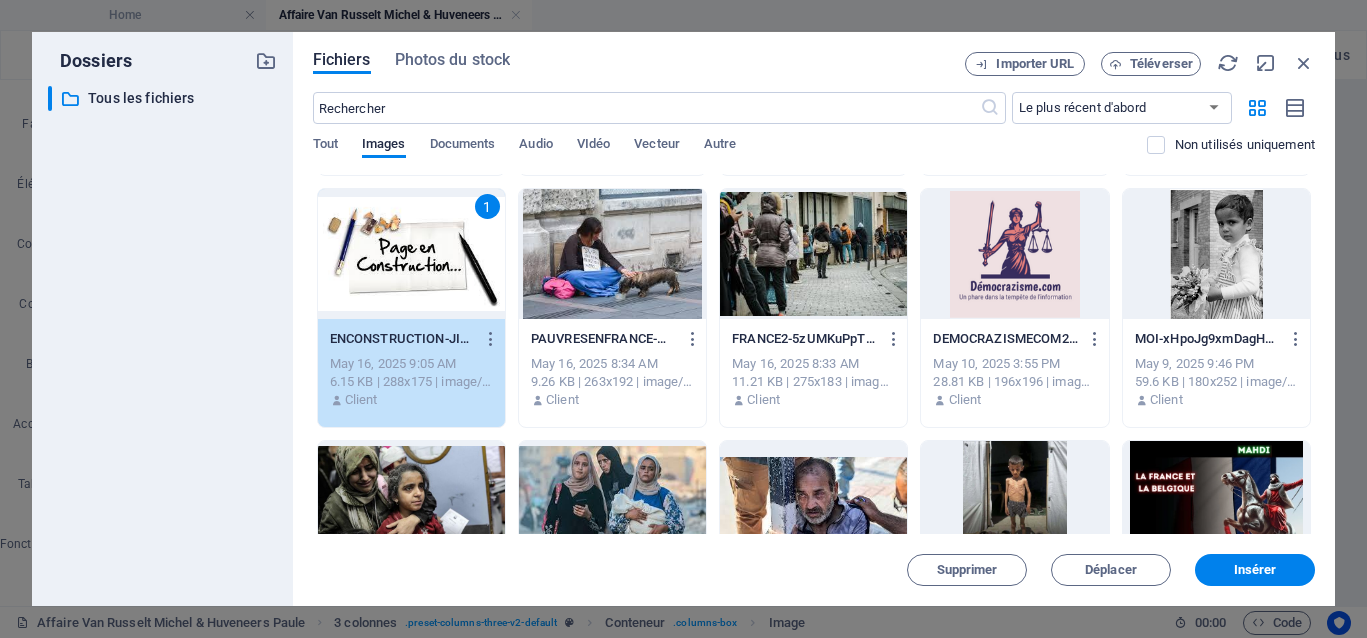 click on "1" at bounding box center (411, 254) 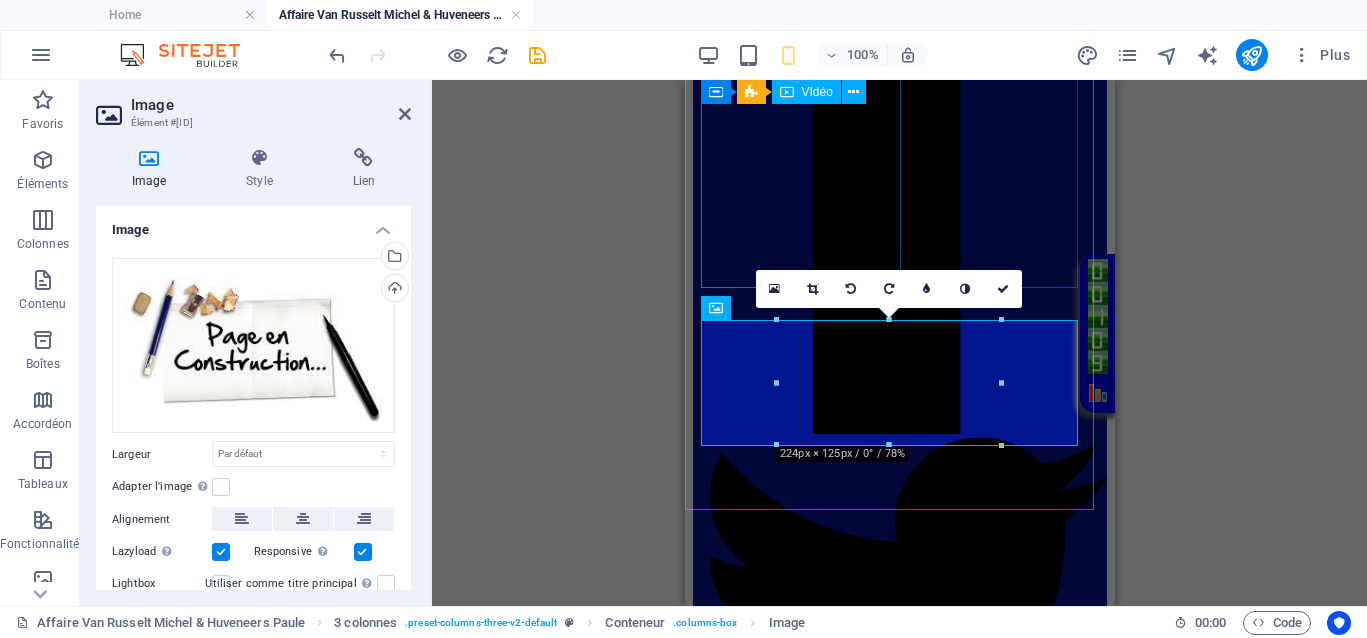 scroll, scrollTop: 2984, scrollLeft: 0, axis: vertical 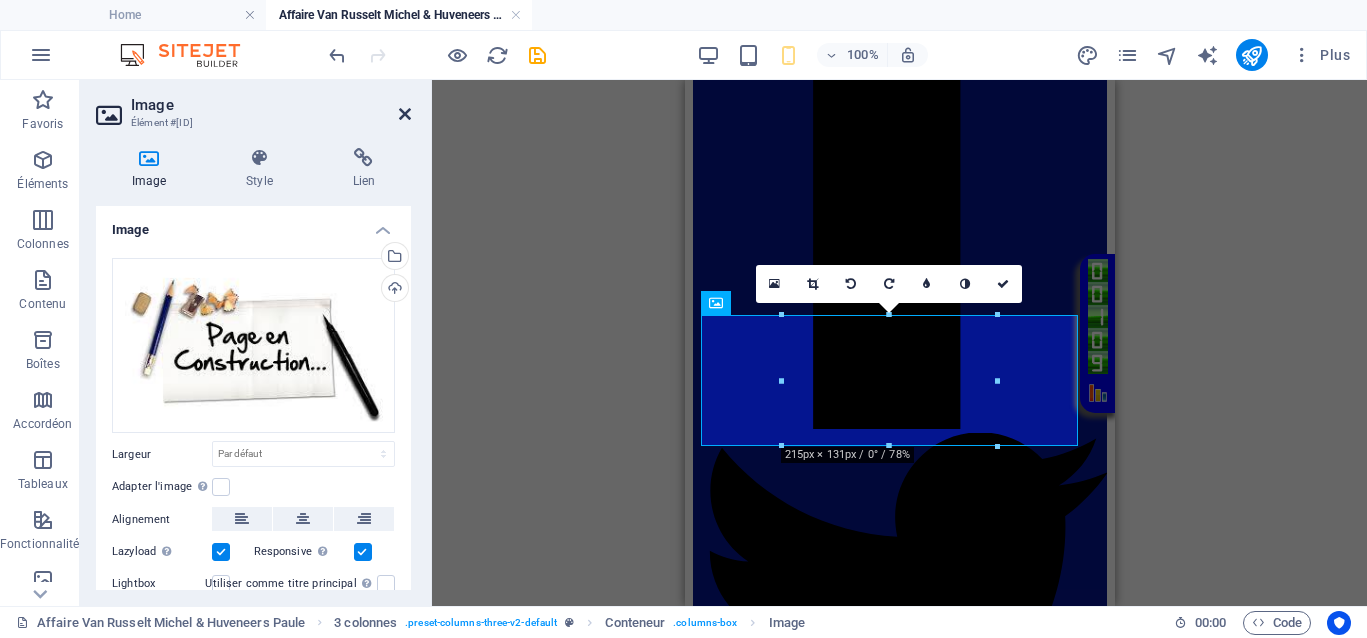 click at bounding box center (405, 114) 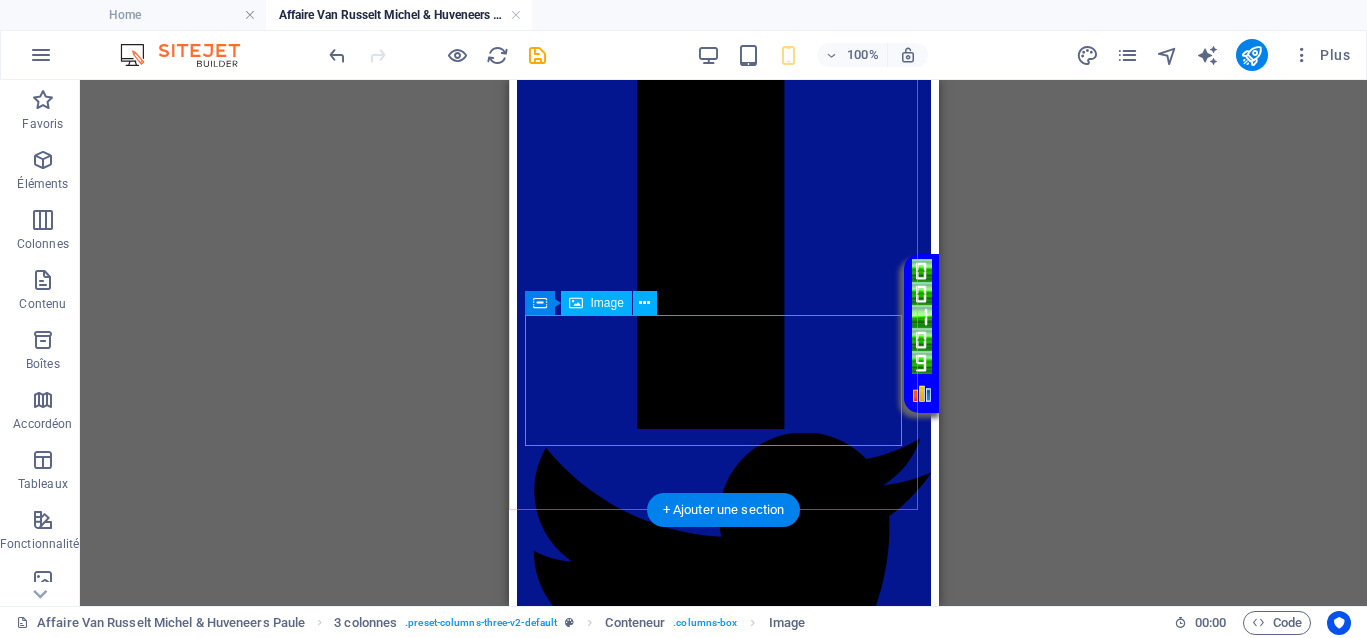 click at bounding box center (723, -491) 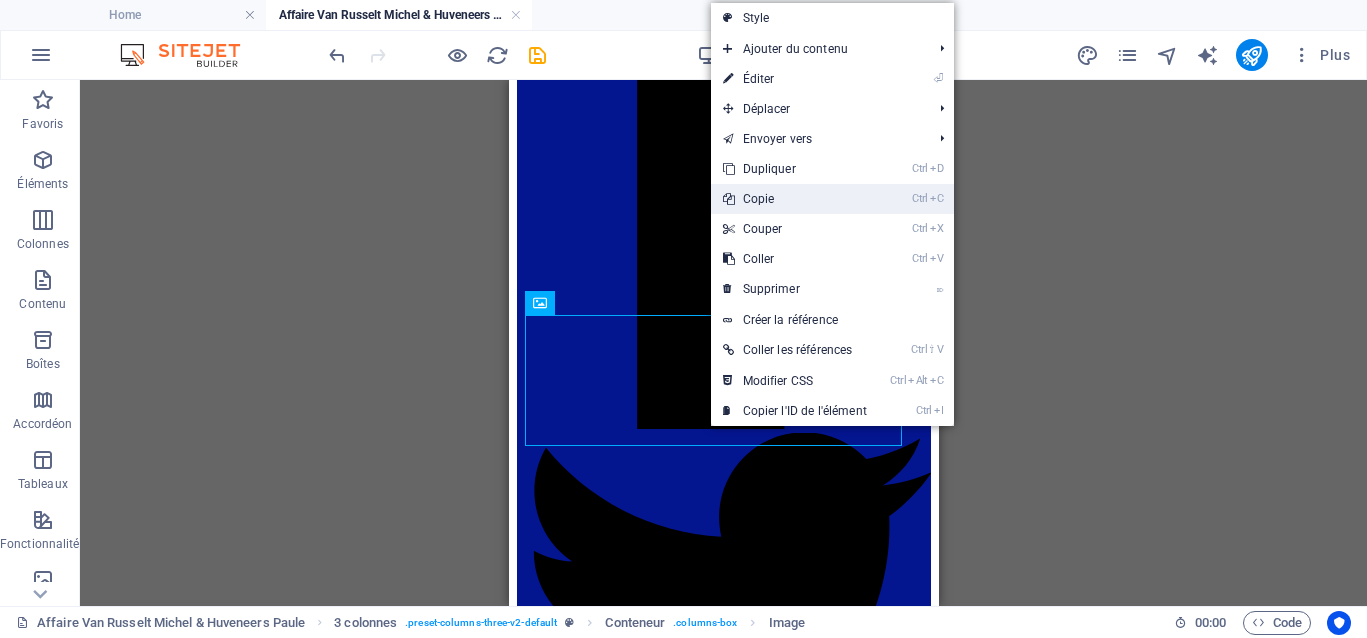 click on "Ctrl C  Copie" at bounding box center [795, 199] 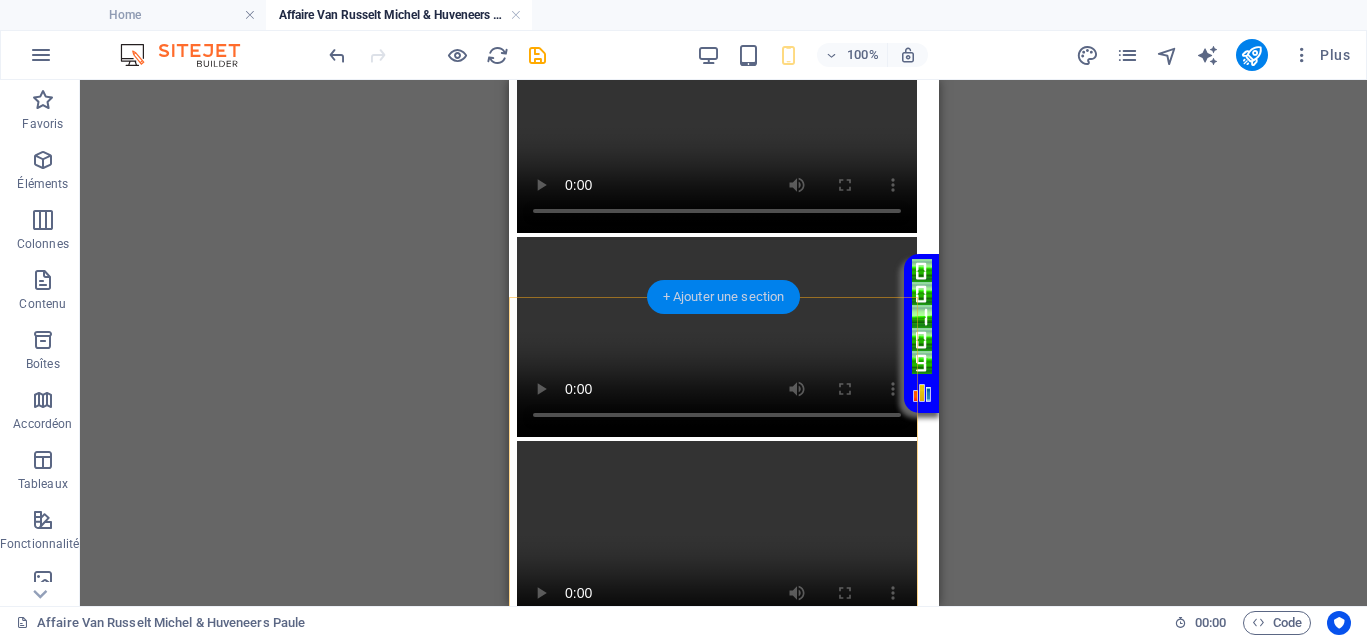 scroll, scrollTop: 1234, scrollLeft: 0, axis: vertical 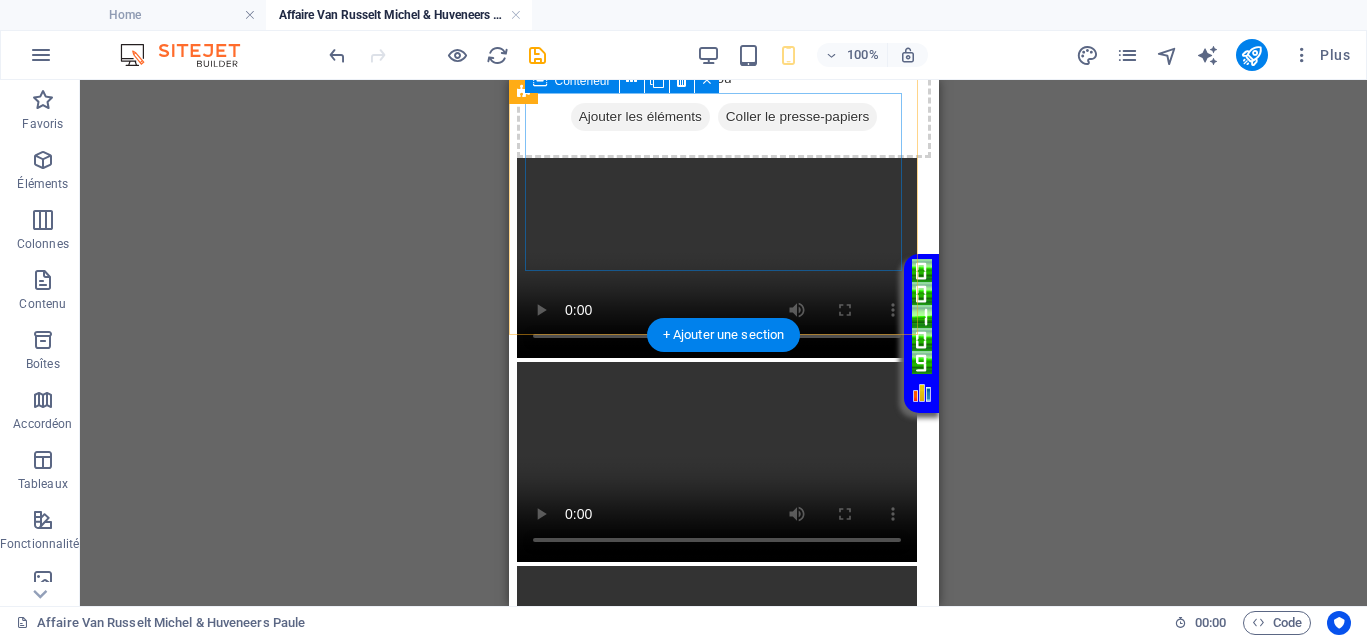 click on "Coller le presse-papiers" at bounding box center [797, 117] 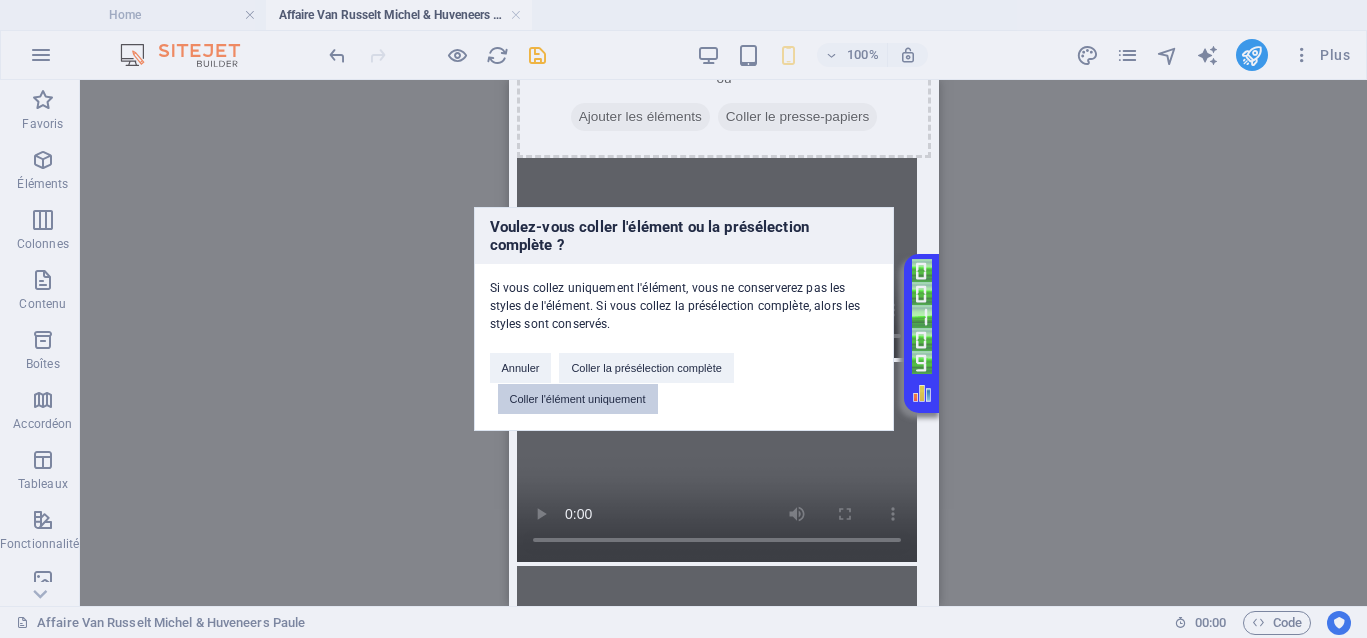 click on "Coller l'élément uniquement" at bounding box center [578, 399] 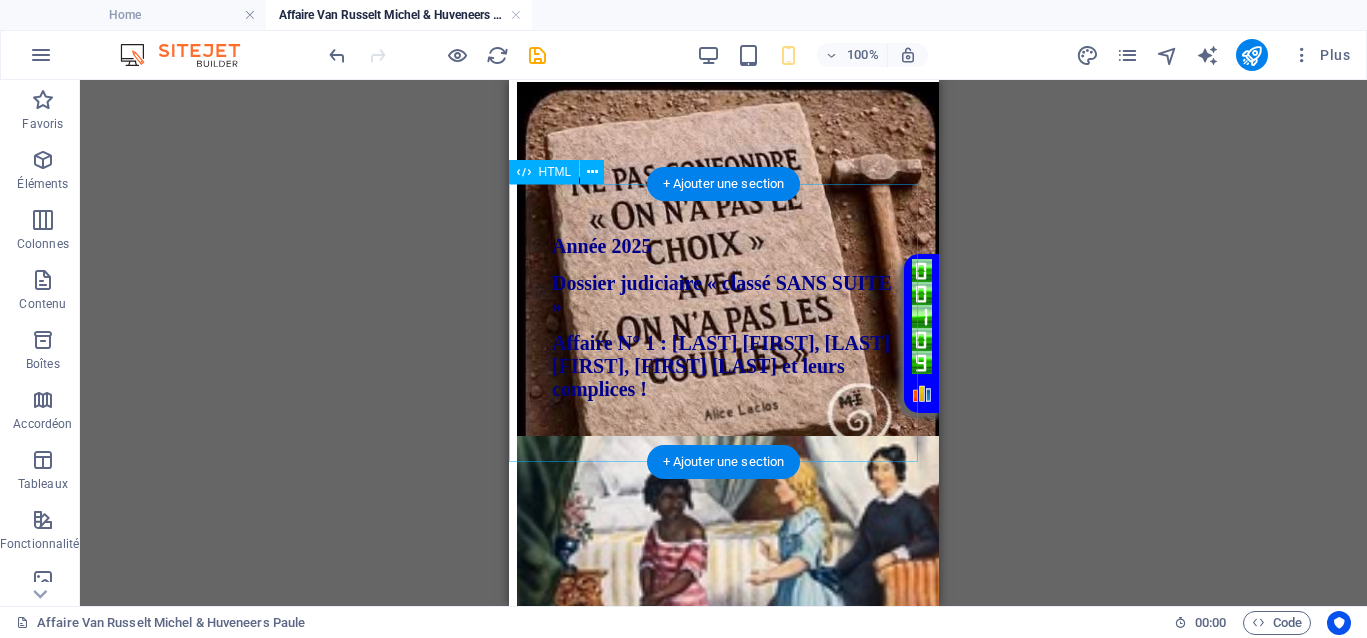 scroll, scrollTop: 234, scrollLeft: 0, axis: vertical 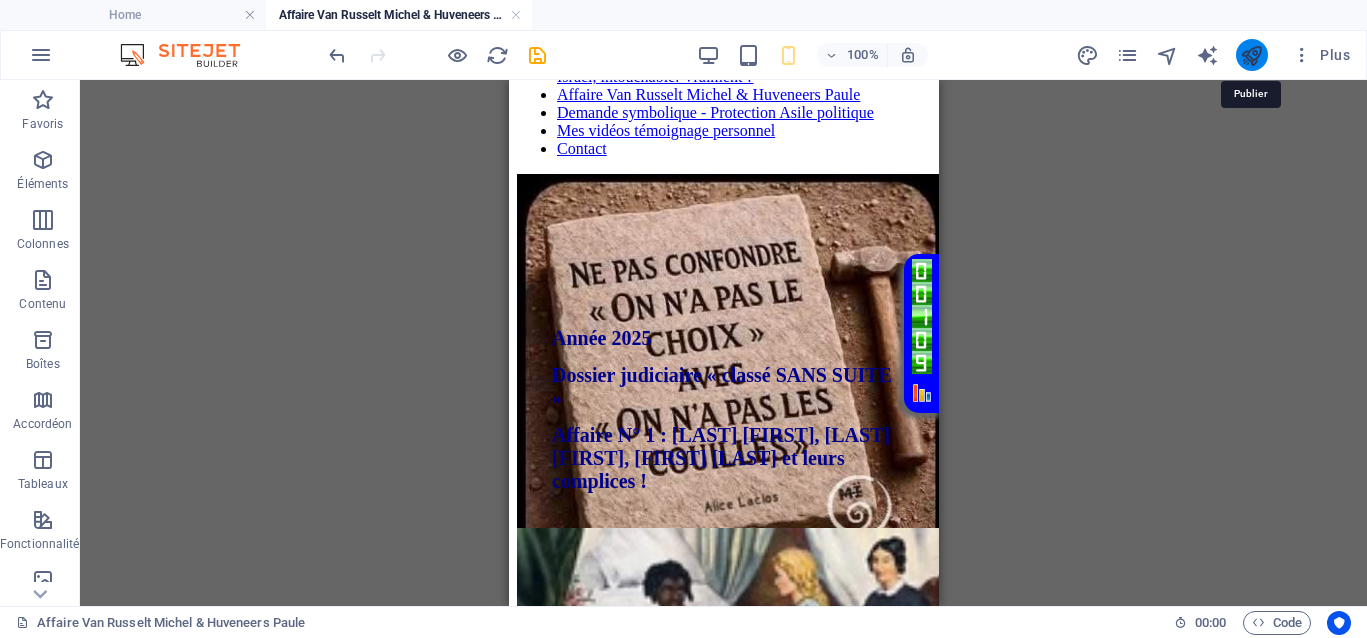 click at bounding box center (1251, 55) 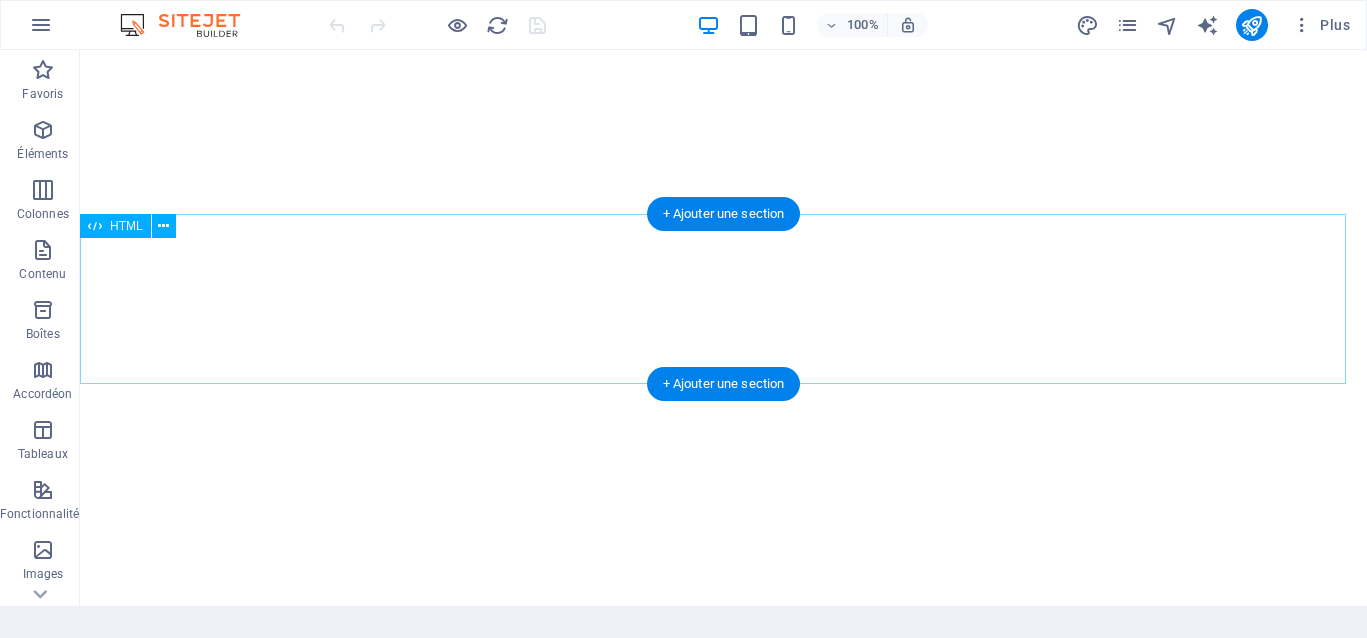 scroll, scrollTop: 0, scrollLeft: 0, axis: both 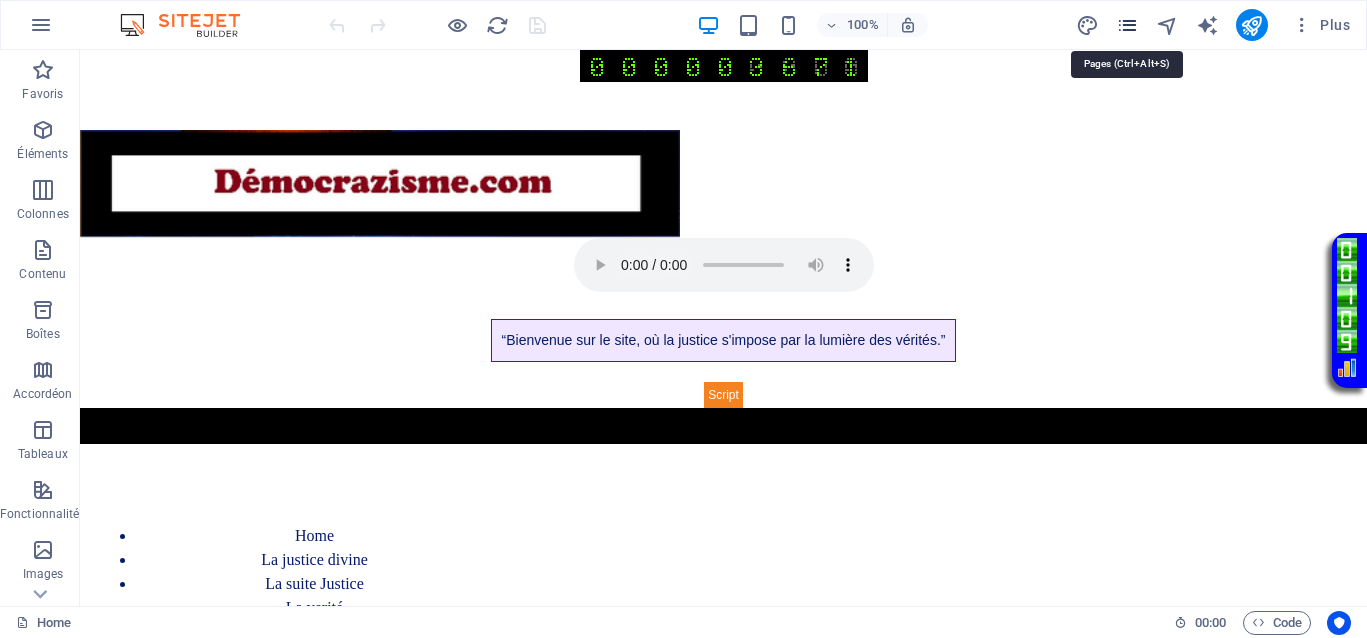 click at bounding box center [1127, 25] 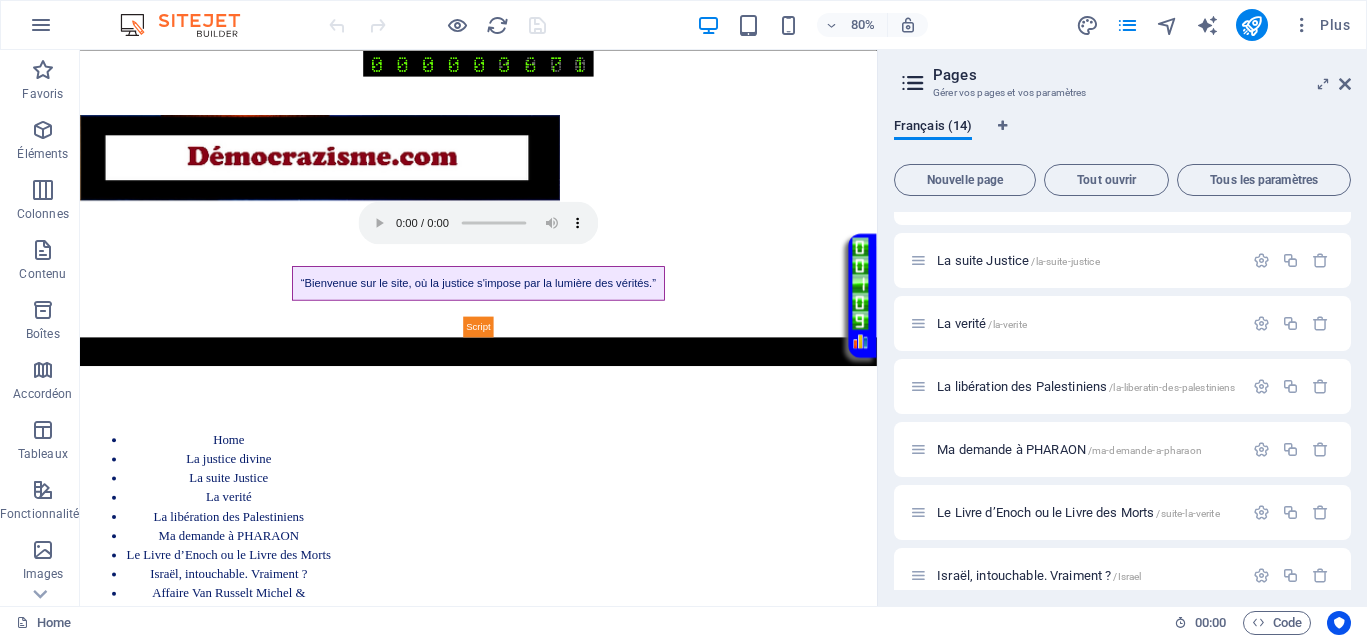 scroll, scrollTop: 250, scrollLeft: 0, axis: vertical 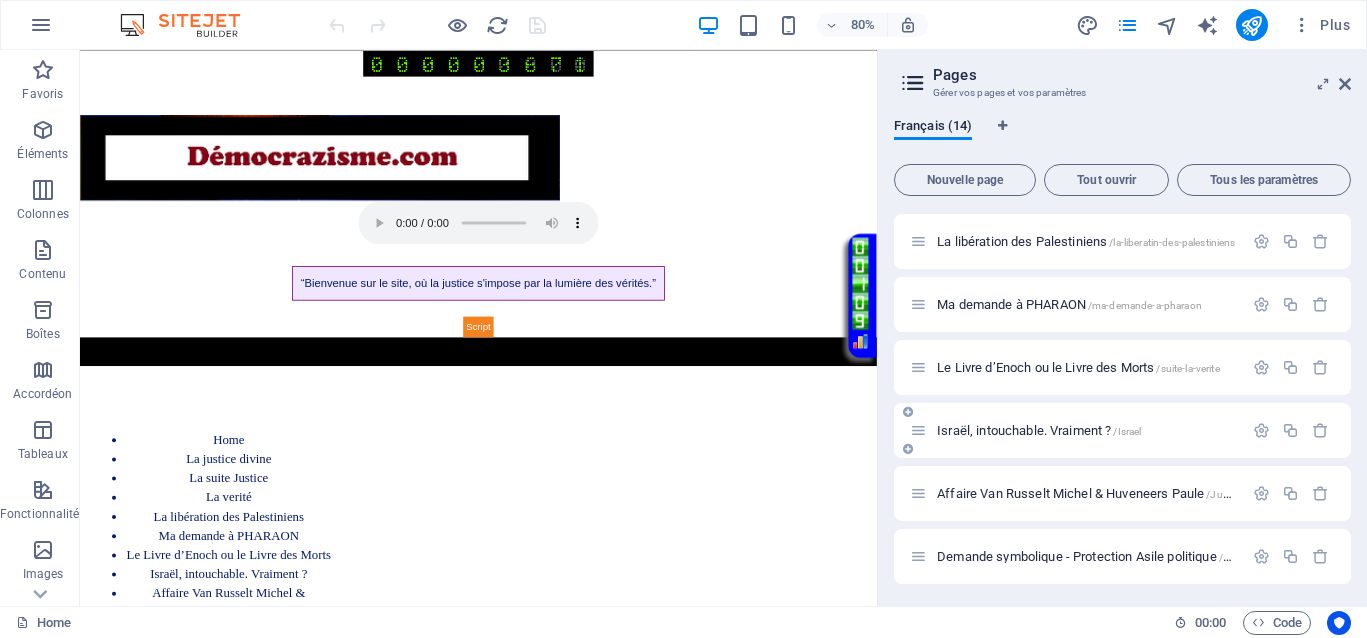 click on "Israël, intouchable. Vraiment ? /Israel" at bounding box center (1039, 430) 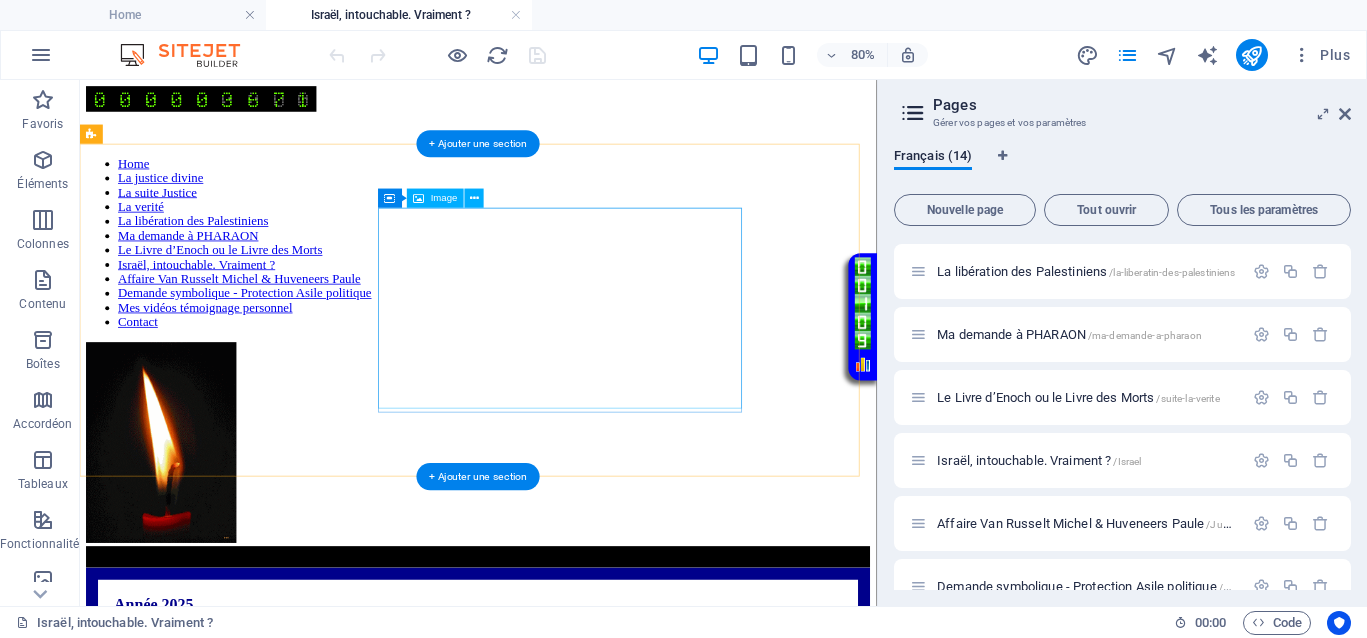 scroll, scrollTop: 0, scrollLeft: 0, axis: both 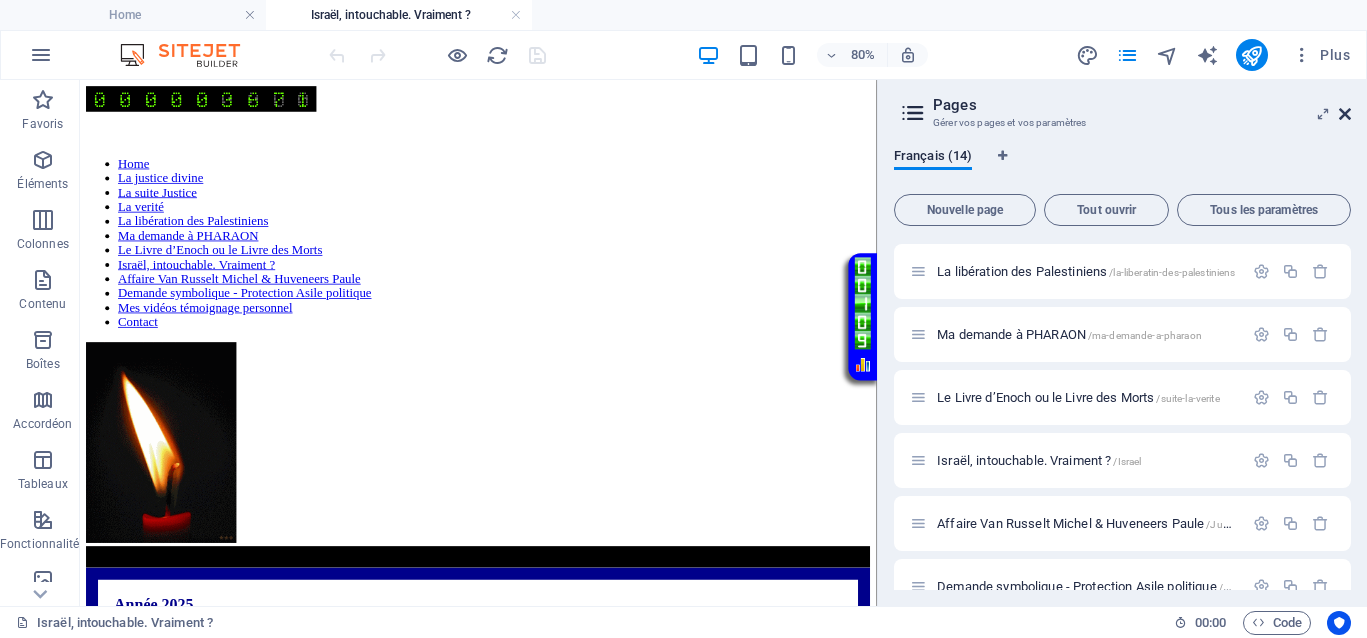 click at bounding box center [1345, 114] 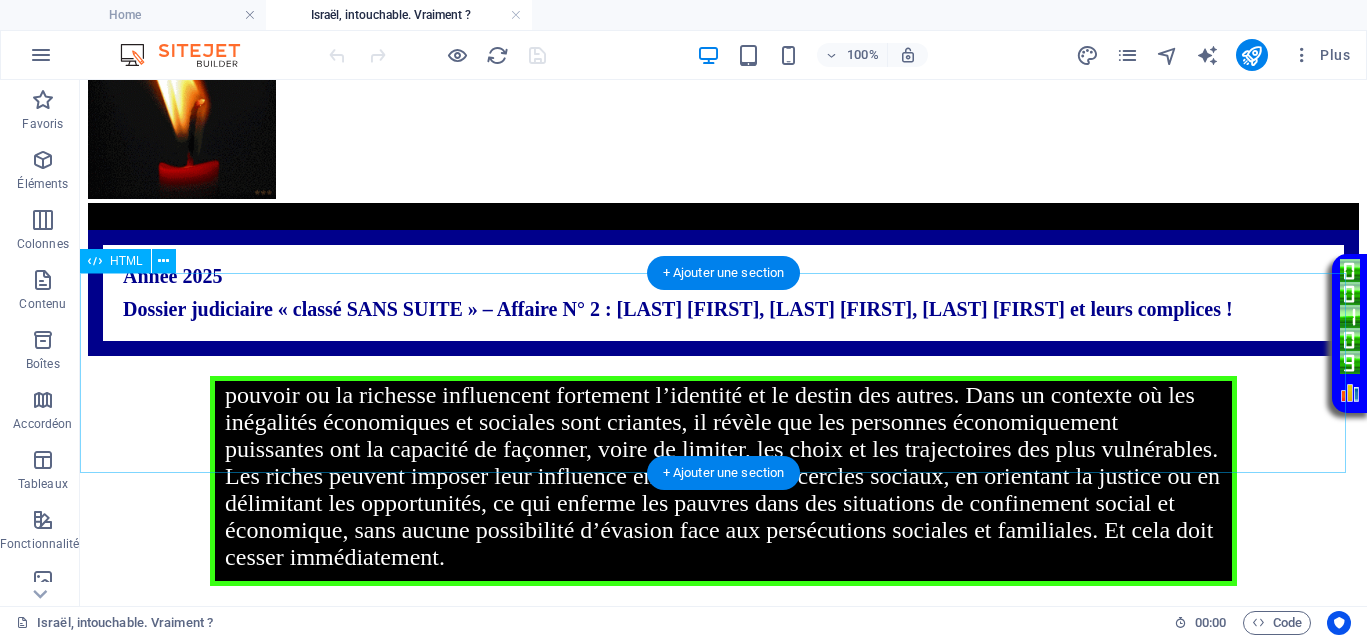 scroll, scrollTop: 500, scrollLeft: 0, axis: vertical 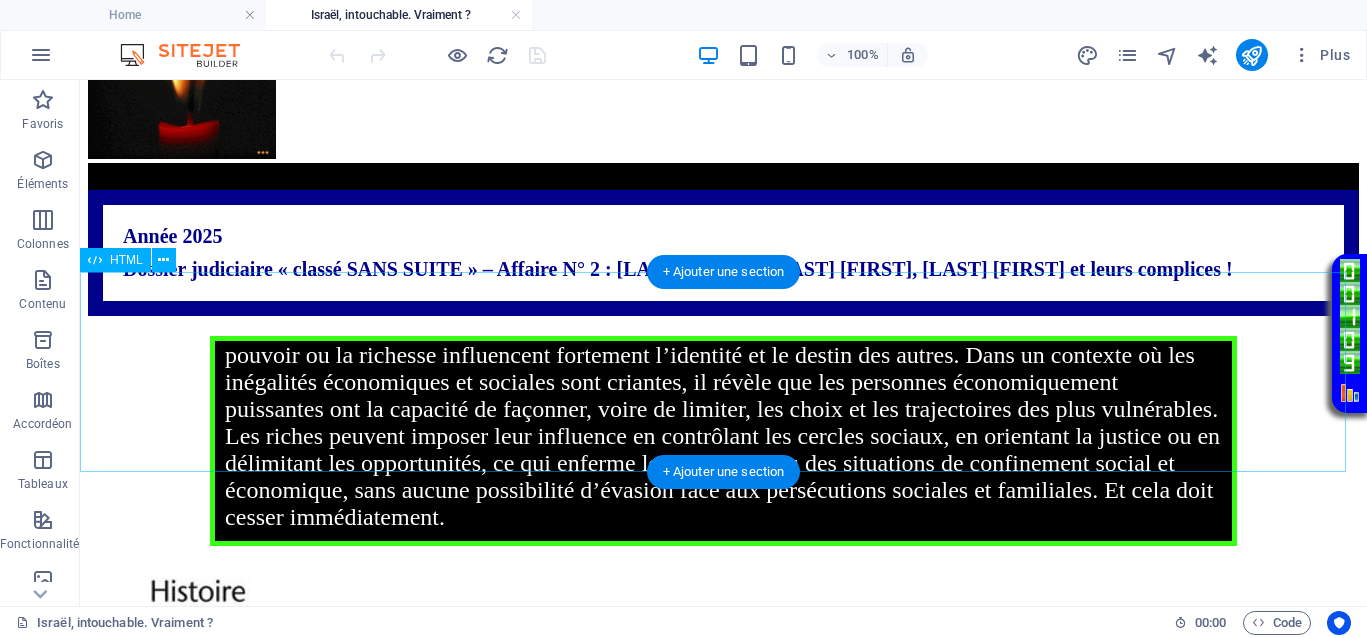 click on "Votre Témoignage
Le proverbe « Dis-moi qui tu fréquentes et je te dirai qui tu es » souligne que ceux qui détiennent le pouvoir ou la richesse influencent fortement l’identité et le destin des autres. Dans un contexte où les inégalités économiques et sociales sont criantes, il révèle que les personnes économiquement puissantes ont la capacité de façonner, voire de limiter, les choix et les trajectoires des plus vulnérables. Les riches peuvent imposer leur influence en contrôlant les cercles sociaux, en orientant la justice ou en délimitant les opportunités, ce qui enferme les pauvres dans des situations de confinement social et économique, sans aucune possibilité d’évasion face aux persécutions sociales et familiales. Et cela doit cesser immédiatement." at bounding box center (723, 441) 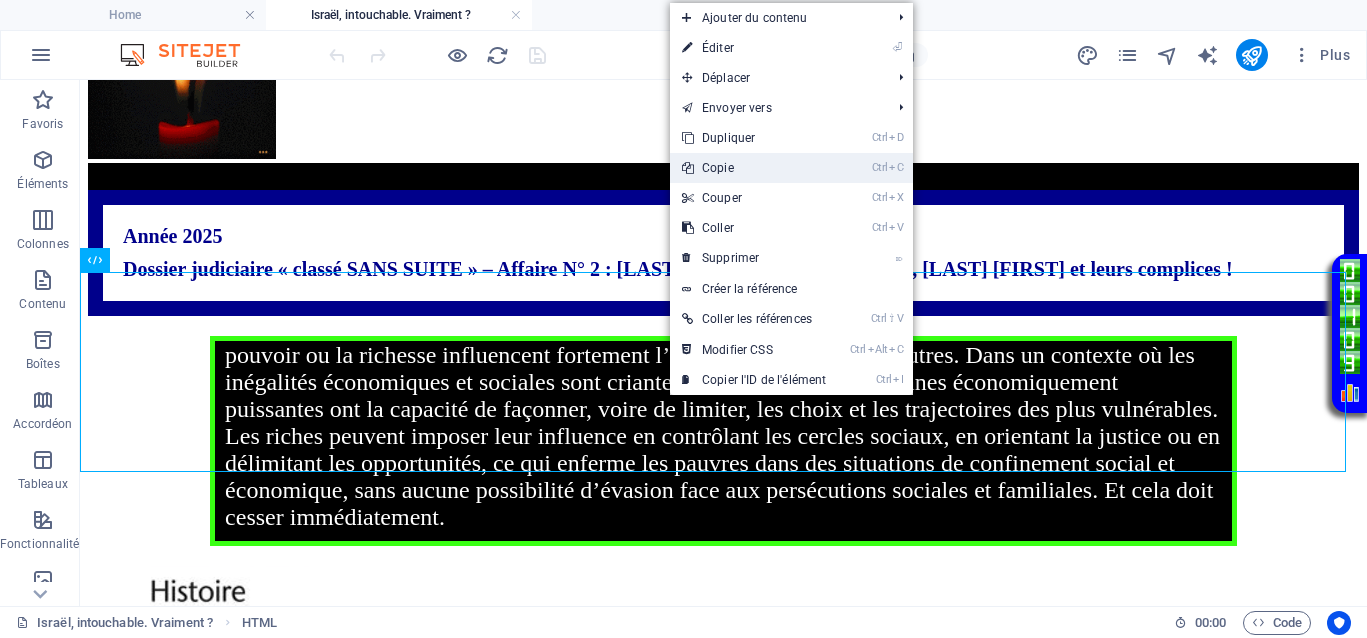 drag, startPoint x: 724, startPoint y: 170, endPoint x: 606, endPoint y: 101, distance: 136.69308 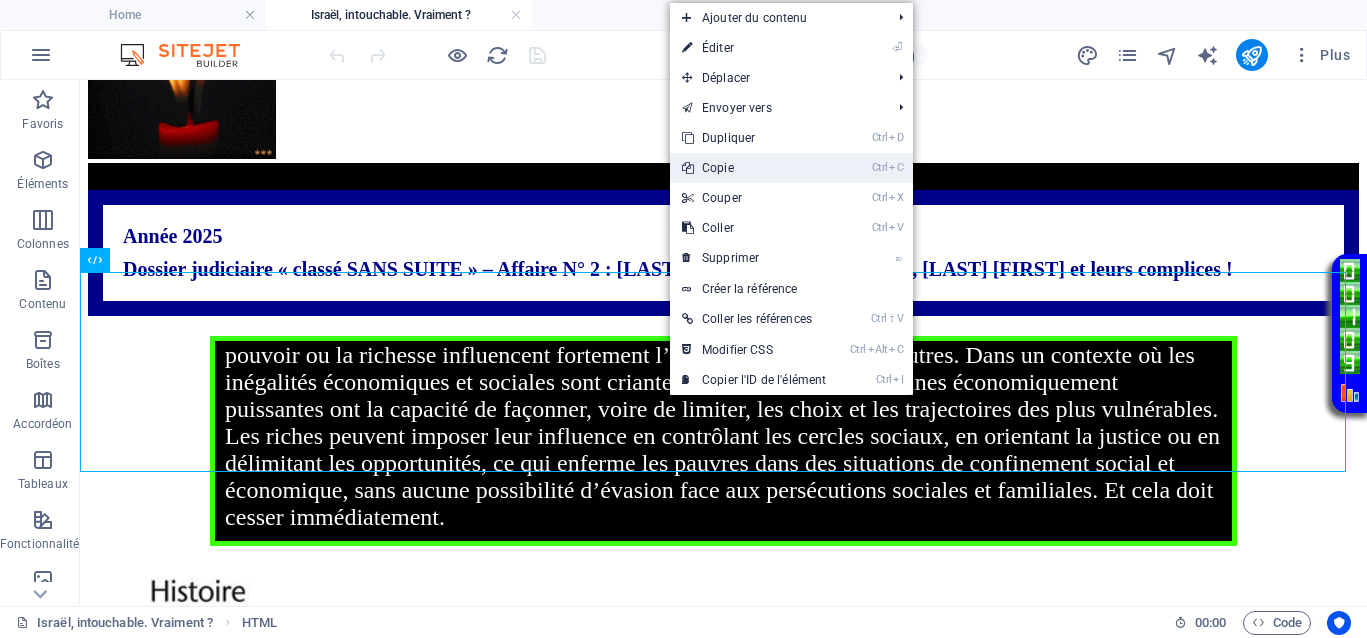 click on "Ctrl C  Copie" at bounding box center (754, 168) 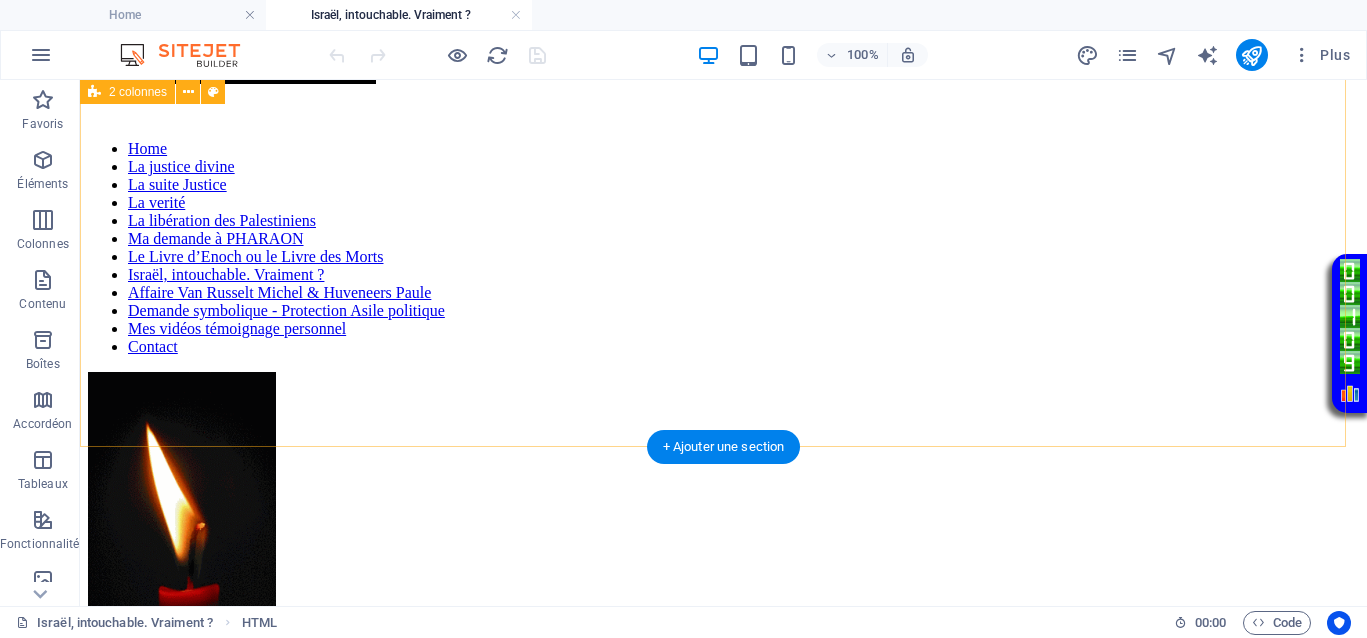 scroll, scrollTop: 0, scrollLeft: 0, axis: both 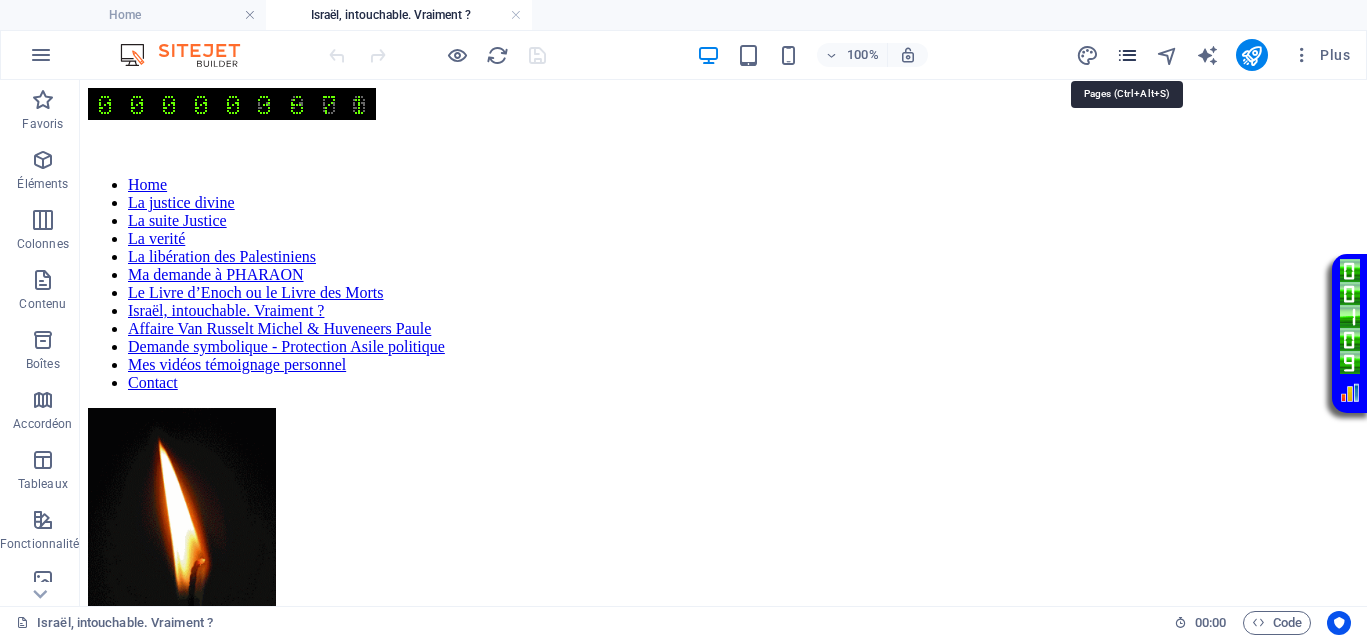 click at bounding box center (1127, 55) 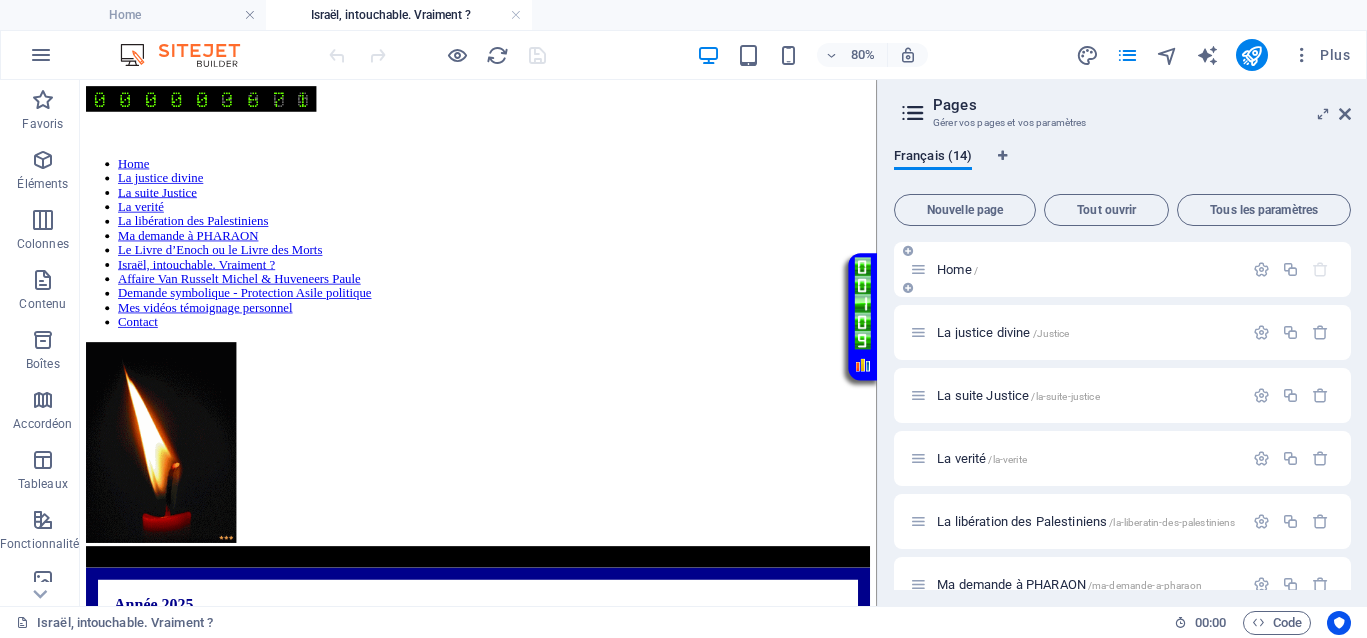 click on "Home /" at bounding box center (957, 269) 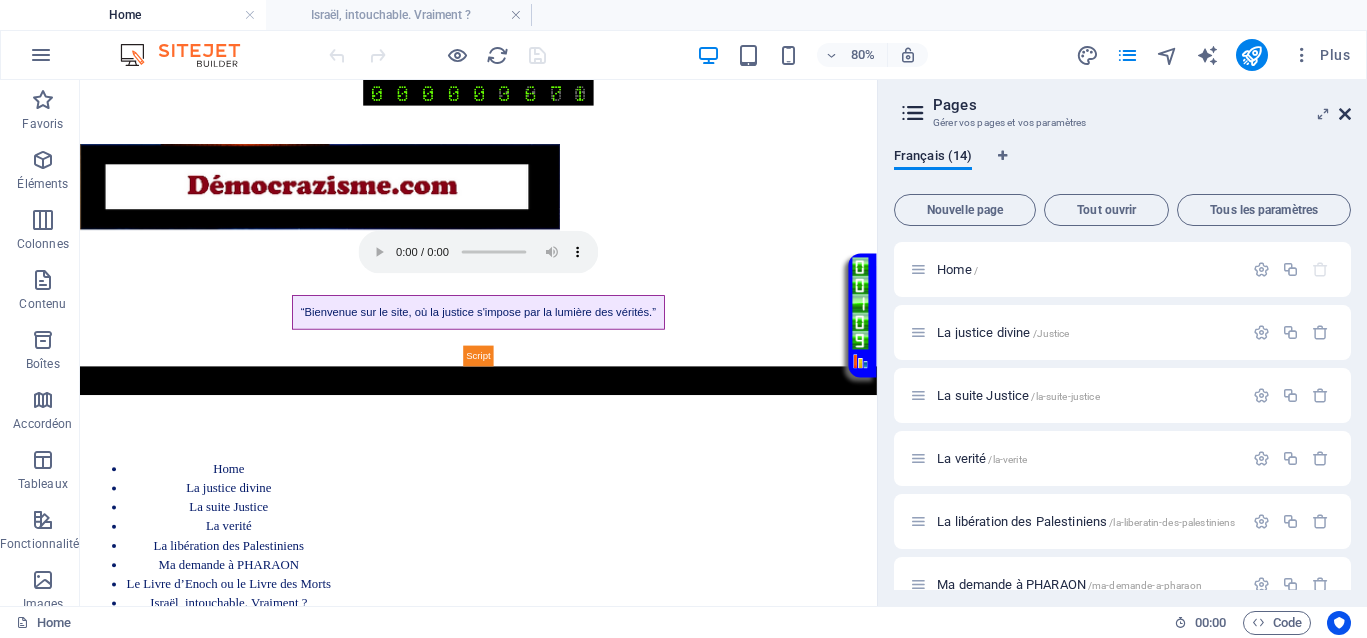 drag, startPoint x: 1344, startPoint y: 111, endPoint x: 1125, endPoint y: 69, distance: 222.99103 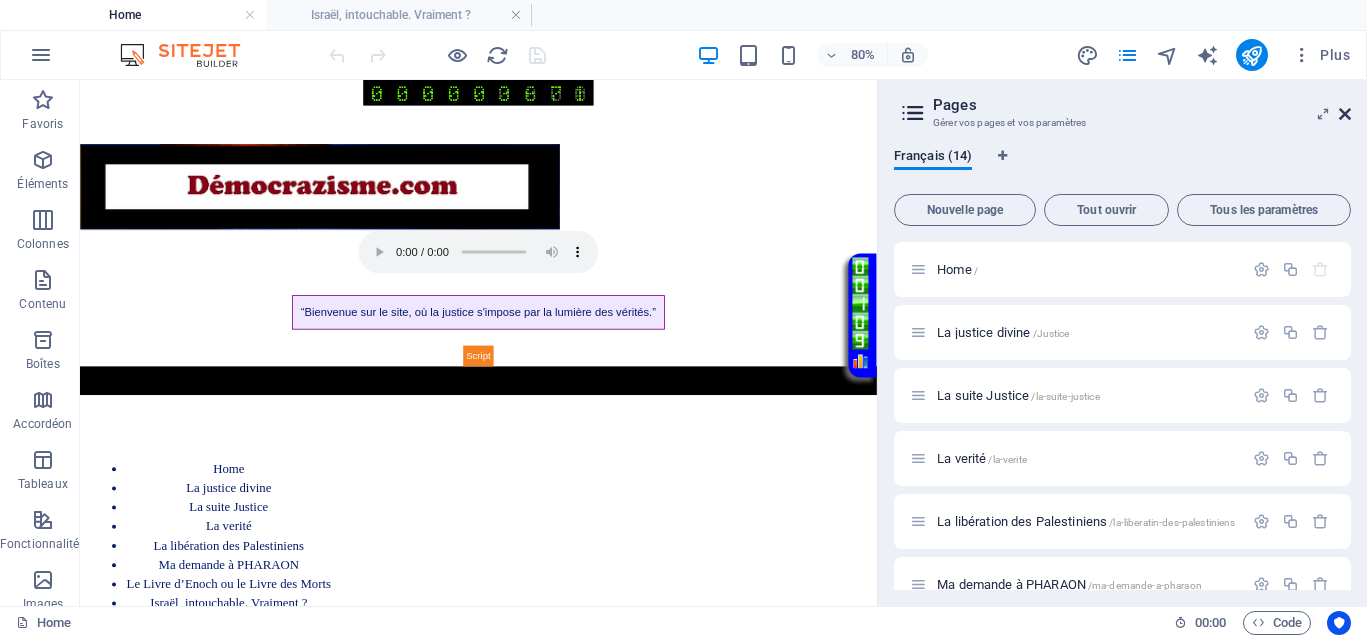 click at bounding box center [1345, 114] 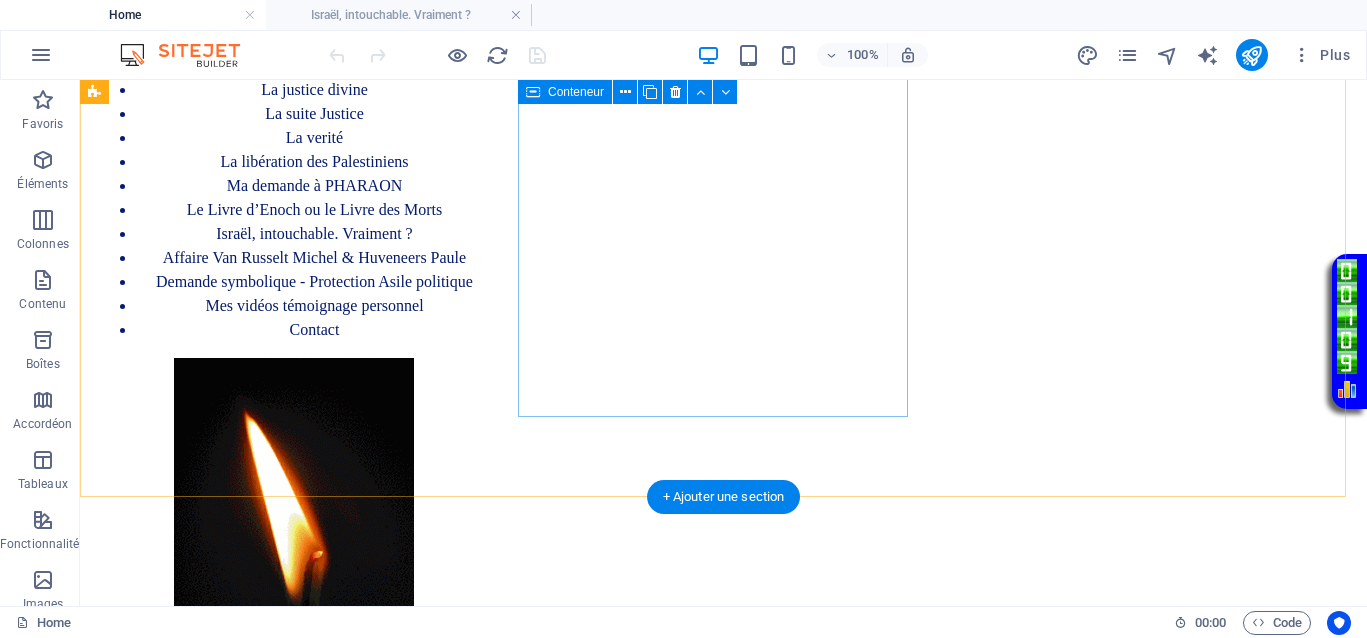 scroll, scrollTop: 875, scrollLeft: 0, axis: vertical 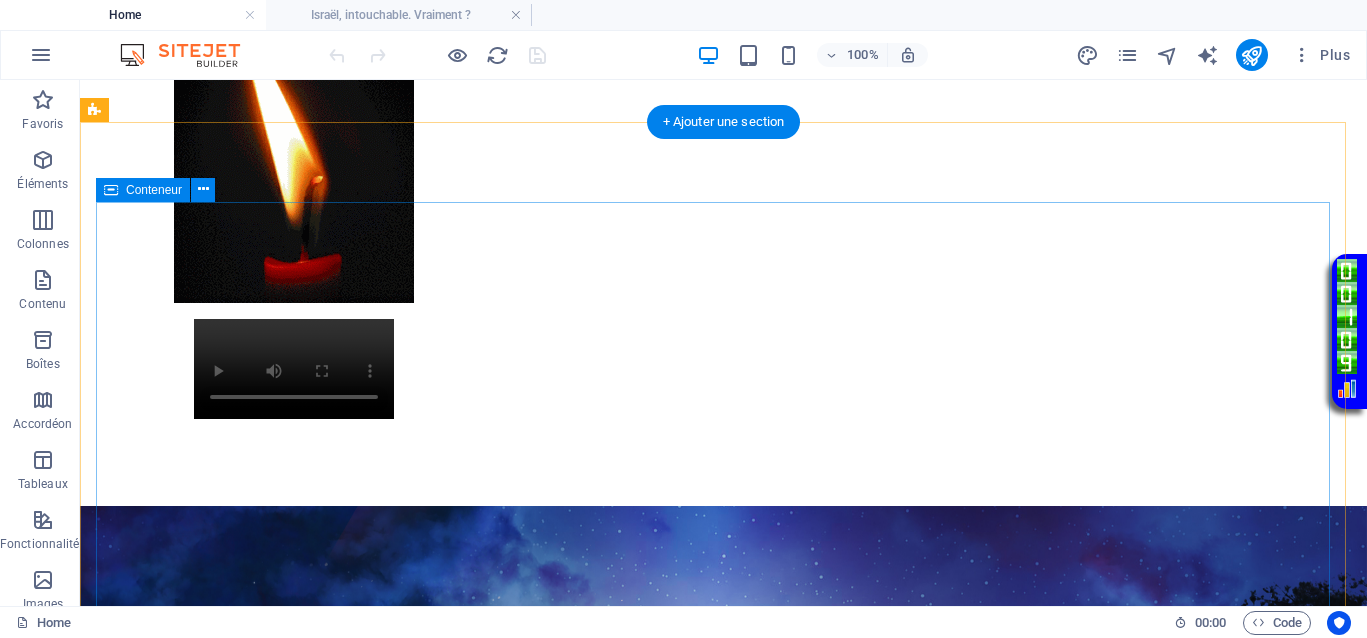 click on "Coller le presse-papiers" at bounding box center (797, 1637) 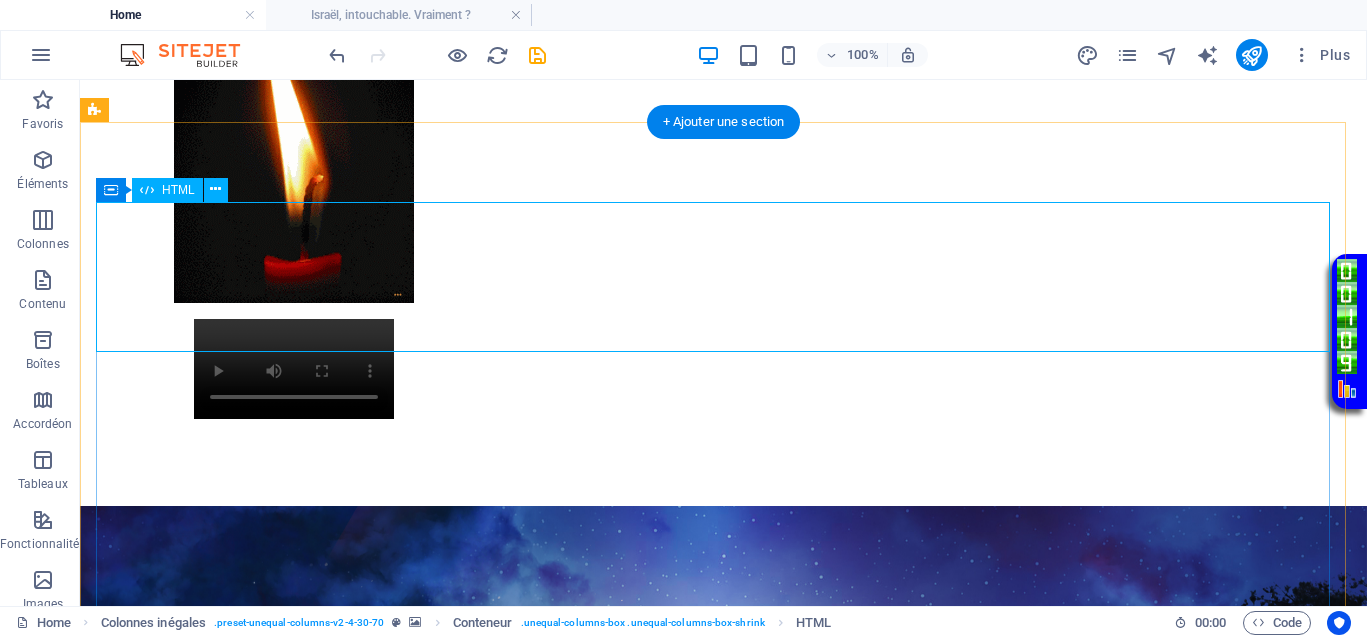 click on "Votre Témoignage
Le proverbe « Dis-moi qui tu fréquentes et je te dirai qui tu es » souligne que ceux qui détiennent le pouvoir ou la richesse influencent fortement l’identité et le destin des autres. Dans un contexte où les inégalités économiques et sociales sont criantes, il révèle que les personnes économiquement puissantes ont la capacité de façonner, voire de limiter, les choix et les trajectoires des plus vulnérables. Les riches peuvent imposer leur influence en contrôlant les cercles sociaux, en orientant la justice ou en délimitant les opportunités, ce qui enferme les pauvres dans des situations de confinement social et économique, sans aucune possibilité d’évasion face aux persécutions sociales et familiales. Et cela doit cesser immédiatement." at bounding box center [723, 1595] 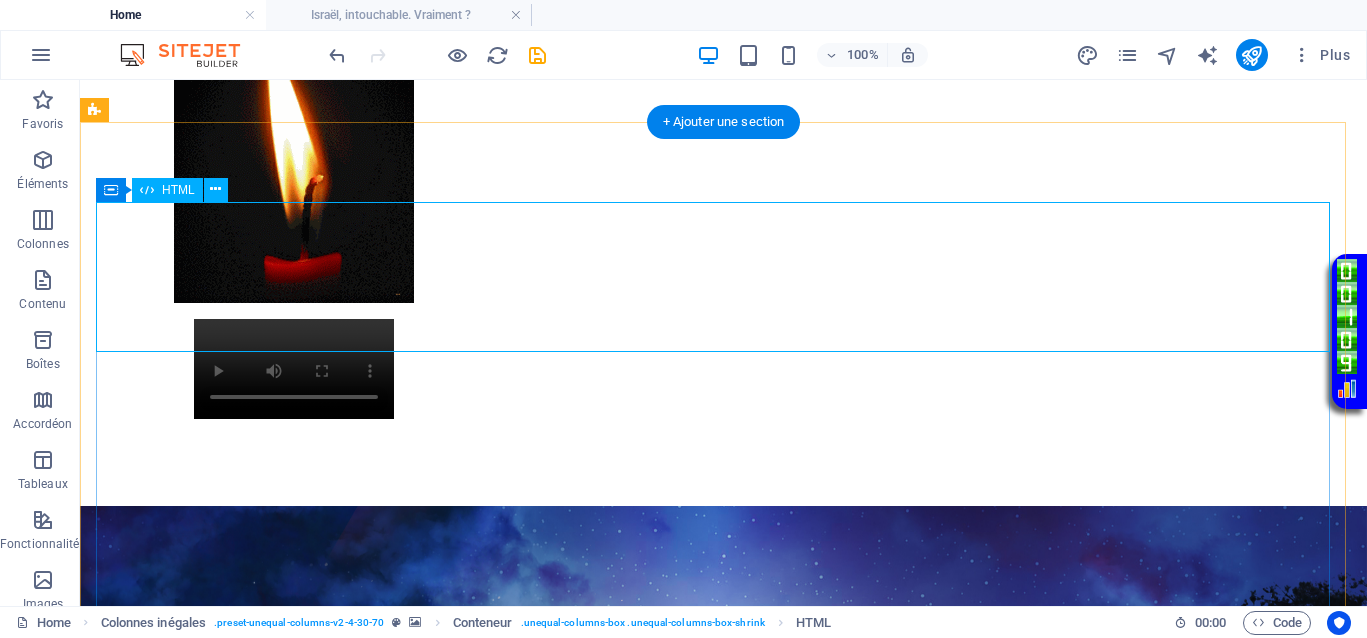 drag, startPoint x: 1253, startPoint y: 307, endPoint x: 696, endPoint y: 391, distance: 563.29834 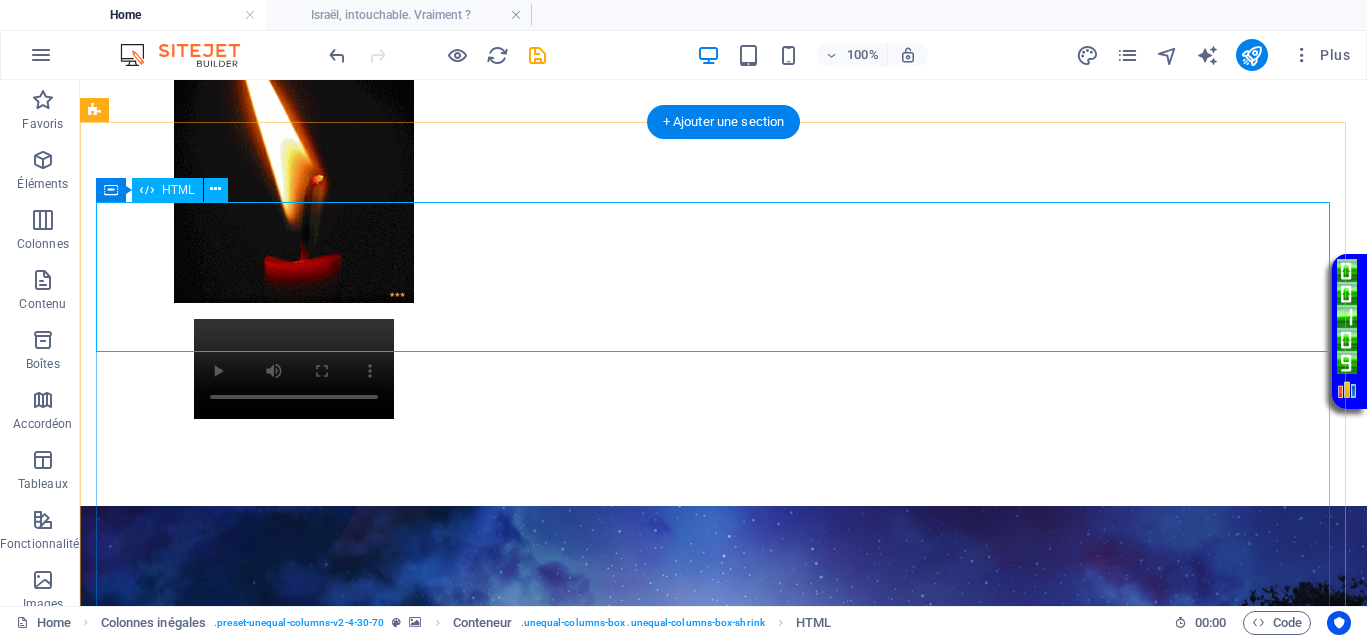 click on "Votre Témoignage
Le proverbe « Dis-moi qui tu fréquentes et je te dirai qui tu es » souligne que ceux qui détiennent le pouvoir ou la richesse influencent fortement l’identité et le destin des autres. Dans un contexte où les inégalités économiques et sociales sont criantes, il révèle que les personnes économiquement puissantes ont la capacité de façonner, voire de limiter, les choix et les trajectoires des plus vulnérables. Les riches peuvent imposer leur influence en contrôlant les cercles sociaux, en orientant la justice ou en délimitant les opportunités, ce qui enferme les pauvres dans des situations de confinement social et économique, sans aucune possibilité d’évasion face aux persécutions sociales et familiales. Et cela doit cesser immédiatement." at bounding box center [723, 1595] 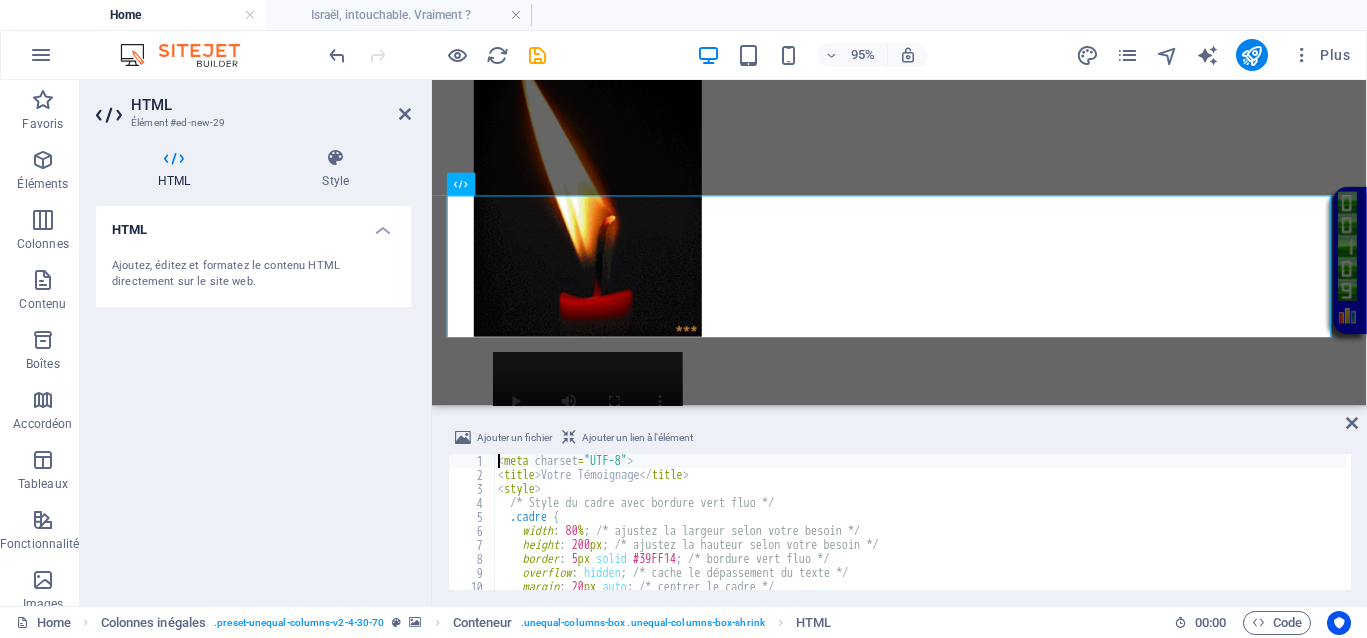 scroll, scrollTop: 0, scrollLeft: 0, axis: both 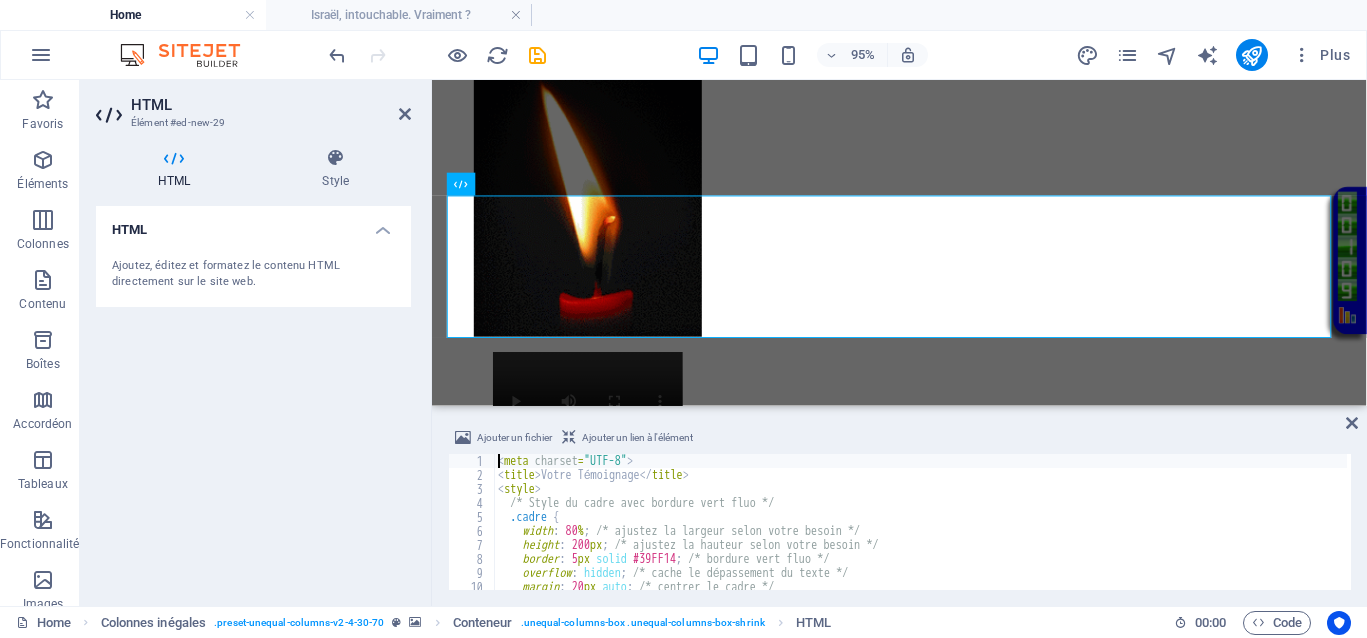 click on "< meta   charset = "UTF-8" > < title > Votre Témoignage </ title > < style >    /* Style du cadre avec bordure vert fluo */    .cadre   {      width :   80 % ;   /* ajustez la largeur selon votre besoin */      height :   200 px ;   /* ajustez la hauteur selon votre besoin */      border :   5 px   solid   #39FF14 ;   /* bordure vert fluo */      overflow :   hidden ;   /* cache le dépassement du texte */      margin :   20 px   auto ;   /* centrer le cadre */      position :   relative ;" at bounding box center [3008, 534] 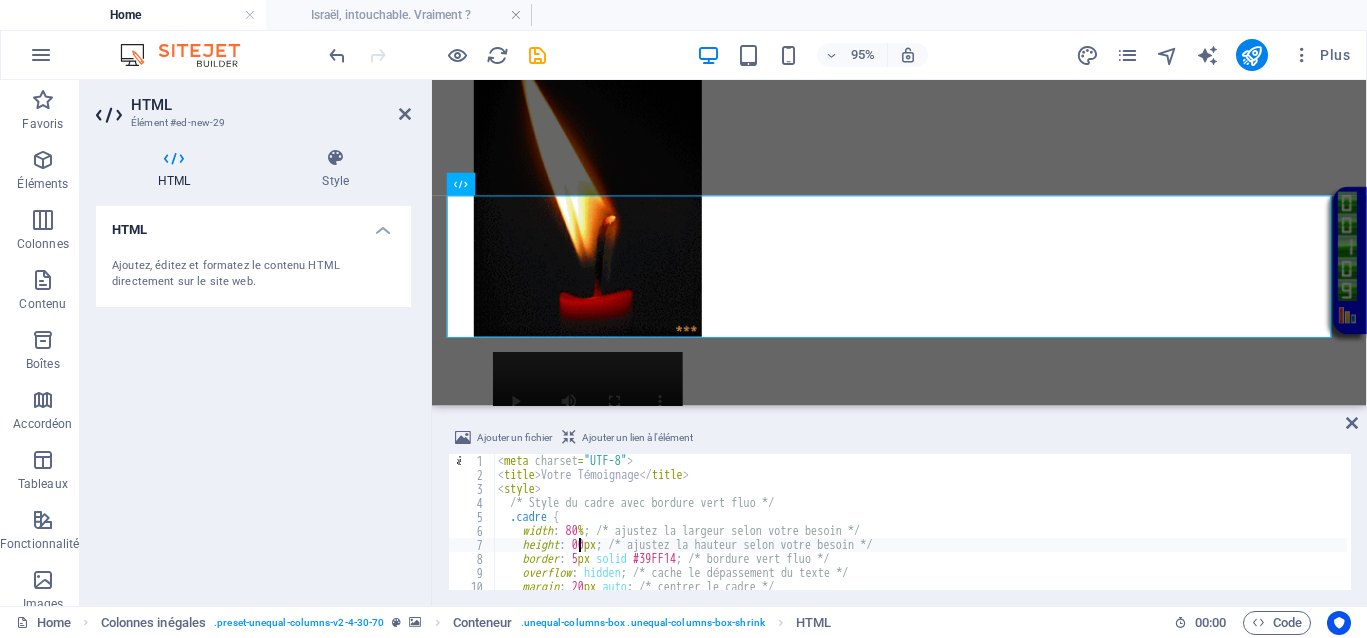 scroll, scrollTop: 0, scrollLeft: 8, axis: horizontal 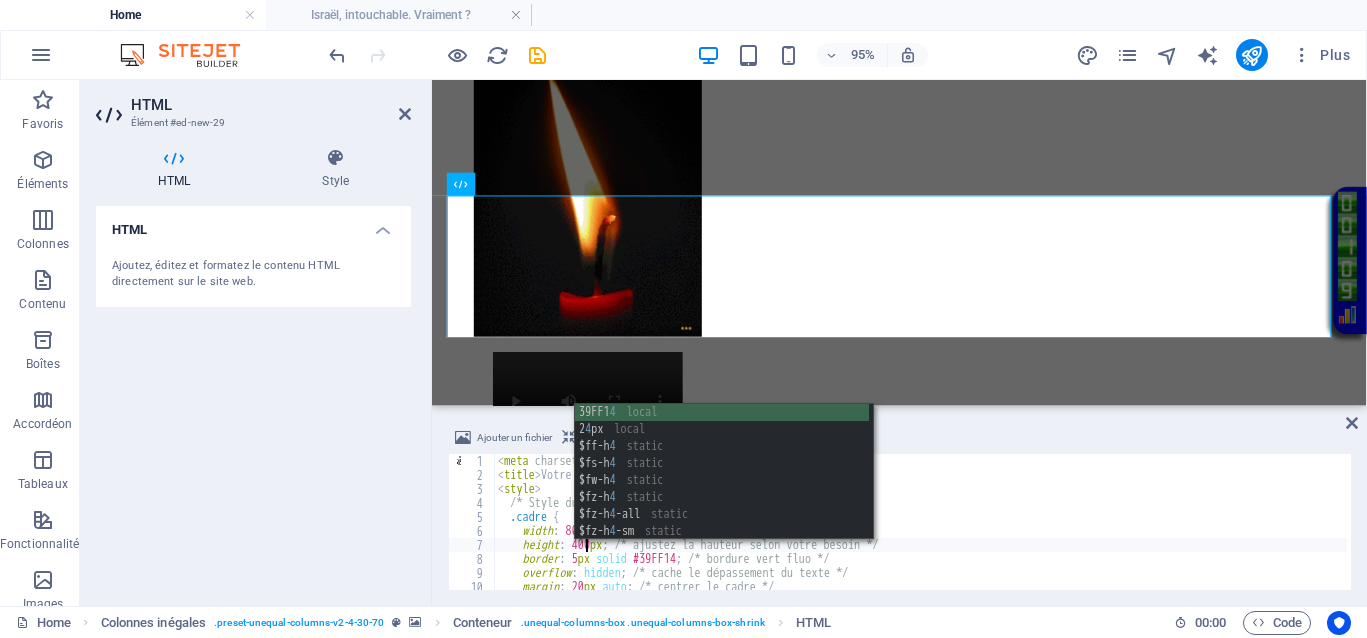 click on "< meta   charset = "UTF-8" > < title > Votre Témoignage </ title > < style >    /* Style du cadre avec bordure vert fluo */    .cadre   {      width :   80 % ;   /* ajustez la largeur selon votre besoin */      height :   400 px ;   /* ajustez la hauteur selon votre besoin */      border :   5 px   solid   #39FF14 ;   /* bordure vert fluo */      overflow :   hidden ;   /* cache le dépassement du texte */      margin :   20 px   auto ;   /* centrer le cadre */      position :   relative ;" at bounding box center (3008, 534) 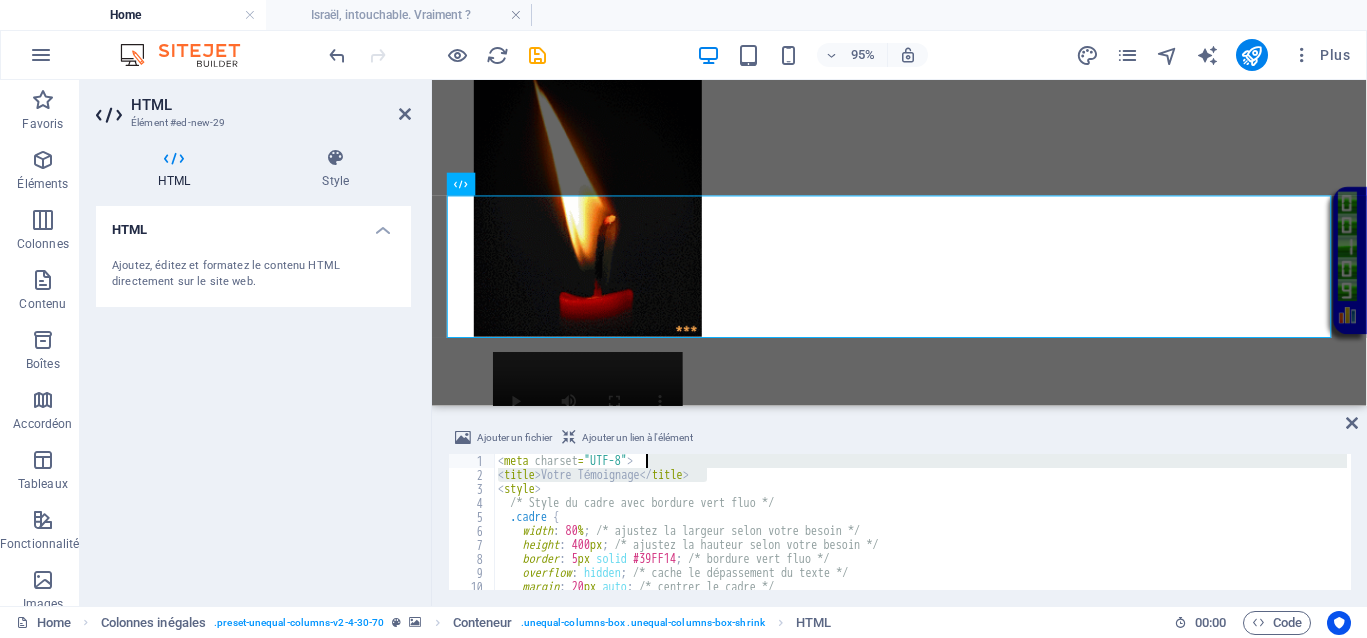 scroll, scrollTop: 75, scrollLeft: 0, axis: vertical 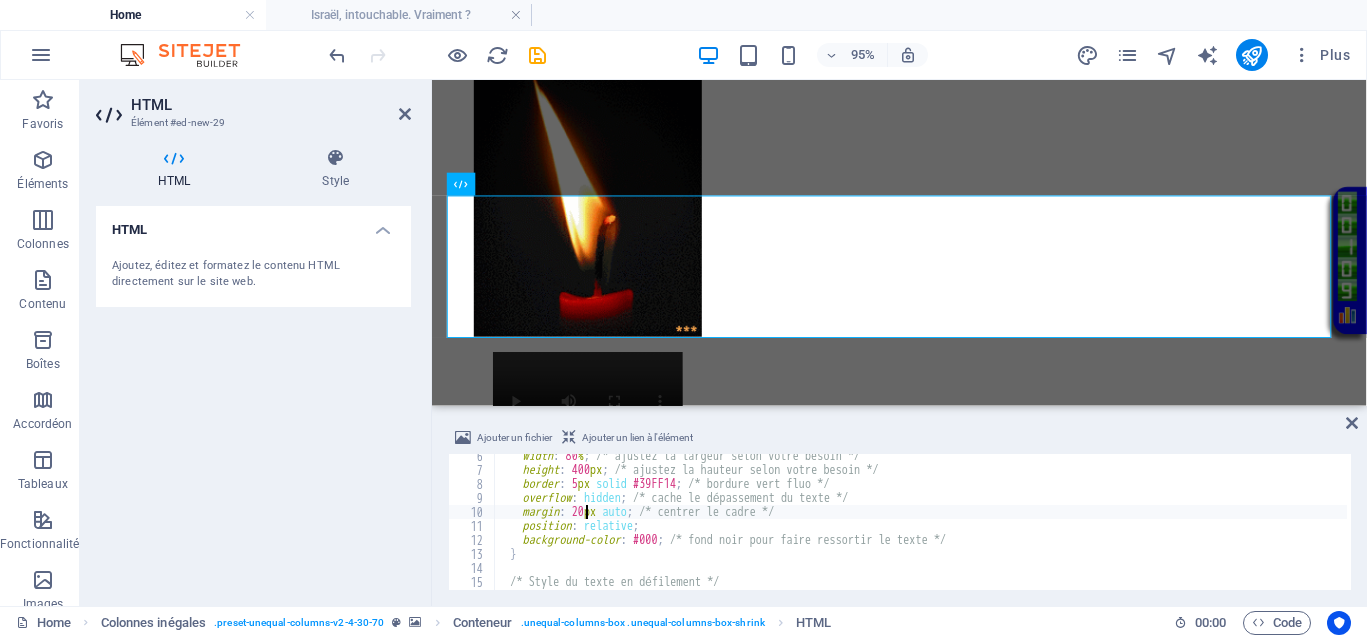 click on "width :   80 % ;   /* ajustez la largeur selon votre besoin */      height :   400 px ;   /* ajustez la hauteur selon votre besoin */      border :   5 px   solid   #39FF14 ;   /* bordure vert fluo */      overflow :   hidden ;   /* cache le dépassement du texte */      margin :   20 px   auto ;   /* centrer le cadre */      position :   relative ;      background-color :   #000 ;   /* fond noir pour faire ressortir le texte */    }    /* Style du texte en défilement */    .deplacement   {" at bounding box center [3008, 529] 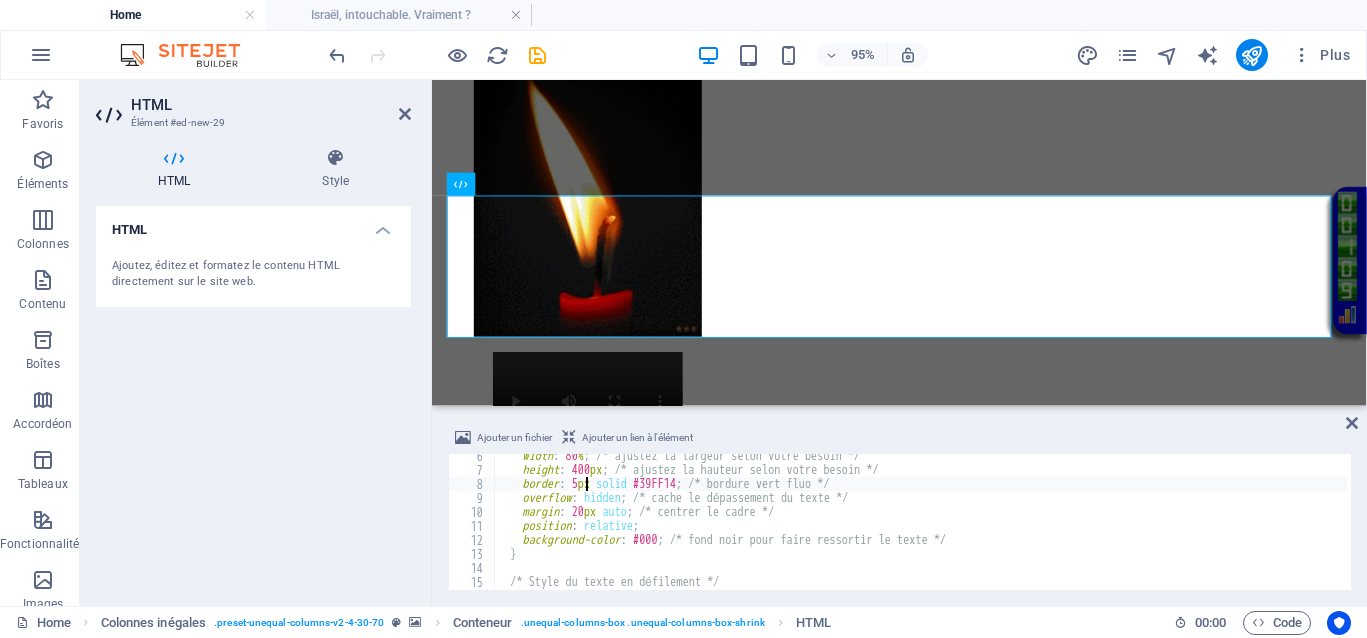 click on "width :   80 % ;   /* ajustez la largeur selon votre besoin */      height :   400 px ;   /* ajustez la hauteur selon votre besoin */      border :   5 px   solid   #39FF14 ;   /* bordure vert fluo */      overflow :   hidden ;   /* cache le dépassement du texte */      margin :   20 px   auto ;   /* centrer le cadre */      position :   relative ;      background-color :   #000 ;   /* fond noir pour faire ressortir le texte */    }    /* Style du texte en défilement */    .deplacement   {" at bounding box center (3008, 529) 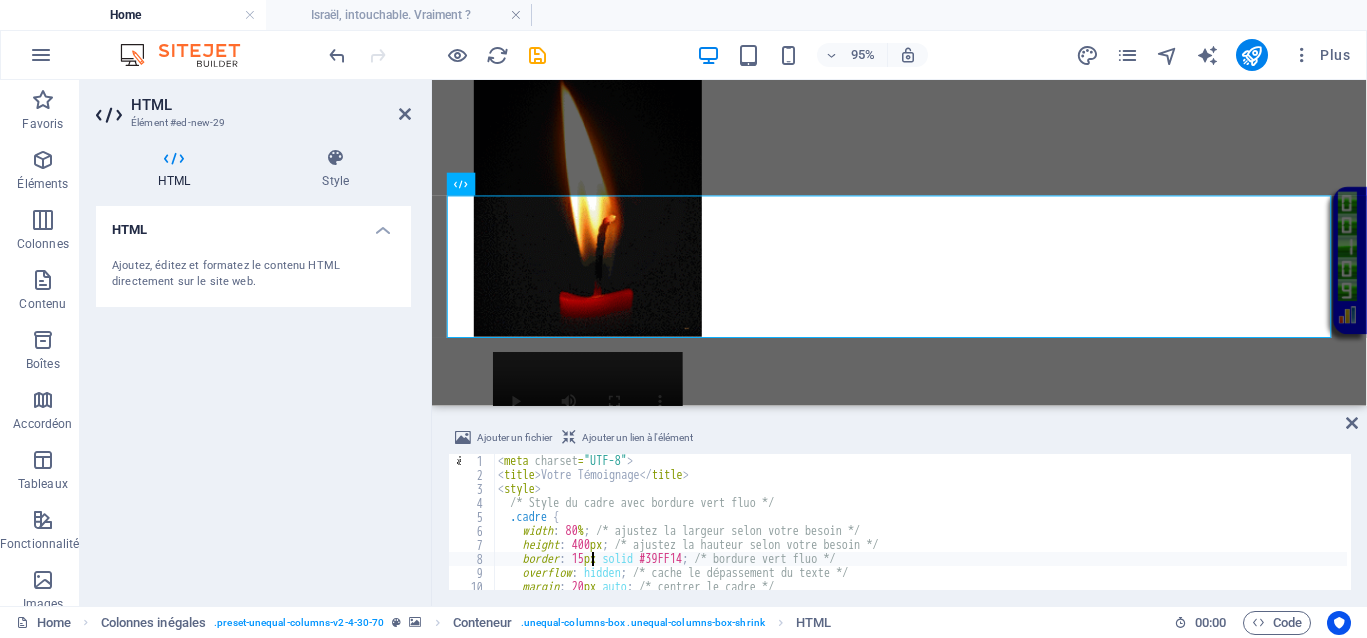 scroll, scrollTop: 0, scrollLeft: 0, axis: both 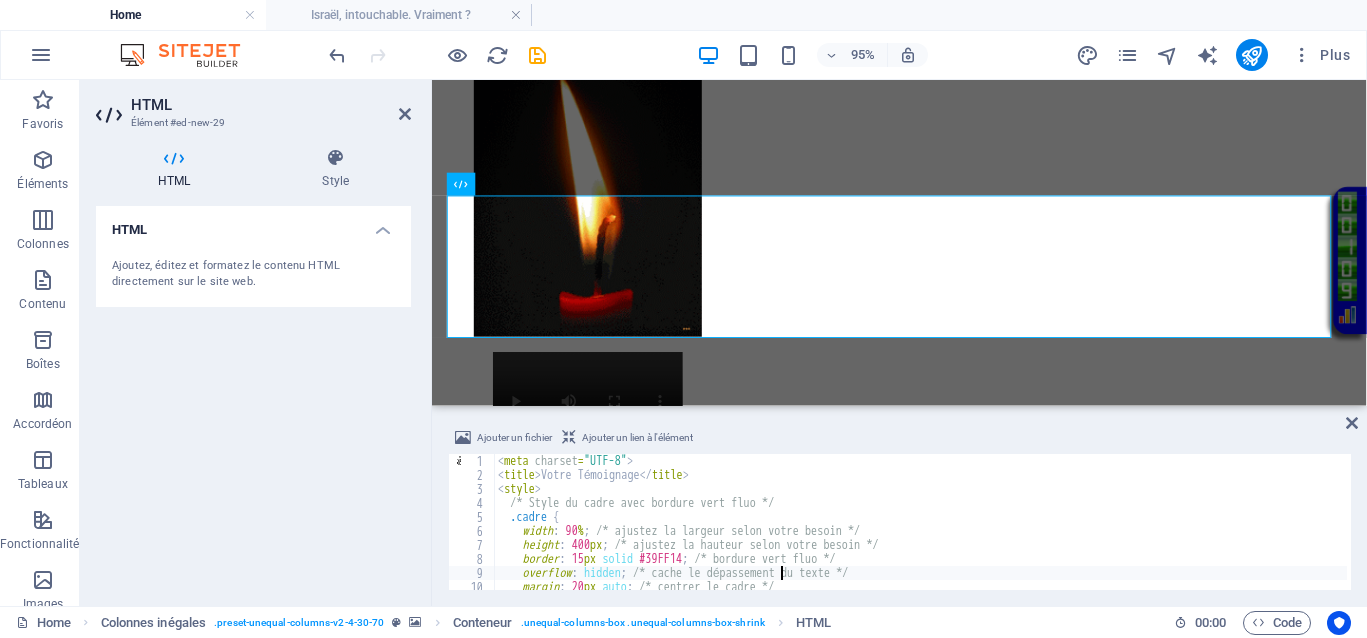 click on "< meta   charset = "UTF-8" > < title > Votre Témoignage </ title > < style >    /* Style du cadre avec bordure vert fluo */    .cadre   {      width :   90 % ;   /* ajustez la largeur selon votre besoin */      height :   400 px ;   /* ajustez la hauteur selon votre besoin */      border :   15 px   solid   #39FF14 ;   /* bordure vert fluo */      overflow :   hidden ;   /* cache le dépassement du texte */      margin :   20 px   auto ;   /* centrer le cadre */      position :   relative ;" at bounding box center [3008, 534] 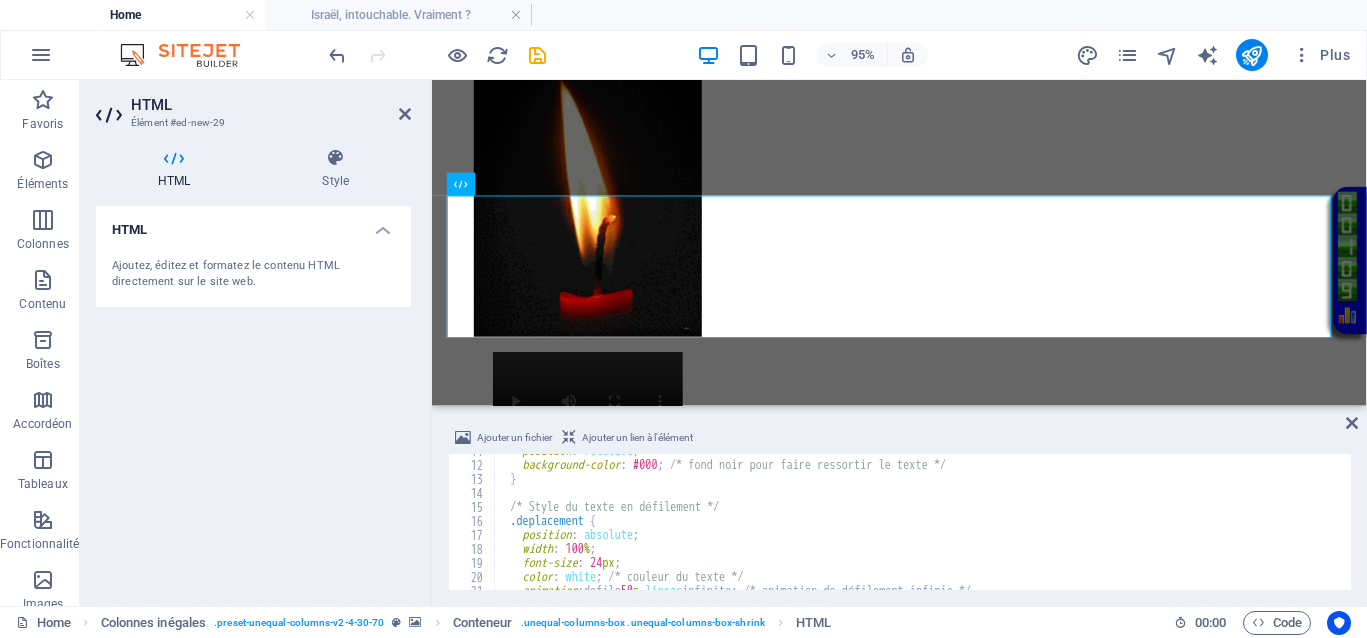 scroll, scrollTop: 225, scrollLeft: 0, axis: vertical 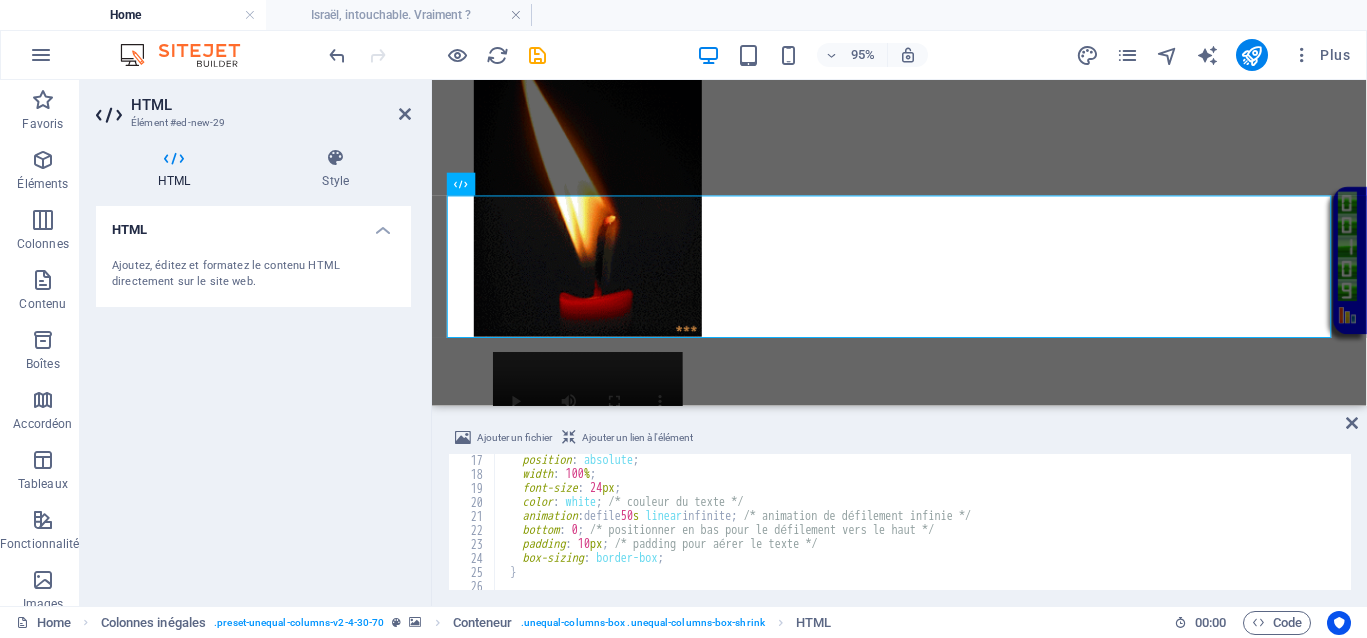click on "position :   absolute ;      width :   100 % ;      font-size :   24 px ;      color :   white ;   /* couleur du texte */      animation :  defile  50 s   linear  infinite ;   /* animation de défilement infinie */      bottom :   0 ;   /* positionner en bas pour le défilement vers le haut */      padding :   10 px ;   /* padding pour aérer le texte */      box-sizing :   border-box ;    }    /* Animation du défilement de bas en haut */" at bounding box center (3008, 533) 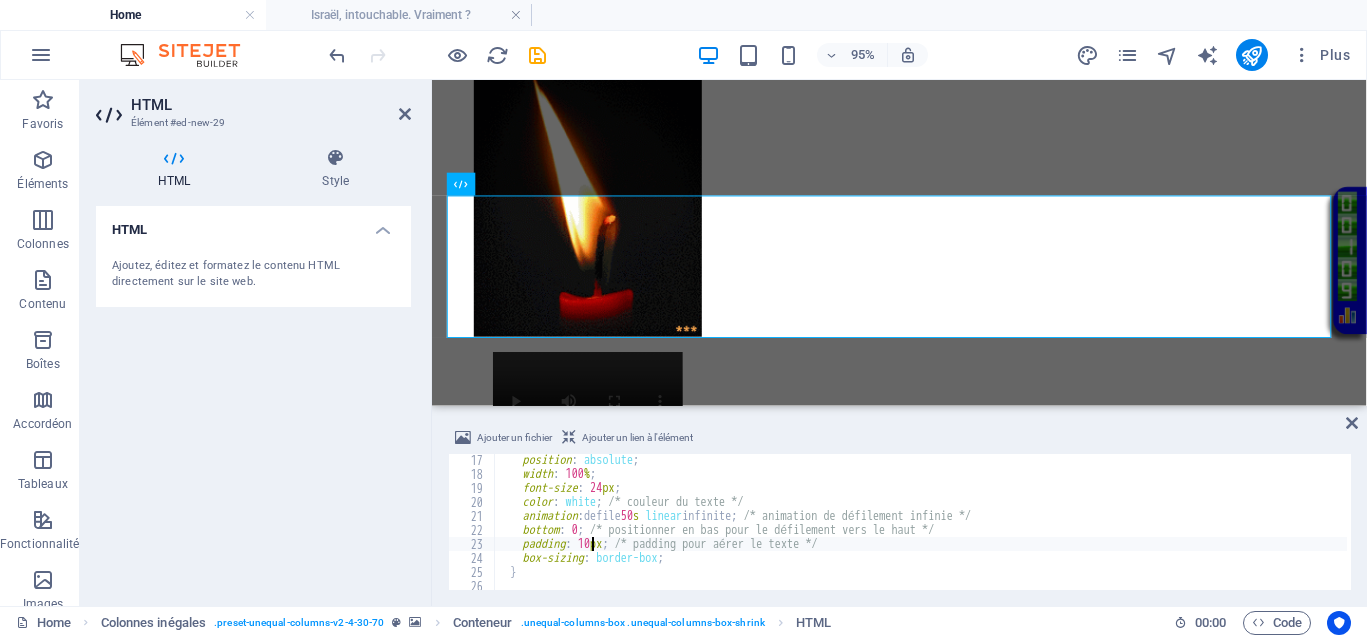 click on "position :   absolute ;      width :   100 % ;      font-size :   24 px ;      color :   white ;   /* couleur du texte */      animation :  defile  50 s   linear  infinite ;   /* animation de défilement infinie */      bottom :   0 ;   /* positionner en bas pour le défilement vers le haut */      padding :   10 px ;   /* padding pour aérer le texte */      box-sizing :   border-box ;    }    /* Animation du défilement de bas en haut */" at bounding box center [3008, 533] 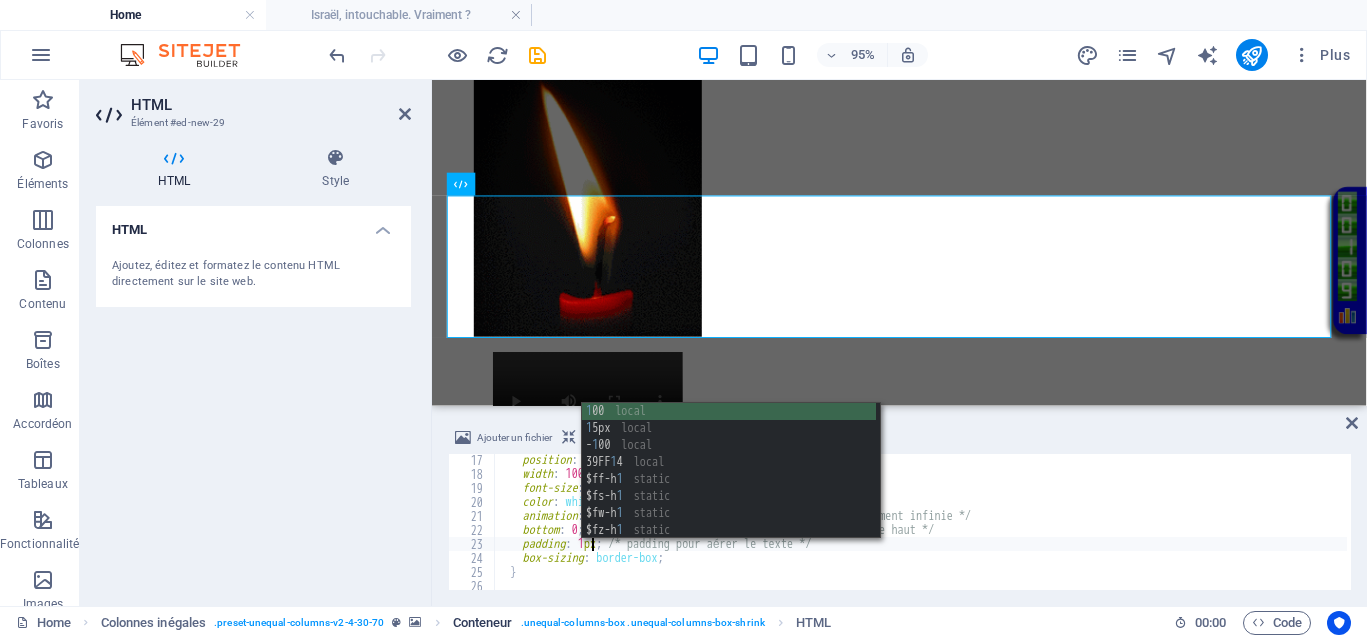 scroll, scrollTop: 0, scrollLeft: 9, axis: horizontal 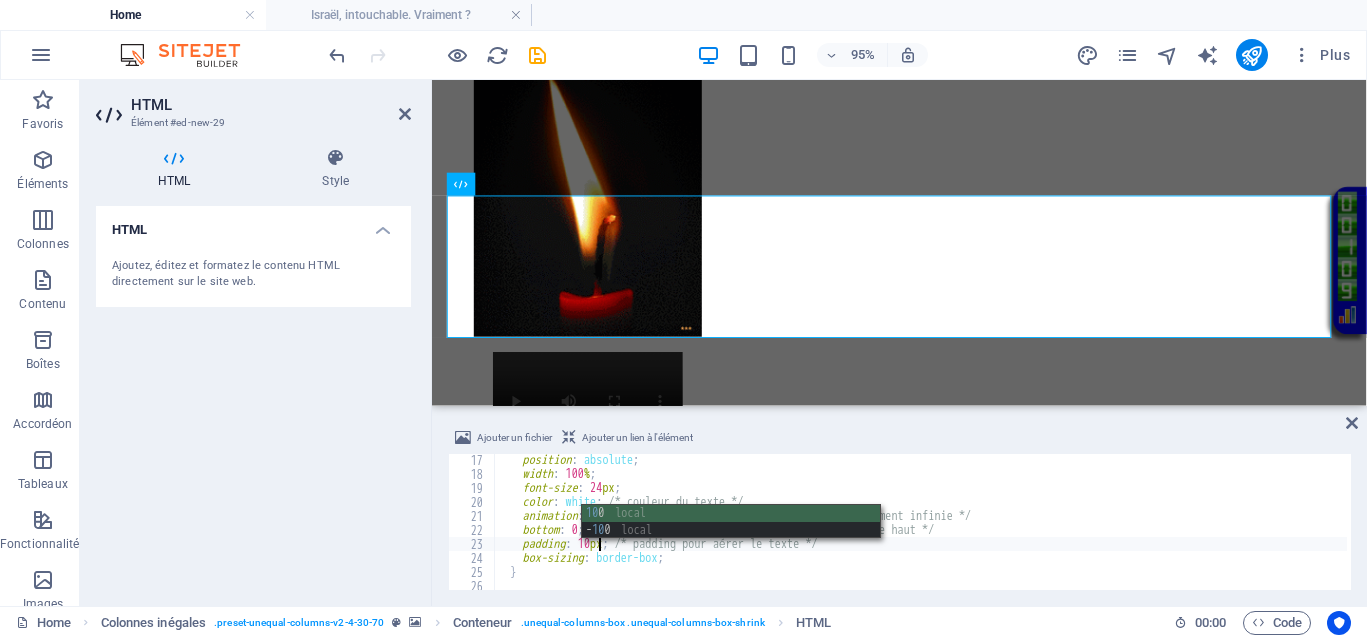 click on "position :   absolute ;      width :   100 % ;      font-size :   24 px ;      color :   white ;   /* couleur du texte */      animation :  defile  50 s   linear  infinite ;   /* animation de défilement infinie */      bottom :   0 ;   /* positionner en bas pour le défilement vers le haut */      padding :   10 px ;   /* padding pour aérer le texte */      box-sizing :   border-box ;    }    /* Animation du défilement de bas en haut */" at bounding box center (3008, 533) 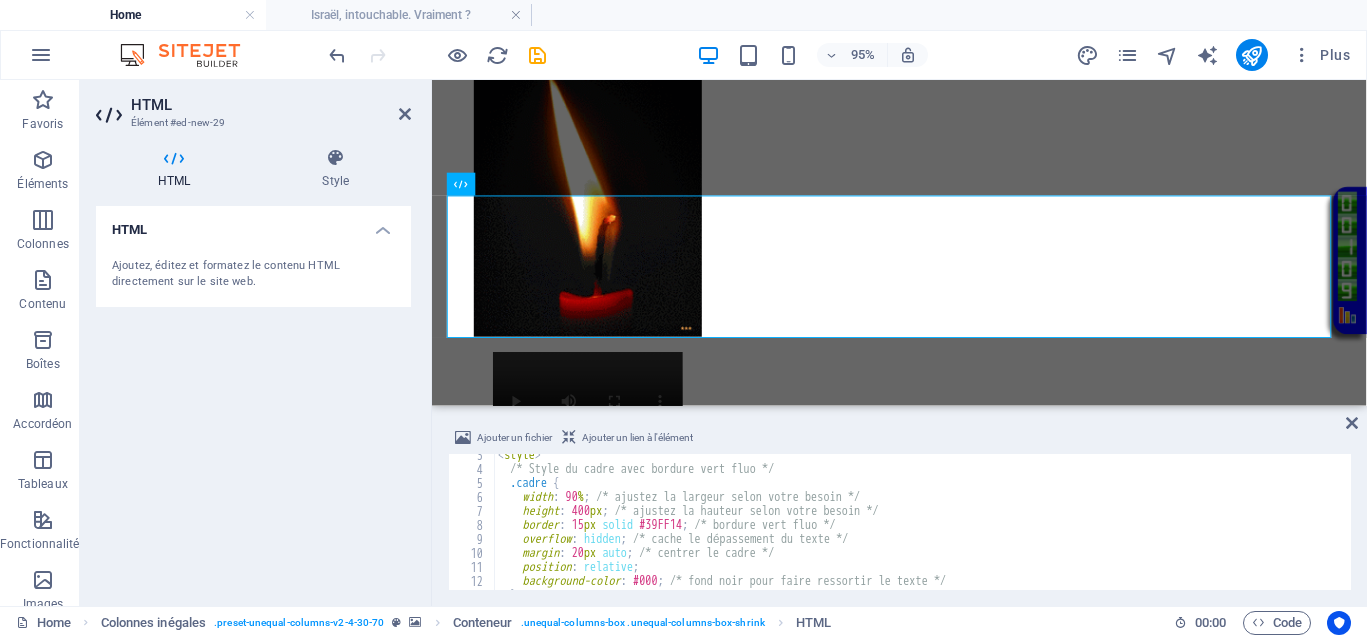 scroll, scrollTop: 34, scrollLeft: 0, axis: vertical 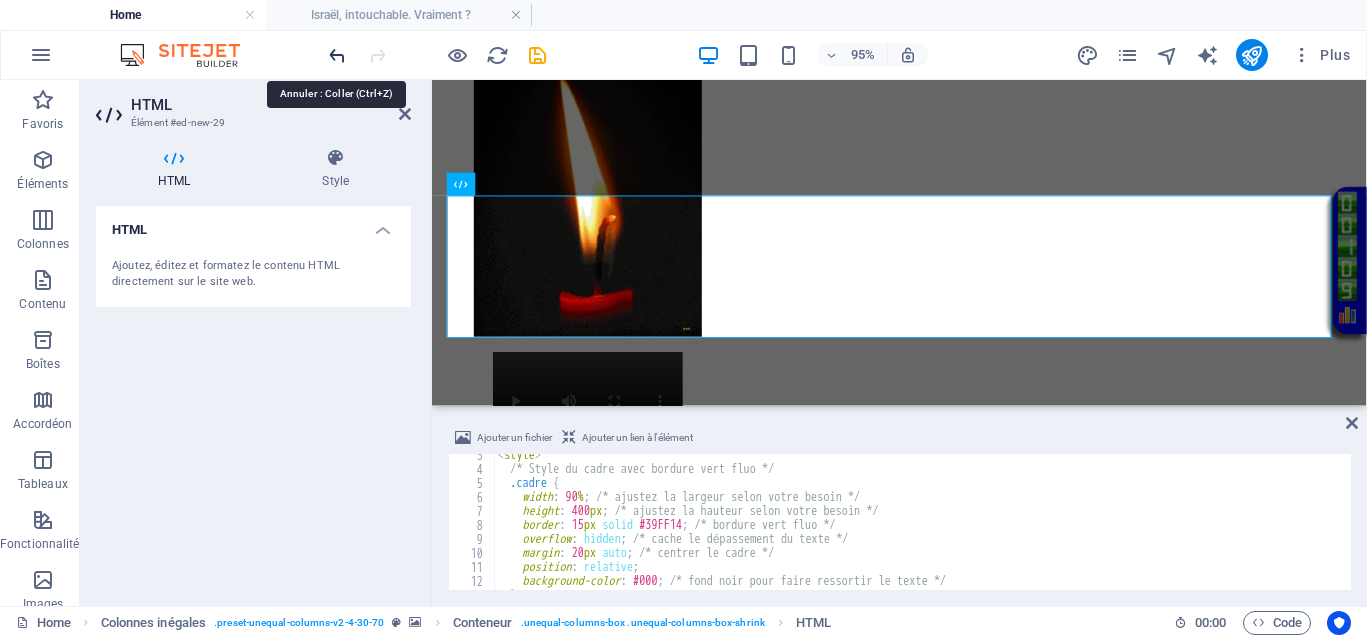 click at bounding box center [337, 55] 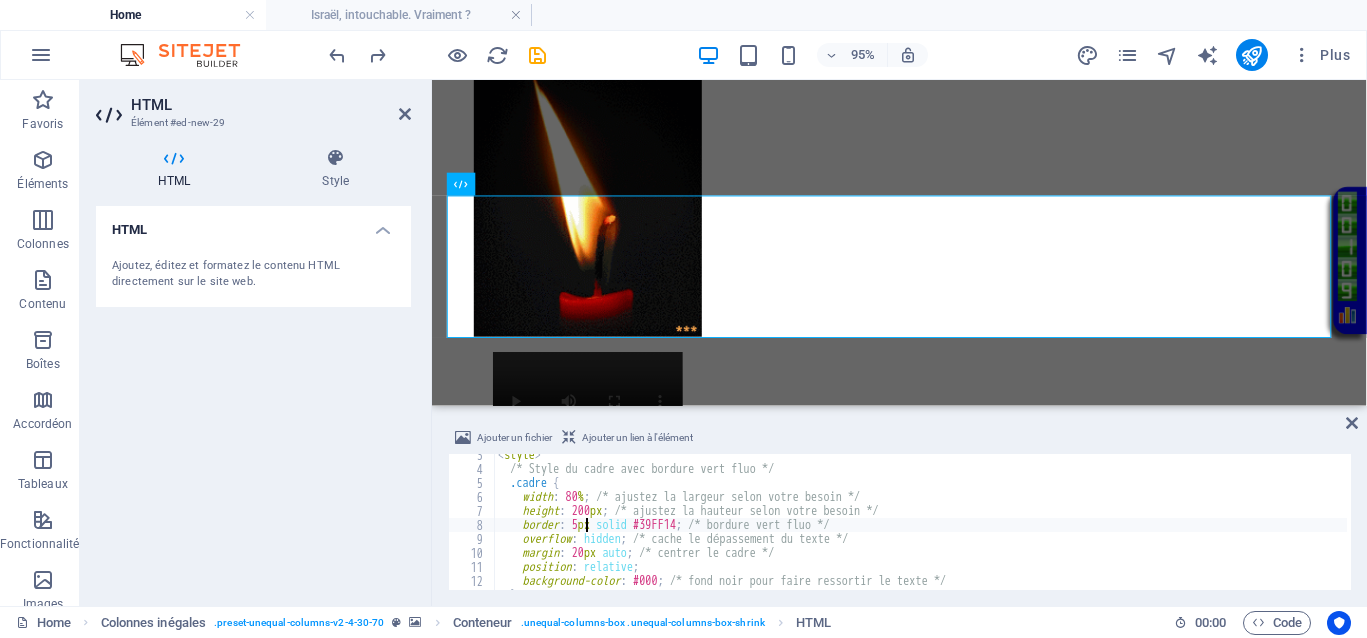 click on "< style >    /* Style du cadre avec bordure vert fluo */    .cadre   {      width :   80 % ;   /* ajustez la largeur selon votre besoin */      height :   200 px ;   /* ajustez la hauteur selon votre besoin */      border :   5 px   solid   #39FF14 ;   /* bordure vert fluo */      overflow :   hidden ;   /* cache le dépassement du texte */      margin :   20 px   auto ;   /* centrer le cadre */      position :   relative ;      background-color :   #000 ;   /* fond noir pour faire ressortir le texte */    }" at bounding box center [3008, 528] 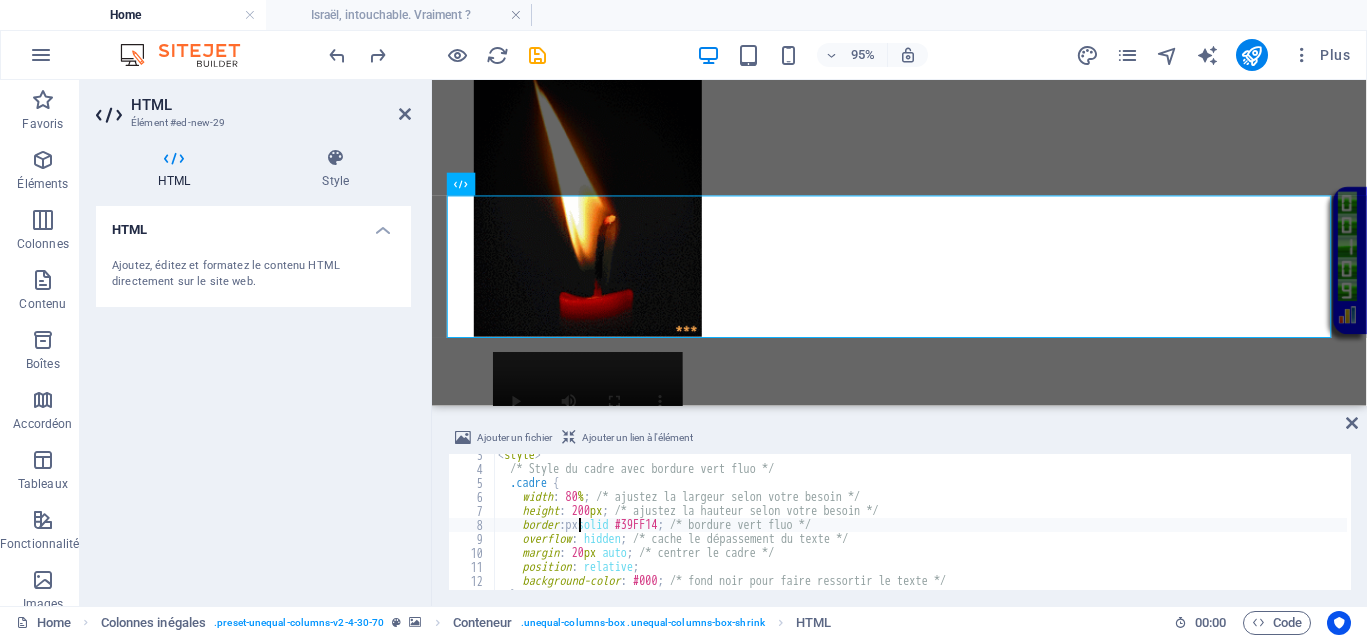 scroll, scrollTop: 0, scrollLeft: 8, axis: horizontal 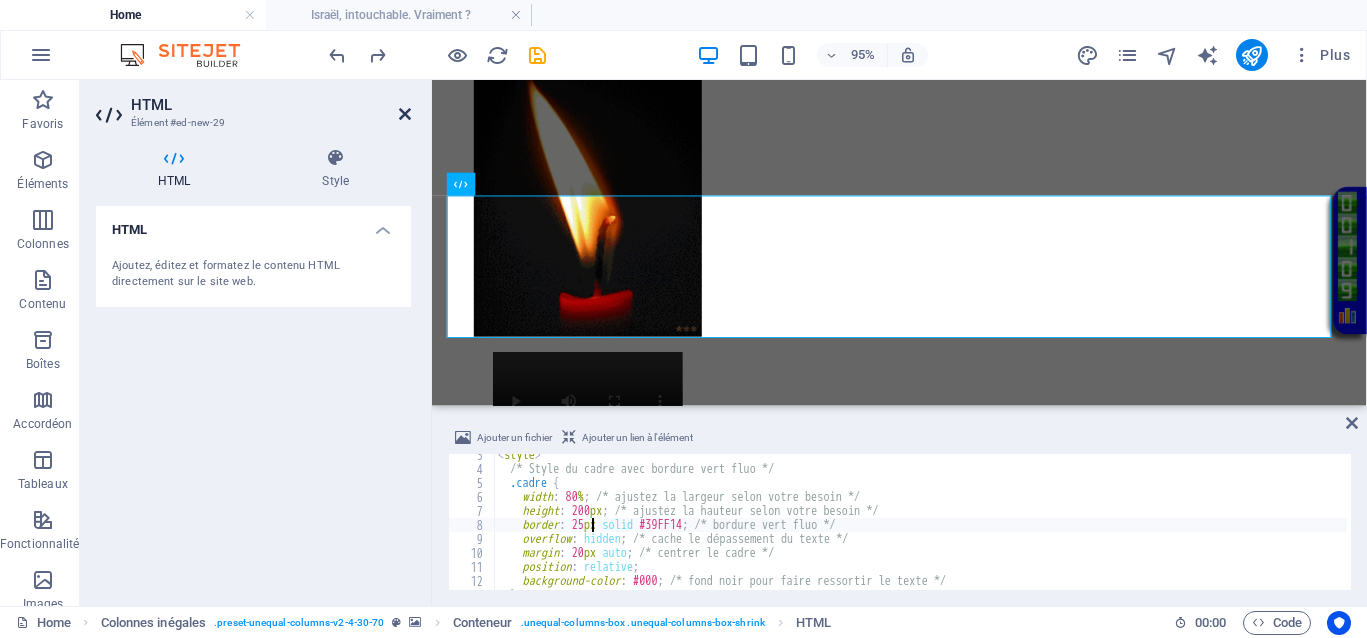 type on "border: 25px solid #39FF14; /* bordure vert fluo */" 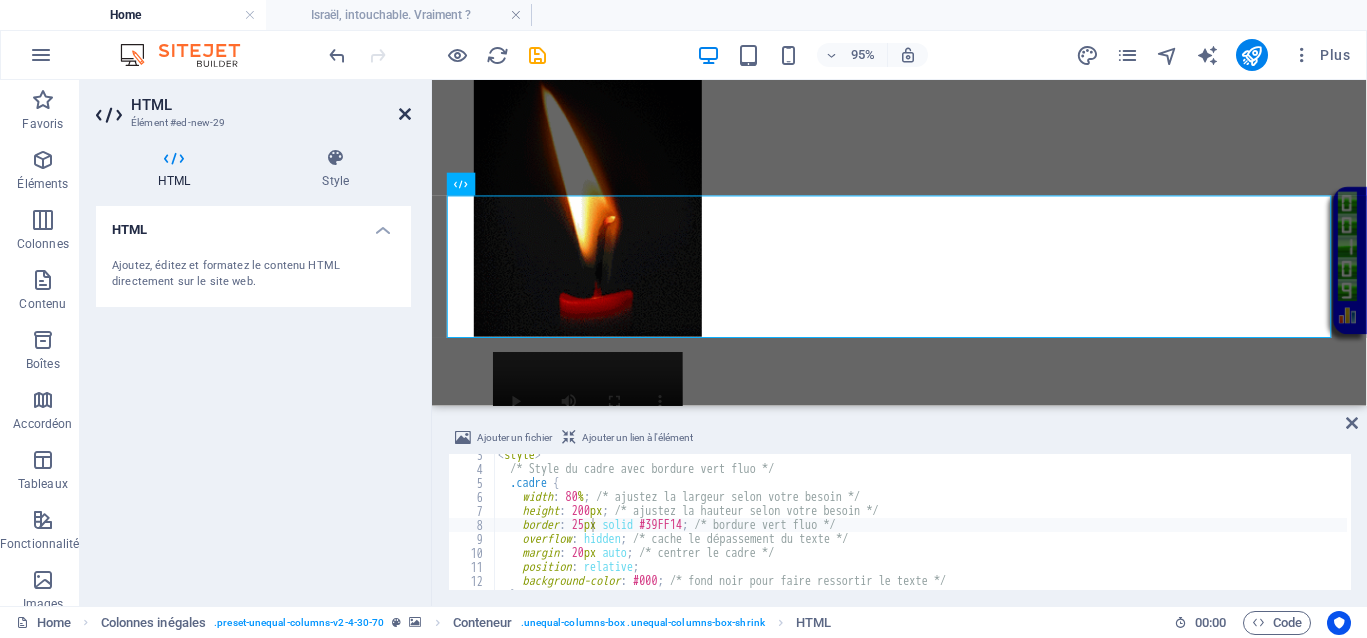 click at bounding box center (405, 114) 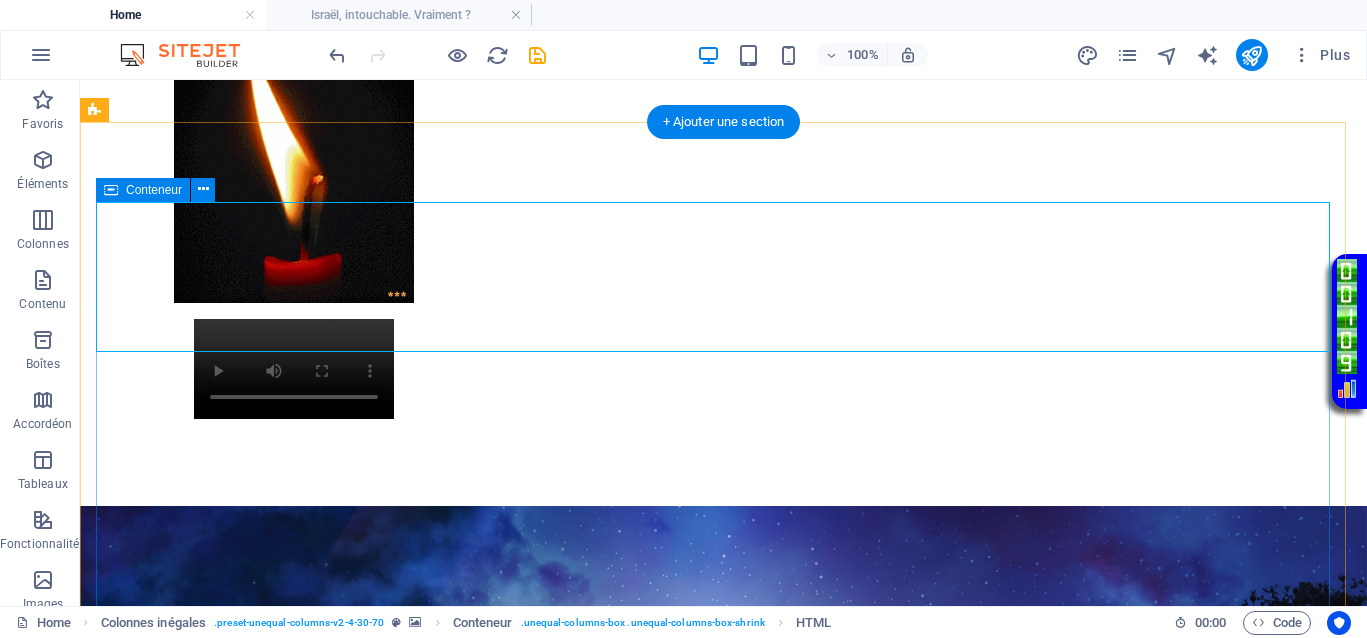 click on "Votre Témoignage
Le proverbe « Dis-moi qui tu fréquentes et je te dirai qui tu es » souligne que ceux qui détiennent le pouvoir ou la richesse influencent fortement l’identité et le destin des autres. Dans un contexte où les inégalités économiques et sociales sont criantes, il révèle que les personnes économiquement puissantes ont la capacité de façonner, voire de limiter, les choix et les trajectoires des plus vulnérables. Les riches peuvent imposer leur influence en contrôlant les cercles sociaux, en orientant la justice ou en délimitant les opportunités, ce qui enferme les pauvres dans des situations de confinement social et économique, sans aucune possibilité d’évasion face aux persécutions sociales et familiales. Et cela doit cesser immédiatement." at bounding box center [723, 1840] 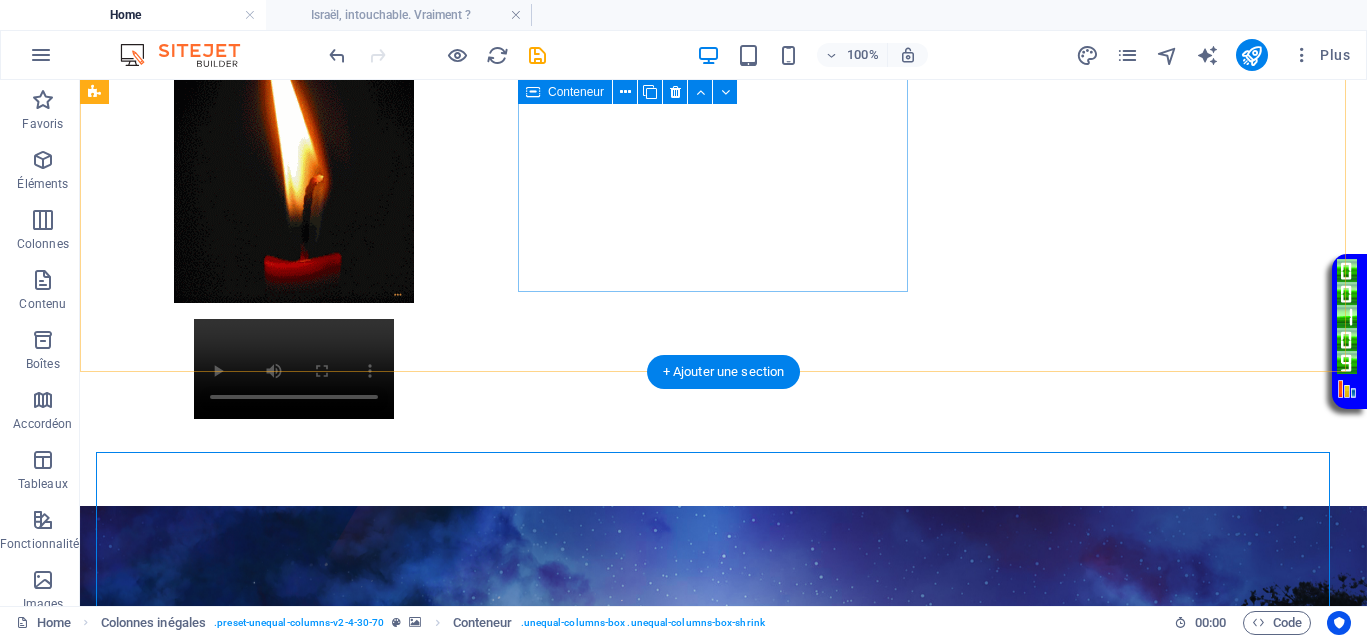 scroll, scrollTop: 625, scrollLeft: 0, axis: vertical 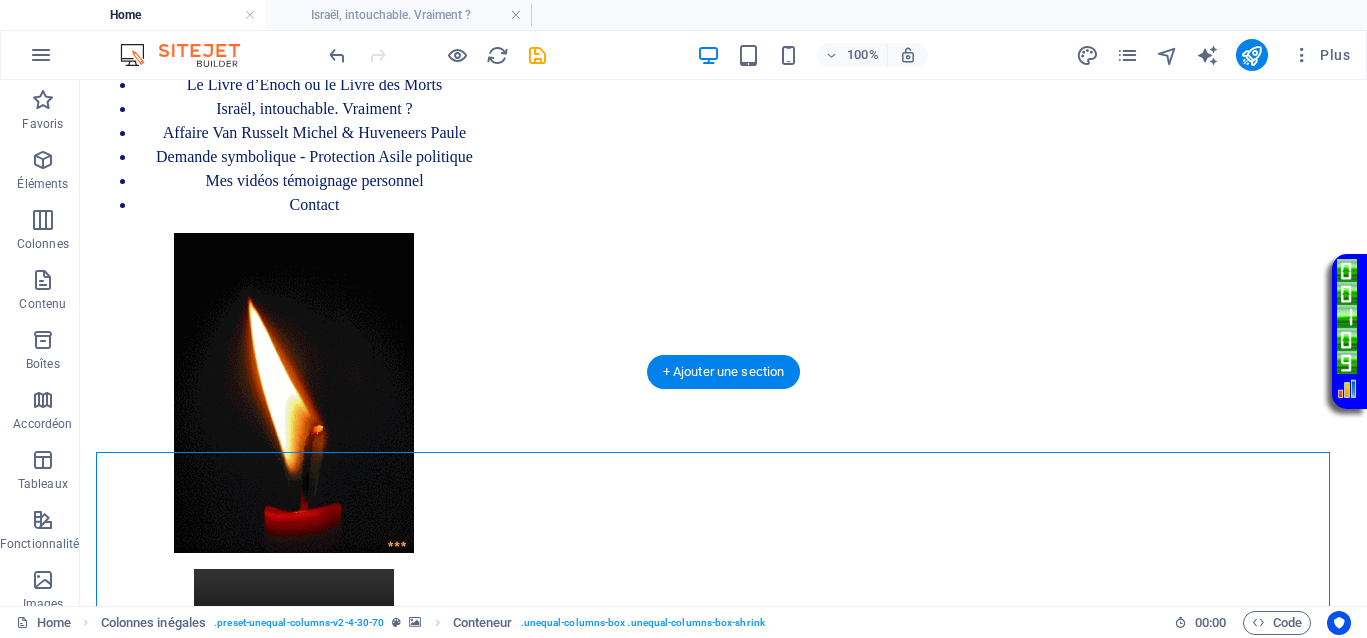 click at bounding box center [723, 1231] 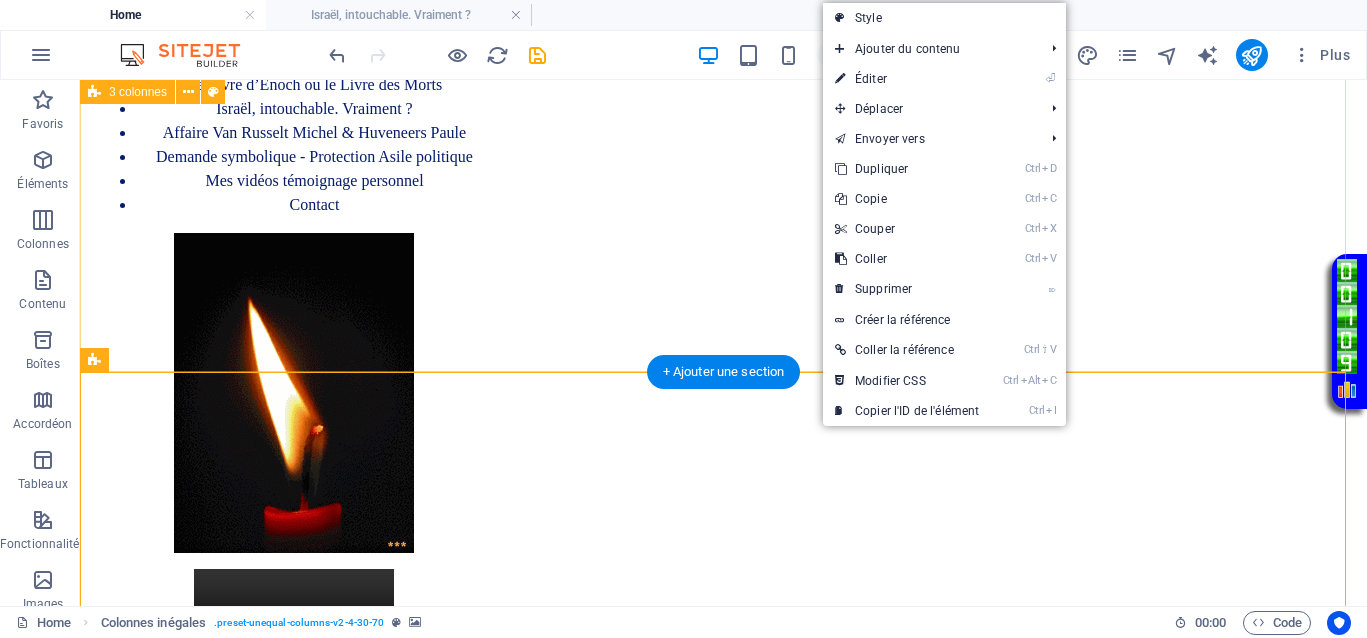 click on "Home La justice divine La suite Justice La verité La libération des Palestiniens Ma demande à PHARAON Le Livre d’Enoch ou le Livre des Morts Israël, intouchable. Vraiment ? Affaire Van Russelt Michel & Huveneers Paule Demande symbolique  - Protection Asile politique Mes vidéos témoignage personnel Contact
Vidéo en boucle" at bounding box center (723, 302) 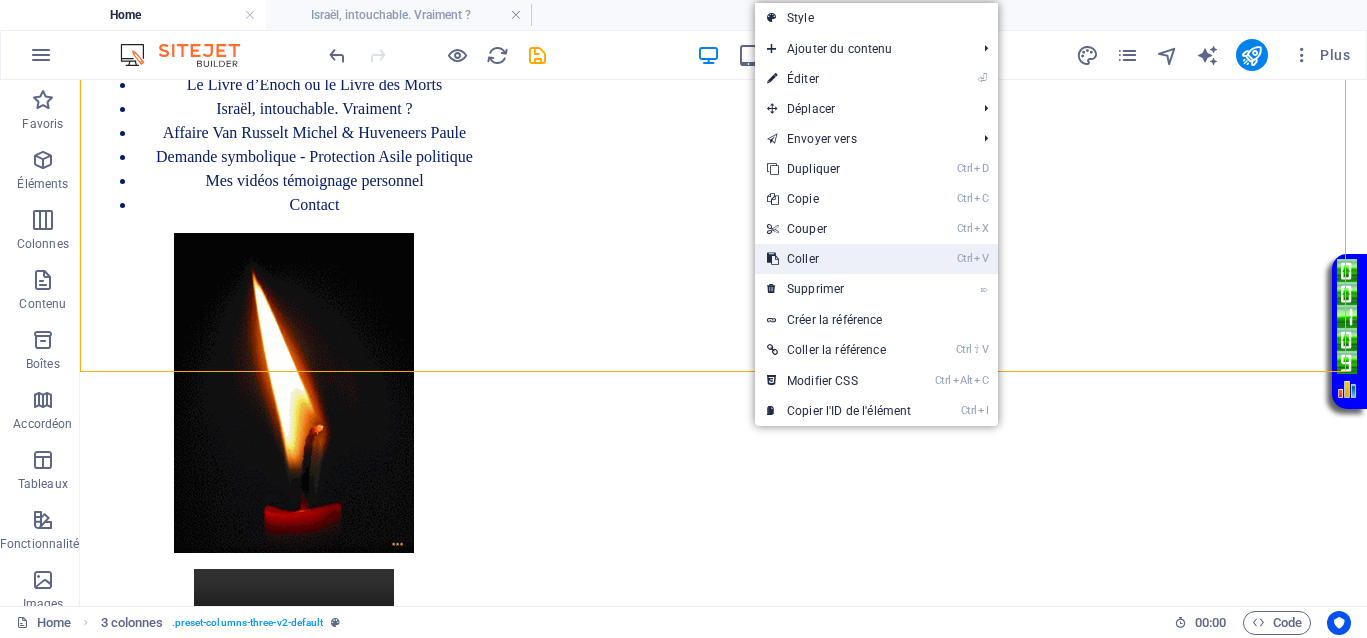 drag, startPoint x: 803, startPoint y: 251, endPoint x: 724, endPoint y: 180, distance: 106.21676 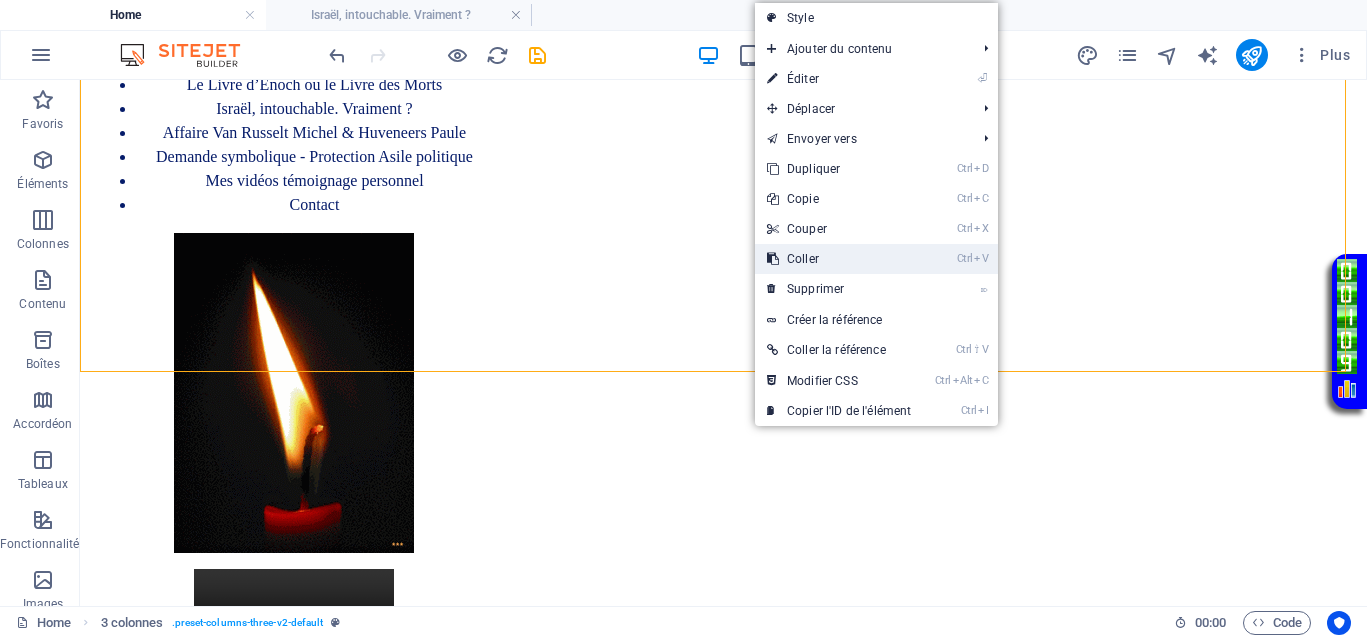 click on "Ctrl V  Coller" at bounding box center [839, 259] 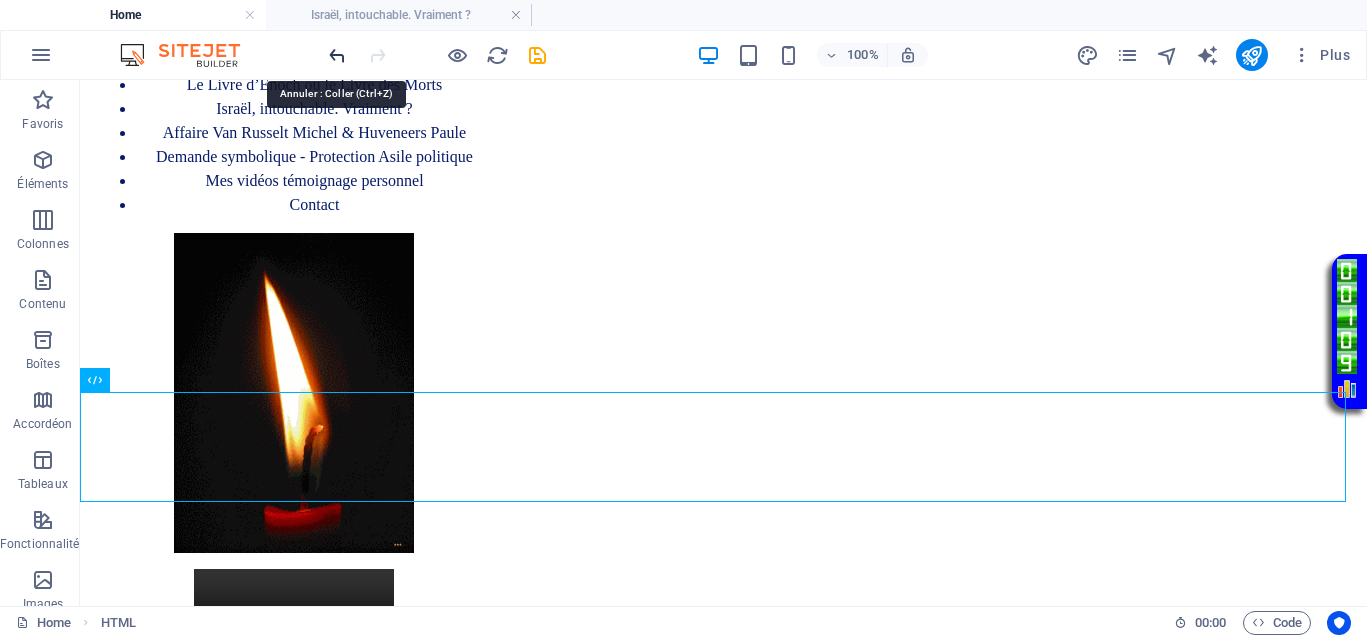click at bounding box center (337, 55) 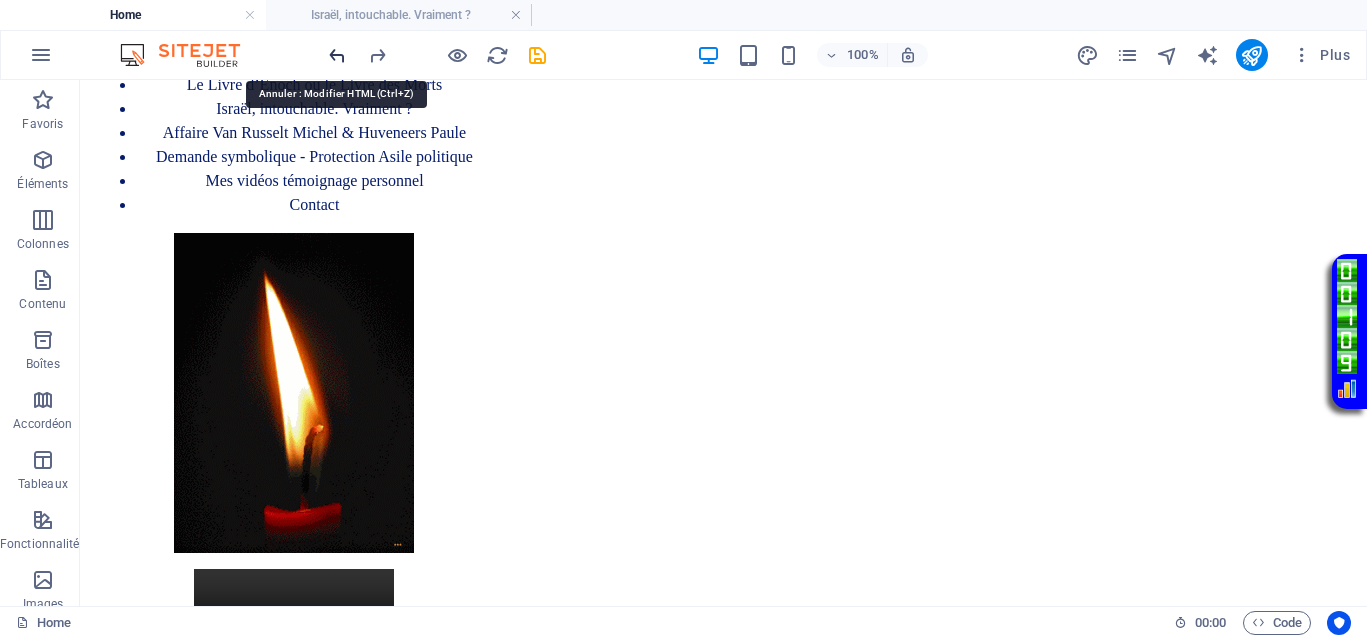 click at bounding box center (337, 55) 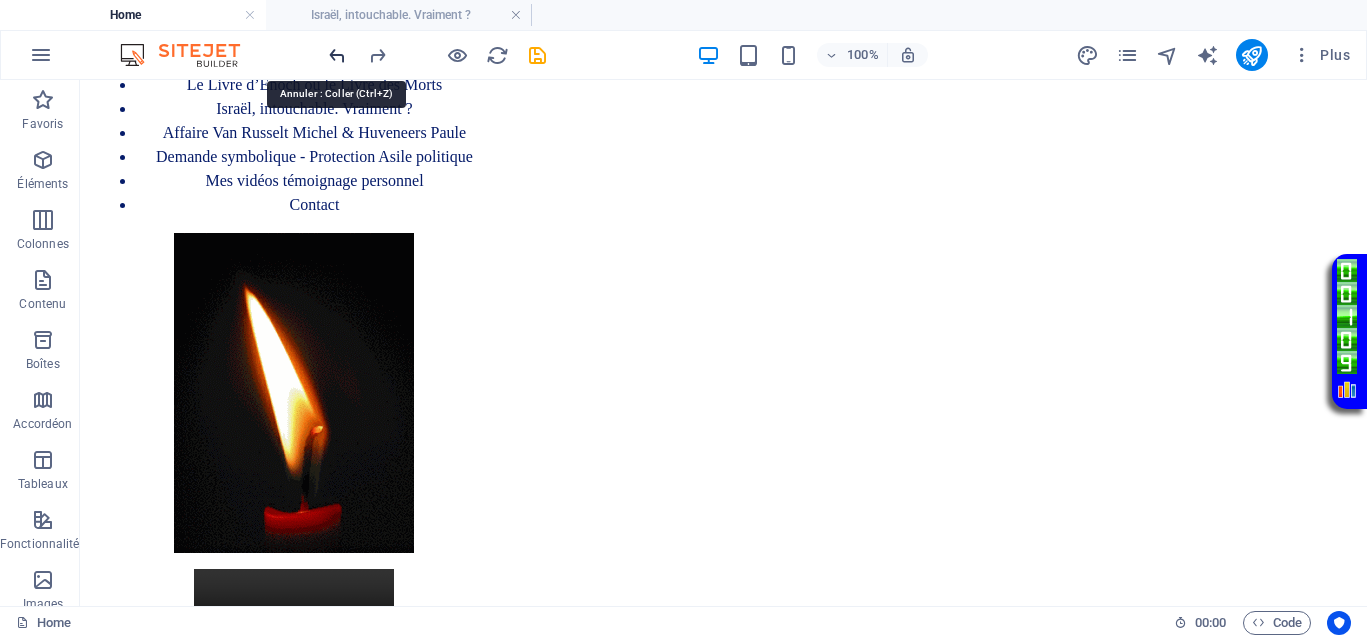 click at bounding box center (337, 55) 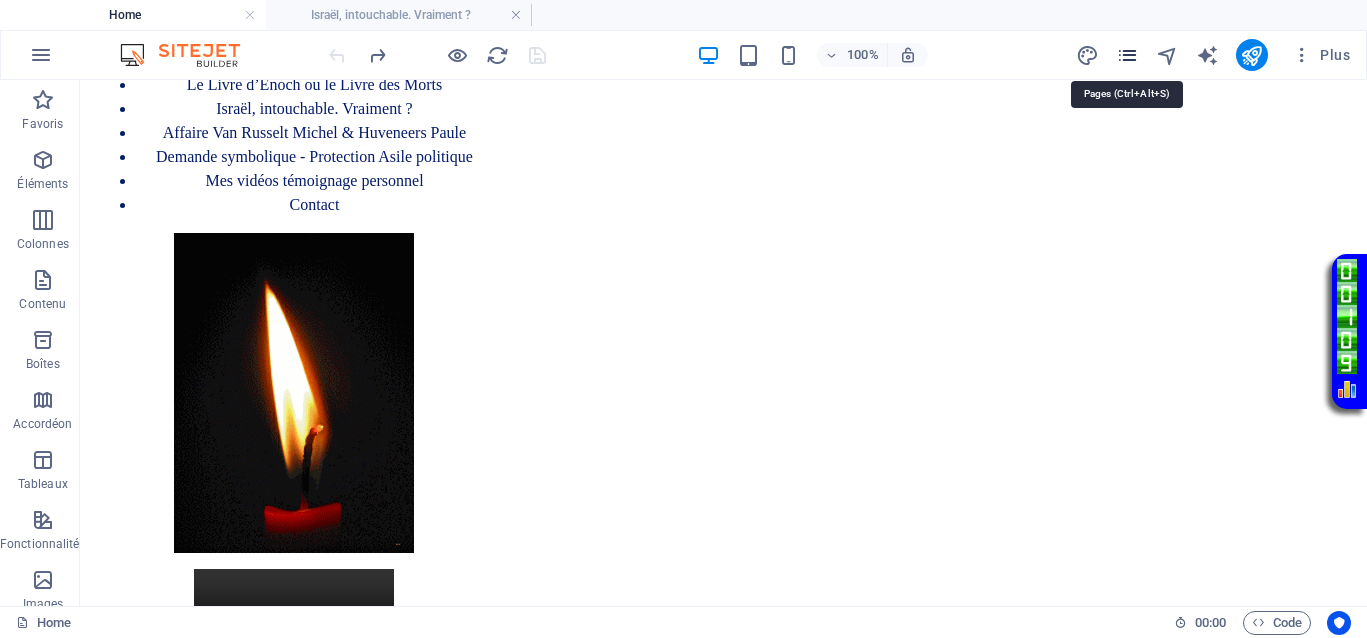 click at bounding box center (1127, 55) 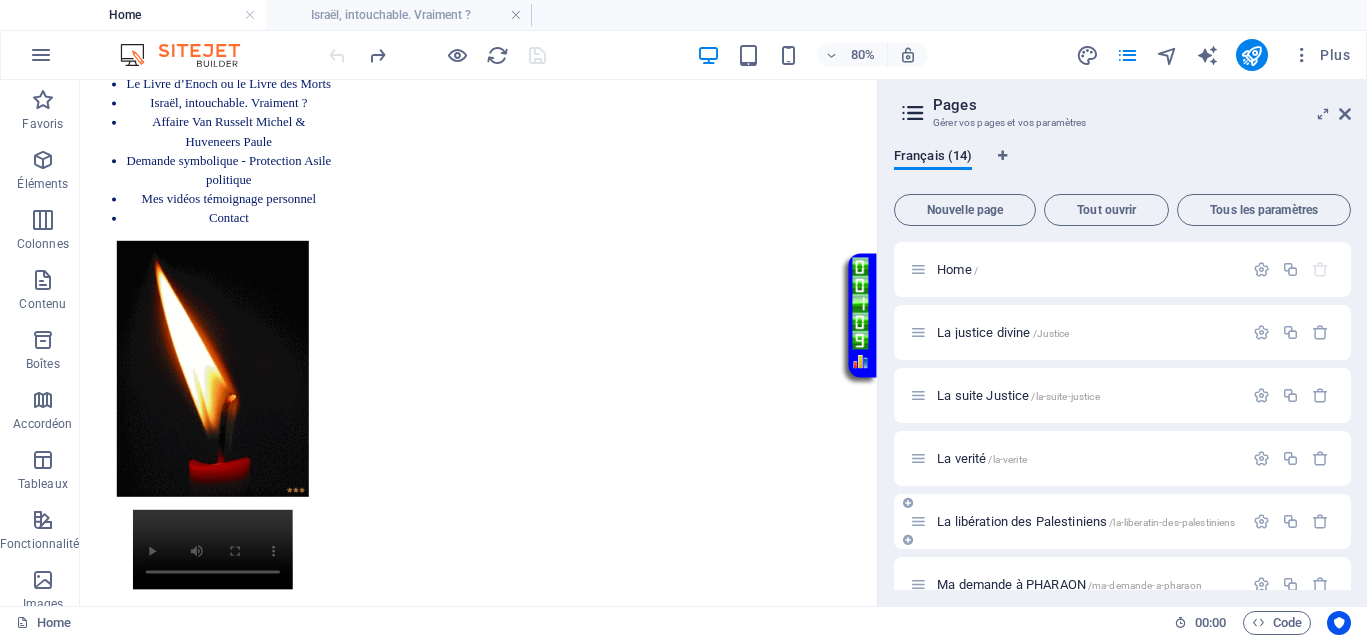 scroll, scrollTop: 125, scrollLeft: 0, axis: vertical 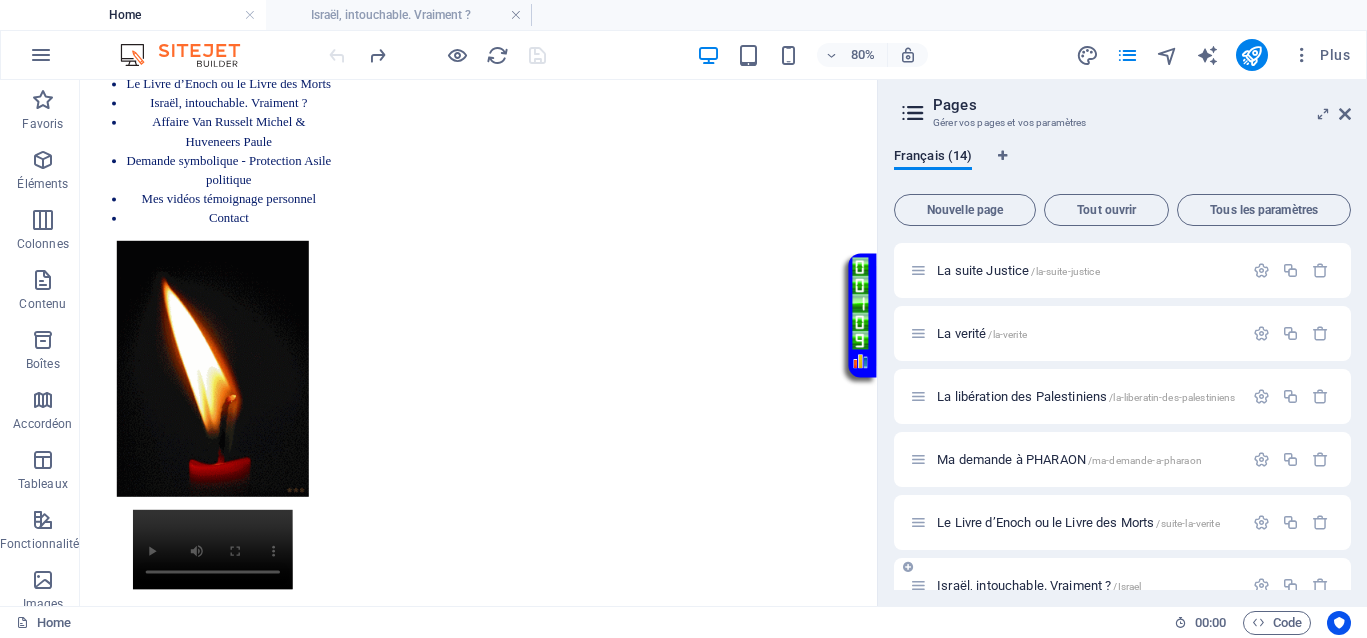 click on "Israël, intouchable. Vraiment ? /Israel" at bounding box center [1039, 585] 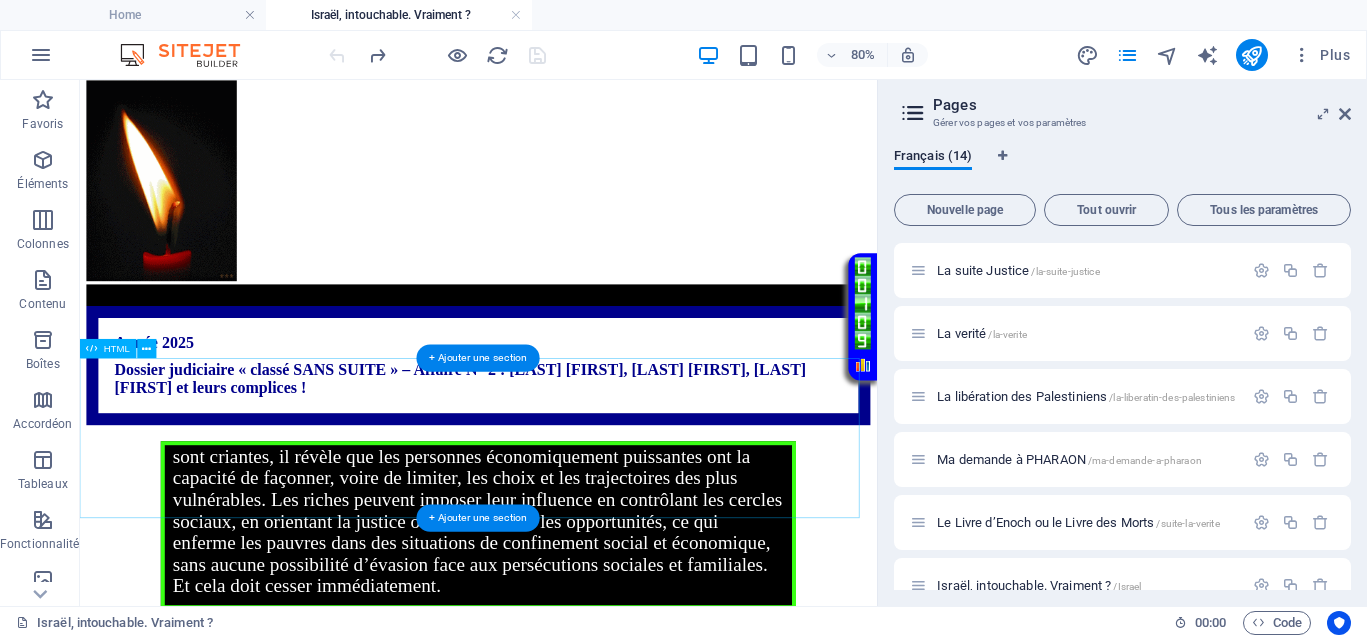 scroll, scrollTop: 375, scrollLeft: 0, axis: vertical 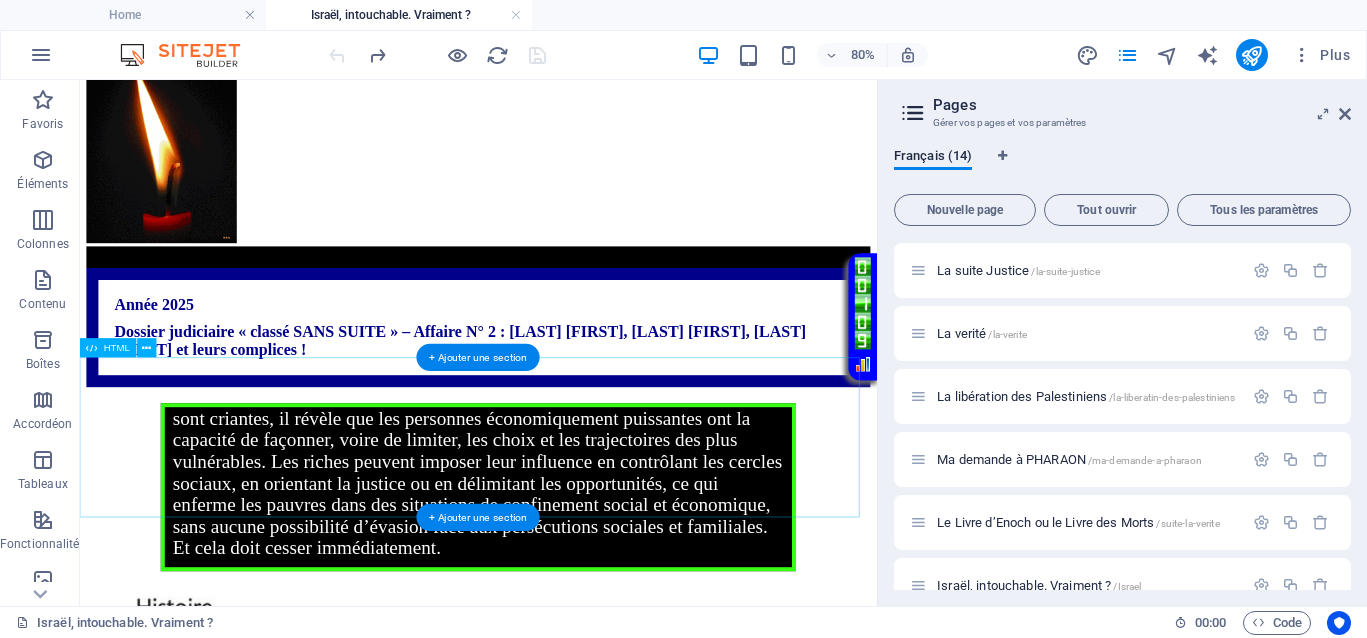 click on "Votre Témoignage
Le proverbe « Dis-moi qui tu fréquentes et je te dirai qui tu es » souligne que ceux qui détiennent le pouvoir ou la richesse influencent fortement l’identité et le destin des autres. Dans un contexte où les inégalités économiques et sociales sont criantes, il révèle que les personnes économiquement puissantes ont la capacité de façonner, voire de limiter, les choix et les trajectoires des plus vulnérables. Les riches peuvent imposer leur influence en contrôlant les cercles sociaux, en orientant la justice ou en délimitant les opportunités, ce qui enferme les pauvres dans des situations de confinement social et économique, sans aucune possibilité d’évasion face aux persécutions sociales et familiales. Et cela doit cesser immédiatement." at bounding box center (578, 589) 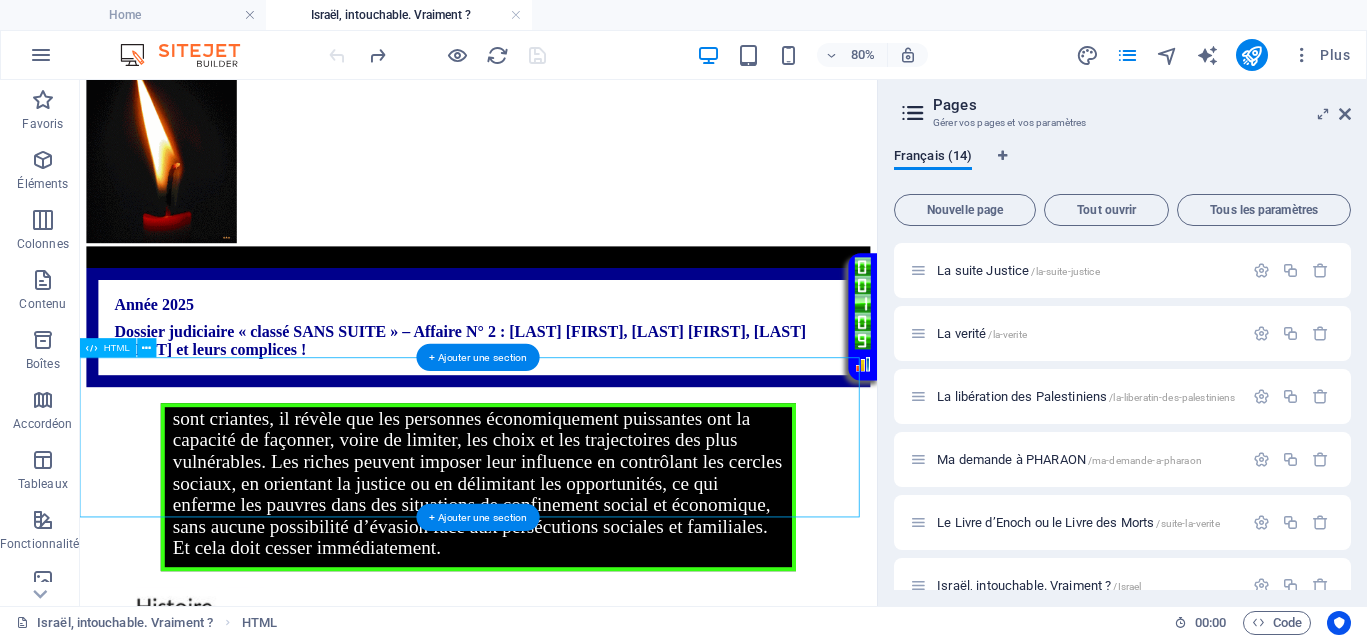 click on "Votre Témoignage
Le proverbe « Dis-moi qui tu fréquentes et je te dirai qui tu es » souligne que ceux qui détiennent le pouvoir ou la richesse influencent fortement l’identité et le destin des autres. Dans un contexte où les inégalités économiques et sociales sont criantes, il révèle que les personnes économiquement puissantes ont la capacité de façonner, voire de limiter, les choix et les trajectoires des plus vulnérables. Les riches peuvent imposer leur influence en contrôlant les cercles sociaux, en orientant la justice ou en délimitant les opportunités, ce qui enferme les pauvres dans des situations de confinement social et économique, sans aucune possibilité d’évasion face aux persécutions sociales et familiales. Et cela doit cesser immédiatement." at bounding box center [578, 589] 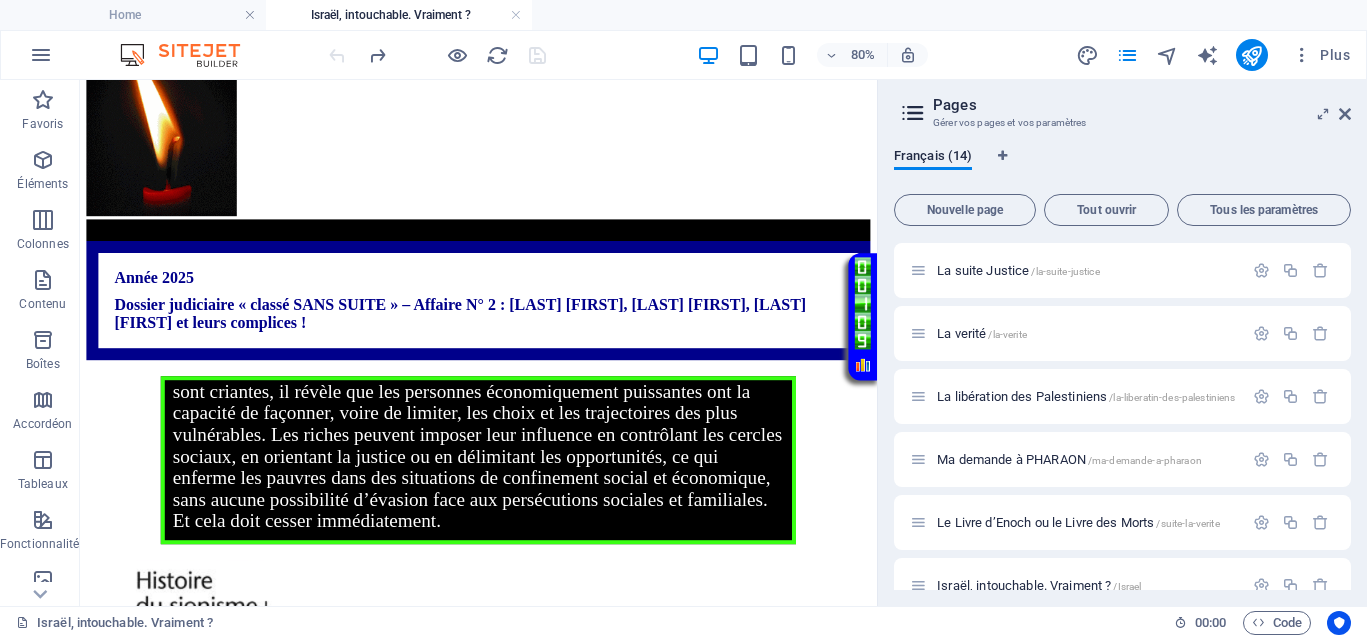 scroll, scrollTop: 433, scrollLeft: 0, axis: vertical 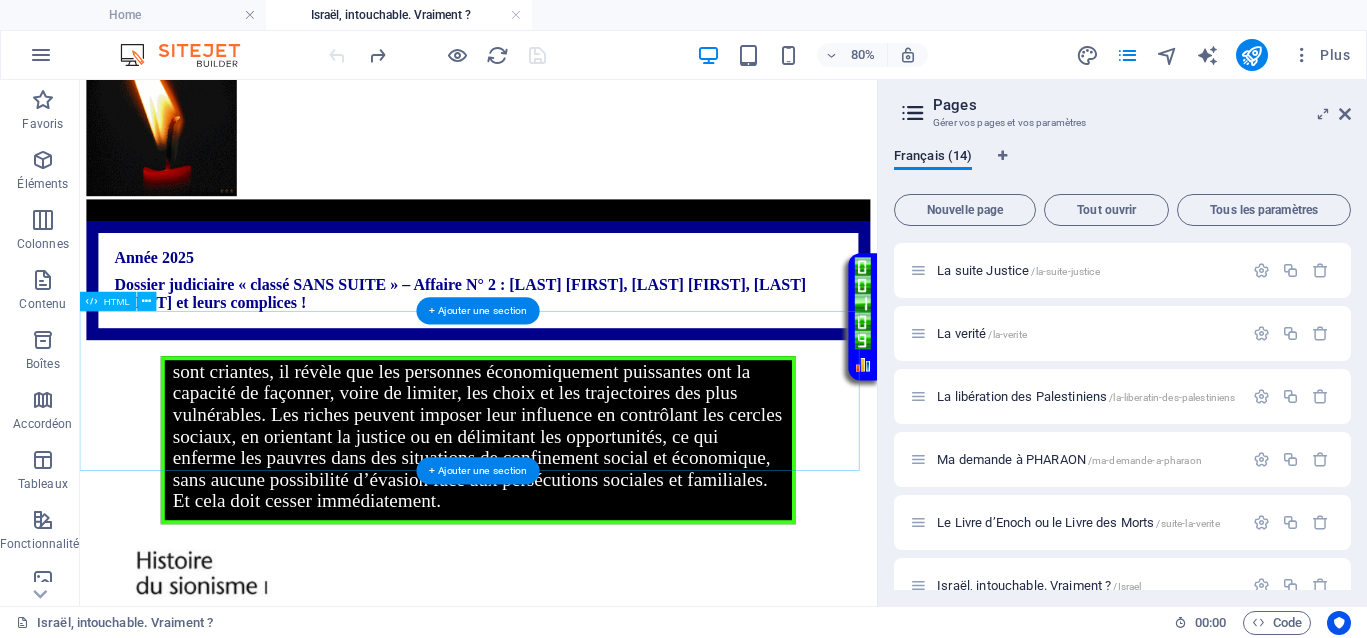 click on "Votre Témoignage
Le proverbe « Dis-moi qui tu fréquentes et je te dirai qui tu es » souligne que ceux qui détiennent le pouvoir ou la richesse influencent fortement l’identité et le destin des autres. Dans un contexte où les inégalités économiques et sociales sont criantes, il révèle que les personnes économiquement puissantes ont la capacité de façonner, voire de limiter, les choix et les trajectoires des plus vulnérables. Les riches peuvent imposer leur influence en contrôlant les cercles sociaux, en orientant la justice ou en délimitant les opportunités, ce qui enferme les pauvres dans des situations de confinement social et économique, sans aucune possibilité d’évasion face aux persécutions sociales et familiales. Et cela doit cesser immédiatement." at bounding box center [578, 531] 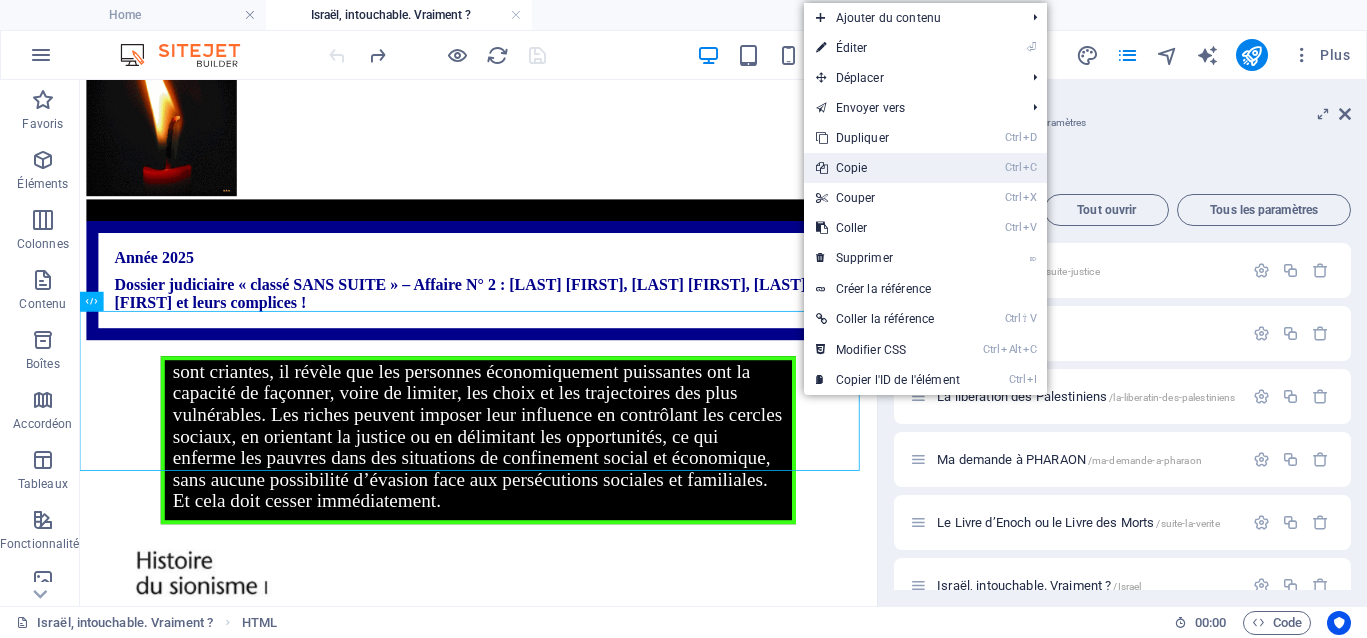 drag, startPoint x: 851, startPoint y: 164, endPoint x: 963, endPoint y: 108, distance: 125.21981 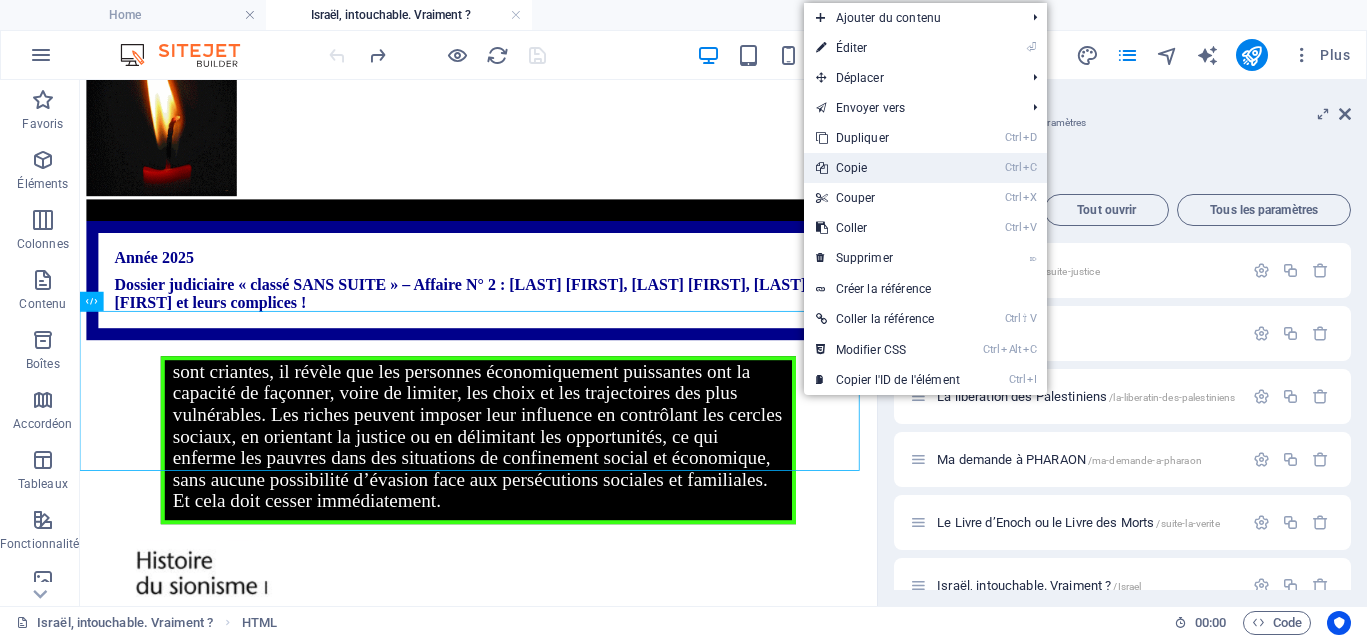 click on "Ctrl C  Copie" at bounding box center (888, 168) 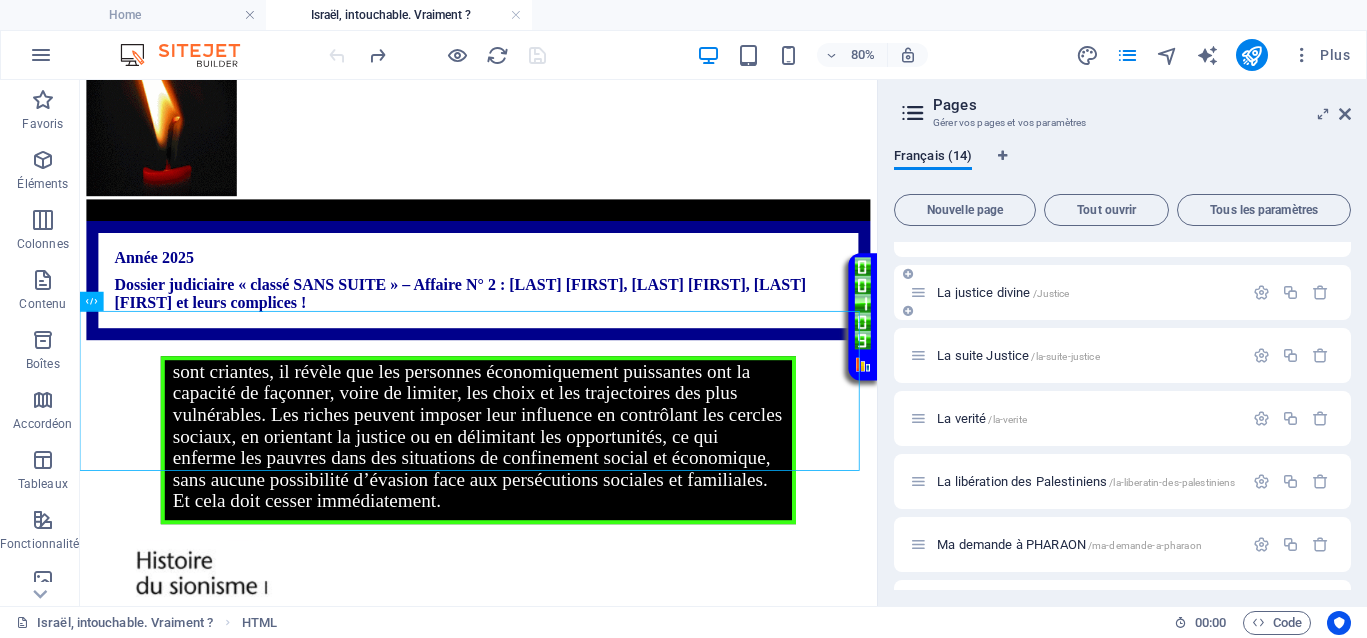 scroll, scrollTop: 0, scrollLeft: 0, axis: both 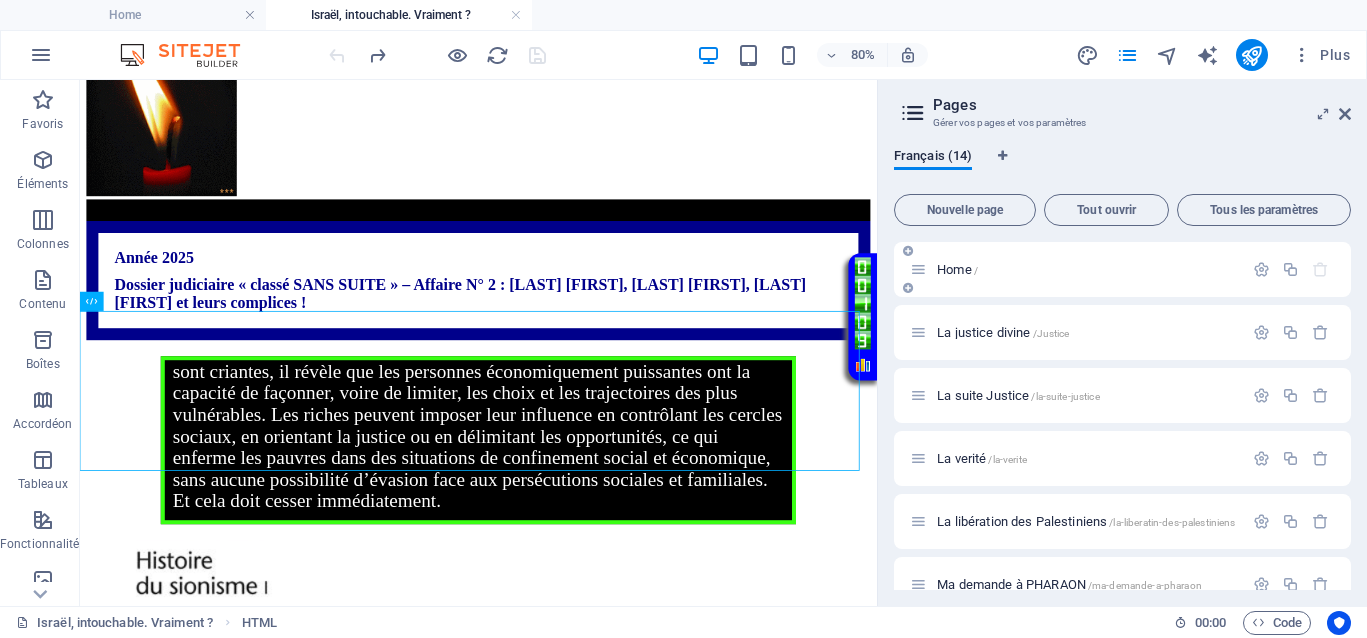 click on "Home /" at bounding box center [957, 269] 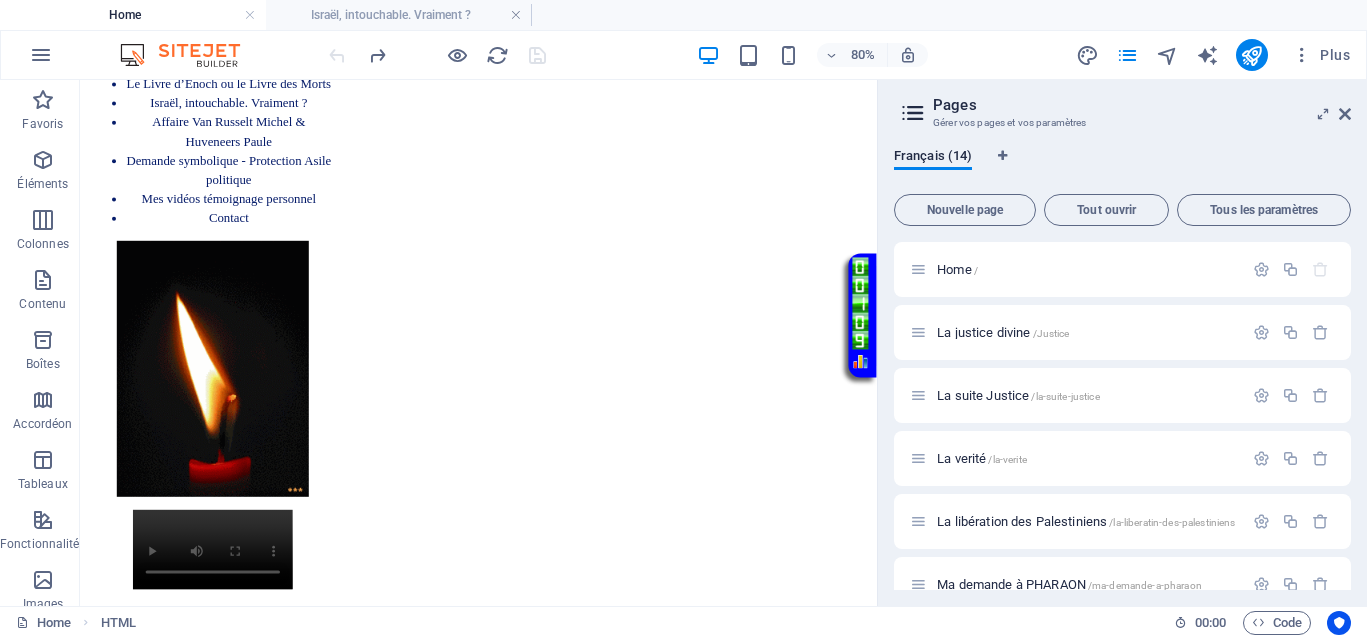 scroll, scrollTop: 0, scrollLeft: 0, axis: both 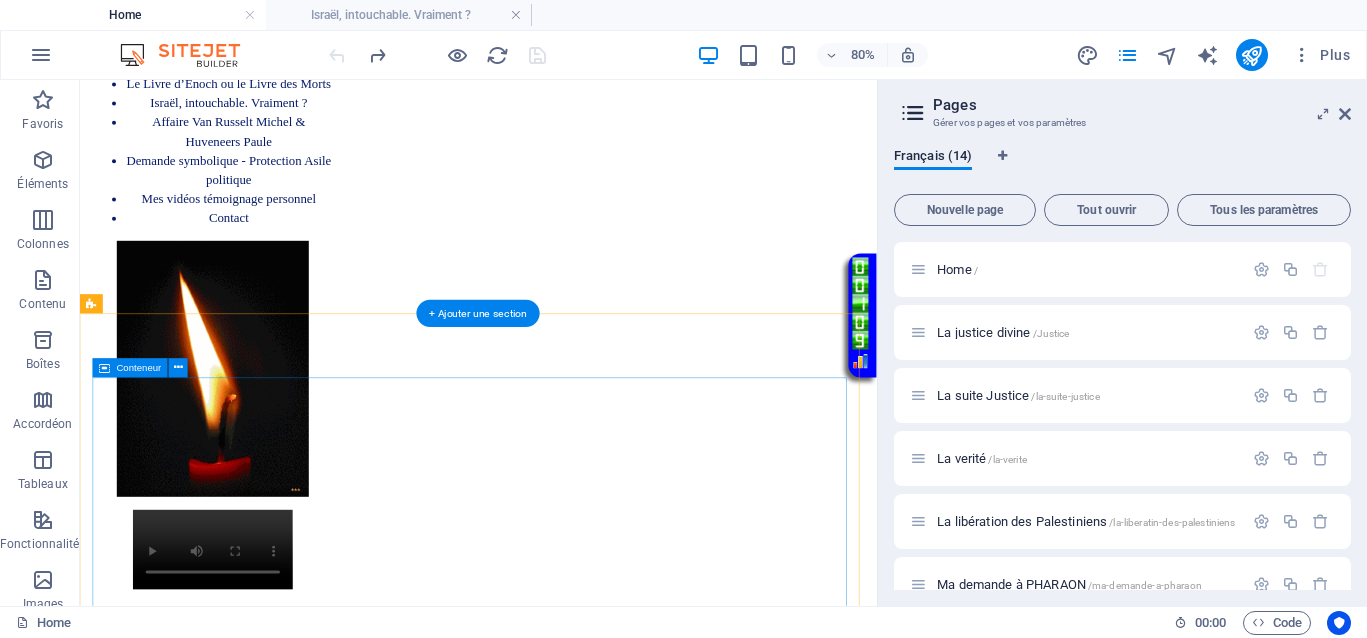 click on "Coller le presse-papiers" at bounding box center (652, 1935) 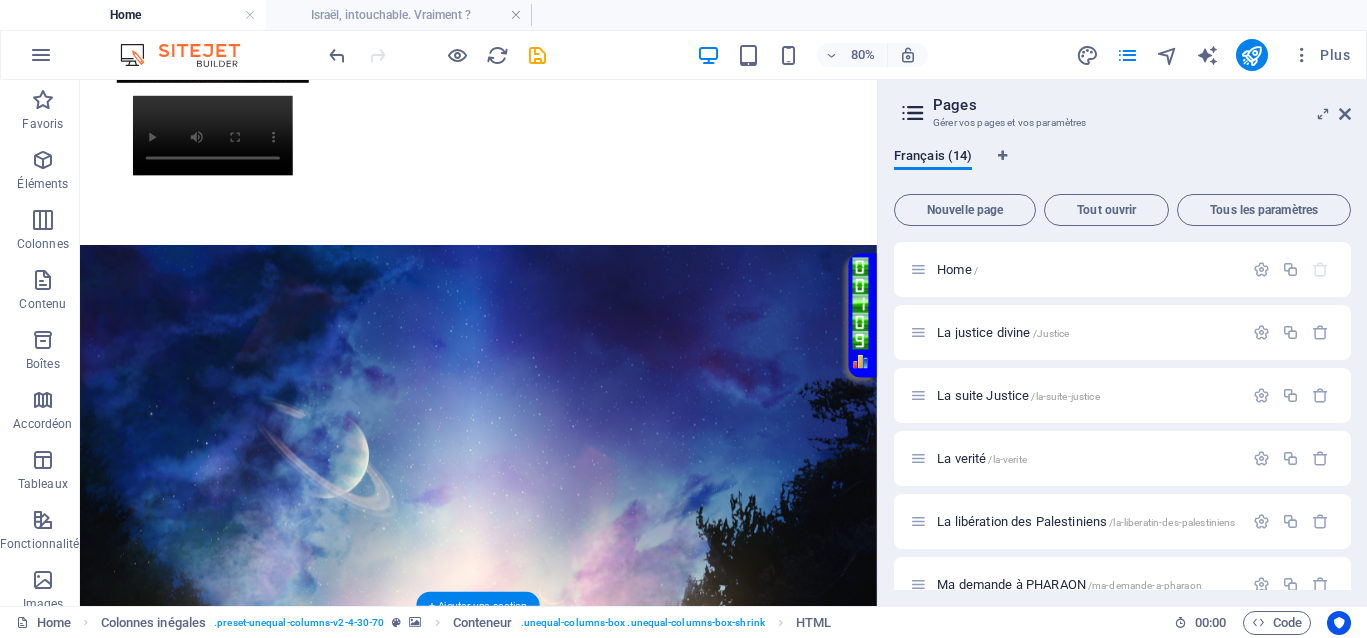 scroll, scrollTop: 1455, scrollLeft: 0, axis: vertical 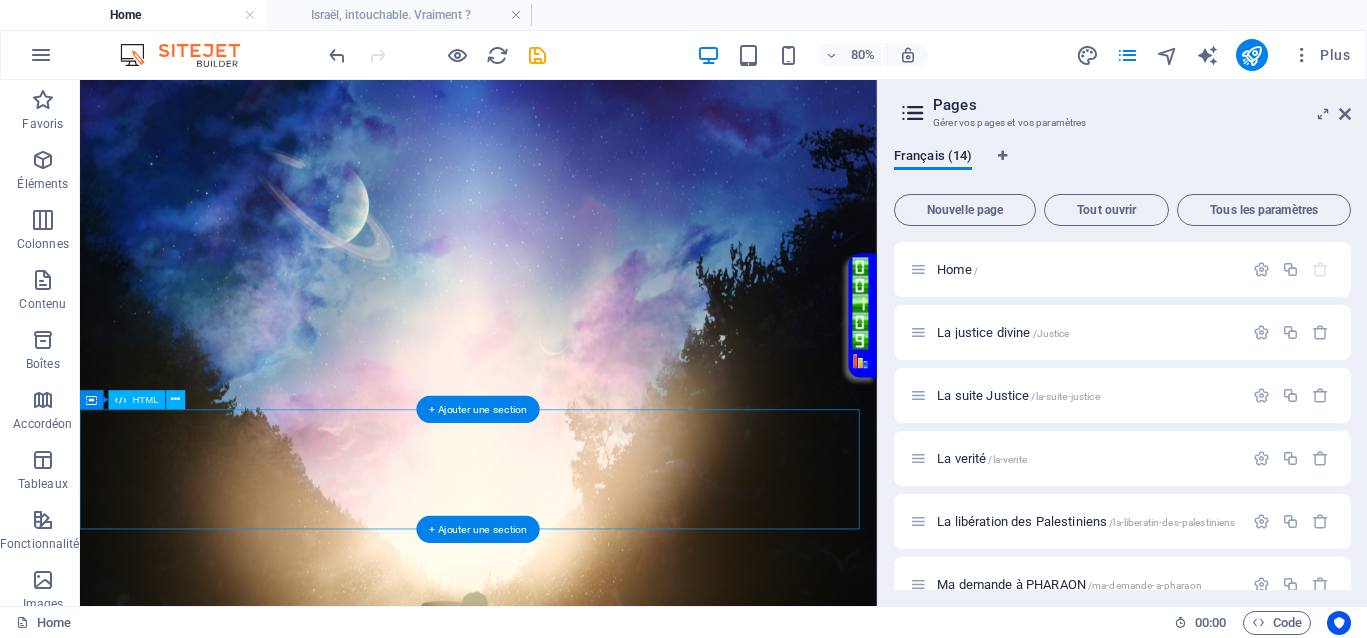 click on "Votre Témoignage
« Le meilleur moyen d'approcher la justice divine, c'est de s'en faire une telle habitude qu'on l'observe dans les plus petites choses, et qu'on y plie jusqu'à sa manière de penser. »" at bounding box center (578, 999) 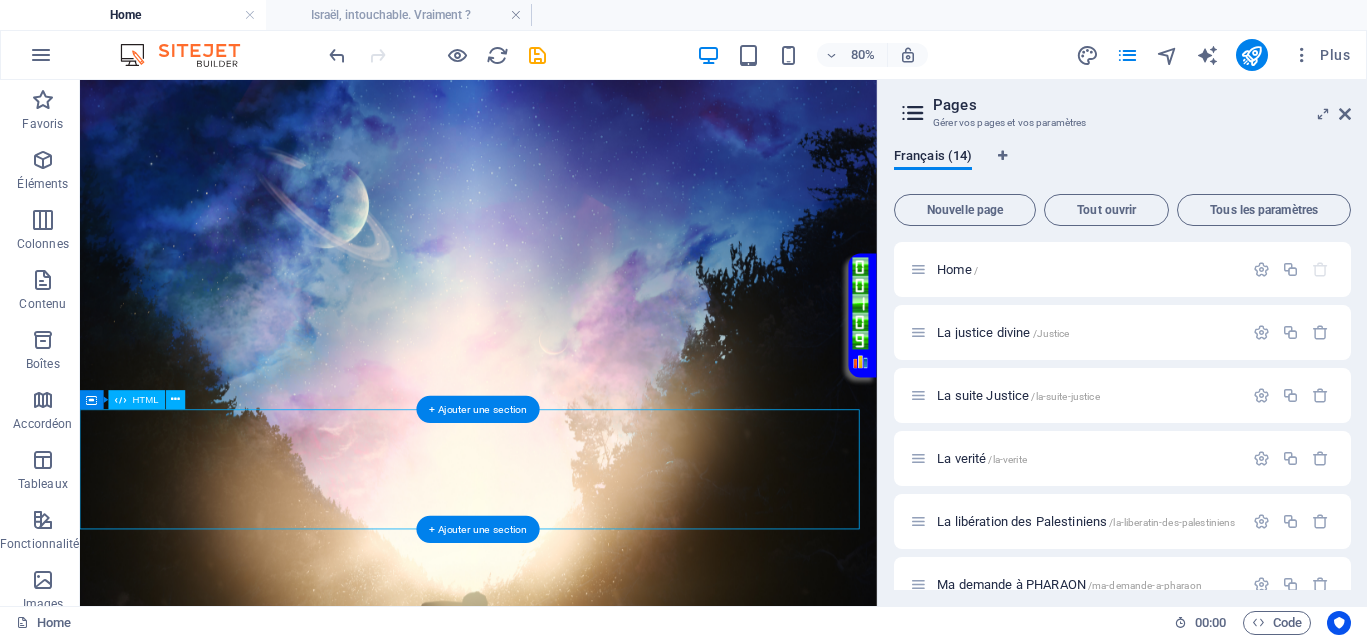 click on "Votre Témoignage
« Le meilleur moyen d'approcher la justice divine, c'est de s'en faire une telle habitude qu'on l'observe dans les plus petites choses, et qu'on y plie jusqu'à sa manière de penser. »" at bounding box center (578, 999) 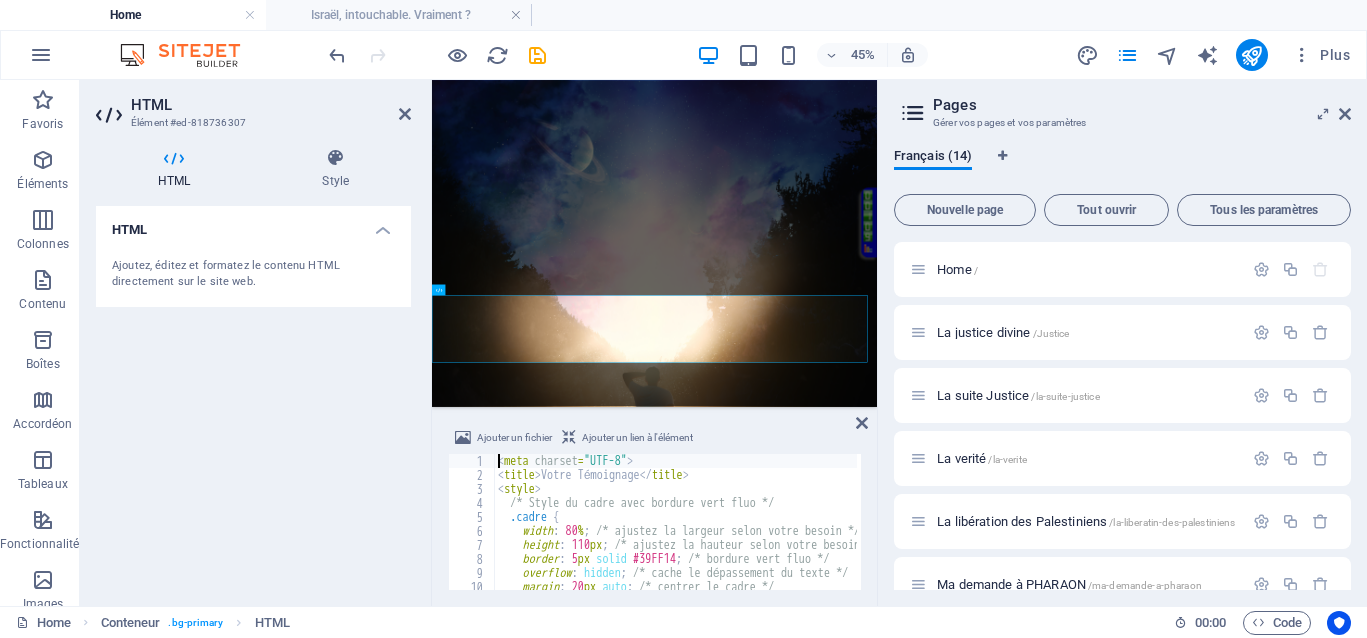 scroll, scrollTop: 1389, scrollLeft: 0, axis: vertical 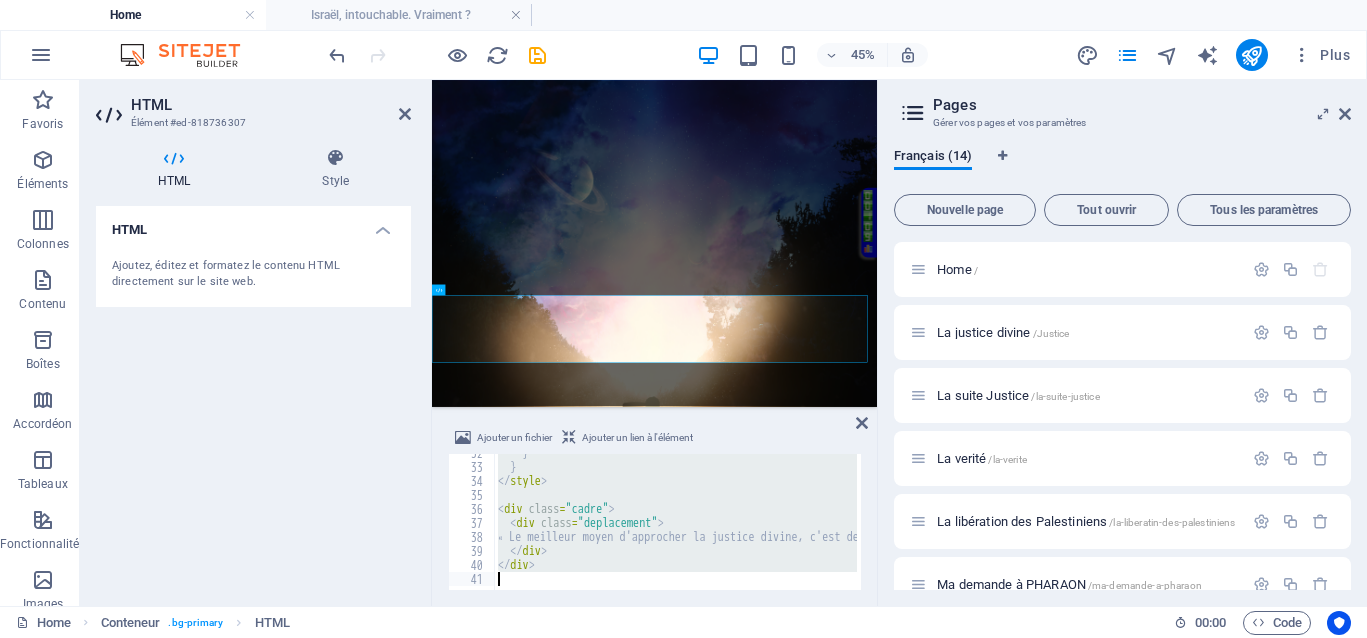 drag, startPoint x: 500, startPoint y: 460, endPoint x: 627, endPoint y: 614, distance: 199.61212 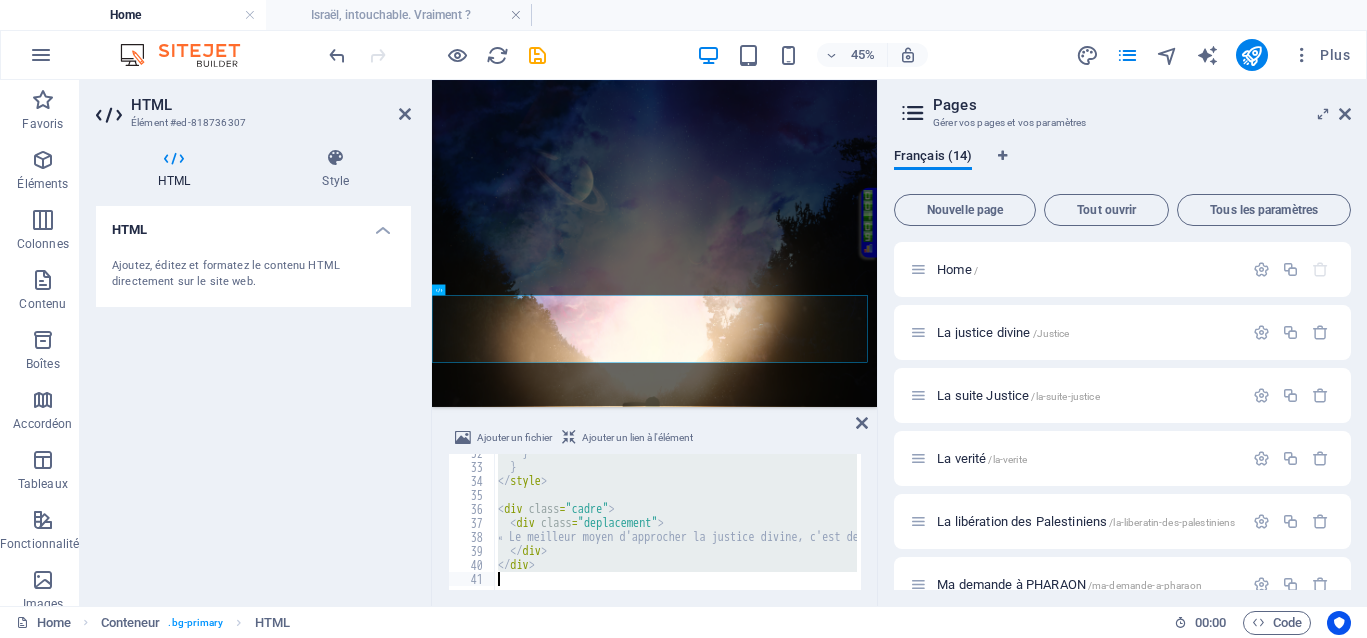 click on "Favoris Éléments Colonnes Contenu Boîtes Accordéon Tableaux Fonctionnalités Images Slider En-tête Pied de page Formulaires Marketing Collections HTML Élément #ed-818736307 HTML Style HTML Ajoutez, éditez et formatez le contenu HTML directement sur le site web. Présélection Element Mise en page Définit comment cet élément s'étend dans la mise en page (Flexbox). Taille Par défaut auto px % 1/1 1/2 1/3 1/4 1/5 1/6 1/7 1/8 1/9 1/10 Agrandir Réduire Commander Mise en page du conteneur Visible Visible Opacité 100 % Débordement Espacement Marge Par défaut auto px % rem vw vh Personnalisé Personnalisé auto px % rem vw vh auto px % rem vw vh auto px % rem vw vh auto px % rem vw vh Marge intérieure Par défaut px rem % vh vw Personnalisé Personnalisé px rem % vh vw px rem % vh vw px rem % vh vw px rem % vh vw Bordure Style              - Largeur 1 auto px rem % vh vw Personnalisé Personnalisé 1 auto px rem % vh vw 1 auto px rem % vh vw 1 auto px rem % vh vw 1 auto px rem % vh vw px %" at bounding box center [438, 343] 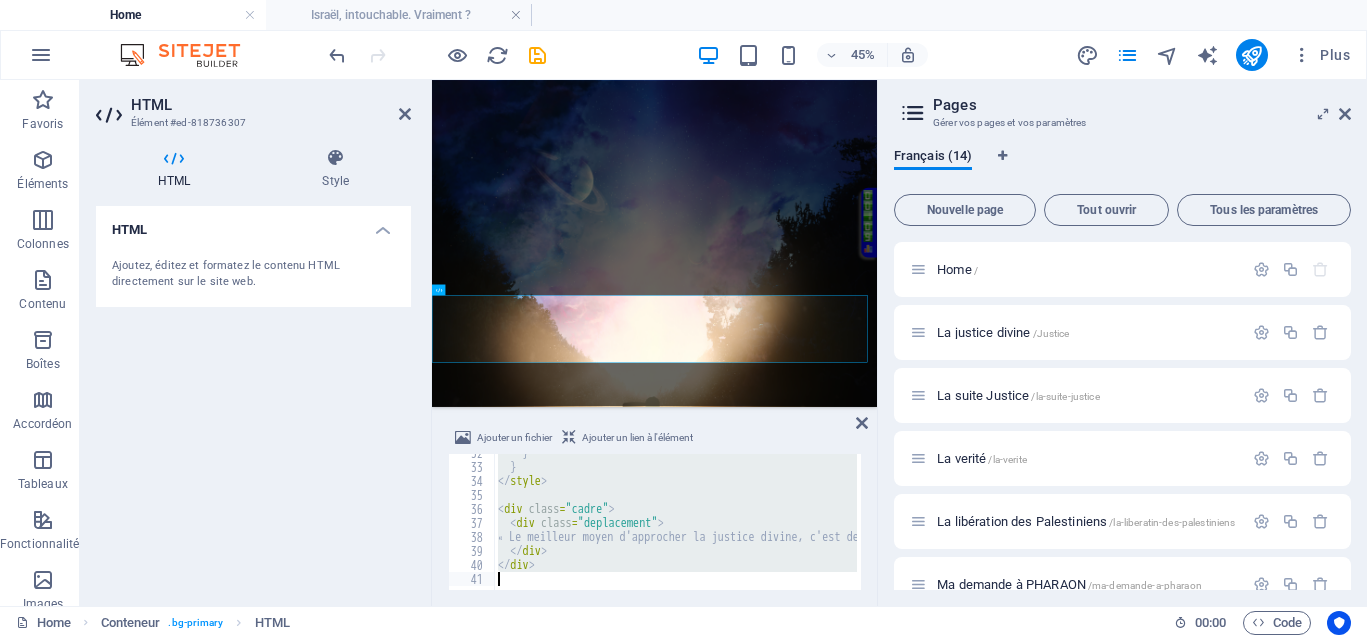 type on "</div>" 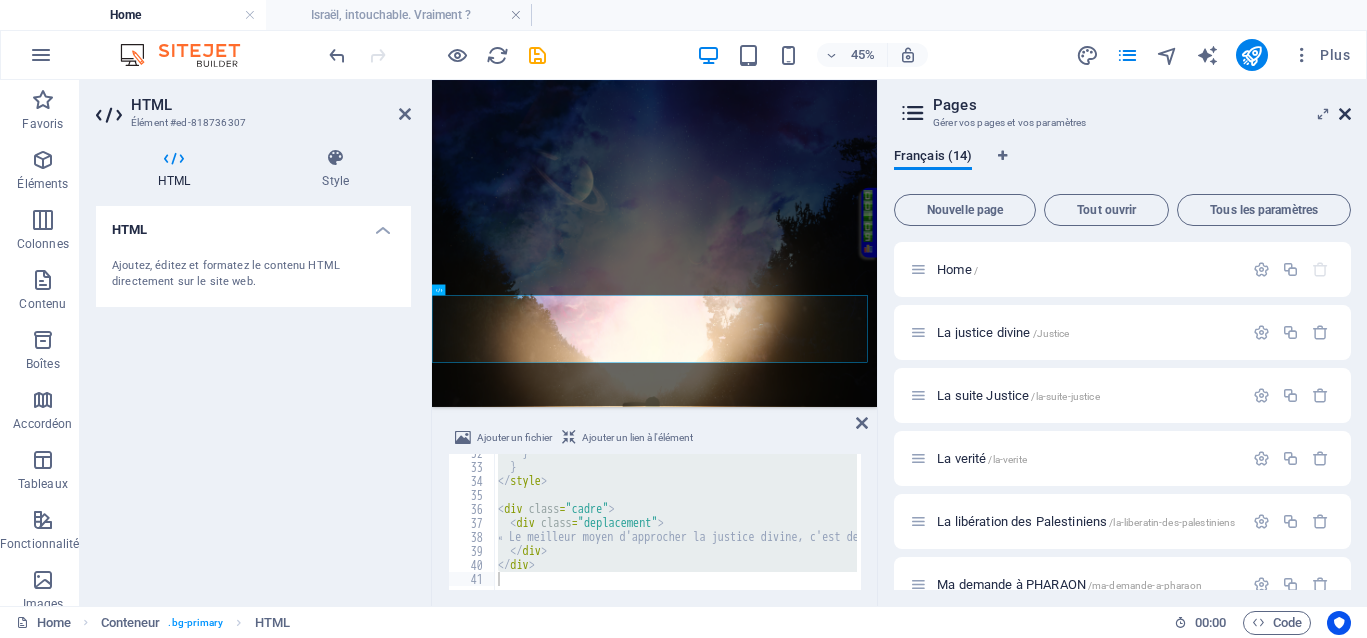 drag, startPoint x: 1347, startPoint y: 111, endPoint x: 790, endPoint y: 153, distance: 558.58124 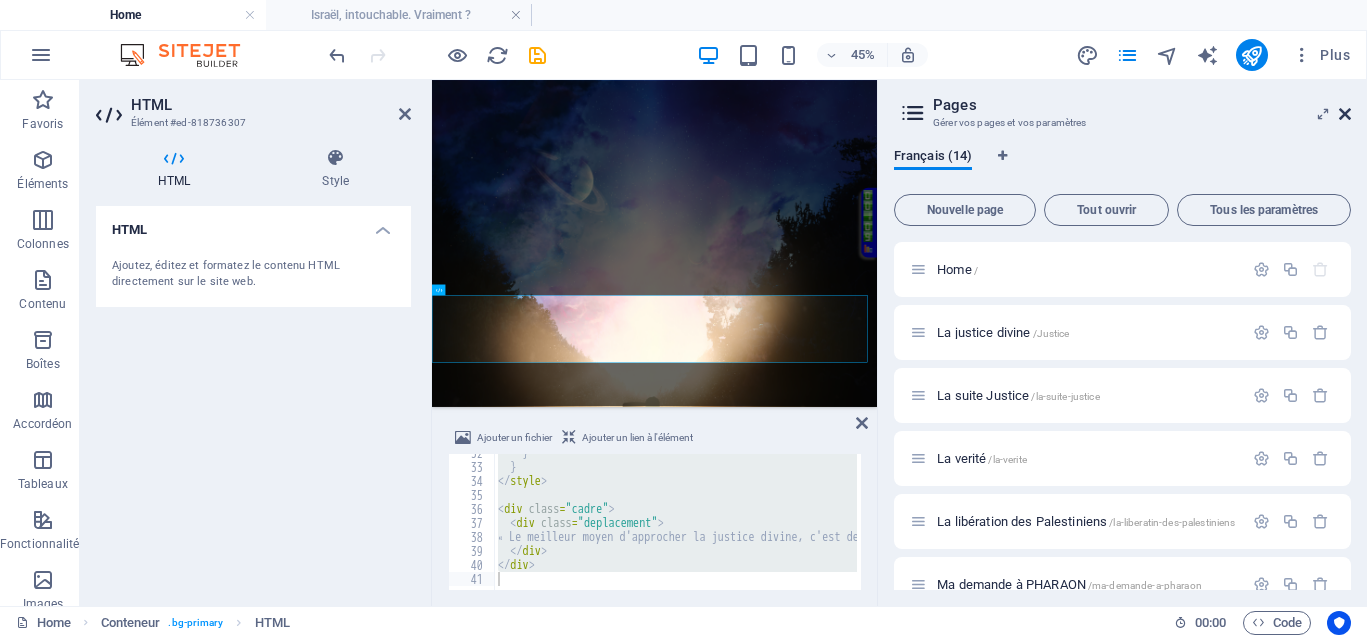 click at bounding box center (1345, 114) 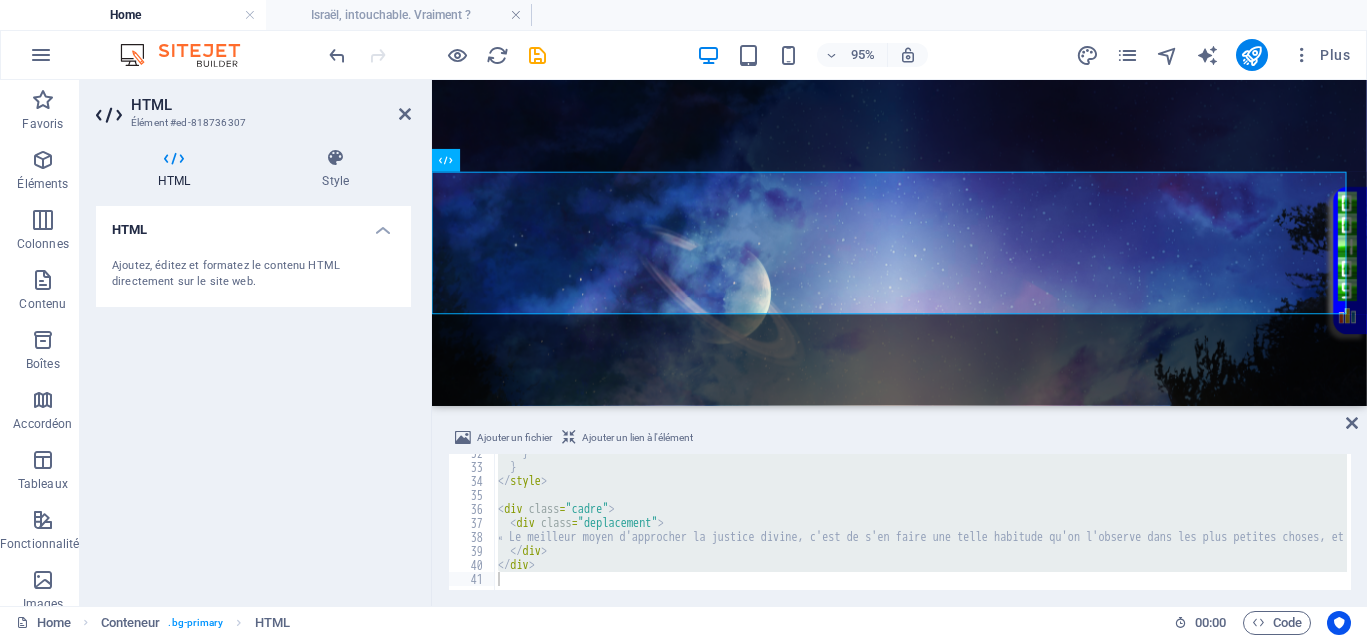 scroll, scrollTop: 1770, scrollLeft: 0, axis: vertical 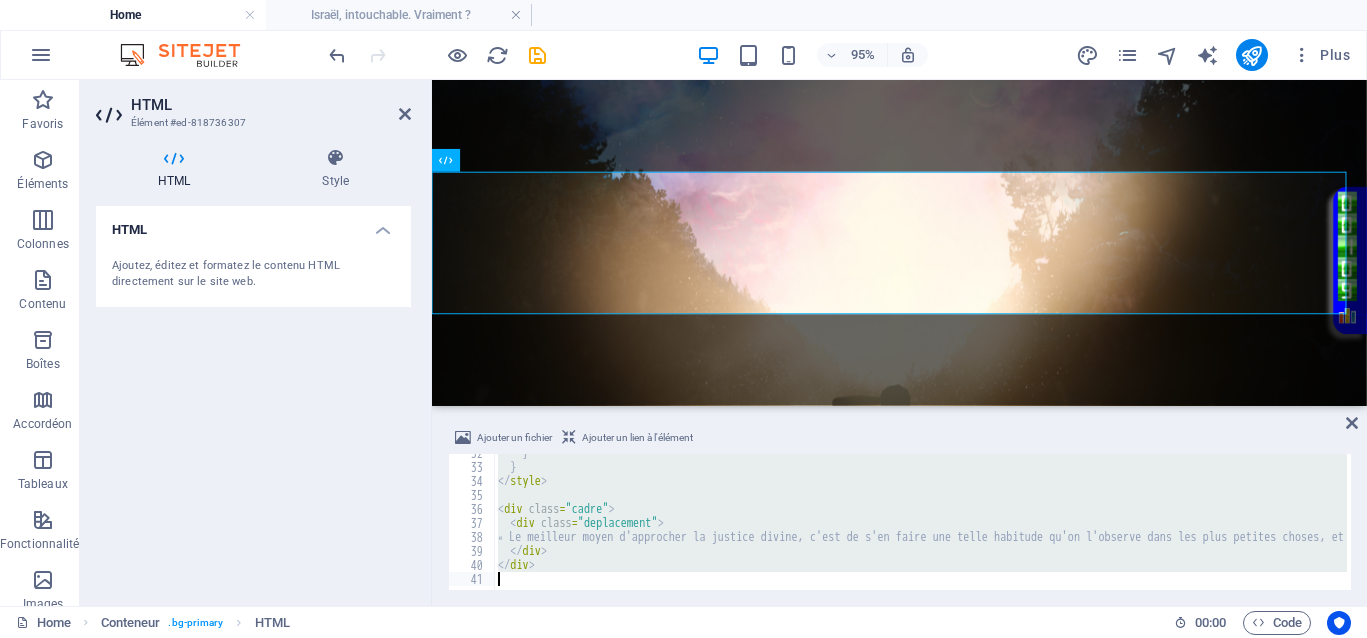paste 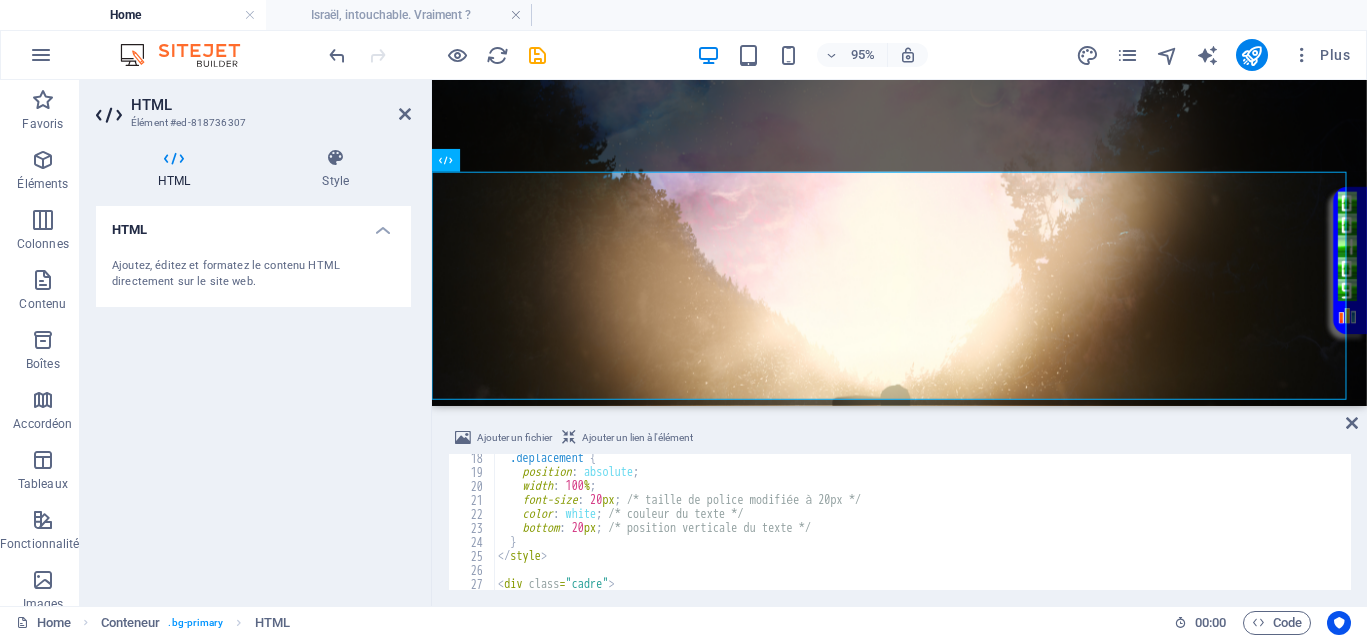 scroll, scrollTop: 241, scrollLeft: 0, axis: vertical 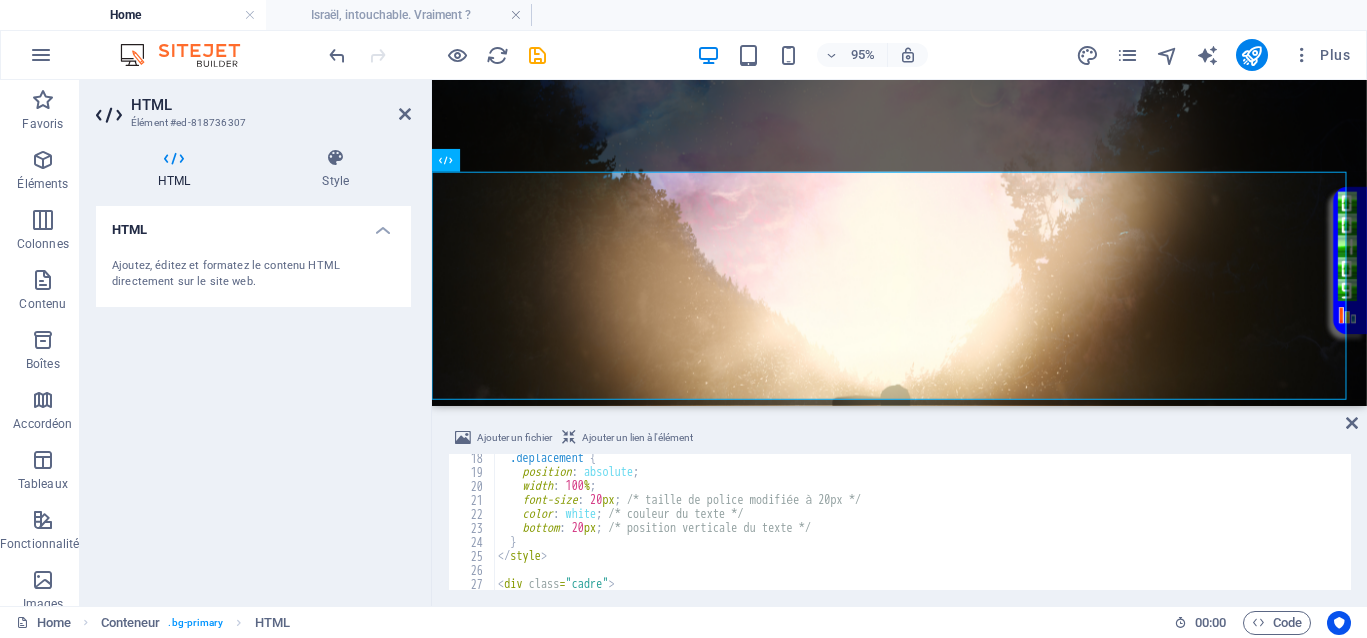 click on ".deplacement   {      position :   absolute ;      width :   100 % ;      font-size :   20 px ;   /* taille de police modifiée à 20px */      color :   white ;   /* couleur du texte */      bottom :   20 px ;   /* position verticale du texte */    } </ style > < div   class = "cadre" >    < div   class = "deplacement" >" at bounding box center (1128, 531) 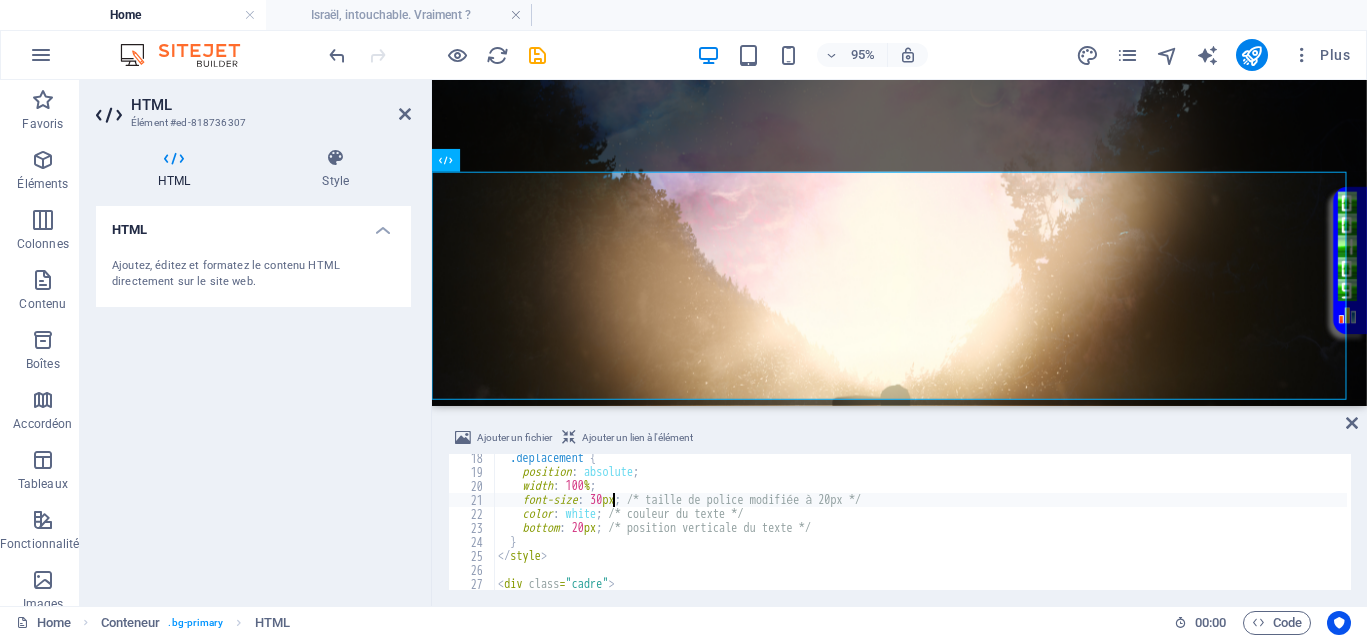 scroll, scrollTop: 0, scrollLeft: 10, axis: horizontal 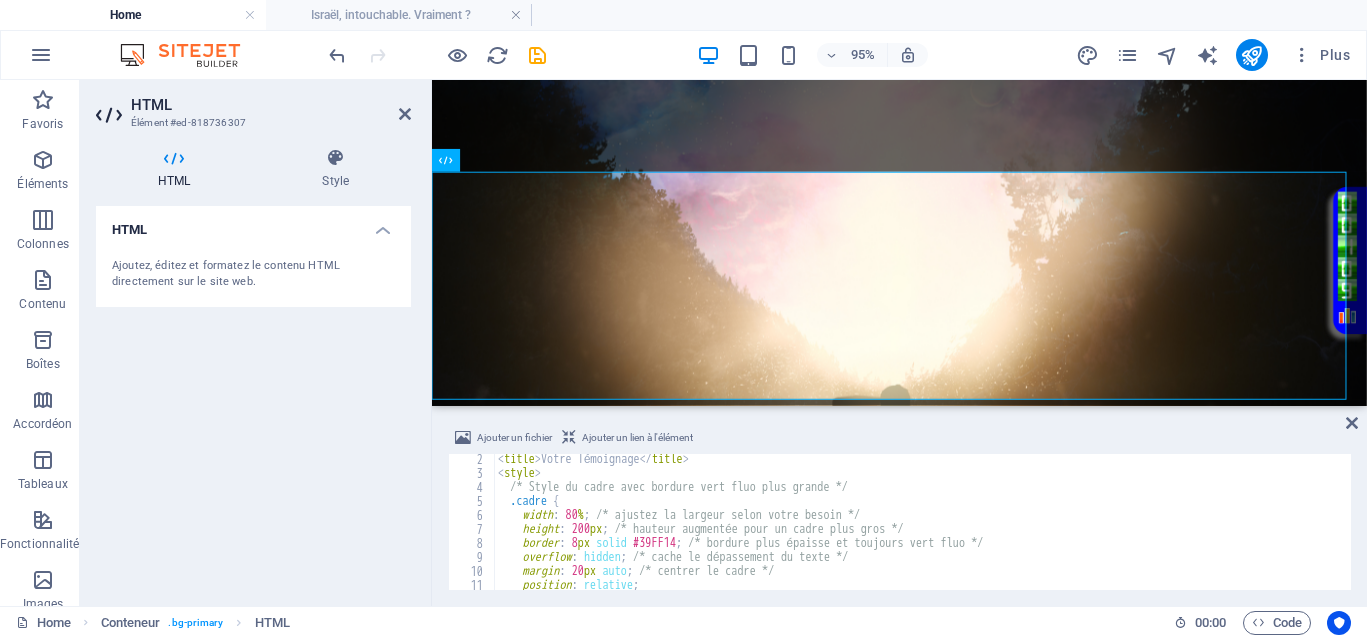 click on "< title > Votre Témoignage </ title > < style >    /* Style du cadre avec bordure vert fluo plus grande */    .cadre   {      width :   80 % ;   /* ajustez la largeur selon votre besoin */      height :   200 px ;   /* hauteur augmentée pour un cadre plus gros */      border :   8 px   solid   #39FF14 ;   /* bordure plus épaisse et toujours vert fluo */      overflow :   hidden ;   /* cache le dépassement du texte */      margin :   20 px   auto ;   /* centrer le cadre */      position :   relative ;      background-color :   #000 ;   /* fond noir pour faire ressortir le texte */" at bounding box center (1128, 532) 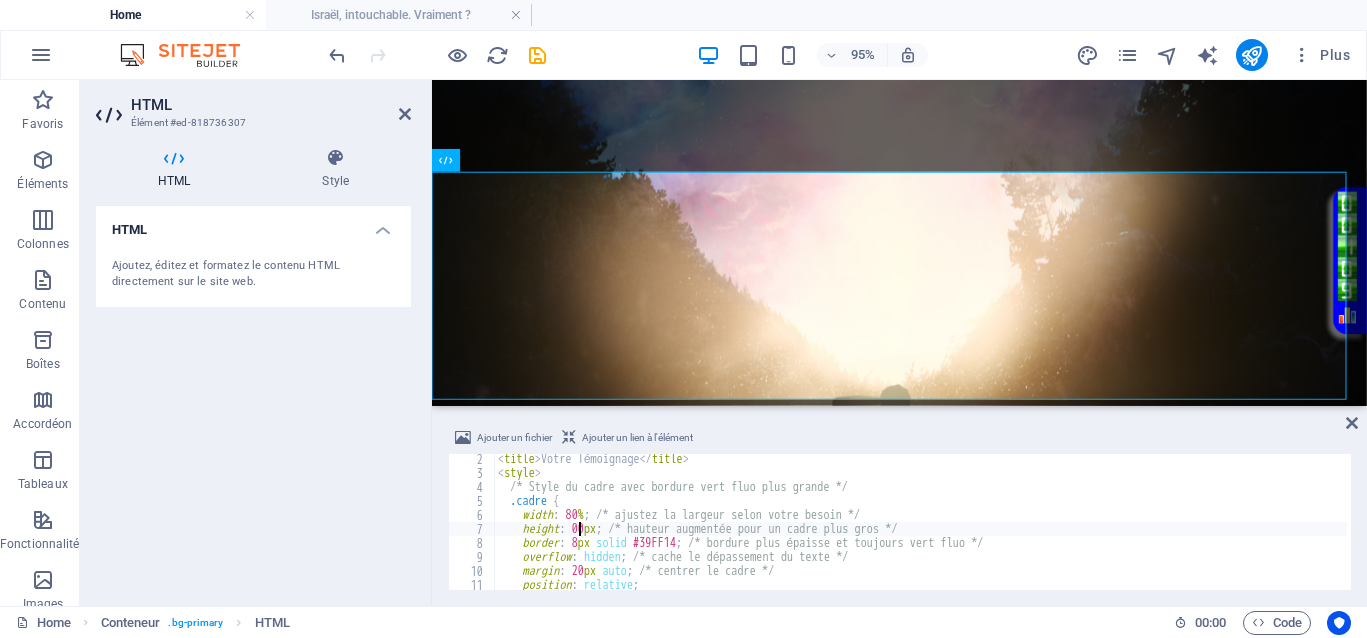 scroll, scrollTop: 1696, scrollLeft: 0, axis: vertical 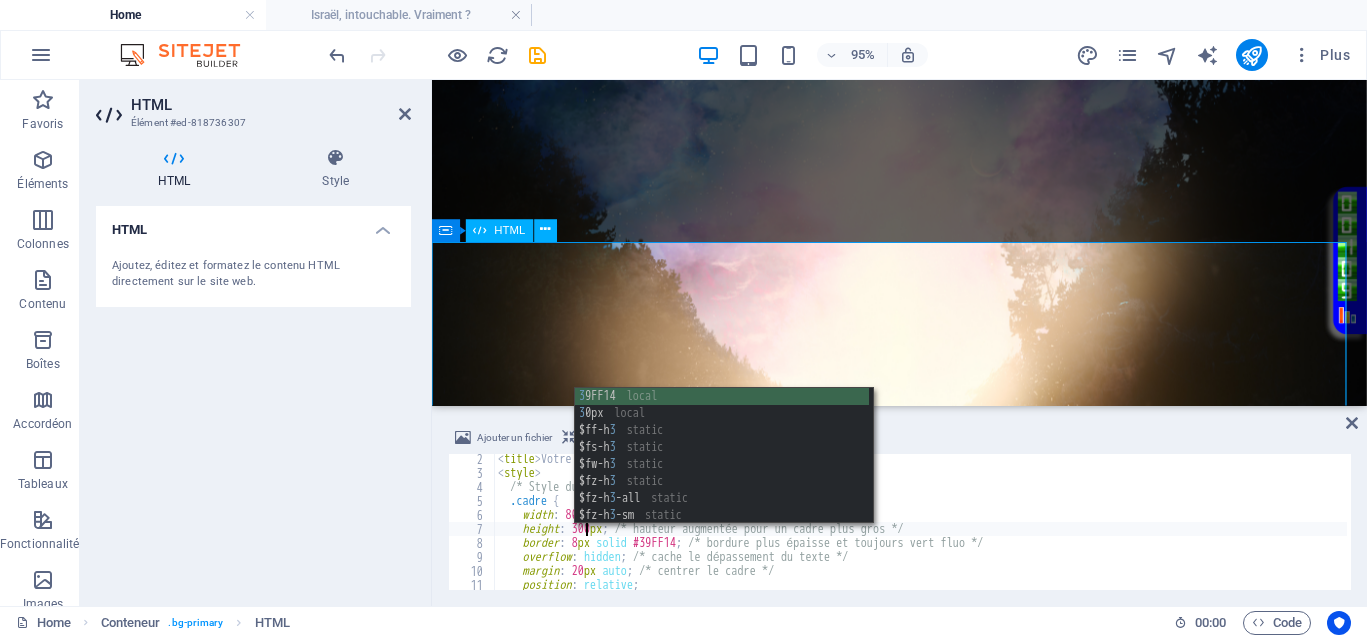 type on "height: 300px; /* hauteur augmentée pour un cadre plus gros */" 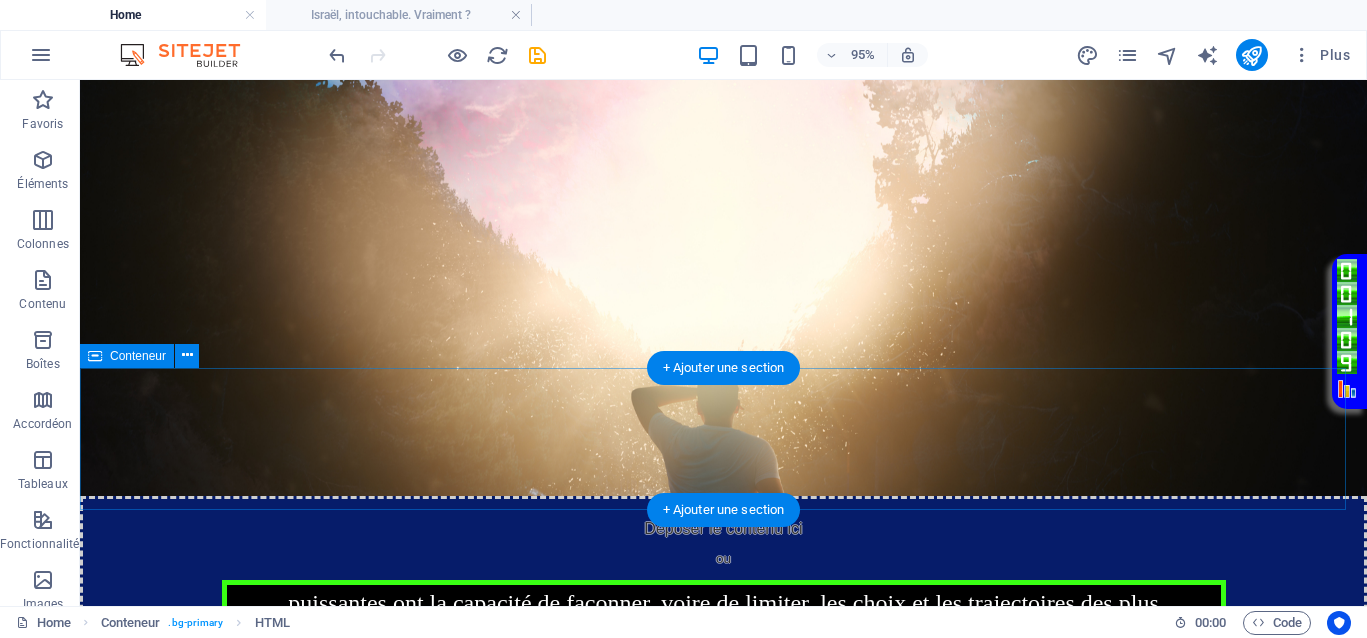 scroll, scrollTop: 1579, scrollLeft: 0, axis: vertical 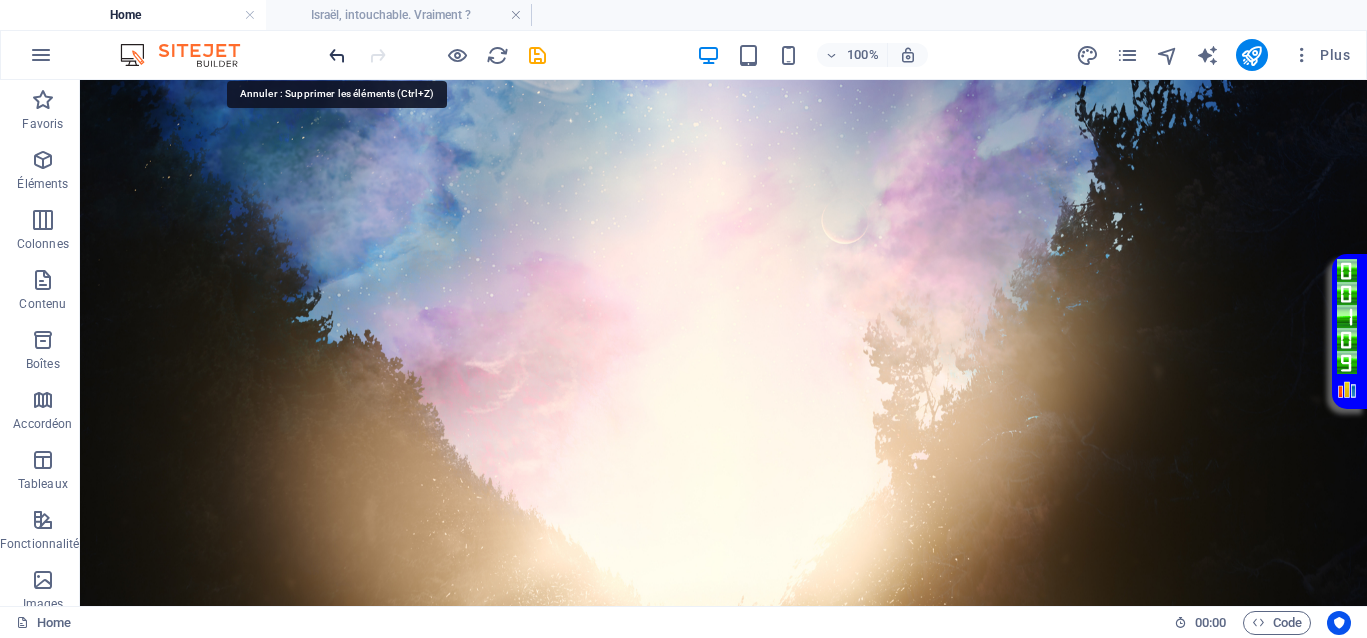 click at bounding box center [337, 55] 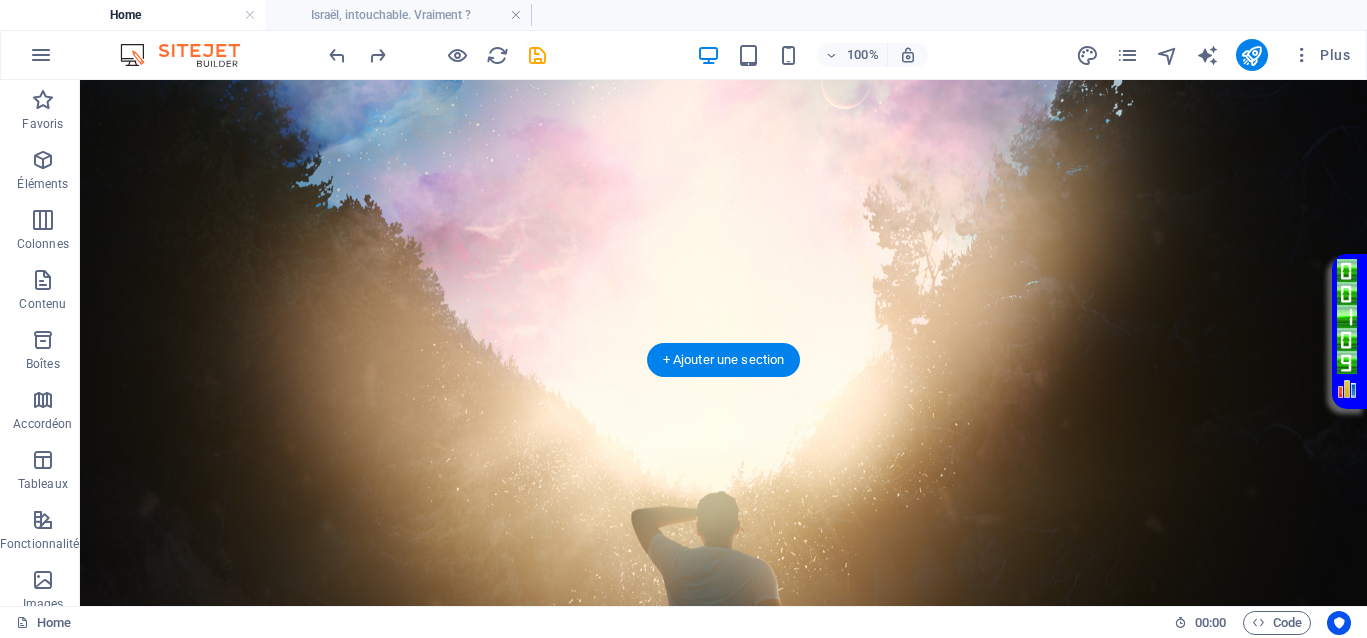 scroll, scrollTop: 1777, scrollLeft: 0, axis: vertical 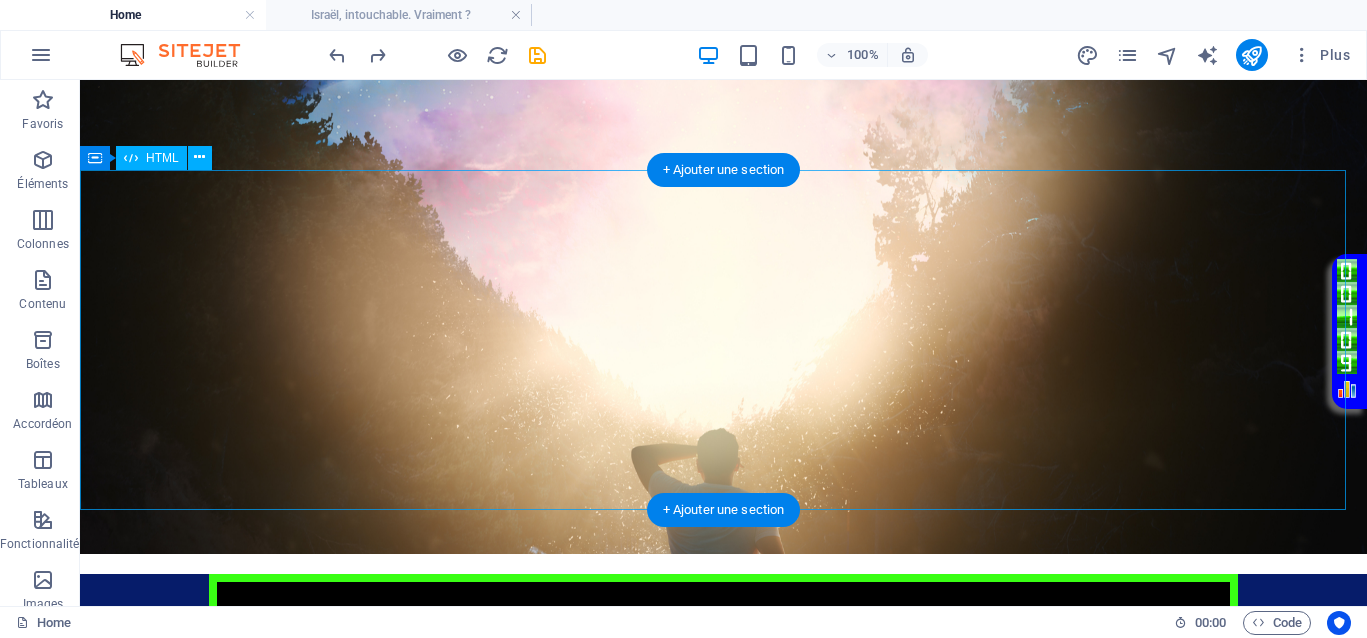 click on "Votre Témoignage
« Le meilleur moyen d'approcher la justice divine, c'est de s'en faire une telle habitude qu'on l'observe dans les plus petites choses, et qu'on y plie jusqu'à sa manière de penser. »" at bounding box center [723, 724] 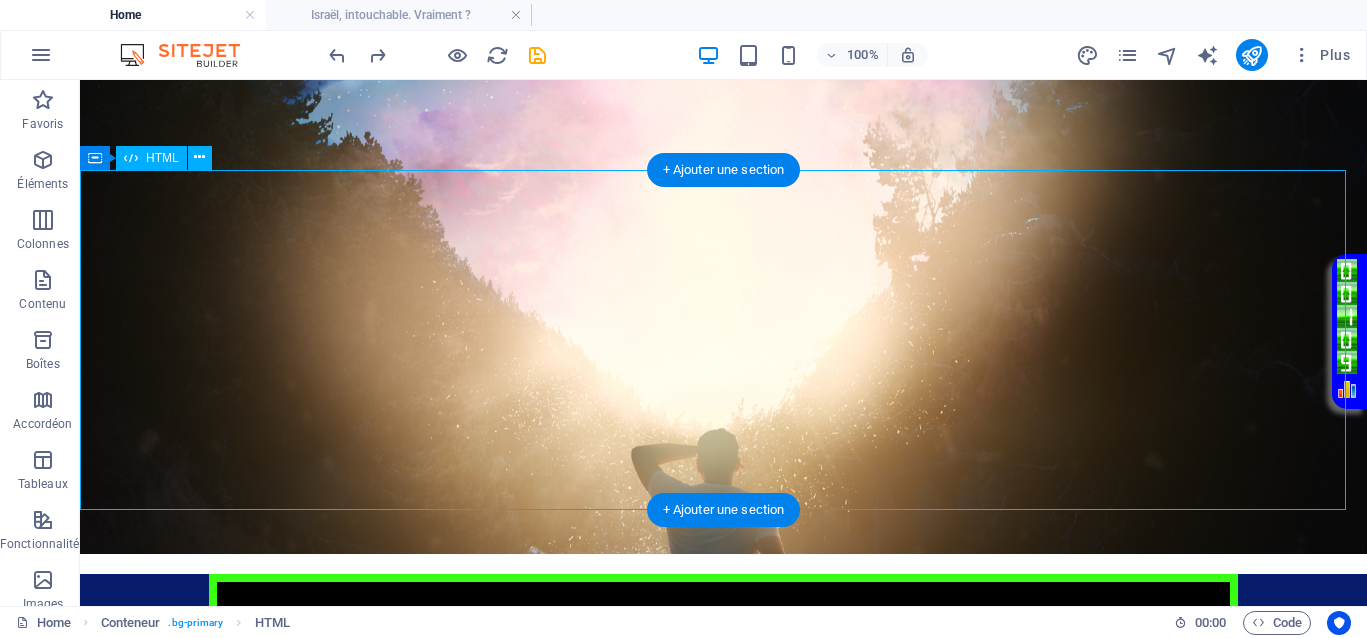 click on "Votre Témoignage
« Le meilleur moyen d'approcher la justice divine, c'est de s'en faire une telle habitude qu'on l'observe dans les plus petites choses, et qu'on y plie jusqu'à sa manière de penser. »" at bounding box center (723, 724) 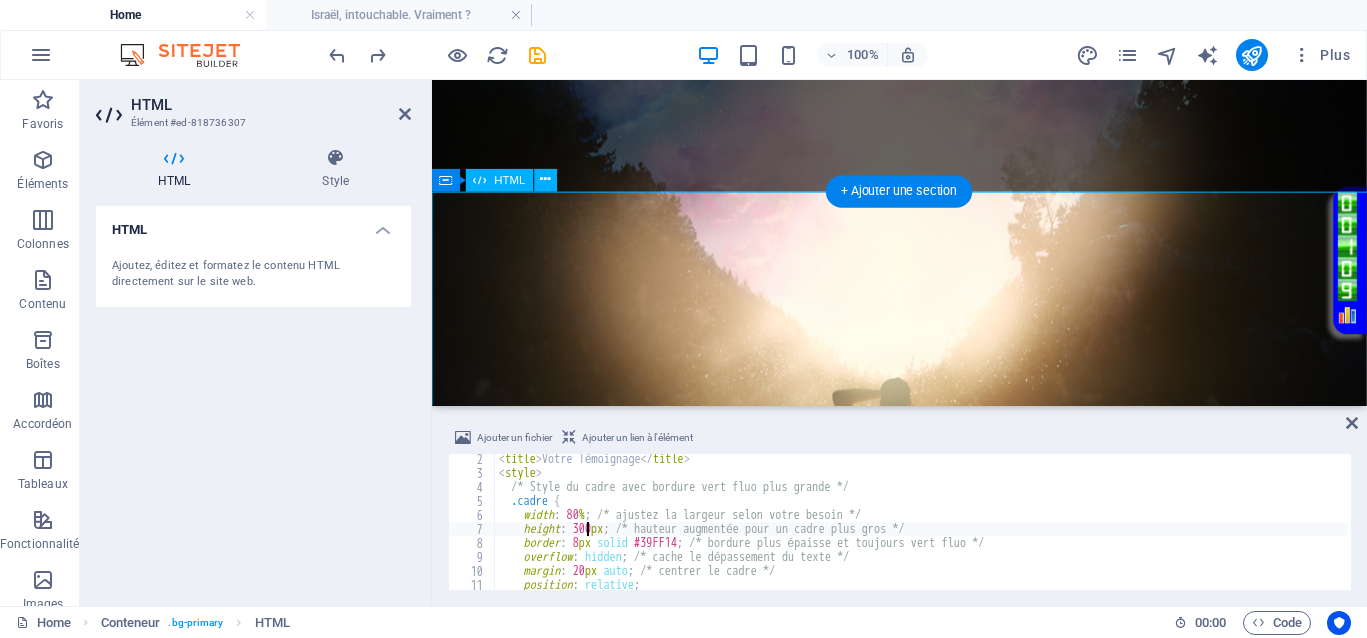 scroll, scrollTop: 1749, scrollLeft: 0, axis: vertical 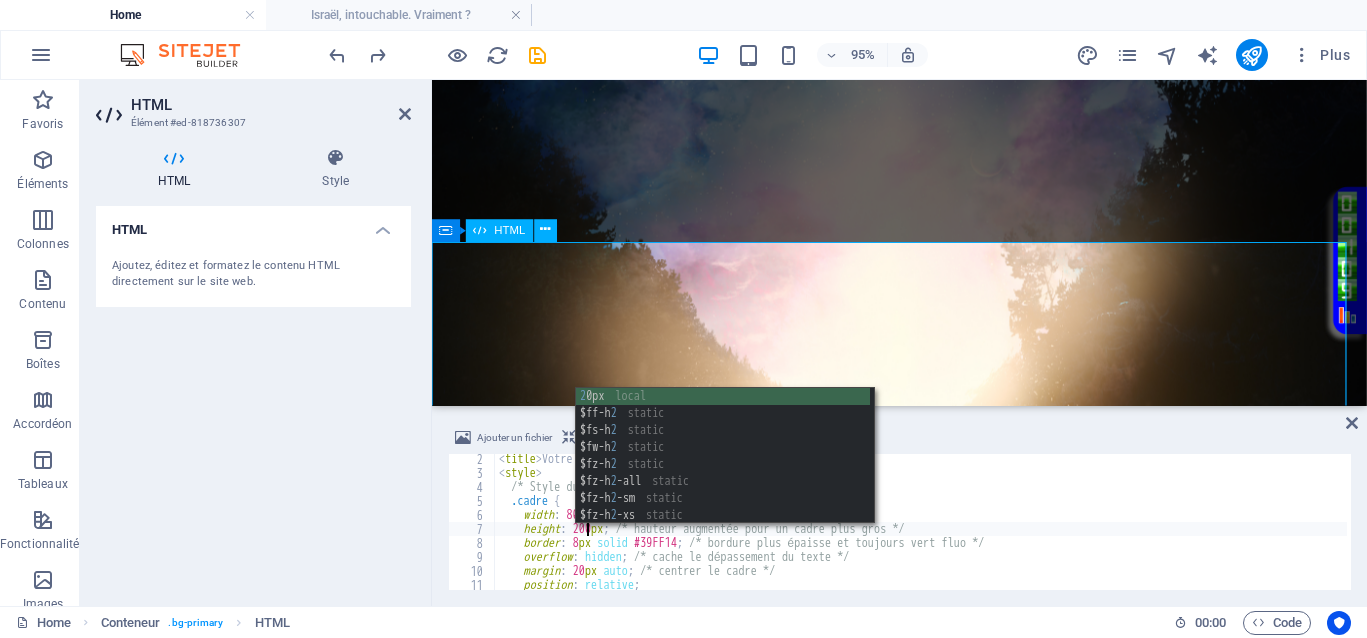 type on "height: 200px; /* hauteur augmentée pour un cadre plus gros */" 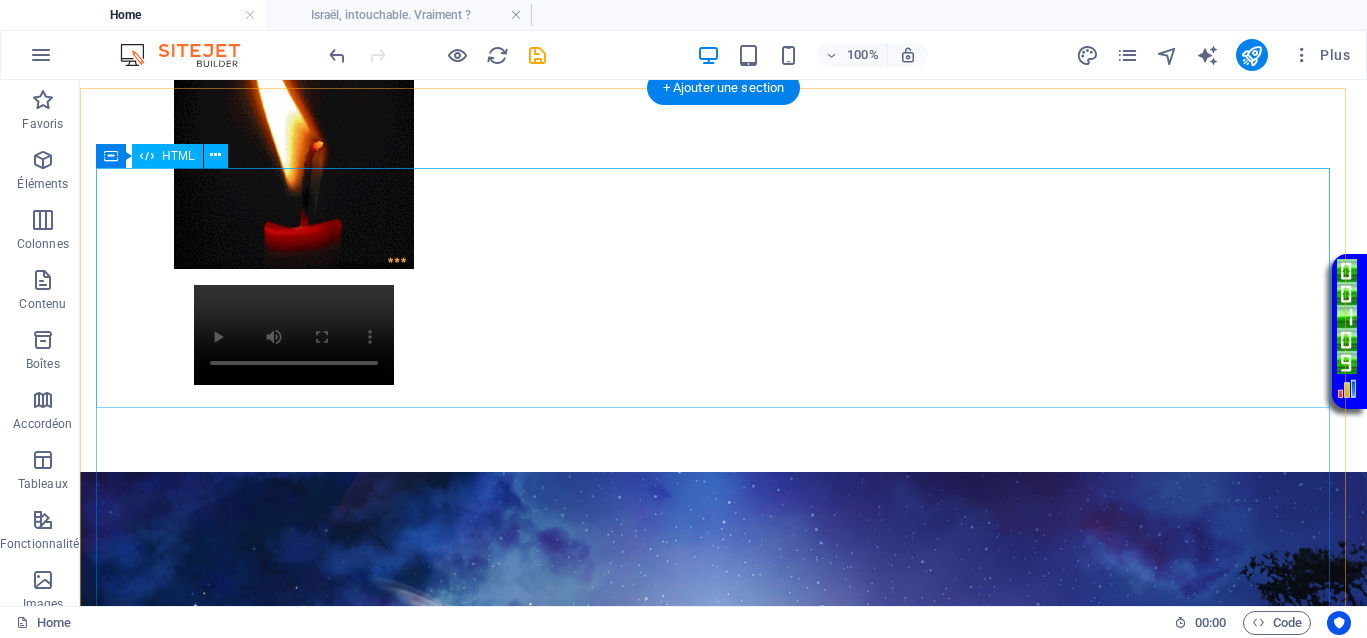 scroll, scrollTop: 778, scrollLeft: 0, axis: vertical 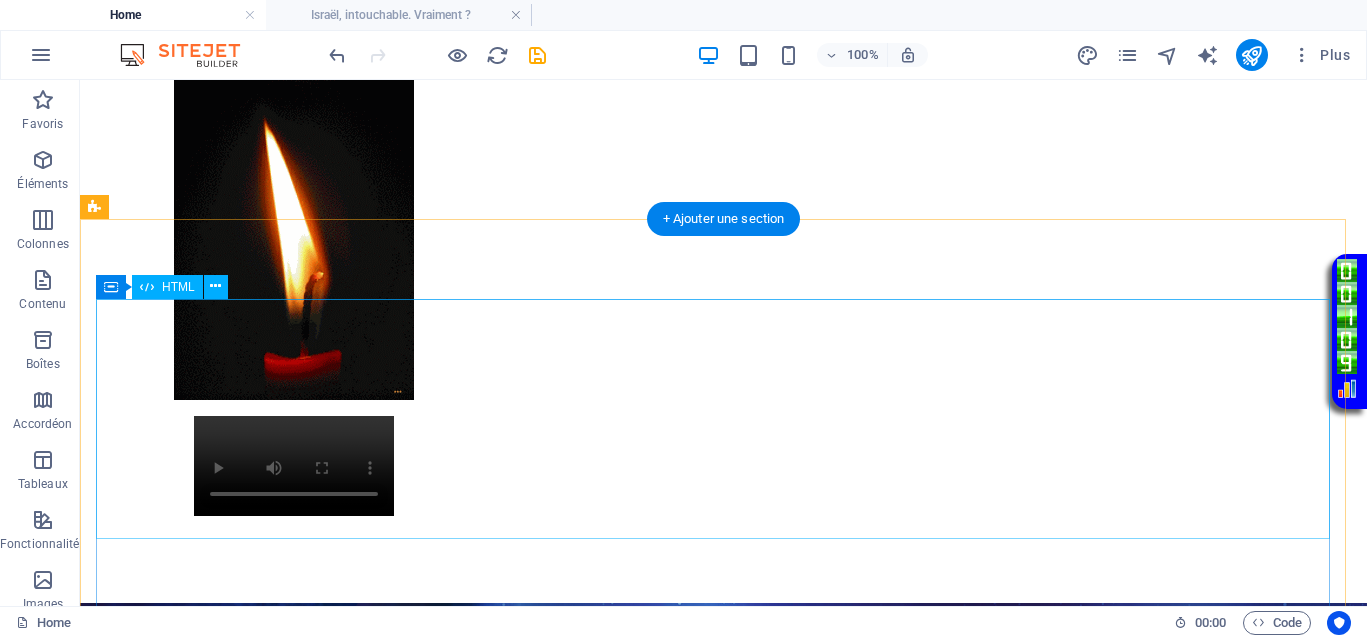 click on "Votre Témoignage
Le proverbe « Dis-moi qui tu fréquentes et je te dirai qui tu es » souligne que ceux qui détiennent le pouvoir ou la richesse influencent fortement l’identité et le destin des autres. Dans un contexte où les inégalités économiques et sociales sont criantes, il révèle que les personnes économiquement puissantes ont la capacité de façonner, voire de limiter, les choix et les trajectoires des plus vulnérables. Les riches peuvent imposer leur influence en contrôlant les cercles sociaux, en orientant la justice ou en délimitant les opportunités, ce qui enferme les pauvres dans des situations de confinement social et économique, sans aucune possibilité d’évasion face aux persécutions sociales et familiales. Et cela doit cesser immédiatement." at bounding box center (723, 1737) 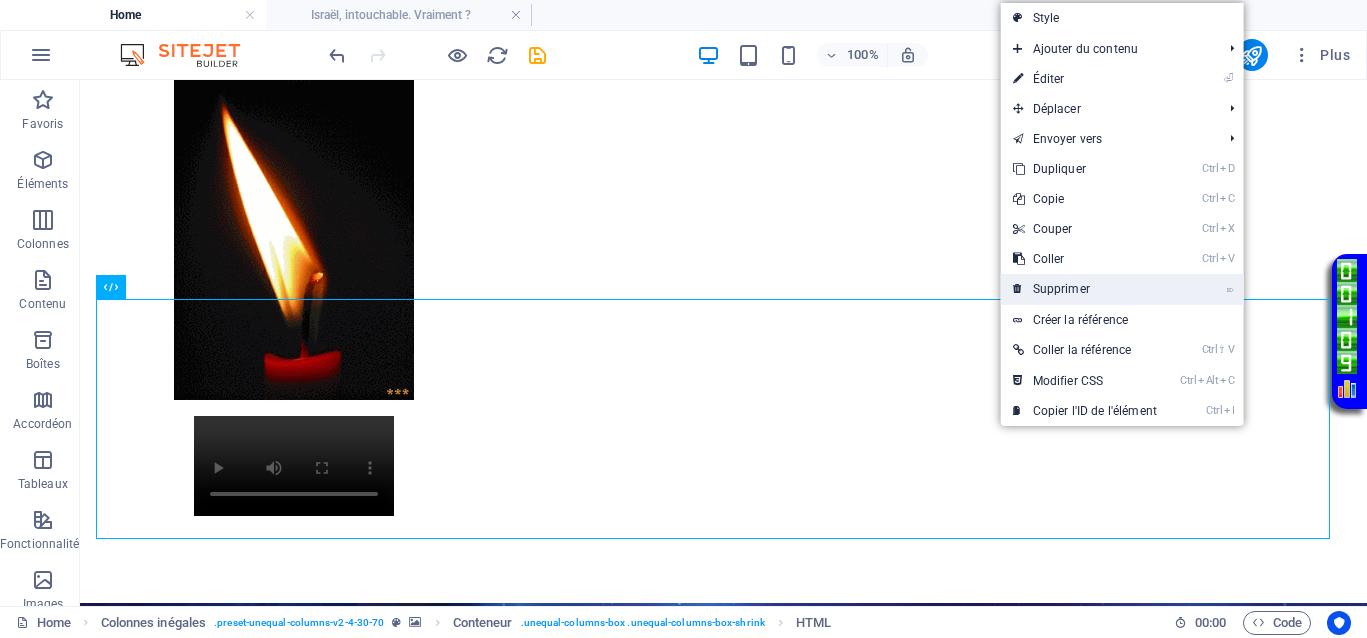 click on "⌦  Supprimer" at bounding box center [1085, 289] 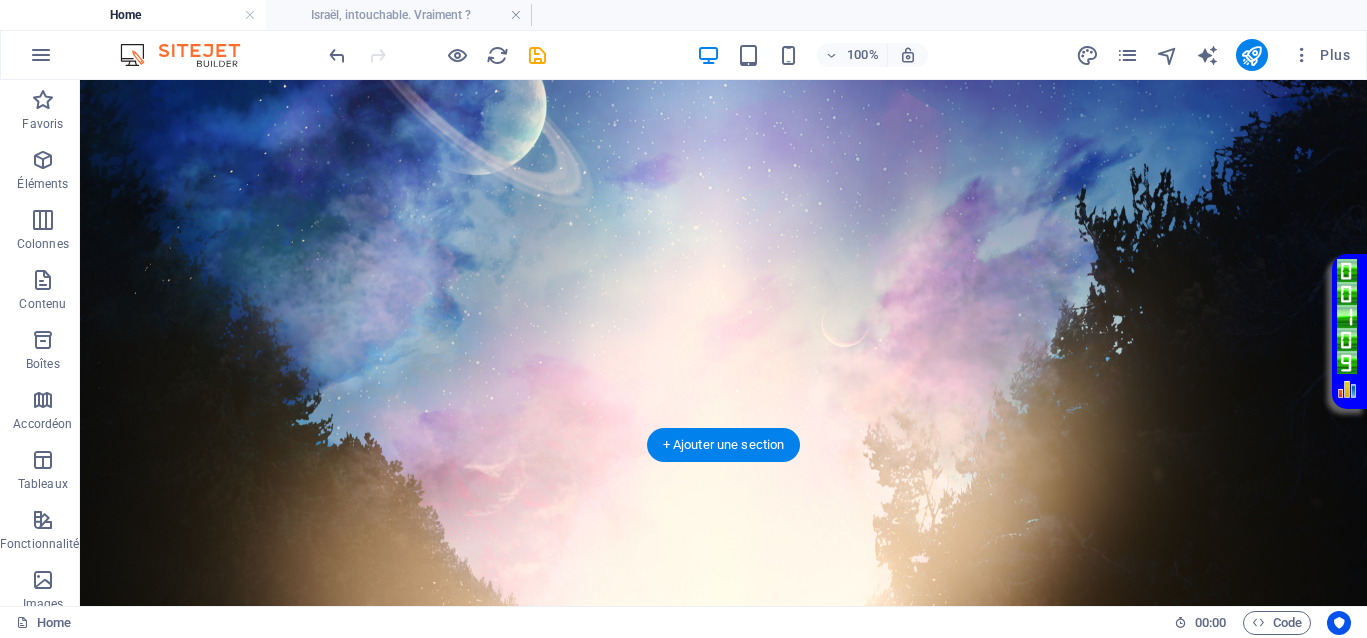 scroll, scrollTop: 1653, scrollLeft: 0, axis: vertical 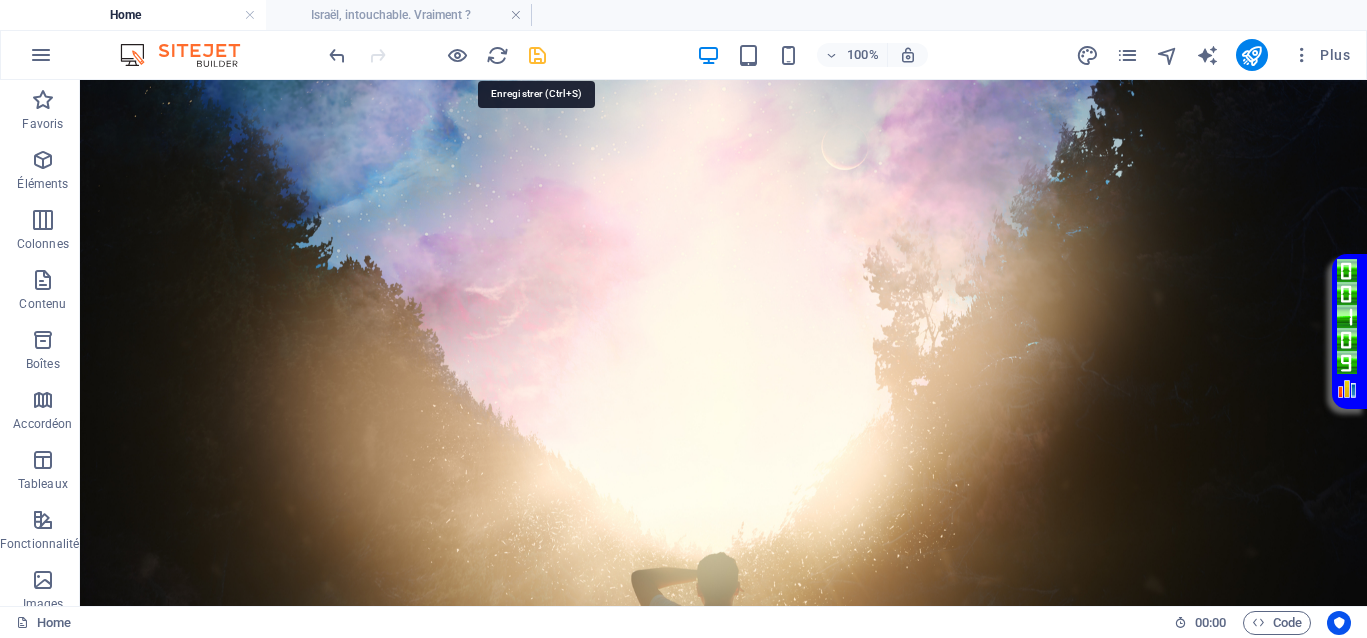 click at bounding box center [537, 55] 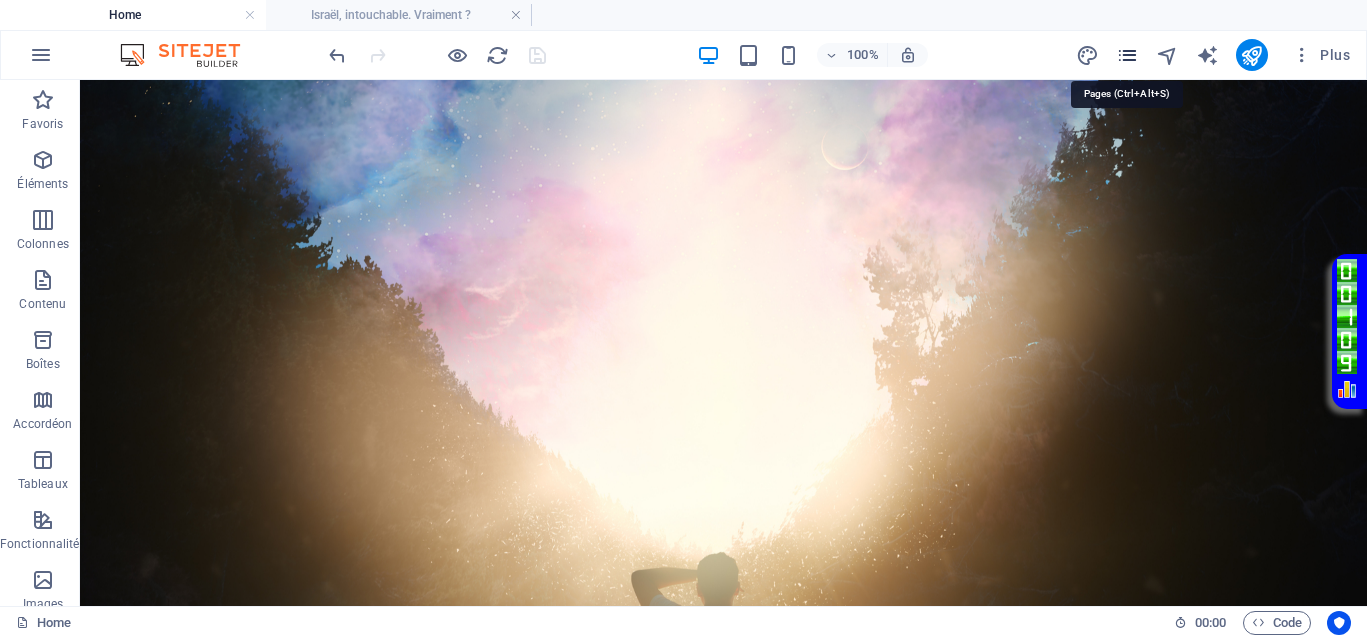 click at bounding box center (1127, 55) 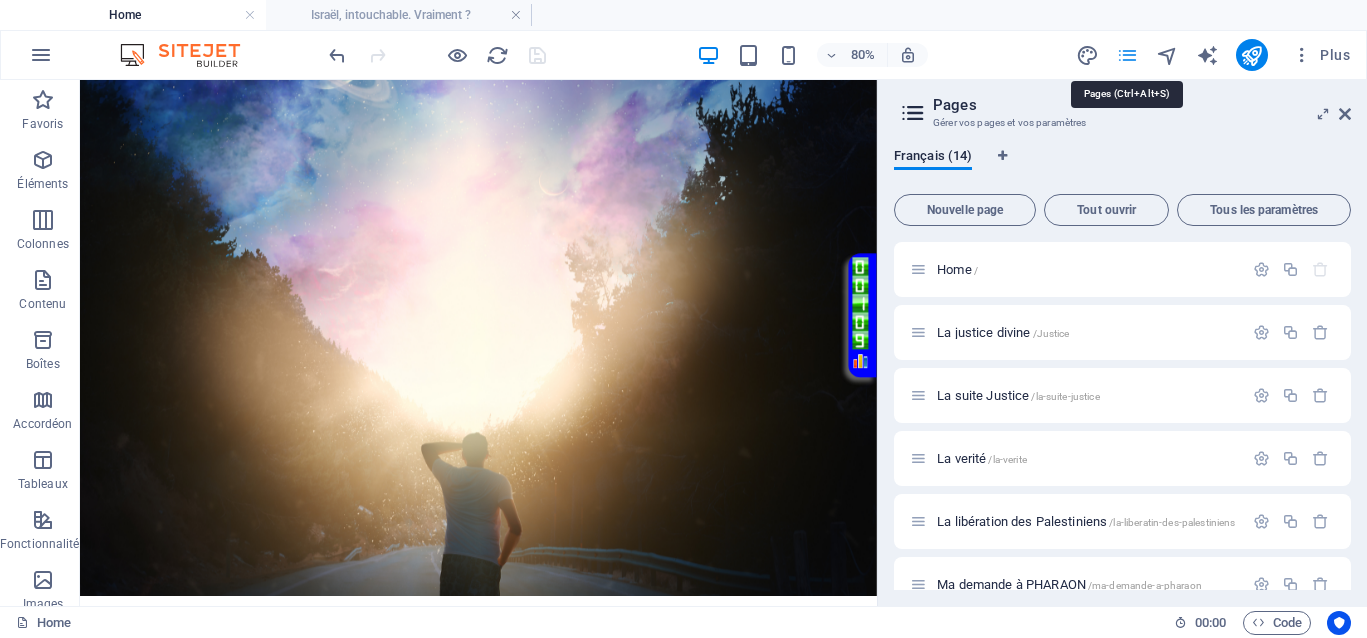 scroll, scrollTop: 1521, scrollLeft: 0, axis: vertical 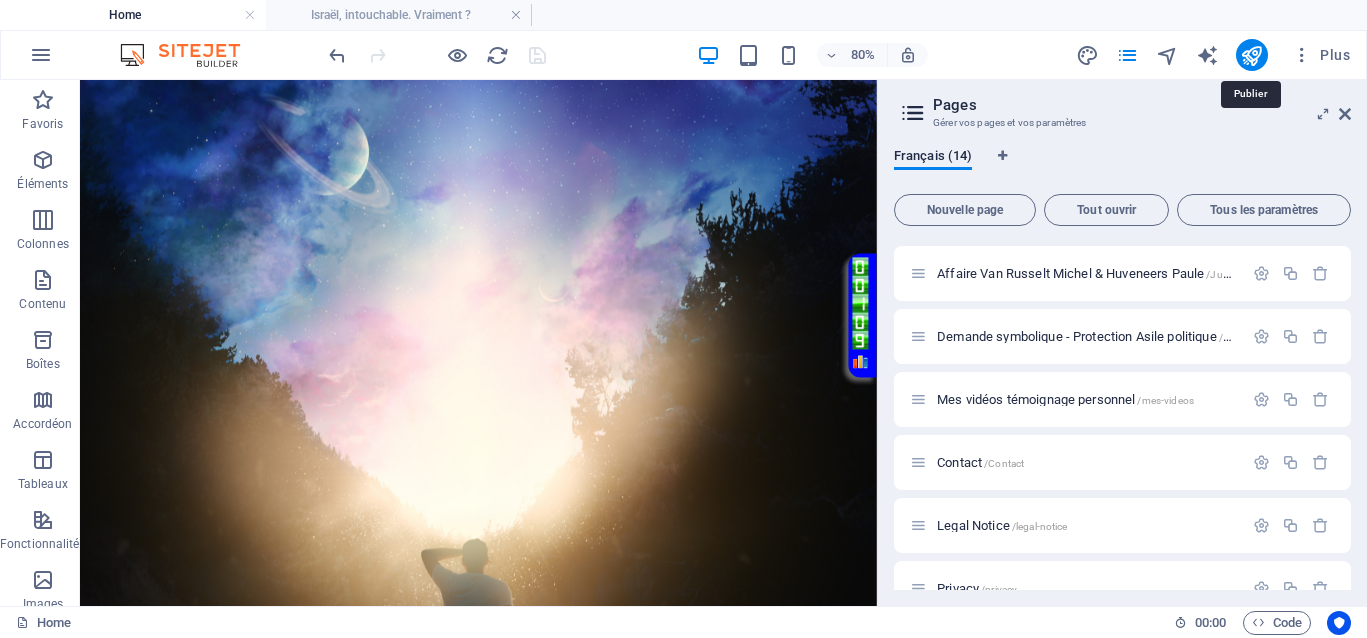 click at bounding box center [1251, 55] 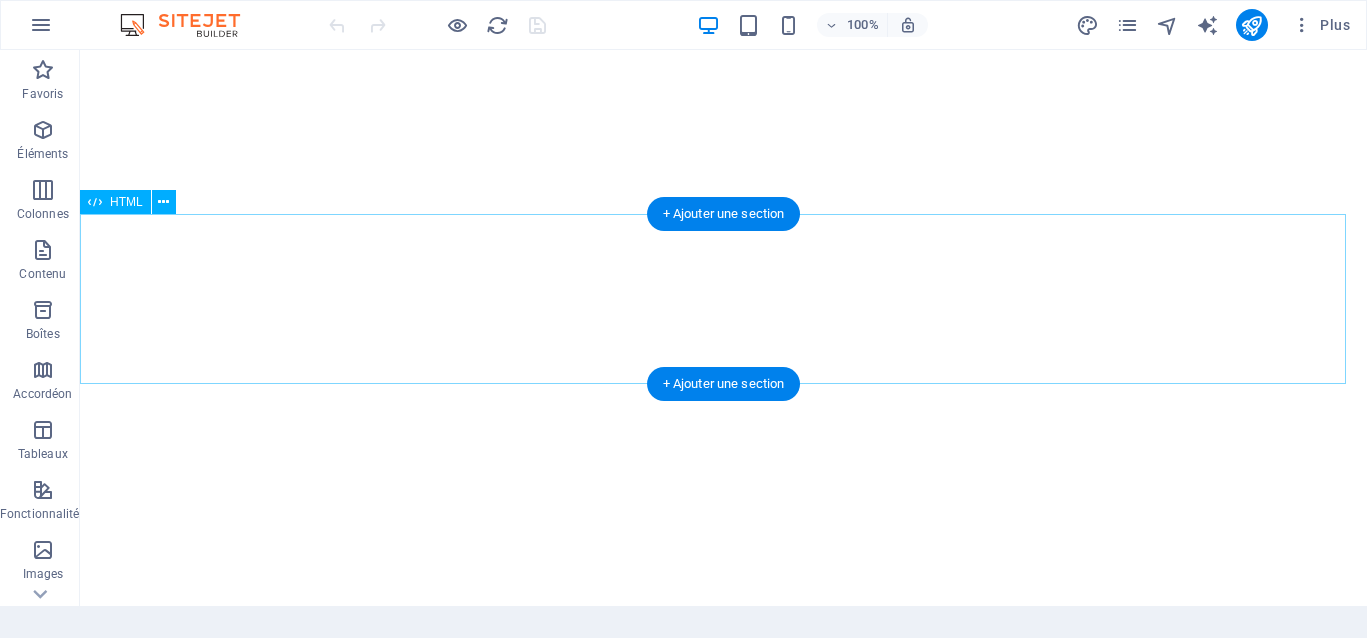 scroll, scrollTop: 0, scrollLeft: 0, axis: both 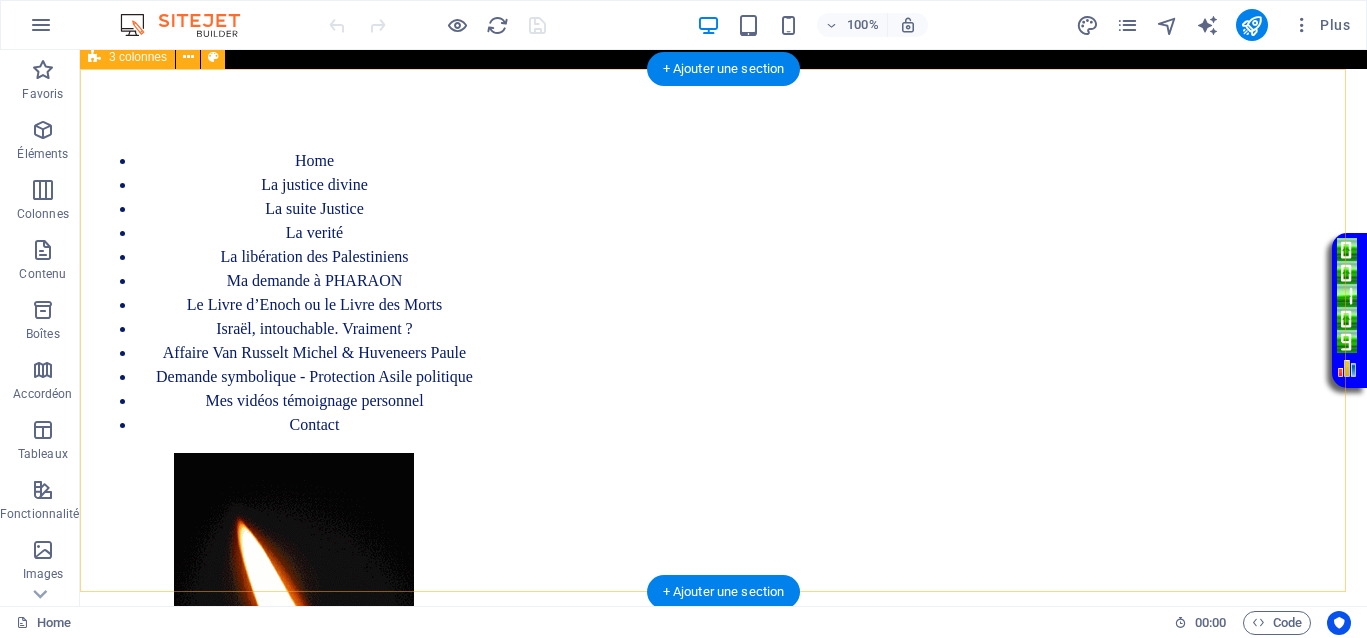 click on "Home La justice divine La suite Justice La verité La libération des Palestiniens Ma demande à PHARAON Le Livre d’Enoch ou le Livre des Morts Israël, intouchable. Vraiment ? Affaire Van Russelt Michel & Huveneers Paule Demande symbolique - Protection Asile politique Mes vidéos témoignage personnel Contact
Vidéo en boucle" at bounding box center [723, 522] 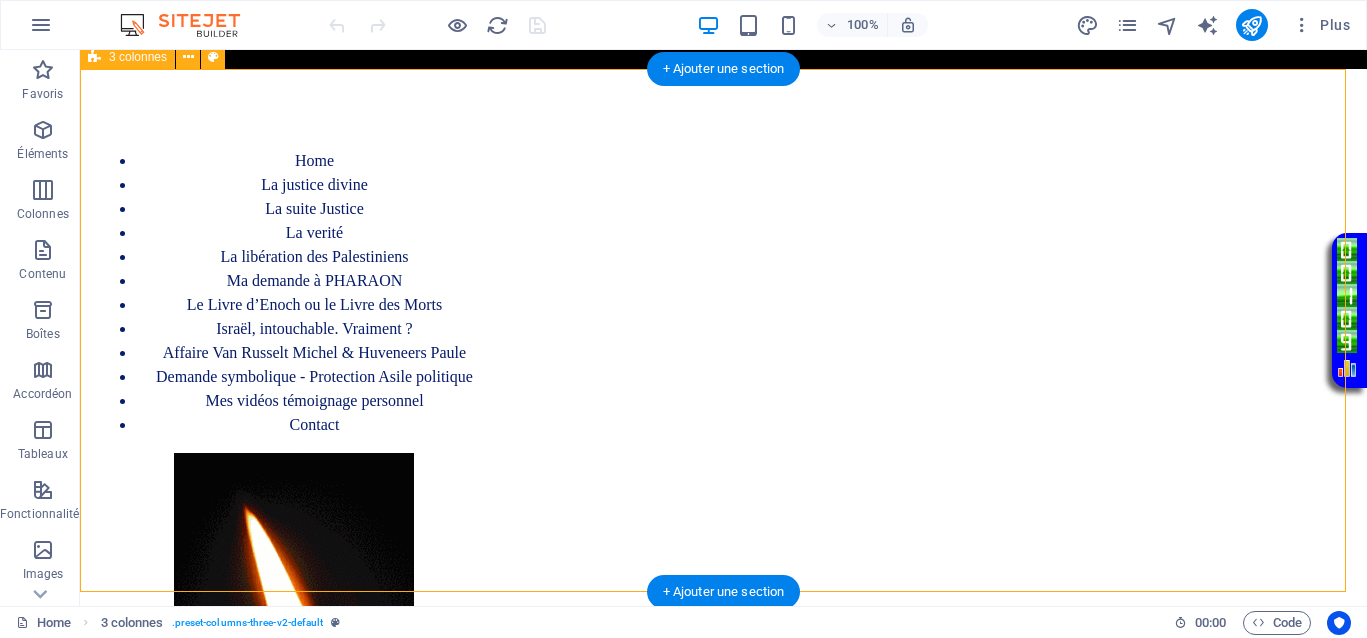 click on "Home La justice divine La suite Justice La verité La libération des Palestiniens Ma demande à PHARAON Le Livre d’Enoch ou le Livre des Morts Israël, intouchable. Vraiment ? Affaire Van Russelt Michel & Huveneers Paule Demande symbolique - Protection Asile politique Mes vidéos témoignage personnel Contact
Vidéo en boucle" at bounding box center (723, 522) 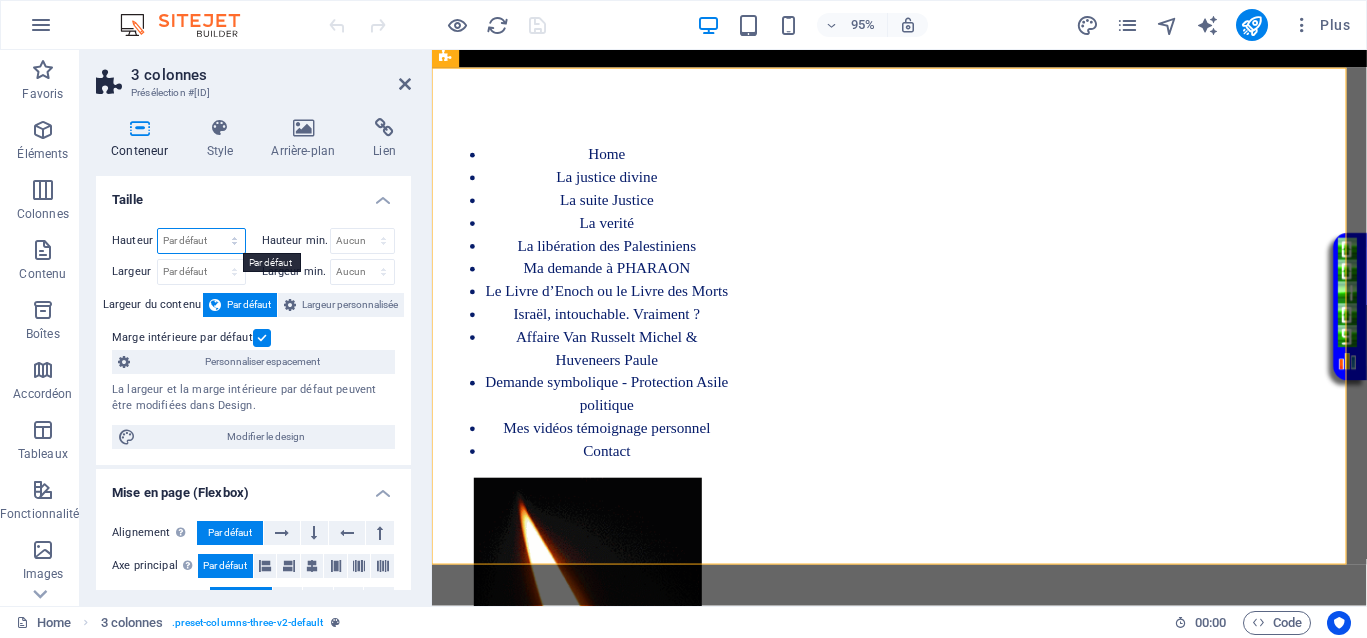 click on "Par défaut px rem % vh vw" at bounding box center (201, 241) 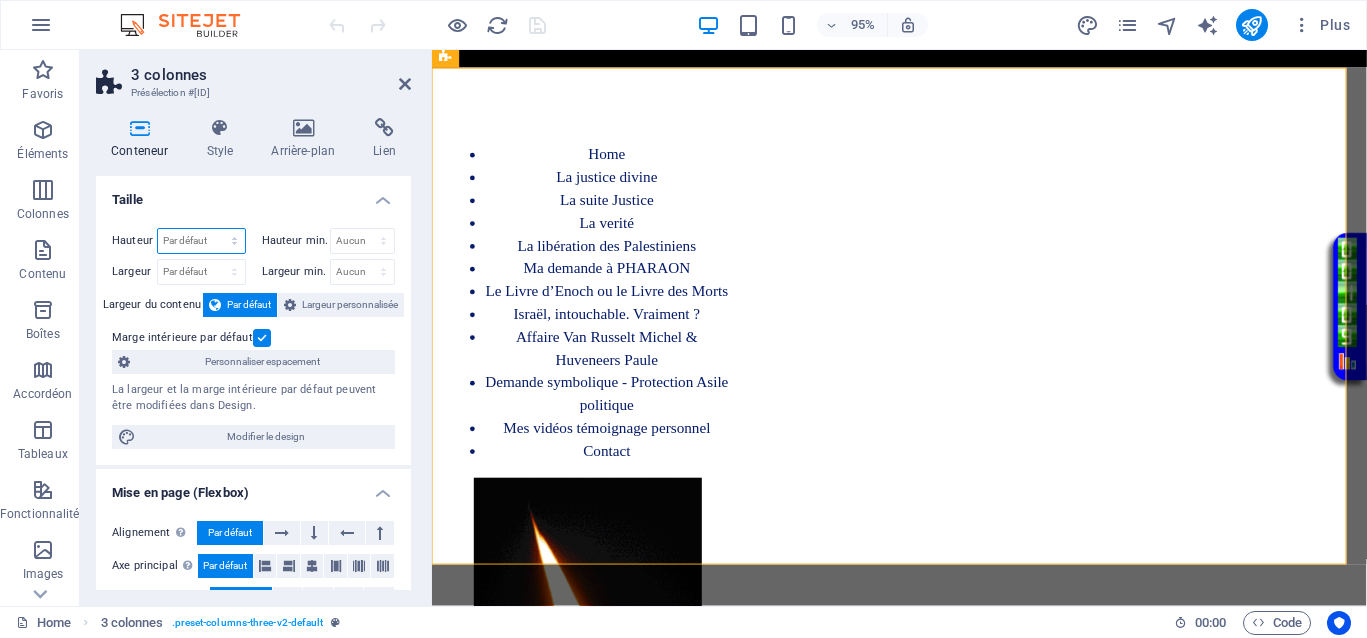 select on "px" 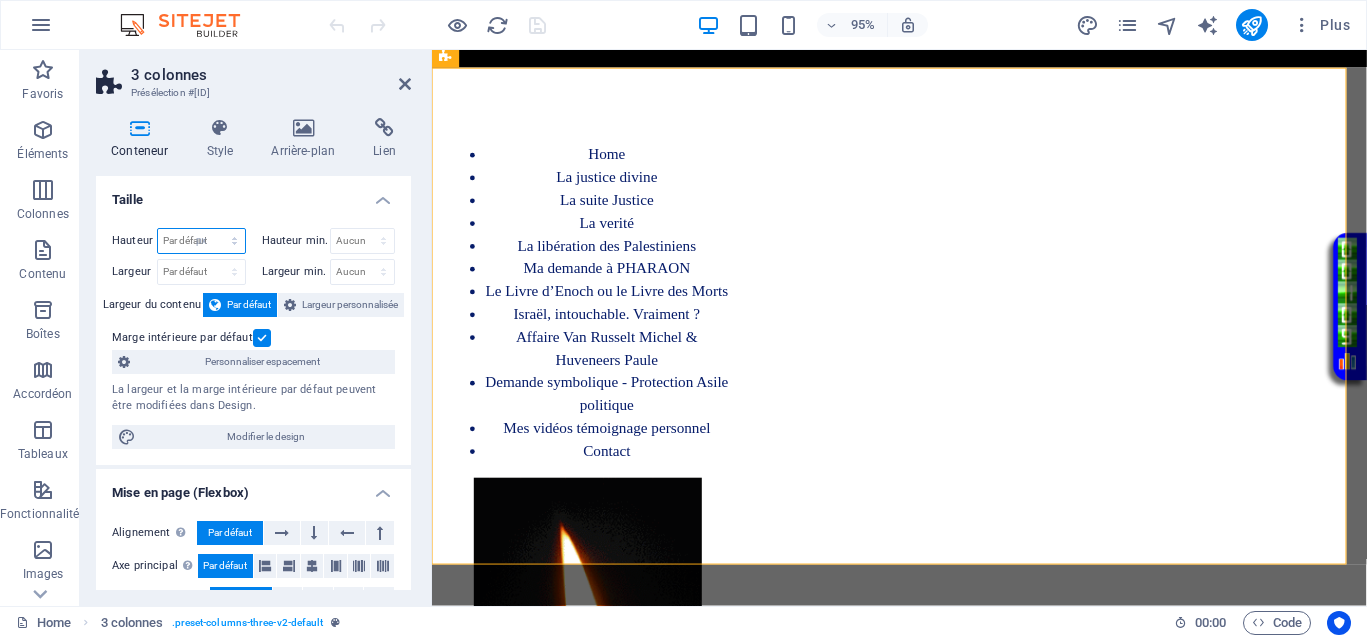 click on "Par défaut px rem % vh vw" at bounding box center (201, 241) 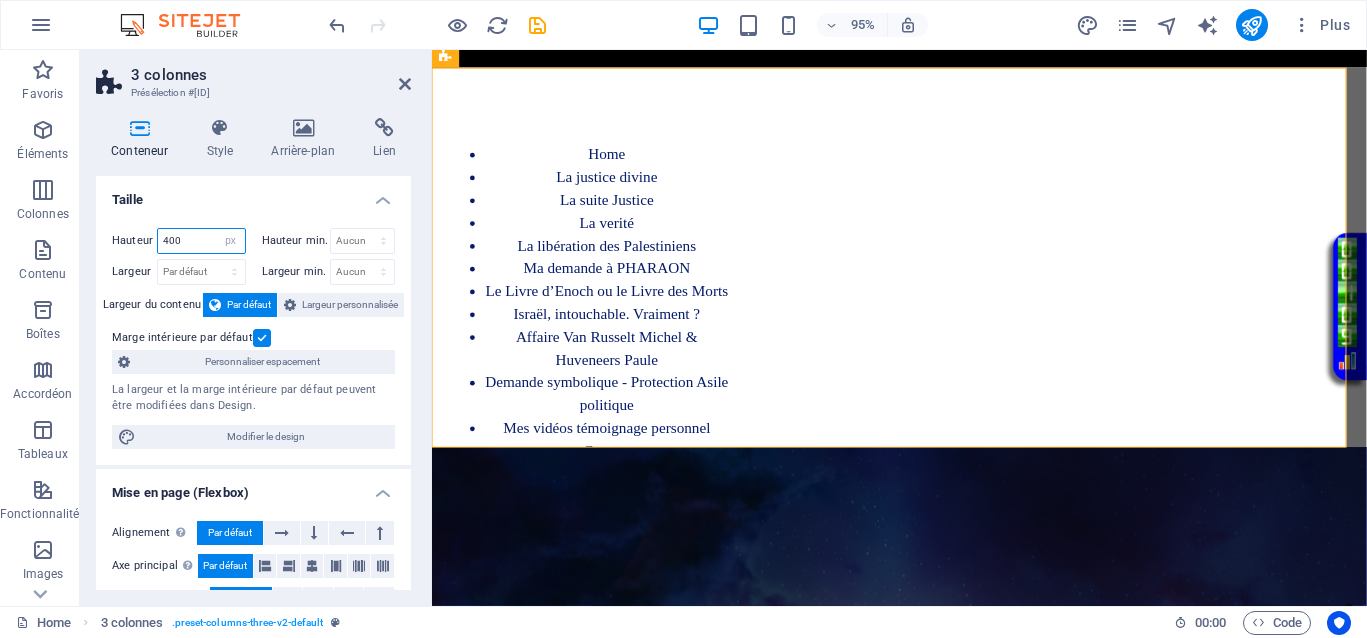 drag, startPoint x: 181, startPoint y: 238, endPoint x: 162, endPoint y: 245, distance: 20.248457 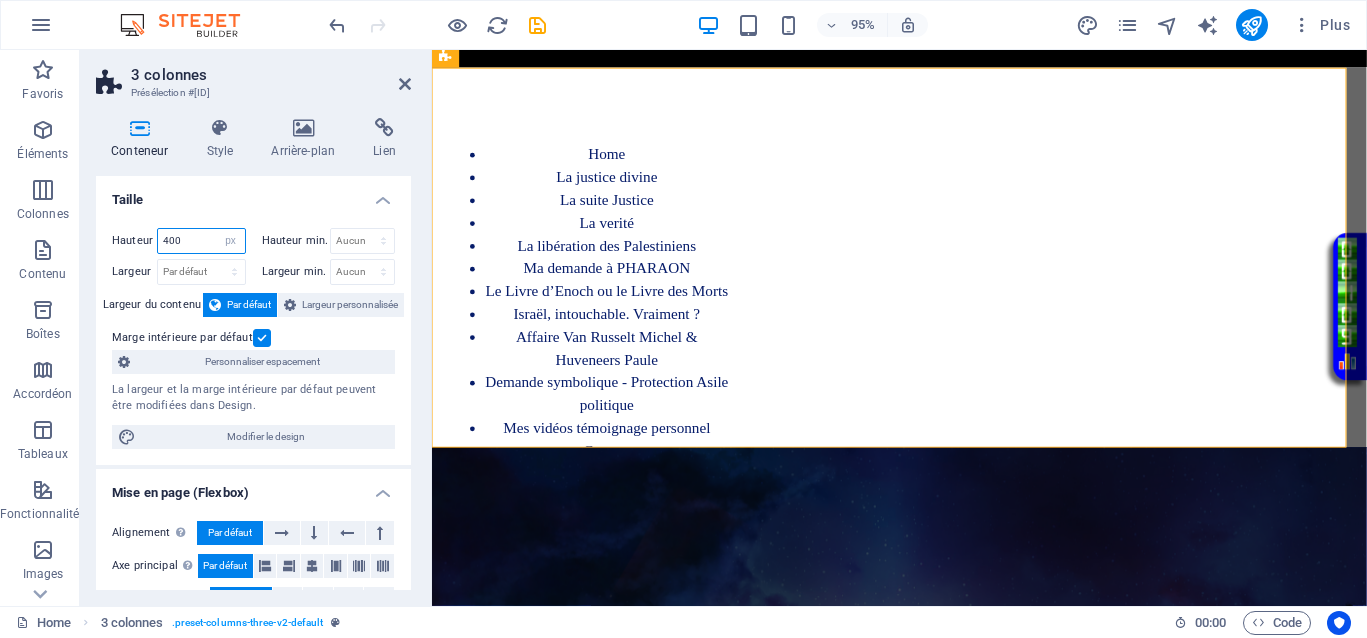 click on "400" at bounding box center [201, 241] 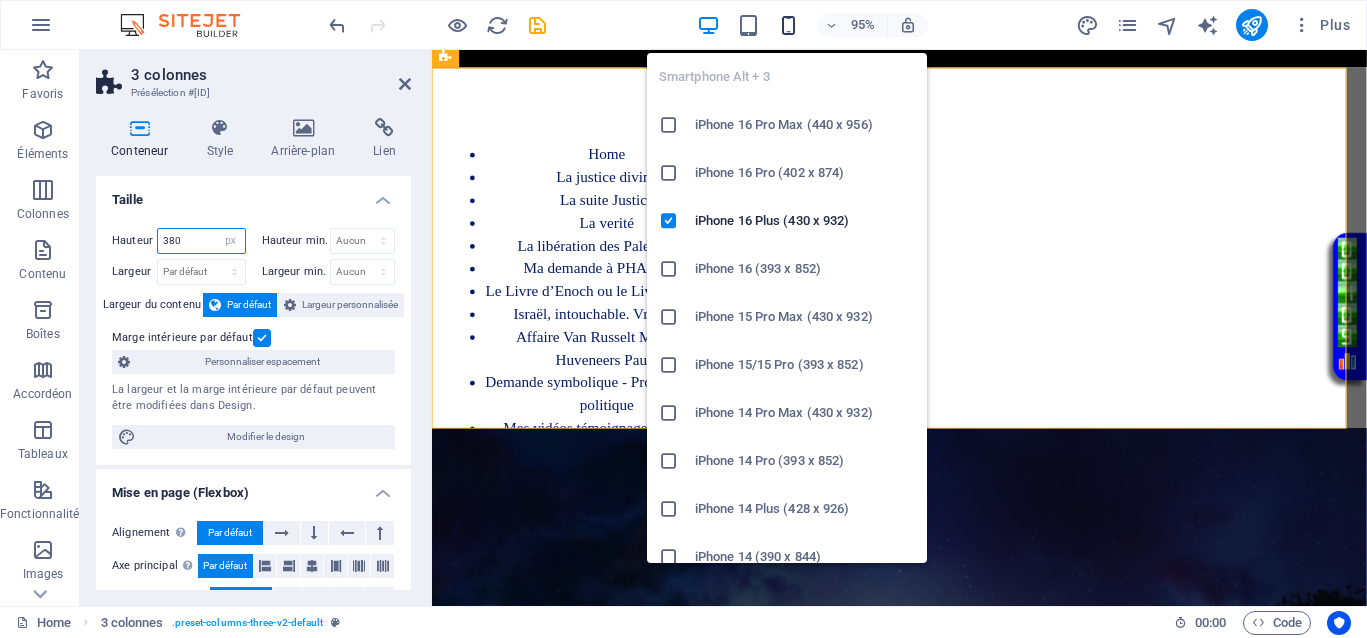 type on "380" 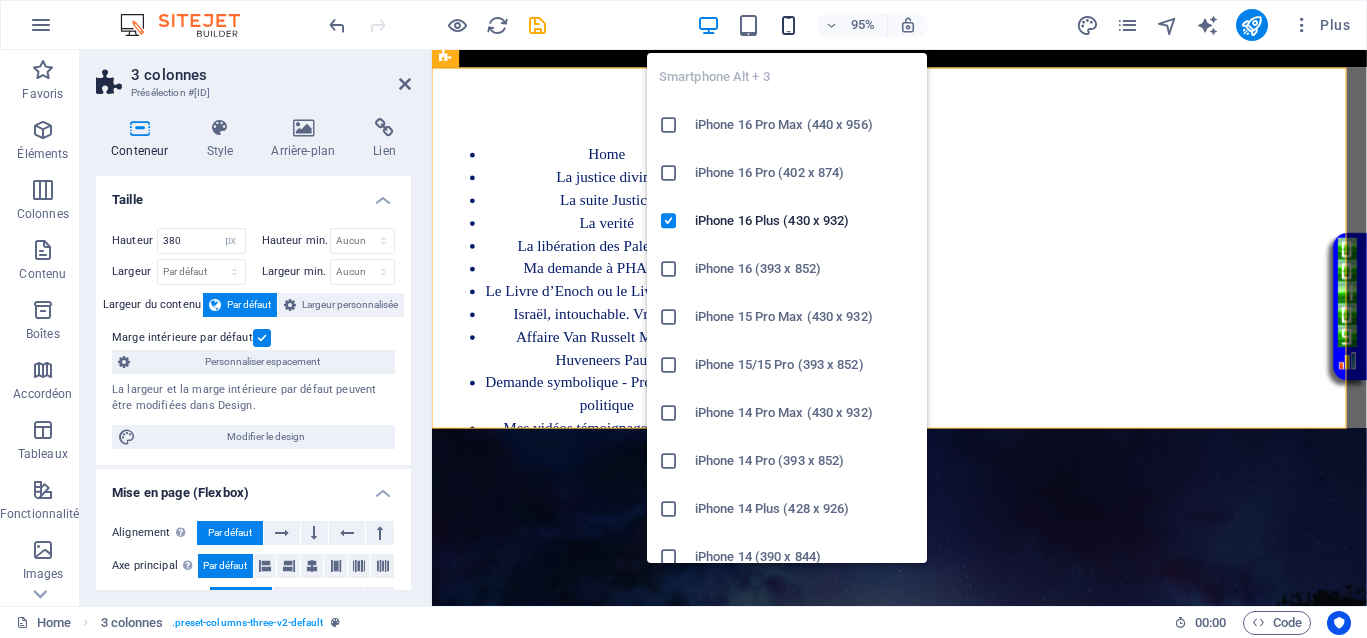 click at bounding box center [788, 25] 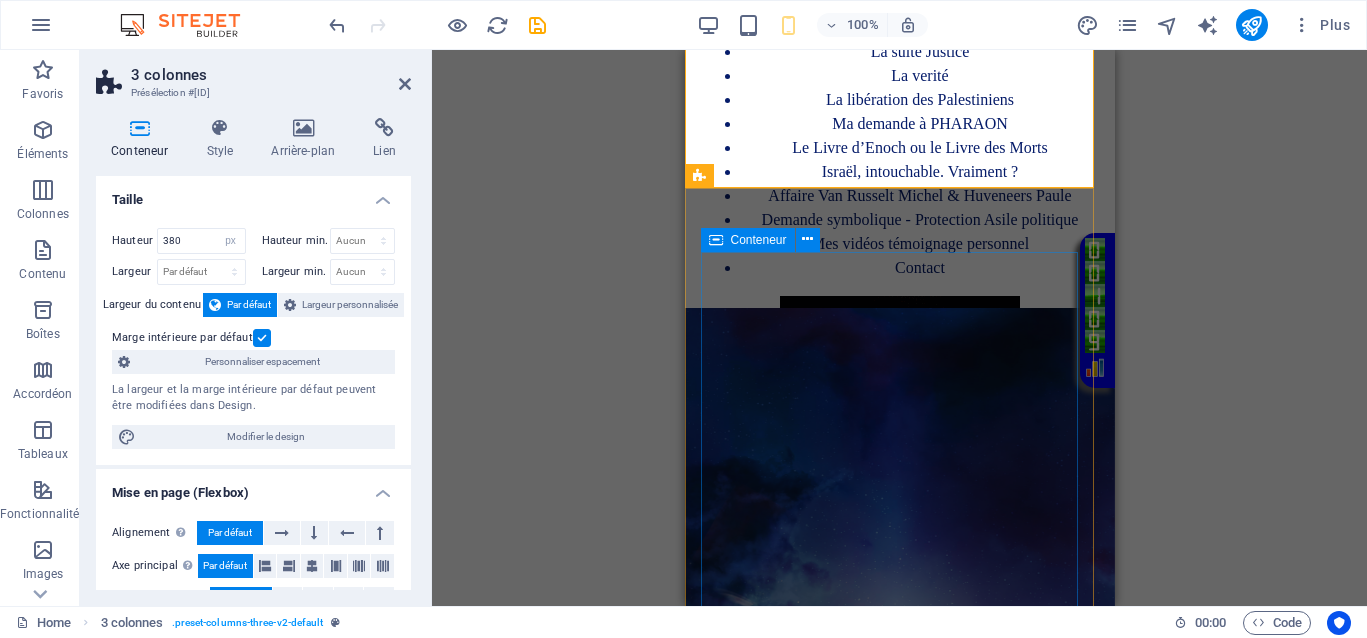 scroll, scrollTop: 500, scrollLeft: 0, axis: vertical 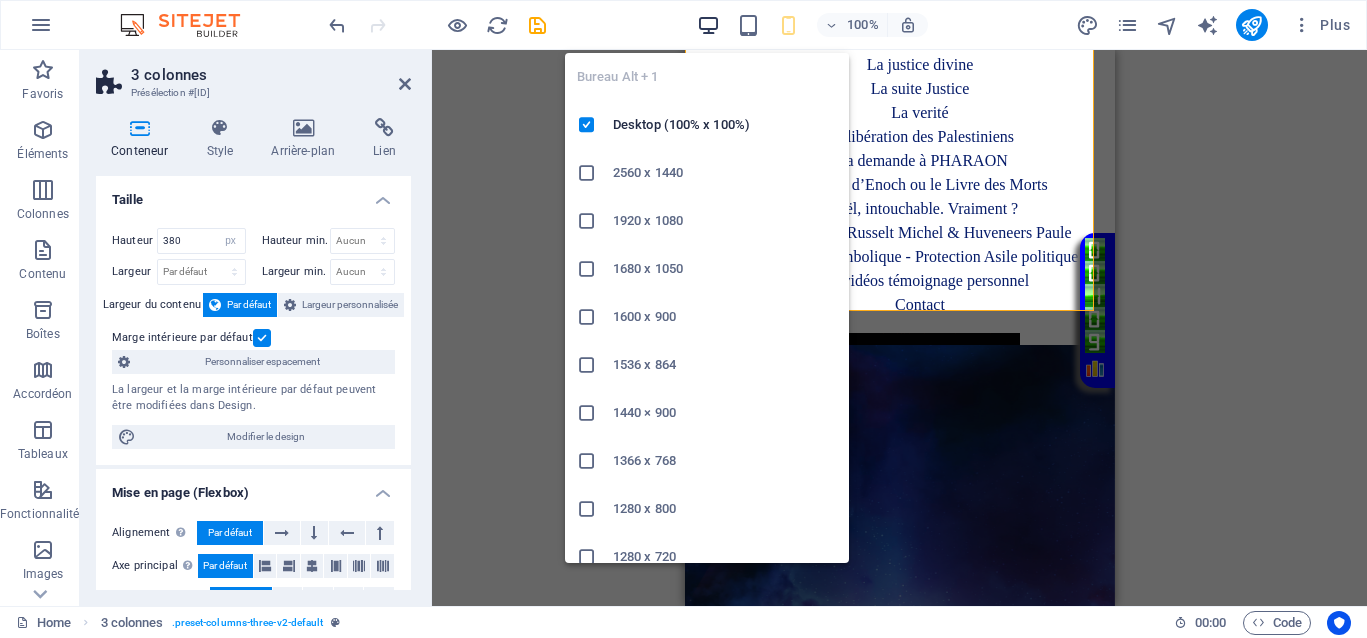 click at bounding box center [708, 25] 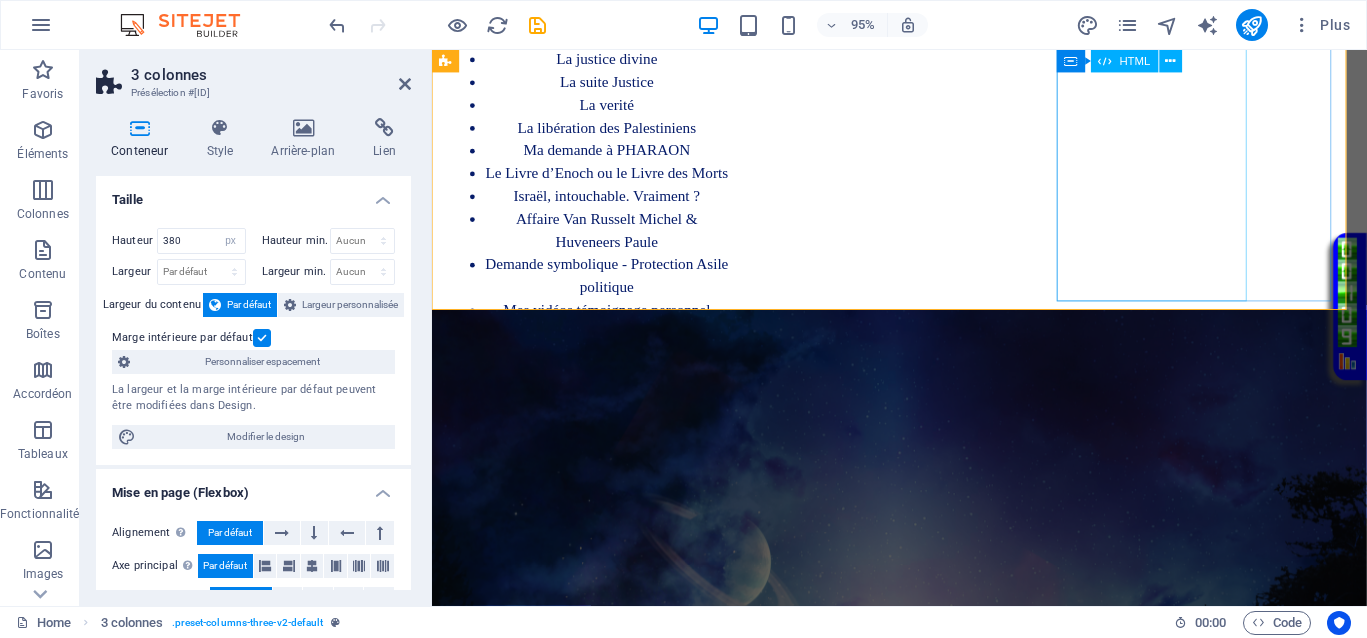 drag, startPoint x: 1198, startPoint y: 189, endPoint x: 1510, endPoint y: 182, distance: 312.07852 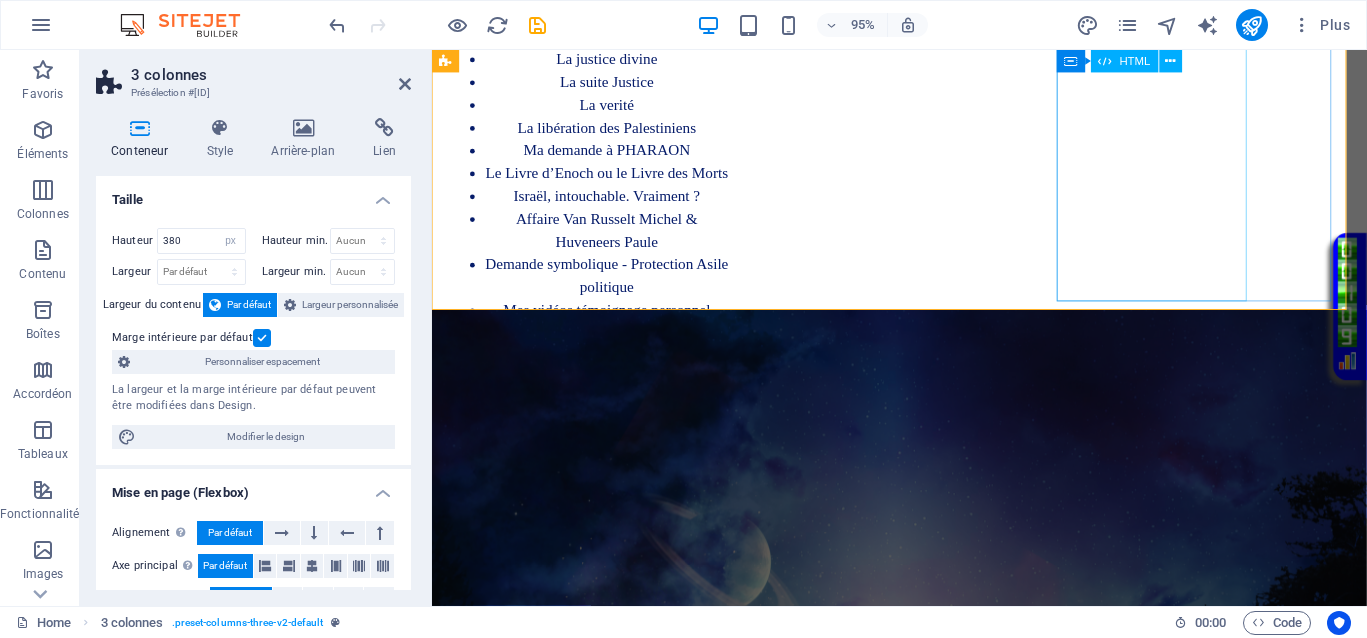 click on "Vidéo en boucle" at bounding box center [596, 765] 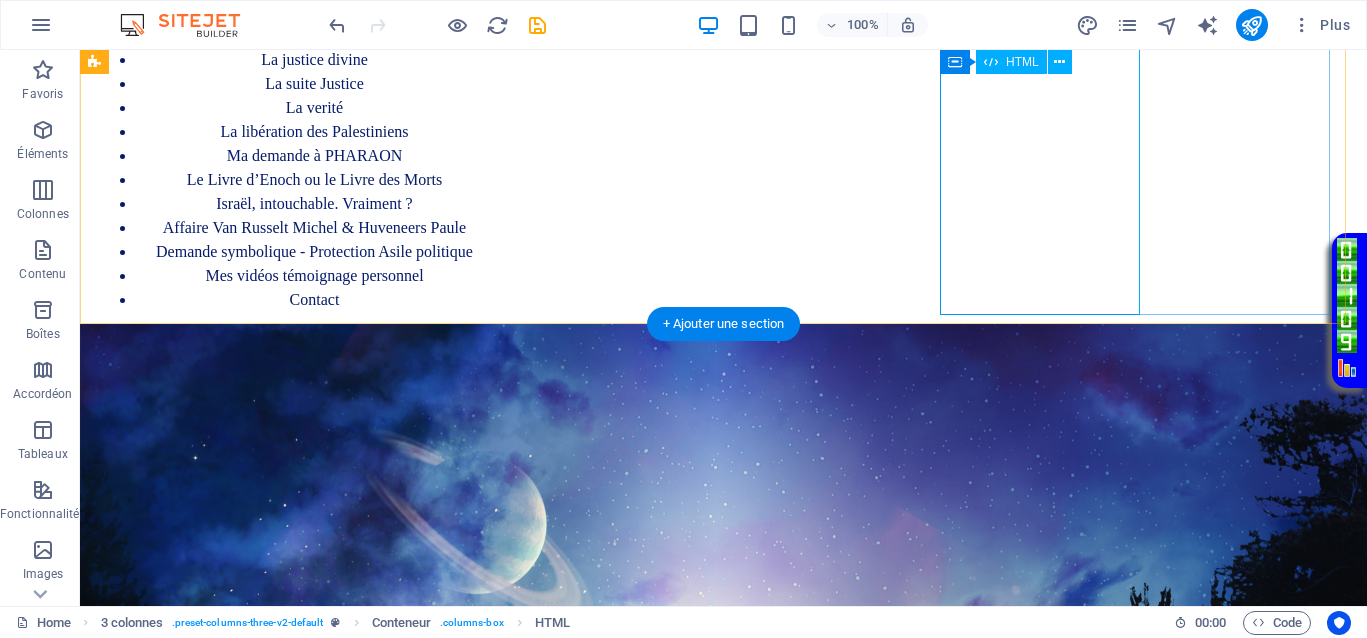 click on "Vidéo en boucle" at bounding box center (294, 717) 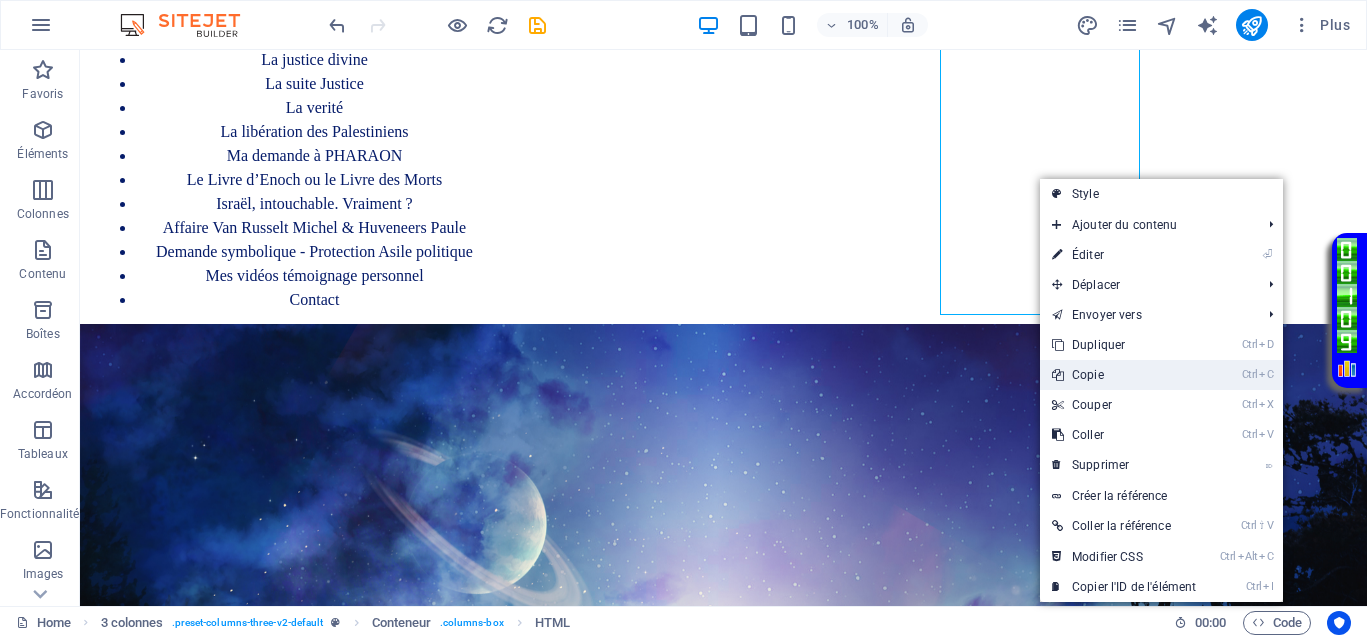click on "Ctrl C  Copie" at bounding box center (1124, 375) 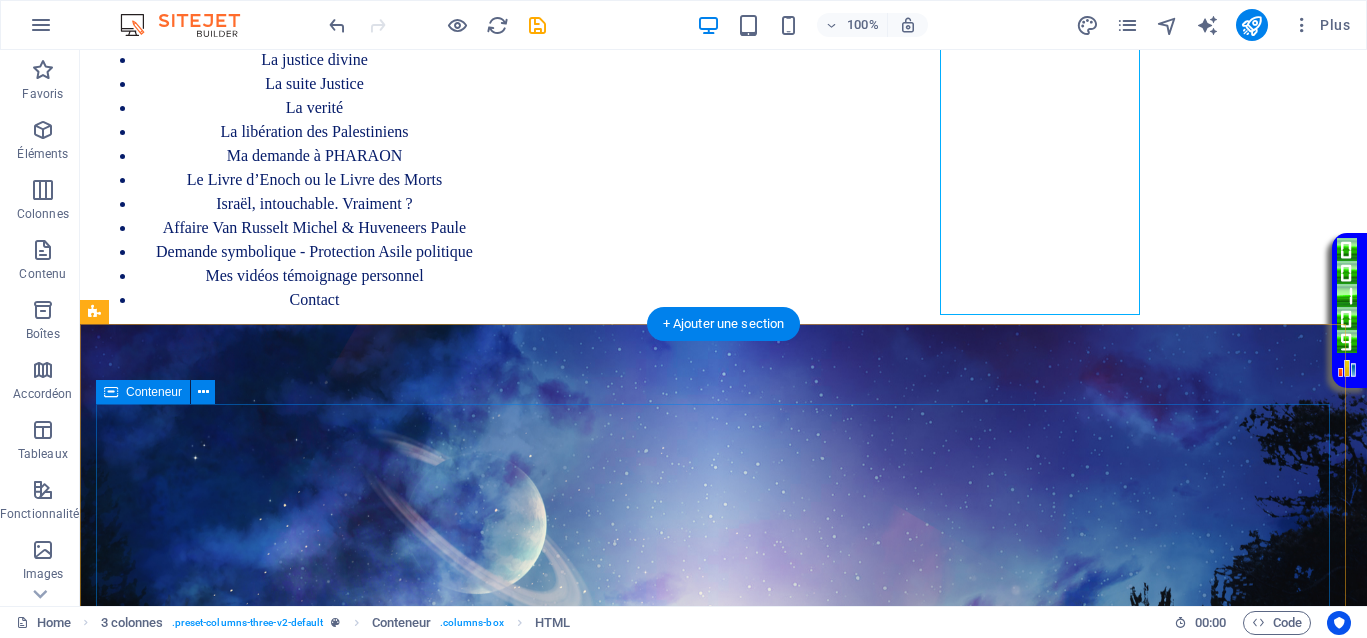 click on "Coller le presse-papiers" at bounding box center [797, 1455] 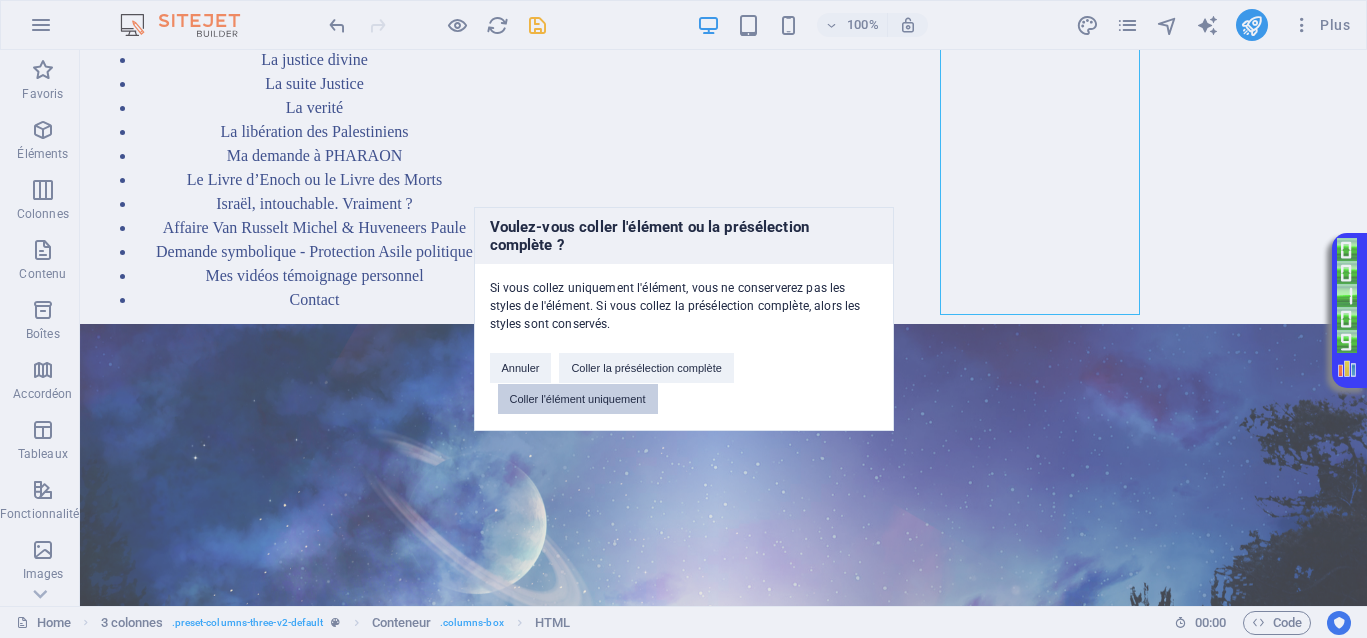 click on "Coller l'élément uniquement" at bounding box center (578, 399) 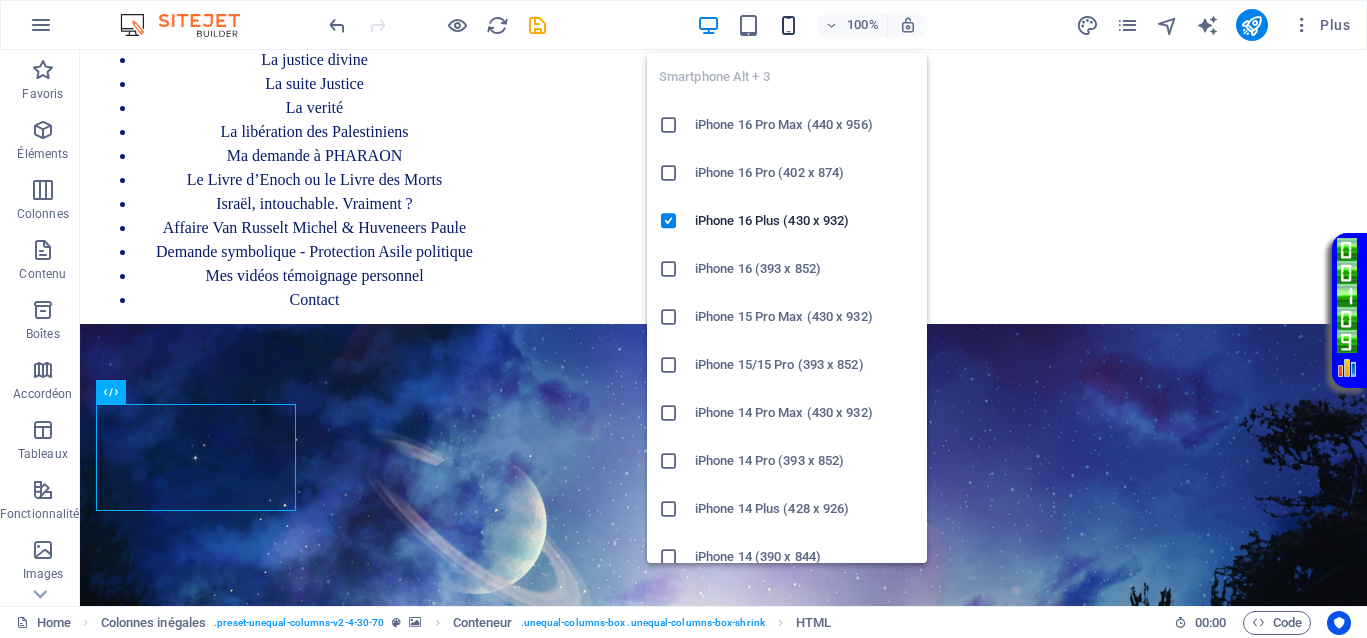 click at bounding box center (788, 25) 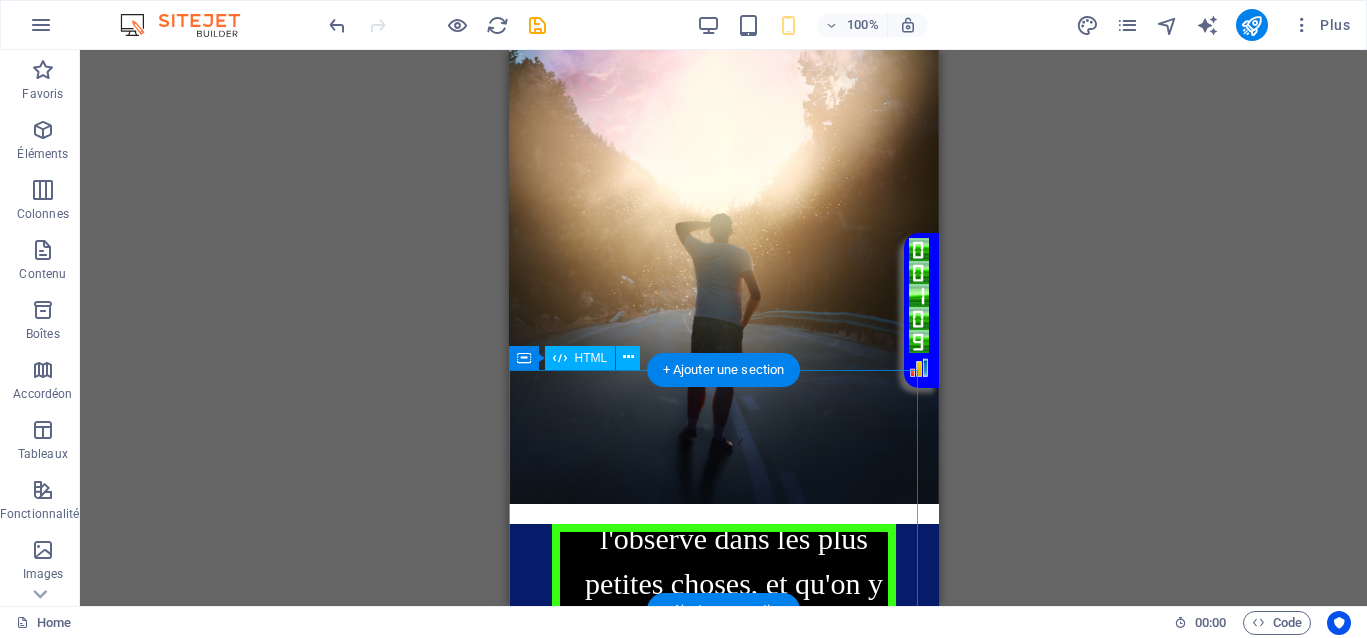 scroll, scrollTop: 967, scrollLeft: 0, axis: vertical 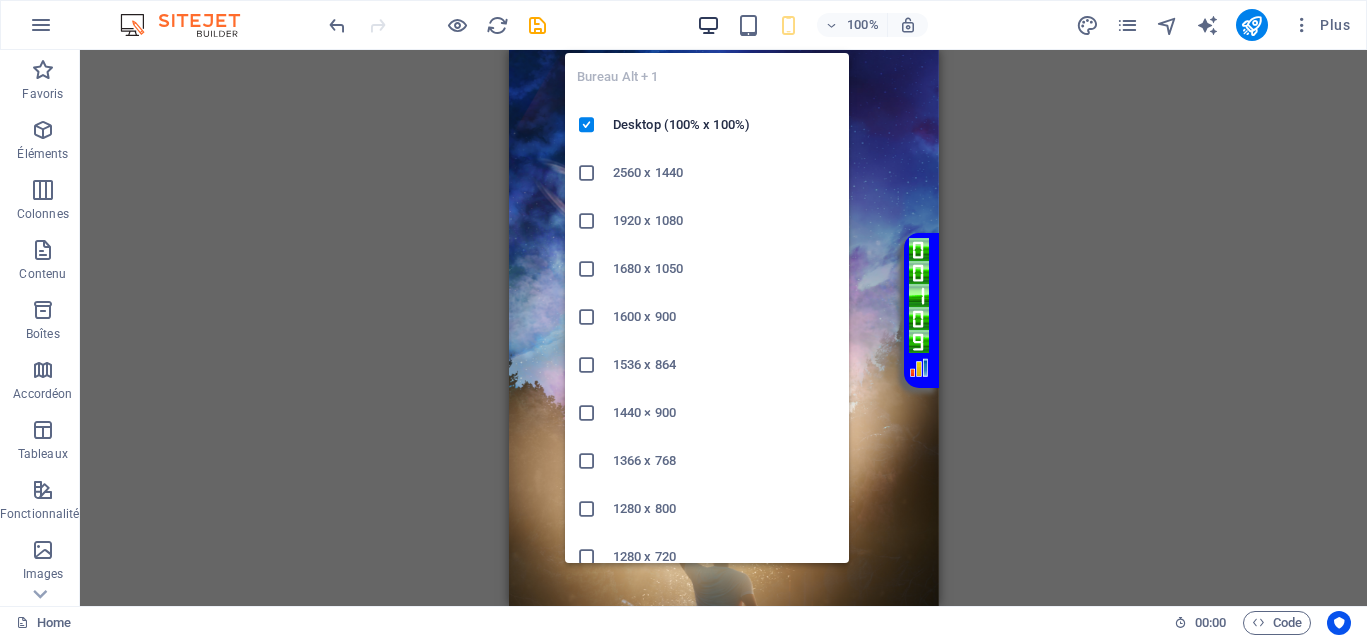 click at bounding box center [708, 25] 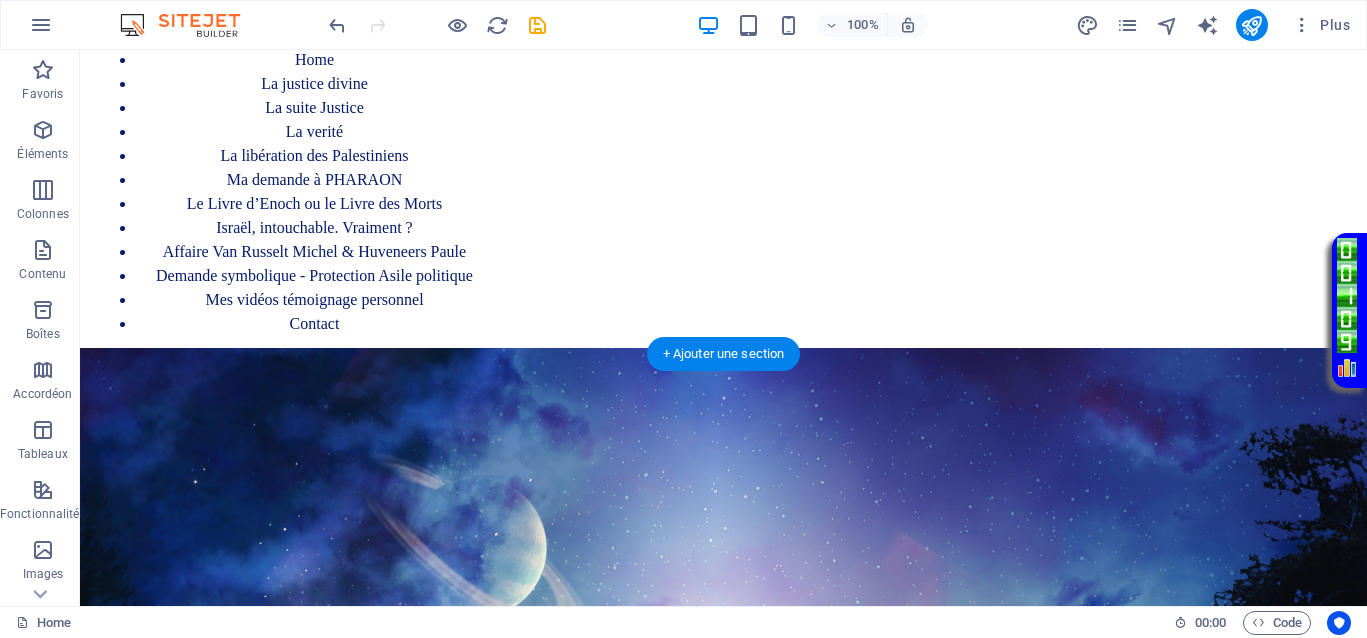 scroll, scrollTop: 467, scrollLeft: 0, axis: vertical 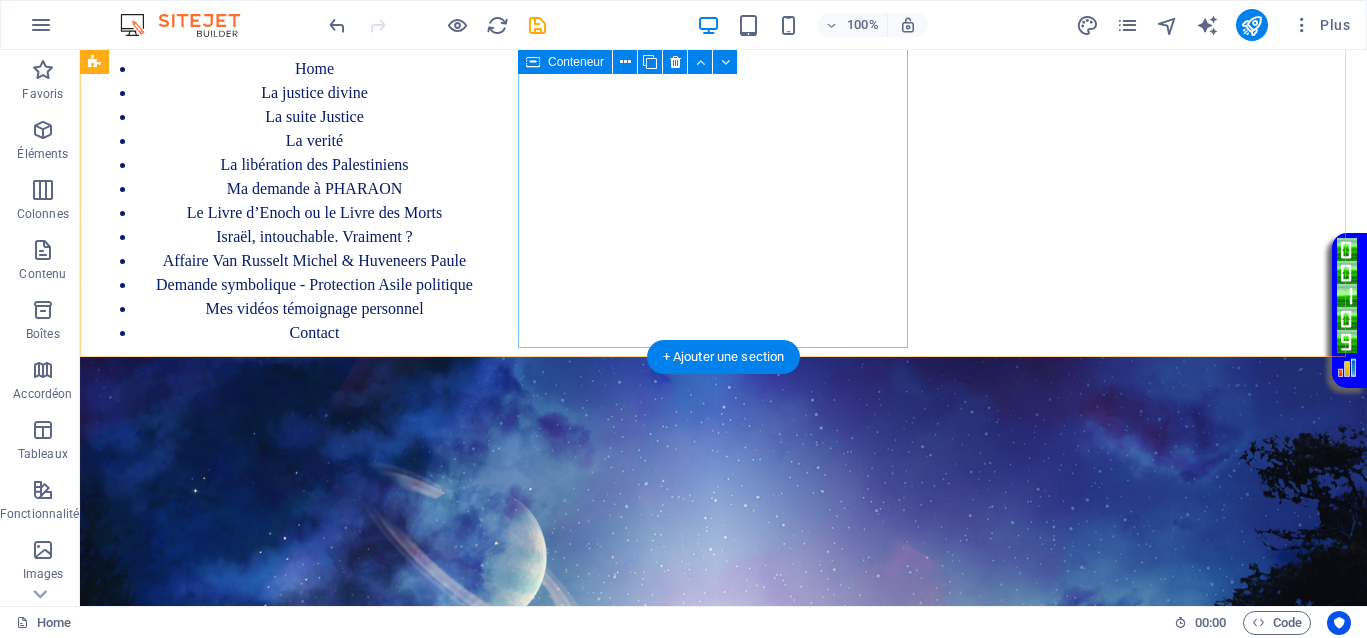 click at bounding box center (294, 521) 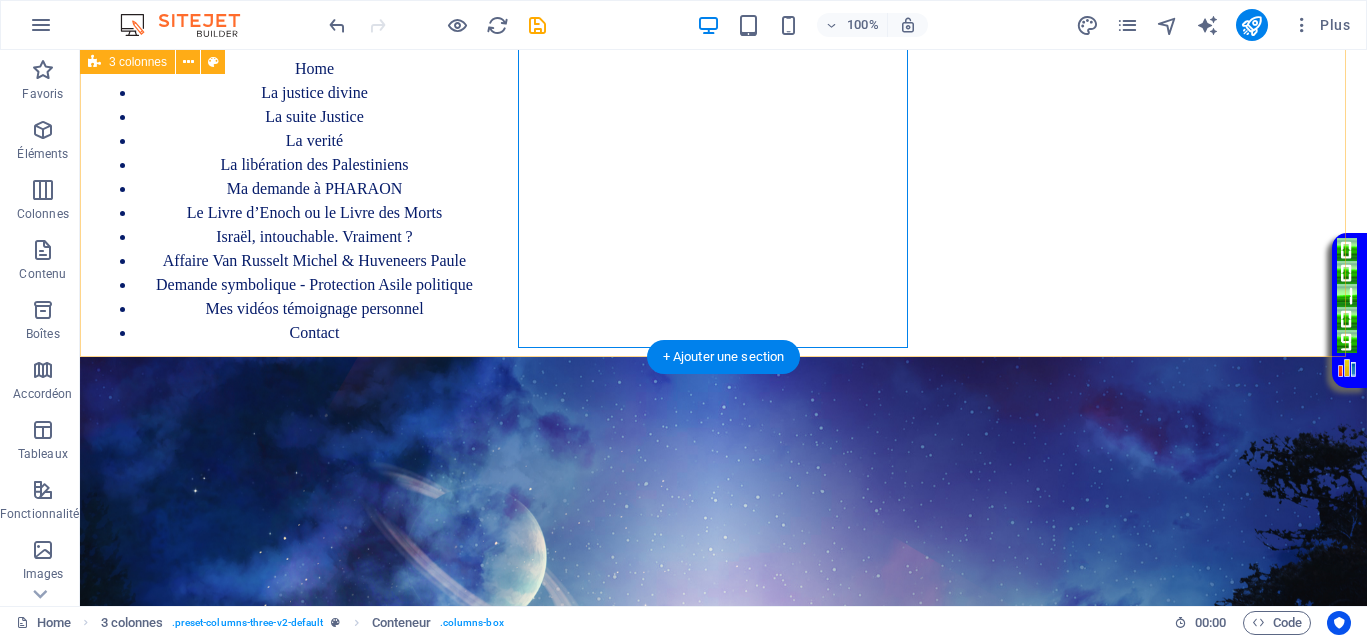 click on "Home La justice divine La suite Justice La verité La libération des Palestiniens Ma demande à PHARAON Le Livre d’Enoch ou le Livre des Morts Israël, intouchable. Vraiment ? Affaire Van Russelt Michel & Huveneers Paule Demande symbolique - Protection Asile politique Mes vidéos témoignage personnel Contact
Vidéo en boucle" at bounding box center [723, 167] 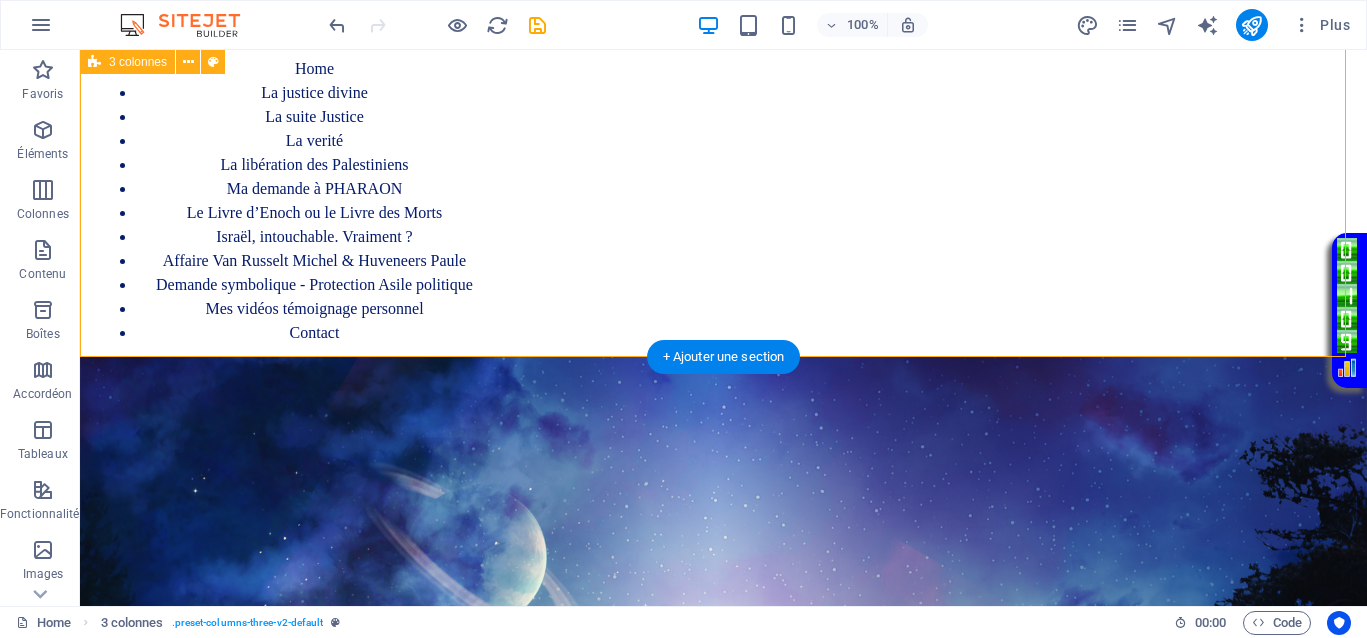 click on "Home La justice divine La suite Justice La verité La libération des Palestiniens Ma demande à PHARAON Le Livre d’Enoch ou le Livre des Morts Israël, intouchable. Vraiment ? Affaire Van Russelt Michel & Huveneers Paule Demande symbolique - Protection Asile politique Mes vidéos témoignage personnel Contact
Vidéo en boucle" at bounding box center [723, 167] 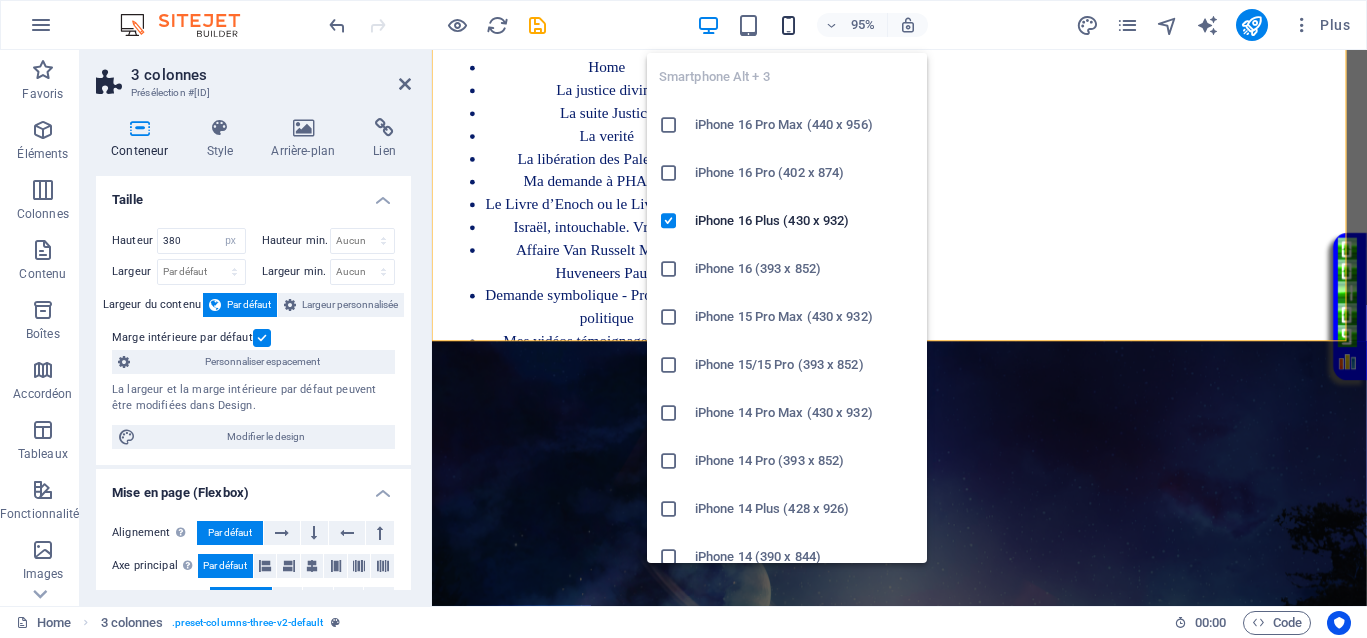 click at bounding box center (788, 25) 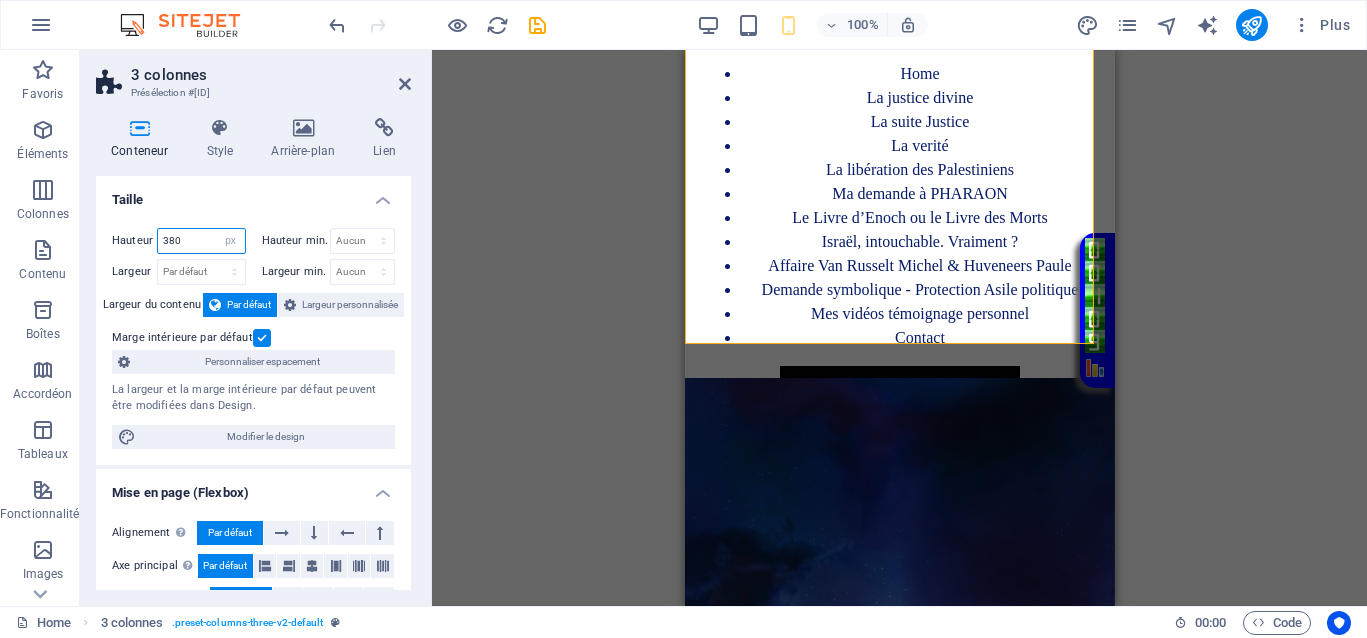 drag, startPoint x: 188, startPoint y: 241, endPoint x: 85, endPoint y: 252, distance: 103.58572 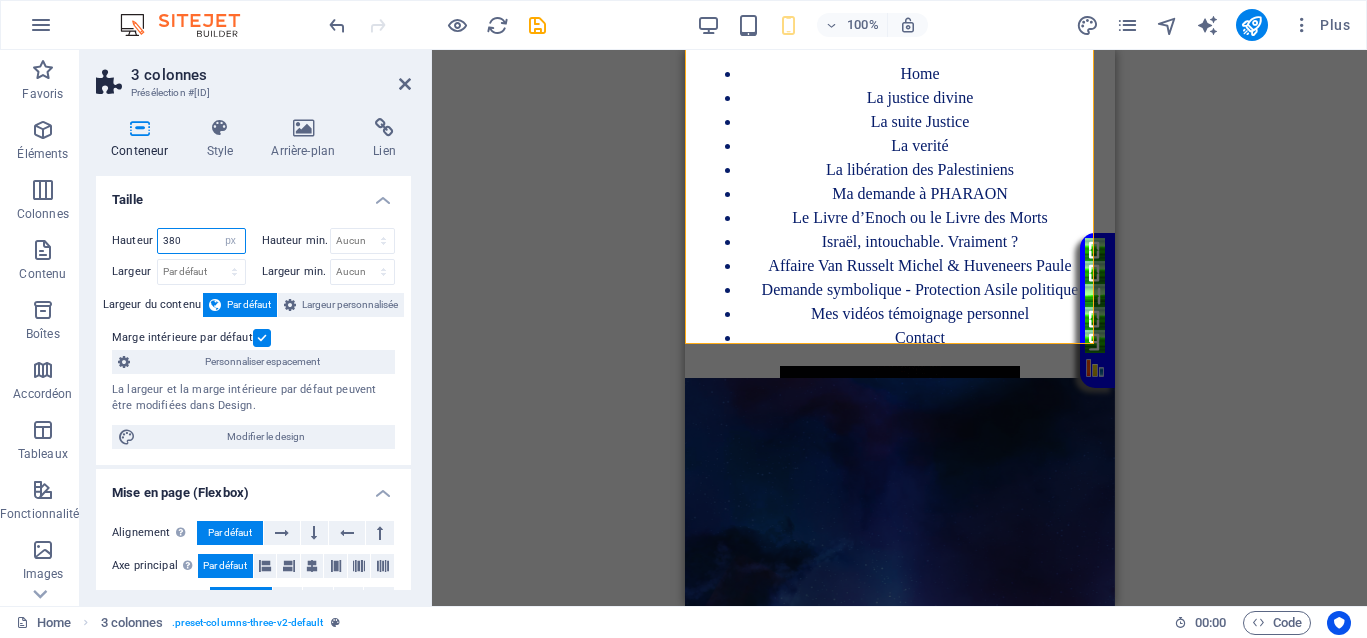 click on "Conteneur Style Arrière-plan Lien Taille Hauteur 380 Par défaut px rem % vh vw Hauteur min. Aucun px rem % vh vw Largeur Par défaut px rem % em vh vw Largeur min. Aucun px rem % vh vw Largeur du contenu Par défaut Largeur personnalisée Largeur Par défaut px rem % em vh vw Largeur min. Aucun px rem % vh vw Marge intérieure par défaut Personnaliser espacement La largeur et la marge intérieure par défaut peuvent être modifiées dans Design. Modifier le design Mise en page (Flexbox) Alignement Détermine la direction de l'axe (flex). Par défaut Axe principal Détermine comment les éléments doivent se comporter le long de l'axe principal de ce conteneur (justify content) Par défaut Axe secondaire Contrôle la direction verticale de l'élément à l'intérieur du conteneur (align-items). Par défaut Retour automatique Par défaut On Off Remplir Contrôle les distances et la direction des éléments sur l'axe Y sur plusieurs lignes (align-content). Par défaut Accessibilité Rôle 100" at bounding box center [253, 354] 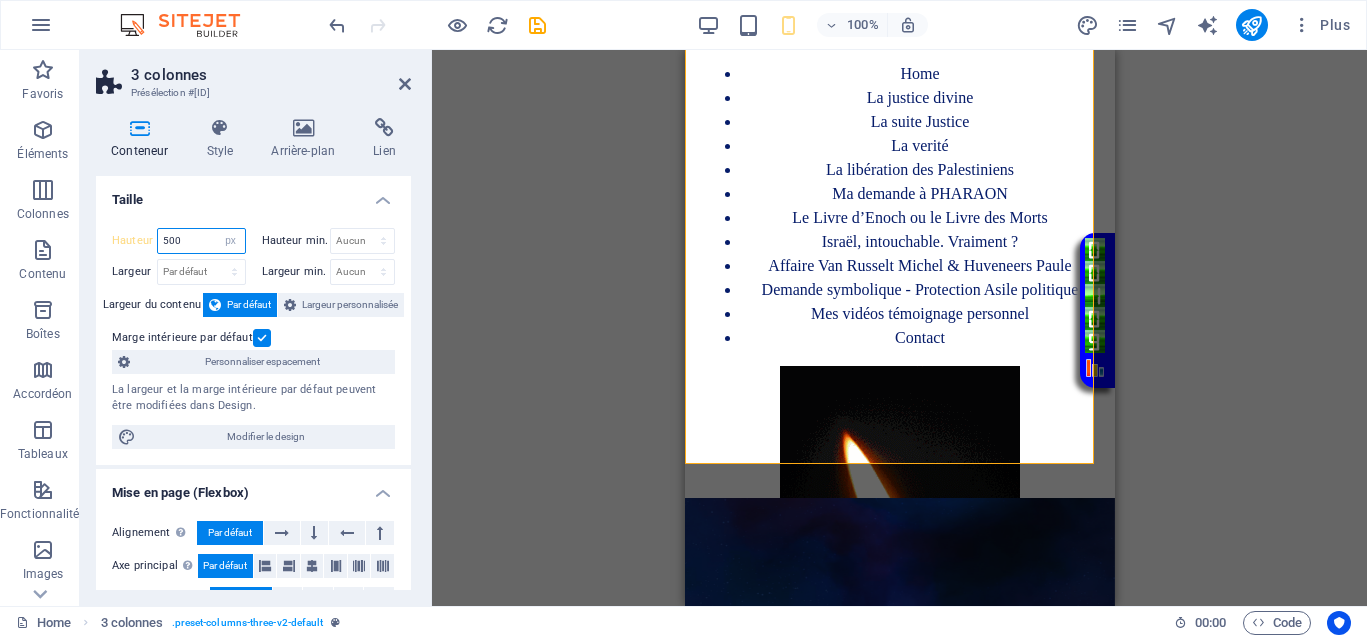 drag, startPoint x: 197, startPoint y: 233, endPoint x: 140, endPoint y: 239, distance: 57.31492 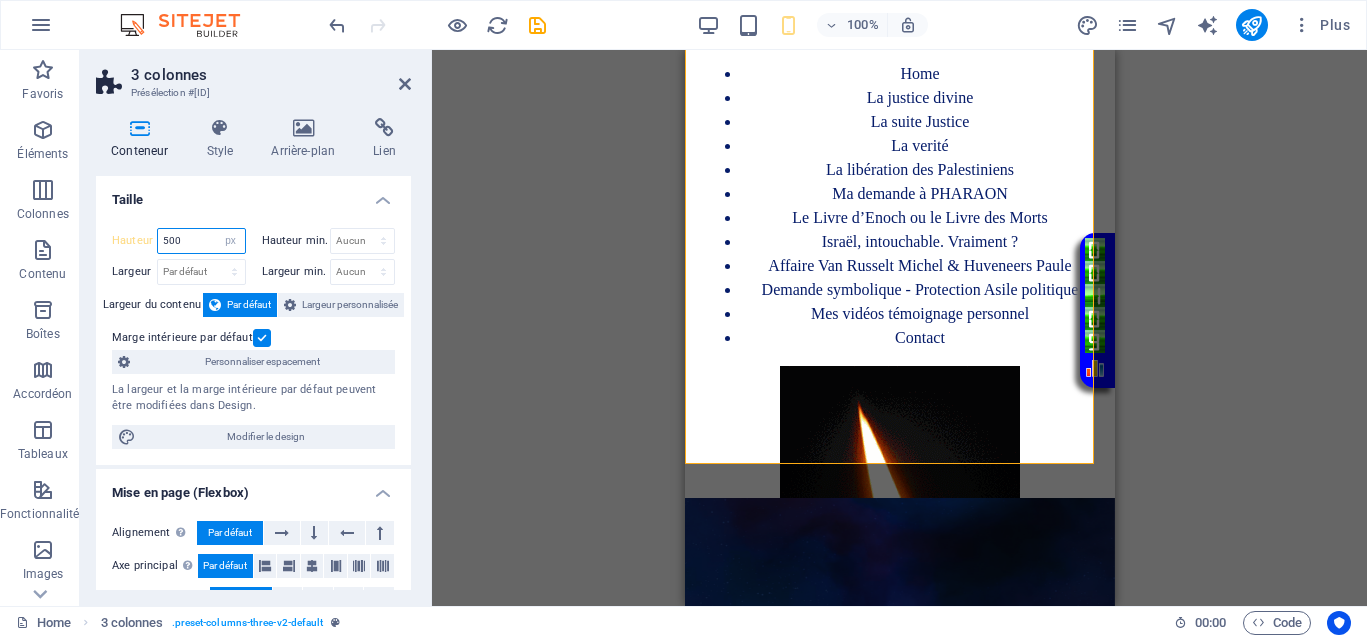 click on "Hauteur 500 Par défaut px rem % vh vw" at bounding box center (179, 241) 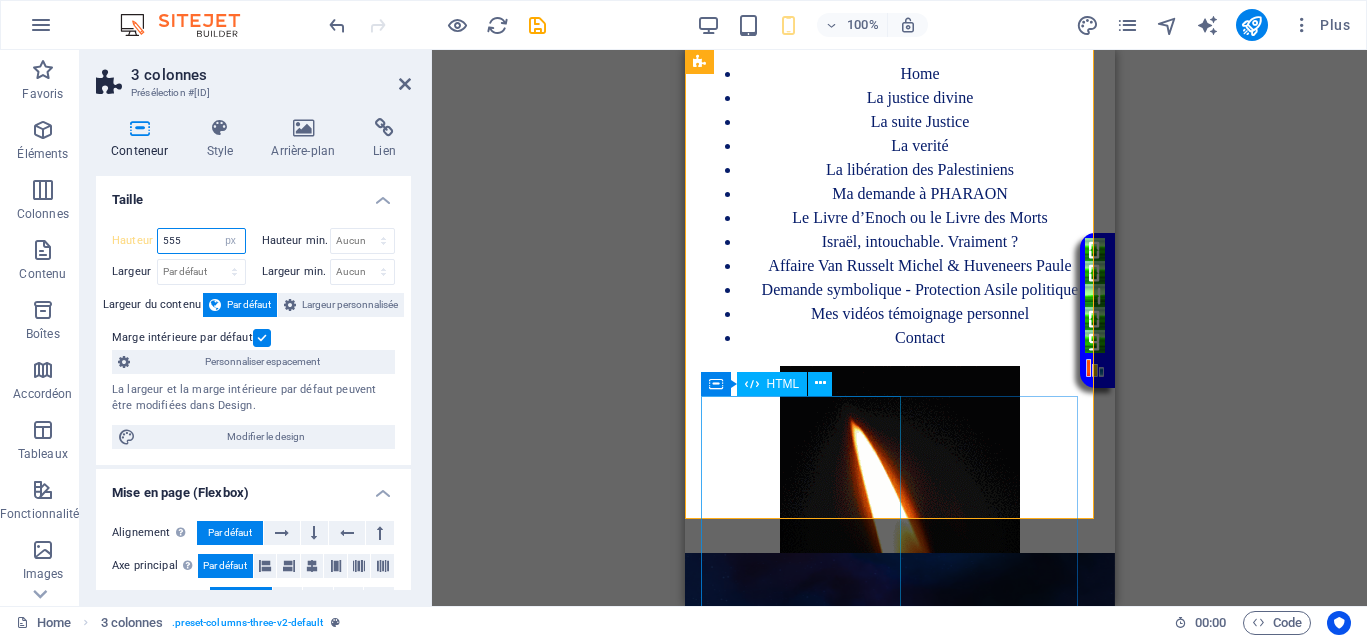 type on "555" 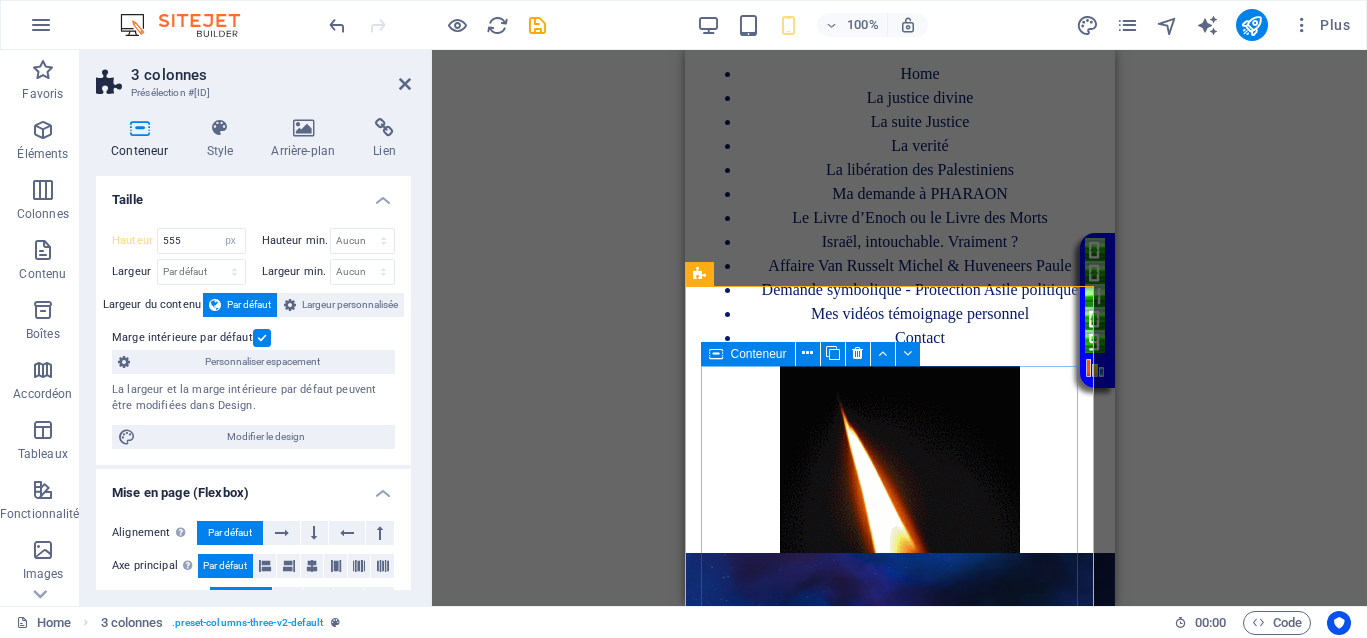 scroll, scrollTop: 92, scrollLeft: 0, axis: vertical 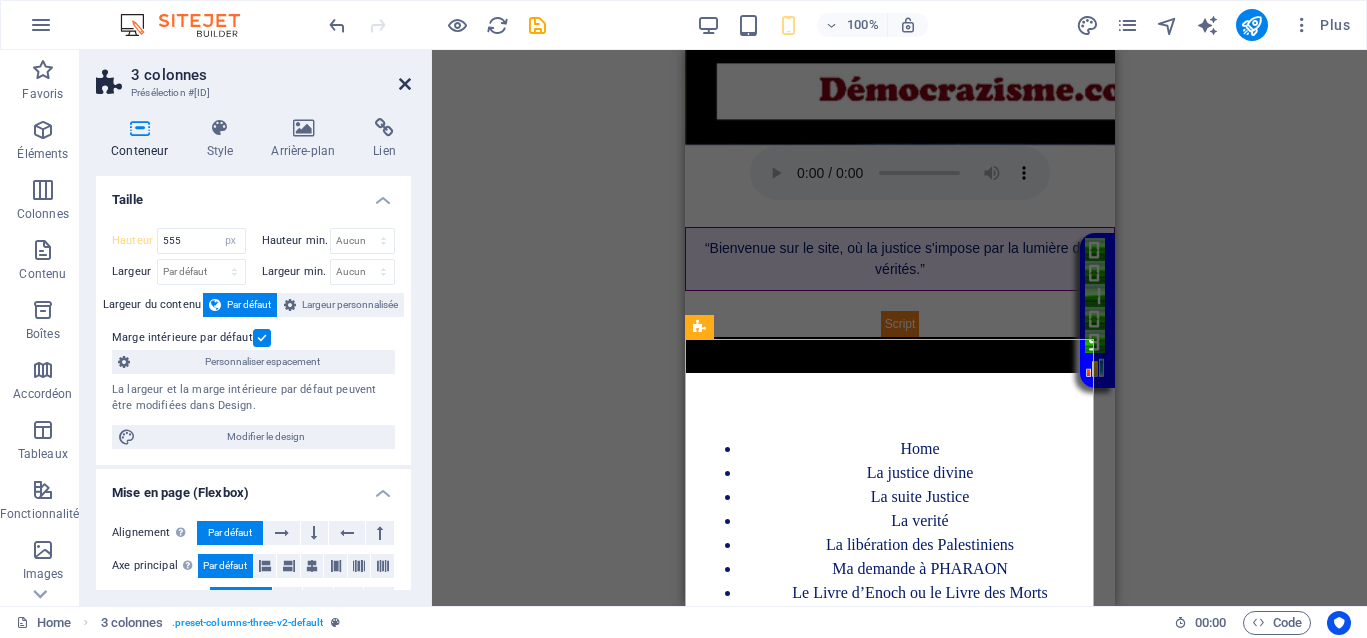 click at bounding box center [405, 84] 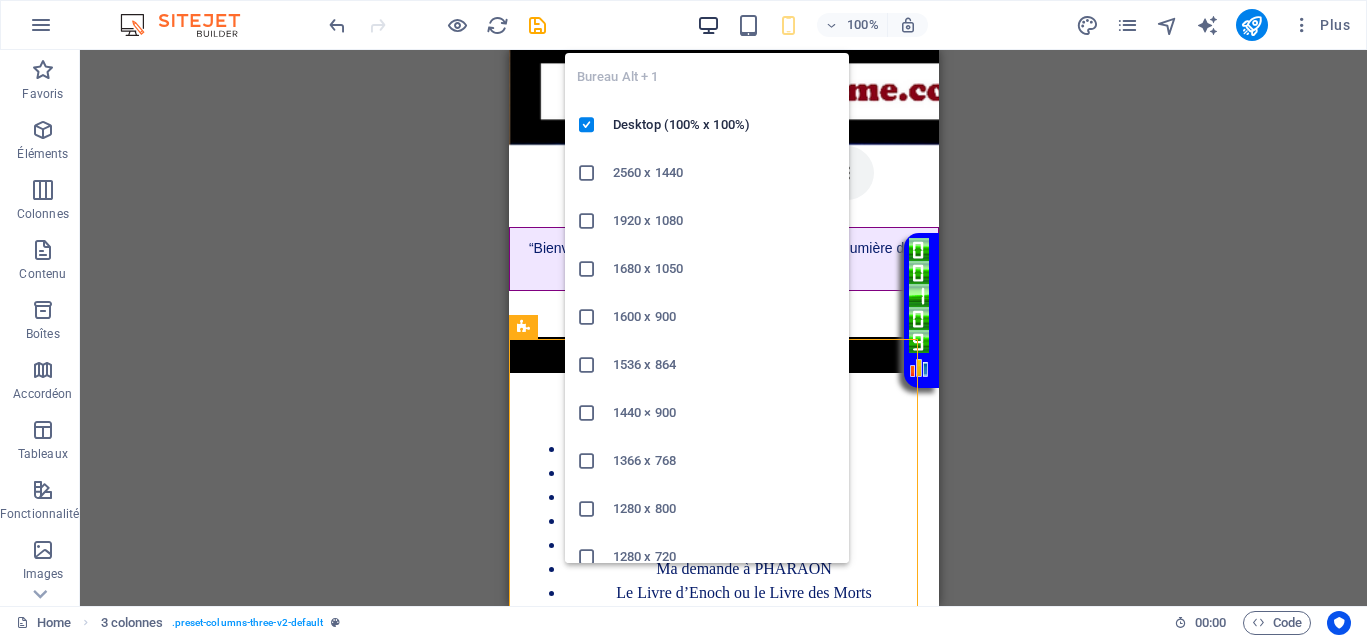 click at bounding box center [708, 25] 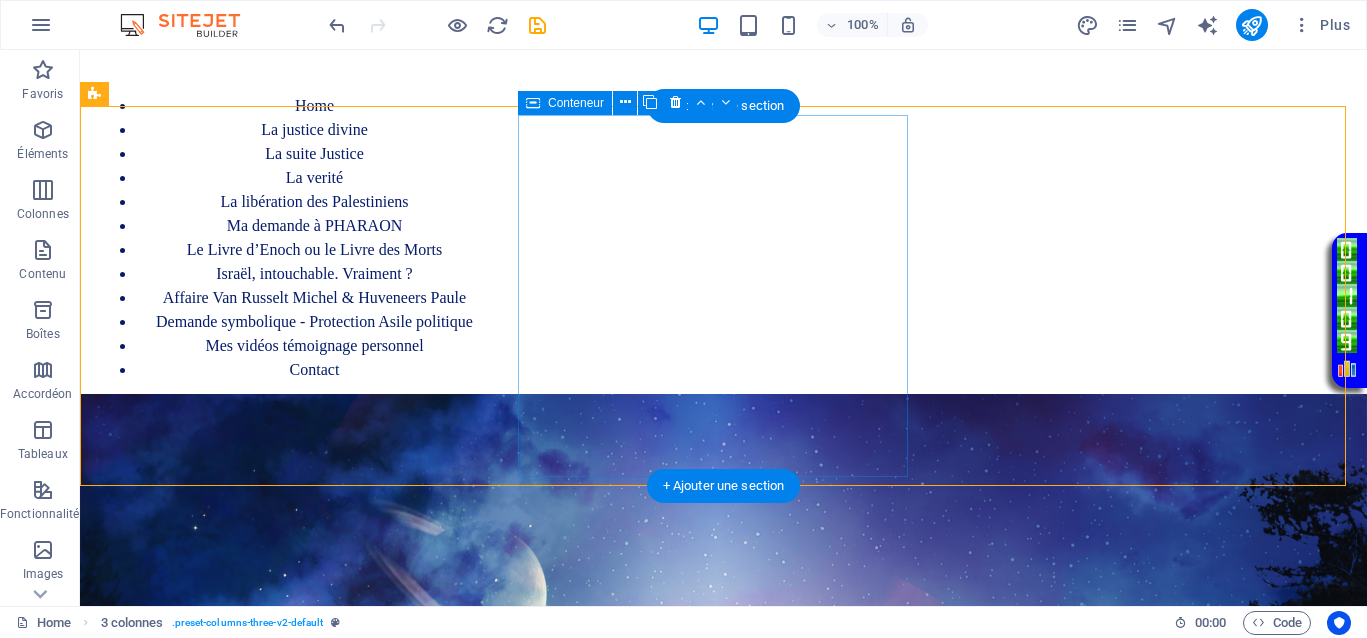 scroll, scrollTop: 467, scrollLeft: 0, axis: vertical 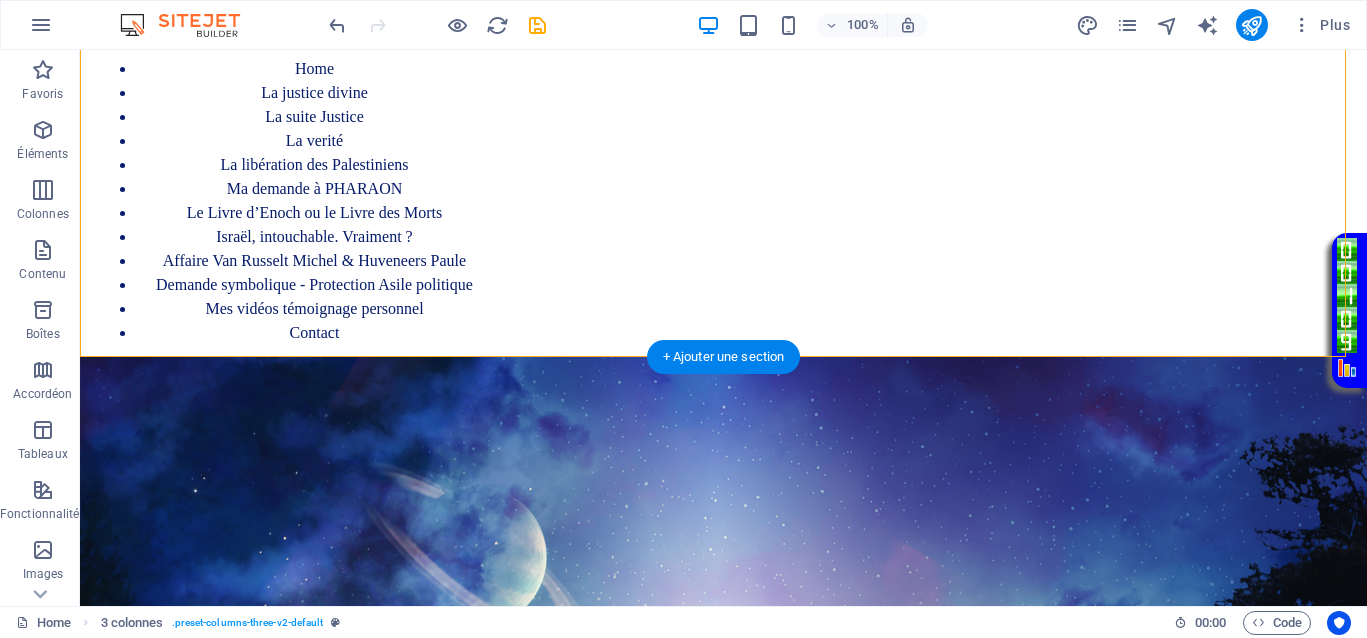 click at bounding box center [723, 832] 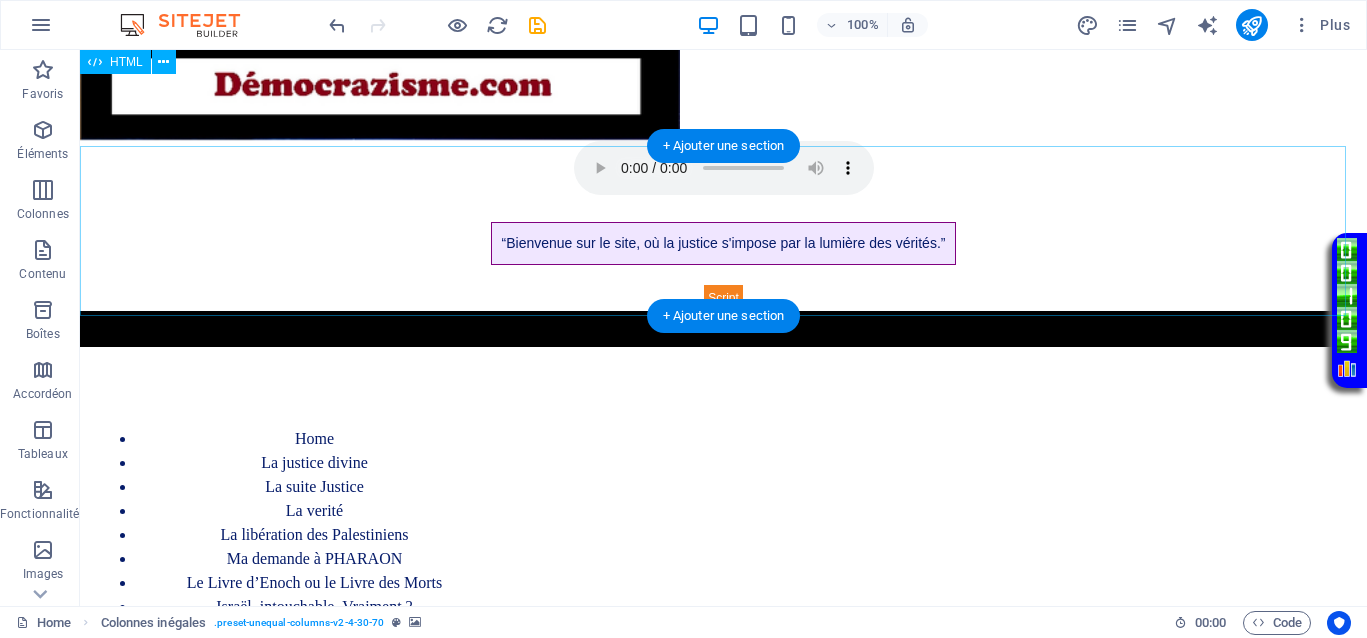 scroll, scrollTop: 92, scrollLeft: 0, axis: vertical 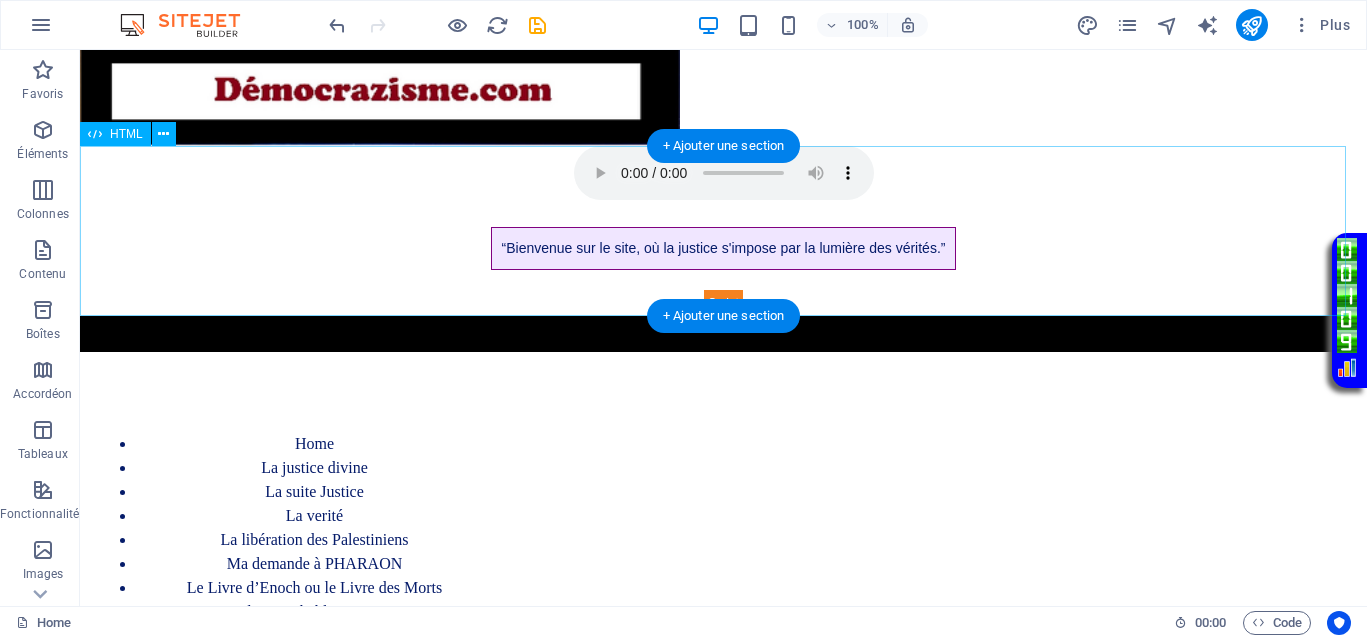 click on "Page avec musique d'ouverture
“Bienvenue sur le site, où la justice s'impose par la lumière des vérités.”" at bounding box center (723, 231) 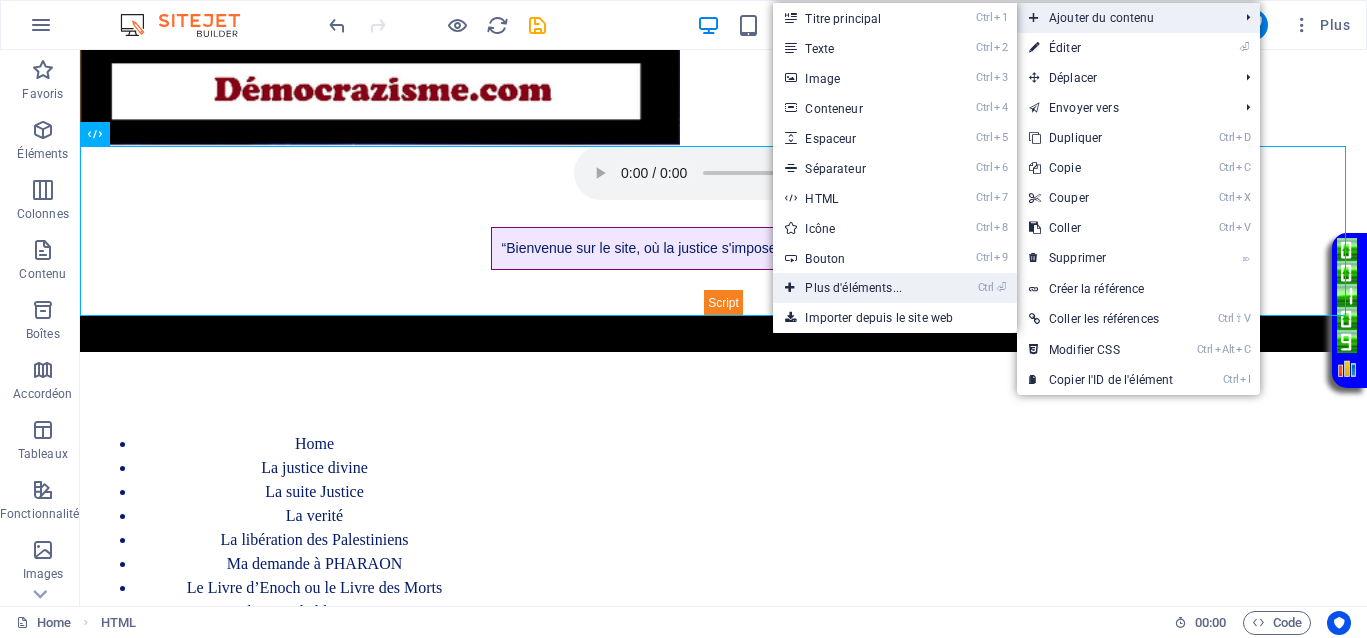 drag, startPoint x: 866, startPoint y: 281, endPoint x: 318, endPoint y: 237, distance: 549.7636 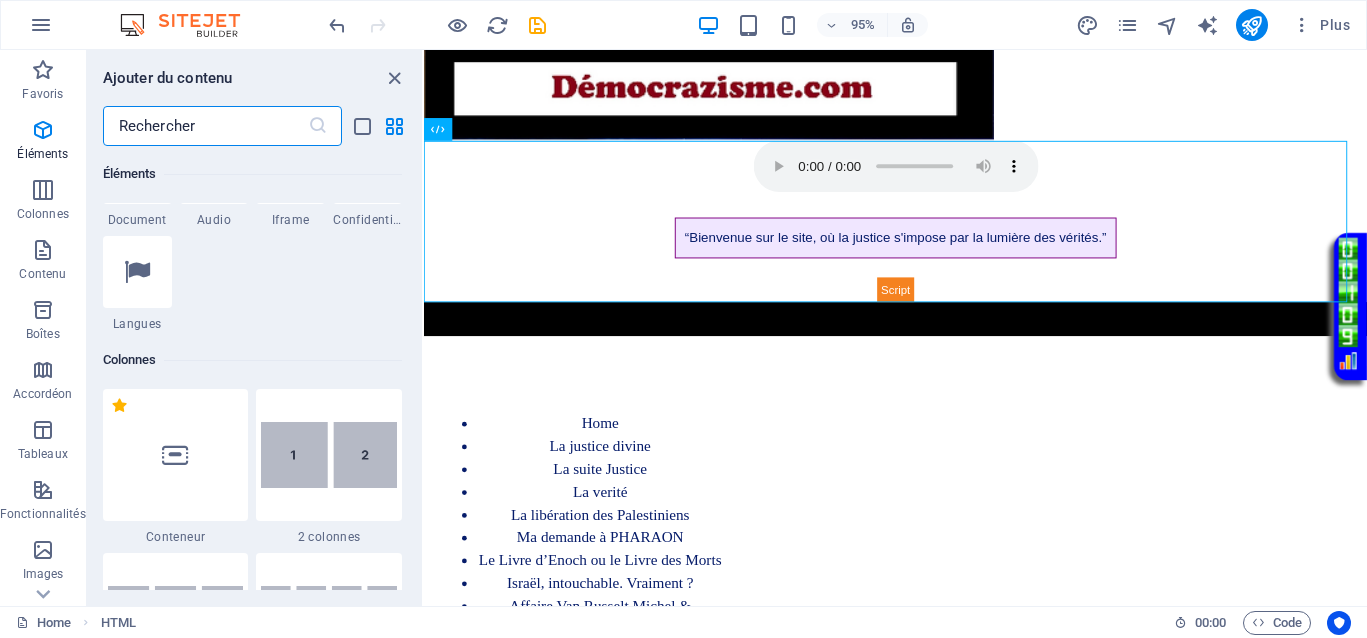 scroll, scrollTop: 963, scrollLeft: 0, axis: vertical 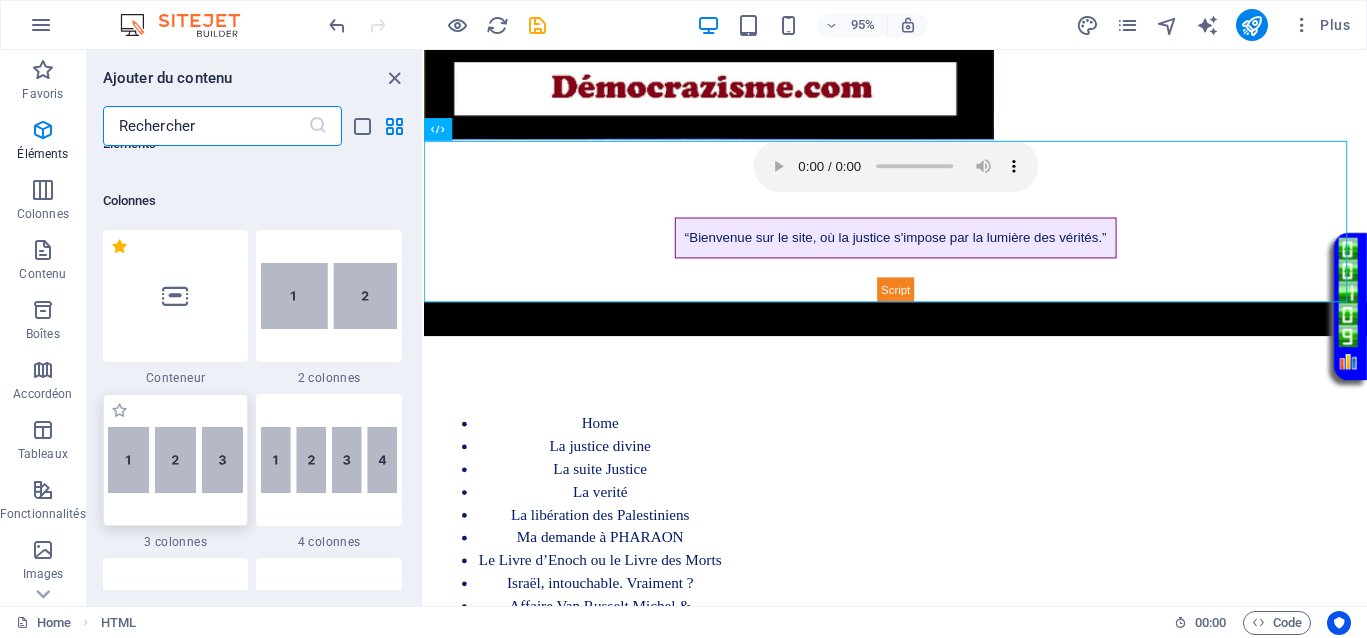 click at bounding box center [176, 460] 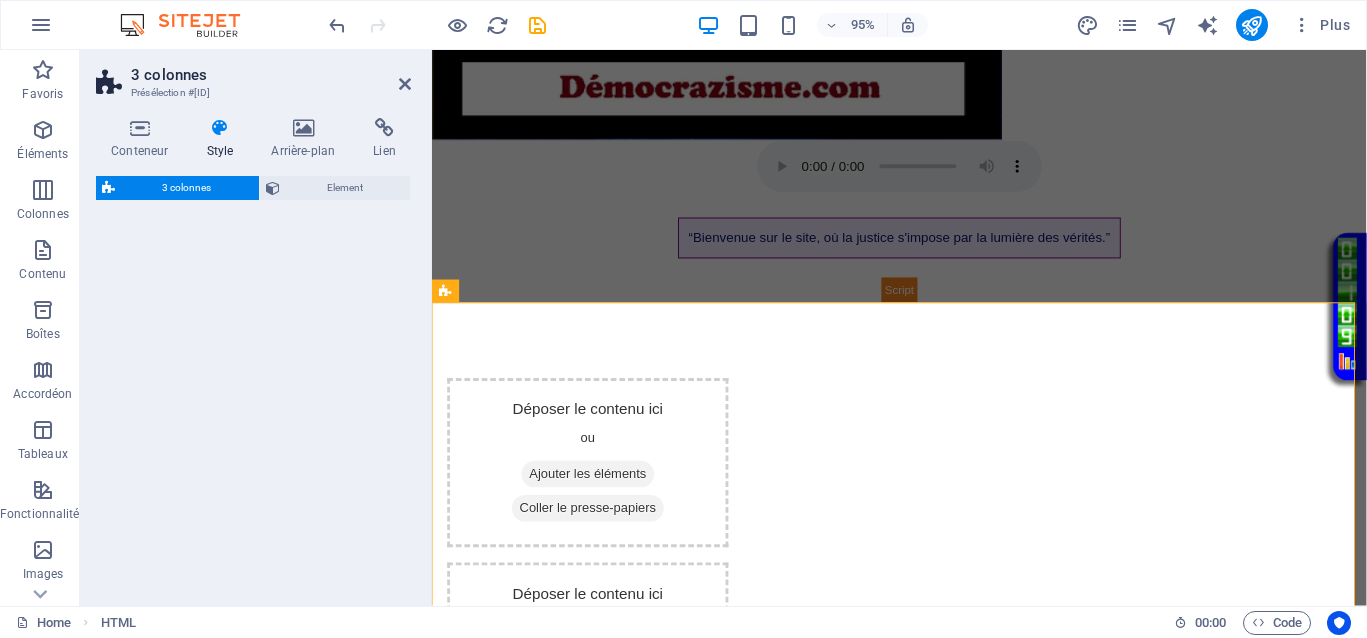 select on "rem" 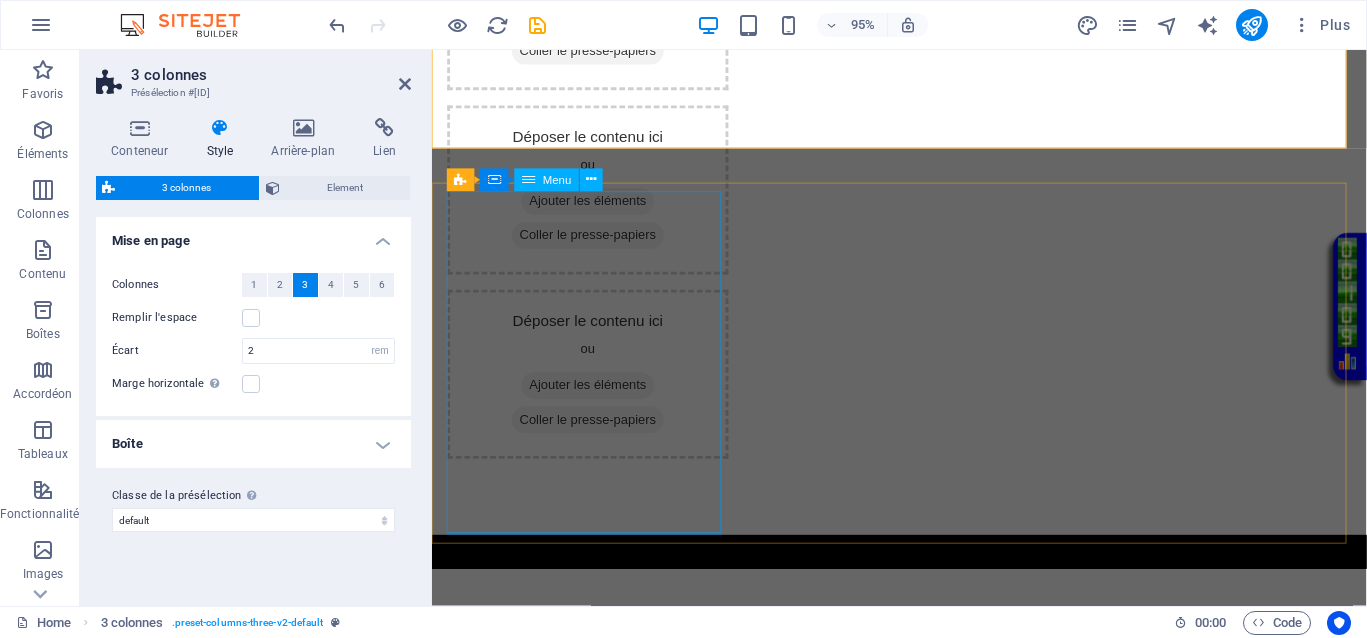scroll, scrollTop: 592, scrollLeft: 0, axis: vertical 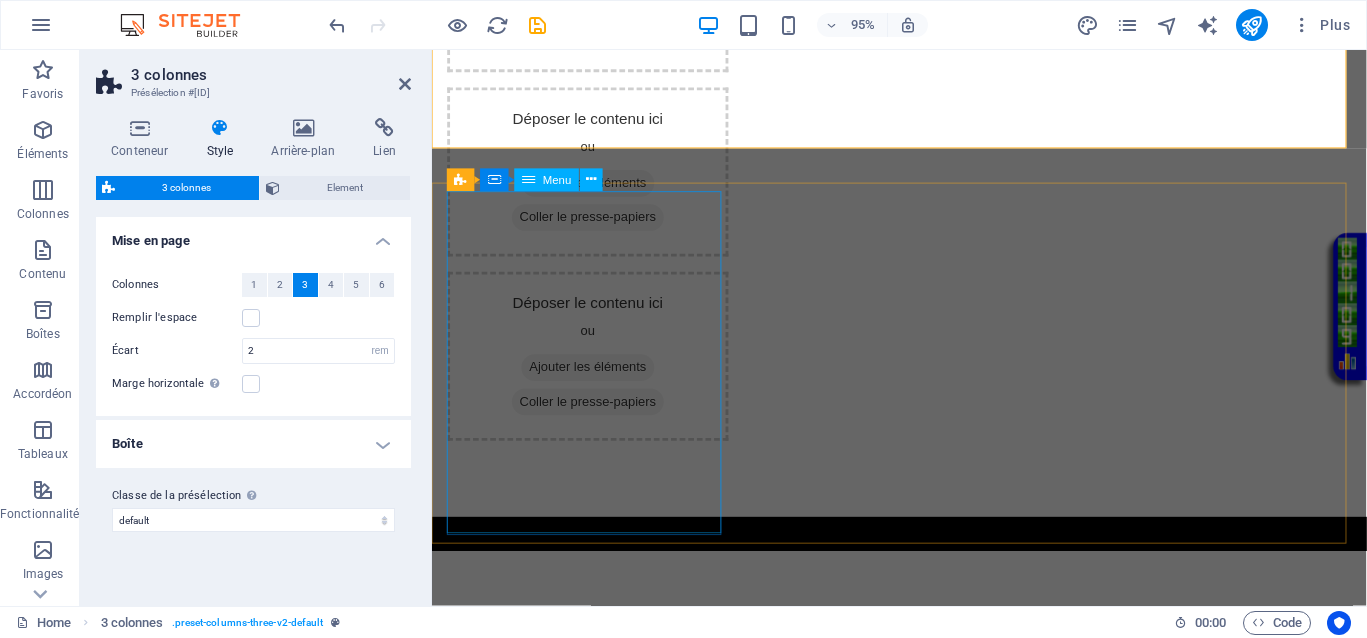 click on "Home La justice divine La suite Justice La verité La libération des Palestiniens Ma demande à PHARAON Le Livre d’Enoch ou le Livre des Morts Israël, intouchable. Vraiment ? Affaire Van [LAST_NAME] Michel & Huveneers Paule Demande symbolique  - Protection Asile politique Mes vidéos témoignage personnel Contact" at bounding box center (596, 826) 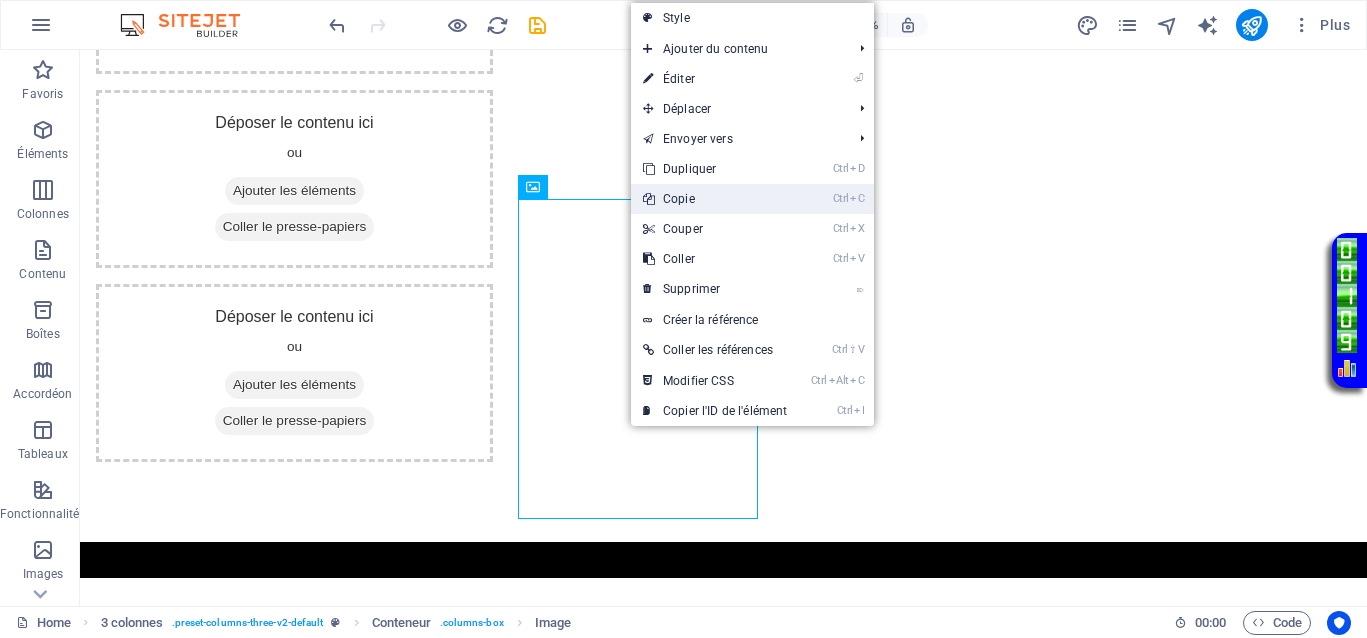 click on "Ctrl C  Copie" at bounding box center (715, 199) 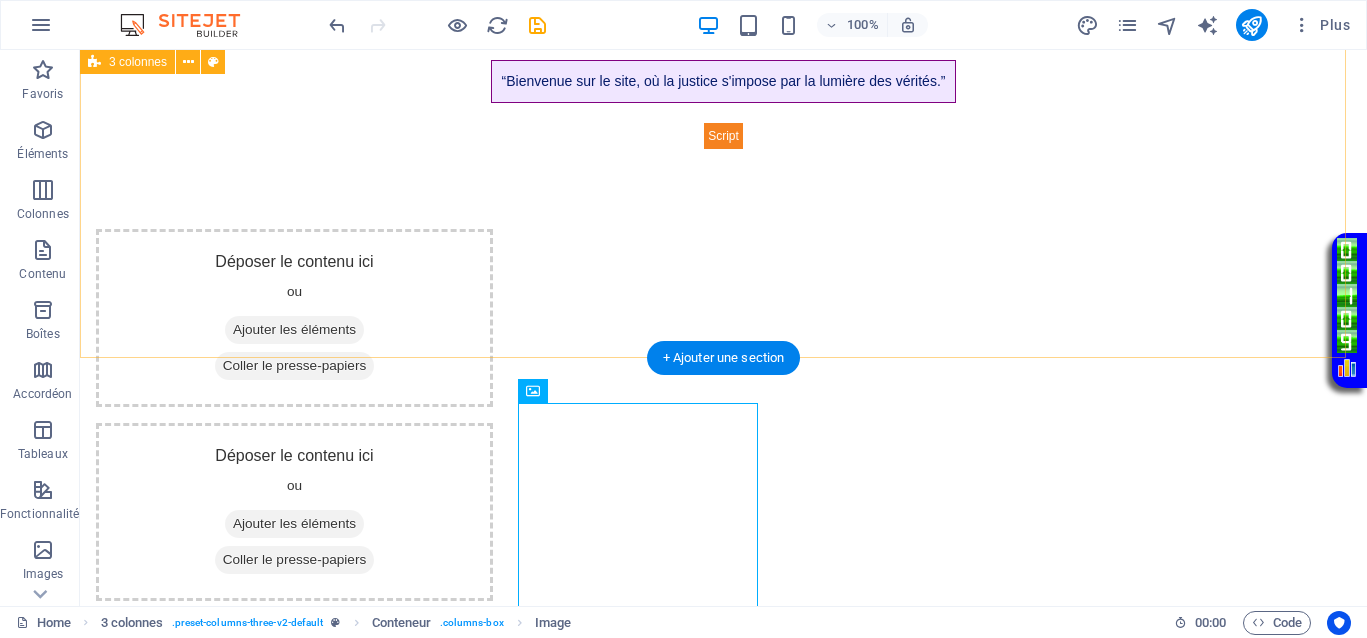 scroll, scrollTop: 217, scrollLeft: 0, axis: vertical 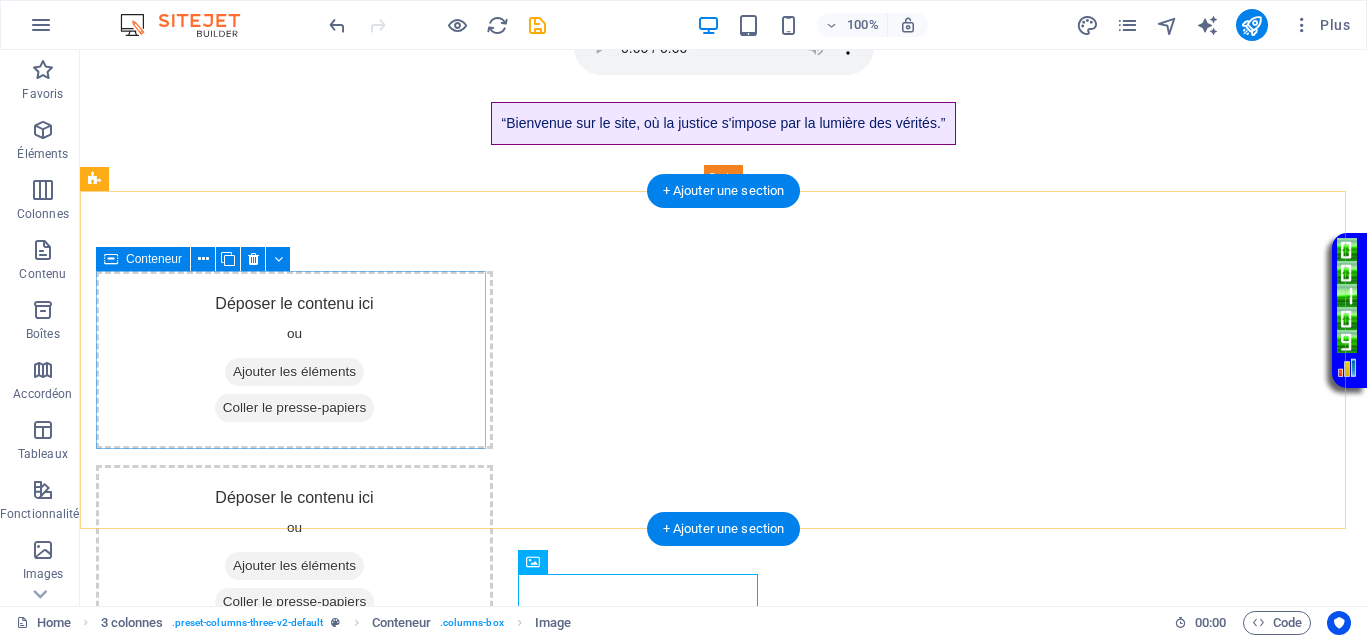 click on "Coller le presse-papiers" at bounding box center (295, 408) 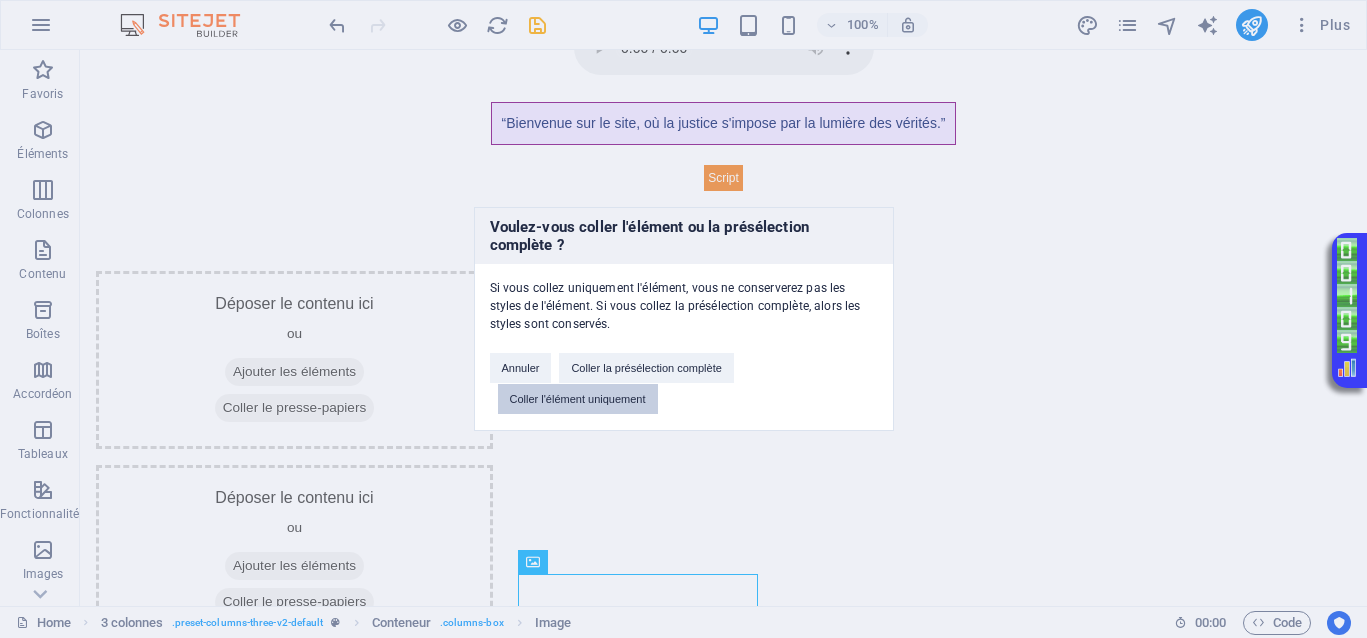 click on "Coller l'élément uniquement" at bounding box center (578, 399) 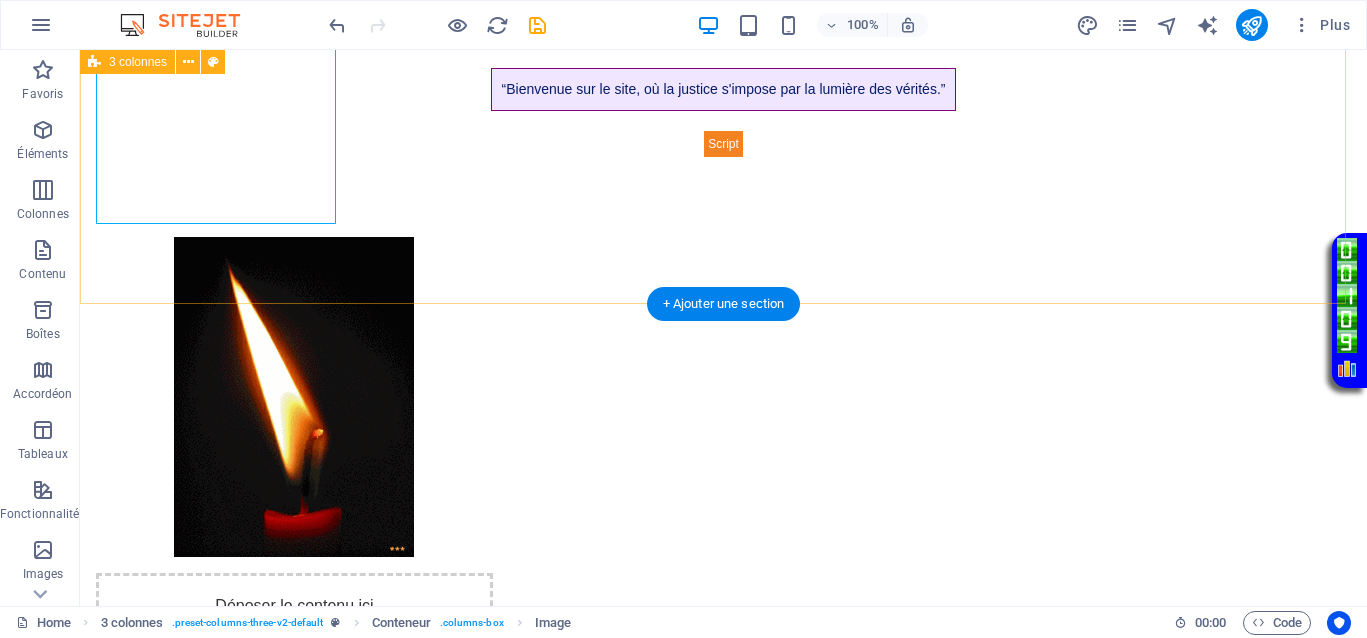 scroll, scrollTop: 217, scrollLeft: 0, axis: vertical 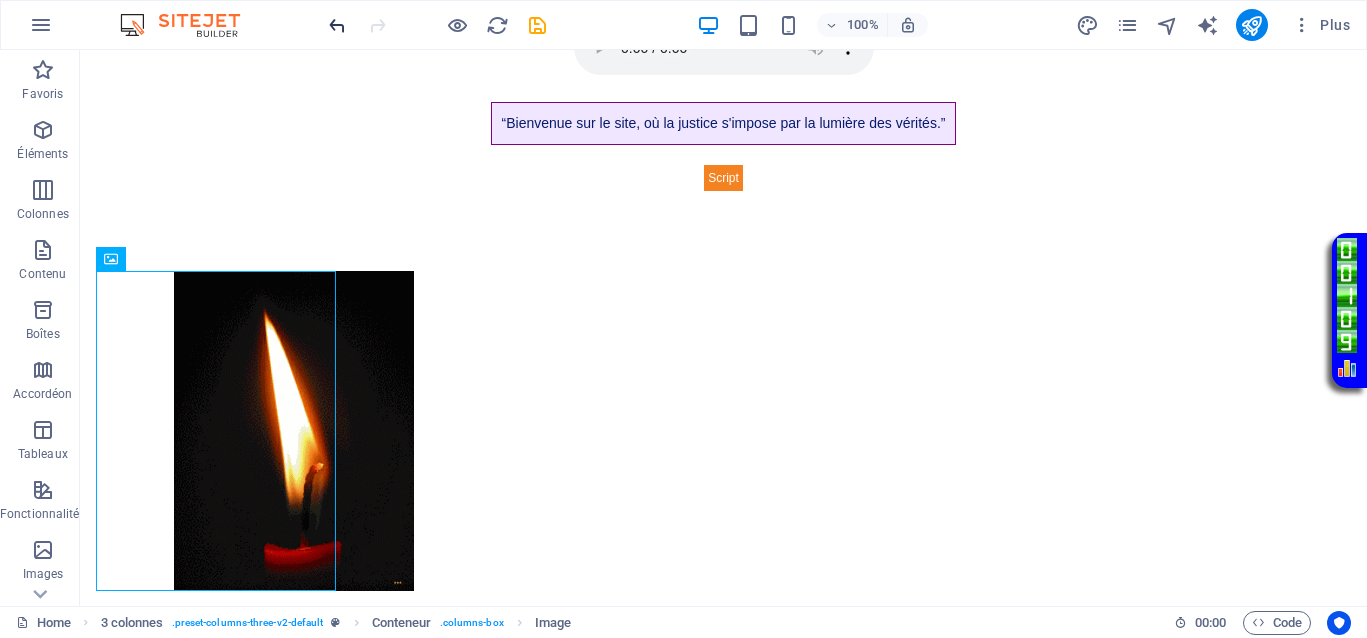 click at bounding box center (337, 25) 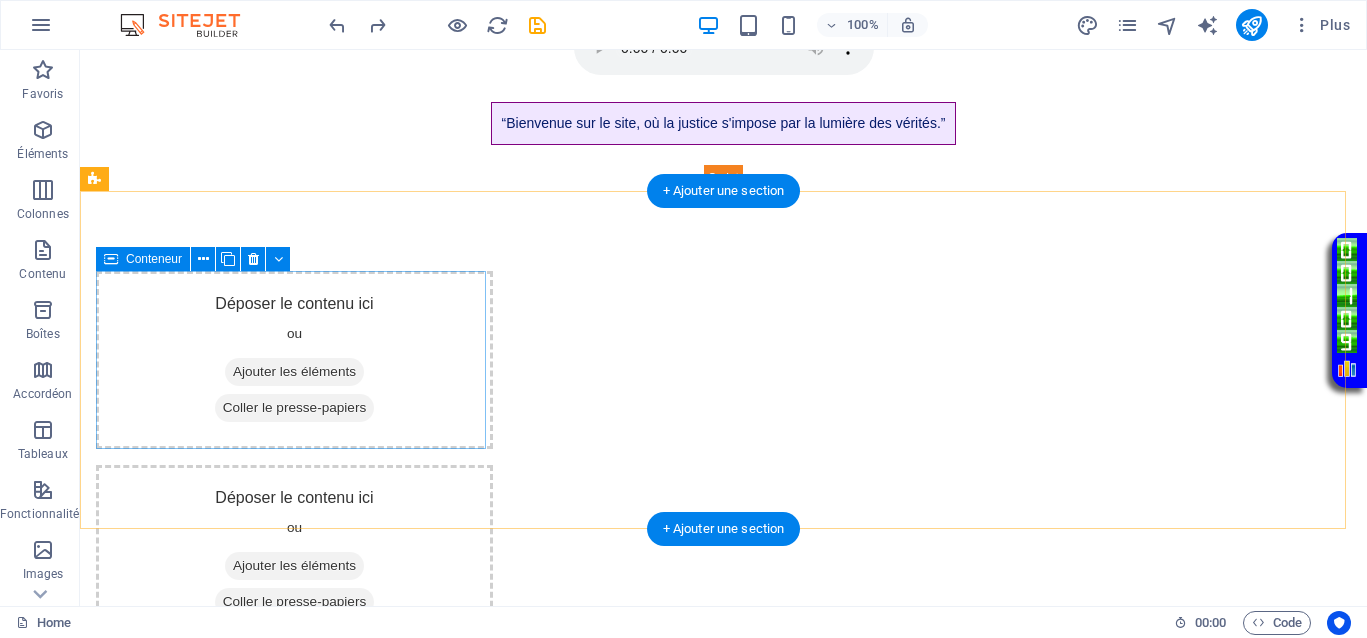 scroll, scrollTop: 467, scrollLeft: 0, axis: vertical 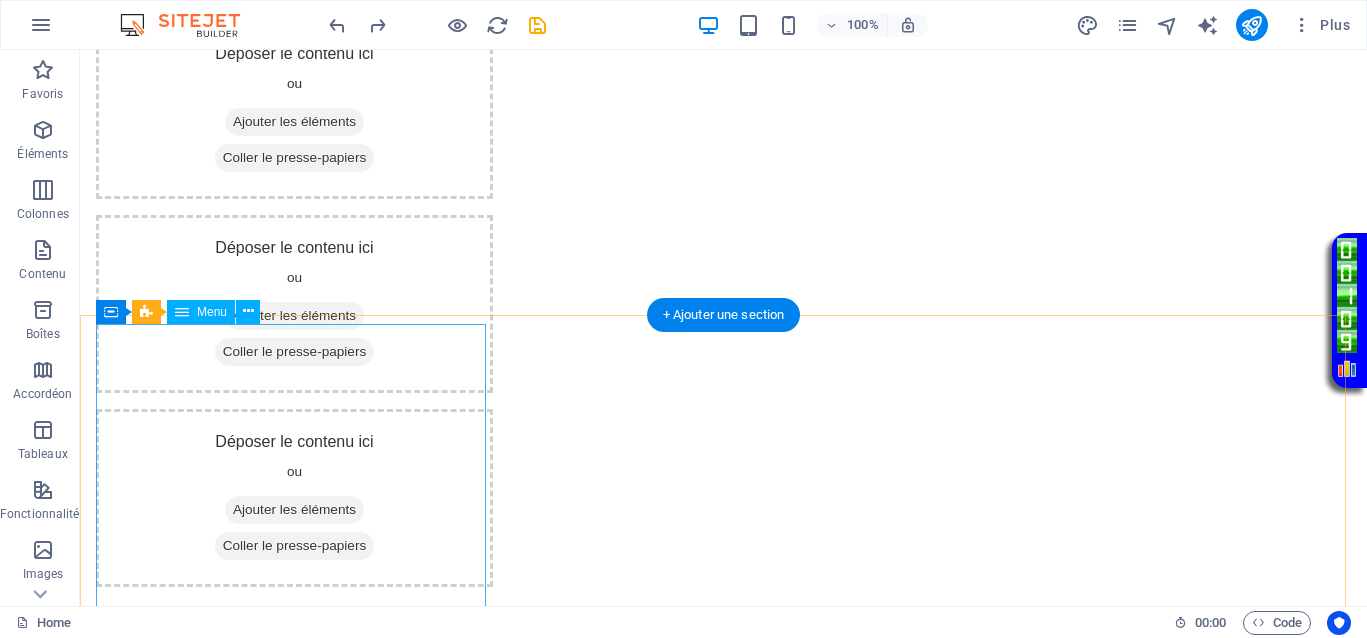 click on "Home La justice divine La suite Justice La verité La libération des Palestiniens Ma demande à PHARAON Le Livre d’Enoch ou le Livre des Morts Israël, intouchable. Vraiment ? Affaire Van [LAST_NAME] Michel & Huveneers Paule Demande symbolique  - Protection Asile politique Mes vidéos témoignage personnel Contact" at bounding box center (294, 927) 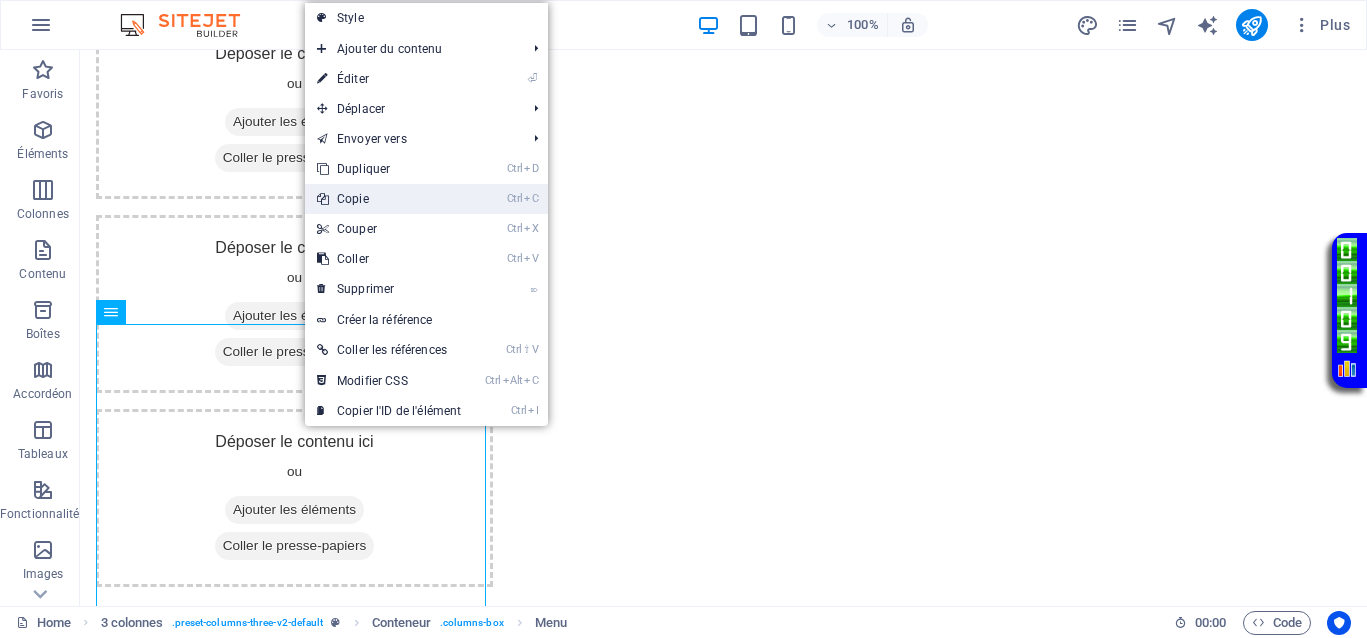 click on "Ctrl C  Copie" at bounding box center [389, 199] 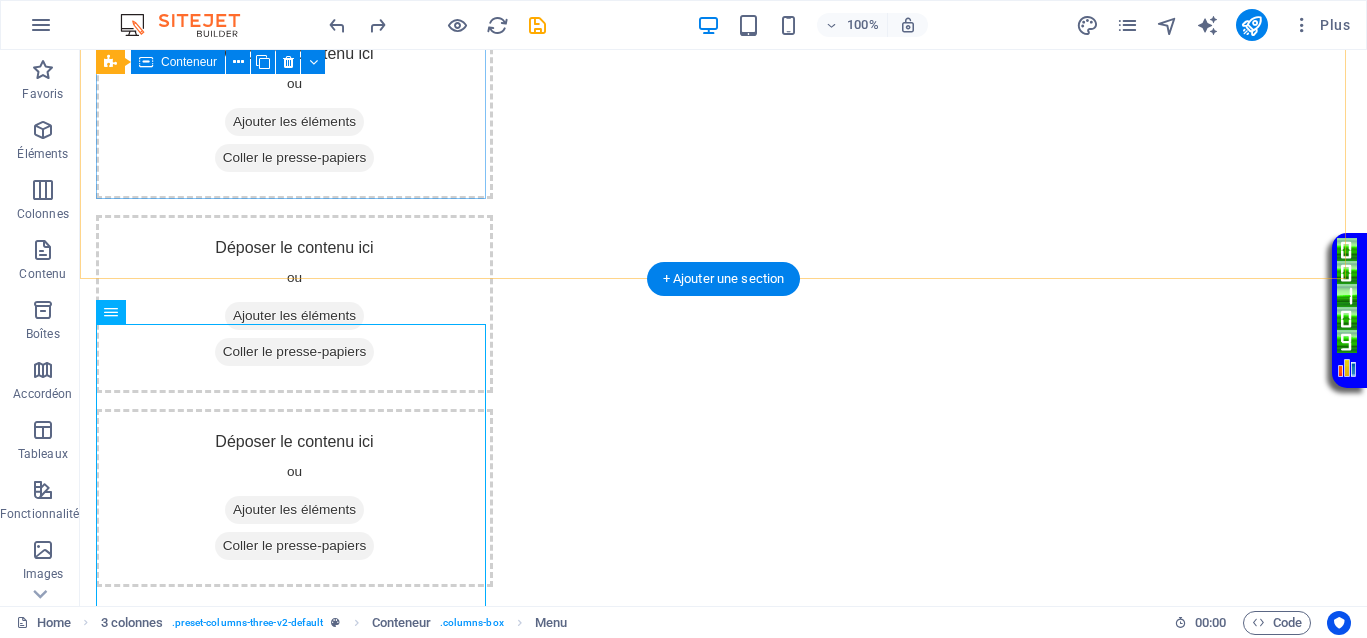 click on "Coller le presse-papiers" at bounding box center [295, 158] 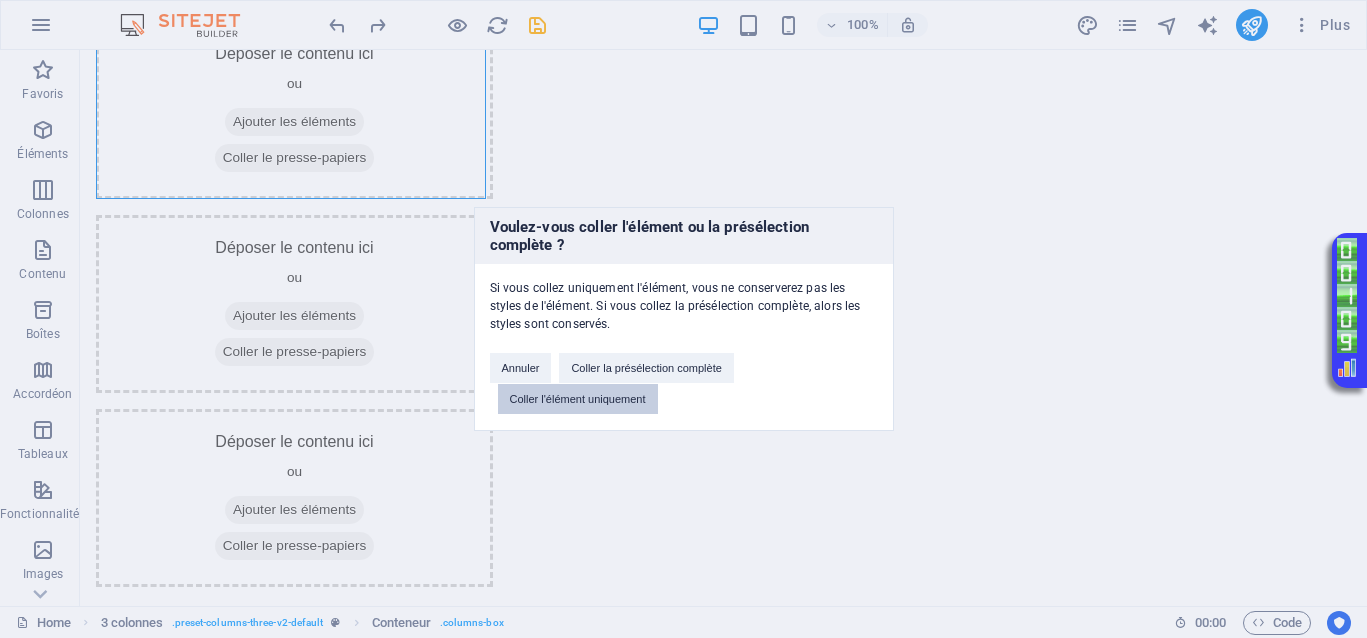 drag, startPoint x: 555, startPoint y: 387, endPoint x: 472, endPoint y: 337, distance: 96.89685 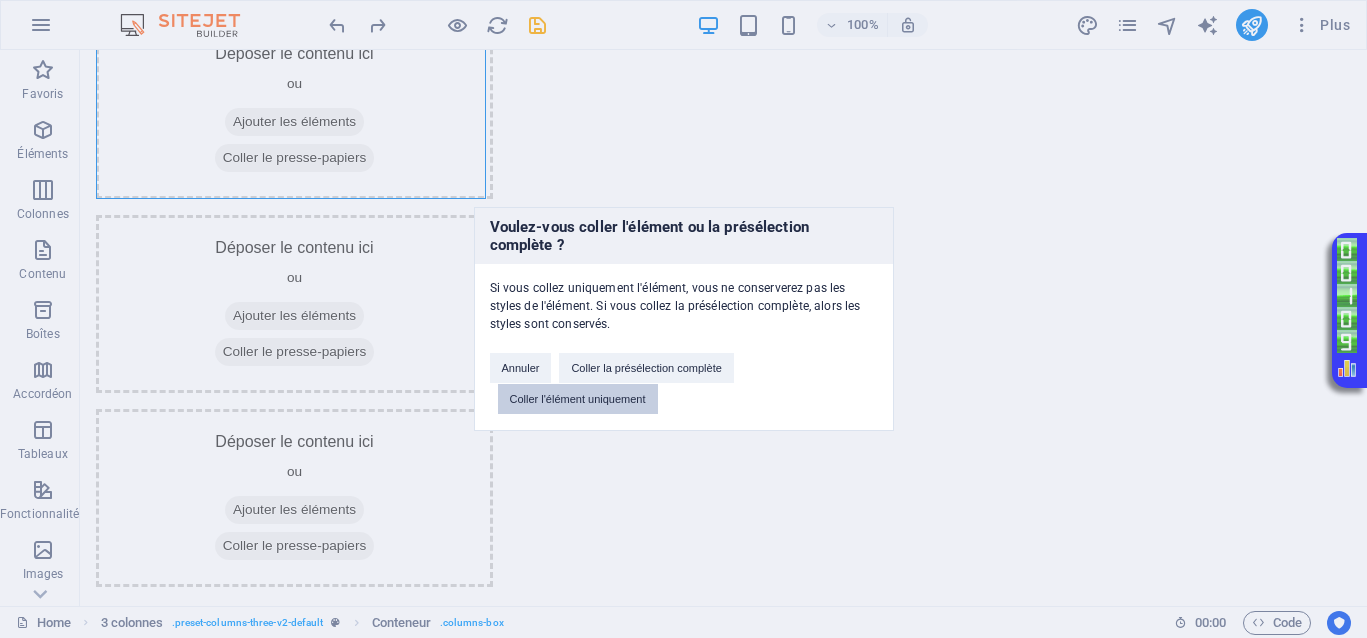 click on "Coller l'élément uniquement" at bounding box center (578, 399) 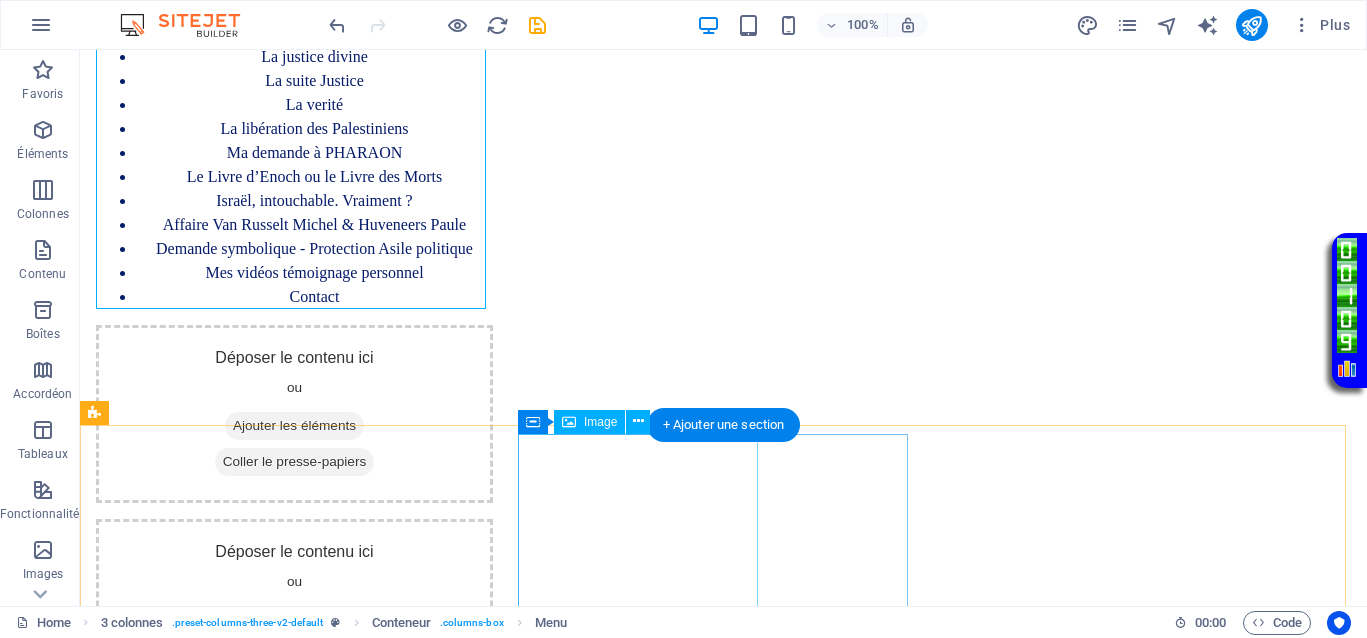click at bounding box center (294, 1357) 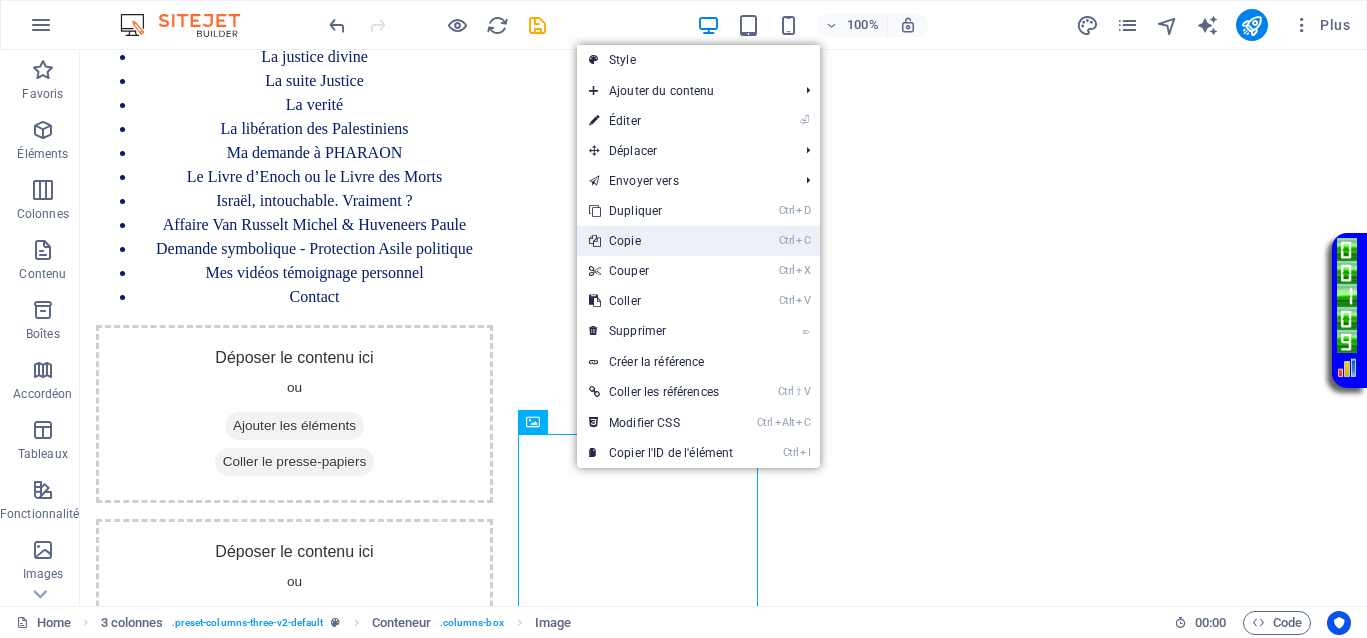 click on "Ctrl C  Copie" at bounding box center [661, 241] 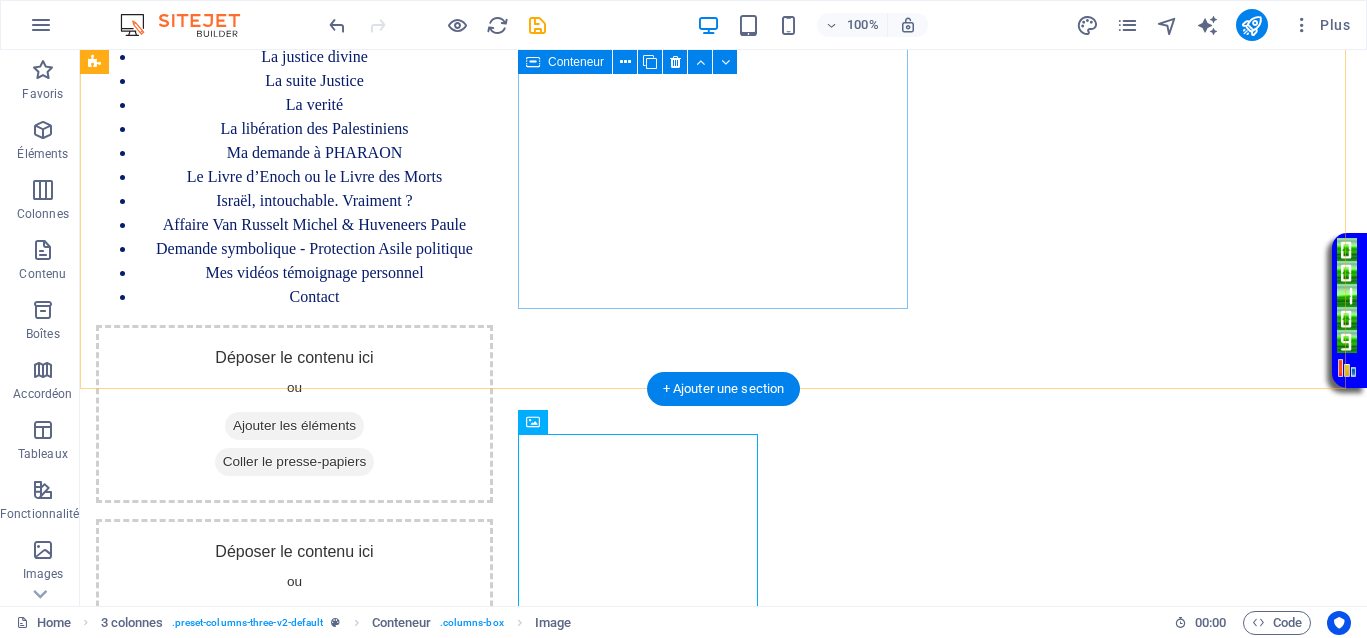 click on "Coller le presse-papiers" at bounding box center [295, 462] 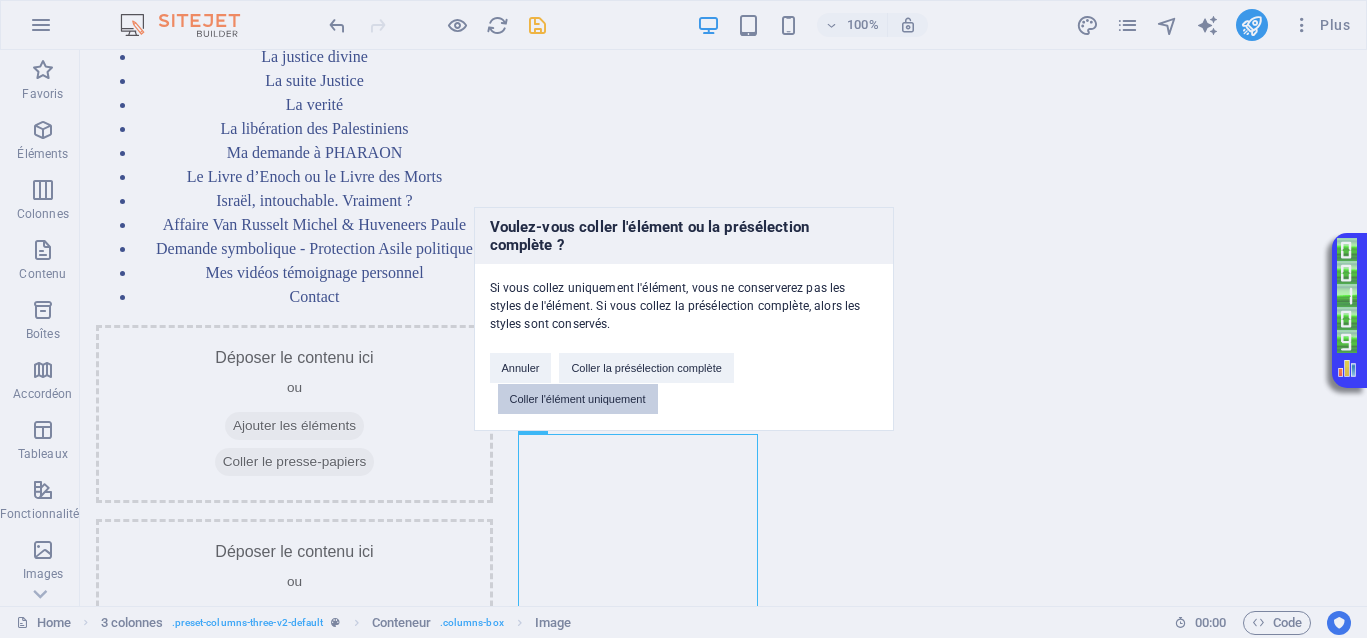 drag, startPoint x: 627, startPoint y: 397, endPoint x: 547, endPoint y: 344, distance: 95.96353 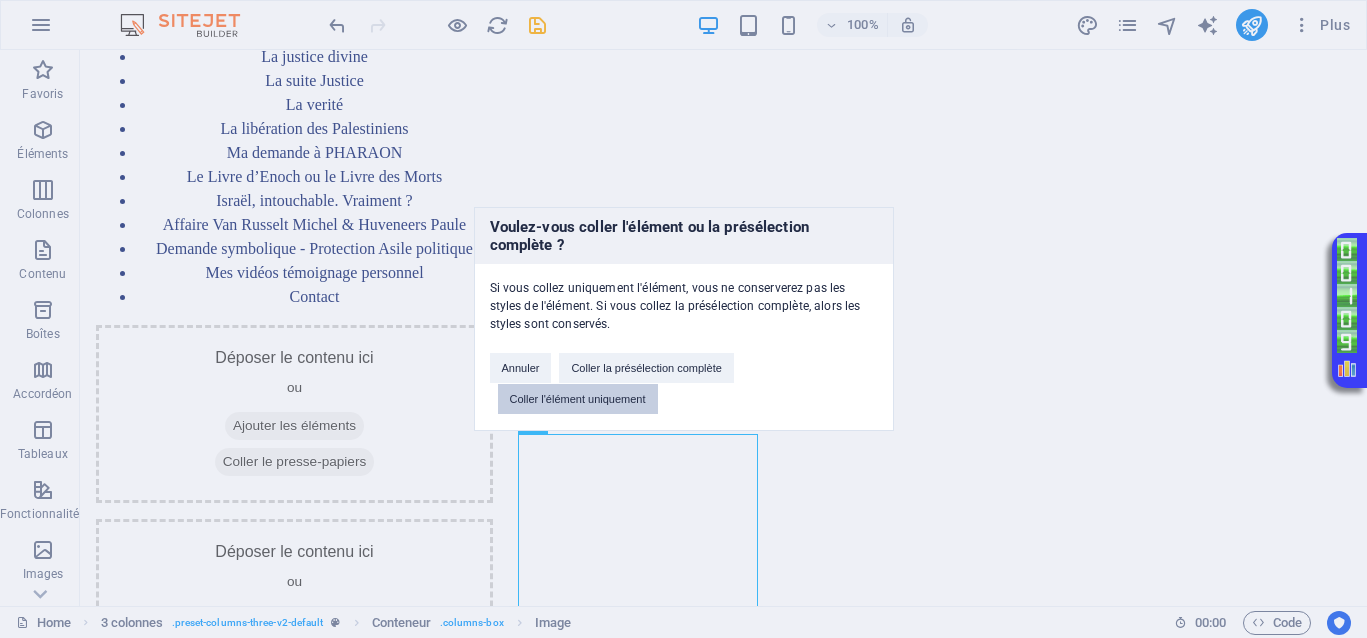 click on "Coller l'élément uniquement" at bounding box center [578, 399] 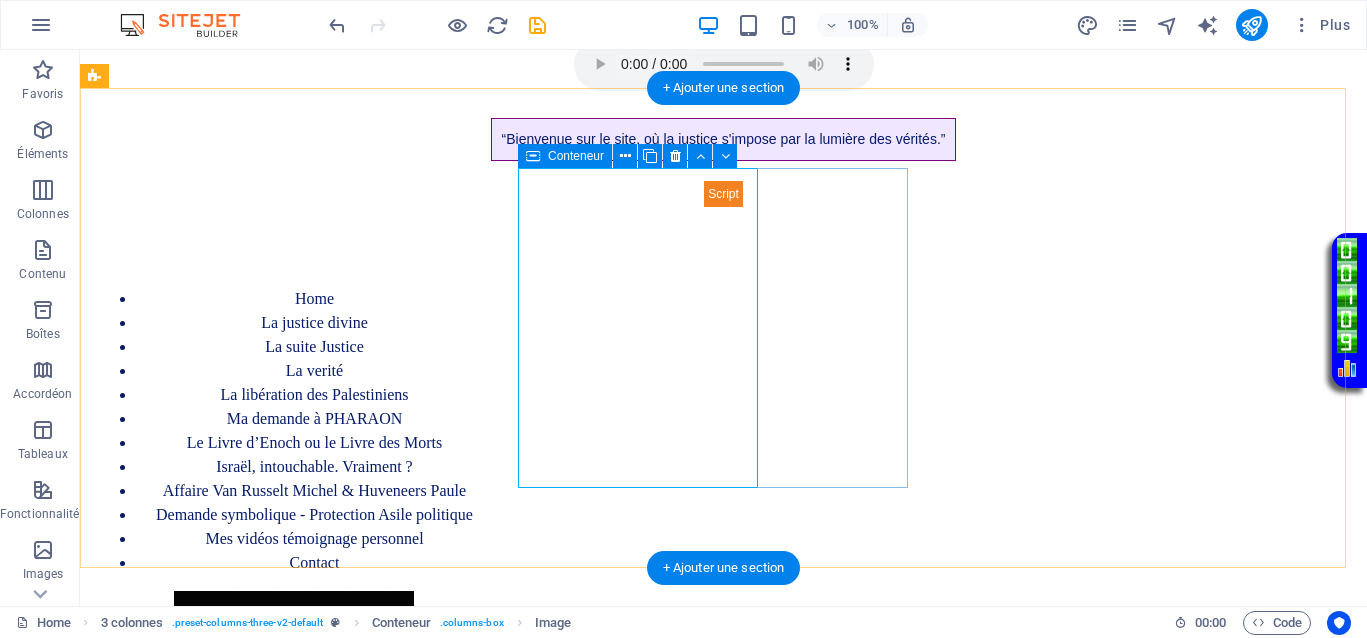 scroll, scrollTop: 320, scrollLeft: 0, axis: vertical 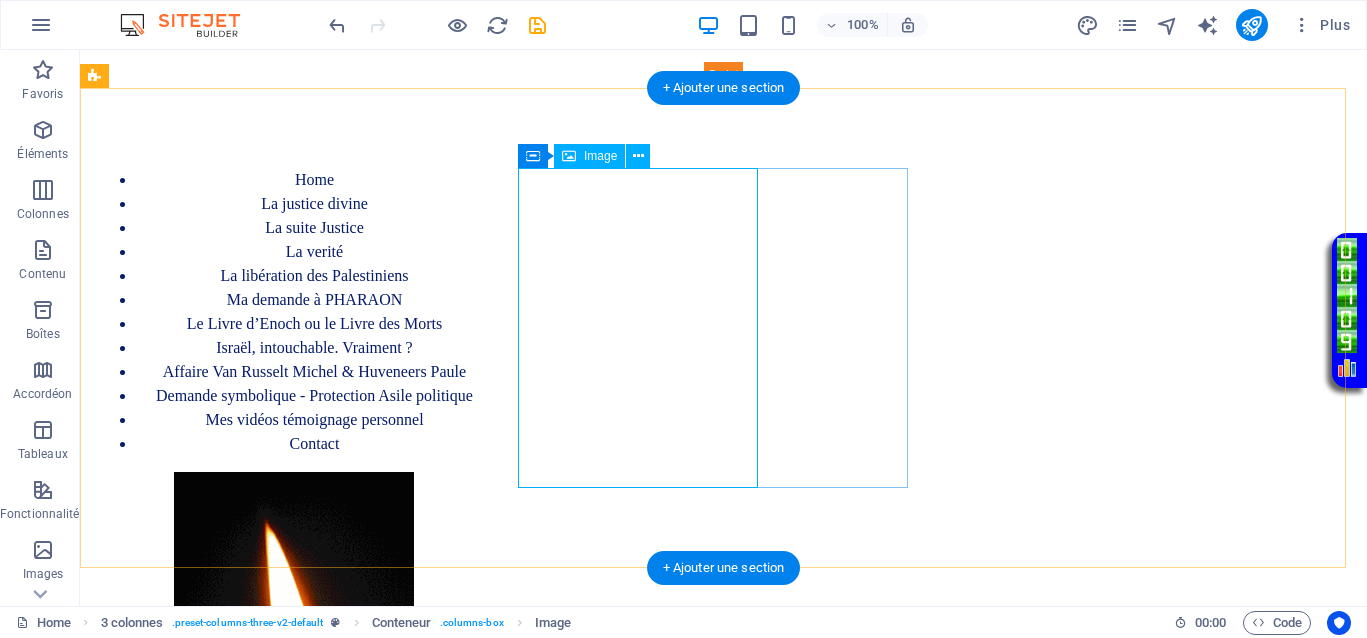 click at bounding box center (294, 632) 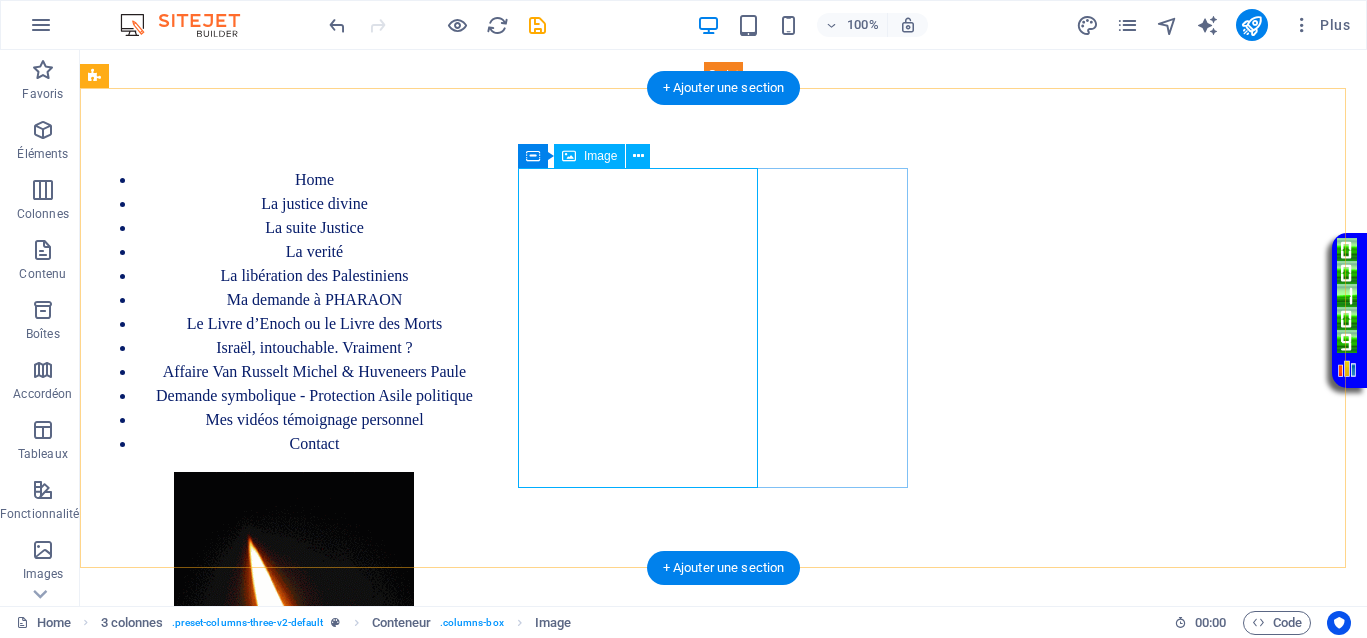 click at bounding box center (294, 632) 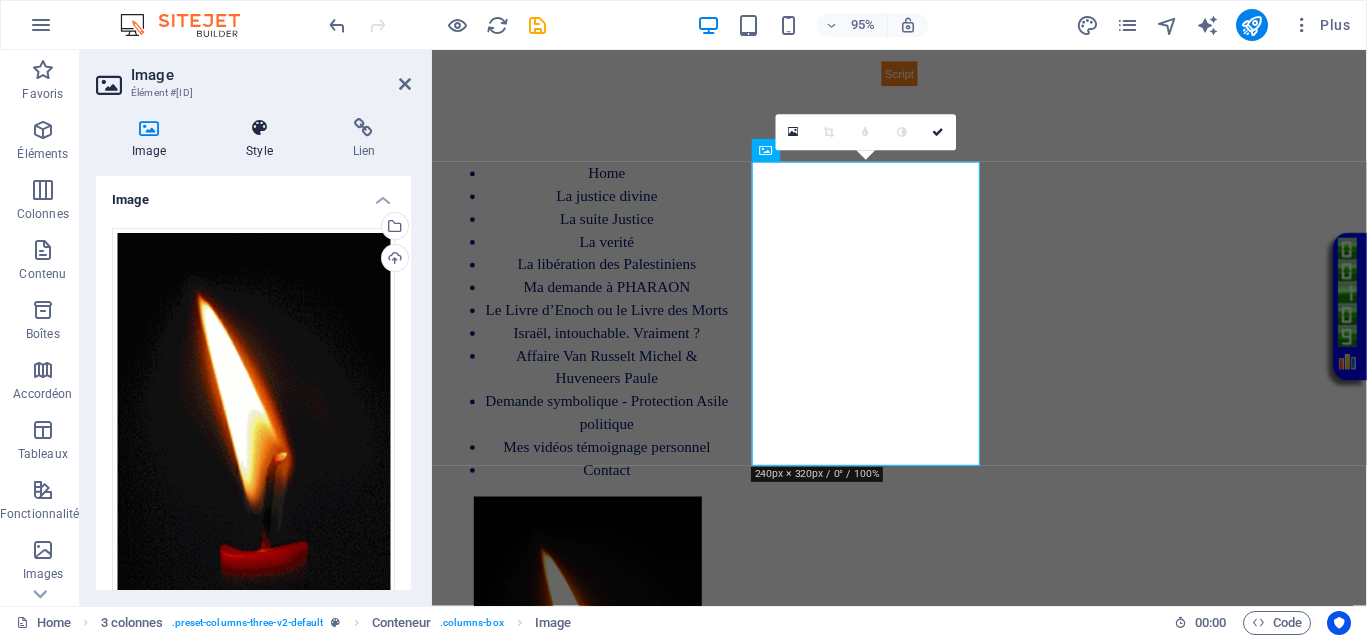 click on "Style" at bounding box center [263, 139] 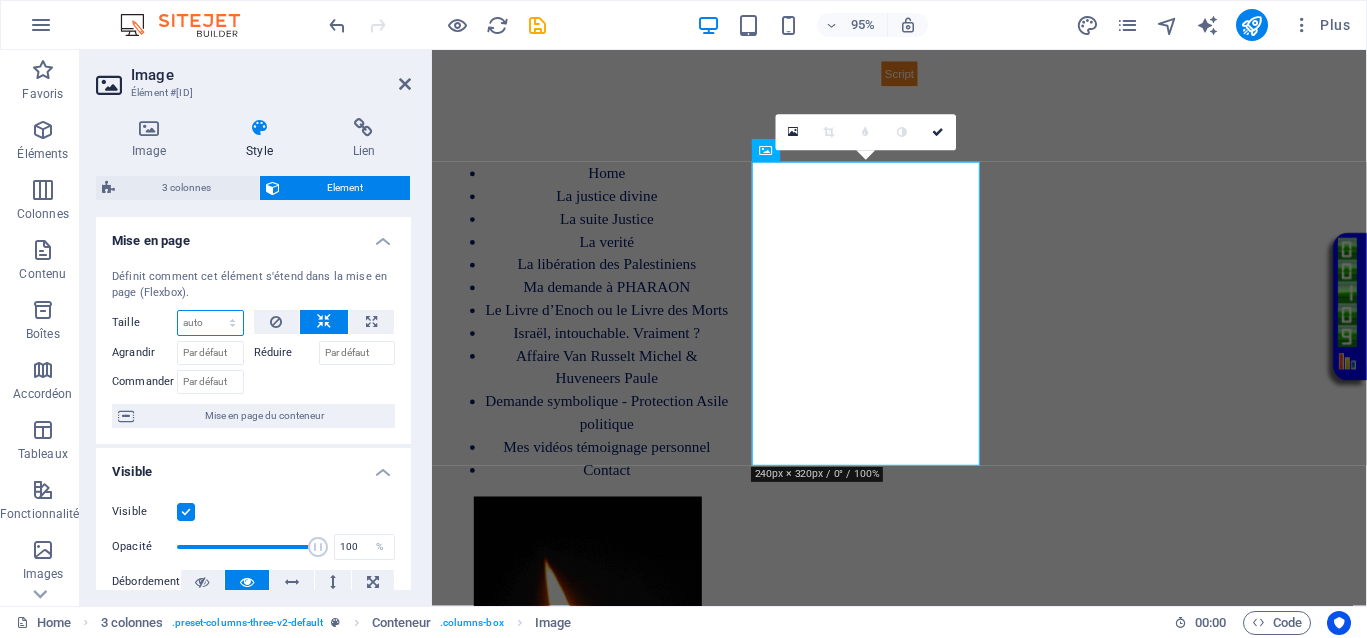 click on "Par défaut auto px % 1/1 1/2 1/3 1/4 1/5 1/6 1/7 1/8 1/9 1/10" at bounding box center (210, 323) 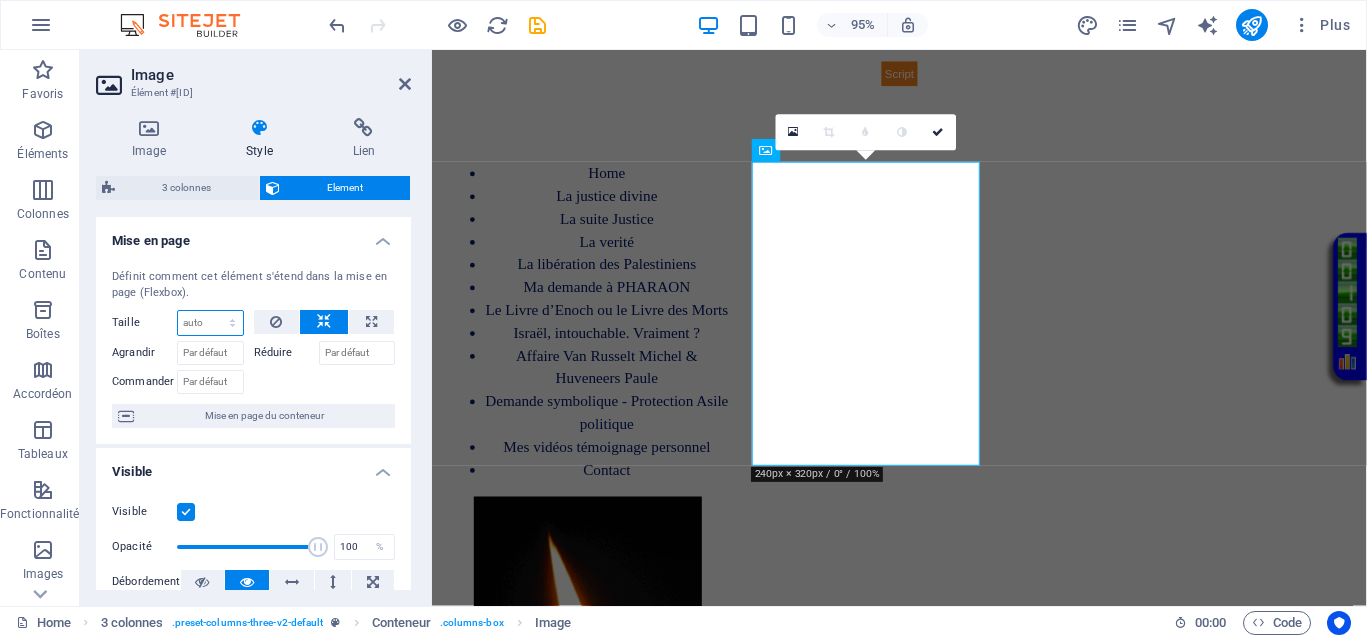 select on "px" 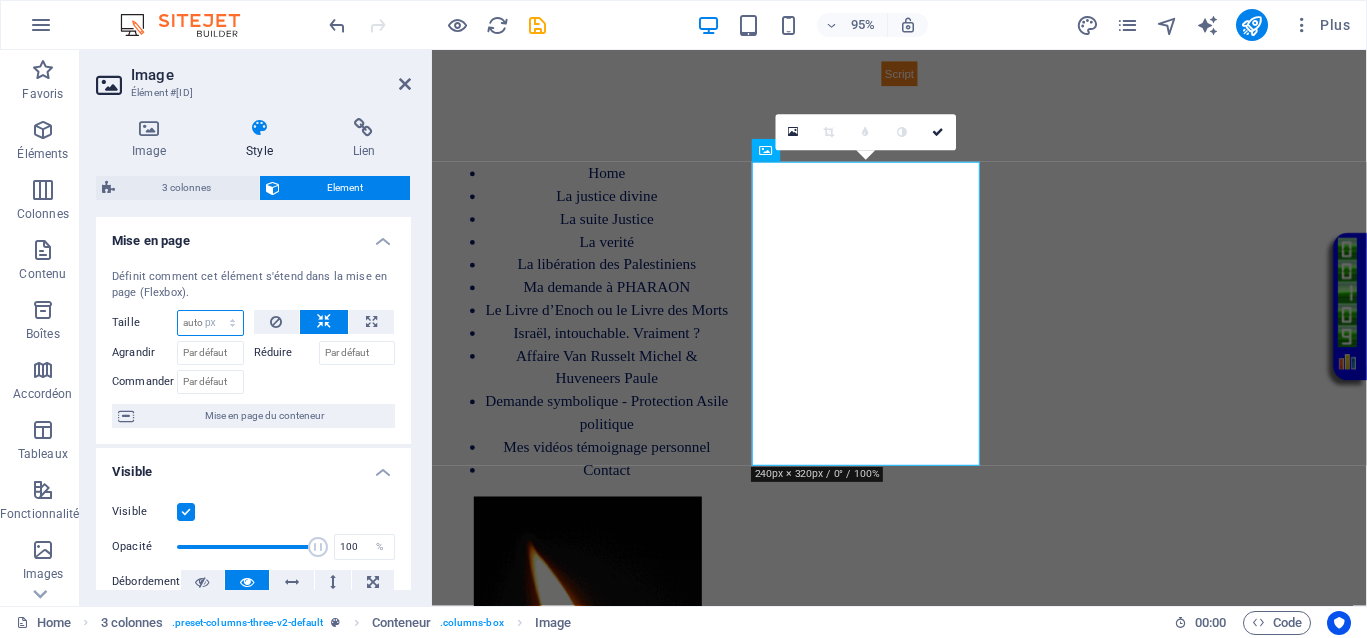 click on "Par défaut auto px % 1/1 1/2 1/3 1/4 1/5 1/6 1/7 1/8 1/9 1/10" at bounding box center [210, 323] 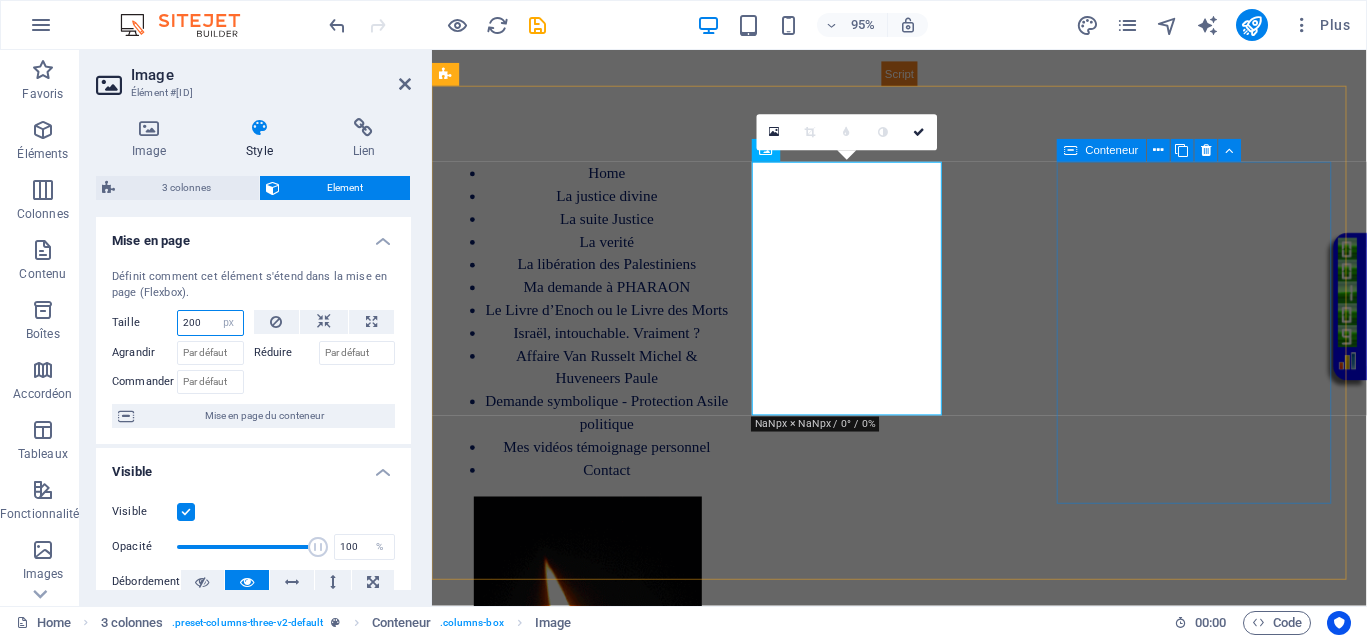 type on "200" 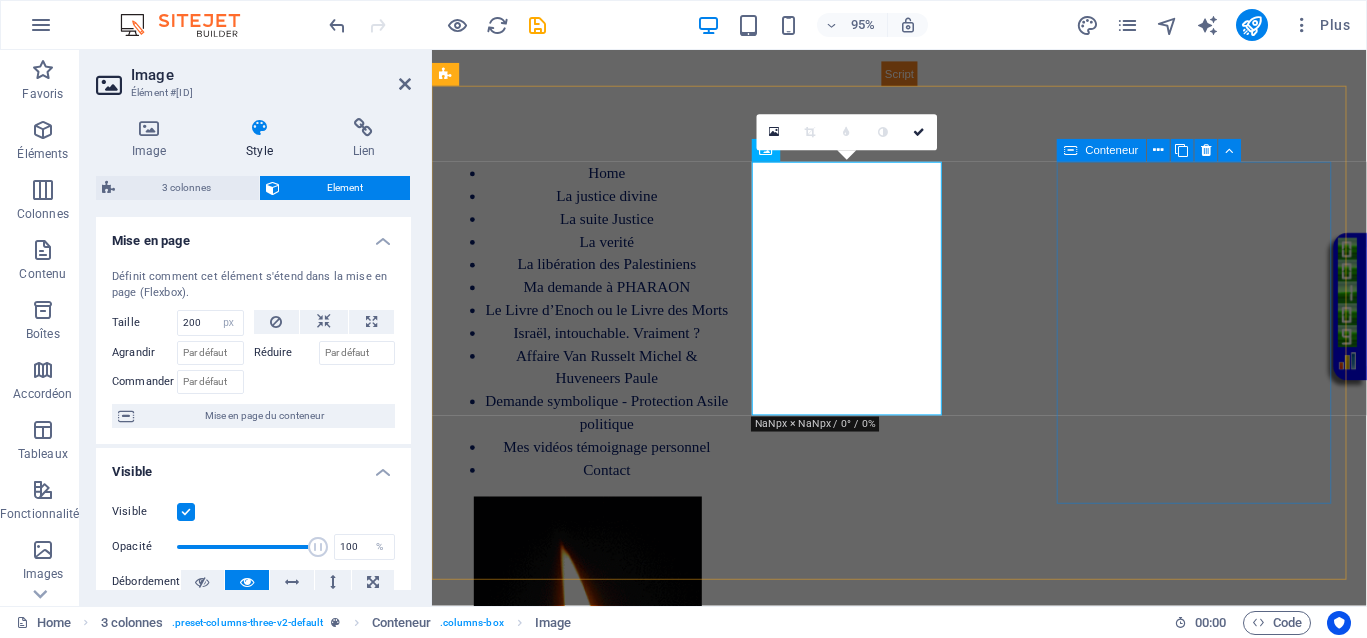 click on "Déposer le contenu ici ou  Ajouter les éléments  Coller le presse-papiers" at bounding box center (596, 945) 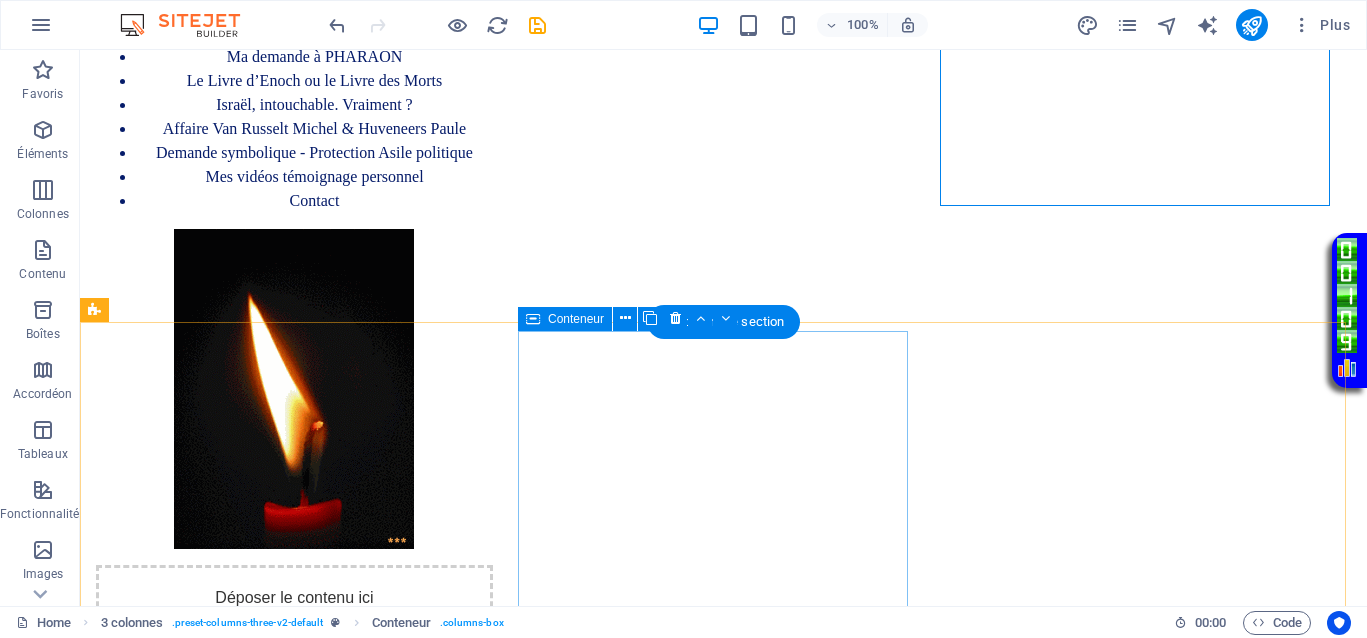 scroll, scrollTop: 570, scrollLeft: 0, axis: vertical 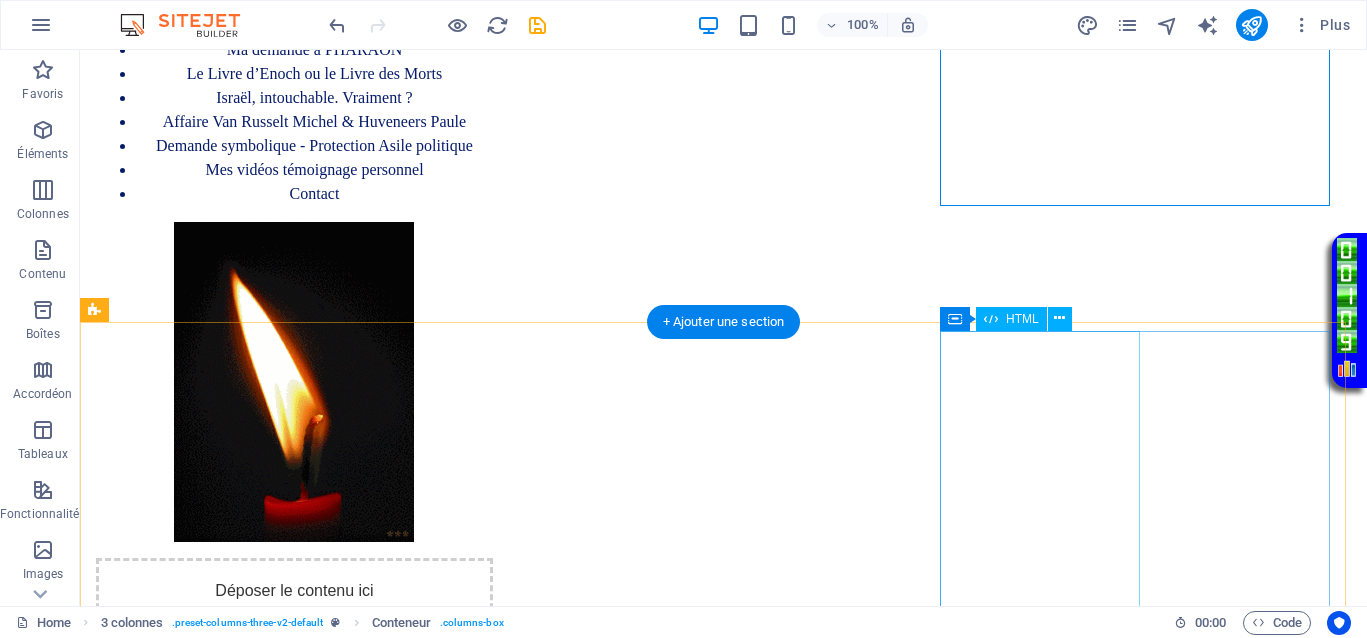 click on "Vidéo en boucle" at bounding box center [294, 1625] 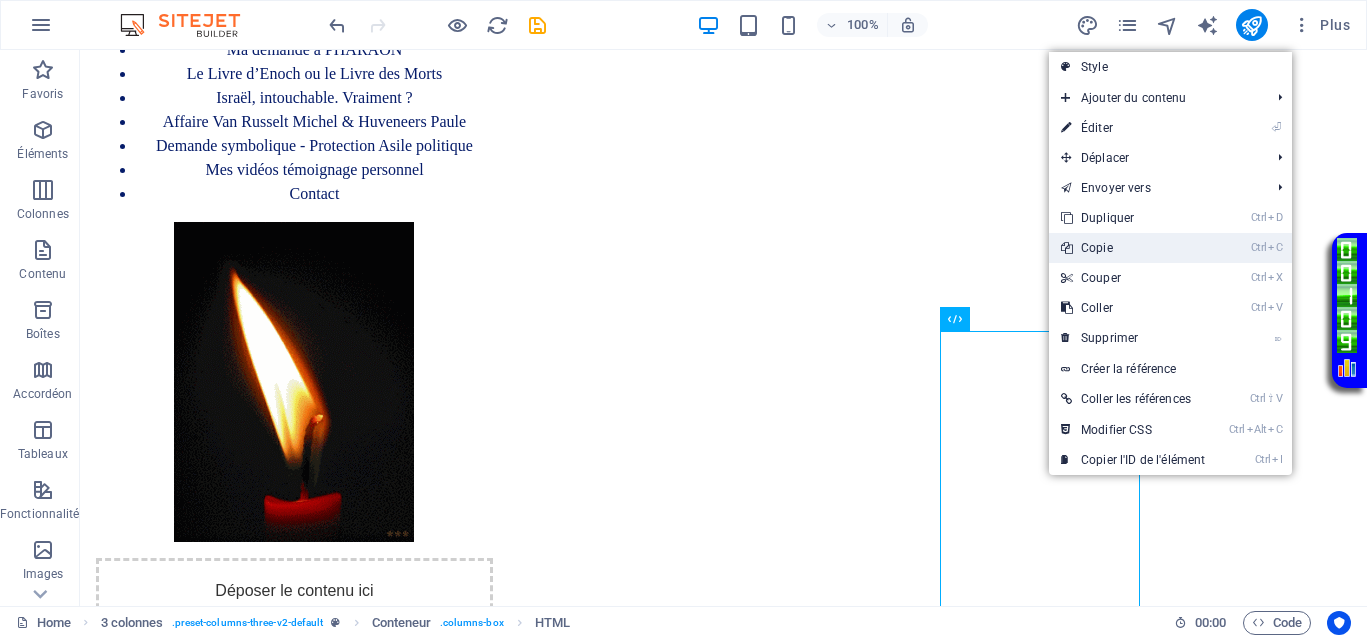 click on "Ctrl C  Copie" at bounding box center [1133, 248] 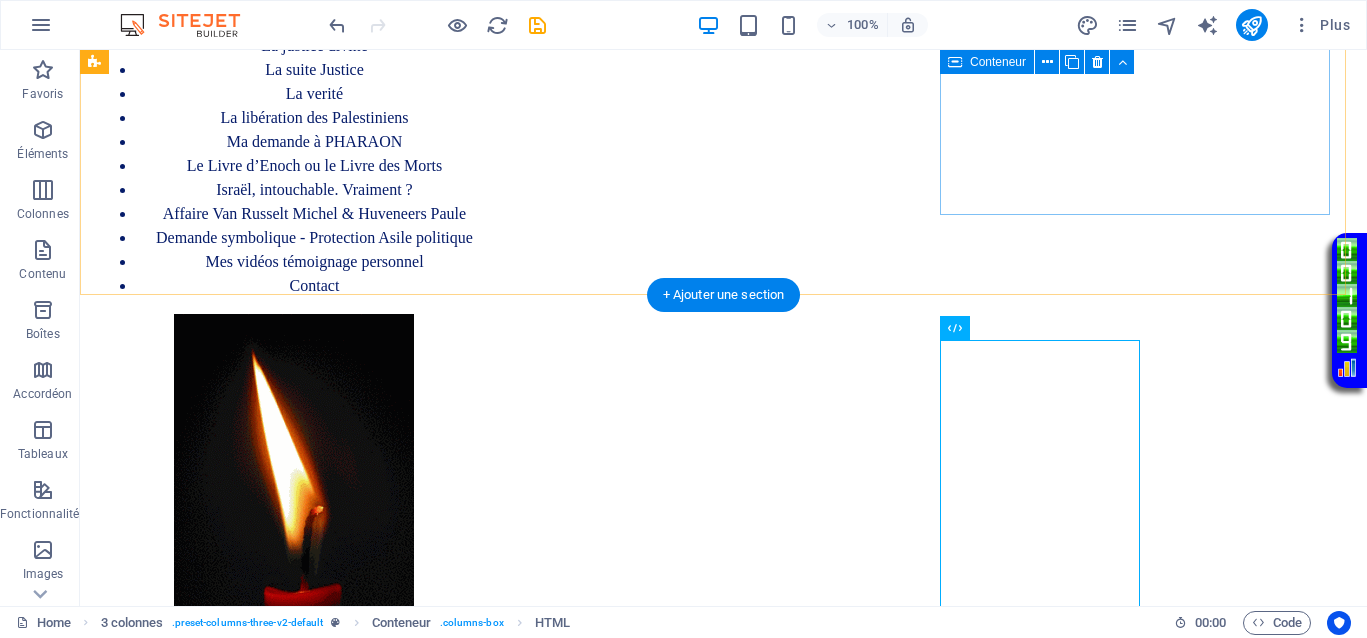 scroll, scrollTop: 445, scrollLeft: 0, axis: vertical 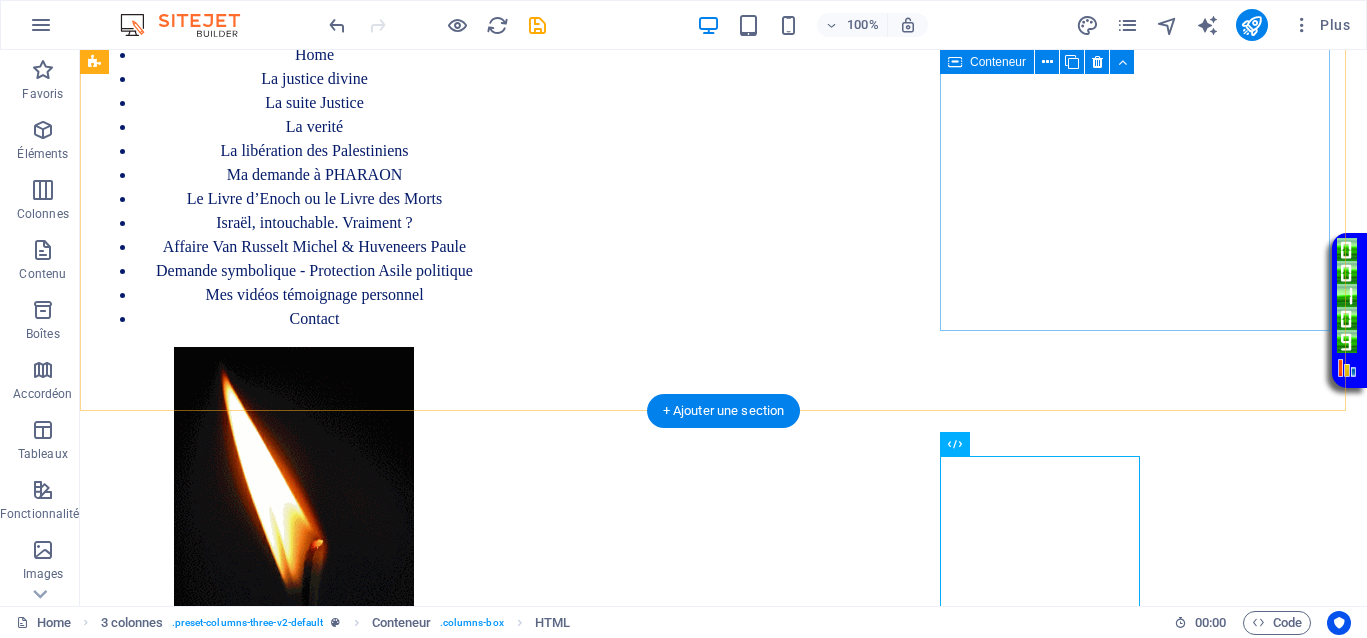 click on "Coller le presse-papiers" at bounding box center (295, 820) 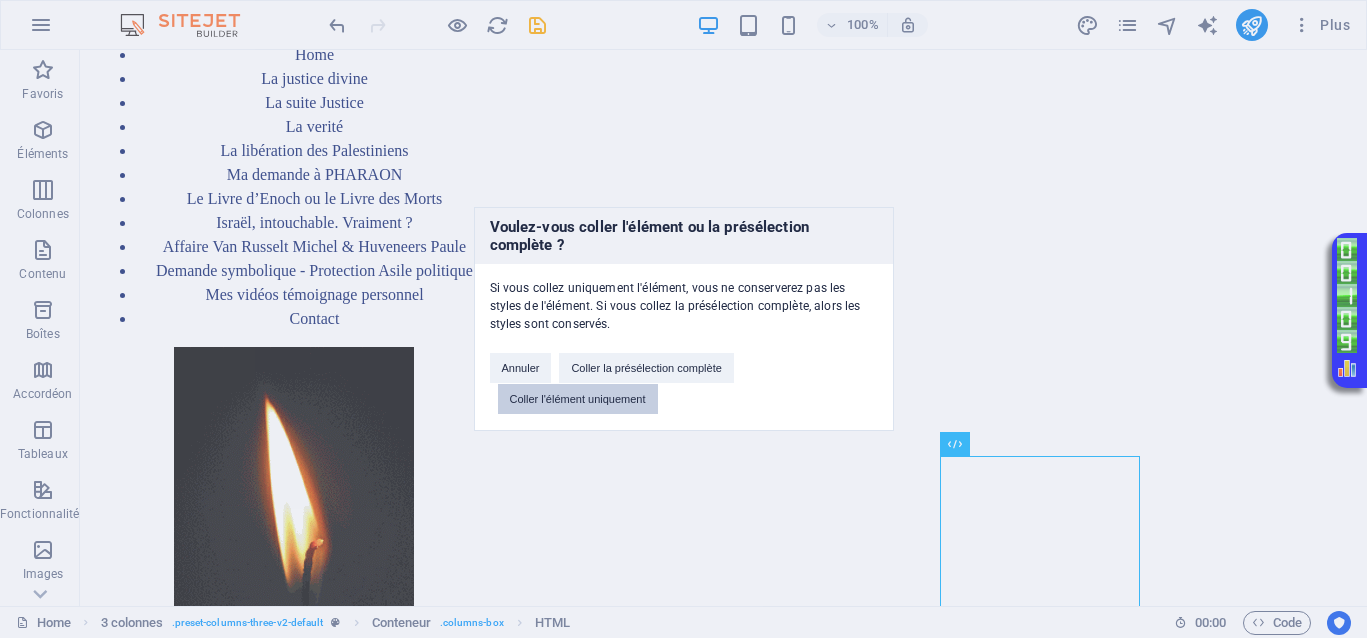click on "Coller l'élément uniquement" at bounding box center [578, 399] 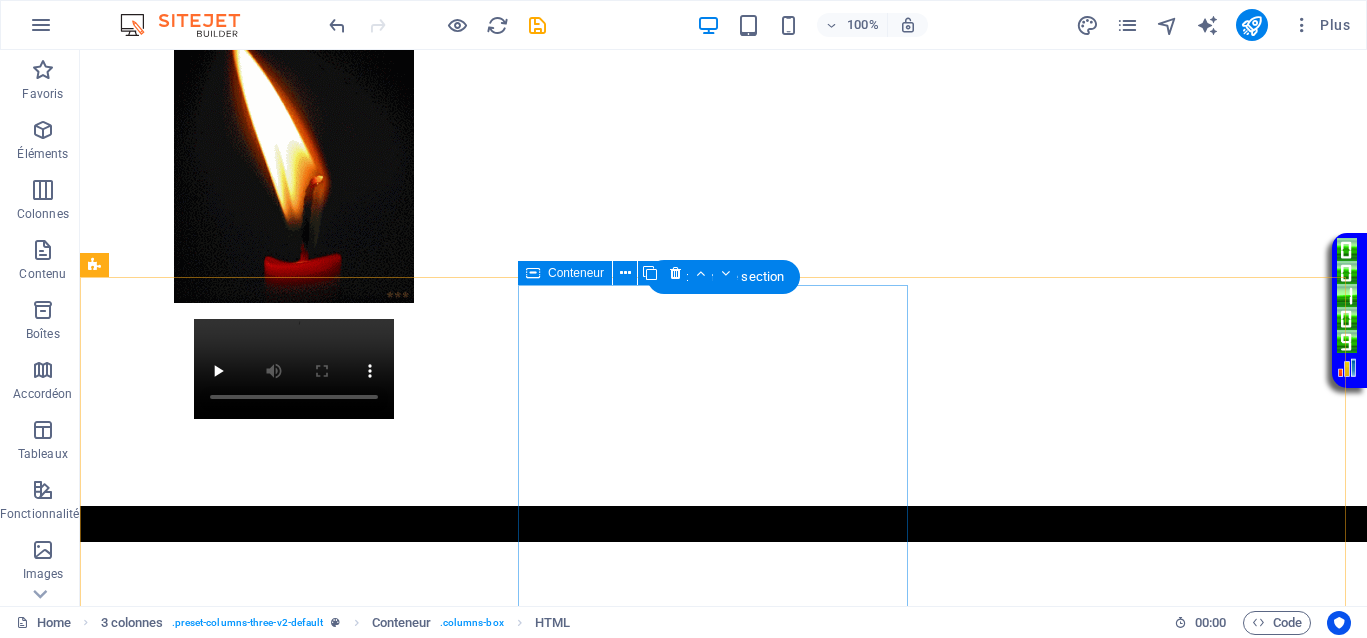 scroll, scrollTop: 820, scrollLeft: 0, axis: vertical 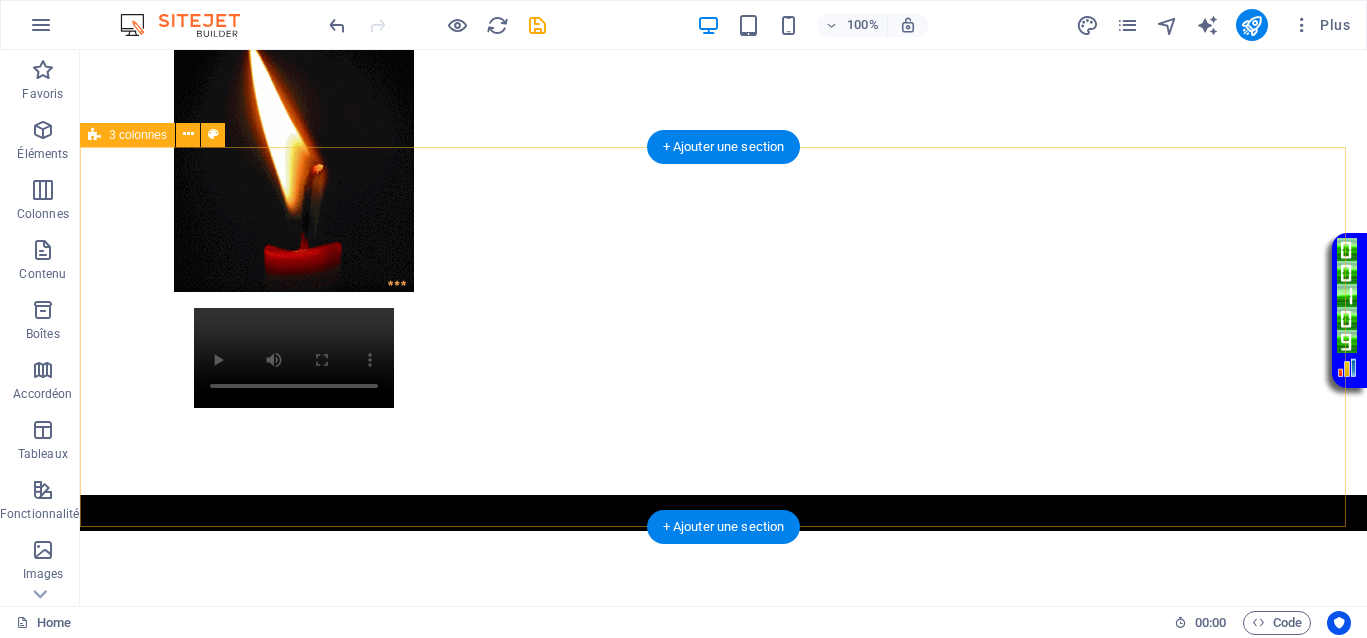 click on "Home La justice divine La suite Justice La verité La libération des Palestiniens Ma demande à PHARAON Le Livre d’Enoch ou le Livre des Morts Israël, intouchable. Vraiment ? Affaire Van Russelt Michel & Huveneers Paule Demande symbolique  - Protection Asile politique Mes vidéos témoignage personnel Contact
Vidéo en boucle" at bounding box center (723, 721) 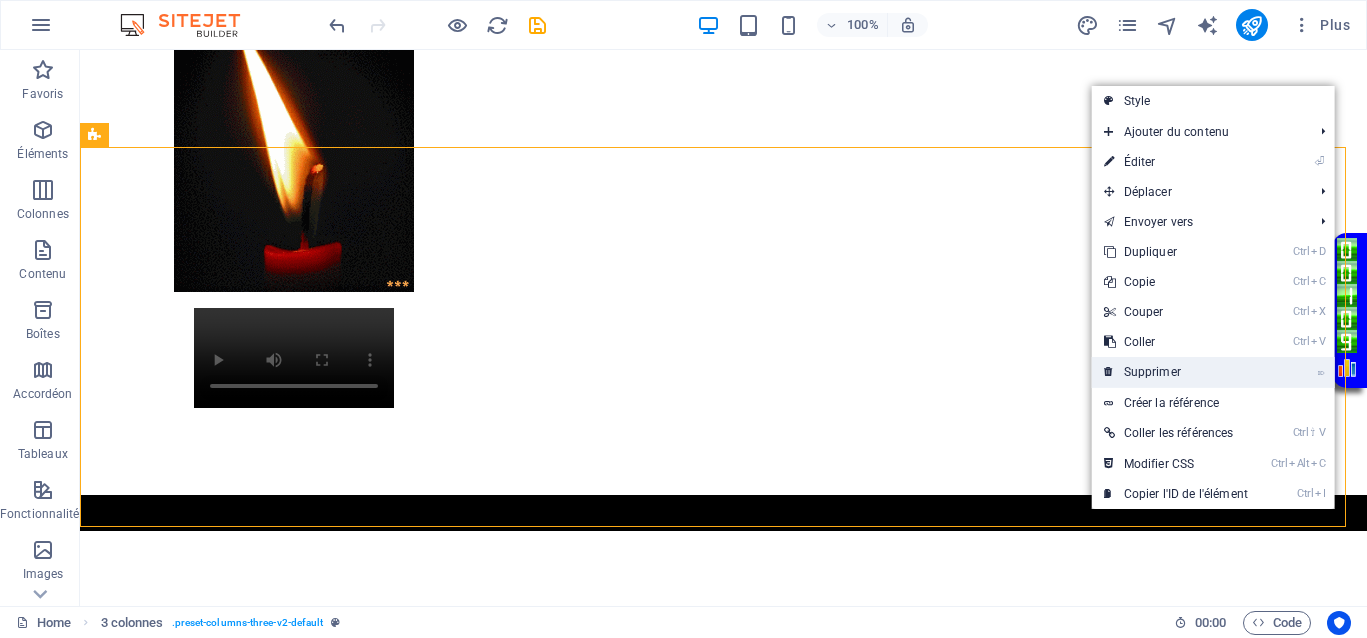 click on "⌦  Supprimer" at bounding box center [1176, 372] 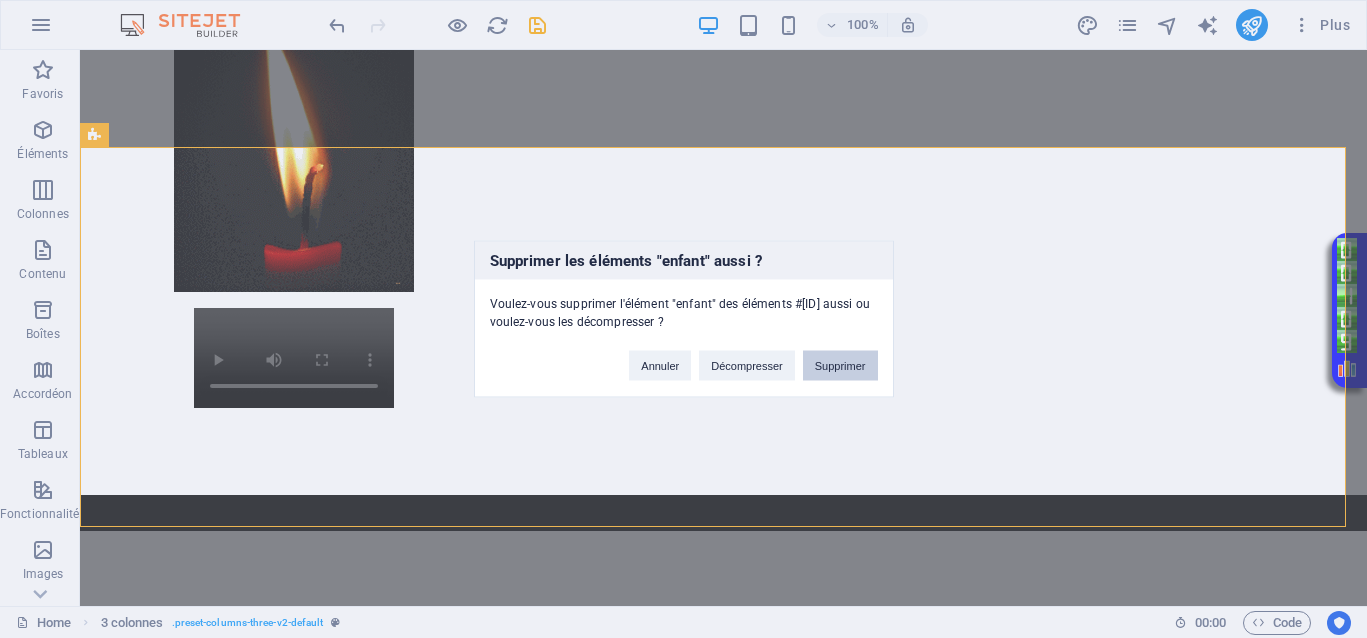 click on "Supprimer" at bounding box center (840, 366) 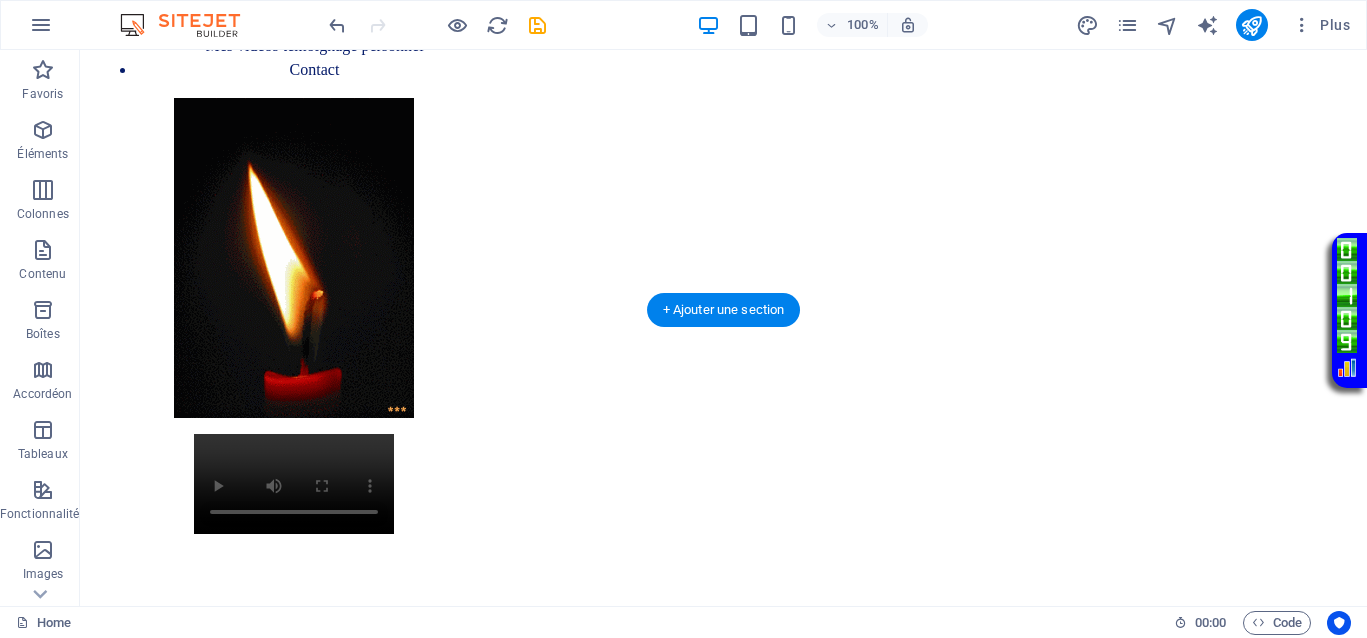 scroll, scrollTop: 445, scrollLeft: 0, axis: vertical 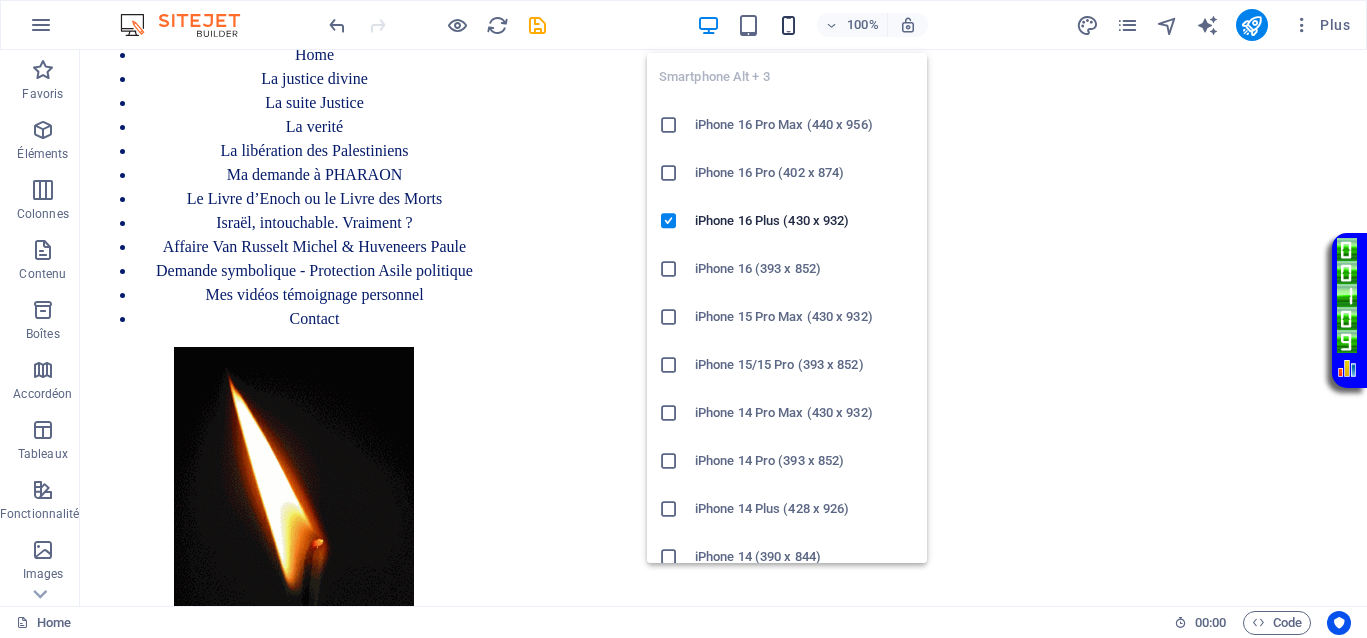 click at bounding box center [788, 25] 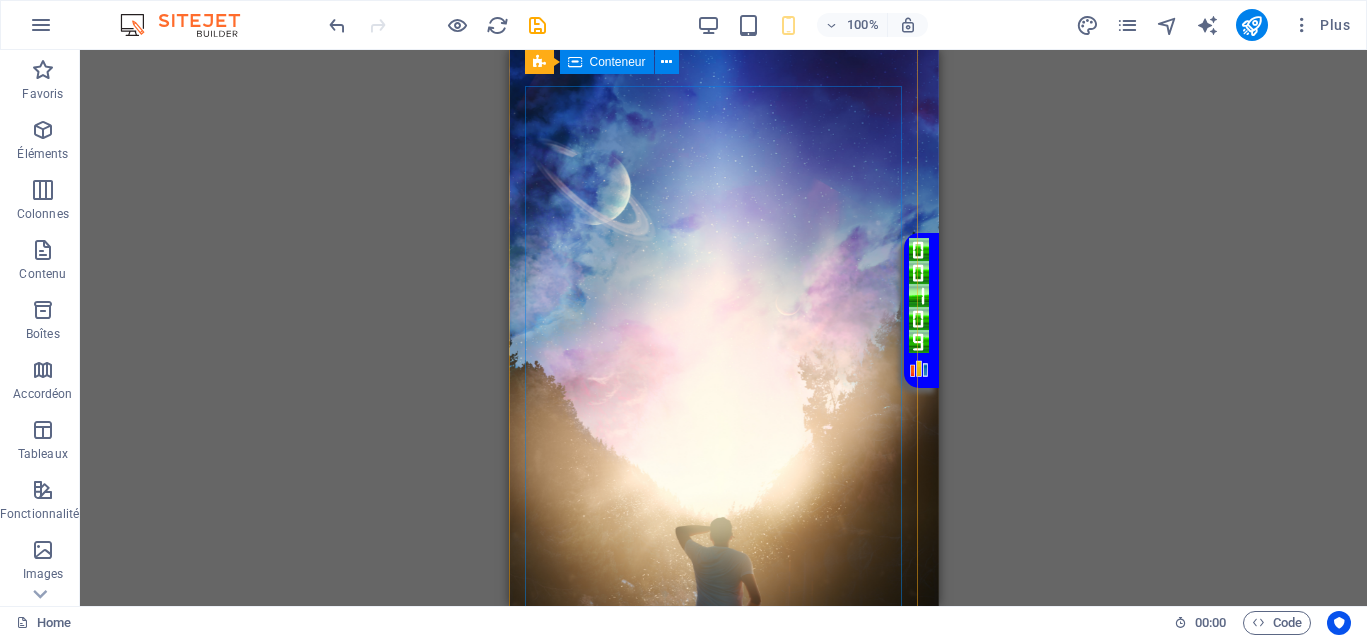 scroll, scrollTop: 1445, scrollLeft: 0, axis: vertical 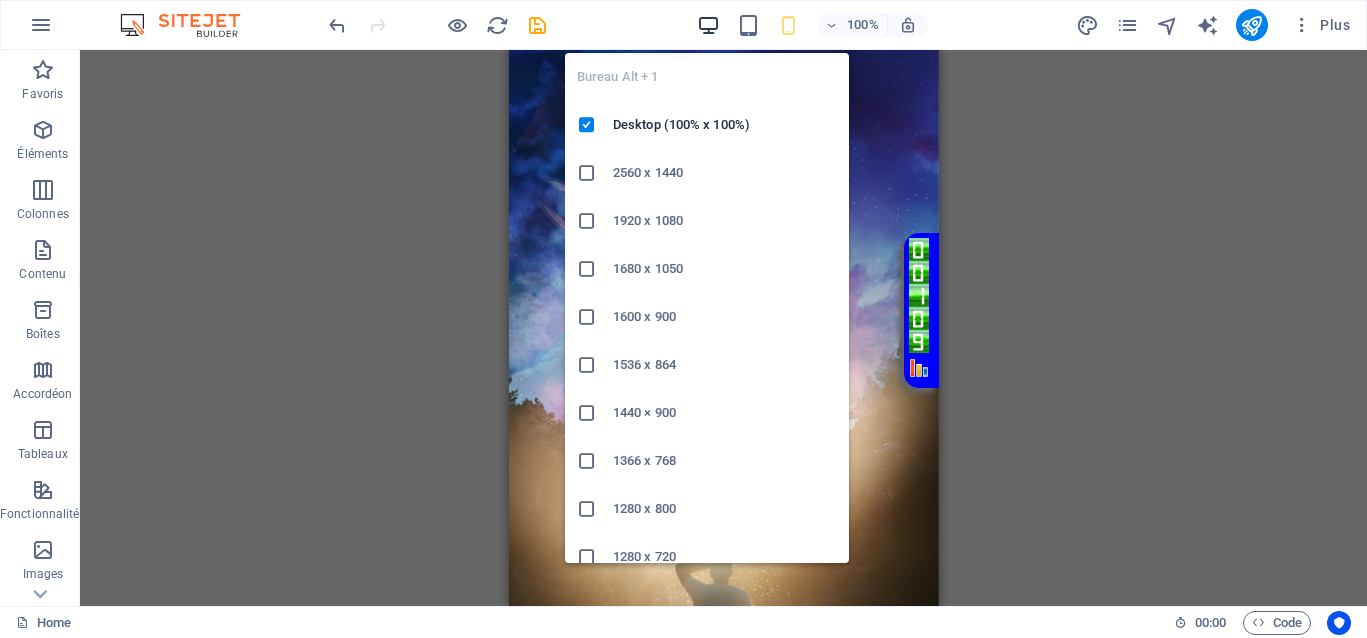 click at bounding box center (708, 25) 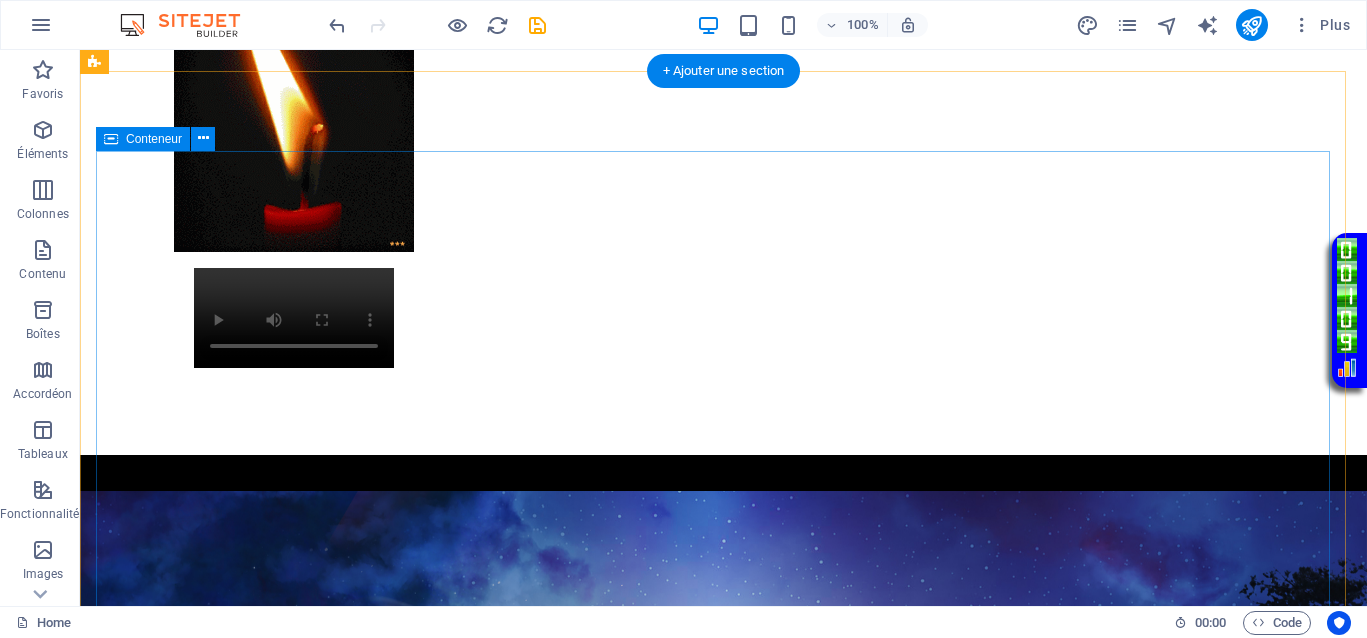 scroll, scrollTop: 820, scrollLeft: 0, axis: vertical 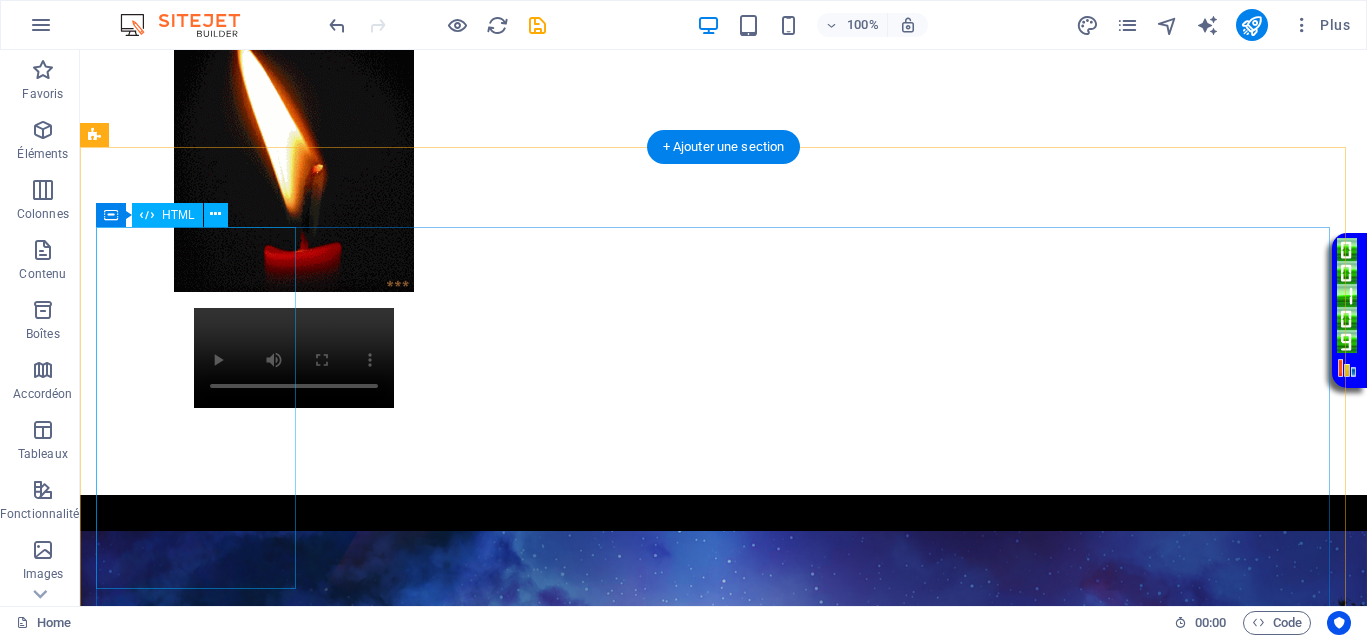 click on "Vidéo en boucle" at bounding box center (723, 1614) 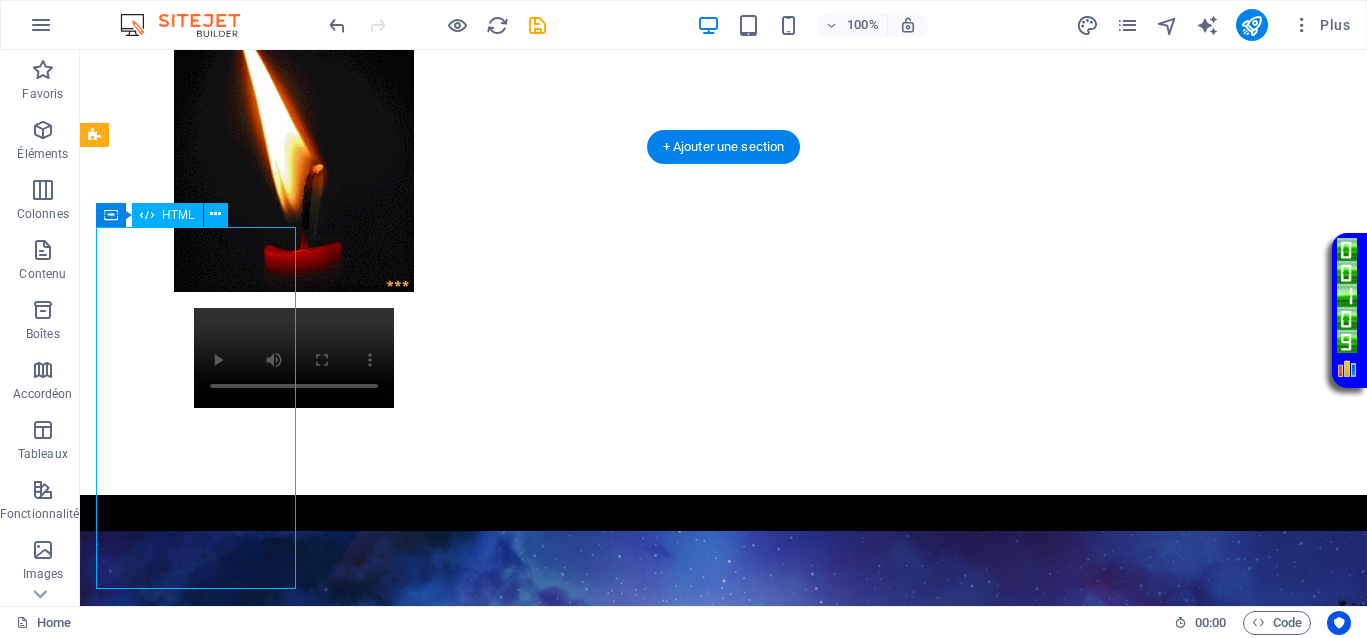 click on "Vidéo en boucle" at bounding box center [723, 1614] 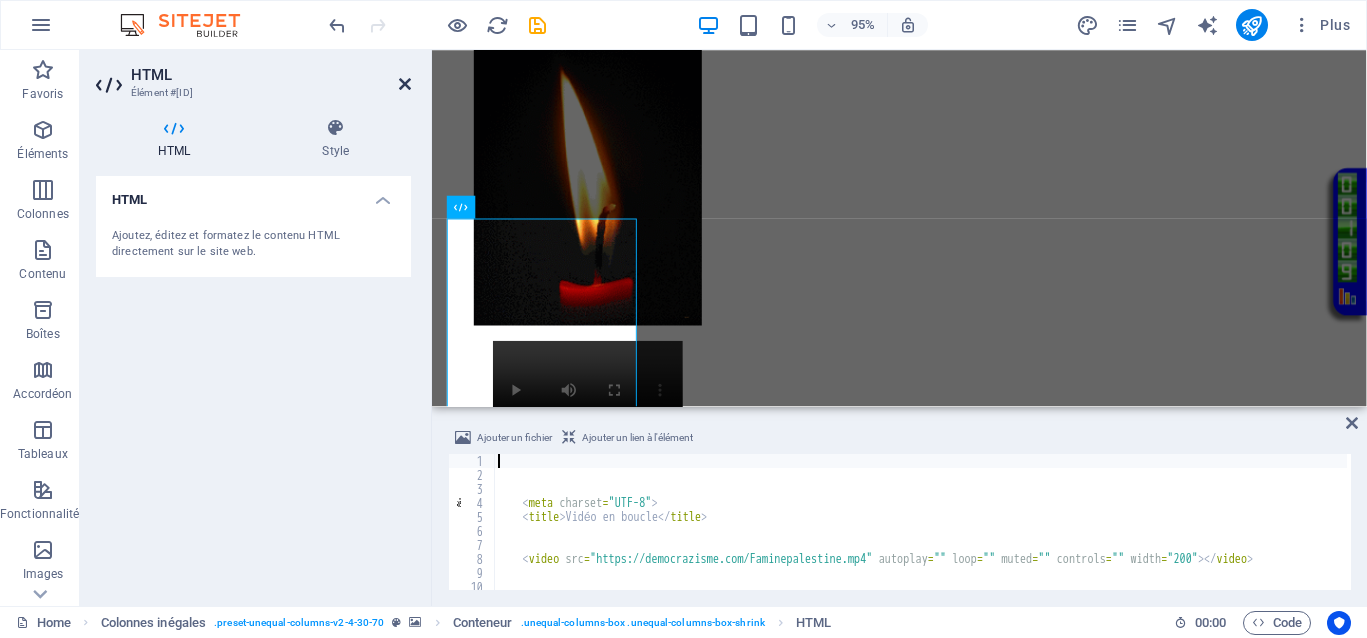 drag, startPoint x: 320, startPoint y: 32, endPoint x: 400, endPoint y: 82, distance: 94.33981 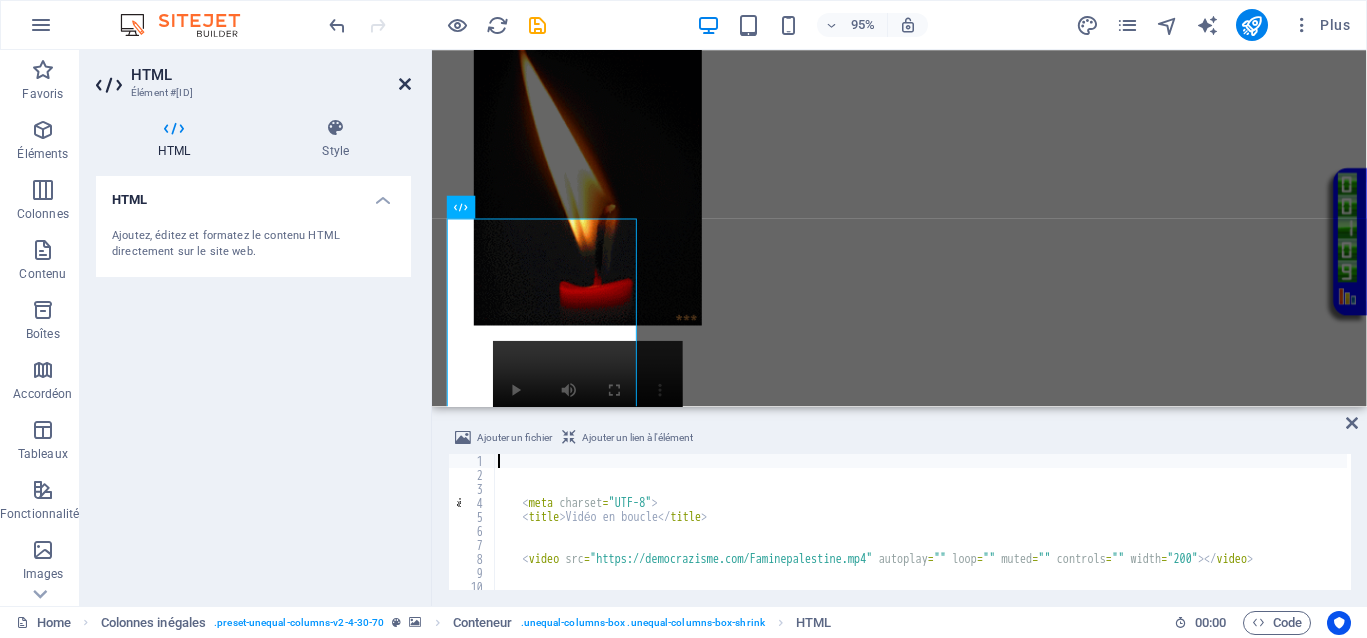 click at bounding box center (405, 84) 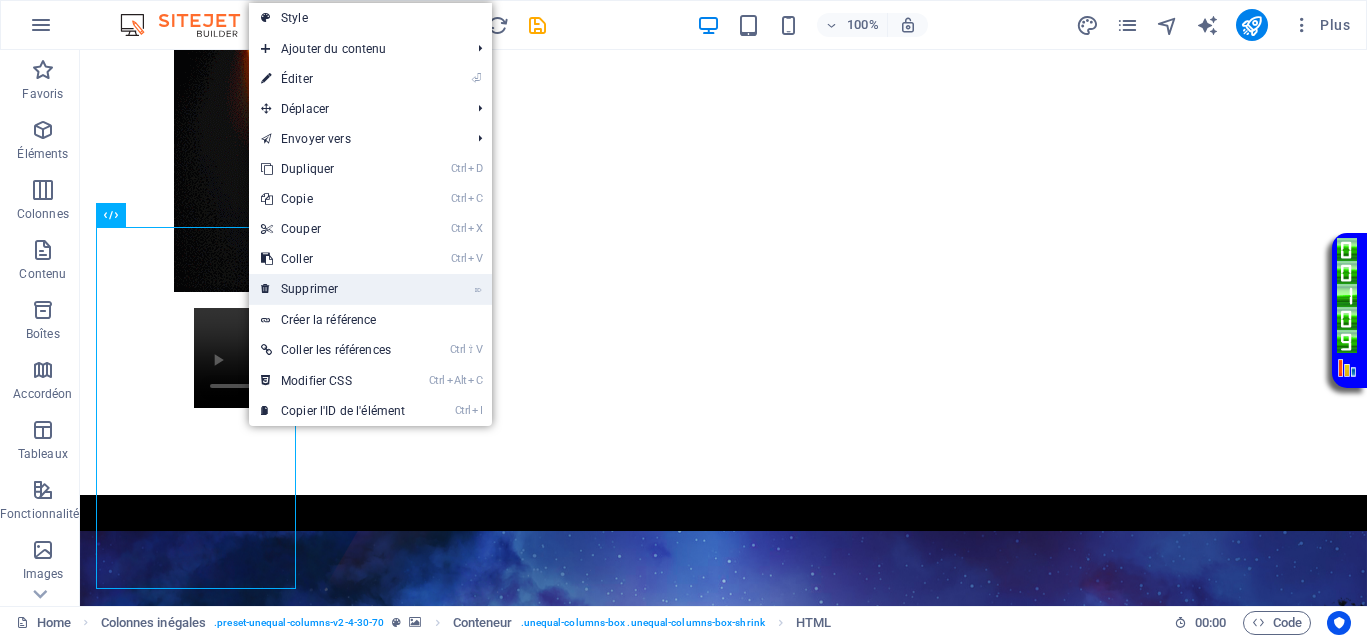 click on "⌦  Supprimer" at bounding box center (333, 289) 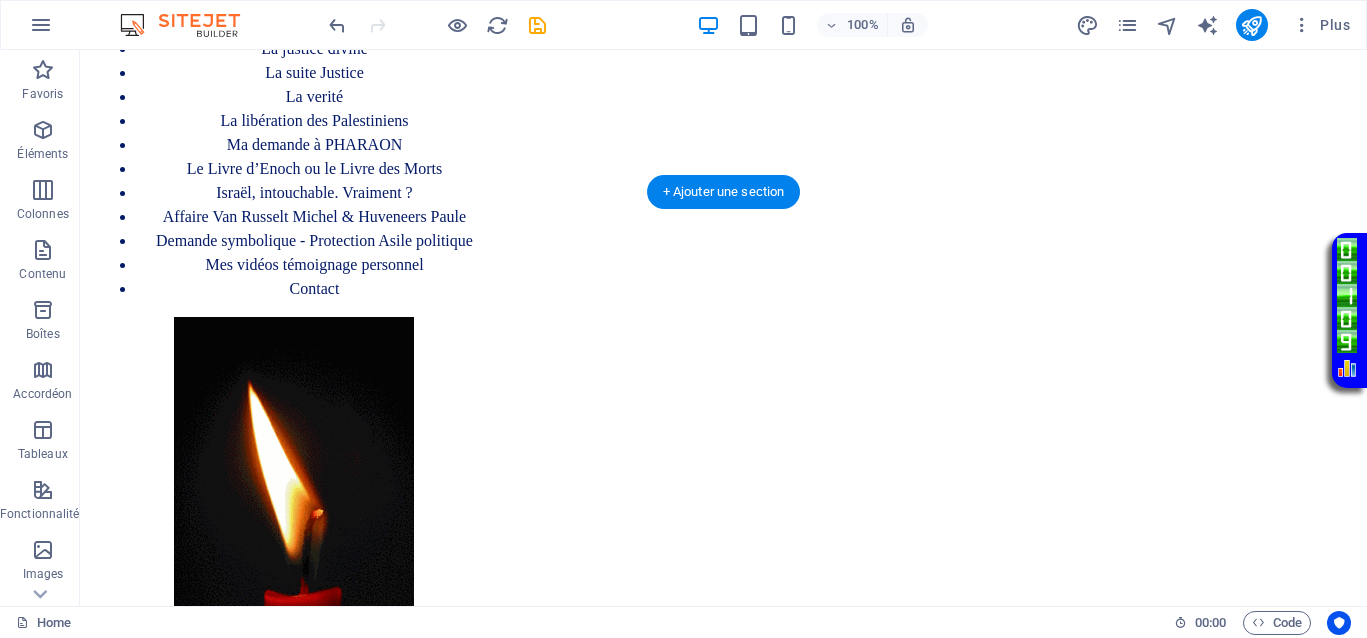 scroll, scrollTop: 445, scrollLeft: 0, axis: vertical 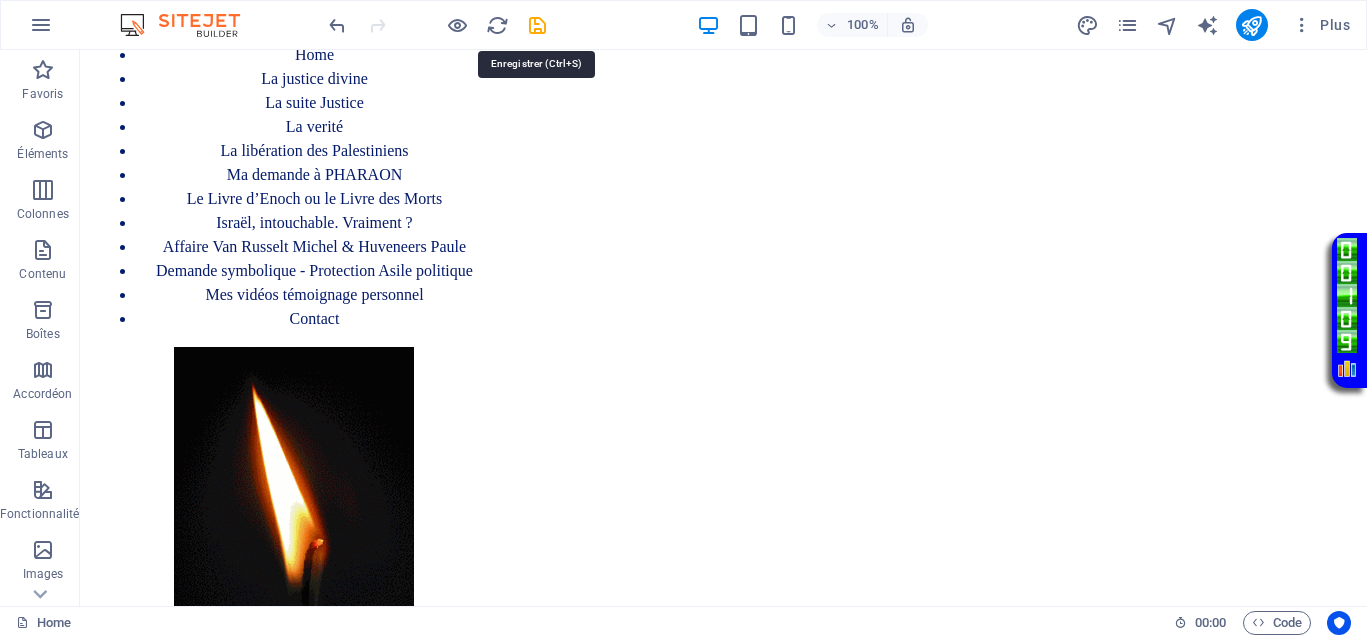 click at bounding box center (537, 25) 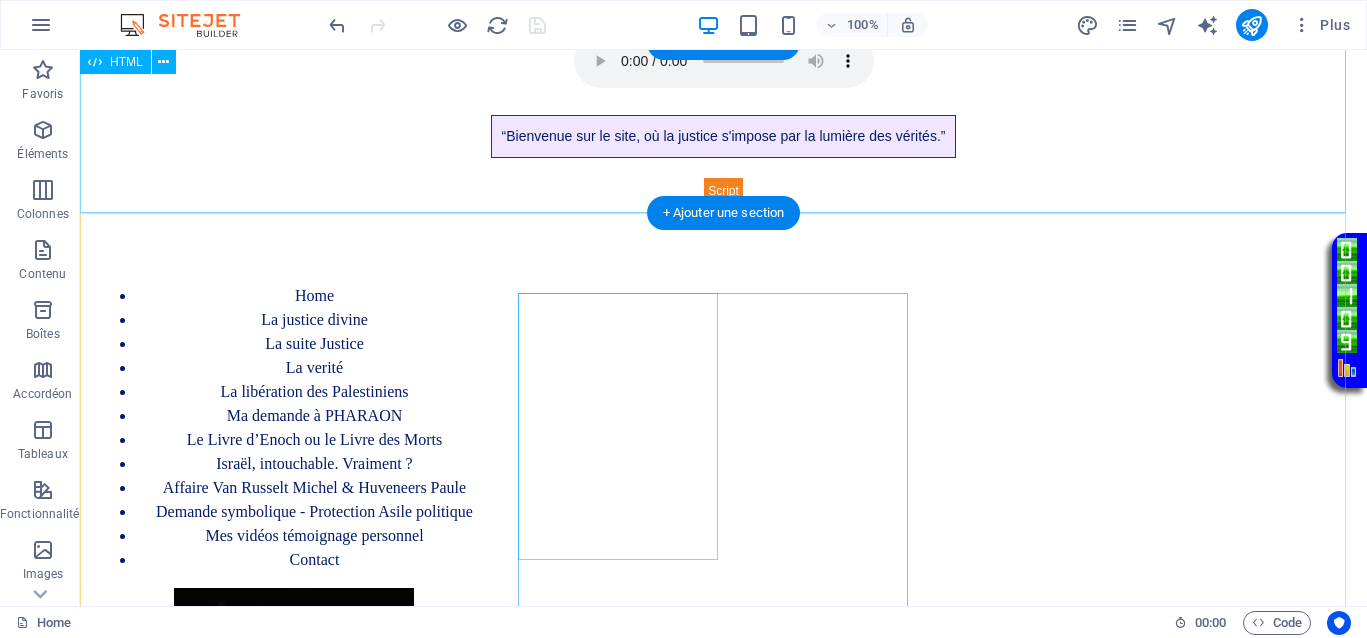 scroll, scrollTop: 195, scrollLeft: 0, axis: vertical 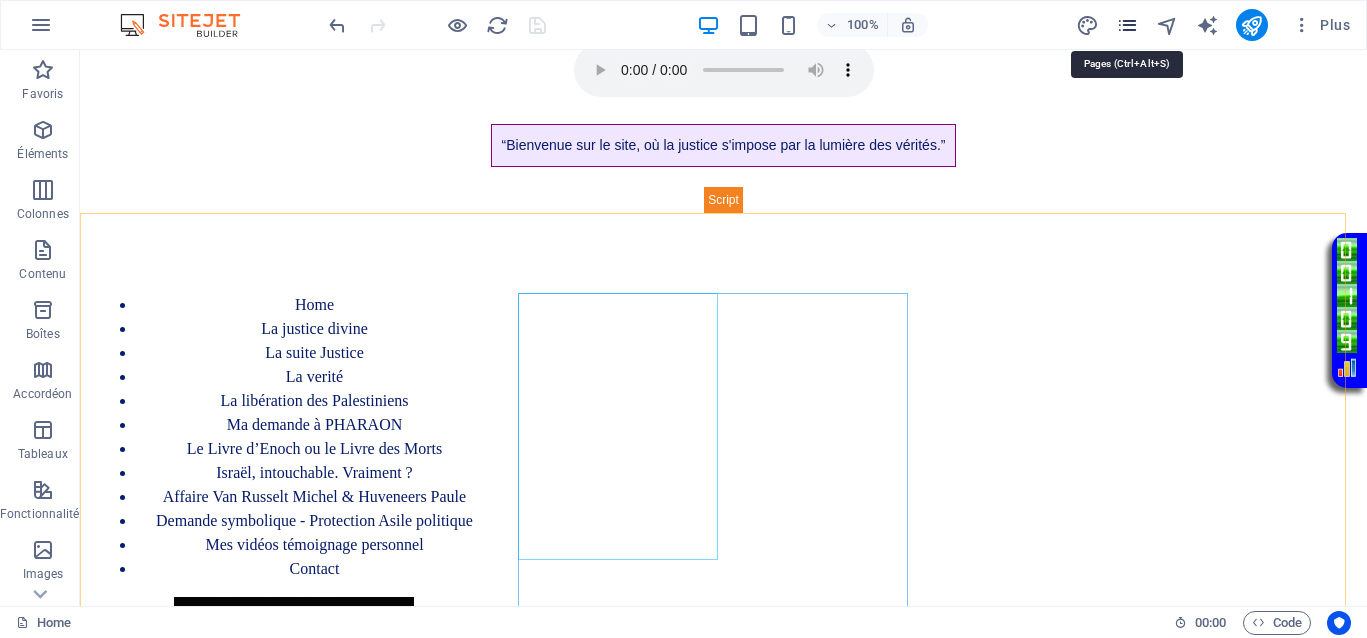 click at bounding box center (1127, 25) 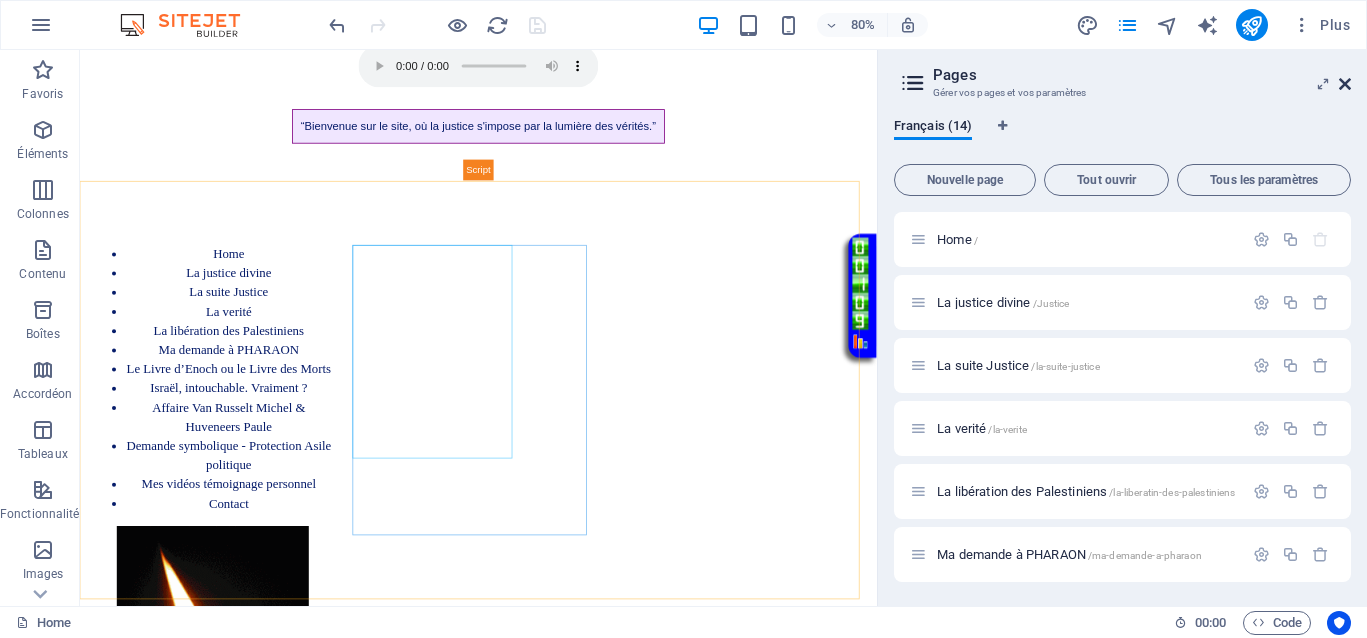 drag, startPoint x: 1339, startPoint y: 77, endPoint x: 1240, endPoint y: 33, distance: 108.33743 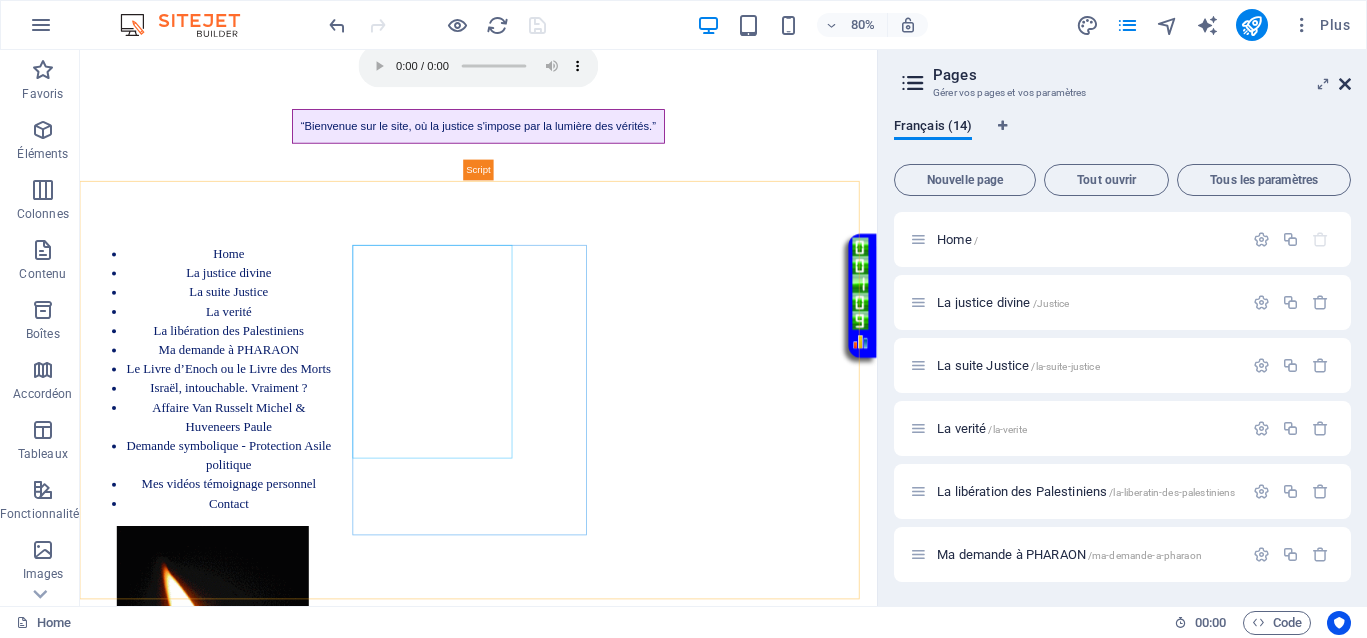 click at bounding box center (1345, 84) 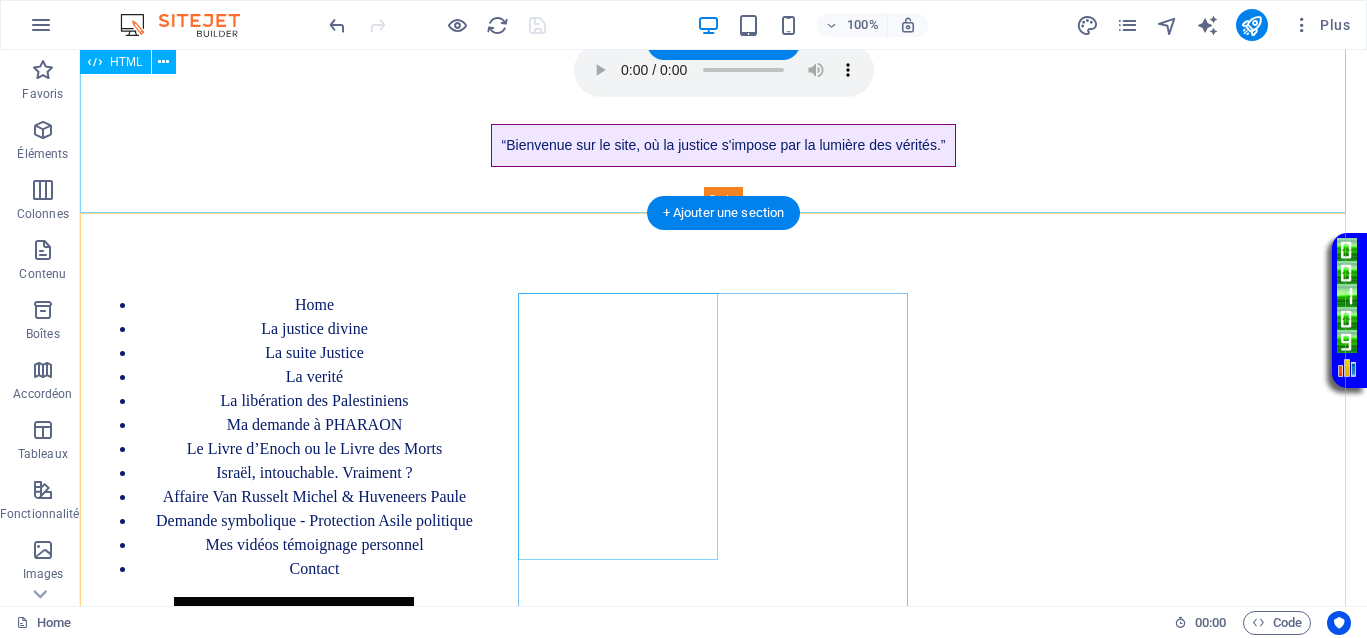 click on "Page avec musique d'ouverture
“Bienvenue sur le site, où la justice s'impose par la lumière des vérités.”" at bounding box center (723, 128) 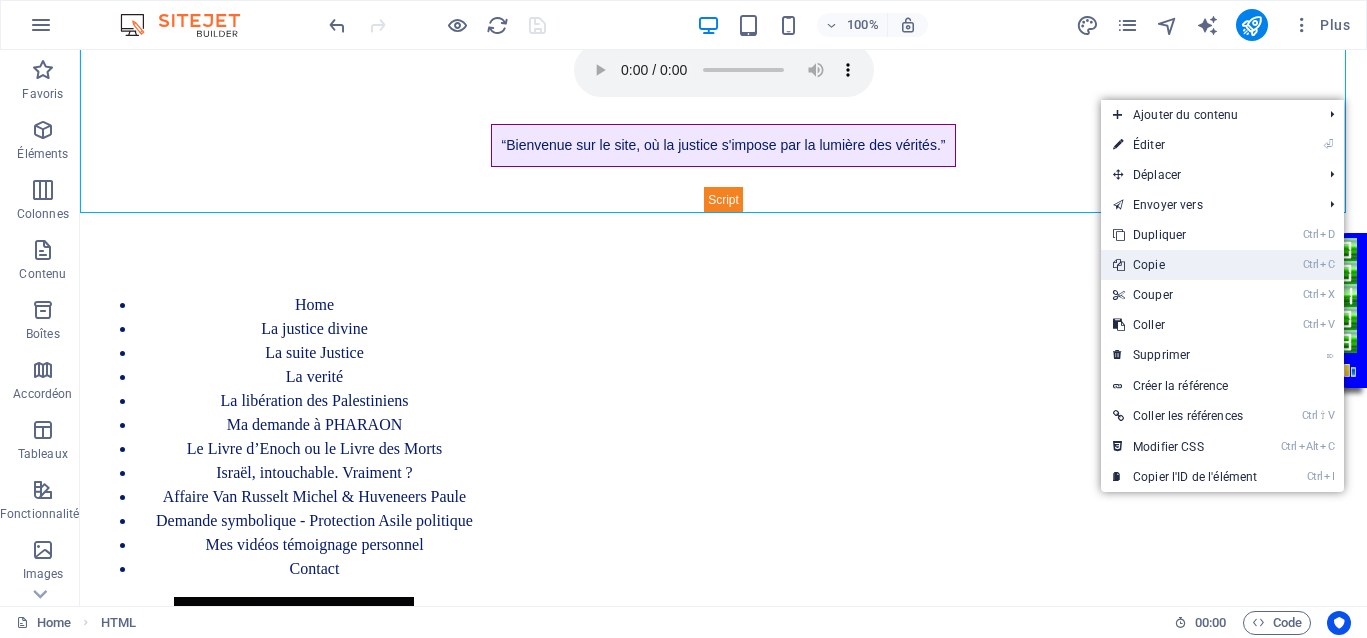 click on "Ctrl C  Copie" at bounding box center [1185, 265] 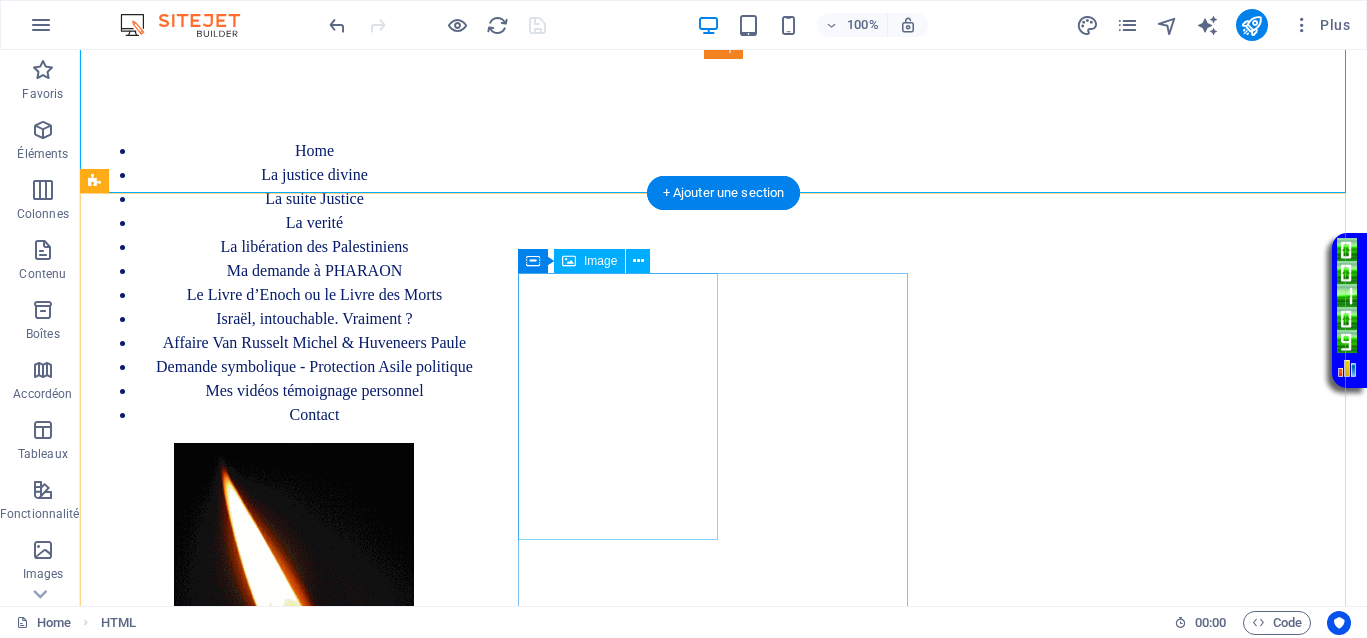 scroll, scrollTop: 695, scrollLeft: 0, axis: vertical 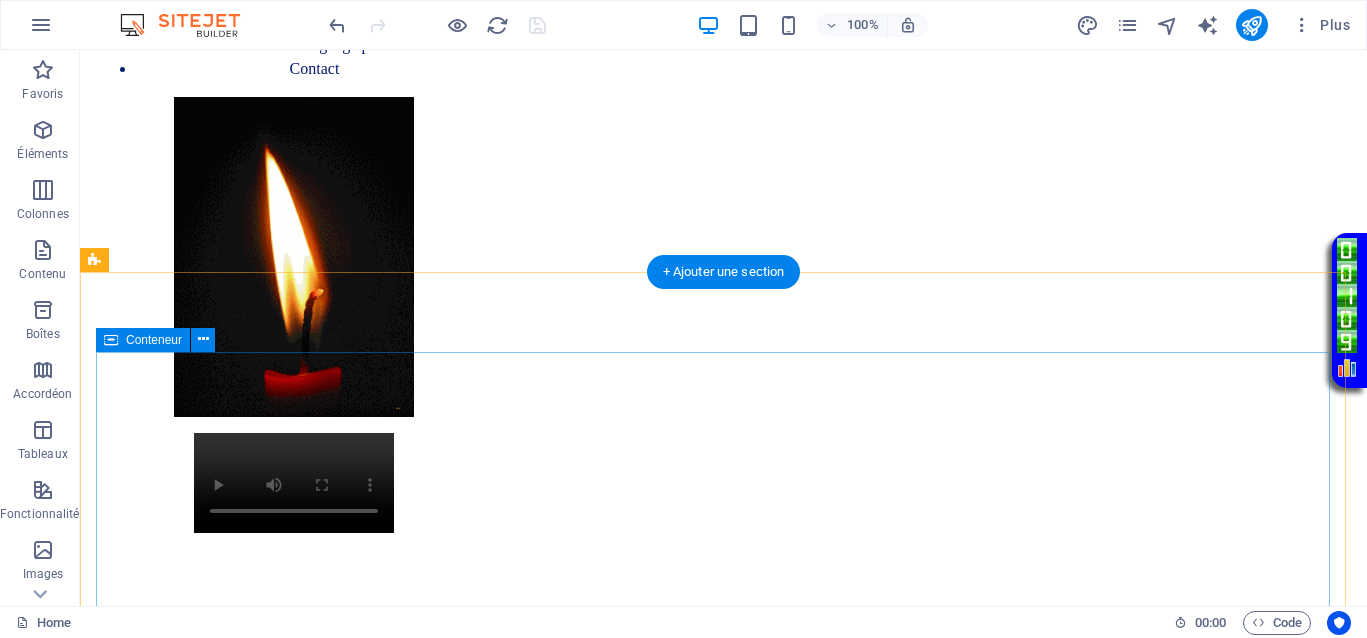 click on "Coller le presse-papiers" at bounding box center (797, 1787) 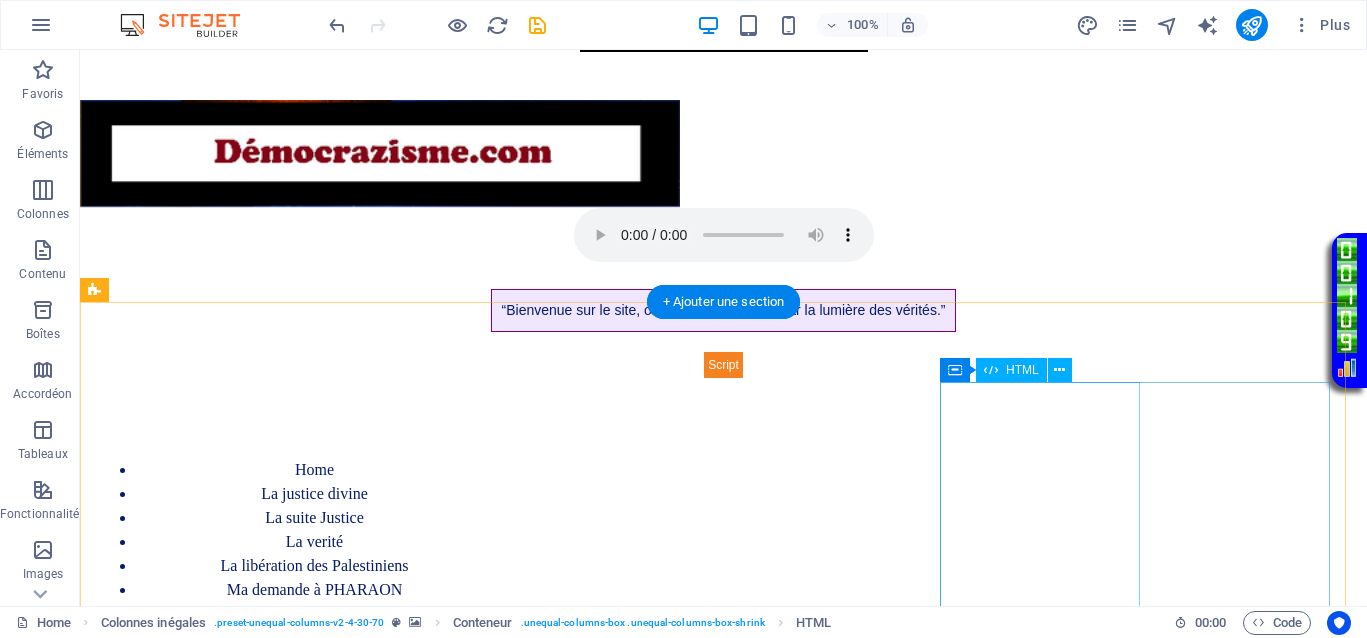 scroll, scrollTop: 0, scrollLeft: 0, axis: both 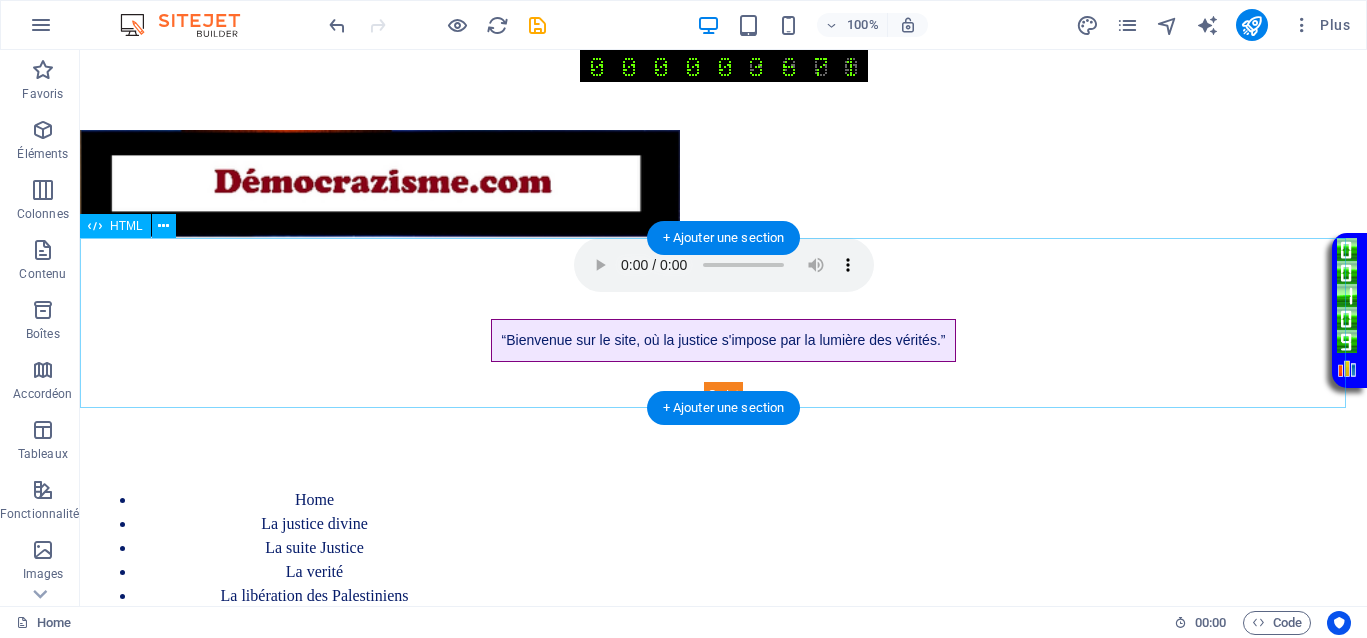 click on "Page avec musique d'ouverture
“Bienvenue sur le site, où la justice s'impose par la lumière des vérités.”" at bounding box center (723, 323) 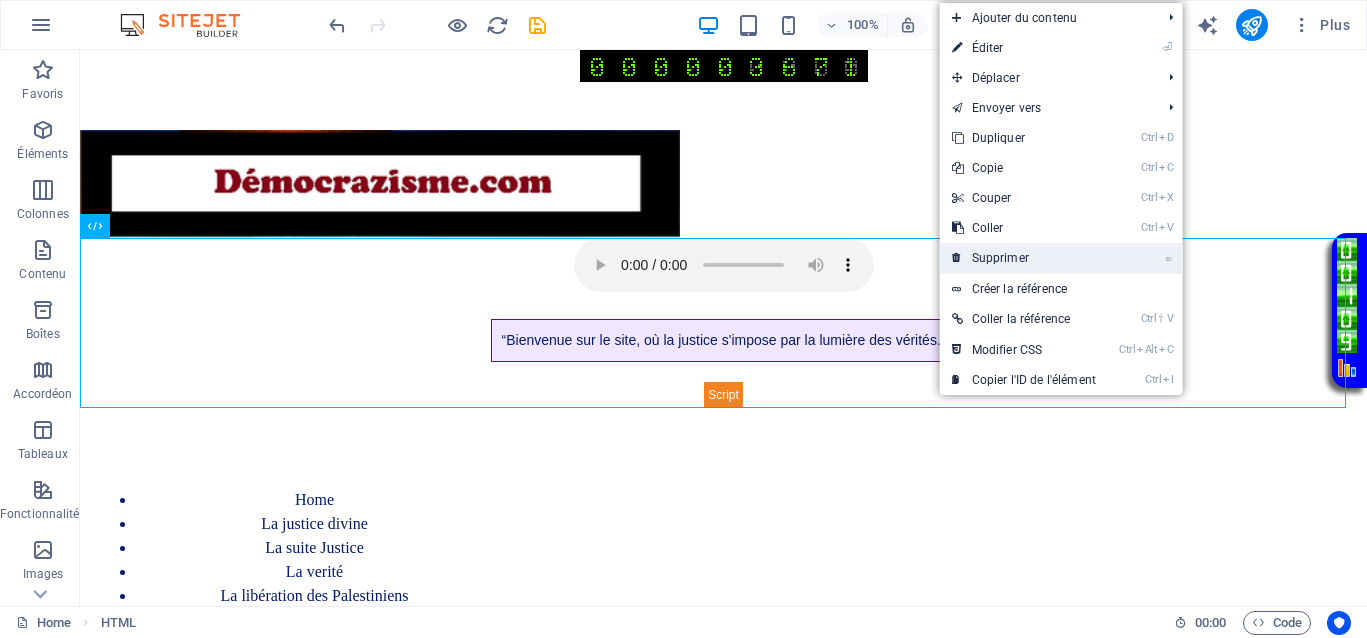 click on "⌦  Supprimer" at bounding box center (1024, 258) 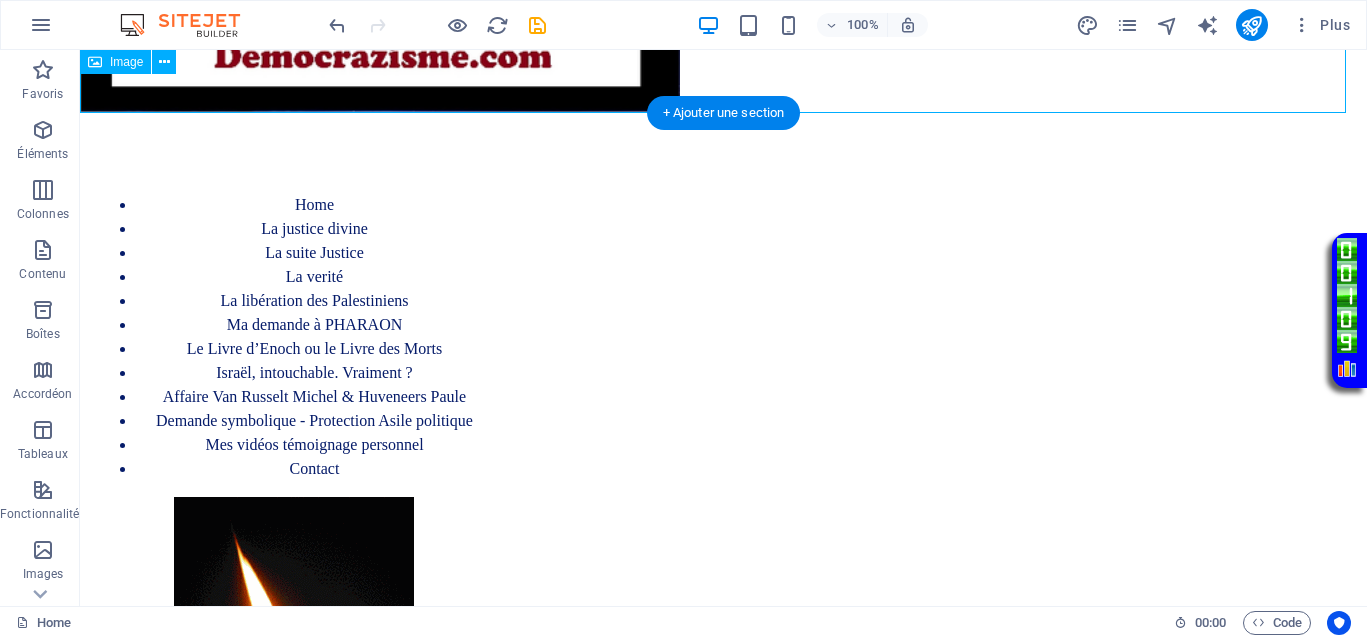 click at bounding box center (723, 59) 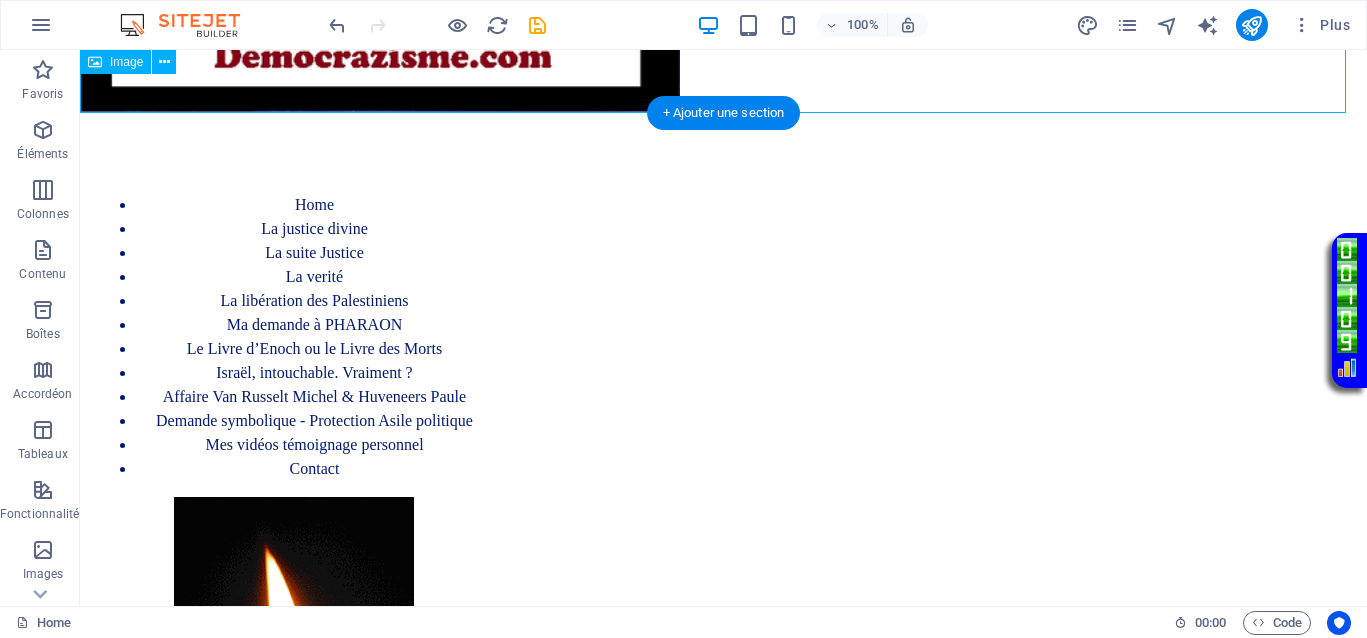 scroll, scrollTop: 118, scrollLeft: 0, axis: vertical 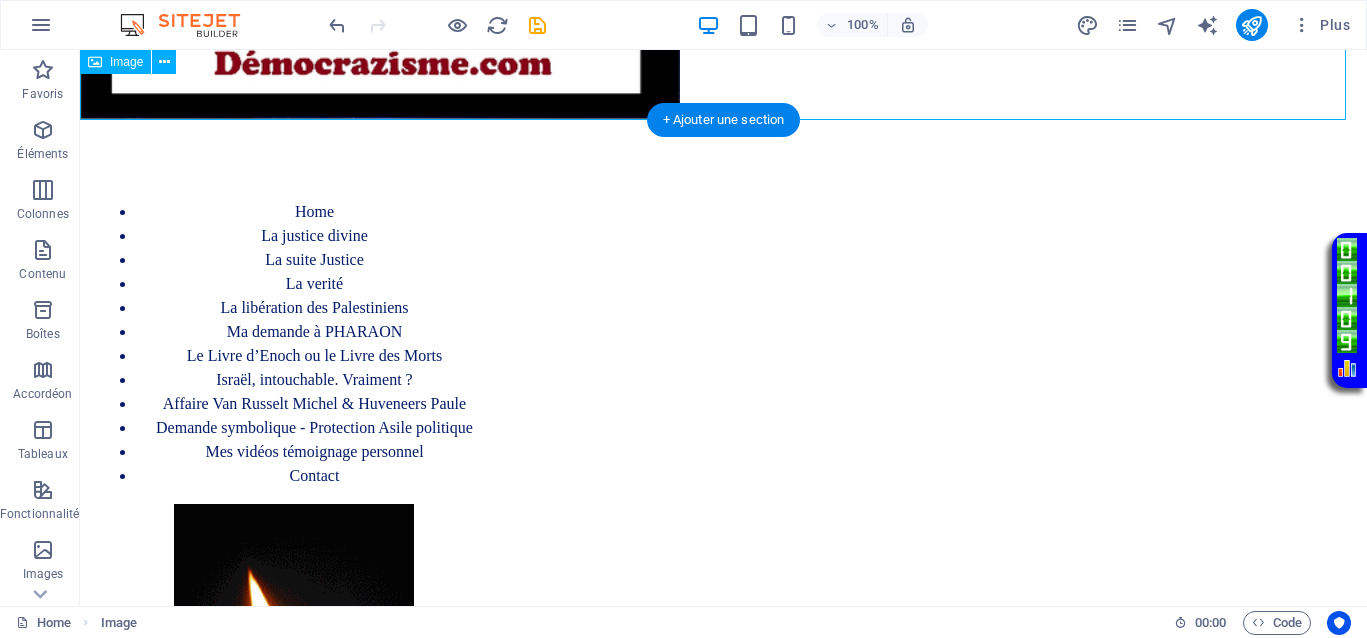 click at bounding box center (723, 66) 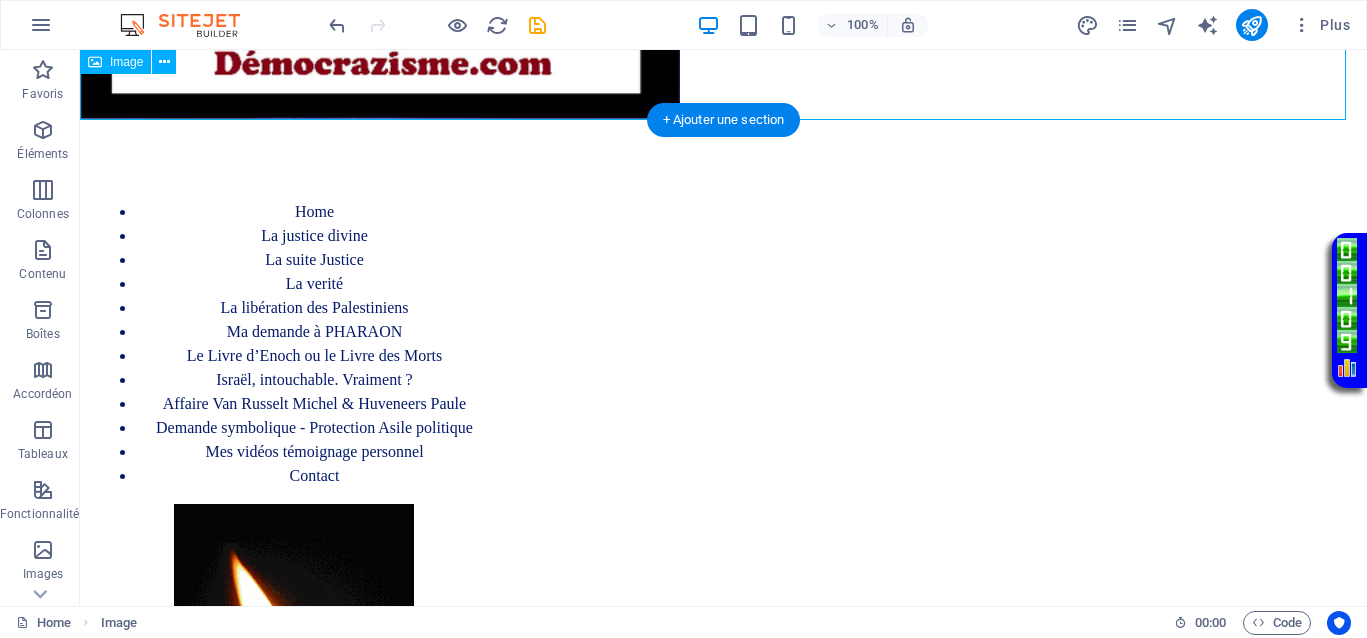 select on "px" 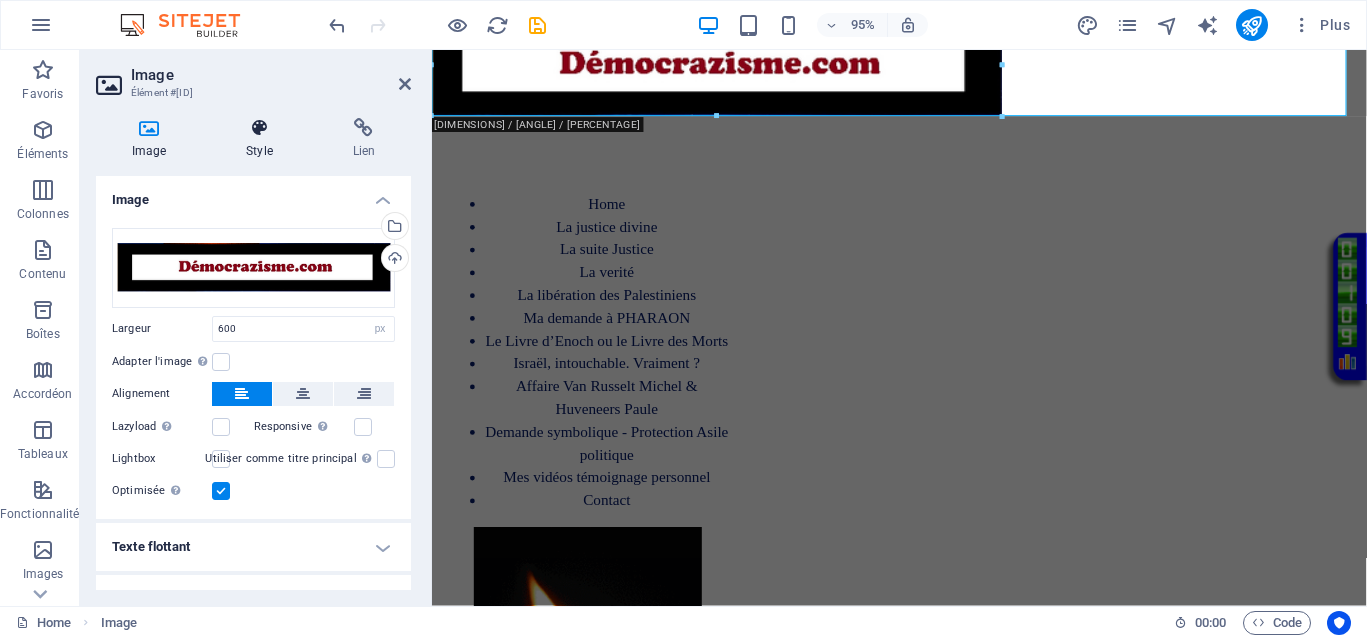 click on "Style" at bounding box center (263, 139) 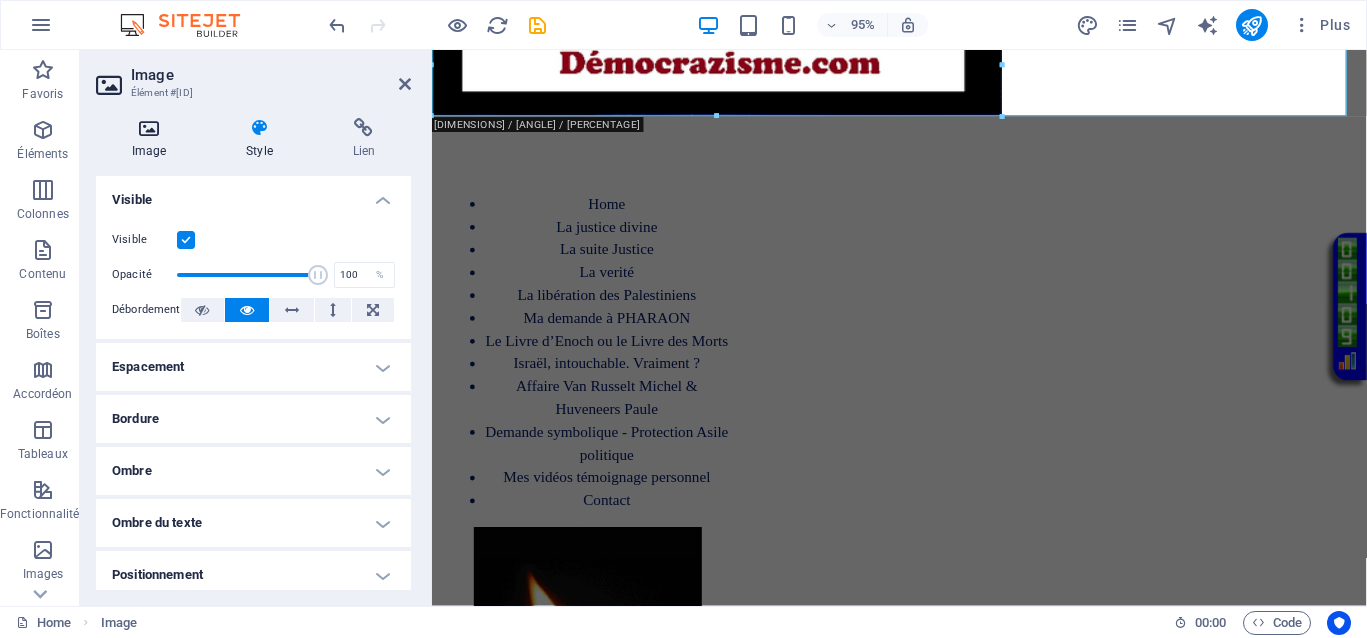 click on "Image" at bounding box center [153, 139] 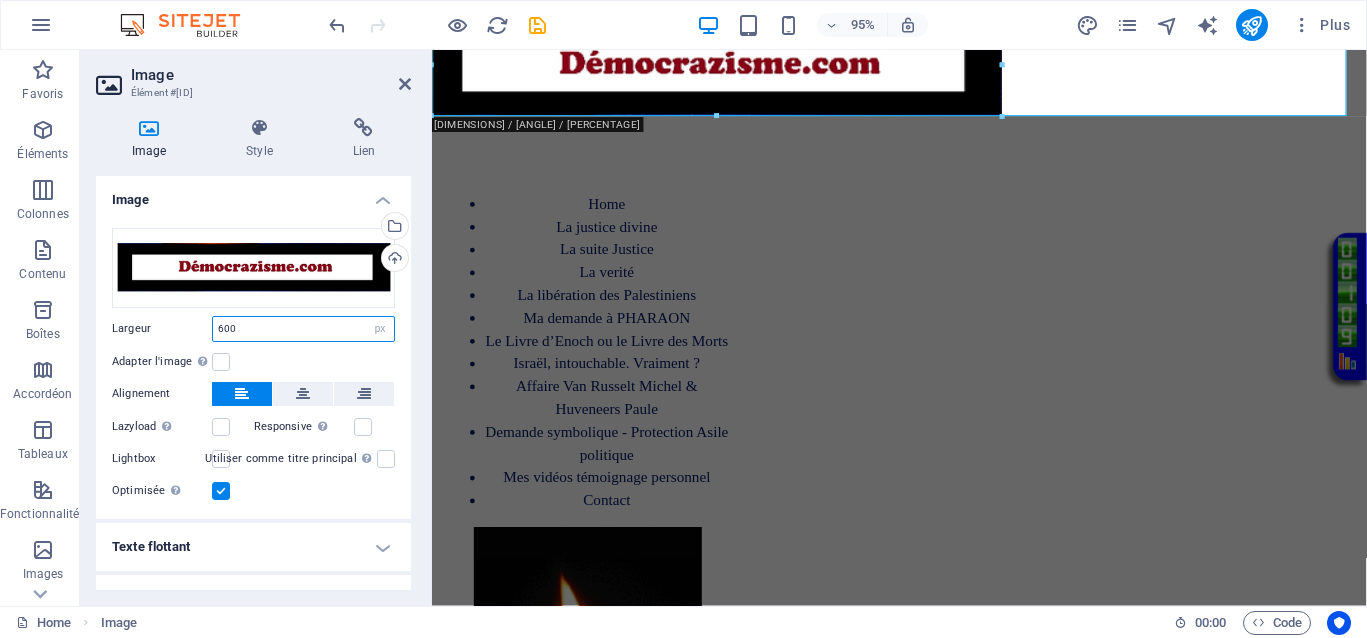 drag, startPoint x: 284, startPoint y: 322, endPoint x: 210, endPoint y: 329, distance: 74.330345 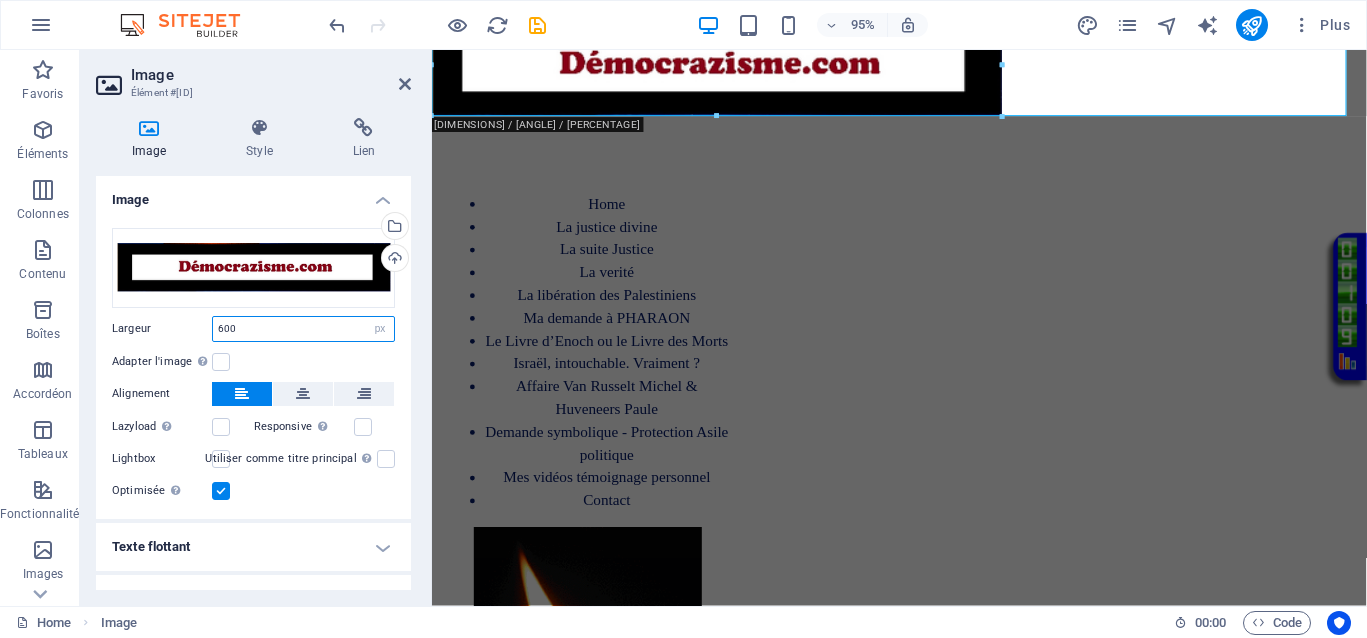 click on "Largeur 600 Par défaut auto px rem % em vh vw" at bounding box center [253, 329] 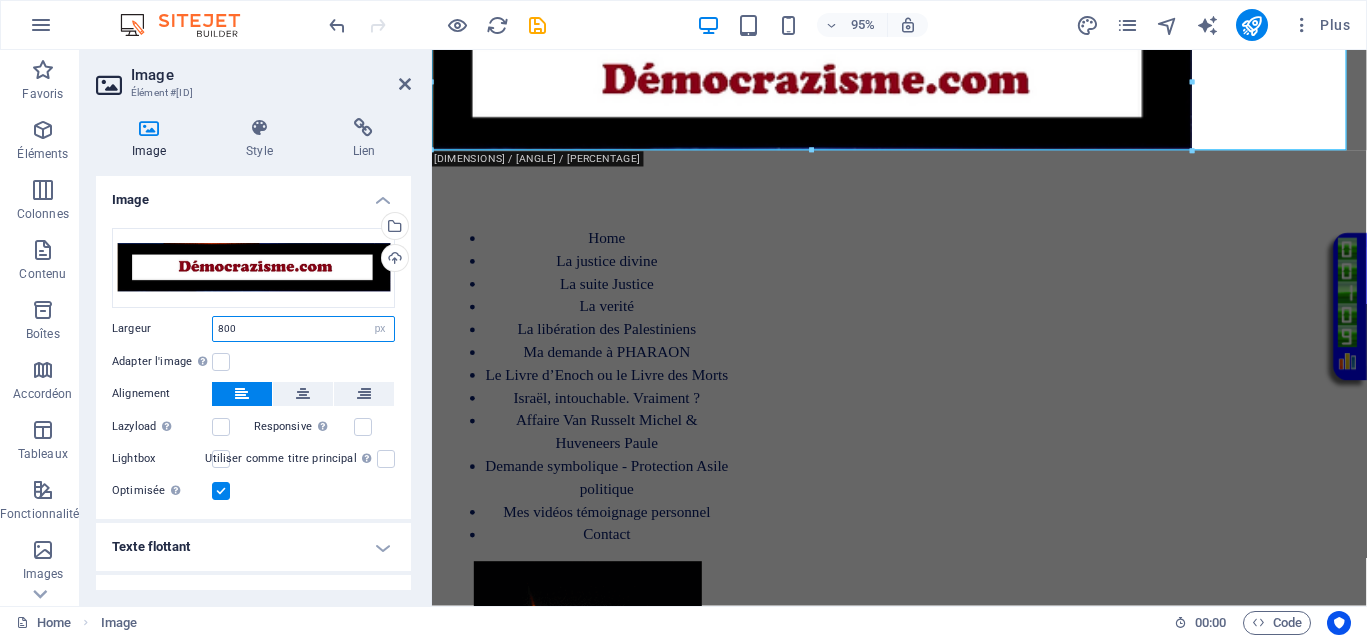 type on "800" 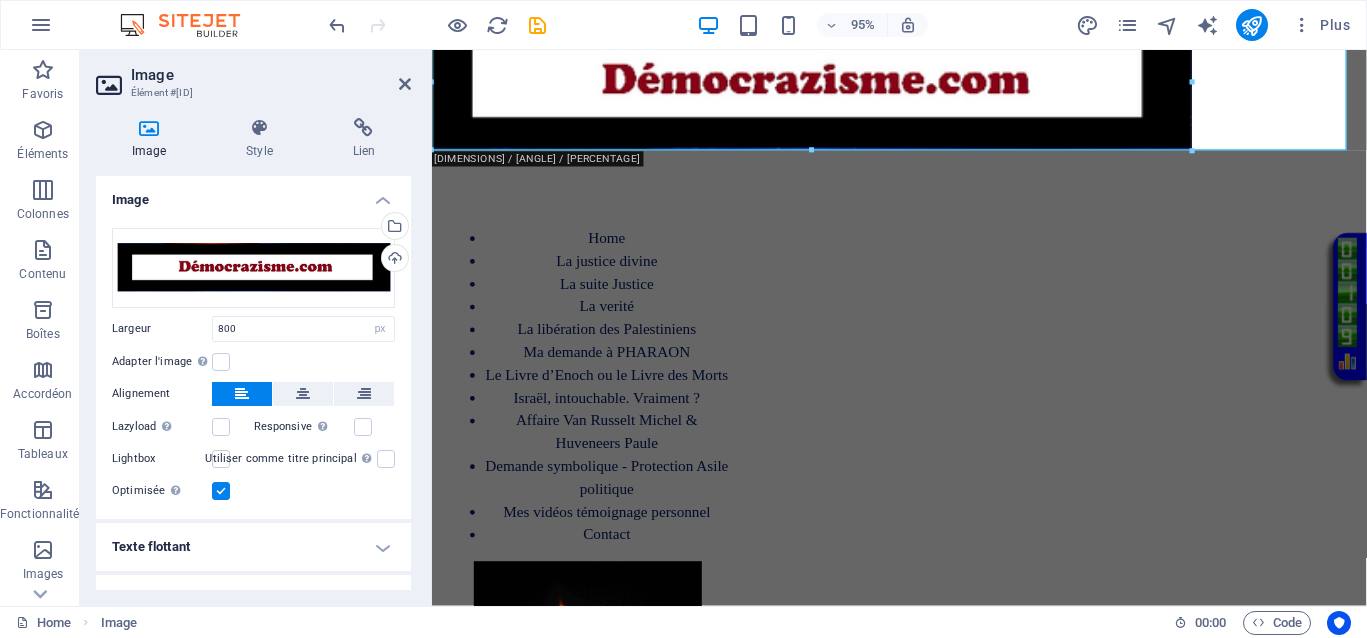 click on "Image" at bounding box center (271, 75) 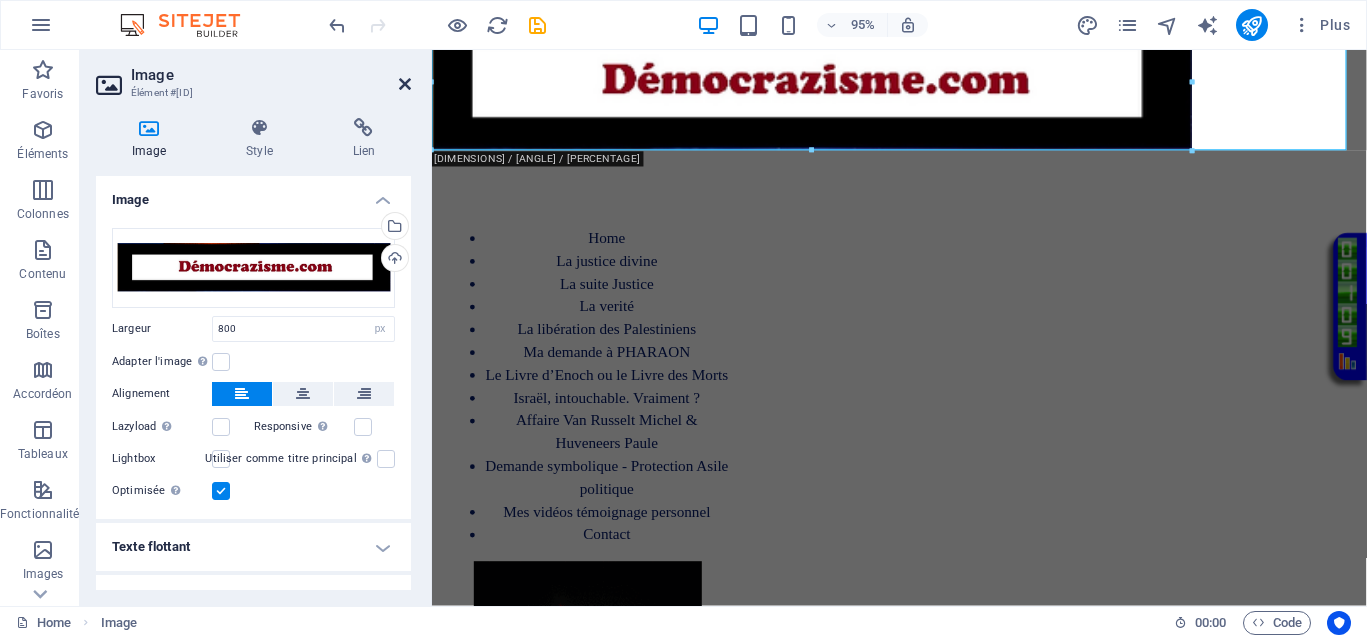 click at bounding box center (405, 84) 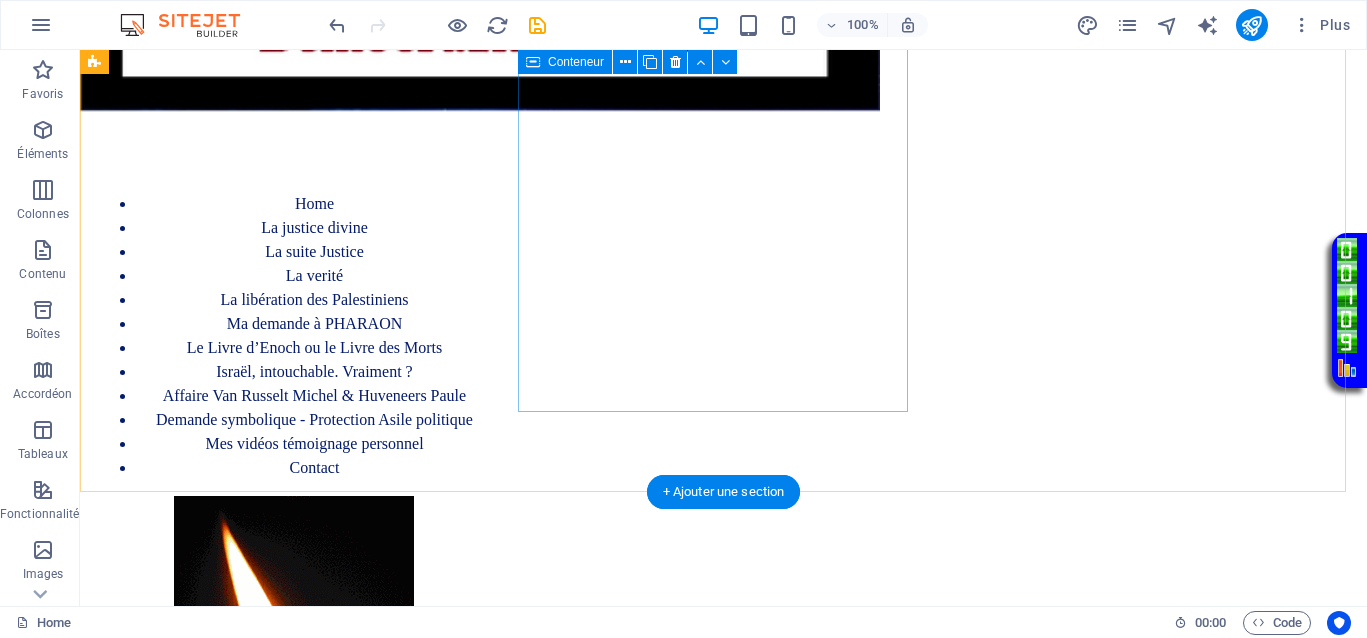 scroll, scrollTop: 118, scrollLeft: 0, axis: vertical 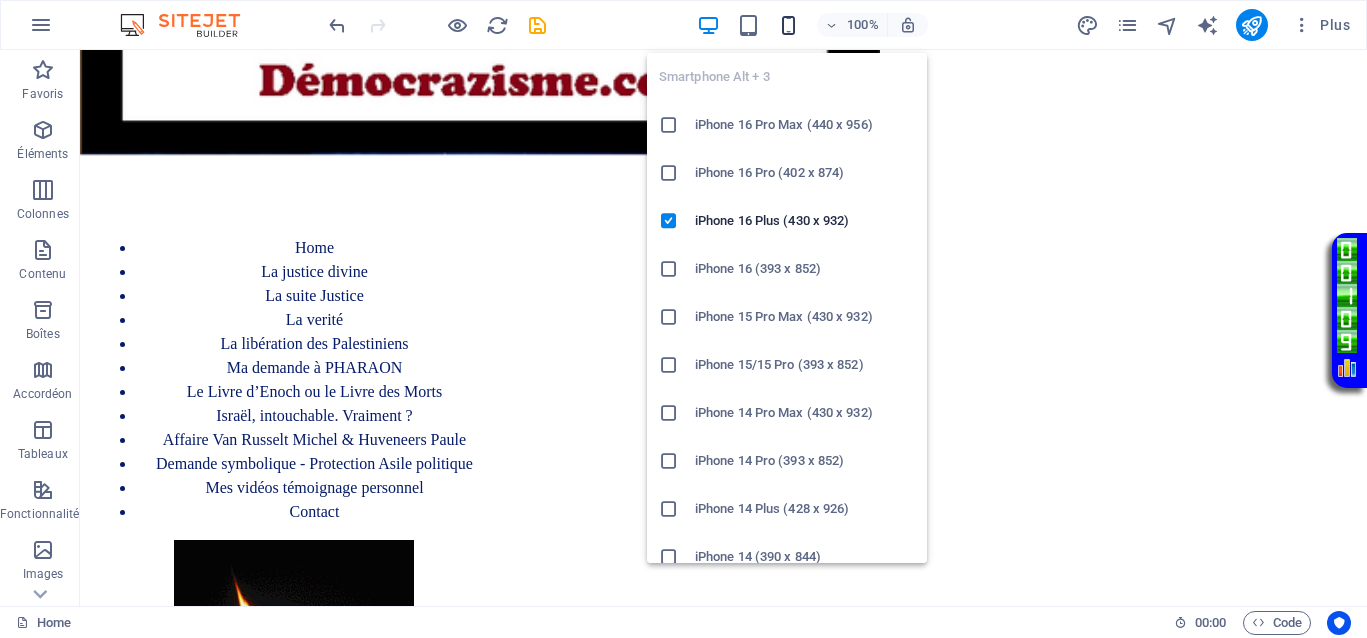 click at bounding box center (788, 25) 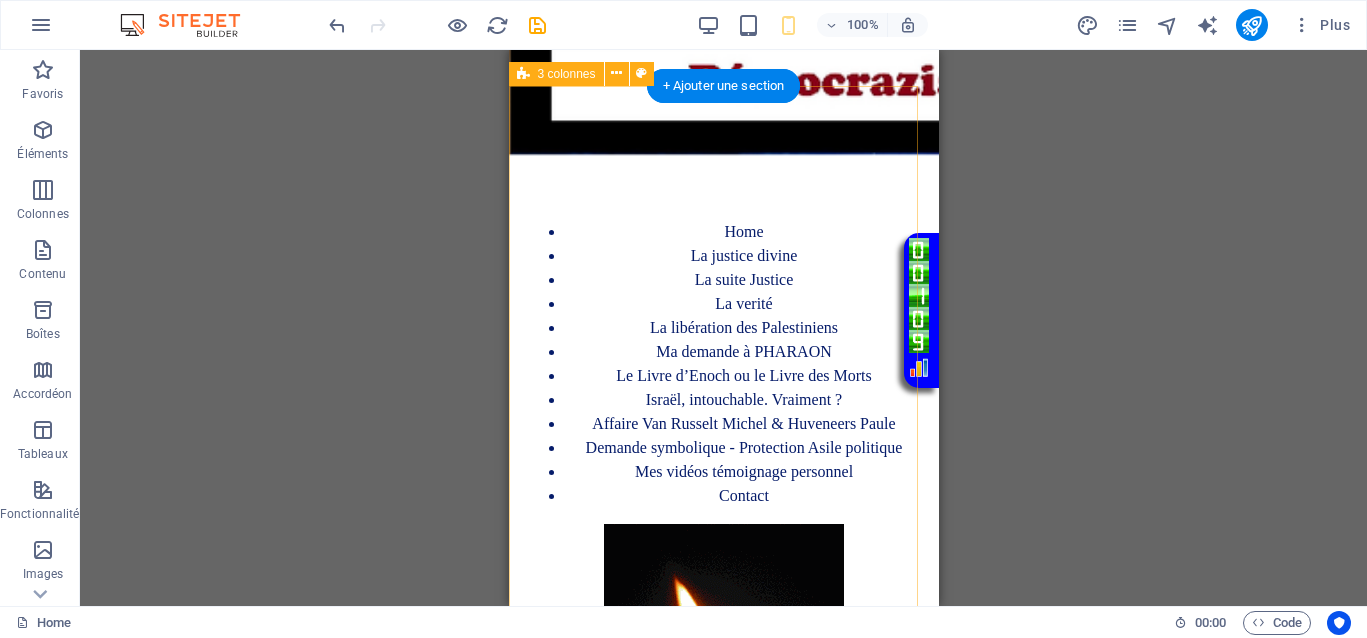 click on "Home La justice divine La suite Justice La verité La libération des Palestiniens Ma demande à PHARAON Le Livre d’Enoch ou le Livre des Morts Israël, intouchable. Vraiment ? Affaire Van Russelt Michel & Huveneers Paule Demande symbolique  - Protection Asile politique Mes vidéos témoignage personnel Contact
Vidéo en boucle" at bounding box center (723, 593) 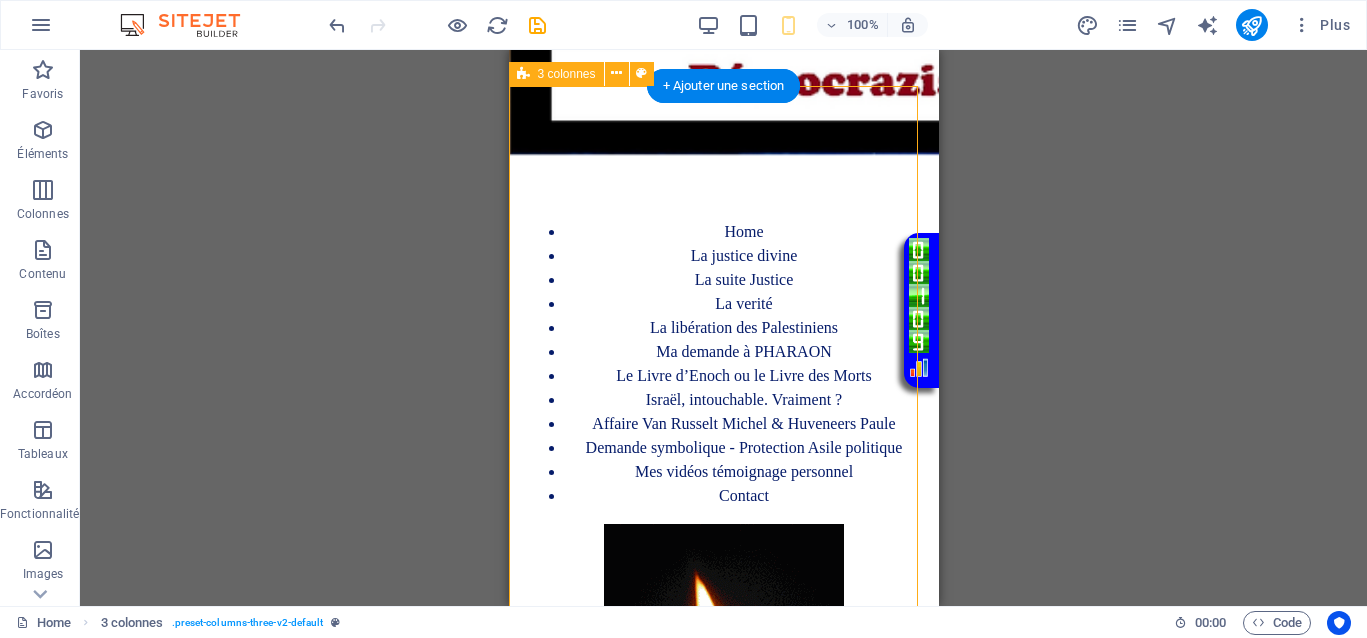 click on "Home La justice divine La suite Justice La verité La libération des Palestiniens Ma demande à PHARAON Le Livre d’Enoch ou le Livre des Morts Israël, intouchable. Vraiment ? Affaire Van Russelt Michel & Huveneers Paule Demande symbolique  - Protection Asile politique Mes vidéos témoignage personnel Contact
Vidéo en boucle" at bounding box center [723, 593] 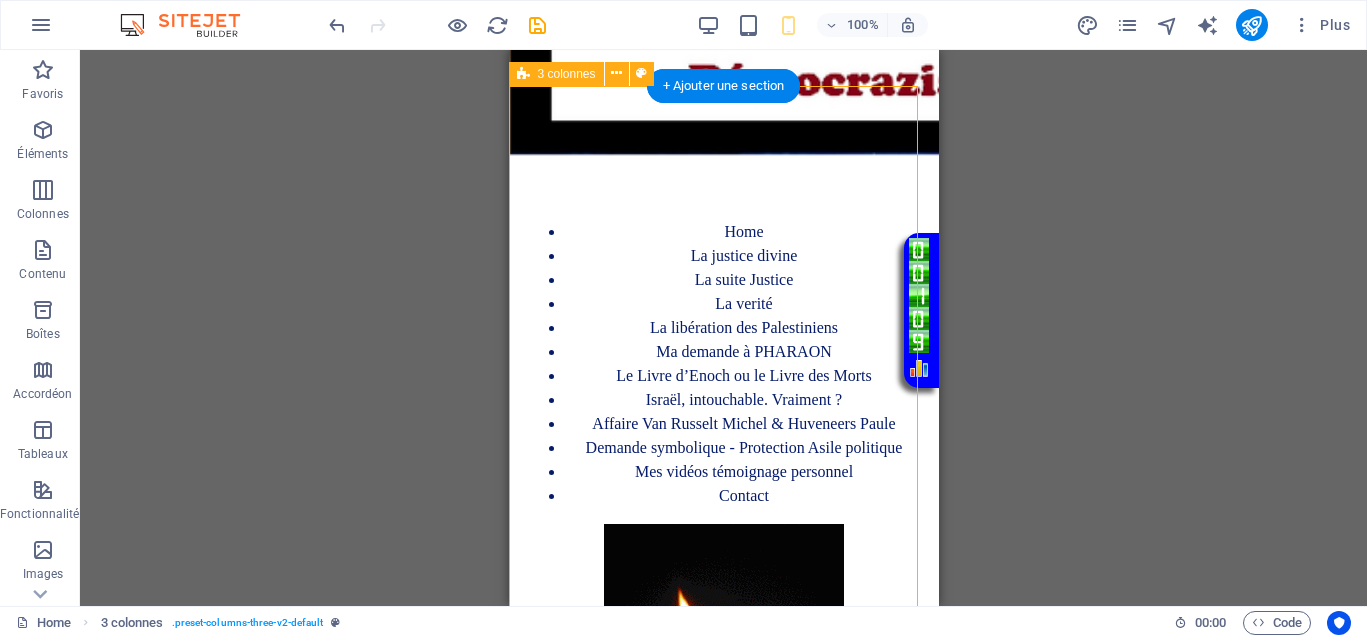 select on "rem" 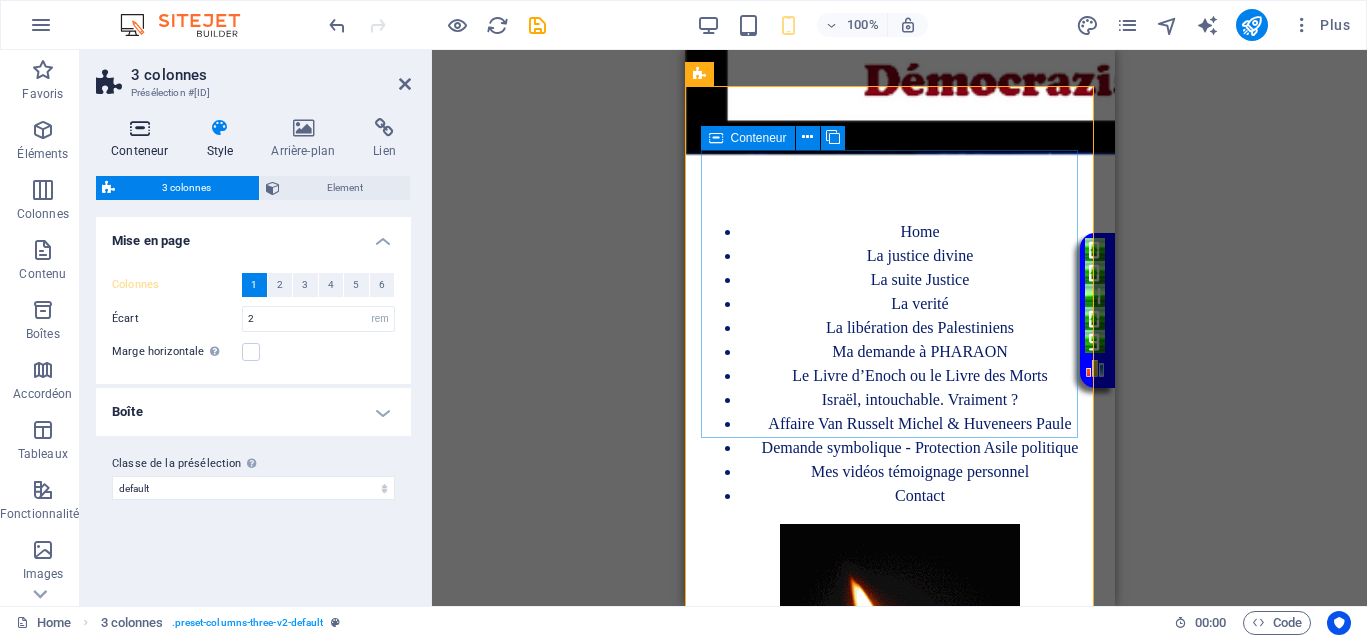 click on "Conteneur" at bounding box center [143, 139] 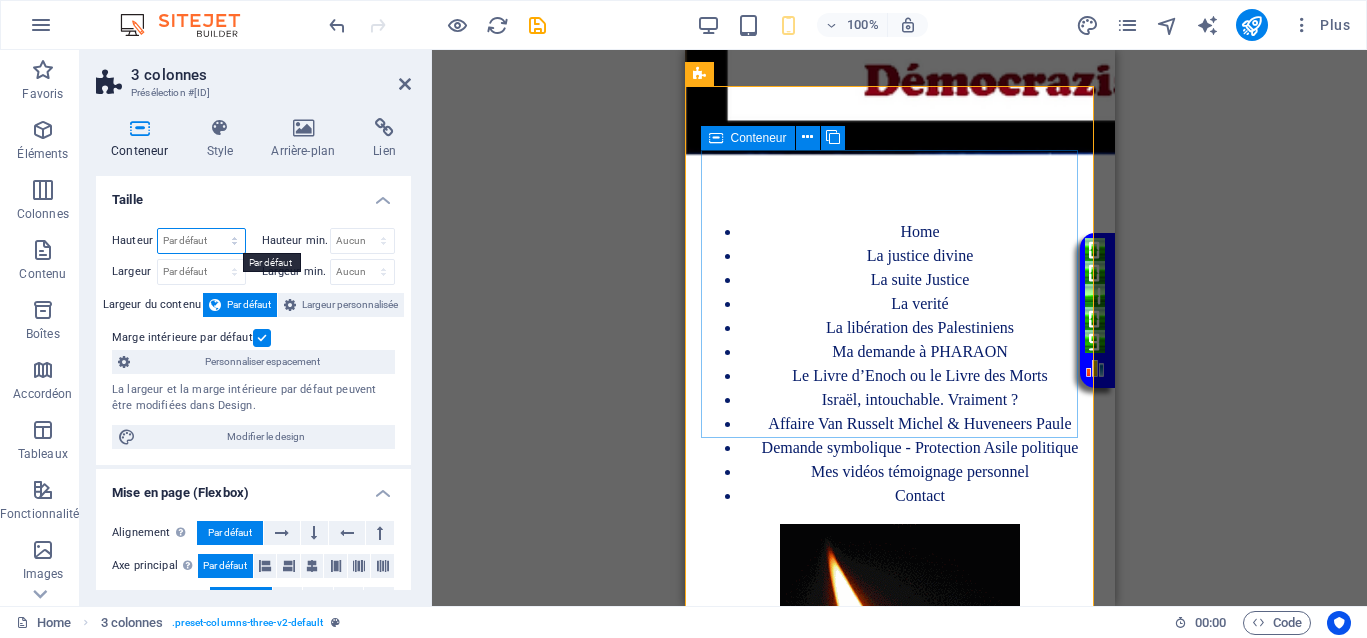 click on "Par défaut px rem % vh vw" at bounding box center [201, 241] 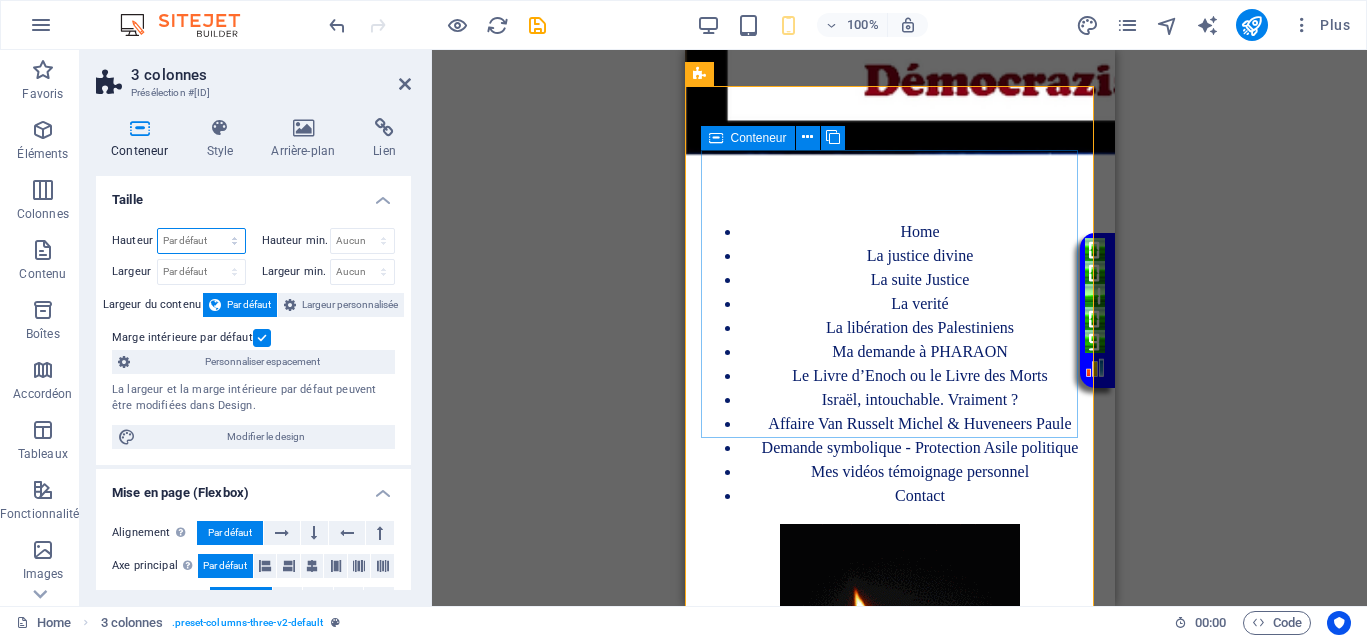 select on "px" 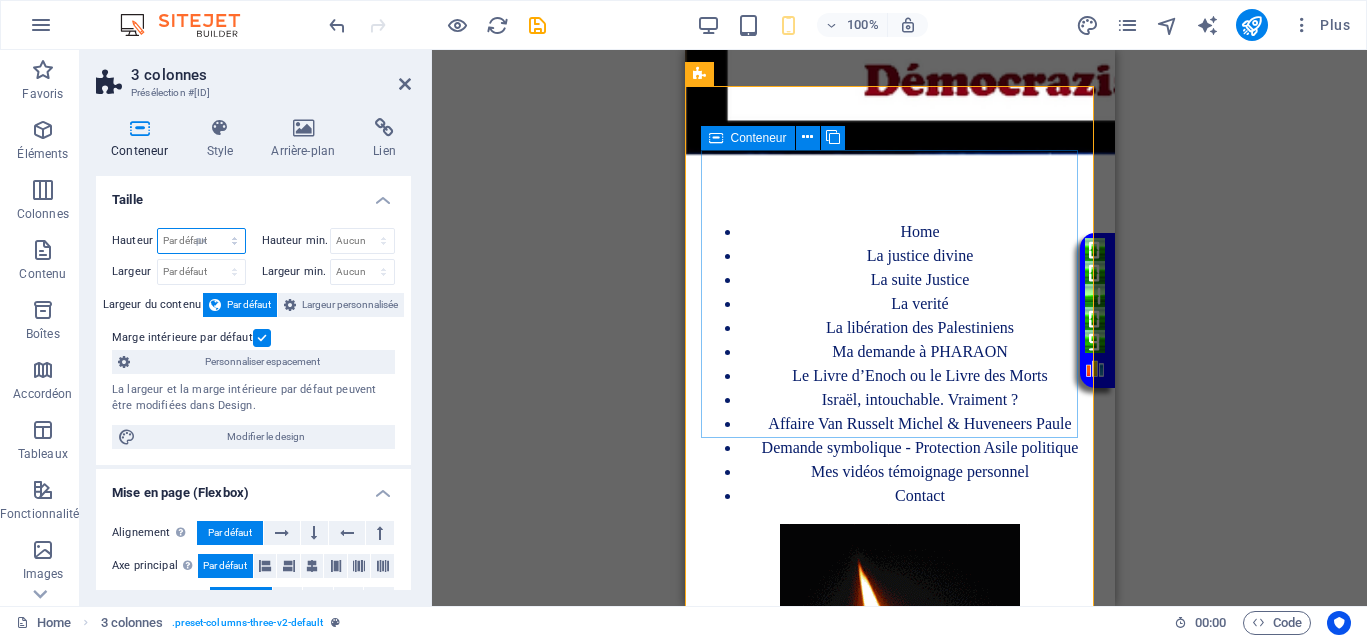 click on "Par défaut px rem % vh vw" at bounding box center (201, 241) 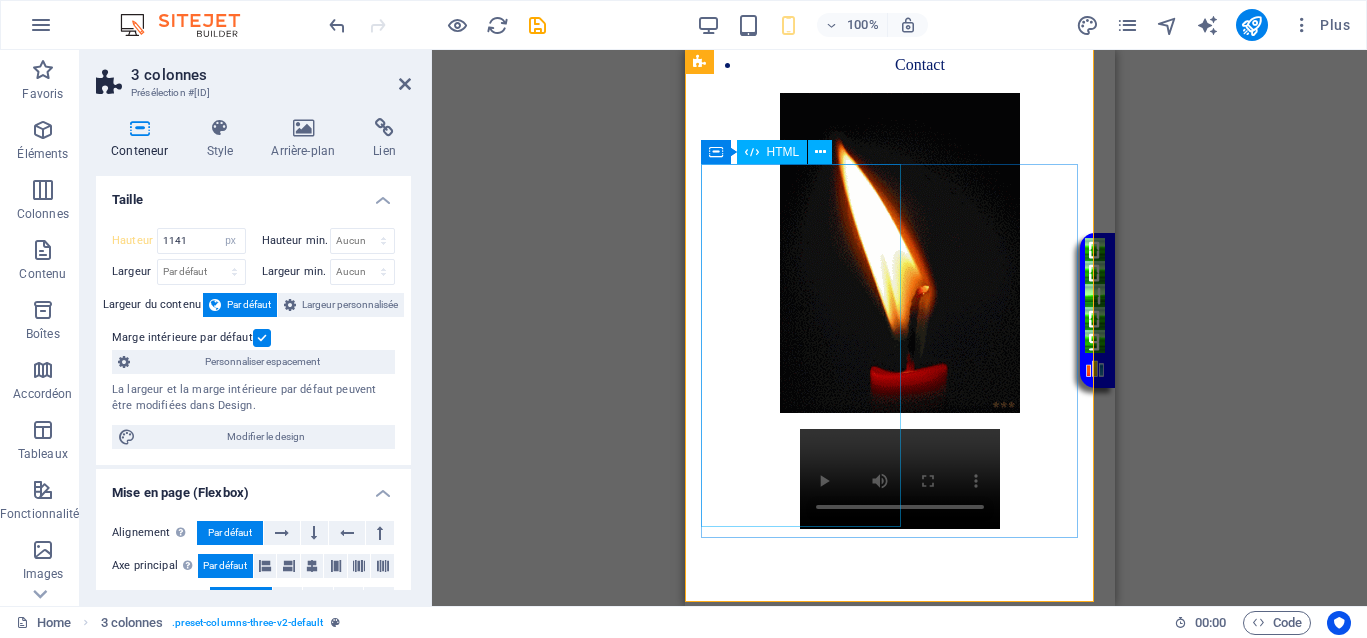 scroll, scrollTop: 743, scrollLeft: 0, axis: vertical 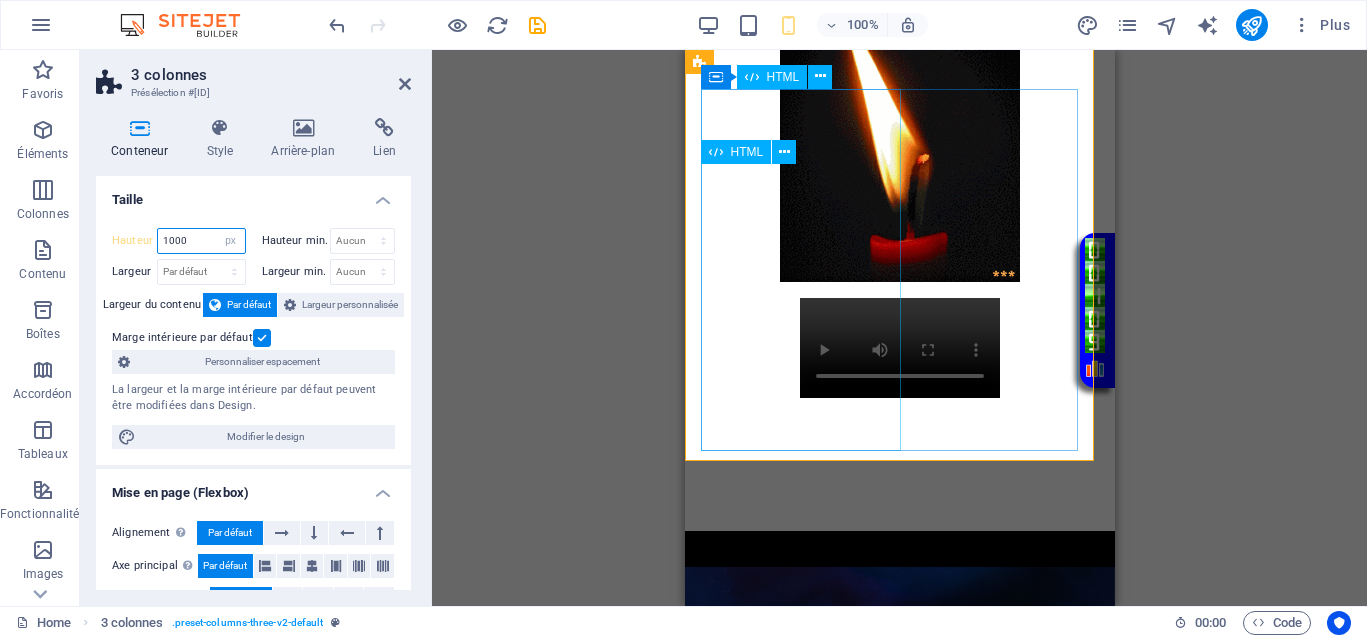 type on "1000" 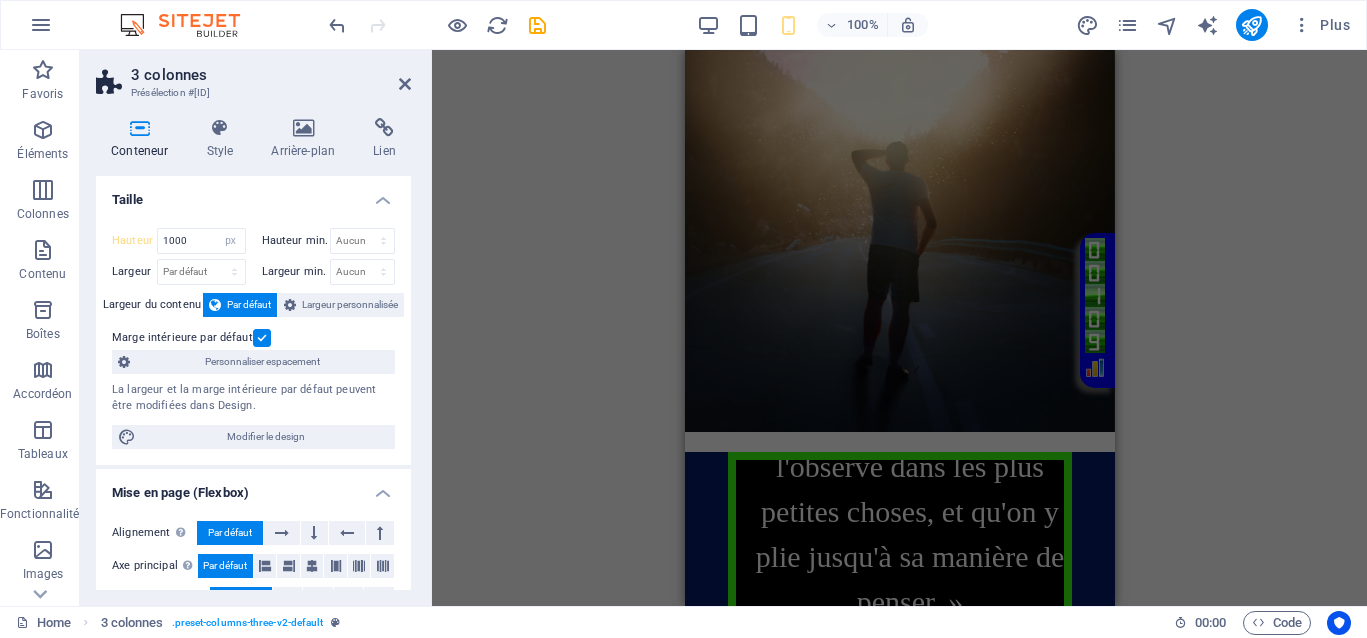 scroll, scrollTop: 1875, scrollLeft: 0, axis: vertical 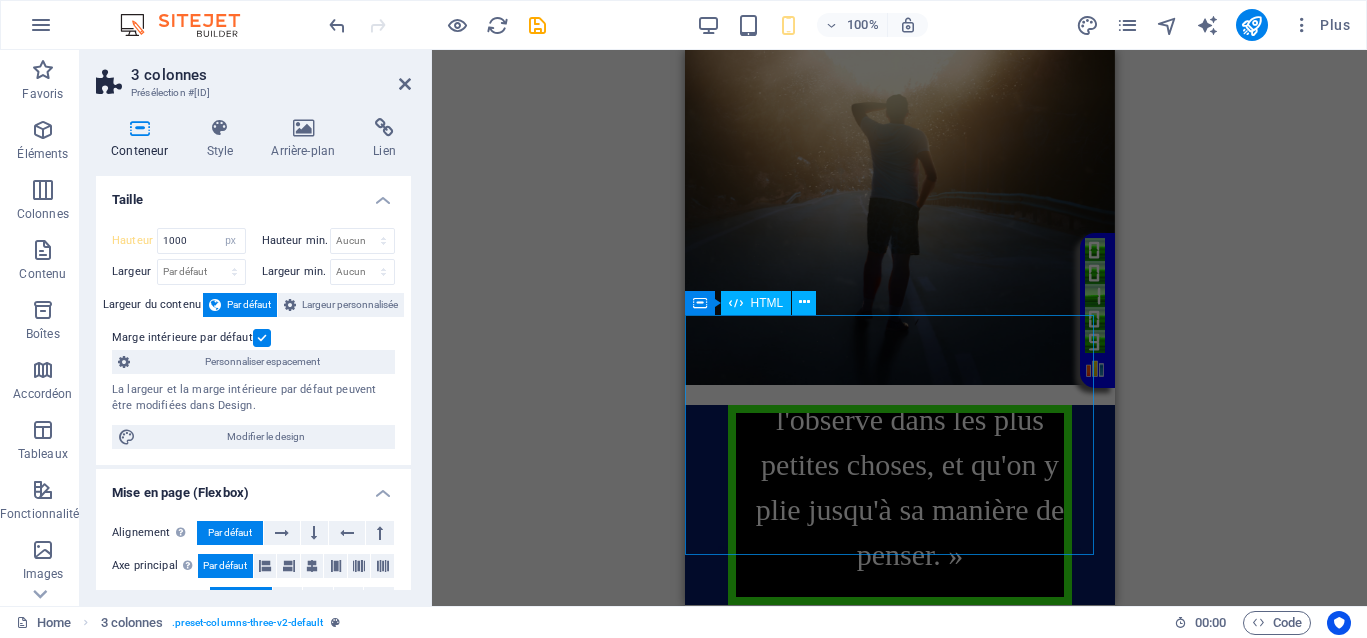 click on "Votre Témoignage
« Le meilleur moyen d'approcher la justice divine, c'est de s'en faire une telle habitude qu'on l'observe dans les plus petites choses, et qu'on y plie jusqu'à sa manière de penser. »" at bounding box center (899, 505) 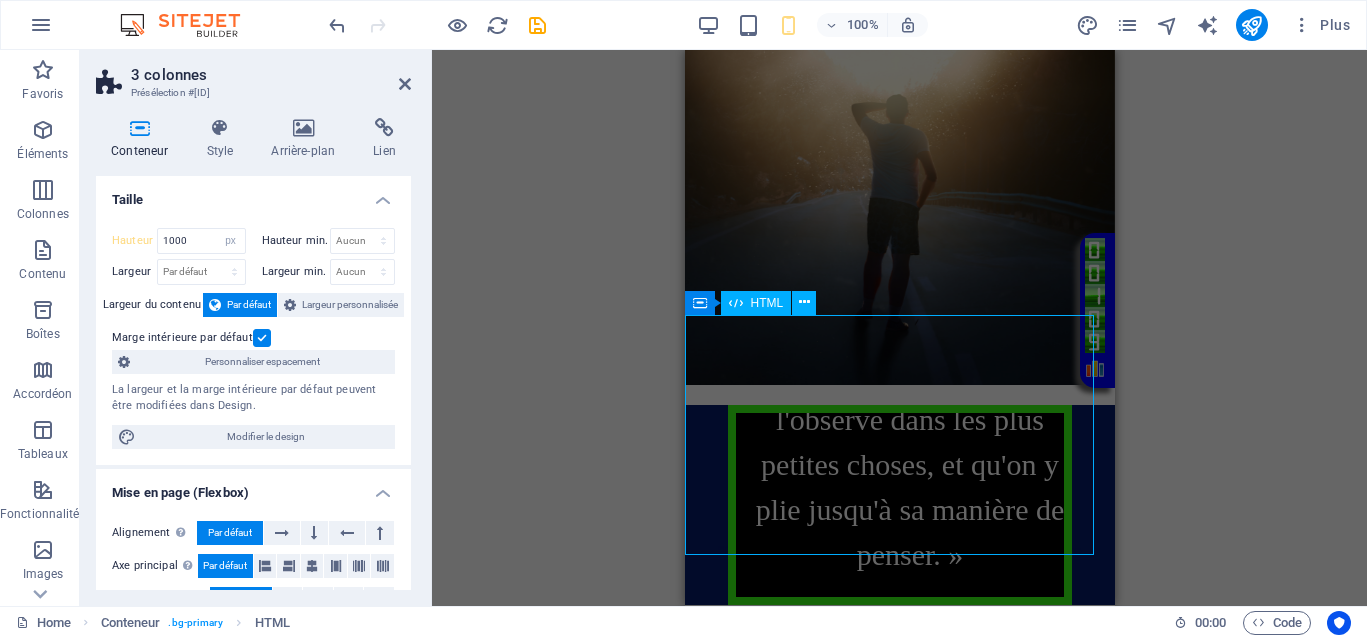 click on "Votre Témoignage
« Le meilleur moyen d'approcher la justice divine, c'est de s'en faire une telle habitude qu'on l'observe dans les plus petites choses, et qu'on y plie jusqu'à sa manière de penser. »" at bounding box center [899, 505] 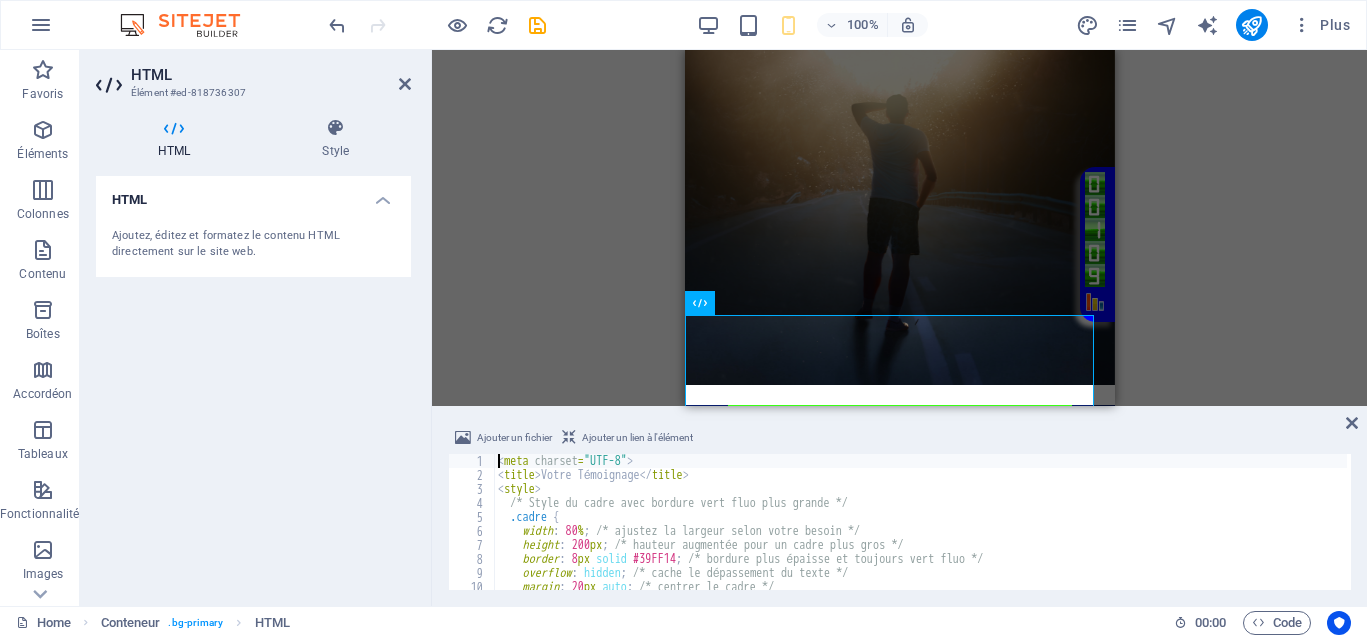 click on "HTML   HTML   3 colonnes   Conteneur   HTML   Conteneur   Conteneur   3 colonnes   Menu   Conteneur   Image   Variable   Colonnes inégales   Colonnes inégales   Conteneur   HTML   HTML   Conteneur   Image   3 colonnes   Variable   3 colonnes   Conteneur   Image   Variable   Conteneur   Conteneur   3 colonnes   Menu   Conteneur   Image   Conteneur   Variable   Conteneur   HTML   Conteneur   Image   3 colonnes   Conteneur   Conteneur   HTML   Conteneur   HTML   Conteneur   3 colonnes   Menu   3 colonnes   Conteneur" at bounding box center [899, 228] 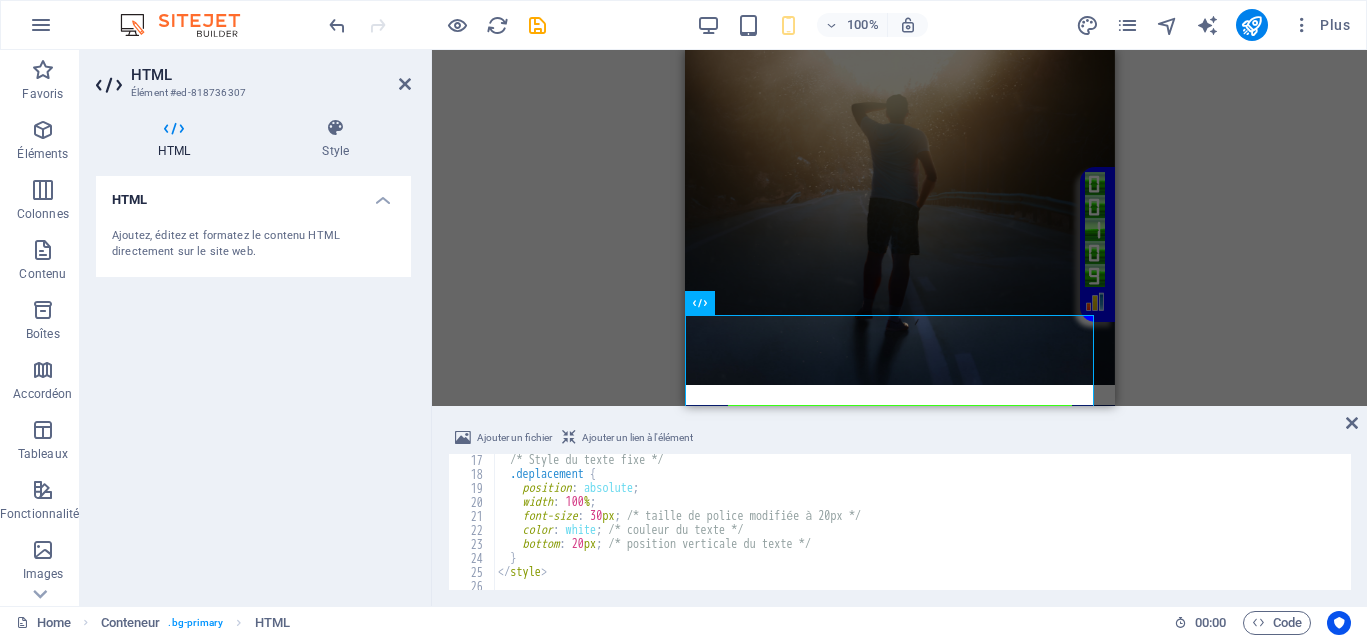 scroll, scrollTop: 225, scrollLeft: 0, axis: vertical 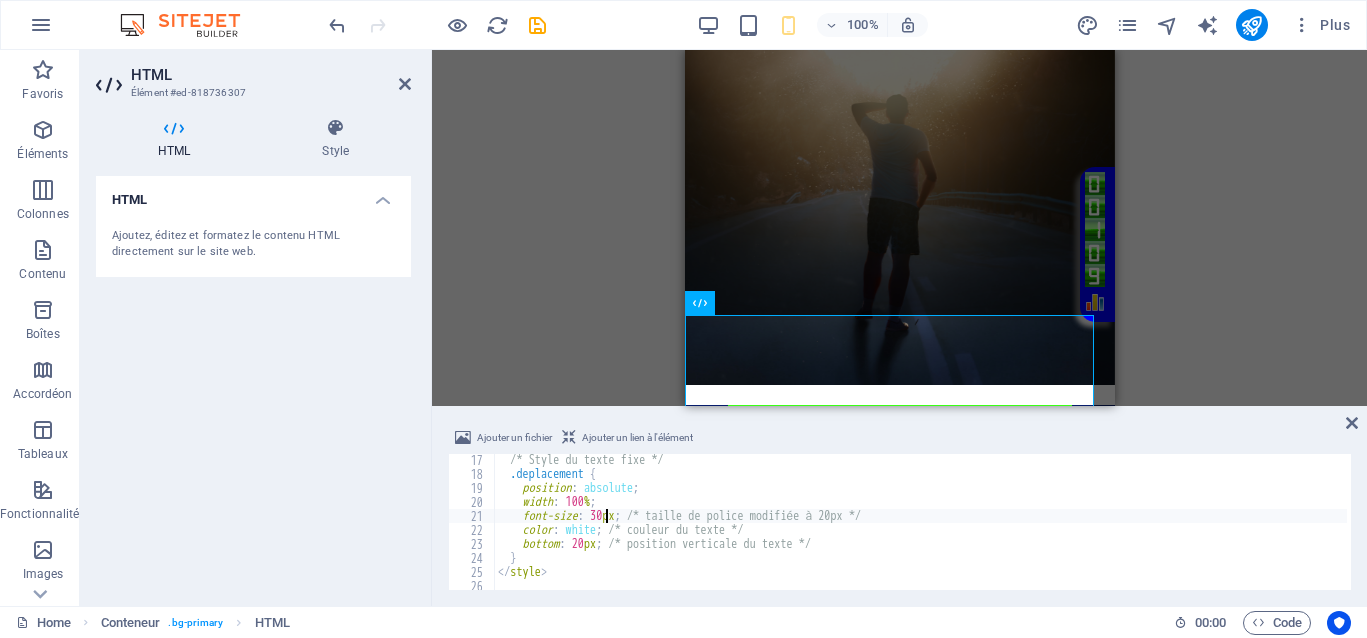 click on "/* Style du texte fixe */    .deplacement   {      position :   absolute ;      width :   100 % ;      font-size :   30 px ;   /* taille de police modifiée à 20px */      color :   white ;   /* couleur du texte */      bottom :   20 px ;   /* position verticale du texte */    } </ style > < div   class = "cadre" >" at bounding box center [1128, 533] 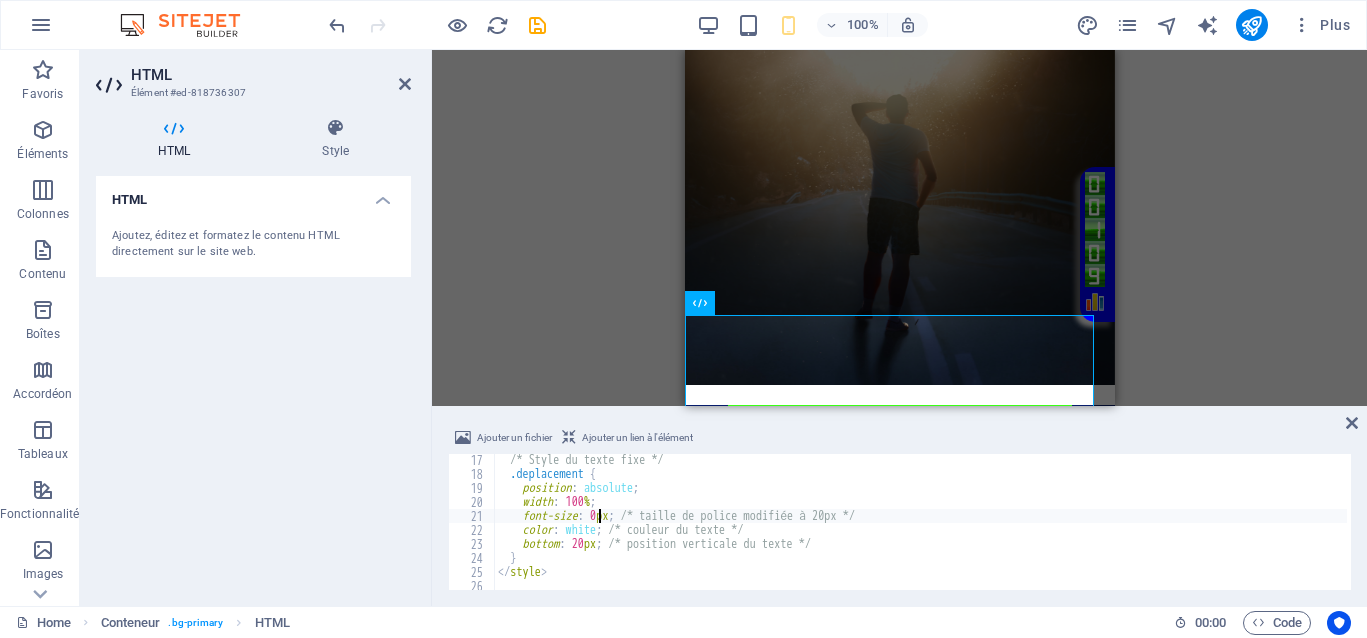 scroll, scrollTop: 0, scrollLeft: 9, axis: horizontal 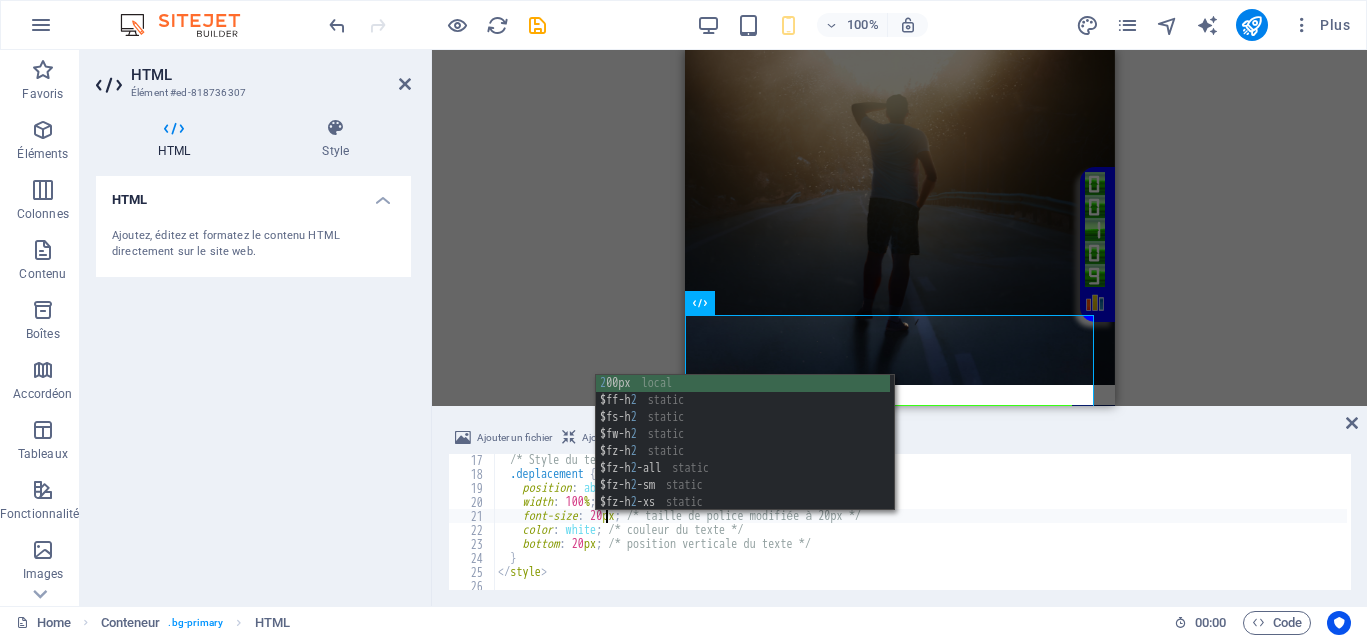 type on "font-size: 20px; /* taille de police modifiée à 20px */" 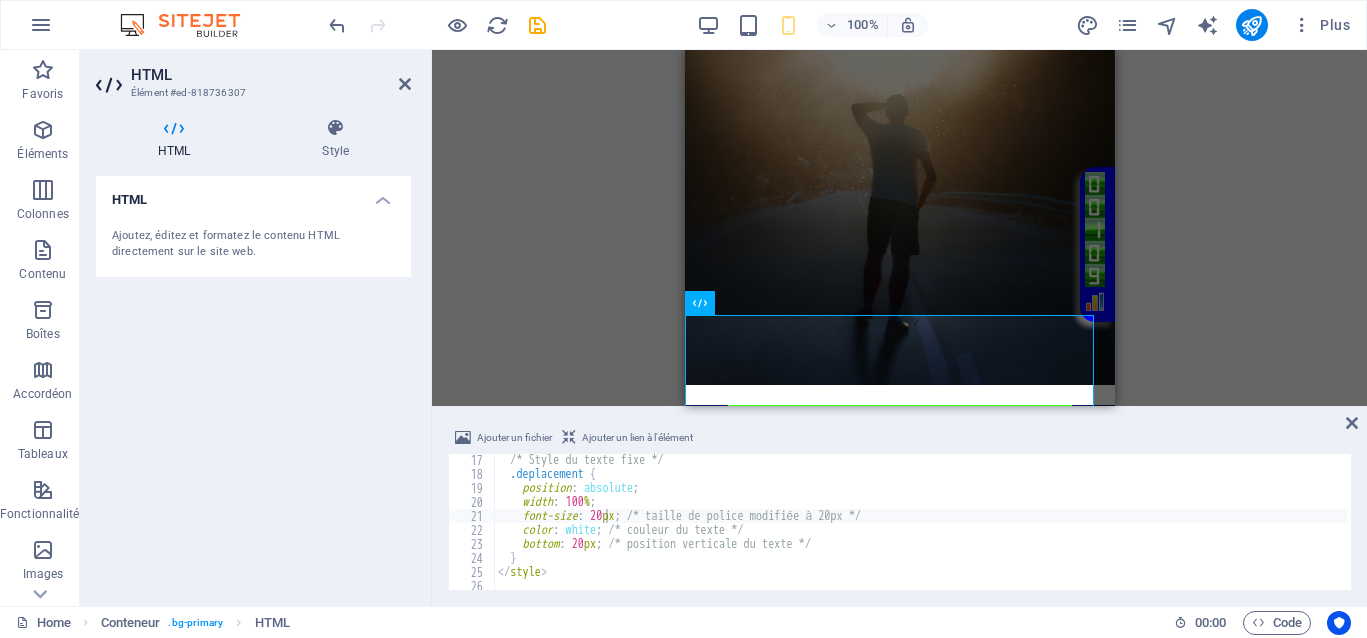 click on "HTML   HTML   3 colonnes   Conteneur   HTML   Conteneur   Conteneur   3 colonnes   Menu   Conteneur   Image   Variable   Colonnes inégales   Colonnes inégales   Conteneur   HTML   Conteneur   HTML   Conteneur   Image   3 colonnes   Variable   3 colonnes   Conteneur   Image   Variable   Conteneur   Conteneur   3 colonnes   Menu   Conteneur   Image   Conteneur   Variable   Conteneur   HTML   Conteneur   Image   3 colonnes   Conteneur   Conteneur   HTML   Conteneur   HTML   Conteneur   3 colonnes   Menu   3 colonnes   Conteneur" at bounding box center [899, 228] 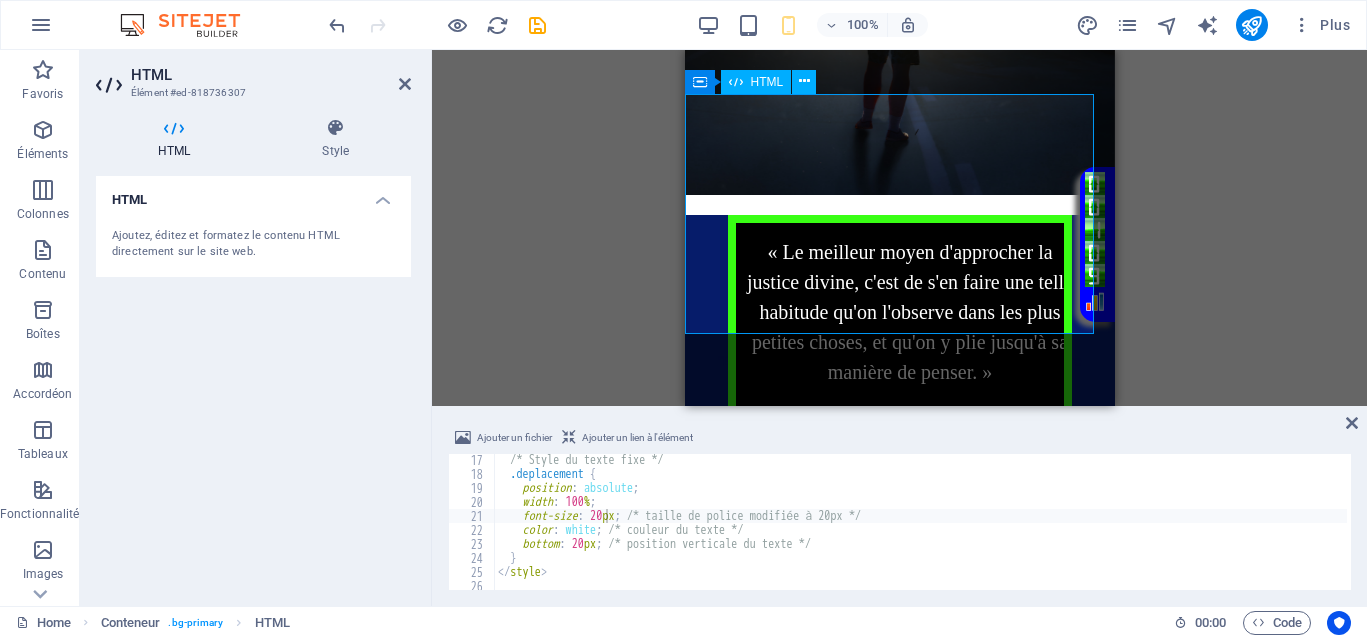 scroll, scrollTop: 2096, scrollLeft: 0, axis: vertical 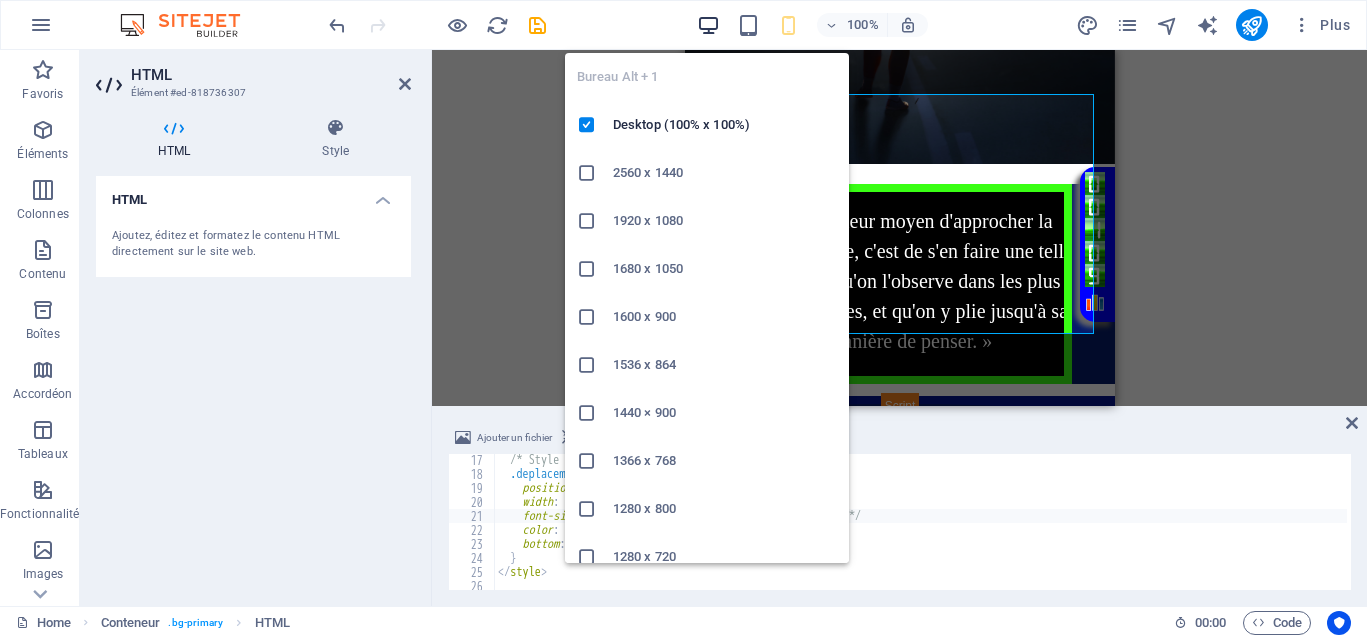 click at bounding box center [708, 25] 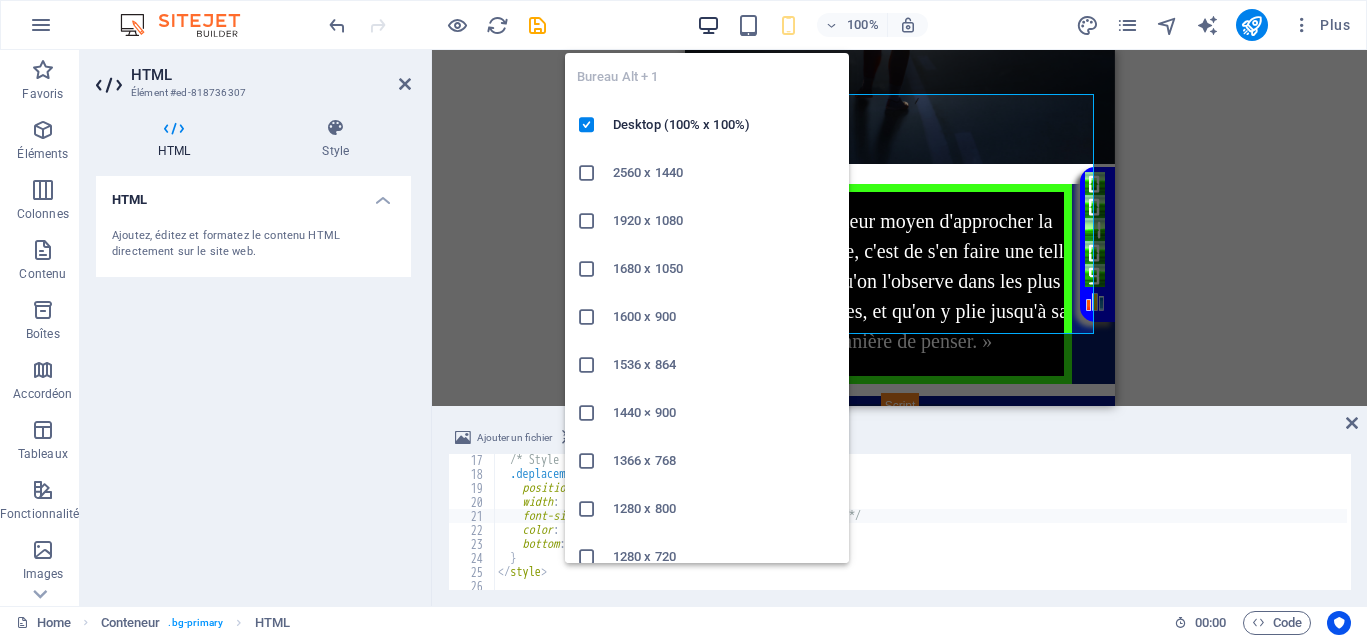 scroll, scrollTop: 1670, scrollLeft: 0, axis: vertical 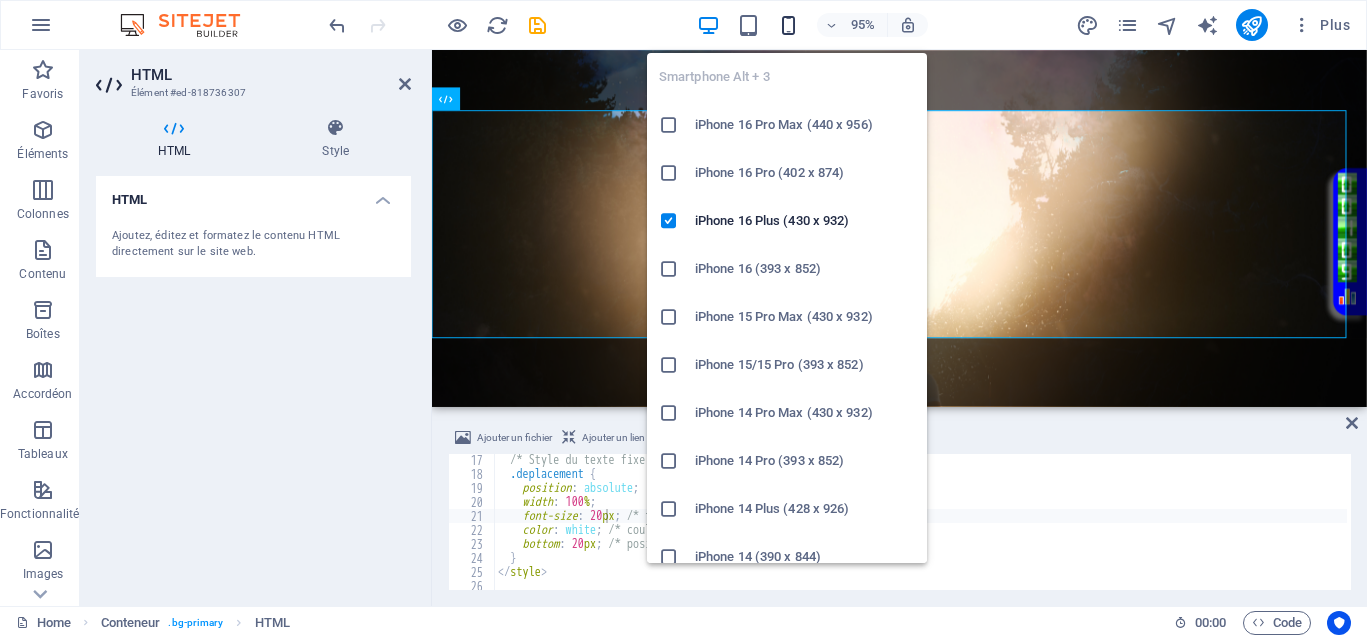 click at bounding box center [788, 25] 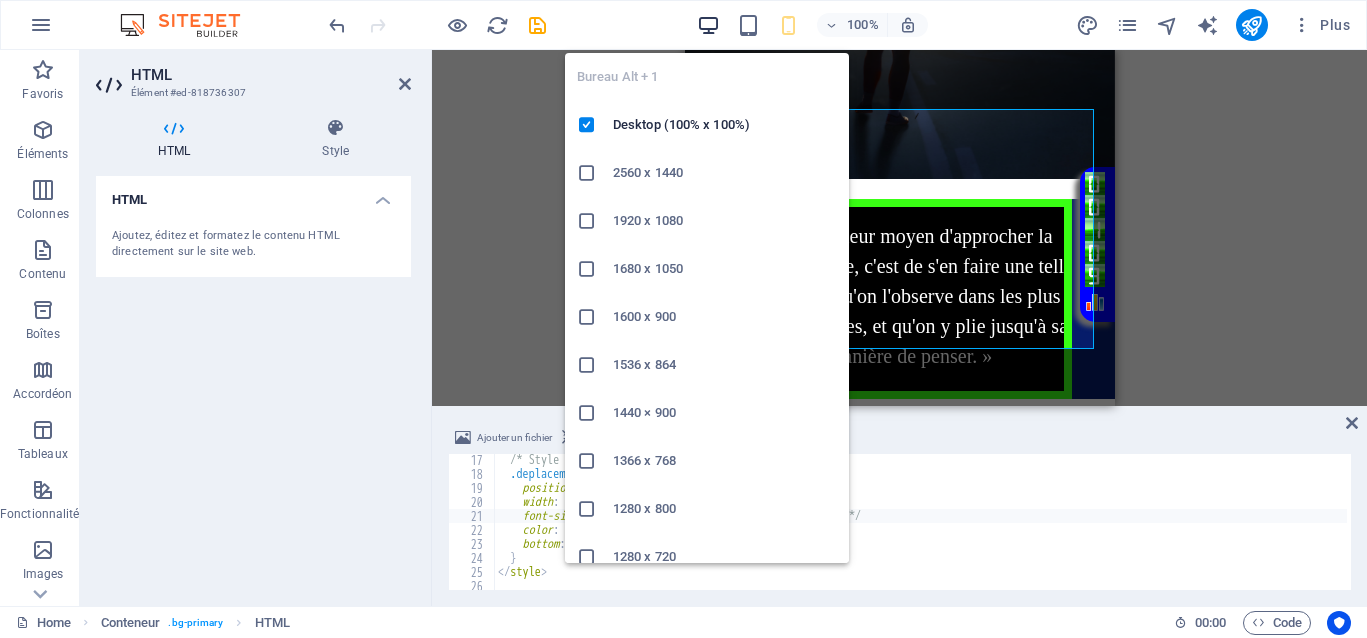 click at bounding box center (708, 25) 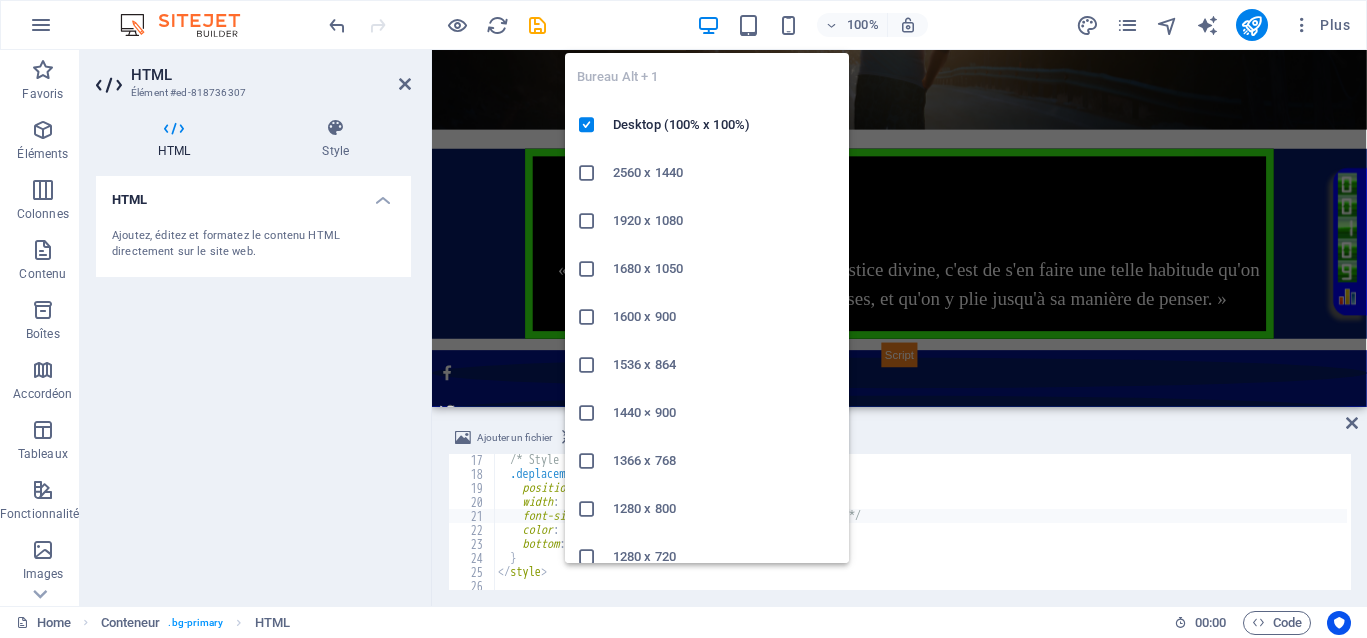 scroll, scrollTop: 1670, scrollLeft: 0, axis: vertical 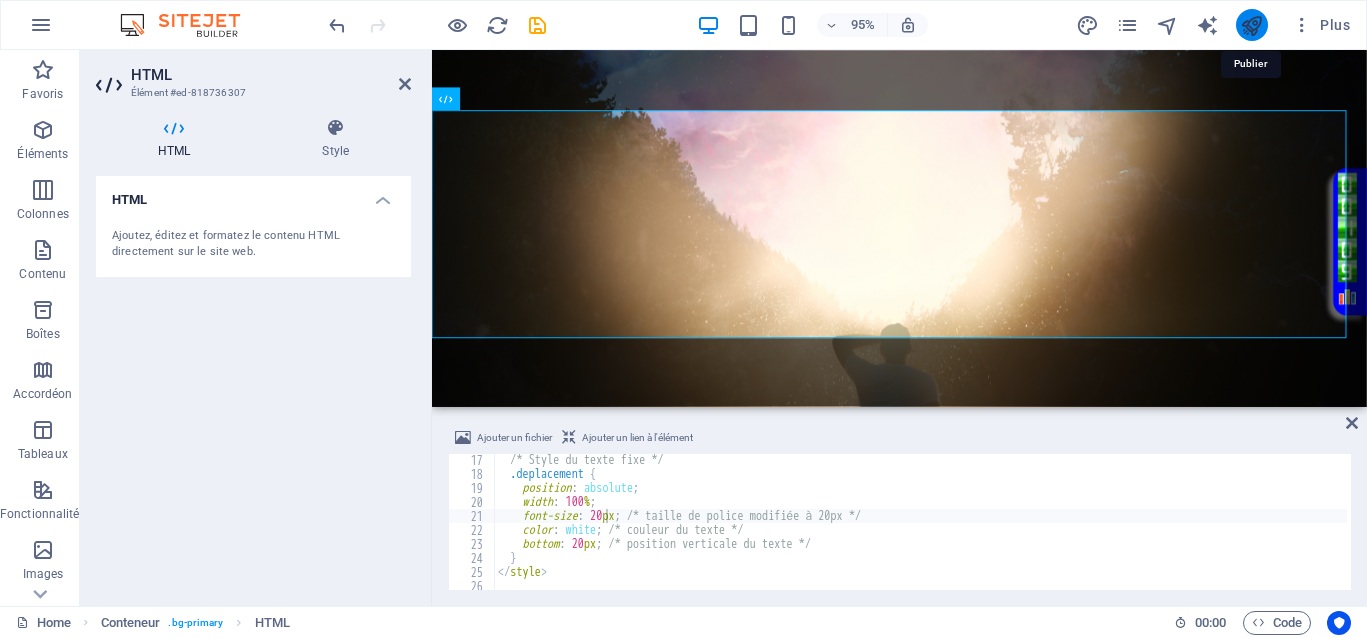 click at bounding box center (1251, 25) 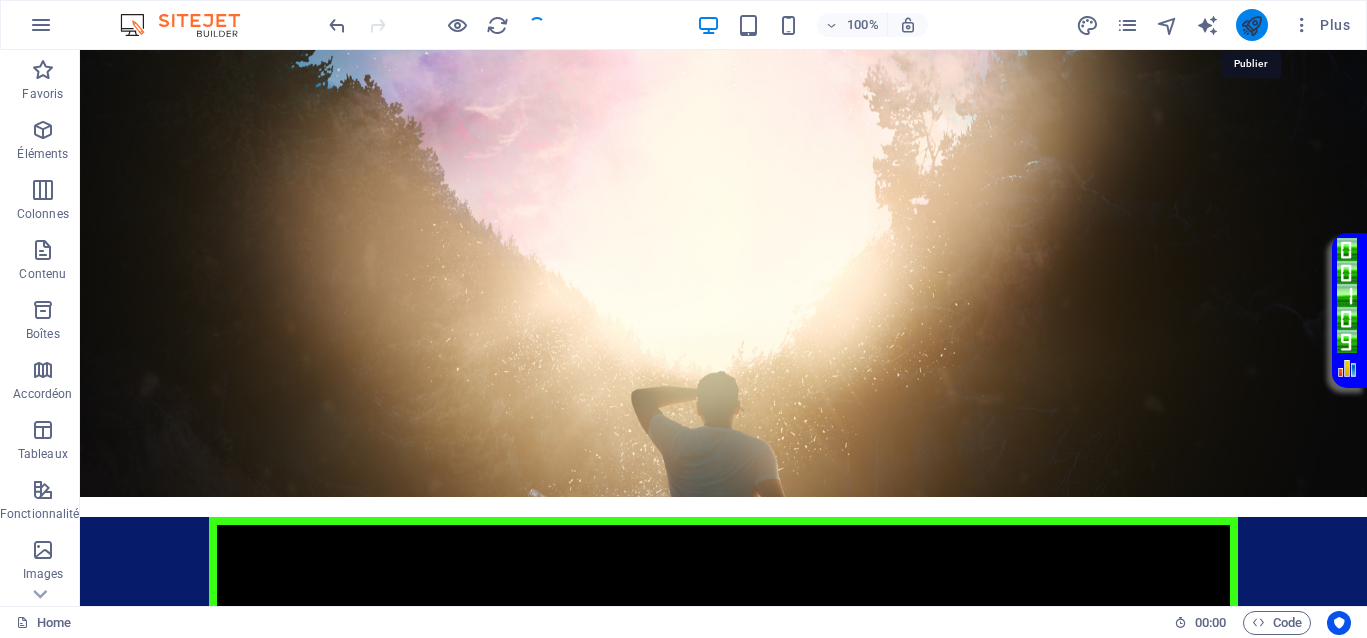 scroll, scrollTop: 1489, scrollLeft: 0, axis: vertical 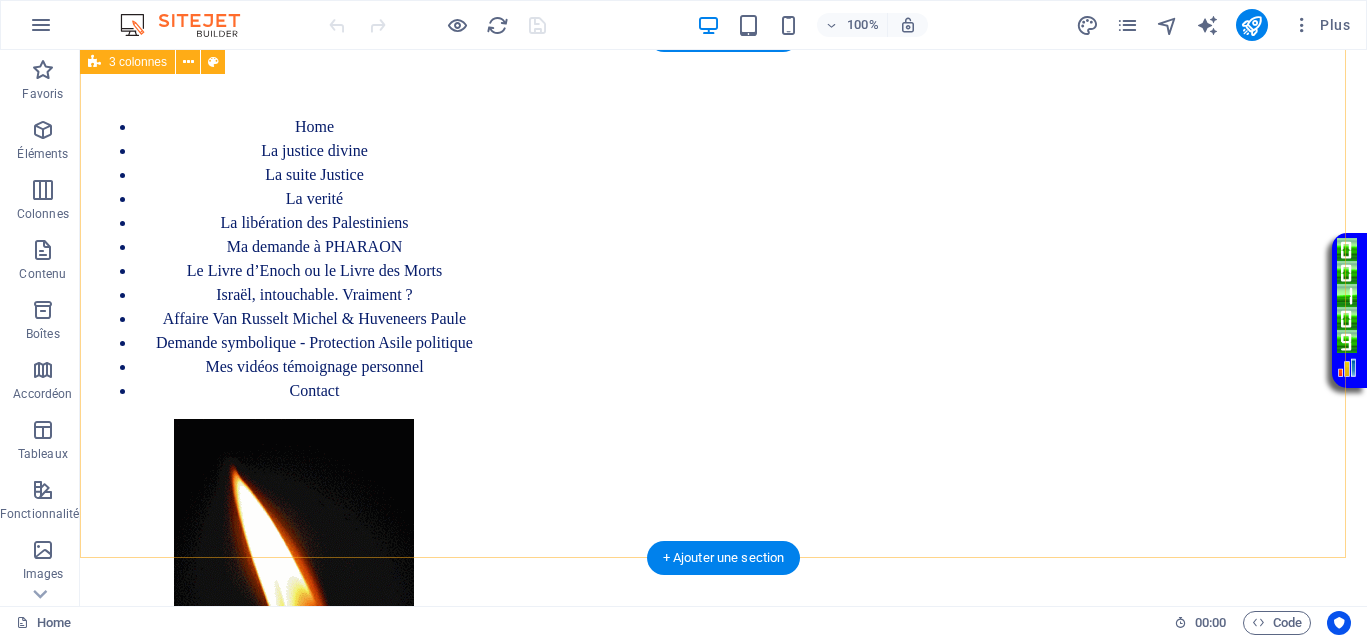click on "Home La justice divine La suite Justice La verité La libération des Palestiniens Ma demande à PHARAON Le Livre d’Enoch ou le Livre des Morts Israël, intouchable. Vraiment ? Affaire Van Russelt Michel & Huveneers Paule Demande symbolique - Protection Asile politique Mes vidéos témoignage personnel Contact
Vidéo en boucle" at bounding box center (723, 488) 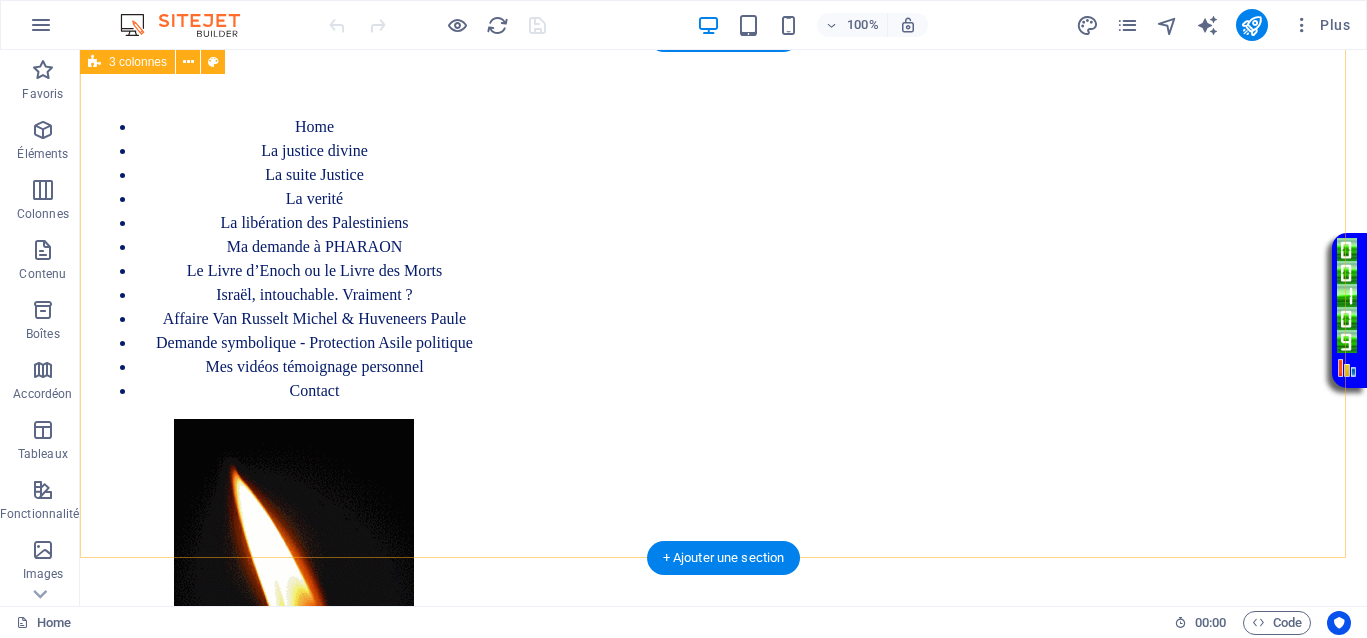 click on "Home La justice divine La suite Justice La verité La libération des Palestiniens Ma demande à PHARAON Le Livre d’Enoch ou le Livre des Morts Israël, intouchable. Vraiment ? Affaire Van Russelt Michel & Huveneers Paule Demande symbolique - Protection Asile politique Mes vidéos témoignage personnel Contact
Vidéo en boucle" at bounding box center (723, 488) 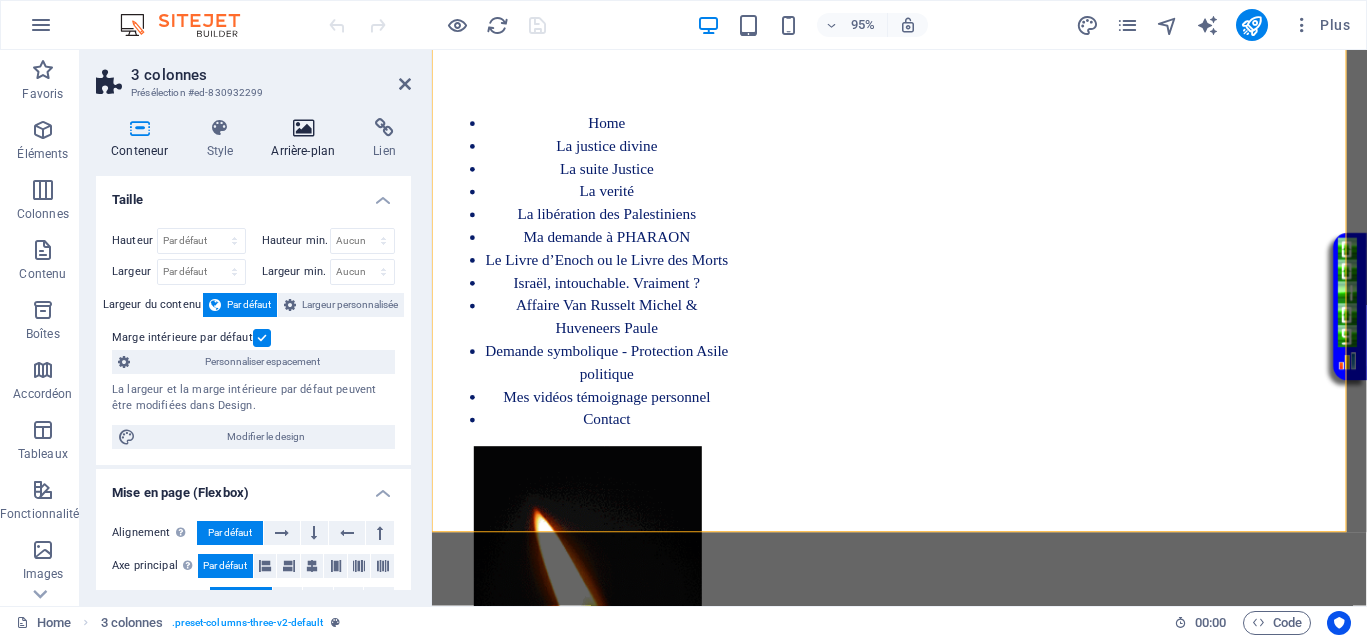 click at bounding box center [303, 128] 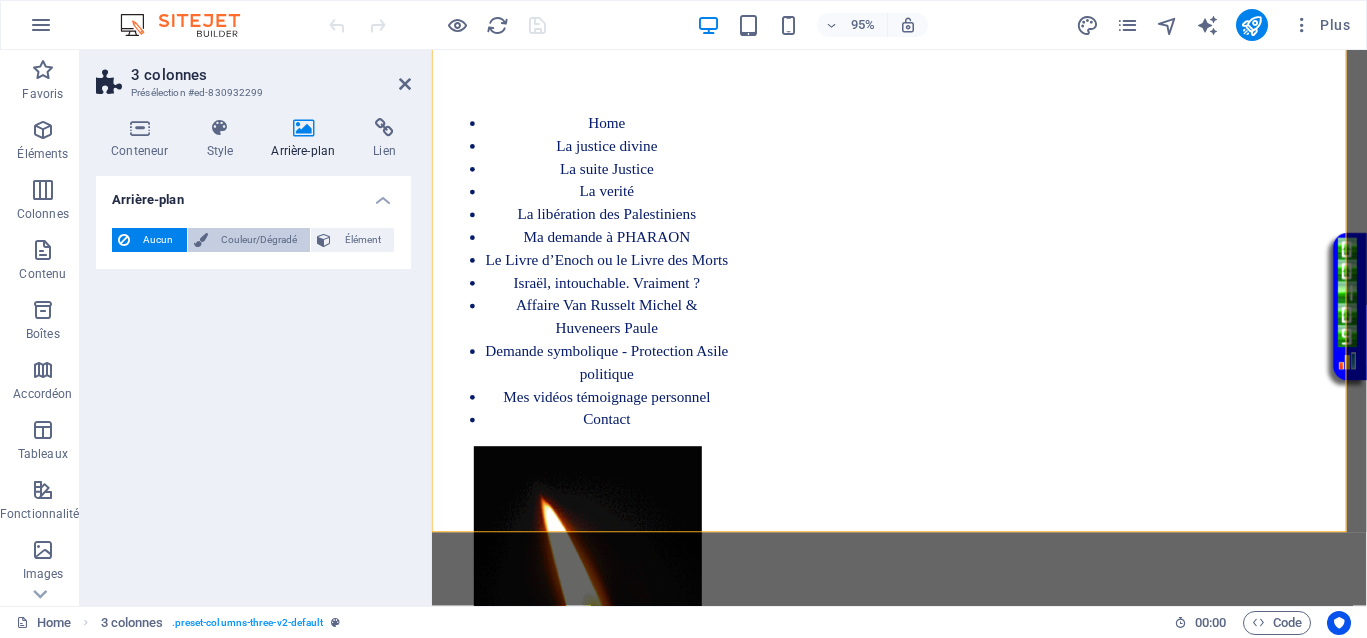 click on "Couleur/Dégradé" at bounding box center (259, 240) 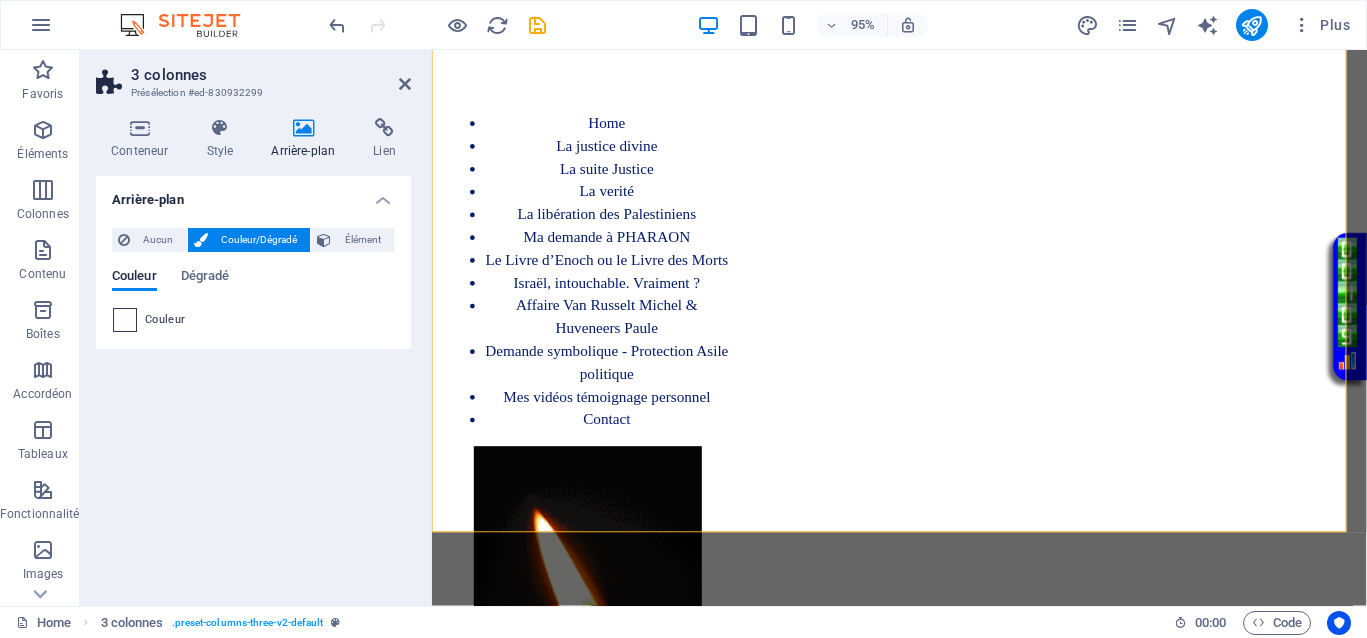 click at bounding box center (125, 320) 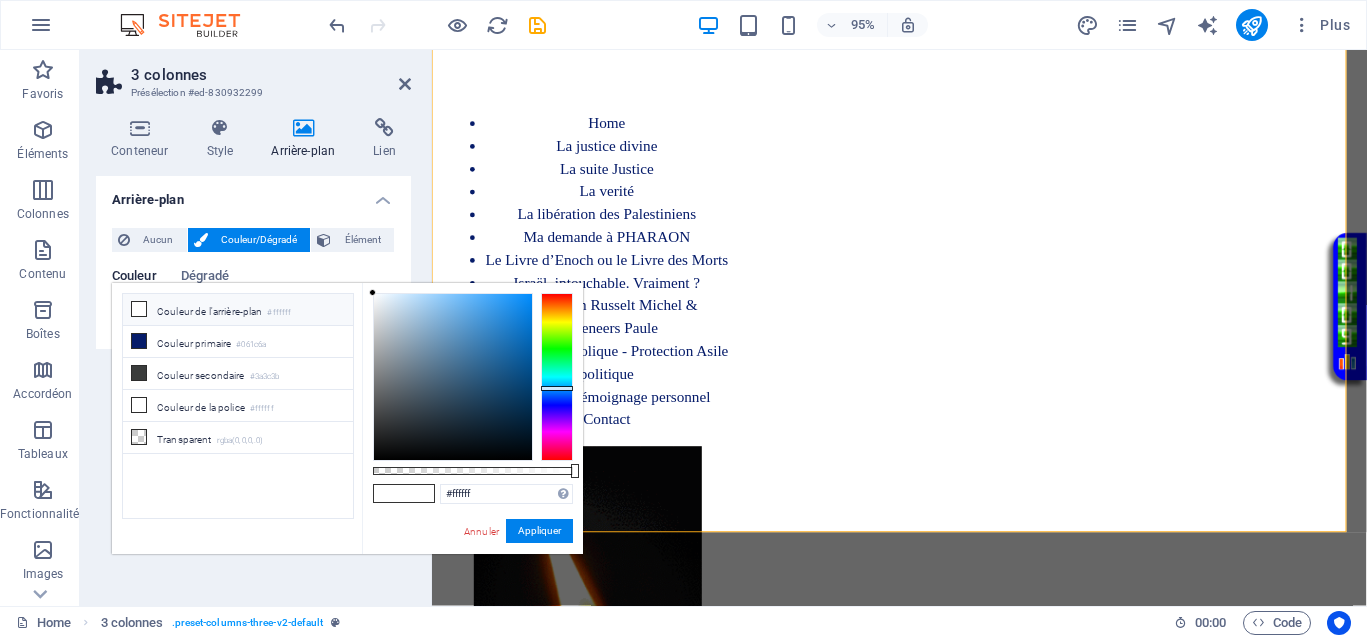 click at bounding box center [557, 377] 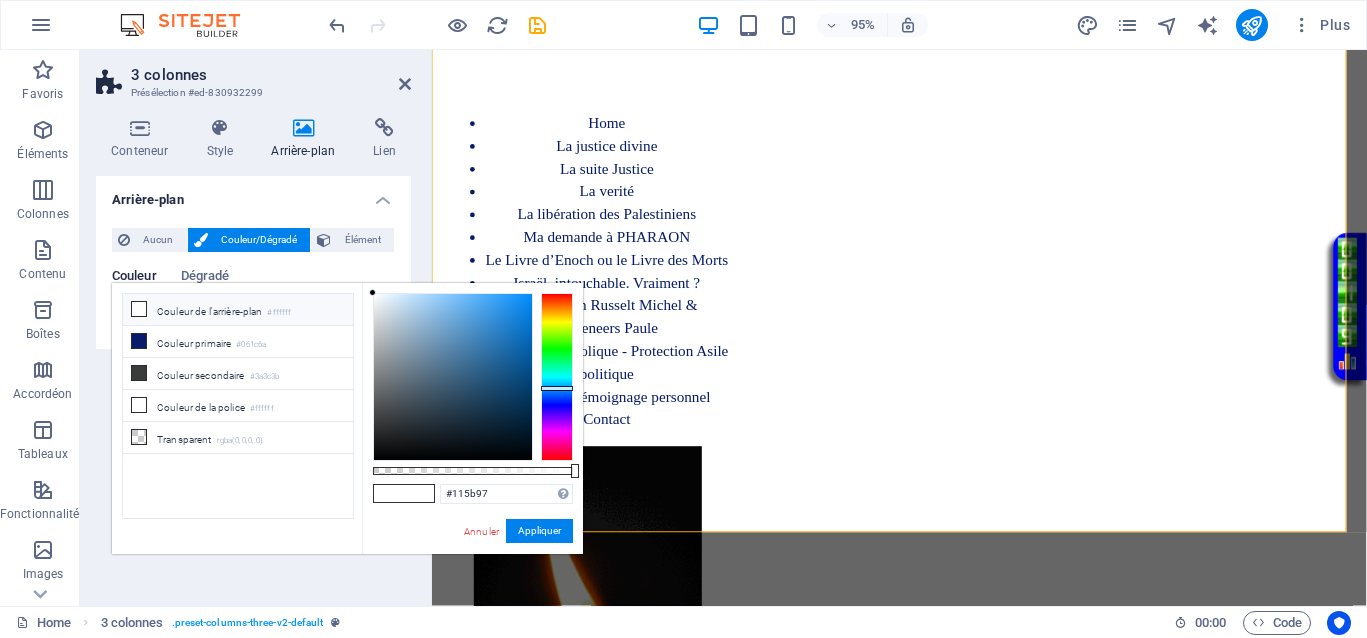 click at bounding box center (453, 377) 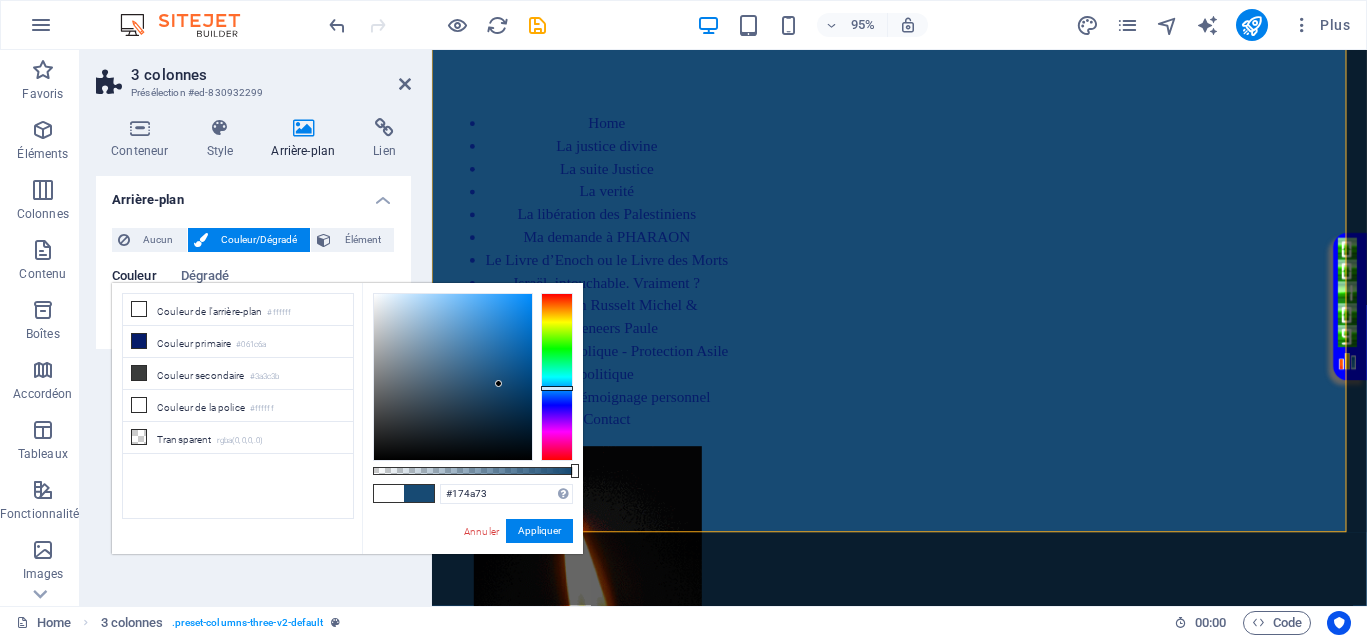 click at bounding box center [453, 377] 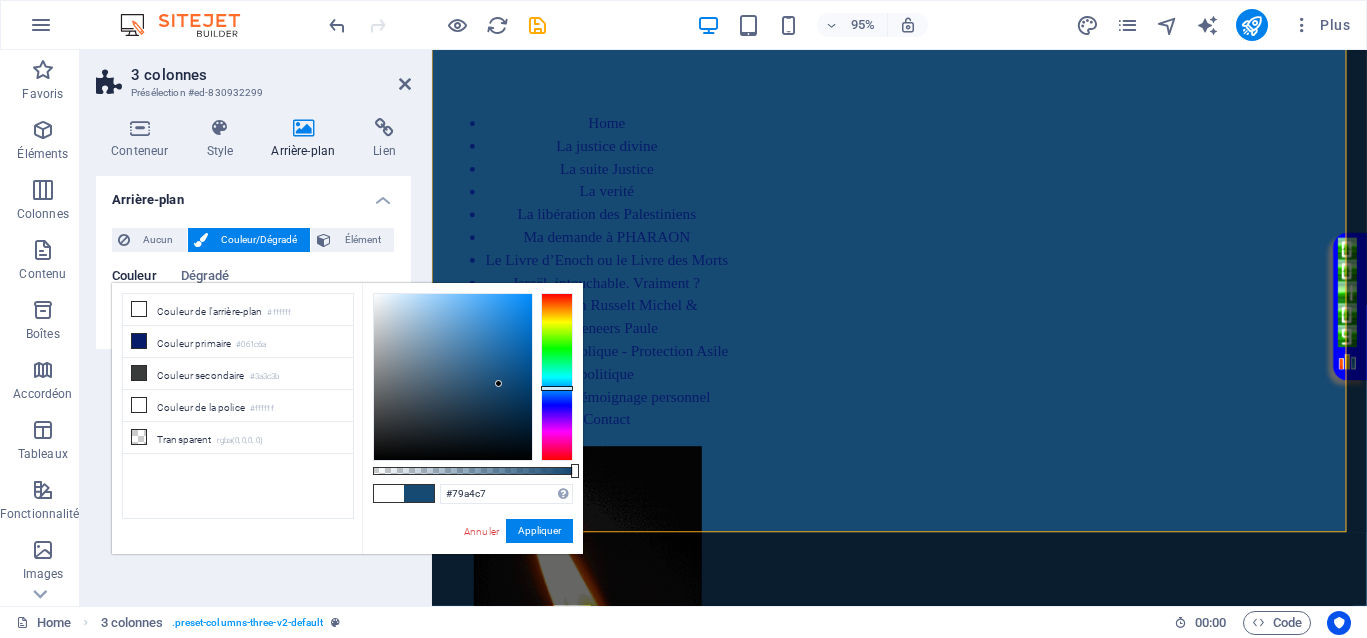 click at bounding box center [453, 377] 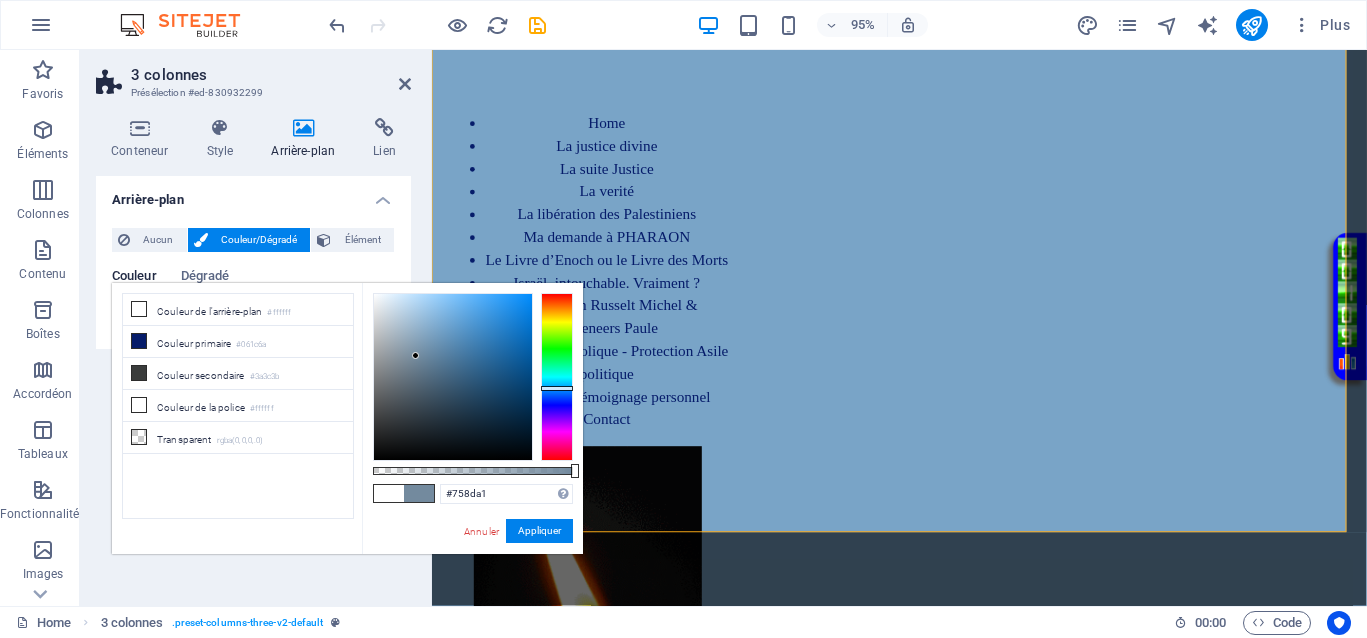 click at bounding box center (453, 377) 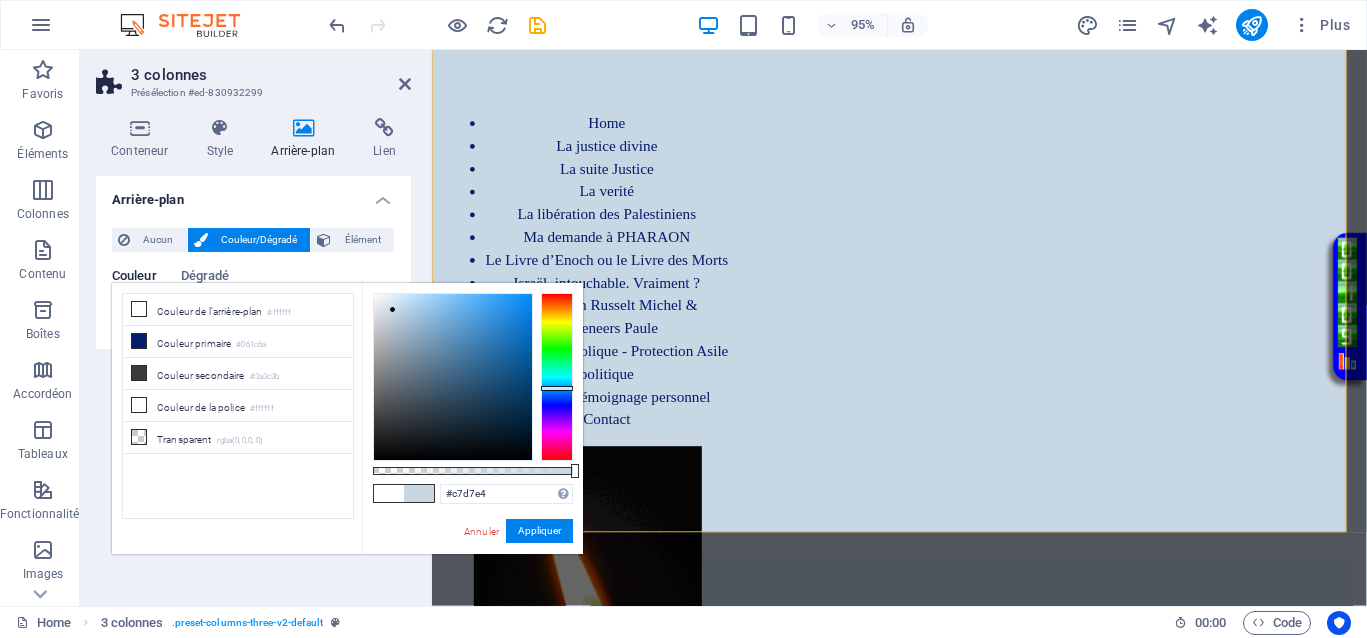 click at bounding box center (453, 377) 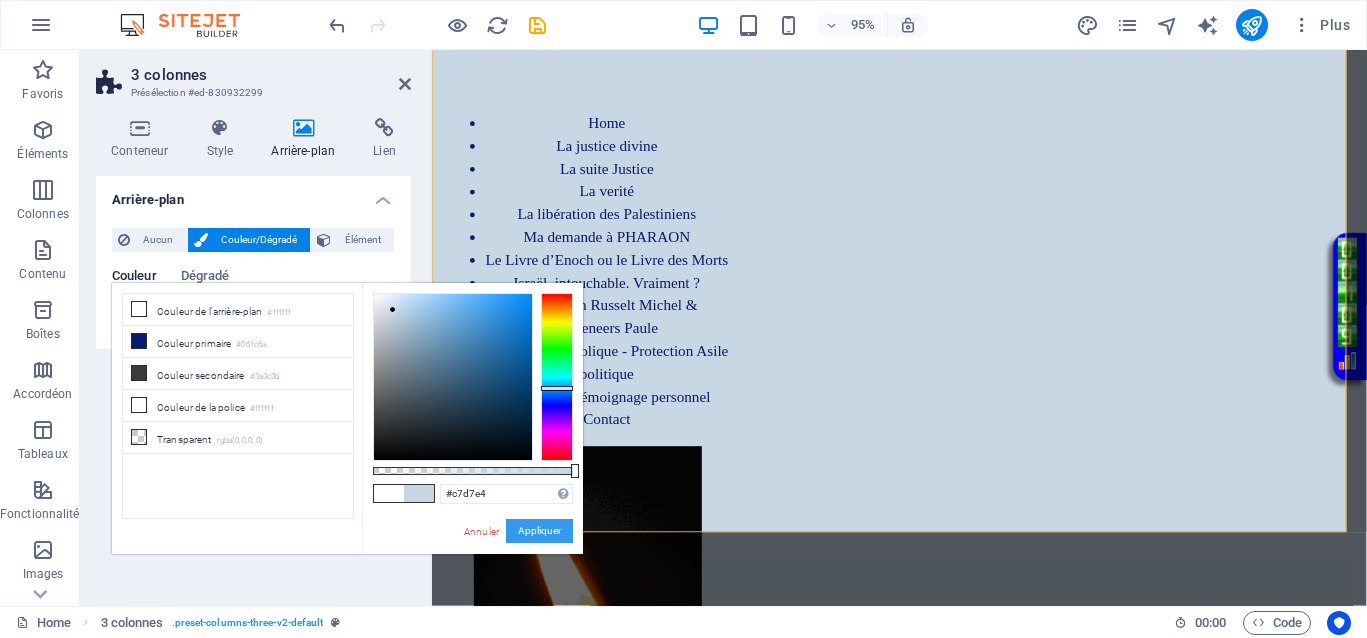 drag, startPoint x: 543, startPoint y: 524, endPoint x: 55, endPoint y: 389, distance: 506.32895 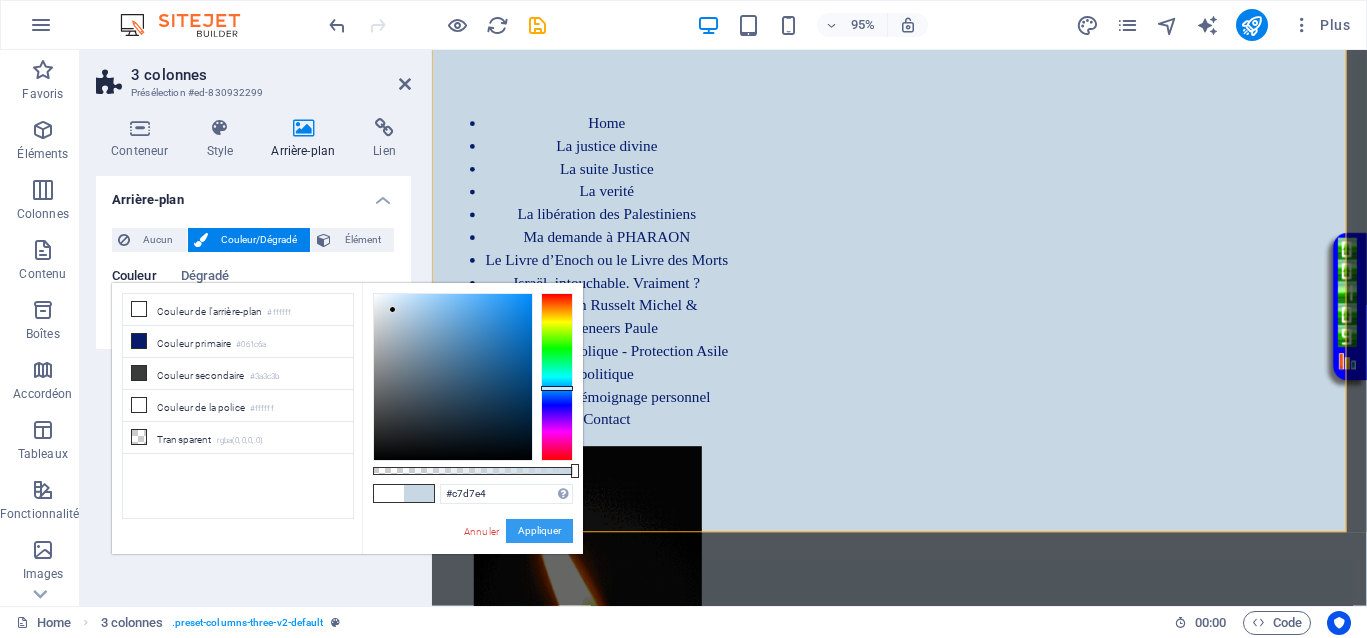 click on "Appliquer" at bounding box center [539, 531] 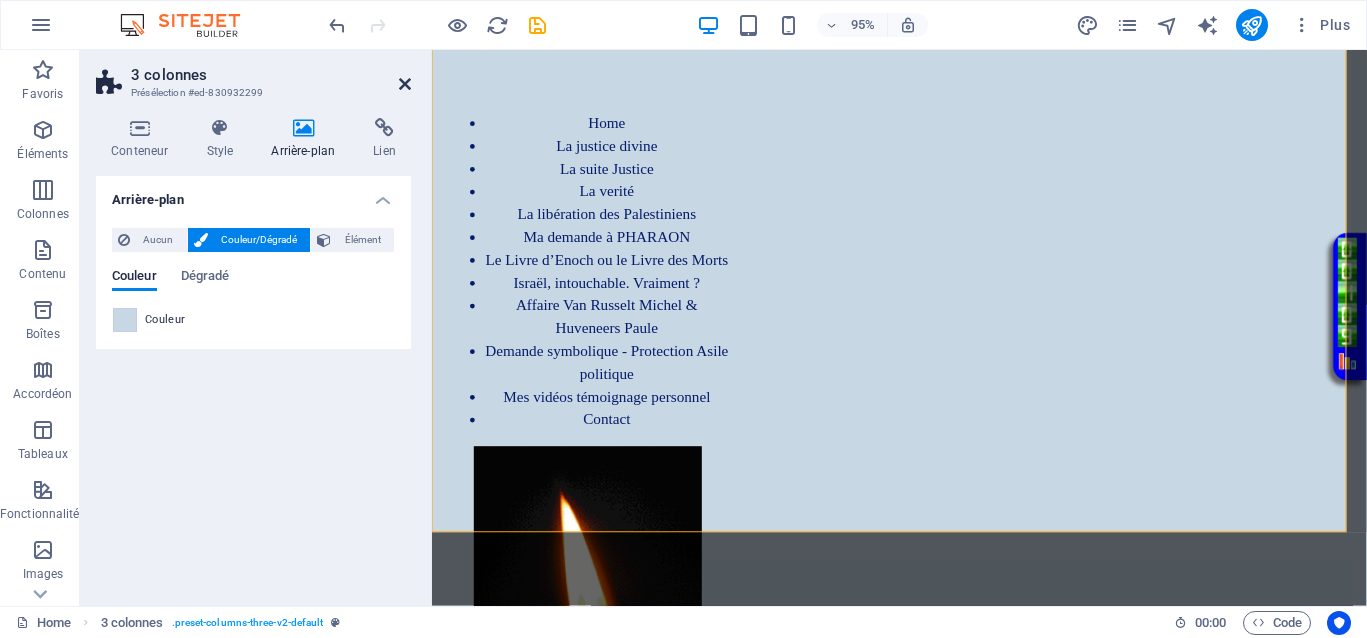 click at bounding box center [405, 84] 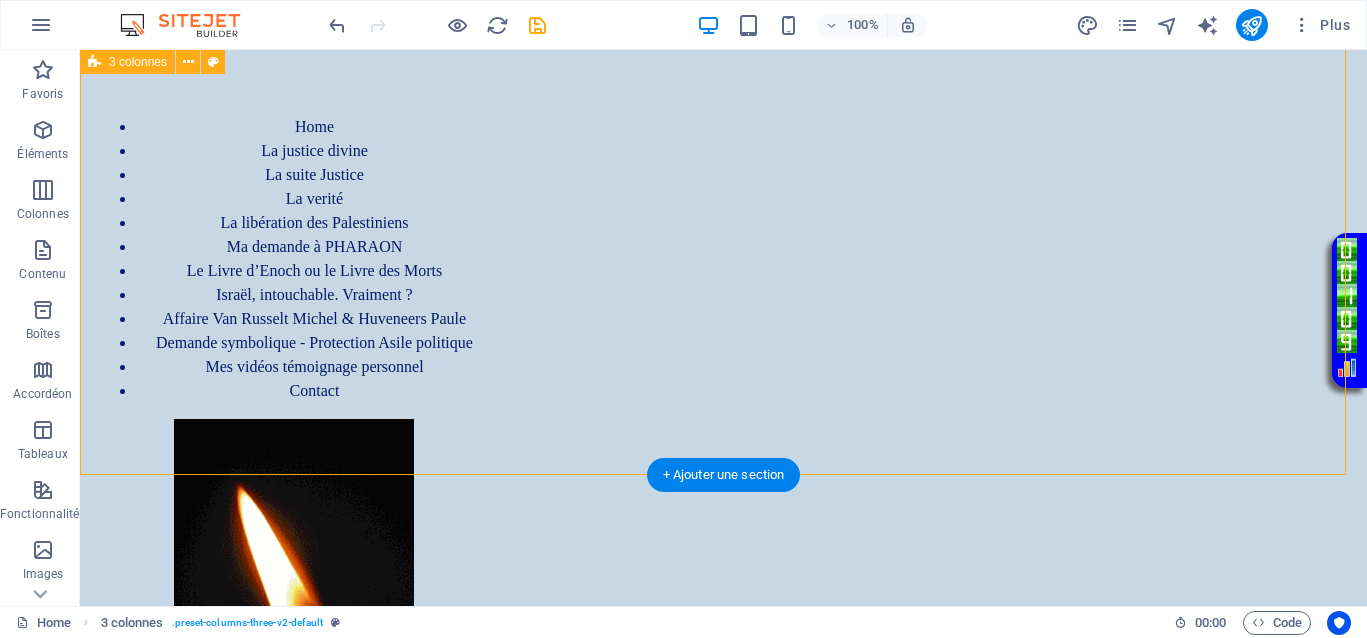 scroll, scrollTop: 614, scrollLeft: 0, axis: vertical 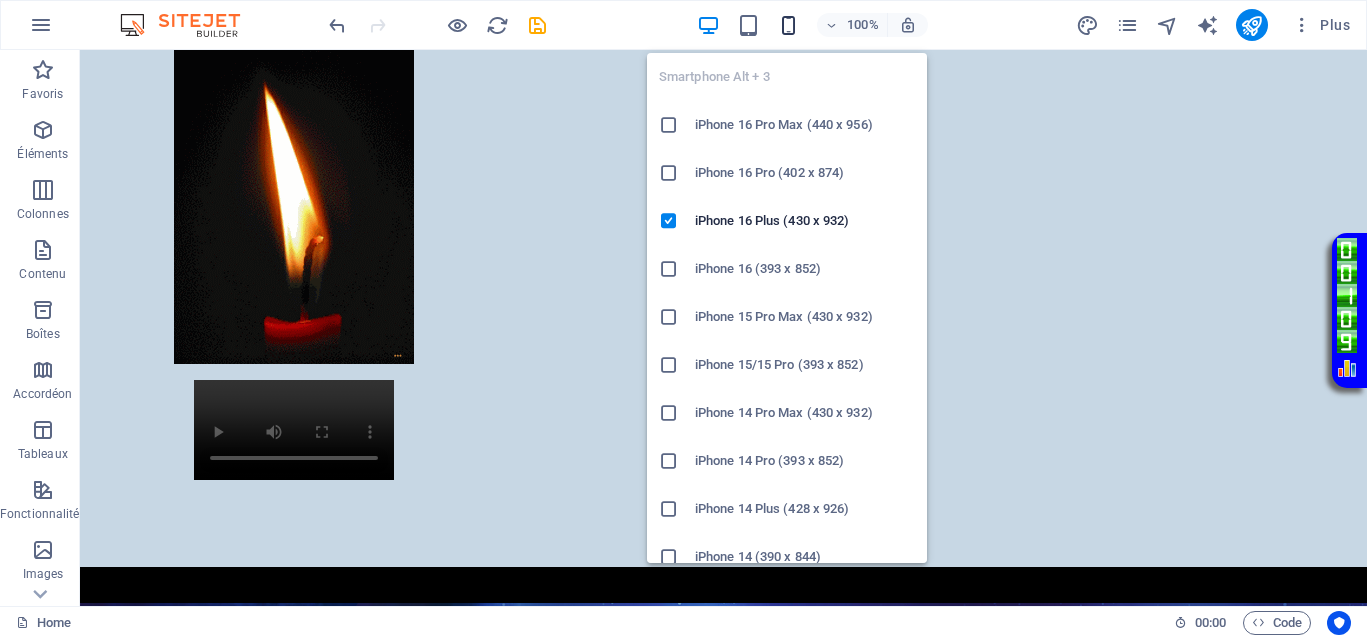 click at bounding box center (788, 25) 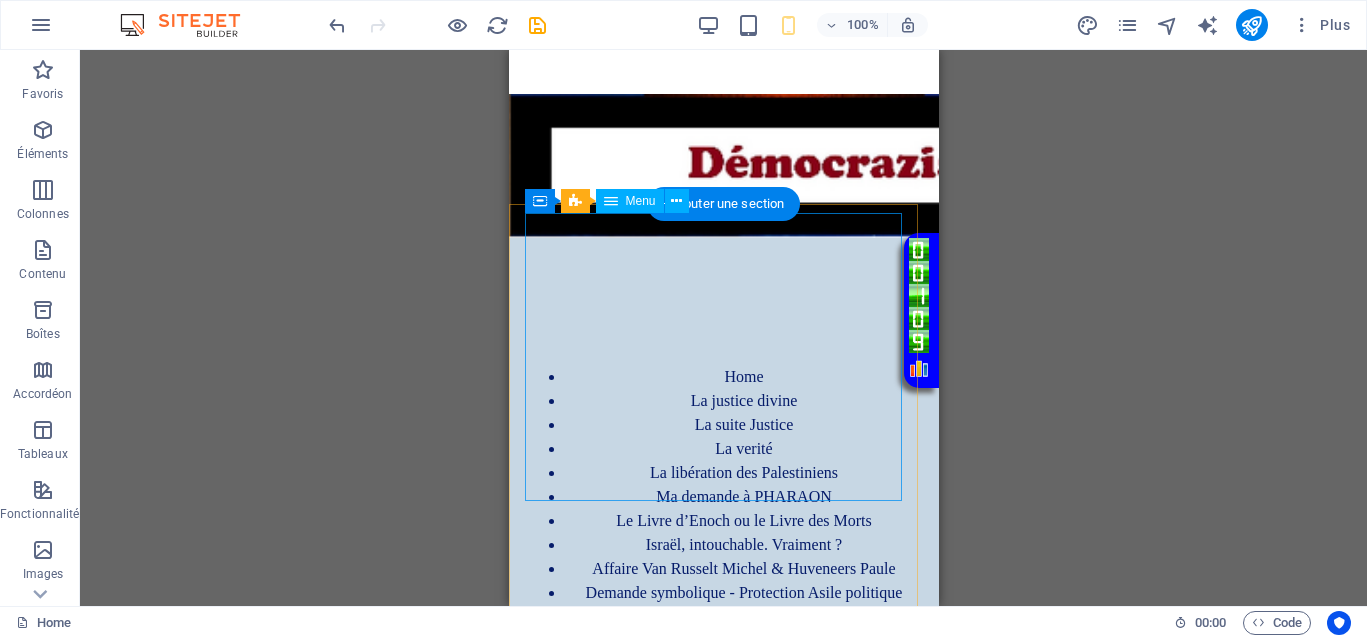 scroll, scrollTop: 0, scrollLeft: 0, axis: both 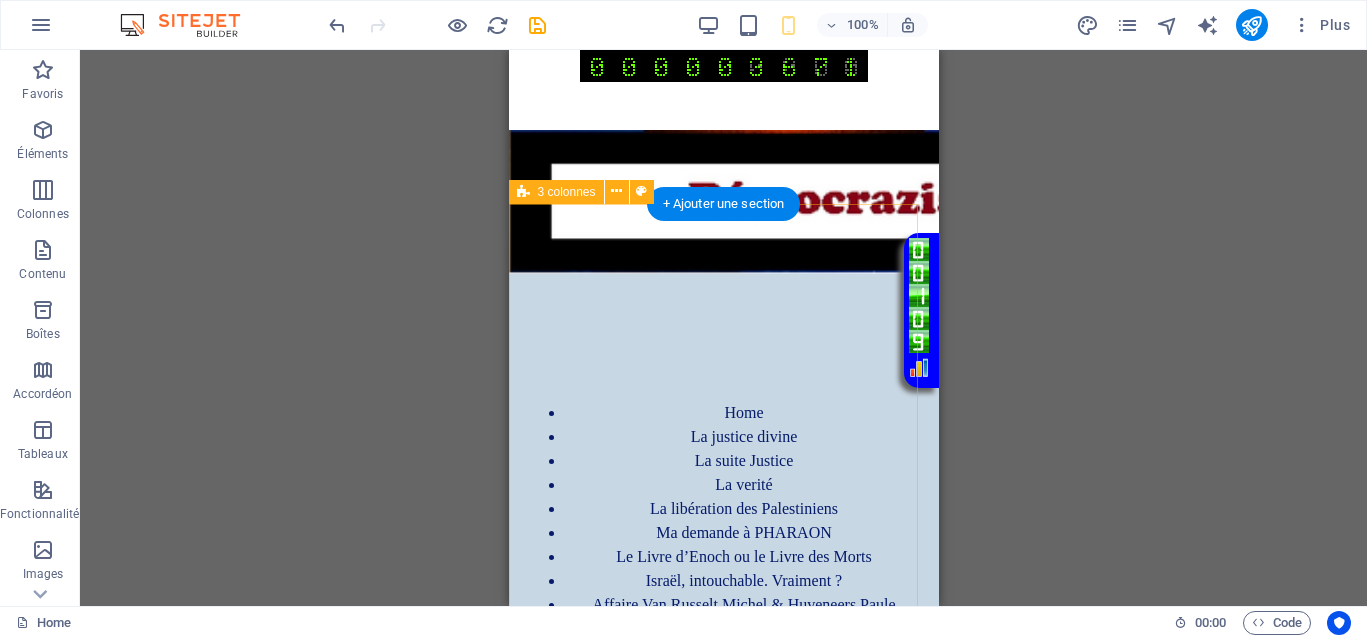 click on "Home La justice divine La suite Justice La verité La libération des Palestiniens Ma demande à PHARAON Le Livre d’Enoch ou le Livre des Morts Israël, intouchable. Vraiment ? Affaire Van Russelt Michel & Huveneers Paule Demande symbolique - Protection Asile politique Mes vidéos témoignage personnel Contact
Vidéo en boucle" at bounding box center [723, 774] 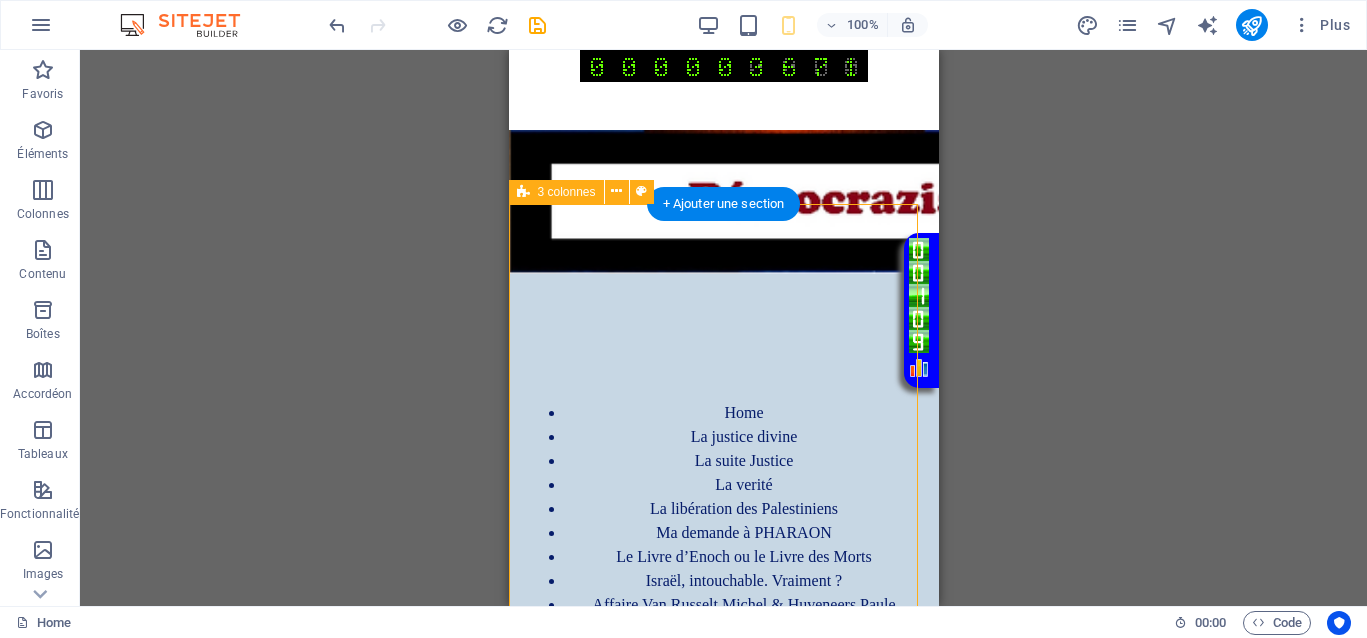 click on "Home La justice divine La suite Justice La verité La libération des Palestiniens Ma demande à PHARAON Le Livre d’Enoch ou le Livre des Morts Israël, intouchable. Vraiment ? Affaire Van Russelt Michel & Huveneers Paule Demande symbolique - Protection Asile politique Mes vidéos témoignage personnel Contact
Vidéo en boucle" at bounding box center (723, 774) 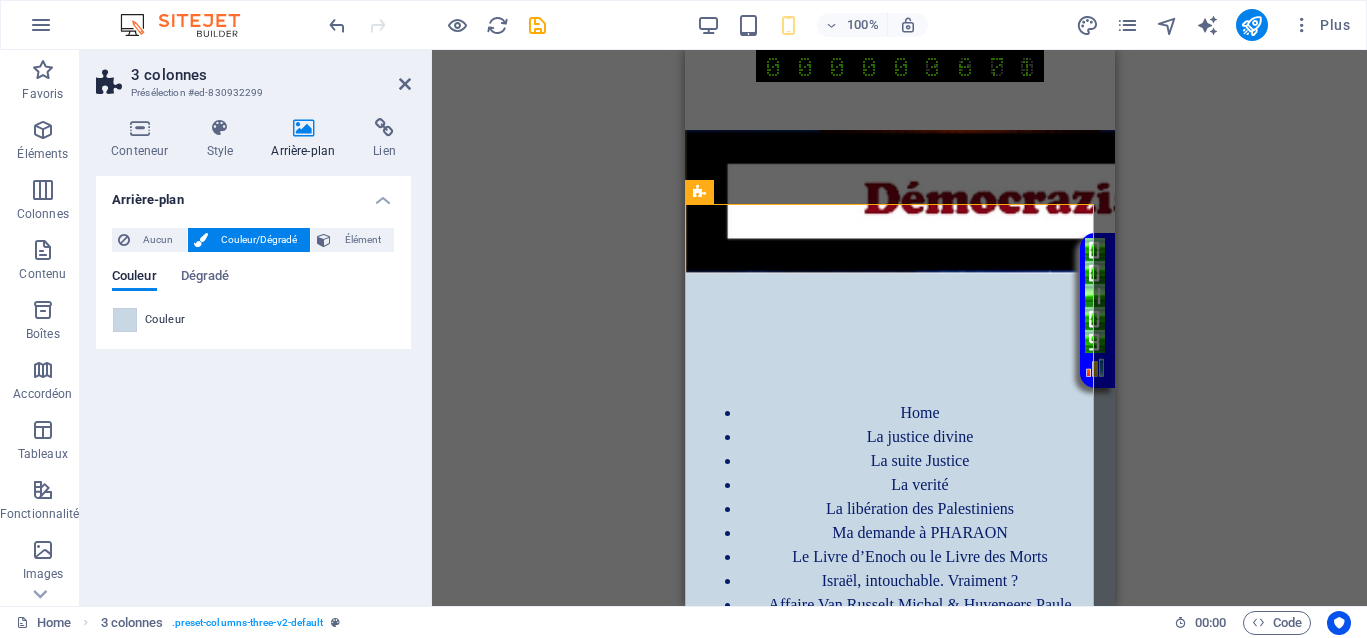 click at bounding box center [303, 128] 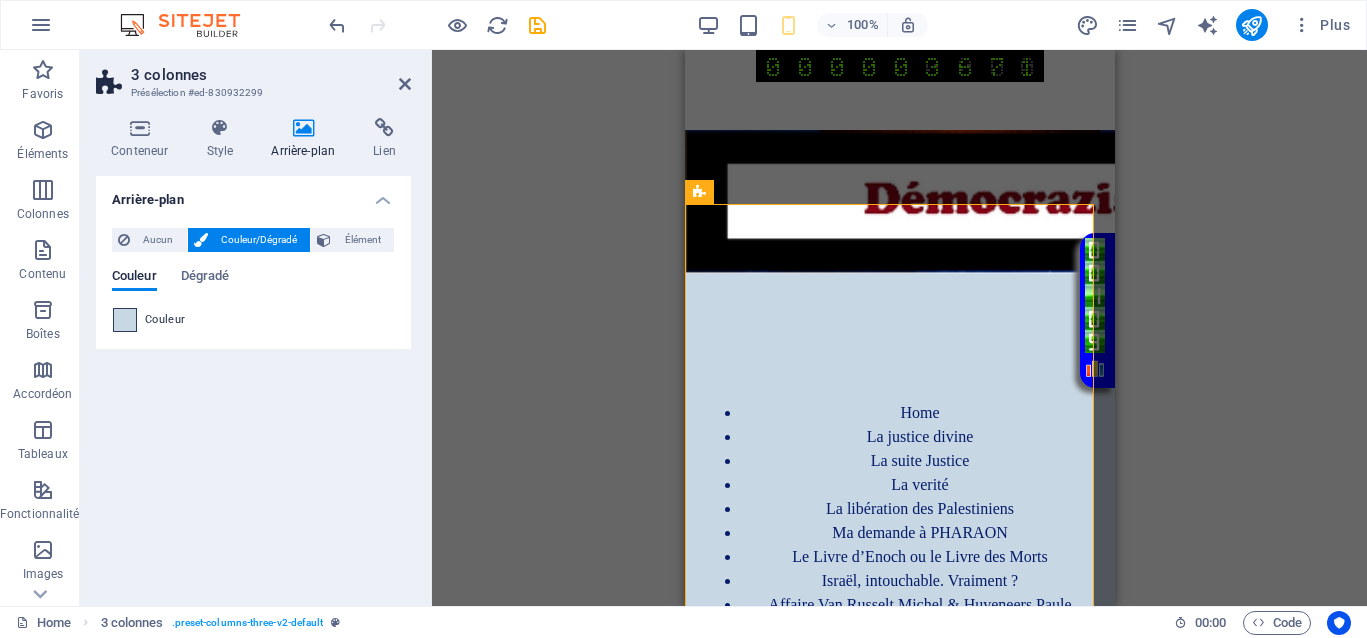 click at bounding box center (125, 320) 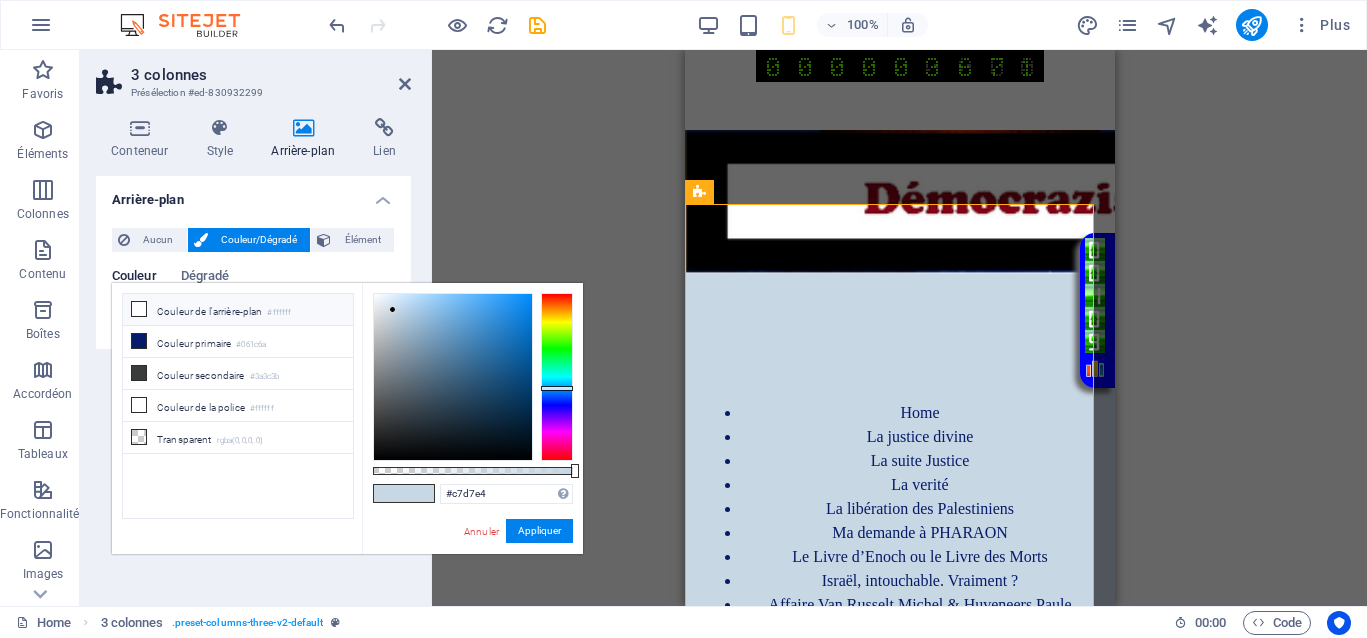 click on "Couleur de l'arrière-plan
#ffffff" at bounding box center [238, 310] 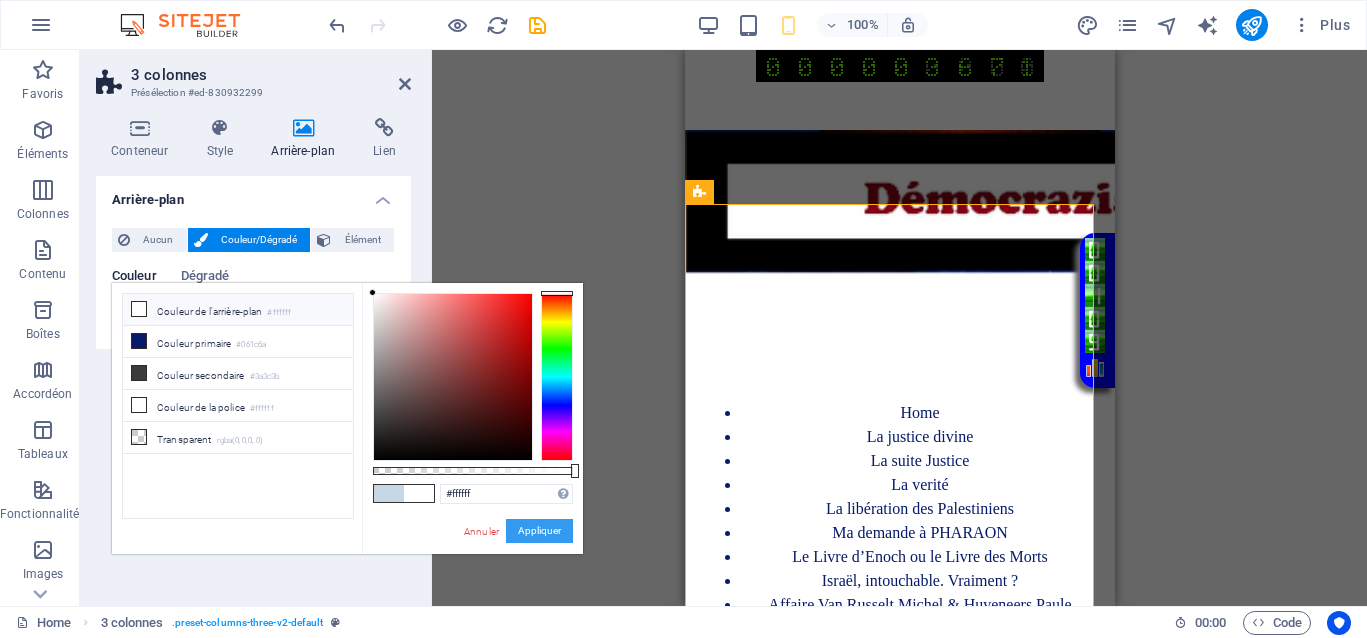 click on "Appliquer" at bounding box center [539, 531] 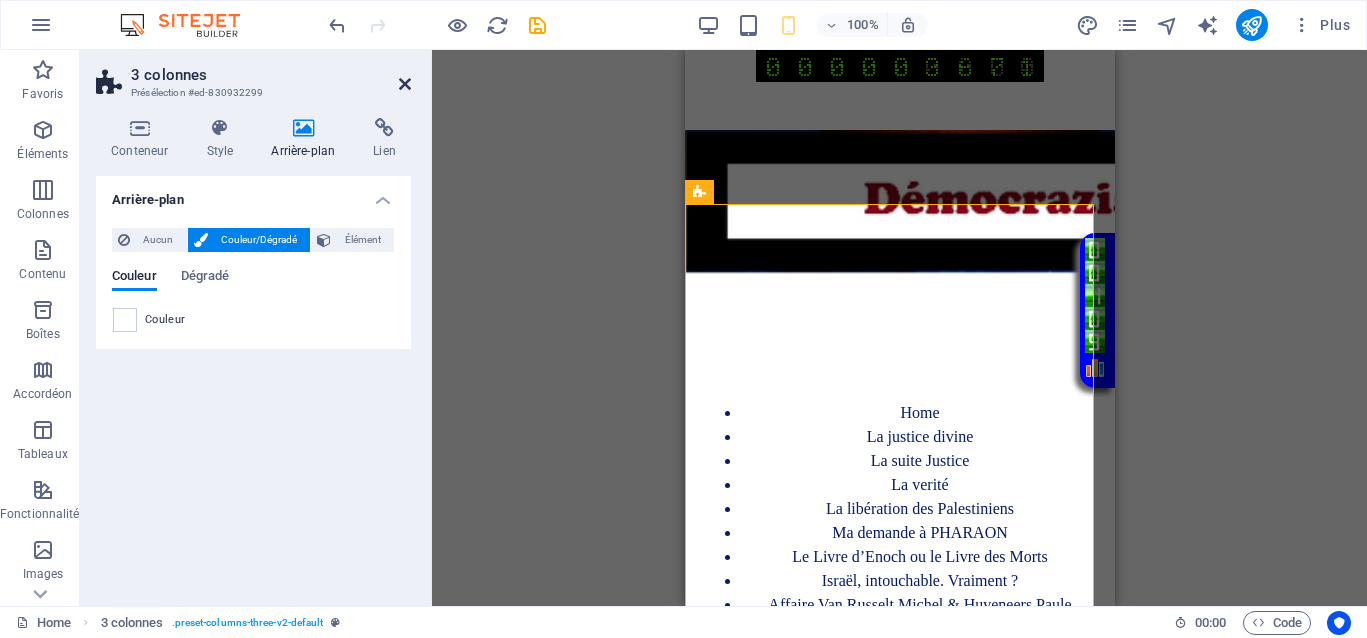 click at bounding box center (405, 84) 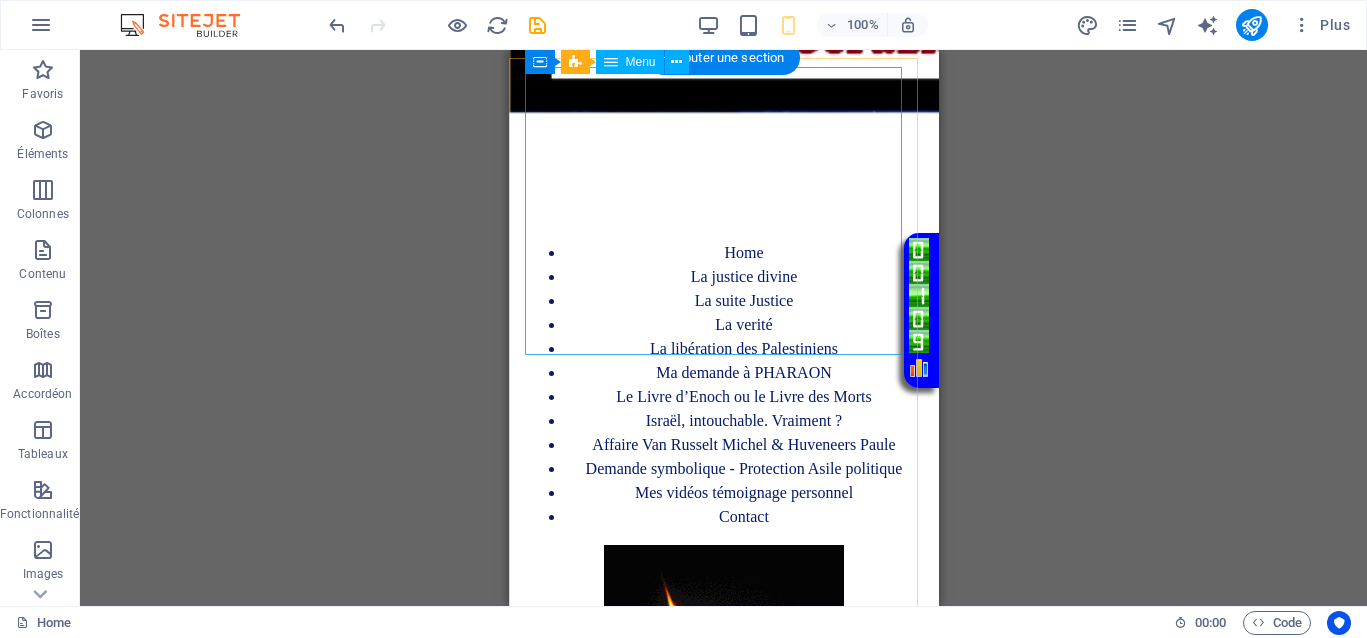 scroll, scrollTop: 146, scrollLeft: 0, axis: vertical 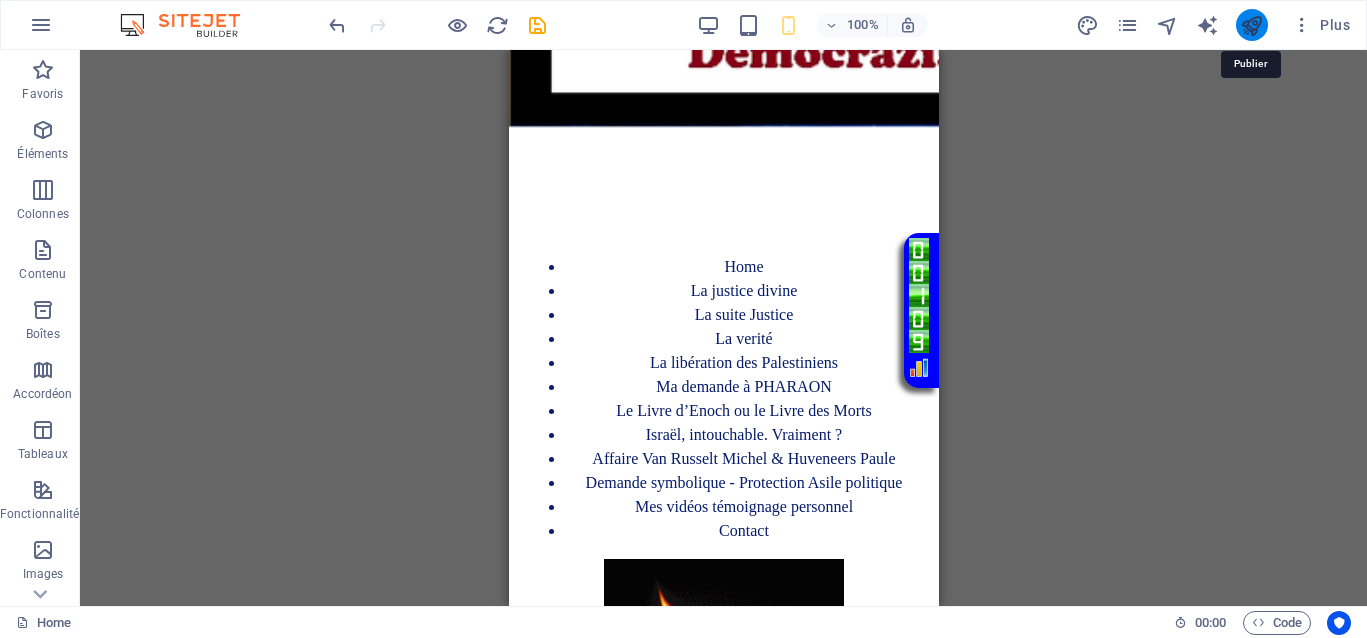 click at bounding box center (1251, 25) 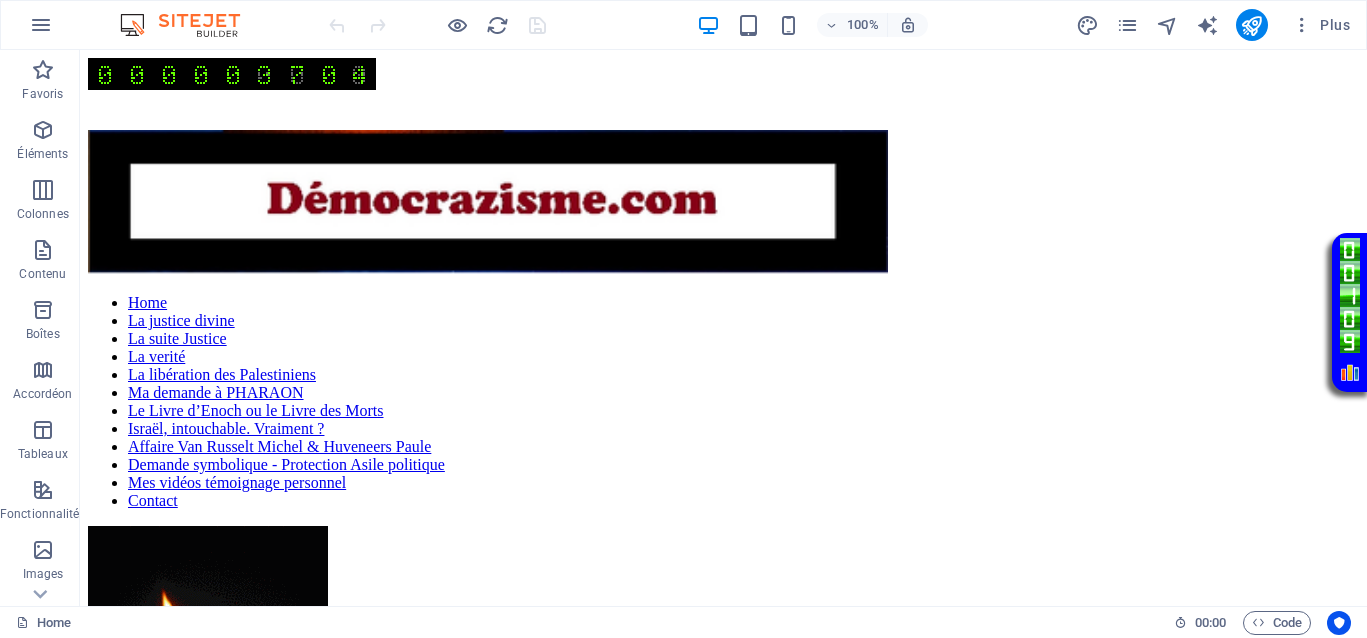 scroll, scrollTop: 0, scrollLeft: 0, axis: both 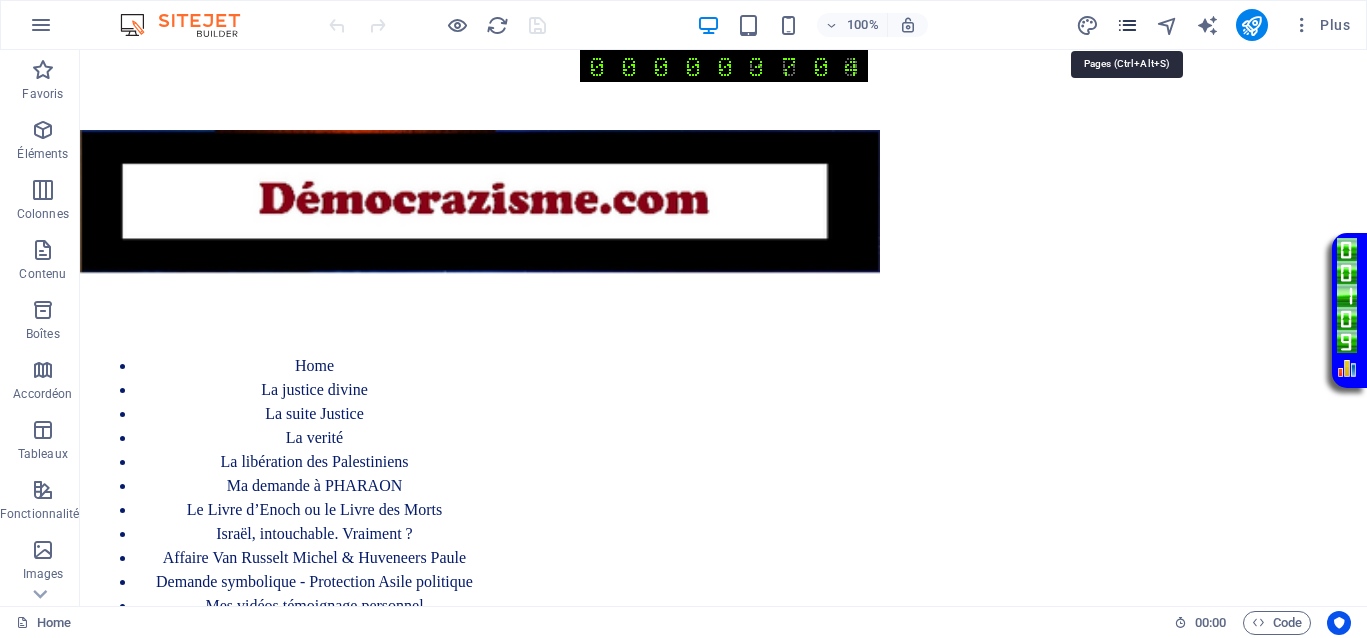 click at bounding box center (1127, 25) 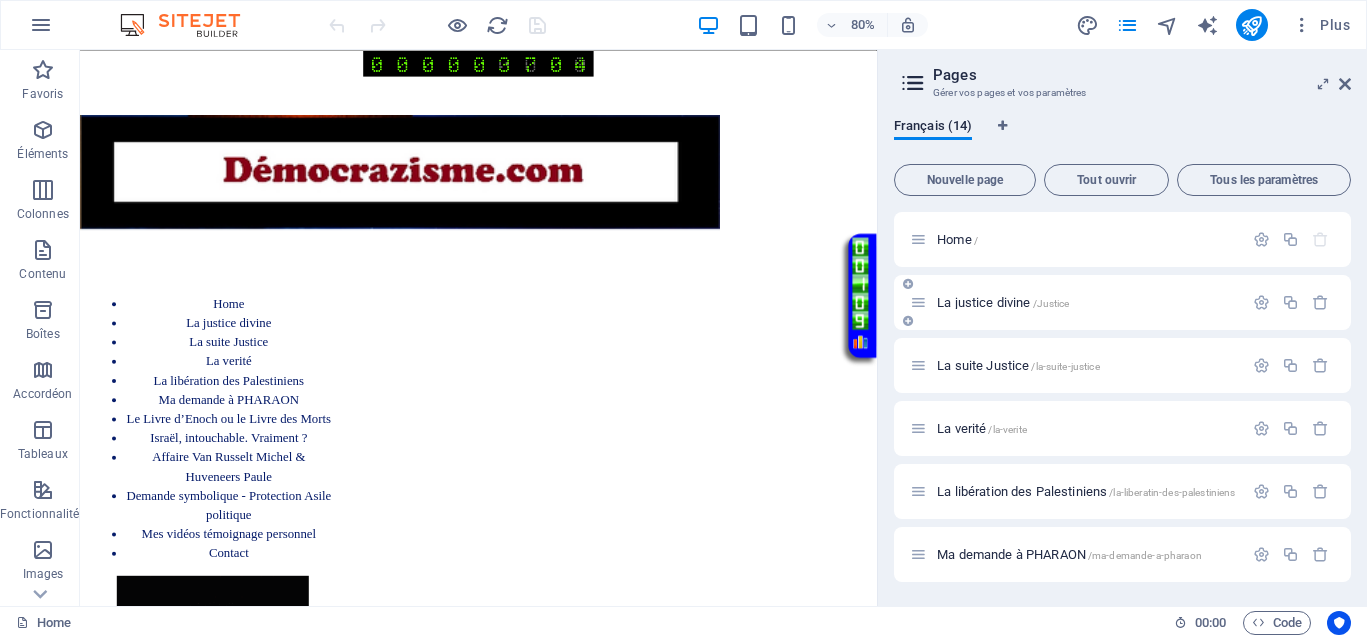 click on "La justice divine /Justice" at bounding box center (1003, 302) 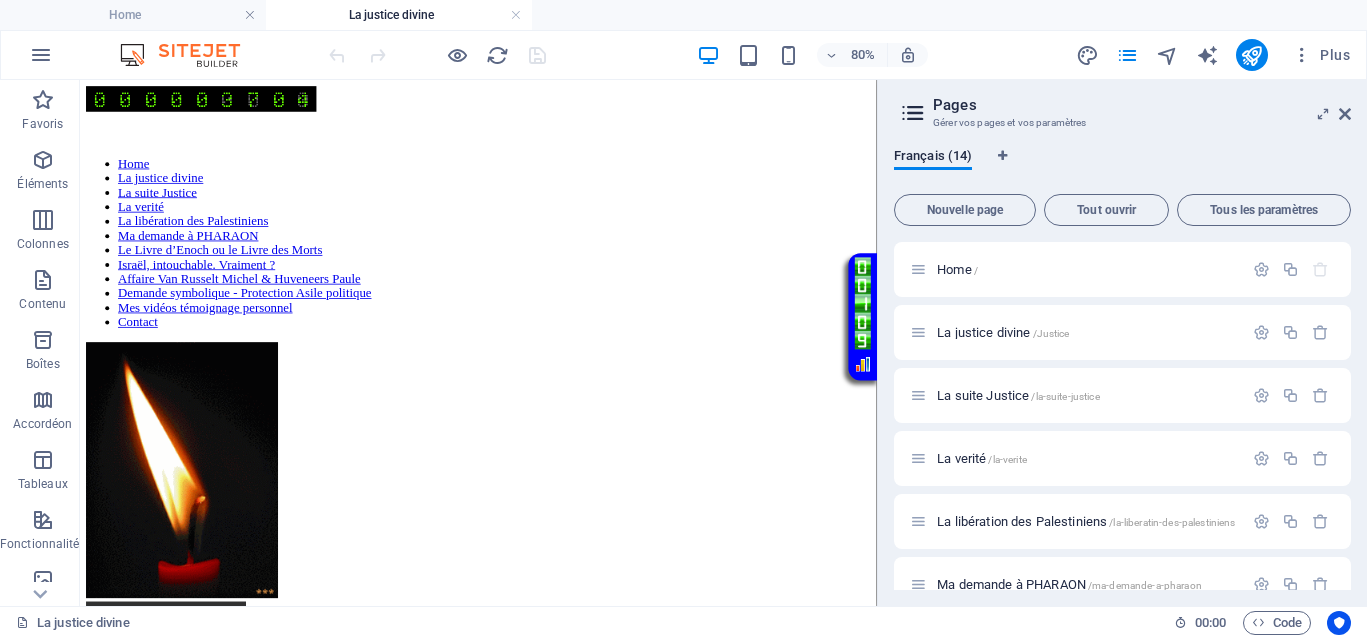 scroll, scrollTop: 0, scrollLeft: 0, axis: both 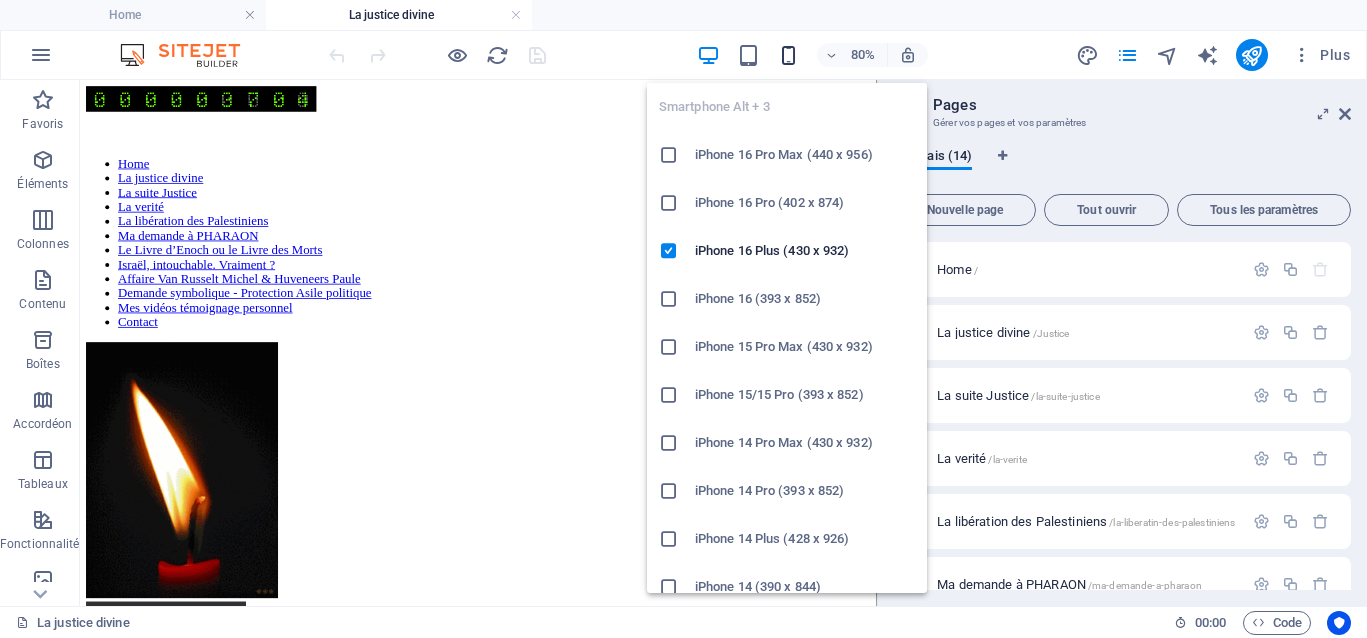 click at bounding box center (788, 55) 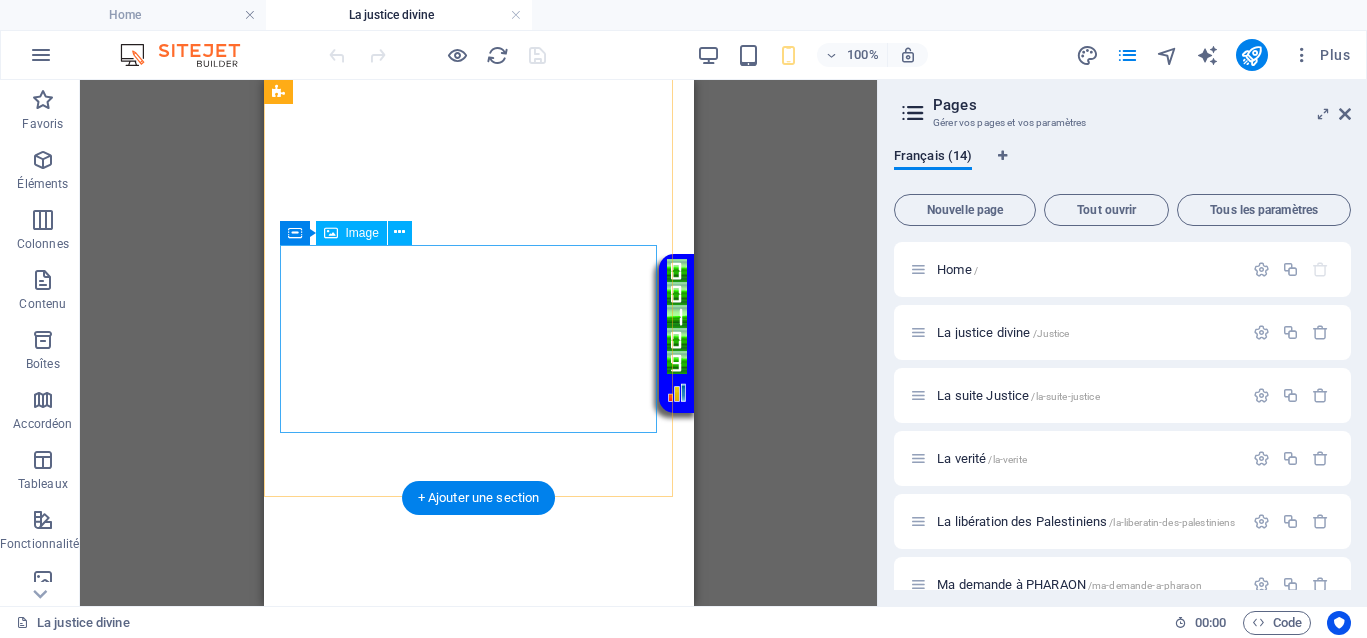 scroll, scrollTop: 1250, scrollLeft: 0, axis: vertical 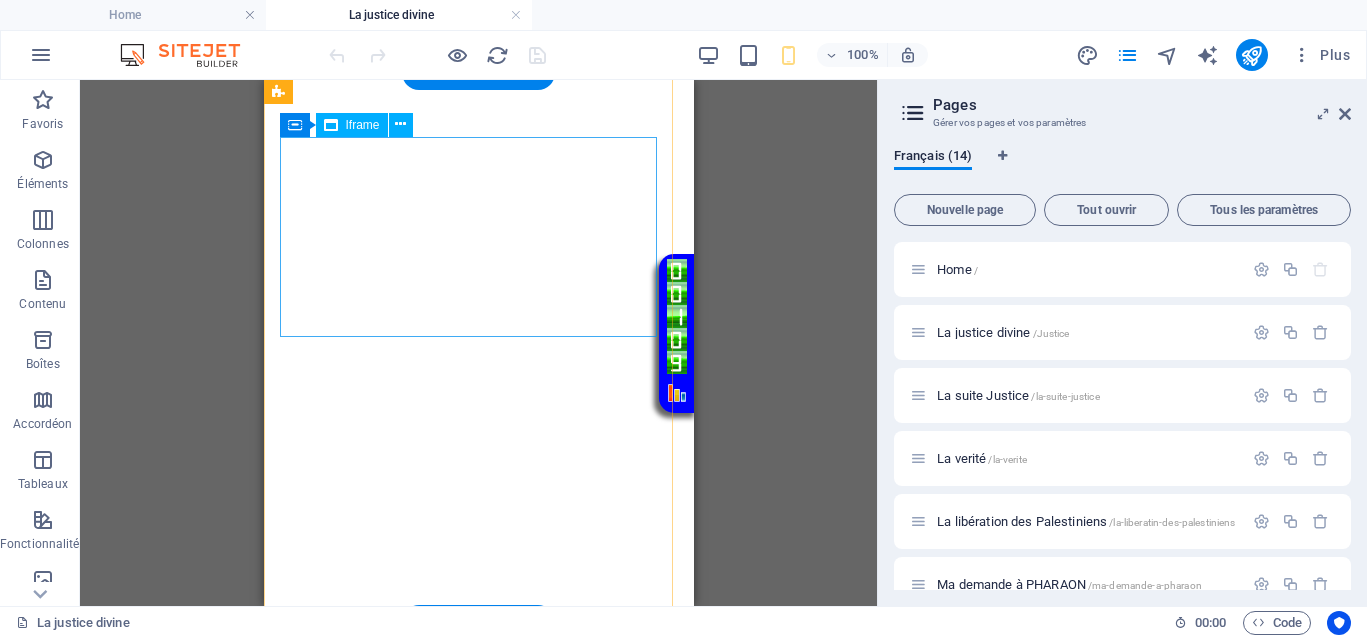 click on "</div>" at bounding box center (478, -312) 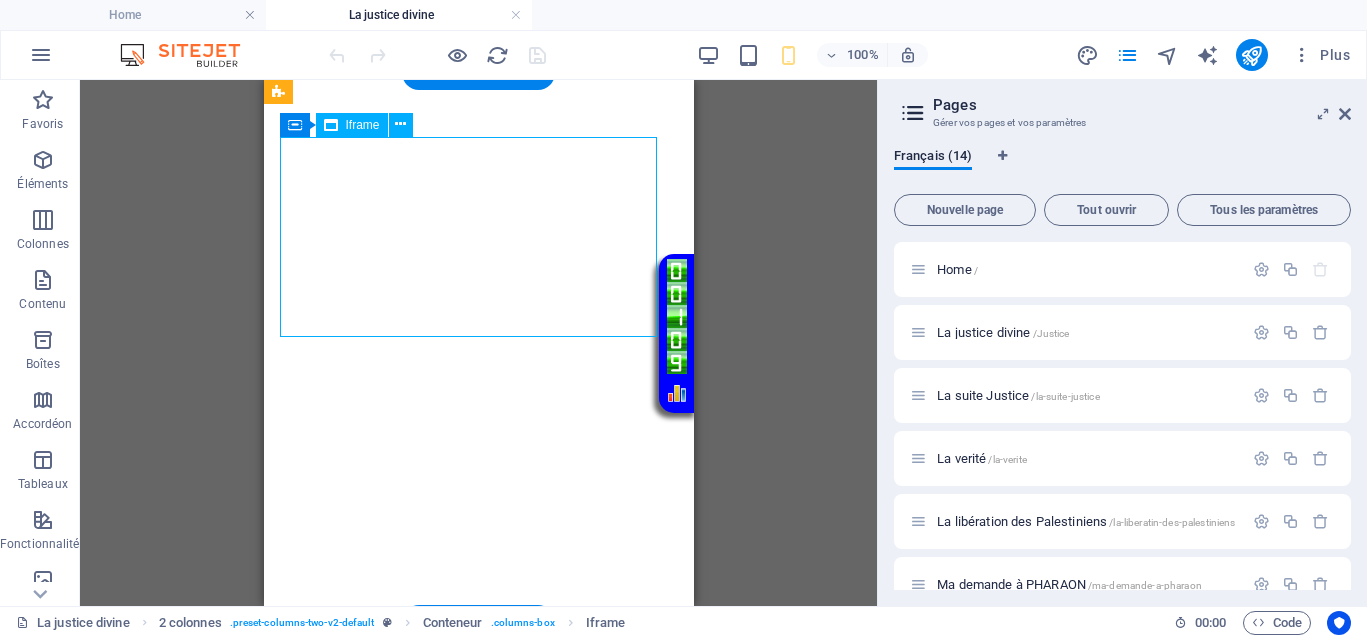 click on "</div>" at bounding box center [478, -312] 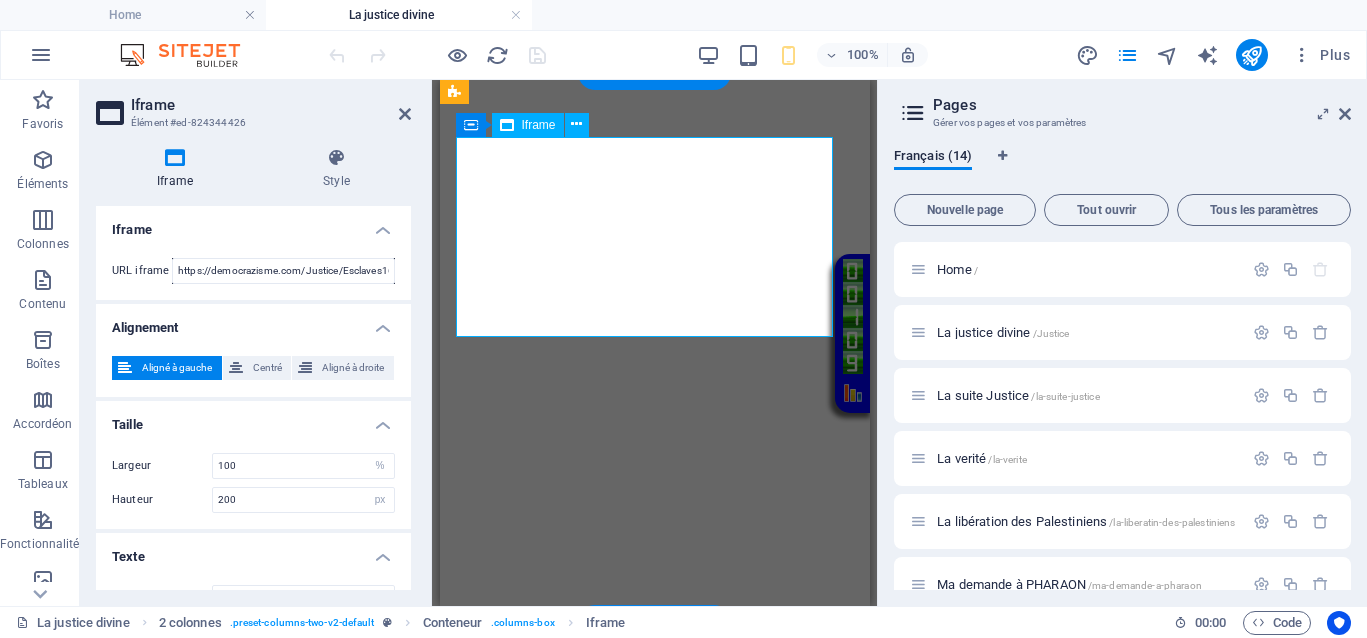 click on "</div>" at bounding box center [654, -312] 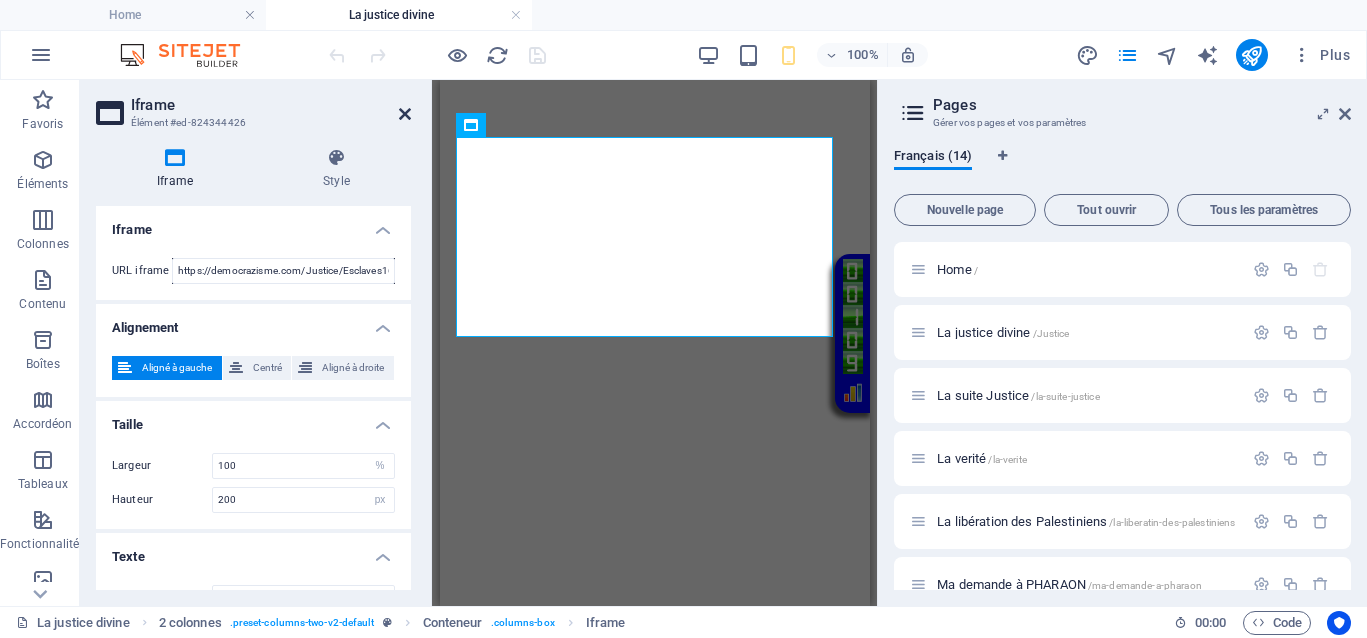 click at bounding box center [405, 114] 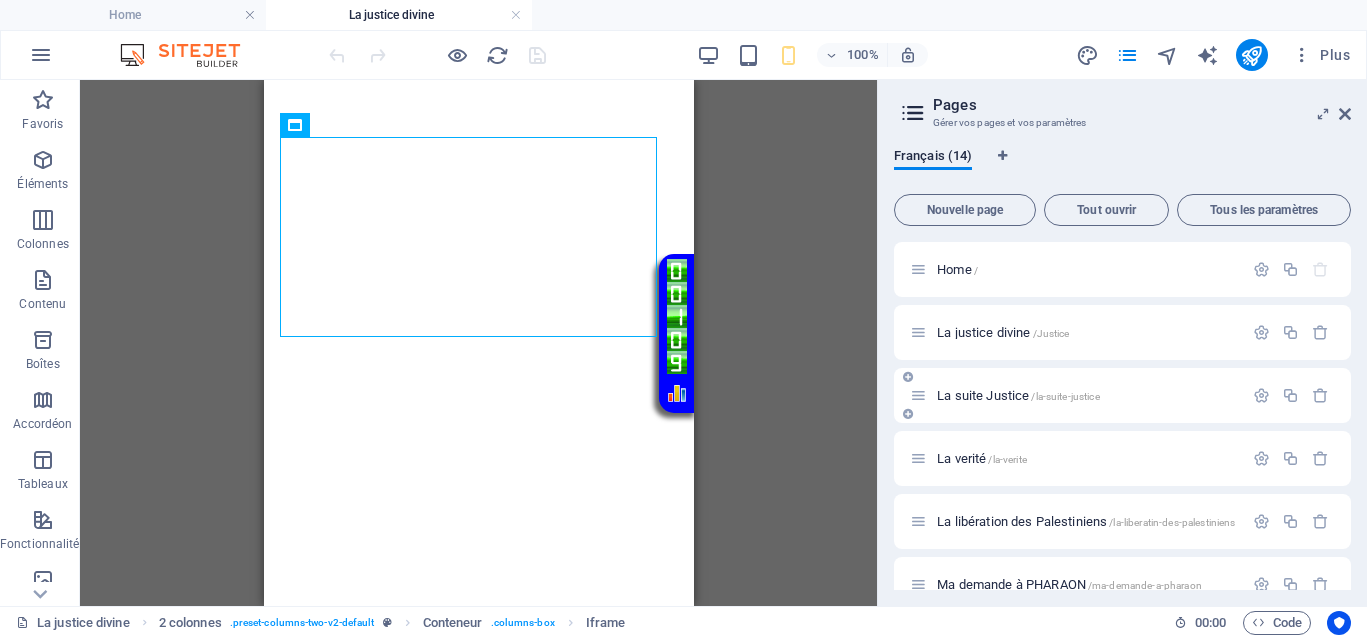click on "La suite Justice /la-suite-justice" at bounding box center [1018, 395] 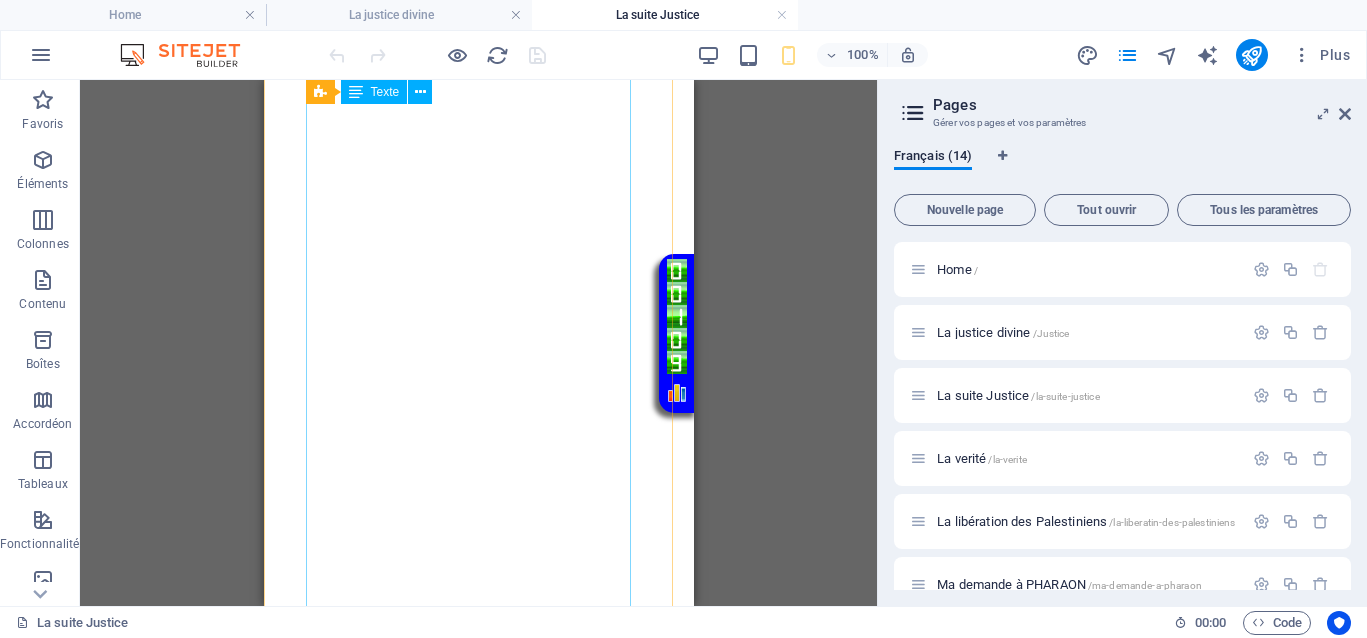 scroll, scrollTop: 3375, scrollLeft: 0, axis: vertical 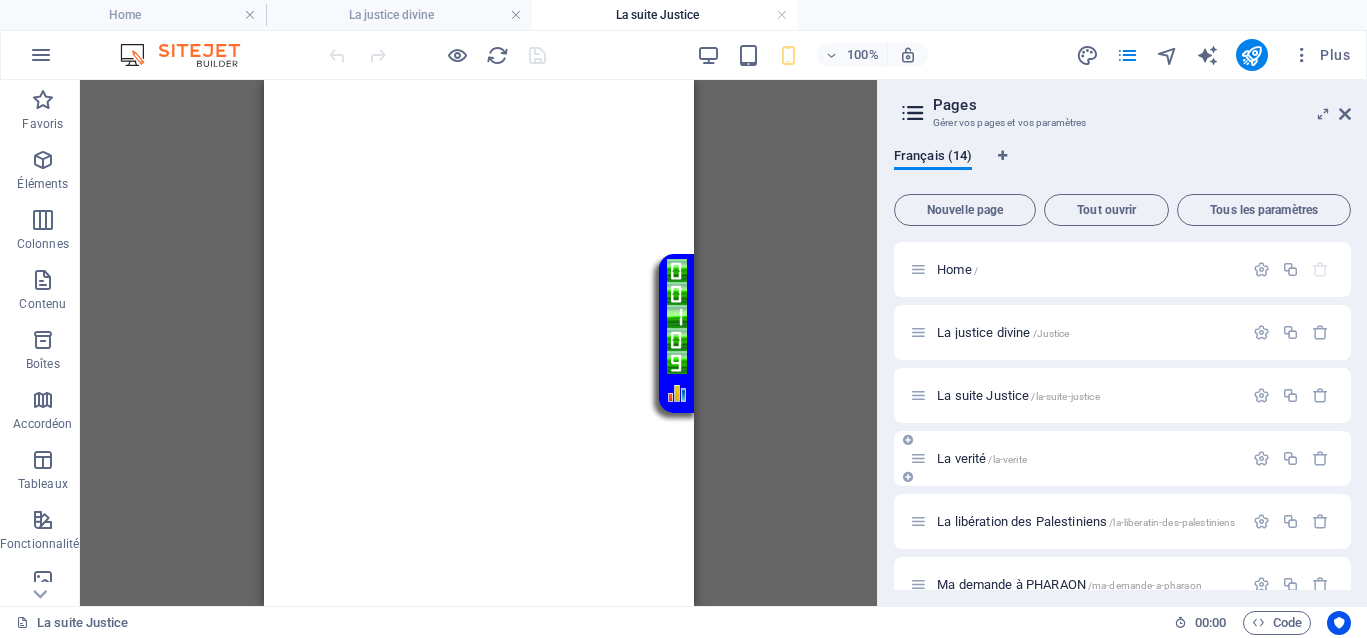 click on "La verité /la-verite" at bounding box center [982, 458] 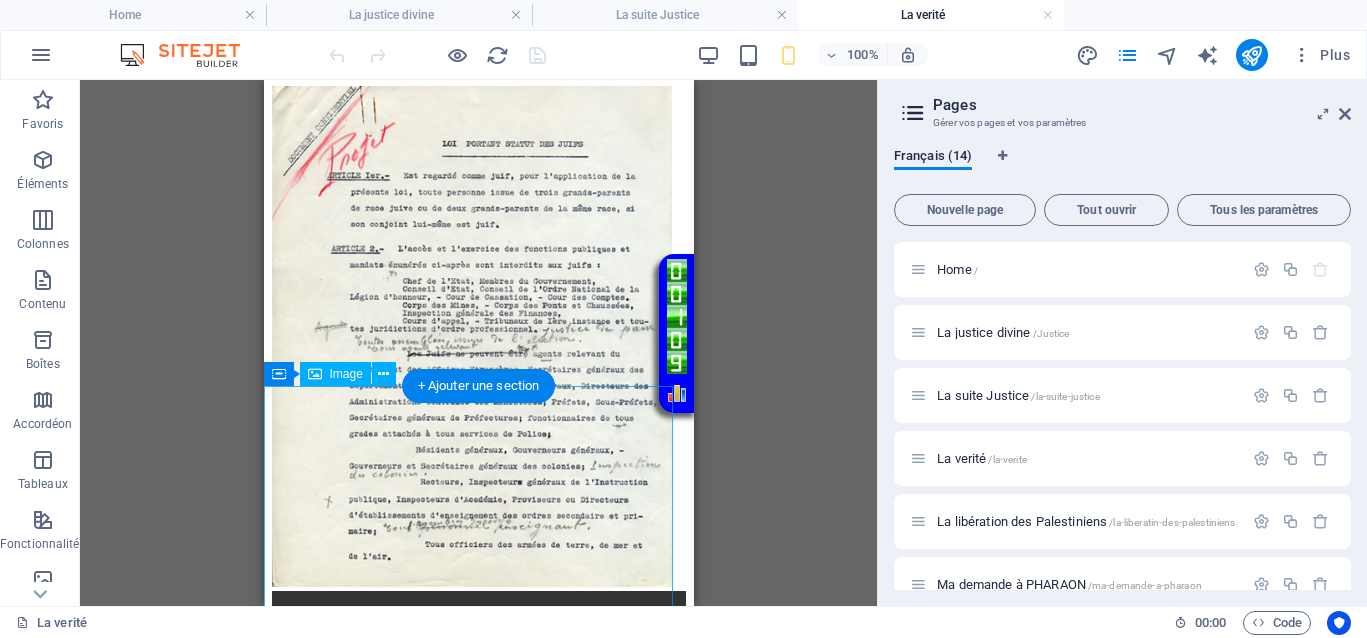 scroll, scrollTop: 1235, scrollLeft: 0, axis: vertical 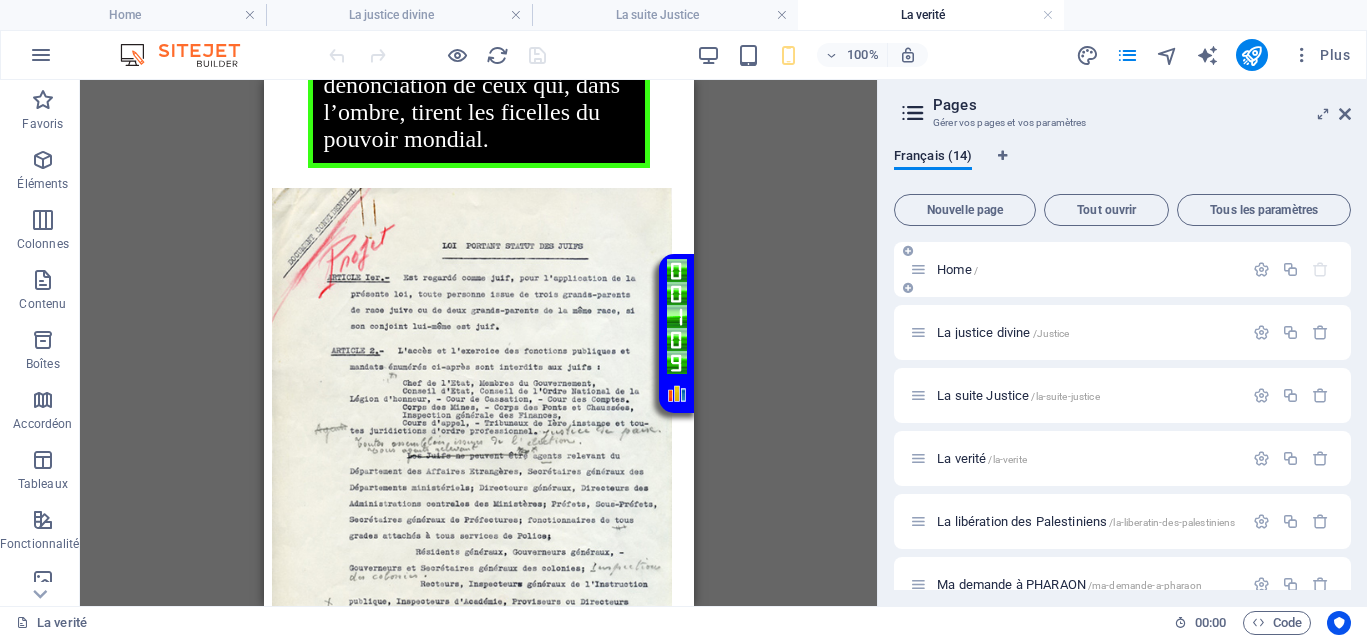 click on "Home /" at bounding box center (957, 269) 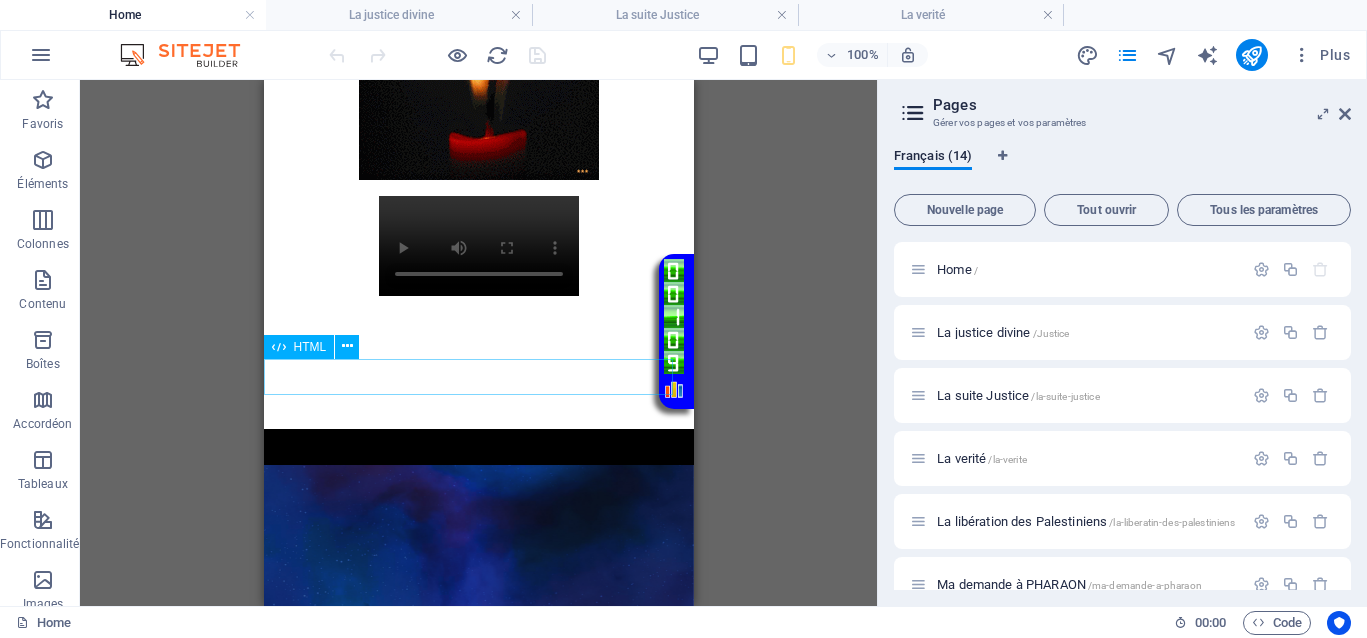 scroll, scrollTop: 1125, scrollLeft: 0, axis: vertical 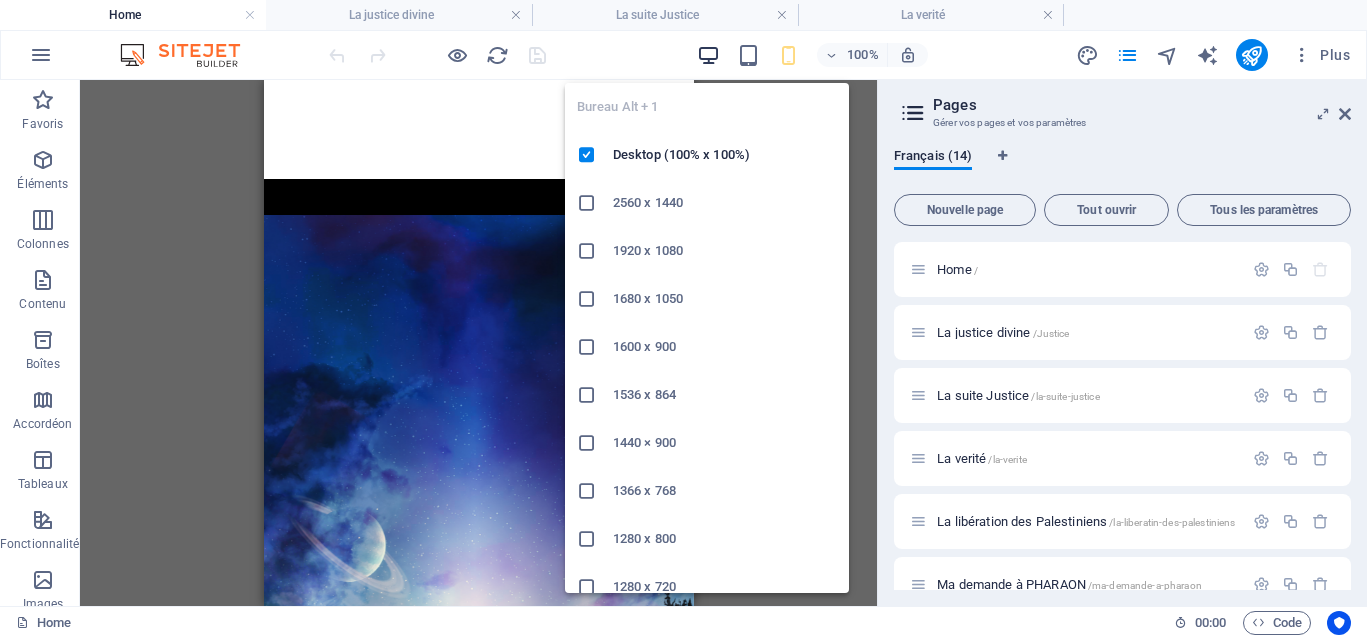 click at bounding box center [708, 55] 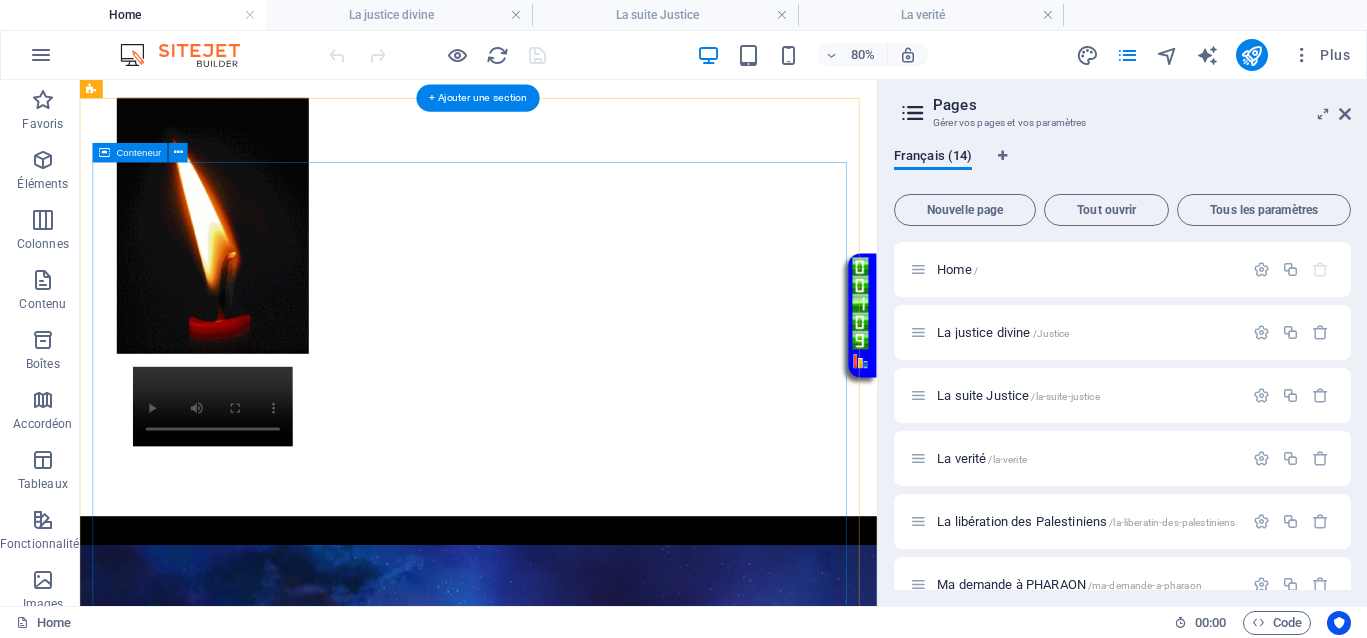 scroll, scrollTop: 512, scrollLeft: 0, axis: vertical 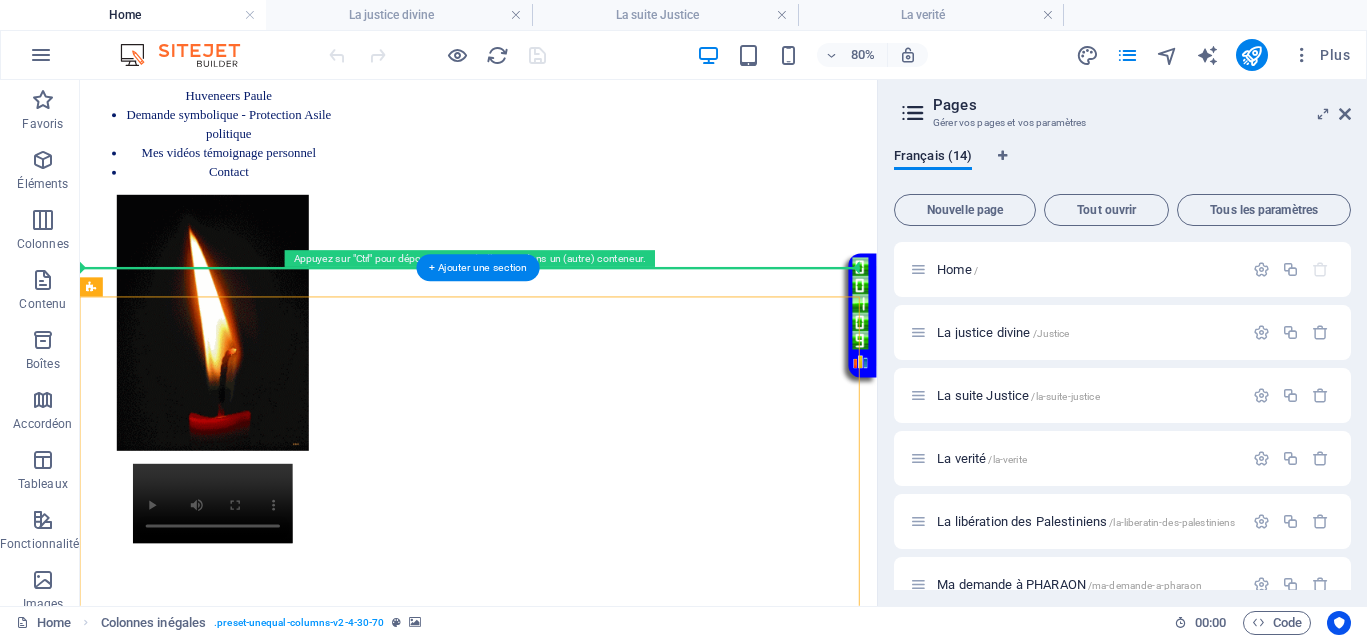 drag, startPoint x: 706, startPoint y: 494, endPoint x: 713, endPoint y: 343, distance: 151.16217 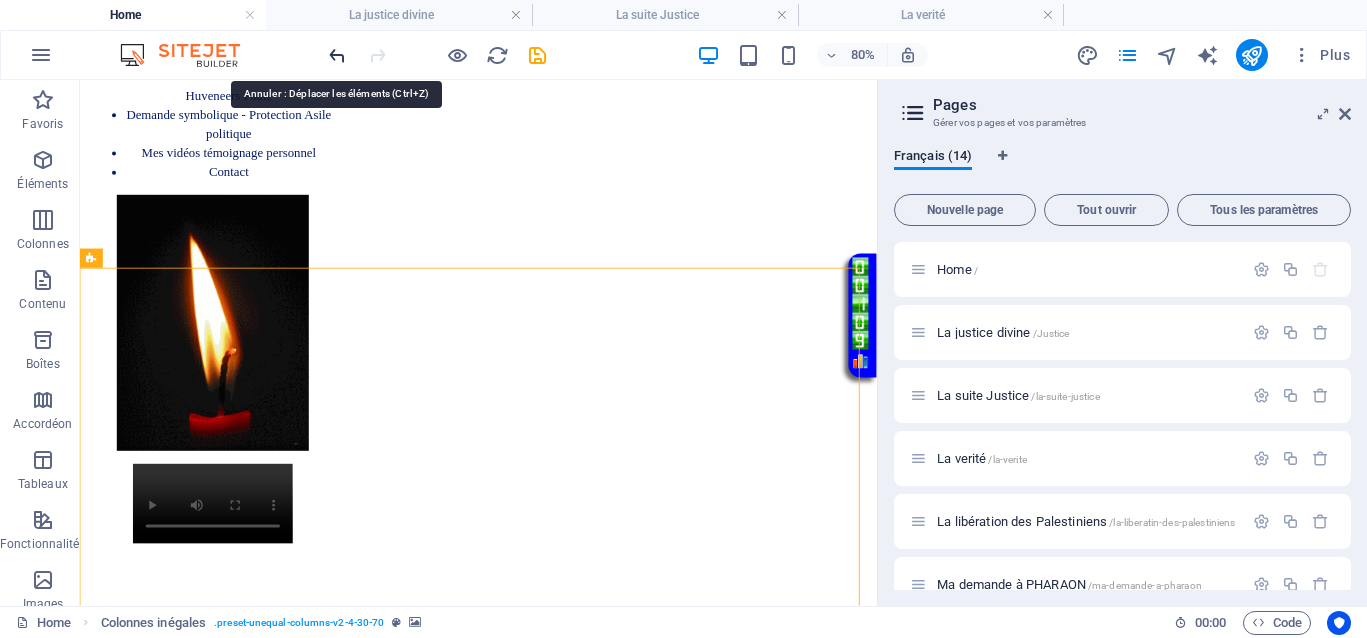 click at bounding box center [337, 55] 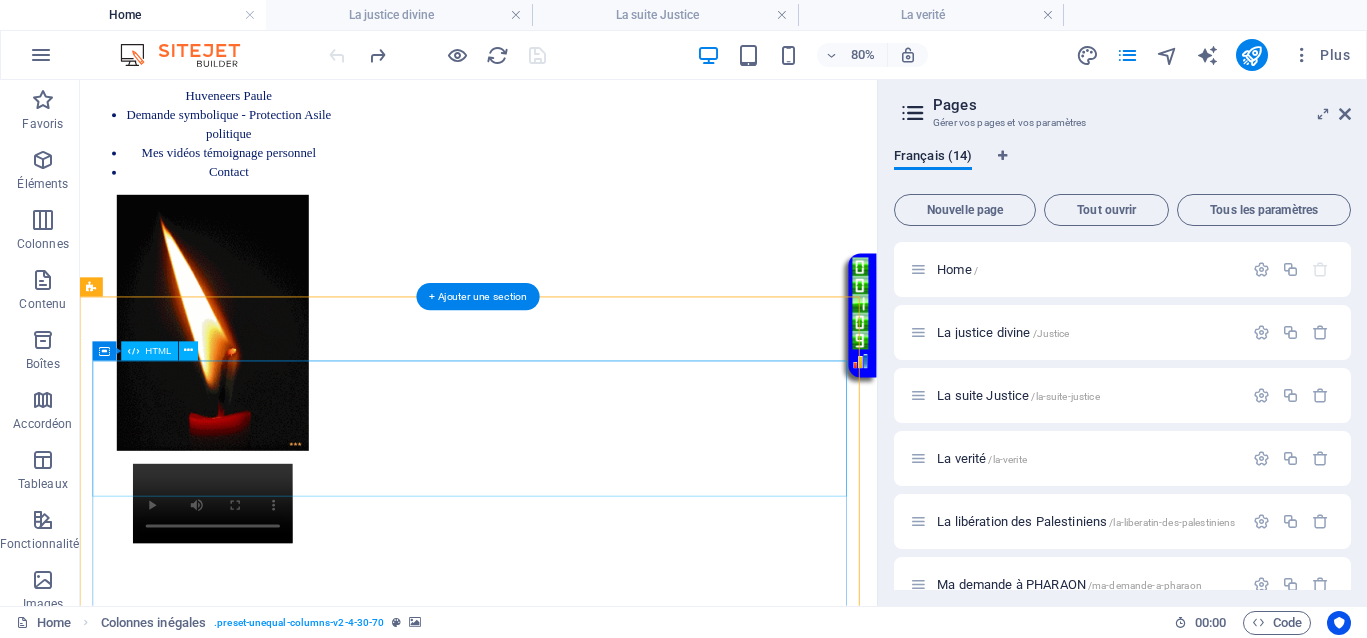 click on "Page avec musique d'ouverture
“Bienvenue sur le site, où la justice s'impose par la lumière des vérités.”" at bounding box center [578, 1898] 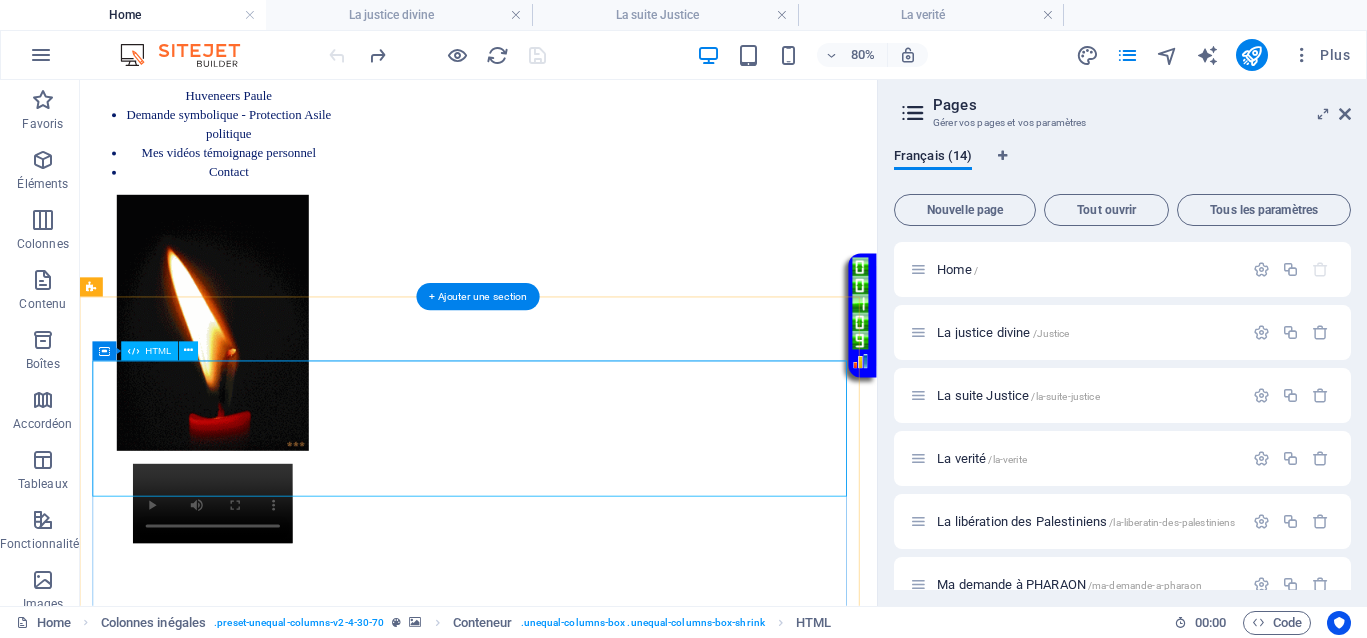 click on "Page avec musique d'ouverture
“Bienvenue sur le site, où la justice s'impose par la lumière des vérités.”" at bounding box center (578, 1898) 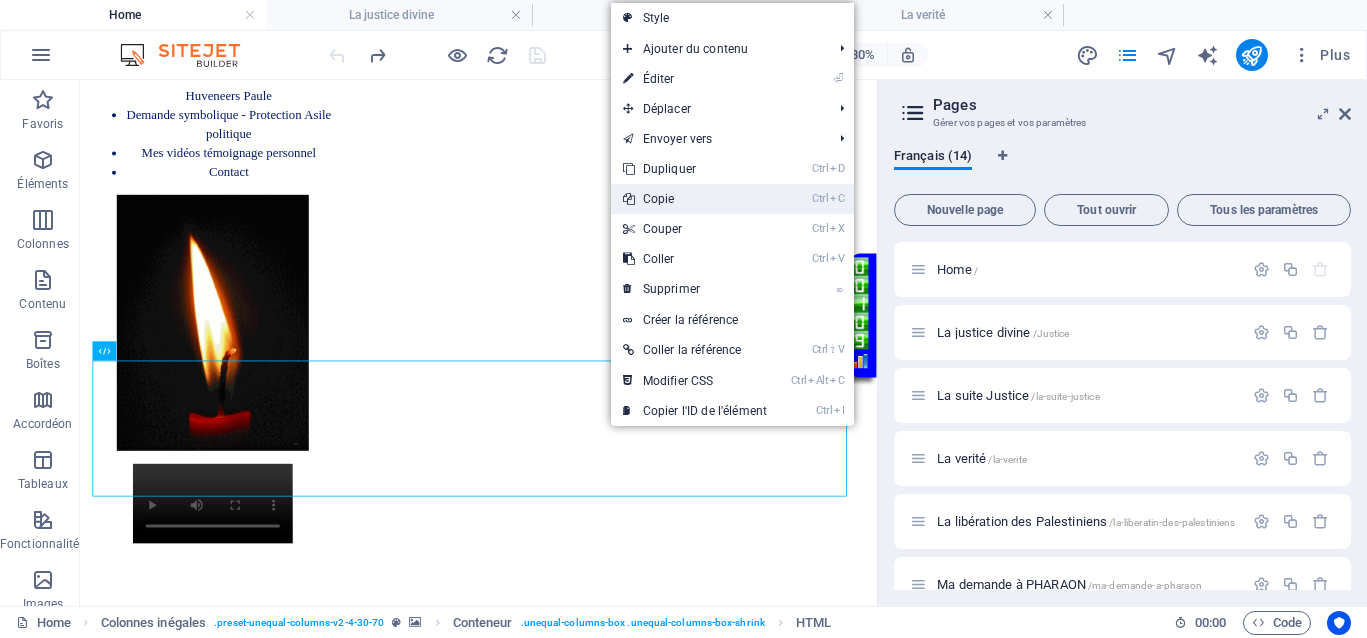drag, startPoint x: 657, startPoint y: 196, endPoint x: 721, endPoint y: 146, distance: 81.21576 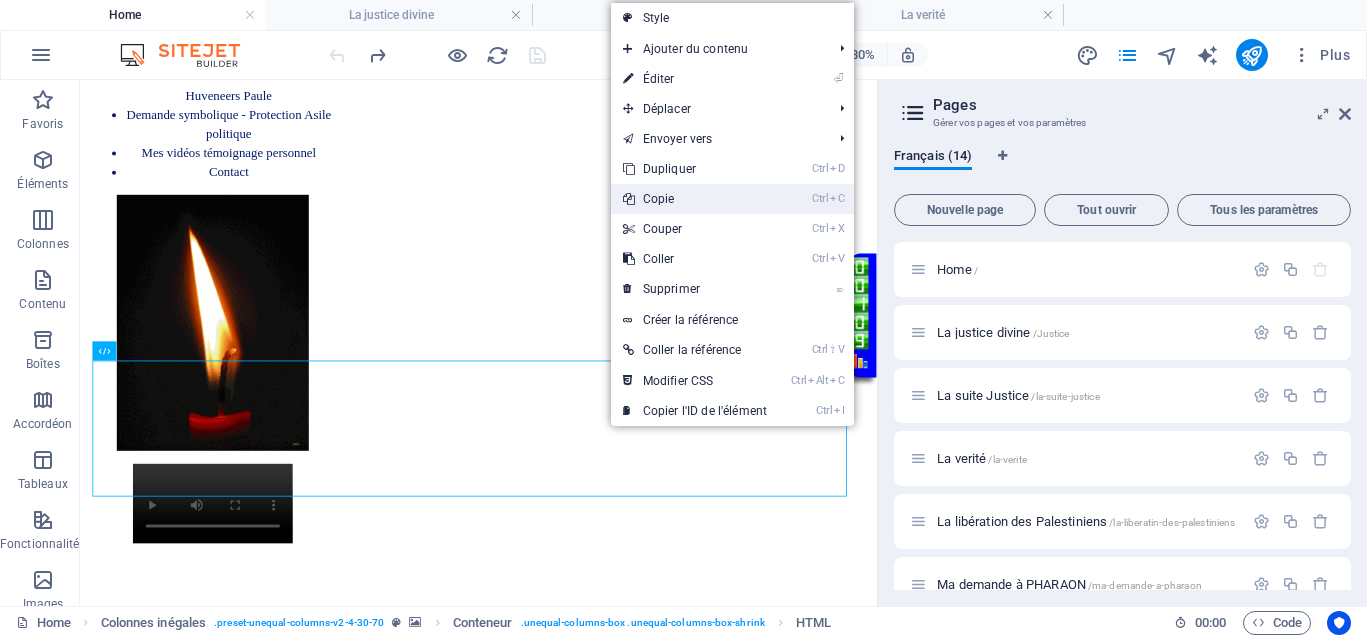 click on "Ctrl C  Copie" at bounding box center (695, 199) 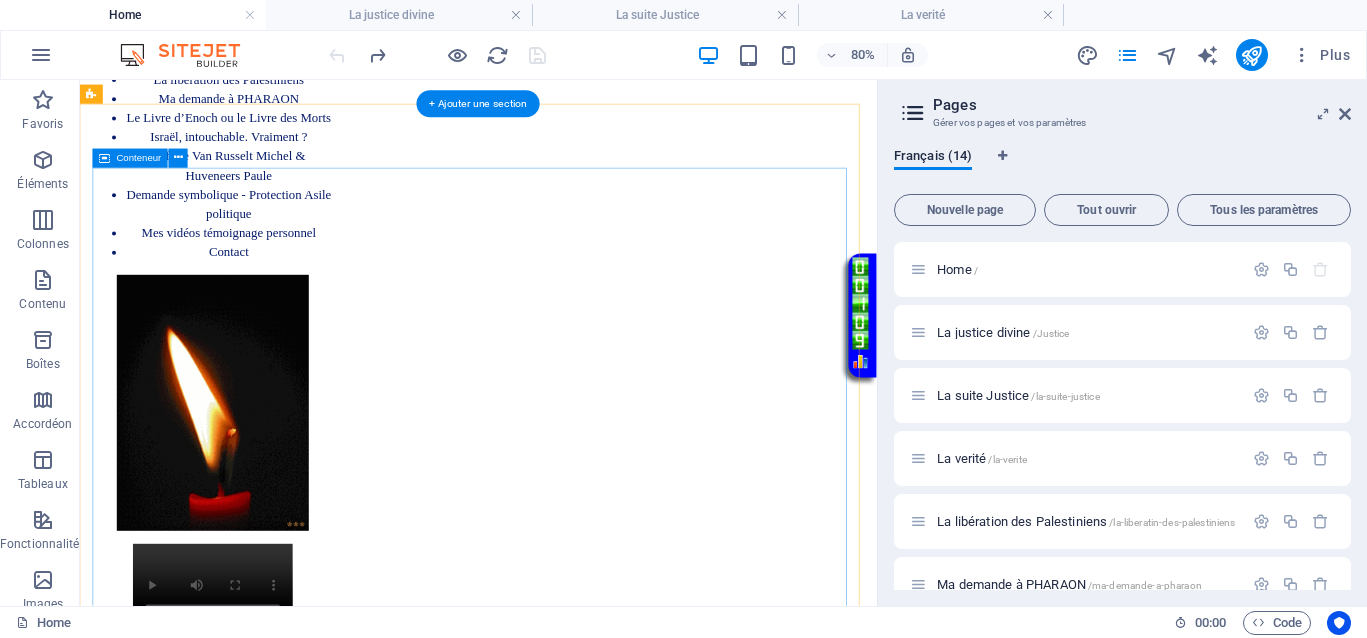 scroll, scrollTop: 12, scrollLeft: 0, axis: vertical 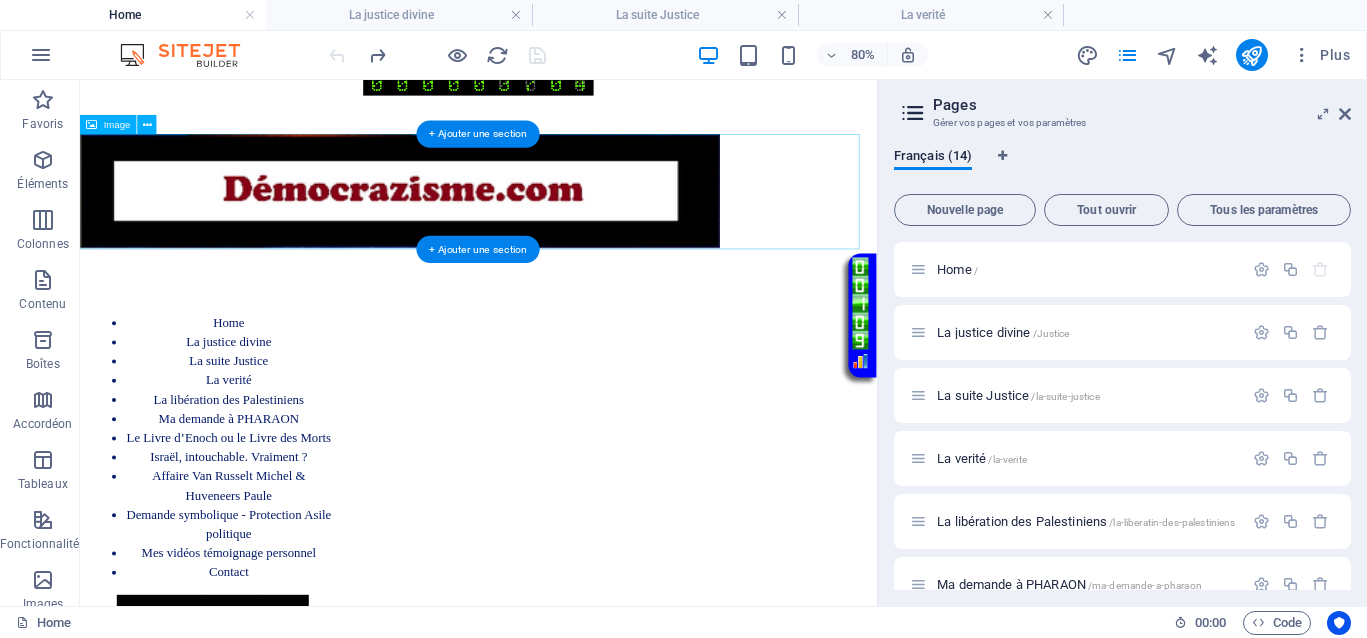click at bounding box center (578, 220) 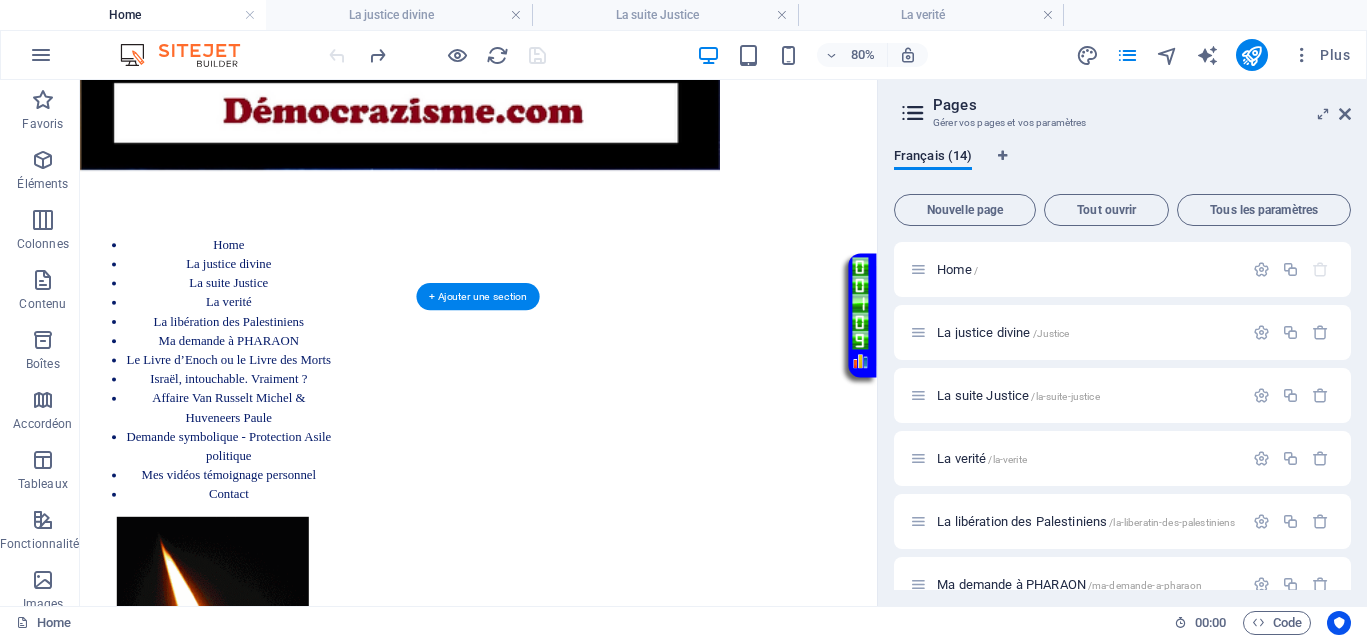 scroll, scrollTop: 0, scrollLeft: 0, axis: both 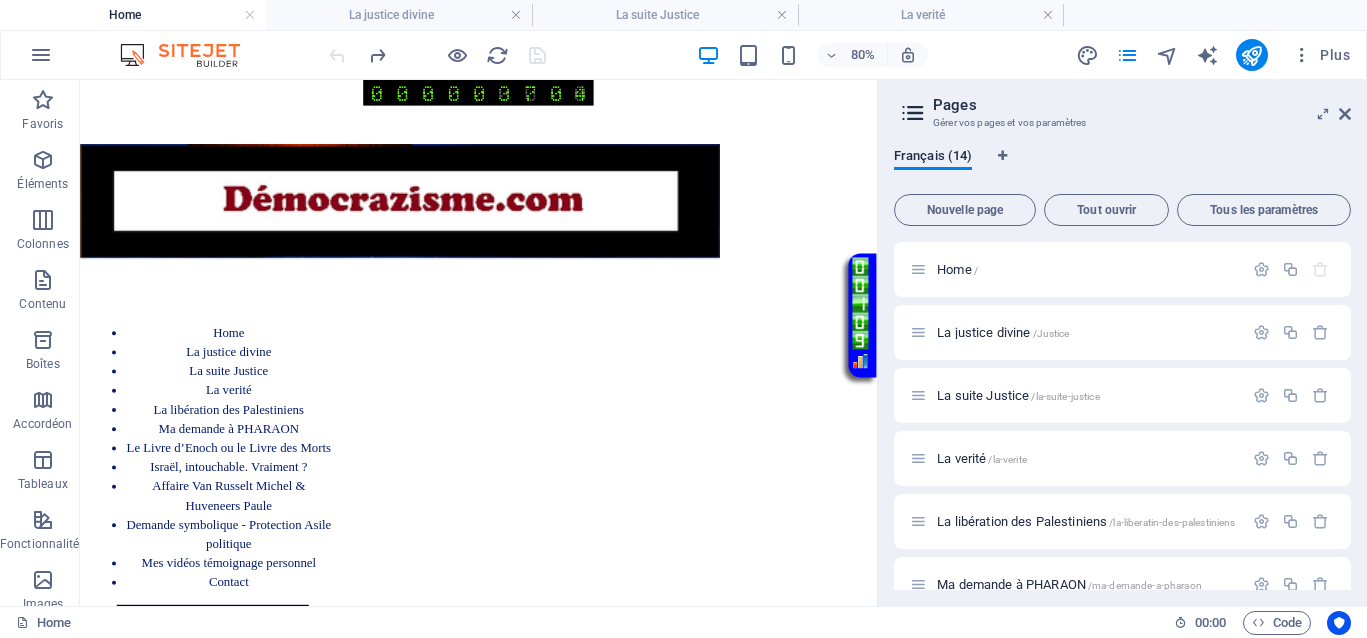 click on "Loupe
⇧
Home La justice divine La suite Justice La verité La libération des Palestiniens Ma demande à PHARAON Le Livre d’Enoch ou le Livre des Morts Israël, intouchable. Vraiment ? Affaire Van Russelt Michel & Huveneers Paule Demande symbolique  - Protection Asile politique Mes vidéos témoignage personnel Contact
Vidéo en boucle
Défilement de texte vert fluide
Page avec musique d'ouverture
“Bienvenue sur le site, où la justice s'impose par la lumière des vérités.”
Votre Témoignage
« Le meilleur moyen d'approcher la justice divine, c'est de s'en faire une telle habitude qu'on l'observe dans les plus petites choses, et qu'on y plie jusqu'à sa manière de penser. »
Mentions légales  |  Politique de confidentialité" at bounding box center (578, 1374) 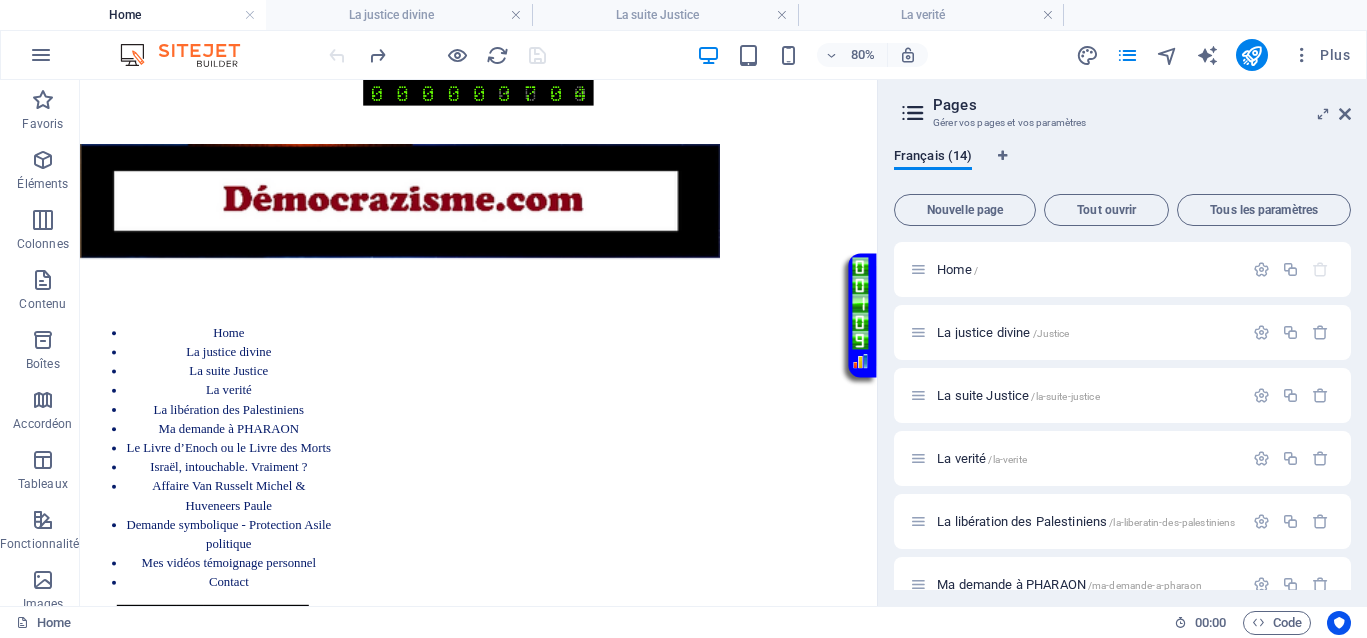 drag, startPoint x: 766, startPoint y: 111, endPoint x: 706, endPoint y: 139, distance: 66.211784 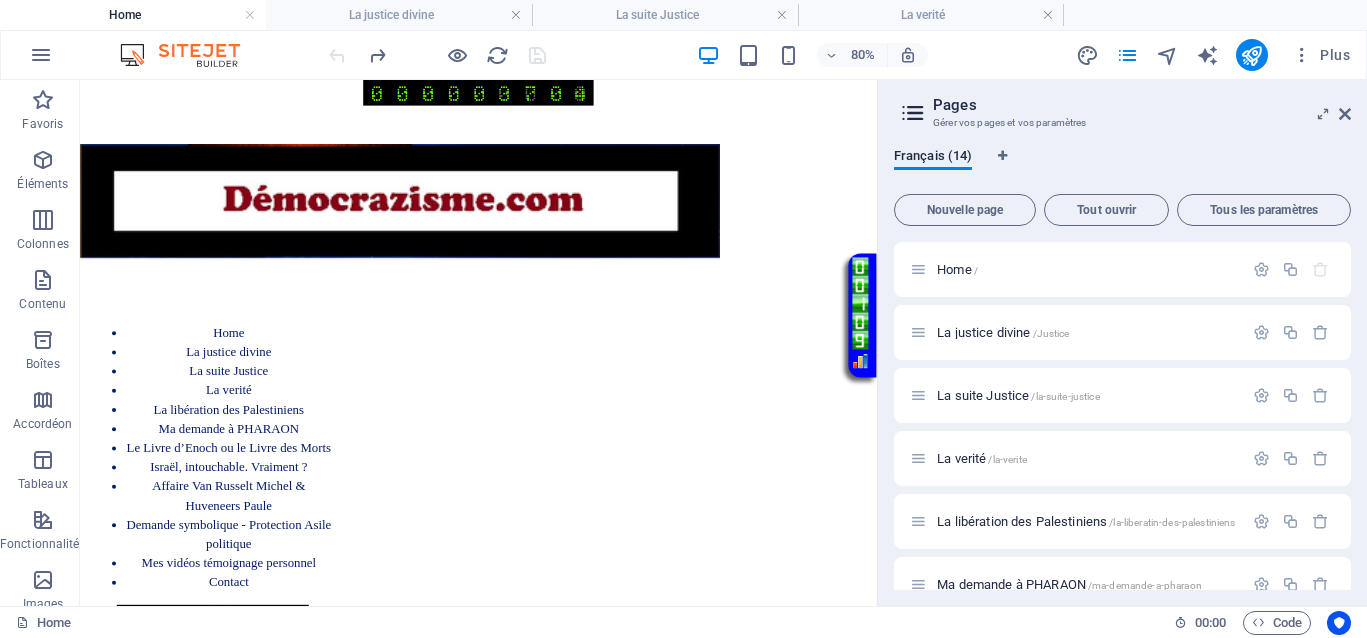 click on "Loupe
⇧
Home La justice divine La suite Justice La verité La libération des Palestiniens Ma demande à PHARAON Le Livre d’Enoch ou le Livre des Morts Israël, intouchable. Vraiment ? Affaire Van Russelt Michel & Huveneers Paule Demande symbolique  - Protection Asile politique Mes vidéos témoignage personnel Contact
Vidéo en boucle
Défilement de texte vert fluide
Page avec musique d'ouverture
“Bienvenue sur le site, où la justice s'impose par la lumière des vérités.”
Votre Témoignage
« Le meilleur moyen d'approcher la justice divine, c'est de s'en faire une telle habitude qu'on l'observe dans les plus petites choses, et qu'on y plie jusqu'à sa manière de penser. »
Mentions légales  |  Politique de confidentialité" at bounding box center [578, 1374] 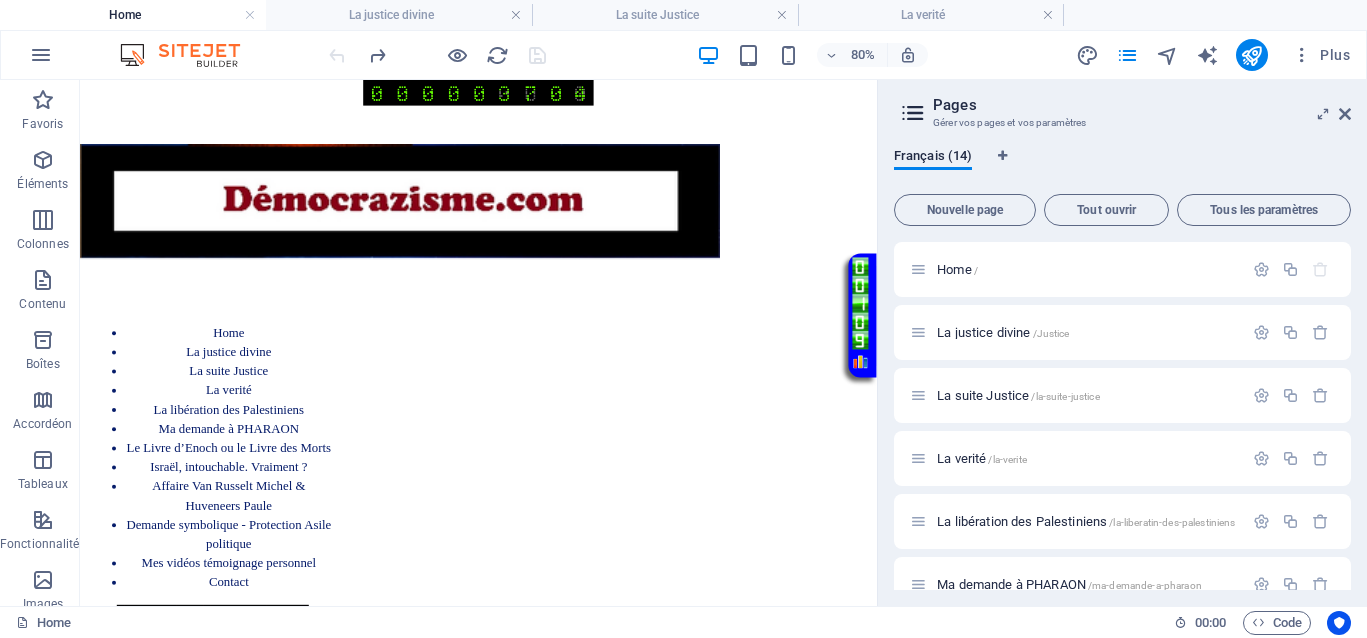drag, startPoint x: 706, startPoint y: 140, endPoint x: 786, endPoint y: 110, distance: 85.44004 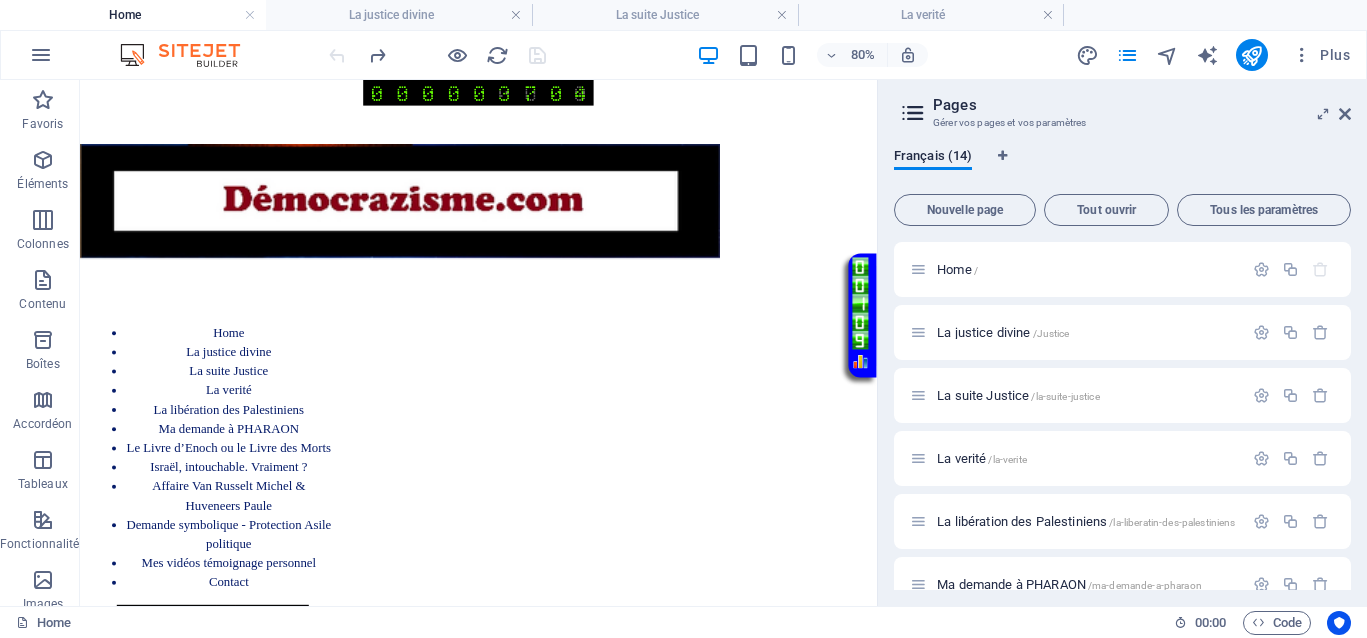 click on "Loupe
⇧
Home La justice divine La suite Justice La verité La libération des Palestiniens Ma demande à PHARAON Le Livre d’Enoch ou le Livre des Morts Israël, intouchable. Vraiment ? Affaire Van Russelt Michel & Huveneers Paule Demande symbolique  - Protection Asile politique Mes vidéos témoignage personnel Contact
Vidéo en boucle
Défilement de texte vert fluide
Page avec musique d'ouverture
“Bienvenue sur le site, où la justice s'impose par la lumière des vérités.”
Votre Témoignage
« Le meilleur moyen d'approcher la justice divine, c'est de s'en faire une telle habitude qu'on l'observe dans les plus petites choses, et qu'on y plie jusqu'à sa manière de penser. »
Mentions légales  |  Politique de confidentialité" at bounding box center (578, 1374) 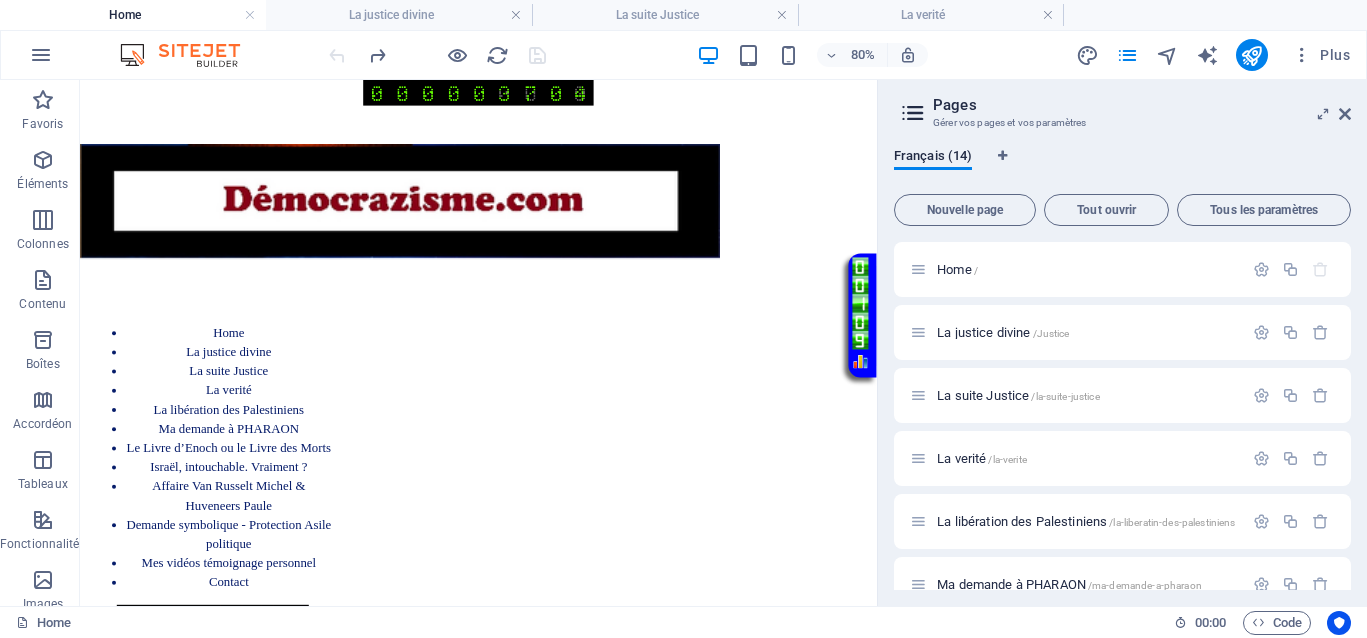 click on "Loupe
⇧
Home La justice divine La suite Justice La verité La libération des Palestiniens Ma demande à PHARAON Le Livre d’Enoch ou le Livre des Morts Israël, intouchable. Vraiment ? Affaire Van Russelt Michel & Huveneers Paule Demande symbolique  - Protection Asile politique Mes vidéos témoignage personnel Contact
Vidéo en boucle
Défilement de texte vert fluide
Page avec musique d'ouverture
“Bienvenue sur le site, où la justice s'impose par la lumière des vérités.”
Votre Témoignage
« Le meilleur moyen d'approcher la justice divine, c'est de s'en faire une telle habitude qu'on l'observe dans les plus petites choses, et qu'on y plie jusqu'à sa manière de penser. »
Mentions légales  |  Politique de confidentialité" at bounding box center (578, 1374) 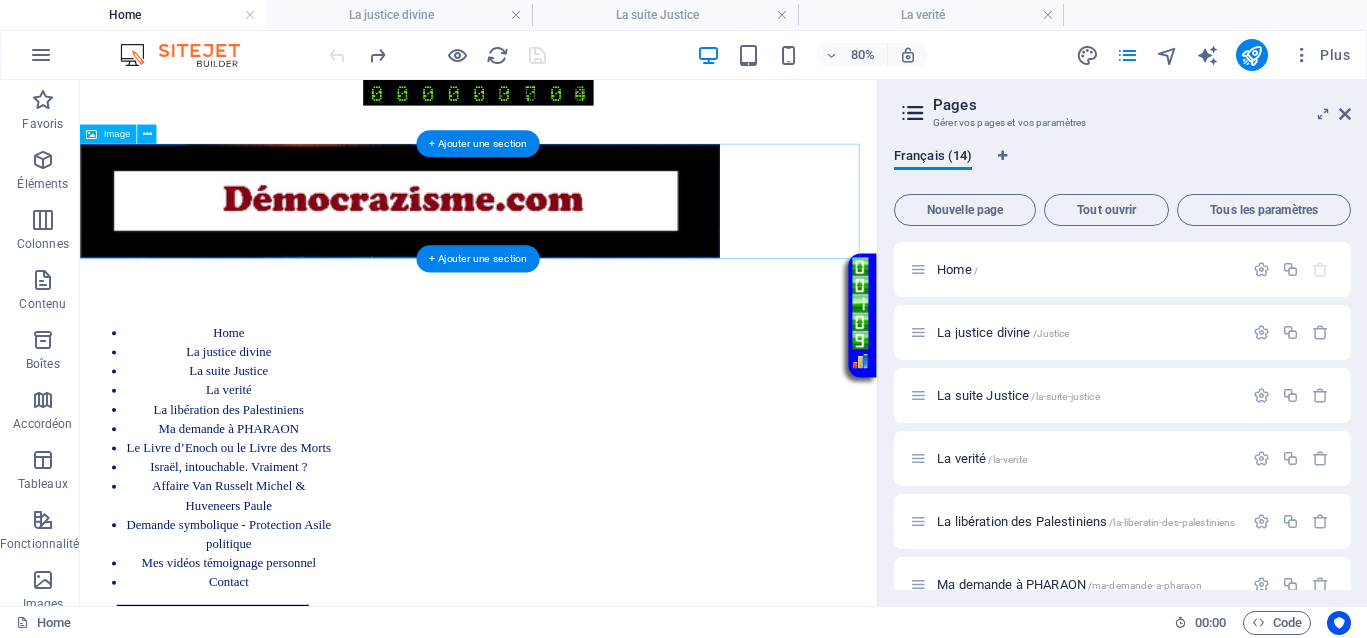 click at bounding box center [578, 232] 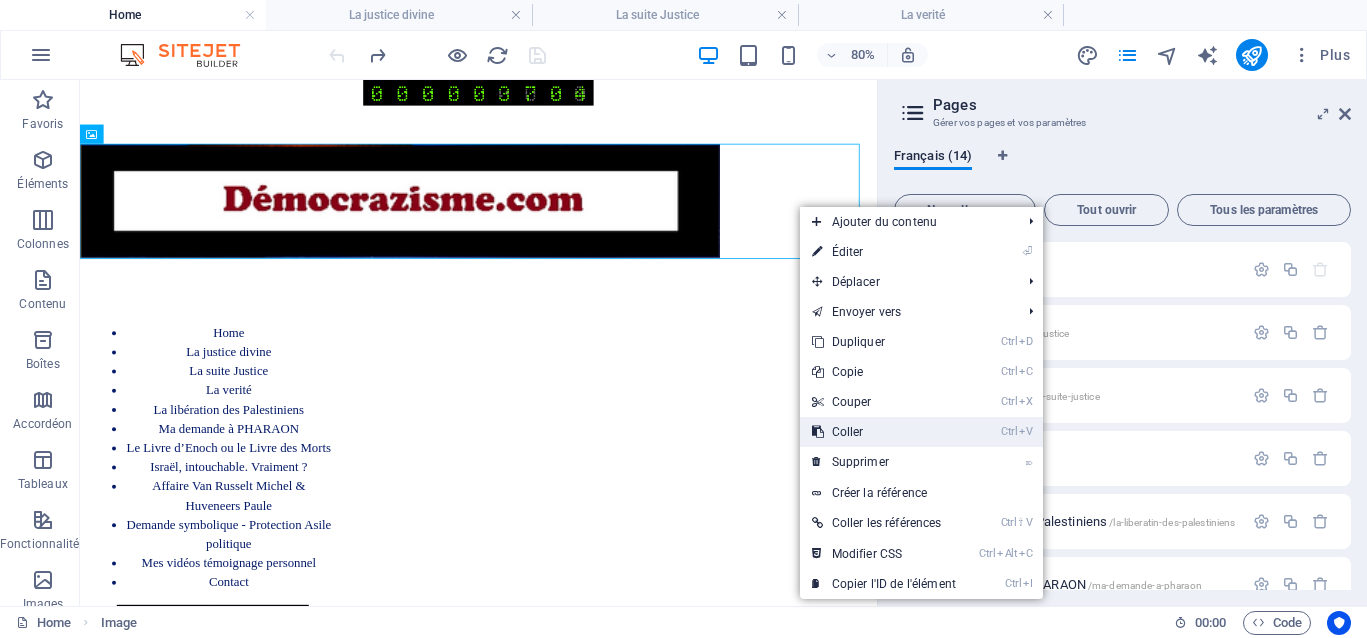 click on "Ctrl V  Coller" at bounding box center [884, 432] 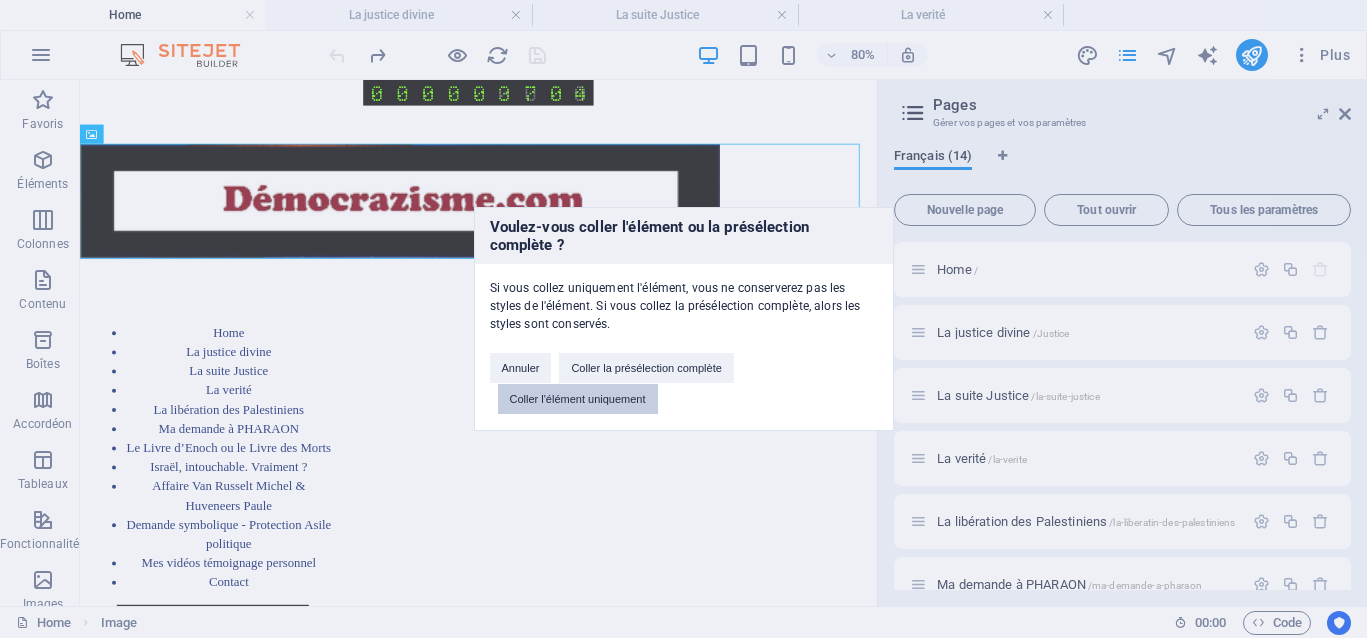 click on "Coller l'élément uniquement" at bounding box center (578, 399) 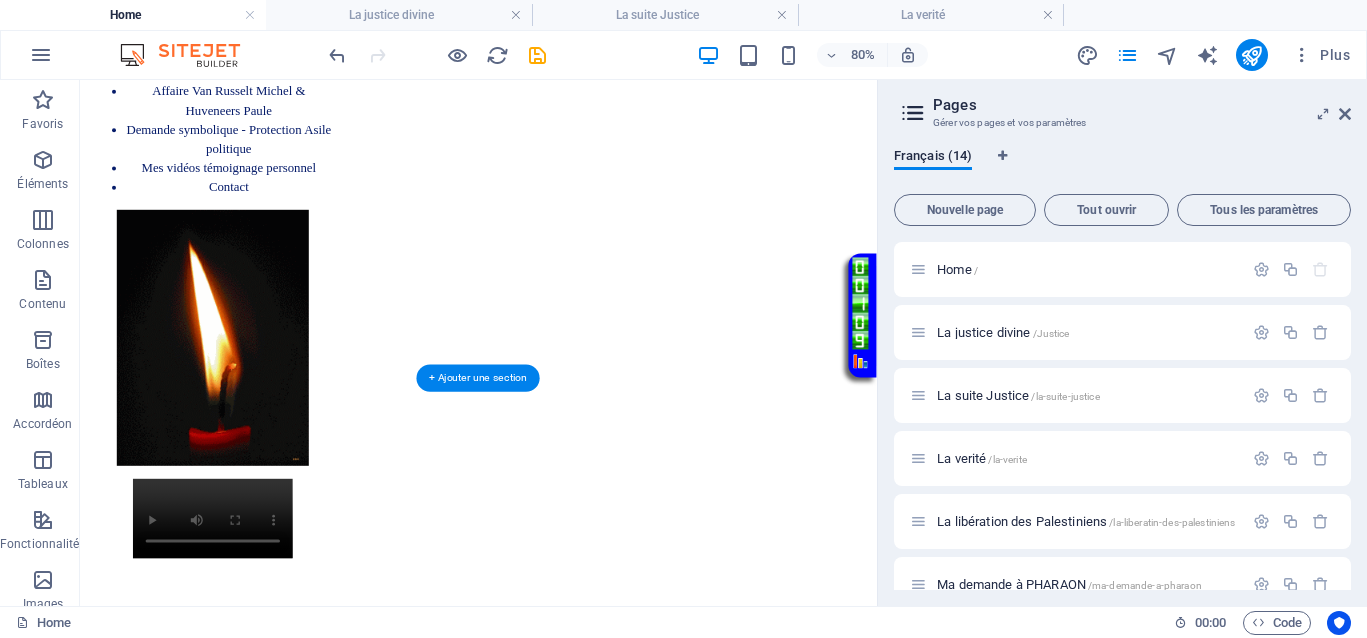 scroll, scrollTop: 750, scrollLeft: 0, axis: vertical 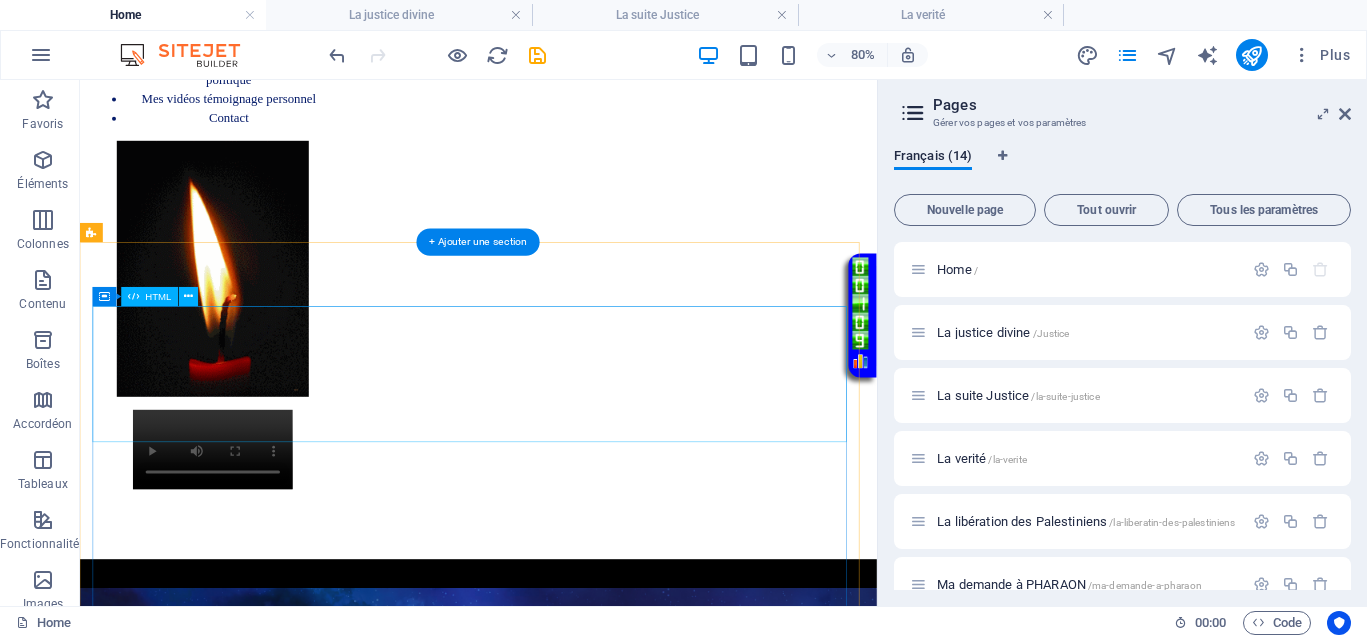 click on "Page avec musique d'ouverture
“Bienvenue sur le site, où la justice s'impose par la lumière des vérités.”" at bounding box center (578, 1830) 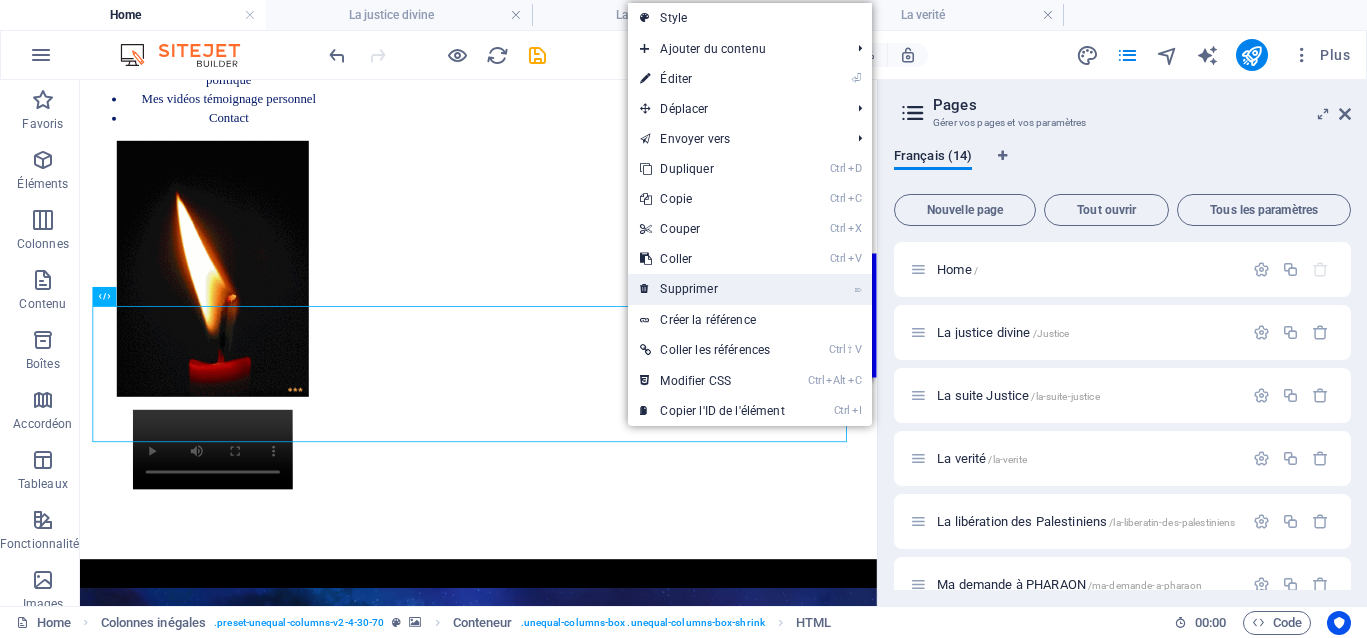 drag, startPoint x: 686, startPoint y: 280, endPoint x: 800, endPoint y: 573, distance: 314.39624 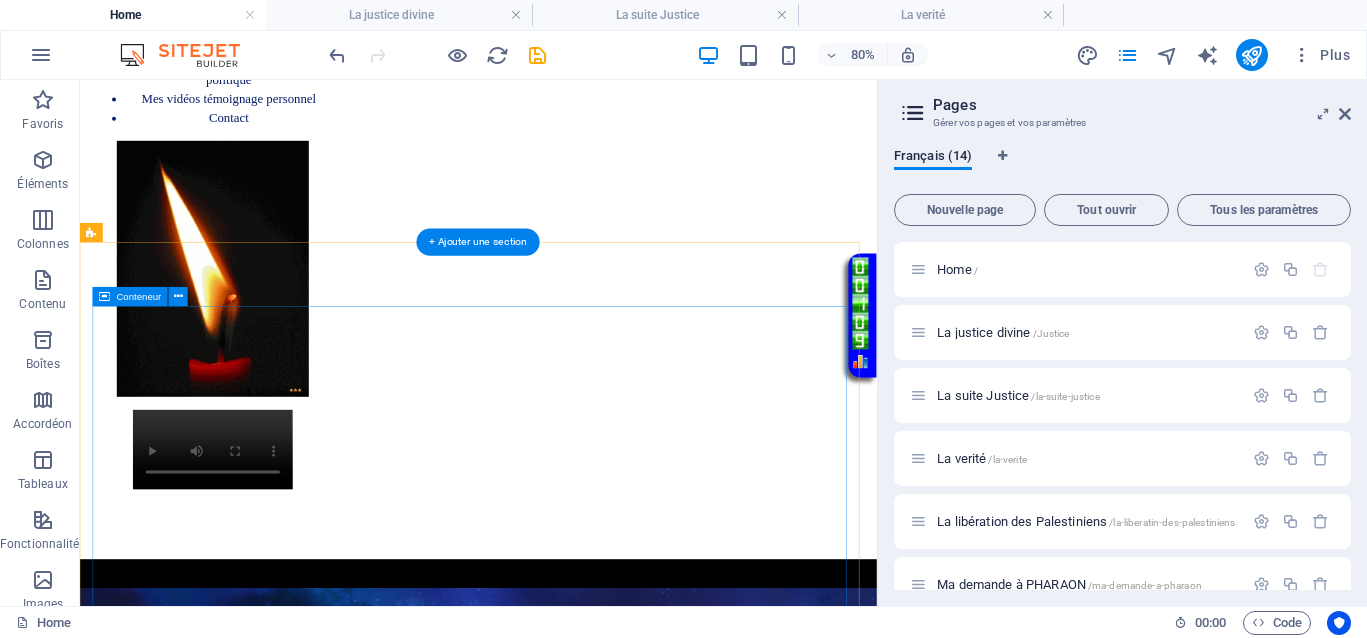 click on "Coller le presse-papiers" at bounding box center [652, 1846] 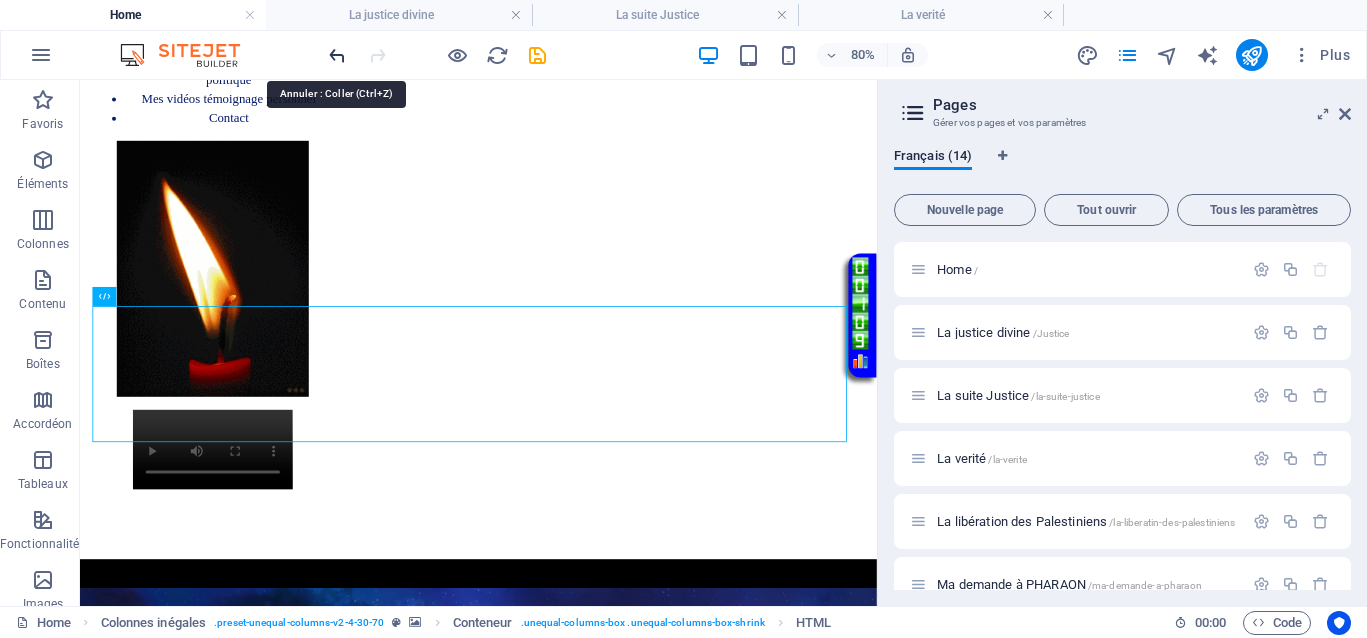 click at bounding box center (337, 55) 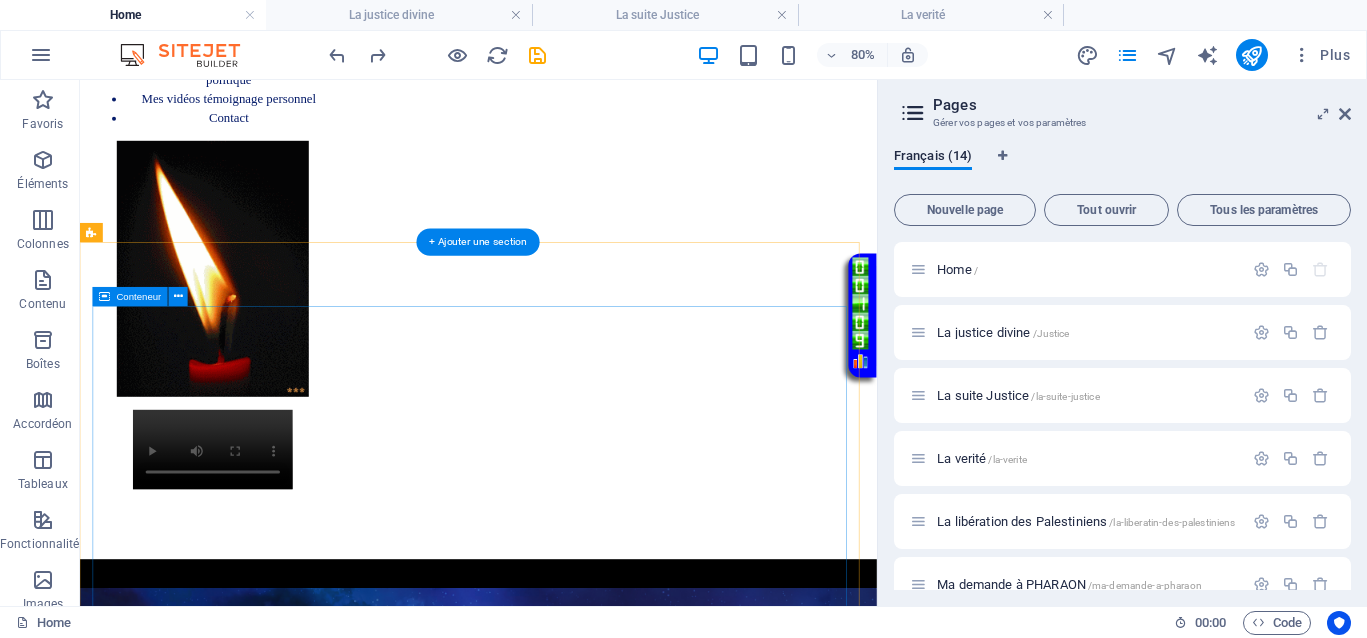 click on "Coller le presse-papiers" at bounding box center (652, 1846) 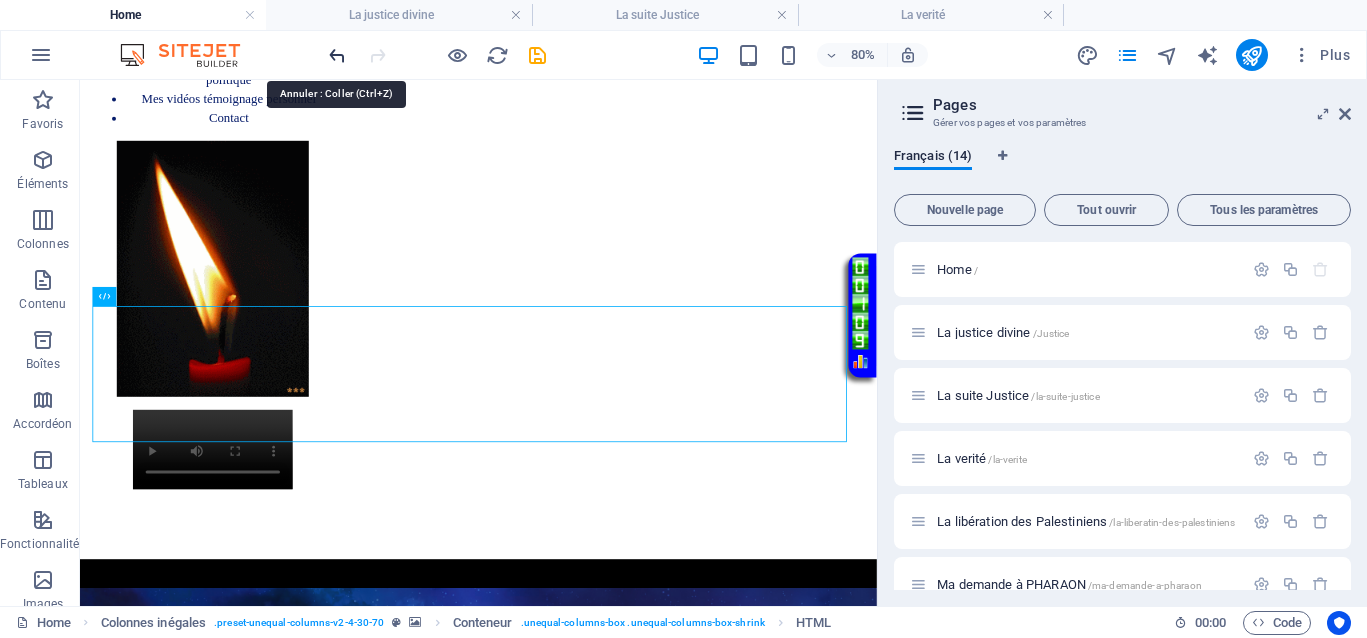 click at bounding box center (337, 55) 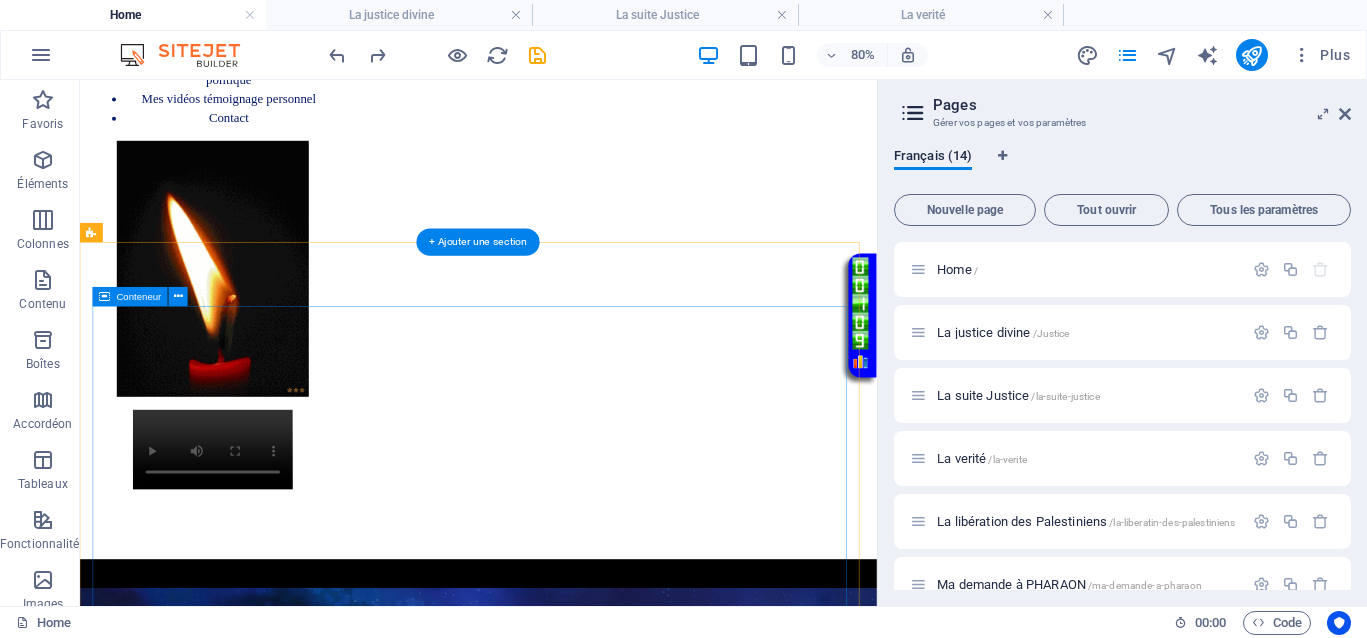 click on "Ajouter les éléments" at bounding box center [494, 1846] 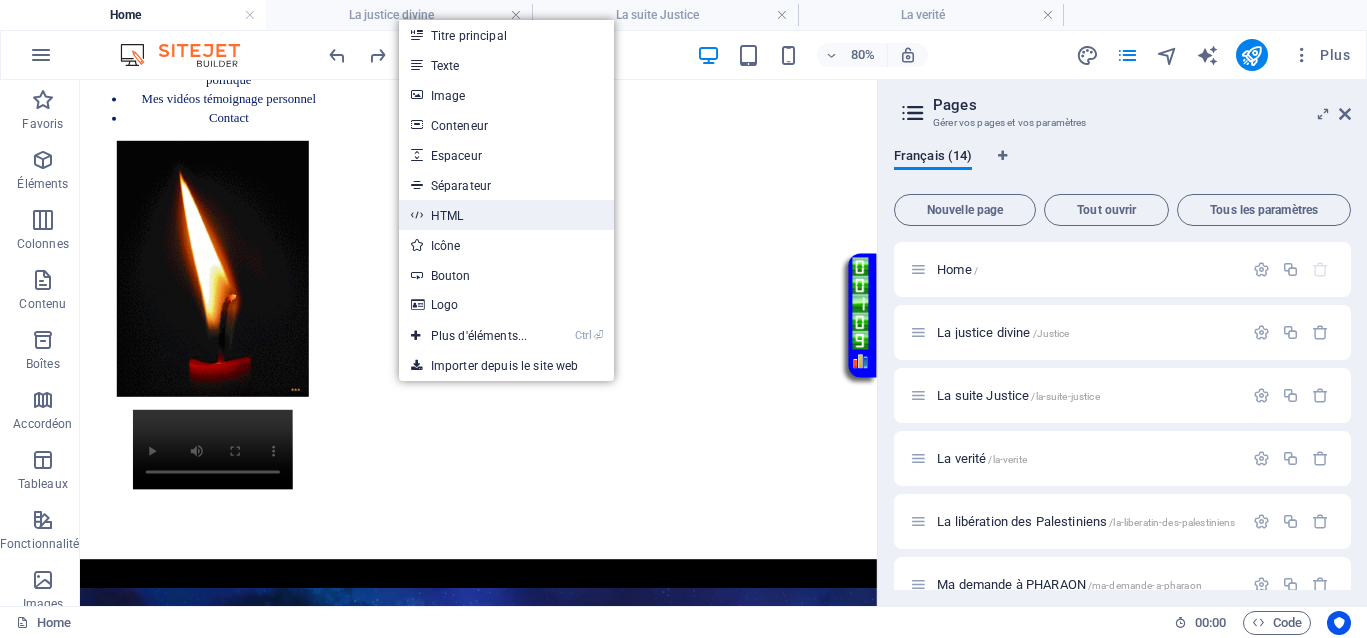 drag, startPoint x: 460, startPoint y: 218, endPoint x: 62, endPoint y: 309, distance: 408.27075 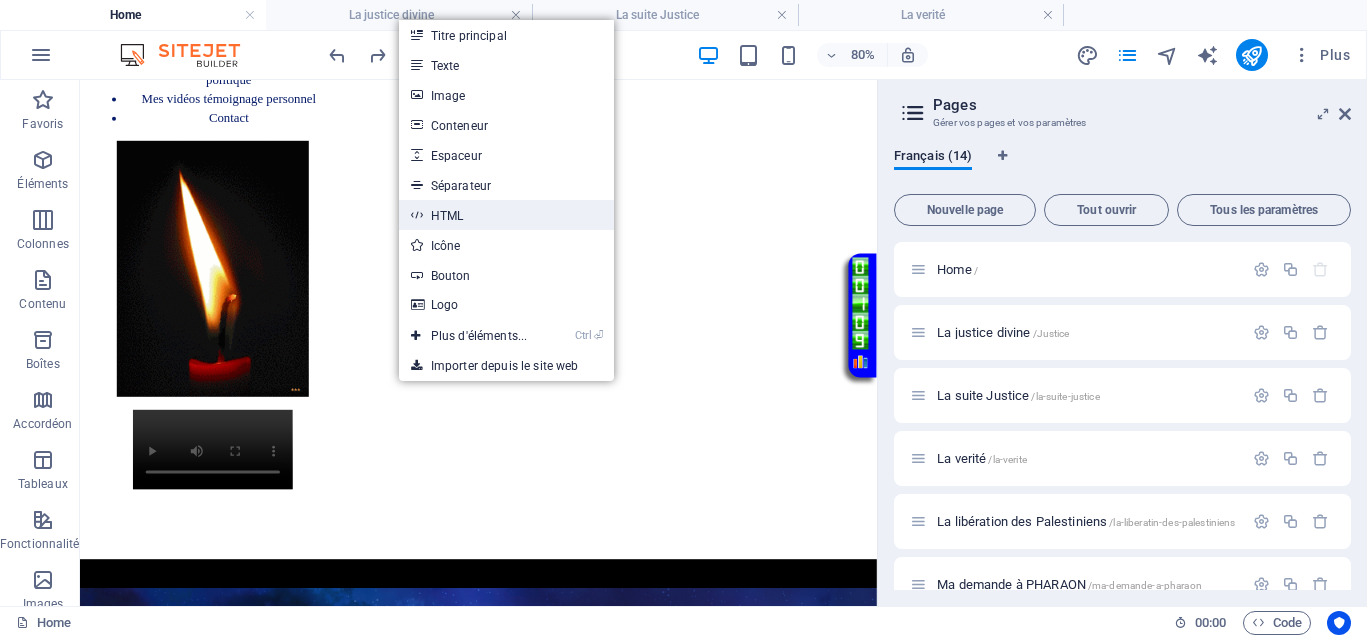 click on "HTML" at bounding box center [507, 215] 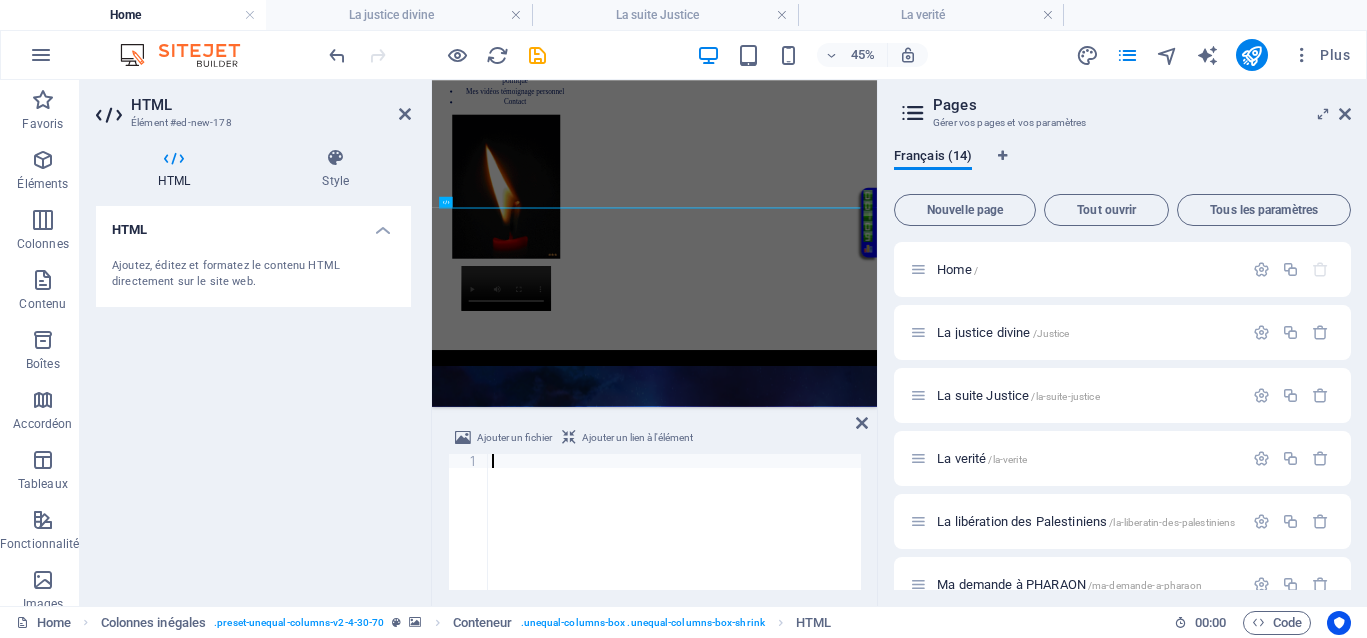 type 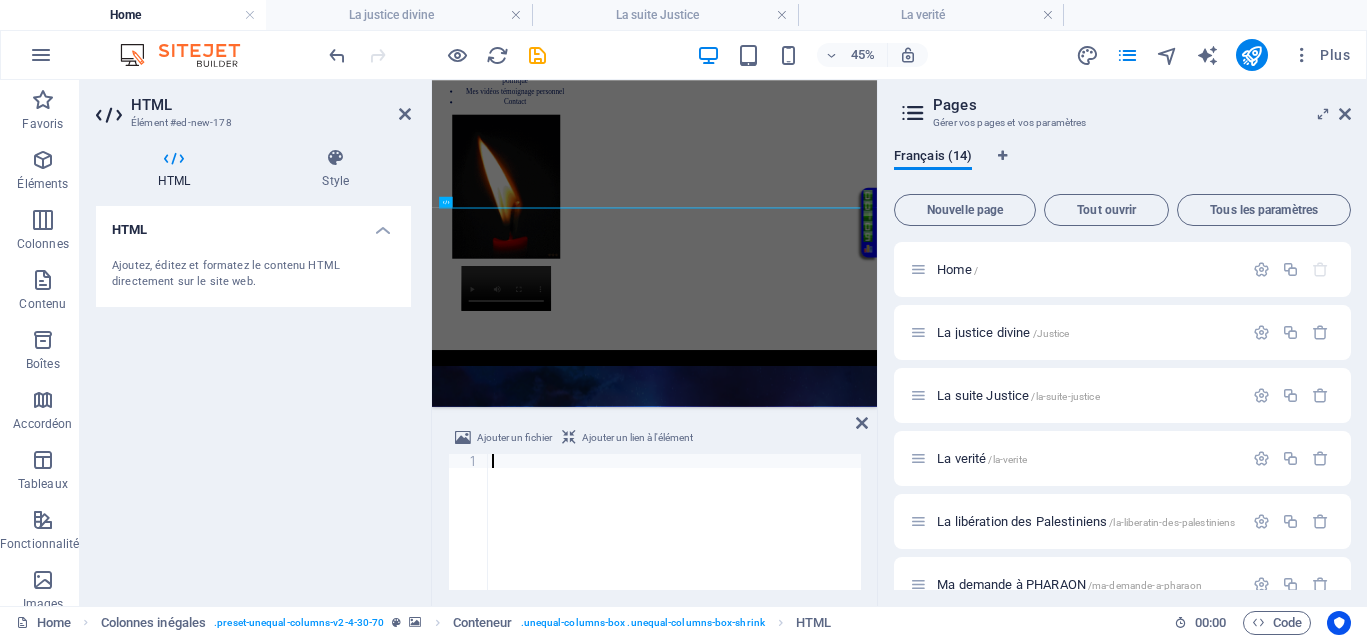 scroll, scrollTop: 0, scrollLeft: 5463, axis: horizontal 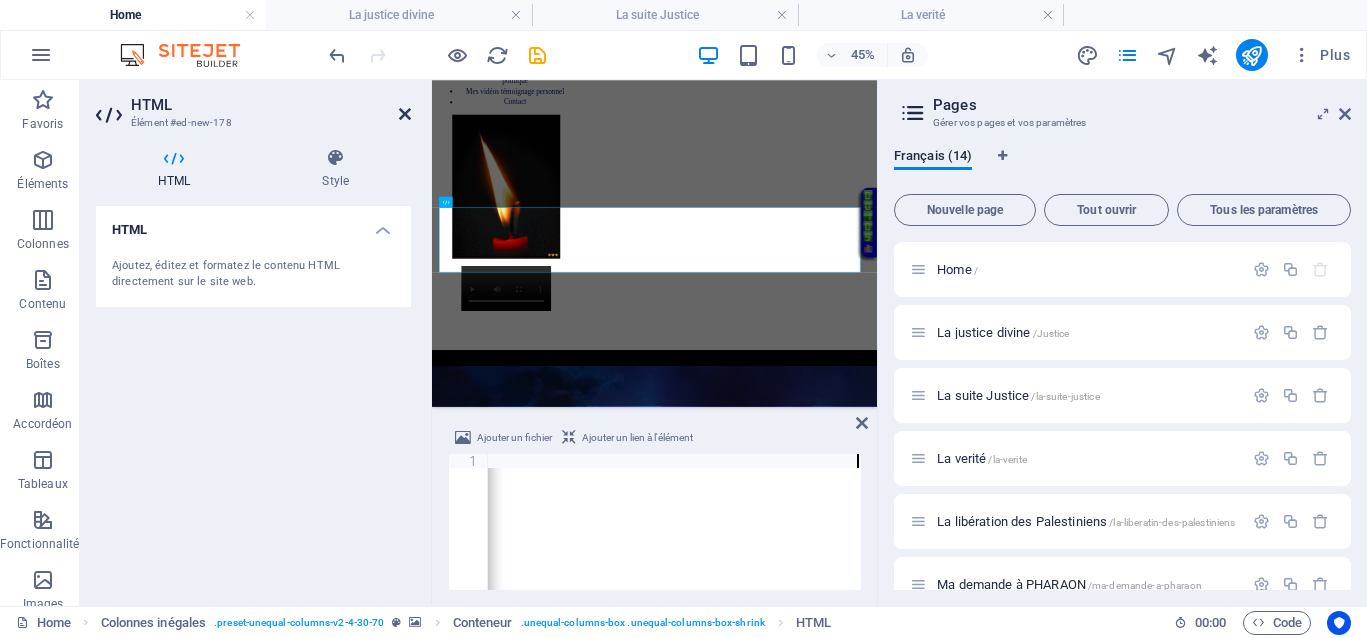 click at bounding box center (405, 114) 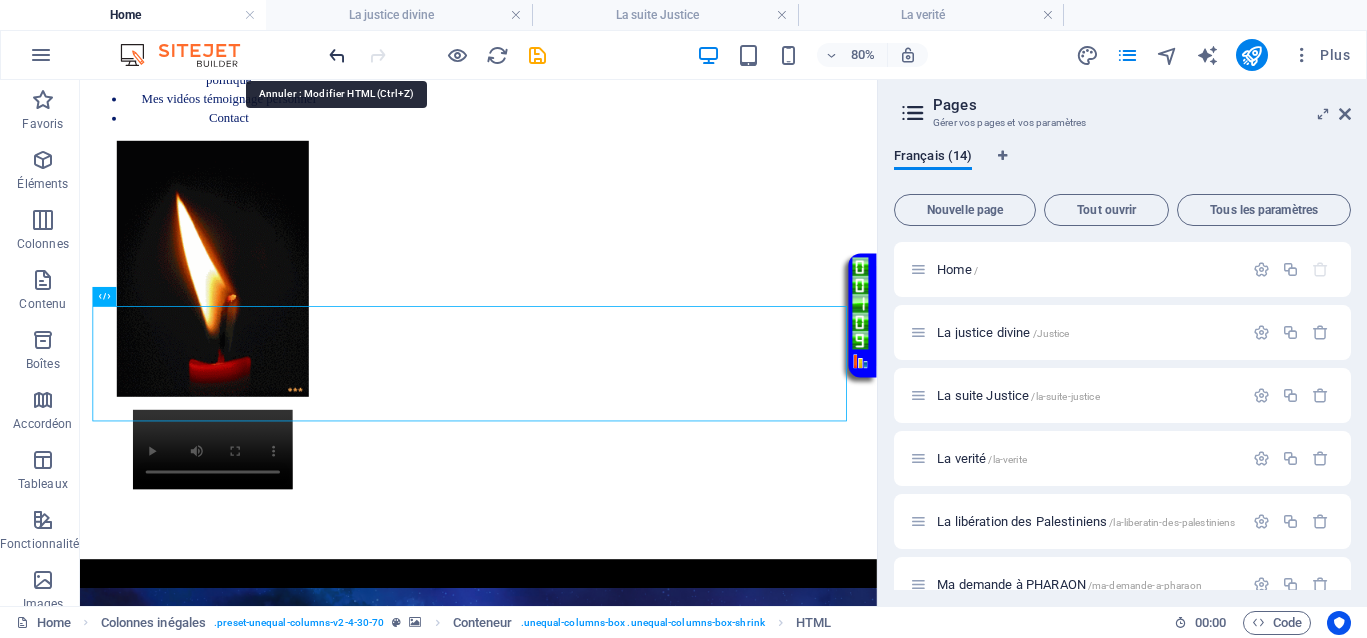 click at bounding box center [337, 55] 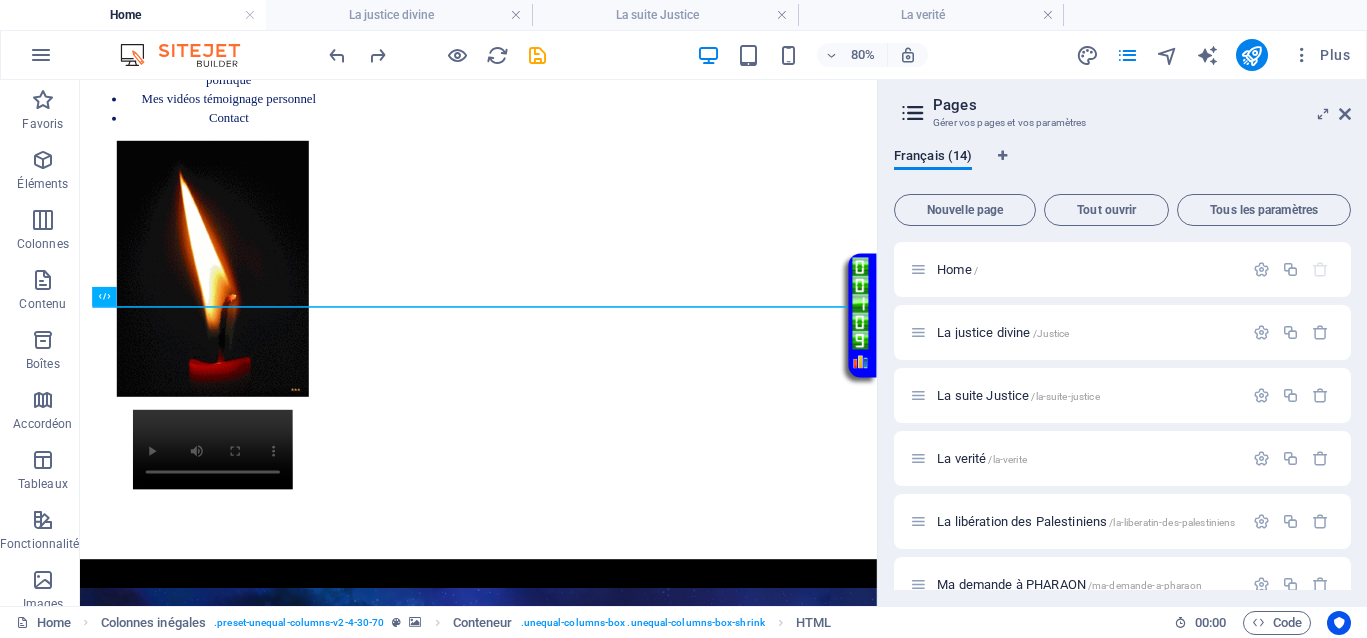 click on "Pages Gérer vos pages et vos paramètres Français (14) Nouvelle page Tout ouvrir Tous les paramètres Home / La justice divine /Justice La suite Justice /la-suite-justice La verité /la-verite La libération des Palestiniens /la-liberatin-des-palestiniens Ma demande à PHARAON /ma-demande-a-pharaon Le Livre d’Enoch ou le Livre des Morts /suite-la-verite Israël, intouchable. Vraiment ? /Israel Affaire Van Russelt Michel & Huveneers Paule /JusticeVanrusselthuveneers Demande symbolique  - Protection Asile politique /Politique Mes vidéos témoignage personnel /mes-videos Contact /Contact Legal Notice /legal-notice Privacy /privacy" at bounding box center [1122, 343] 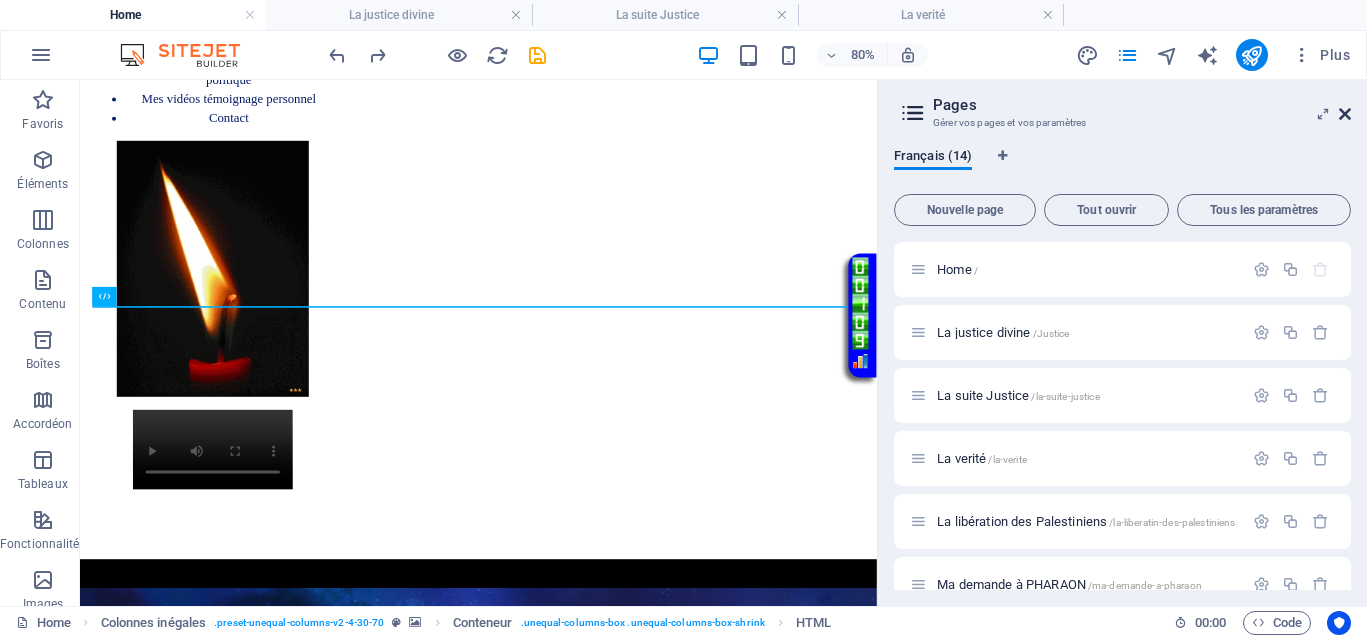 drag, startPoint x: 1346, startPoint y: 112, endPoint x: 931, endPoint y: 104, distance: 415.0771 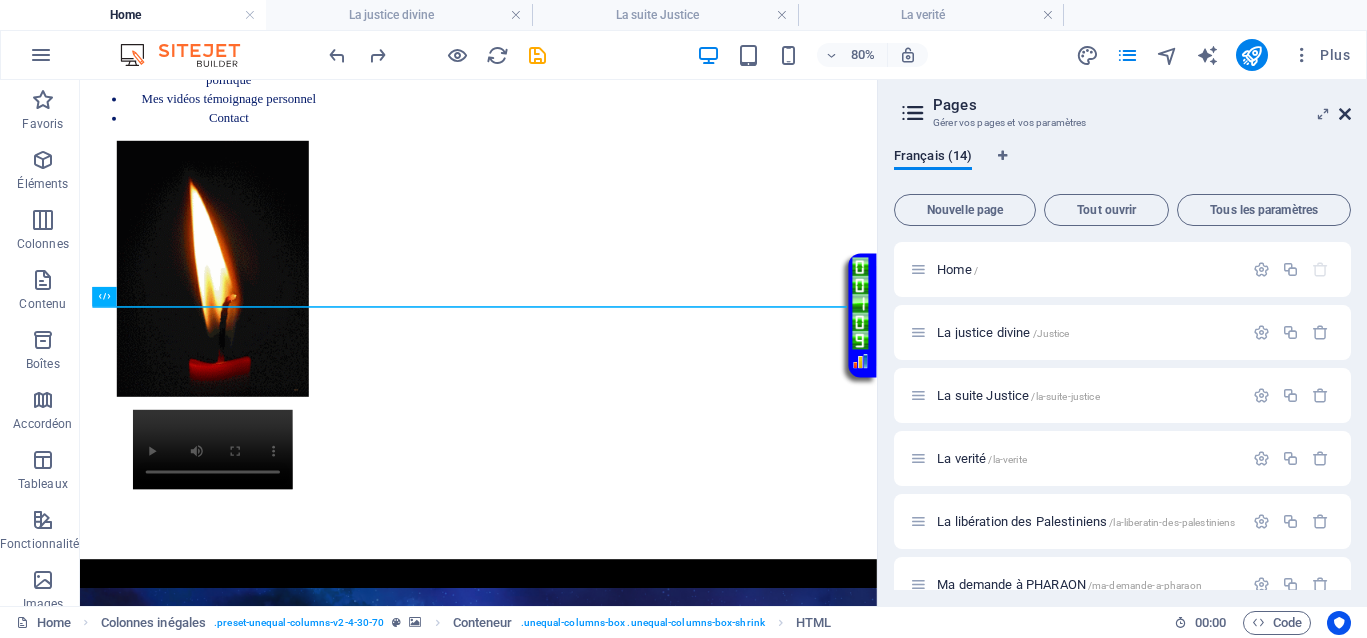 click at bounding box center [1345, 114] 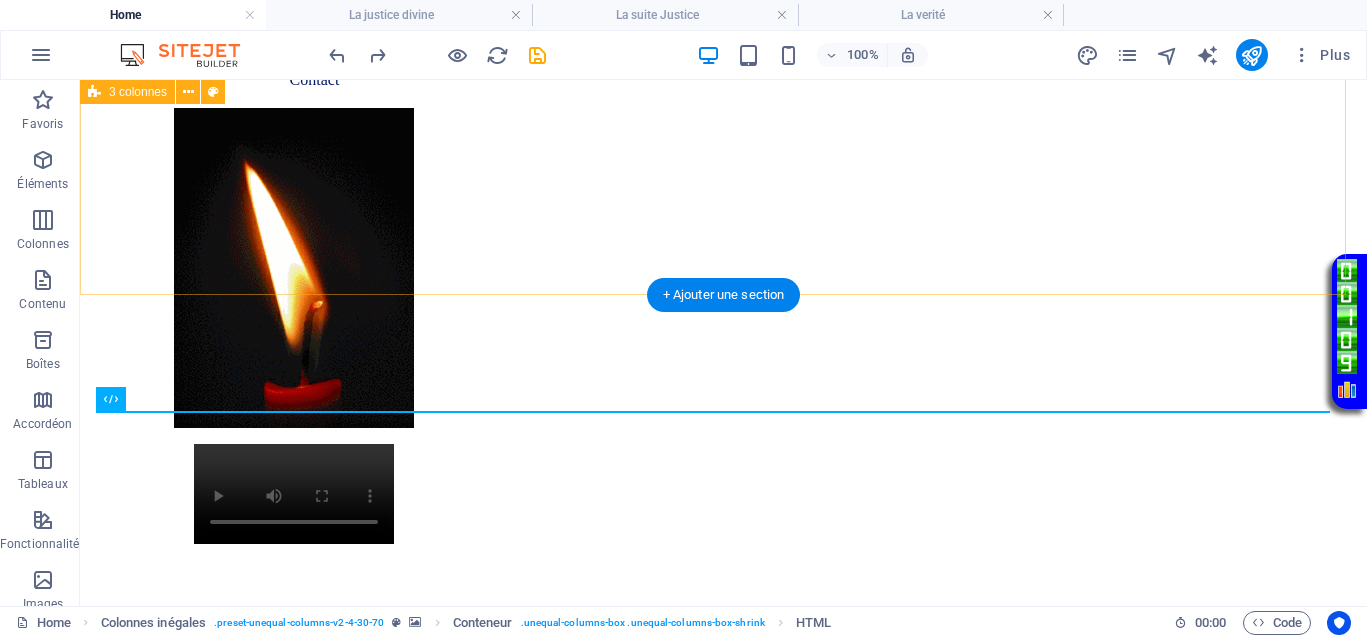 scroll, scrollTop: 702, scrollLeft: 0, axis: vertical 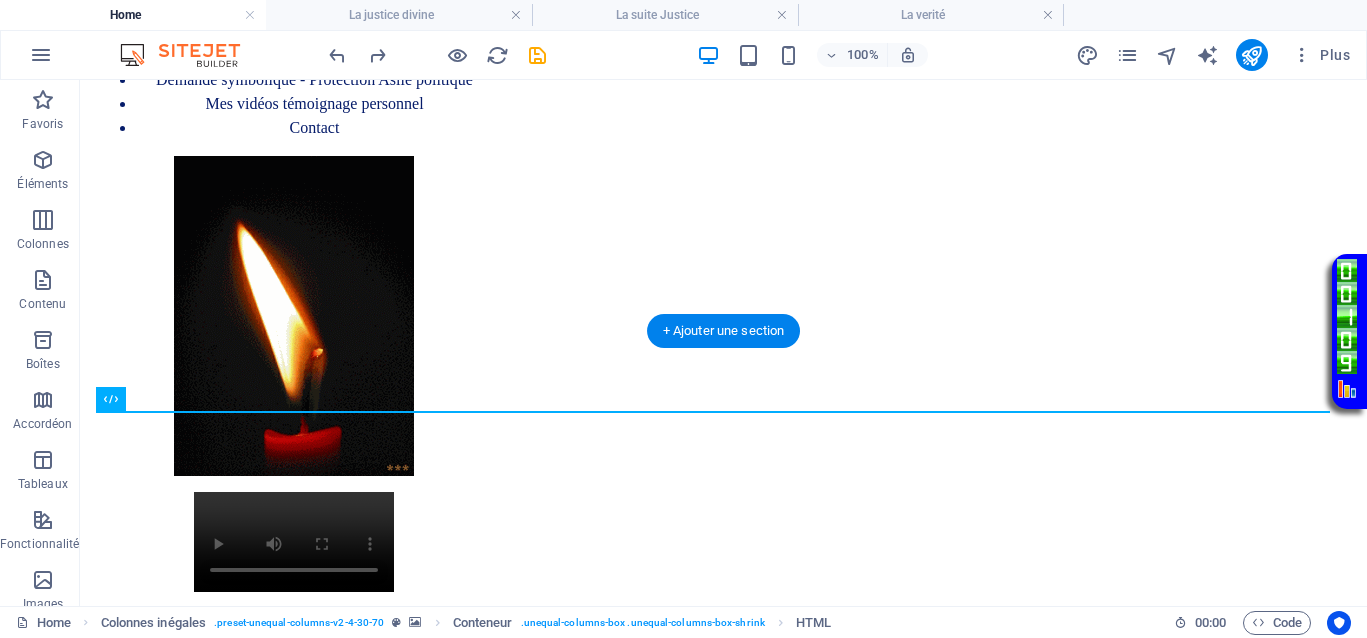 click at bounding box center [723, 1190] 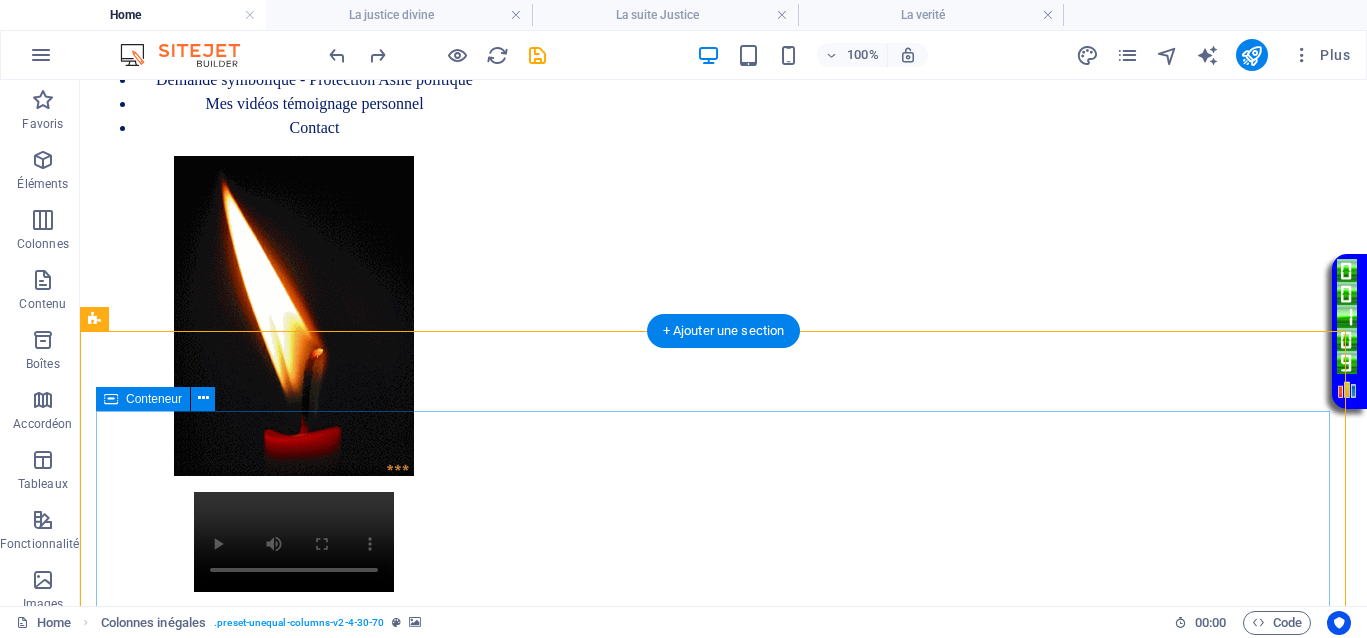 click at bounding box center [723, 2045] 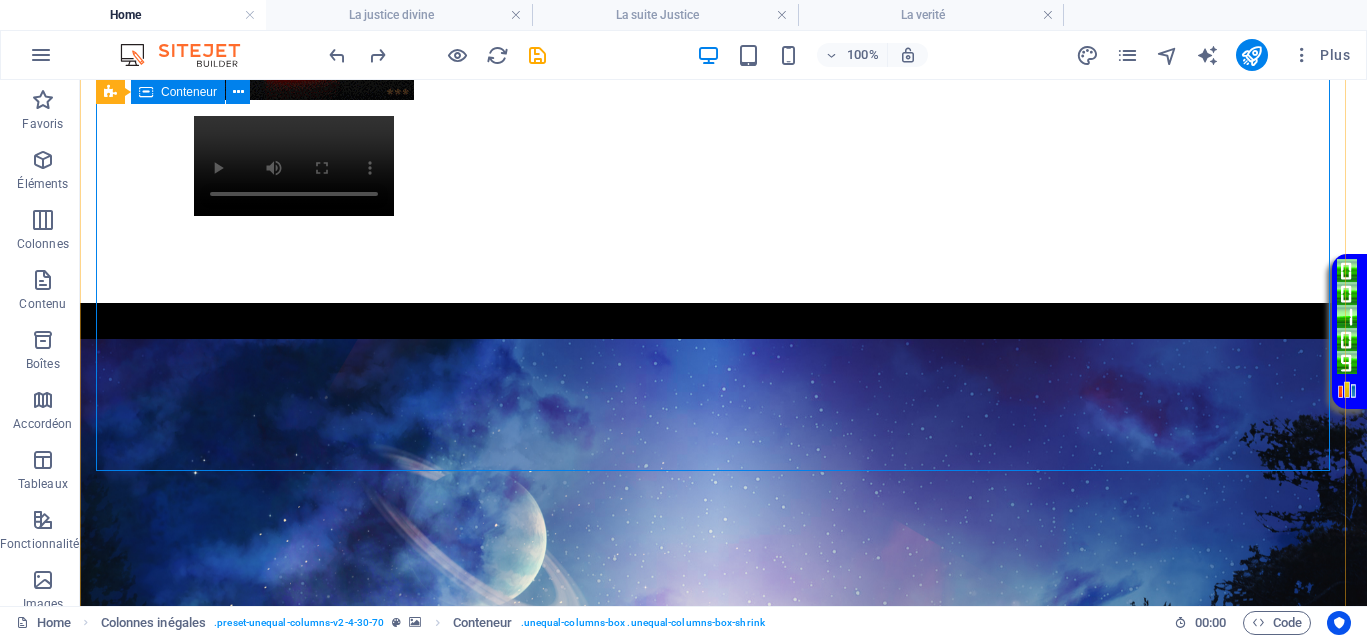 scroll, scrollTop: 1077, scrollLeft: 0, axis: vertical 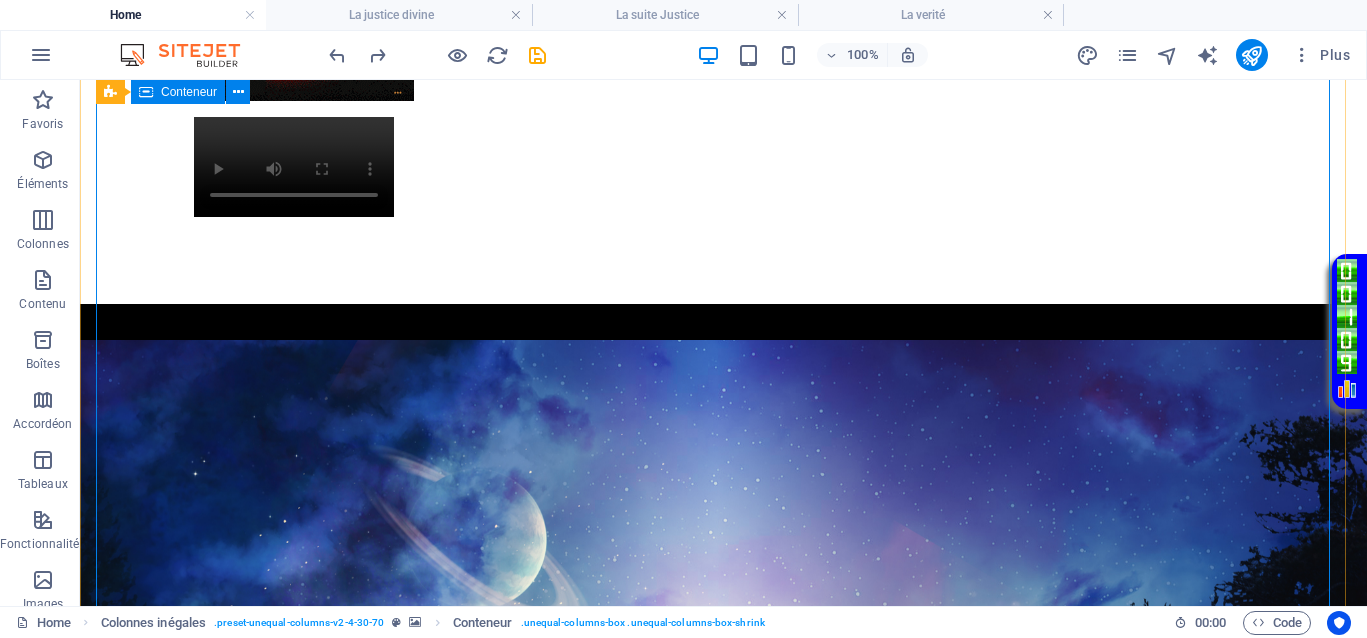 click at bounding box center (723, 1670) 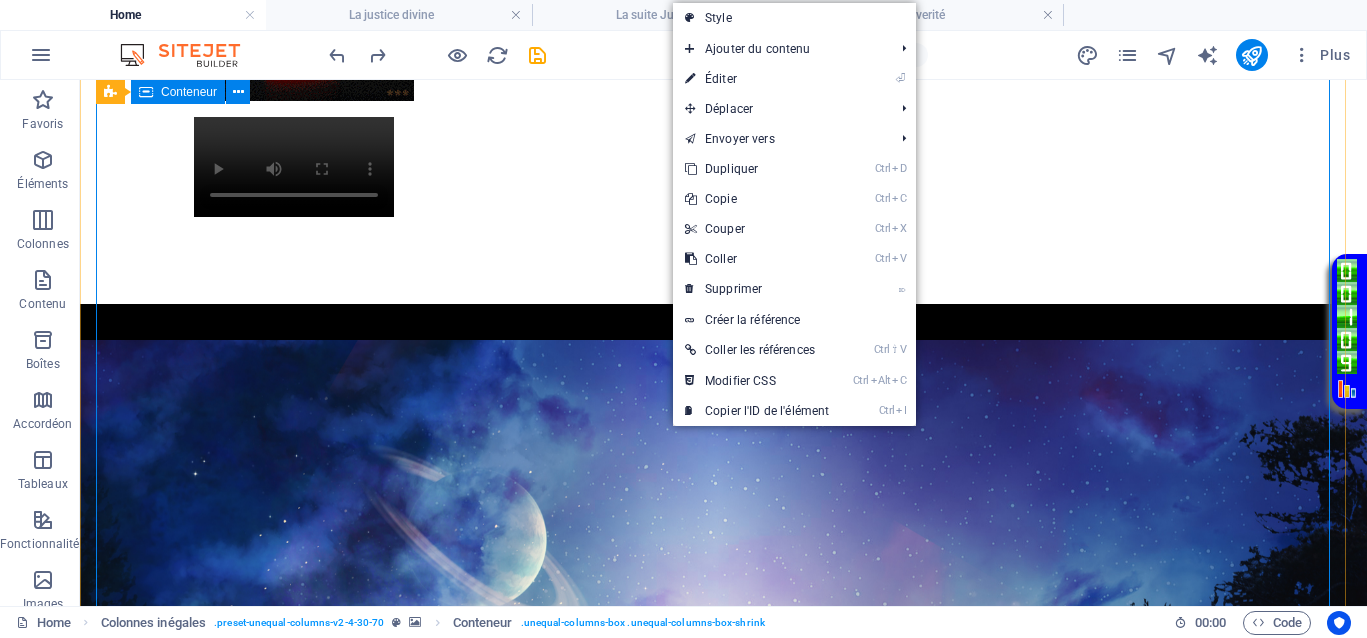 click at bounding box center (723, 1670) 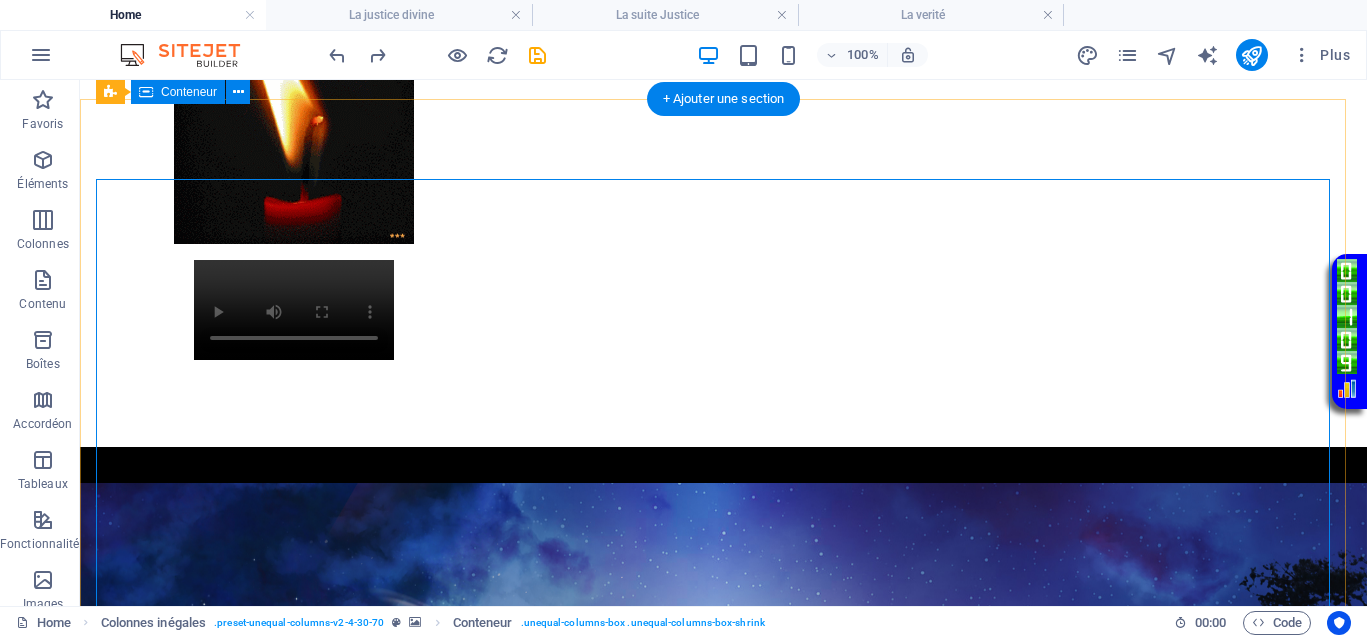 scroll, scrollTop: 577, scrollLeft: 0, axis: vertical 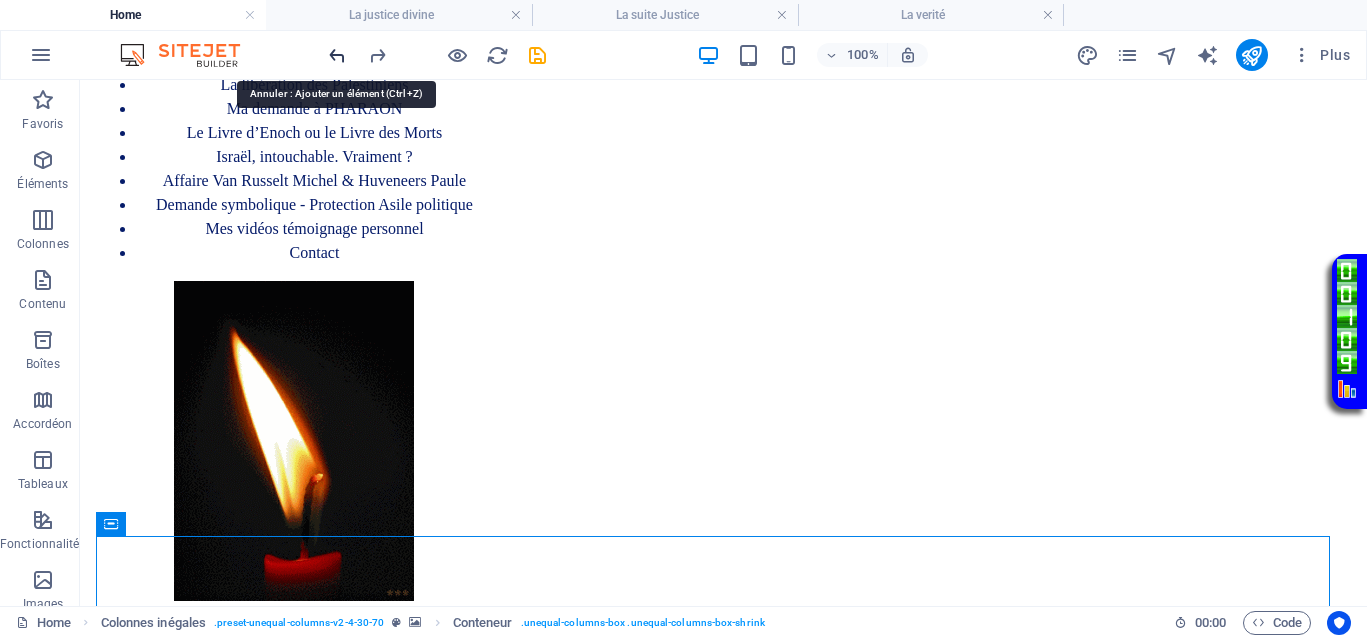 click at bounding box center [337, 55] 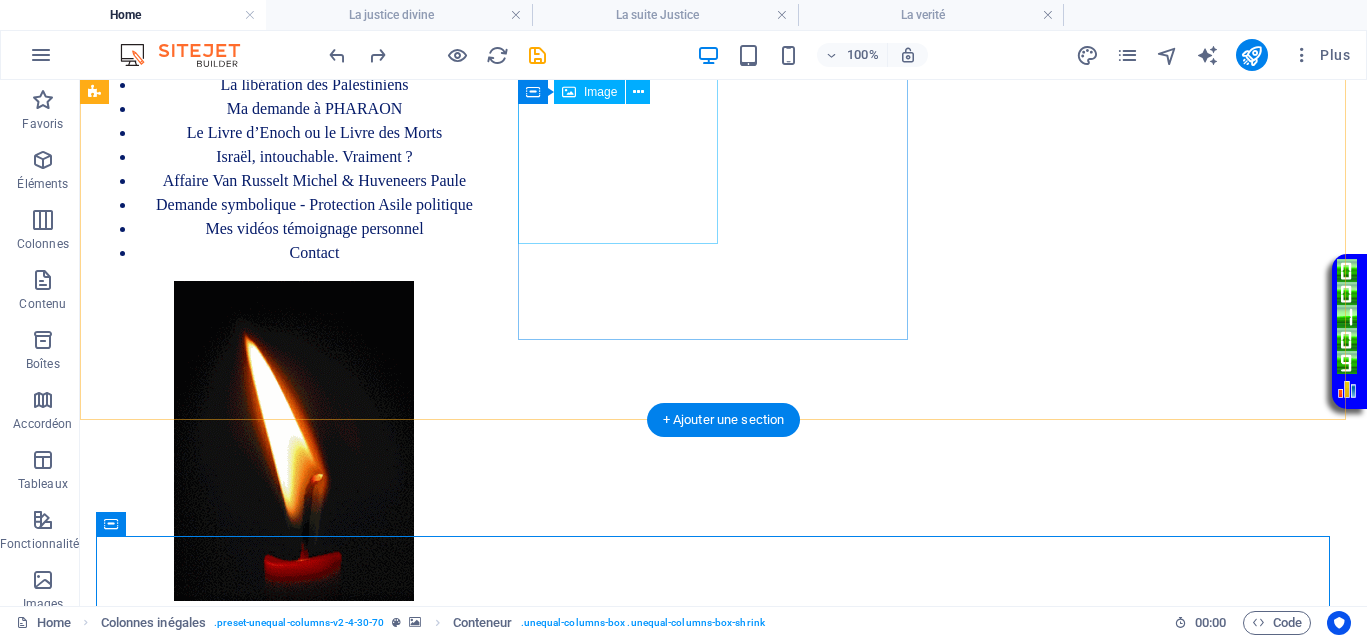 scroll, scrollTop: 1077, scrollLeft: 0, axis: vertical 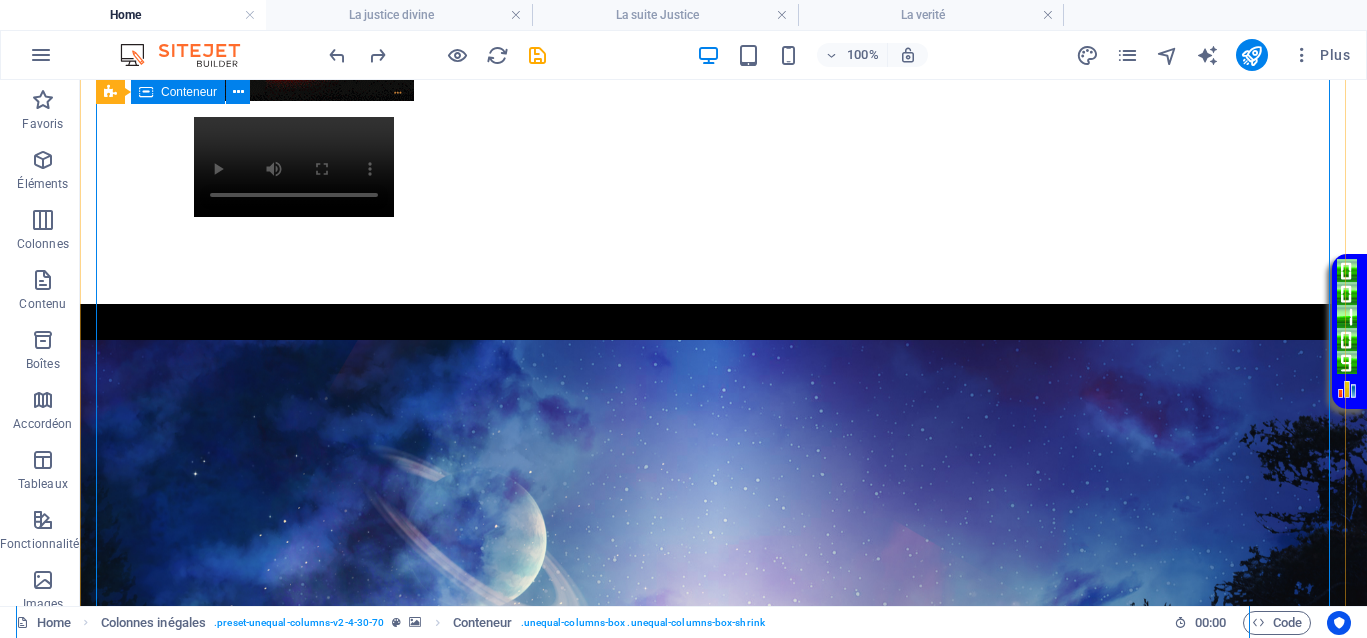 click on "Ajouter les éléments" at bounding box center (639, 1471) 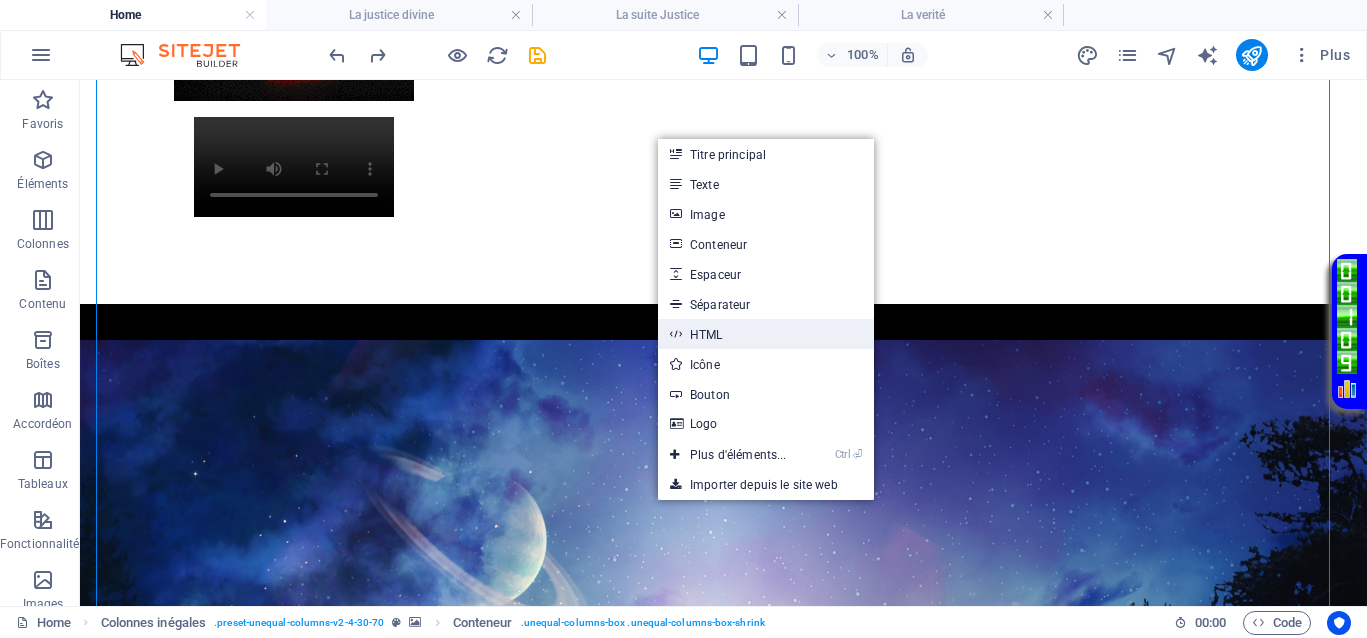 click on "HTML" at bounding box center (766, 334) 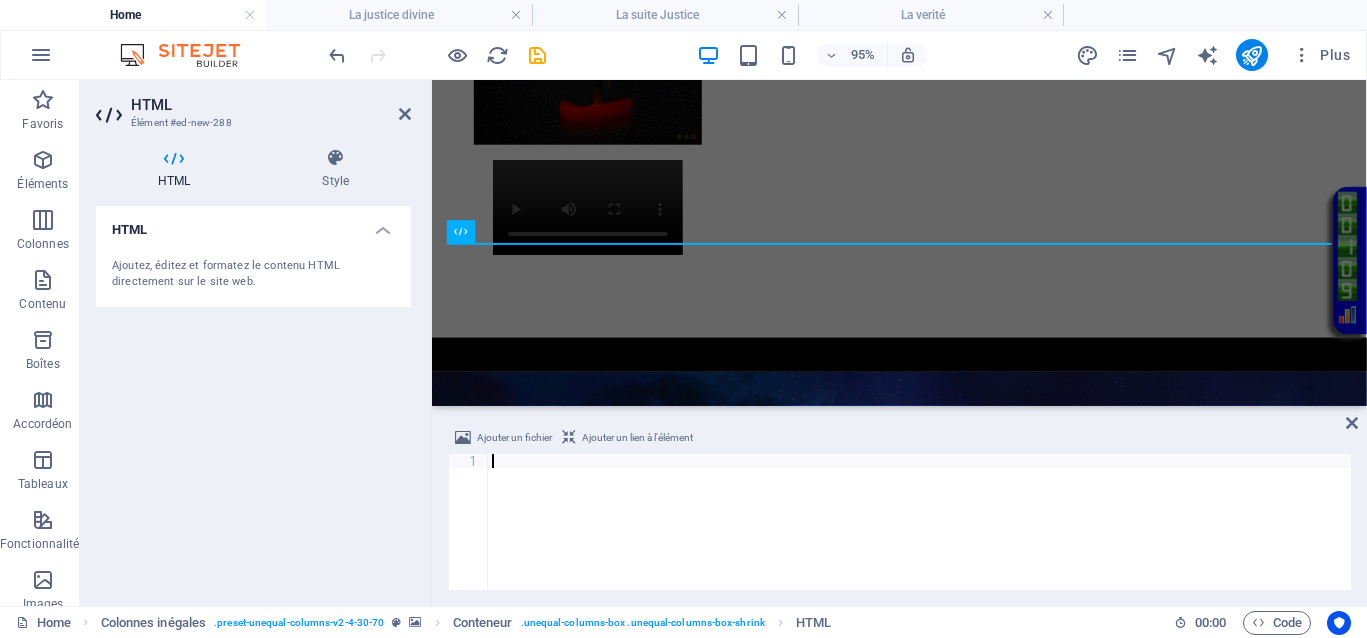 scroll, scrollTop: 861, scrollLeft: 0, axis: vertical 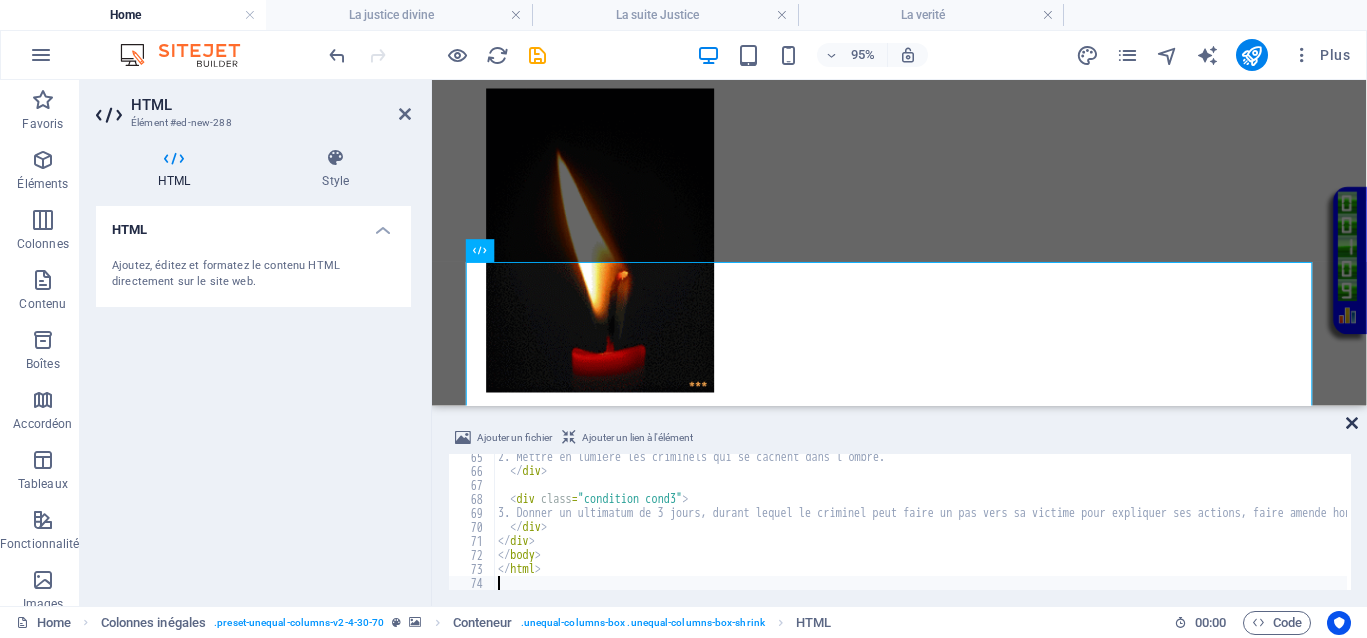 drag, startPoint x: 1268, startPoint y: 341, endPoint x: 1348, endPoint y: 421, distance: 113.137085 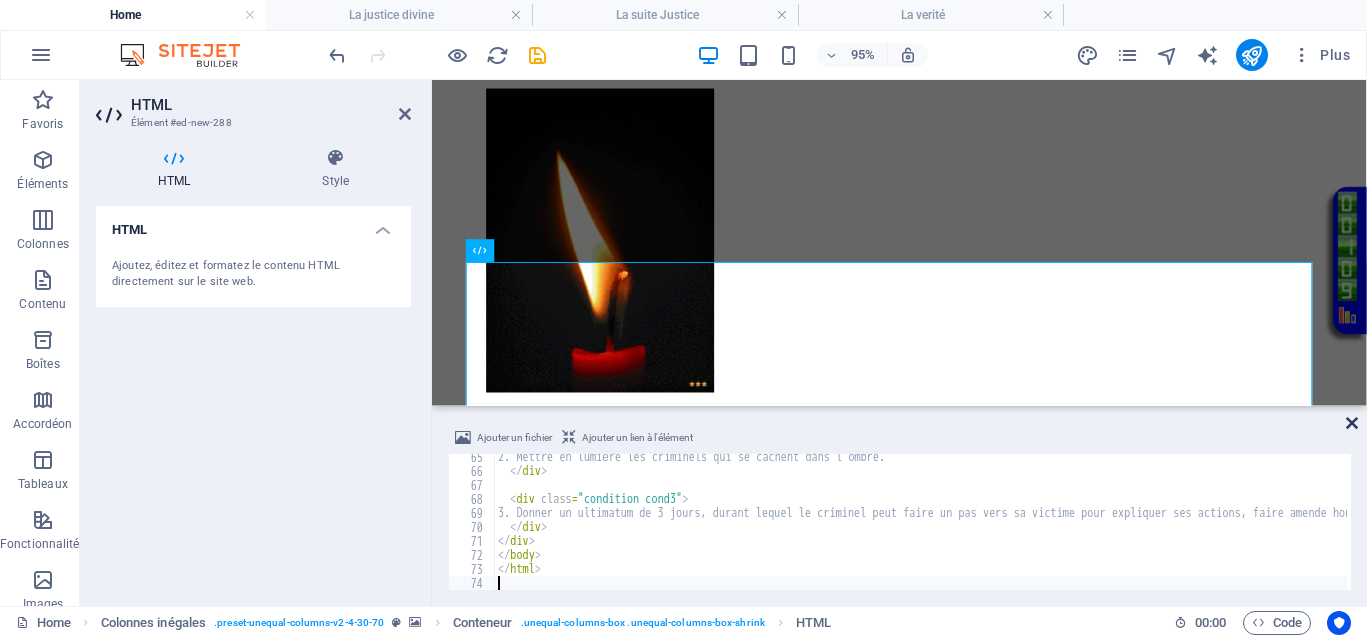 click at bounding box center (1352, 423) 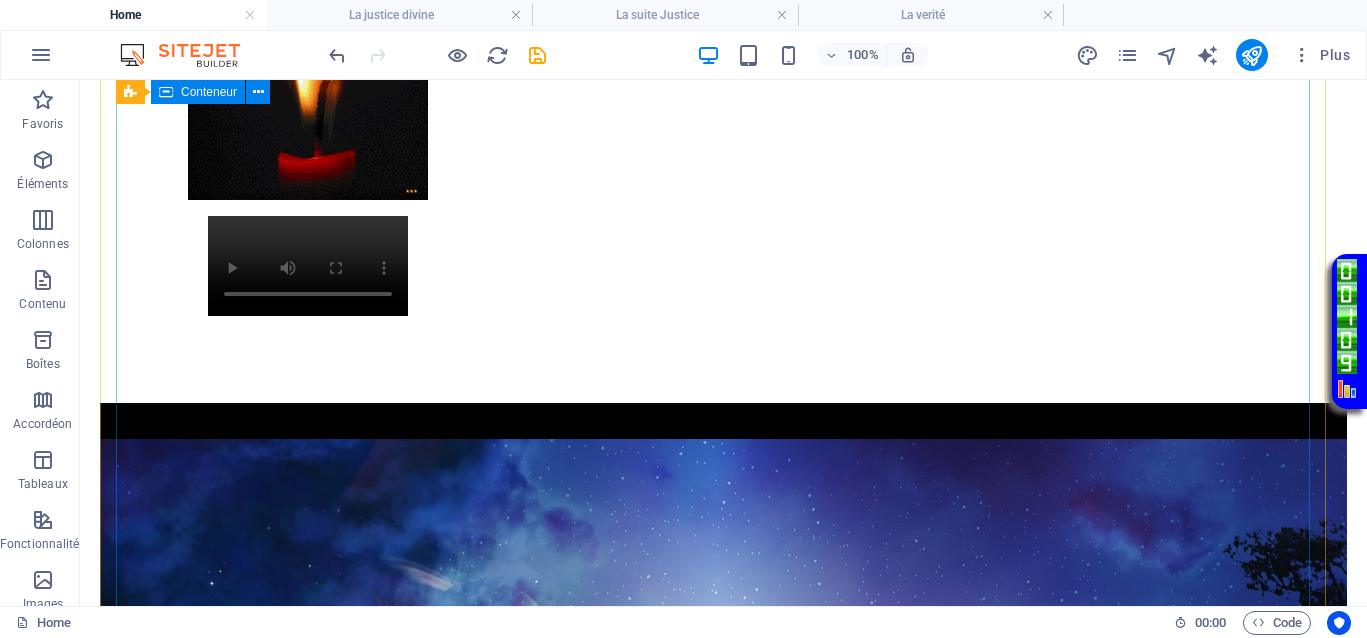 scroll, scrollTop: 854, scrollLeft: 0, axis: vertical 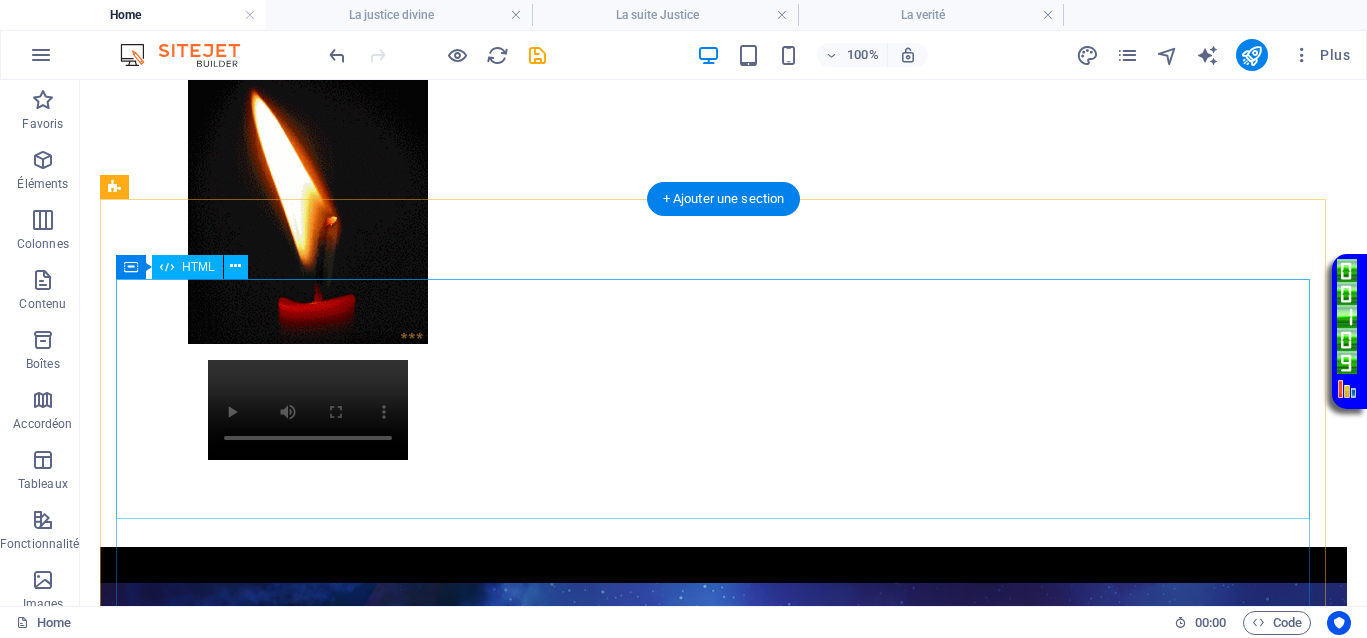 click on "Conditions pour instaurer la justice
Conditions pour instaurer la justice de manière immédiate et instantanée
1. L'injustice doit être dénoncée publiquement et au sein de l'opinion publique.
2. Mettre en lumière les criminels qui se cachent dans l'ombre.
3. Donner un ultimatum de 3 jours, durant lequel le criminel peut faire un pas vers sa victime pour expliquer ses actions, faire amende honorable, et tenter de restaurer la situation, y compris ses droits matériels et psychologiques." at bounding box center [723, 1717] 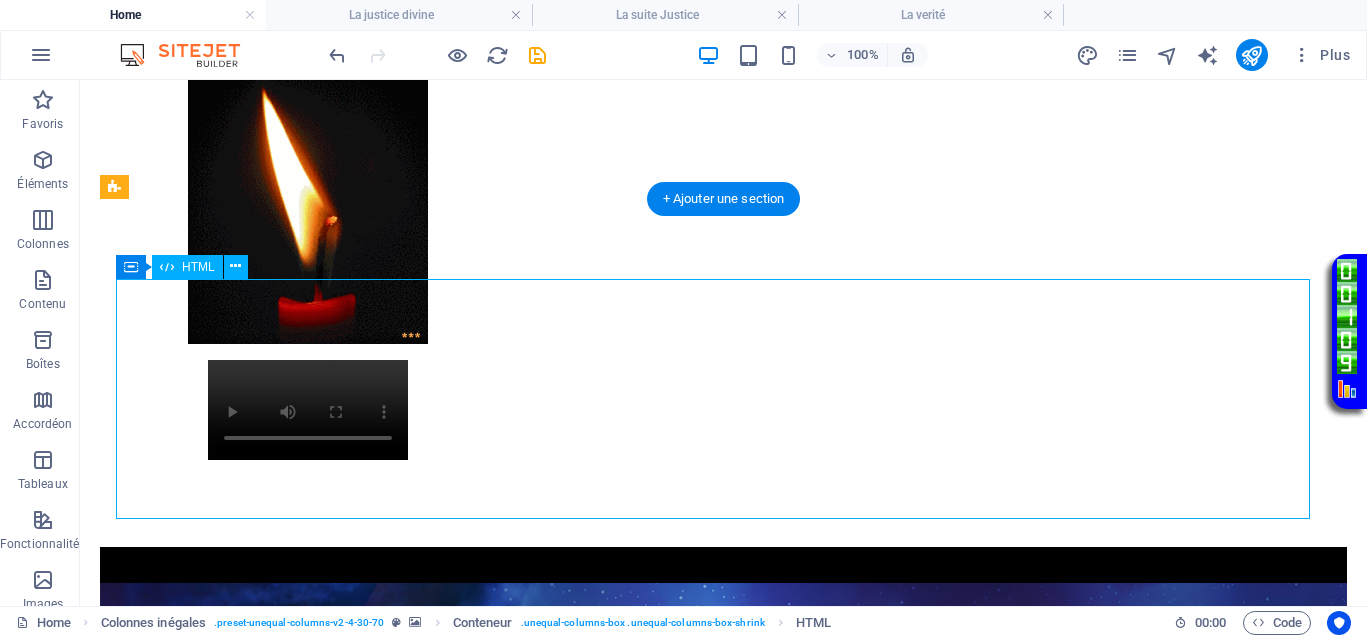 click on "Conditions pour instaurer la justice
Conditions pour instaurer la justice de manière immédiate et instantanée
1. L'injustice doit être dénoncée publiquement et au sein de l'opinion publique.
2. Mettre en lumière les criminels qui se cachent dans l'ombre.
3. Donner un ultimatum de 3 jours, durant lequel le criminel peut faire un pas vers sa victime pour expliquer ses actions, faire amende honorable, et tenter de restaurer la situation, y compris ses droits matériels et psychologiques." at bounding box center (723, 1717) 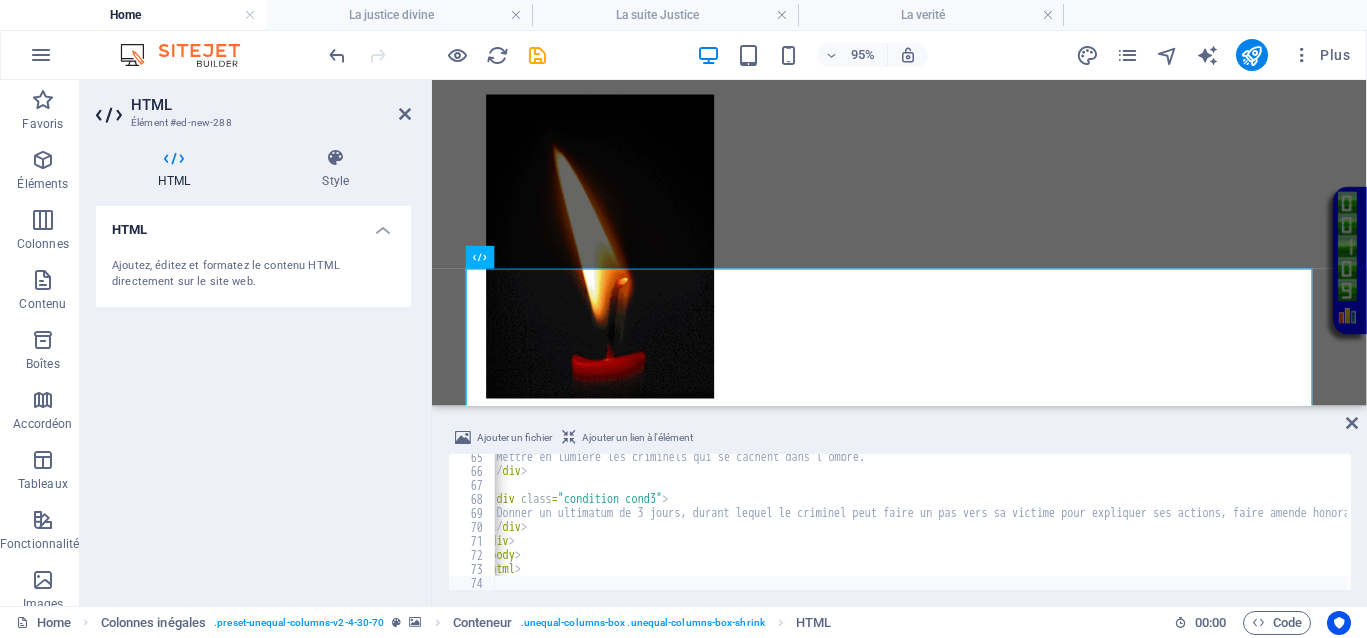 scroll, scrollTop: 0, scrollLeft: 130, axis: horizontal 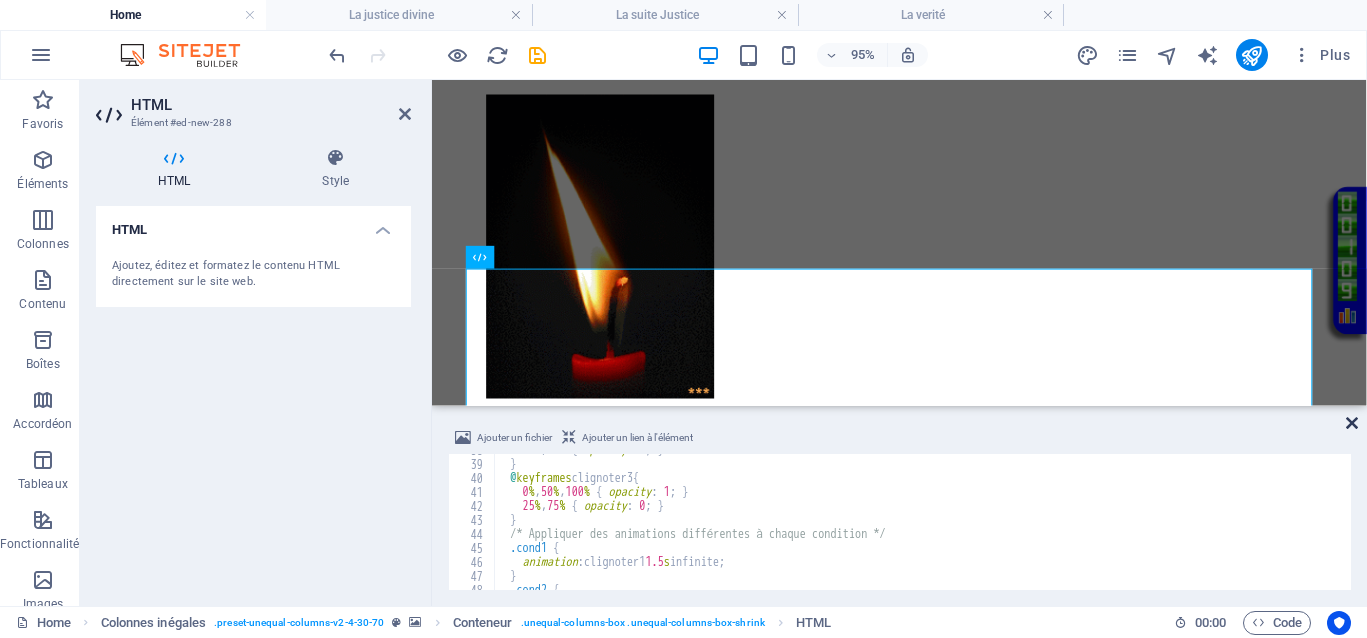 drag, startPoint x: 1353, startPoint y: 423, endPoint x: 1252, endPoint y: 343, distance: 128.84486 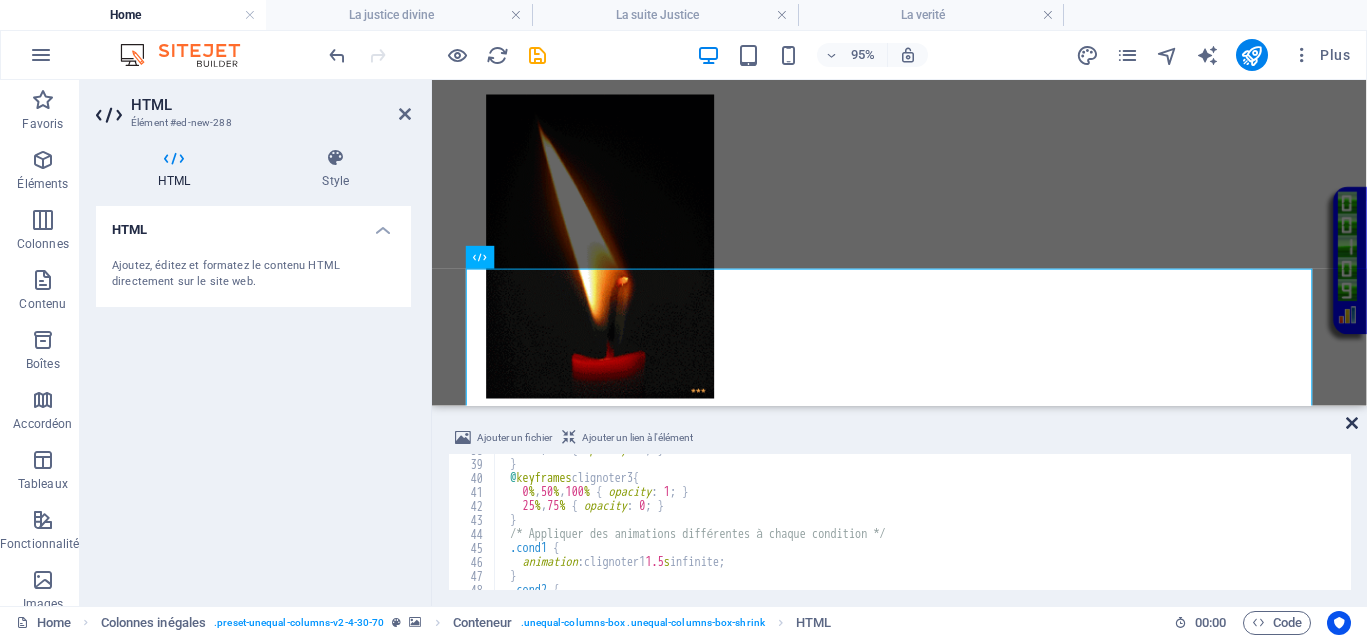 click at bounding box center (1352, 423) 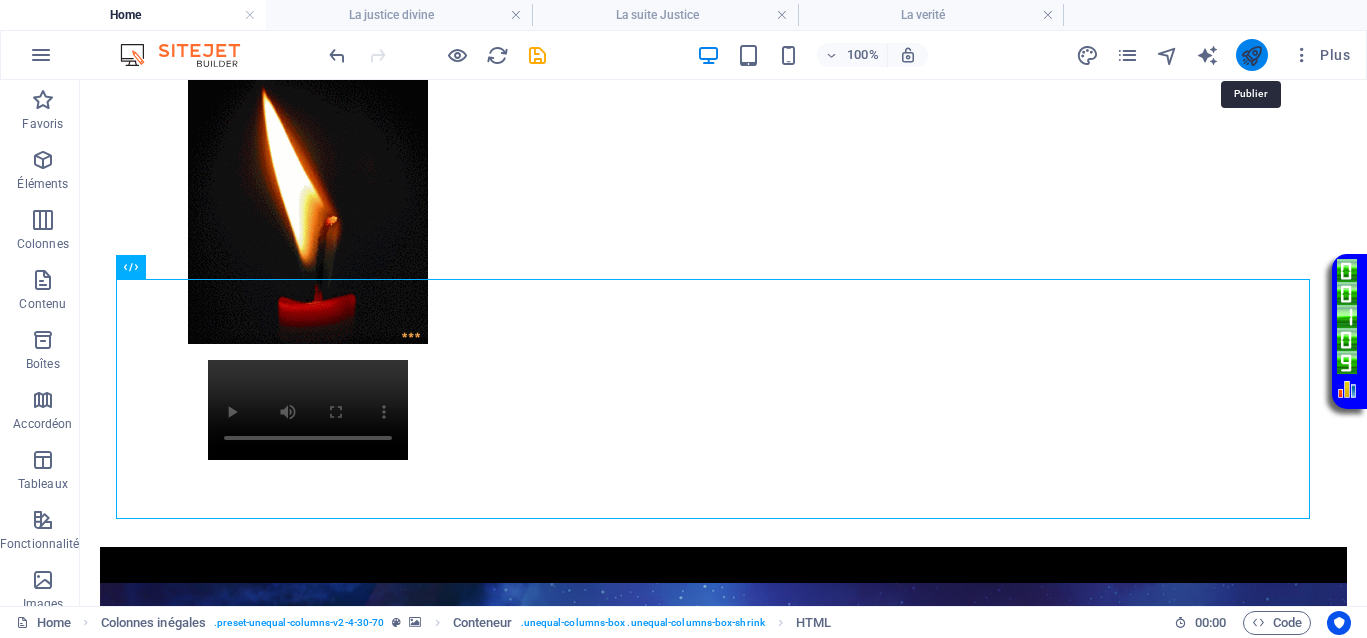 click at bounding box center (1251, 55) 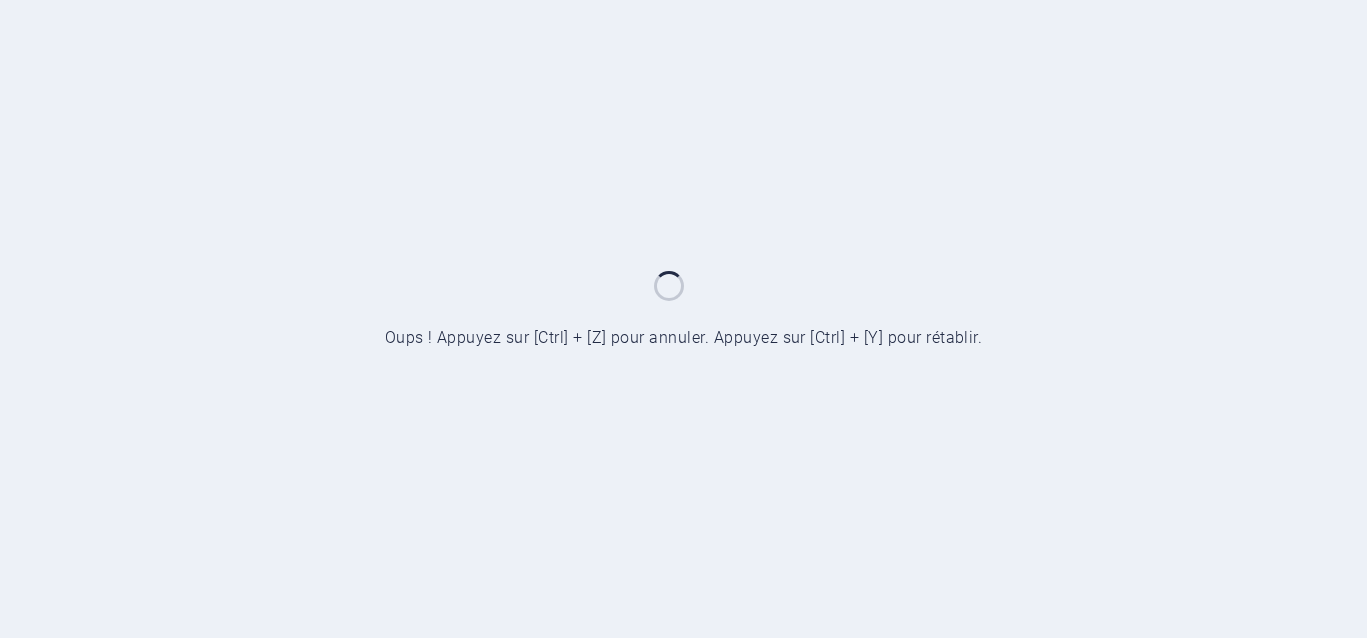 scroll, scrollTop: 0, scrollLeft: 0, axis: both 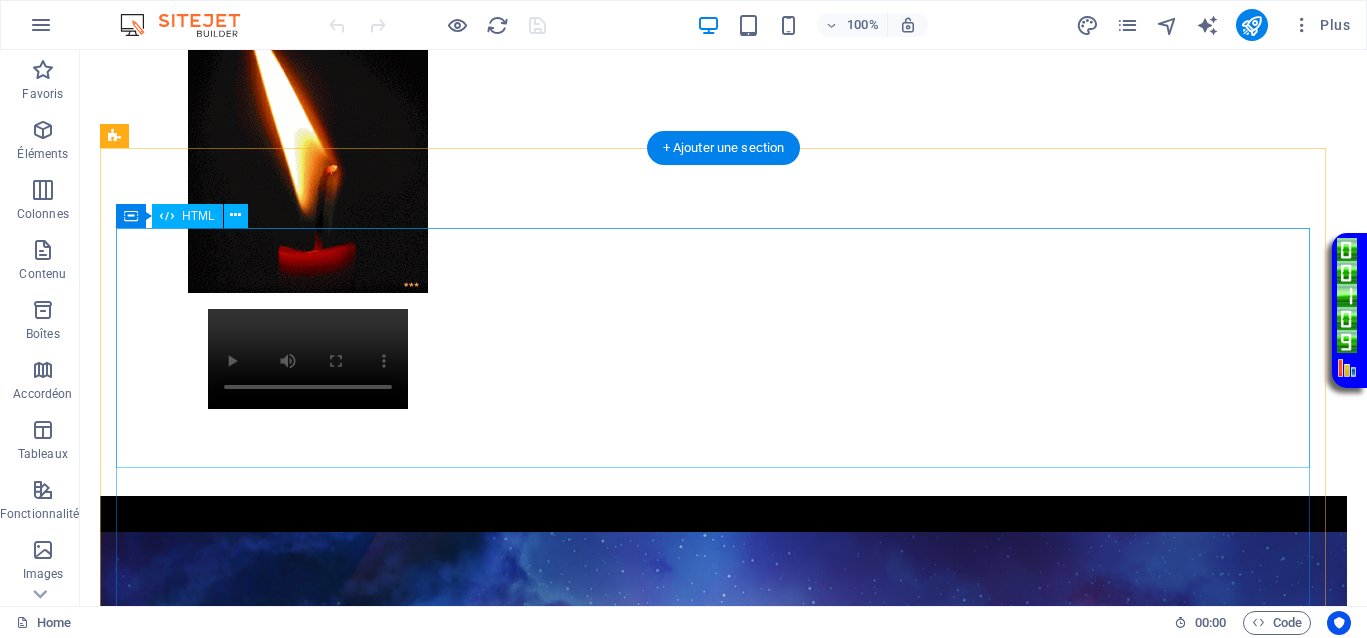 click on "Conditions pour instaurer la justice
Conditions pour instaurer la justice de manière immédiate et instantanée
1. L'injustice doit être dénoncée publiquement et au sein de l'opinion publique.
2. Mettre en lumière les criminels qui se cachent dans l'ombre.
3. Donner un ultimatum de 3 jours, durant lequel le criminel peut faire un pas vers sa victime pour expliquer ses actions, faire amende honorable, et tenter de restaurer la situation, y compris ses droits matériels et psychologiques." at bounding box center [723, 1666] 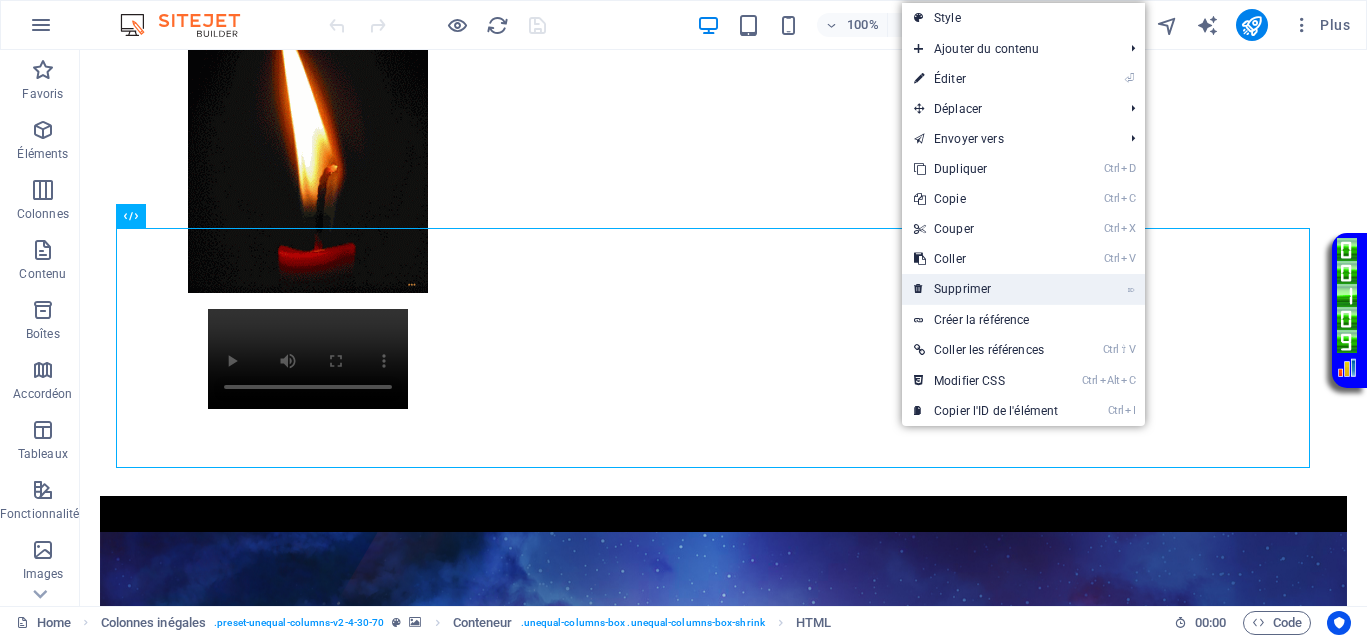 click on "⌦  Supprimer" at bounding box center (986, 289) 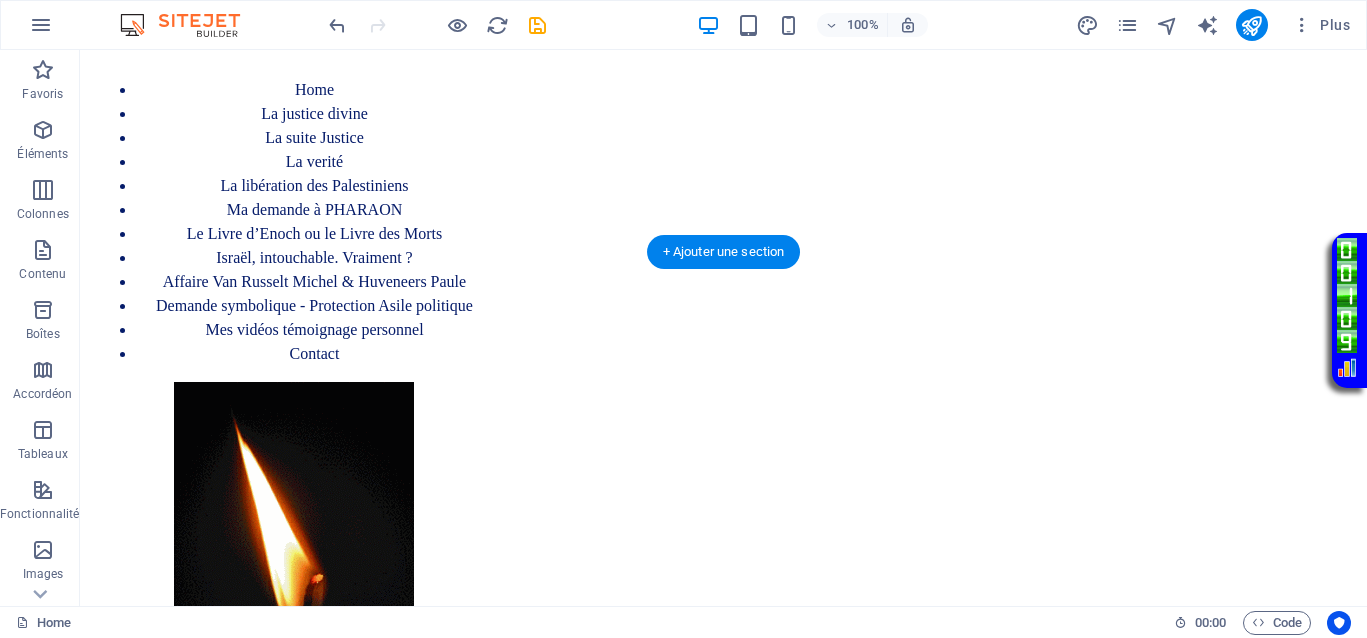 scroll, scrollTop: 375, scrollLeft: 0, axis: vertical 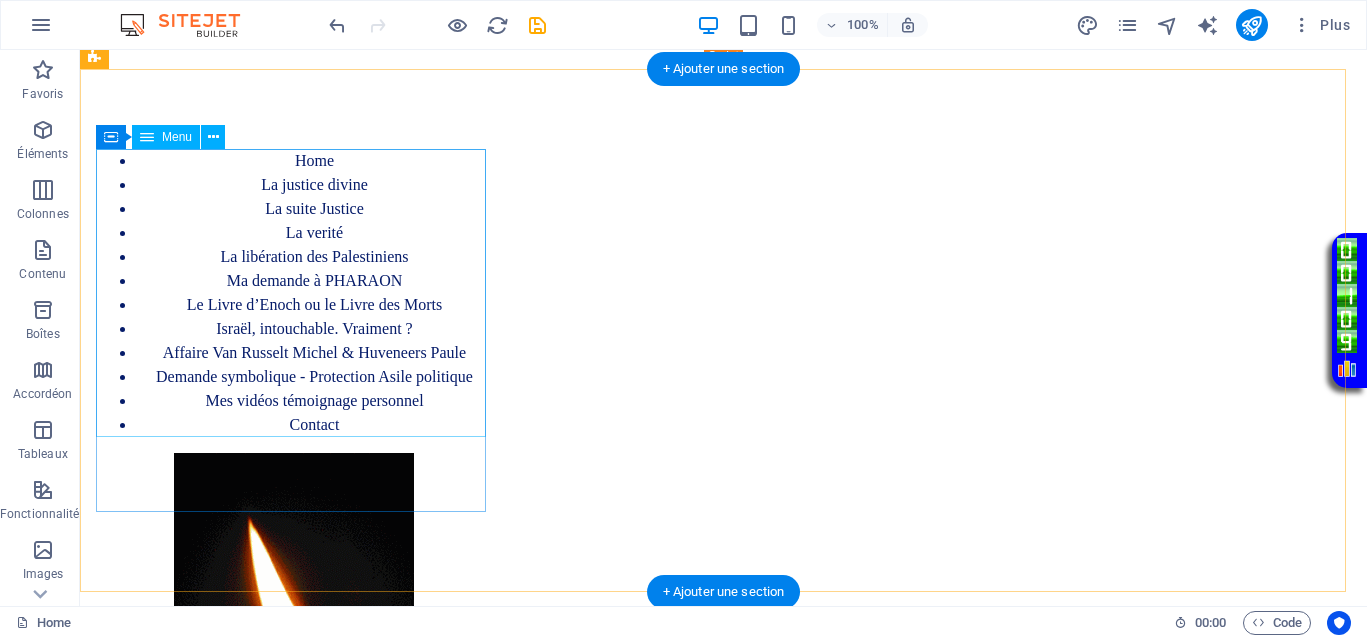 click on "Home La justice divine La suite Justice La verité La libération des Palestiniens Ma demande à PHARAON Le Livre d’Enoch ou le Livre des Morts Israël, intouchable. Vraiment ? Affaire Van [LAST_NAME] Michel & Huveneers Paule Demande symbolique  - Protection Asile politique Mes vidéos témoignage personnel Contact" at bounding box center (294, 293) 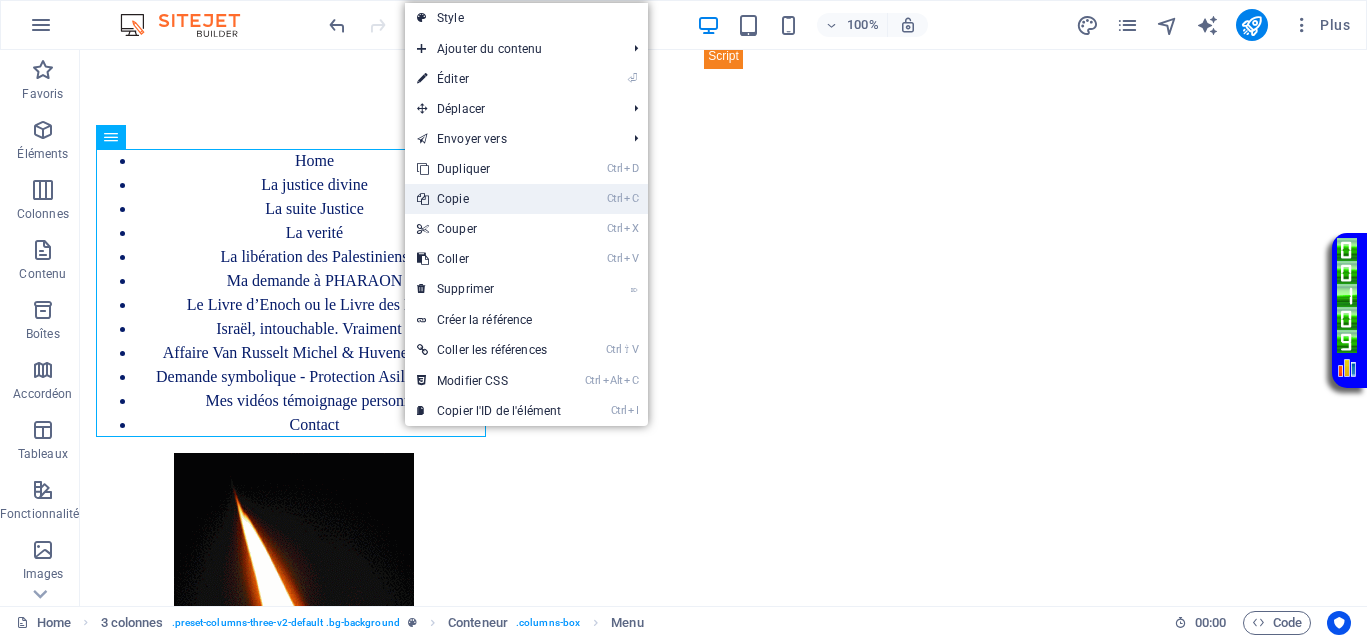 click on "Ctrl C  Copie" at bounding box center (489, 199) 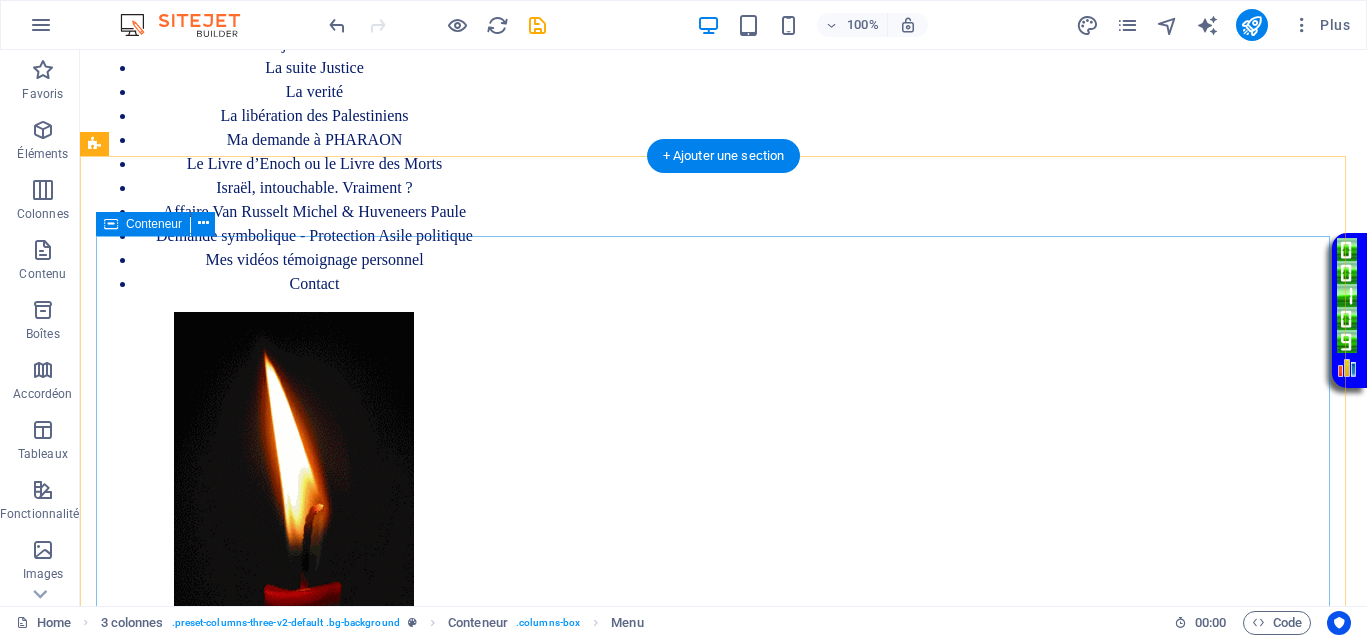 scroll, scrollTop: 875, scrollLeft: 0, axis: vertical 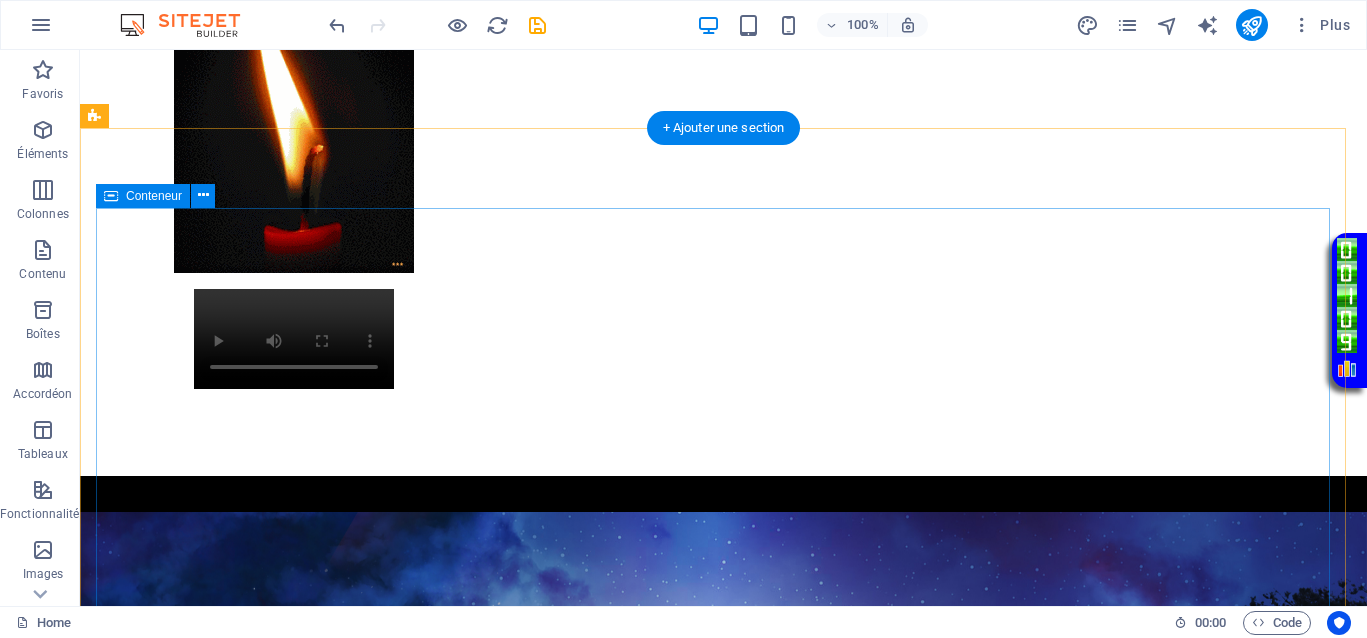 click on "Coller le presse-papiers" at bounding box center [797, 1643] 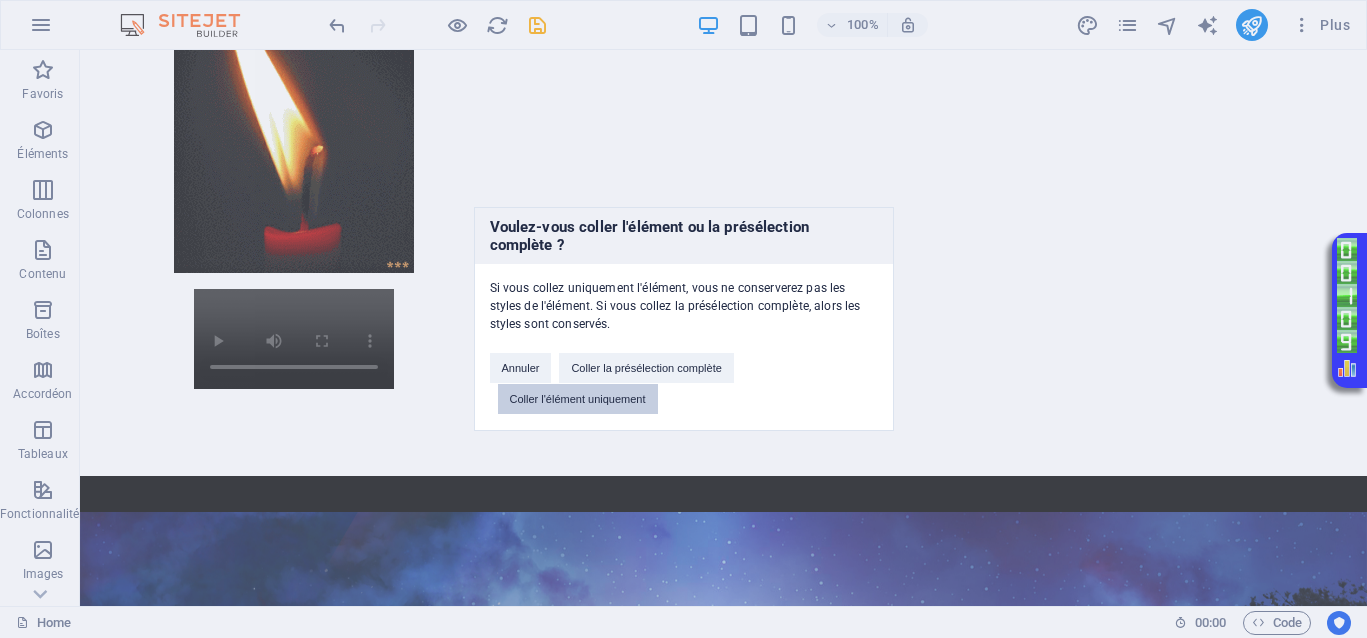 click on "Coller l'élément uniquement" at bounding box center (578, 399) 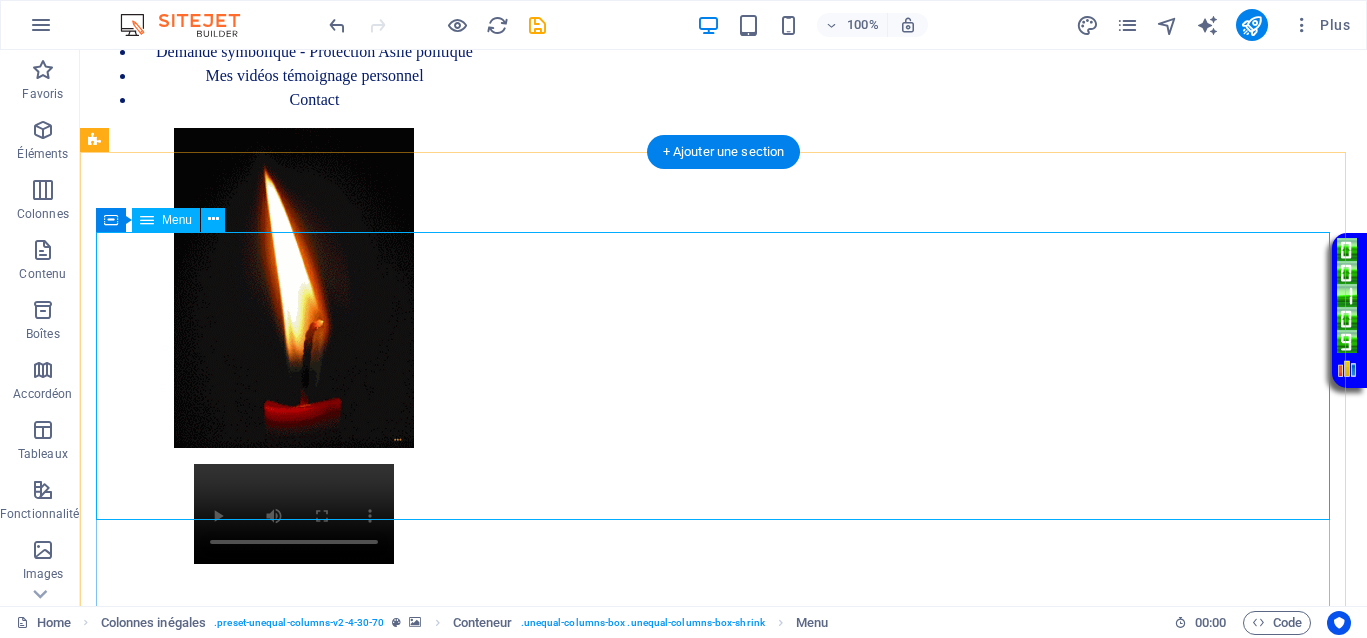 scroll, scrollTop: 375, scrollLeft: 0, axis: vertical 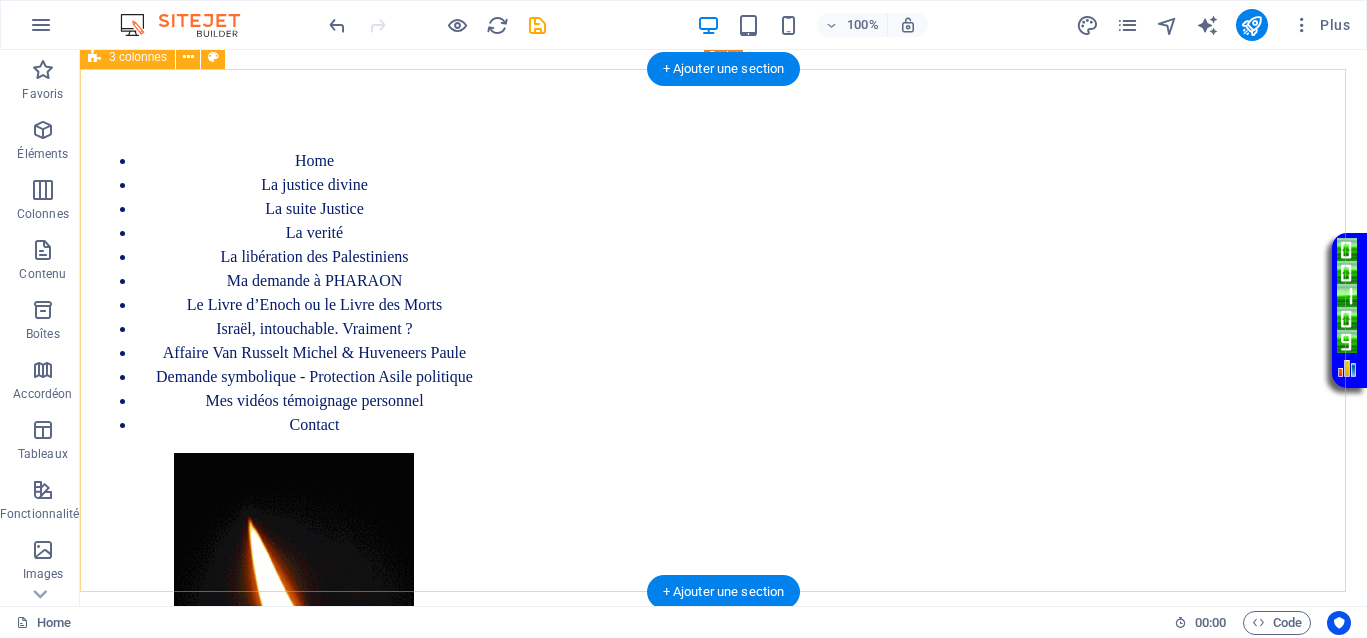 click on "Home La justice divine La suite Justice La verité La libération des Palestiniens Ma demande à PHARAON Le Livre d’Enoch ou le Livre des Morts Israël, intouchable. Vraiment ? Affaire Van Russelt Michel & Huveneers Paule Demande symbolique  - Protection Asile politique Mes vidéos témoignage personnel Contact
Vidéo en boucle" at bounding box center [723, 522] 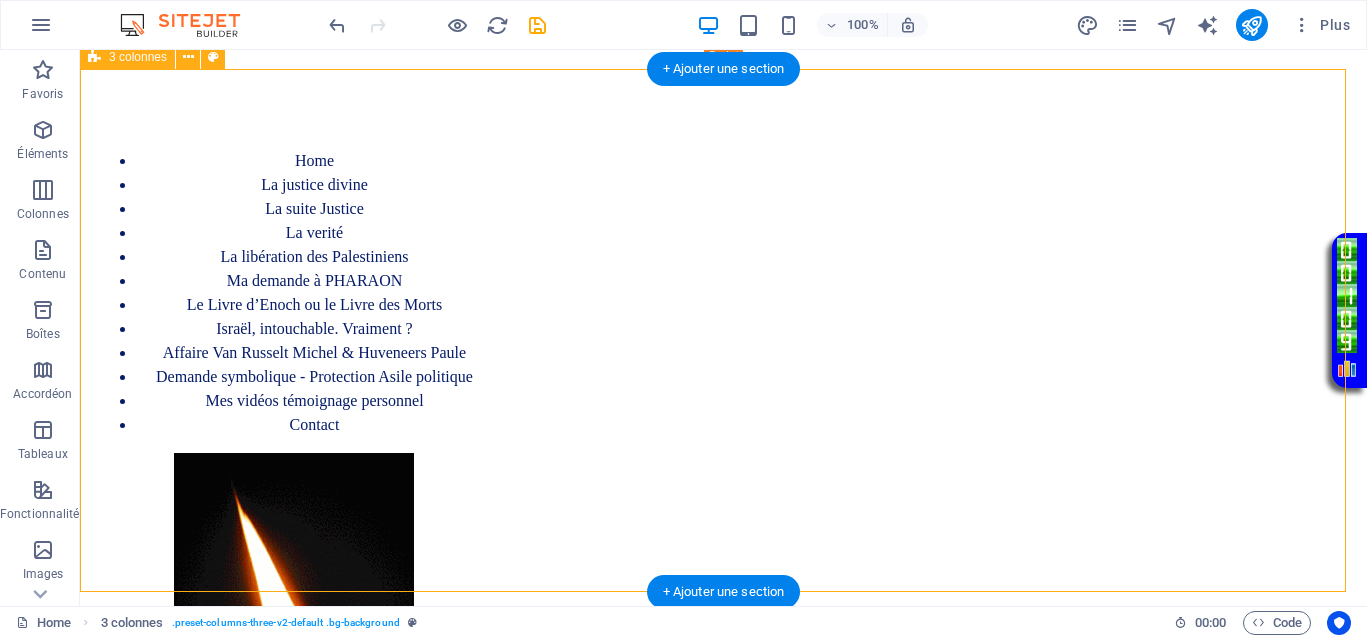 click on "Home La justice divine La suite Justice La verité La libération des Palestiniens Ma demande à PHARAON Le Livre d’Enoch ou le Livre des Morts Israël, intouchable. Vraiment ? Affaire Van Russelt Michel & Huveneers Paule Demande symbolique  - Protection Asile politique Mes vidéos témoignage personnel Contact
Vidéo en boucle" at bounding box center [723, 522] 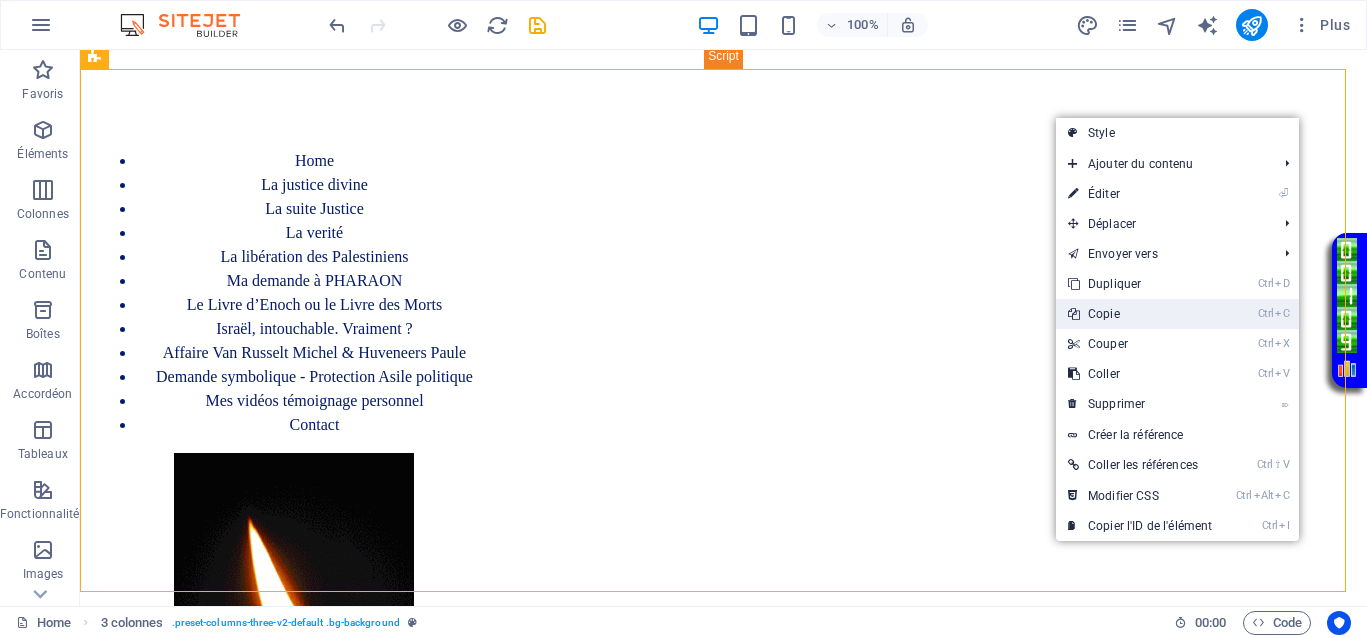 click on "Ctrl C  Copie" at bounding box center [1140, 314] 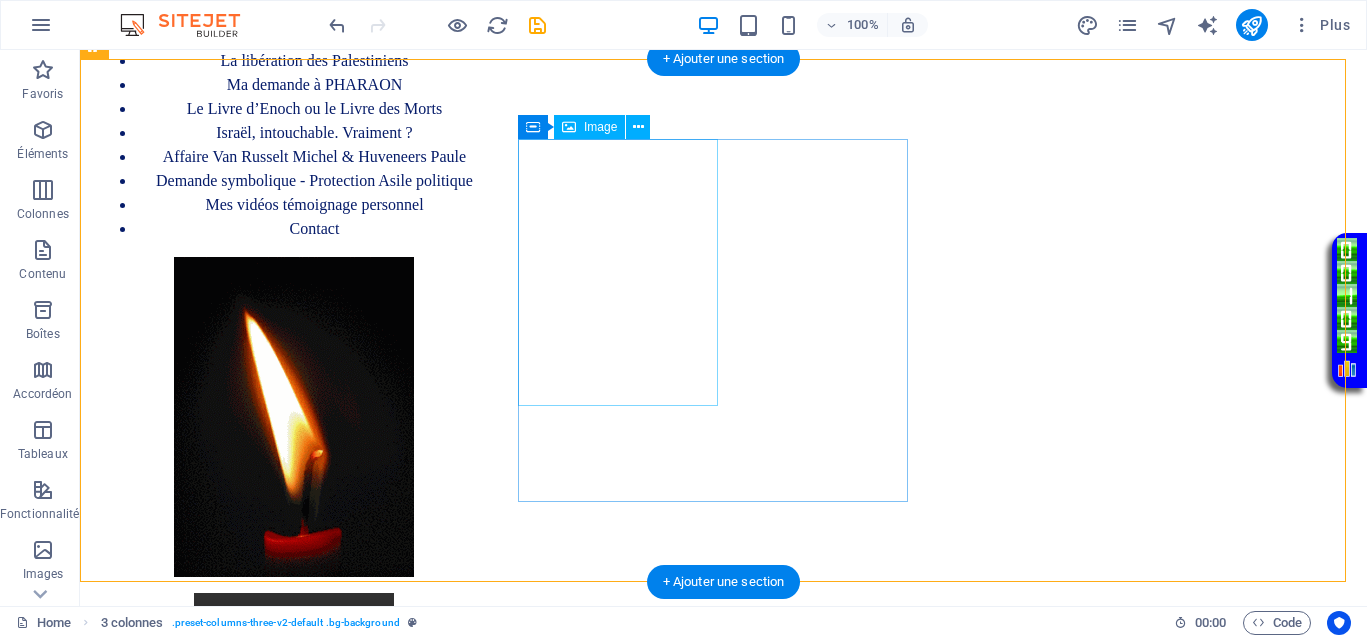 scroll, scrollTop: 1000, scrollLeft: 0, axis: vertical 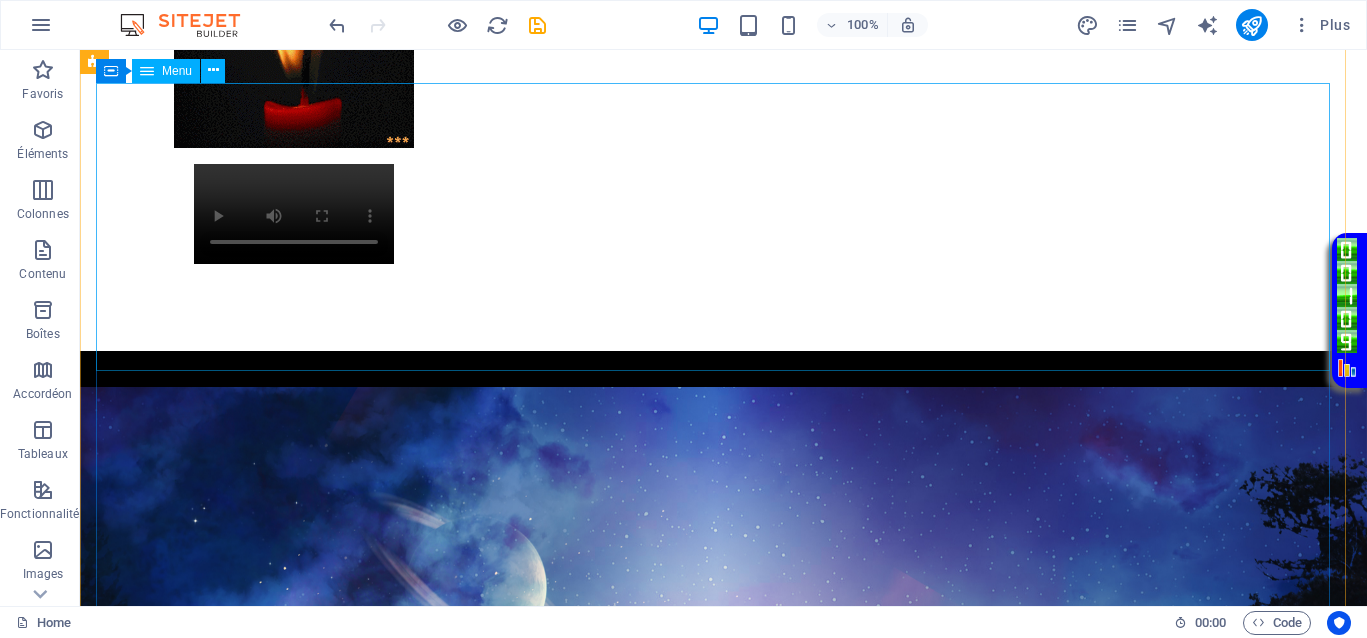 click on "Home La justice divine La suite Justice La verité La libération des Palestiniens Ma demande à PHARAON Le Livre d’Enoch ou le Livre des Morts Israël, intouchable. Vraiment ? Affaire Van [LAST_NAME] Michel & Huveneers Paule Demande symbolique  - Protection Asile politique Mes vidéos témoignage personnel Contact" at bounding box center (723, 1561) 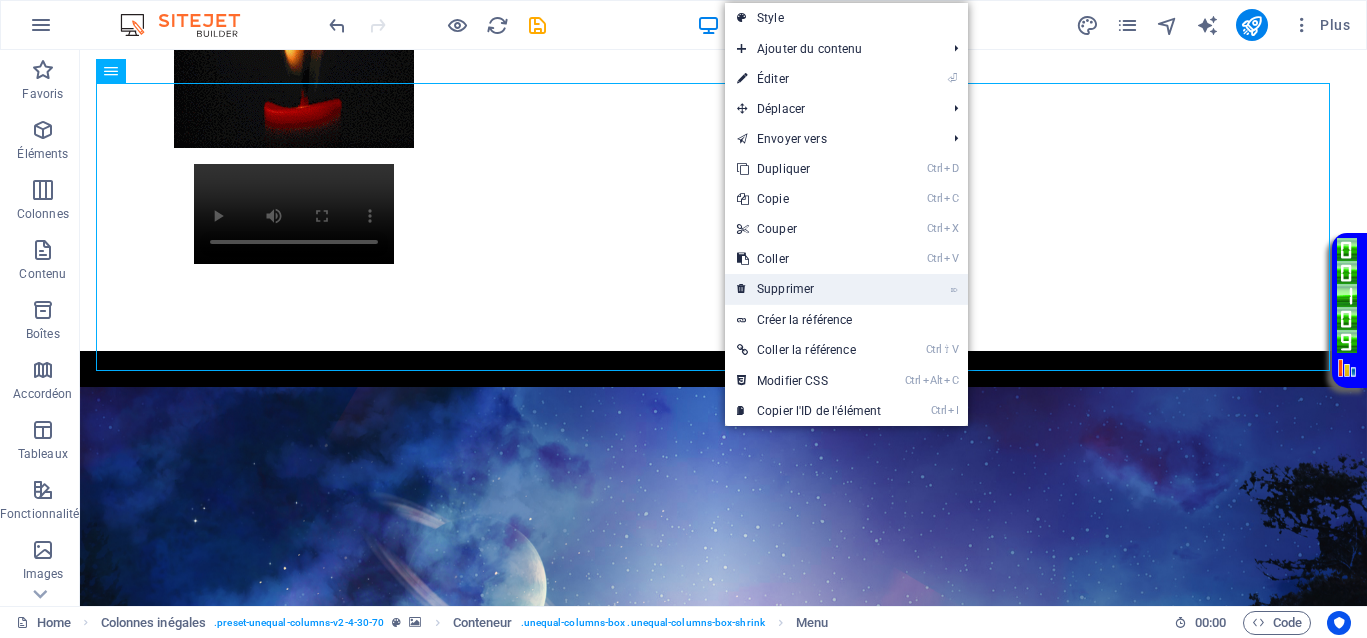 click on "⌦  Supprimer" at bounding box center (809, 289) 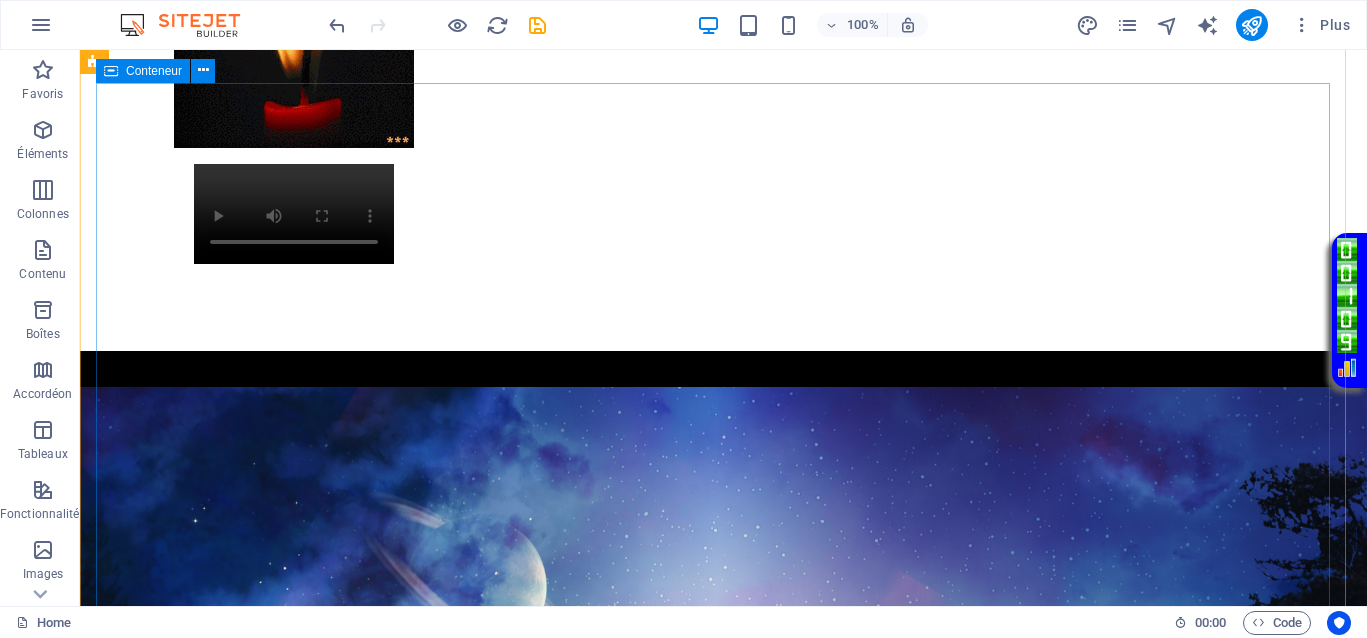 click on "Coller le presse-papiers" at bounding box center [797, 1518] 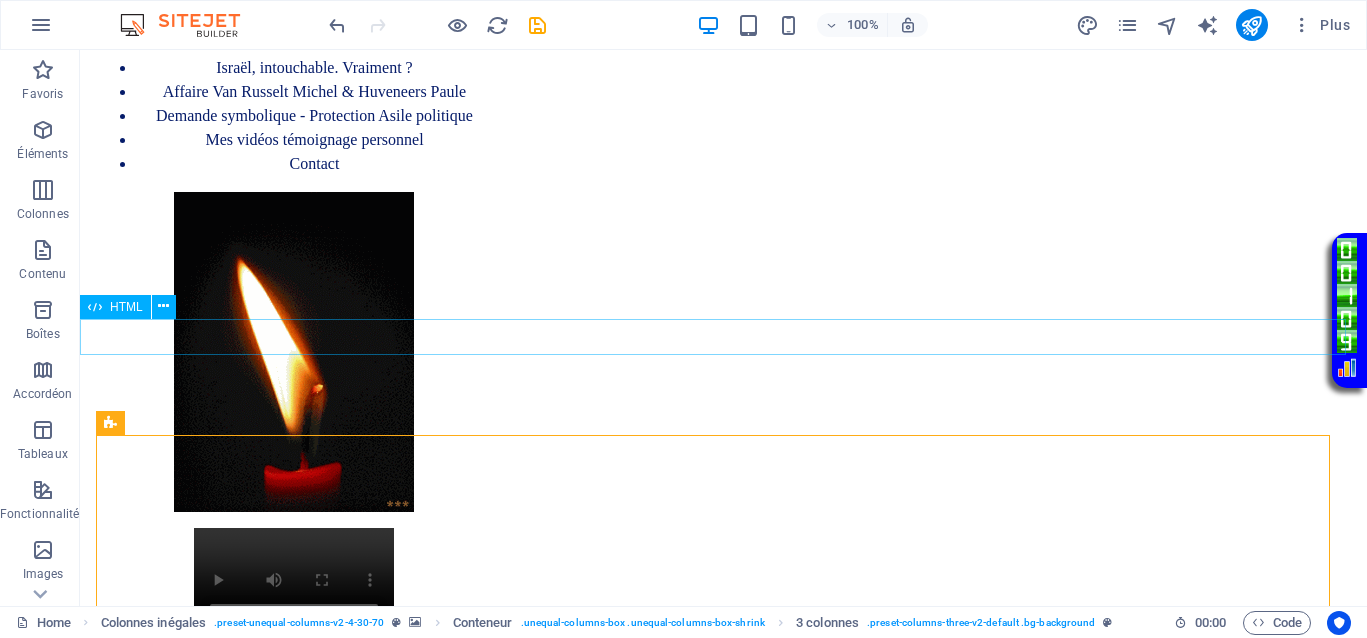 scroll, scrollTop: 625, scrollLeft: 0, axis: vertical 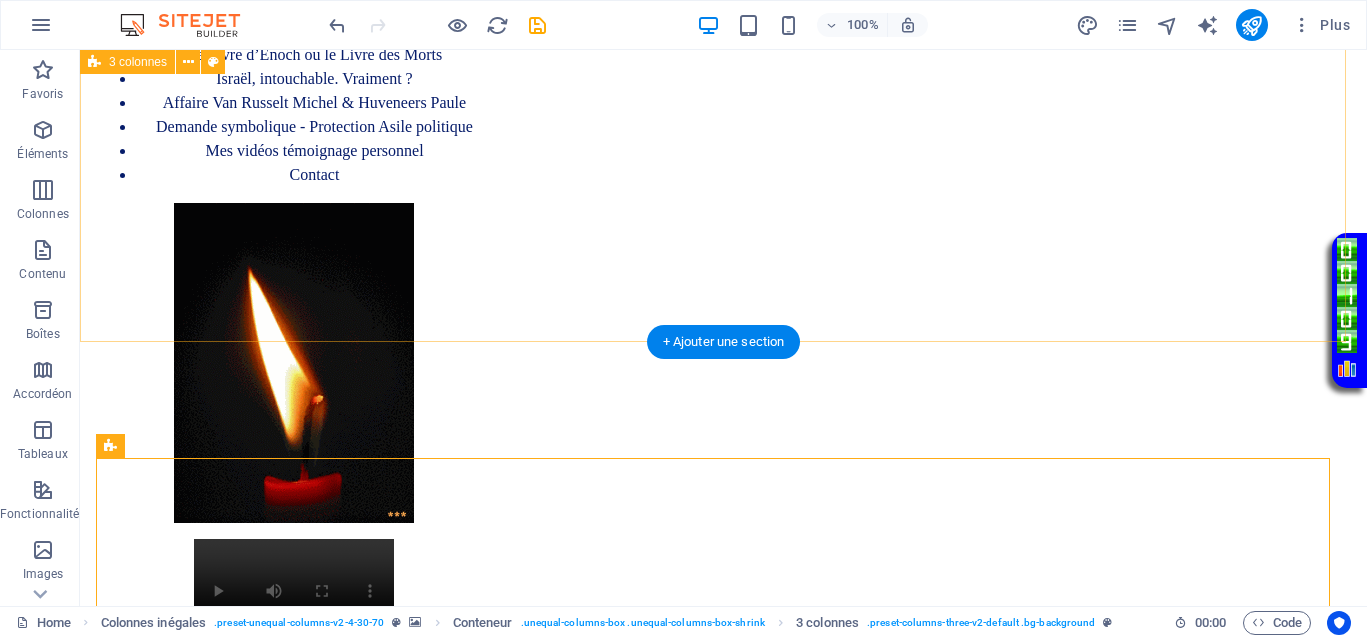 click on "Home La justice divine La suite Justice La verité La libération des Palestiniens Ma demande à PHARAON Le Livre d’Enoch ou le Livre des Morts Israël, intouchable. Vraiment ? Affaire Van Russelt Michel & Huveneers Paule Demande symbolique  - Protection Asile politique Mes vidéos témoignage personnel Contact
Vidéo en boucle" at bounding box center [723, 272] 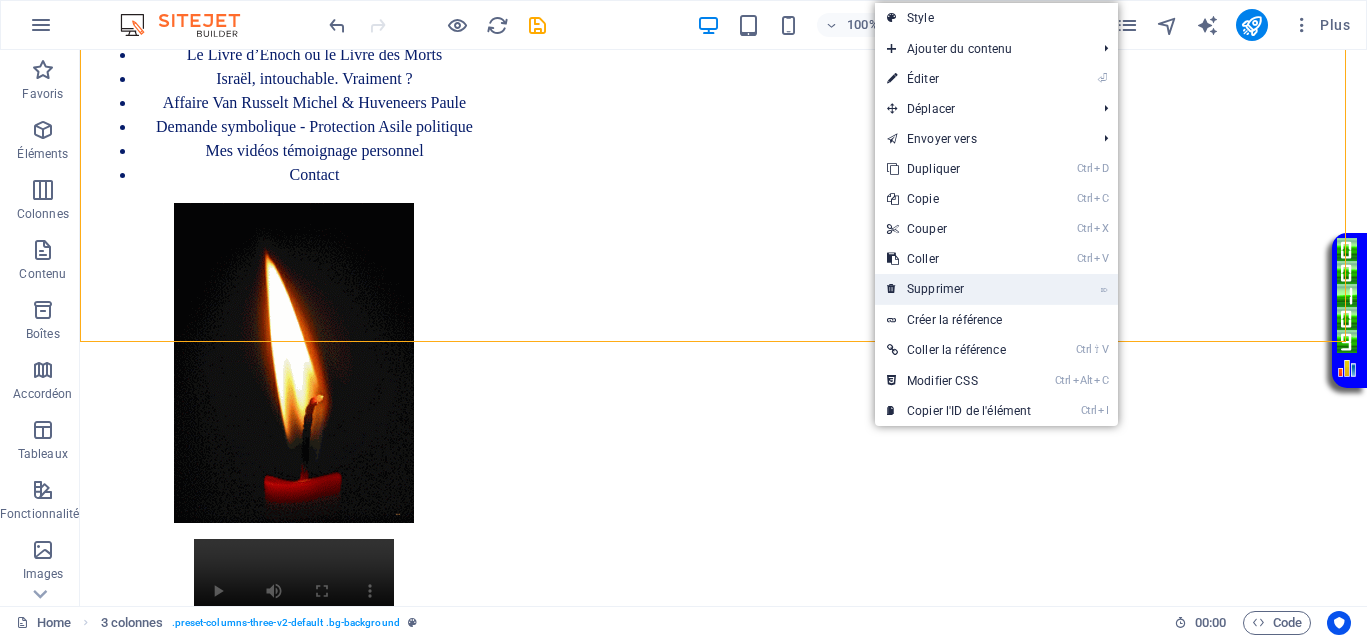 click on "⌦  Supprimer" at bounding box center [959, 289] 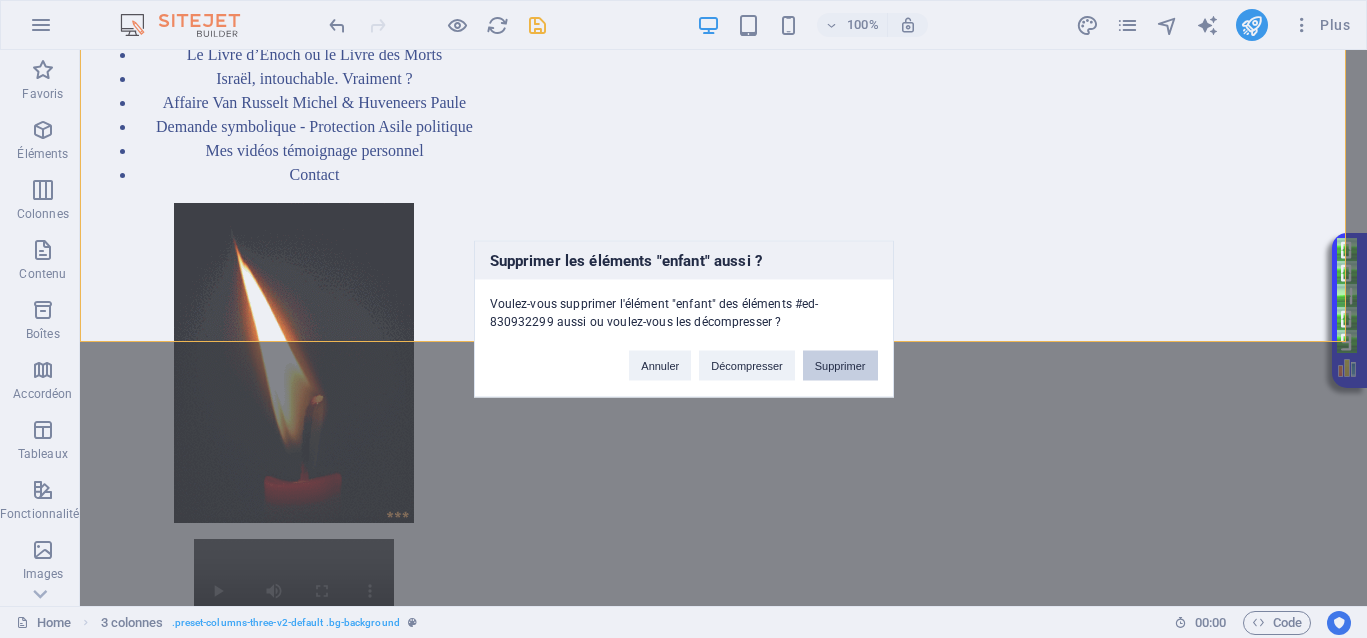 drag, startPoint x: 843, startPoint y: 357, endPoint x: 763, endPoint y: 306, distance: 94.873604 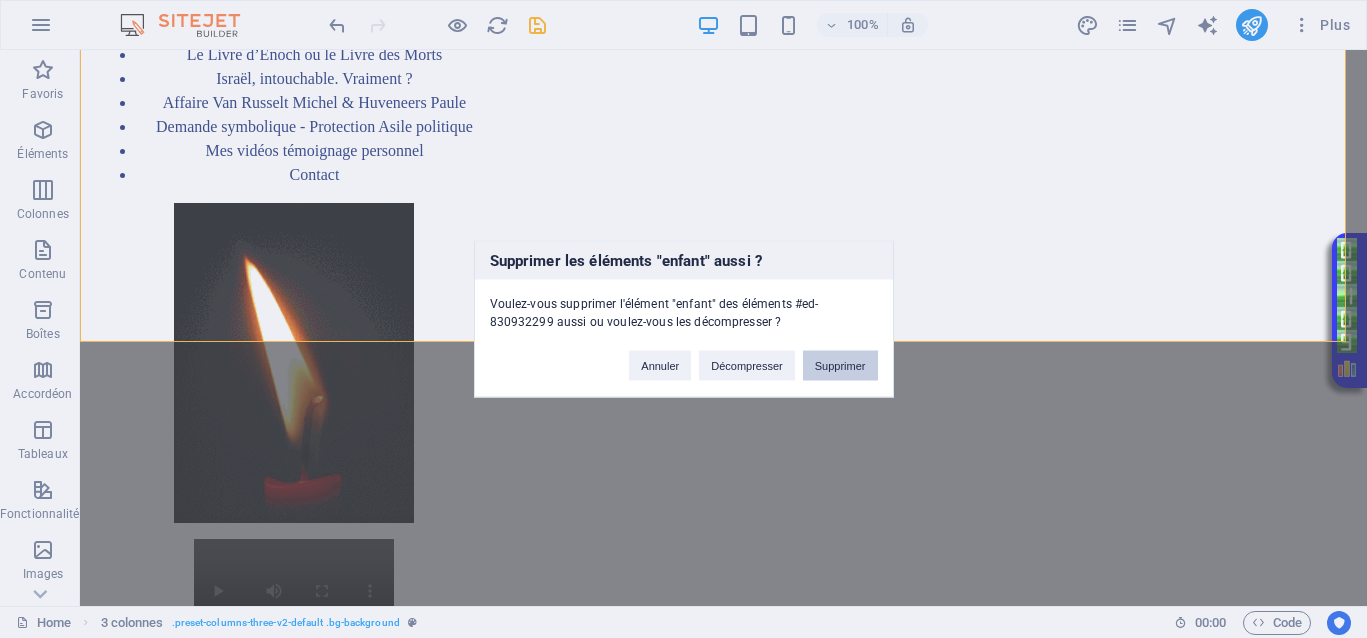 click on "Supprimer" at bounding box center (840, 366) 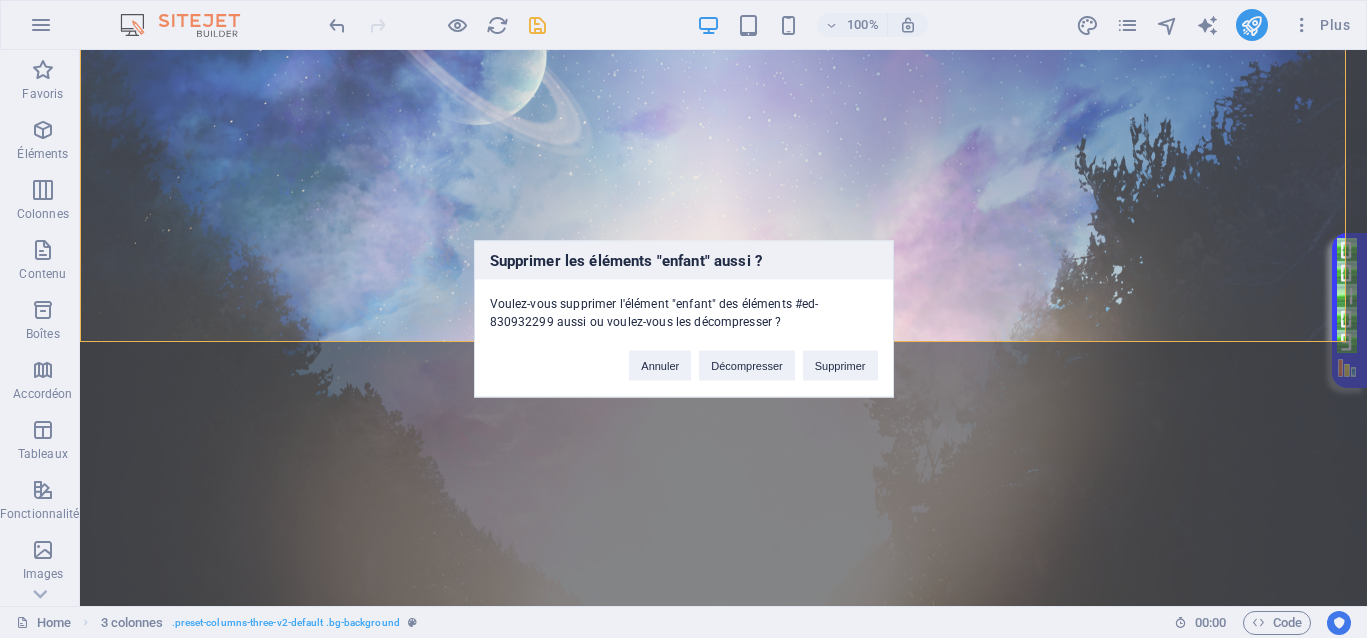 scroll, scrollTop: 102, scrollLeft: 0, axis: vertical 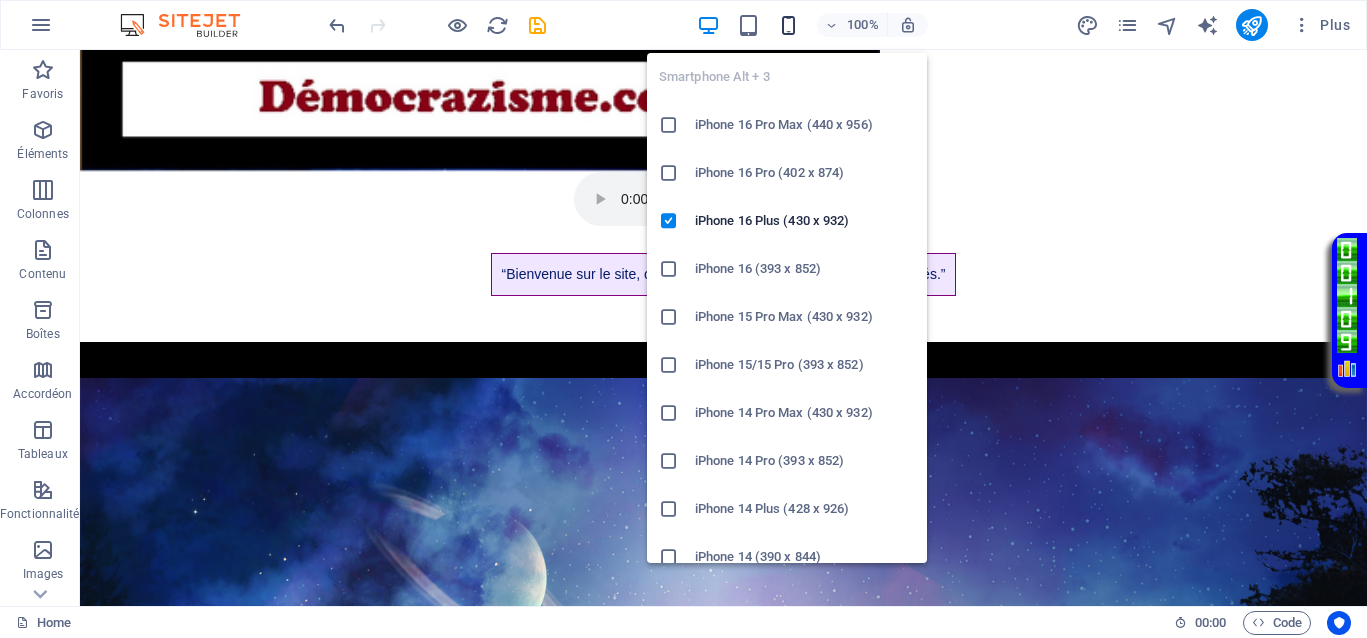click at bounding box center [788, 25] 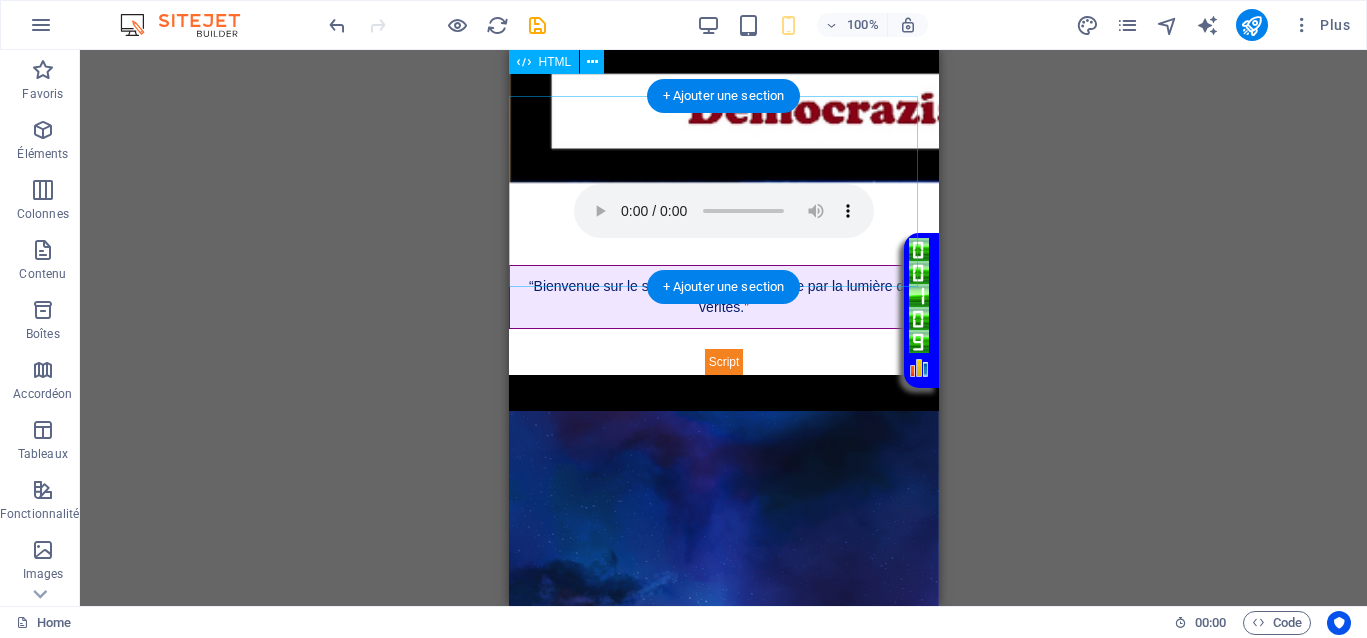 scroll, scrollTop: 0, scrollLeft: 0, axis: both 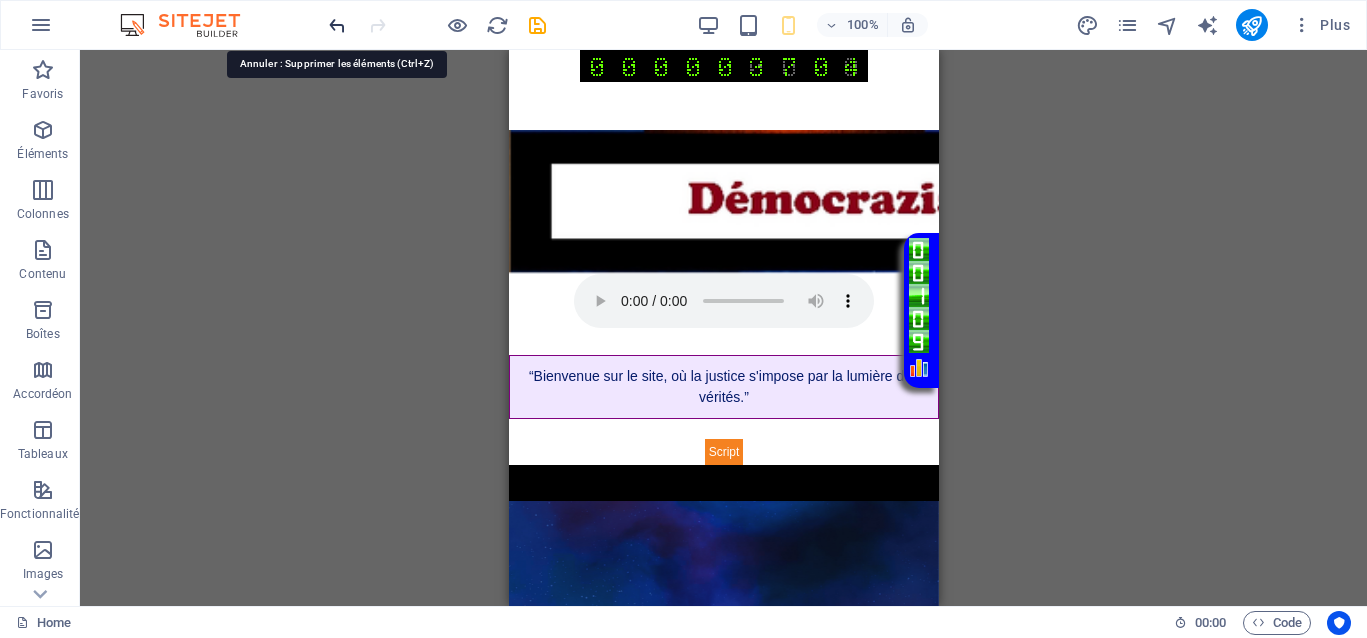 click at bounding box center [337, 25] 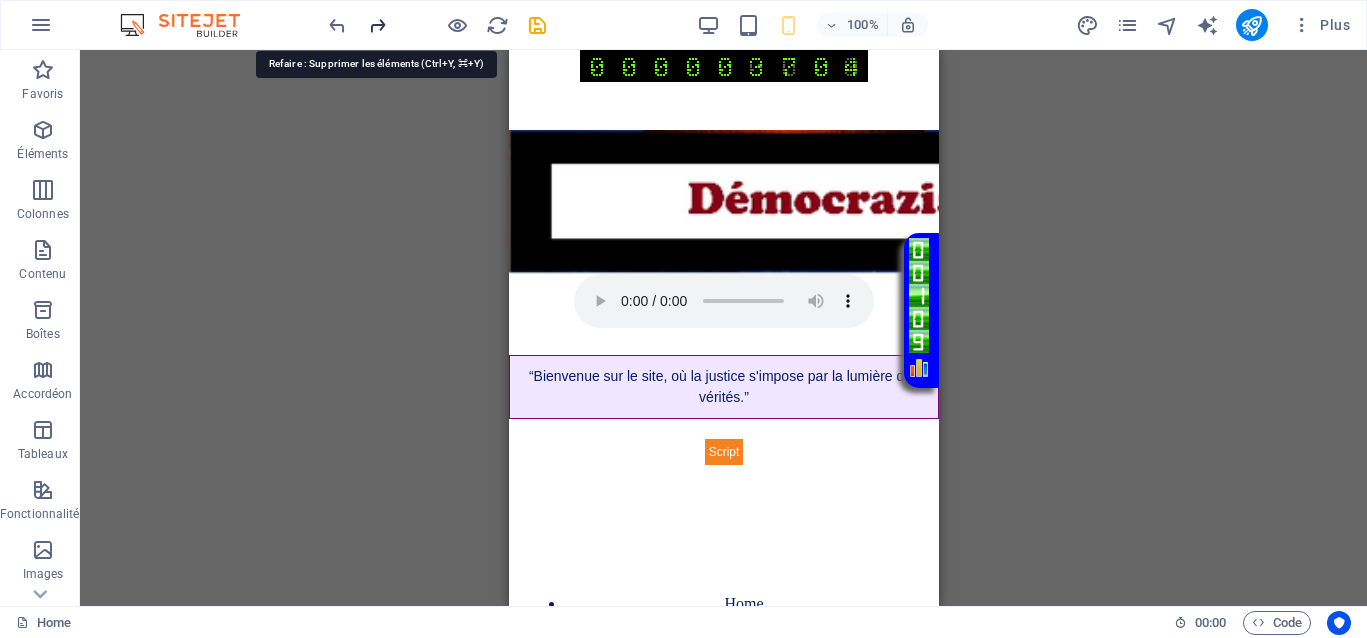 click at bounding box center [377, 25] 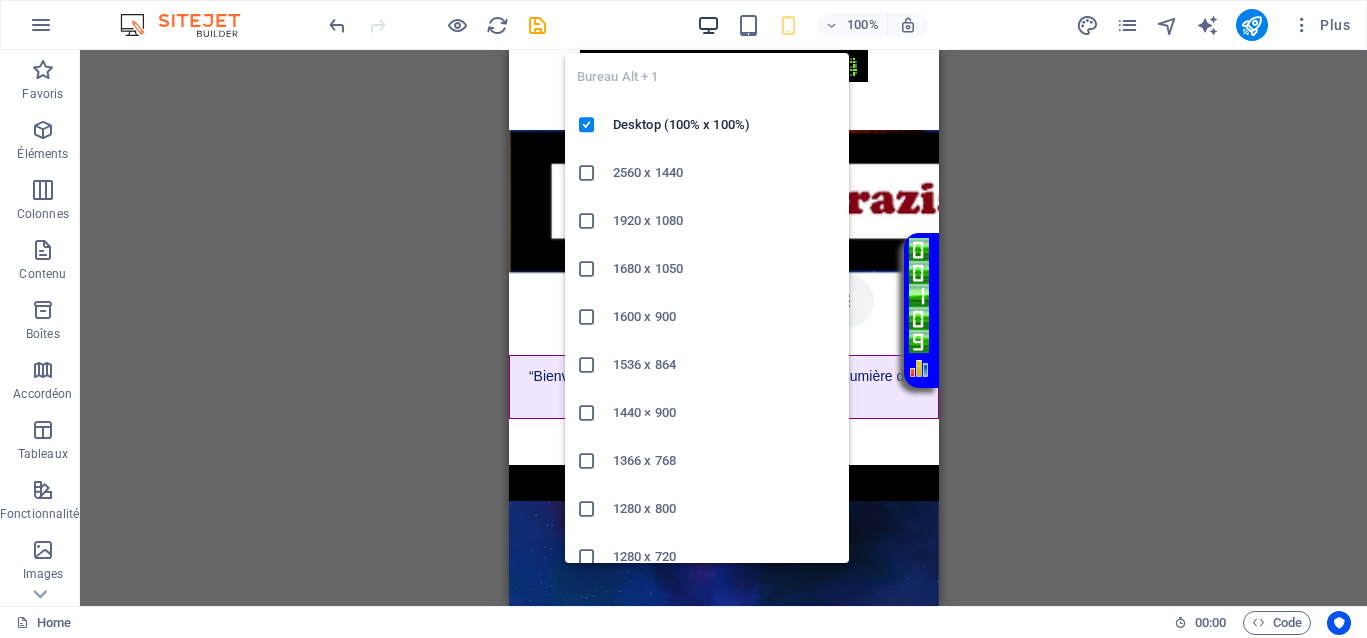click at bounding box center [708, 25] 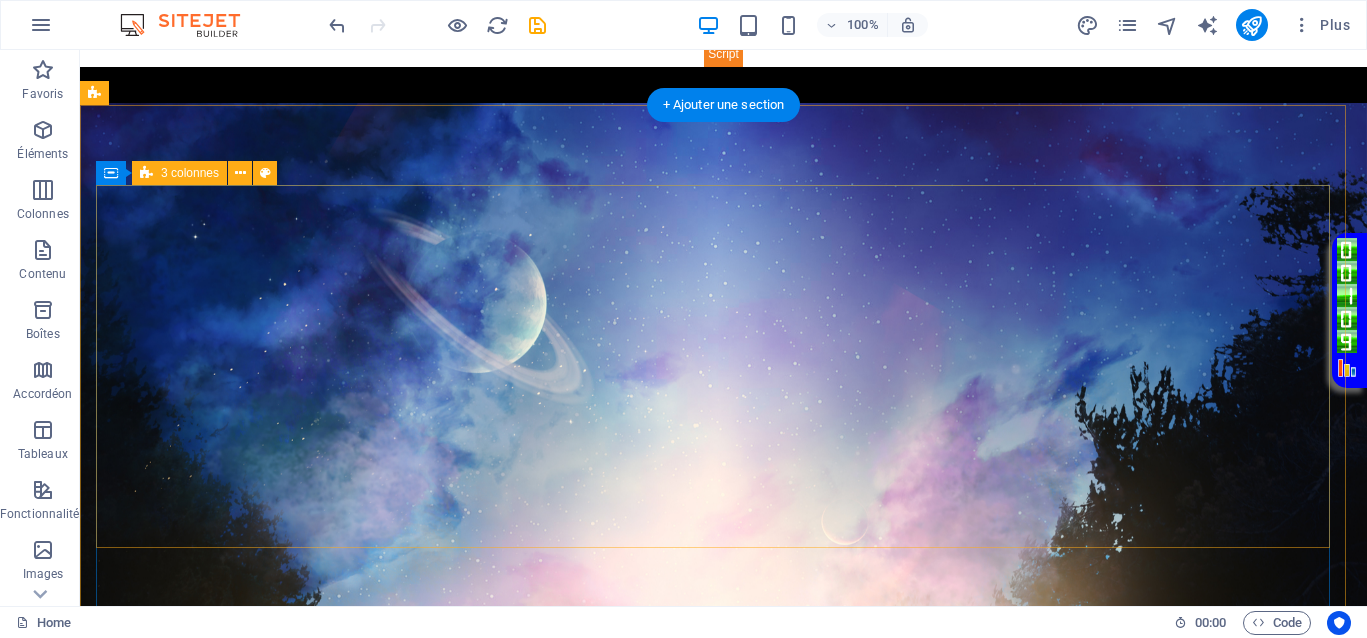 scroll, scrollTop: 375, scrollLeft: 0, axis: vertical 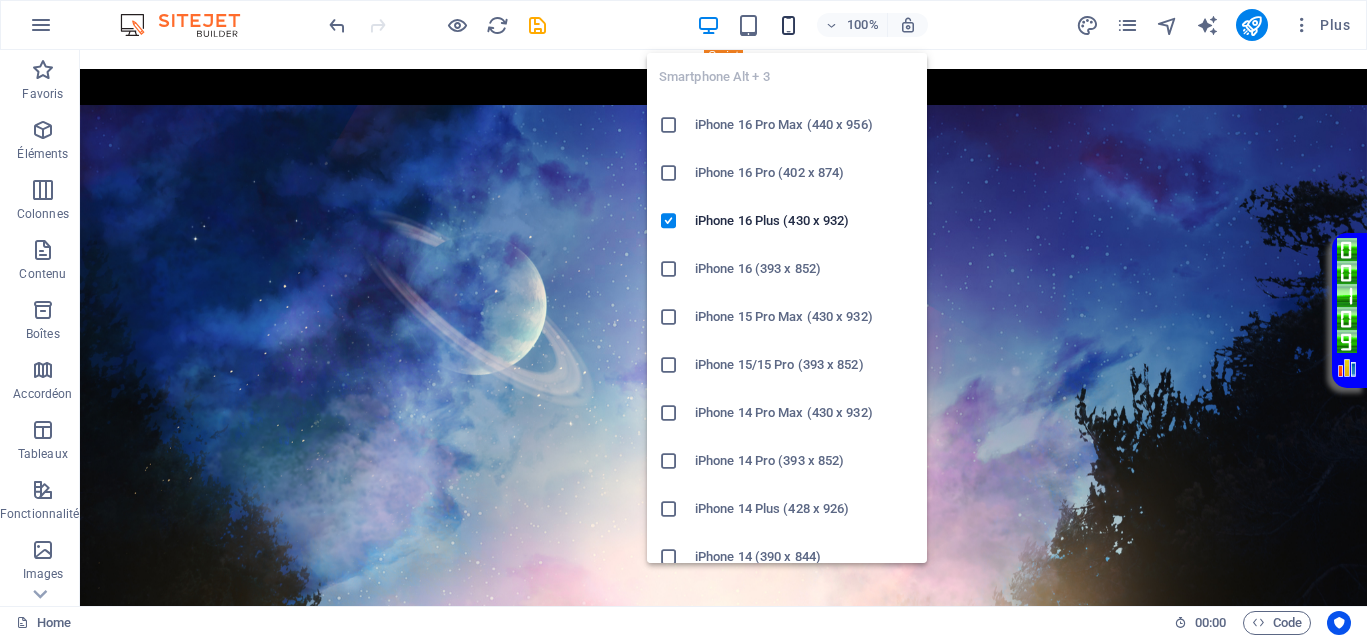 click at bounding box center (788, 25) 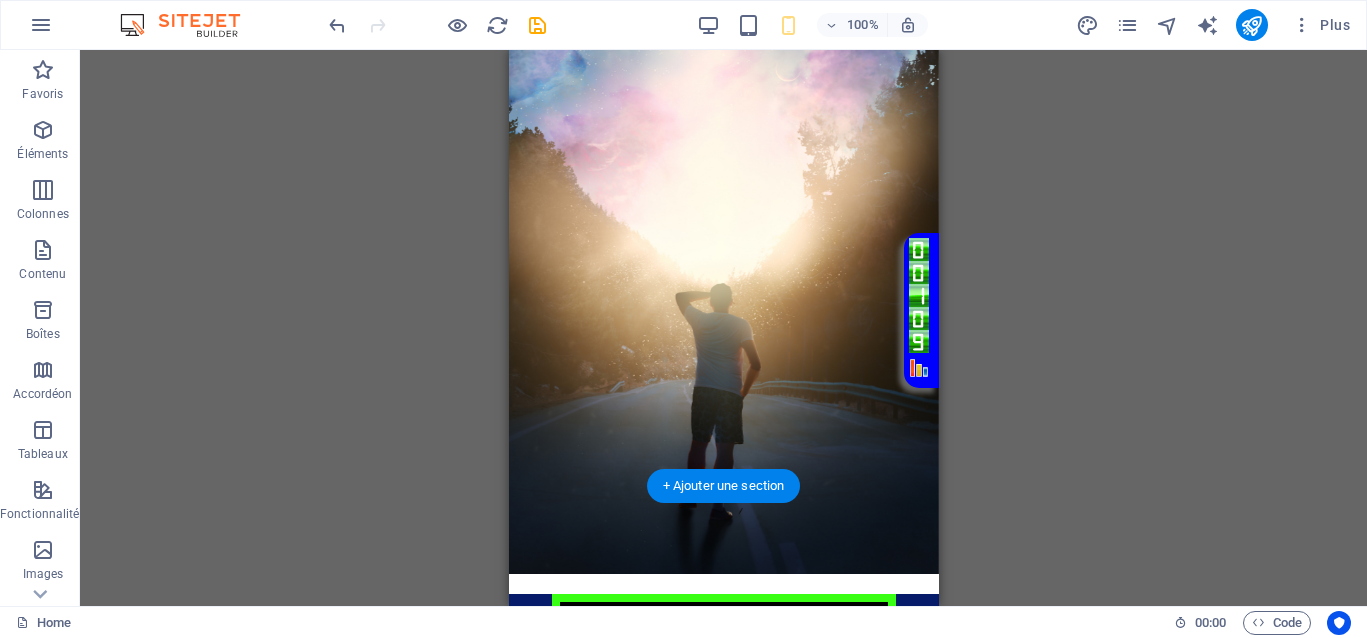 scroll, scrollTop: 837, scrollLeft: 0, axis: vertical 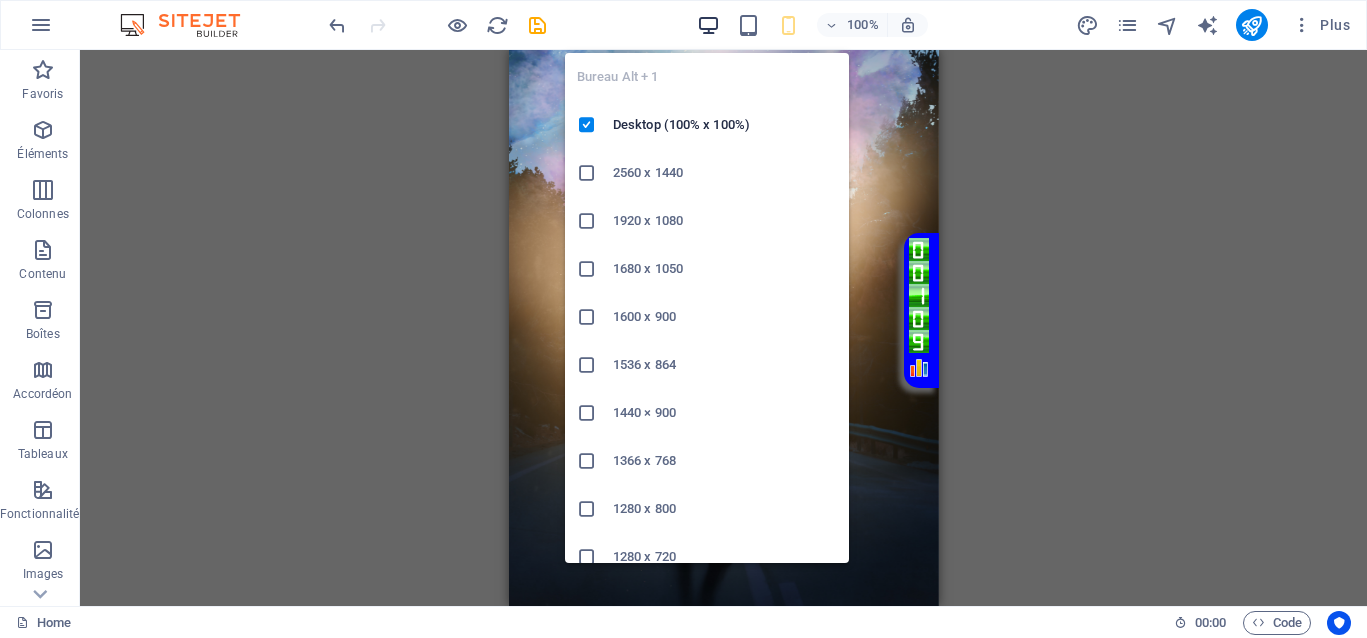 click at bounding box center [708, 25] 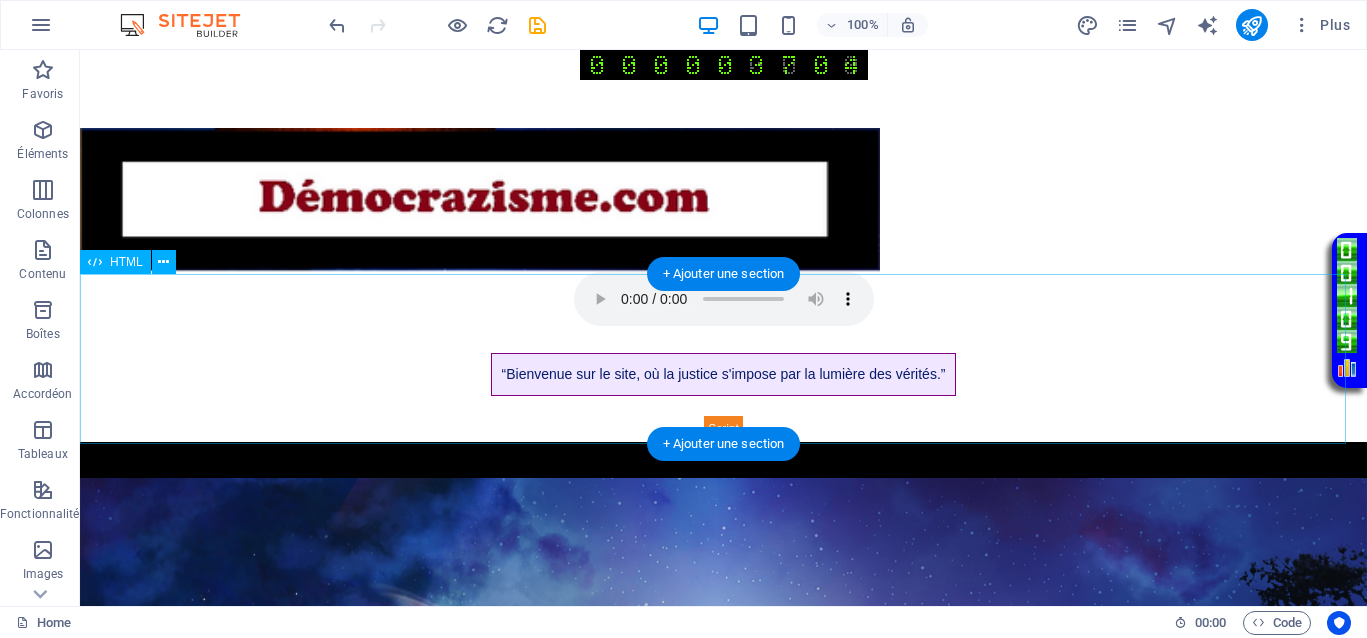 scroll, scrollTop: 0, scrollLeft: 0, axis: both 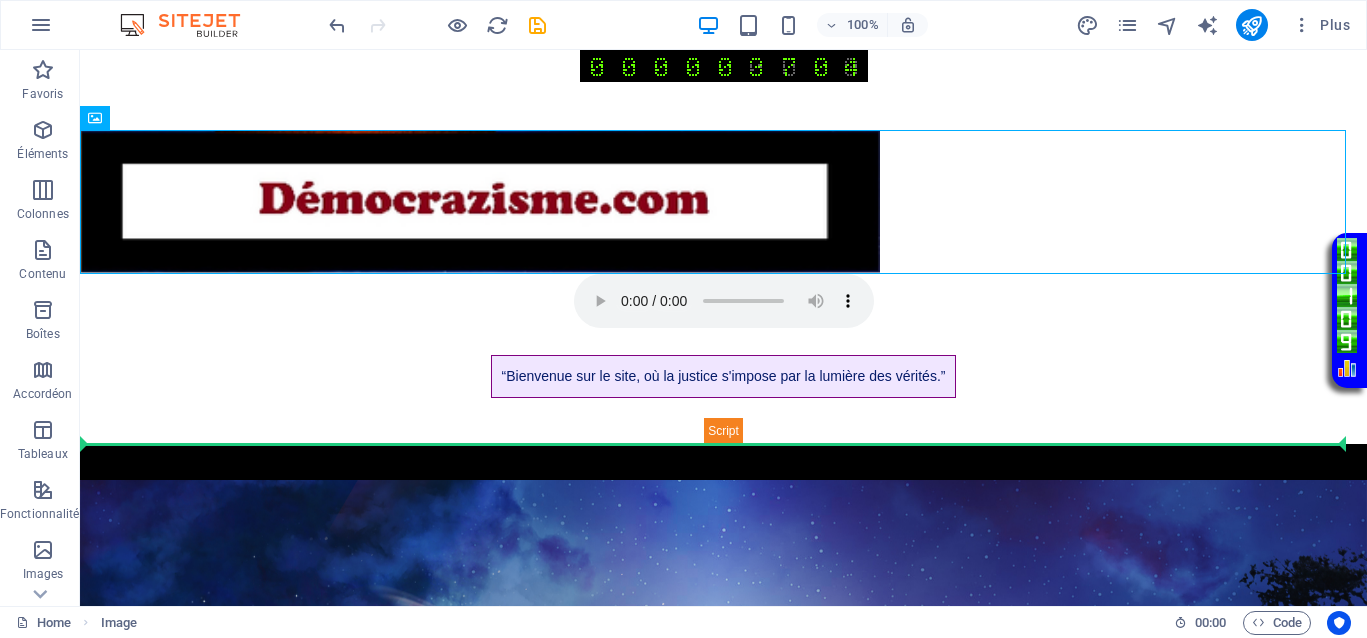 drag, startPoint x: 924, startPoint y: 163, endPoint x: 847, endPoint y: 439, distance: 286.5397 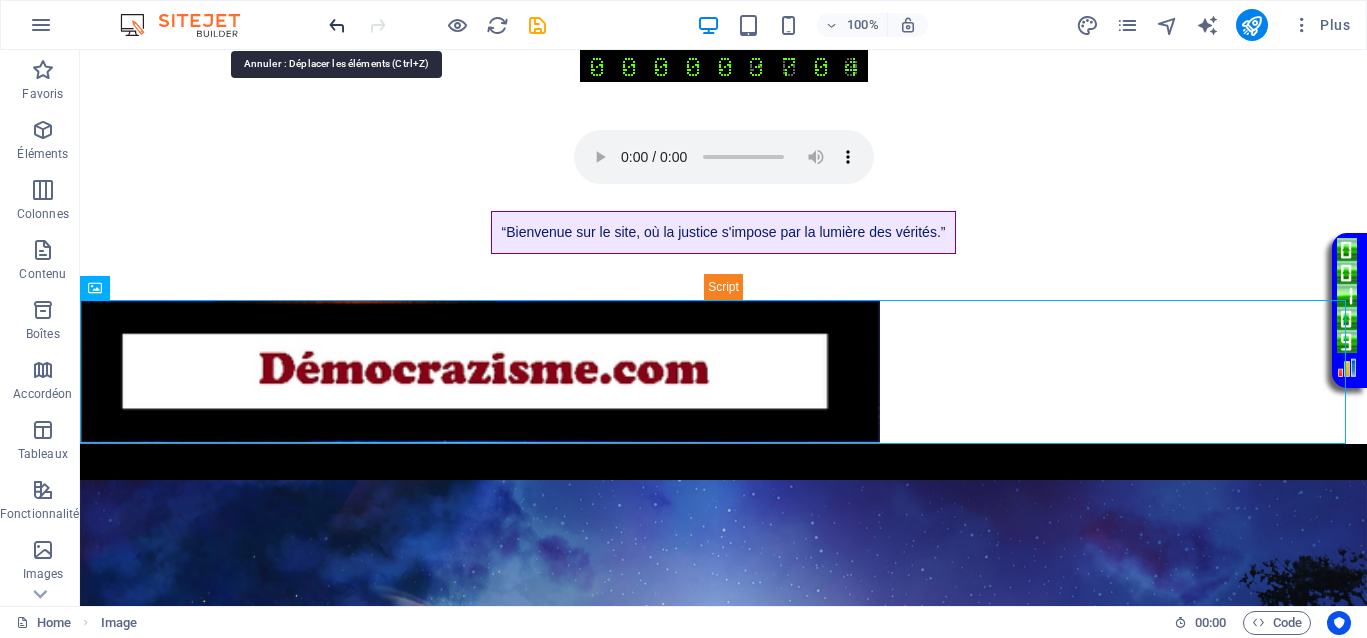 click at bounding box center (337, 25) 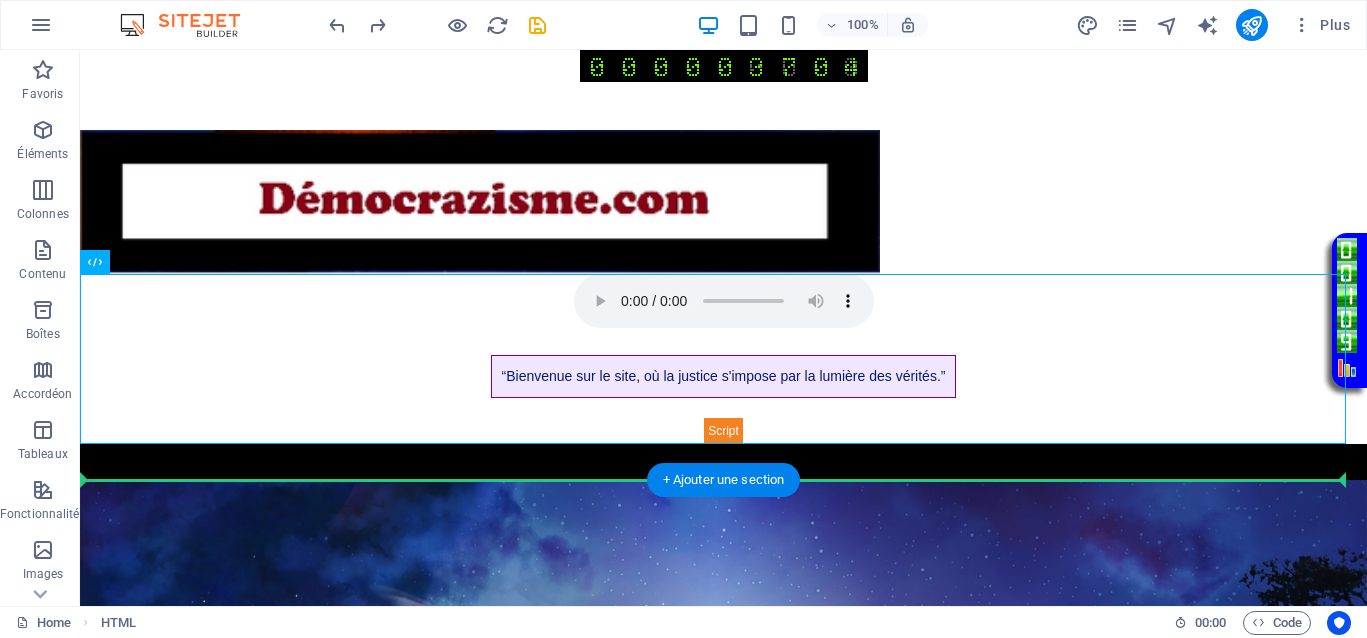 drag, startPoint x: 949, startPoint y: 298, endPoint x: 907, endPoint y: 476, distance: 182.88794 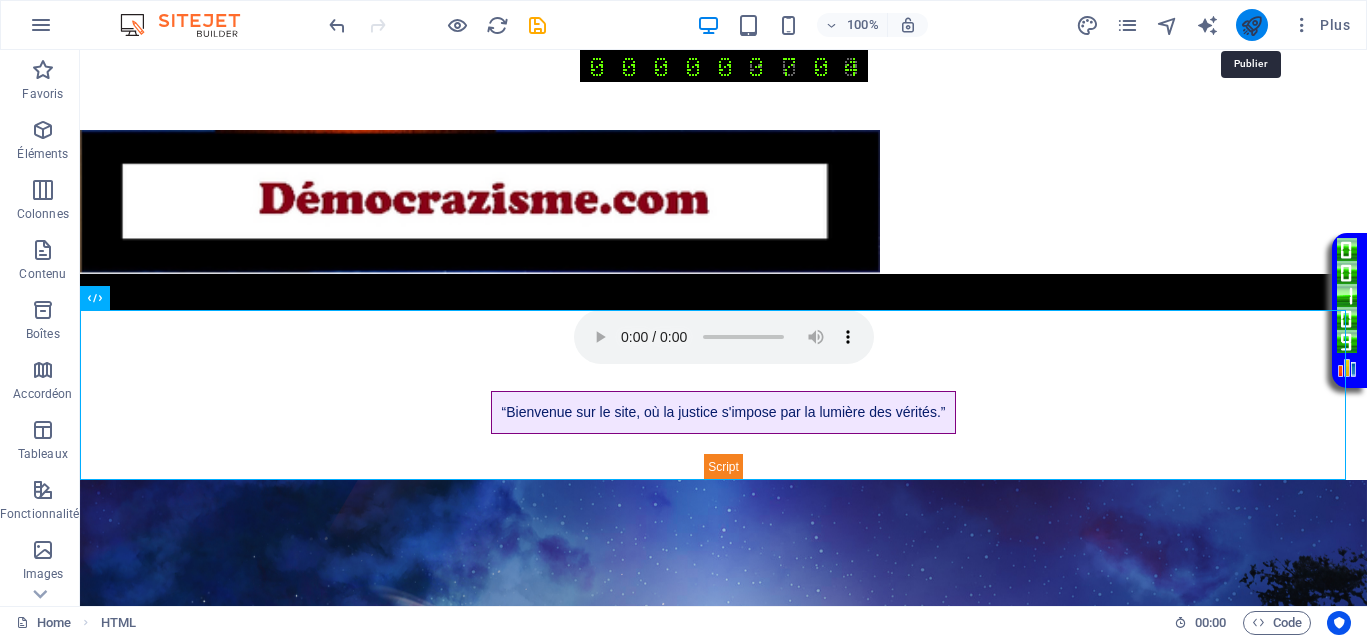 click at bounding box center [1251, 25] 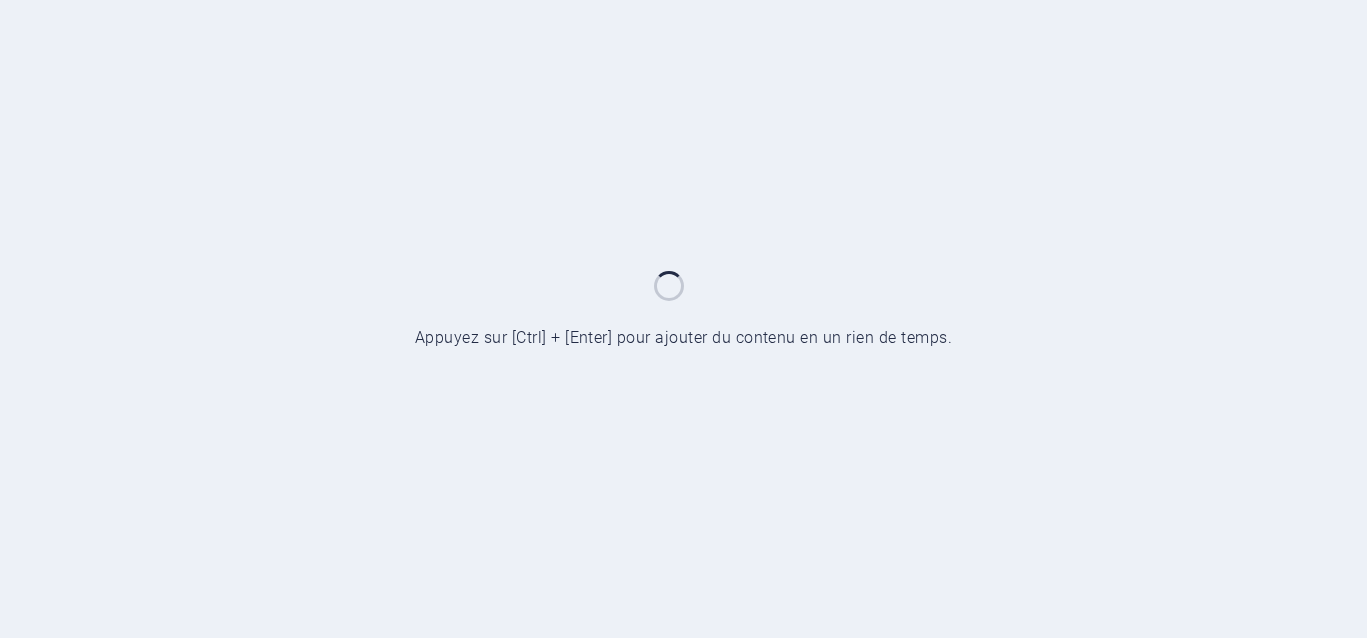 scroll, scrollTop: 0, scrollLeft: 0, axis: both 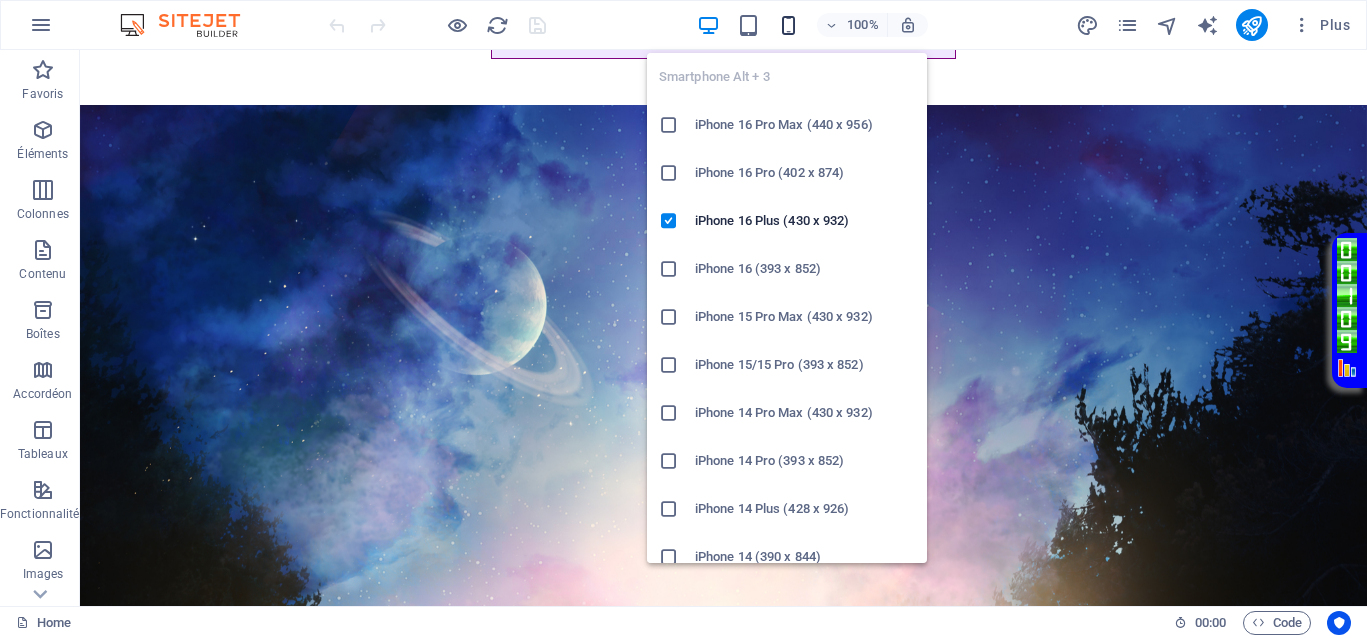 click at bounding box center [788, 25] 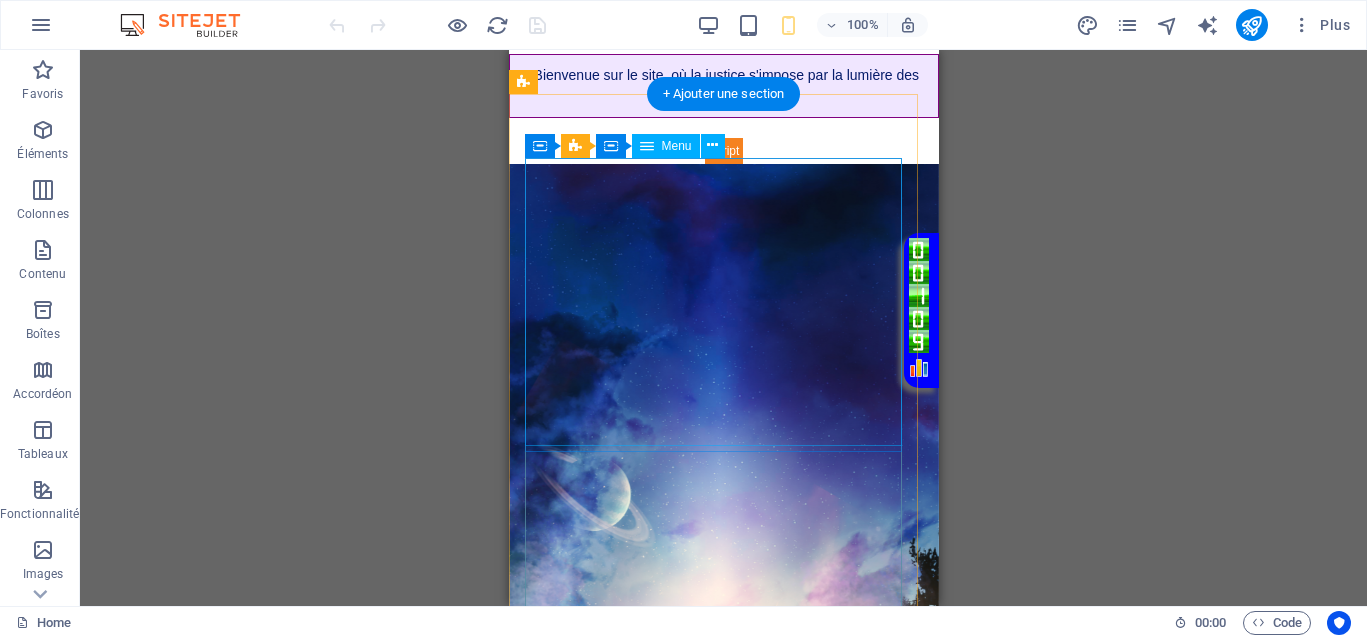 scroll, scrollTop: 0, scrollLeft: 0, axis: both 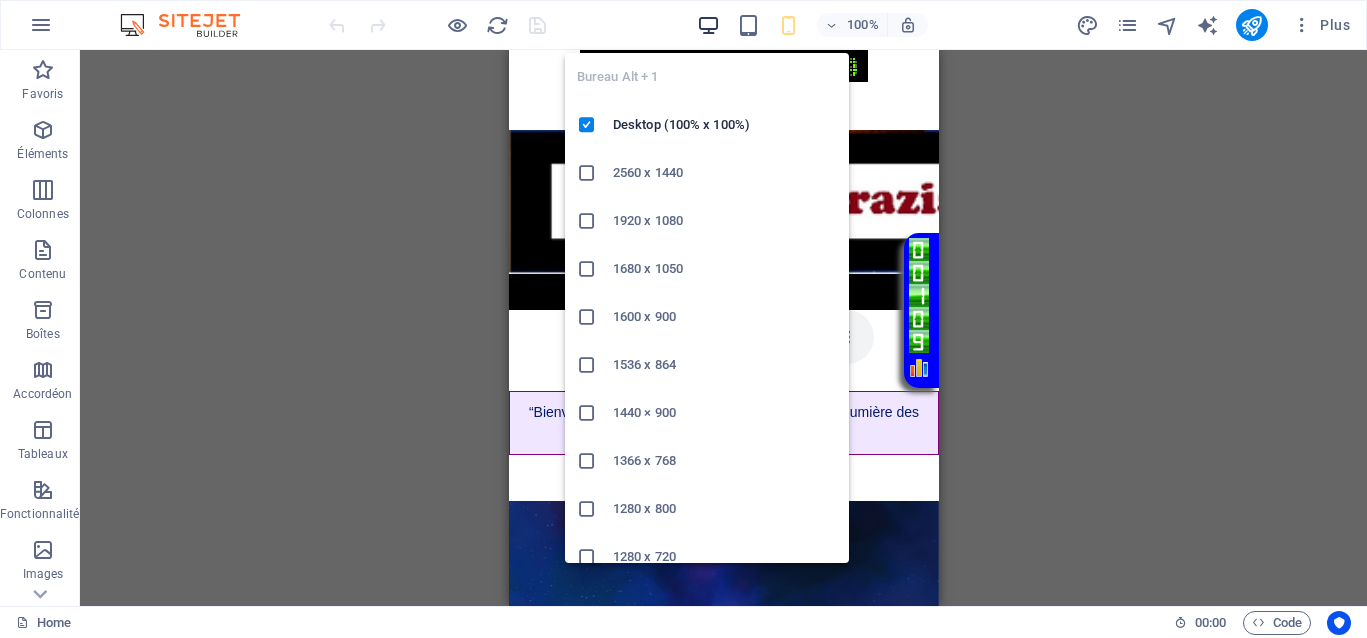 click at bounding box center [708, 25] 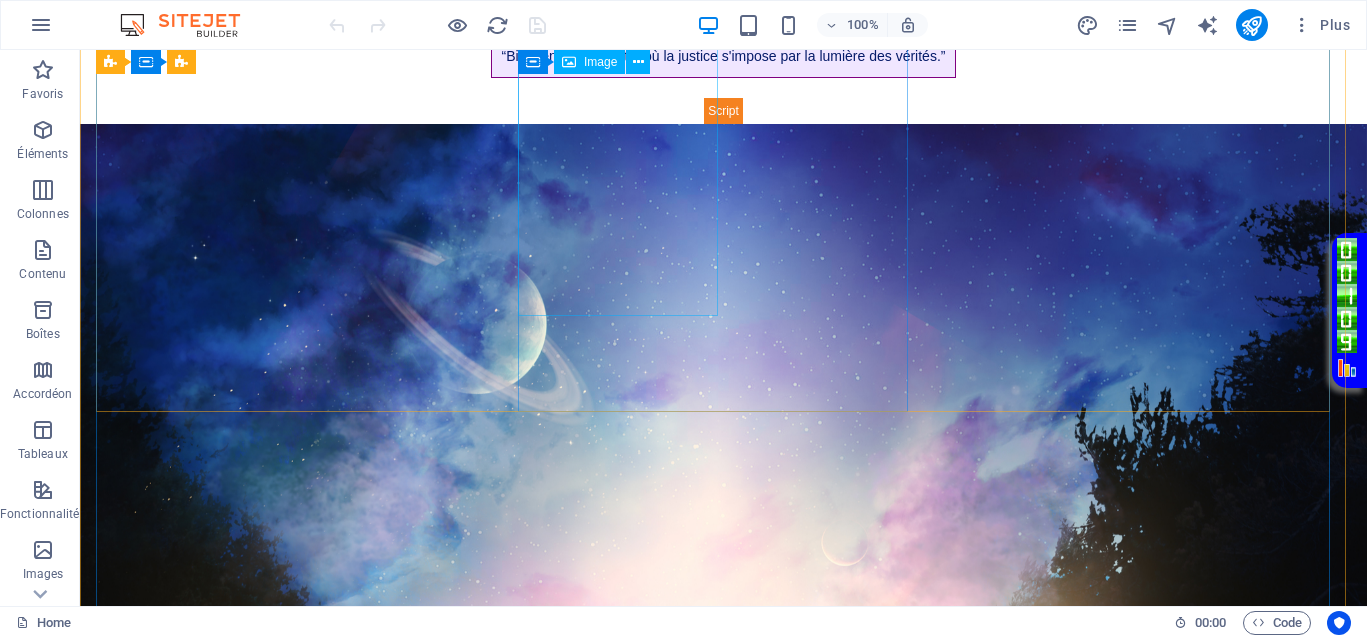scroll, scrollTop: 136, scrollLeft: 0, axis: vertical 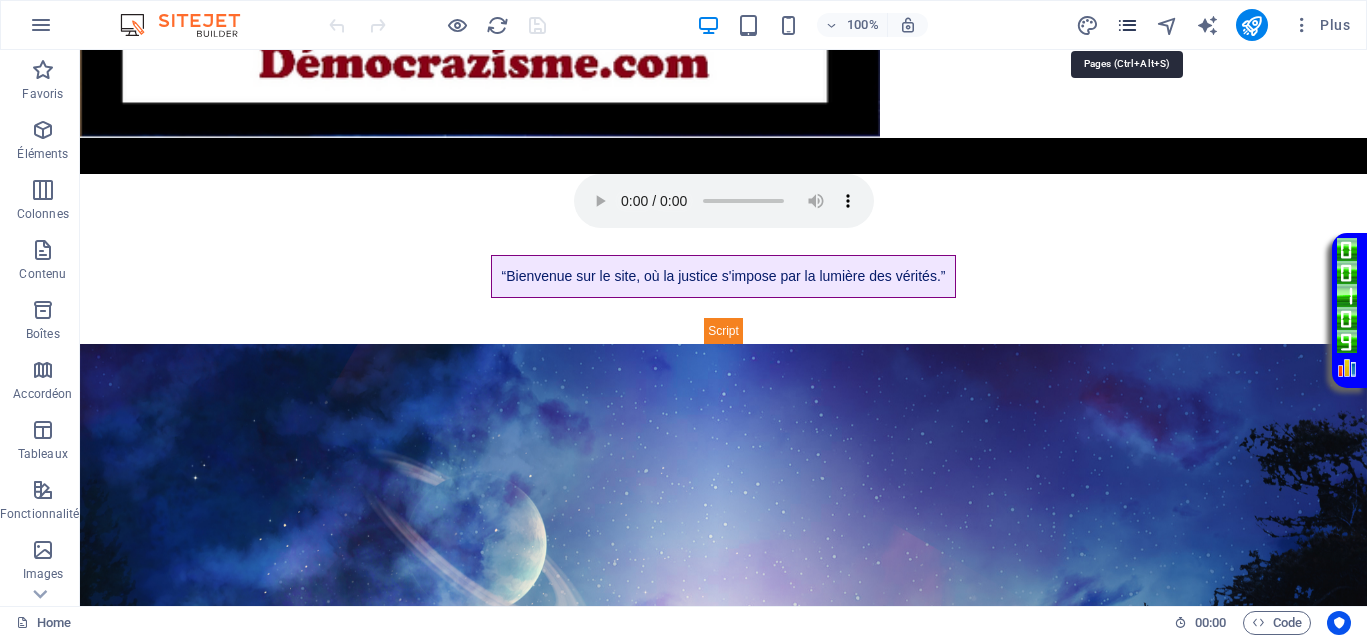 click at bounding box center (1127, 25) 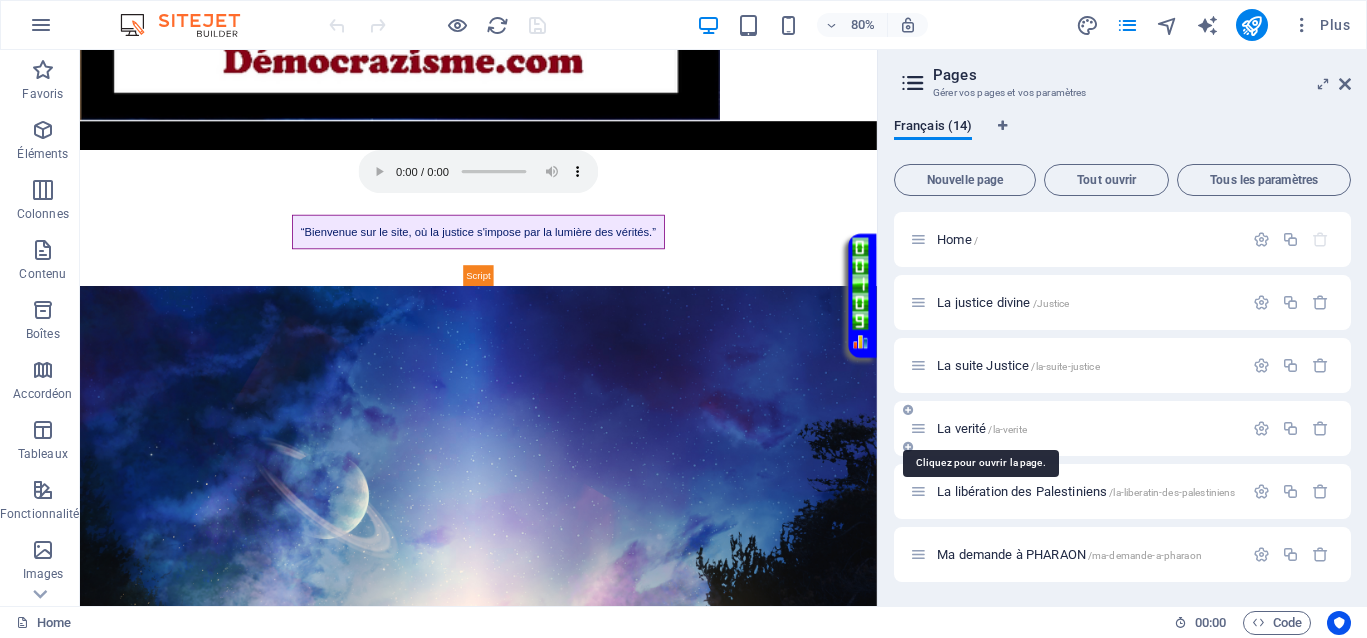 click on "La verité /la-verite" at bounding box center [982, 428] 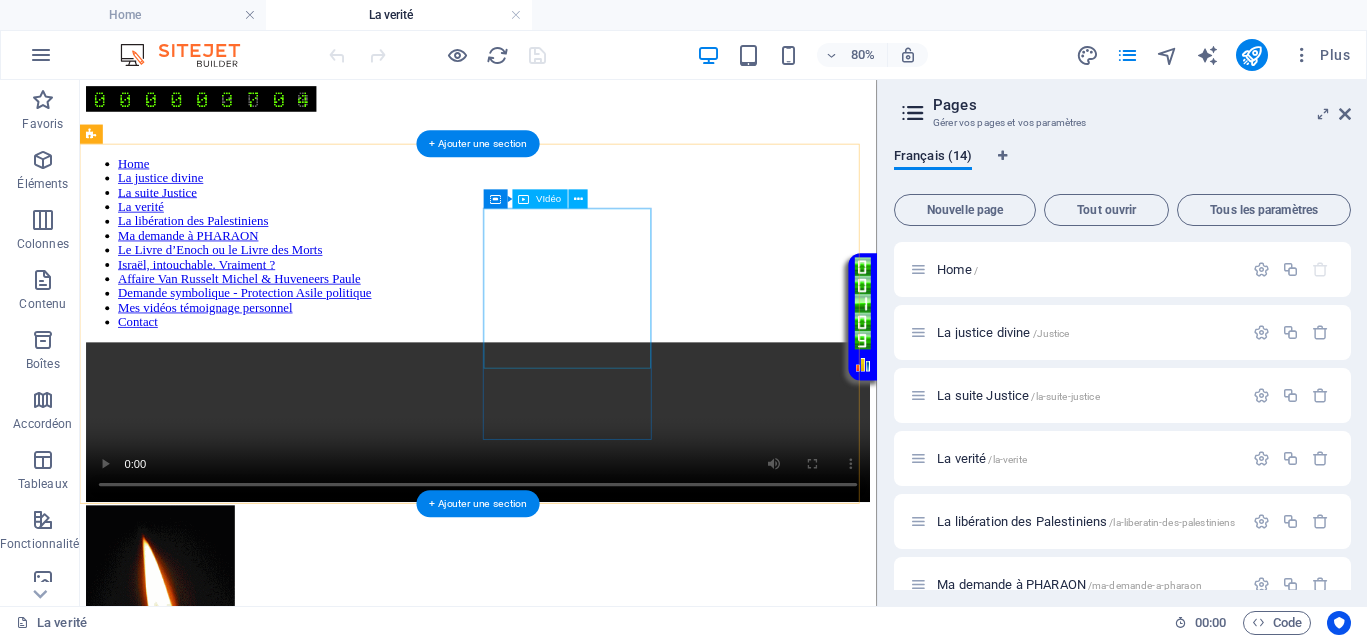 scroll, scrollTop: 0, scrollLeft: 0, axis: both 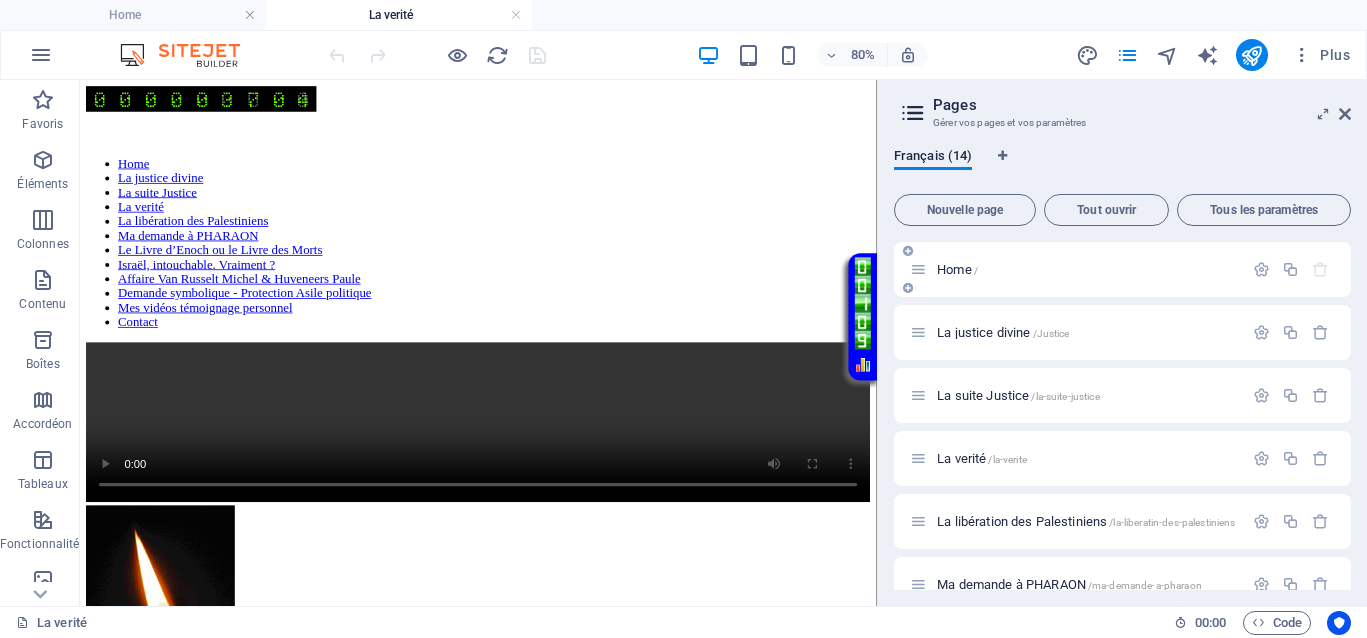 click on "Home /" at bounding box center (957, 269) 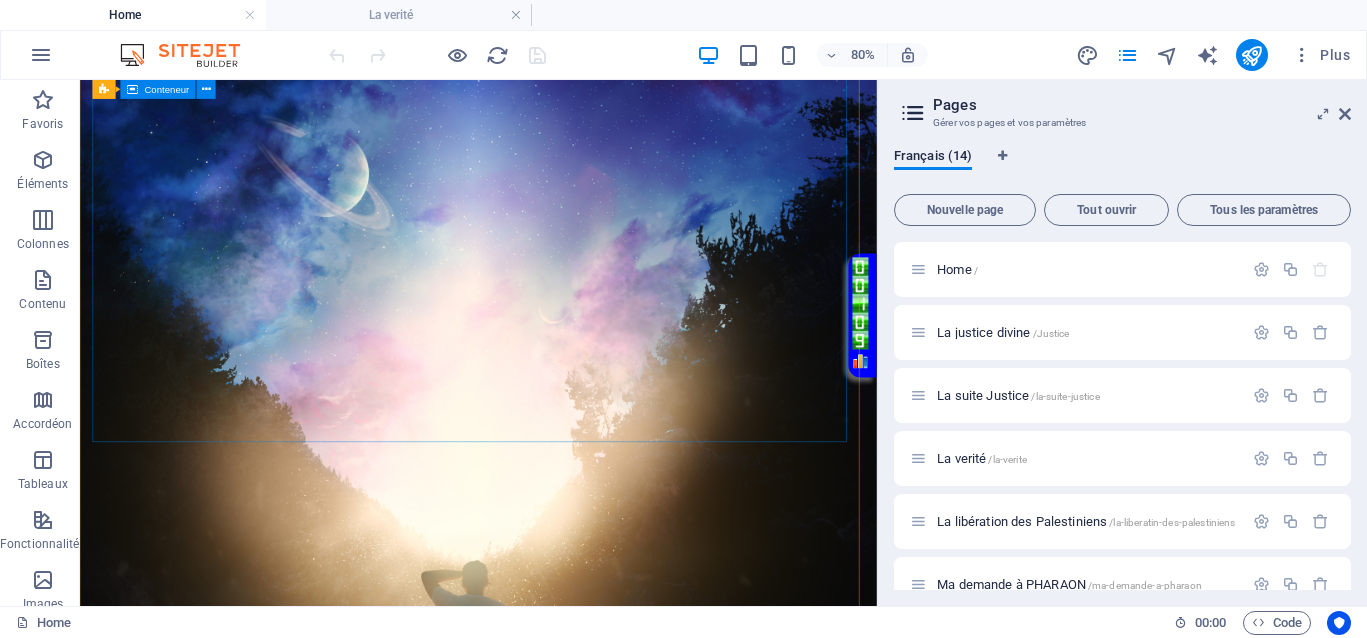 scroll, scrollTop: 534, scrollLeft: 0, axis: vertical 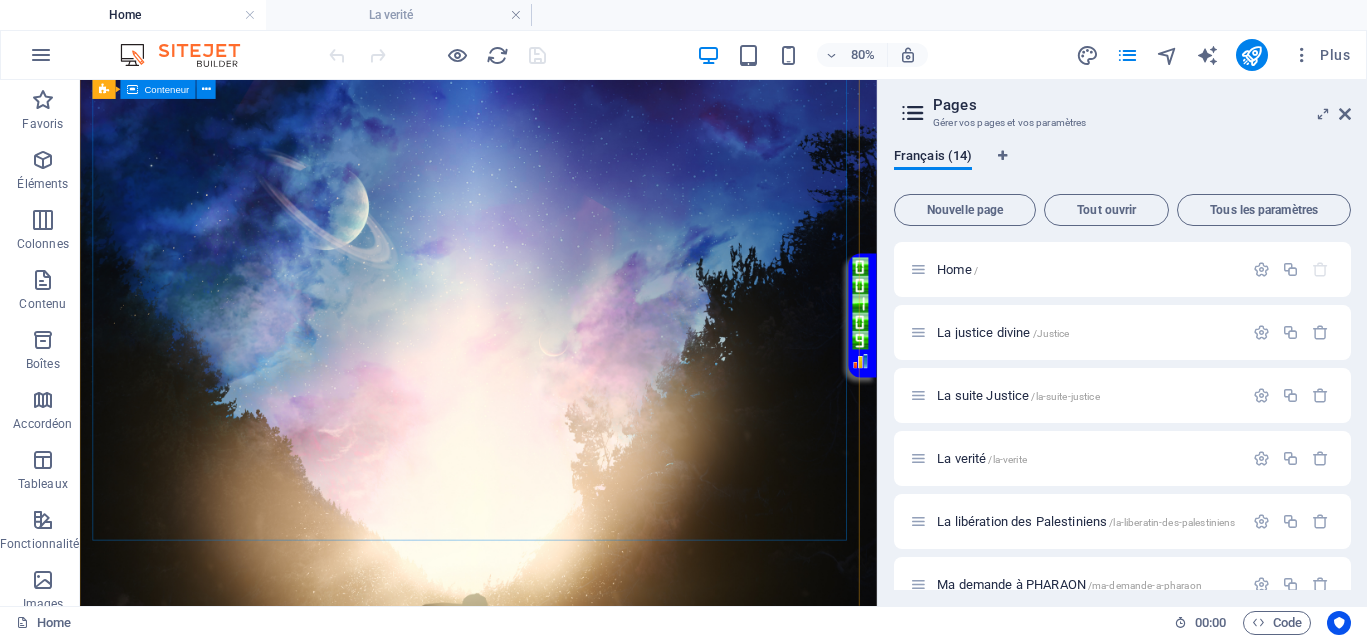 click on "Home La justice divine La suite Justice La verité La libération des Palestiniens Ma demande à PHARAON Le Livre d’Enoch ou le Livre des Morts Israël, intouchable. Vraiment ? Affaire Van Russelt Michel & Huveneers Paule Demande symbolique  - Protection Asile politique Mes vidéos témoignage personnel Contact
Vidéo en boucle" at bounding box center (578, 1306) 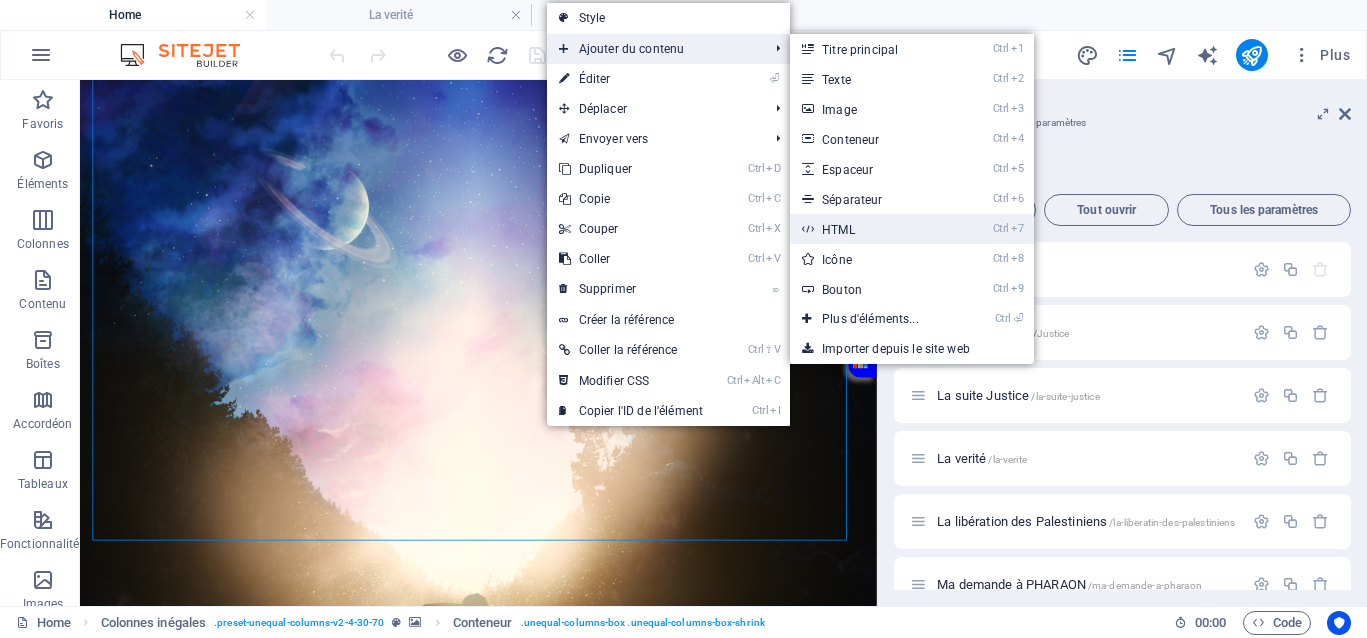 click on "Ctrl 7  HTML" at bounding box center [874, 229] 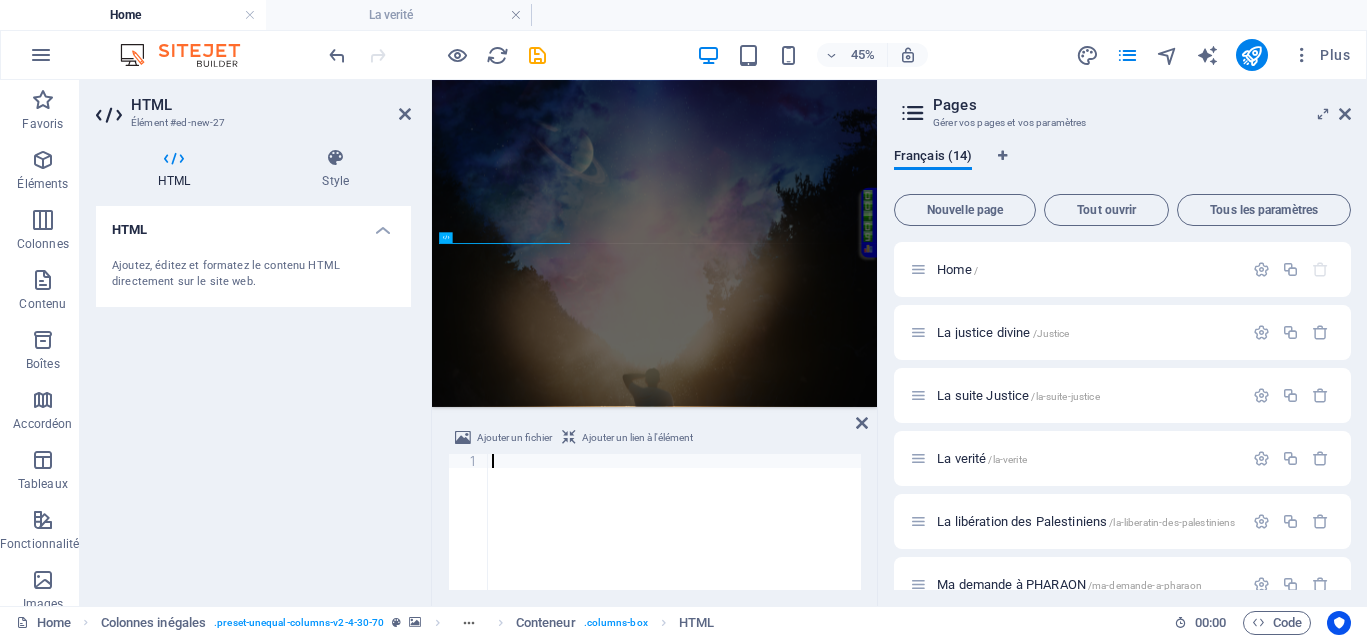scroll, scrollTop: 148, scrollLeft: 0, axis: vertical 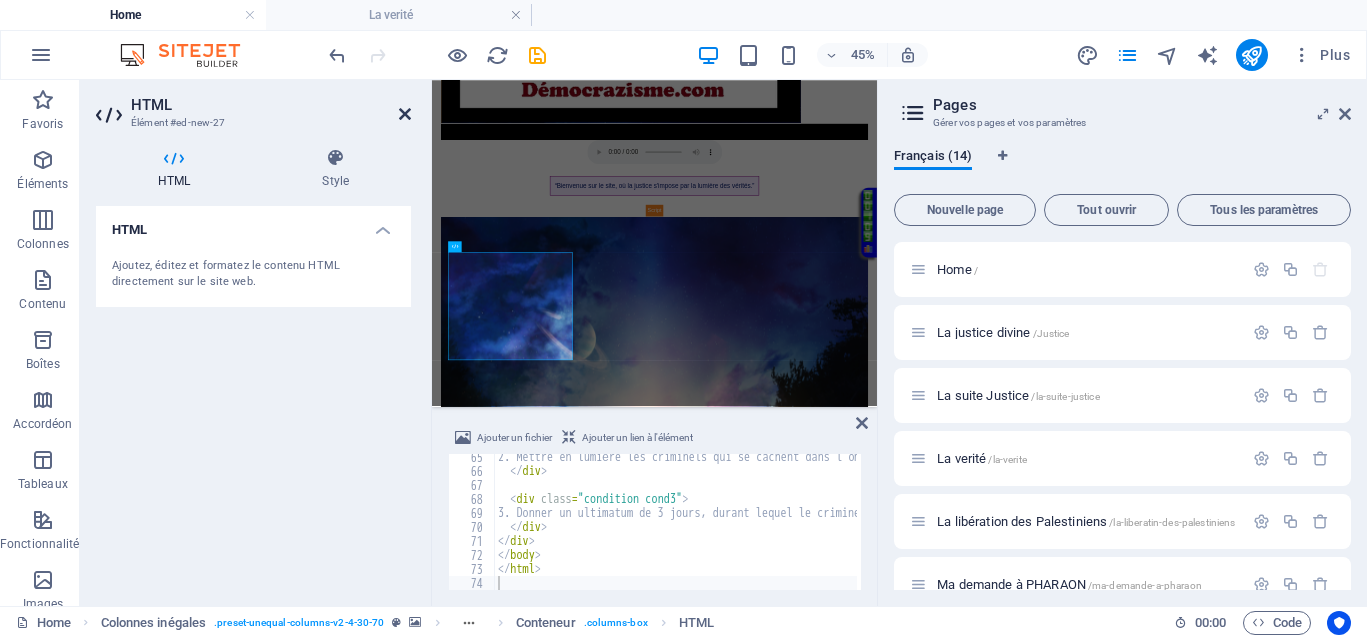click at bounding box center [405, 114] 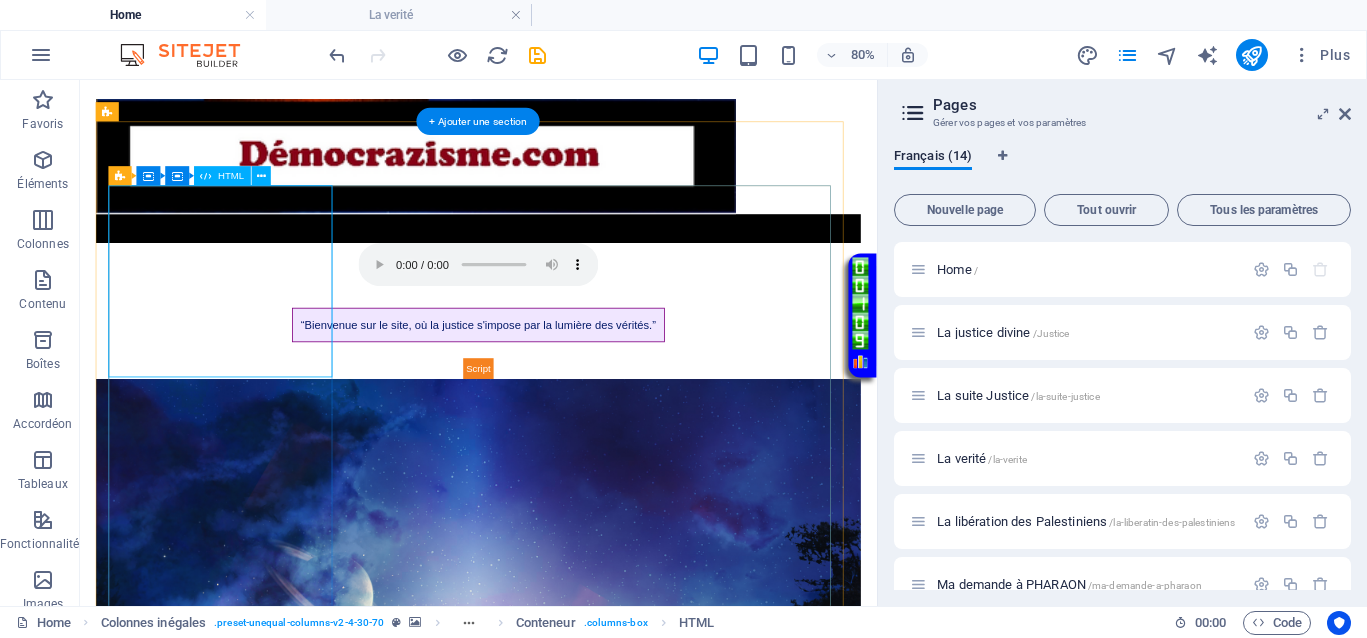 scroll, scrollTop: 23, scrollLeft: 0, axis: vertical 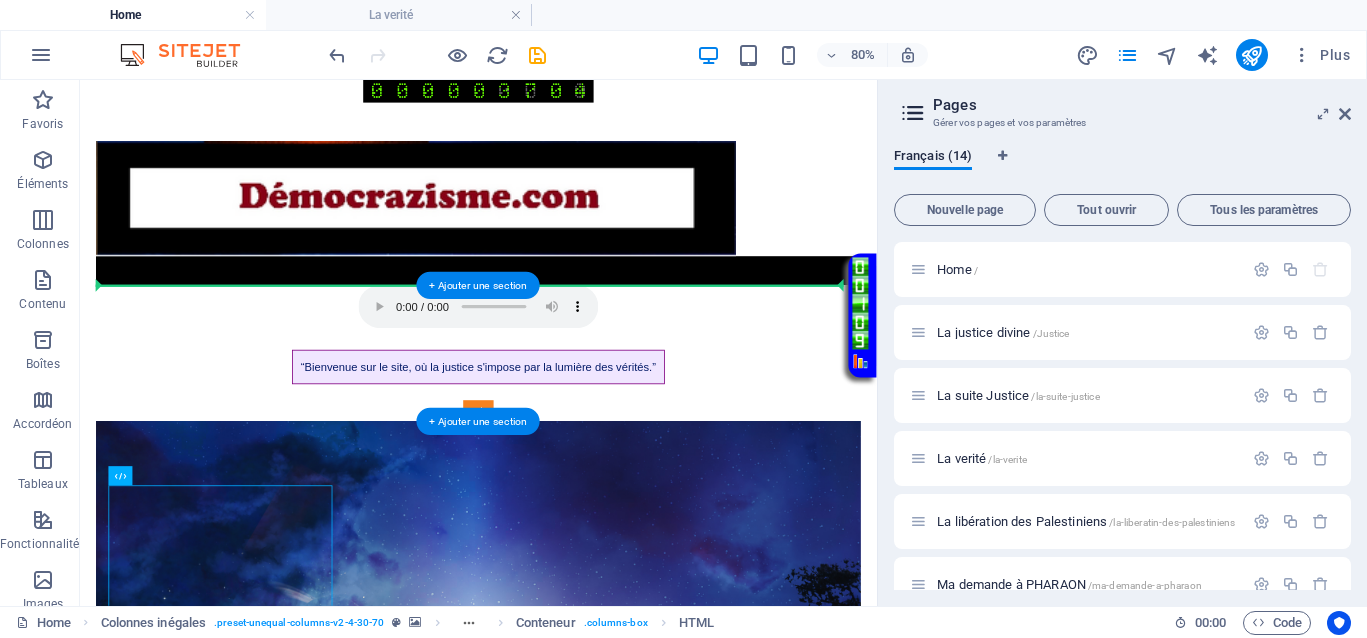 drag, startPoint x: 257, startPoint y: 658, endPoint x: 471, endPoint y: 374, distance: 355.6009 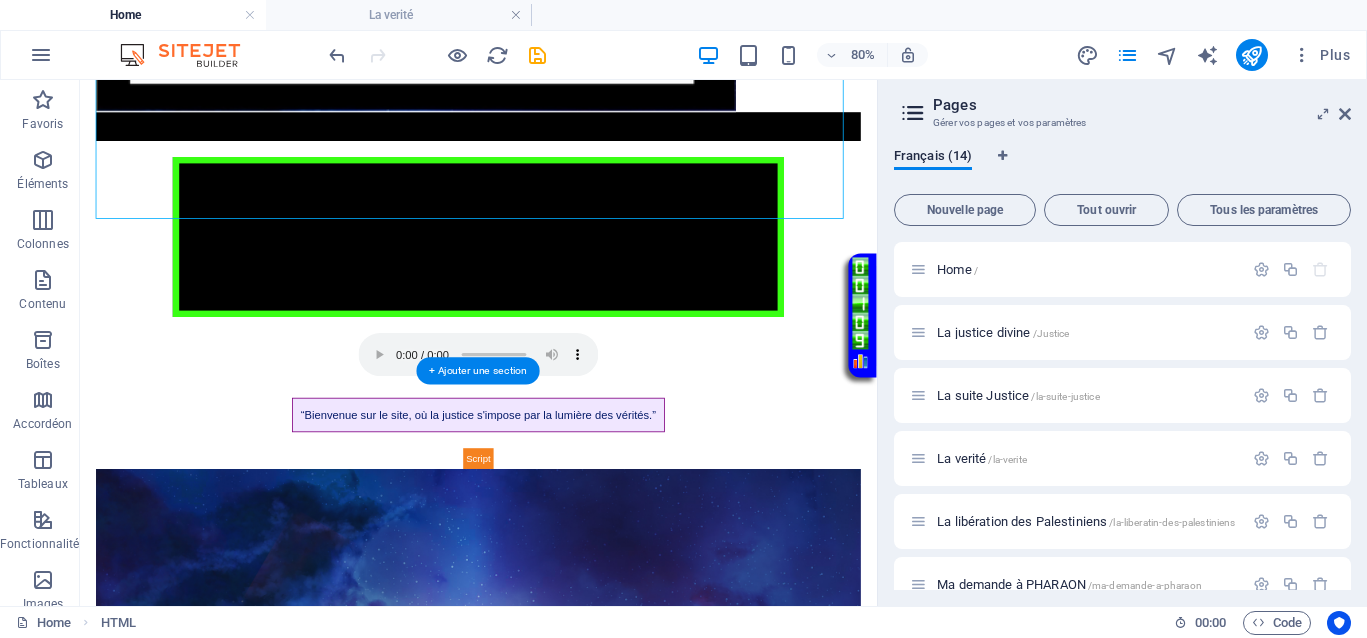 scroll, scrollTop: 398, scrollLeft: 0, axis: vertical 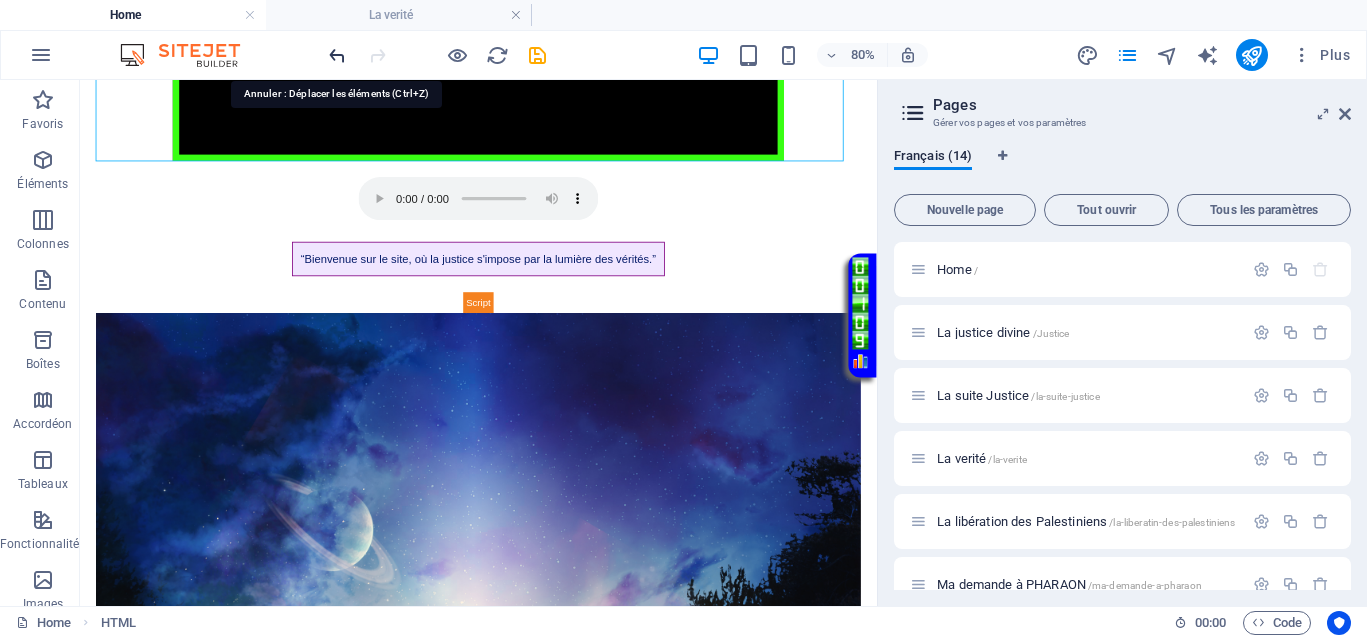 click at bounding box center (337, 55) 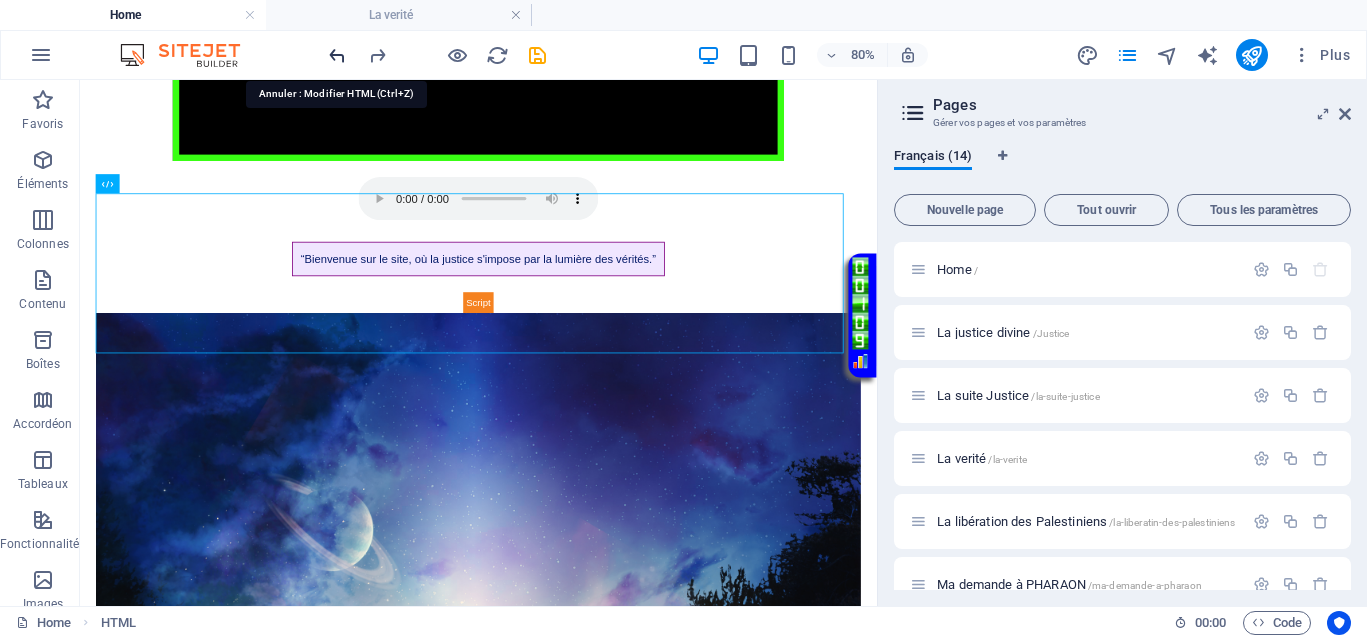 scroll, scrollTop: 158, scrollLeft: 0, axis: vertical 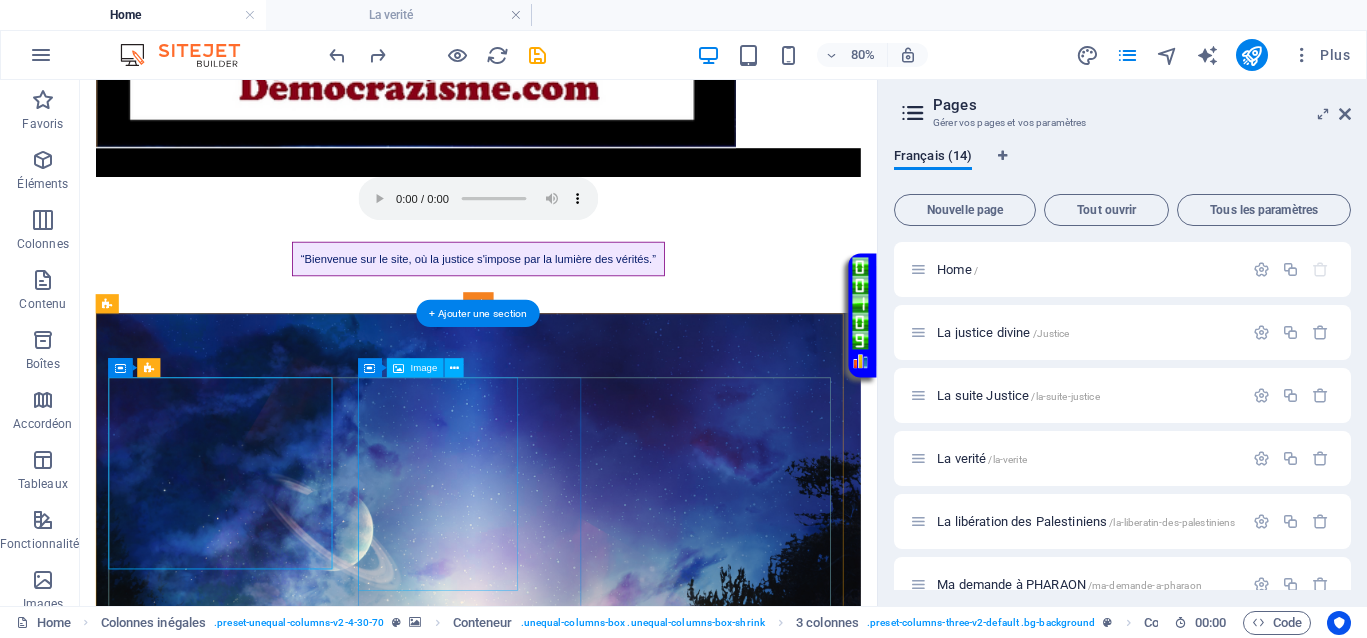 click at bounding box center (259, 2162) 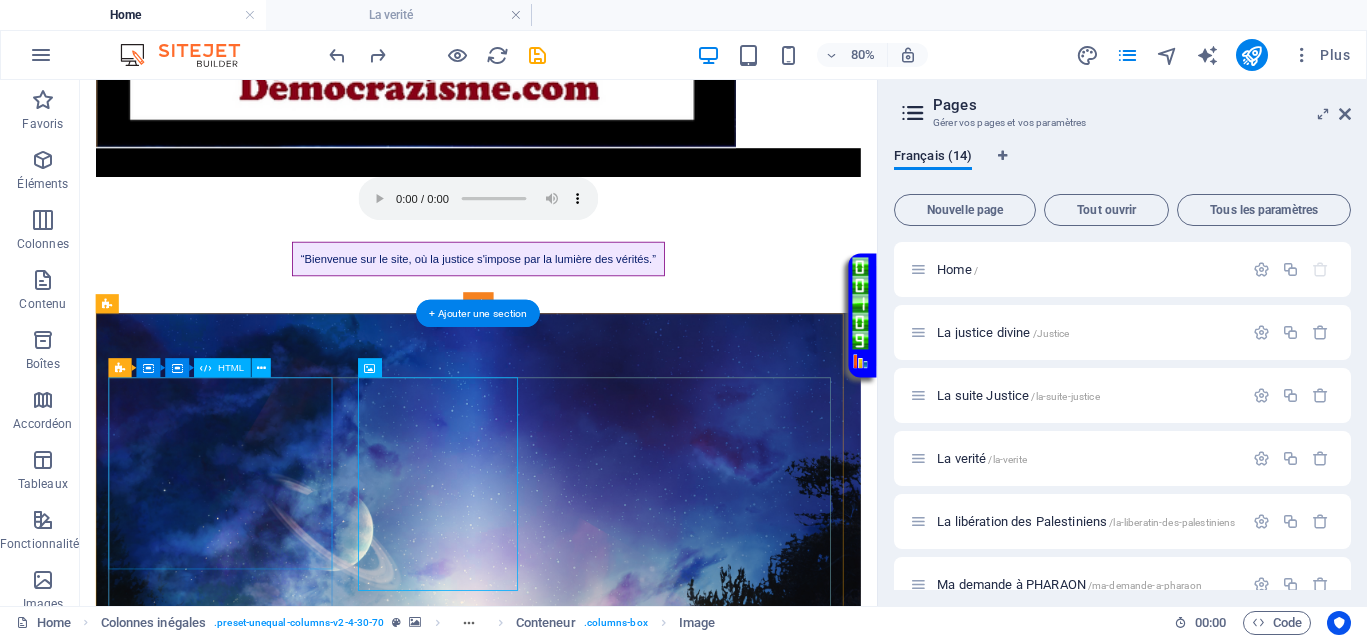 click on "Conditions pour instaurer la justice
Conditions pour instaurer la justice de manière immédiate et instantanée
1. L'injustice doit être dénoncée publiquement et au sein de l'opinion publique.
2. Mettre en lumière les criminels qui se cachent dans l'ombre.
3. Donner un ultimatum de 3 jours, durant lequel le criminel peut faire un pas vers sa victime pour expliquer ses actions, faire amende honorable, et tenter de restaurer la situation, y compris ses droits matériels et psychologiques." at bounding box center (259, 1506) 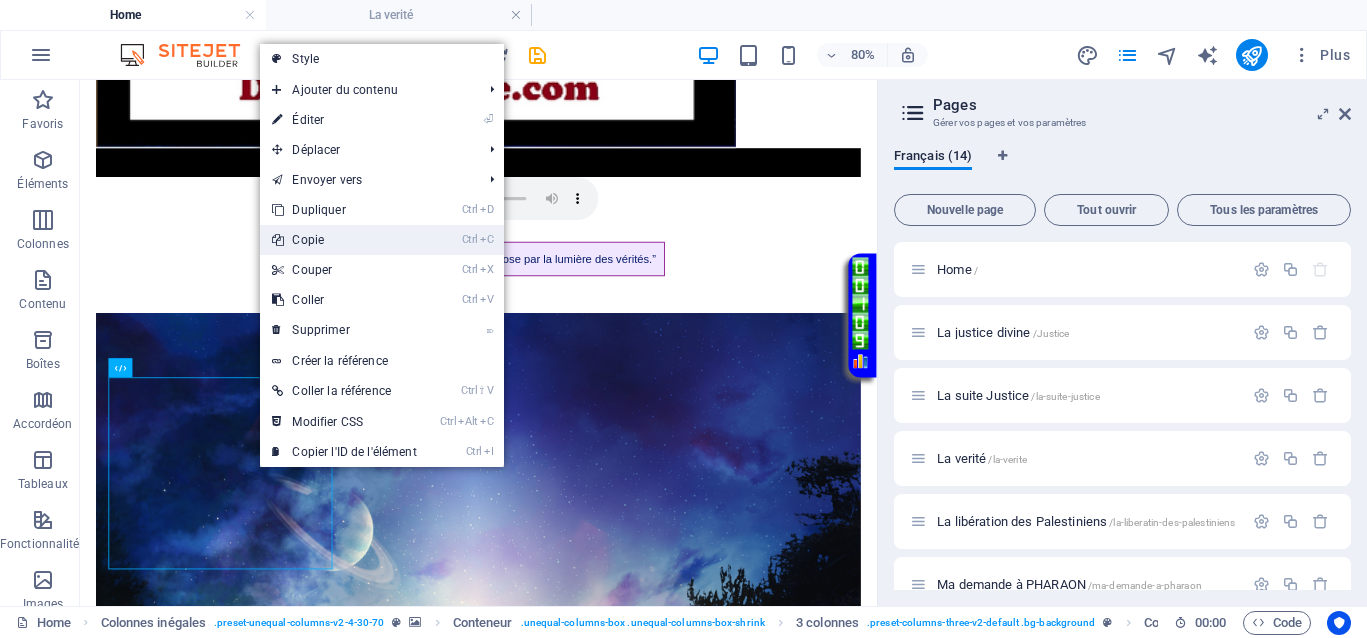 click on "Ctrl C  Copie" at bounding box center [344, 240] 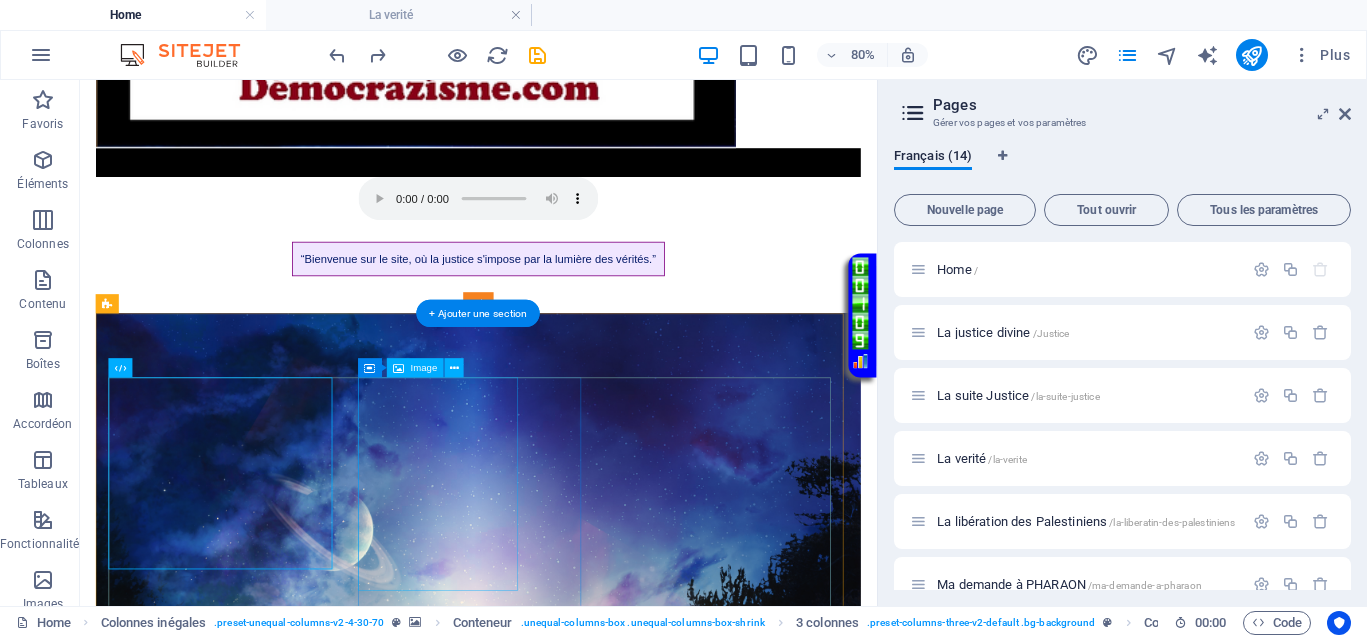 click at bounding box center (259, 2162) 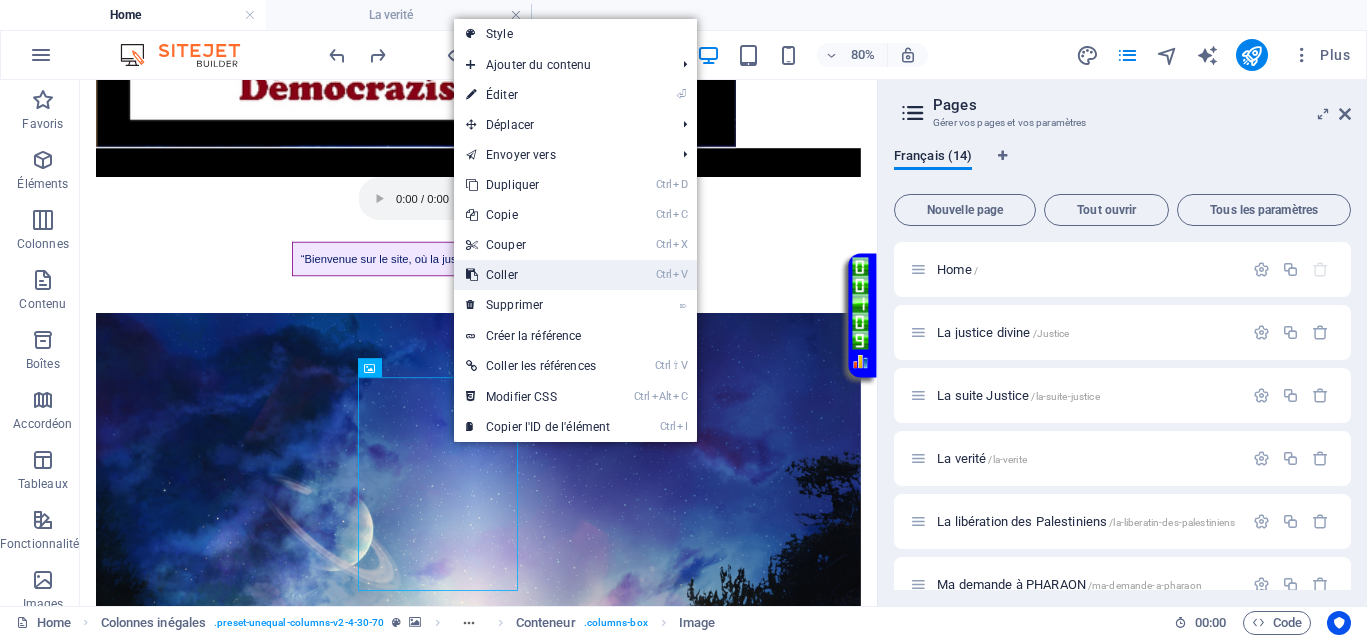 click on "Ctrl V  Coller" at bounding box center (538, 275) 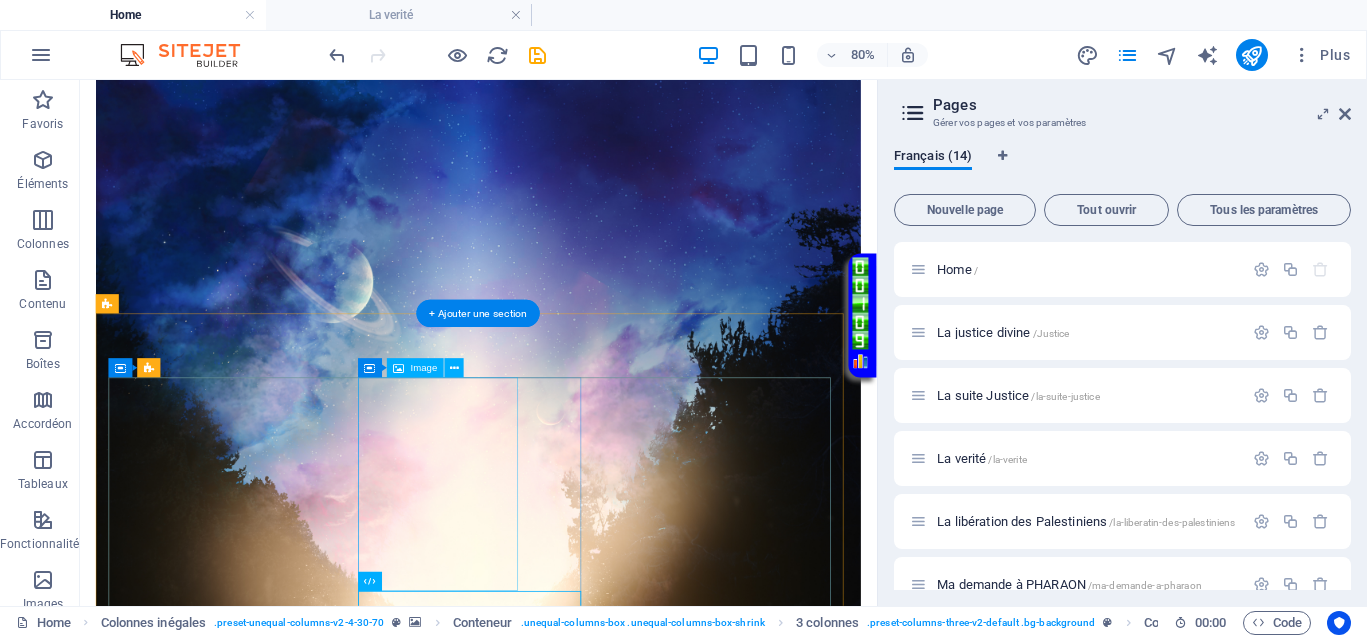 scroll, scrollTop: 533, scrollLeft: 0, axis: vertical 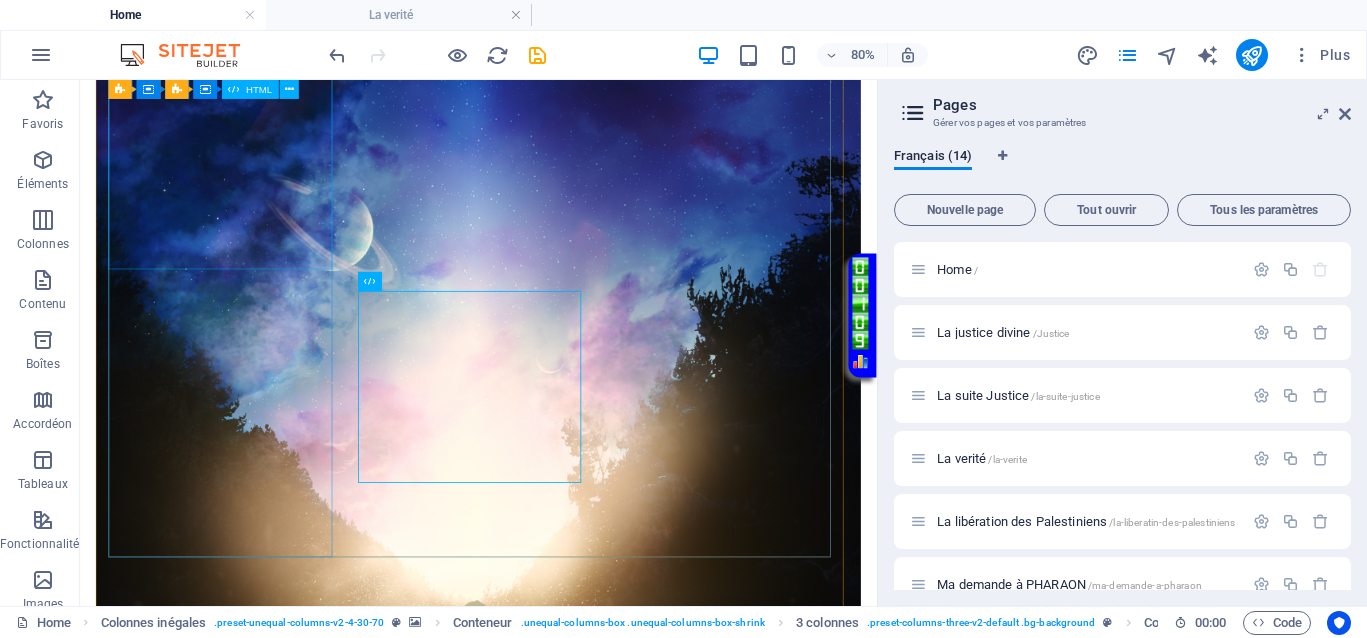 click on "Conditions pour instaurer la justice
Conditions pour instaurer la justice de manière immédiate et instantanée
1. L'injustice doit être dénoncée publiquement et au sein de l'opinion publique.
2. Mettre en lumière les criminels qui se cachent dans l'ombre.
3. Donner un ultimatum de 3 jours, durant lequel le criminel peut faire un pas vers sa victime pour expliquer ses actions, faire amende honorable, et tenter de restaurer la situation, y compris ses droits matériels et psychologiques." at bounding box center [259, 1131] 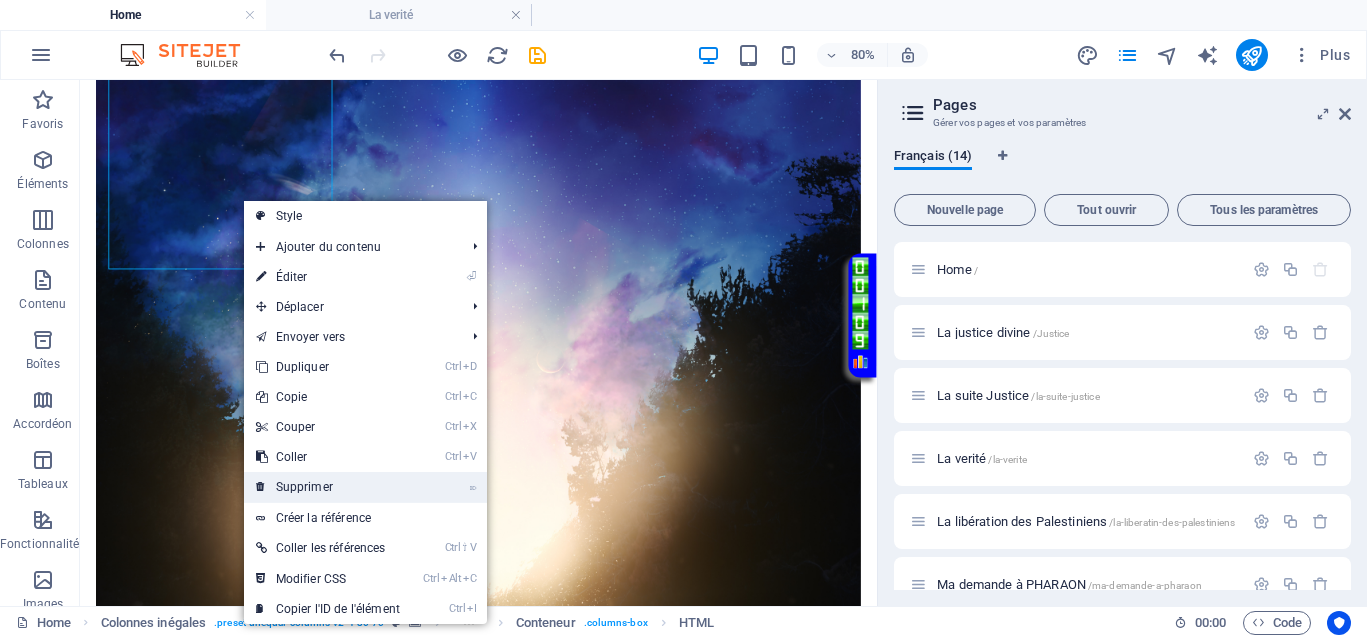 click on "⌦  Supprimer" at bounding box center [328, 487] 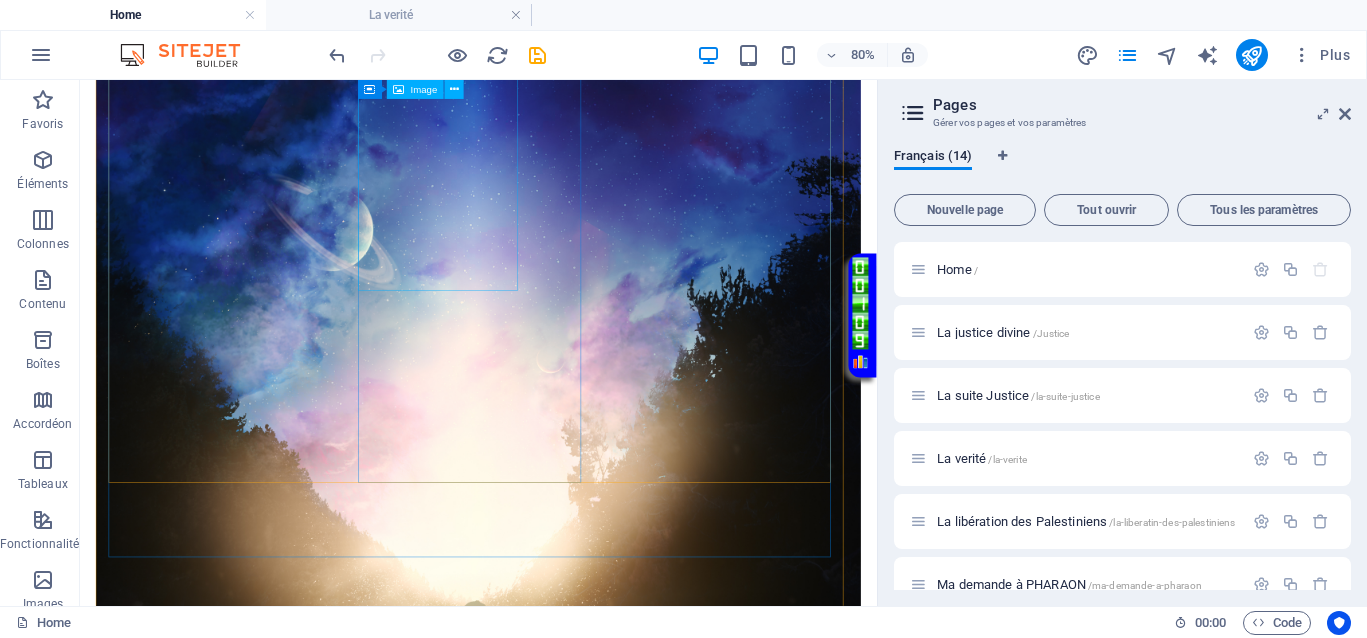click at bounding box center (259, 1563) 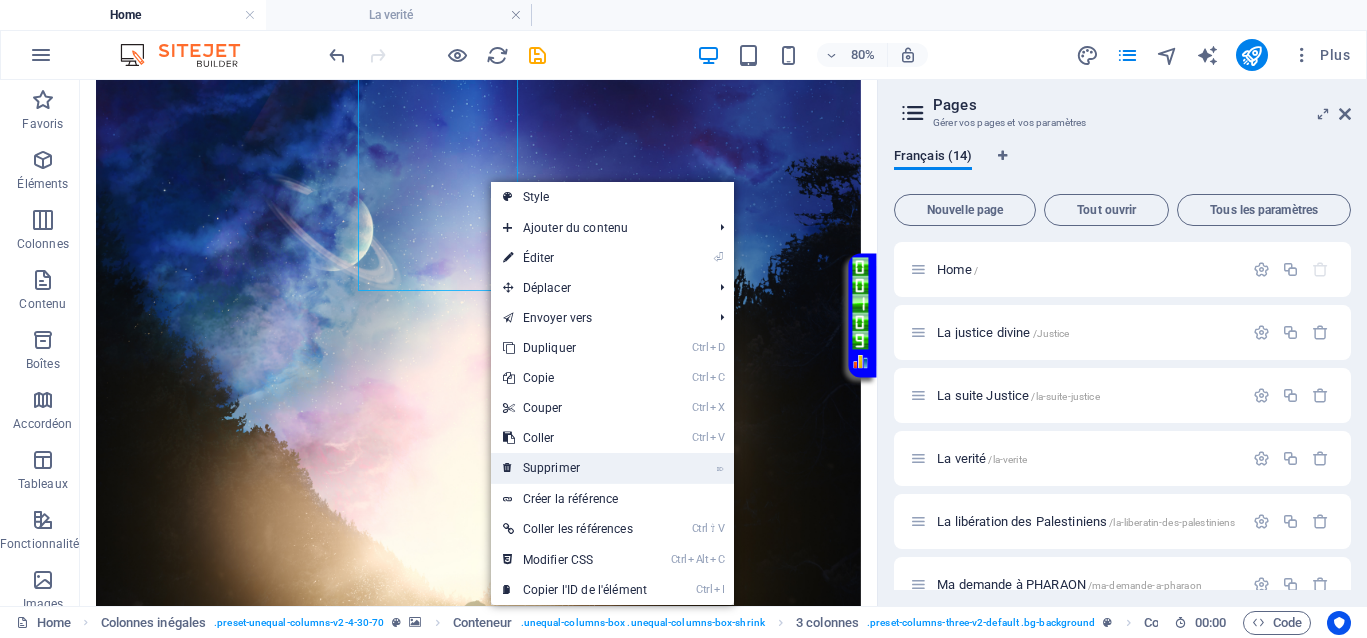 click on "⌦  Supprimer" at bounding box center [575, 468] 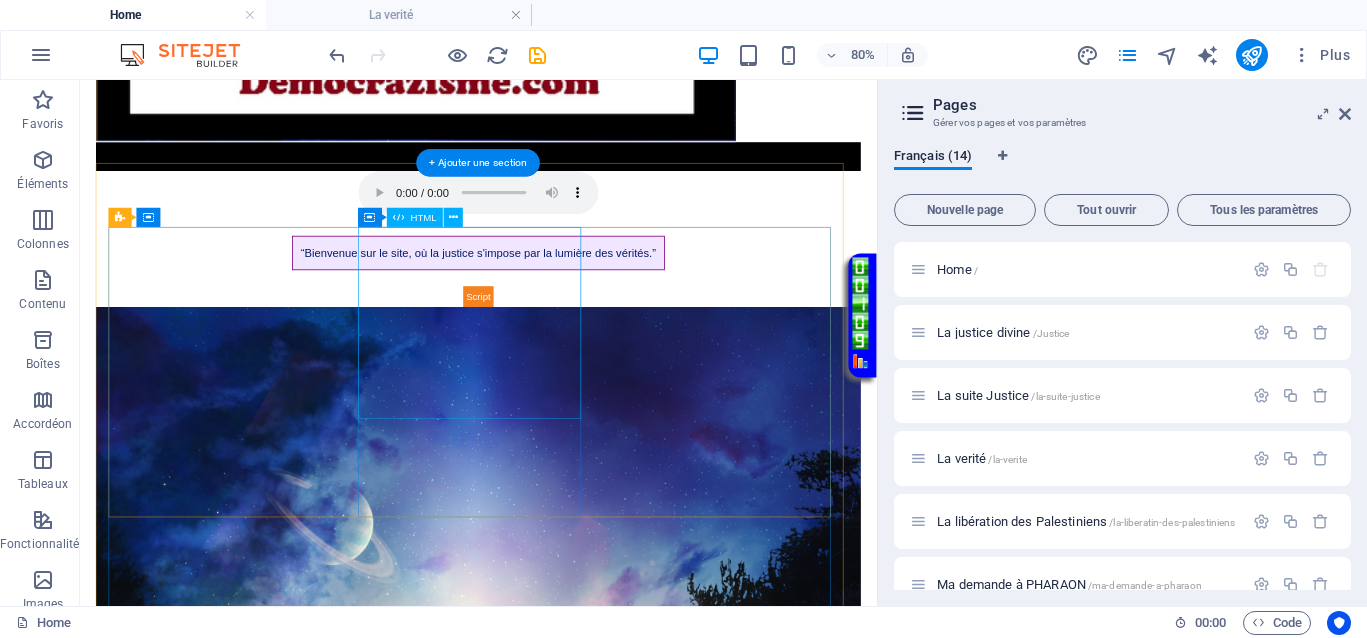scroll, scrollTop: 375, scrollLeft: 0, axis: vertical 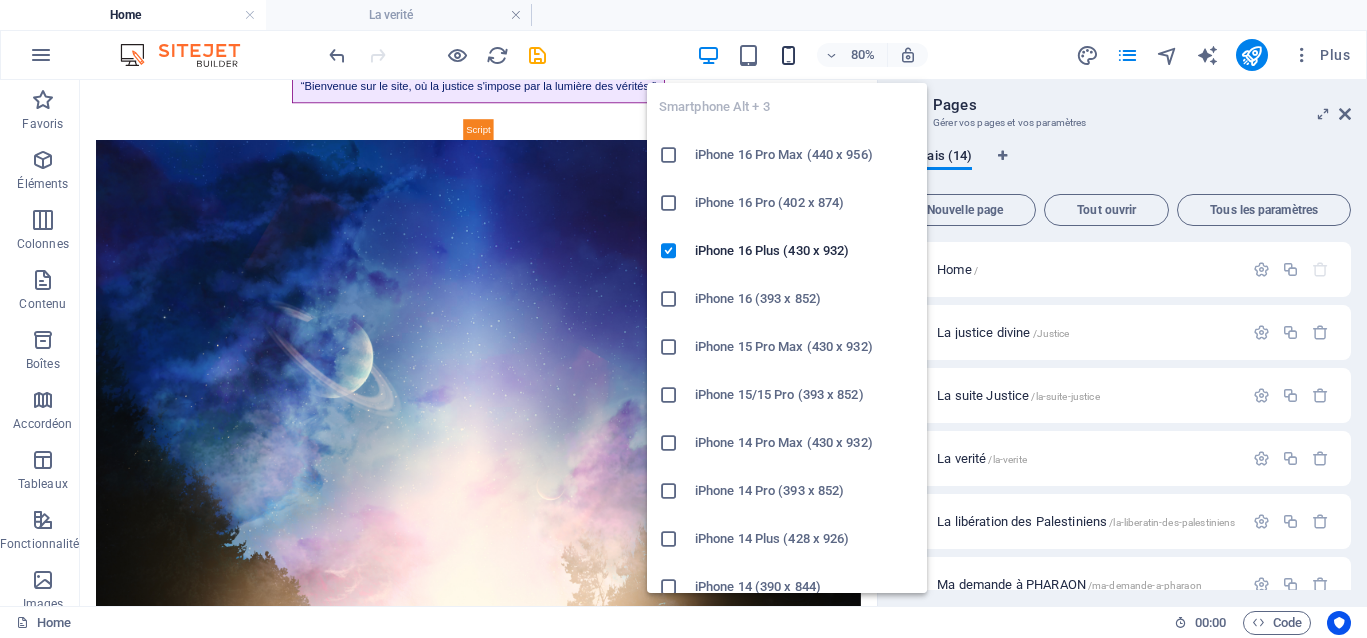 click at bounding box center [788, 55] 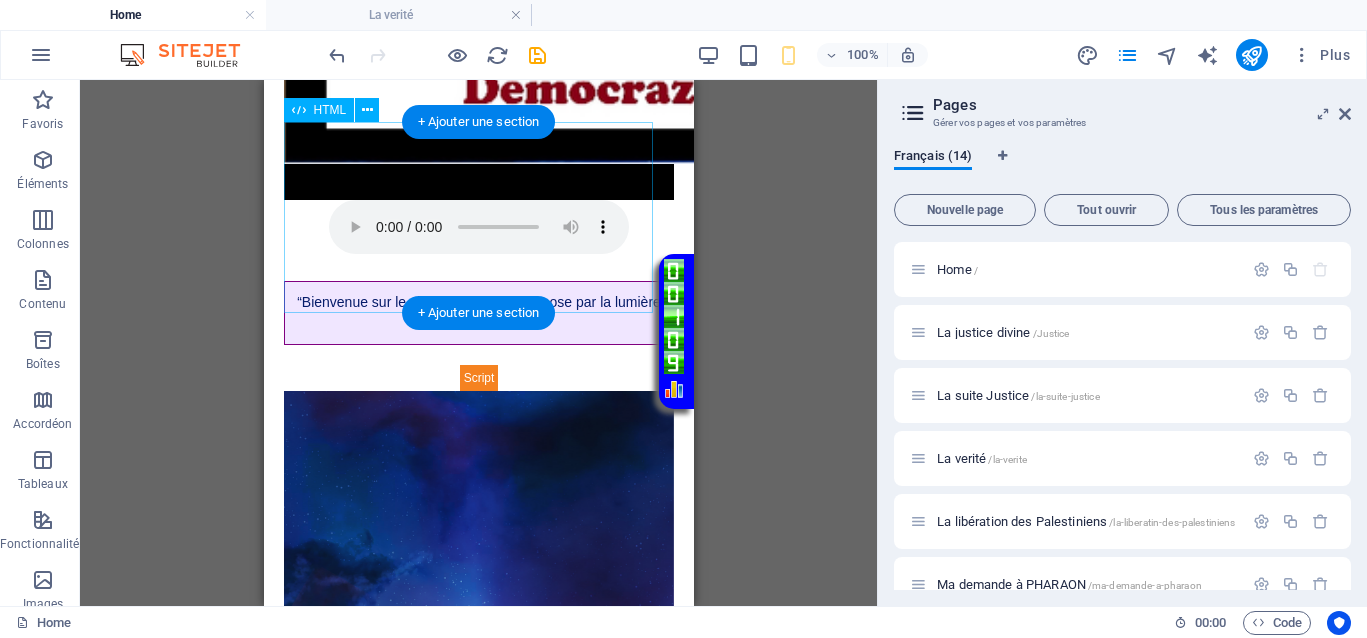 scroll, scrollTop: 35, scrollLeft: 0, axis: vertical 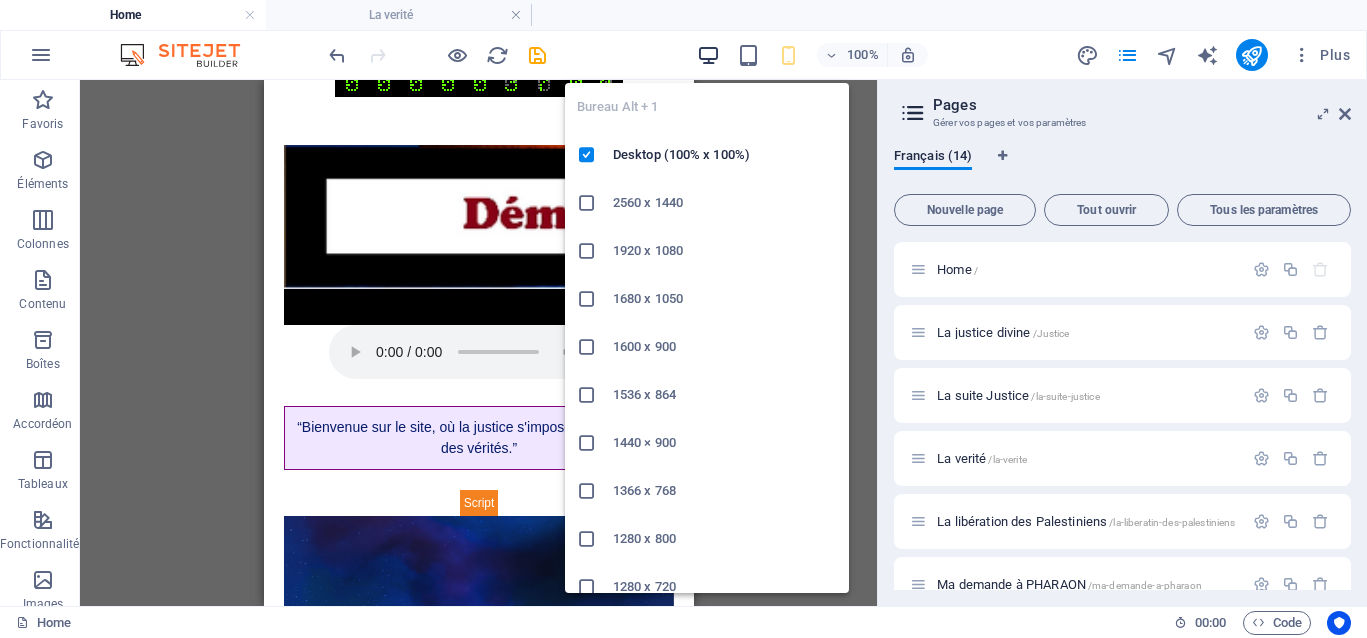 click at bounding box center (708, 55) 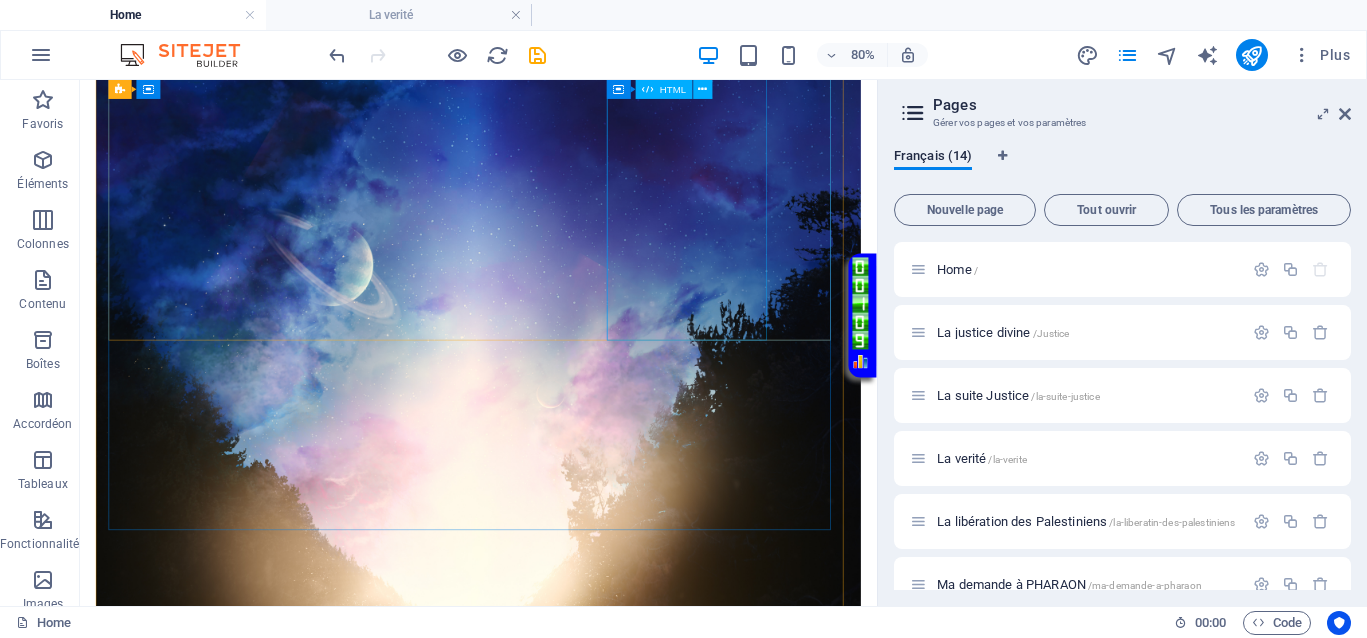 scroll, scrollTop: 199, scrollLeft: 0, axis: vertical 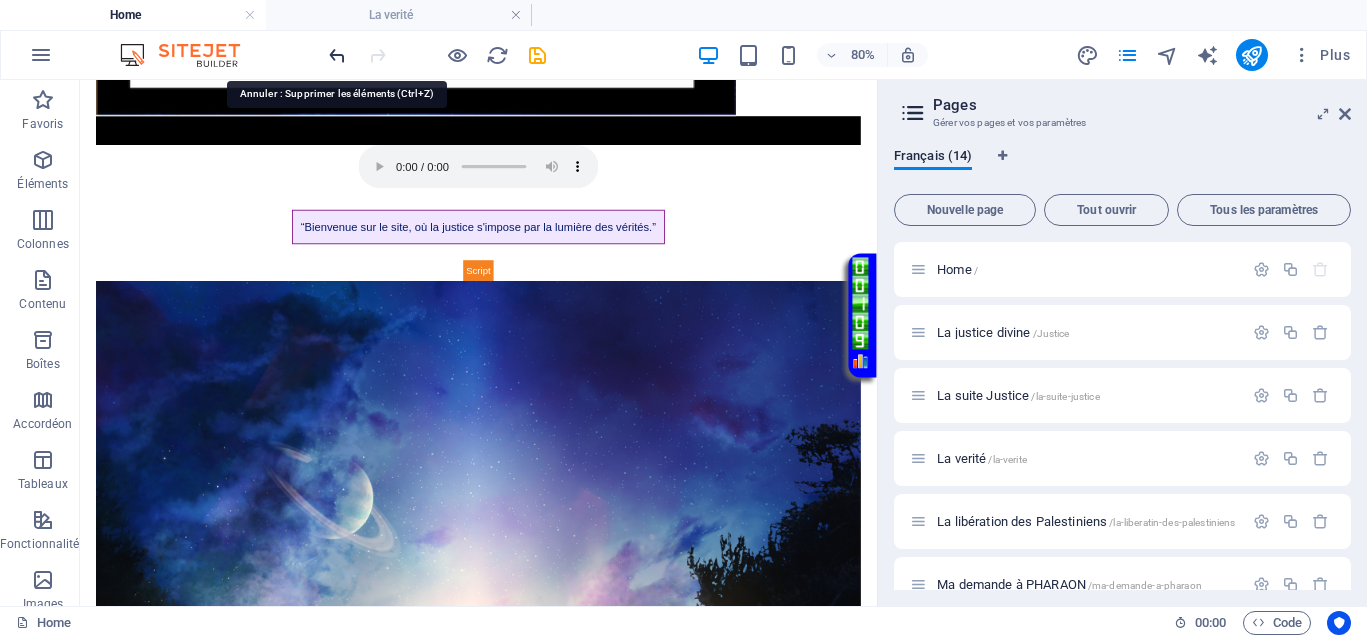 click at bounding box center (337, 55) 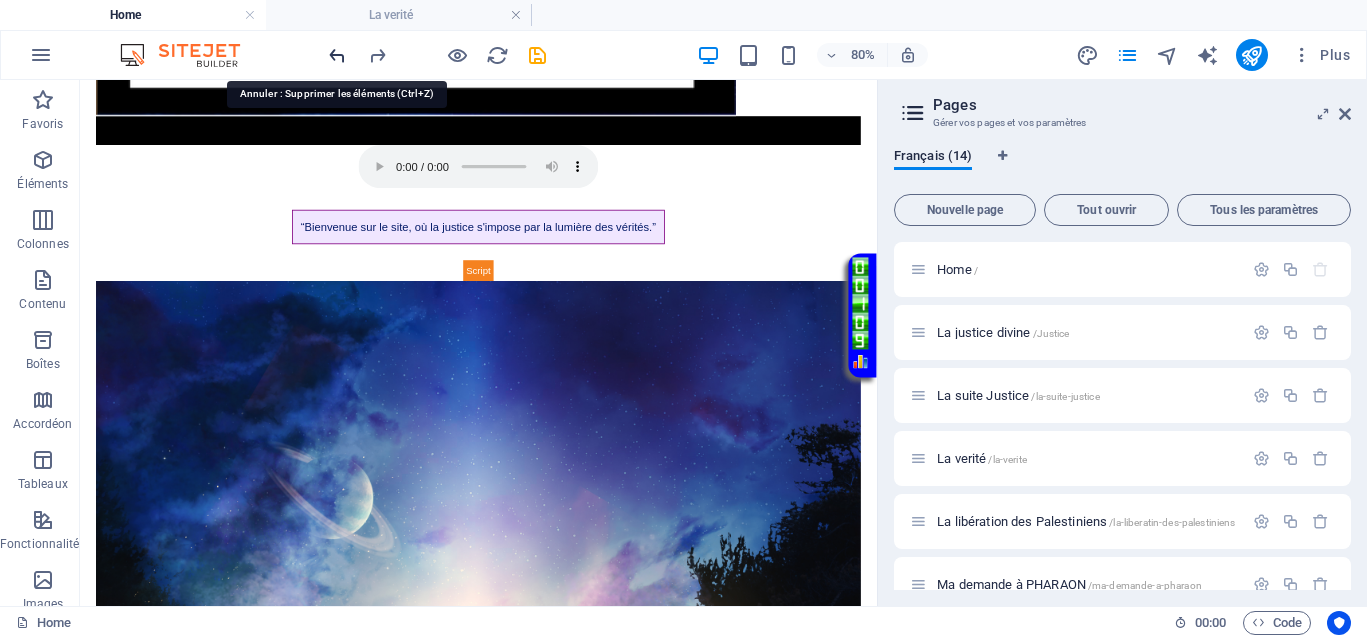click at bounding box center (337, 55) 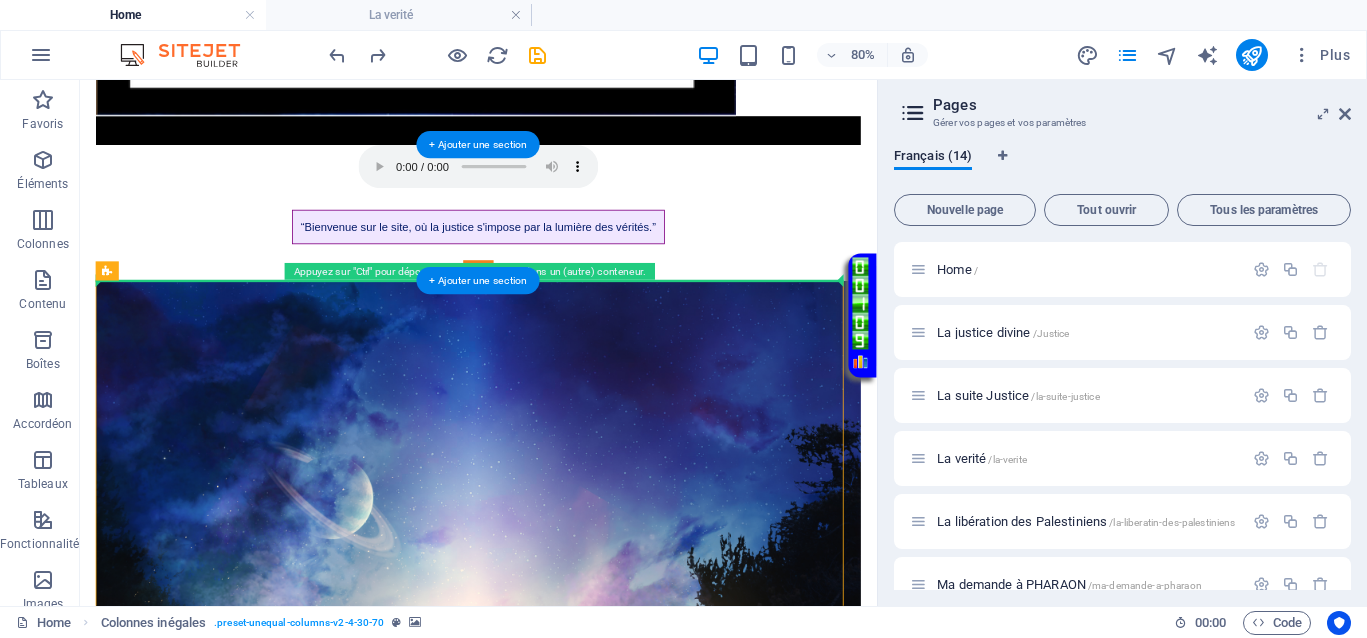 drag, startPoint x: 325, startPoint y: 488, endPoint x: 461, endPoint y: 313, distance: 221.63258 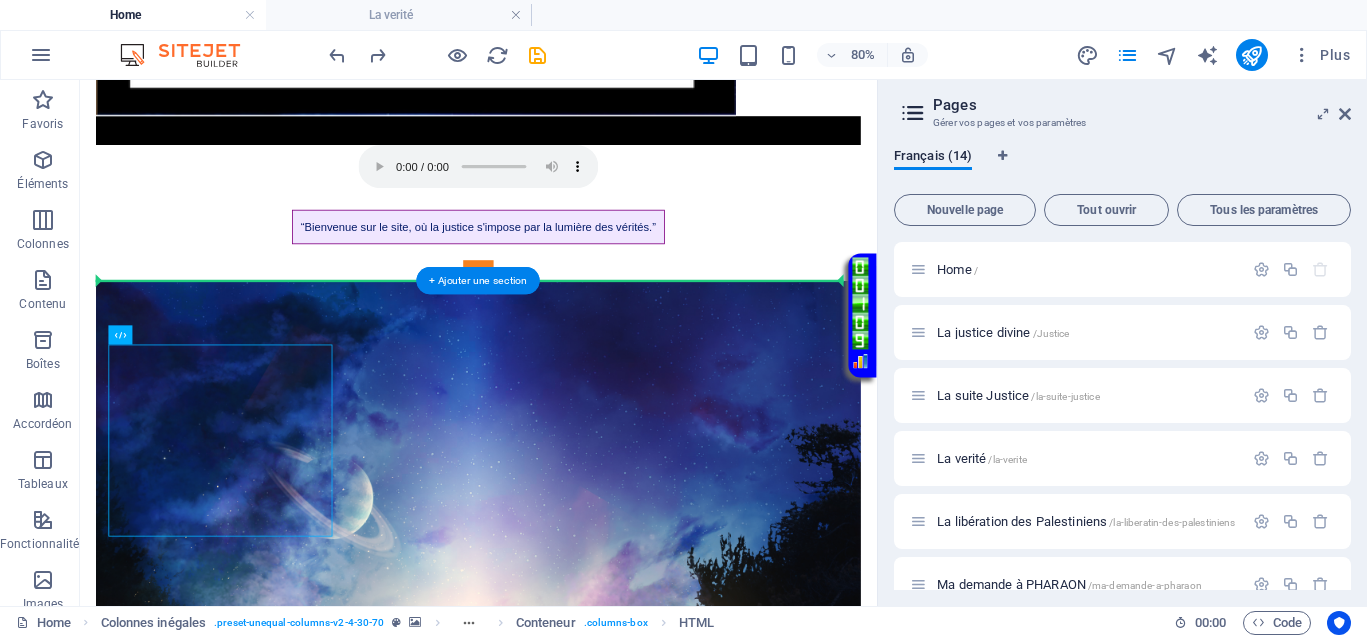 drag, startPoint x: 320, startPoint y: 491, endPoint x: 431, endPoint y: 329, distance: 196.37973 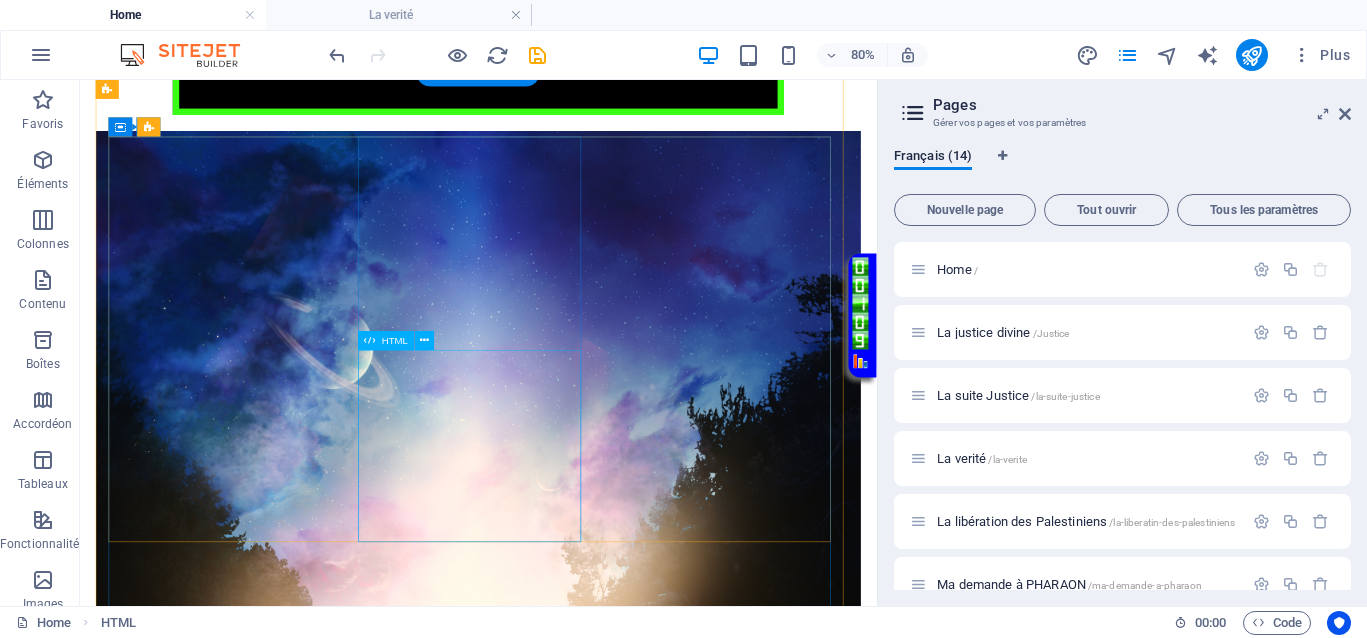 scroll, scrollTop: 699, scrollLeft: 0, axis: vertical 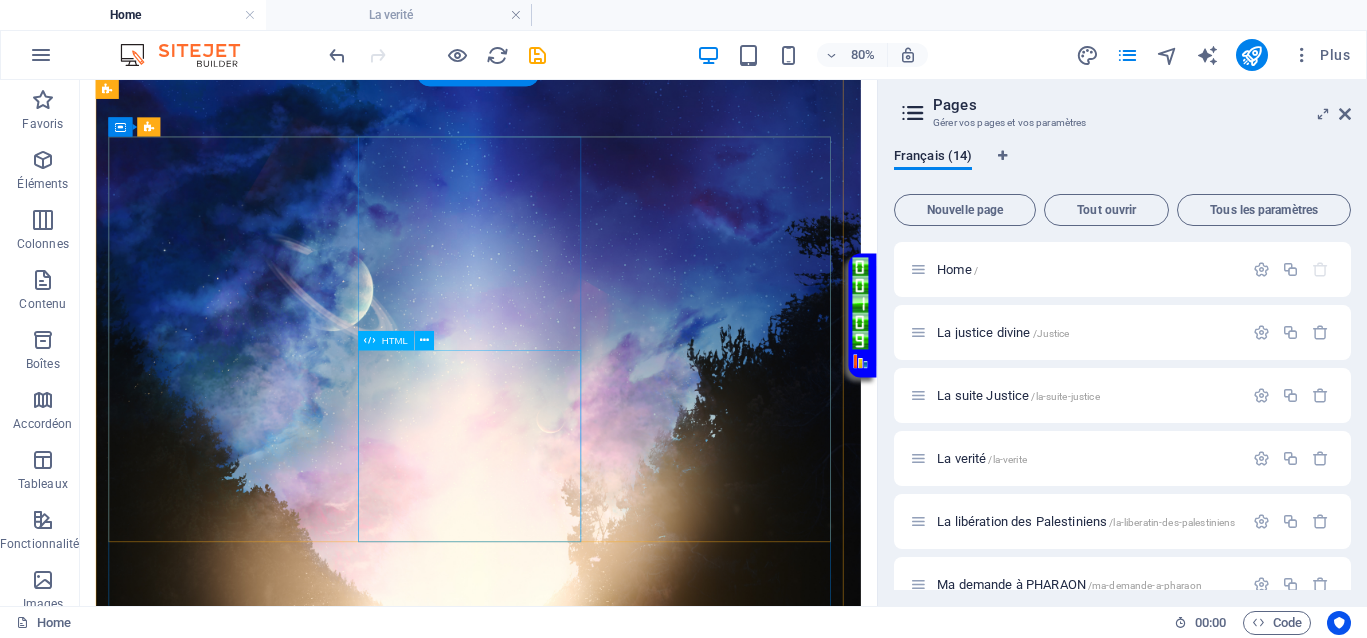 click on "Conditions pour instaurer la justice
Conditions pour instaurer la justice de manière immédiate et instantanée
1. L'injustice doit être dénoncée publiquement et au sein de l'opinion publique.
2. Mettre en lumière les criminels qui se cachent dans l'ombre.
3. Donner un ultimatum de 3 jours, durant lequel le criminel peut faire un pas vers sa victime pour expliquer ses actions, faire amende honorable, et tenter de restaurer la situation, y compris ses droits matériels et psychologiques." at bounding box center [259, 1917] 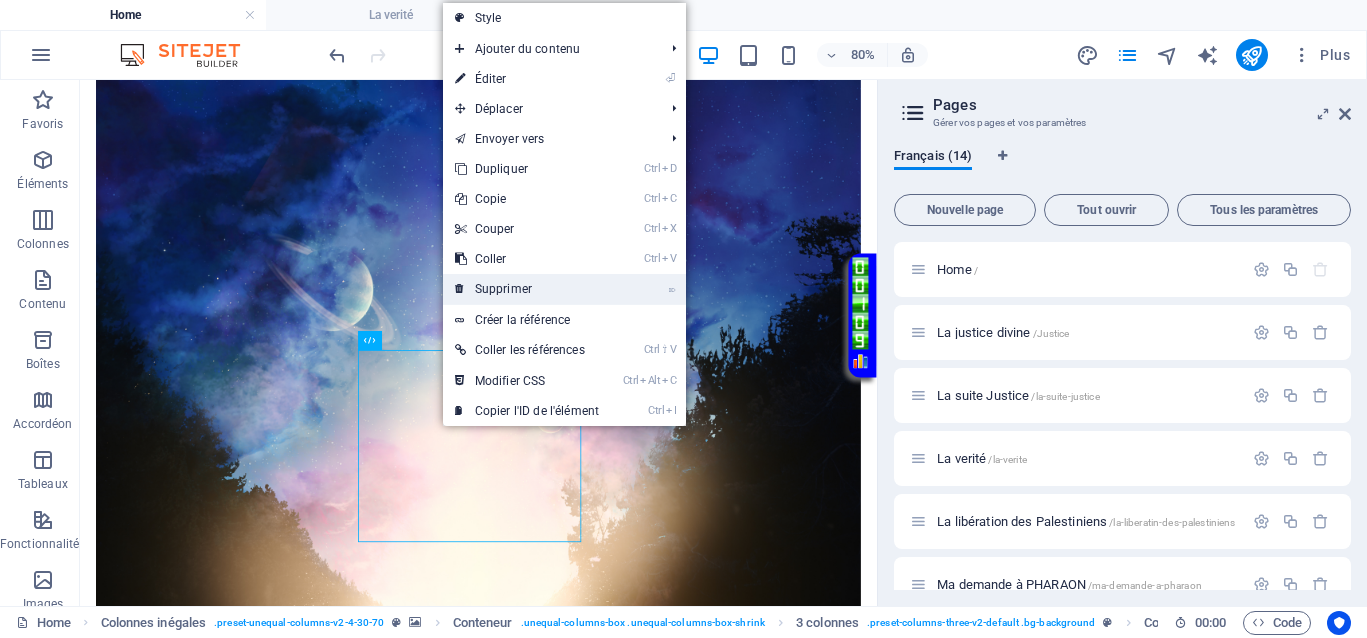 click on "⌦  Supprimer" at bounding box center (527, 289) 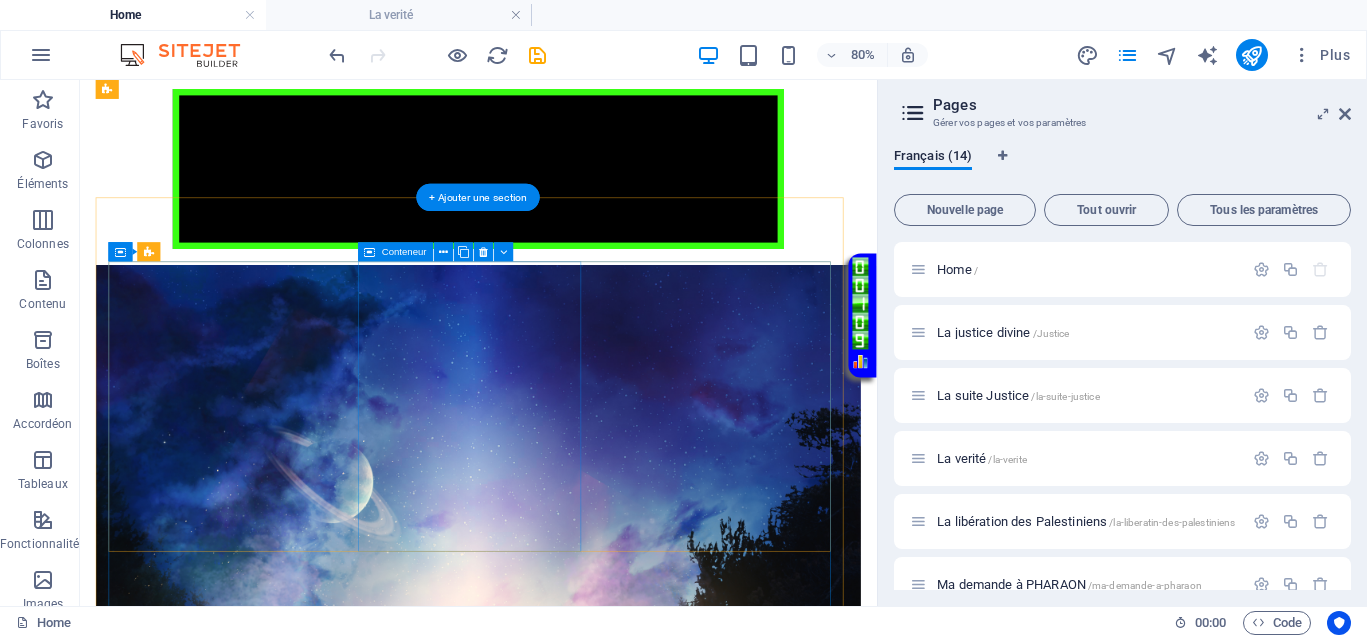 scroll, scrollTop: 449, scrollLeft: 0, axis: vertical 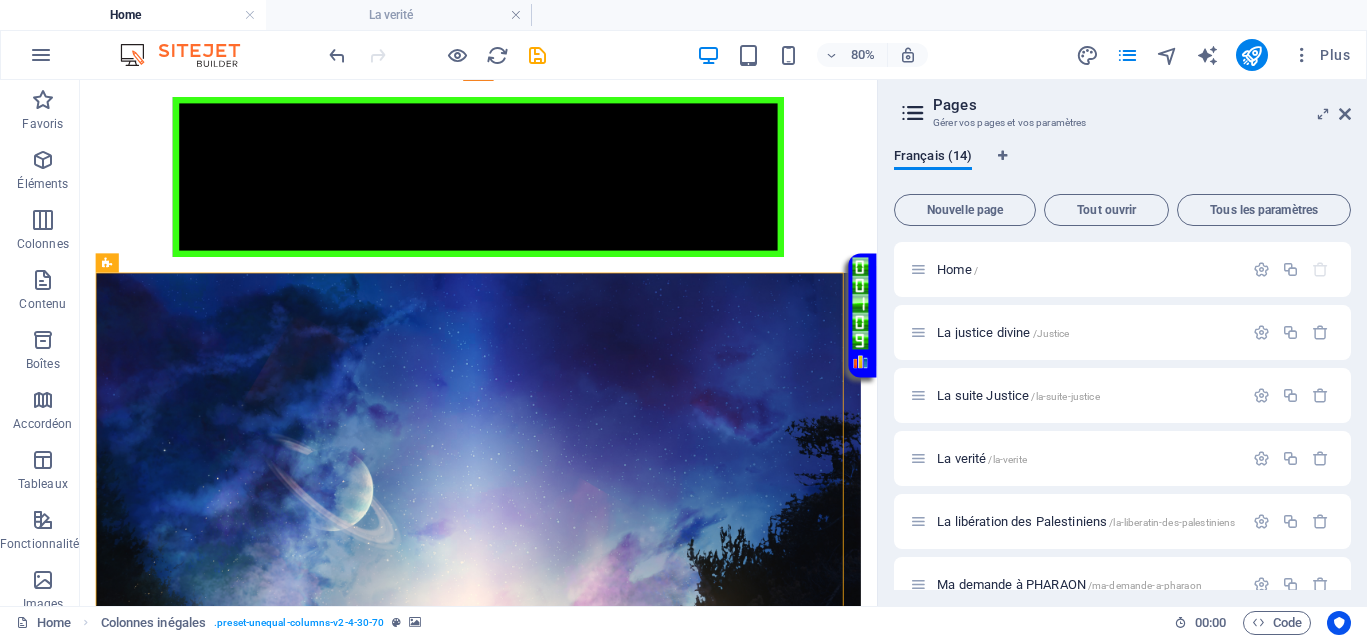 drag, startPoint x: 660, startPoint y: 460, endPoint x: 658, endPoint y: 310, distance: 150.01334 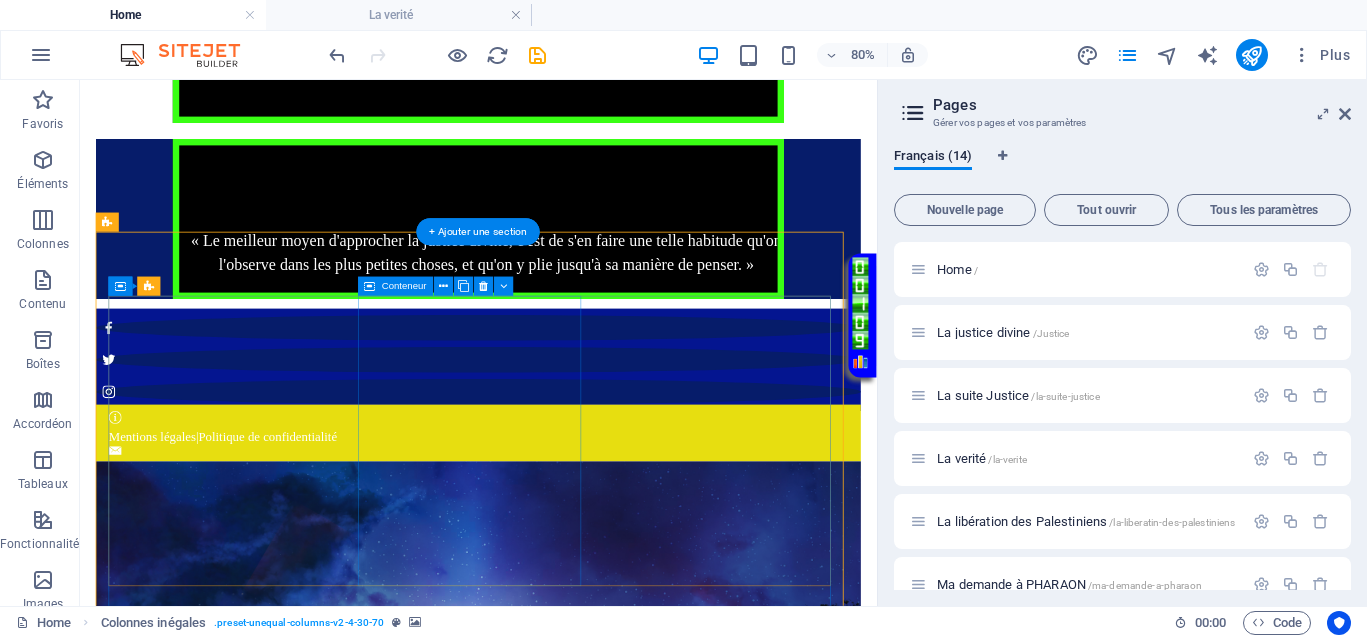 scroll, scrollTop: 824, scrollLeft: 0, axis: vertical 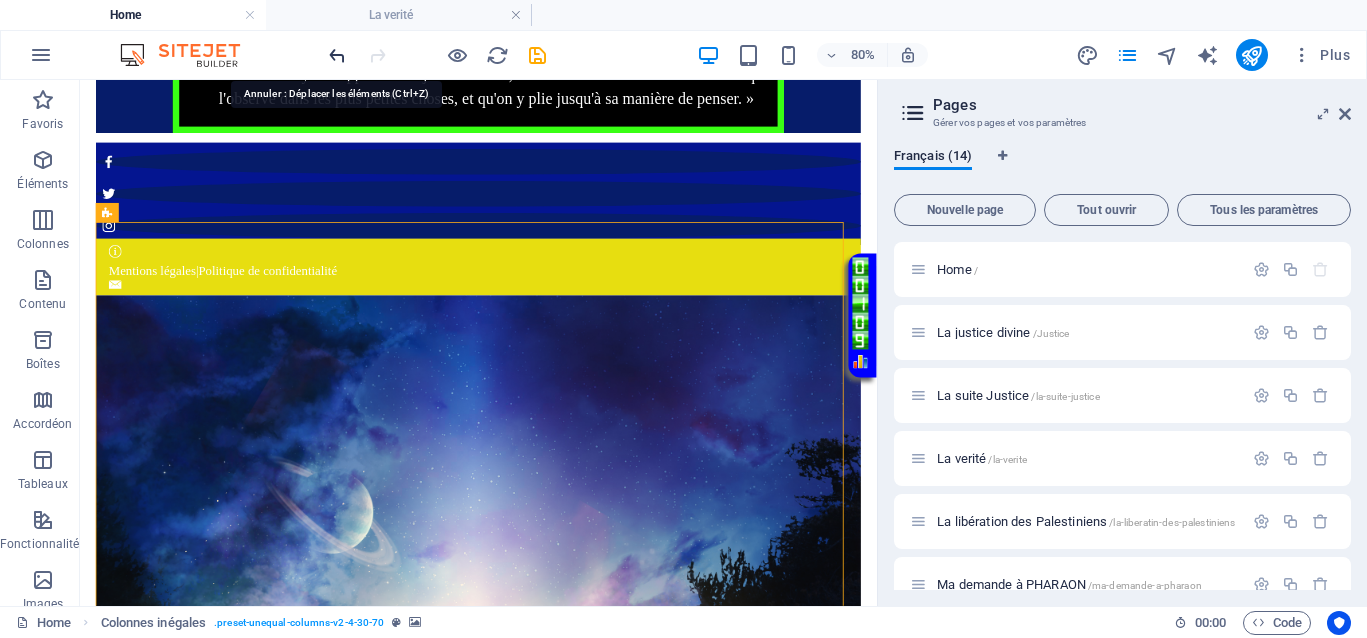 click at bounding box center [337, 55] 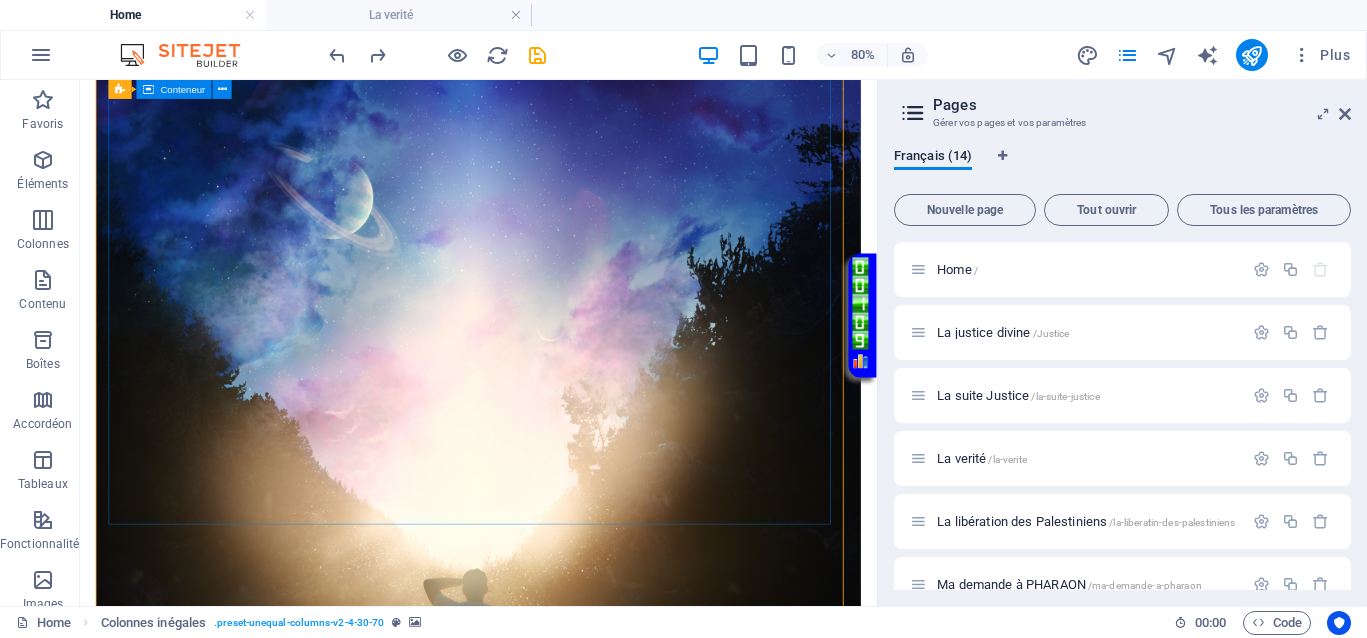 scroll, scrollTop: 564, scrollLeft: 0, axis: vertical 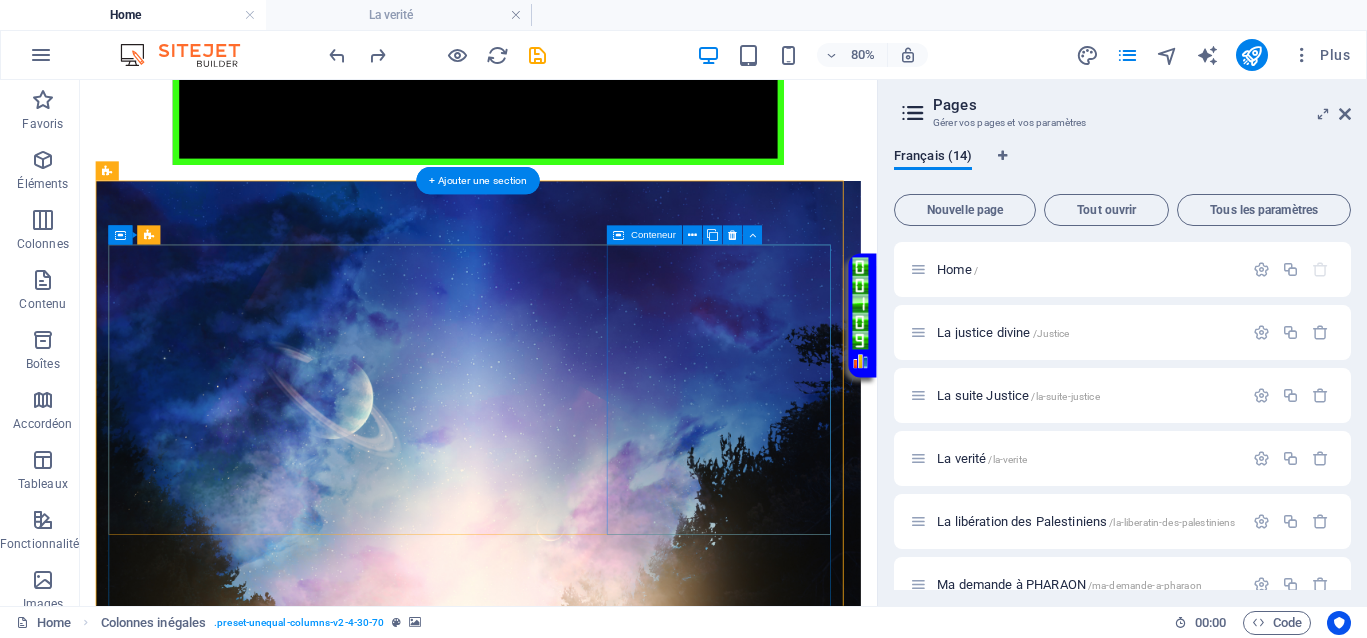 click on "Vidéo en boucle" at bounding box center (259, 2001) 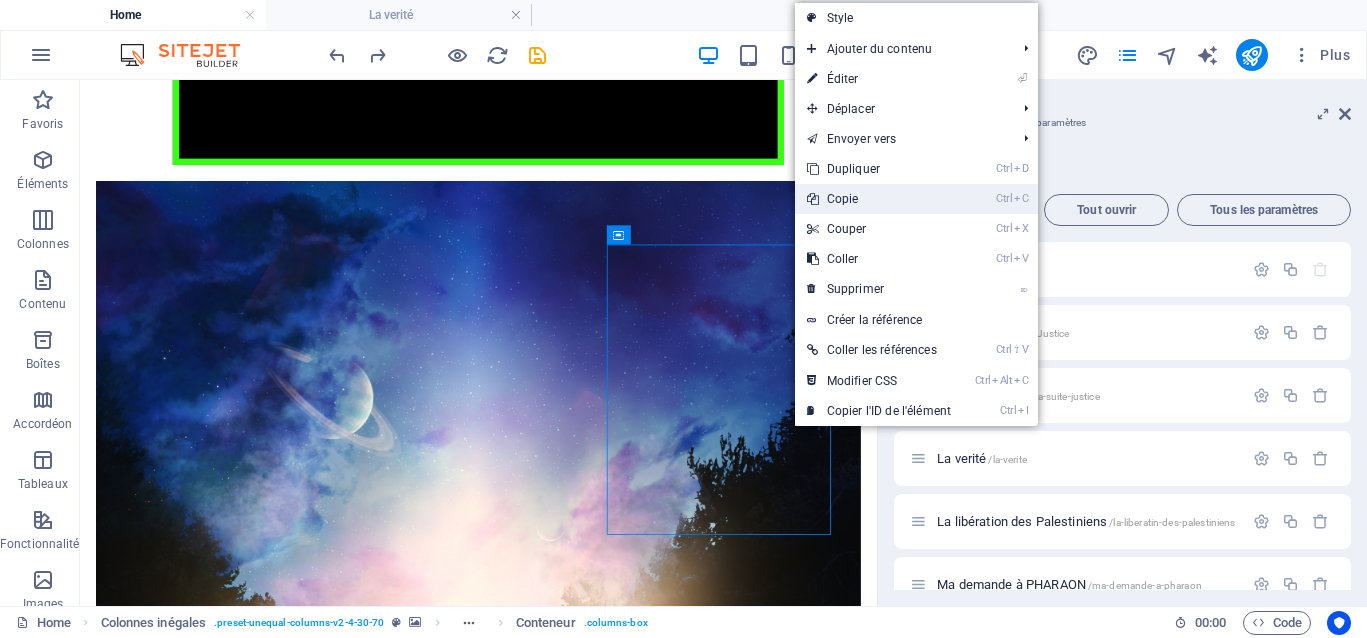 click on "Ctrl C  Copie" at bounding box center (879, 199) 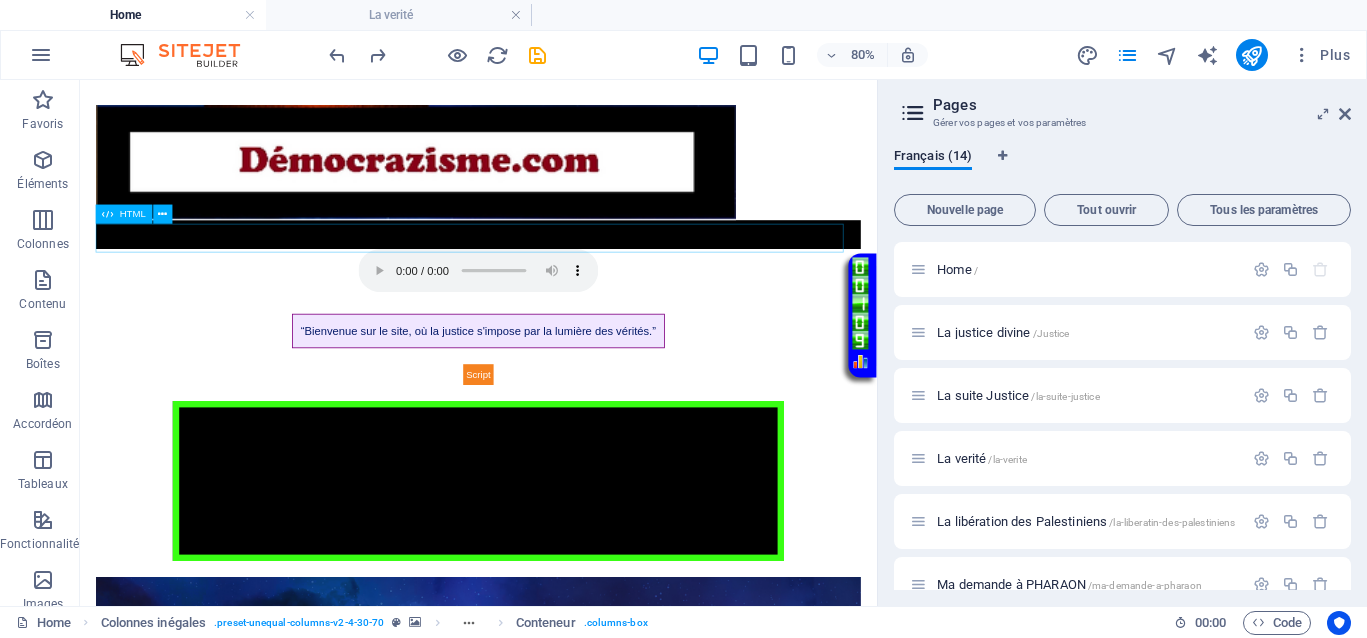 scroll, scrollTop: 64, scrollLeft: 0, axis: vertical 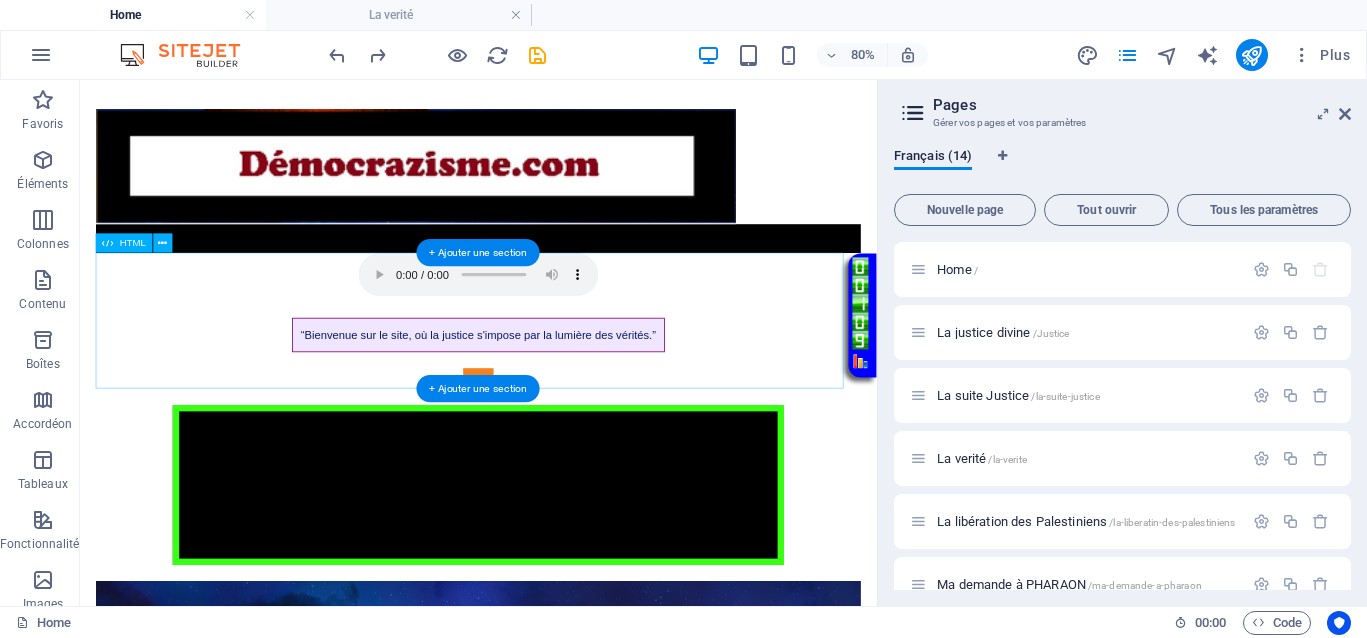 click on "Page avec musique d'ouverture
“Bienvenue sur le site, où la justice s'impose par la lumière des vérités.”" at bounding box center [578, 381] 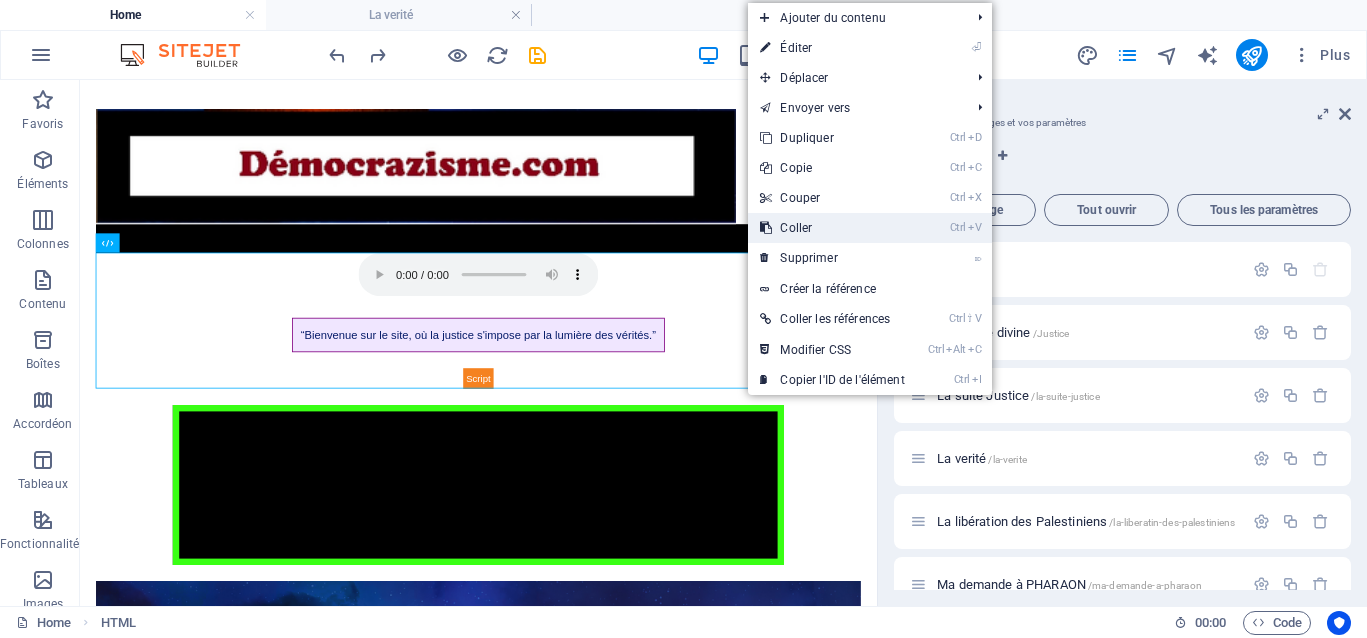 click on "Ctrl V  Coller" at bounding box center (832, 228) 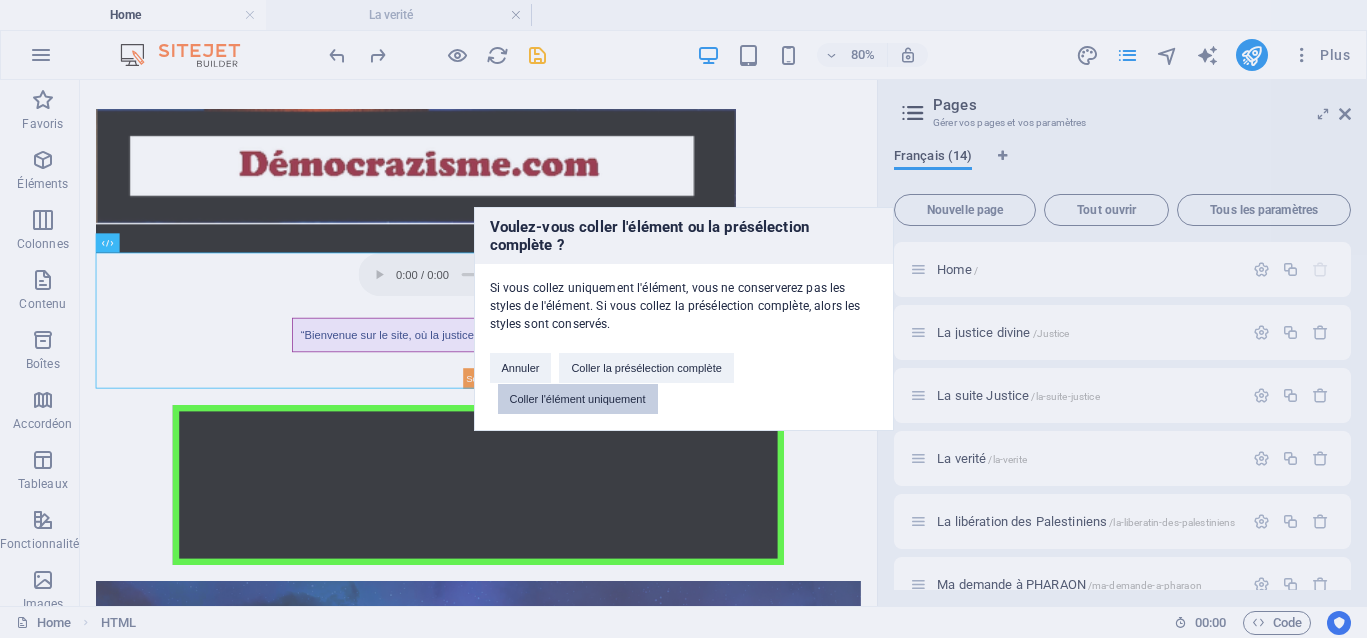 click on "Coller l'élément uniquement" at bounding box center [578, 399] 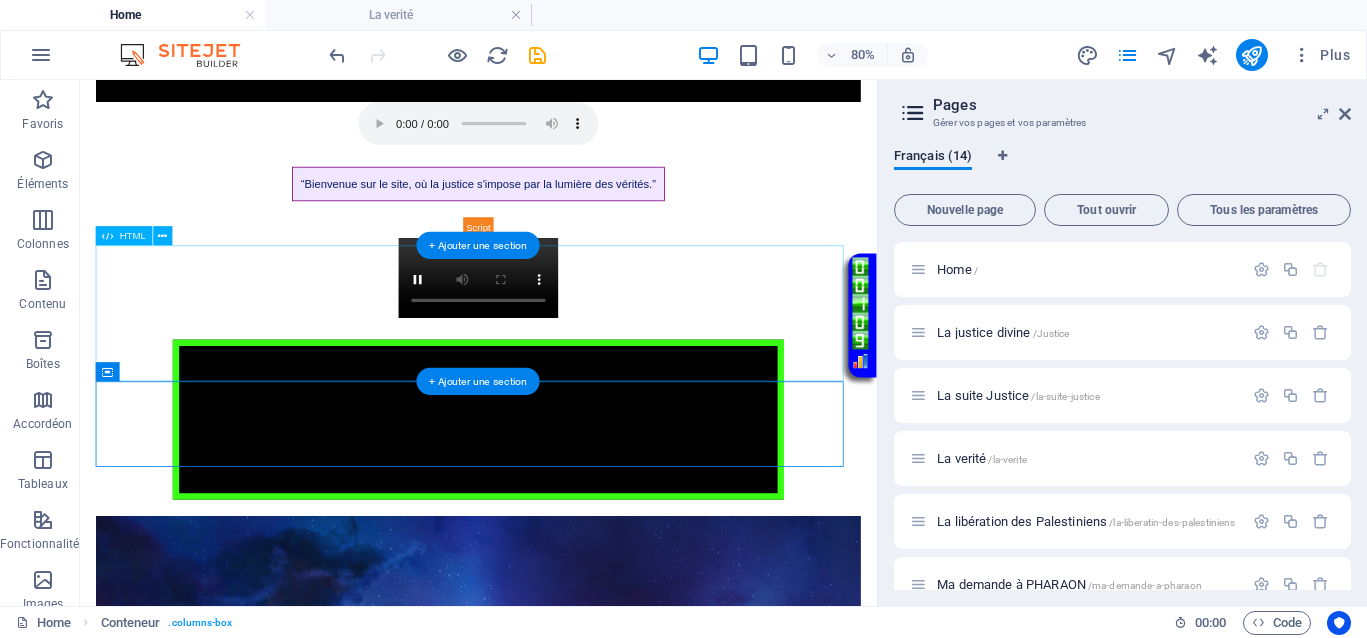 scroll, scrollTop: 564, scrollLeft: 0, axis: vertical 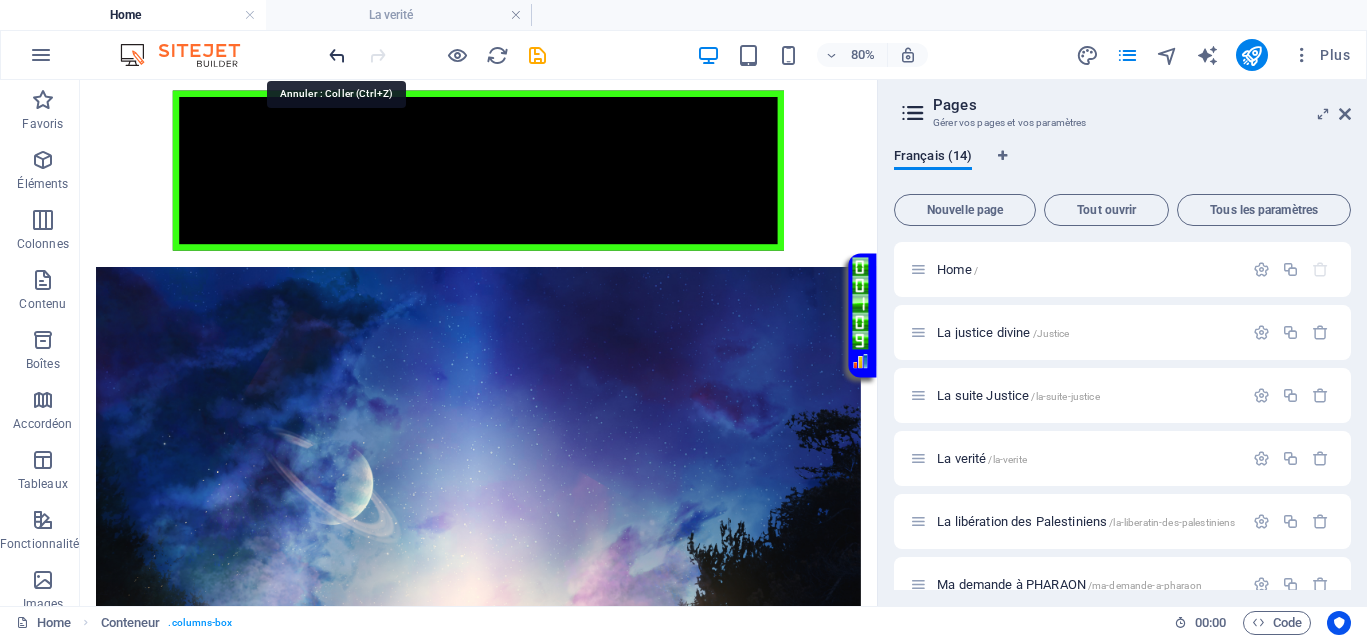 click at bounding box center (337, 55) 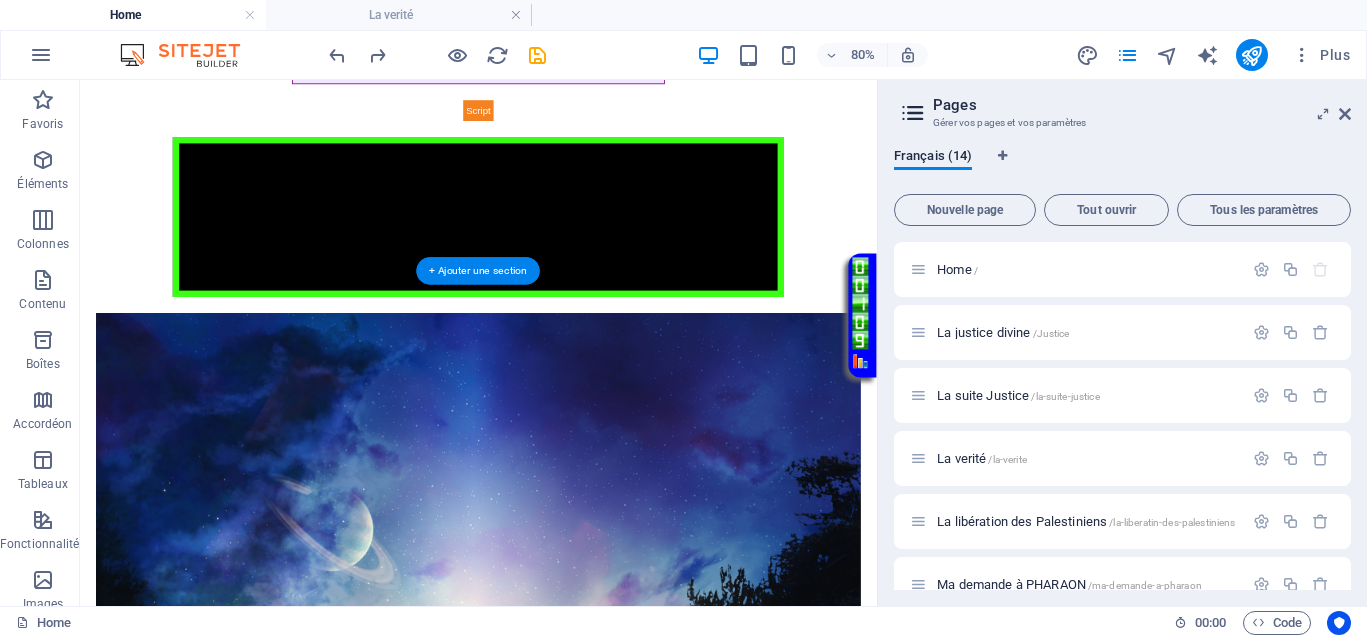 scroll, scrollTop: 451, scrollLeft: 0, axis: vertical 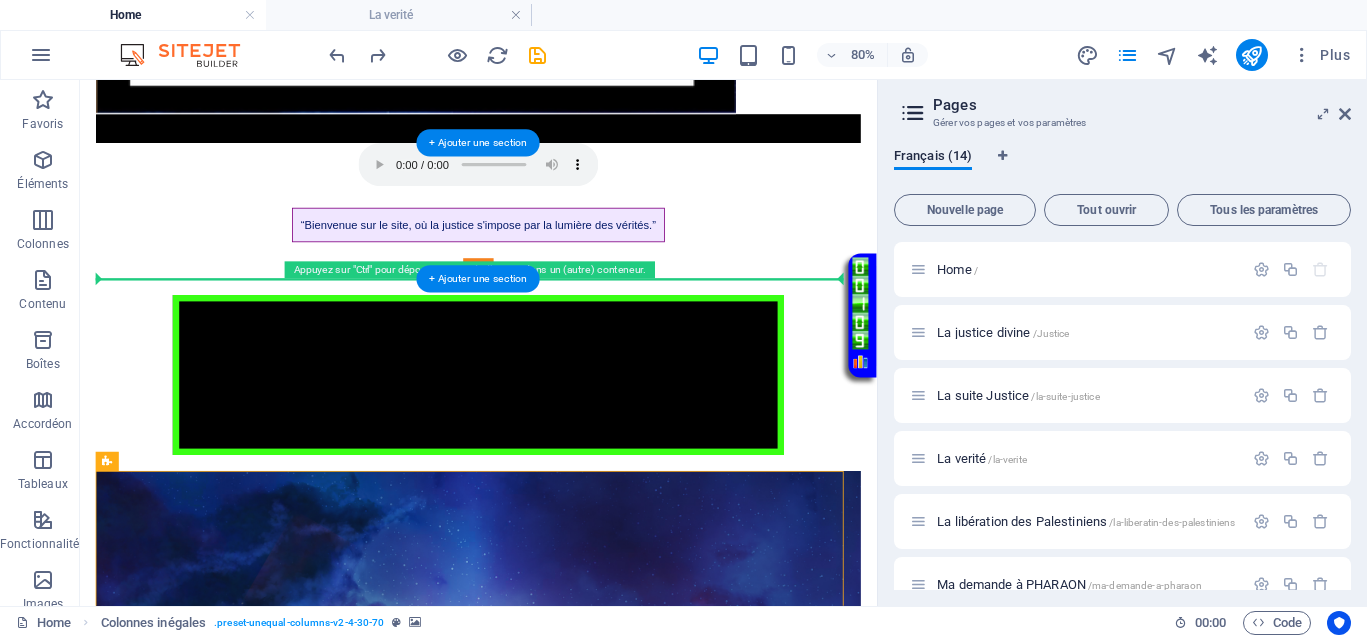 drag, startPoint x: 976, startPoint y: 415, endPoint x: 886, endPoint y: 280, distance: 162.2498 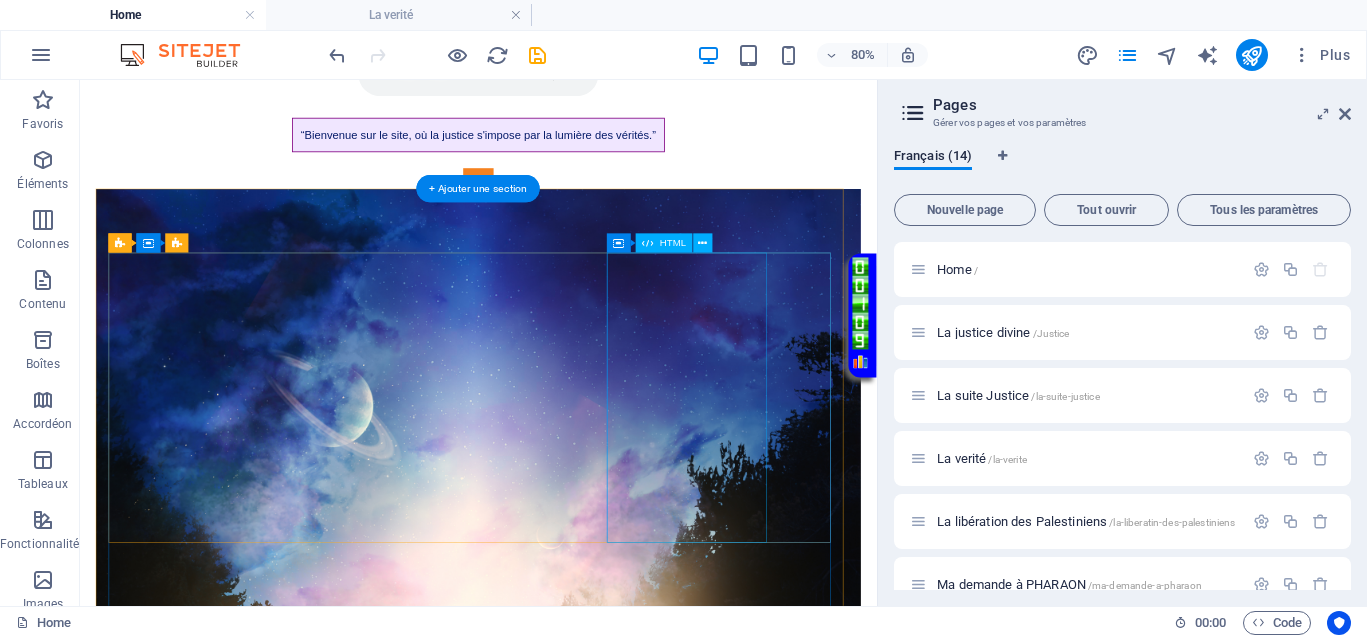 scroll, scrollTop: 64, scrollLeft: 0, axis: vertical 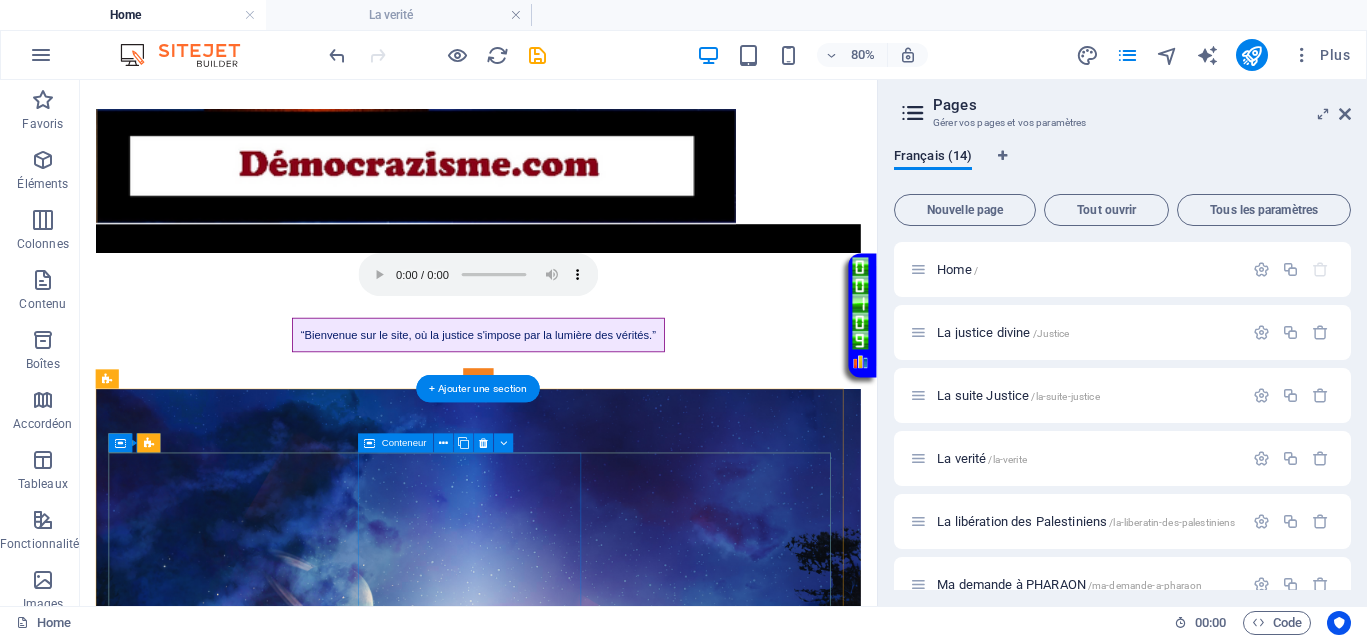 click at bounding box center [259, 2032] 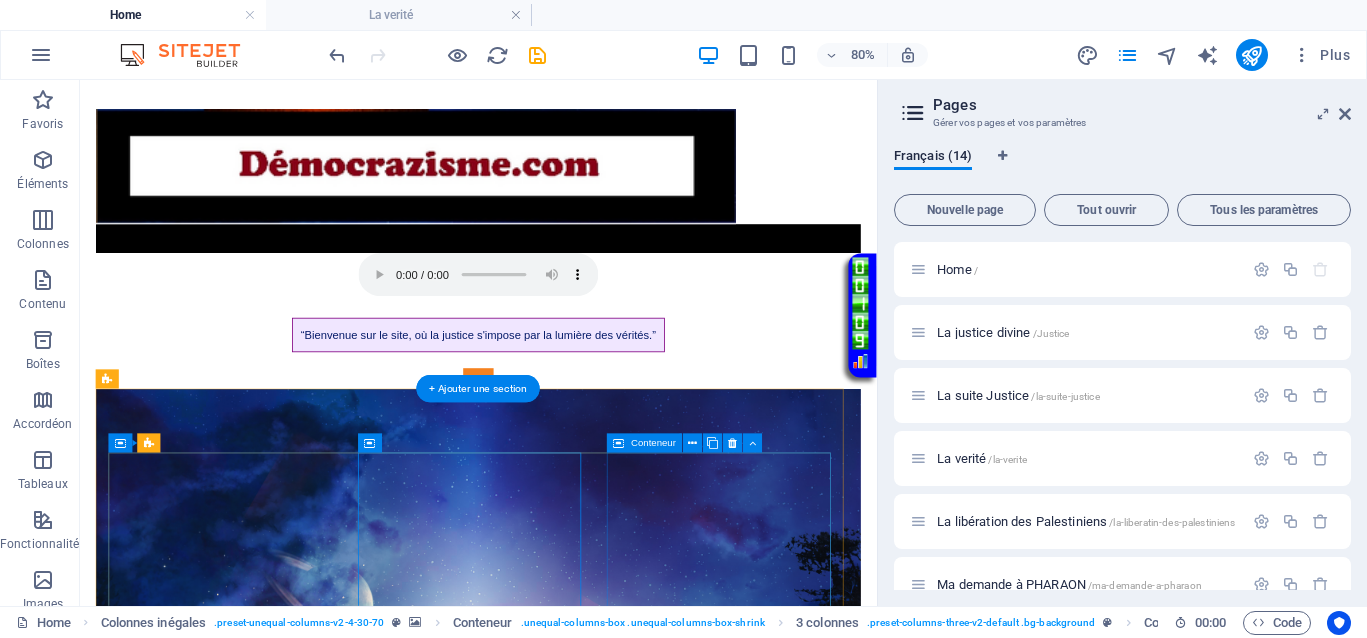 click on "Vidéo en boucle" at bounding box center [259, 2261] 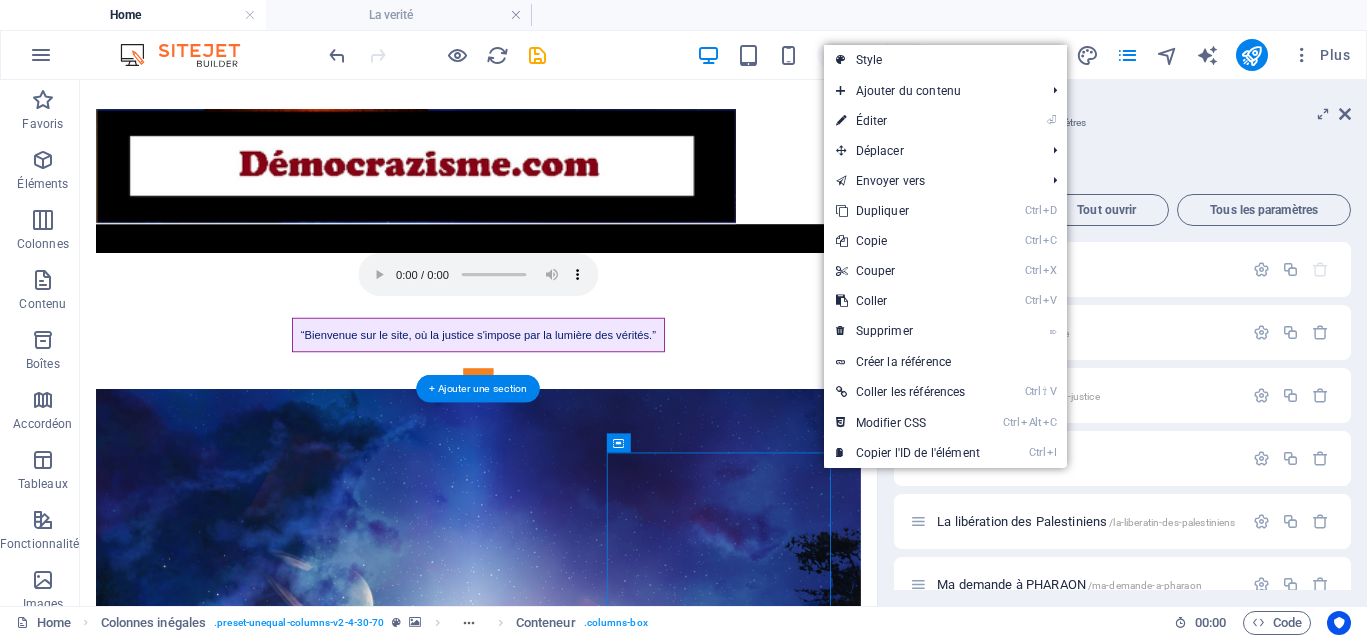 click at bounding box center [578, 941] 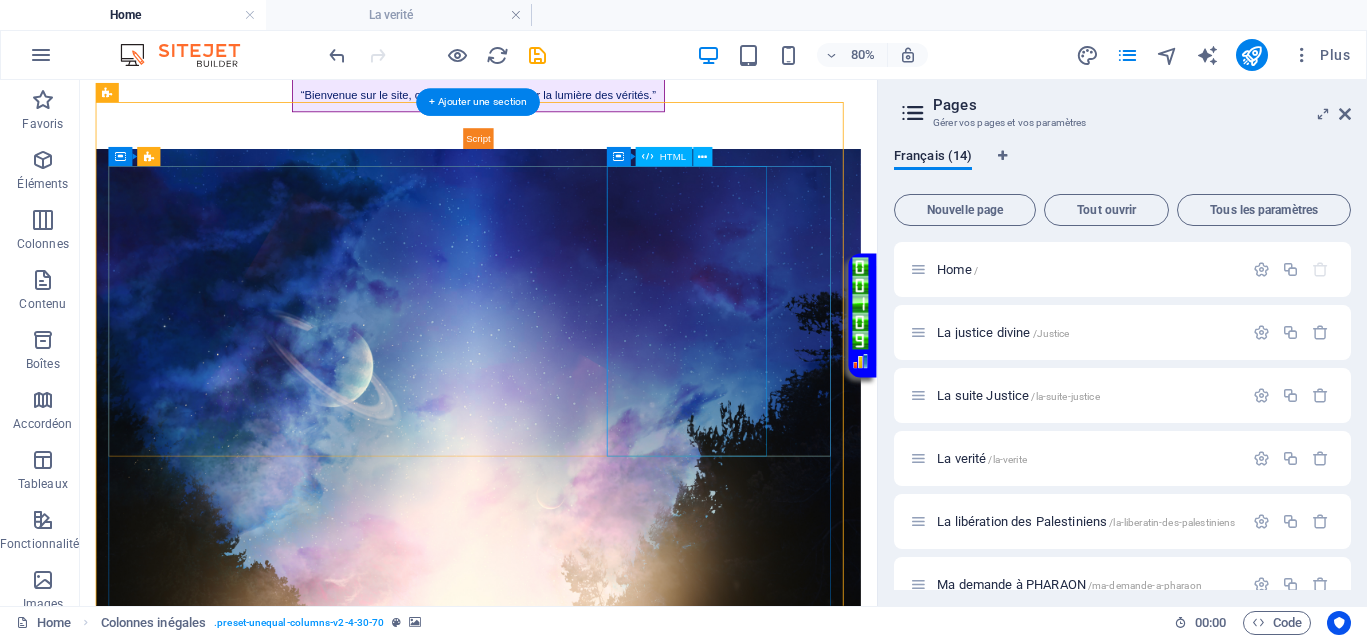scroll, scrollTop: 439, scrollLeft: 0, axis: vertical 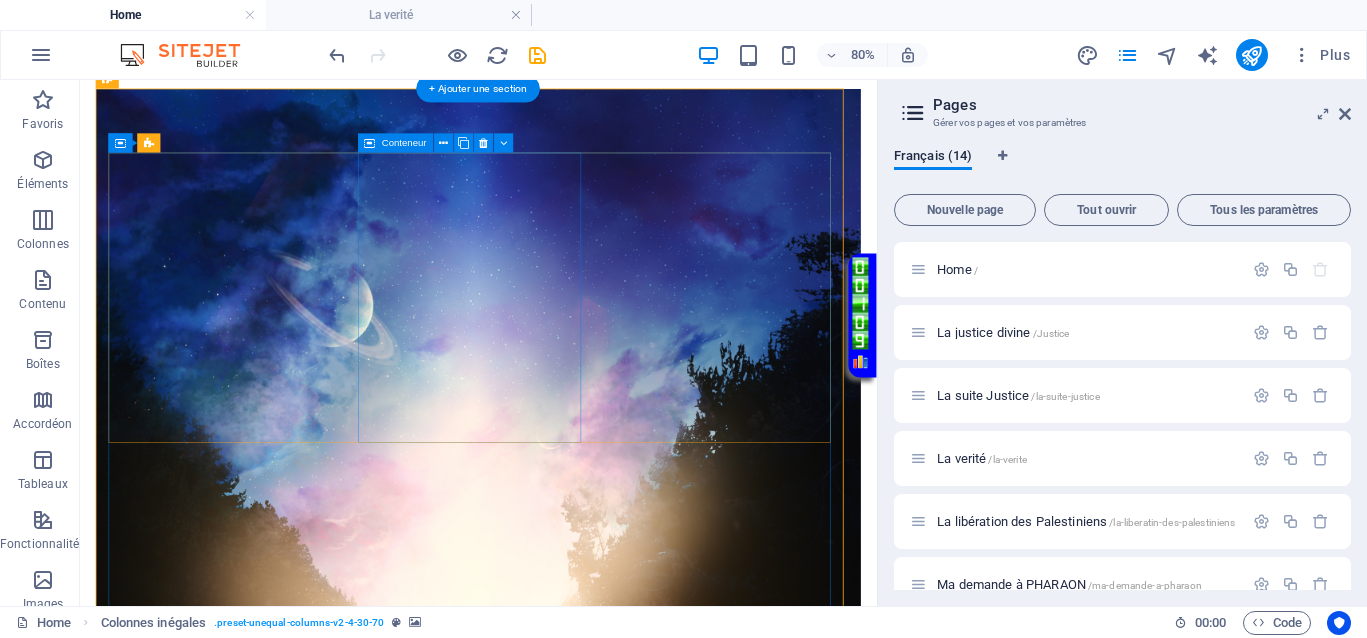 click at bounding box center [259, 1657] 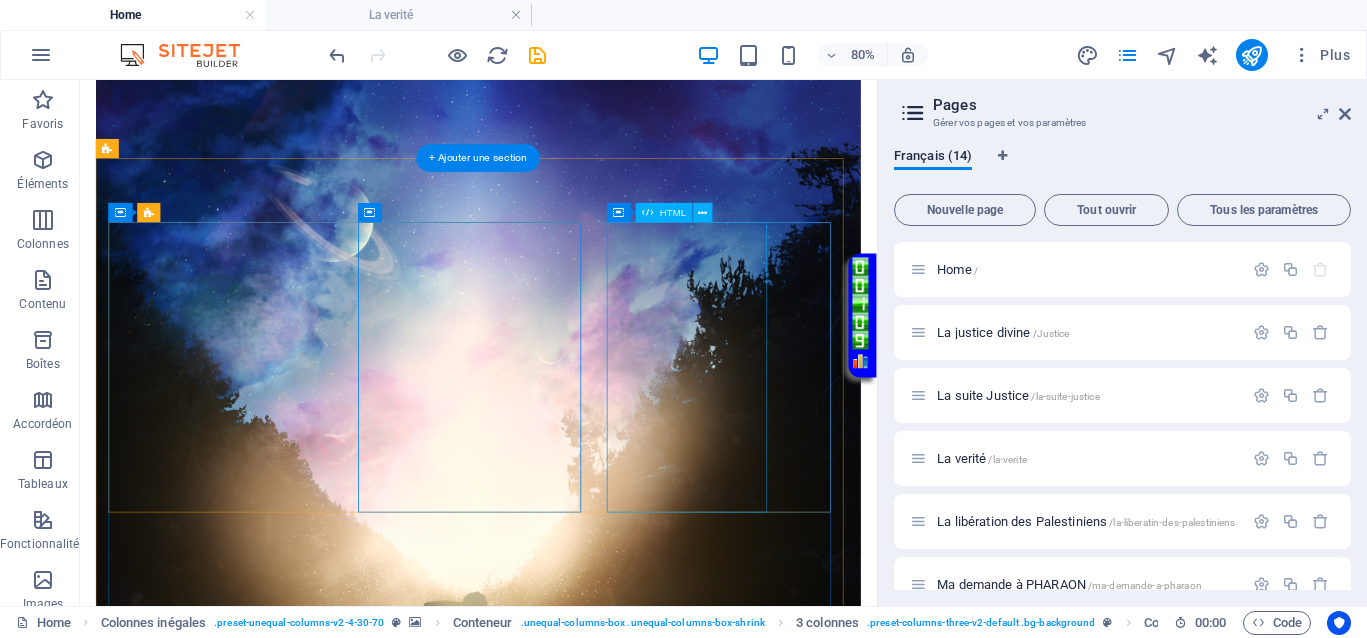 scroll, scrollTop: 564, scrollLeft: 0, axis: vertical 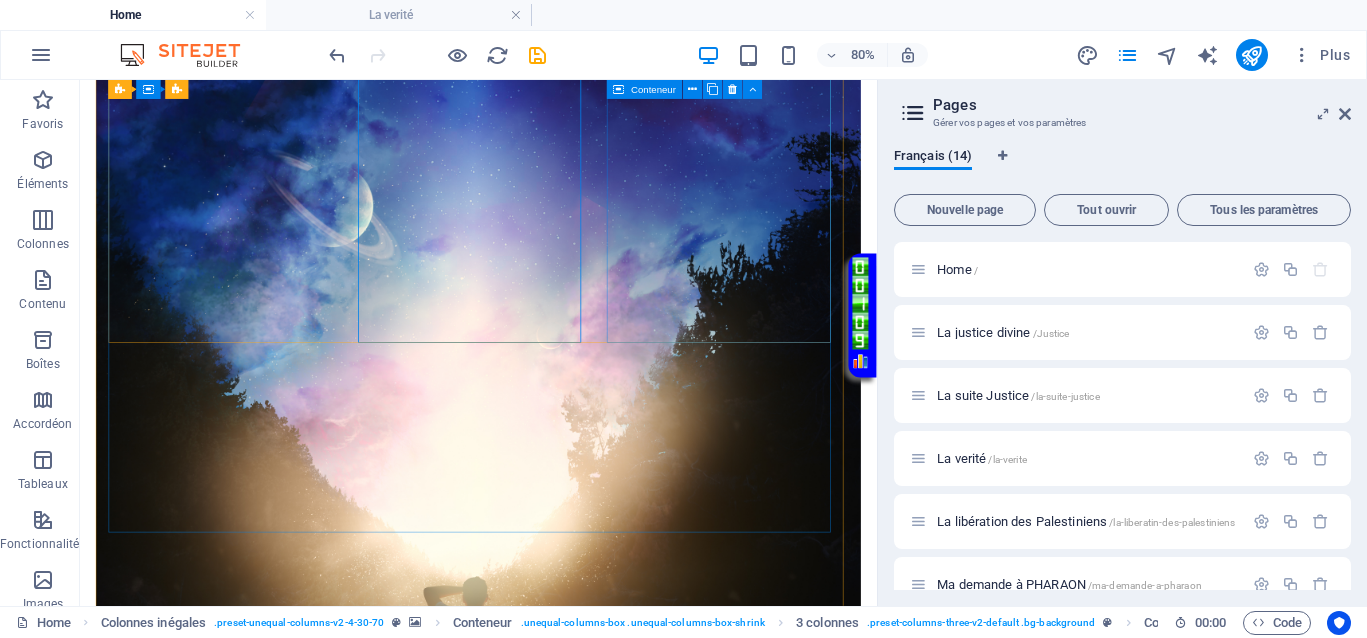 click on "Vidéo en boucle" at bounding box center (259, 1761) 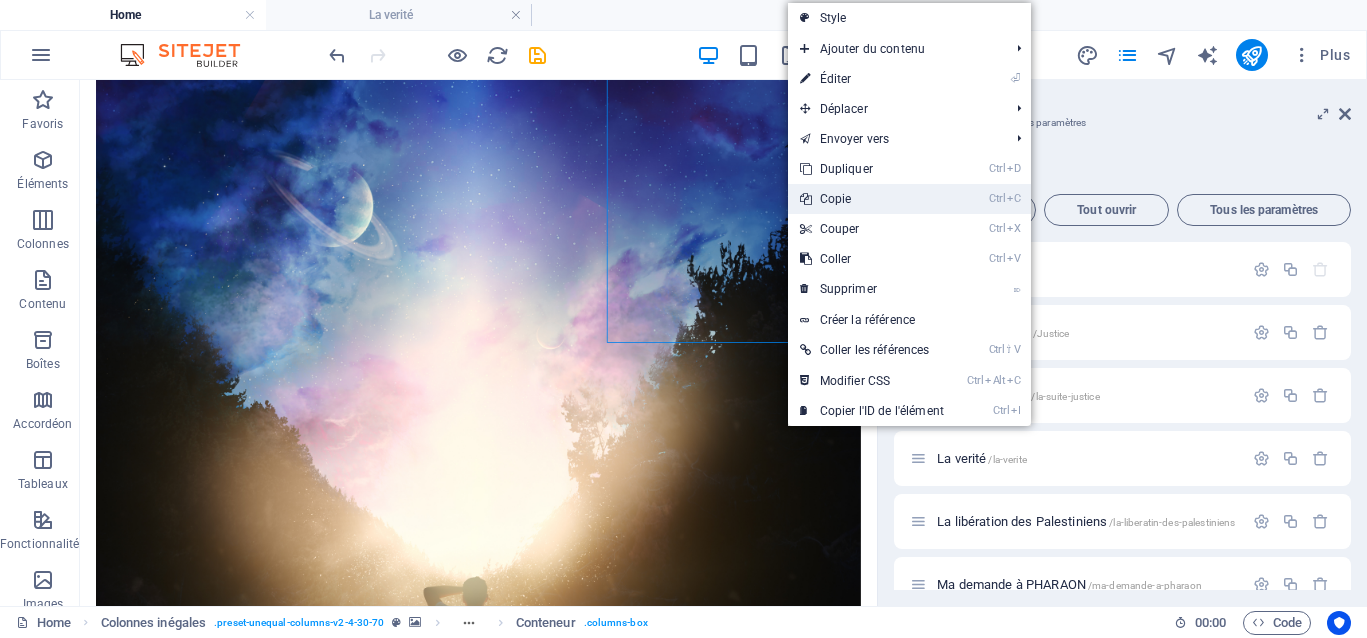 click on "Ctrl C  Copie" at bounding box center (872, 199) 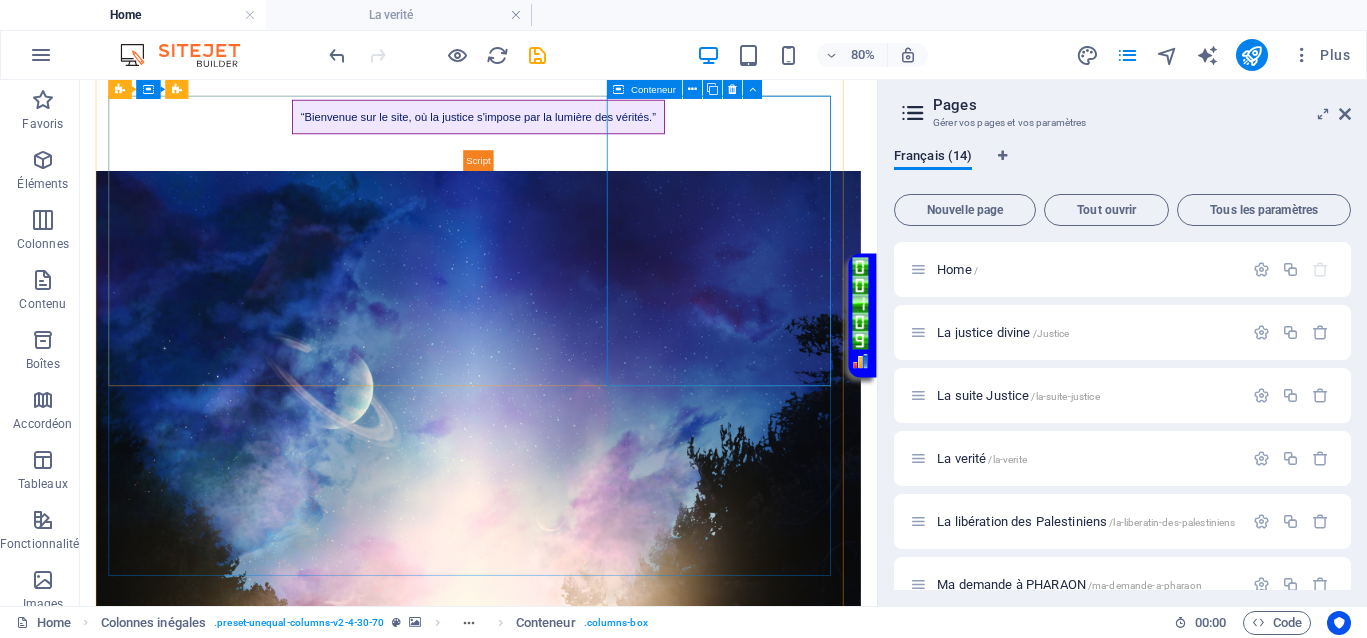 scroll, scrollTop: 64, scrollLeft: 0, axis: vertical 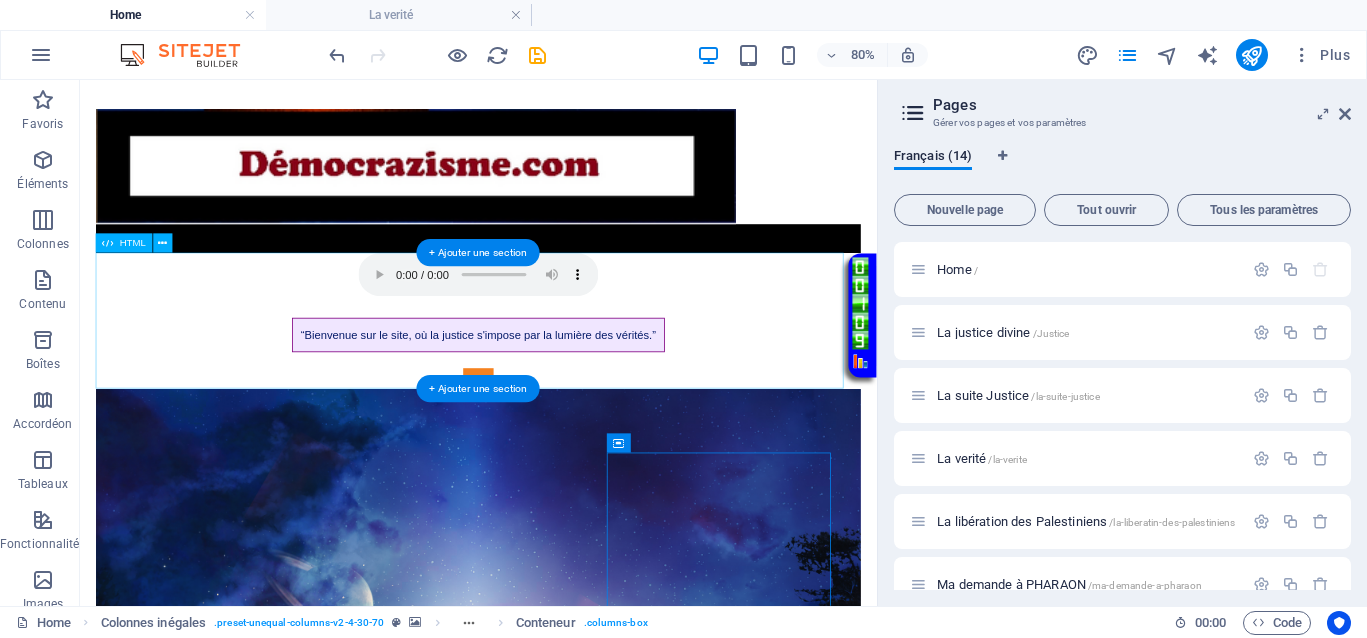 click on "Page avec musique d'ouverture
“Bienvenue sur le site, où la justice s'impose par la lumière des vérités.”" at bounding box center [578, 381] 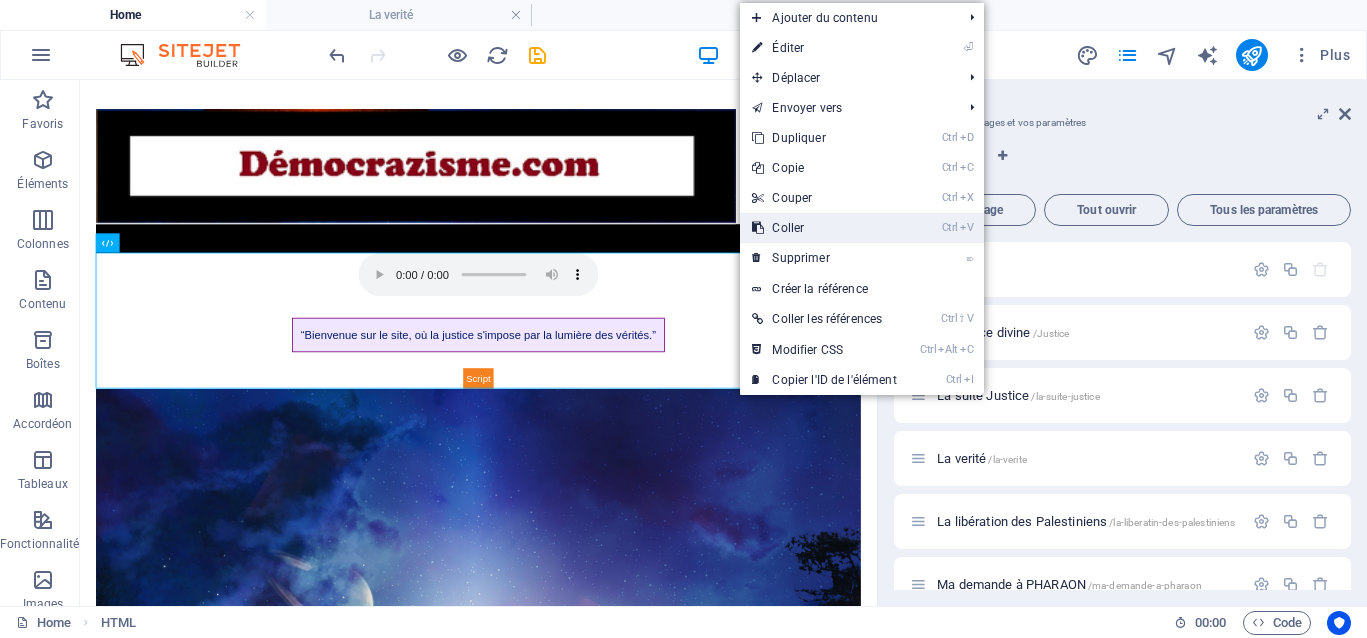 click on "Ctrl V  Coller" at bounding box center (824, 228) 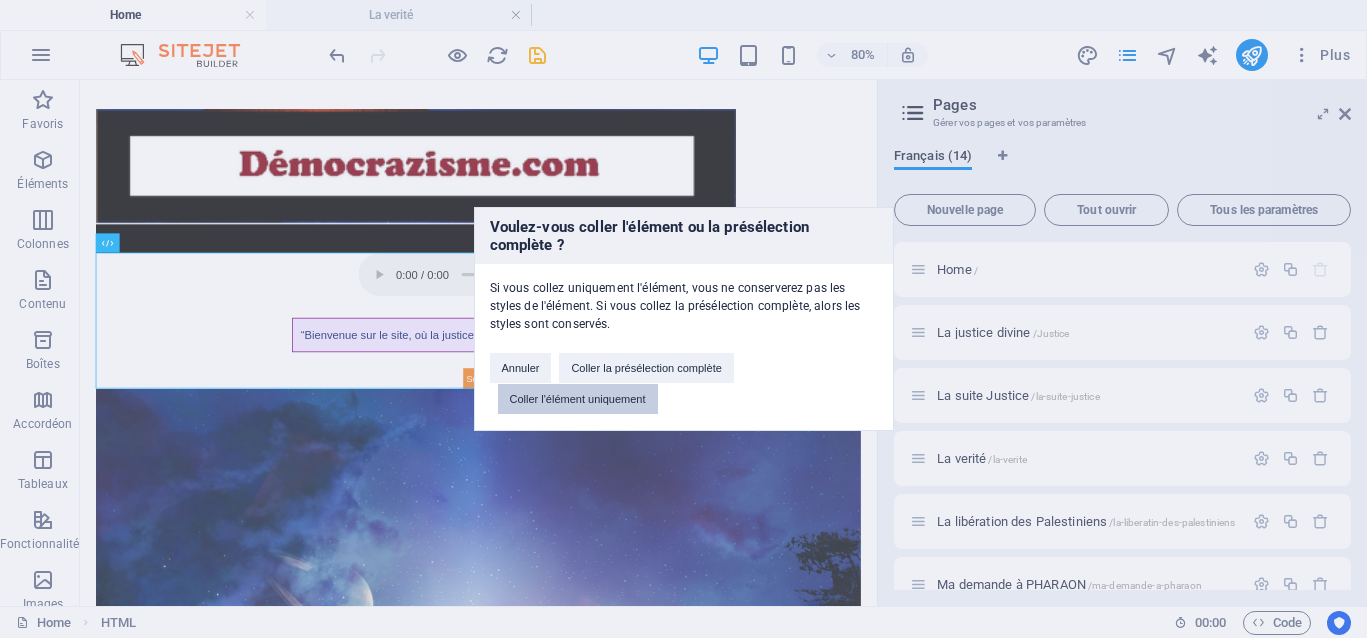 click on "Coller l'élément uniquement" at bounding box center [578, 399] 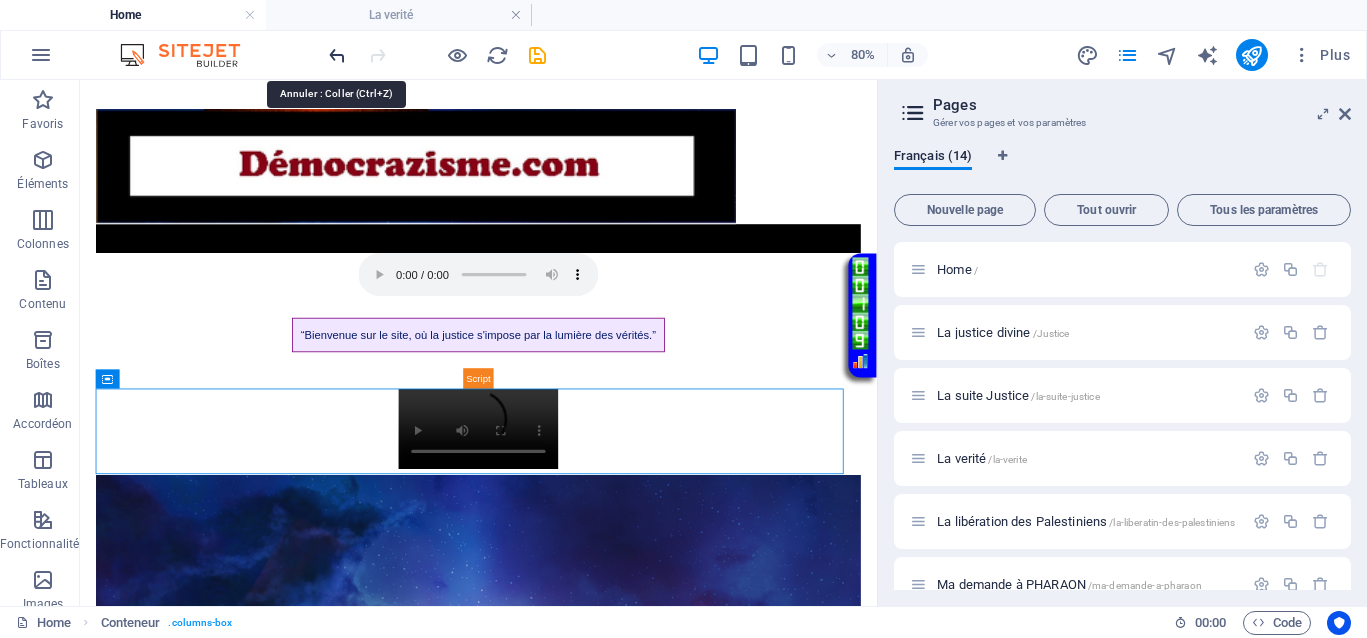 click at bounding box center [337, 55] 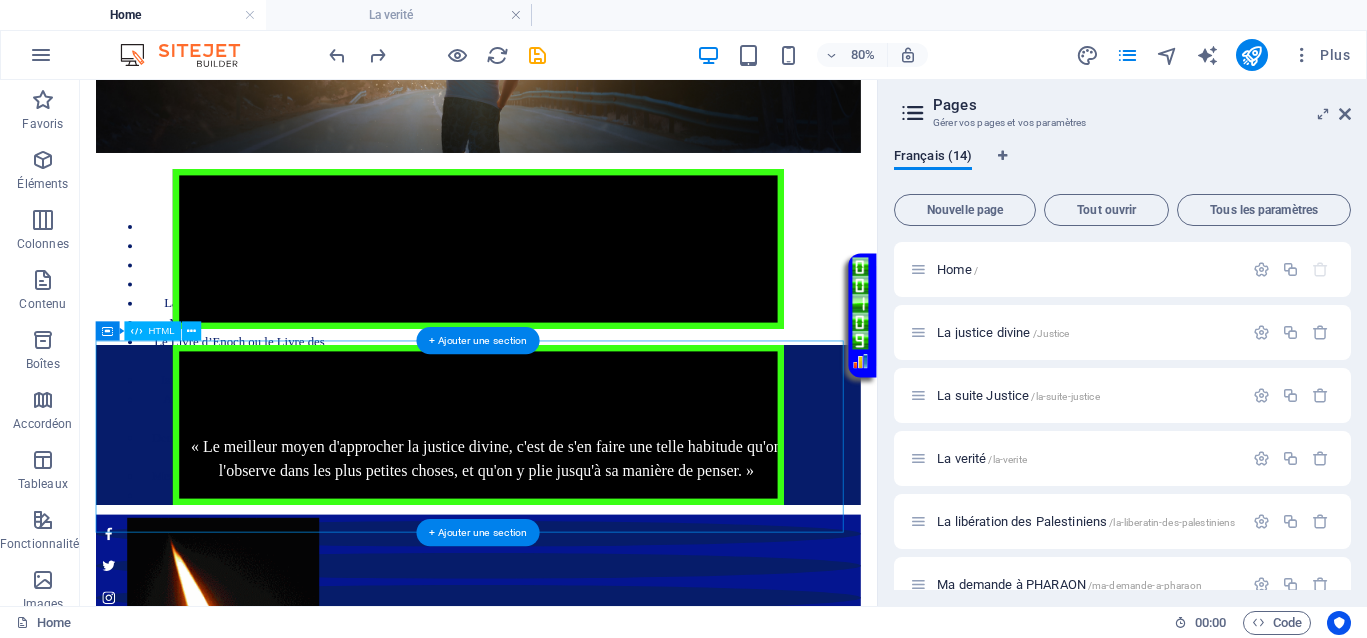 scroll, scrollTop: 1314, scrollLeft: 0, axis: vertical 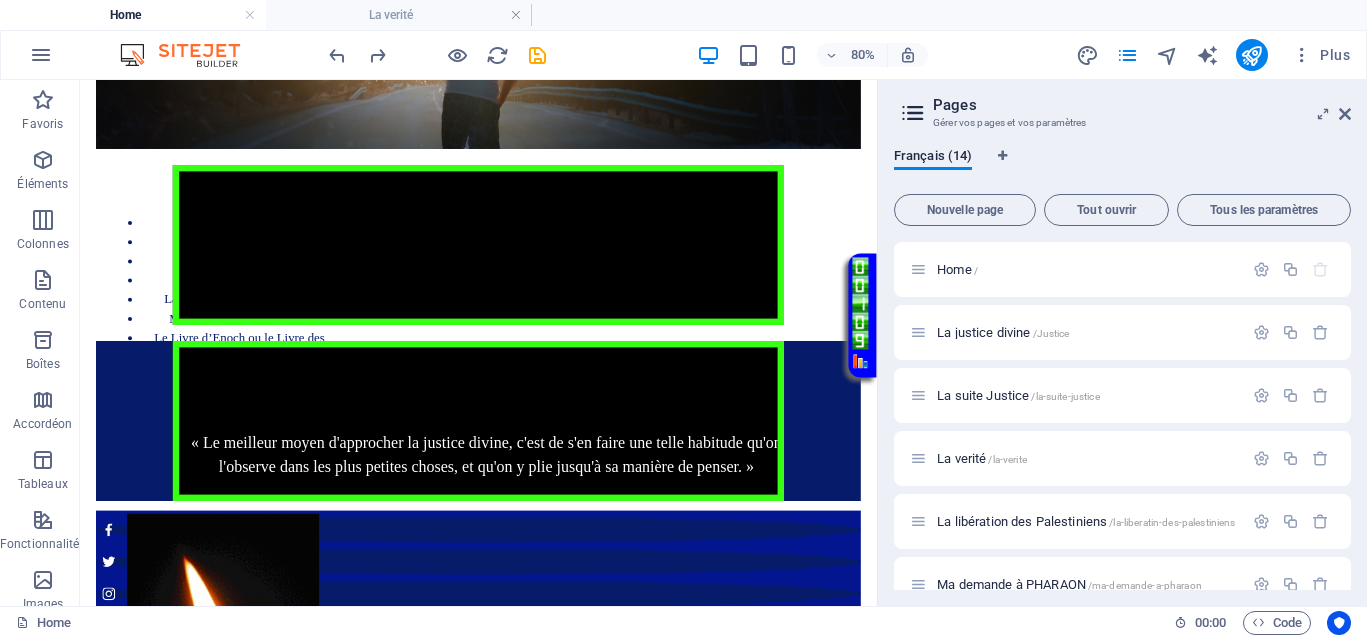 click on "Défilement de texte vert fluide
Page avec musique d'ouverture
“Bienvenue sur le site, où la justice s'impose par la lumière des vérités.”
Home La justice divine La suite Justice La verité La libération des Palestiniens Ma demande à PHARAON Le Livre d’Enoch ou le Livre des Morts Israël, intouchable. Vraiment ? Affaire Van Russelt Michel & Huveneers Paule Demande symbolique  - Protection Asile politique Mes vidéos témoignage personnel Contact
Vidéo en boucle
Conditions pour instaurer la justice
Conditions pour instaurer la justice de manière immédiate et instantanée
1. L'injustice doit être dénoncée publiquement et au sein de l'opinion publique.
2. Mettre en lumière les criminels qui se cachent dans l'ombre.
Votre Témoignage
Mentions légales  |  Politique de confidentialité" at bounding box center (578, -163) 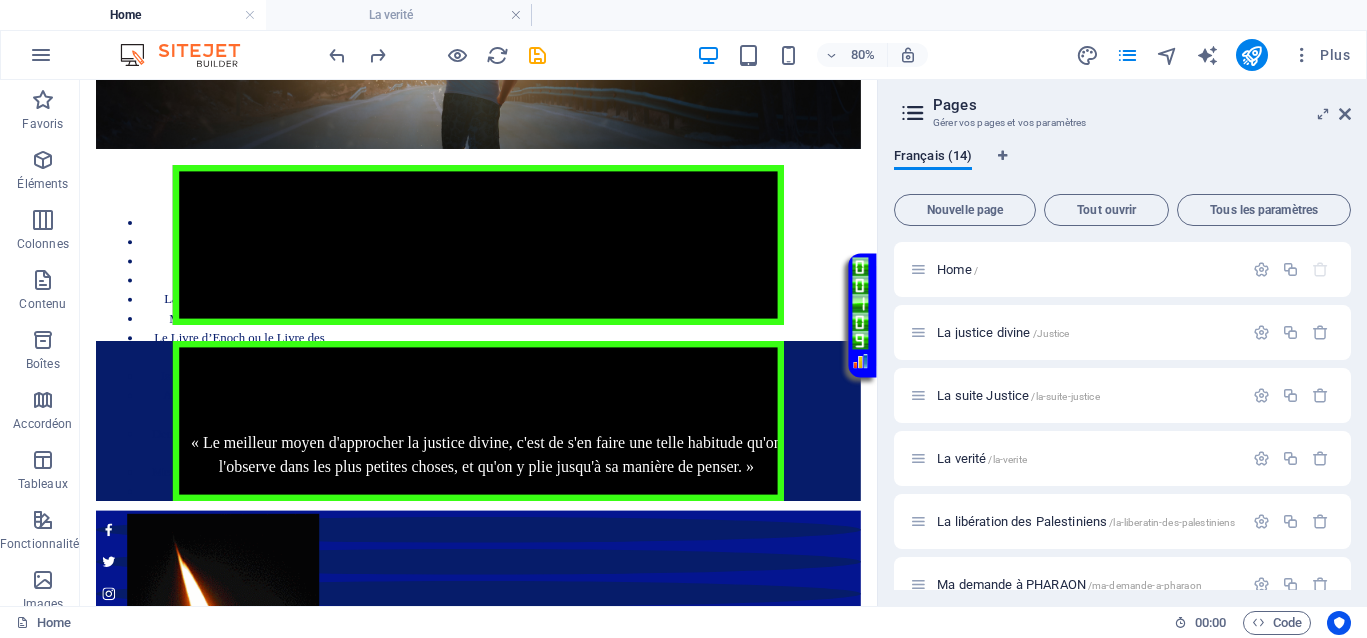 drag, startPoint x: 970, startPoint y: 180, endPoint x: 843, endPoint y: 180, distance: 127 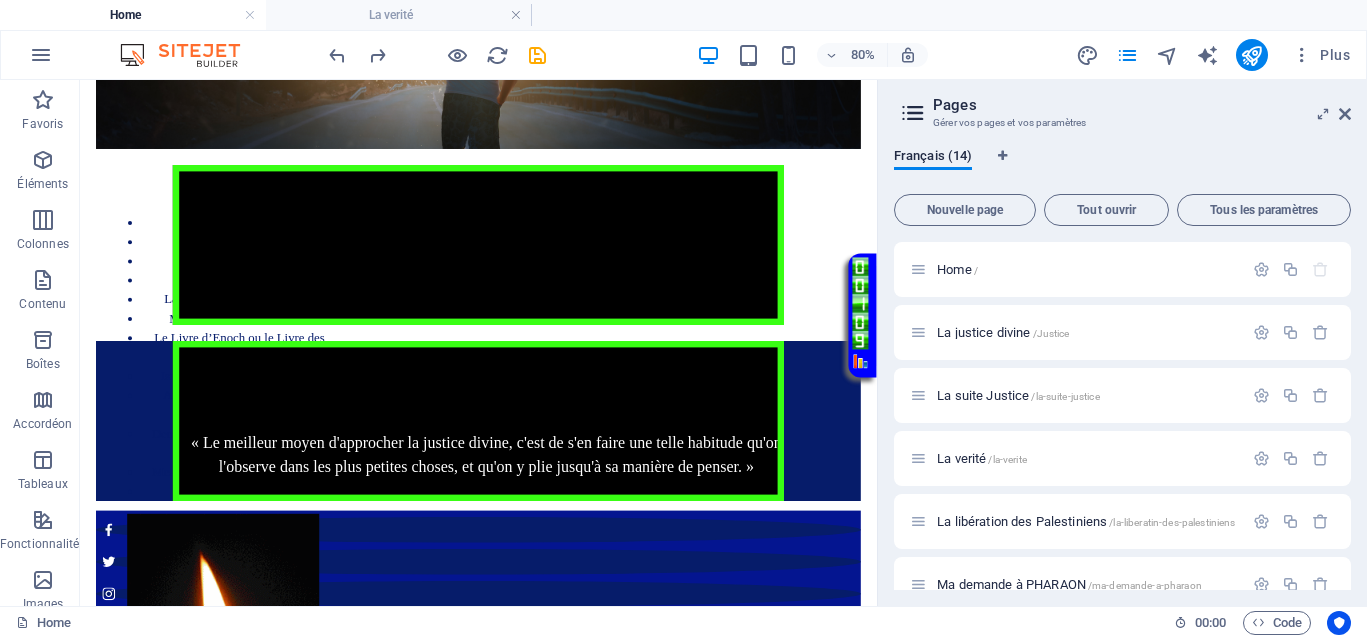 click on "Défilement de texte vert fluide
Page avec musique d'ouverture
“Bienvenue sur le site, où la justice s'impose par la lumière des vérités.”
Home La justice divine La suite Justice La verité La libération des Palestiniens Ma demande à PHARAON Le Livre d’Enoch ou le Livre des Morts Israël, intouchable. Vraiment ? Affaire Van Russelt Michel & Huveneers Paule Demande symbolique  - Protection Asile politique Mes vidéos témoignage personnel Contact
Vidéo en boucle
Conditions pour instaurer la justice
Conditions pour instaurer la justice de manière immédiate et instantanée
1. L'injustice doit être dénoncée publiquement et au sein de l'opinion publique.
2. Mettre en lumière les criminels qui se cachent dans l'ombre.
Votre Témoignage
Mentions légales  |  Politique de confidentialité" at bounding box center [578, -163] 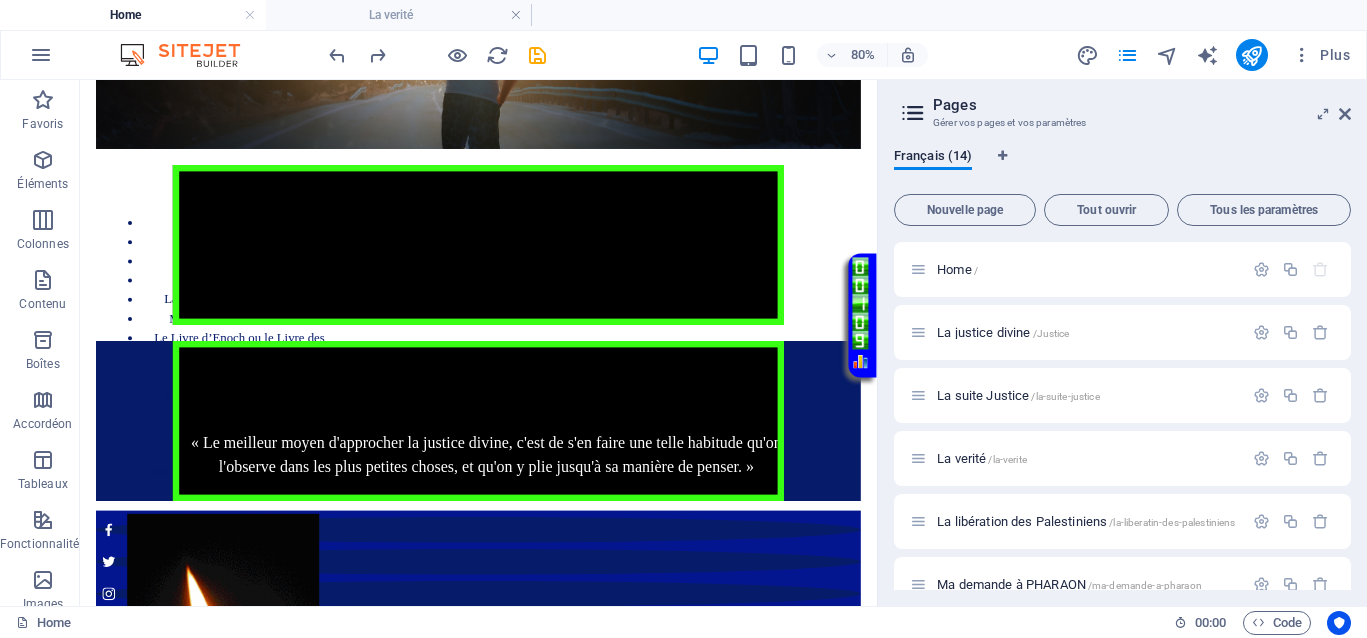 click on "Défilement de texte vert fluide
Page avec musique d'ouverture
“Bienvenue sur le site, où la justice s'impose par la lumière des vérités.”
Home La justice divine La suite Justice La verité La libération des Palestiniens Ma demande à PHARAON Le Livre d’Enoch ou le Livre des Morts Israël, intouchable. Vraiment ? Affaire Van Russelt Michel & Huveneers Paule Demande symbolique  - Protection Asile politique Mes vidéos témoignage personnel Contact
Vidéo en boucle
Conditions pour instaurer la justice
Conditions pour instaurer la justice de manière immédiate et instantanée
1. L'injustice doit être dénoncée publiquement et au sein de l'opinion publique.
2. Mettre en lumière les criminels qui se cachent dans l'ombre.
Votre Témoignage
Mentions légales  |  Politique de confidentialité" at bounding box center (578, -163) 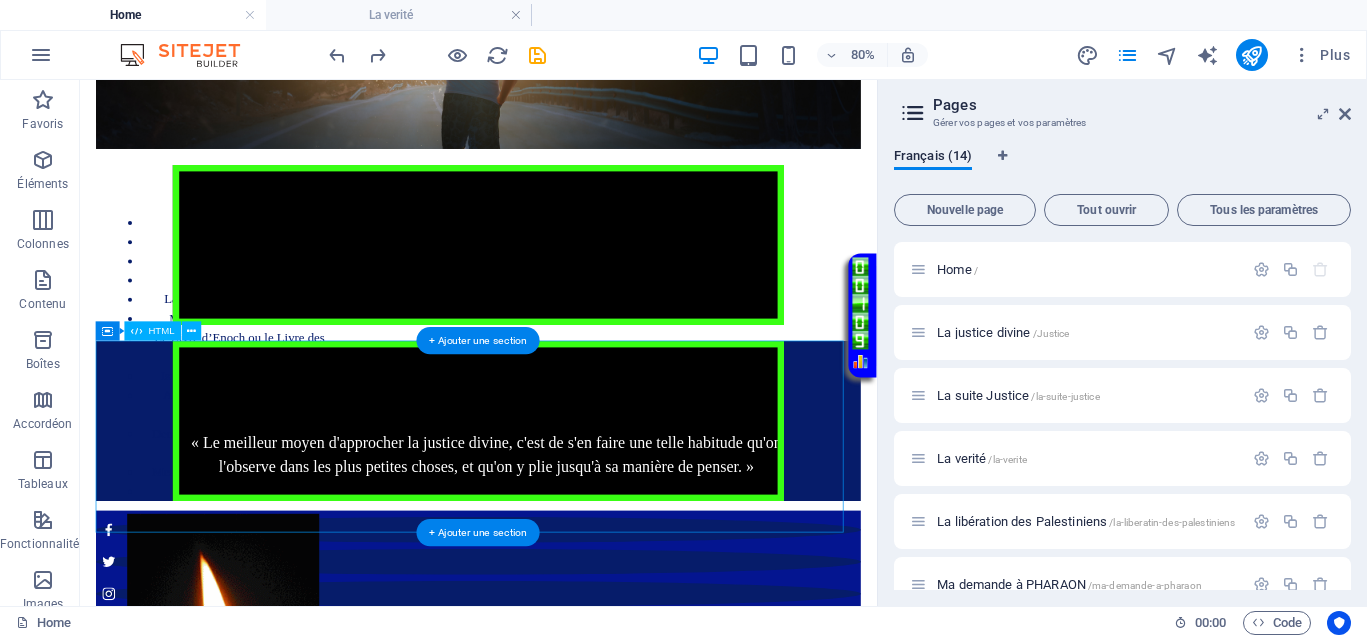 drag, startPoint x: 158, startPoint y: 390, endPoint x: 162, endPoint y: 423, distance: 33.24154 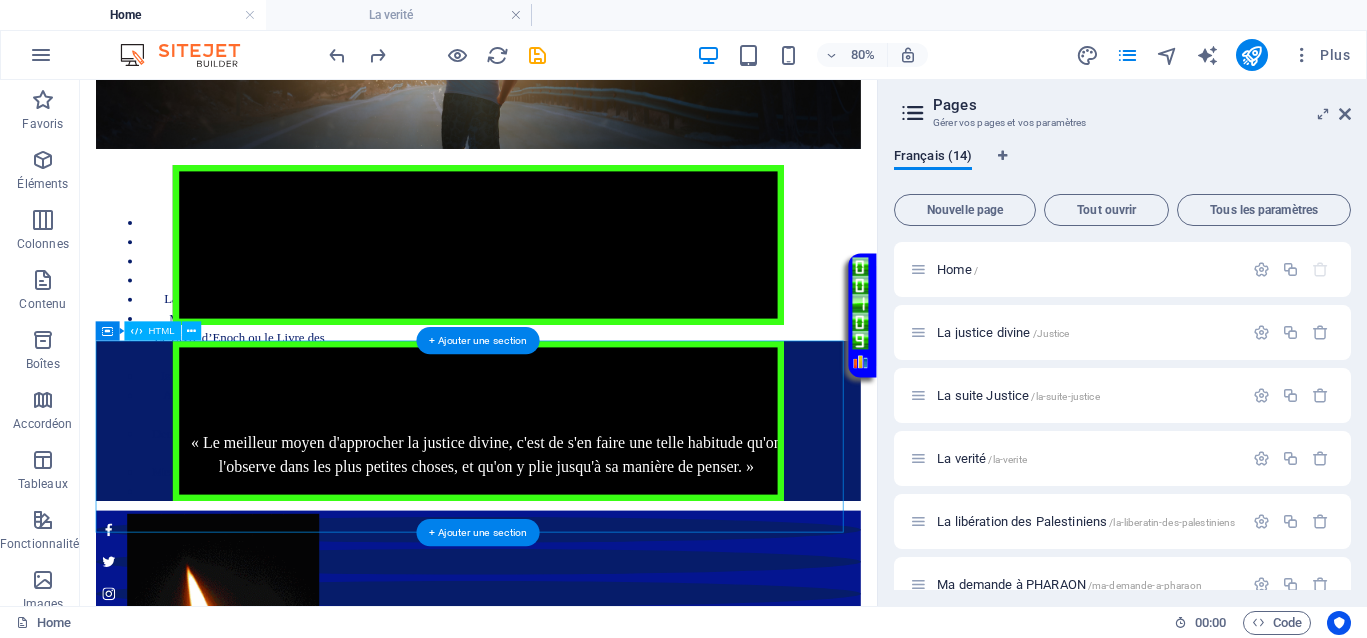 click on "Votre Témoignage
« Le meilleur moyen d'approcher la justice divine, c'est de s'en faire une telle habitude qu'on l'observe dans les plus petites choses, et qu'on y plie jusqu'à sa manière de penser. »" at bounding box center (578, 506) 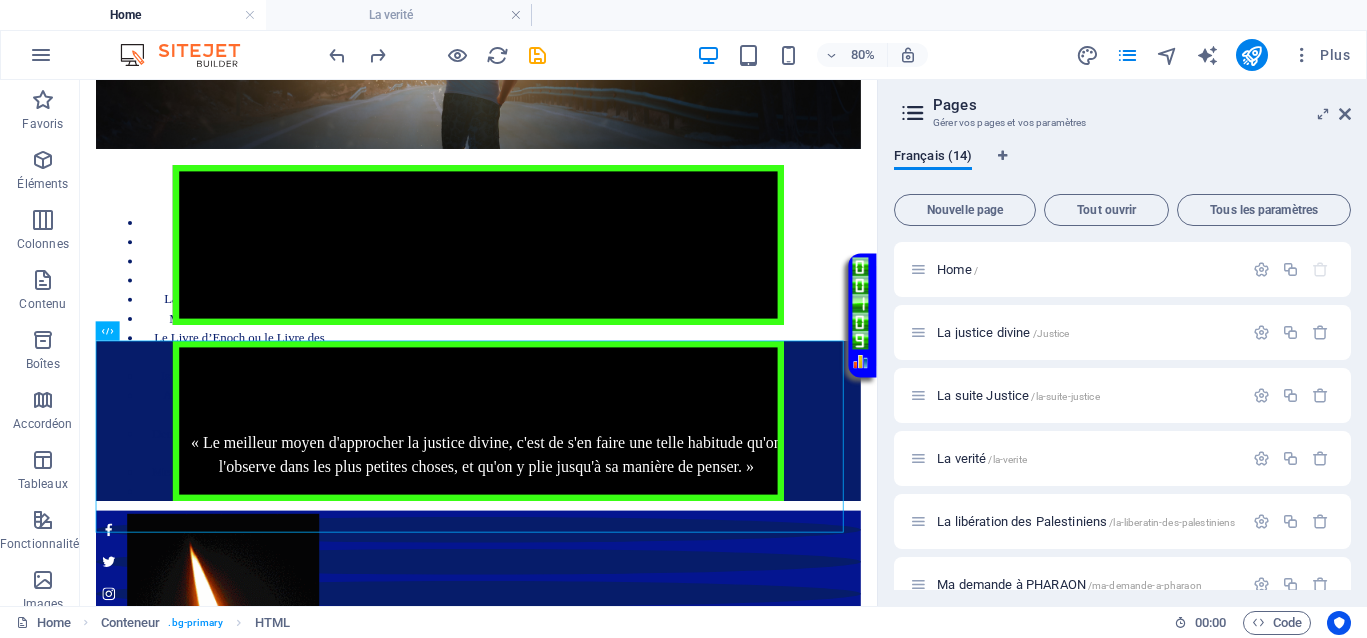 click on "Défilement de texte vert fluide
Page avec musique d'ouverture
“Bienvenue sur le site, où la justice s'impose par la lumière des vérités.”
Home La justice divine La suite Justice La verité La libération des Palestiniens Ma demande à PHARAON Le Livre d’Enoch ou le Livre des Morts Israël, intouchable. Vraiment ? Affaire Van Russelt Michel & Huveneers Paule Demande symbolique  - Protection Asile politique Mes vidéos témoignage personnel Contact
Vidéo en boucle
Conditions pour instaurer la justice
Conditions pour instaurer la justice de manière immédiate et instantanée
1. L'injustice doit être dénoncée publiquement et au sein de l'opinion publique.
2. Mettre en lumière les criminels qui se cachent dans l'ombre.
Votre Témoignage
Mentions légales  |  Politique de confidentialité" at bounding box center (578, -163) 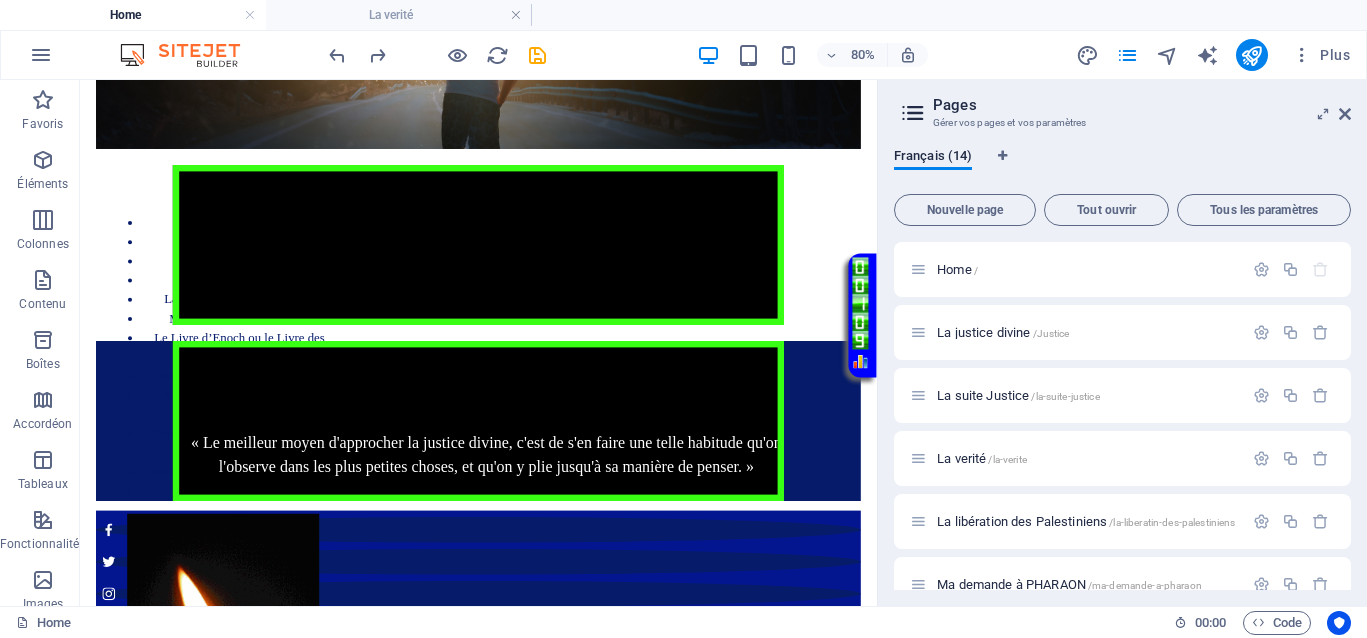 drag, startPoint x: 170, startPoint y: 394, endPoint x: 918, endPoint y: 129, distance: 793.5547 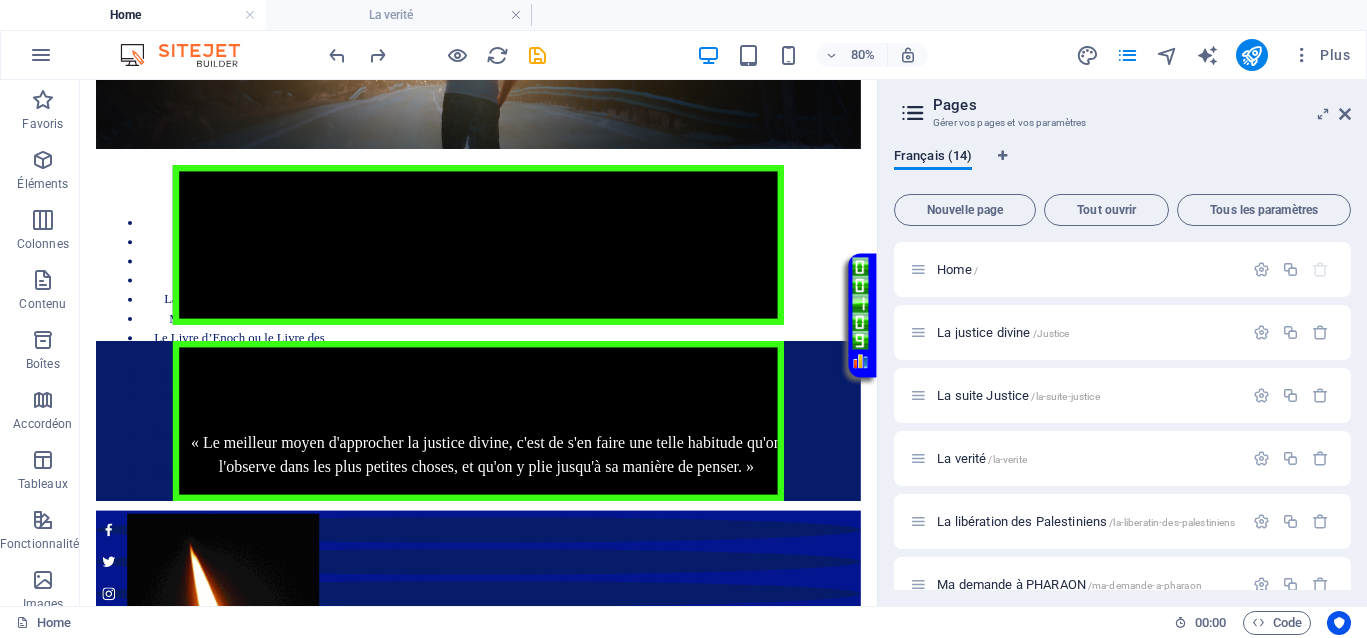 click at bounding box center (578, -309) 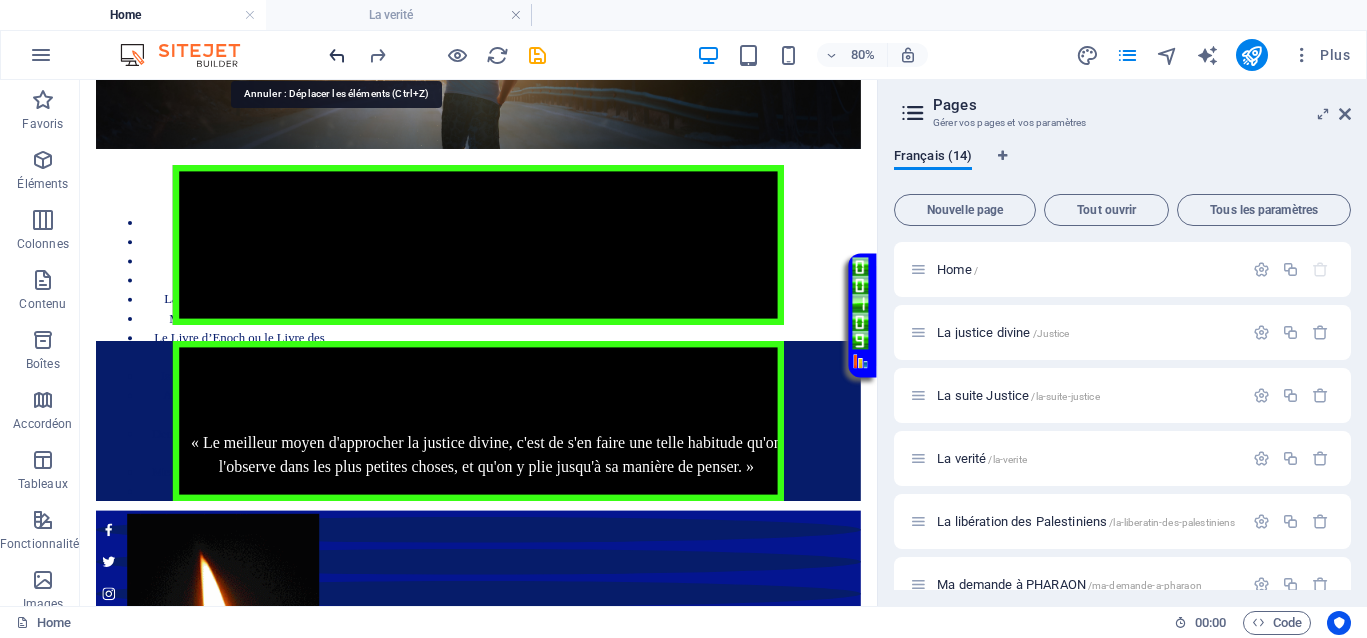 click at bounding box center [337, 55] 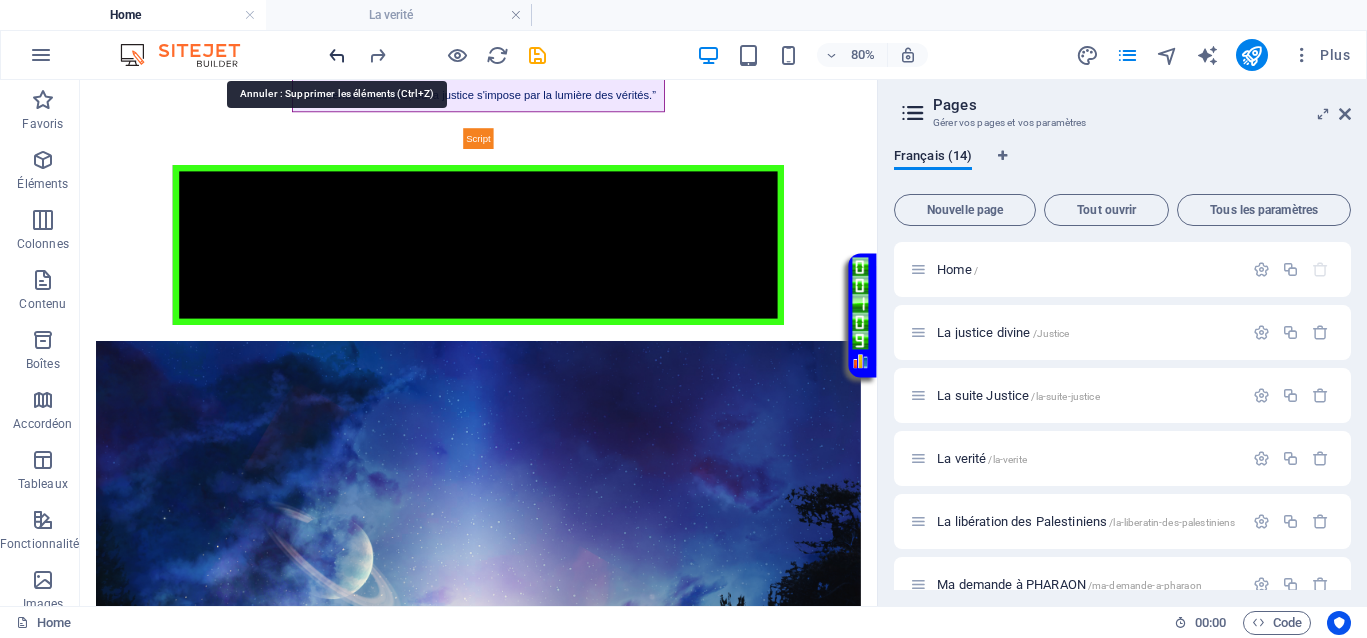 click at bounding box center (337, 55) 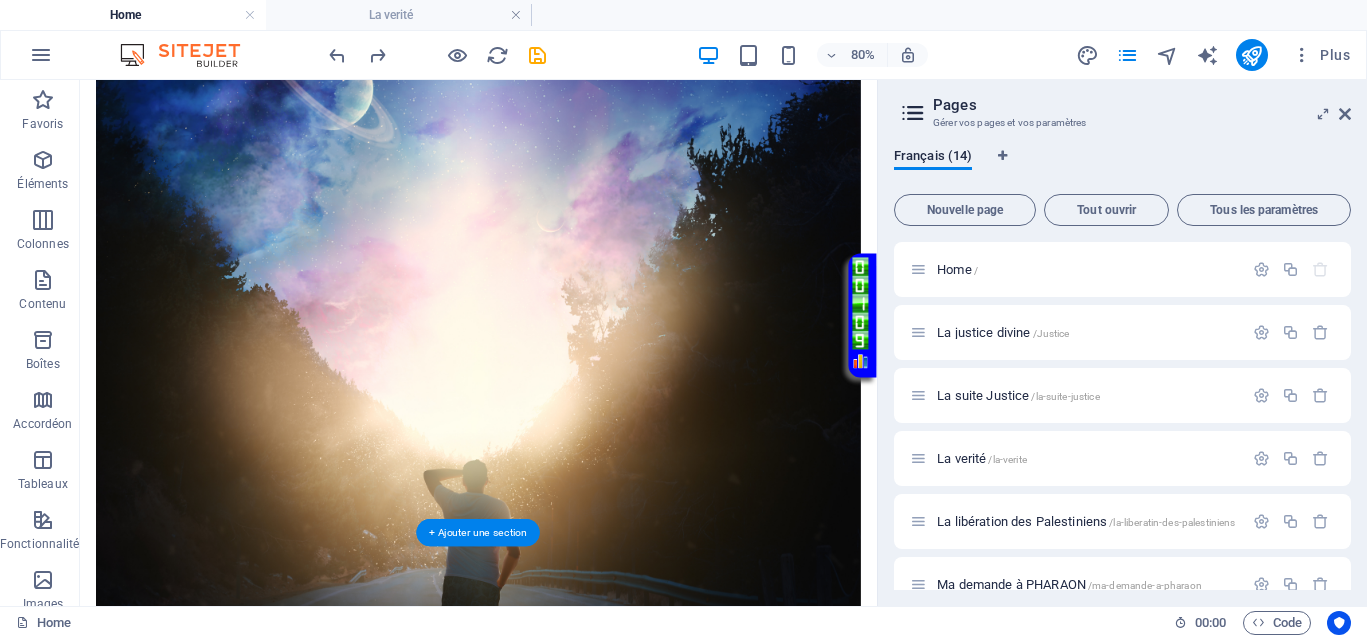 scroll, scrollTop: 1077, scrollLeft: 0, axis: vertical 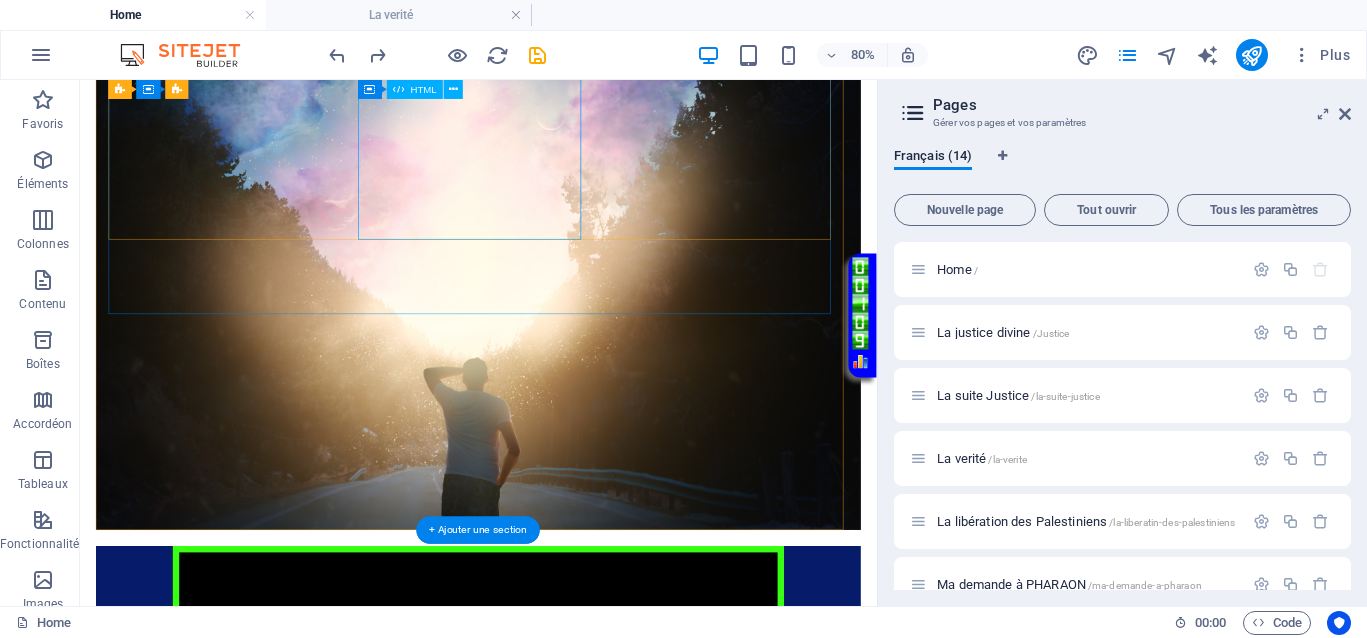 click on "Conditions pour instaurer la justice
Conditions pour instaurer la justice de manière immédiate et instantanée
1. L'injustice doit être dénoncée publiquement et au sein de l'opinion publique.
2. Mettre en lumière les criminels qui se cachent dans l'ombre.
3. Donner un ultimatum de 3 jours, durant lequel le criminel peut faire un pas vers sa victime pour expliquer ses actions, faire amende honorable, et tenter de restaurer la situation, y compris ses droits matériels et psychologiques." at bounding box center (259, 1539) 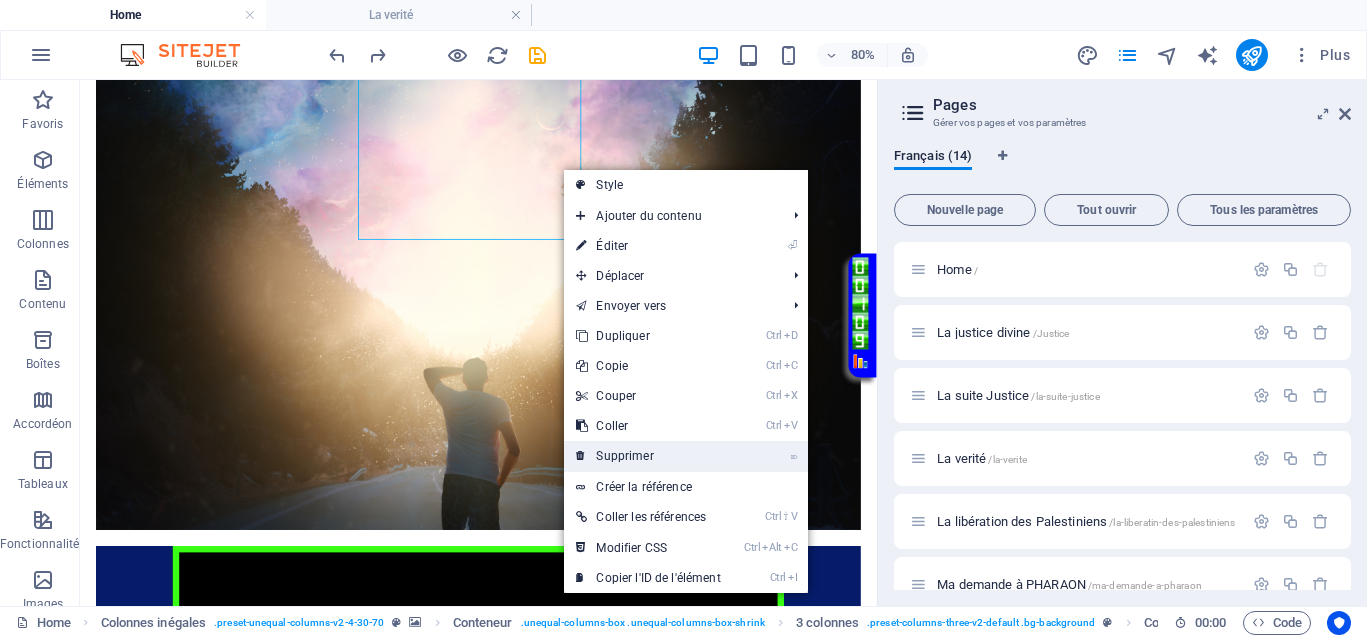 click on "⌦  Supprimer" at bounding box center [648, 456] 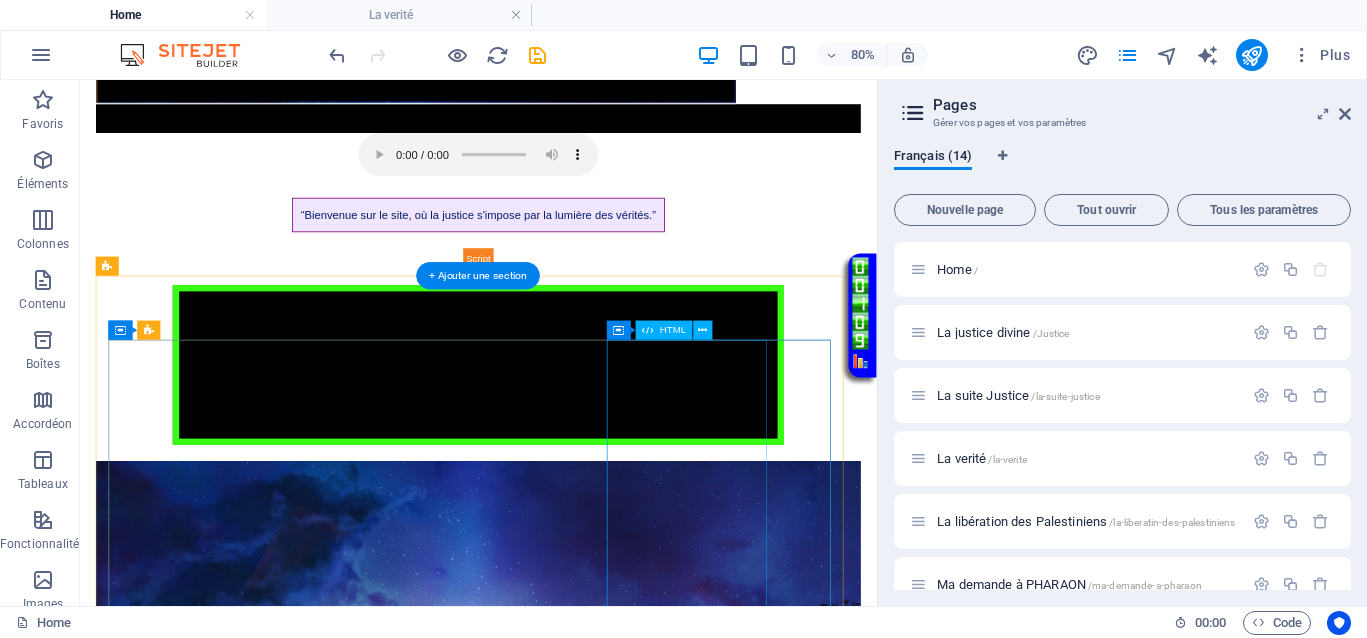 scroll, scrollTop: 77, scrollLeft: 0, axis: vertical 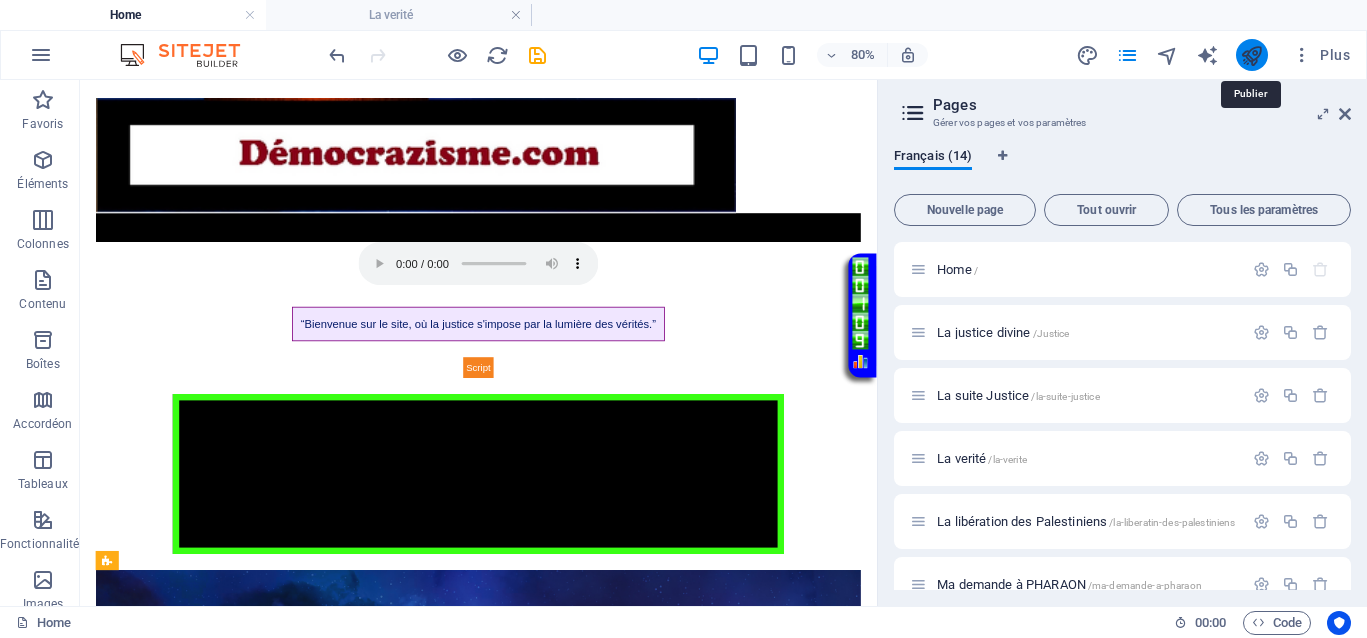 click at bounding box center [1251, 55] 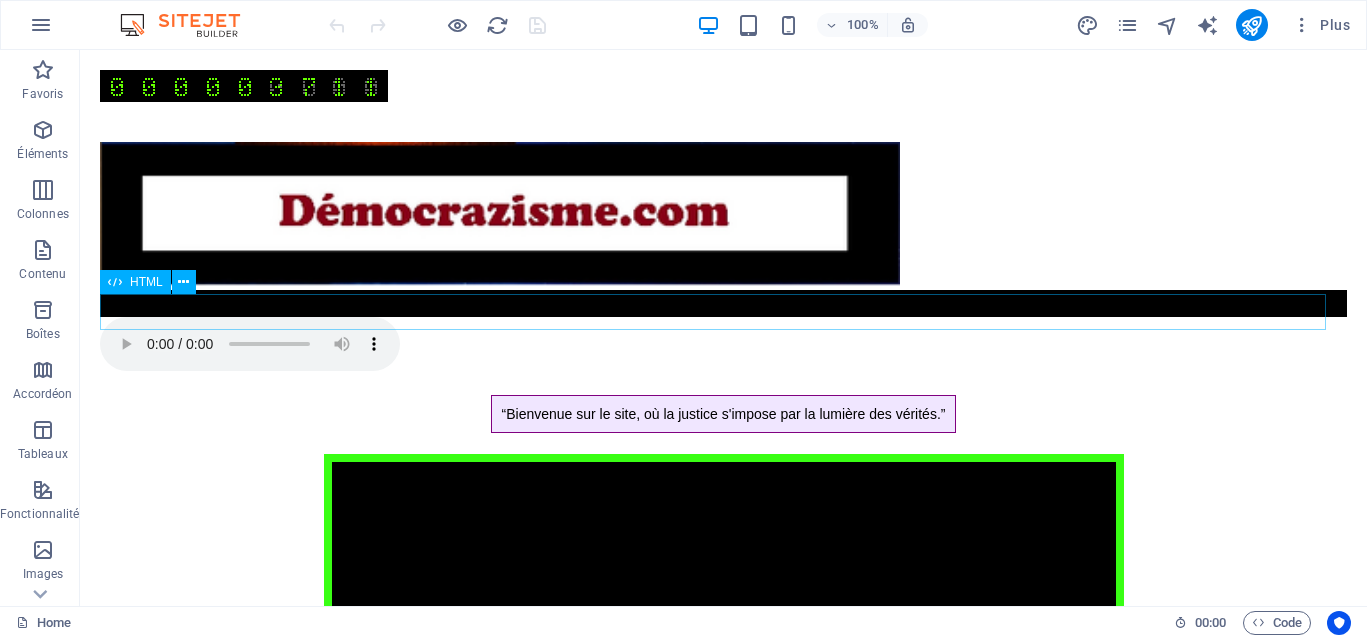 scroll, scrollTop: 0, scrollLeft: 0, axis: both 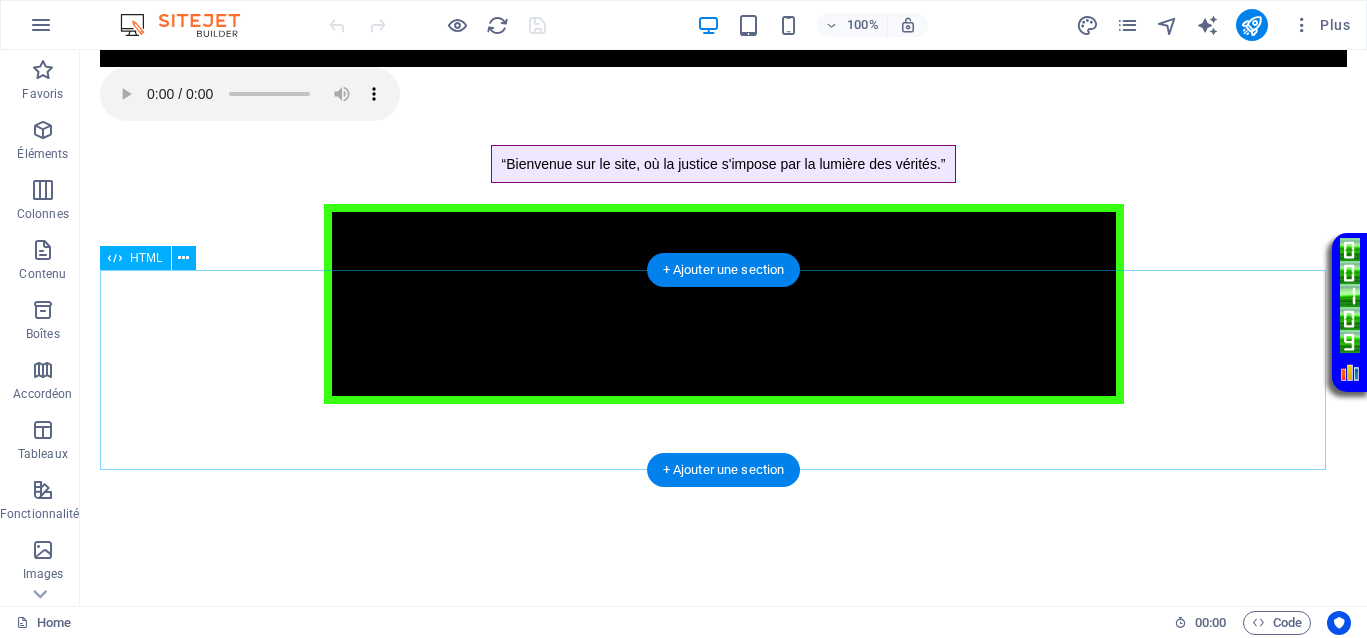click on "Conditions pour instaurer la justice
Conditions pour instaurer la justice de manière immédiate et instantanée
1. L'injustice doit être dénoncée publiquement et au sein de l'opinion publique.
2. Mettre en lumière les criminels qui se cachent dans l'ombre.
3. Donner un ultimatum de 3 jours, durant lequel le criminel peut faire un pas vers sa victime pour expliquer ses actions, faire amende honorable, et tenter de restaurer la situation, y compris ses droits matériels et psychologiques." at bounding box center [723, 304] 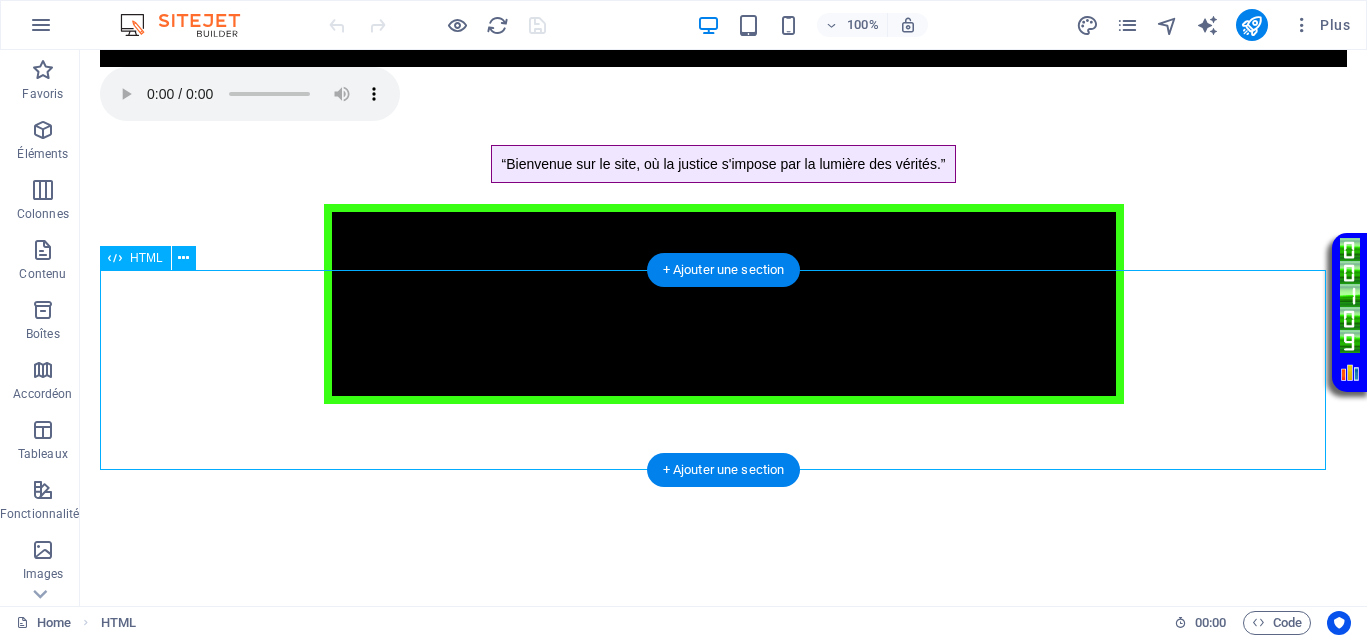 click on "Conditions pour instaurer la justice
Conditions pour instaurer la justice de manière immédiate et instantanée
1. L'injustice doit être dénoncée publiquement et au sein de l'opinion publique.
2. Mettre en lumière les criminels qui se cachent dans l'ombre.
3. Donner un ultimatum de 3 jours, durant lequel le criminel peut faire un pas vers sa victime pour expliquer ses actions, faire amende honorable, et tenter de restaurer la situation, y compris ses droits matériels et psychologiques." at bounding box center (723, 304) 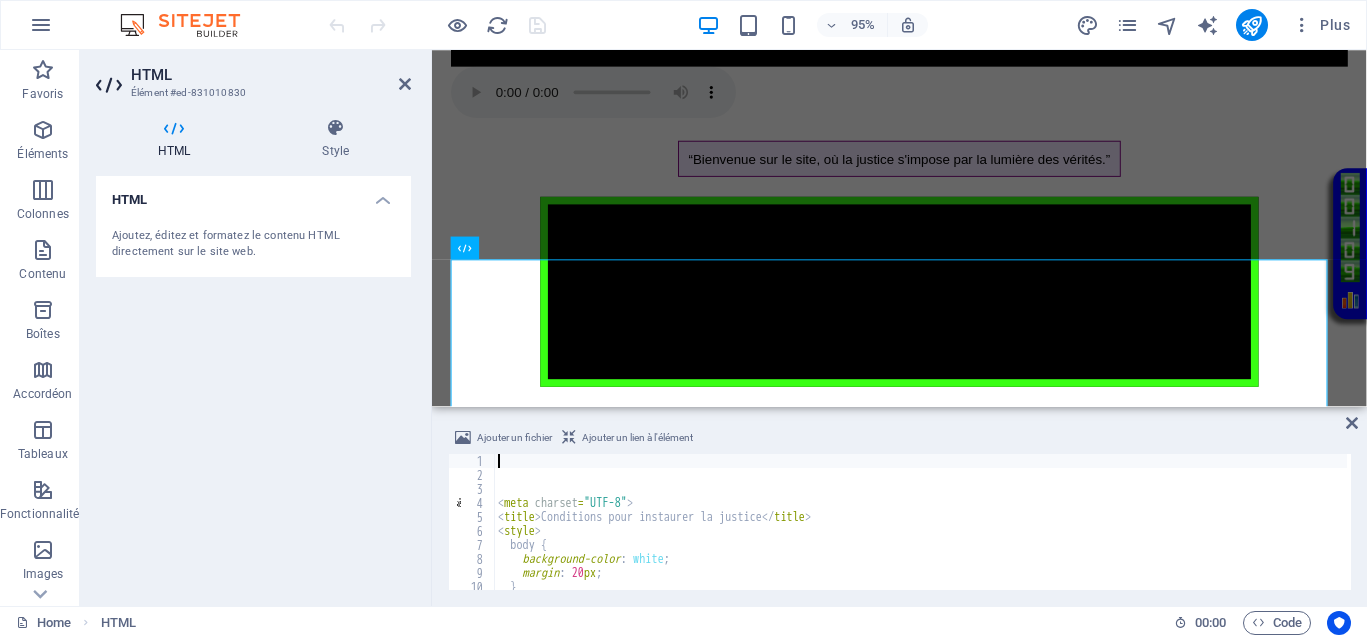 type on "<title>Conditions pour instaurer la justice</title>" 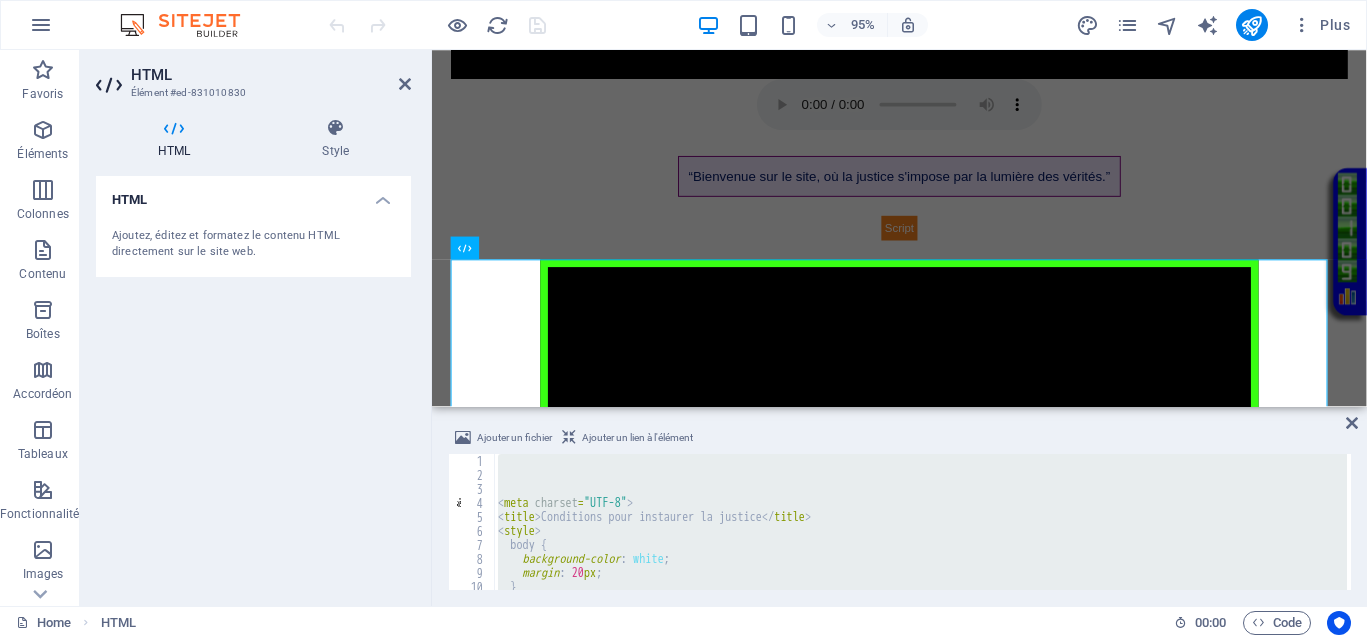 type 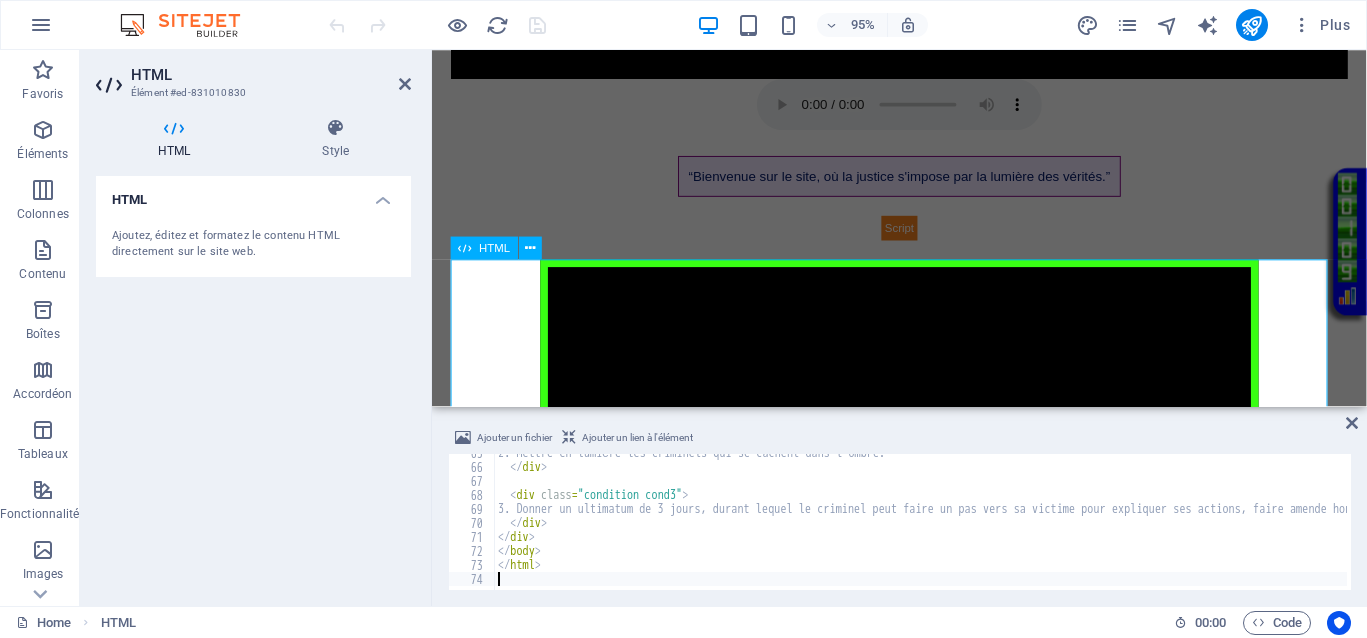 scroll, scrollTop: 904, scrollLeft: 0, axis: vertical 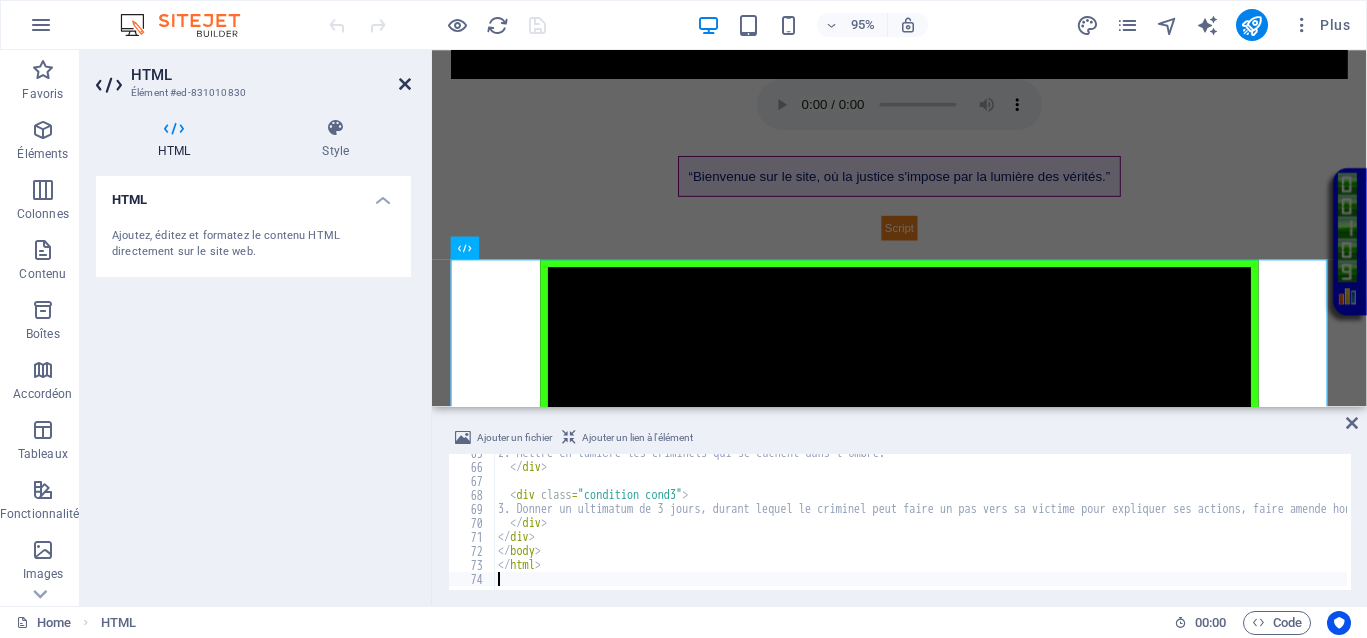 click at bounding box center [405, 84] 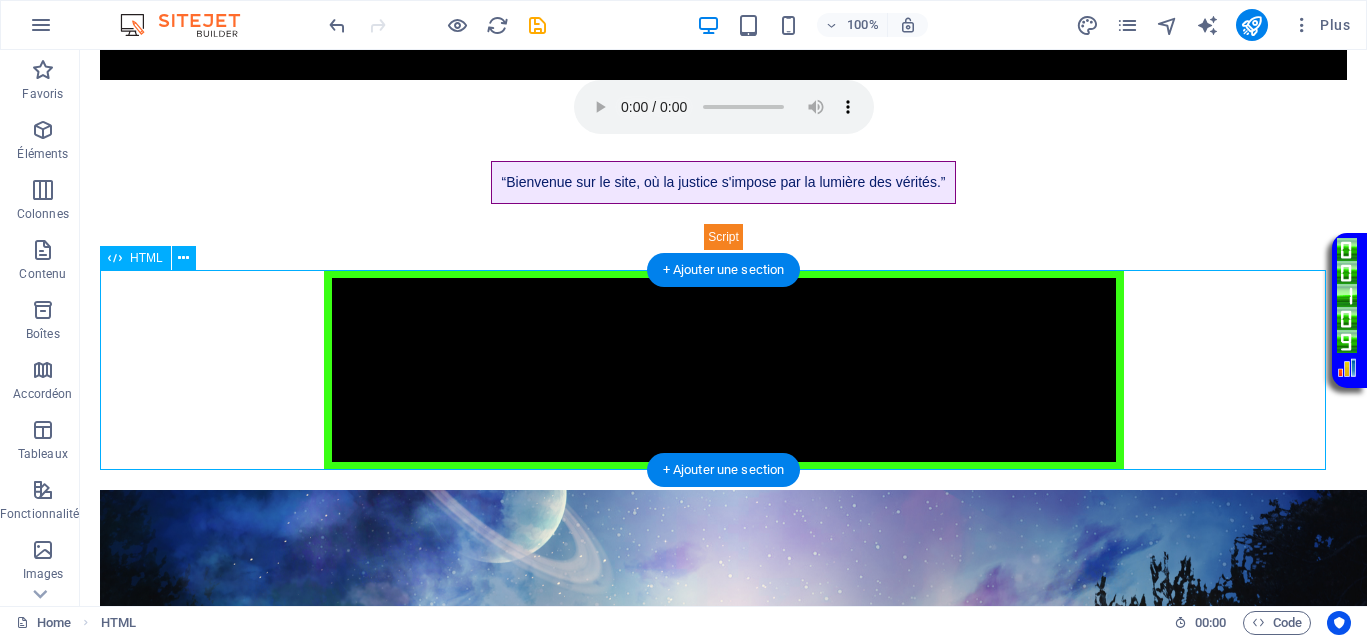 click on "Conditions pour instaurer la justice
Conditions pour instaurer la justice de manière immédiate et instantanée
1. L'injustice doit être dénoncée publiquement et au sein de l'opinion publique.
2. Mettre en lumière les criminels qui se cachent dans l'ombre.
3. Donner un ultimatum de 3 jours, durant lequel le criminel peut faire un pas vers sa victime pour expliquer ses actions, faire amende honorable, et tenter de restaurer la situation, y compris ses droits matériels et psychologiques." at bounding box center (723, 370) 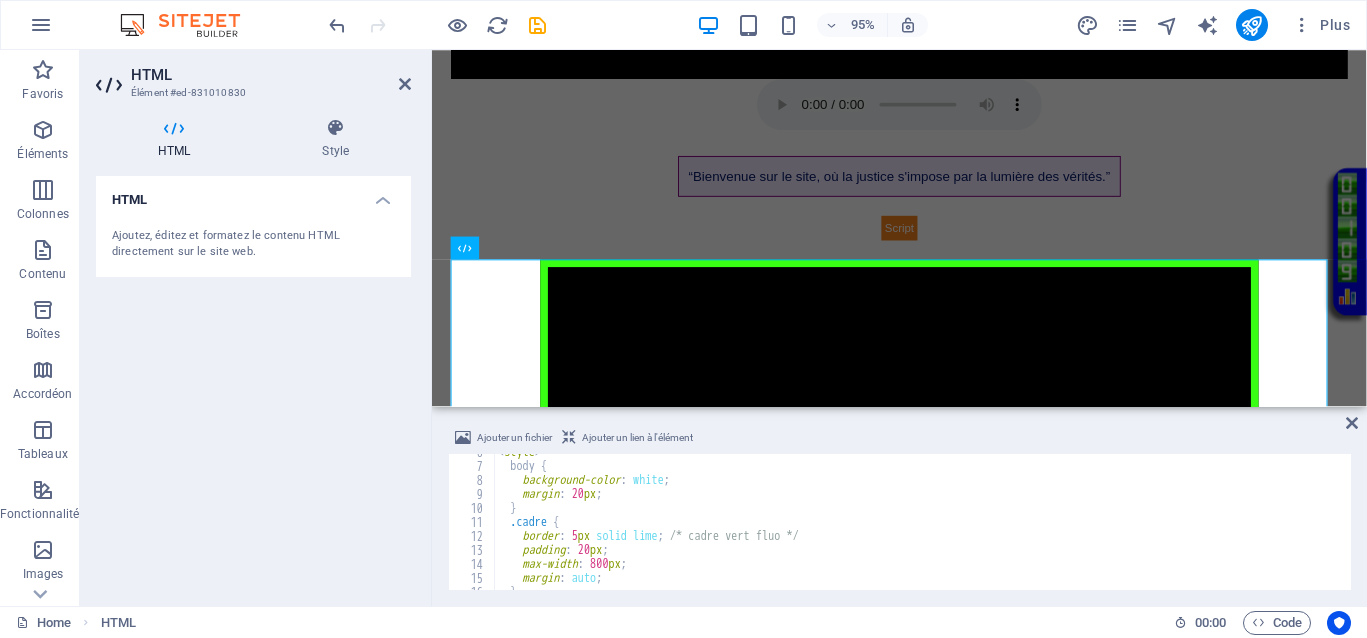 scroll, scrollTop: 79, scrollLeft: 0, axis: vertical 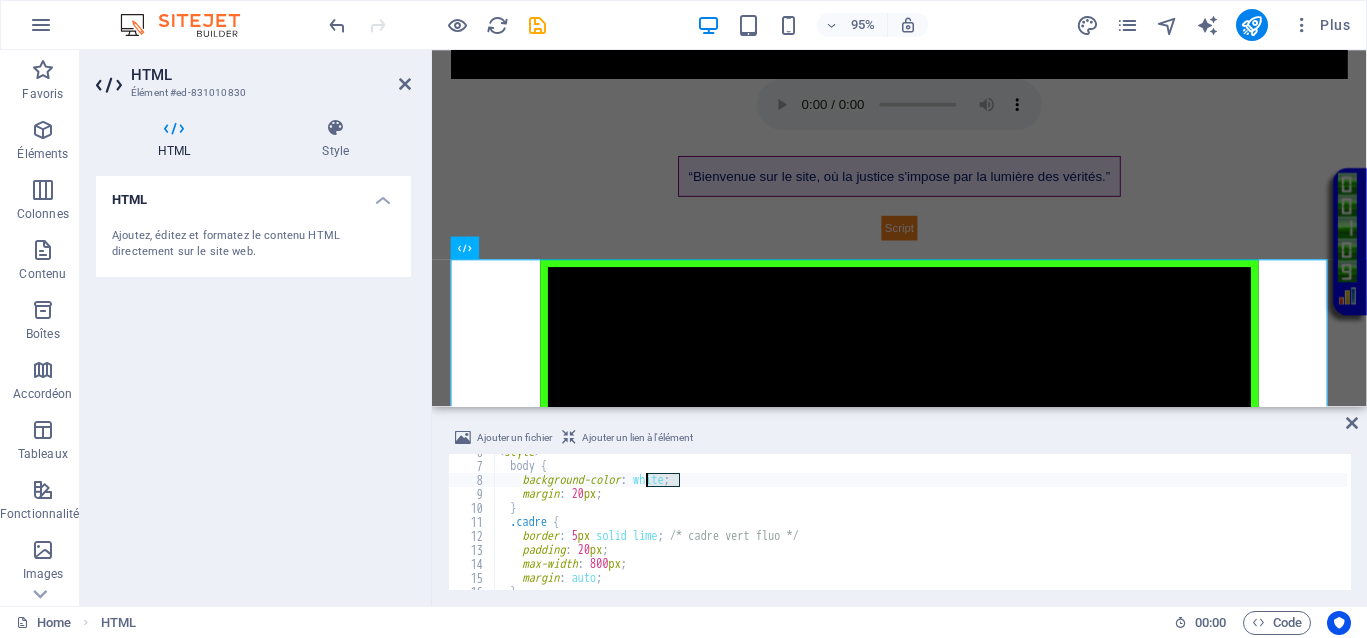 drag, startPoint x: 683, startPoint y: 480, endPoint x: 646, endPoint y: 480, distance: 37 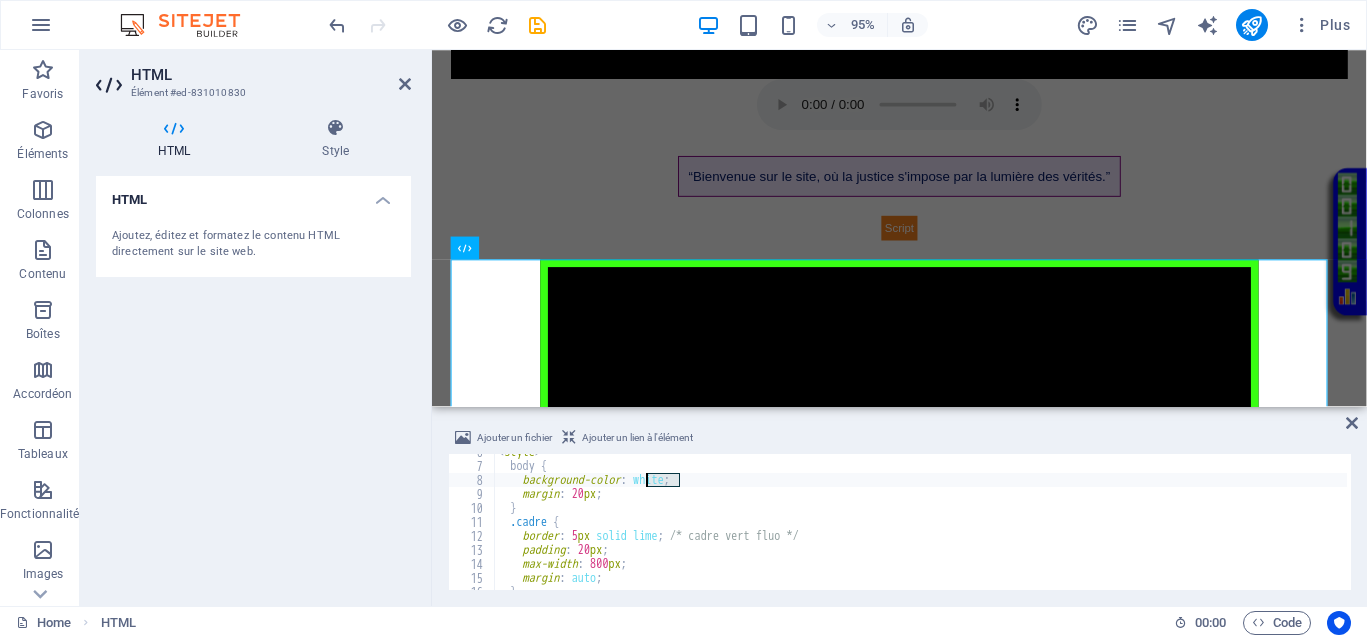 click on "< style >    body   {      background-color :   white ;      margin :   20 px ;    }    .cadre   {      border :   5 px   solid   lime ;   /* cadre vert fluo */      padding :   20 px ;      max-width :   800 px ;      margin :   auto ;    }" at bounding box center (1296, 525) 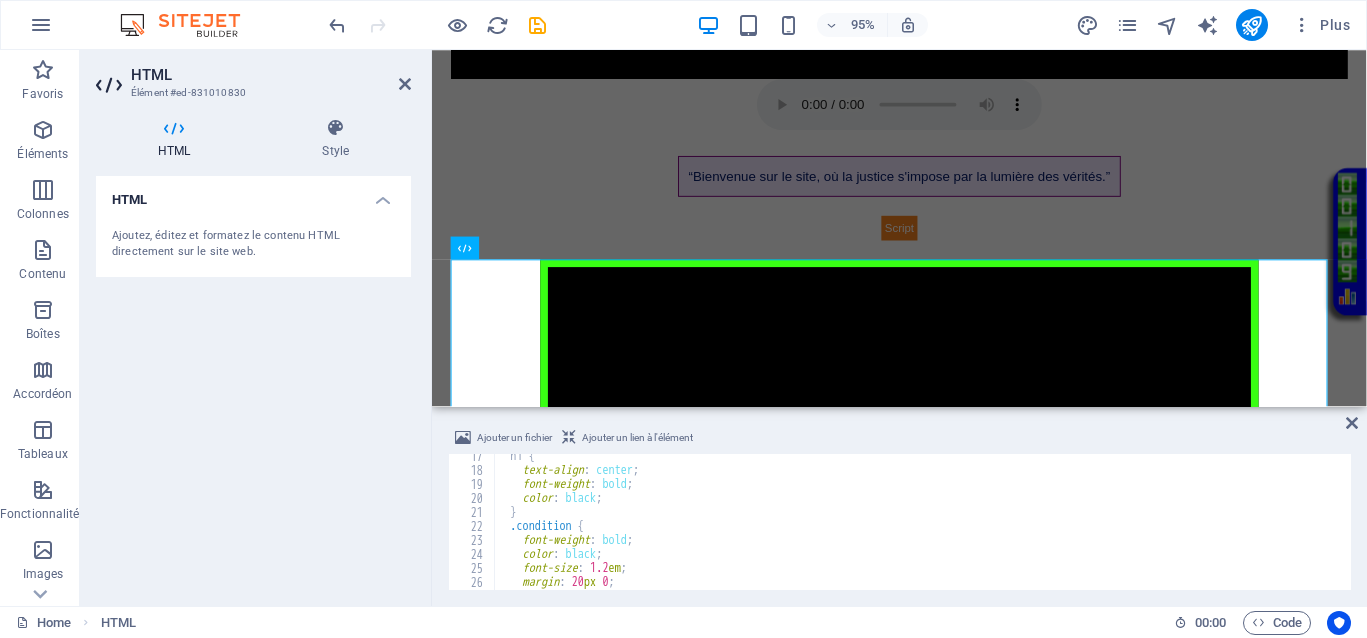 scroll, scrollTop: 304, scrollLeft: 0, axis: vertical 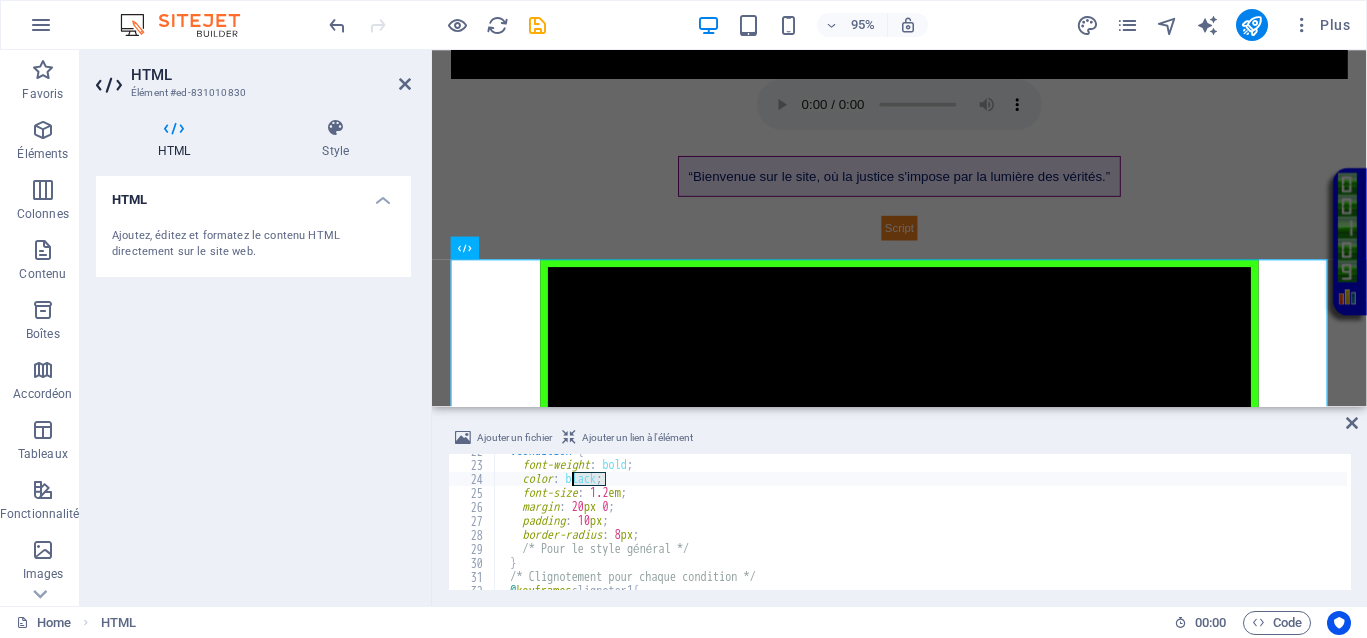 drag, startPoint x: 606, startPoint y: 476, endPoint x: 575, endPoint y: 478, distance: 31.06445 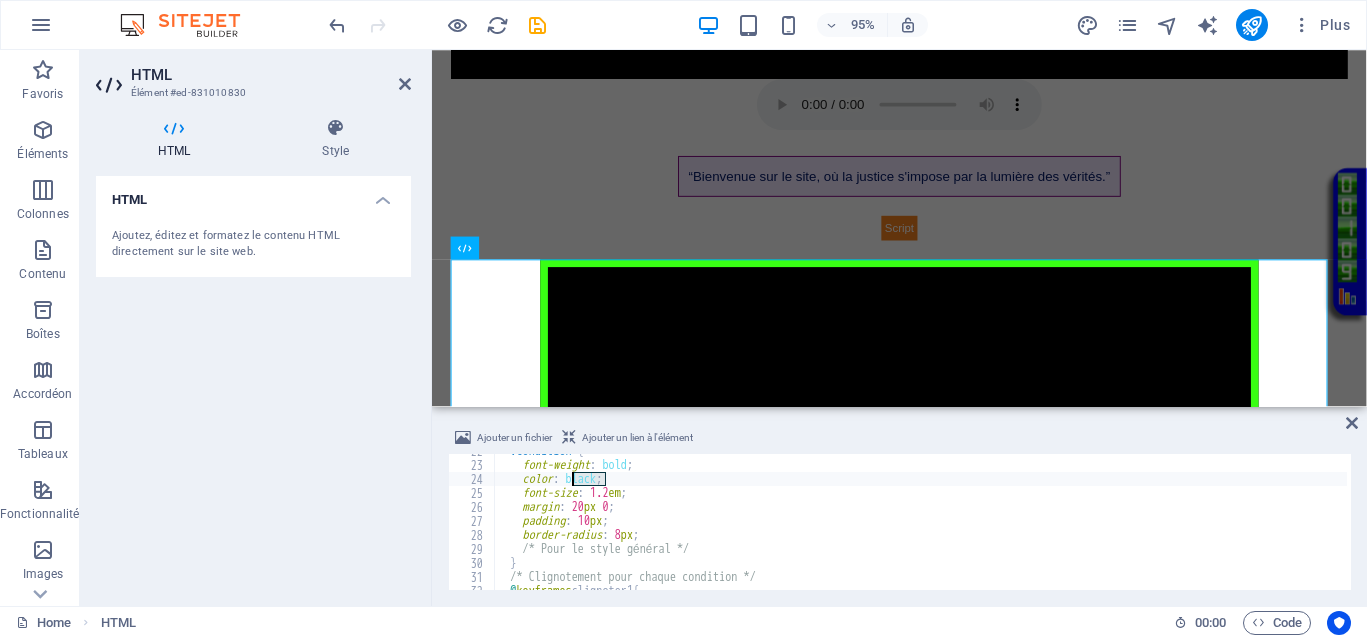 click on ".condition   {      font-weight :   bold ;      color :   black ;      font-size :   1.2 em ;      margin :   20 px   0 ;      padding :   10 px ;      border-radius :   8 px ;      /* Pour le style général */    }    /* Clignotement pour chaque condition */    @ keyframes  clignoter1  {" at bounding box center (1296, 524) 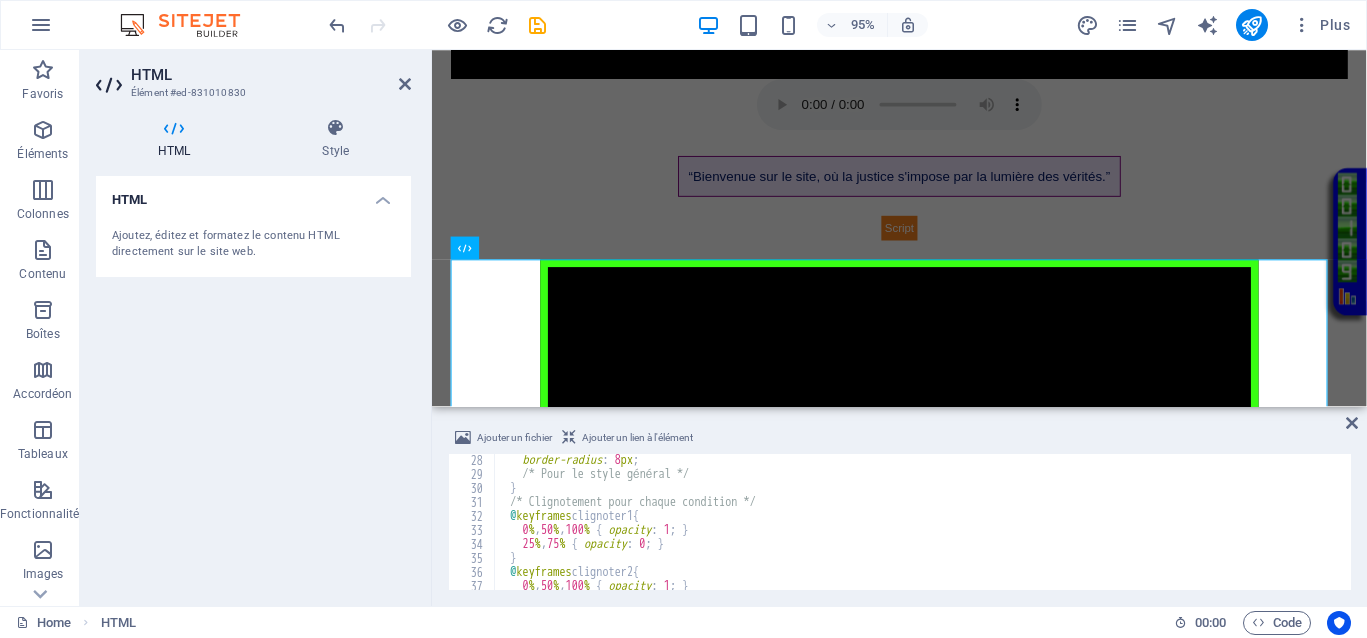 scroll, scrollTop: 304, scrollLeft: 0, axis: vertical 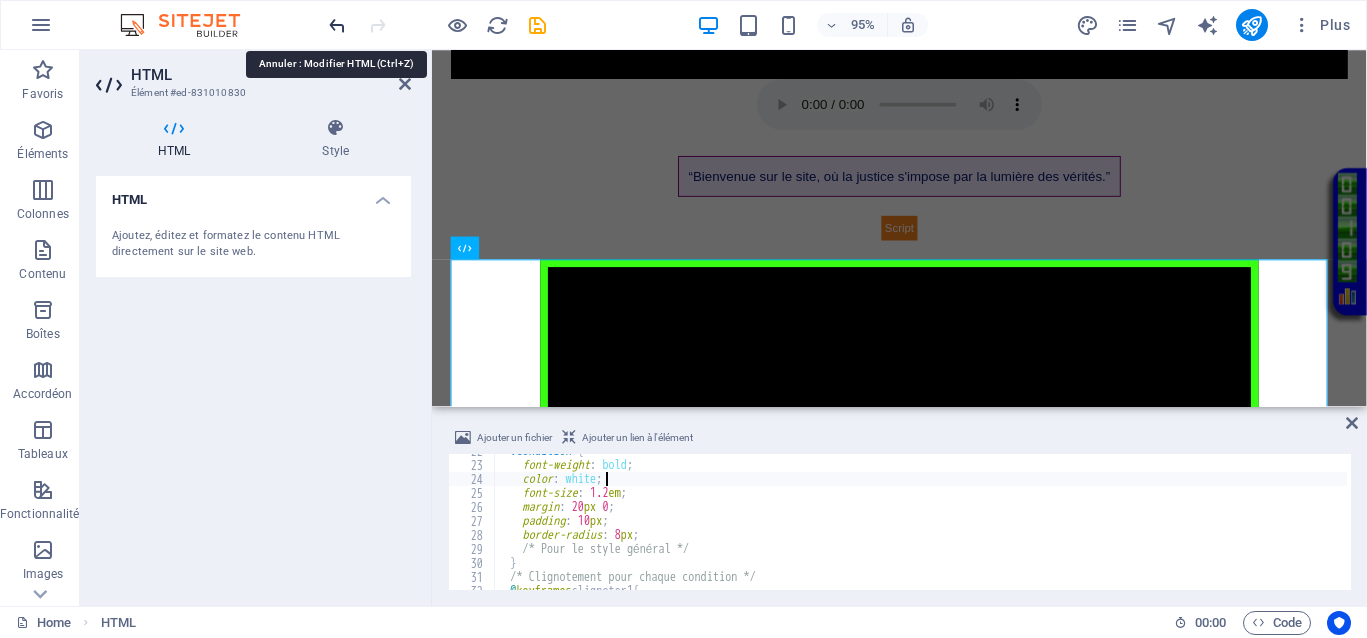 click at bounding box center (337, 25) 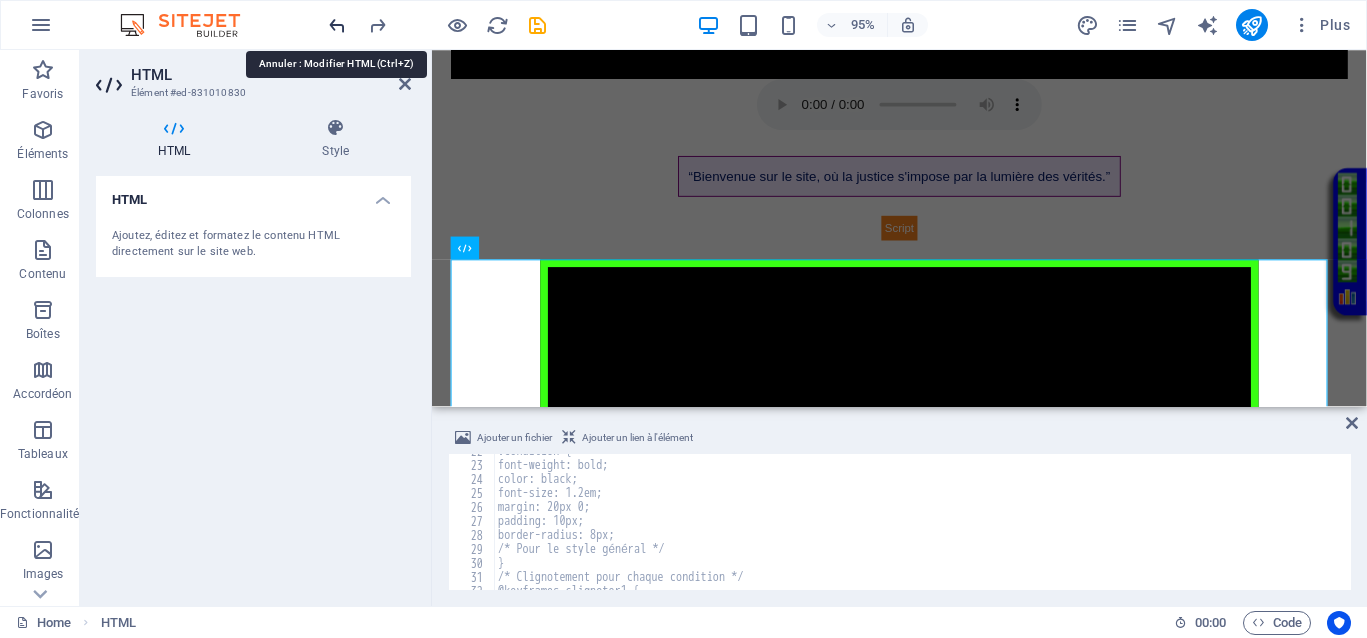 type on "<!DOCTYPE html>" 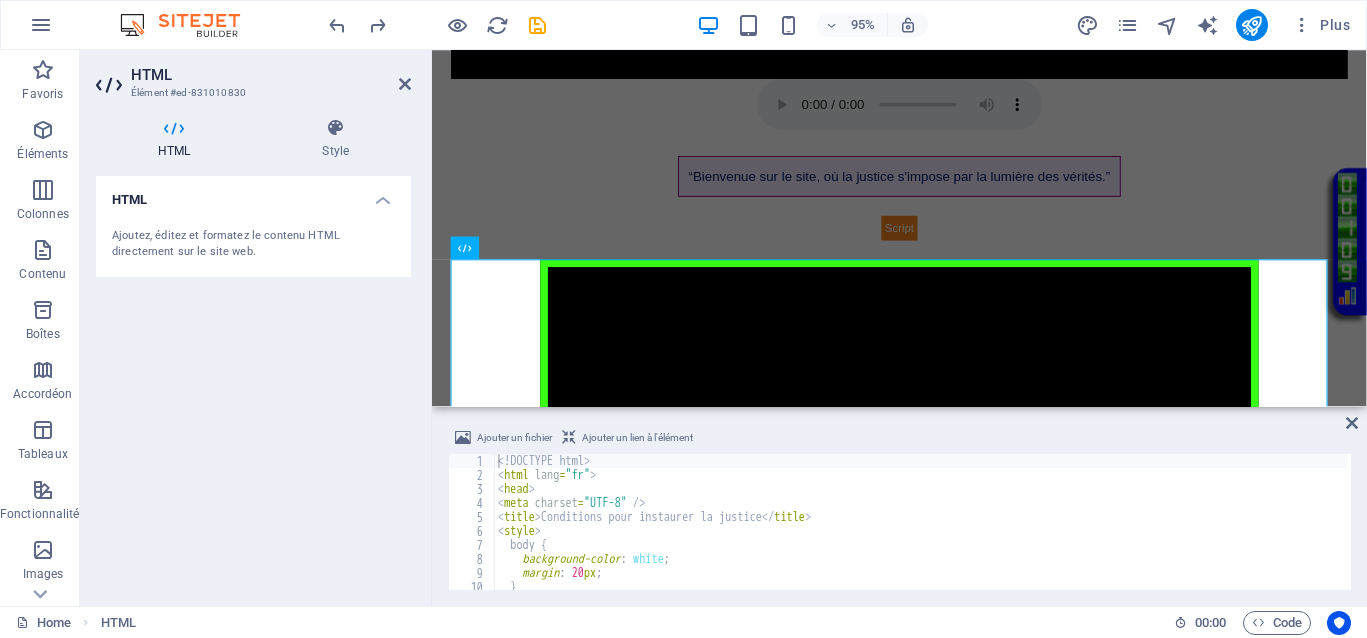 scroll, scrollTop: 75, scrollLeft: 0, axis: vertical 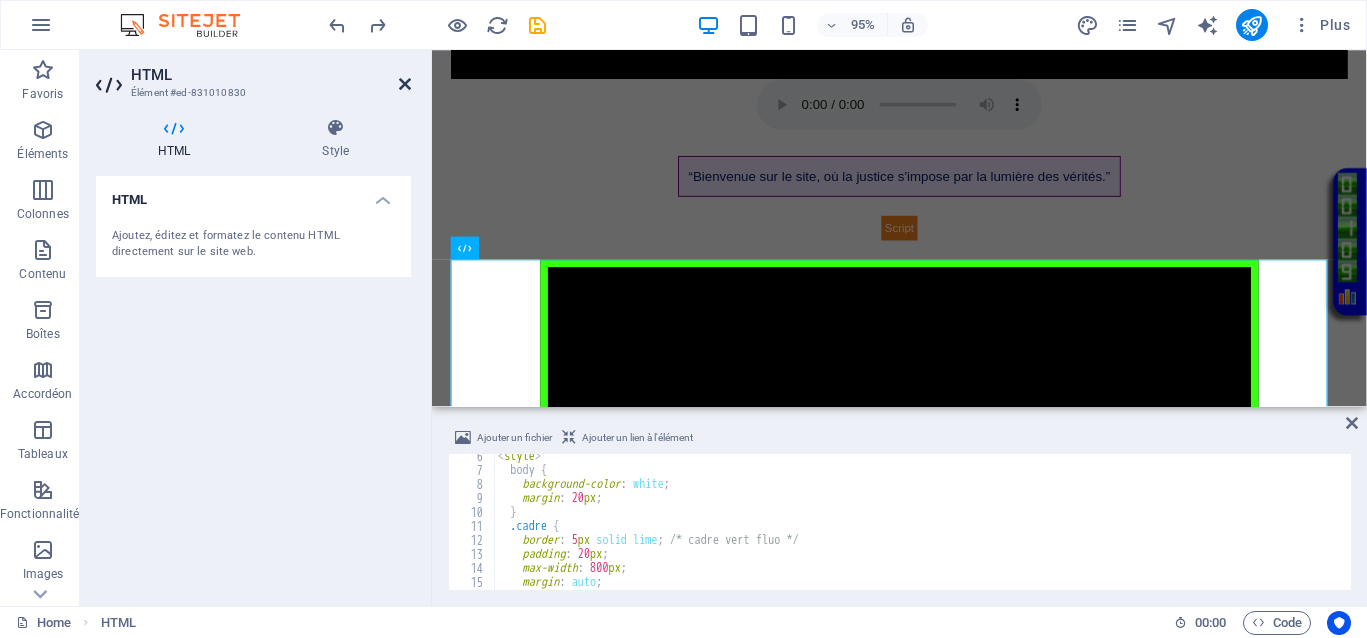 click at bounding box center (405, 84) 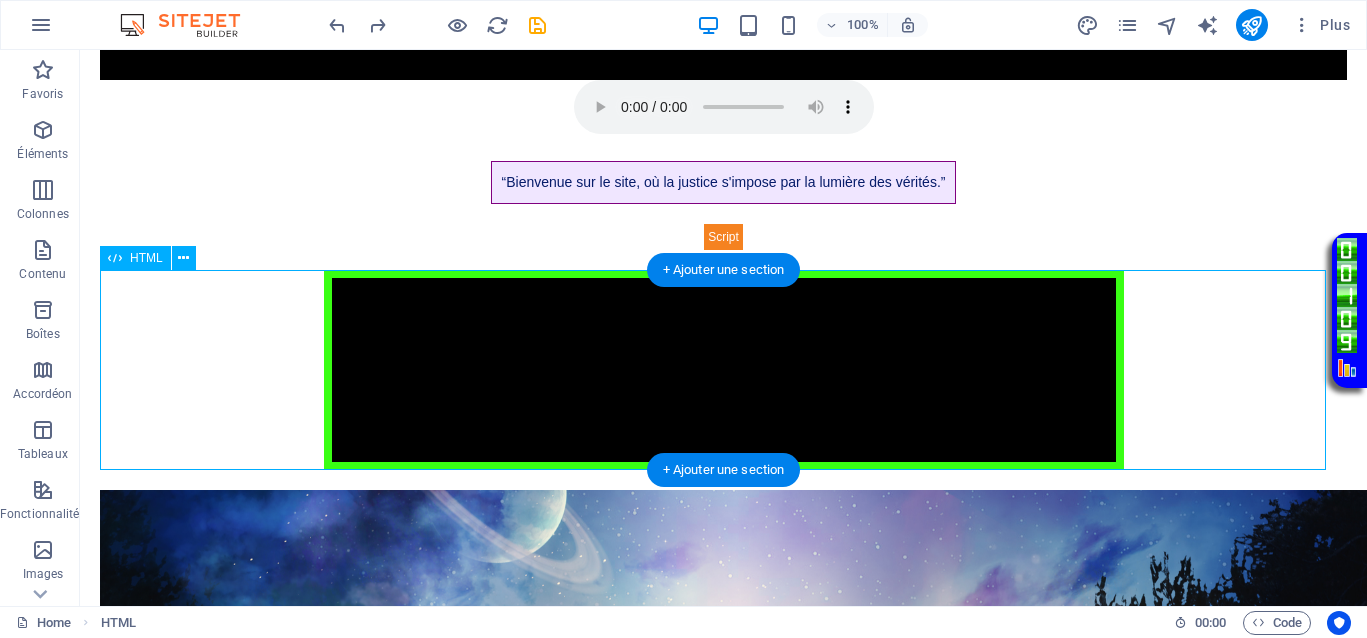 click on "Conditions pour instaurer la justice
Conditions pour instaurer la justice de manière immédiate et instantanée
1. L'injustice doit être dénoncée publiquement et au sein de l'opinion publique.
2. Mettre en lumière les criminels qui se cachent dans l'ombre.
3. Donner un ultimatum de 3 jours, durant lequel le criminel peut faire un pas vers sa victime pour expliquer ses actions, faire amende honorable, et tenter de restaurer la situation, y compris ses droits matériels et psychologiques." at bounding box center (723, 370) 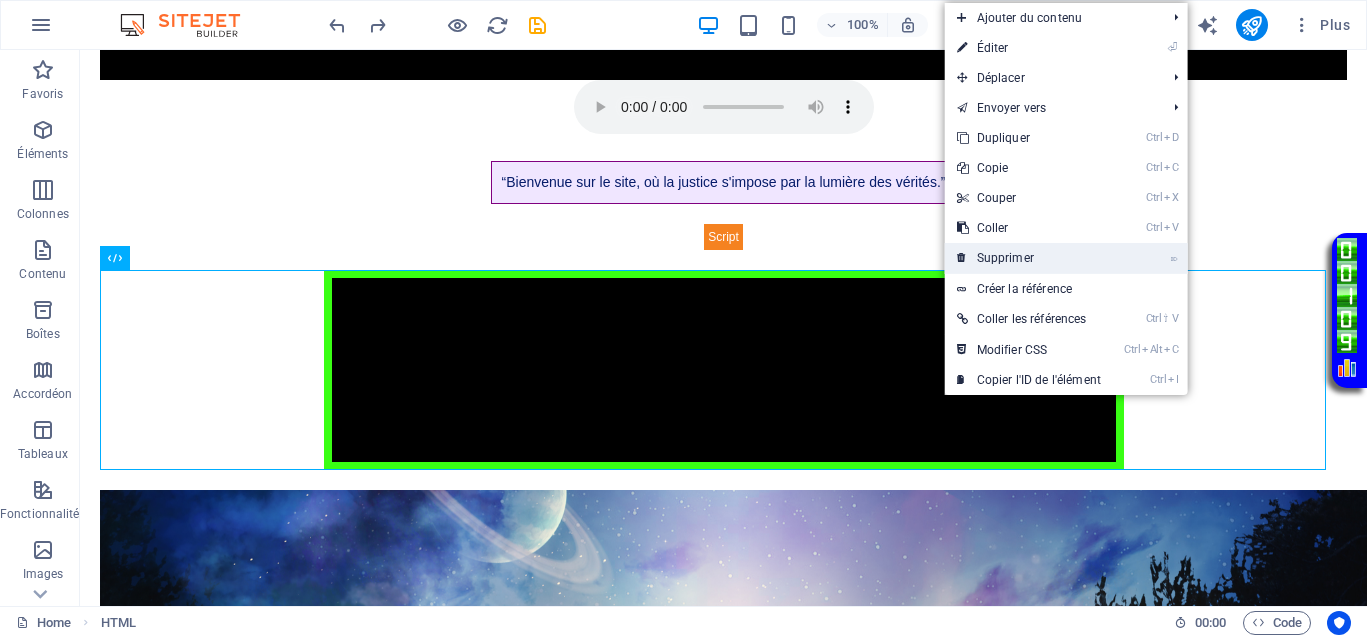 click on "⌦  Supprimer" at bounding box center [1029, 258] 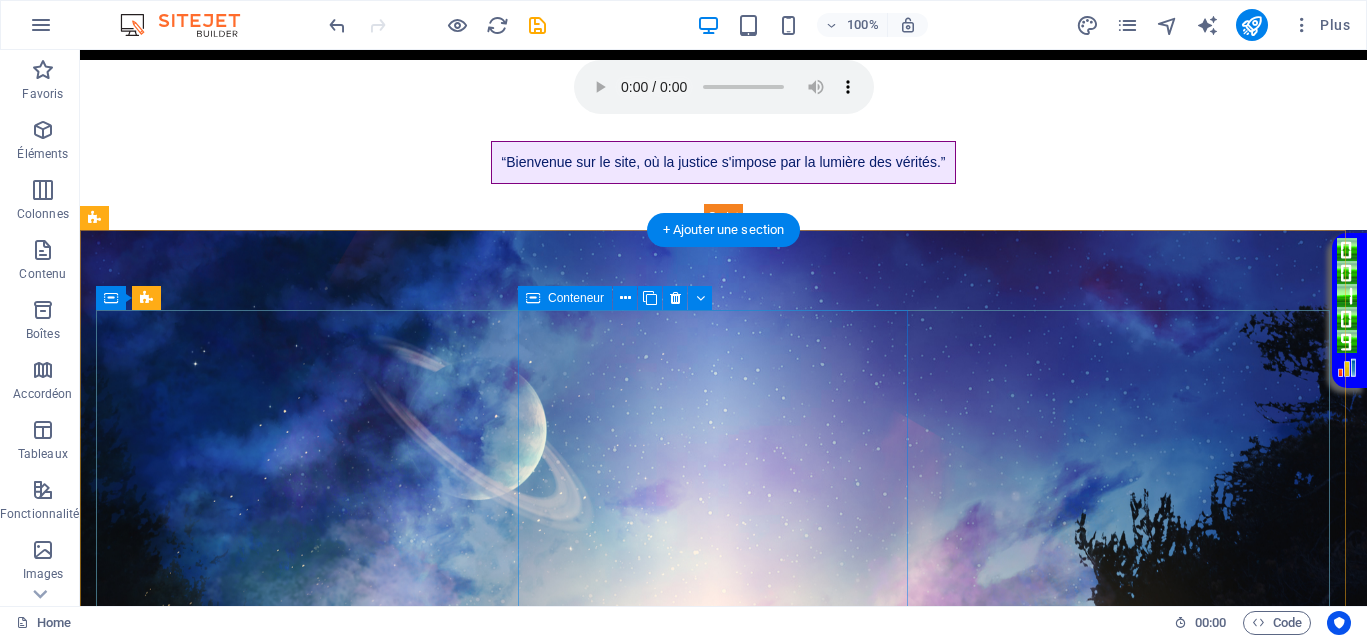 scroll, scrollTop: 0, scrollLeft: 0, axis: both 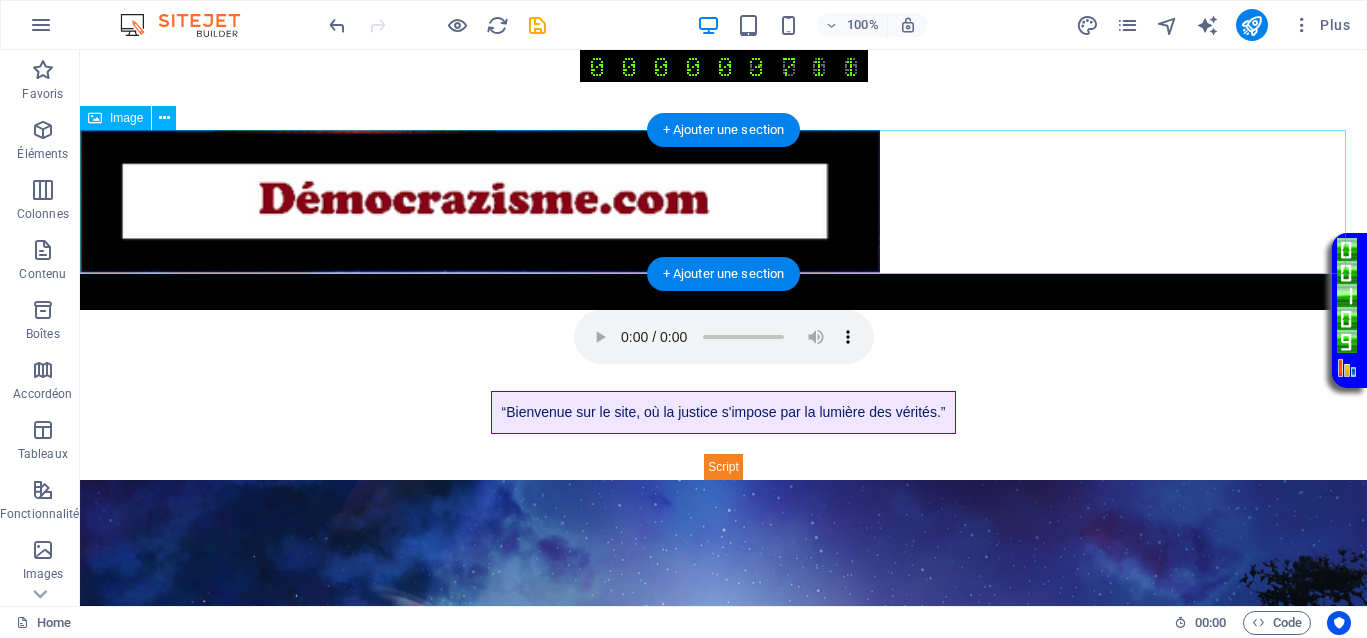 click at bounding box center [723, 202] 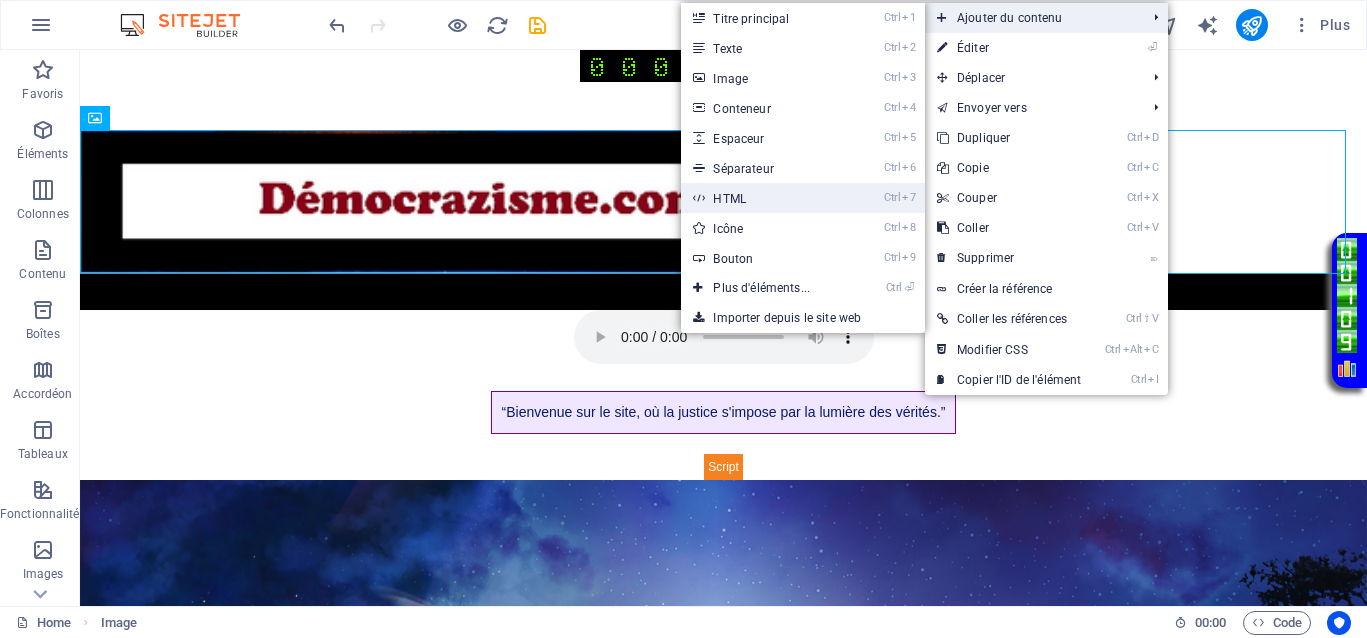 click on "Ctrl 7  HTML" at bounding box center [765, 198] 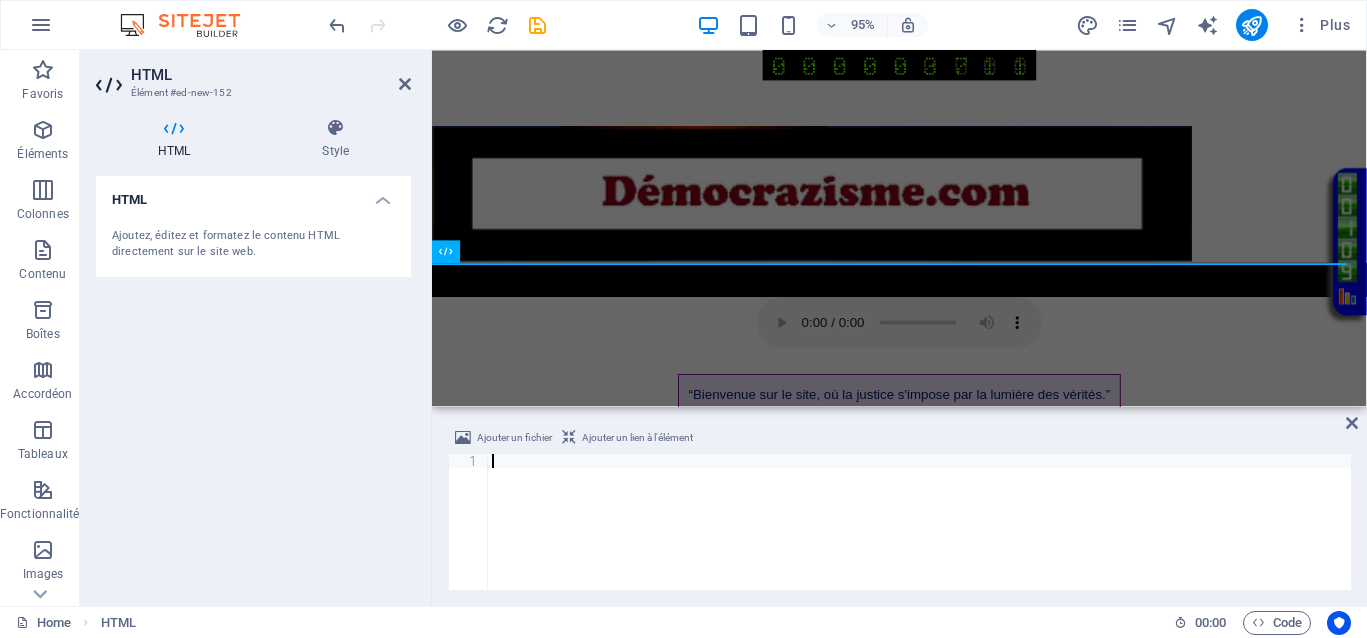 type on "white" 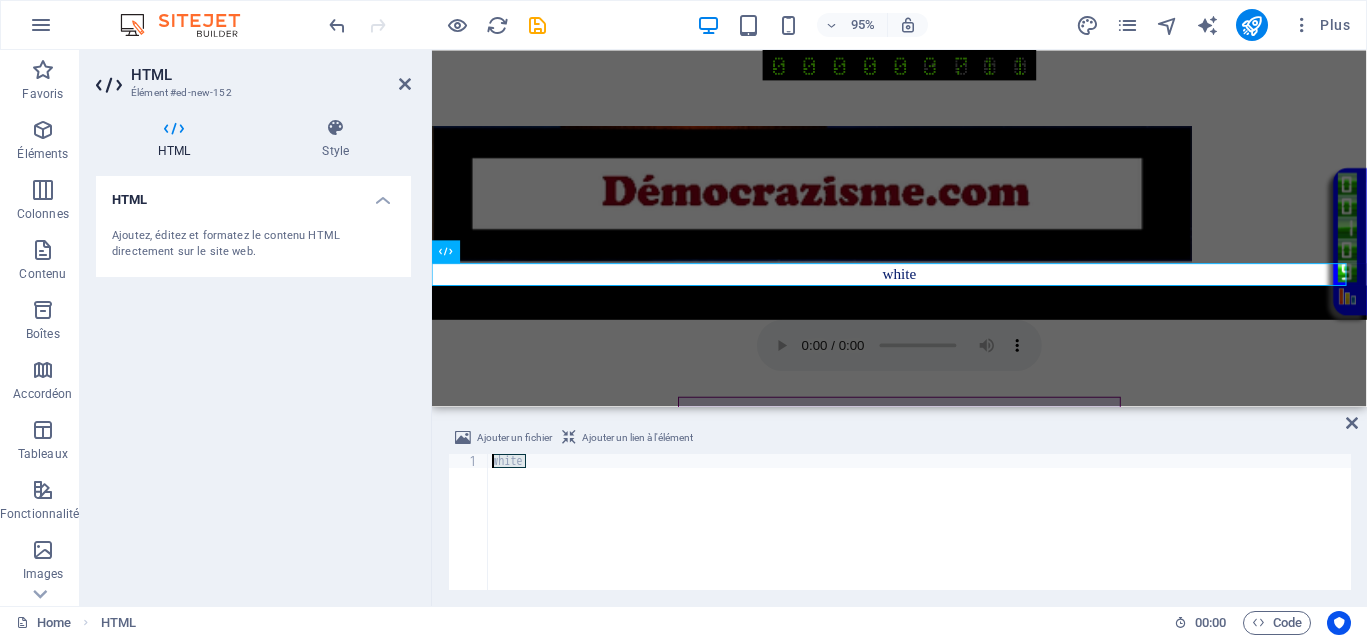 drag, startPoint x: 563, startPoint y: 458, endPoint x: 471, endPoint y: 463, distance: 92.13577 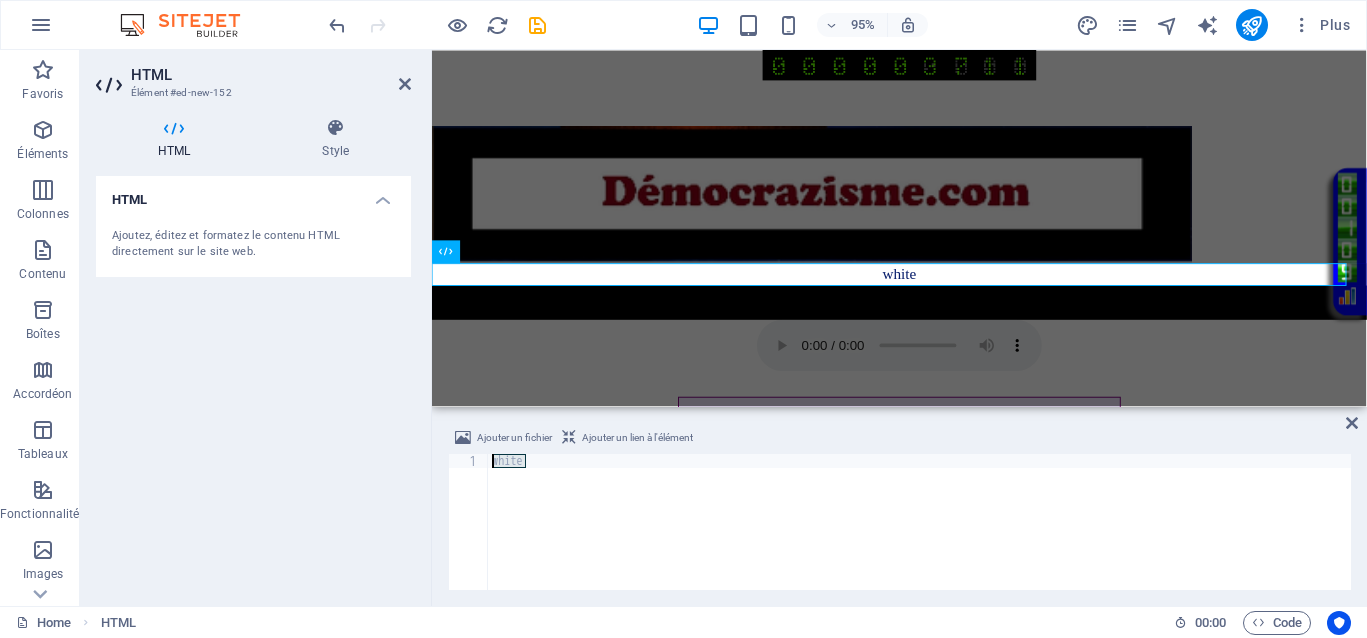 paste 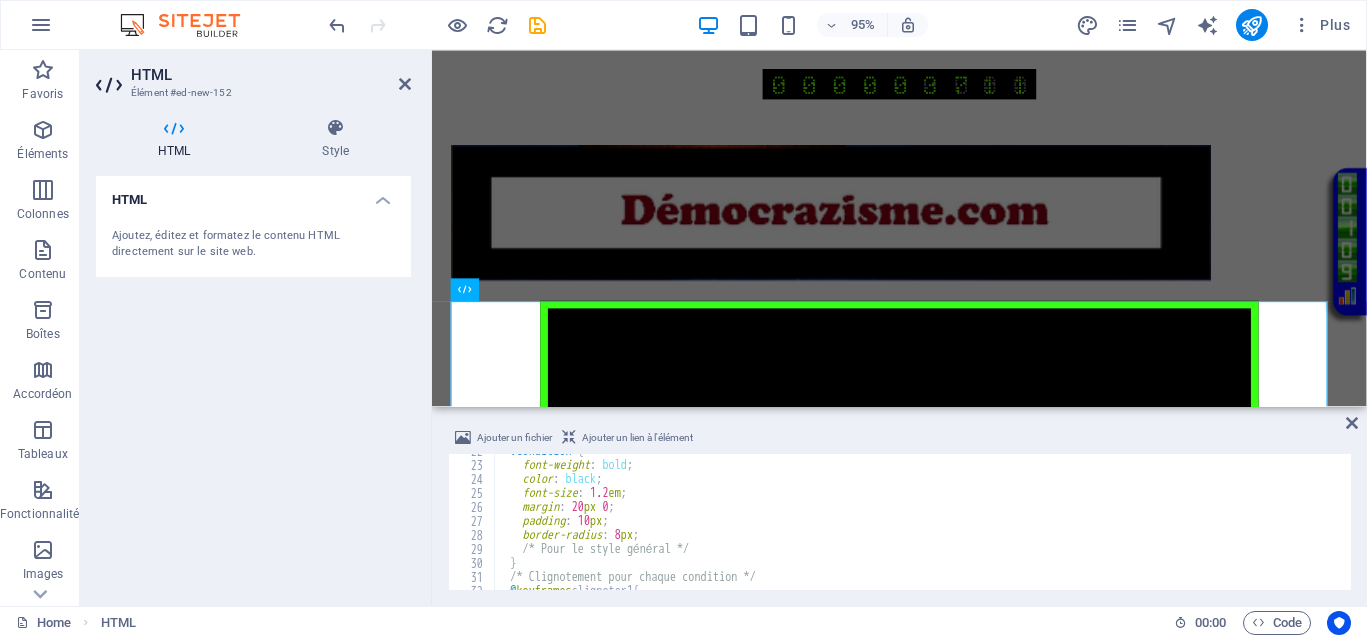 scroll, scrollTop: 229, scrollLeft: 0, axis: vertical 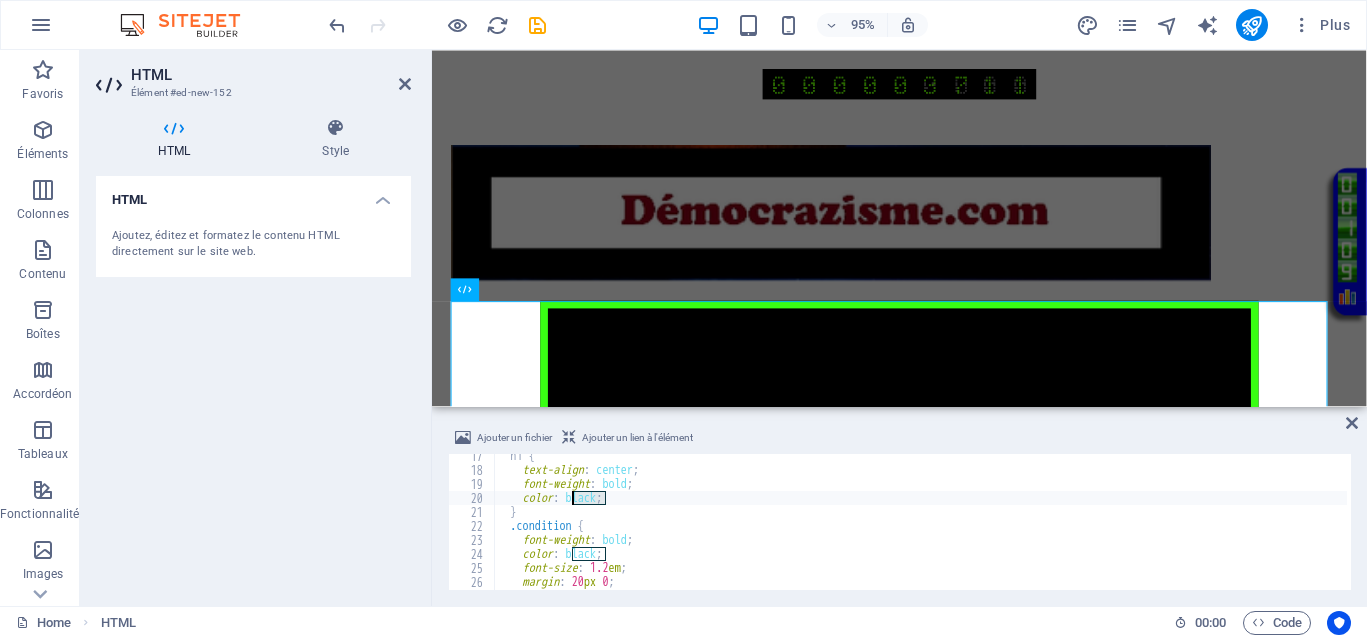 drag, startPoint x: 607, startPoint y: 498, endPoint x: 574, endPoint y: 497, distance: 33.01515 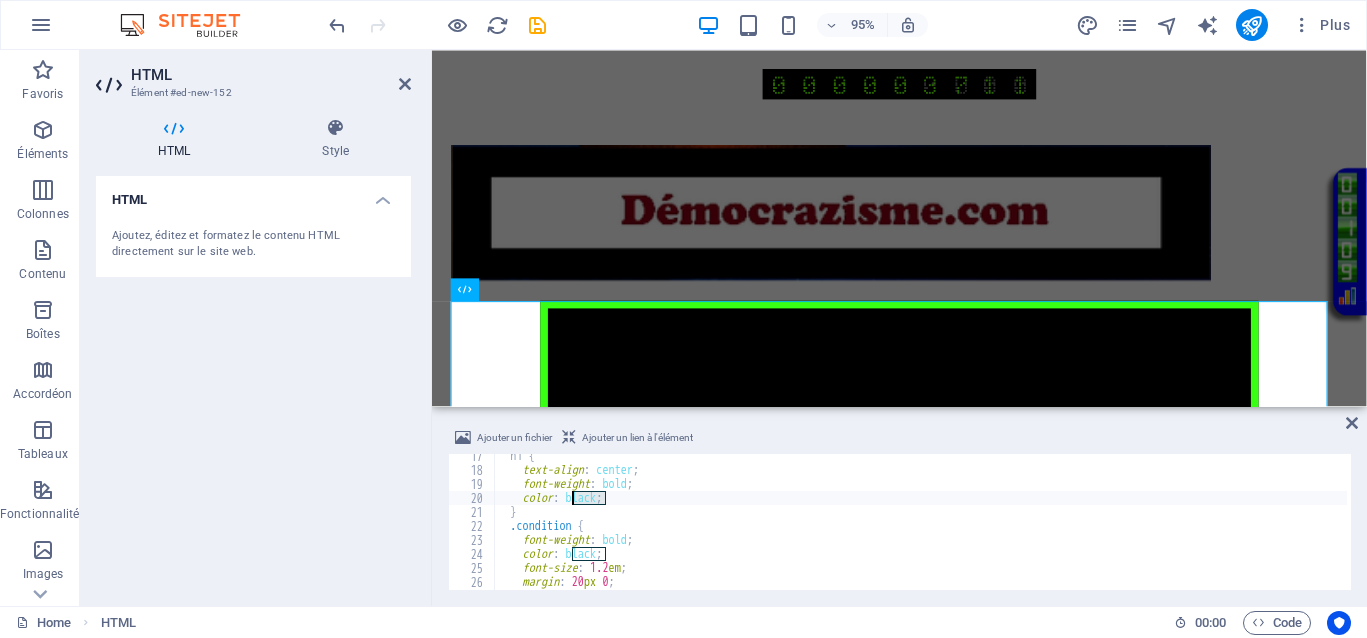click on "h1   {      text-align :   center ;      font-weight :   bold ;      color :   black ;    }    .condition   {      font-weight :   bold ;      color :   black ;      font-size :   1.2 em ;      margin :   20 px   0 ;      padding :   10 px ;" at bounding box center (1296, 529) 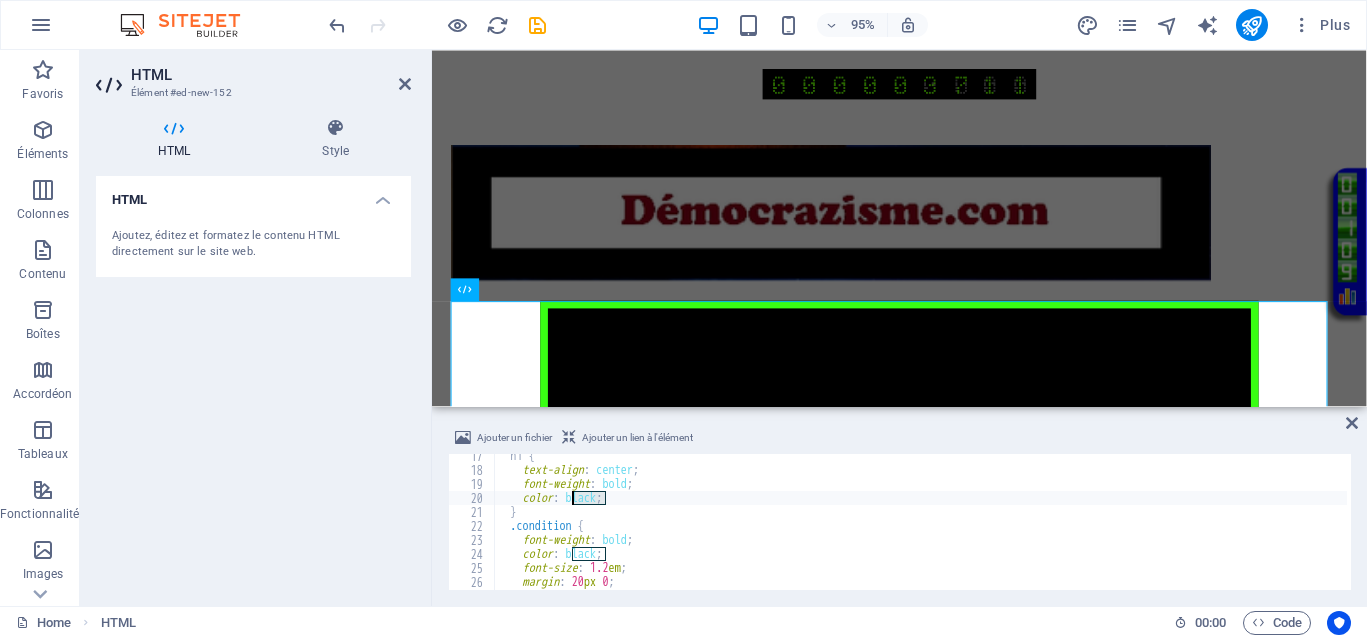click on "h1   {      text-align :   center ;      font-weight :   bold ;      color :   black ;    }    .condition   {      font-weight :   bold ;      color :   black ;      font-size :   1.2 em ;      margin :   20 px   0 ;      padding :   10 px ;" at bounding box center [1296, 529] 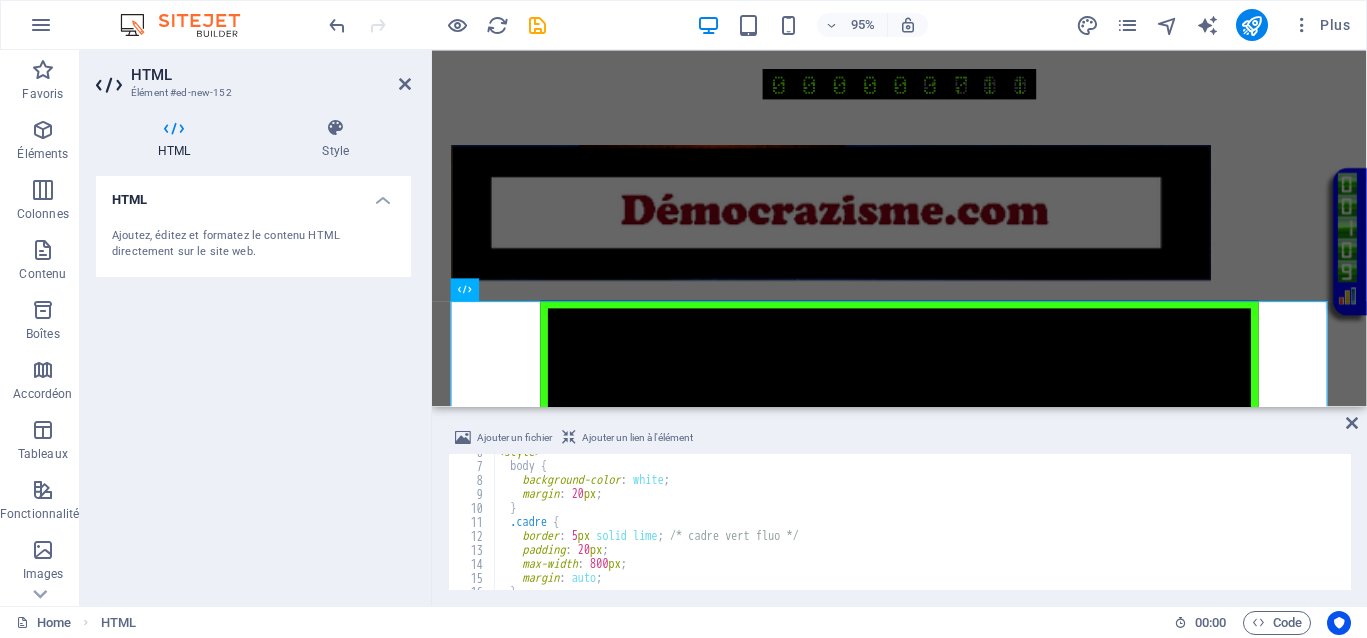 scroll, scrollTop: 4, scrollLeft: 0, axis: vertical 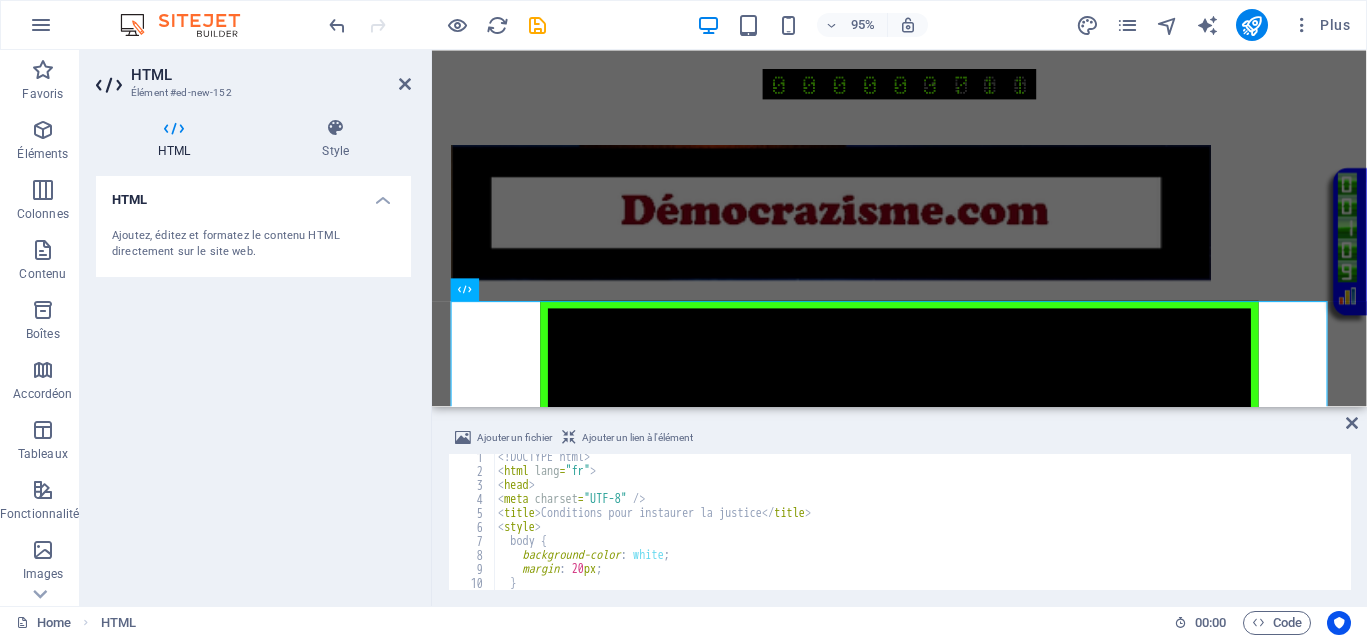 click on "<! DOCTYPE   html > < html   lang = "fr" > < head > < meta   charset = "UTF-8"   /> < title > Conditions pour instaurer la justice </ title > < style >    body   {      background-color :   white ;      margin :   20 px ;    }    .cadre   {" at bounding box center (1296, 530) 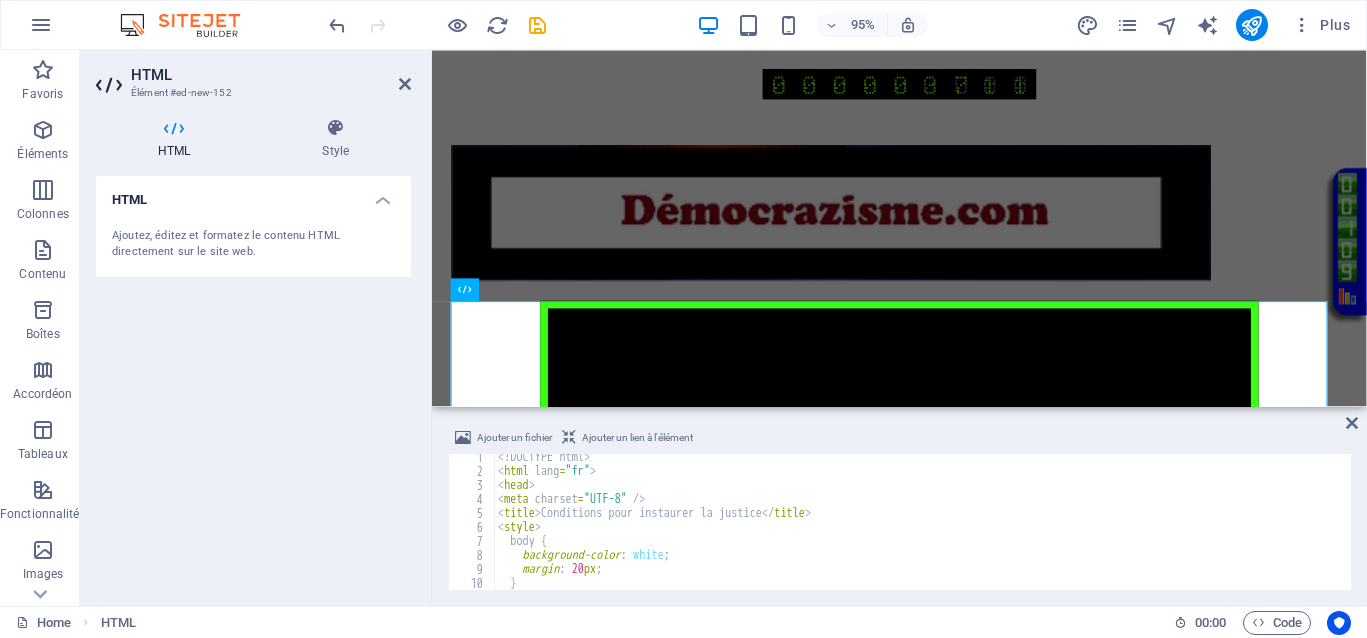 type on "<meta charset="UTF-8" />" 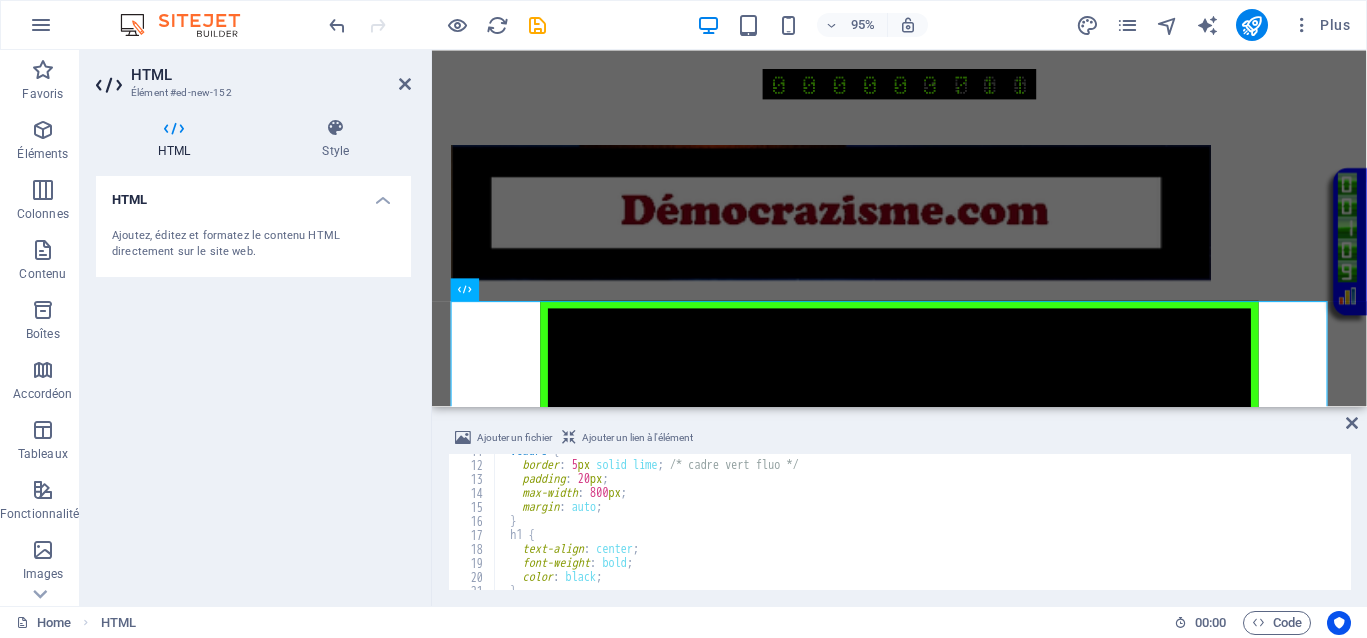 scroll, scrollTop: 75, scrollLeft: 0, axis: vertical 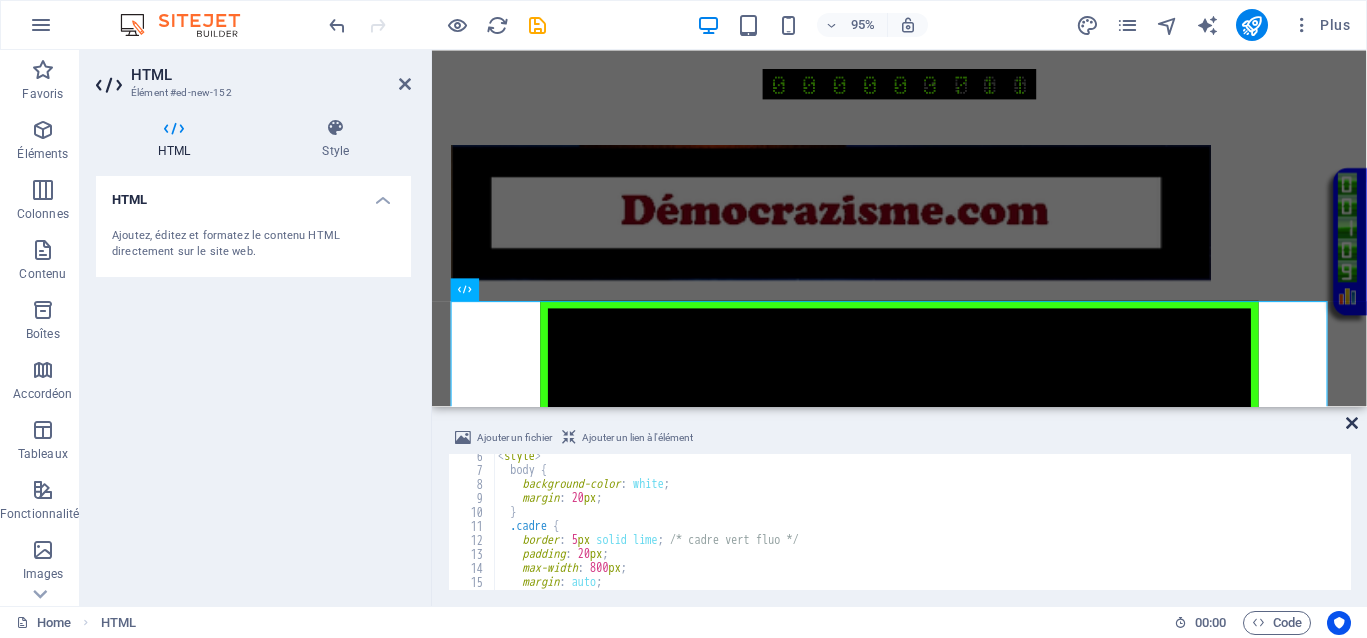 click on "Ajouter un fichier Ajouter un lien à l'élément  <meta charset="UTF-8" /> 6 7 8 9 10 11 12 13 14 15 16 17  < style >    body   {      background-color :   white ;      margin :   20 px ;    }    .cadre   {      border :   5 px   solid   lime ;   /* cadre vert fluo */      padding :   20 px ;      max-width :   800 px ;      margin :   auto ;    }     הההההההההההההההההההההההההההההההההההההההההההההההההההההההההההההההההההההההההההההההההההההההההההההההההההההההההההההההההההההההההההההההההההההההההההההההההההההההההההההההההההההההההההההההההההההההההההההההההההההההההההההההההההההההההההההההההההההההההההההההההההההההההההההההה Non-space characters found without seeing a doctype first. Expected e.g. <!DOCTYPE html>." at bounding box center (899, 506) 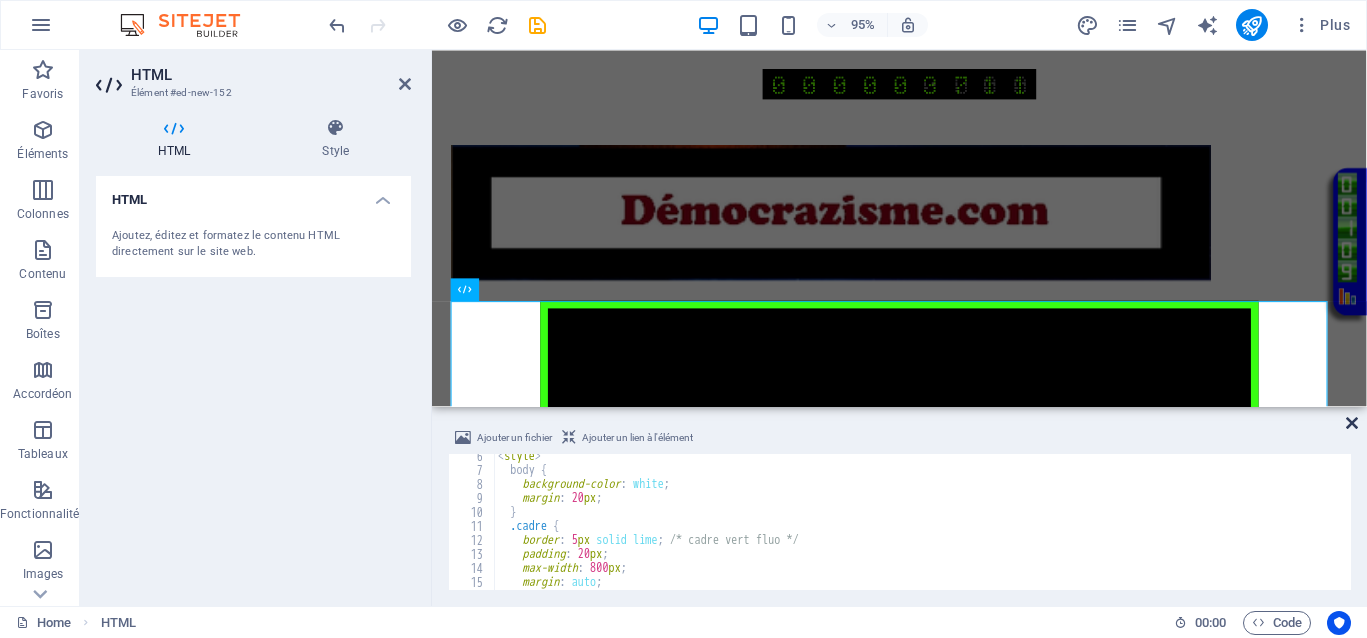 click at bounding box center (1352, 423) 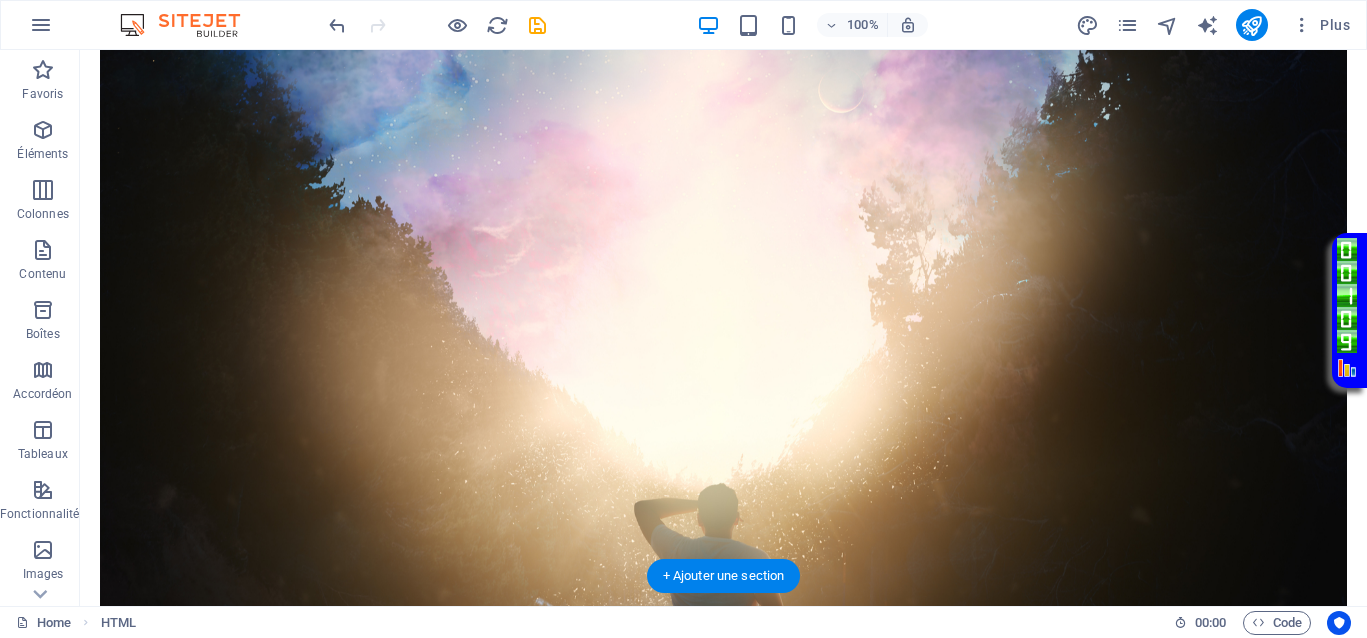 scroll, scrollTop: 1416, scrollLeft: 0, axis: vertical 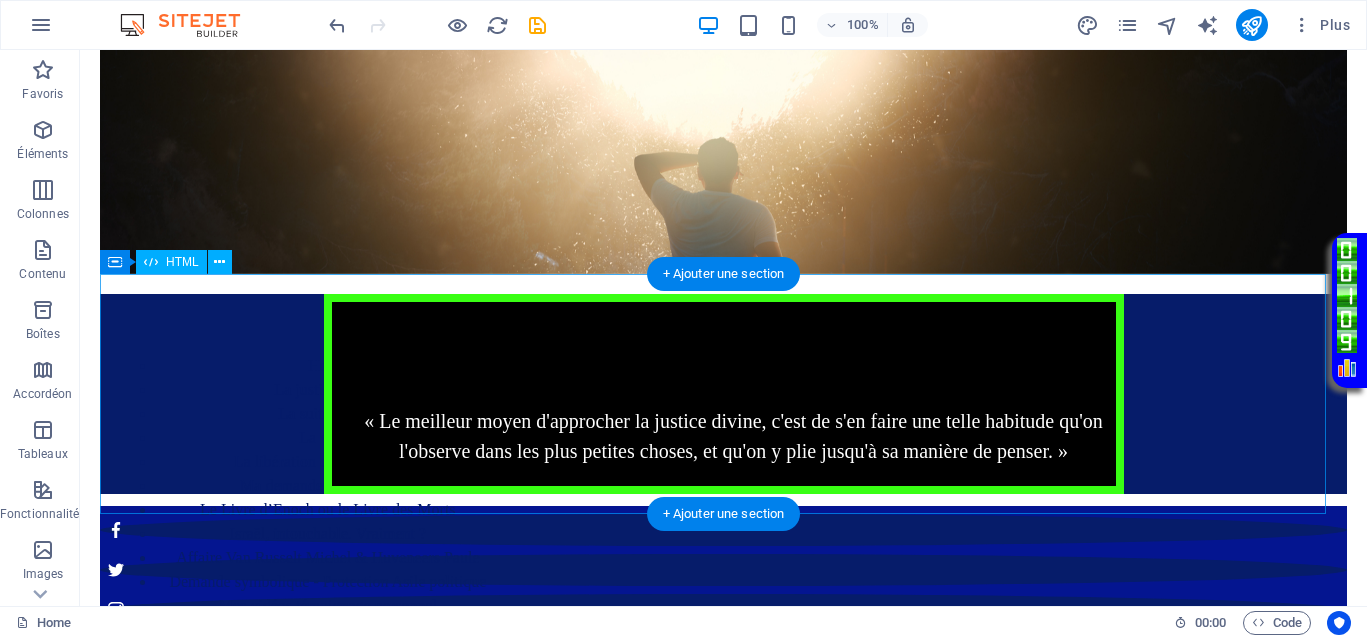 click on "Votre Témoignage
« Le meilleur moyen d'approcher la justice divine, c'est de s'en faire une telle habitude qu'on l'observe dans les plus petites choses, et qu'on y plie jusqu'à sa manière de penser. »" at bounding box center (723, 394) 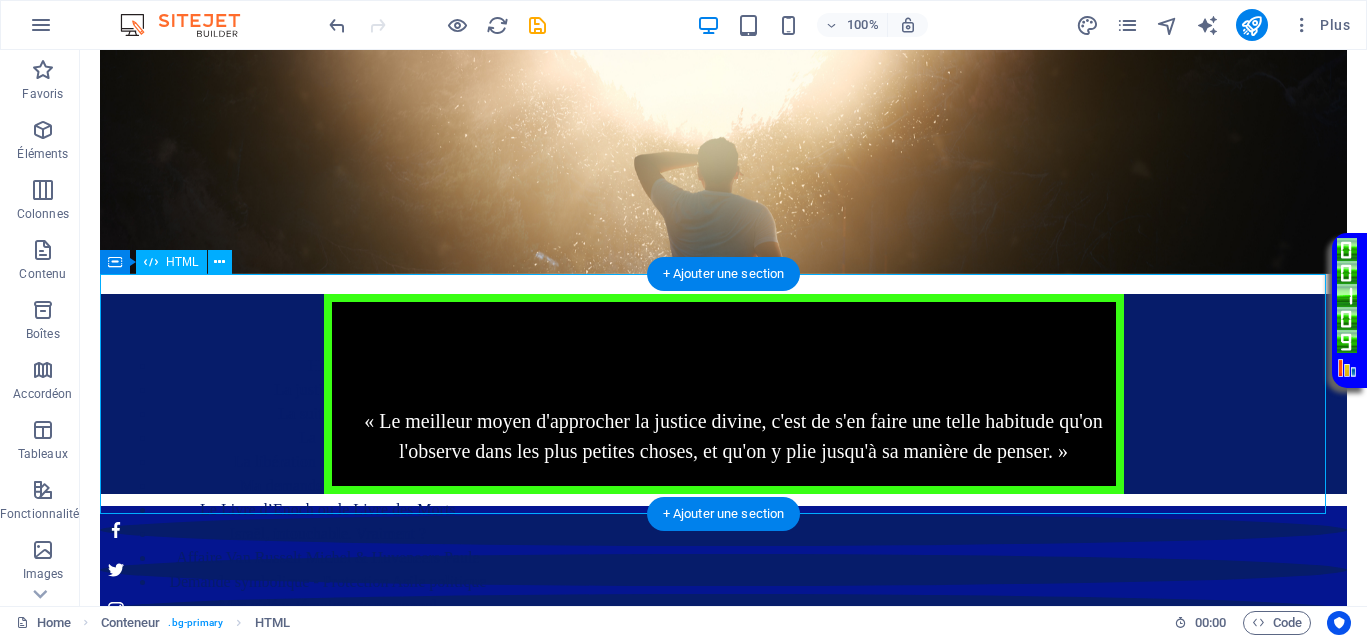 click on "Votre Témoignage
« Le meilleur moyen d'approcher la justice divine, c'est de s'en faire une telle habitude qu'on l'observe dans les plus petites choses, et qu'on y plie jusqu'à sa manière de penser. »" at bounding box center [723, 394] 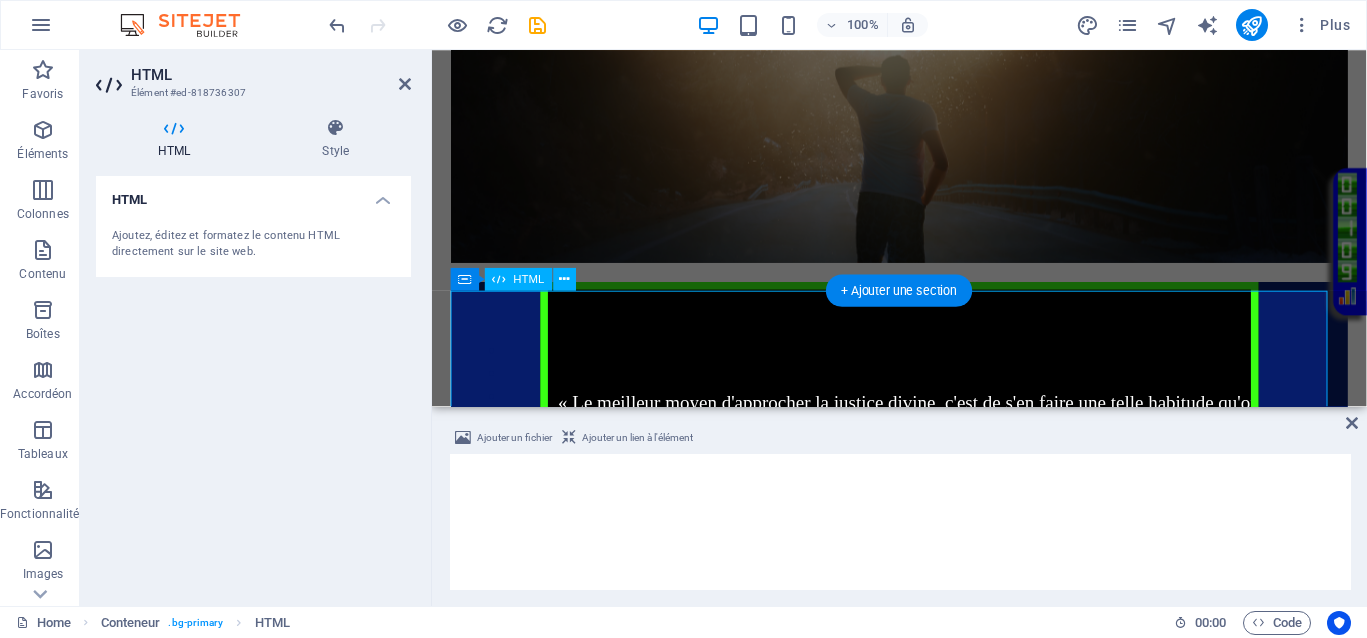 scroll, scrollTop: 1387, scrollLeft: 0, axis: vertical 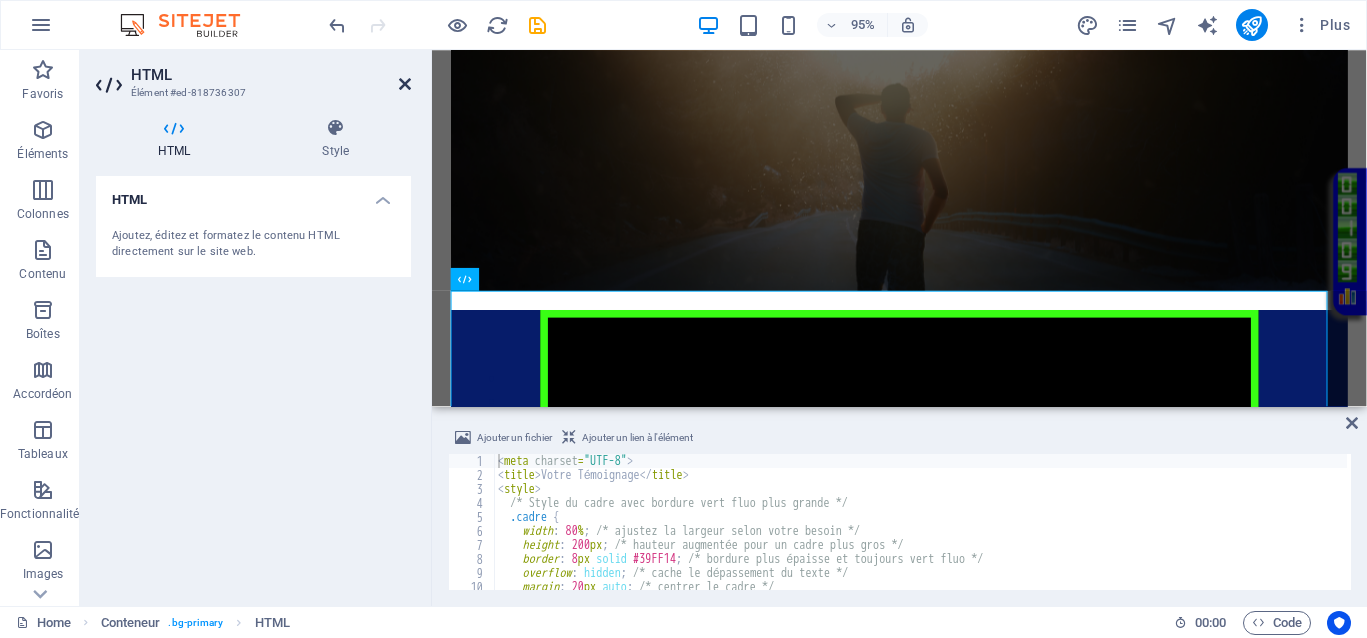 drag, startPoint x: 406, startPoint y: 86, endPoint x: 427, endPoint y: 137, distance: 55.154327 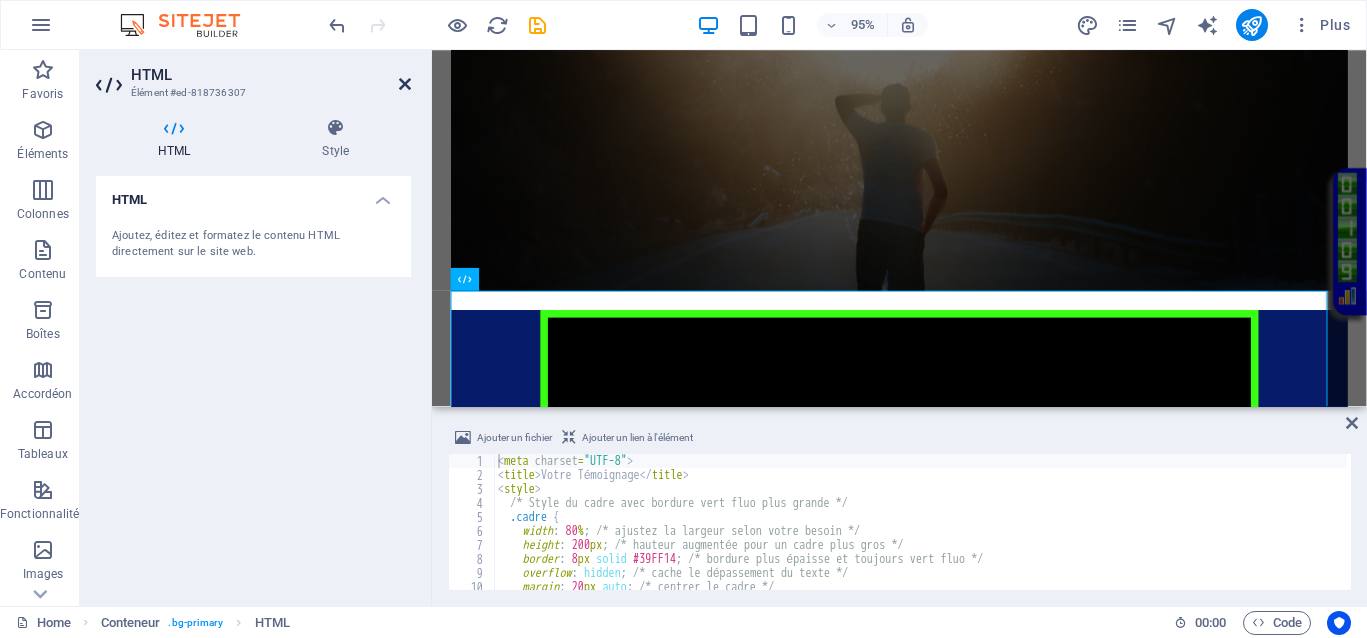 click at bounding box center [405, 84] 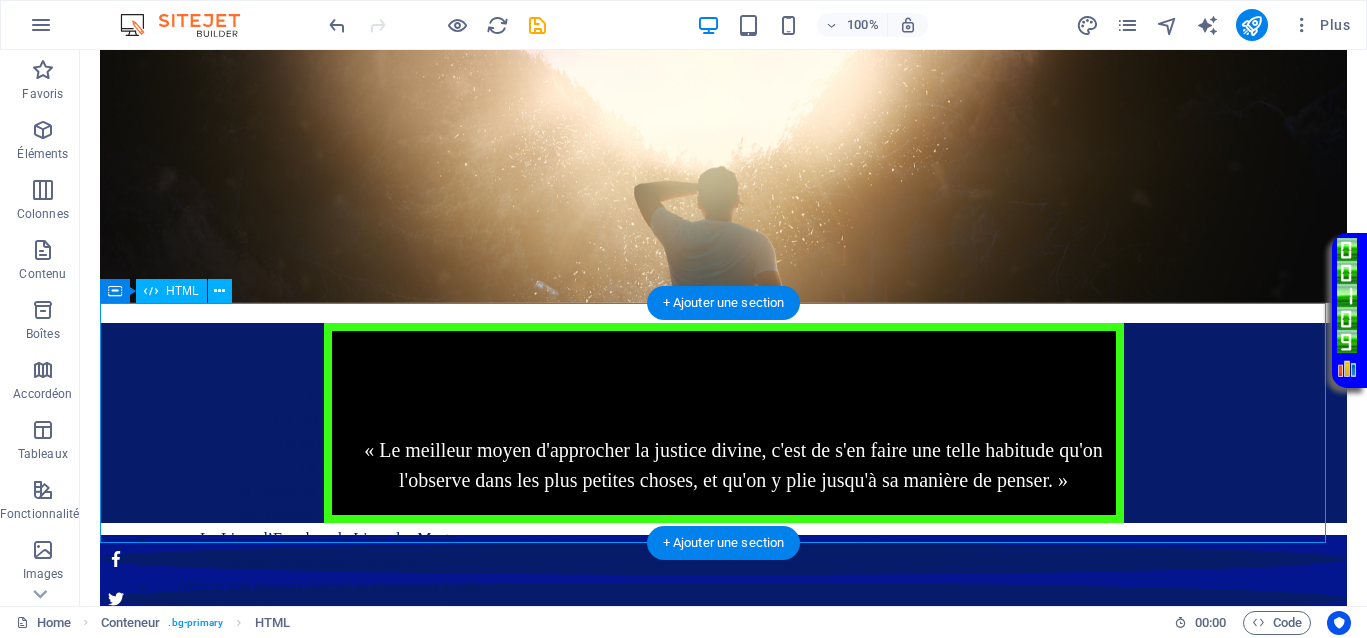 click on "Votre Témoignage
« Le meilleur moyen d'approcher la justice divine, c'est de s'en faire une telle habitude qu'on l'observe dans les plus petites choses, et qu'on y plie jusqu'à sa manière de penser. »" at bounding box center (723, 423) 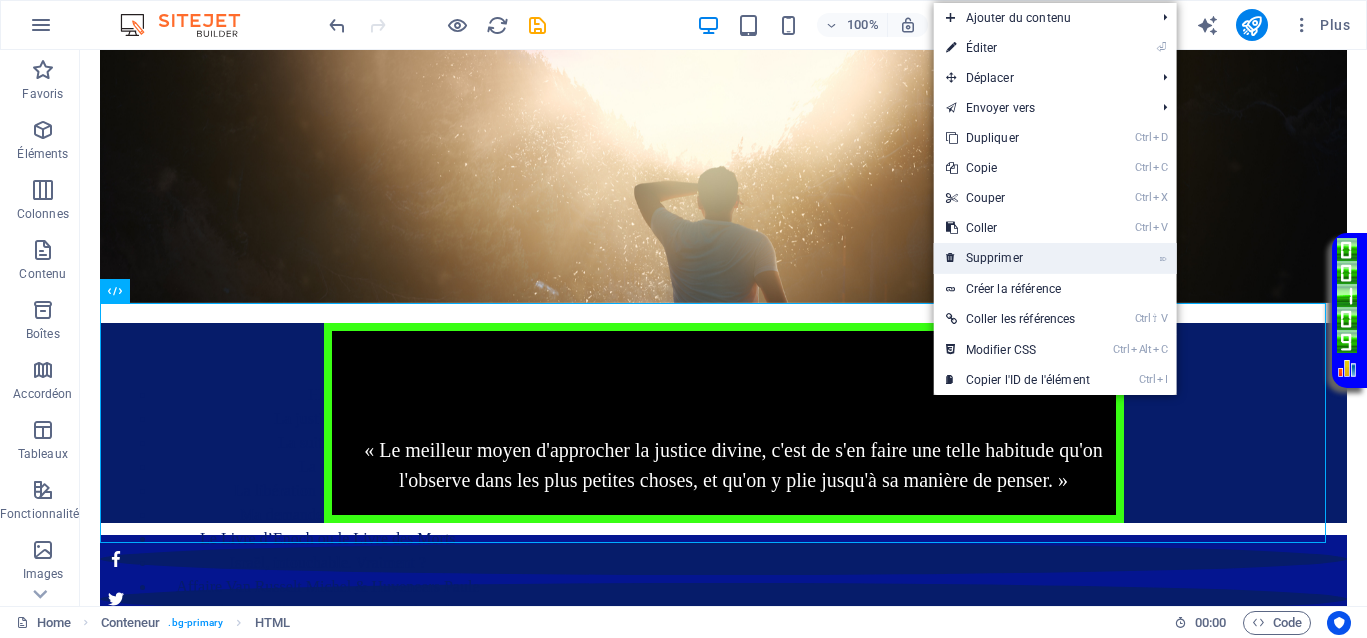 click on "⌦  Supprimer" at bounding box center (1018, 258) 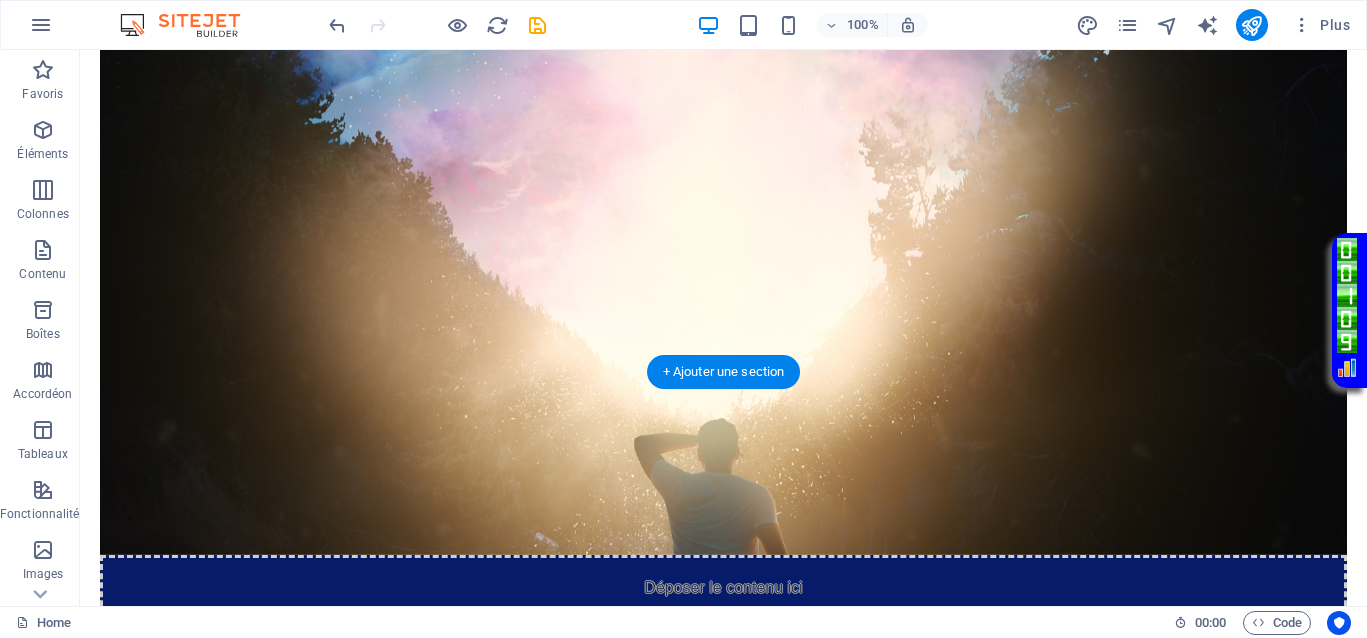 scroll, scrollTop: 1570, scrollLeft: 0, axis: vertical 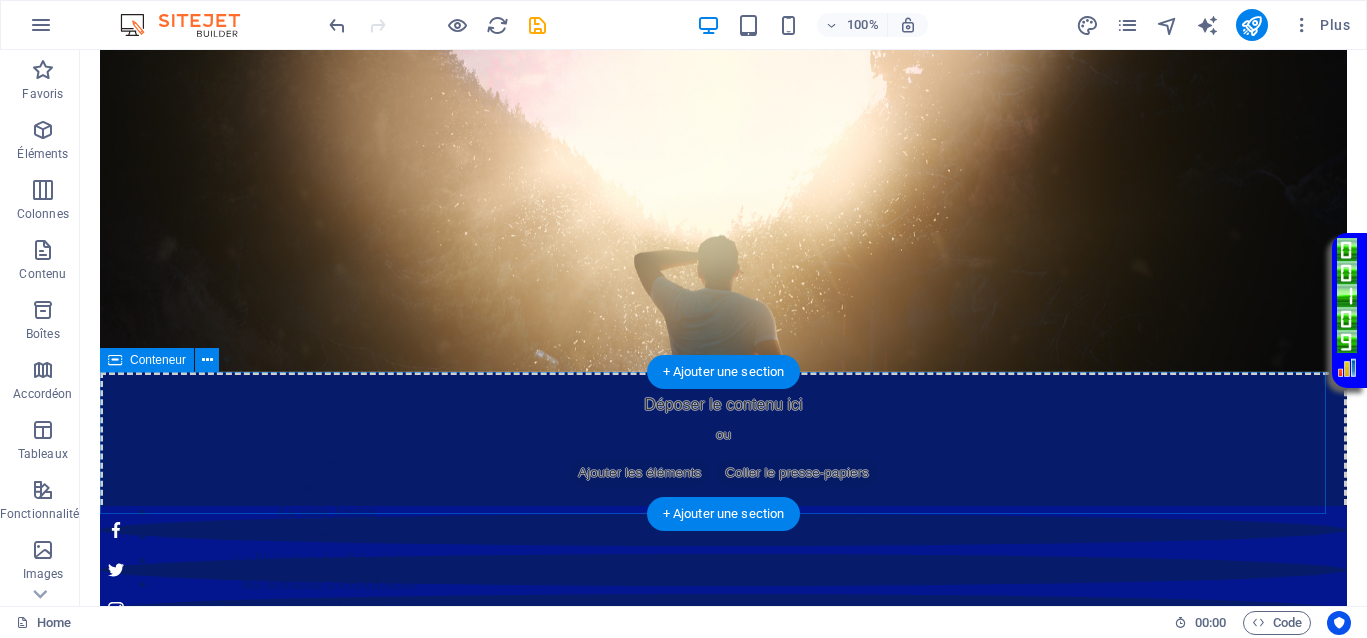 click on "Coller le presse-papiers" at bounding box center [797, 473] 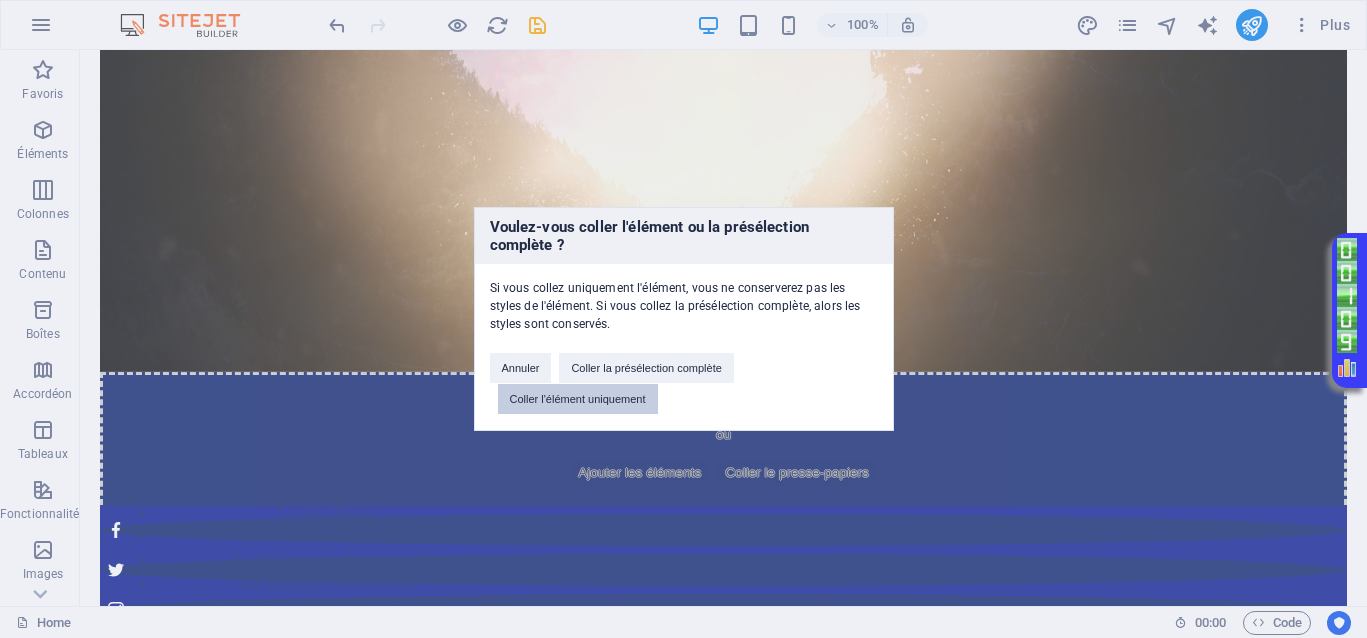 click on "Coller l'élément uniquement" at bounding box center (578, 399) 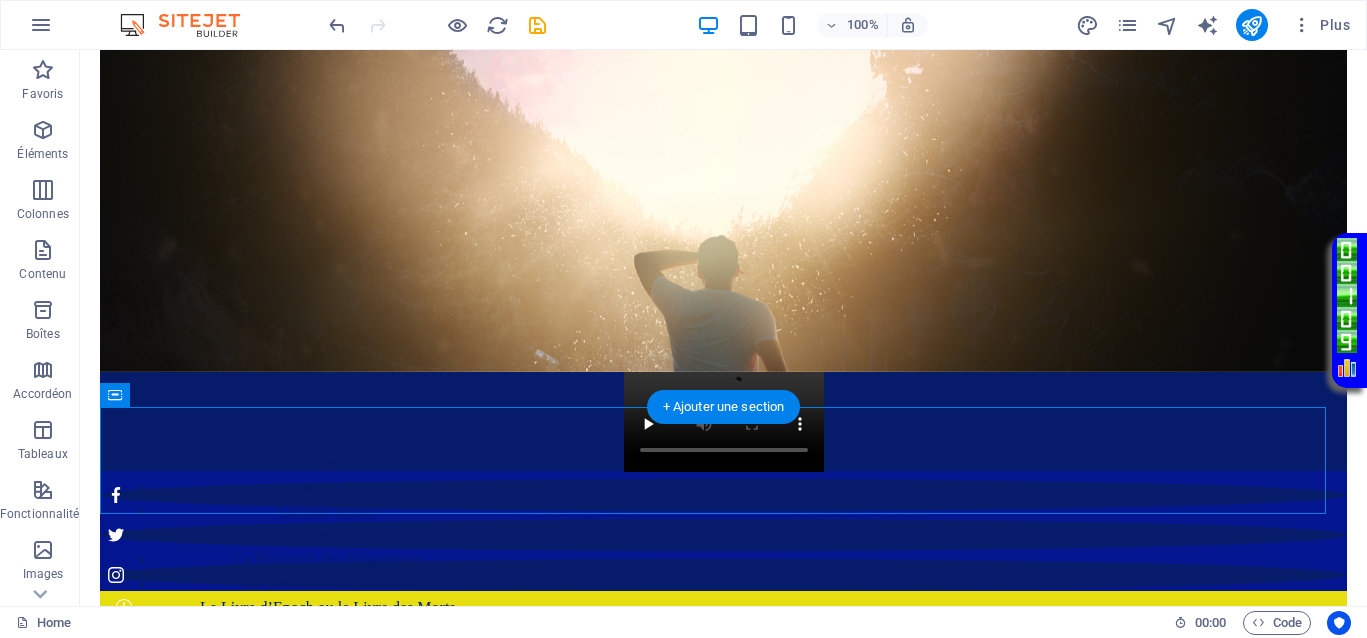 scroll, scrollTop: 1535, scrollLeft: 0, axis: vertical 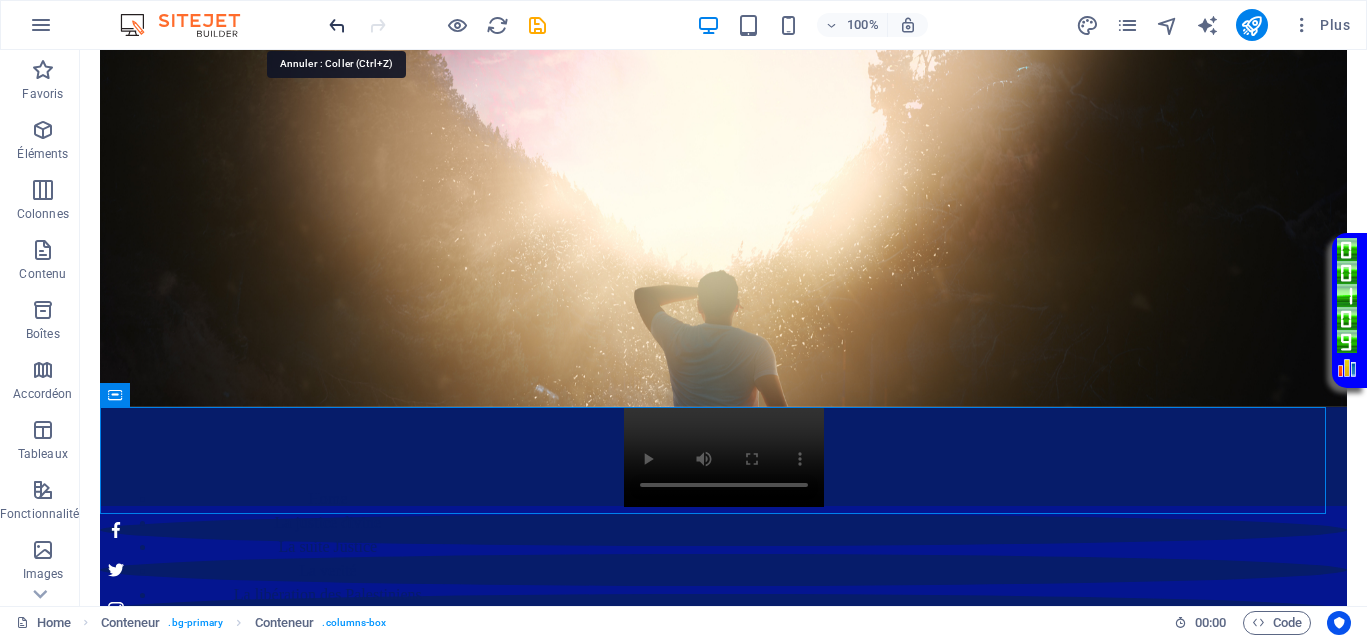 click at bounding box center (337, 25) 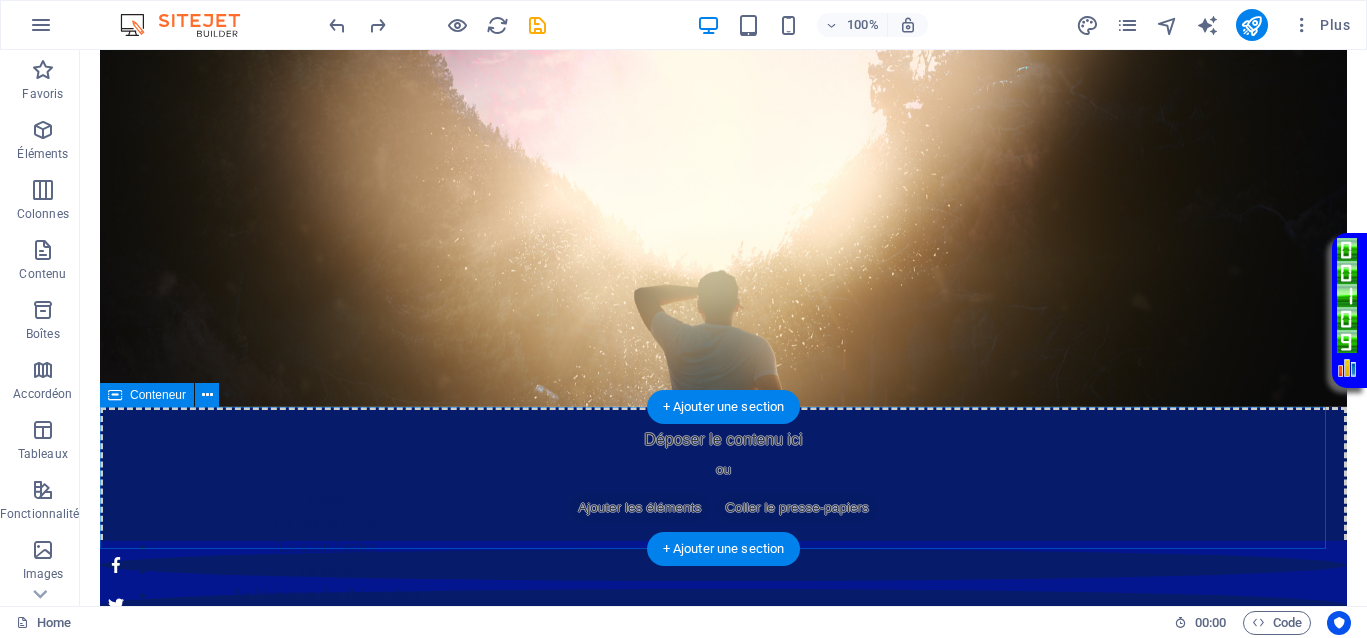 click on "Coller le presse-papiers" at bounding box center [797, 508] 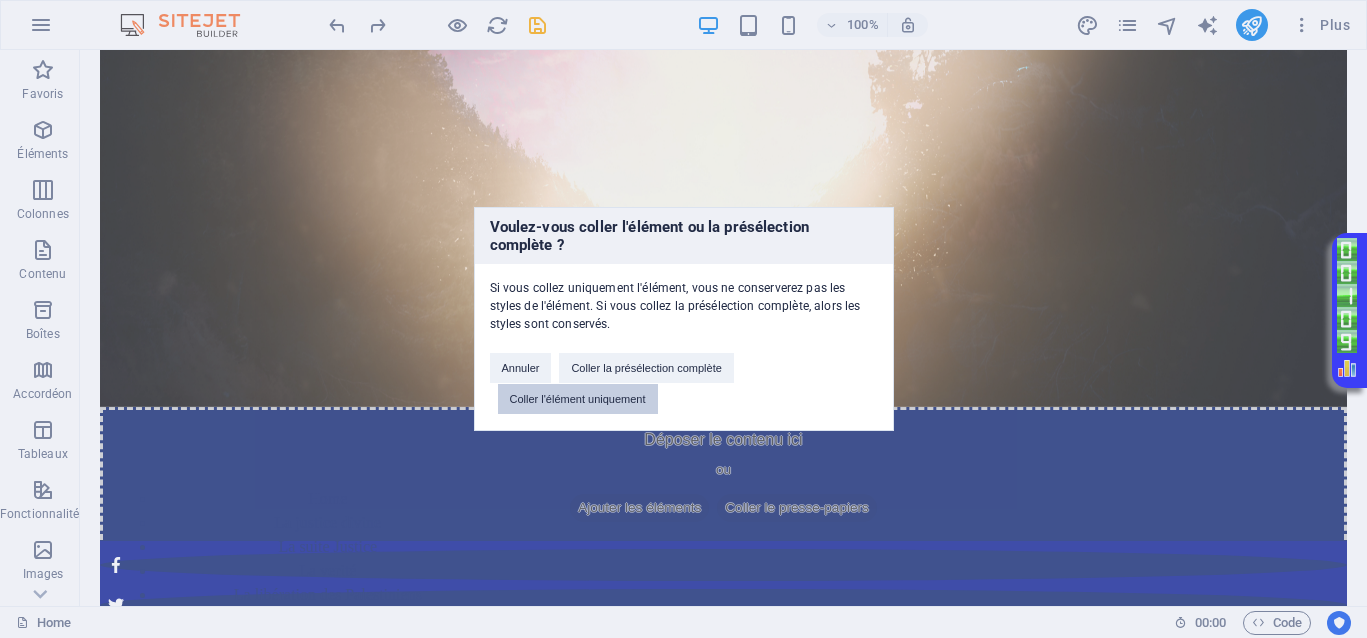 drag, startPoint x: 641, startPoint y: 394, endPoint x: 557, endPoint y: 350, distance: 94.82616 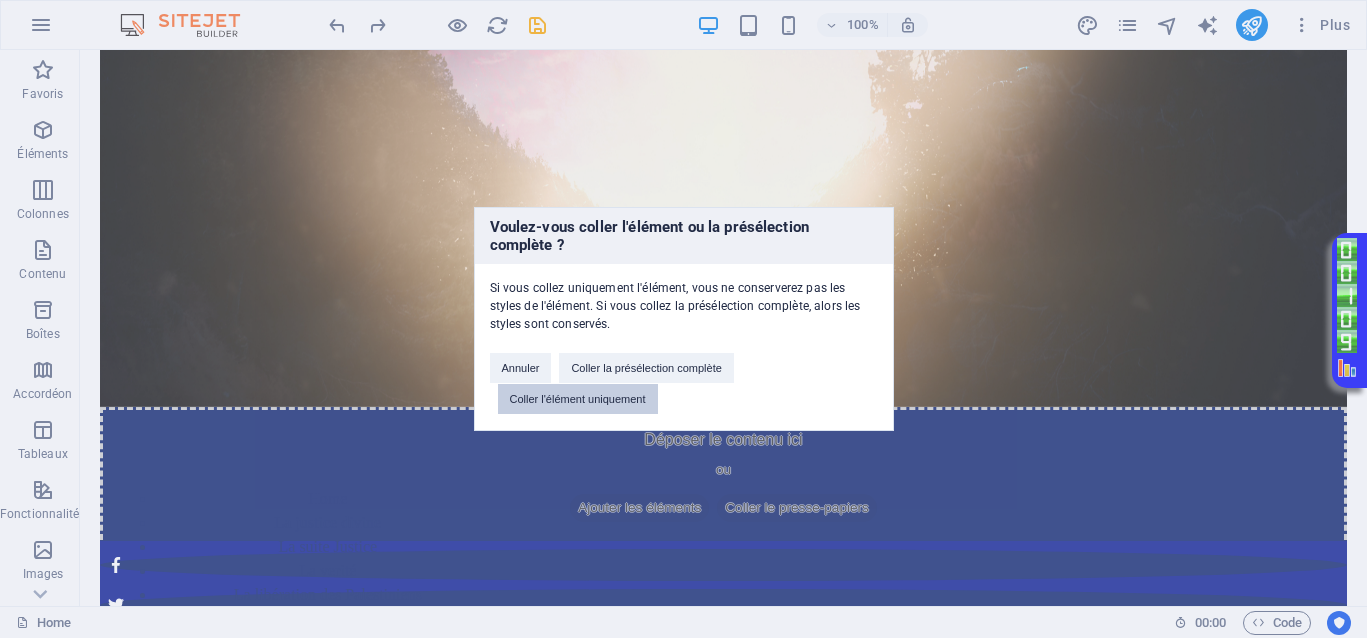 click on "Coller l'élément uniquement" at bounding box center [578, 399] 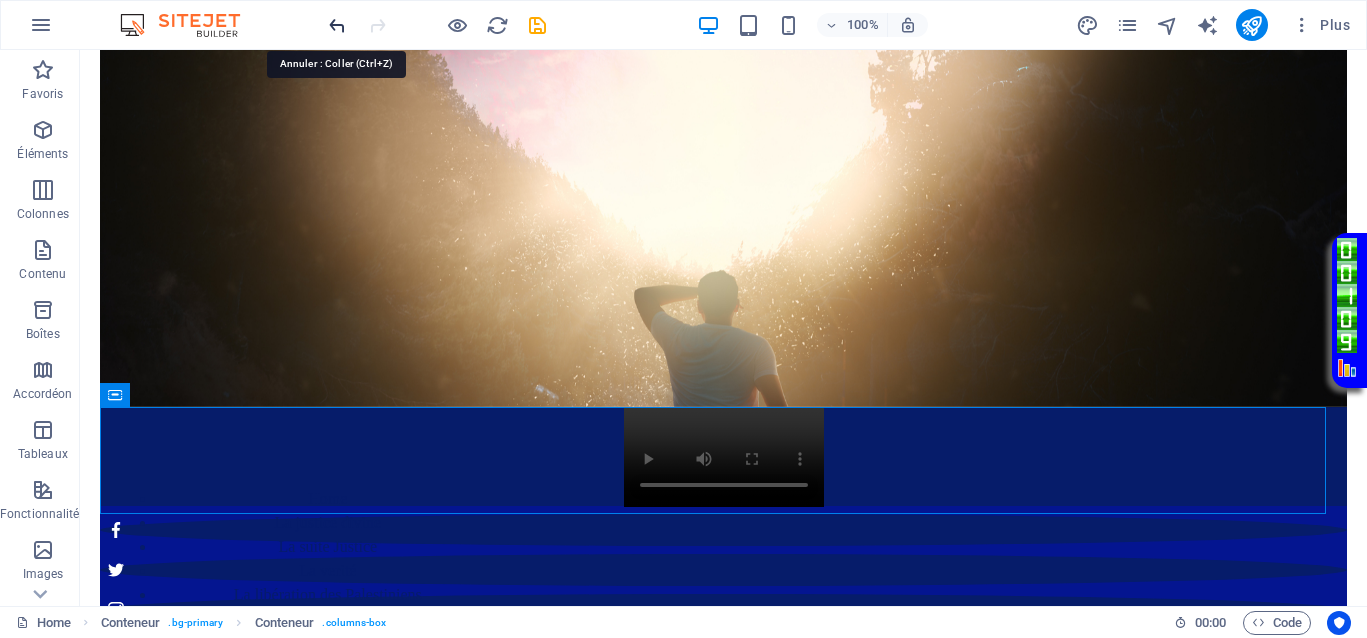 click at bounding box center (337, 25) 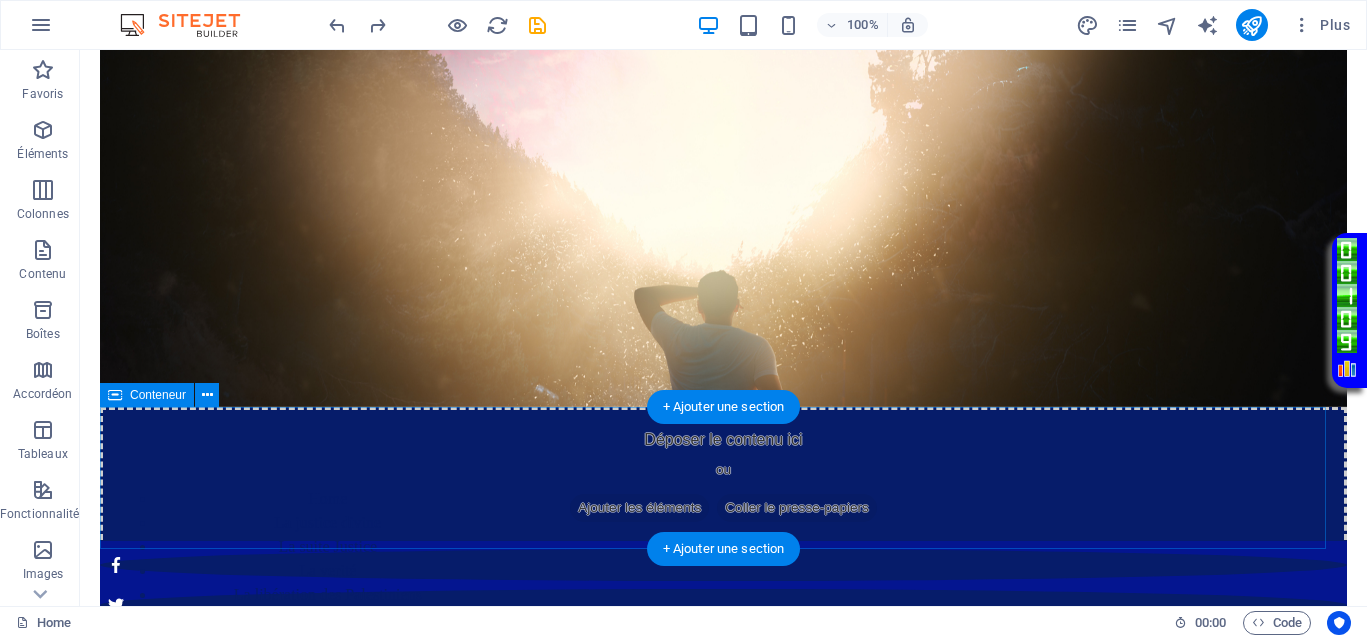 click on "Coller le presse-papiers" at bounding box center (797, 508) 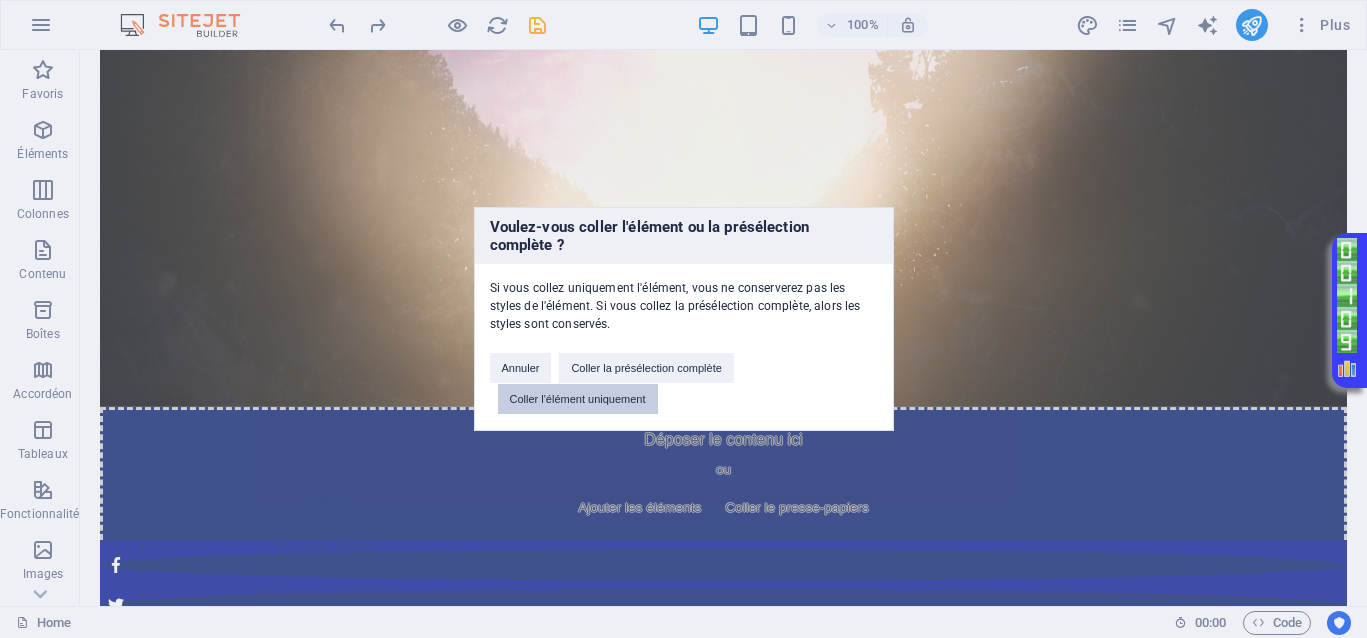 click on "Coller l'élément uniquement" at bounding box center [578, 399] 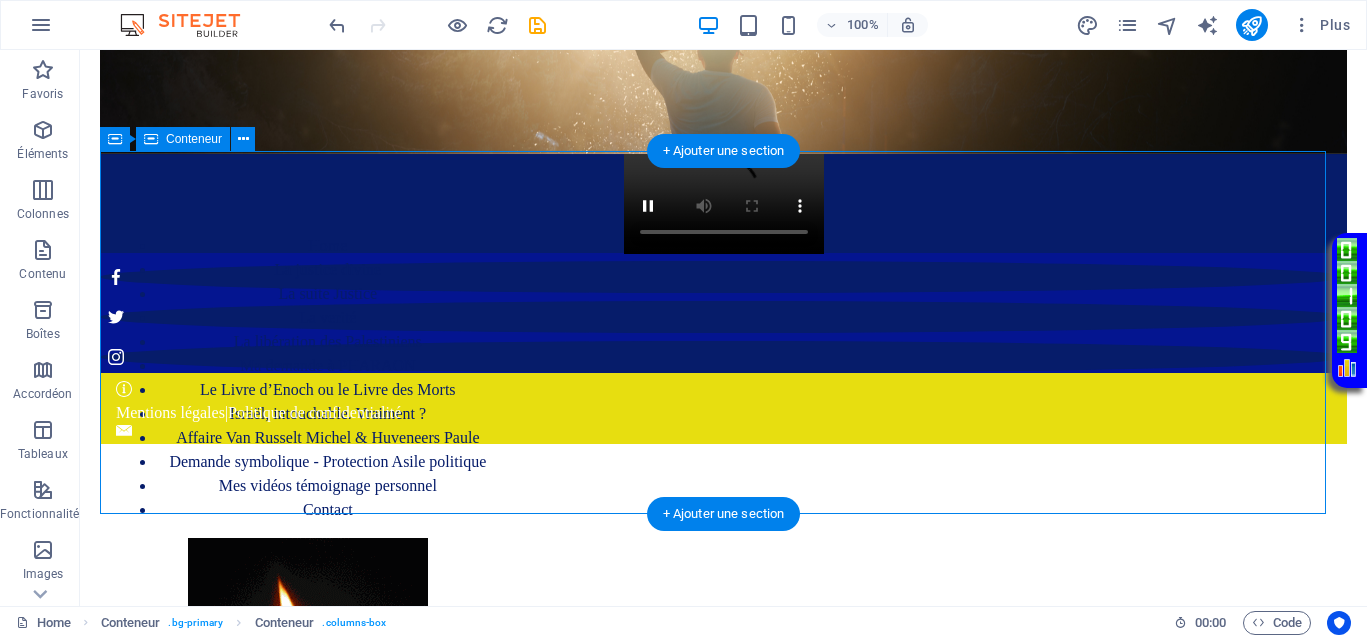 scroll, scrollTop: 1791, scrollLeft: 0, axis: vertical 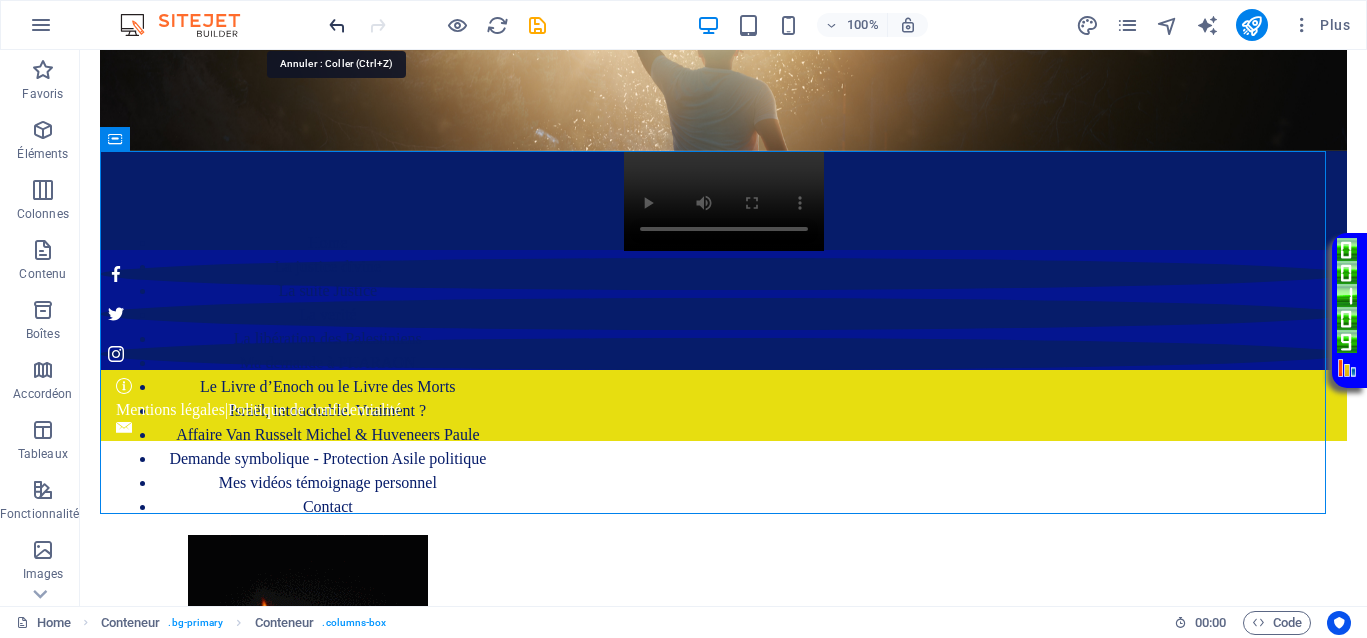 click at bounding box center (337, 25) 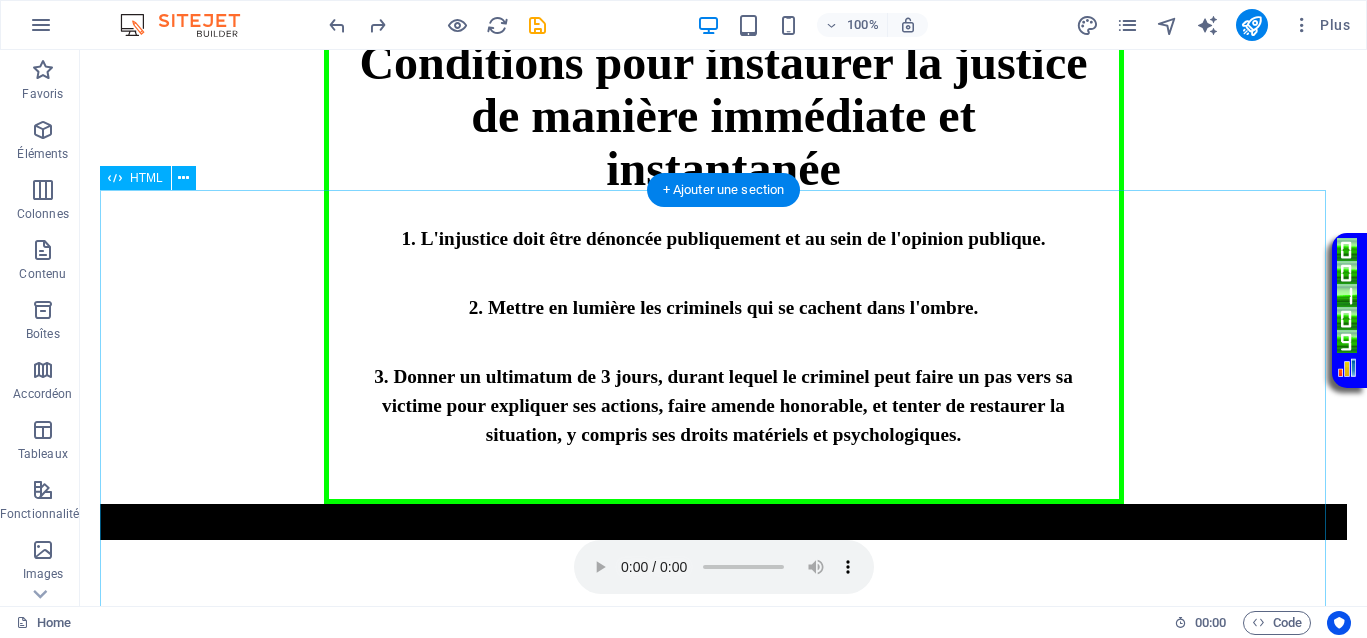 scroll, scrollTop: 320, scrollLeft: 0, axis: vertical 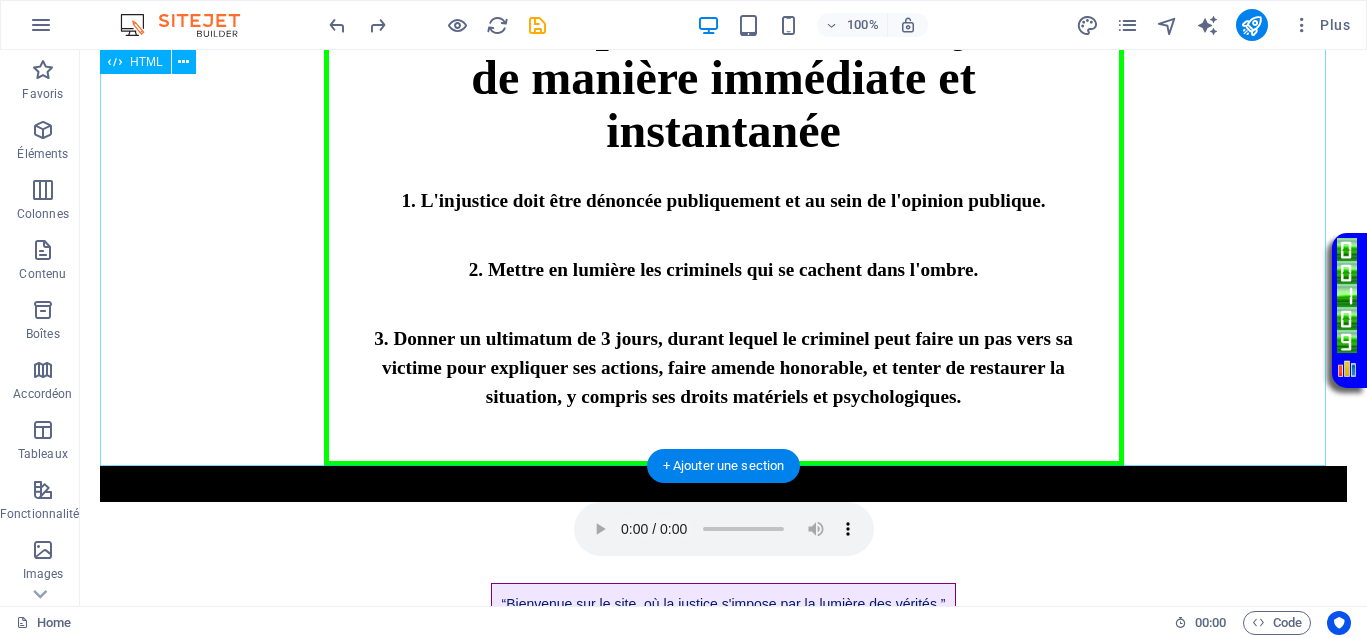 click on "Conditions pour instaurer la justice
Conditions pour instaurer la justice de manière immédiate et instantanée
1. L'injustice doit être dénoncée publiquement et au sein de l'opinion publique.
2. Mettre en lumière les criminels qui se cachent dans l'ombre.
3. Donner un ultimatum de 3 jours, durant lequel le criminel peut faire un pas vers sa victime pour expliquer ses actions, faire amende honorable, et tenter de restaurer la situation, y compris ses droits matériels et psychologiques." at bounding box center (723, 220) 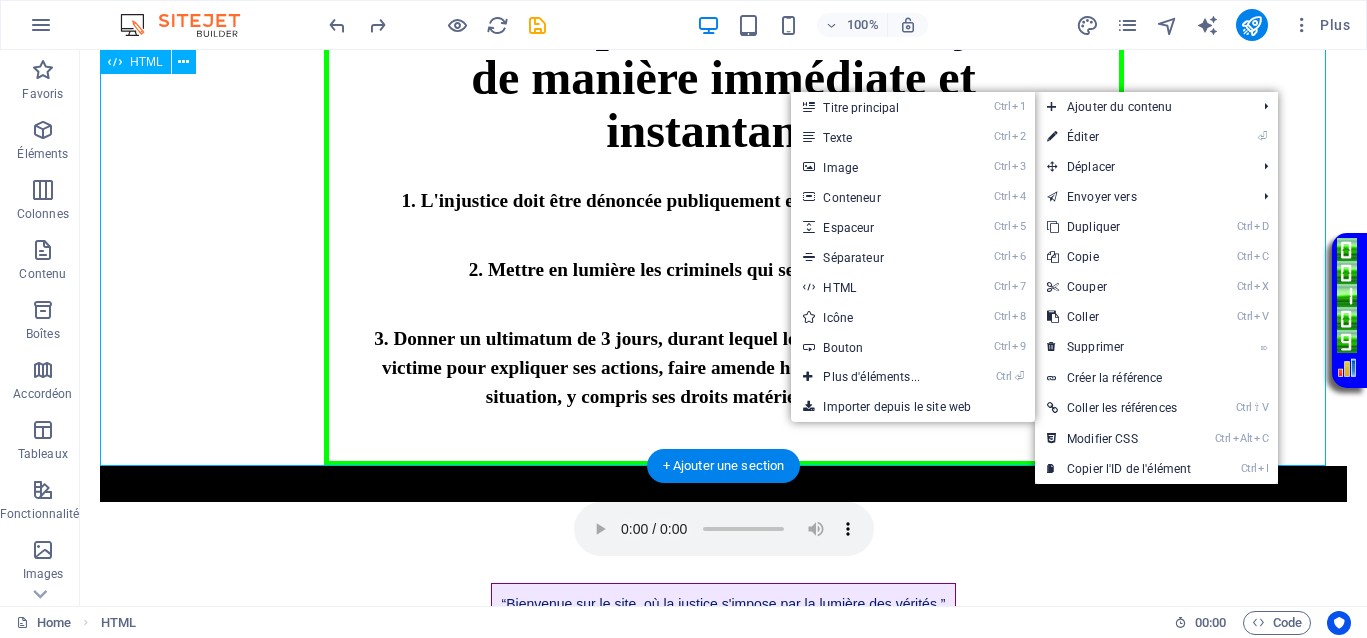 click on "Conditions pour instaurer la justice
Conditions pour instaurer la justice de manière immédiate et instantanée
1. L'injustice doit être dénoncée publiquement et au sein de l'opinion publique.
2. Mettre en lumière les criminels qui se cachent dans l'ombre.
3. Donner un ultimatum de 3 jours, durant lequel le criminel peut faire un pas vers sa victime pour expliquer ses actions, faire amende honorable, et tenter de restaurer la situation, y compris ses droits matériels et psychologiques." at bounding box center [723, 220] 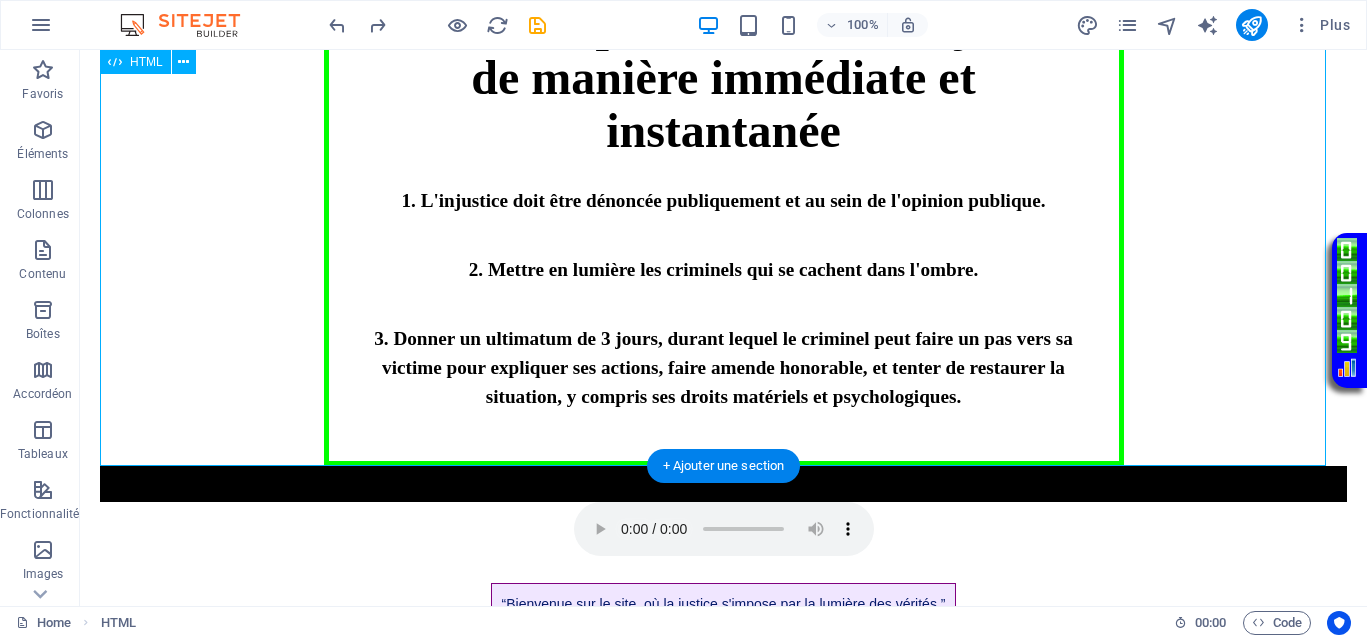 click on "Conditions pour instaurer la justice
Conditions pour instaurer la justice de manière immédiate et instantanée
1. L'injustice doit être dénoncée publiquement et au sein de l'opinion publique.
2. Mettre en lumière les criminels qui se cachent dans l'ombre.
3. Donner un ultimatum de 3 jours, durant lequel le criminel peut faire un pas vers sa victime pour expliquer ses actions, faire amende honorable, et tenter de restaurer la situation, y compris ses droits matériels et psychologiques." at bounding box center (723, 220) 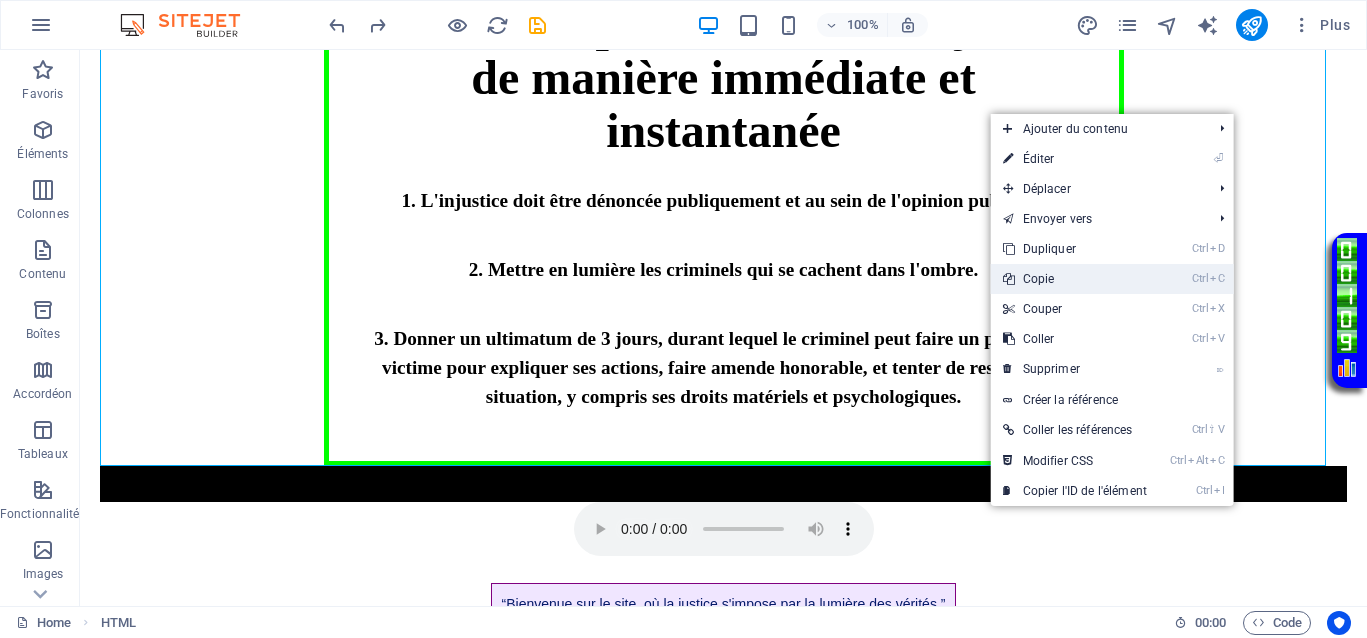 drag, startPoint x: 1098, startPoint y: 281, endPoint x: 1016, endPoint y: 231, distance: 96.04166 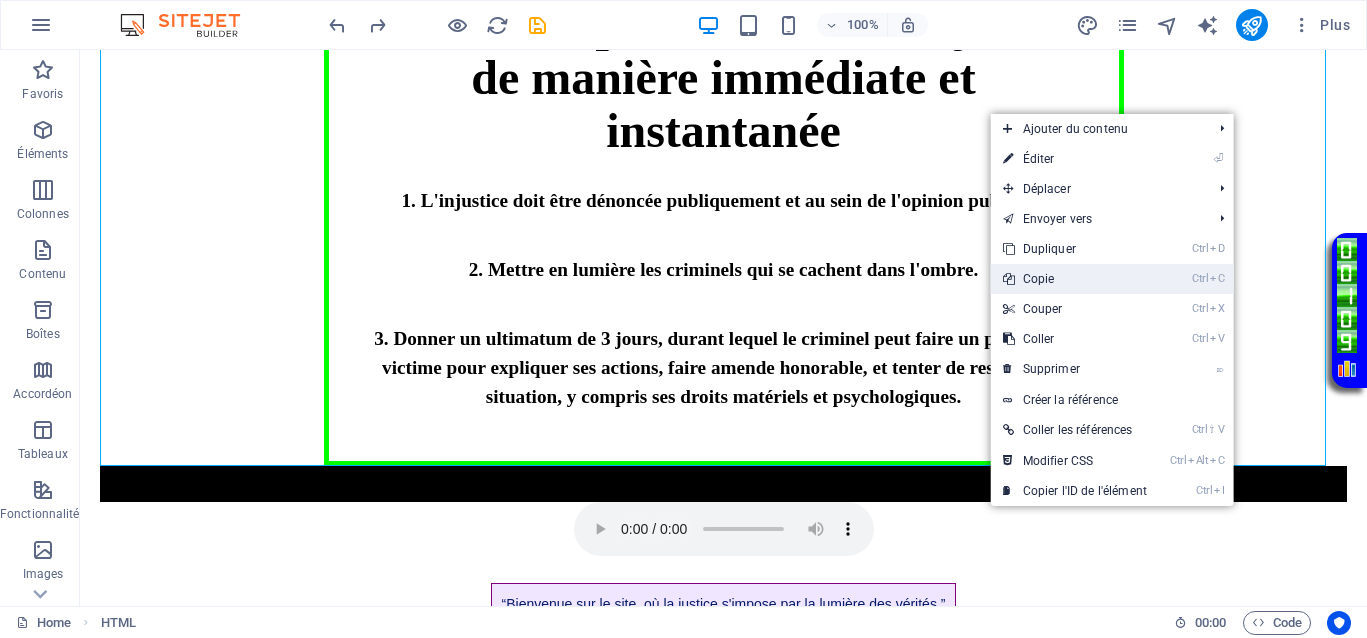 click on "Ctrl C  Copie" at bounding box center (1075, 279) 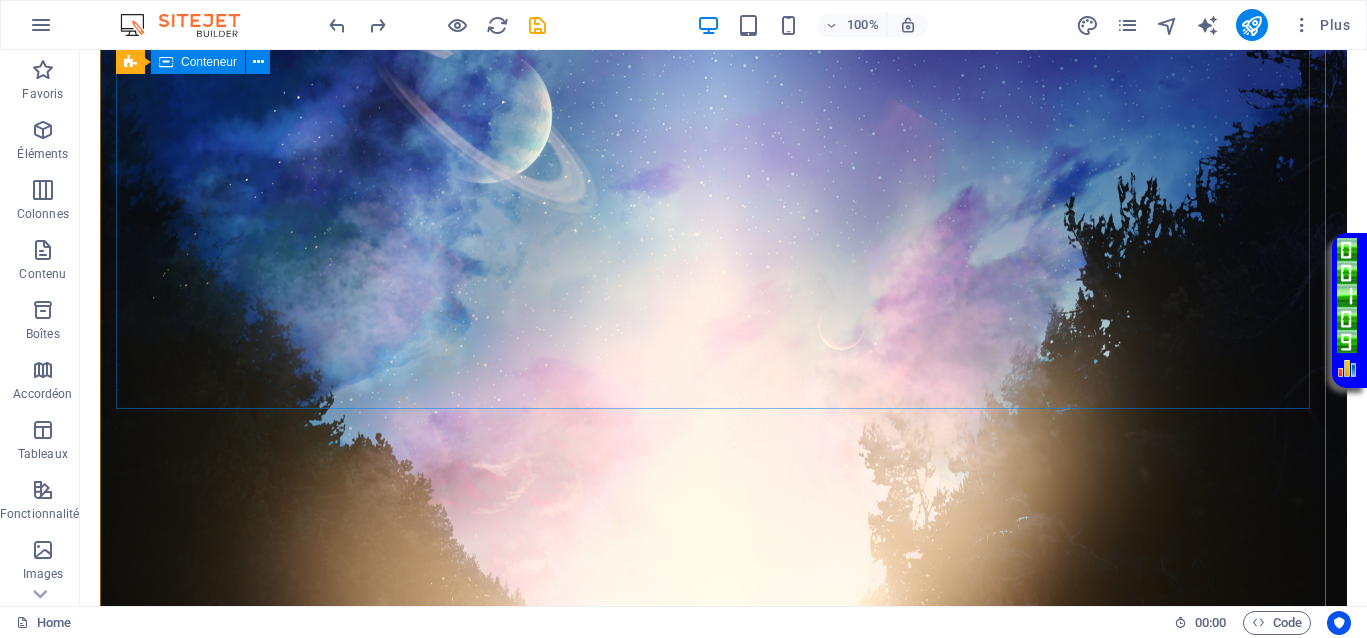 scroll, scrollTop: 1070, scrollLeft: 0, axis: vertical 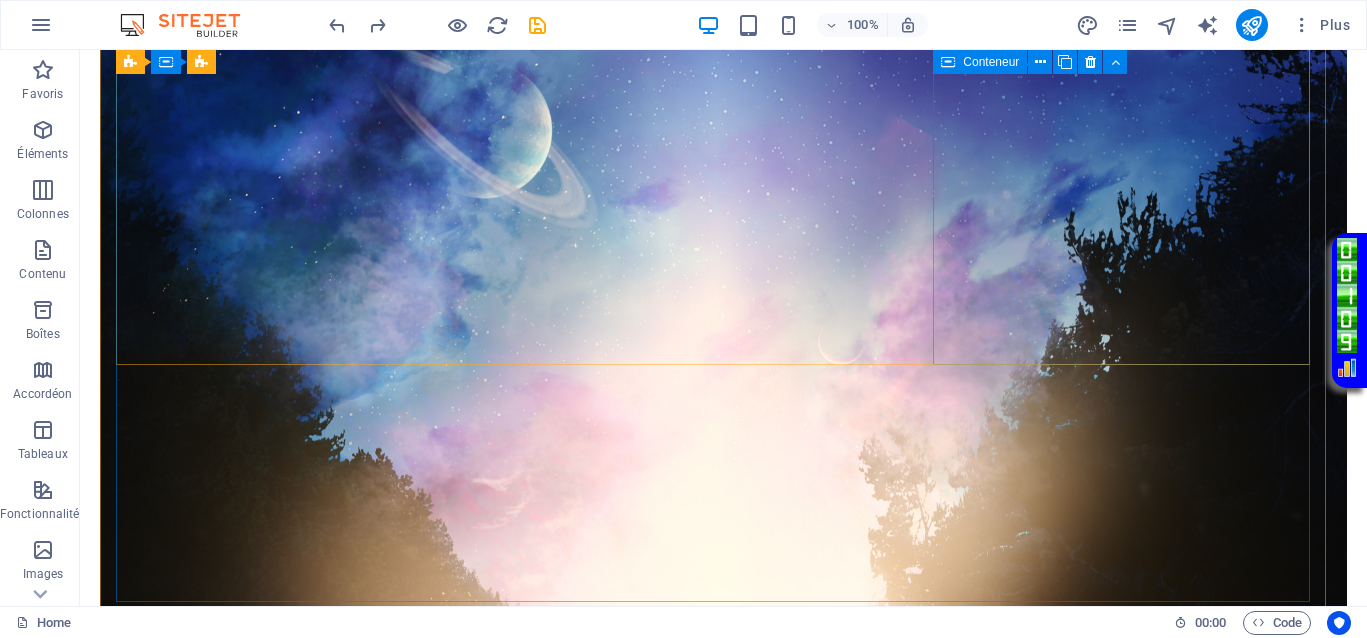 click on "Vidéo en boucle" at bounding box center (308, 1645) 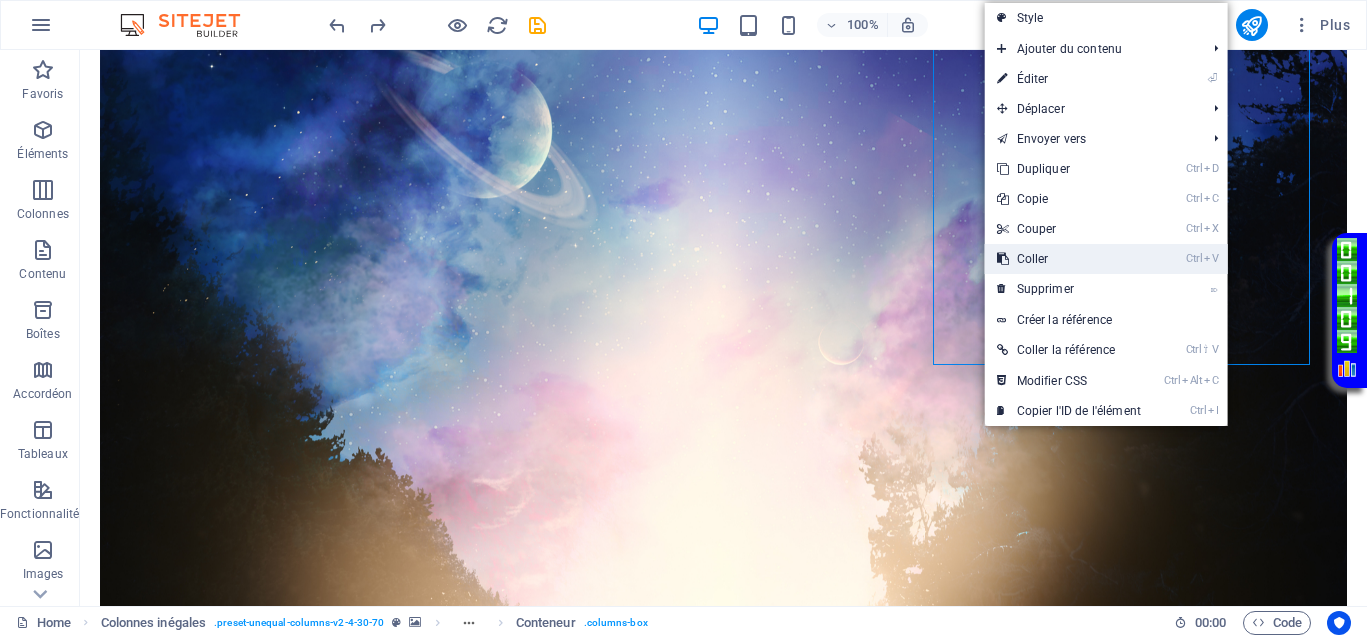 click on "Ctrl V  Coller" at bounding box center (1069, 259) 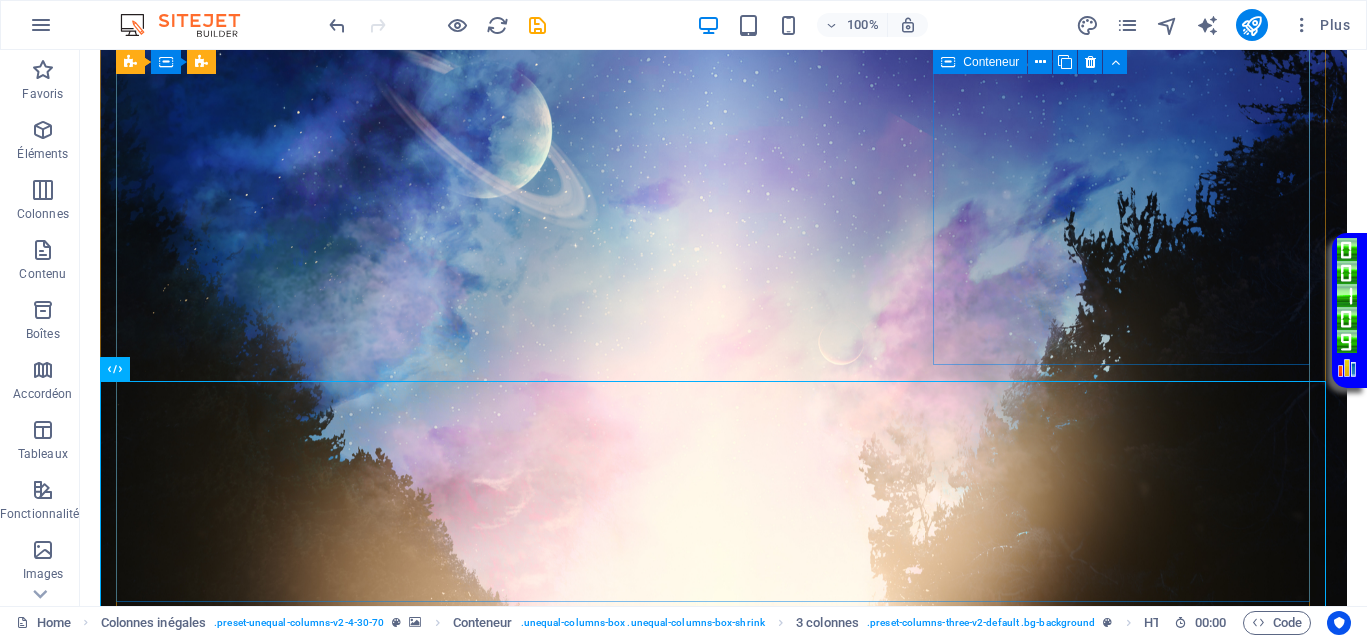 click on "Vidéo en boucle" at bounding box center (308, 1645) 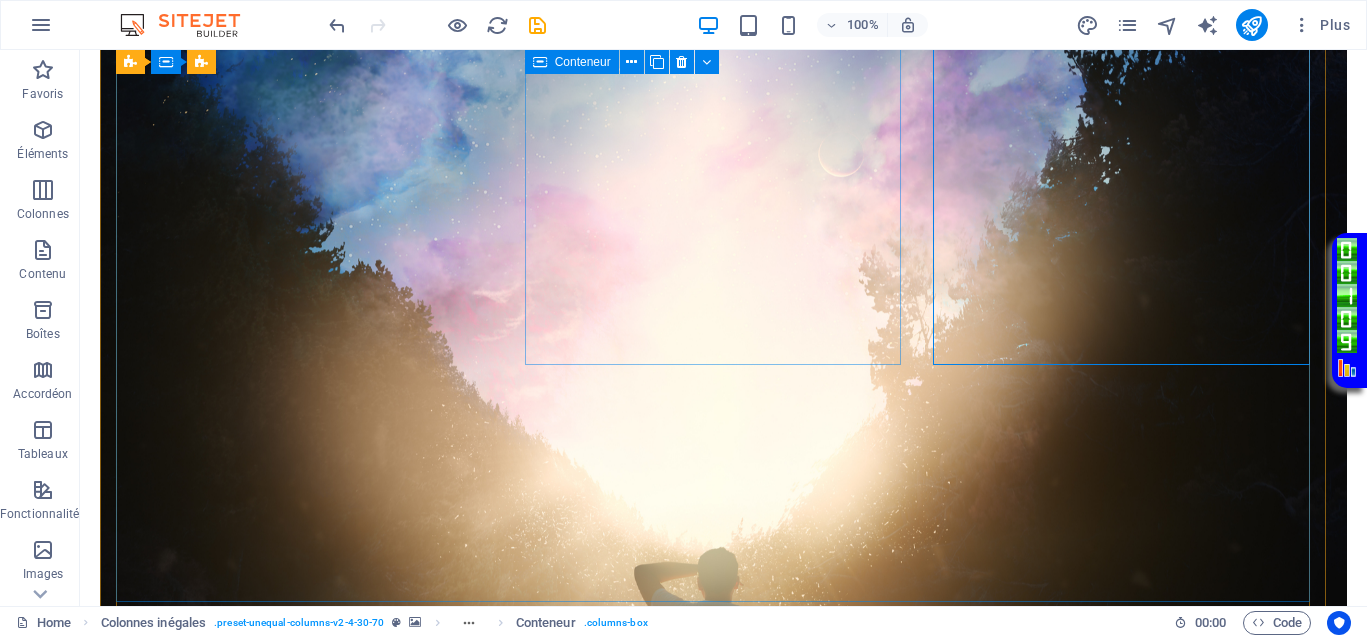 scroll, scrollTop: 1445, scrollLeft: 0, axis: vertical 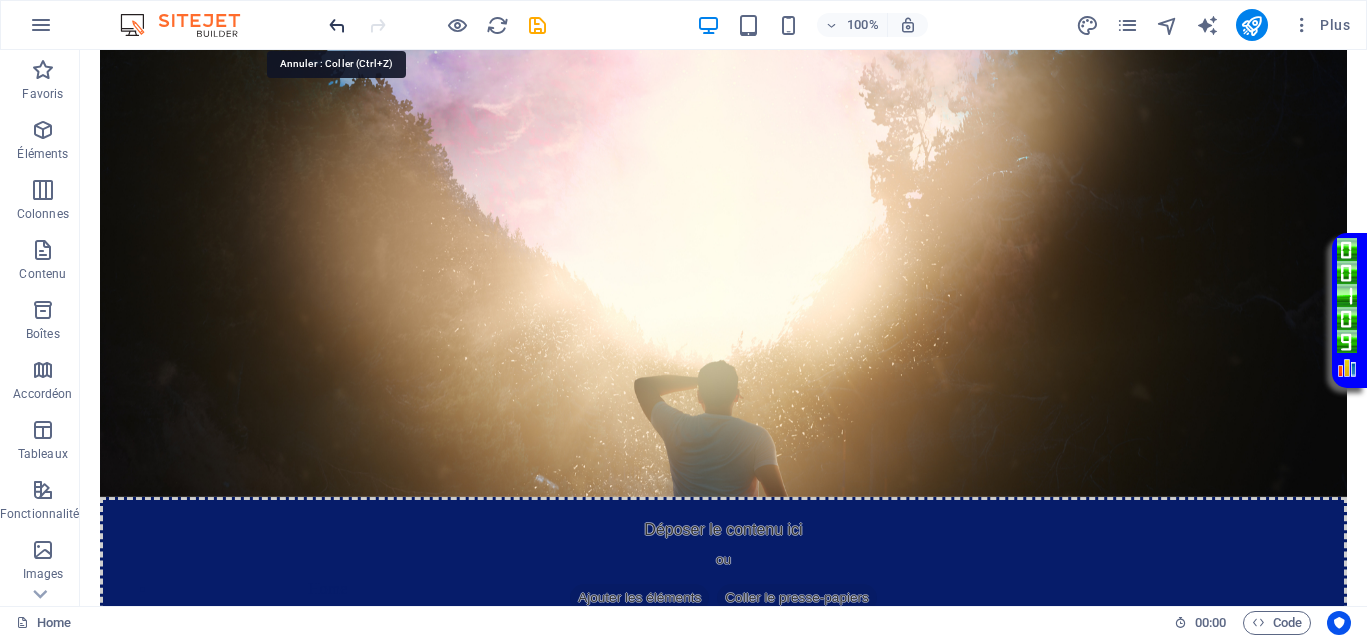 click at bounding box center (337, 25) 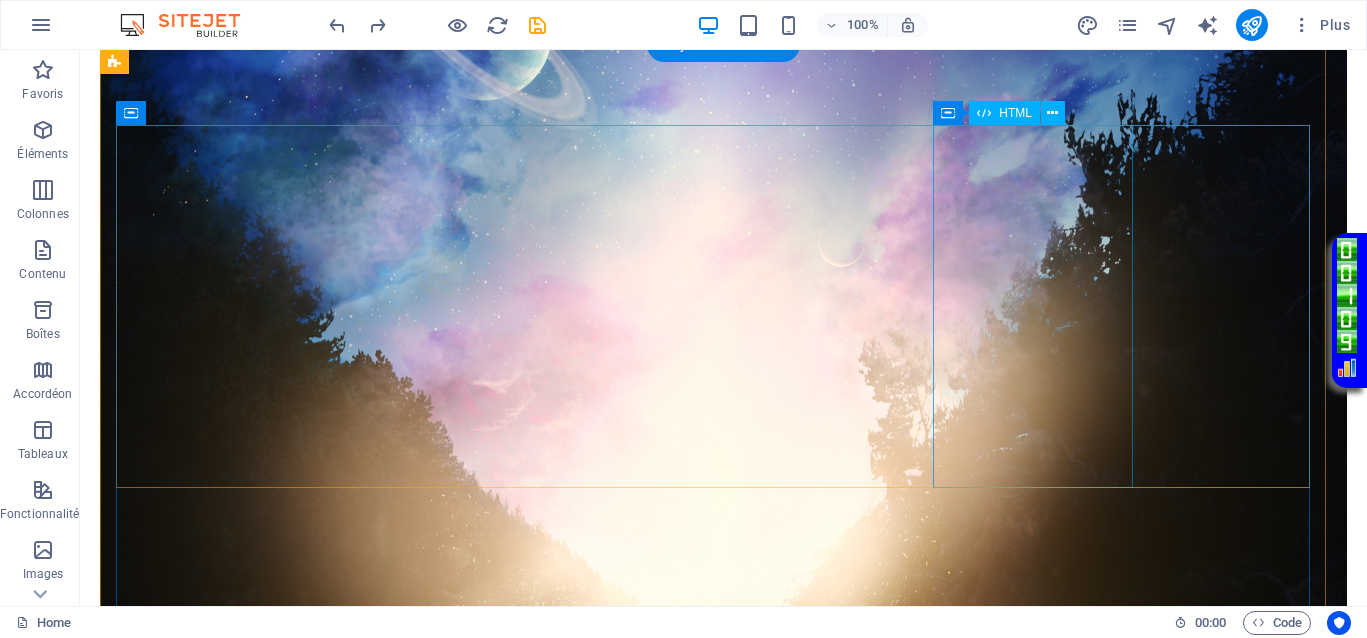 scroll, scrollTop: 1320, scrollLeft: 0, axis: vertical 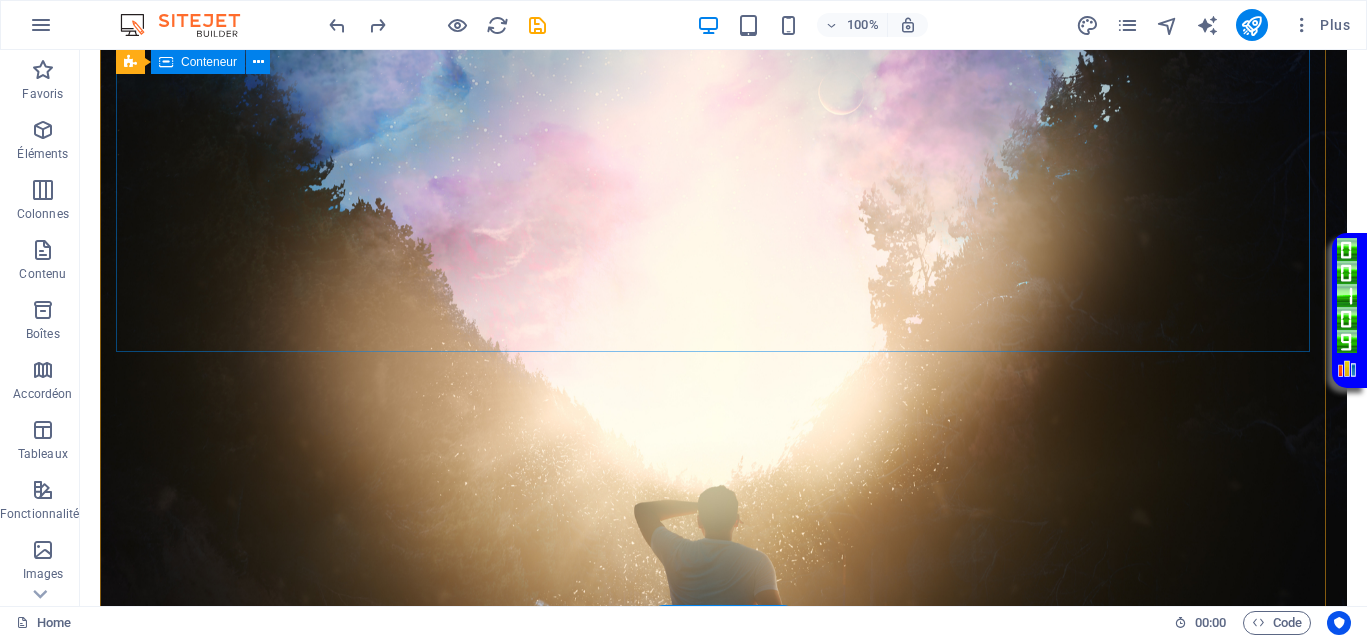 click on "Home La justice divine La suite Justice La verité La libération des Palestiniens Ma demande à PHARAON Le Livre d’Enoch ou le Livre des Morts Israël, intouchable. Vraiment ? Affaire Van Russelt Michel & Huveneers Paule Demande symbolique  - Protection Asile politique Mes vidéos témoignage personnel Contact
Vidéo en boucle" at bounding box center [723, 1002] 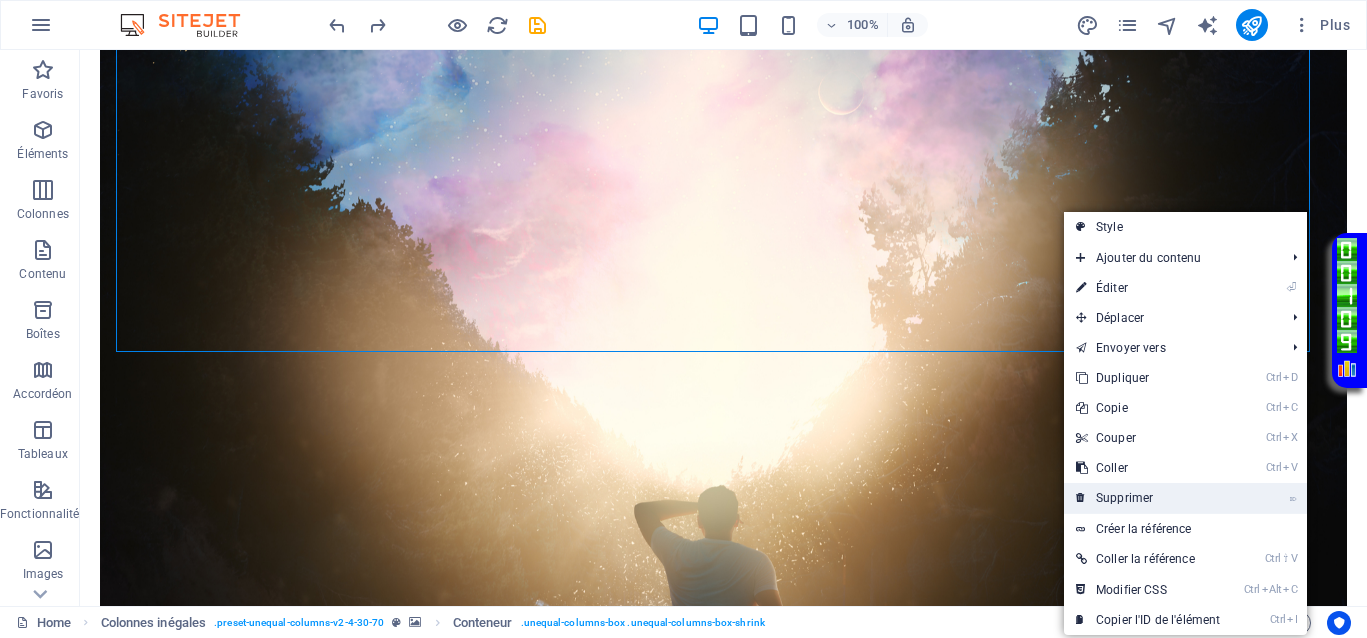 click on "⌦  Supprimer" at bounding box center [1148, 498] 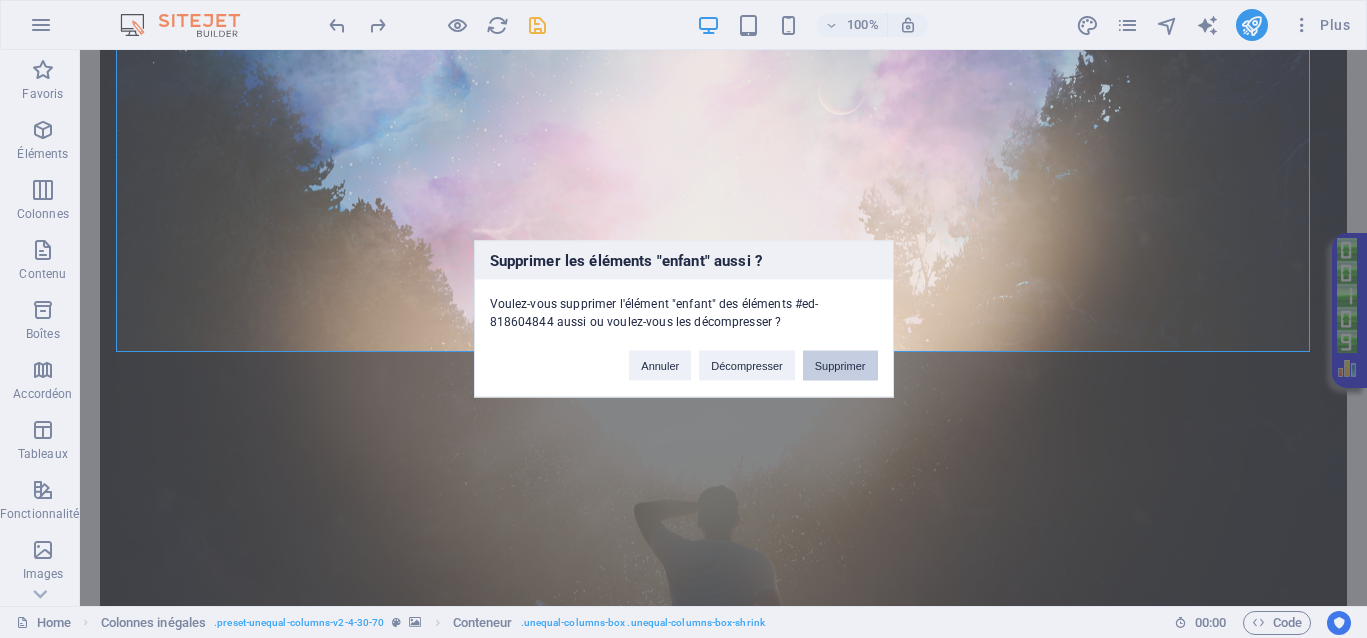 click on "Supprimer" at bounding box center [840, 366] 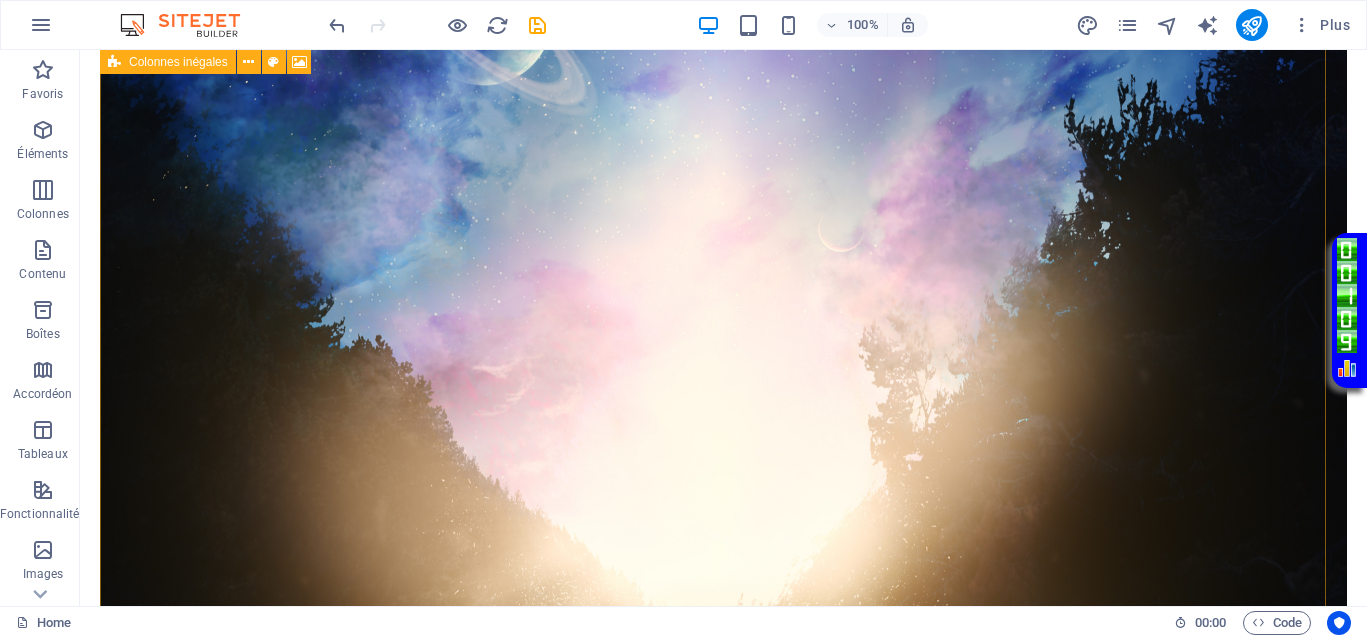 scroll, scrollTop: 945, scrollLeft: 0, axis: vertical 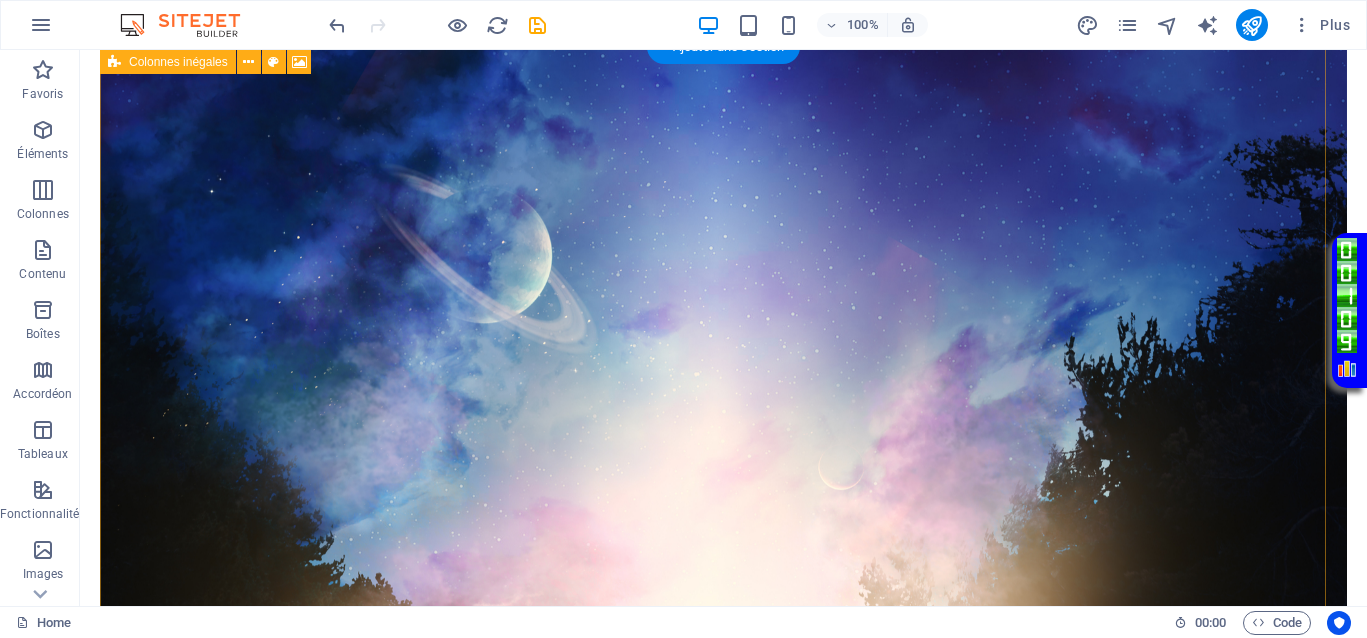 click on "Coller le presse-papiers" at bounding box center [797, 1162] 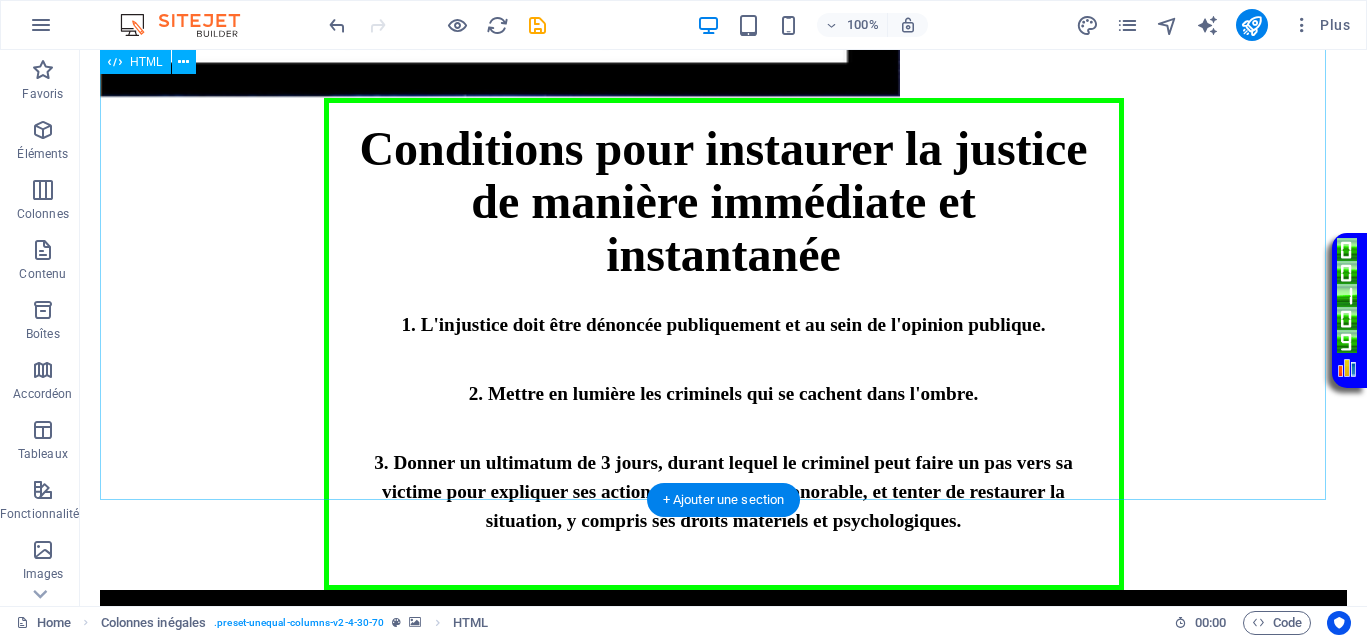 scroll, scrollTop: 195, scrollLeft: 0, axis: vertical 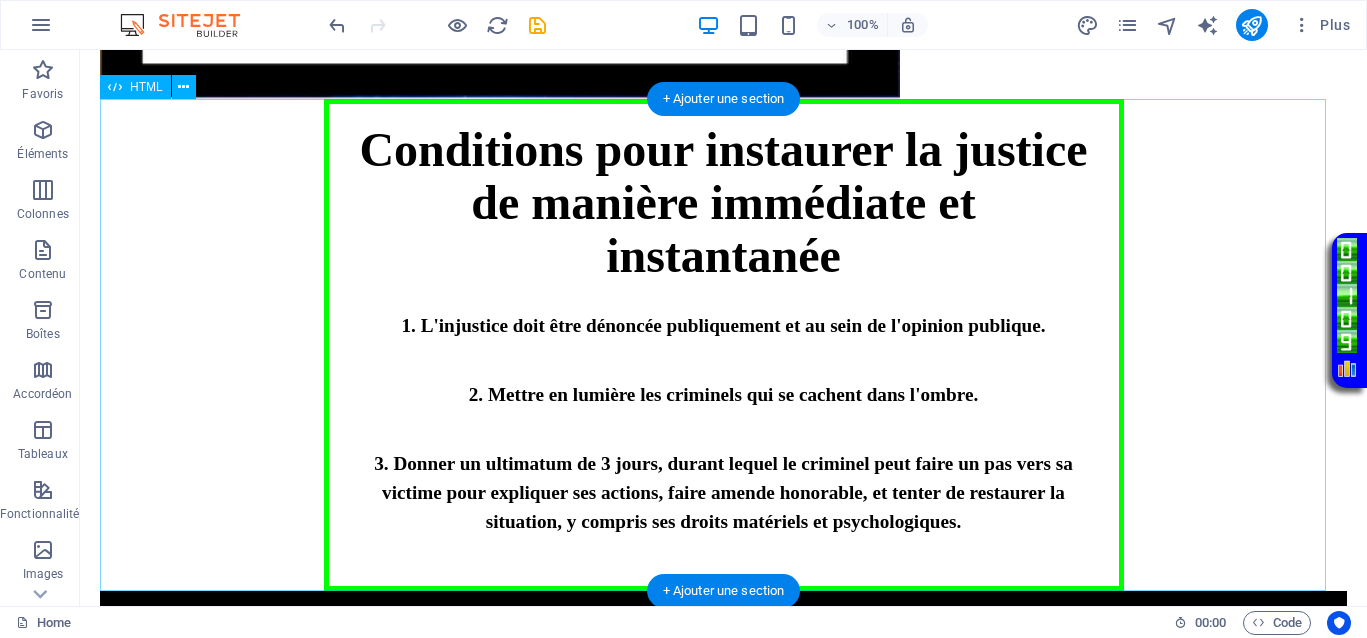 click on "Conditions pour instaurer la justice
Conditions pour instaurer la justice de manière immédiate et instantanée
1. L'injustice doit être dénoncée publiquement et au sein de l'opinion publique.
2. Mettre en lumière les criminels qui se cachent dans l'ombre.
3. Donner un ultimatum de 3 jours, durant lequel le criminel peut faire un pas vers sa victime pour expliquer ses actions, faire amende honorable, et tenter de restaurer la situation, y compris ses droits matériels et psychologiques." at bounding box center (723, 345) 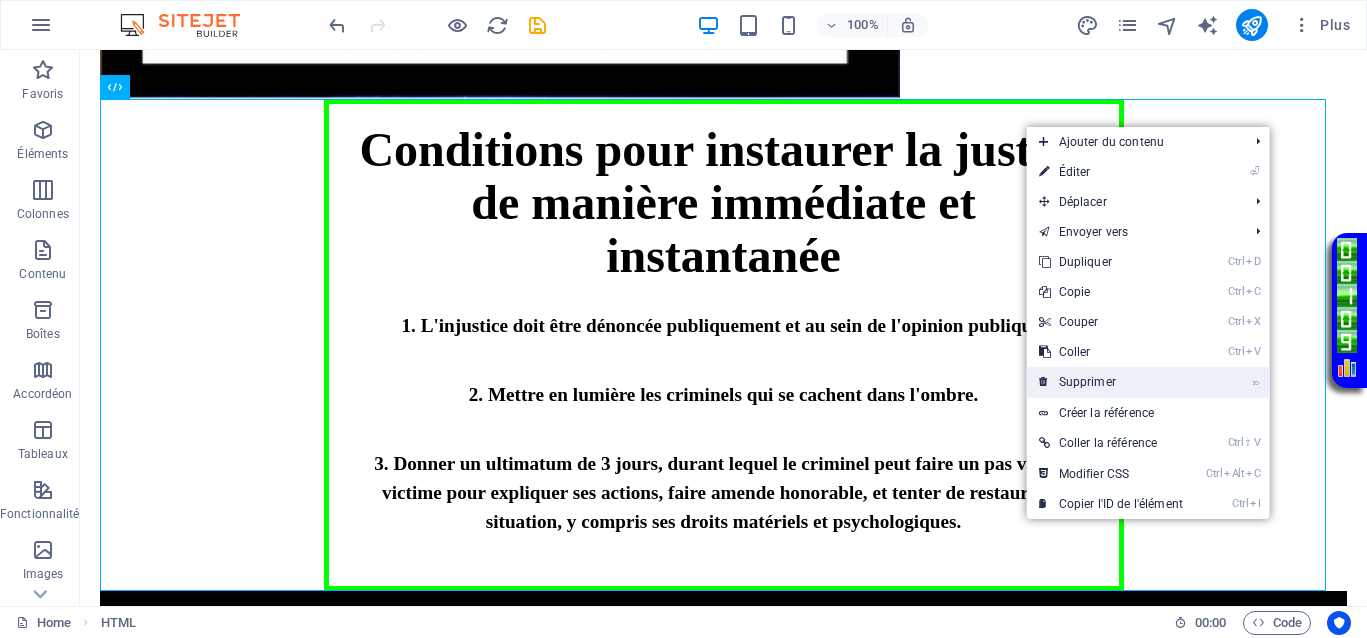 click on "⌦  Supprimer" at bounding box center (1111, 382) 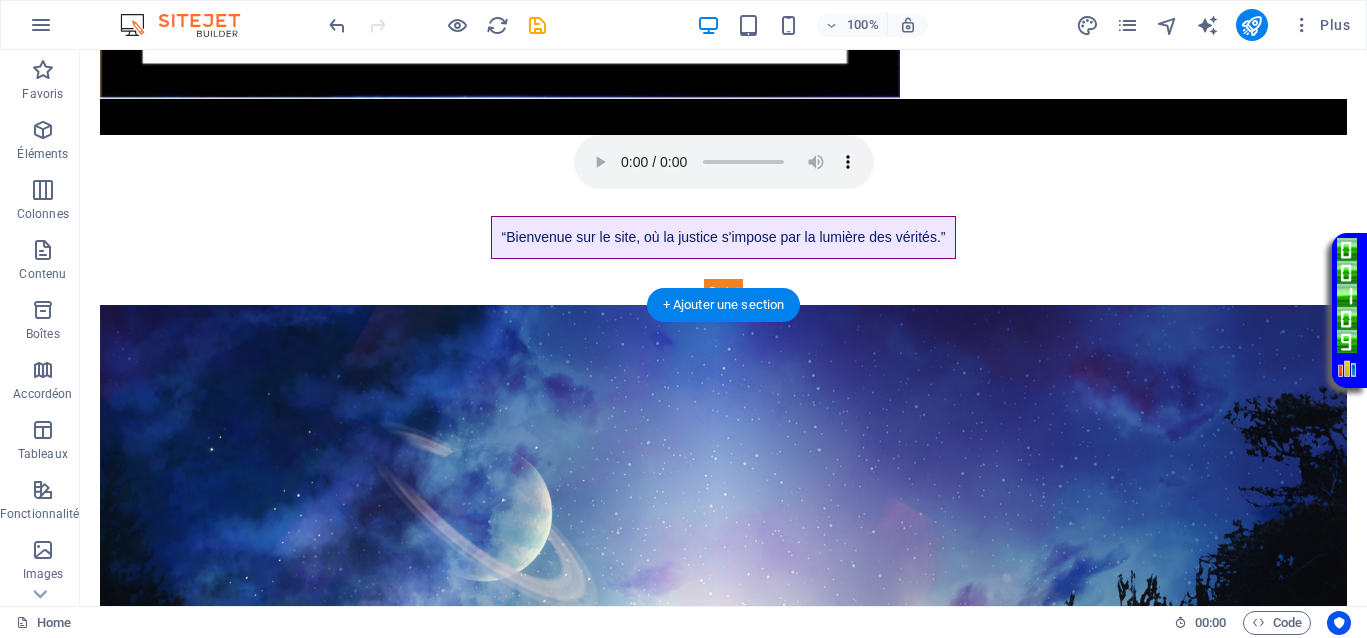 scroll, scrollTop: 695, scrollLeft: 0, axis: vertical 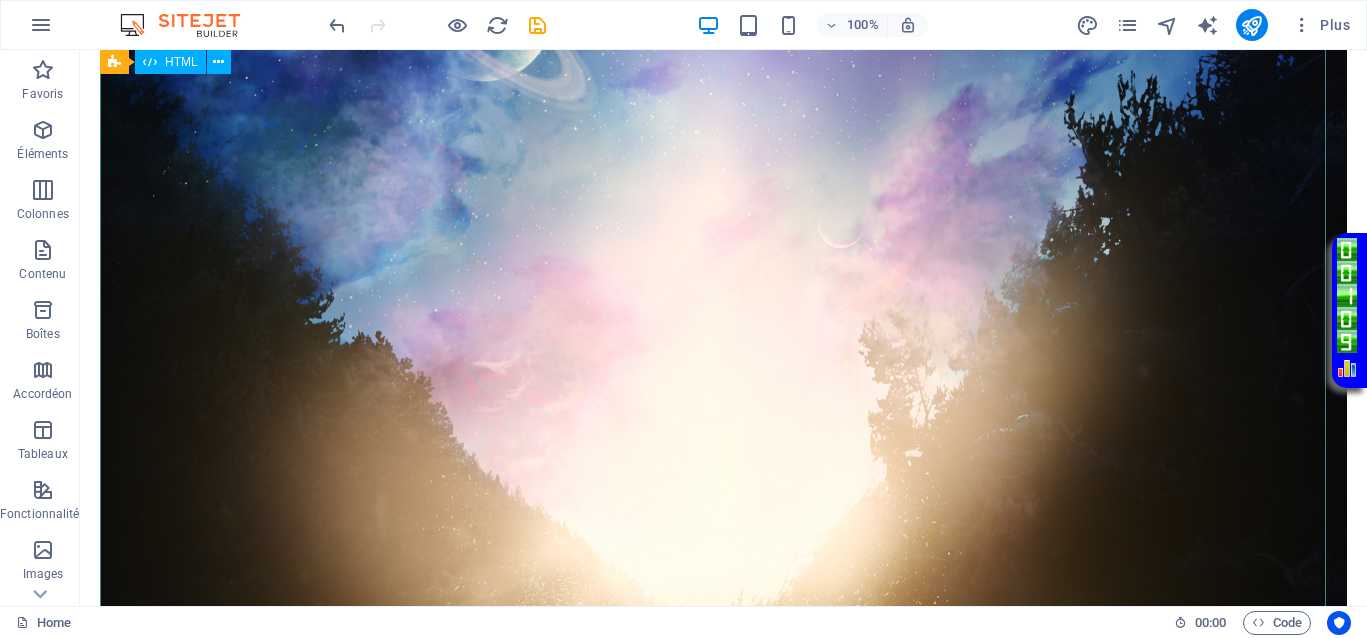 click on "Conditions pour instaurer la justice
Conditions pour instaurer la justice de manière immédiate et instantanée
1. L'injustice doit être dénoncée publiquement et au sein de l'opinion publique.
2. Mettre en lumière les criminels qui se cachent dans l'ombre.
3. Donner un ultimatum de 3 jours, durant lequel le criminel peut faire un pas vers sa victime pour expliquer ses actions, faire amende honorable, et tenter de restaurer la situation, y compris ses droits matériels et psychologiques." at bounding box center [723, 1065] 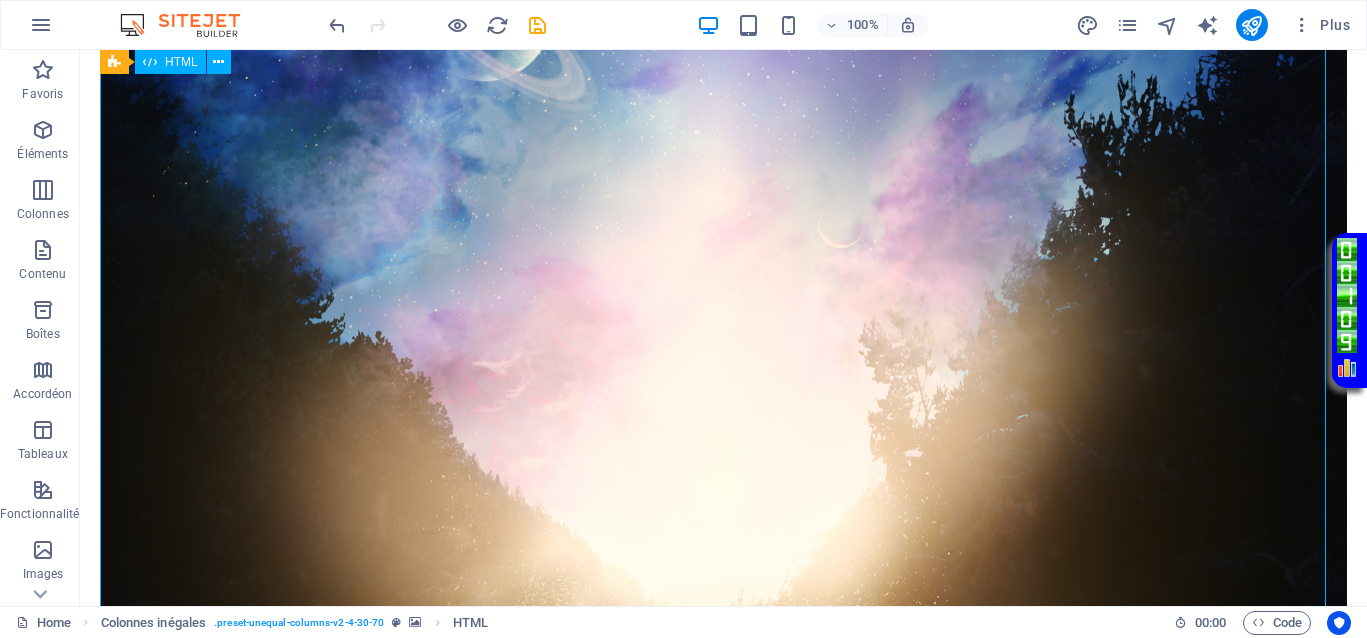 click on "Conditions pour instaurer la justice
Conditions pour instaurer la justice de manière immédiate et instantanée
1. L'injustice doit être dénoncée publiquement et au sein de l'opinion publique.
2. Mettre en lumière les criminels qui se cachent dans l'ombre.
3. Donner un ultimatum de 3 jours, durant lequel le criminel peut faire un pas vers sa victime pour expliquer ses actions, faire amende honorable, et tenter de restaurer la situation, y compris ses droits matériels et psychologiques." at bounding box center (723, 1065) 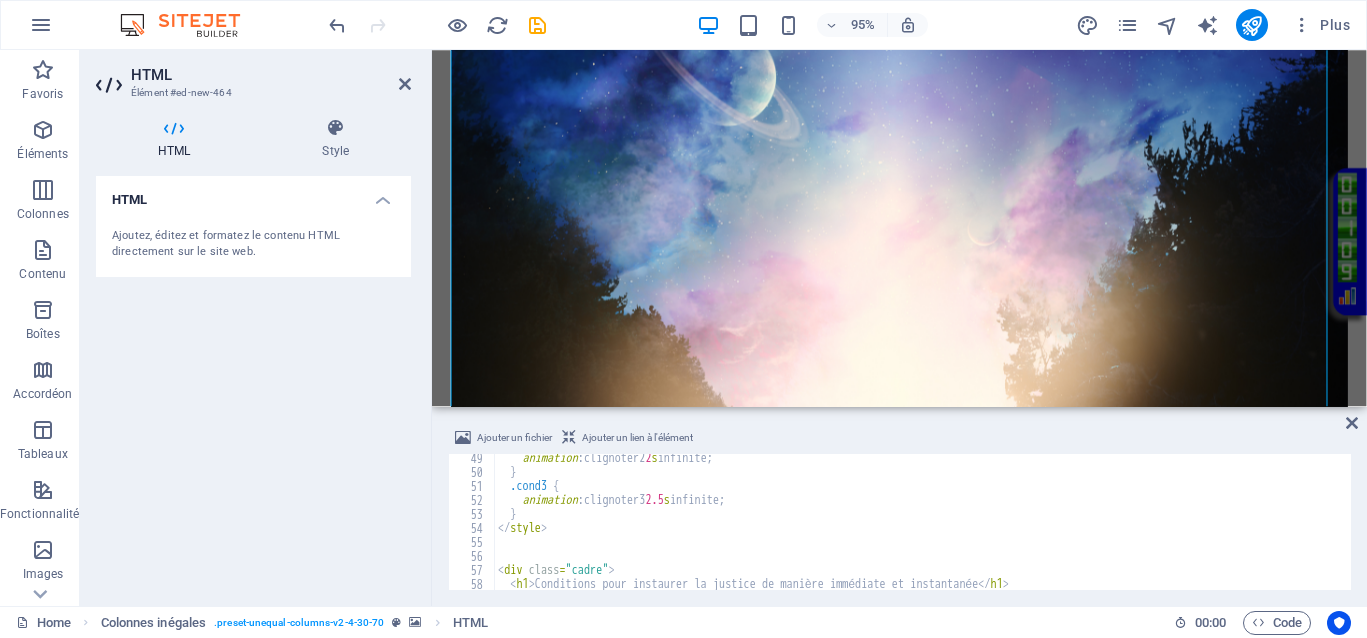 scroll, scrollTop: 600, scrollLeft: 0, axis: vertical 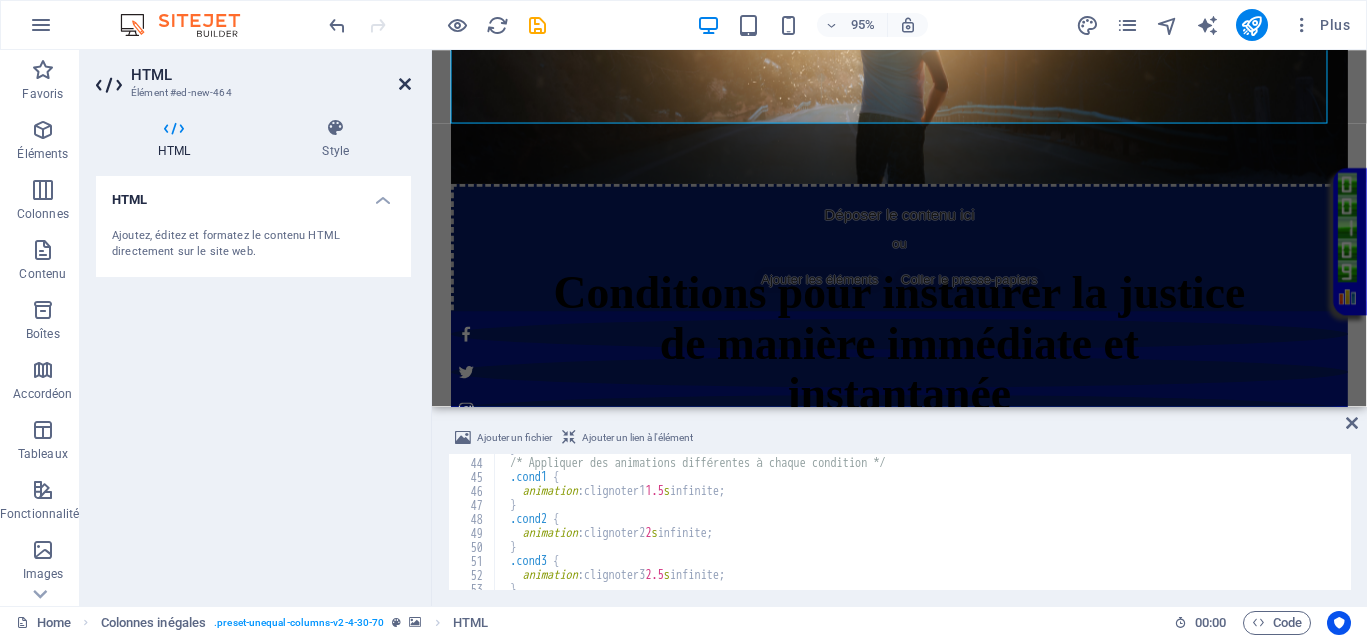 click at bounding box center [405, 84] 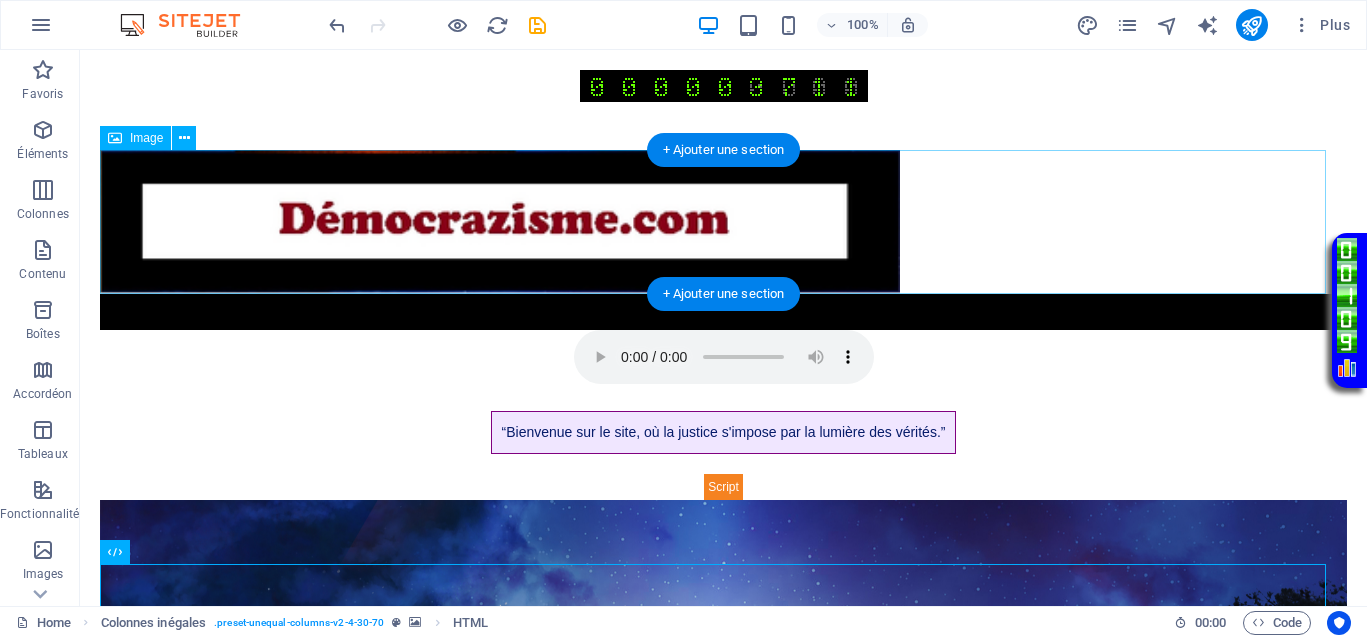 scroll, scrollTop: 250, scrollLeft: 0, axis: vertical 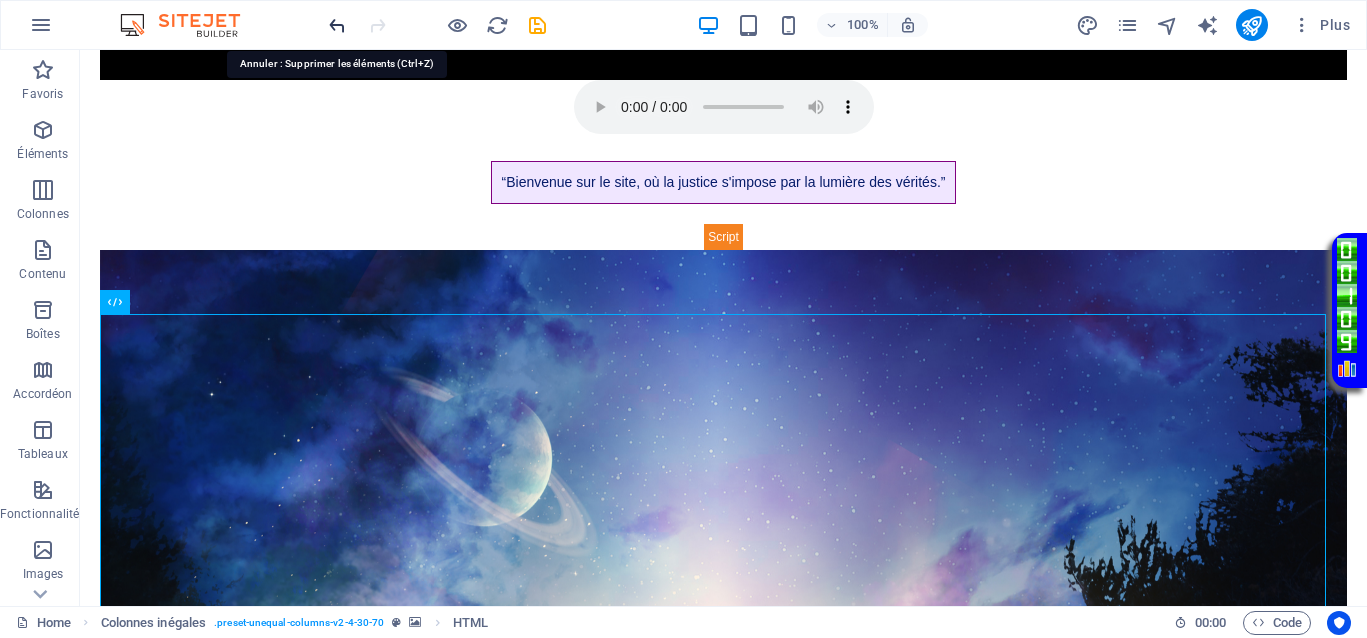 click at bounding box center [337, 25] 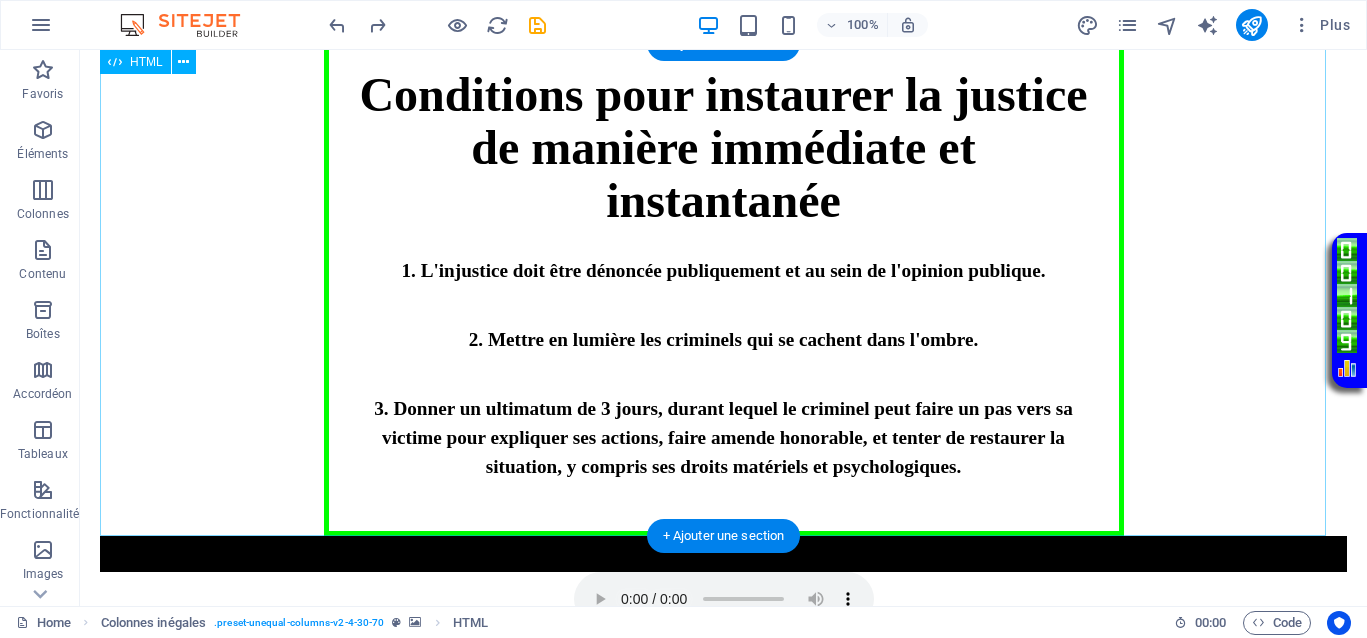 click on "Conditions pour instaurer la justice
Conditions pour instaurer la justice de manière immédiate et instantanée
1. L'injustice doit être dénoncée publiquement et au sein de l'opinion publique.
2. Mettre en lumière les criminels qui se cachent dans l'ombre.
3. Donner un ultimatum de 3 jours, durant lequel le criminel peut faire un pas vers sa victime pour expliquer ses actions, faire amende honorable, et tenter de restaurer la situation, y compris ses droits matériels et psychologiques." at bounding box center [723, 290] 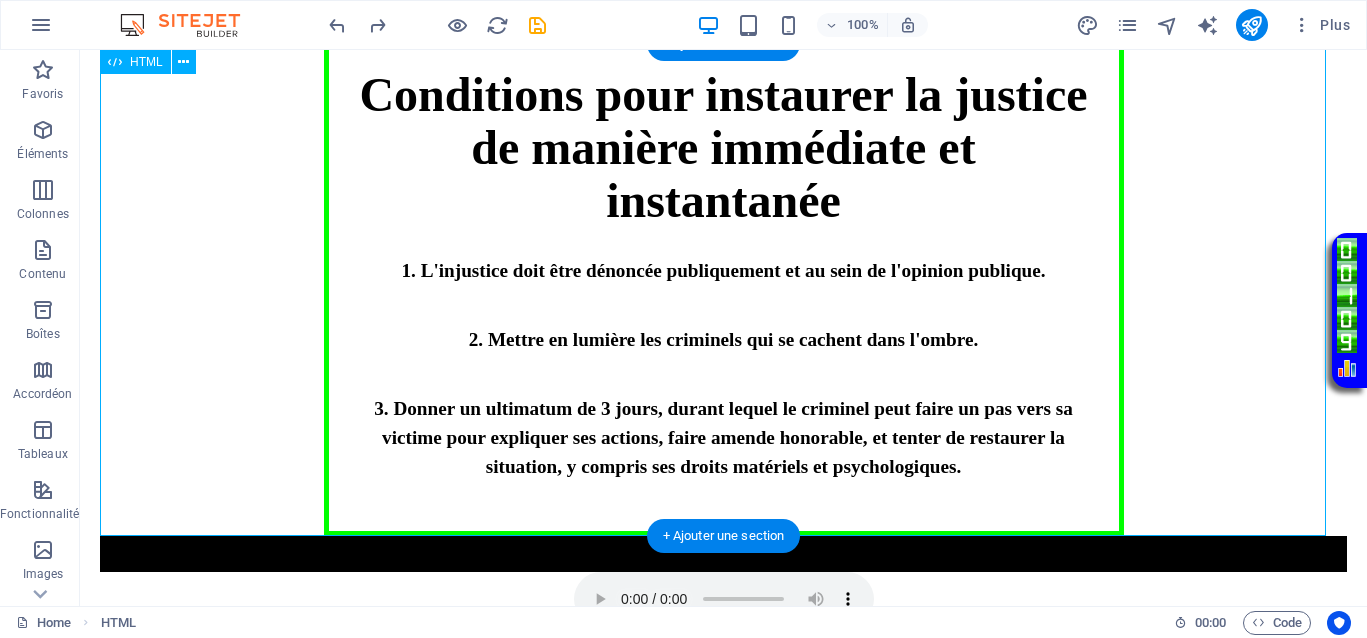 click on "Conditions pour instaurer la justice
Conditions pour instaurer la justice de manière immédiate et instantanée
1. L'injustice doit être dénoncée publiquement et au sein de l'opinion publique.
2. Mettre en lumière les criminels qui se cachent dans l'ombre.
3. Donner un ultimatum de 3 jours, durant lequel le criminel peut faire un pas vers sa victime pour expliquer ses actions, faire amende honorable, et tenter de restaurer la situation, y compris ses droits matériels et psychologiques." at bounding box center [723, 290] 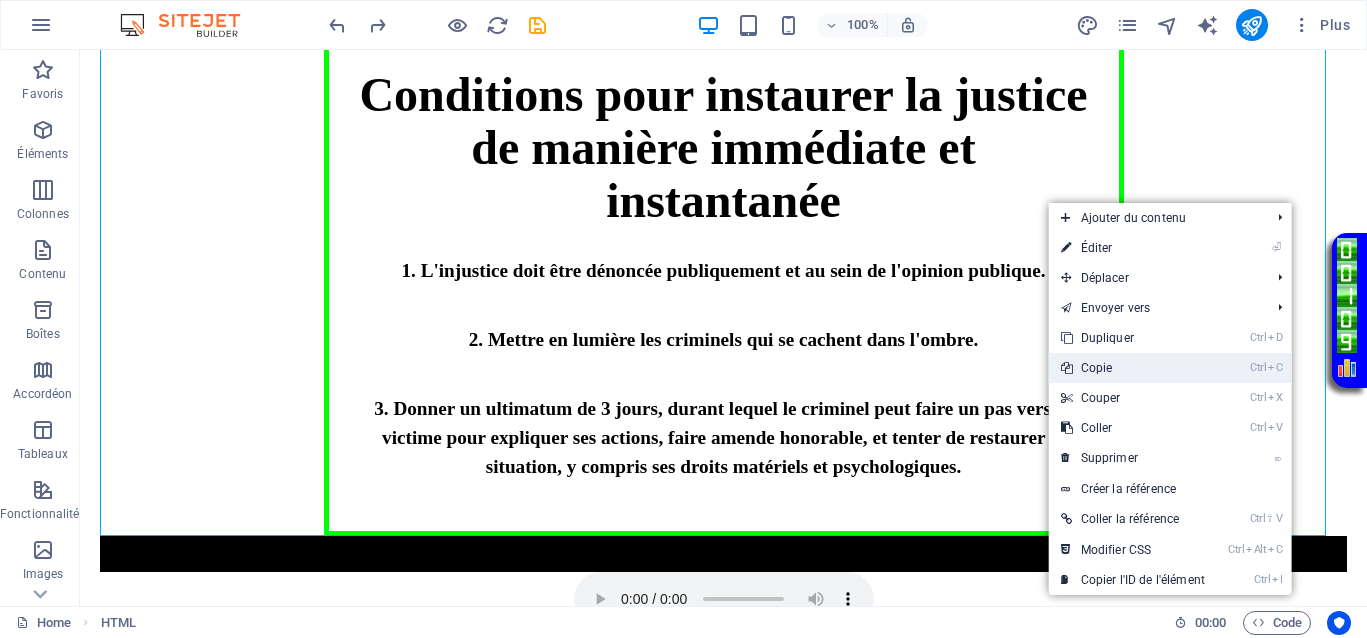 click on "Ctrl C  Copie" at bounding box center [1133, 368] 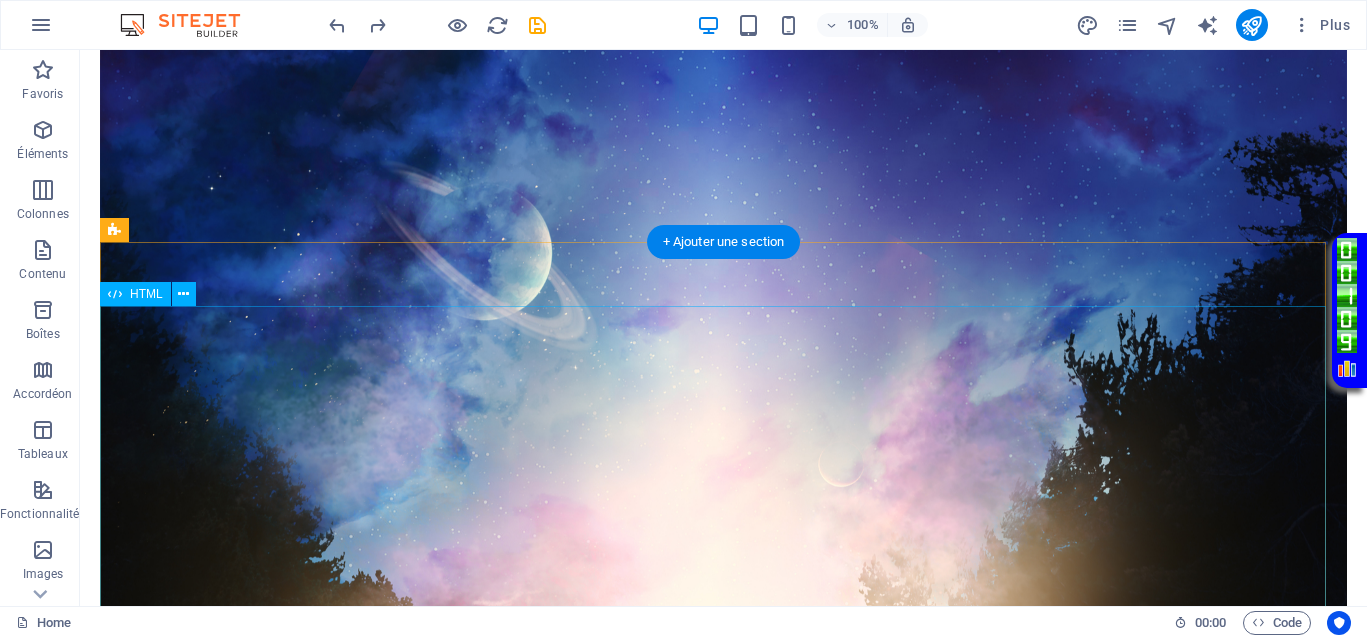 scroll, scrollTop: 1250, scrollLeft: 0, axis: vertical 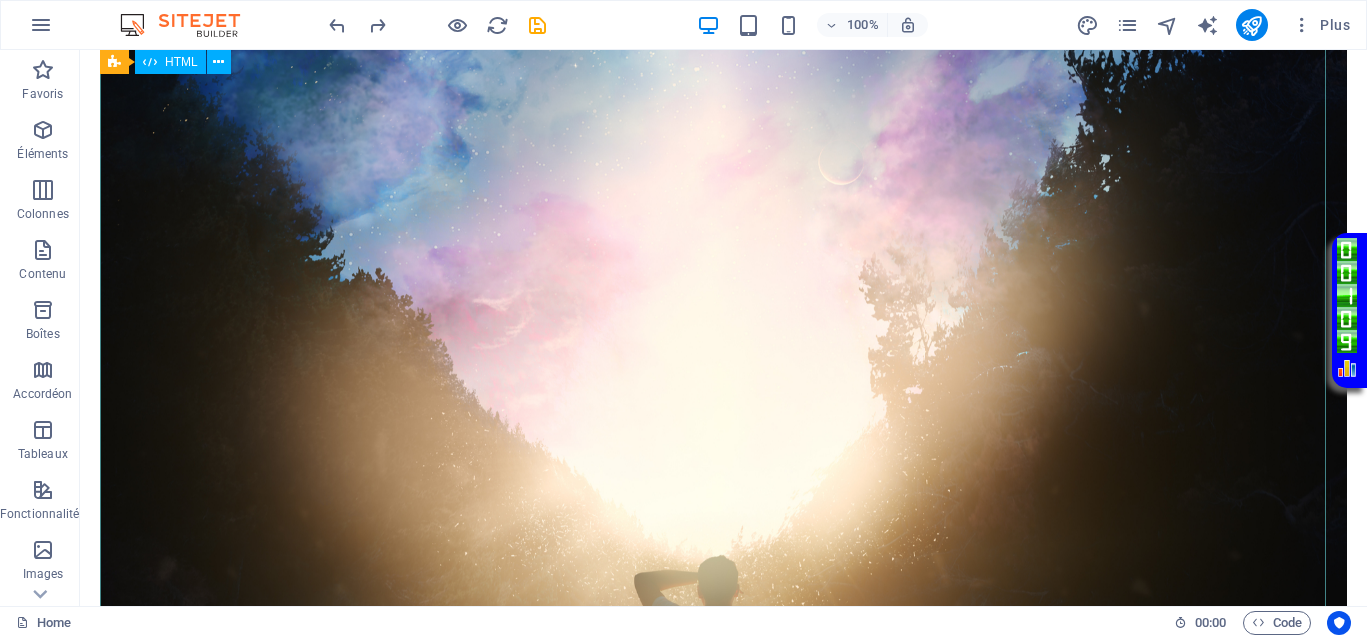 click on "Conditions pour instaurer la justice
Conditions pour instaurer la justice de manière immédiate et instantanée
1. L'injustice doit être dénoncée publiquement et au sein de l'opinion publique.
2. Mettre en lumière les criminels qui se cachent dans l'ombre.
3. Donner un ultimatum de 3 jours, durant lequel le criminel peut faire un pas vers sa victime pour expliquer ses actions, faire amende honorable, et tenter de restaurer la situation, y compris ses droits matériels et psychologiques." at bounding box center [723, 1002] 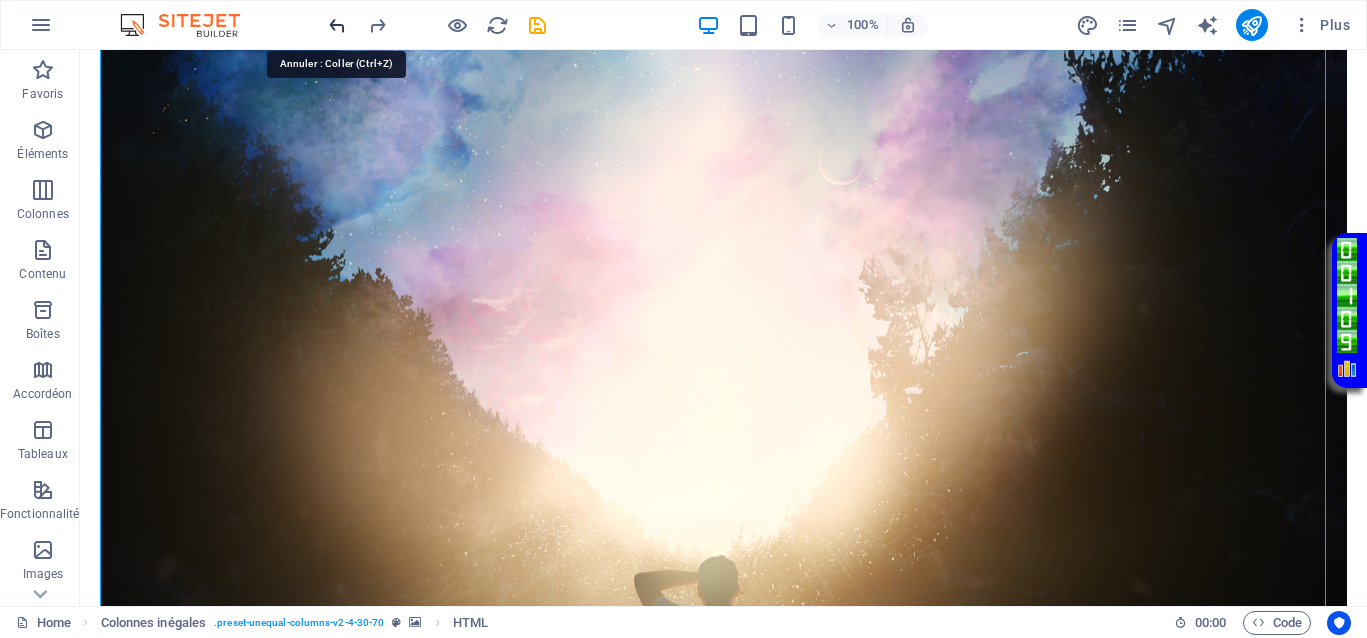 click at bounding box center [337, 25] 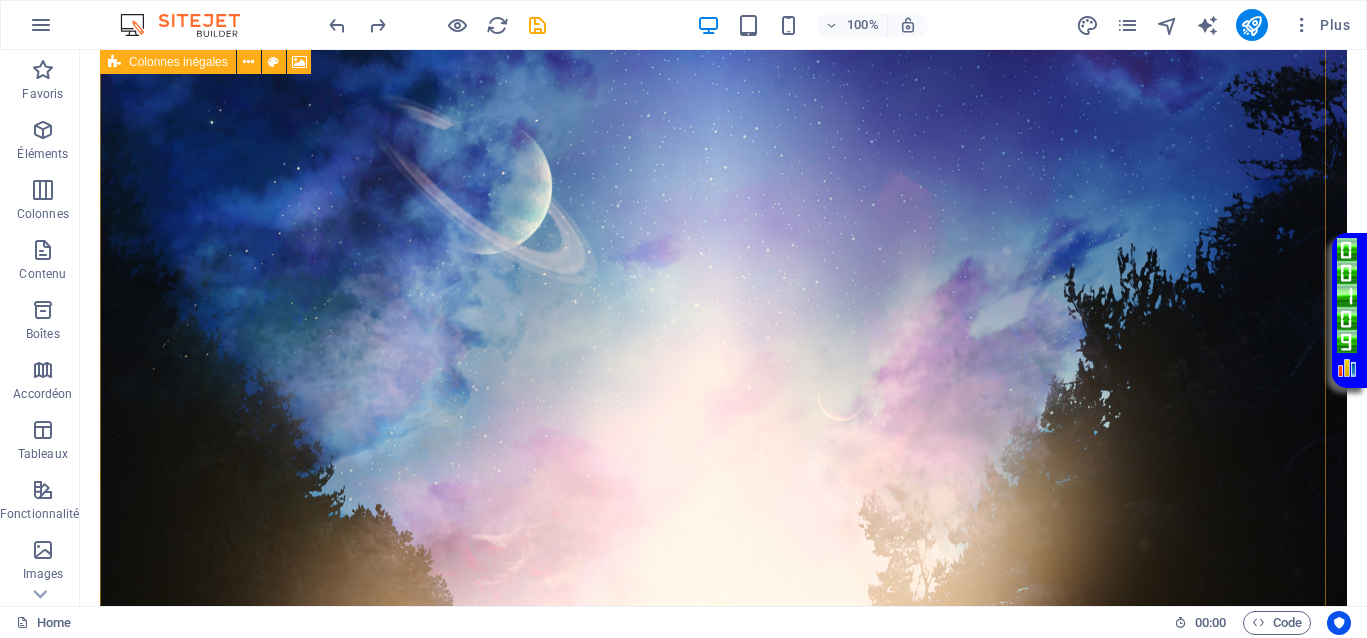 scroll, scrollTop: 750, scrollLeft: 0, axis: vertical 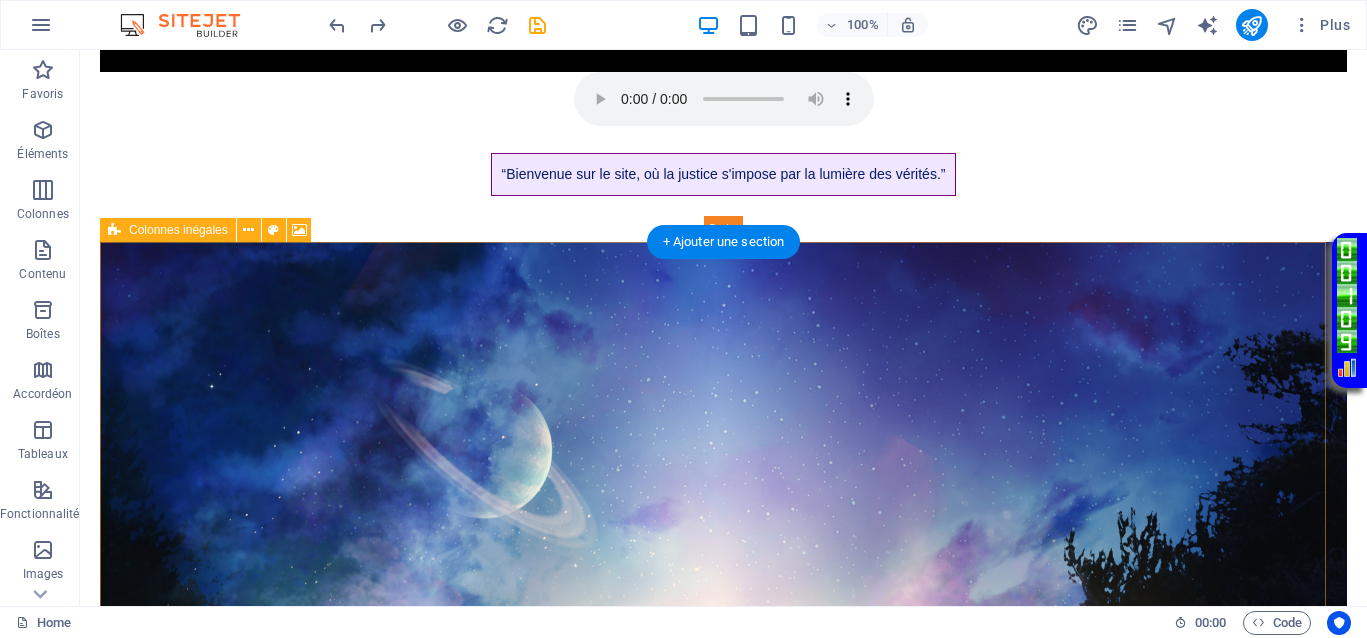 click on "Coller le presse-papiers" at bounding box center (797, 1357) 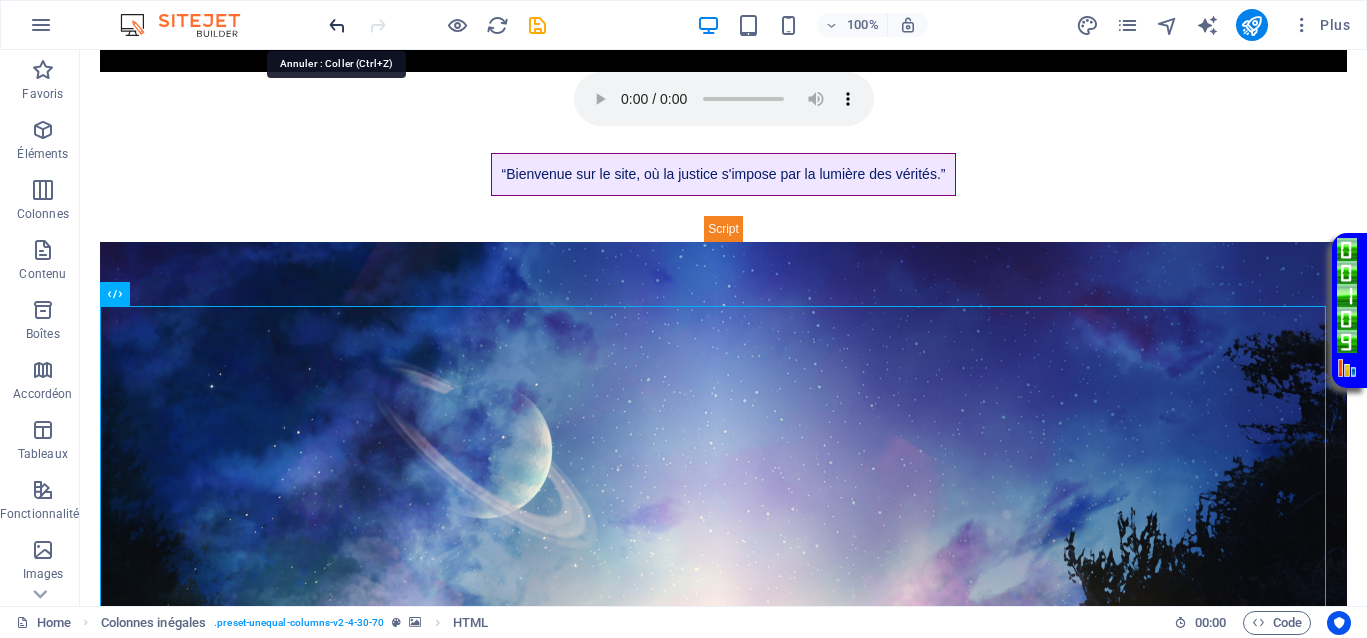 click at bounding box center [337, 25] 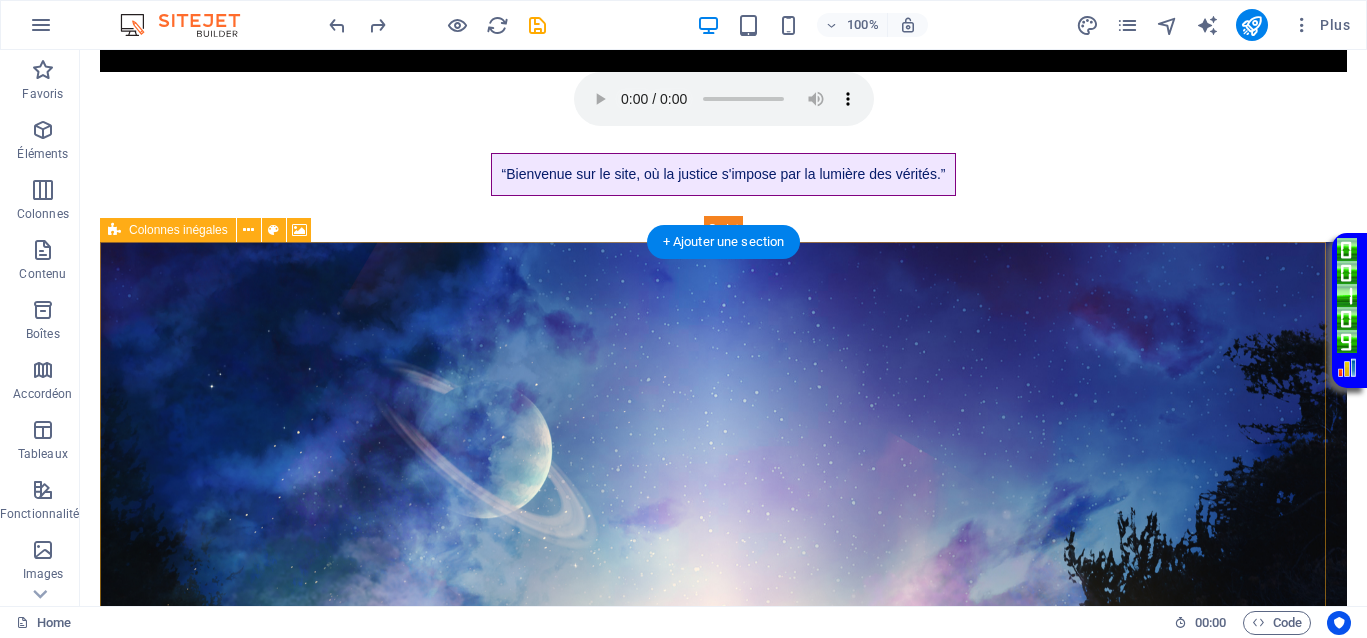 click on "Ajouter les éléments" at bounding box center (639, 1357) 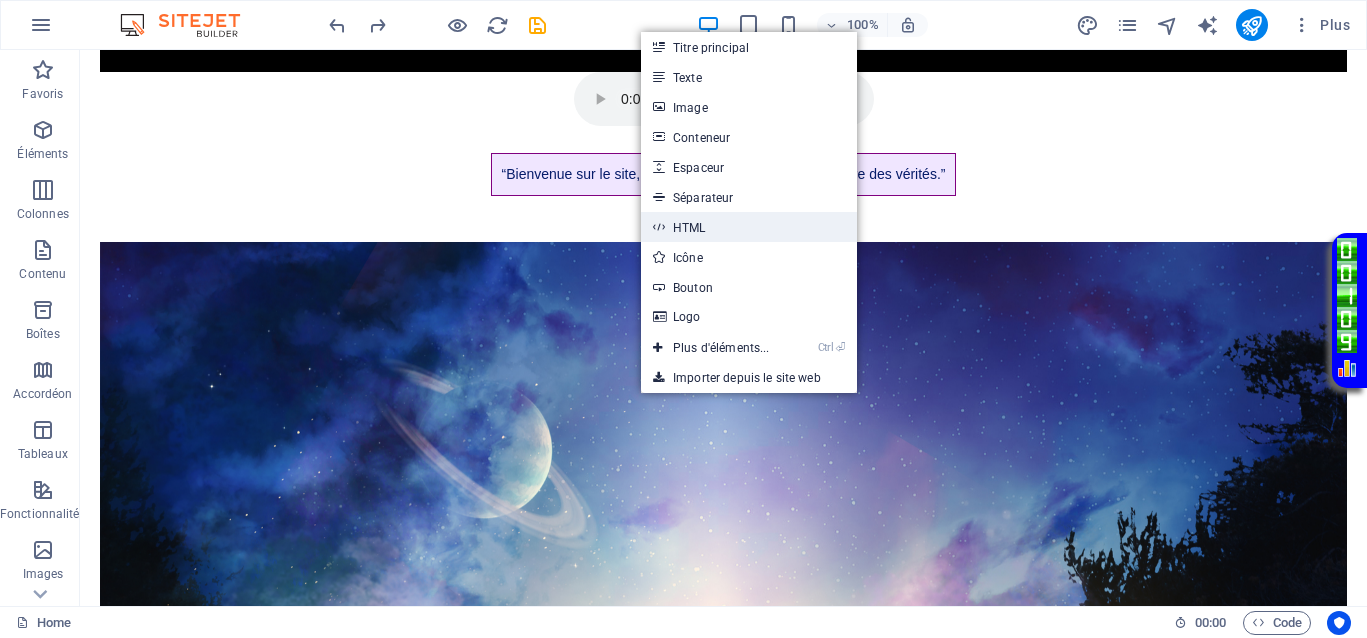click on "HTML" at bounding box center [749, 227] 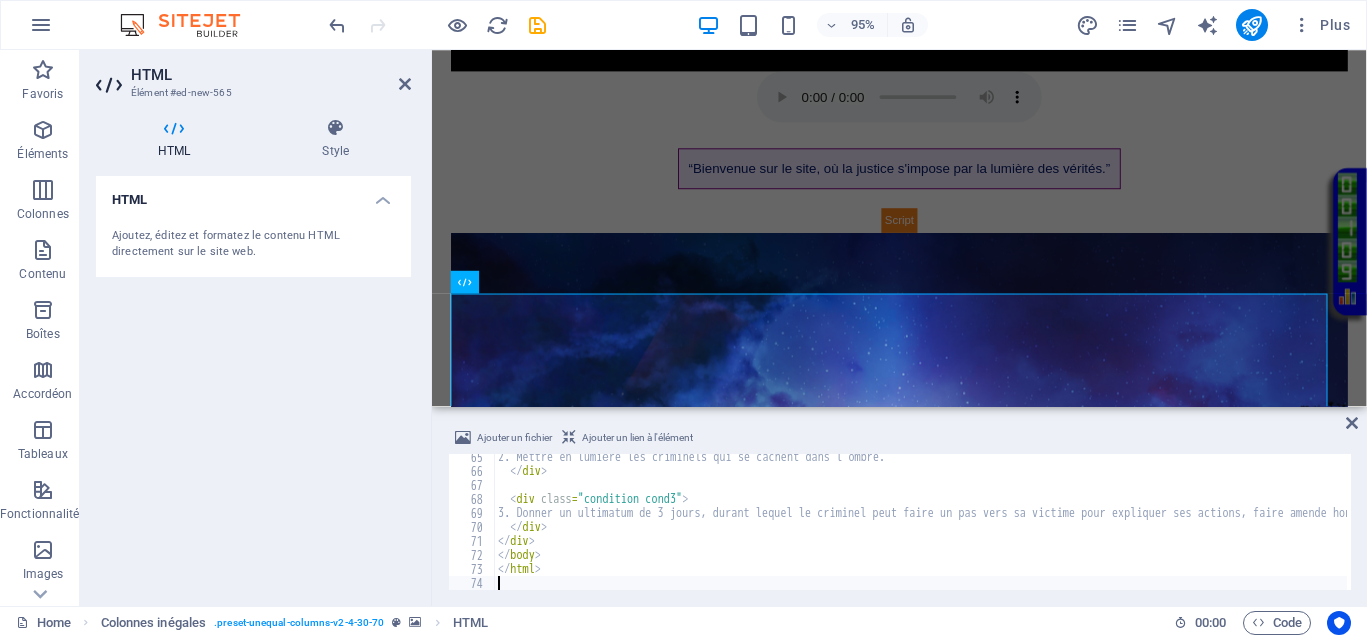 scroll, scrollTop: 900, scrollLeft: 0, axis: vertical 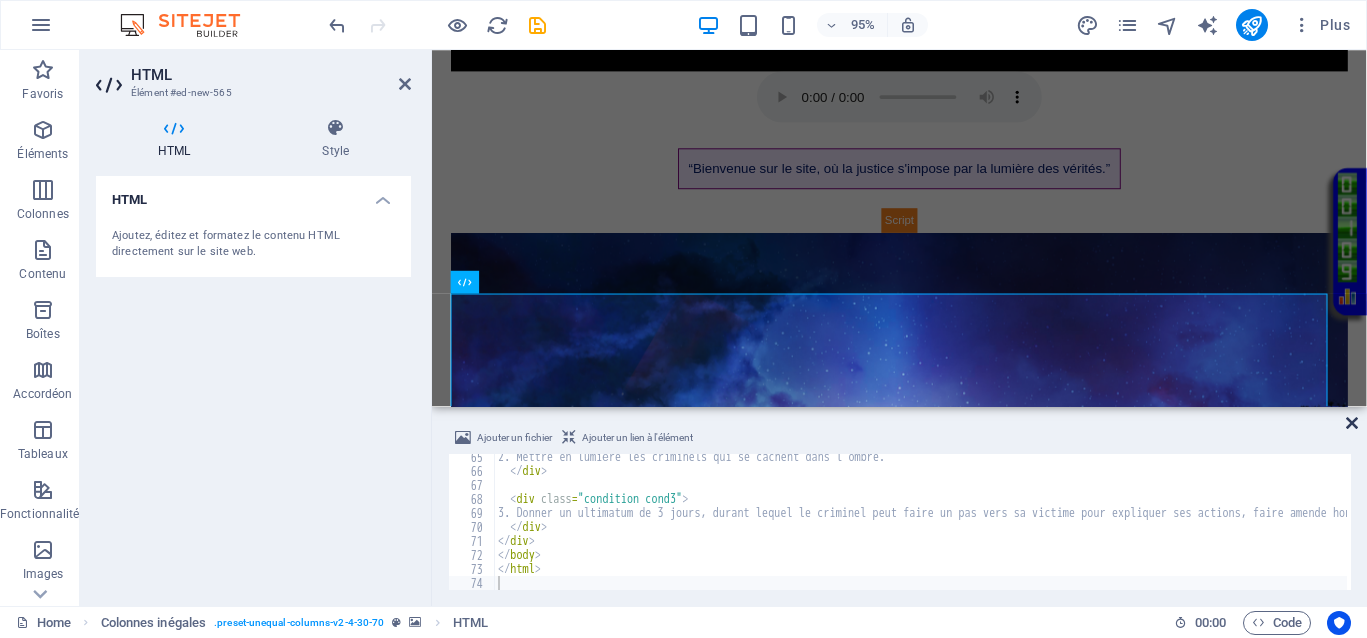 drag, startPoint x: 1354, startPoint y: 420, endPoint x: 1255, endPoint y: 369, distance: 111.364265 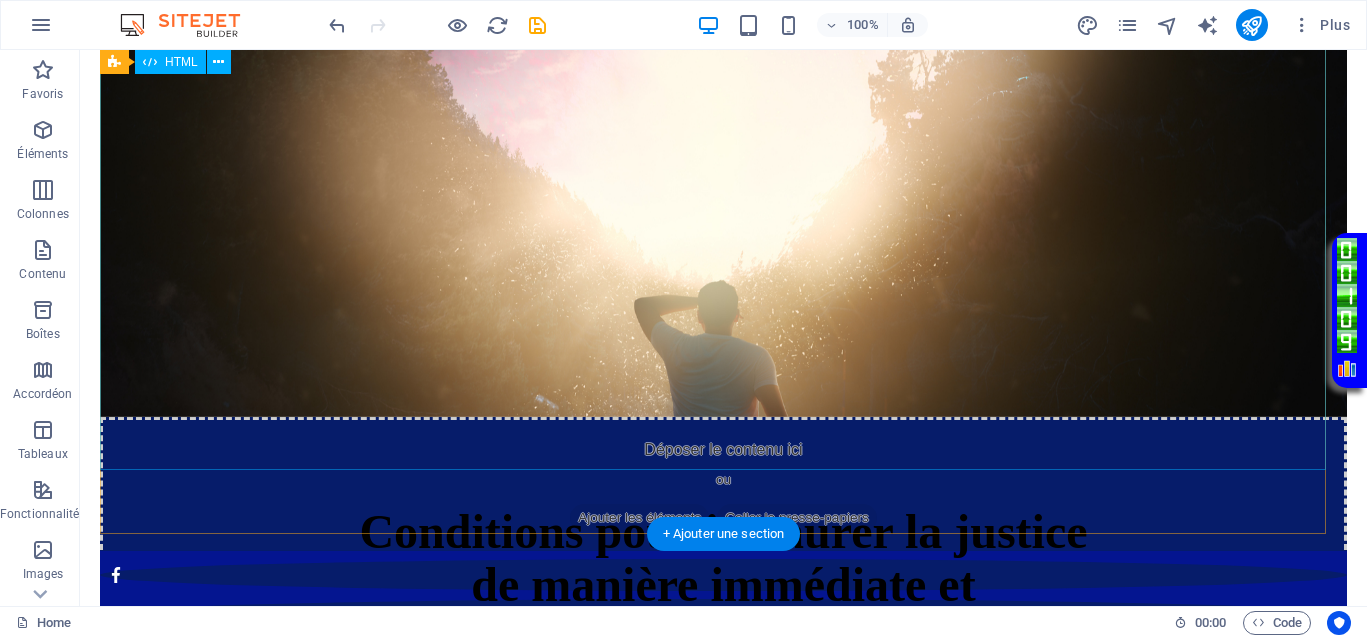 scroll, scrollTop: 1570, scrollLeft: 0, axis: vertical 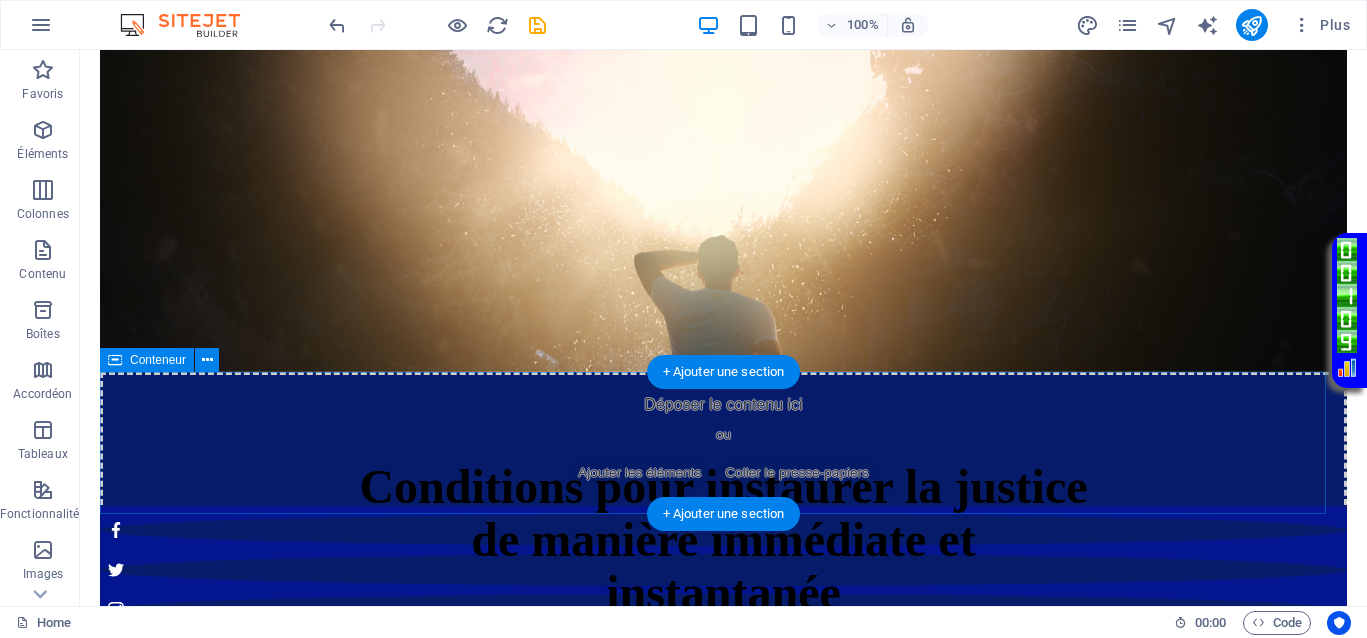 click on "Ajouter les éléments" at bounding box center (639, 473) 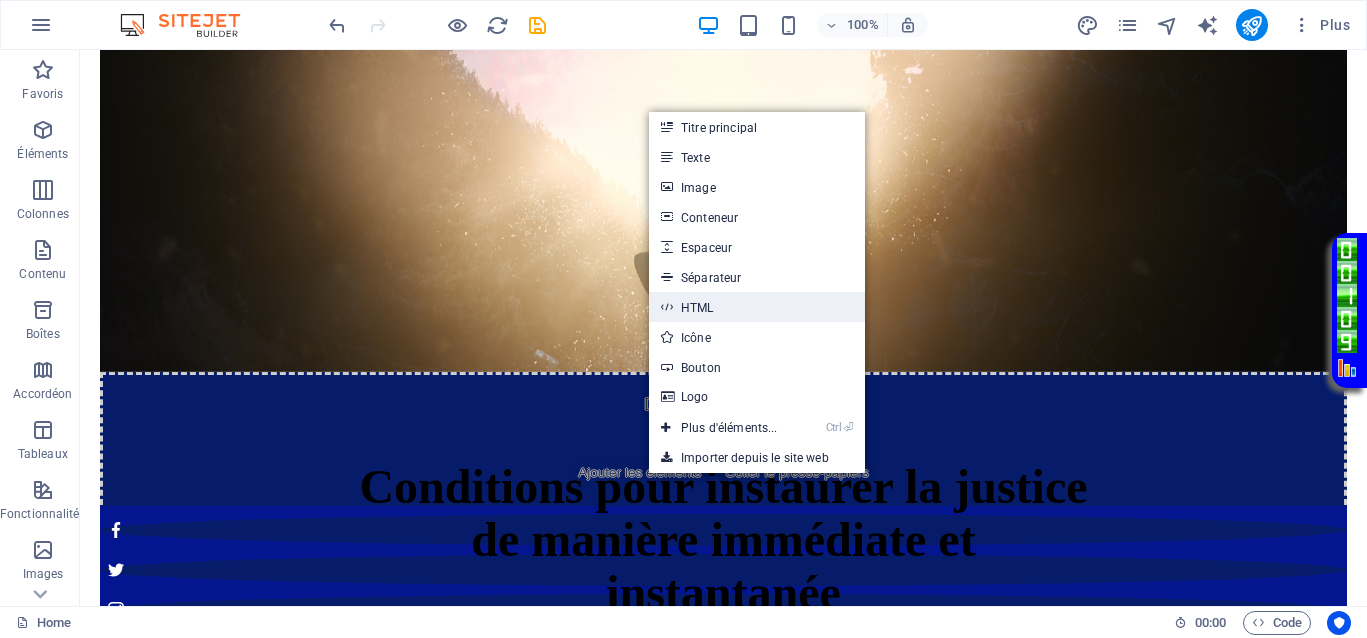 drag, startPoint x: 319, startPoint y: 322, endPoint x: 719, endPoint y: 310, distance: 400.17996 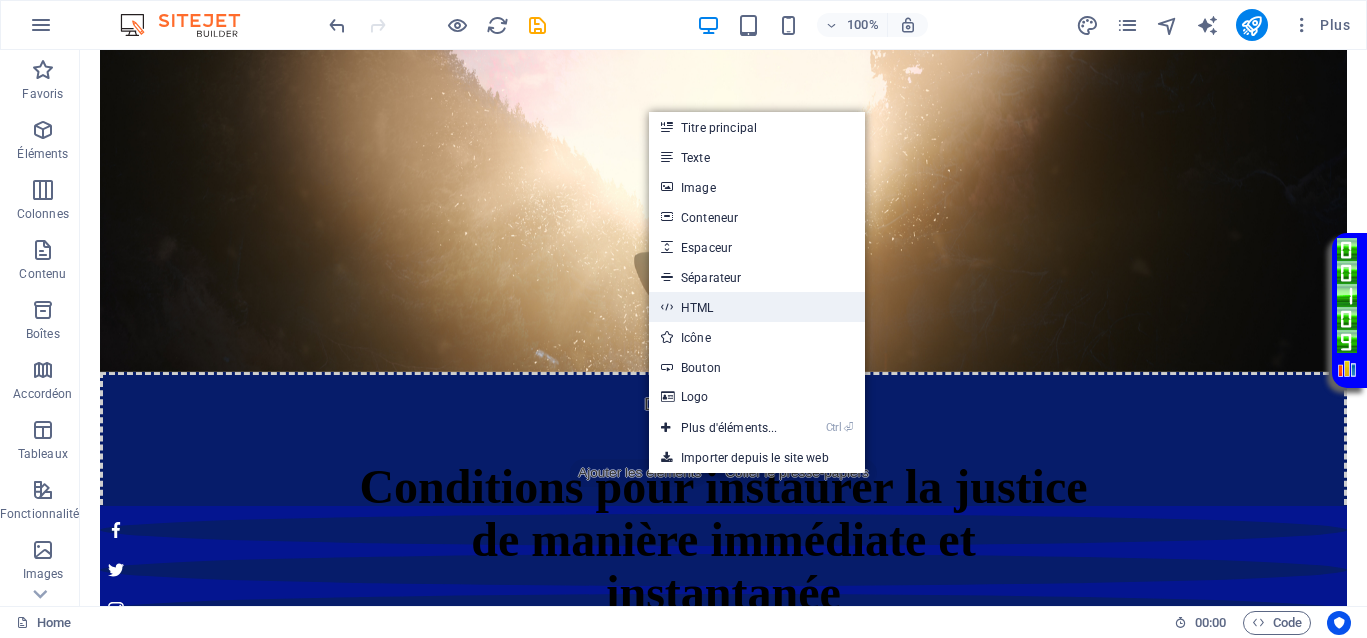 click on "HTML" at bounding box center [757, 307] 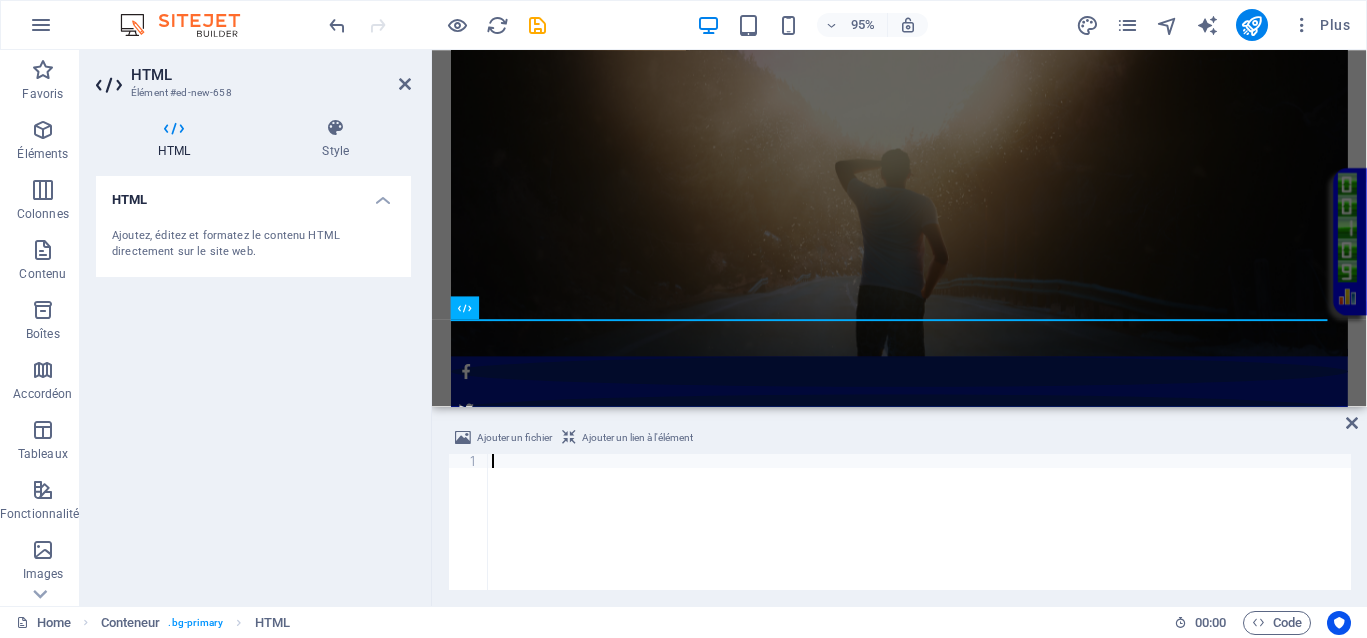 scroll, scrollTop: 1609, scrollLeft: 0, axis: vertical 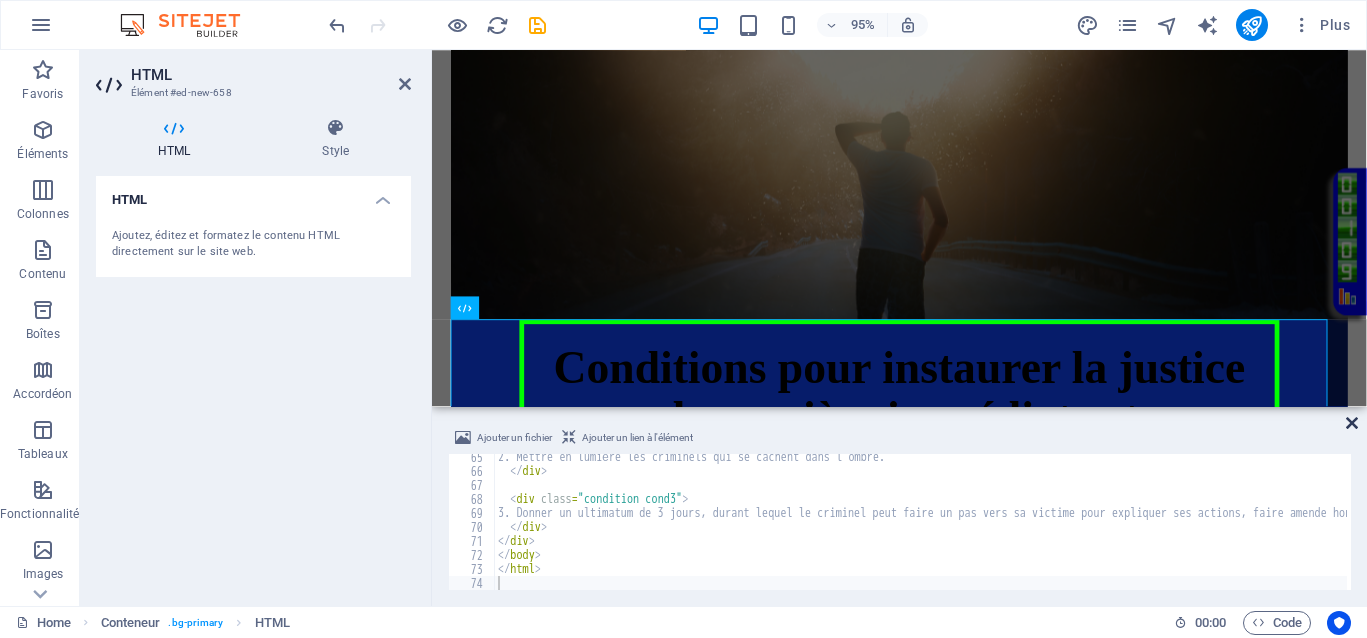 drag, startPoint x: 1351, startPoint y: 420, endPoint x: 1206, endPoint y: 372, distance: 152.73834 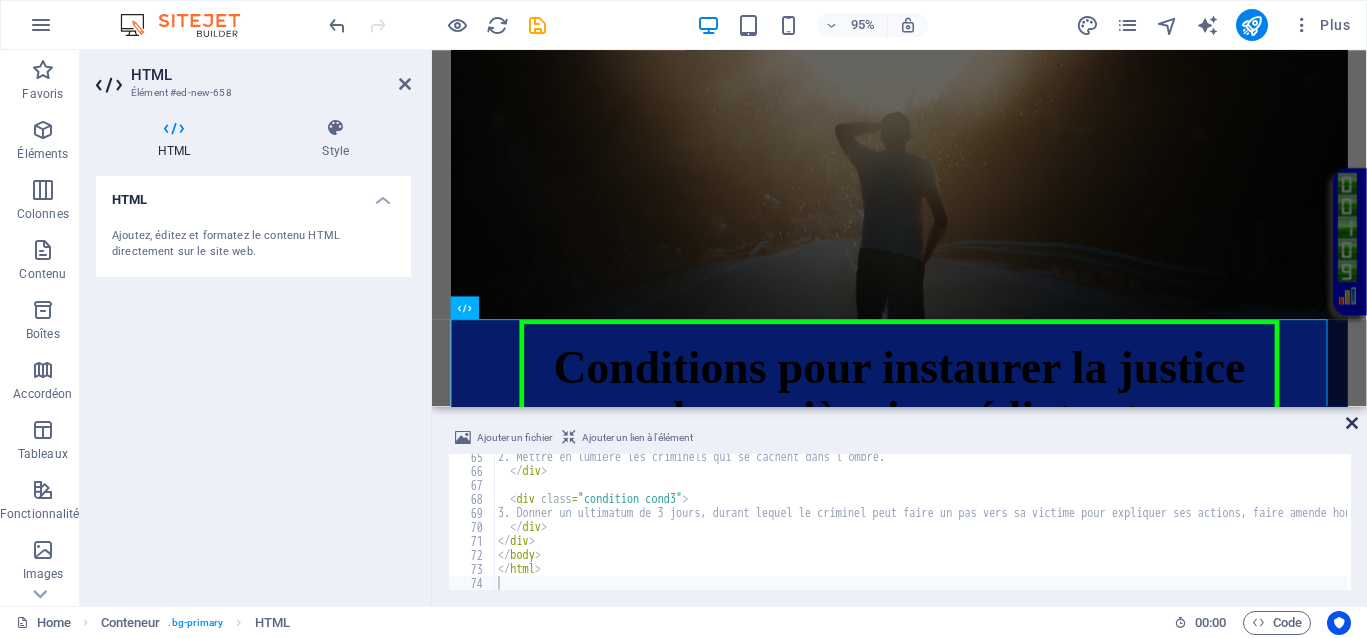 click at bounding box center [1352, 423] 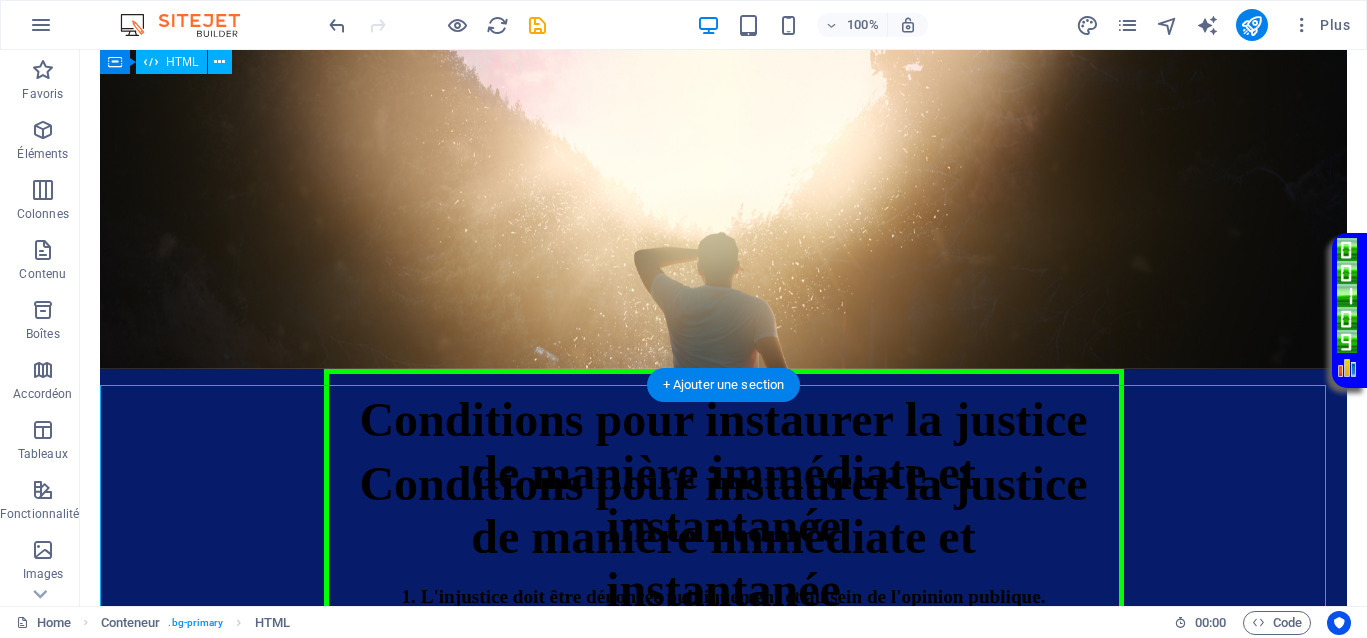 scroll, scrollTop: 1546, scrollLeft: 0, axis: vertical 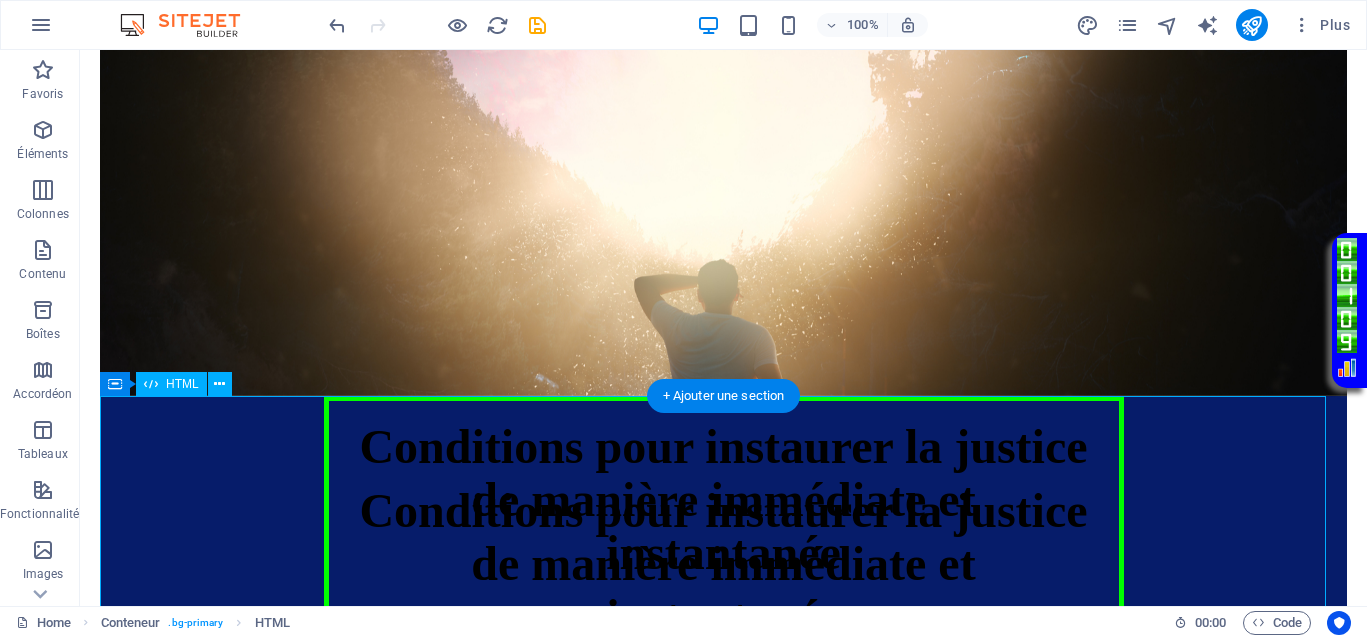 click on "Conditions pour instaurer la justice
Conditions pour instaurer la justice de manière immédiate et instantanée
1. L'injustice doit être dénoncée publiquement et au sein de l'opinion publique.
2. Mettre en lumière les criminels qui se cachent dans l'ombre.
3. Donner un ultimatum de 3 jours, durant lequel le criminel peut faire un pas vers sa victime pour expliquer ses actions, faire amende honorable, et tenter de restaurer la situation, y compris ses droits matériels et psychologiques." at bounding box center (723, 642) 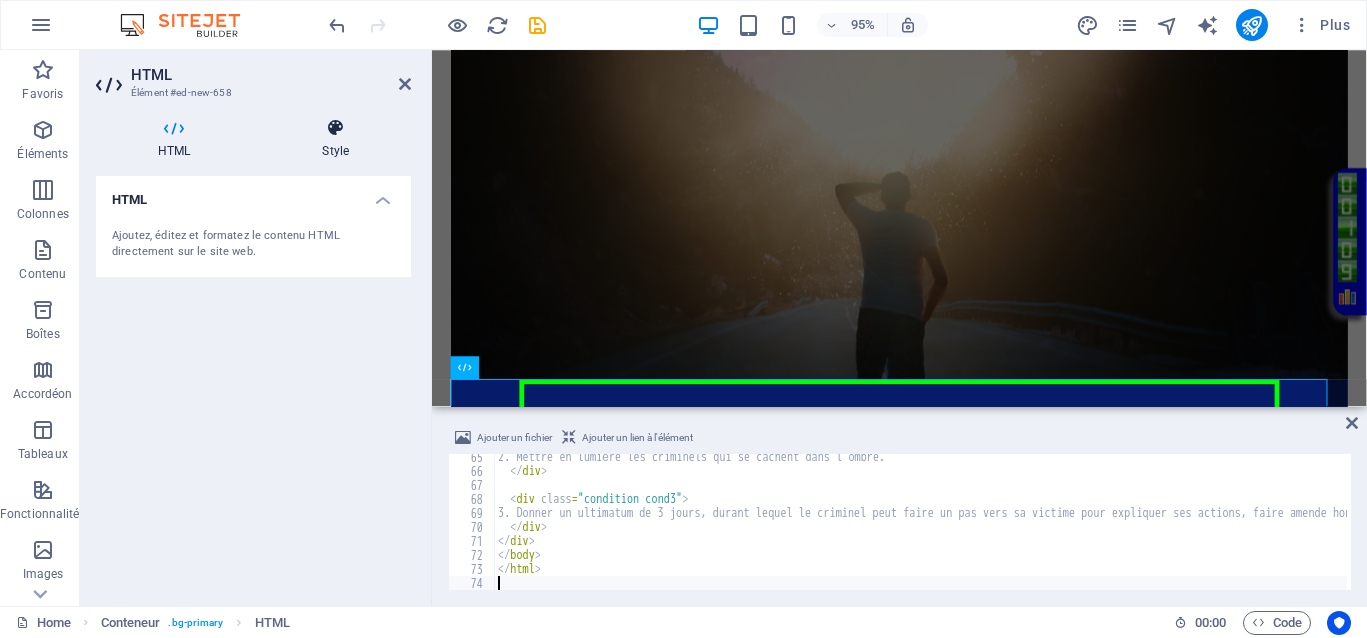 click on "Style" at bounding box center (335, 139) 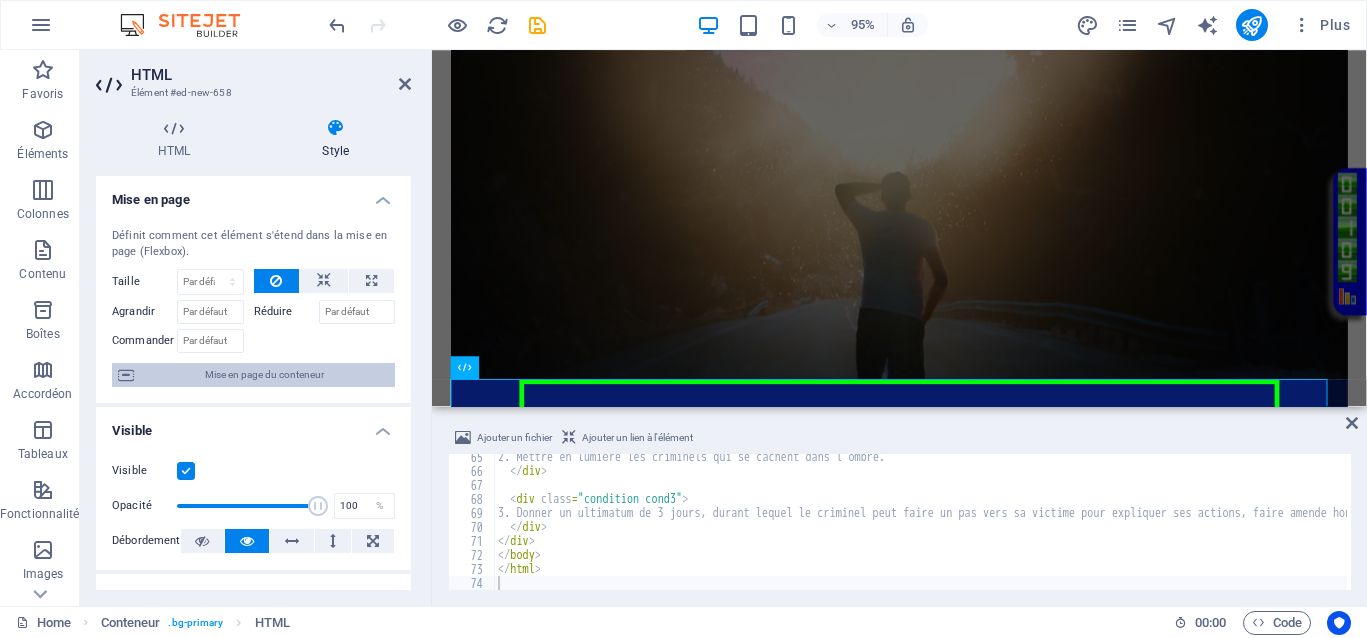 click on "Mise en page du conteneur" at bounding box center [264, 375] 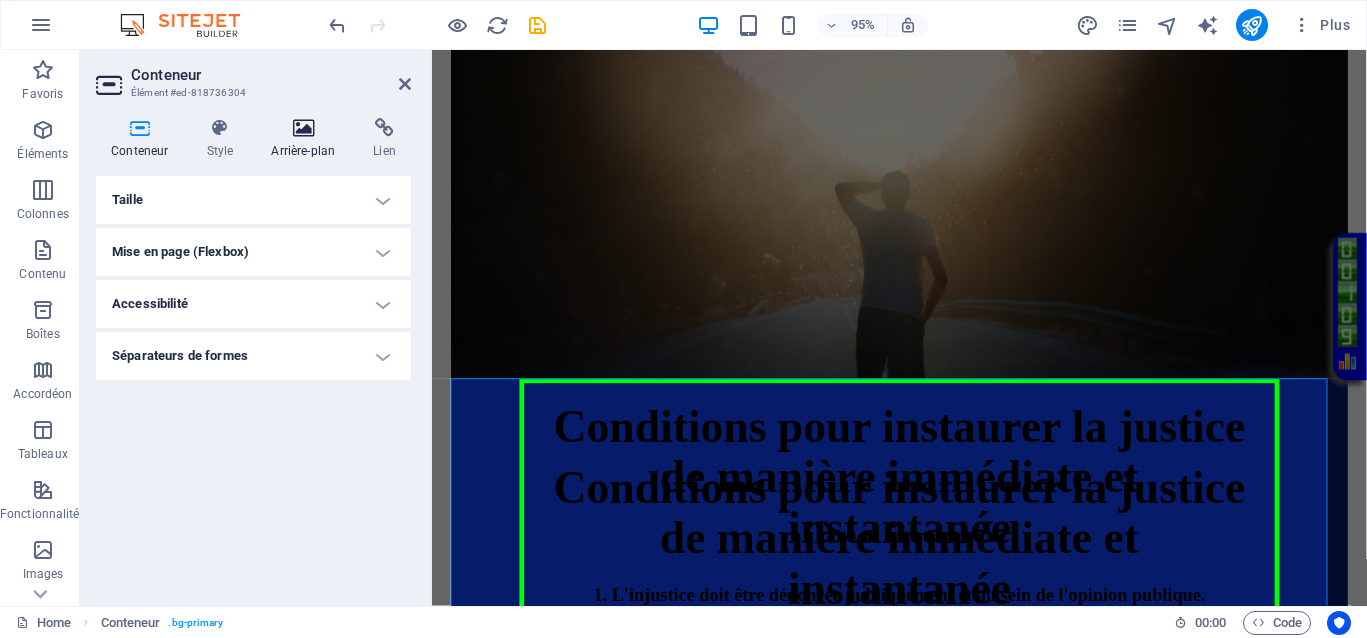 click on "Arrière-plan" at bounding box center [307, 139] 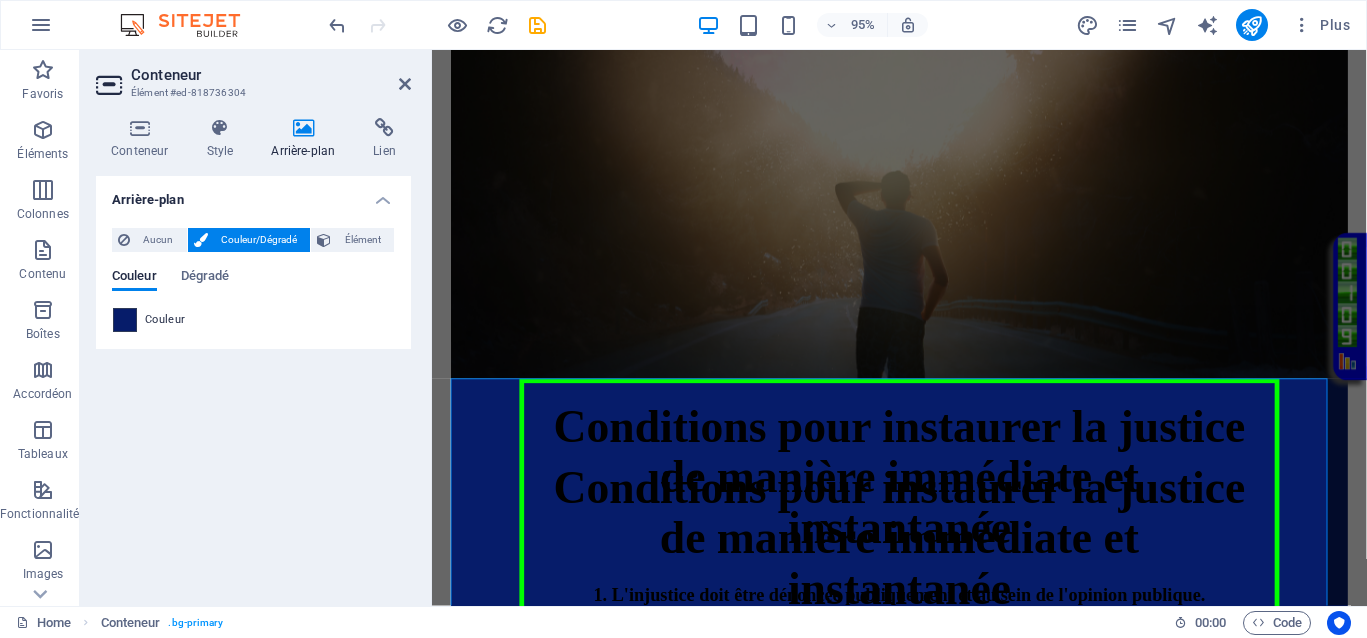 click at bounding box center [125, 320] 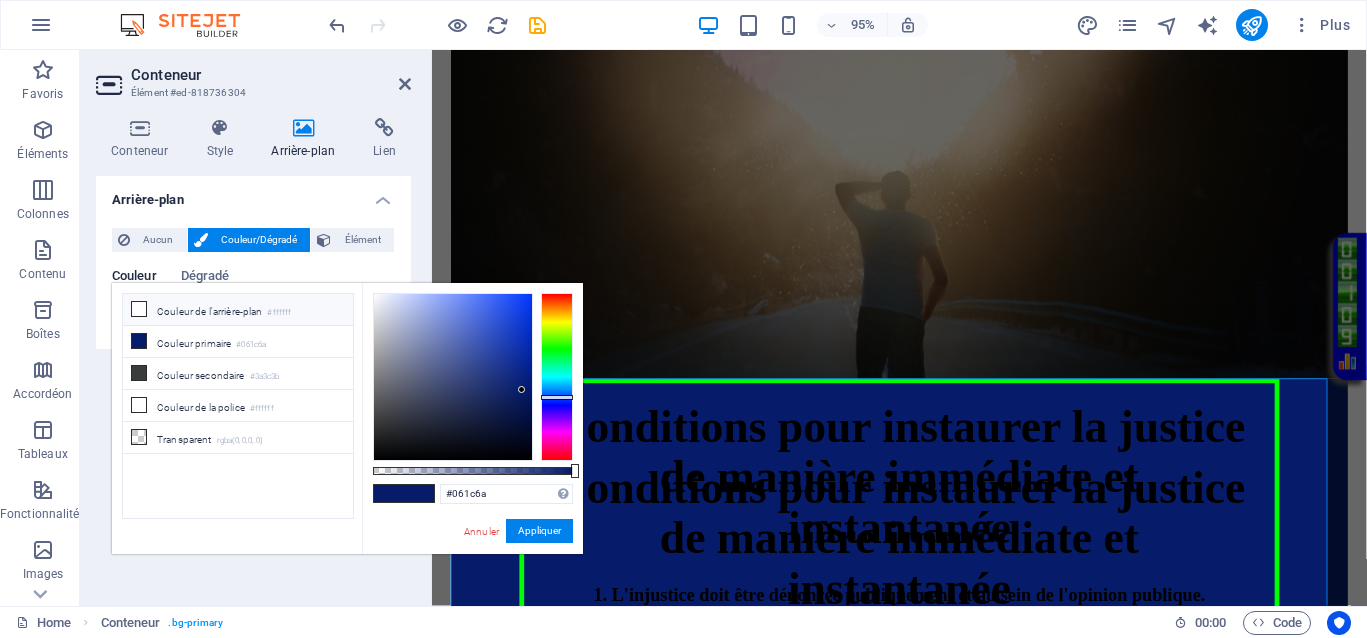 click on "Couleur de l'arrière-plan
#ffffff" at bounding box center [238, 310] 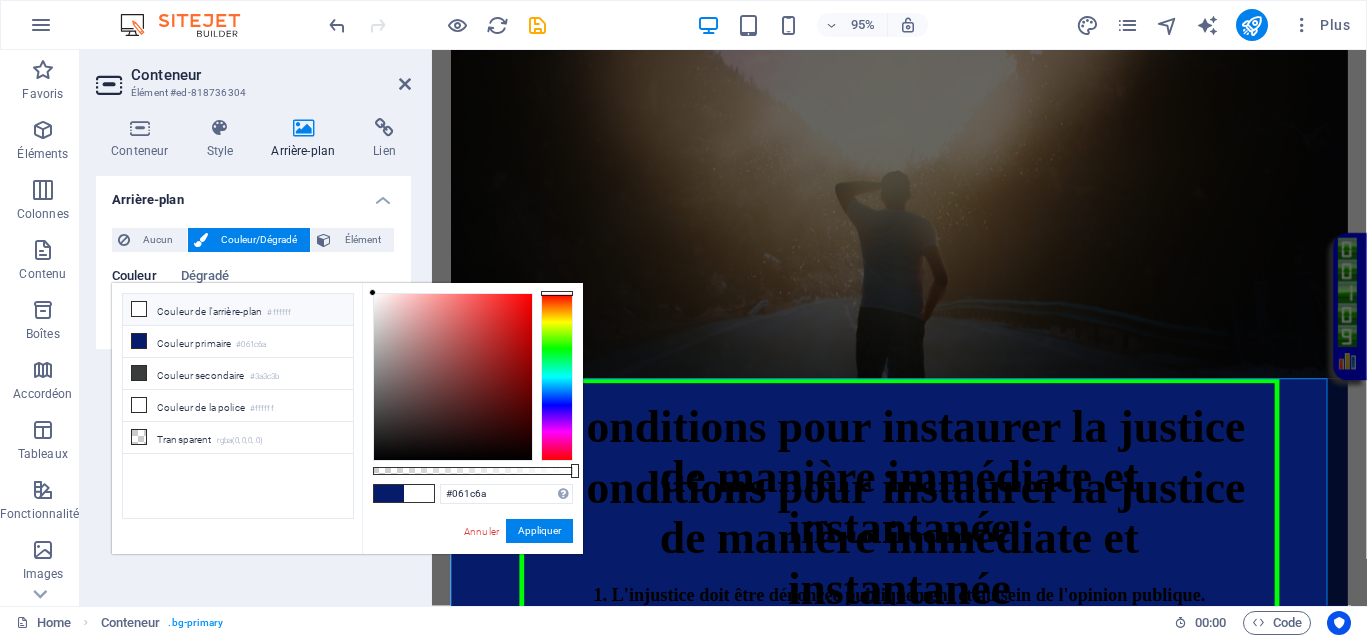 type on "#ffffff" 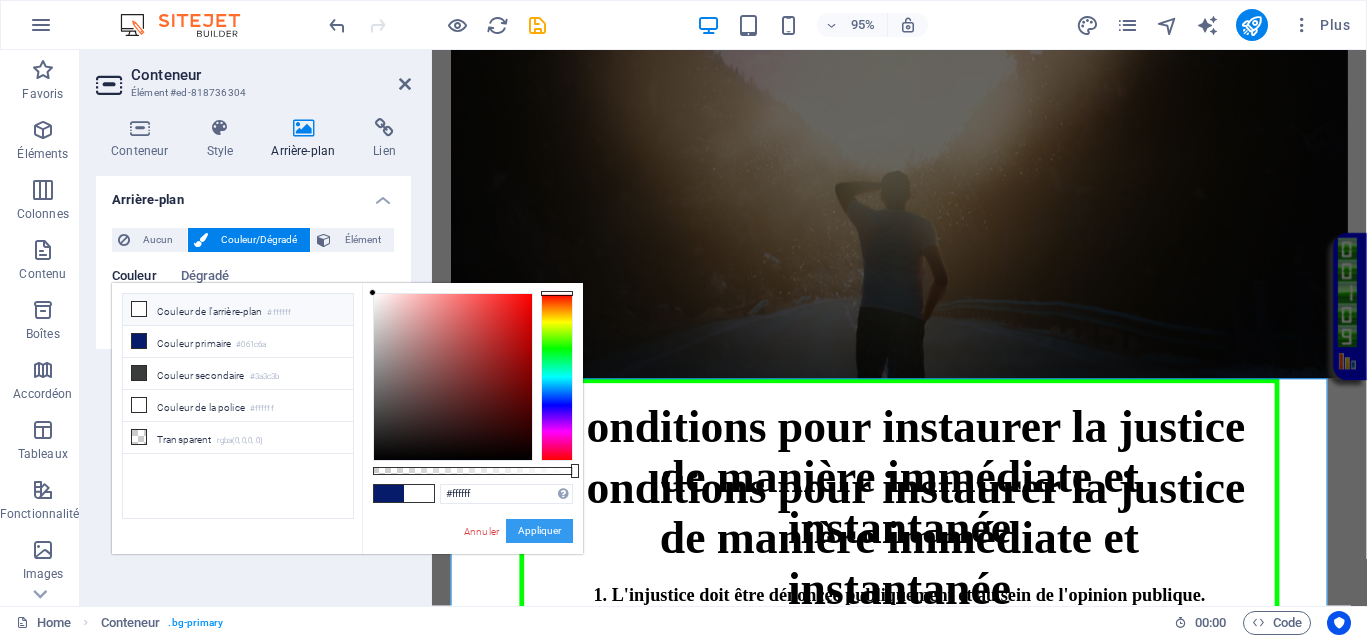 click on "Appliquer" at bounding box center (539, 531) 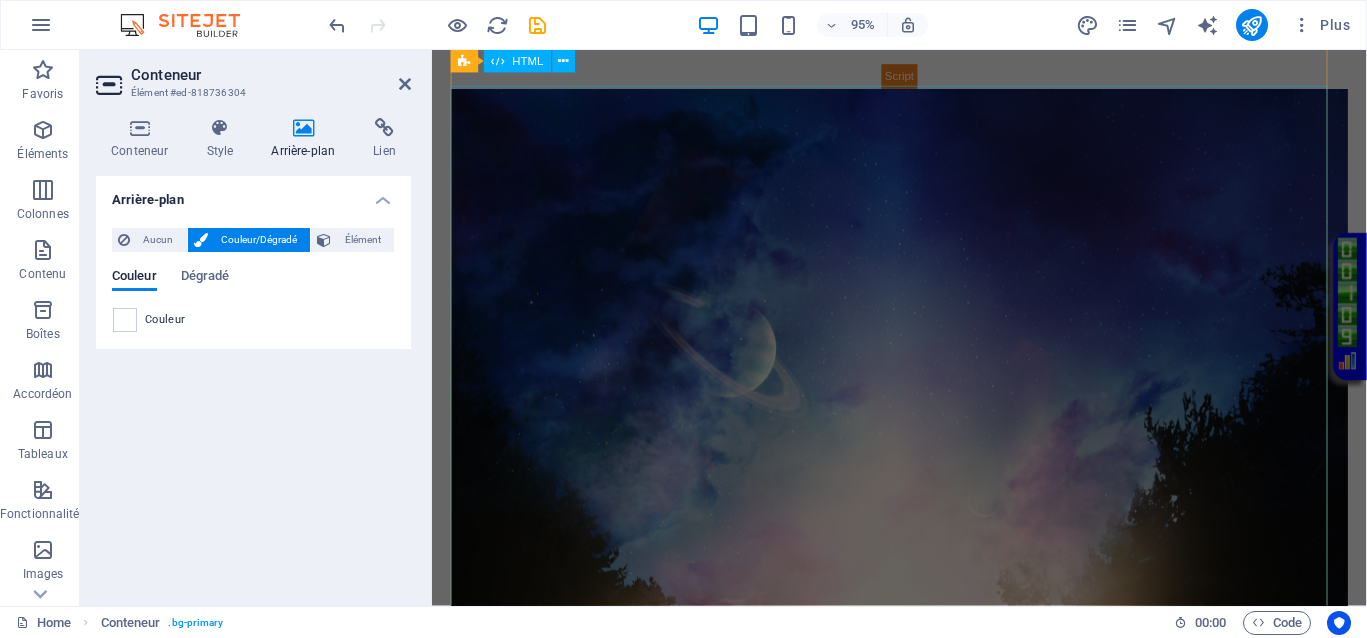 scroll, scrollTop: 892, scrollLeft: 0, axis: vertical 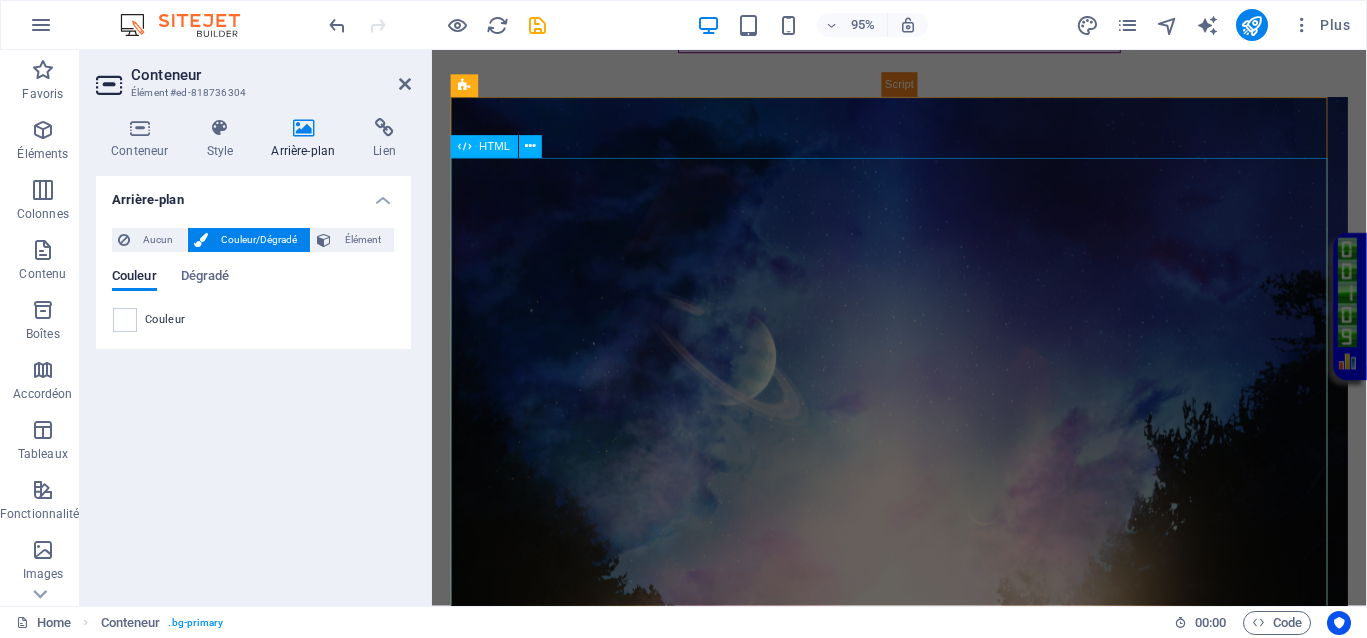 click on "Conditions pour instaurer la justice
Conditions pour instaurer la justice de manière immédiate et instantanée
1. L'injustice doit être dénoncée publiquement et au sein de l'opinion publique.
2. Mettre en lumière les criminels qui se cachent dans l'ombre.
3. Donner un ultimatum de 3 jours, durant lequel le criminel peut faire un pas vers sa victime pour expliquer ses actions, faire amende honorable, et tenter de restaurer la situation, y compris ses droits matériels et psychologiques." at bounding box center (924, 1360) 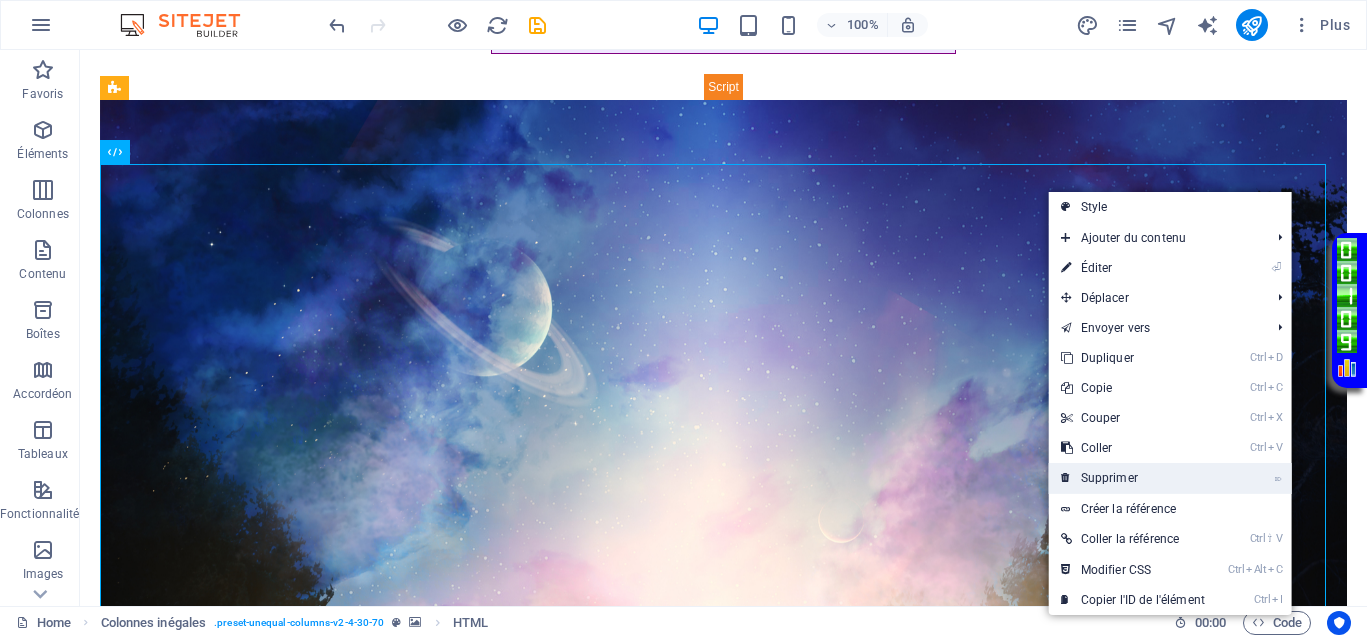 click on "⌦  Supprimer" at bounding box center [1133, 478] 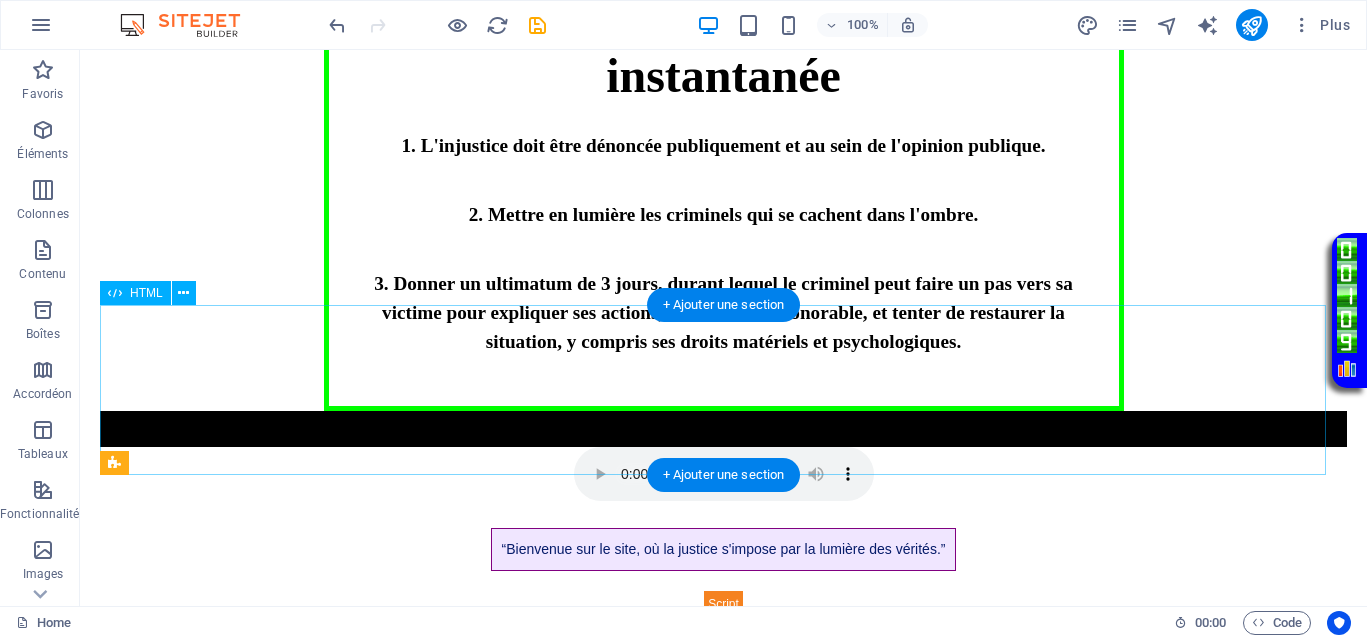scroll, scrollTop: 267, scrollLeft: 0, axis: vertical 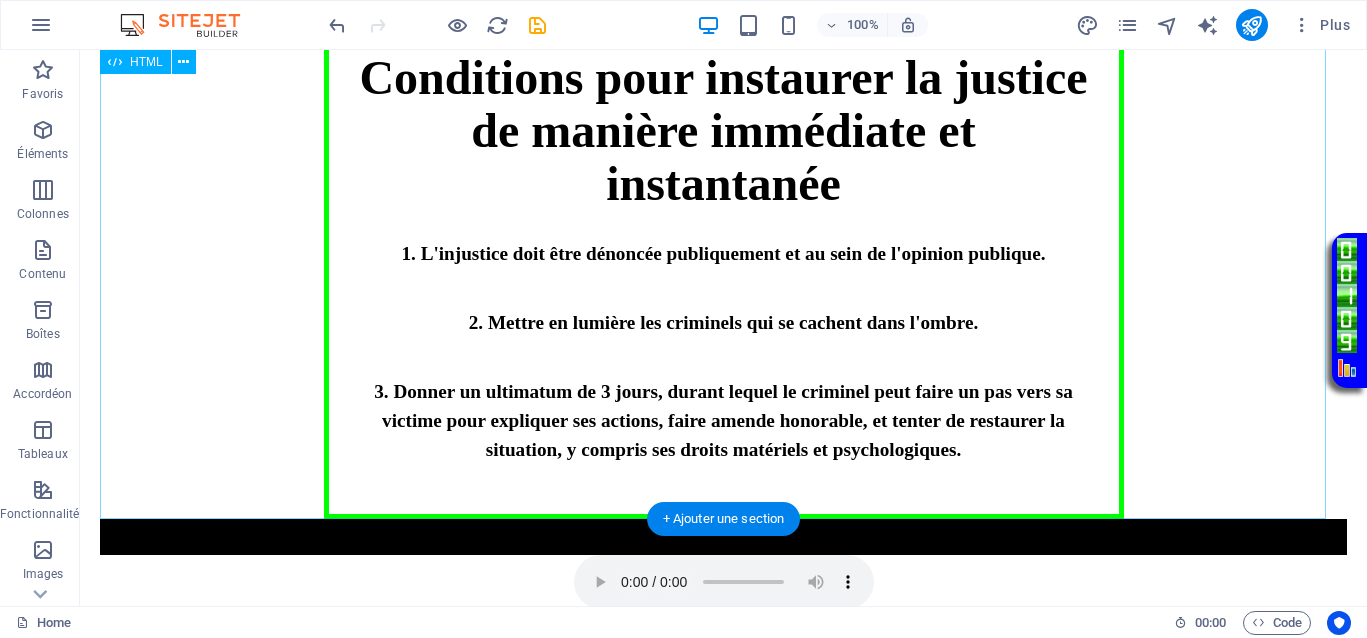 click on "Conditions pour instaurer la justice
Conditions pour instaurer la justice de manière immédiate et instantanée
1. L'injustice doit être dénoncée publiquement et au sein de l'opinion publique.
2. Mettre en lumière les criminels qui se cachent dans l'ombre.
3. Donner un ultimatum de 3 jours, durant lequel le criminel peut faire un pas vers sa victime pour expliquer ses actions, faire amende honorable, et tenter de restaurer la situation, y compris ses droits matériels et psychologiques." at bounding box center (723, 273) 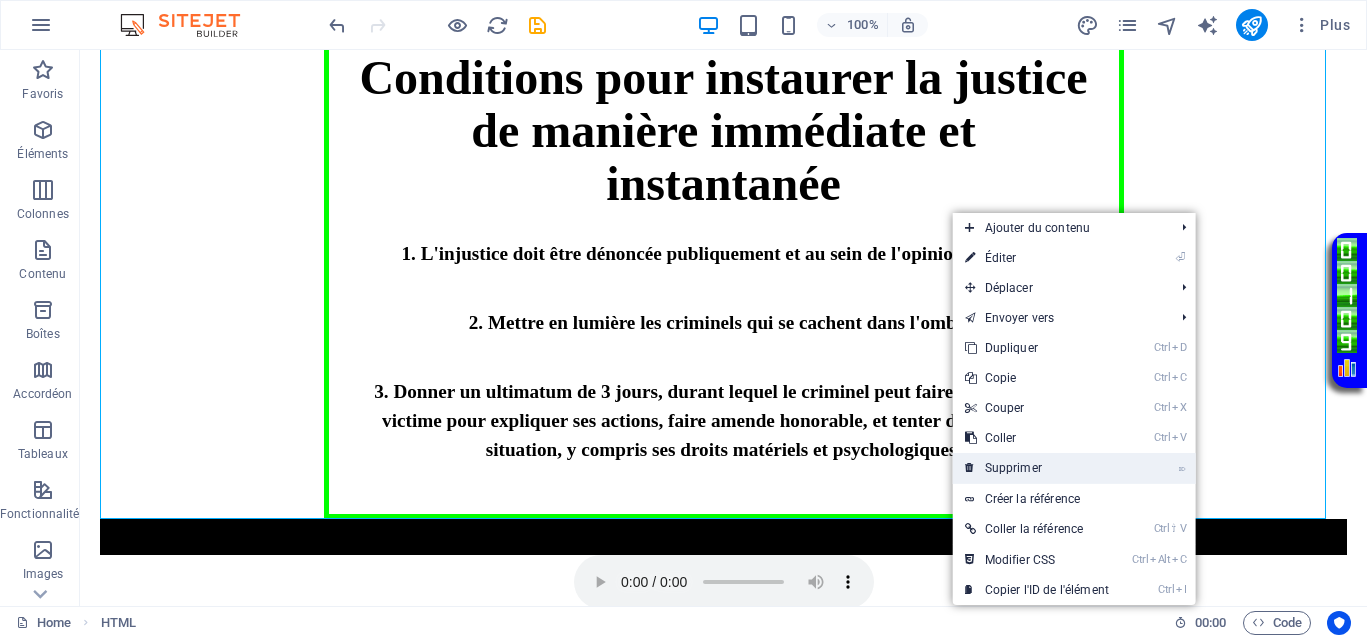 click on "⌦  Supprimer" at bounding box center (1037, 468) 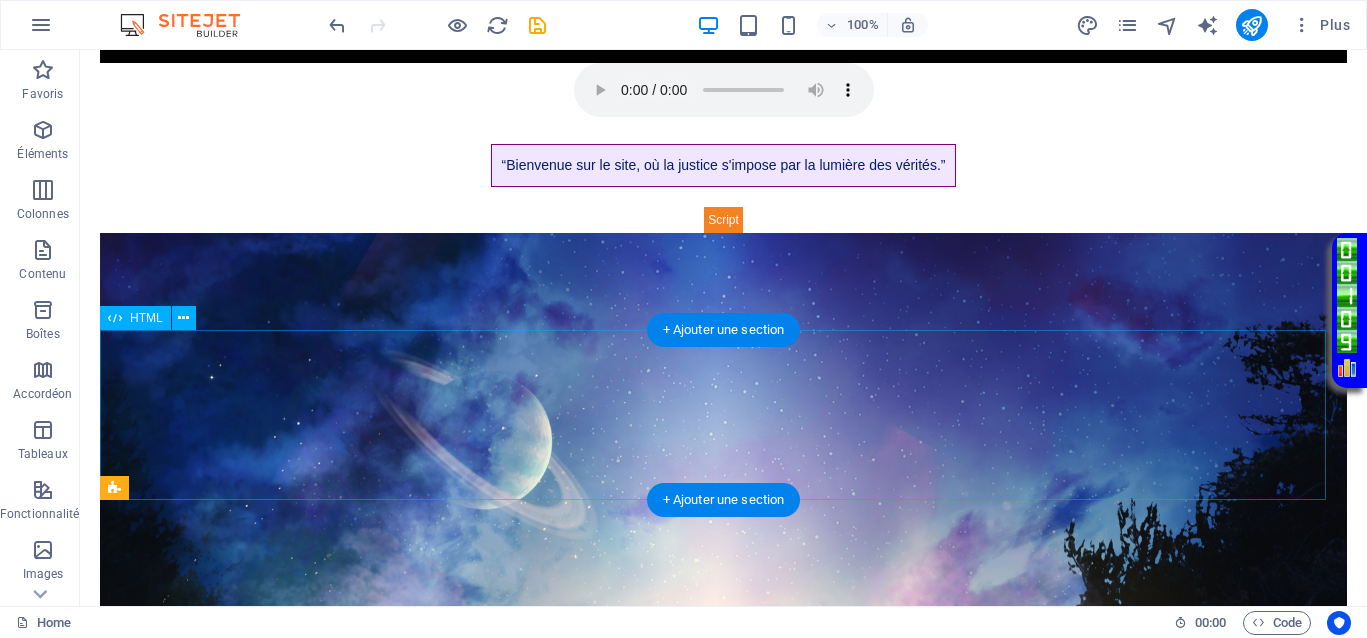 scroll, scrollTop: 0, scrollLeft: 0, axis: both 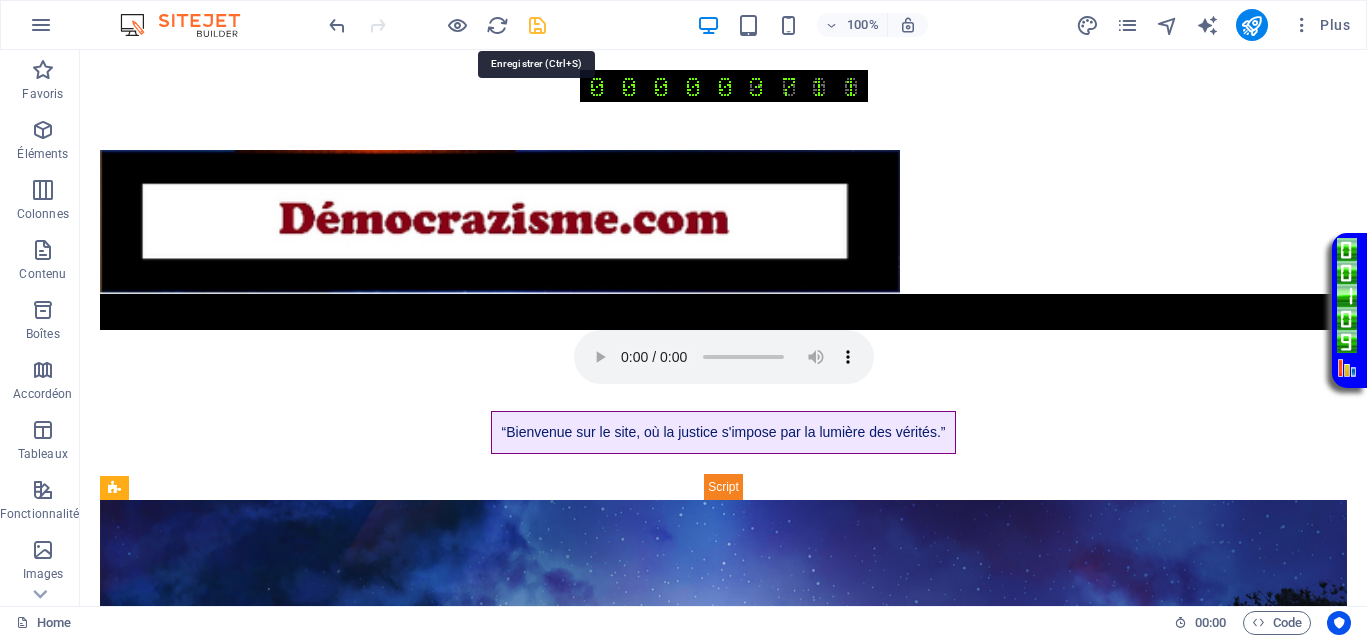 click at bounding box center (537, 25) 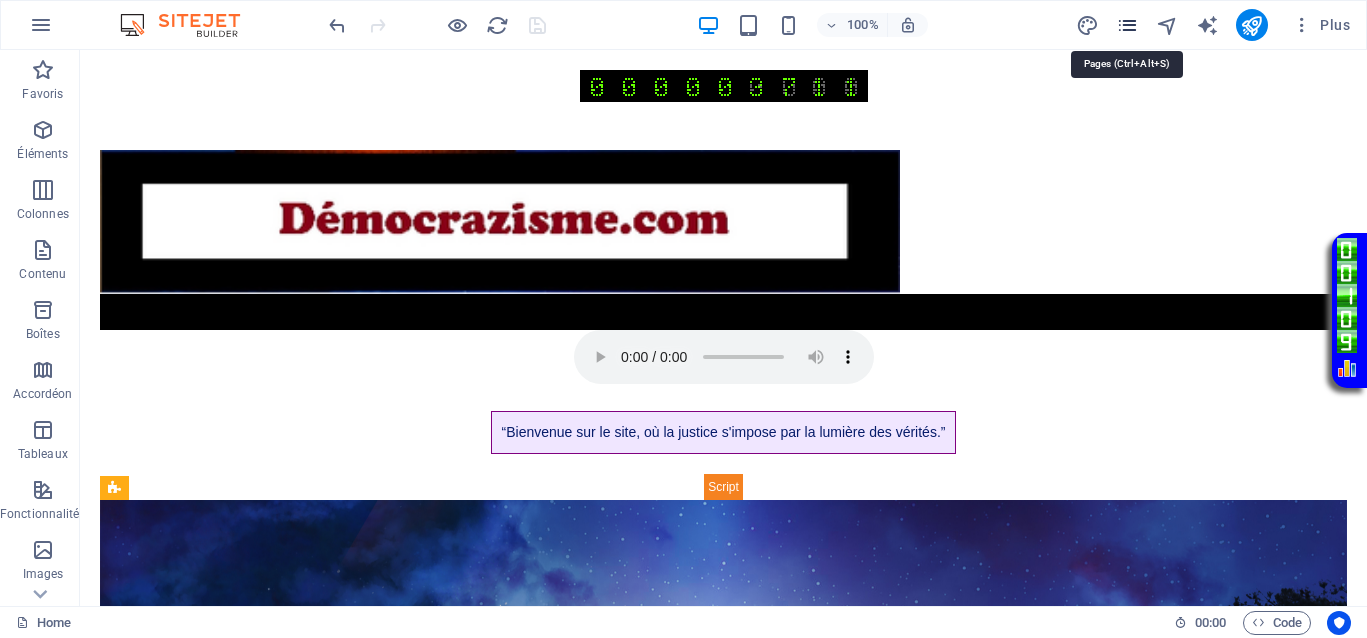 click at bounding box center [1127, 25] 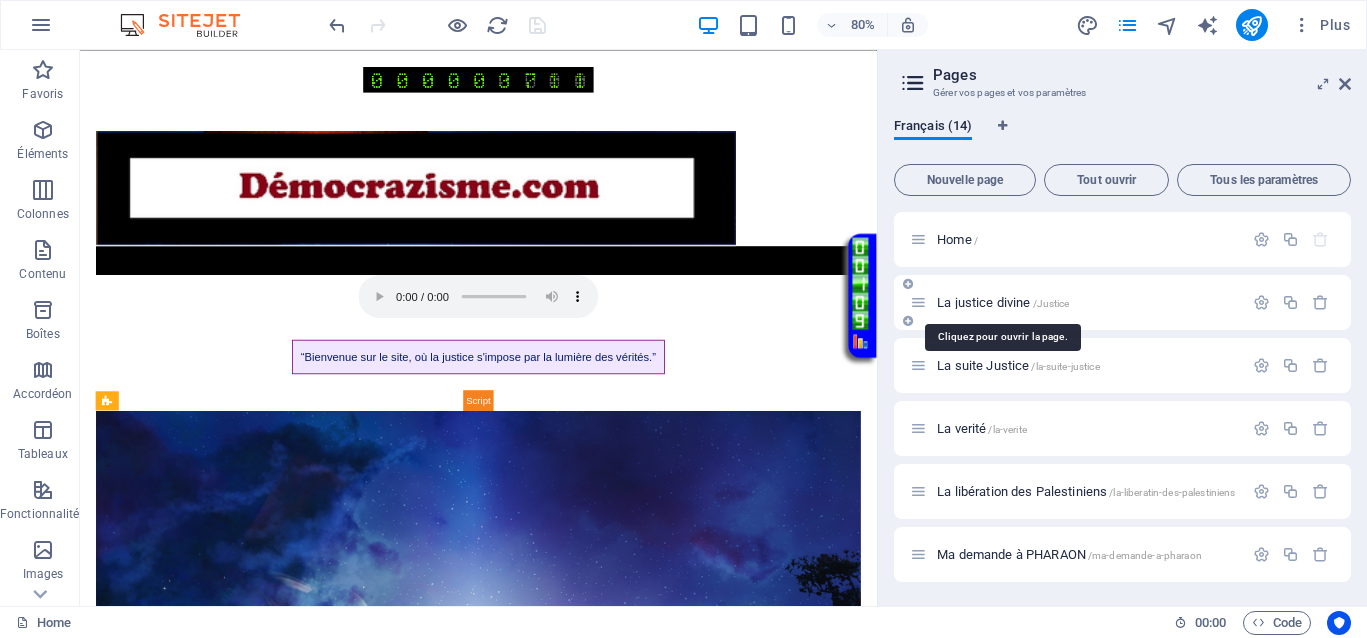 click on "La justice divine /Justice" at bounding box center [1003, 302] 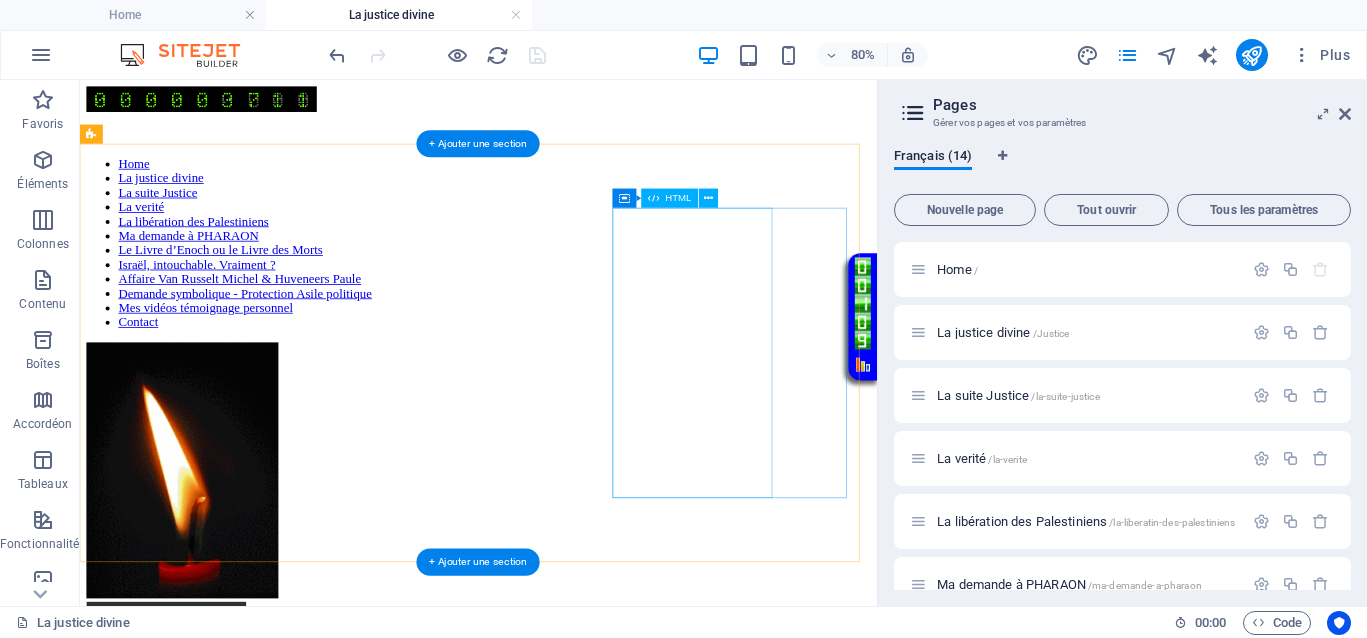 scroll, scrollTop: 0, scrollLeft: 0, axis: both 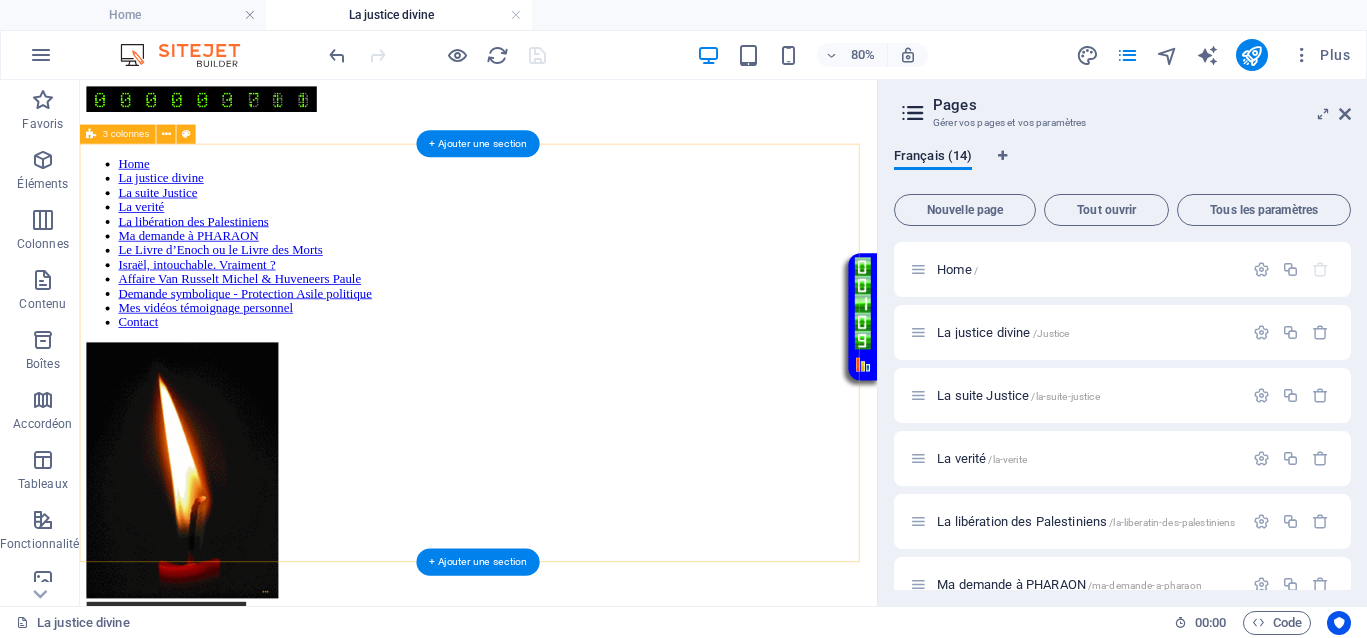 click on "Home La justice divine La suite Justice La verité La libération des Palestiniens Ma demande à PHARAON Le Livre d’Enoch ou le Livre des Morts Israël, intouchable. Vraiment ? Affaire Van Russelt Michel & Huveneers Paule Demande symbolique  - Protection Asile politique Mes vidéos témoignage personnel Contact
Vidéo en boucle" at bounding box center [578, 506] 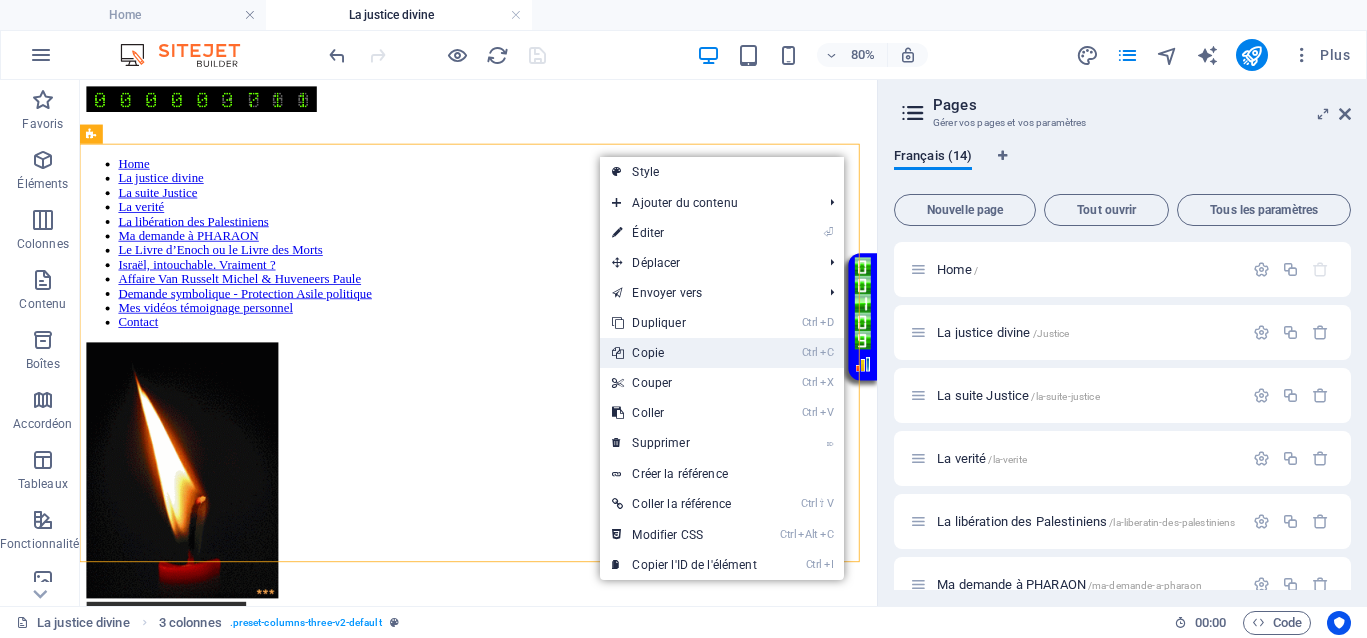 click on "Ctrl C  Copie" at bounding box center (684, 353) 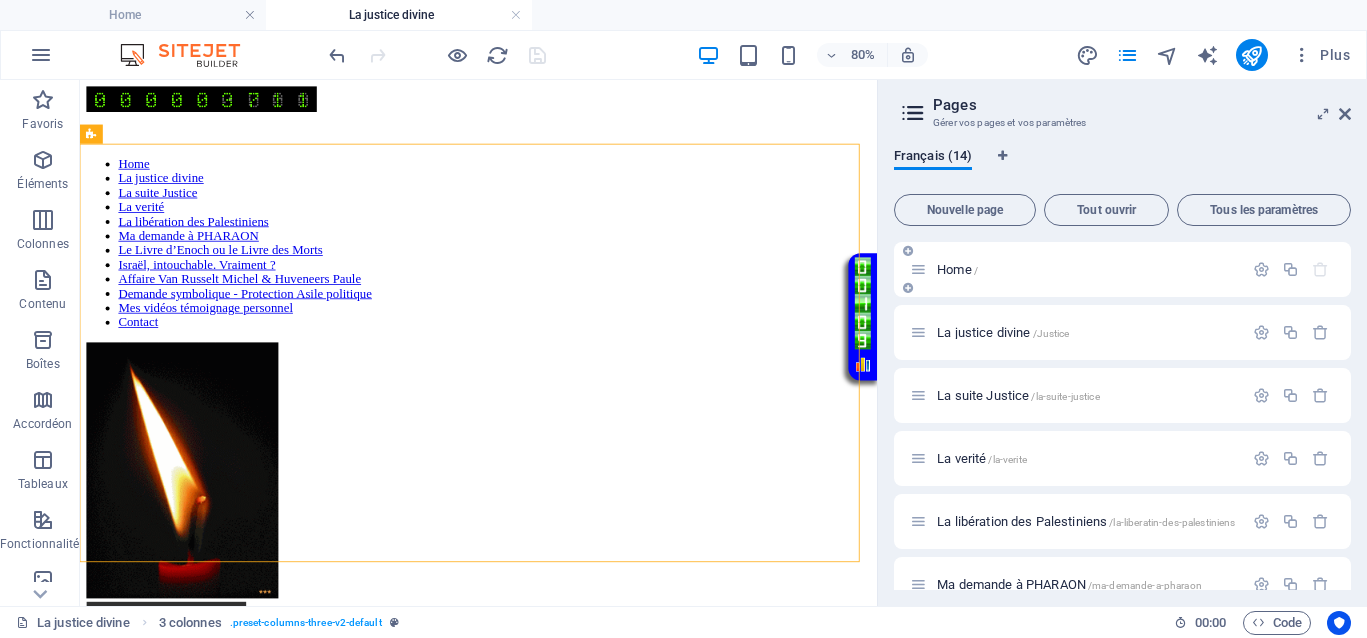 click on "Home /" at bounding box center (957, 269) 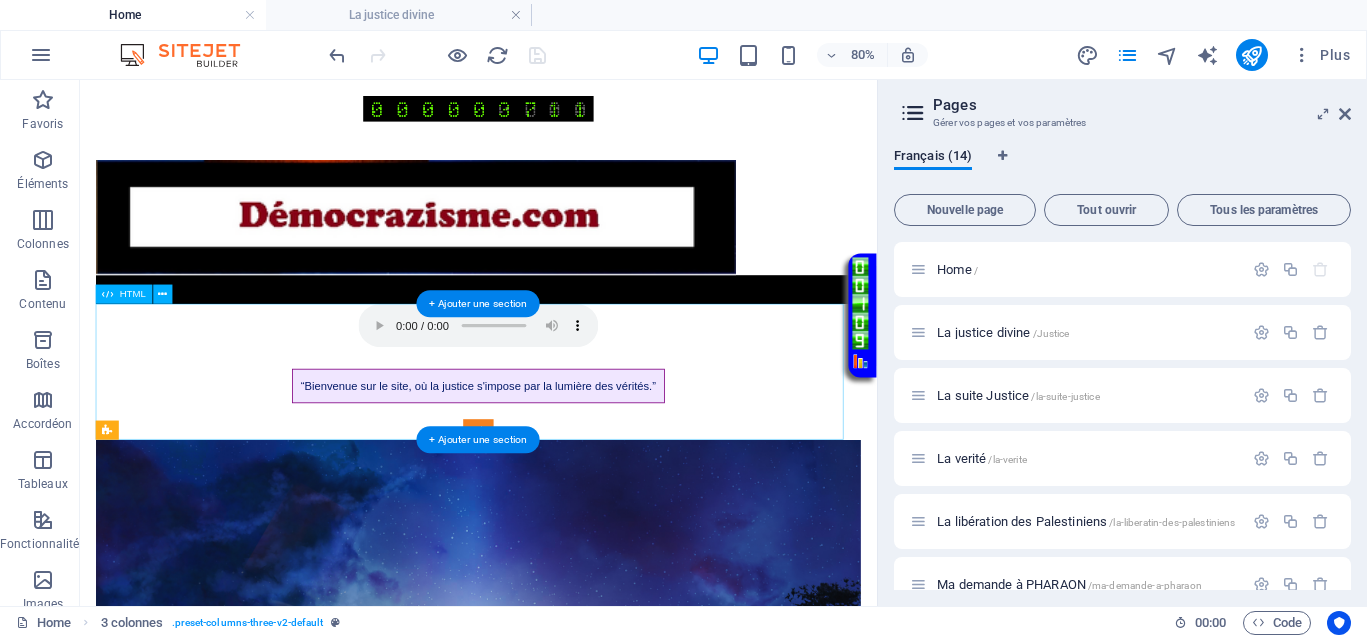 click on "Page avec musique d'ouverture
“Bienvenue sur le site, où la justice s'impose par la lumière des vérités.”" at bounding box center (578, 445) 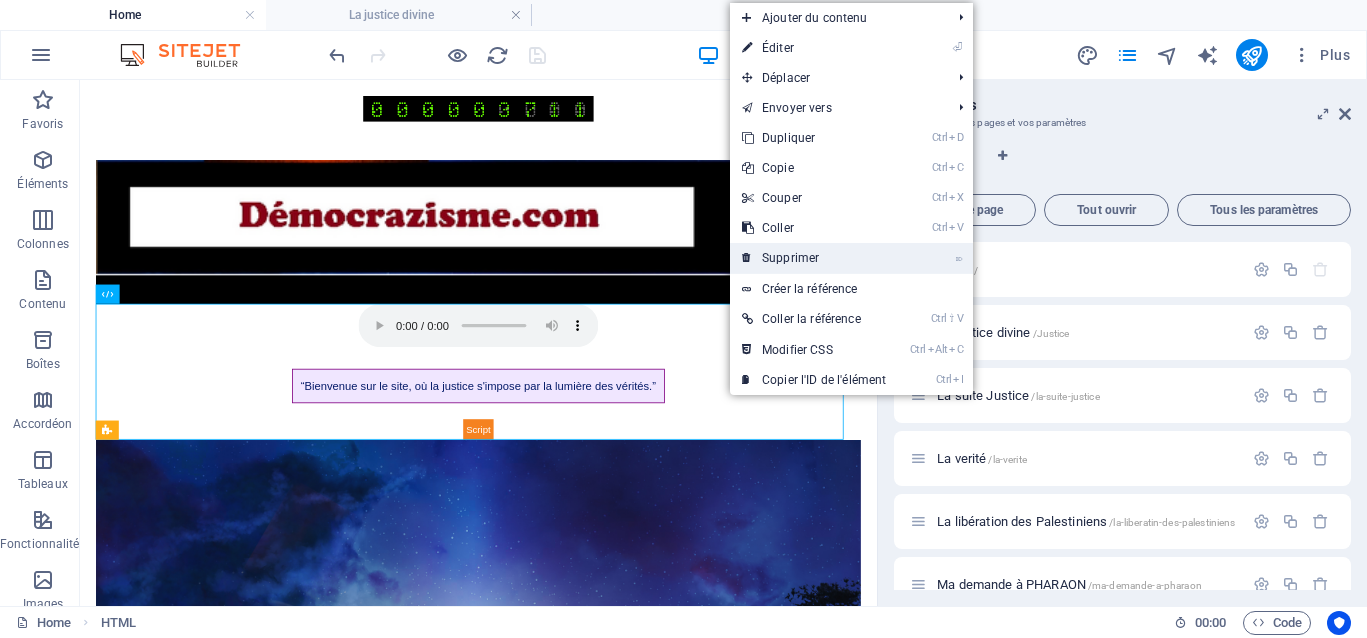 click on "⌦  Supprimer" at bounding box center [814, 258] 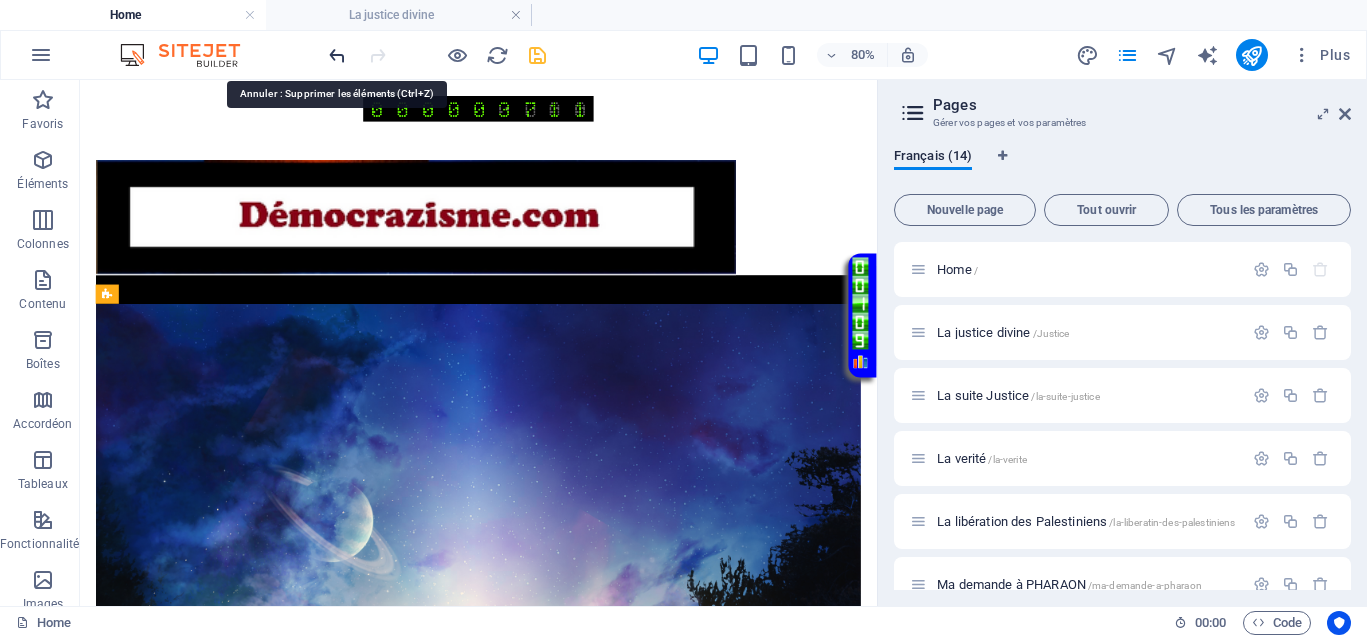 click at bounding box center (337, 55) 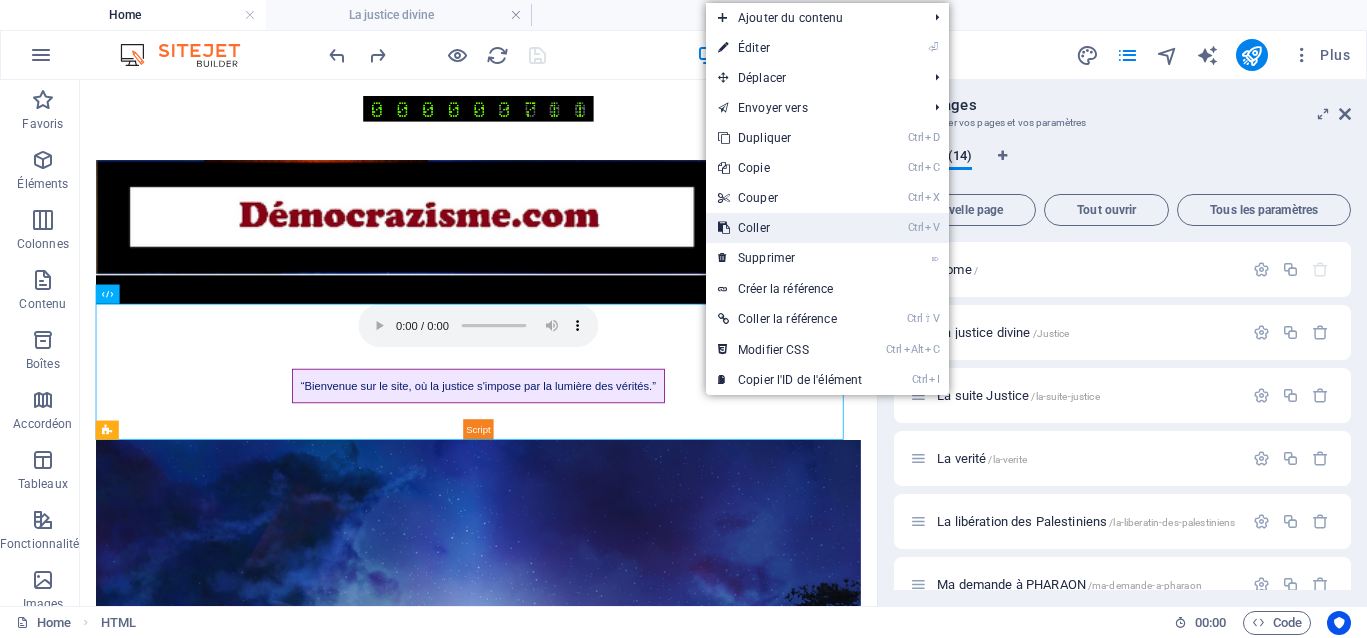 drag, startPoint x: 756, startPoint y: 225, endPoint x: 842, endPoint y: 234, distance: 86.46965 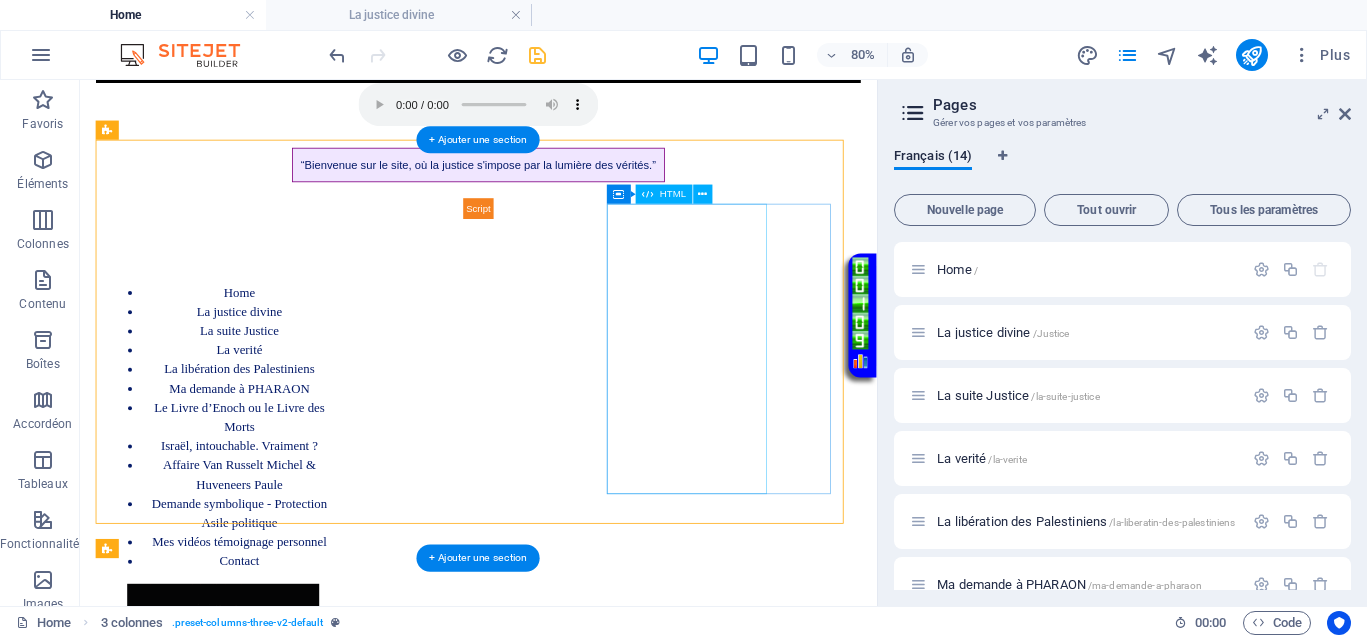 scroll, scrollTop: 125, scrollLeft: 0, axis: vertical 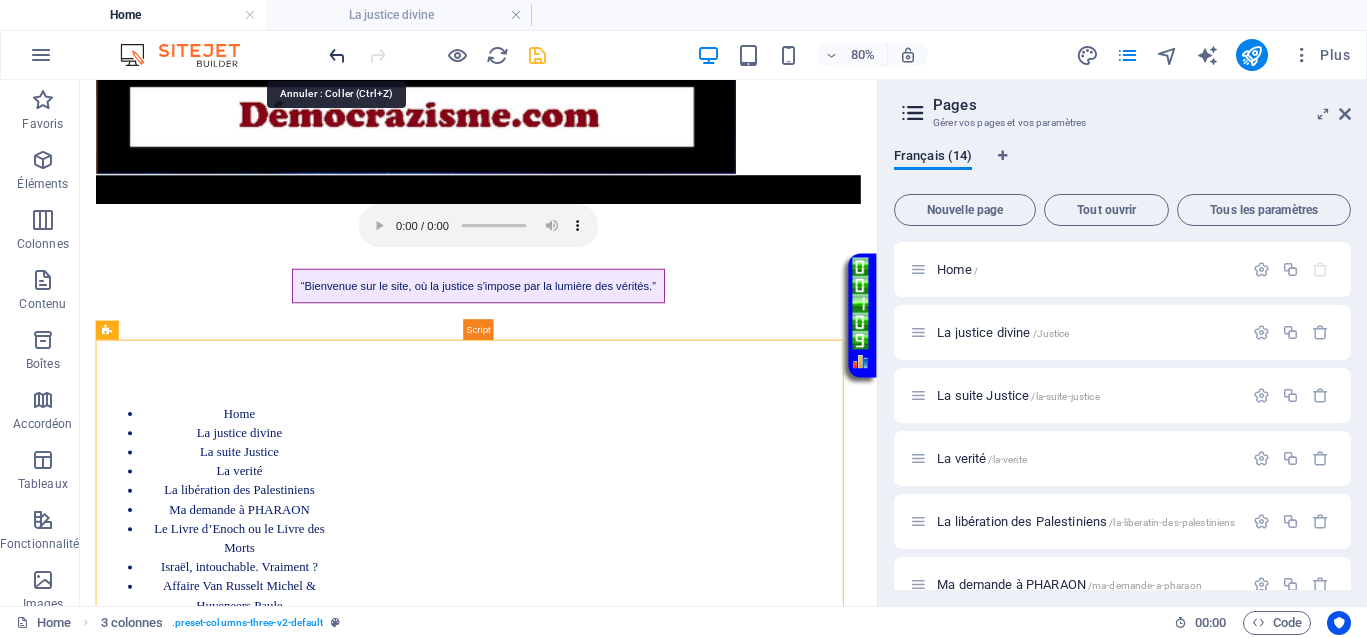 click at bounding box center (337, 55) 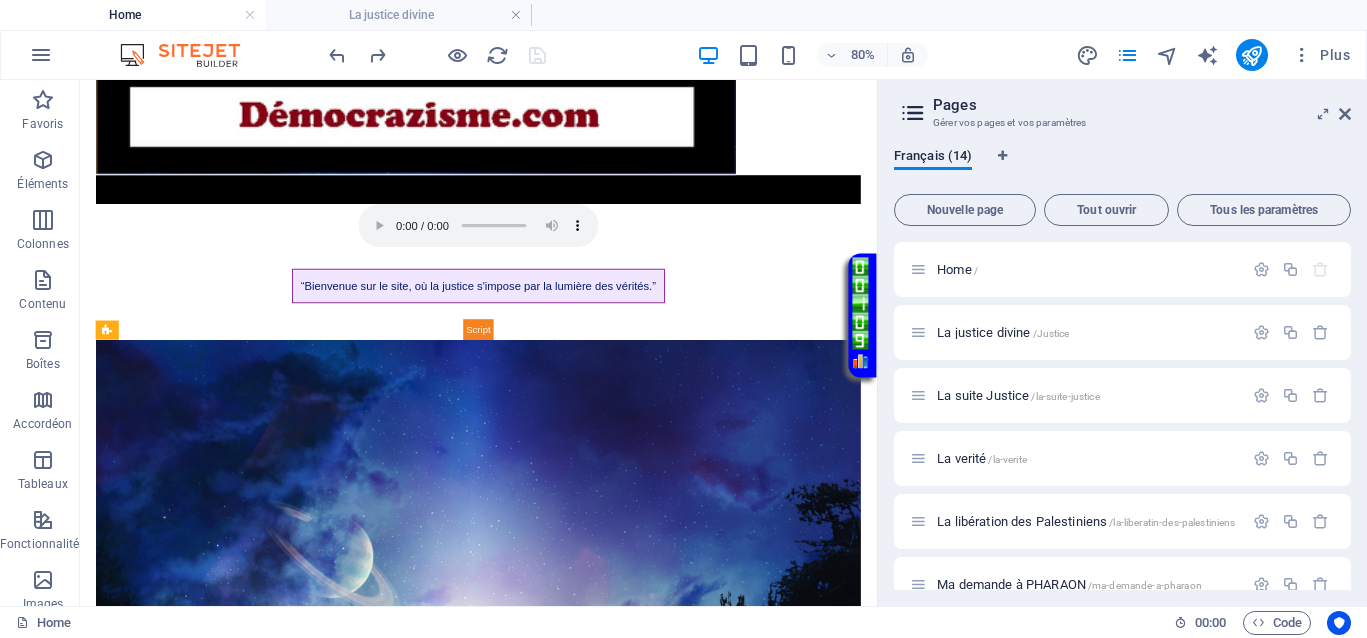 click on "Loupe
⇧
Défilement de texte vert fluide
Page avec musique d'ouverture
“Bienvenue sur le site, où la justice s'impose par la lumière des vérités.”
Déposer le contenu ici ou  Ajouter les éléments  Coller le presse-papiers
Conditions pour instaurer la justice
Conditions pour instaurer la justice de manière immédiate et instantanée
1. L'injustice doit être dénoncée publiquement et au sein de l'opinion publique.
2. Mettre en lumière les criminels qui se cachent dans l'ombre.
3. Donner un ultimatum de 3 jours, durant lequel le criminel peut faire un pas vers sa victime pour expliquer ses actions, faire amende honorable, et tenter de restaurer la situation, y compris ses droits matériels et psychologiques.
Mentions légales  |  Politique de confidentialité" at bounding box center (578, 1002) 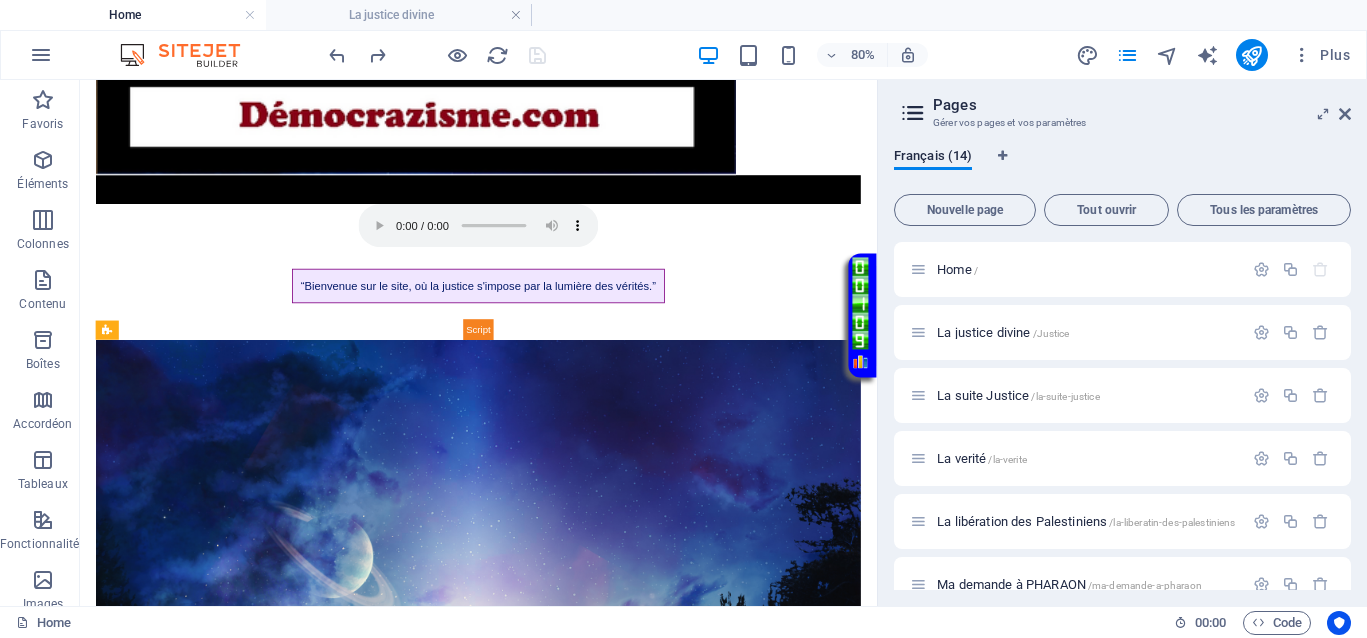drag, startPoint x: 1038, startPoint y: 165, endPoint x: 977, endPoint y: 140, distance: 65.9242 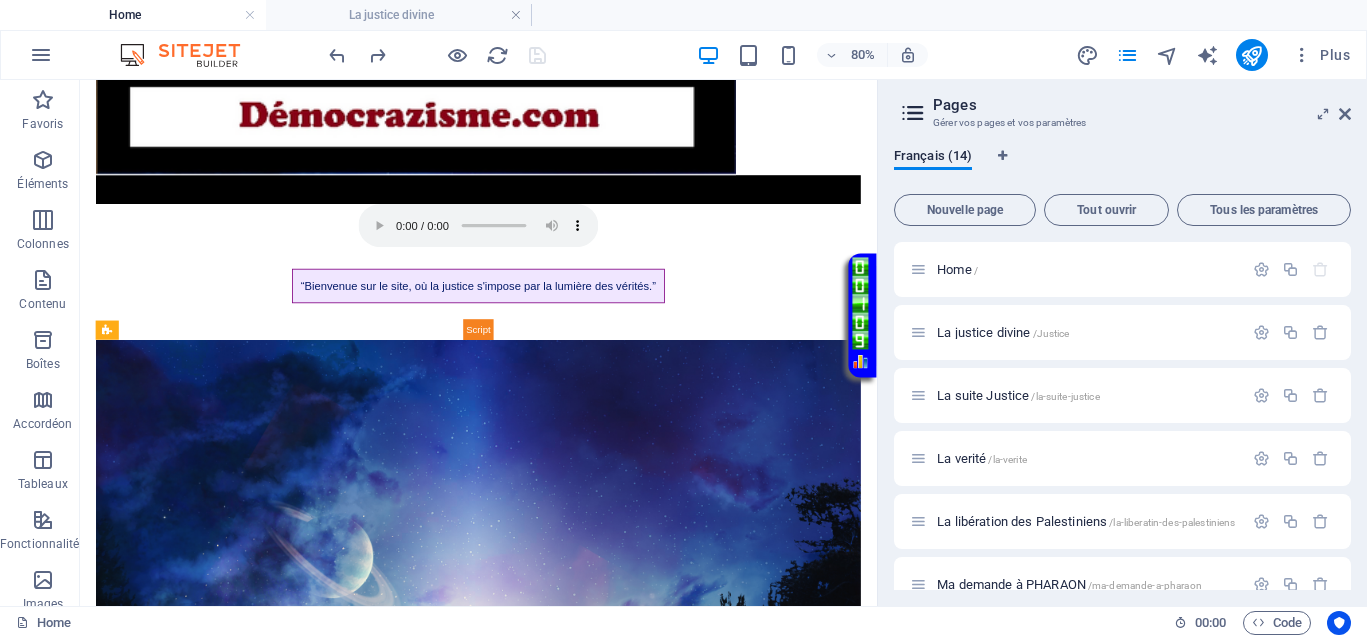 click at bounding box center [578, 127] 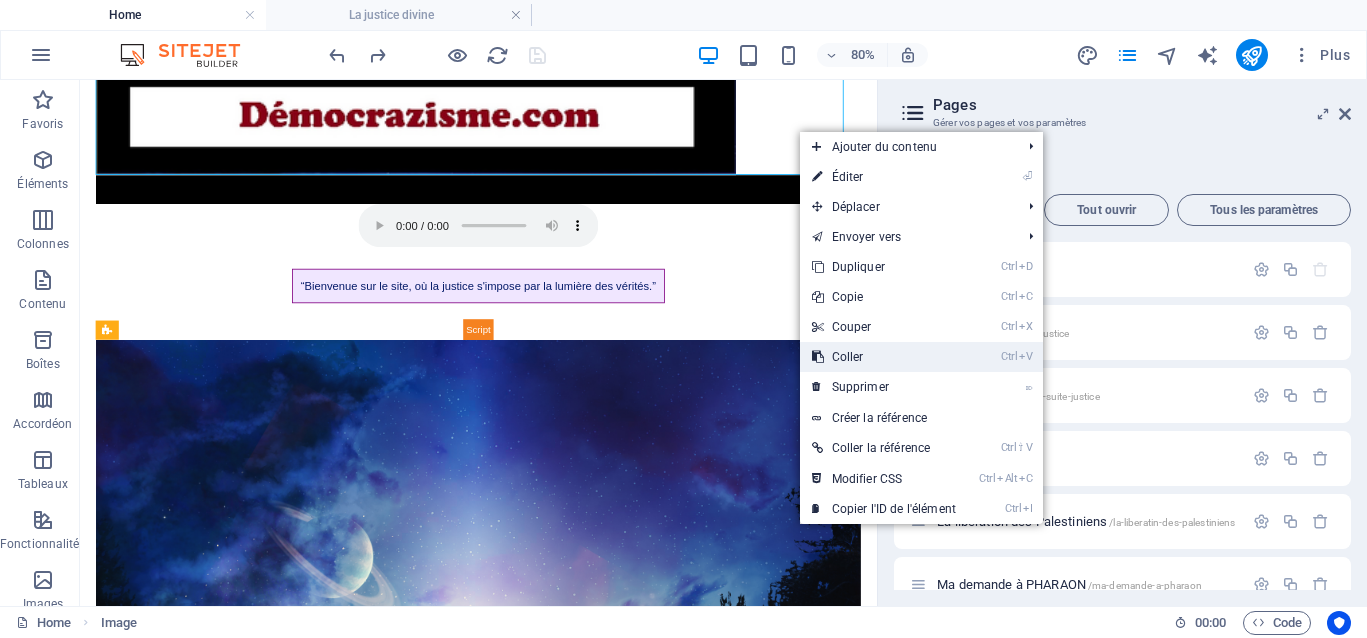 click on "Ctrl V  Coller" at bounding box center [884, 357] 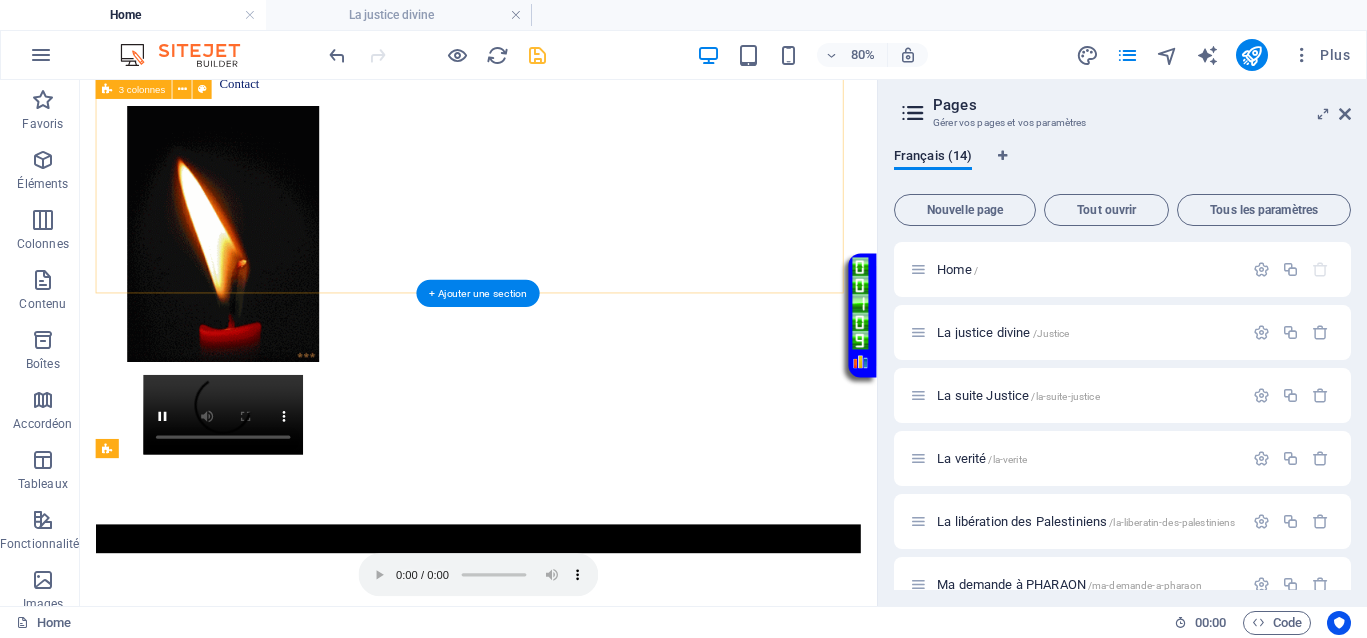 scroll, scrollTop: 500, scrollLeft: 0, axis: vertical 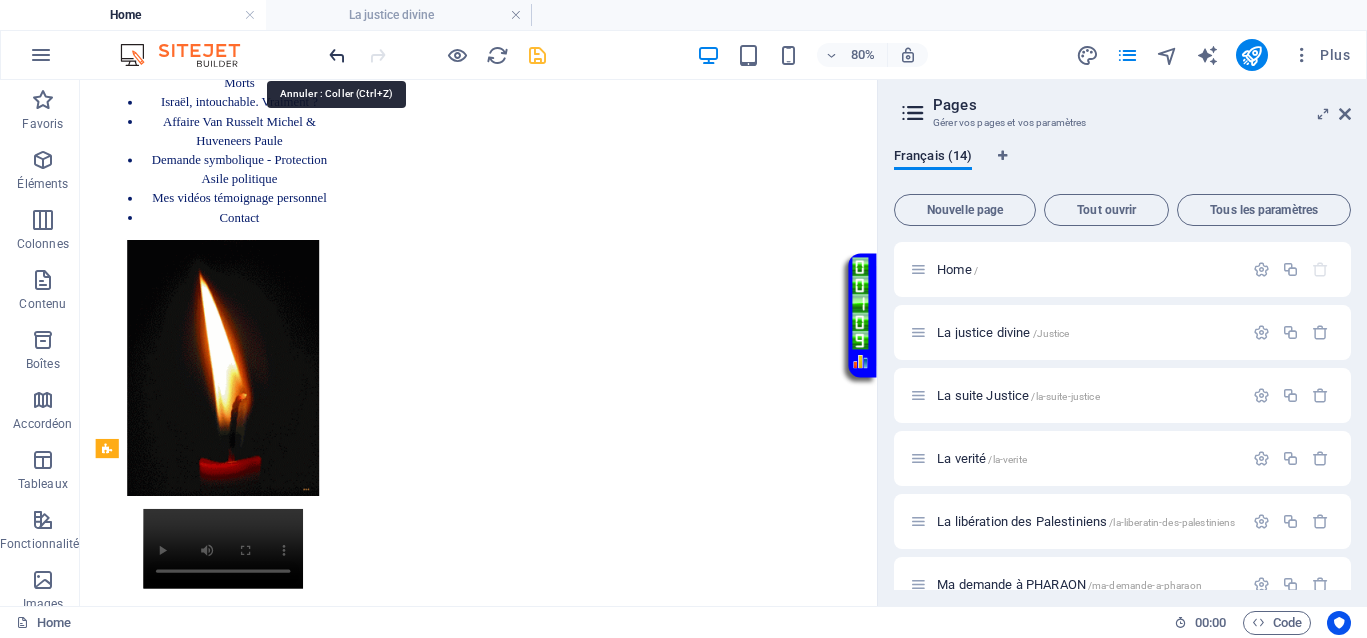 click at bounding box center (337, 55) 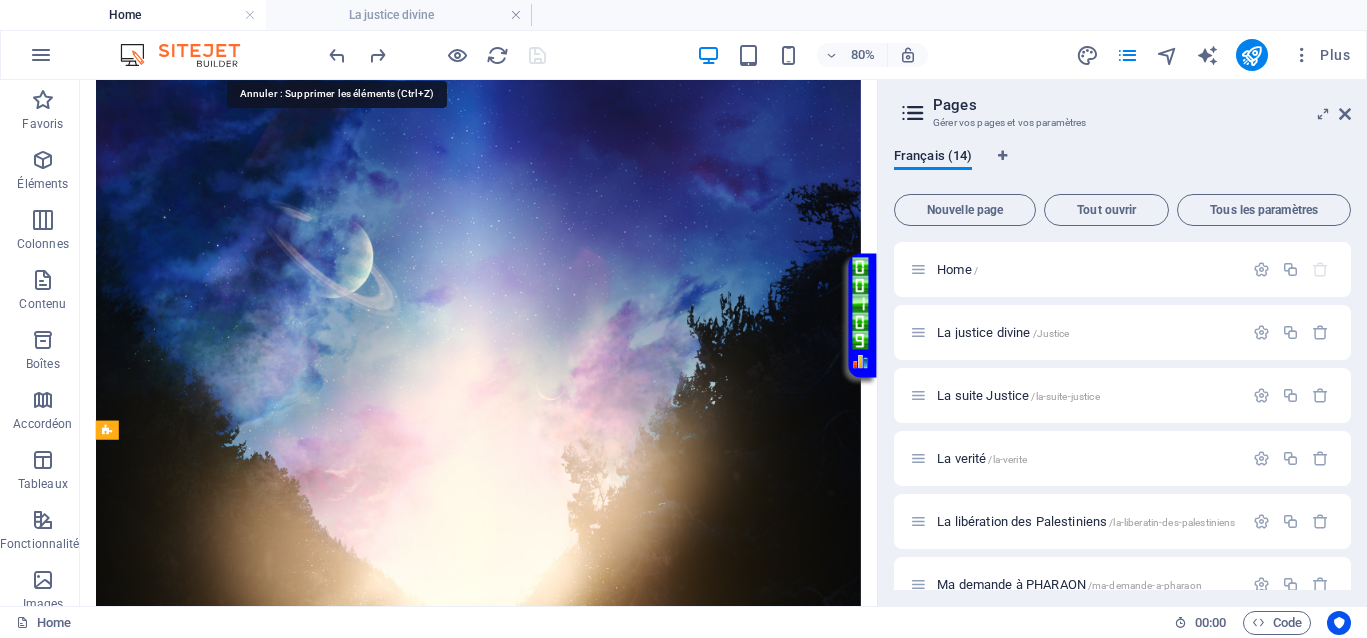 scroll, scrollTop: 0, scrollLeft: 0, axis: both 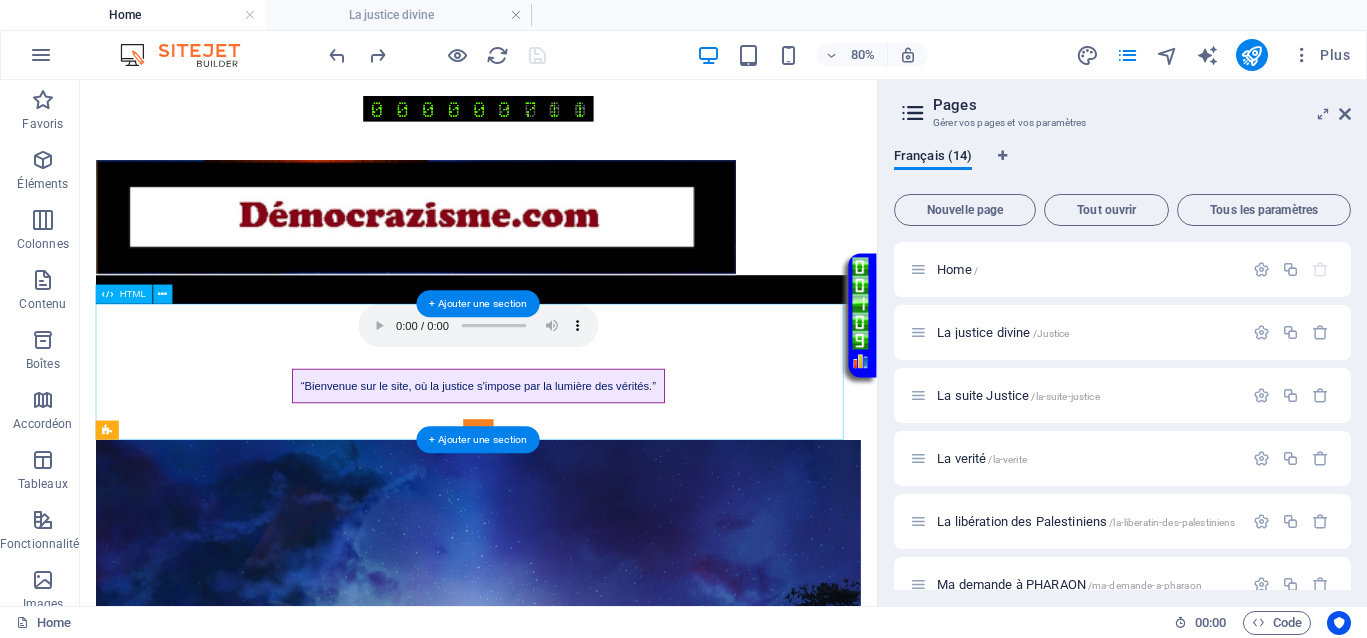 click on "Page avec musique d'ouverture
“Bienvenue sur le site, où la justice s'impose par la lumière des vérités.”" at bounding box center (578, 445) 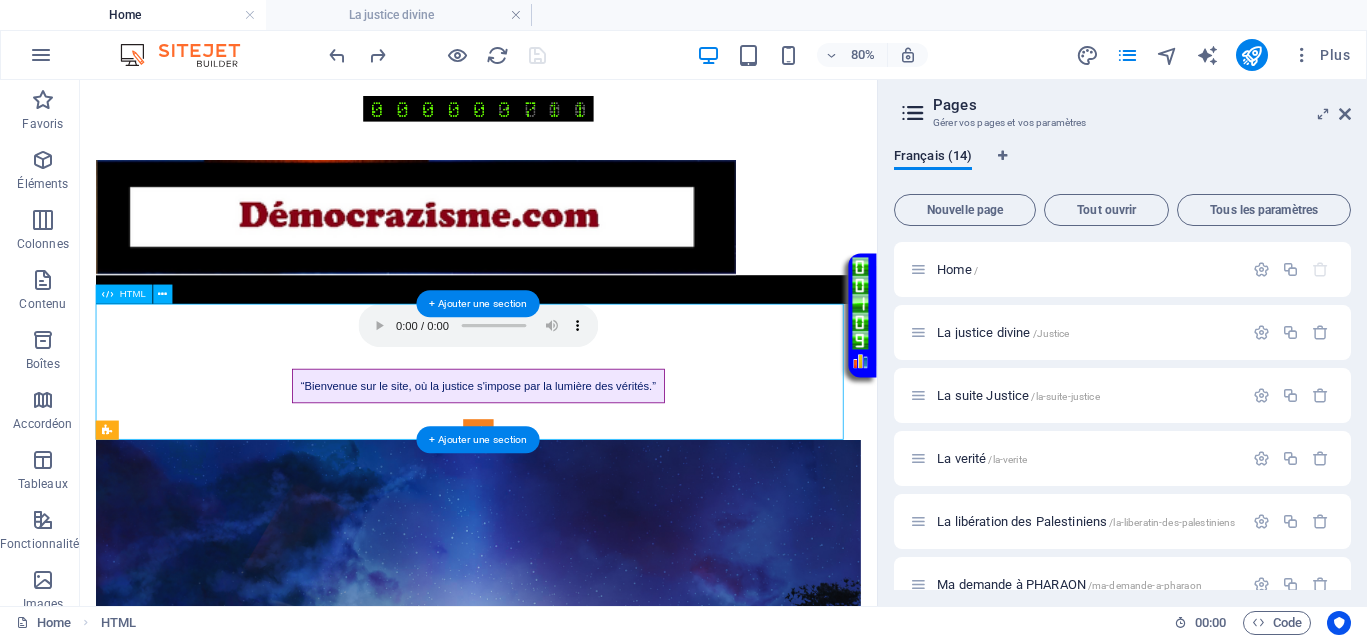 click on "Page avec musique d'ouverture
“Bienvenue sur le site, où la justice s'impose par la lumière des vérités.”" at bounding box center [578, 445] 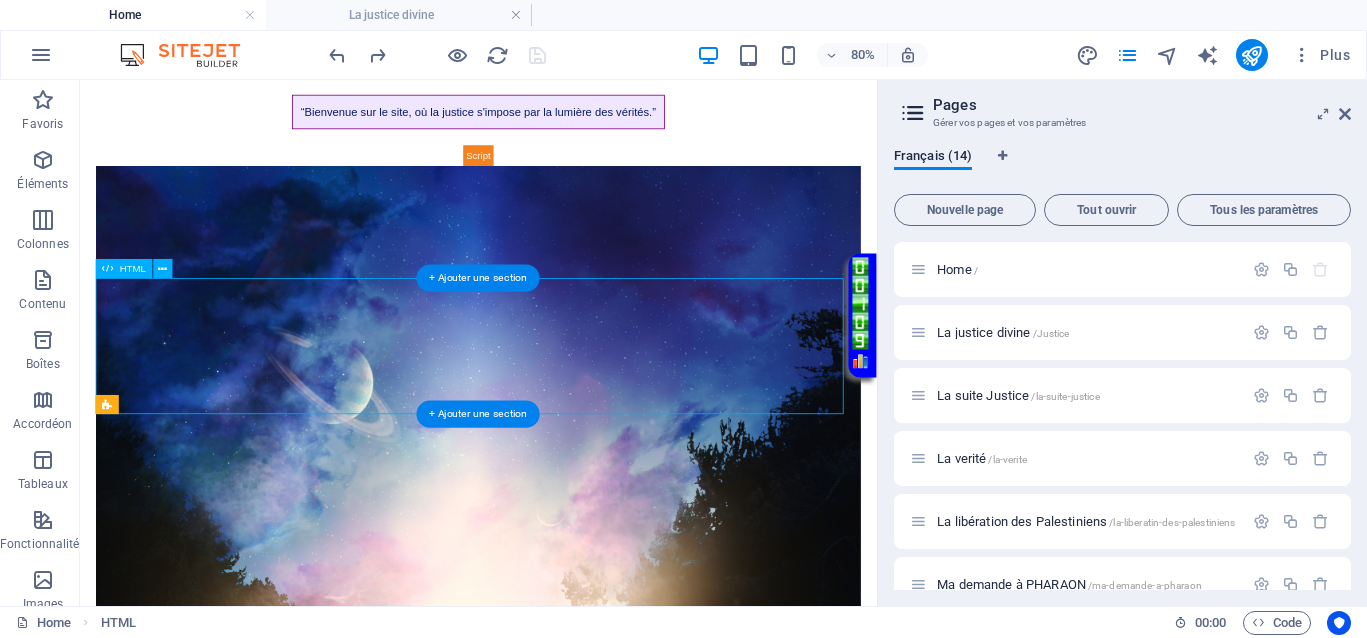 scroll, scrollTop: 375, scrollLeft: 0, axis: vertical 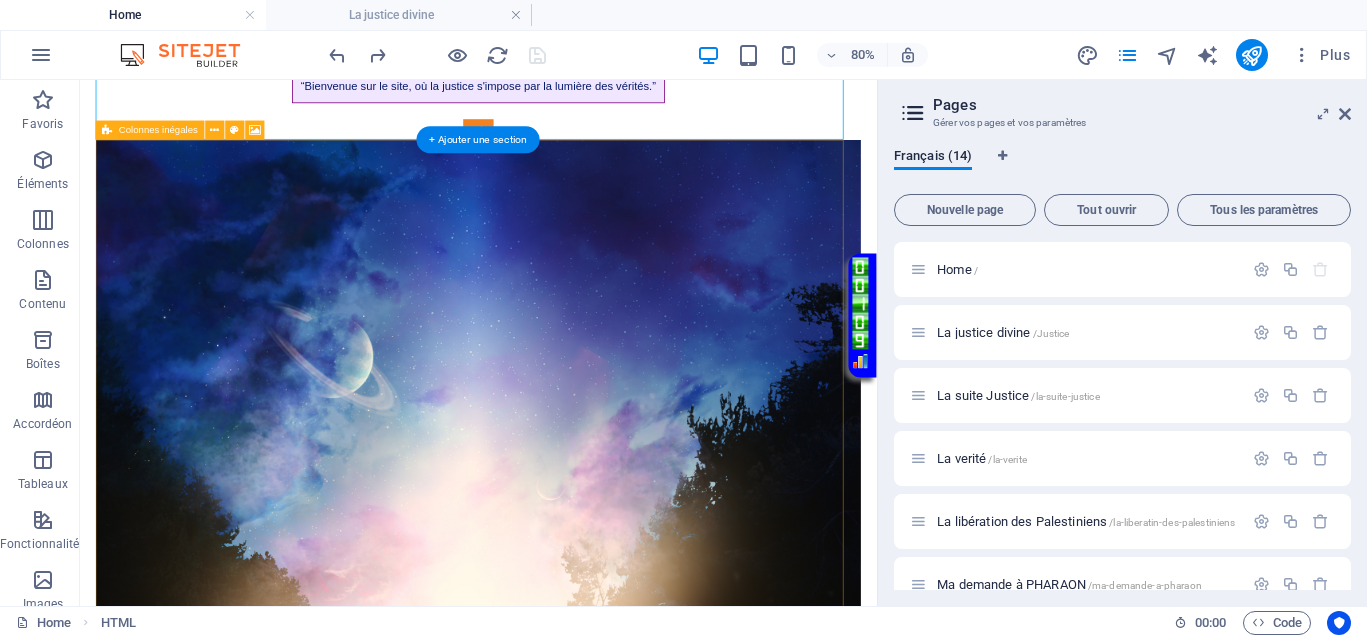 click on "Coller le presse-papiers" at bounding box center [652, 1270] 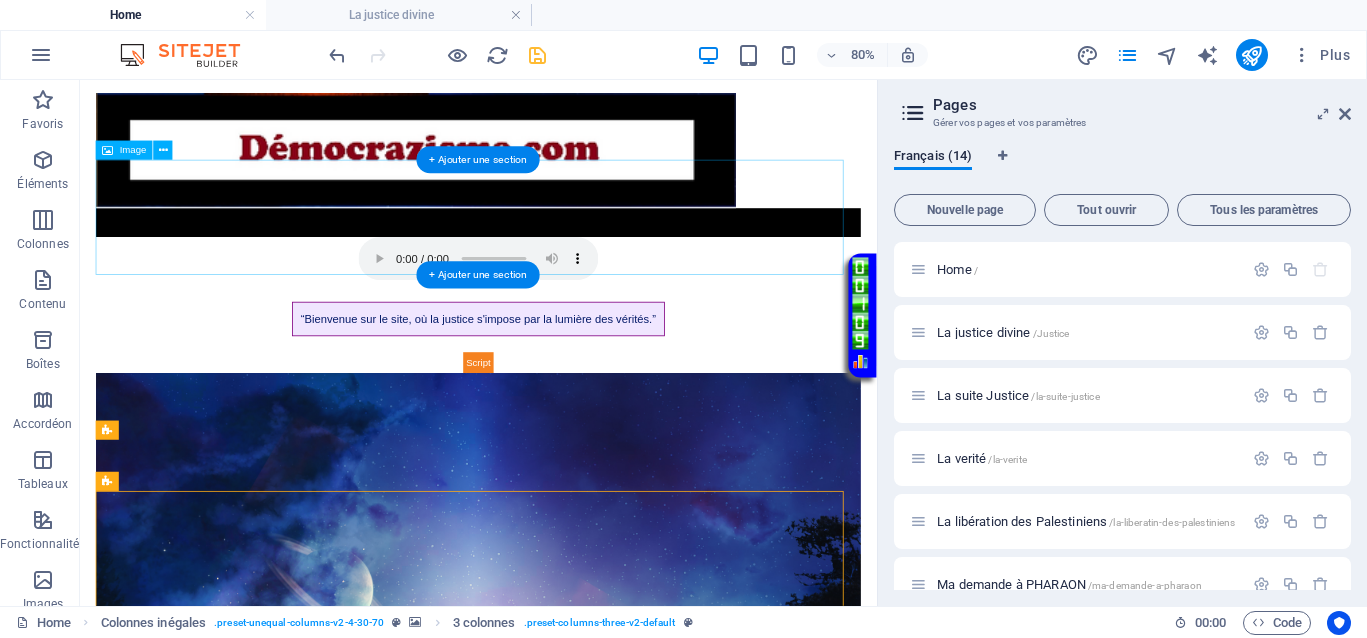scroll, scrollTop: 0, scrollLeft: 0, axis: both 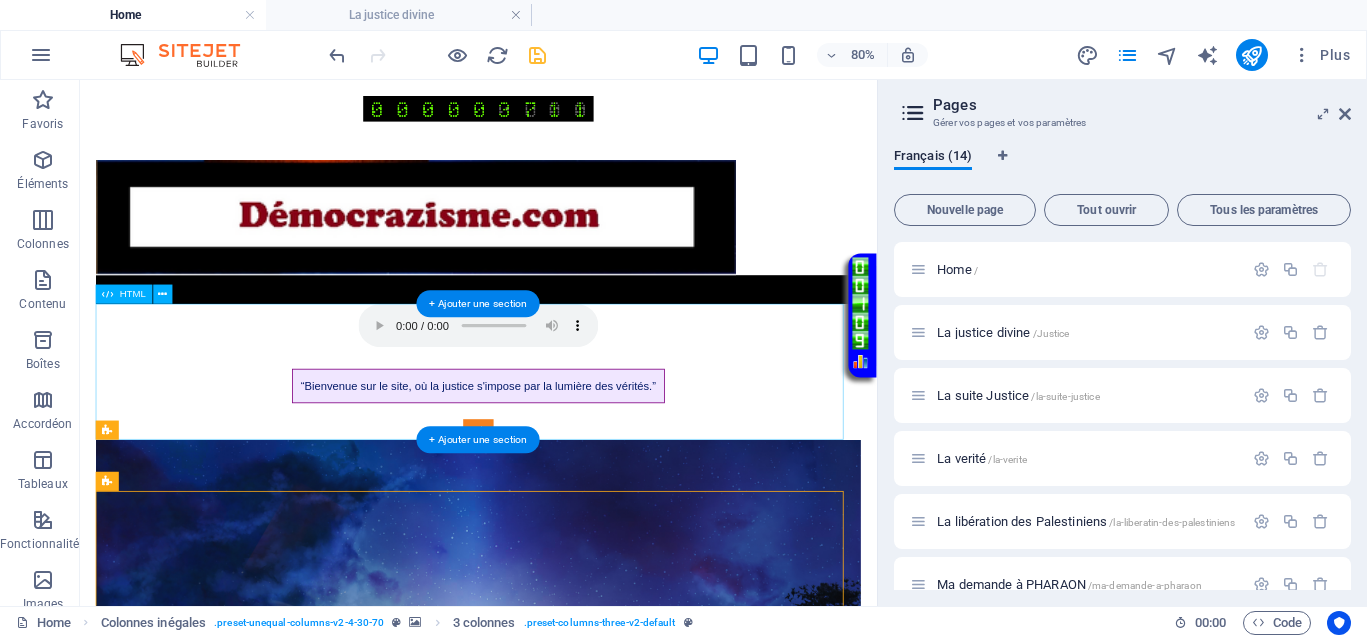 click on "Page avec musique d'ouverture
“Bienvenue sur le site, où la justice s'impose par la lumière des vérités.”" at bounding box center [578, 445] 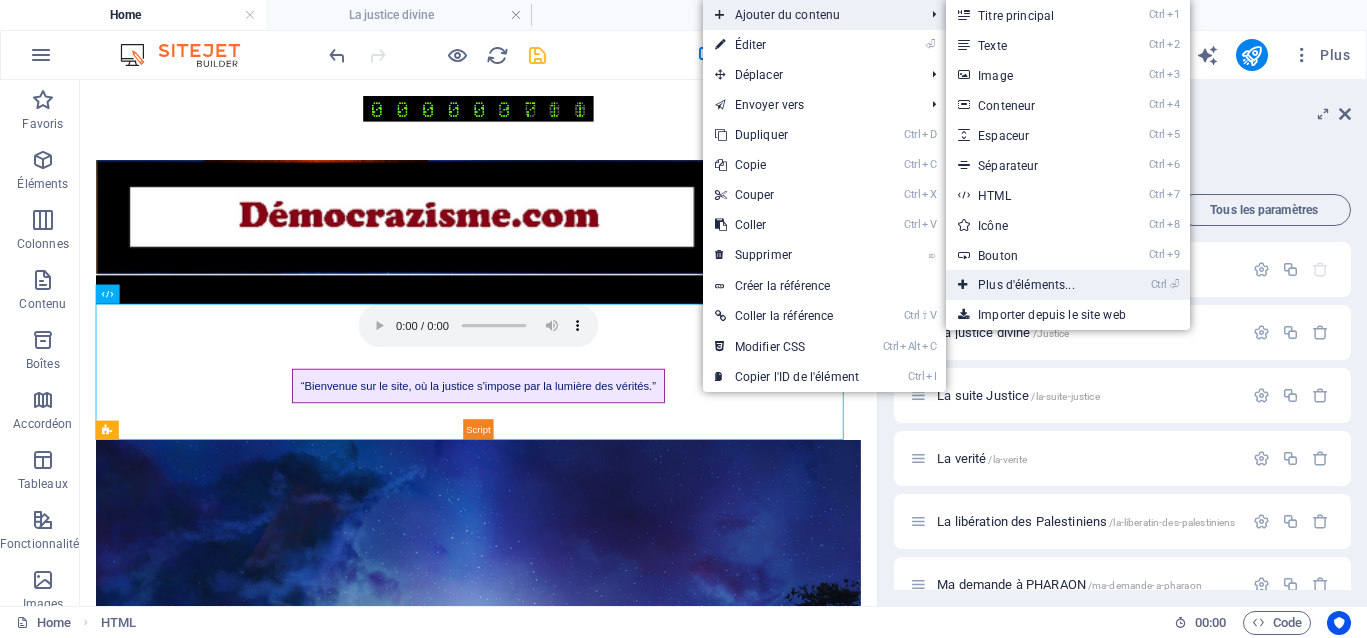 click on "Ctrl ⏎  Plus d'éléments..." at bounding box center [1030, 285] 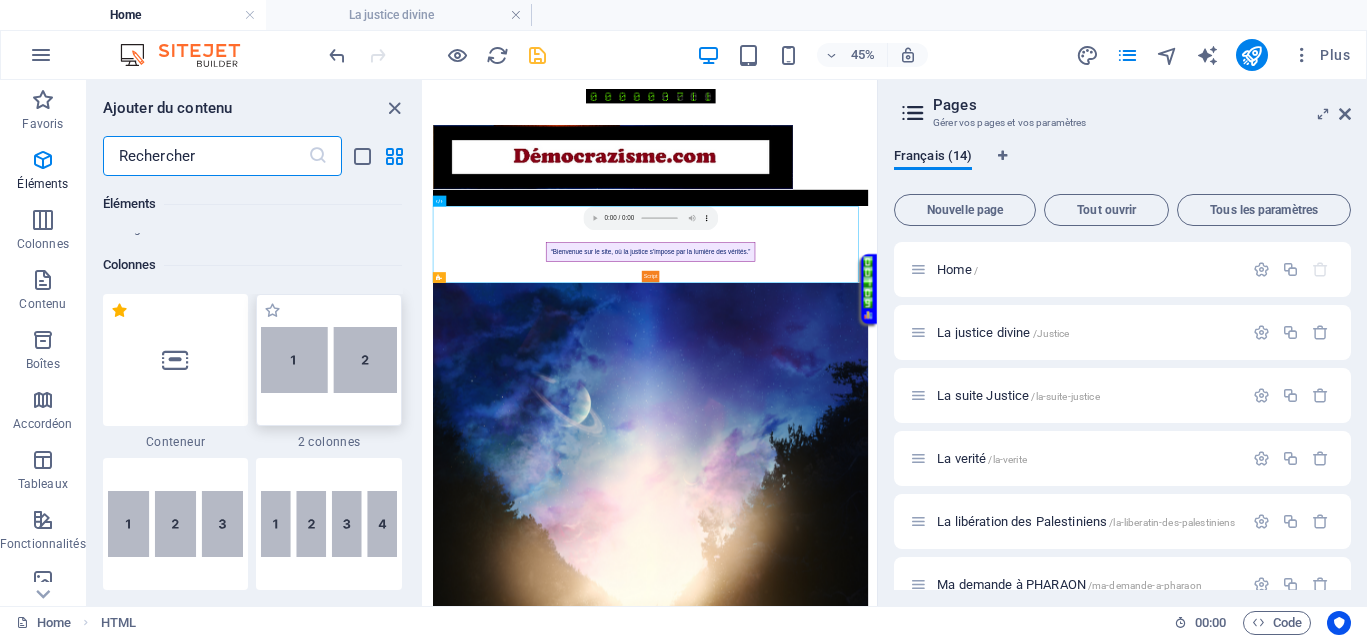 scroll, scrollTop: 963, scrollLeft: 0, axis: vertical 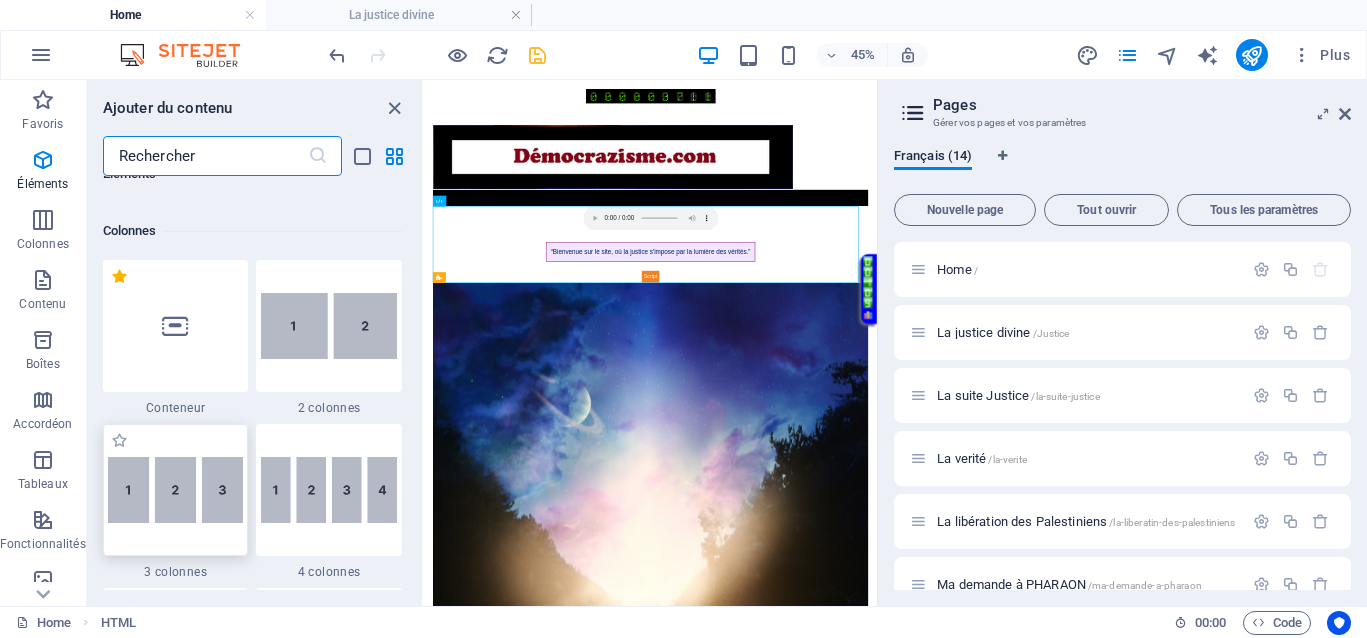 click at bounding box center [176, 490] 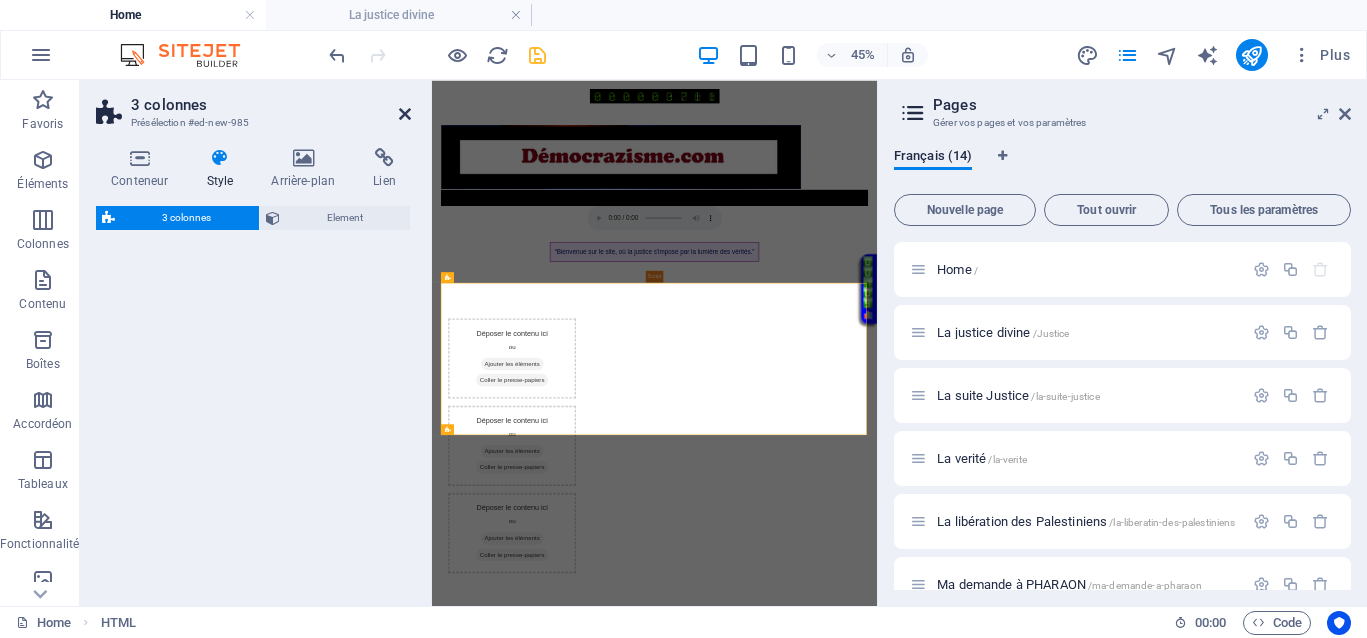 click at bounding box center (405, 114) 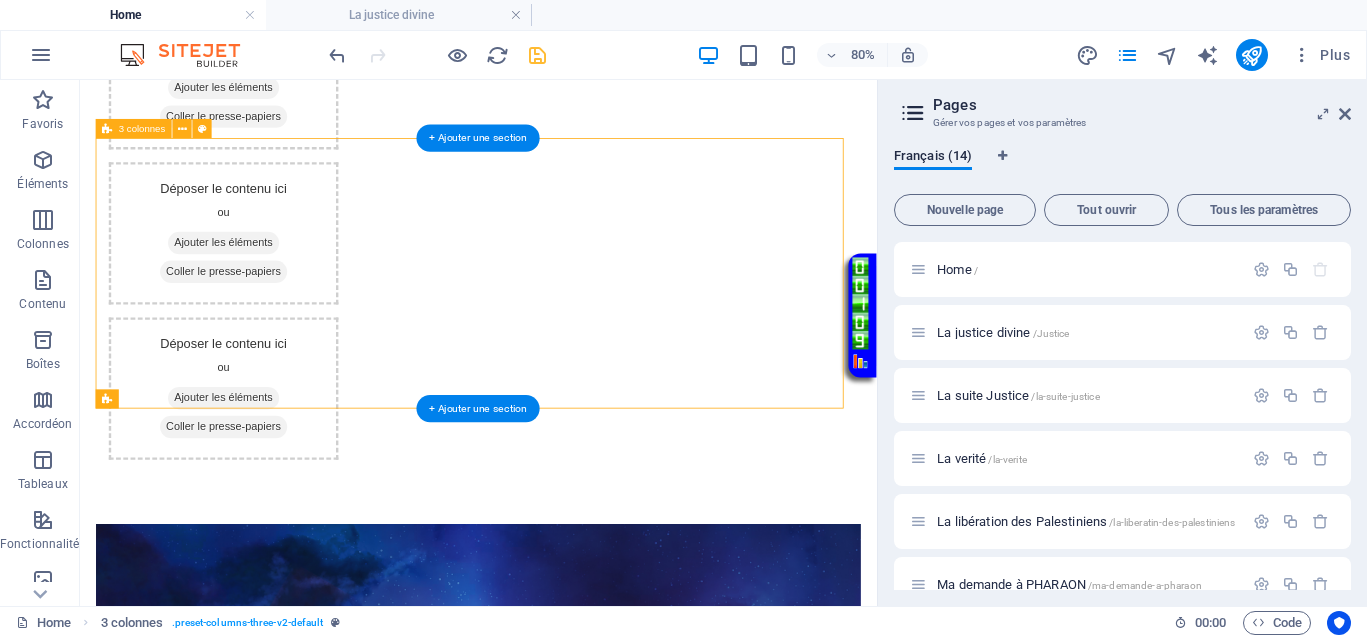 scroll, scrollTop: 625, scrollLeft: 0, axis: vertical 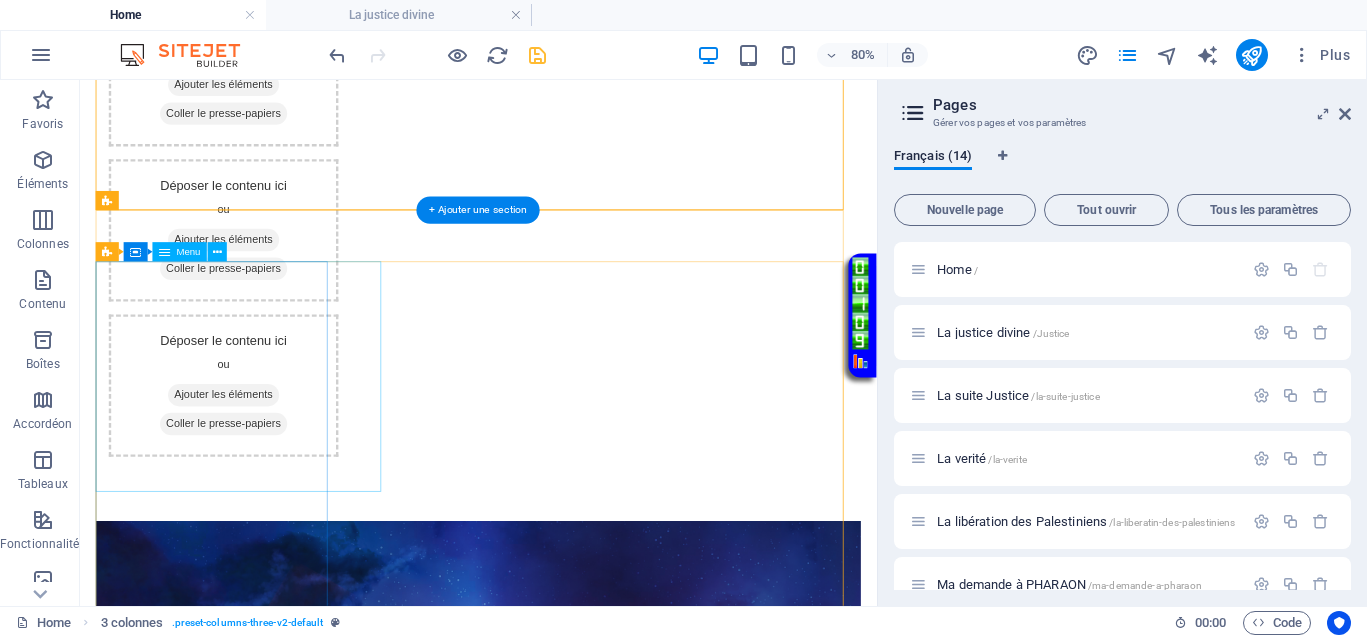 click on "Home La justice divine La suite Justice La verité La libération des Palestiniens Ma demande à PHARAON Le Livre d’Enoch ou le Livre des Morts Israël, intouchable. Vraiment ? Affaire Van Russelt Michel & Huveneers Paule Demande symbolique  - Protection Asile politique Mes vidéos témoignage personnel Contact" at bounding box center [248, 1813] 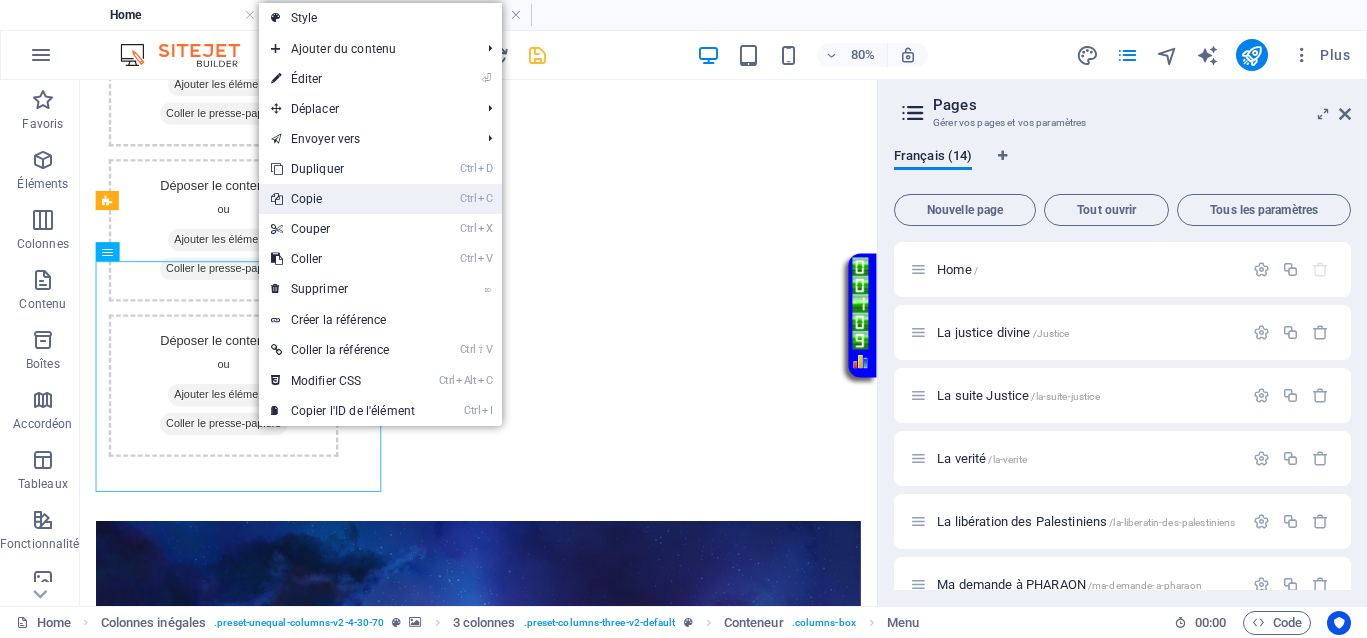 click on "Ctrl C  Copie" at bounding box center (343, 199) 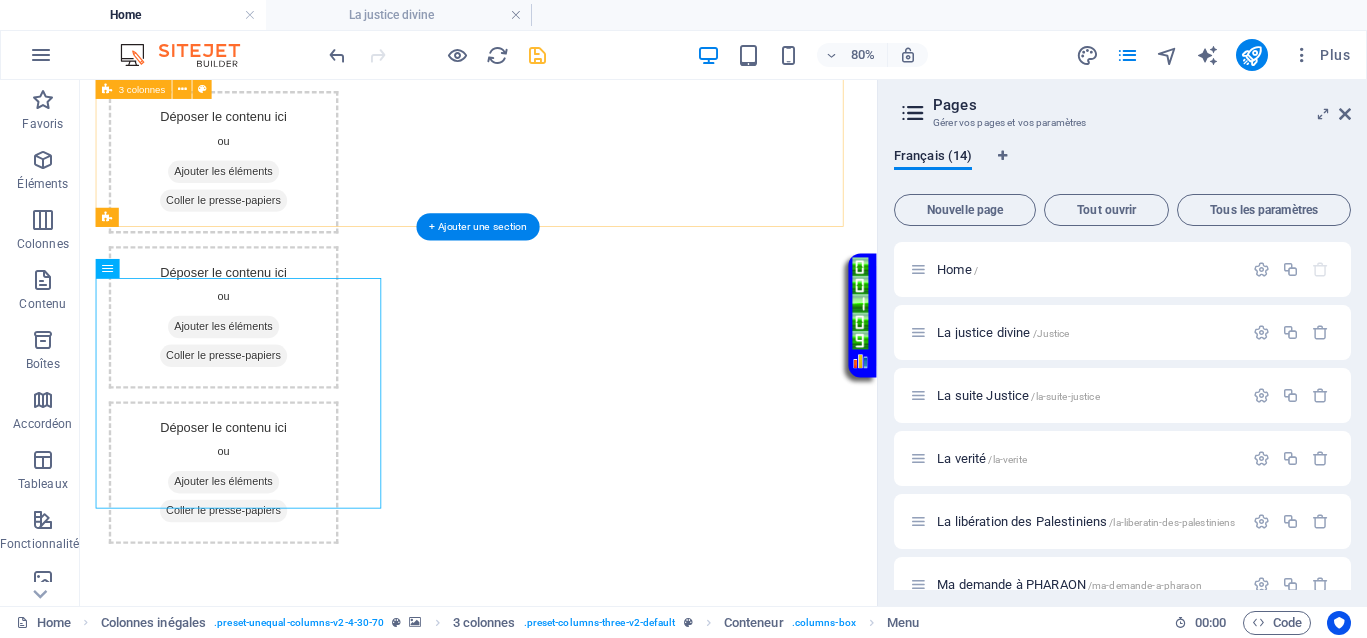 scroll, scrollTop: 500, scrollLeft: 0, axis: vertical 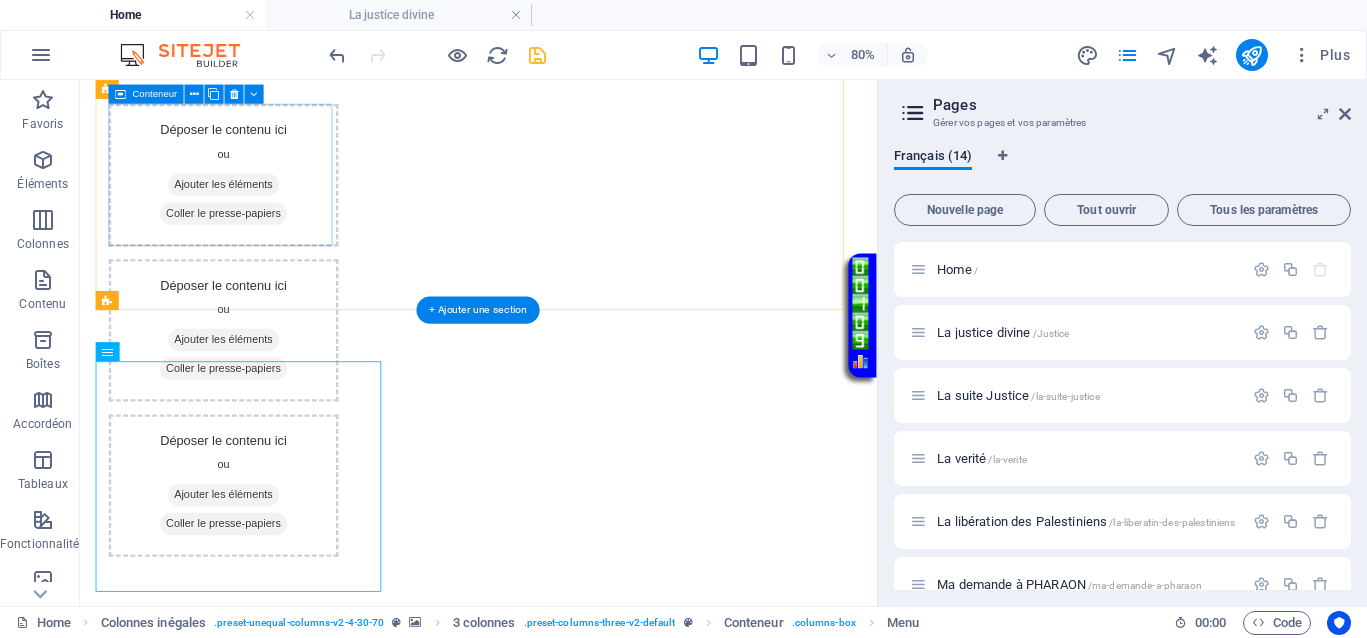 click on "Coller le presse-papiers" at bounding box center (260, 247) 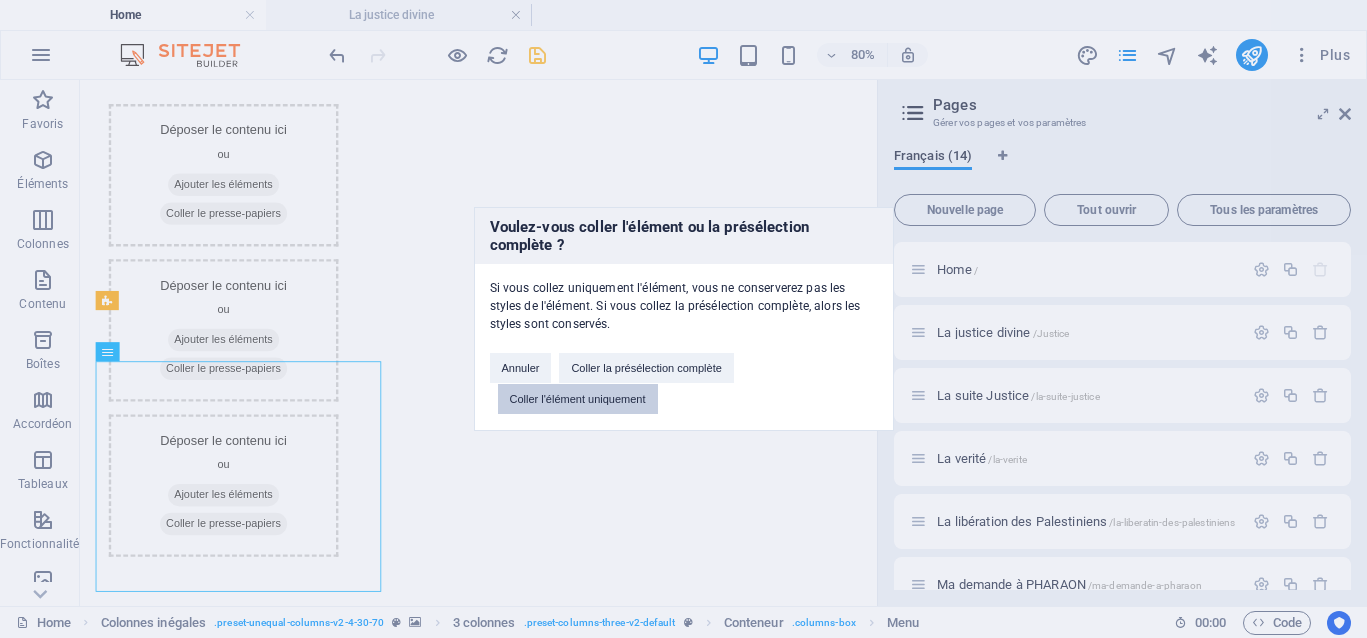 click on "Coller l'élément uniquement" at bounding box center (578, 399) 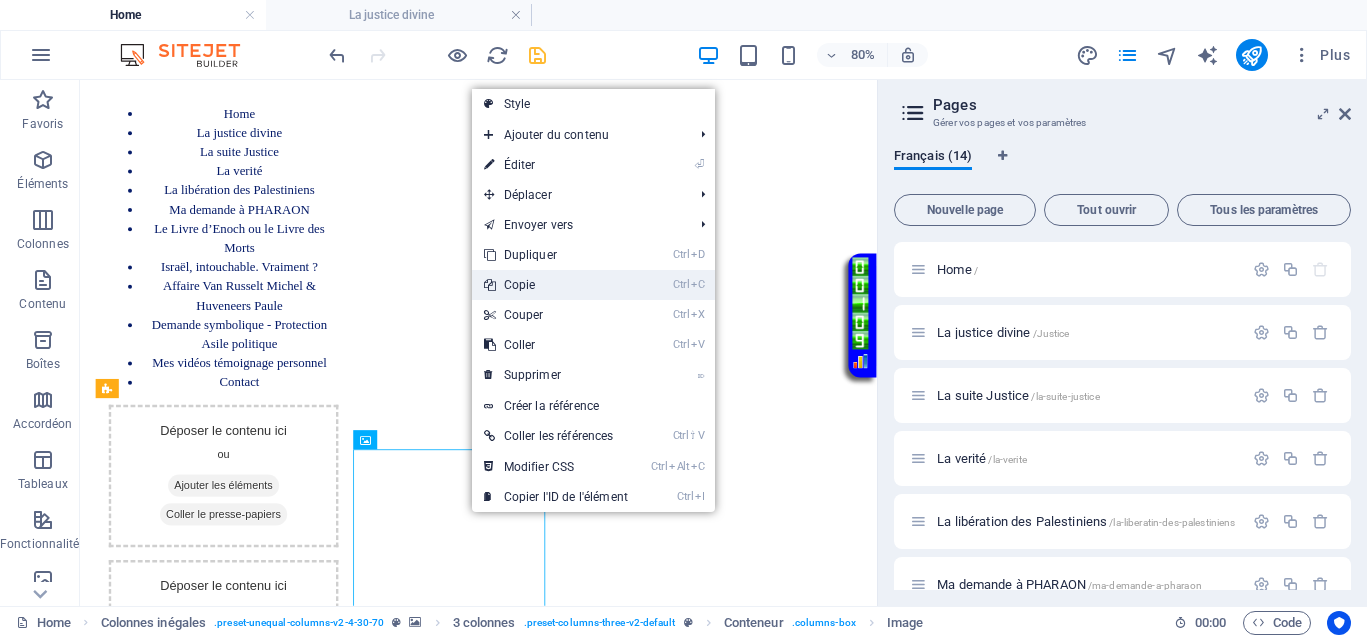 click on "Ctrl C  Copie" at bounding box center [556, 285] 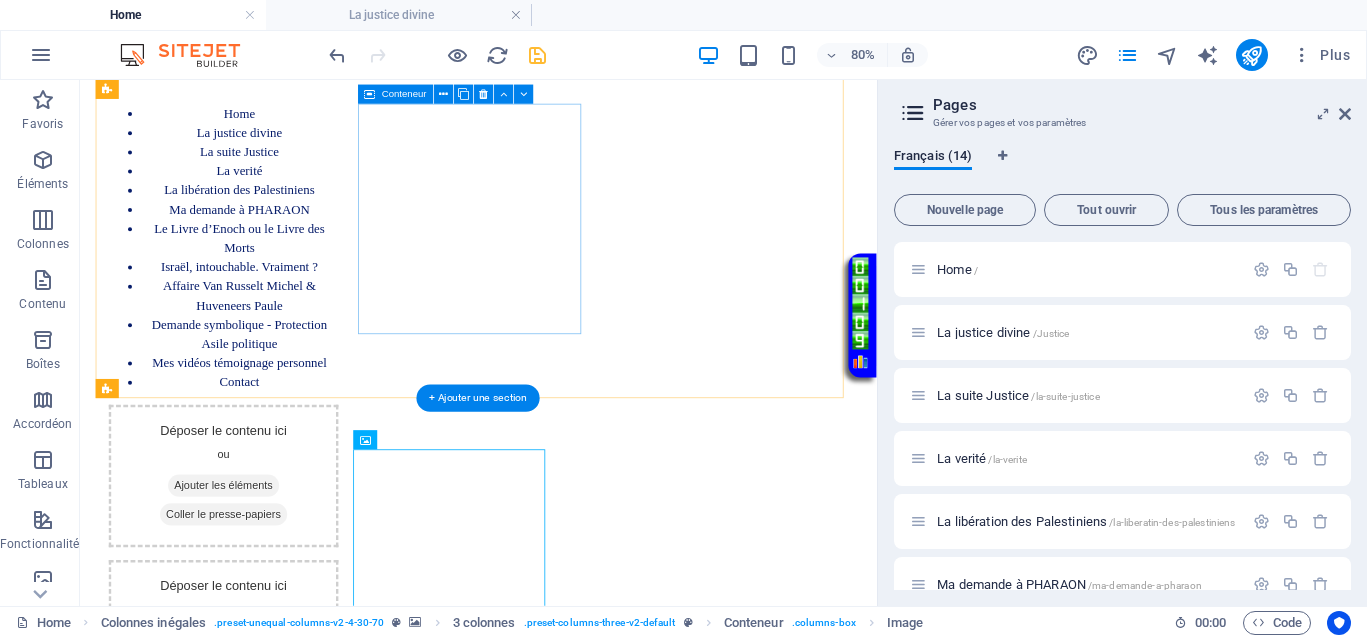 click on "Coller le presse-papiers" at bounding box center [260, 623] 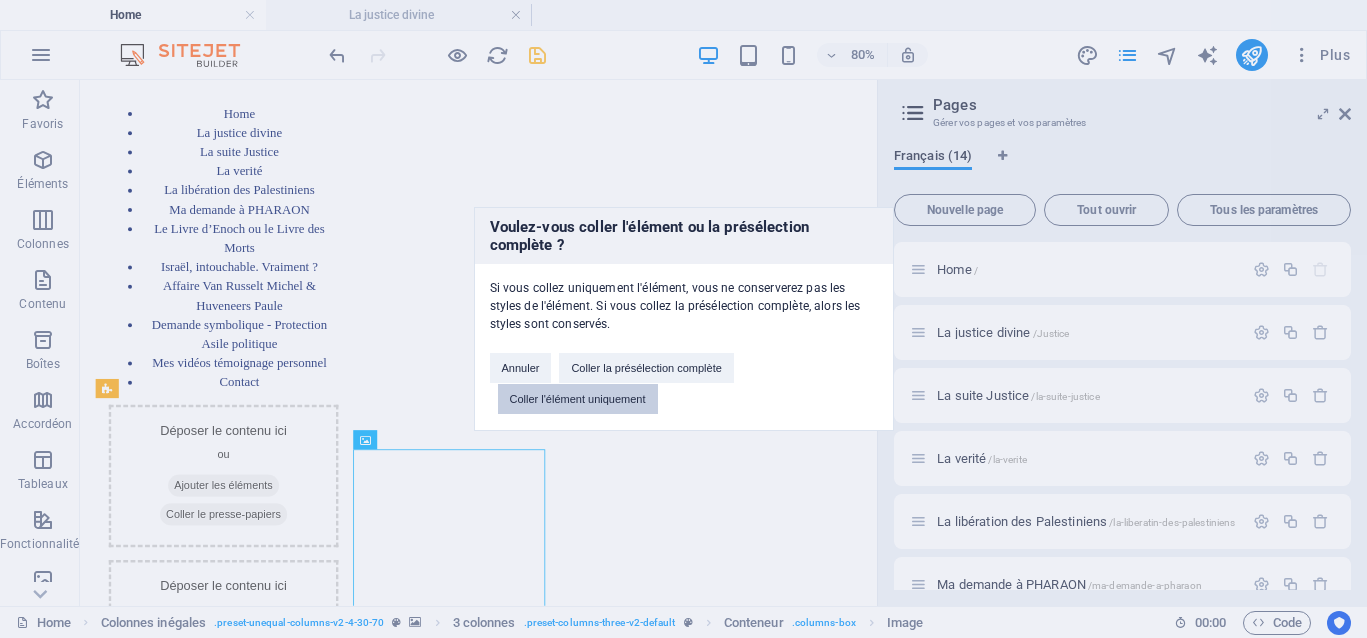 click on "Coller l'élément uniquement" at bounding box center [578, 399] 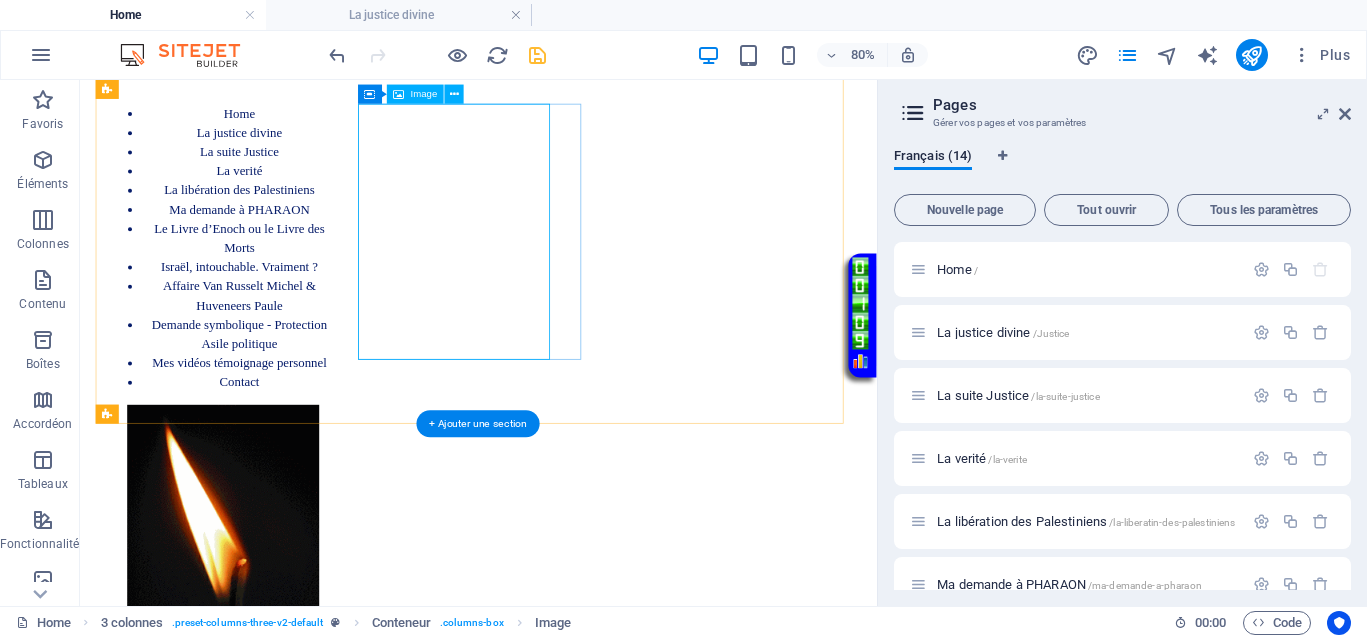 click at bounding box center (259, 646) 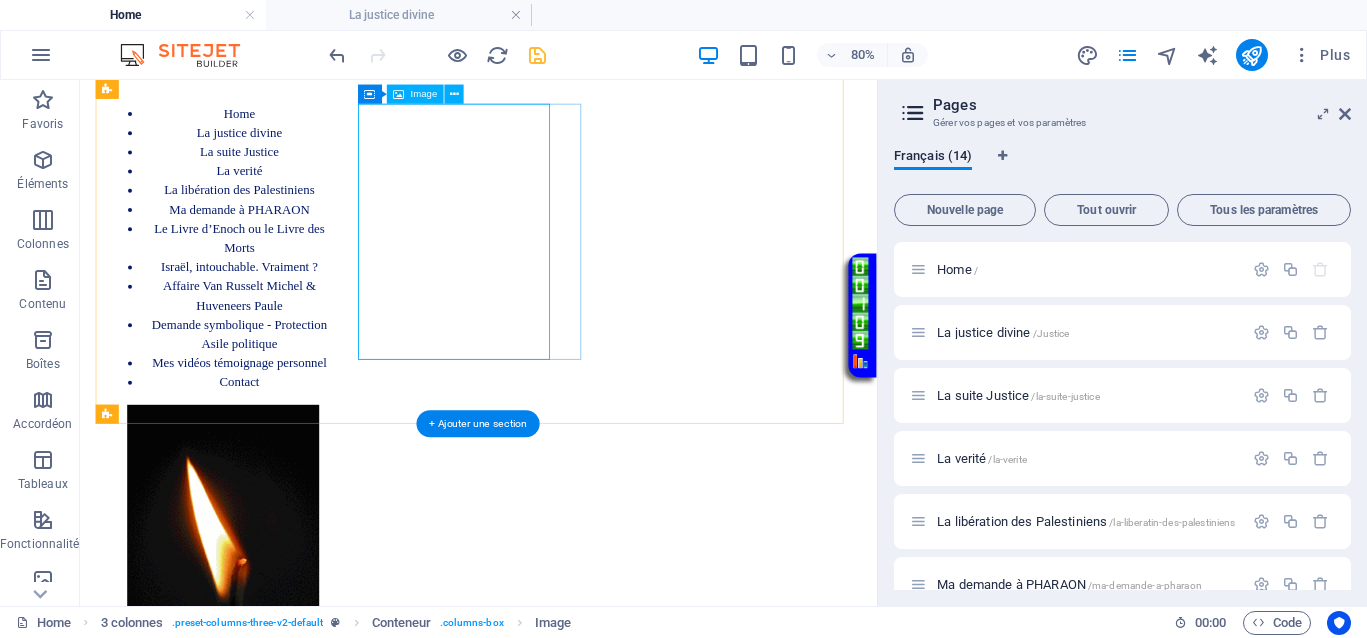 click at bounding box center [259, 646] 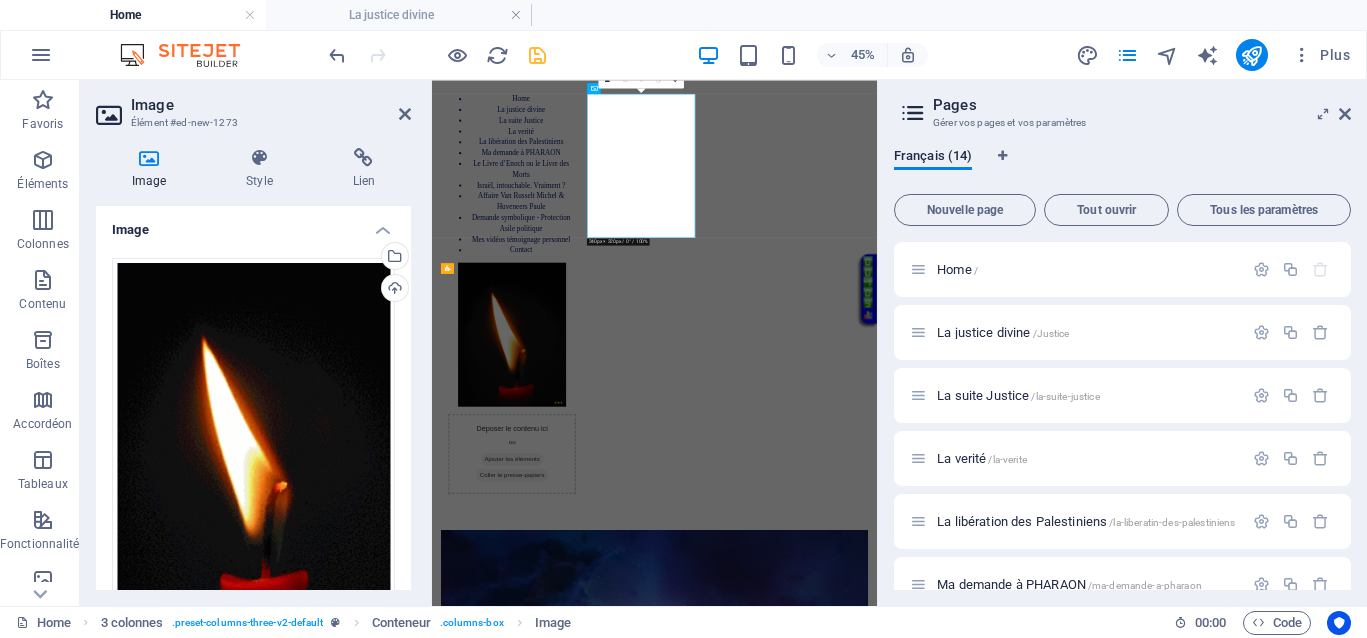 click at bounding box center [149, 158] 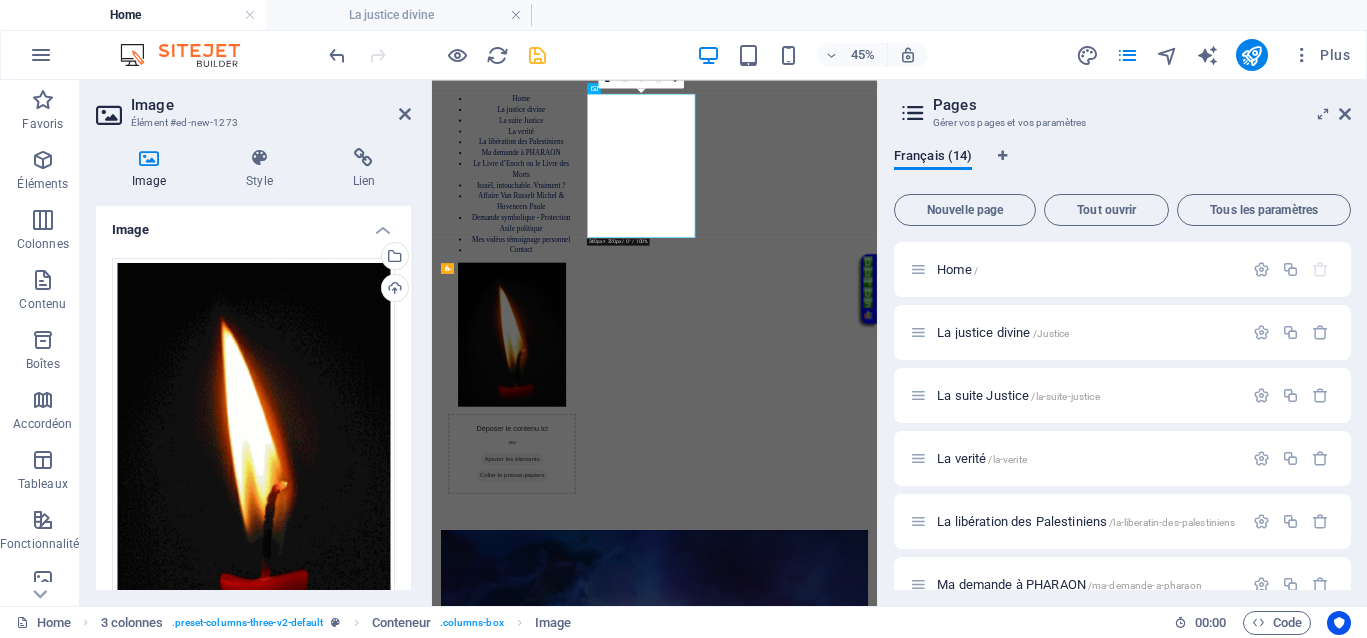 click on "Image" at bounding box center (153, 169) 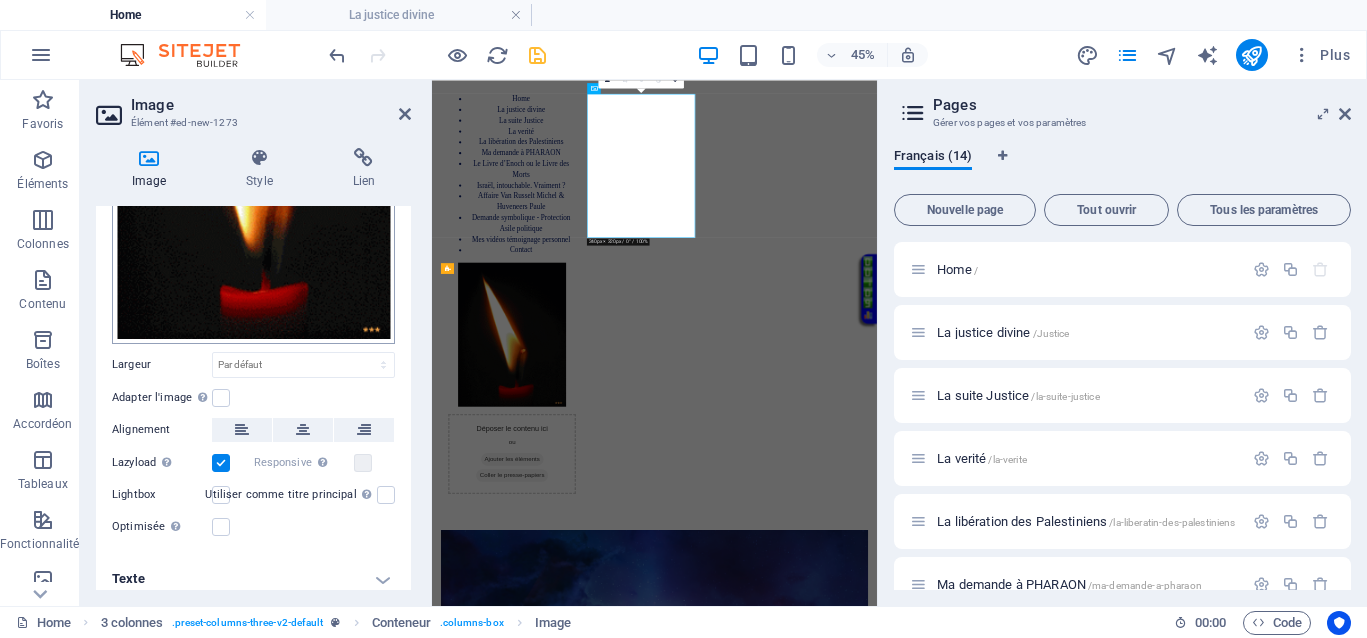 scroll, scrollTop: 295, scrollLeft: 0, axis: vertical 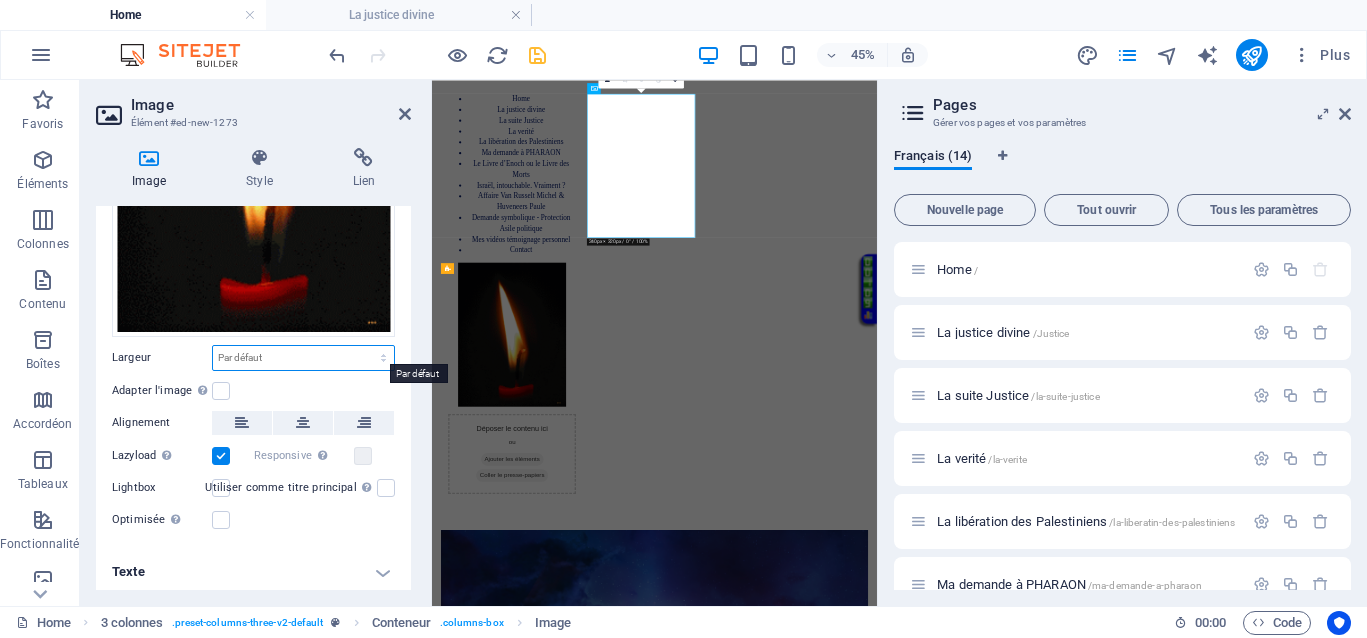 drag, startPoint x: 252, startPoint y: 347, endPoint x: 253, endPoint y: 358, distance: 11.045361 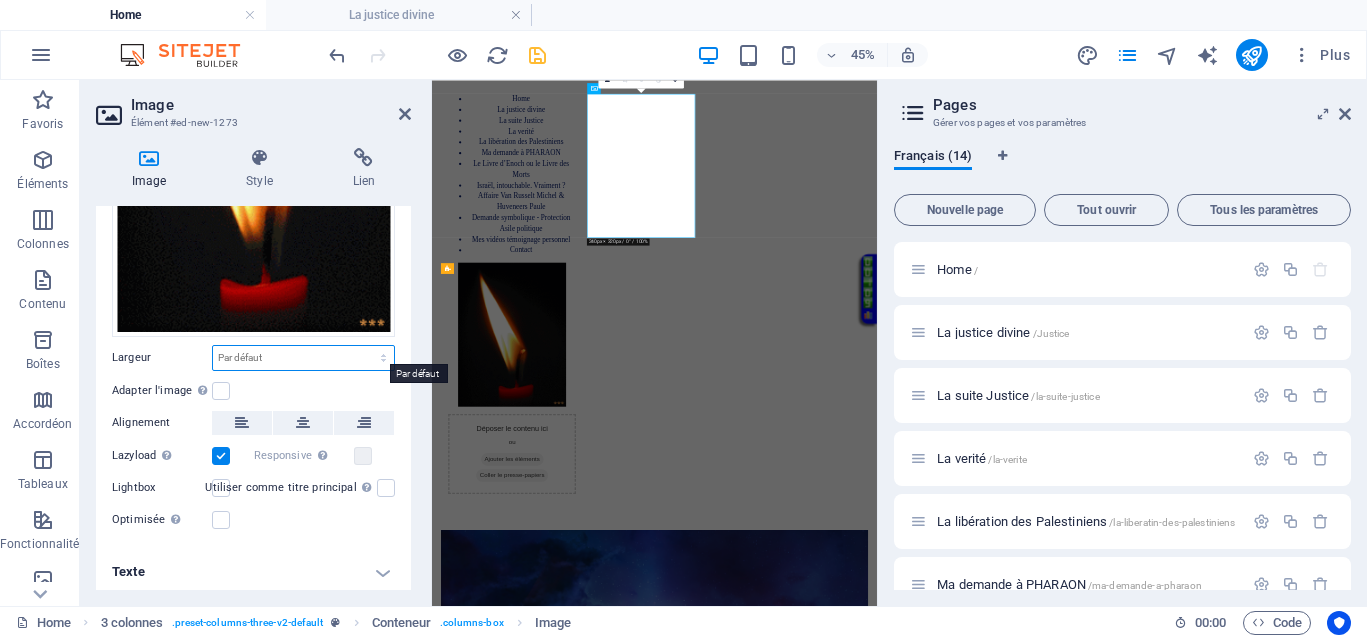 click on "Par défaut auto px rem % em vh vw" at bounding box center (303, 358) 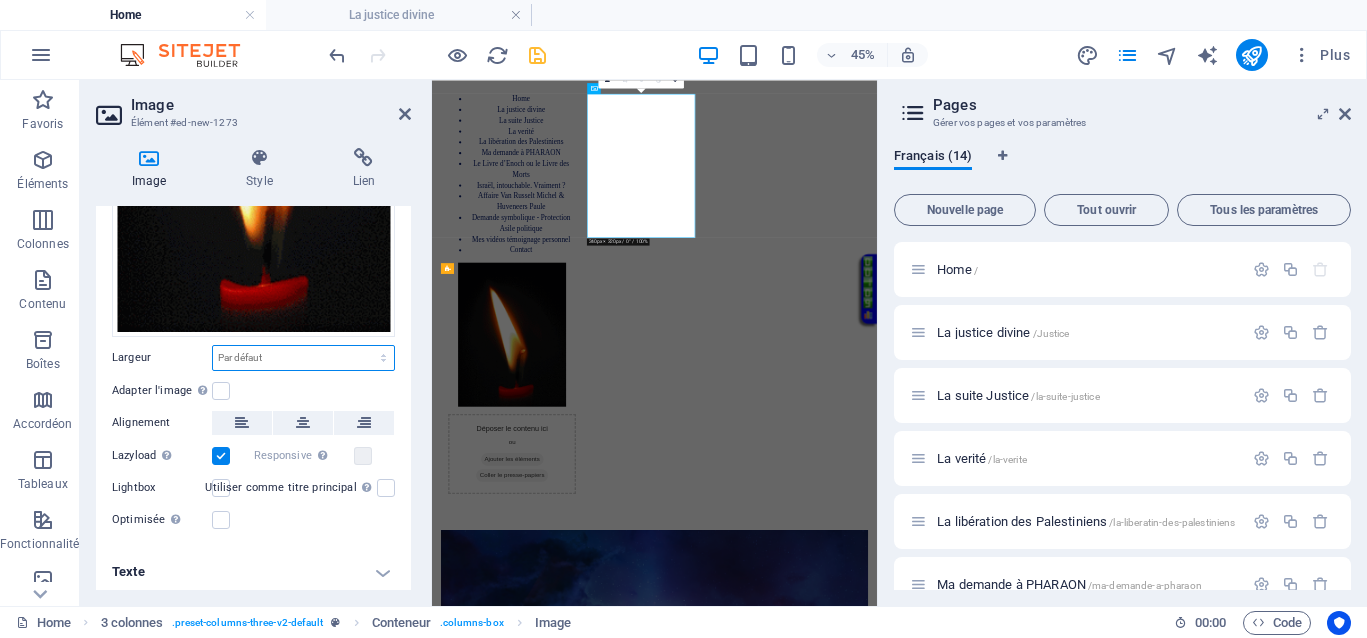 select on "px" 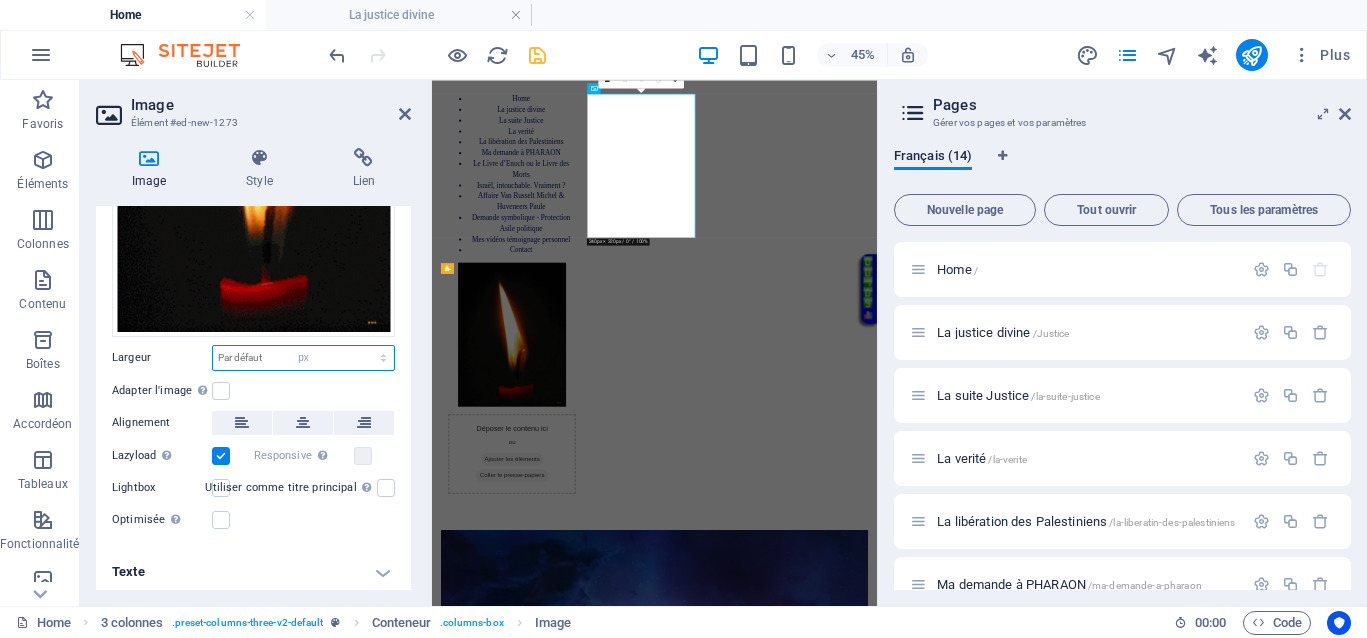 click on "Par défaut auto px rem % em vh vw" at bounding box center [303, 358] 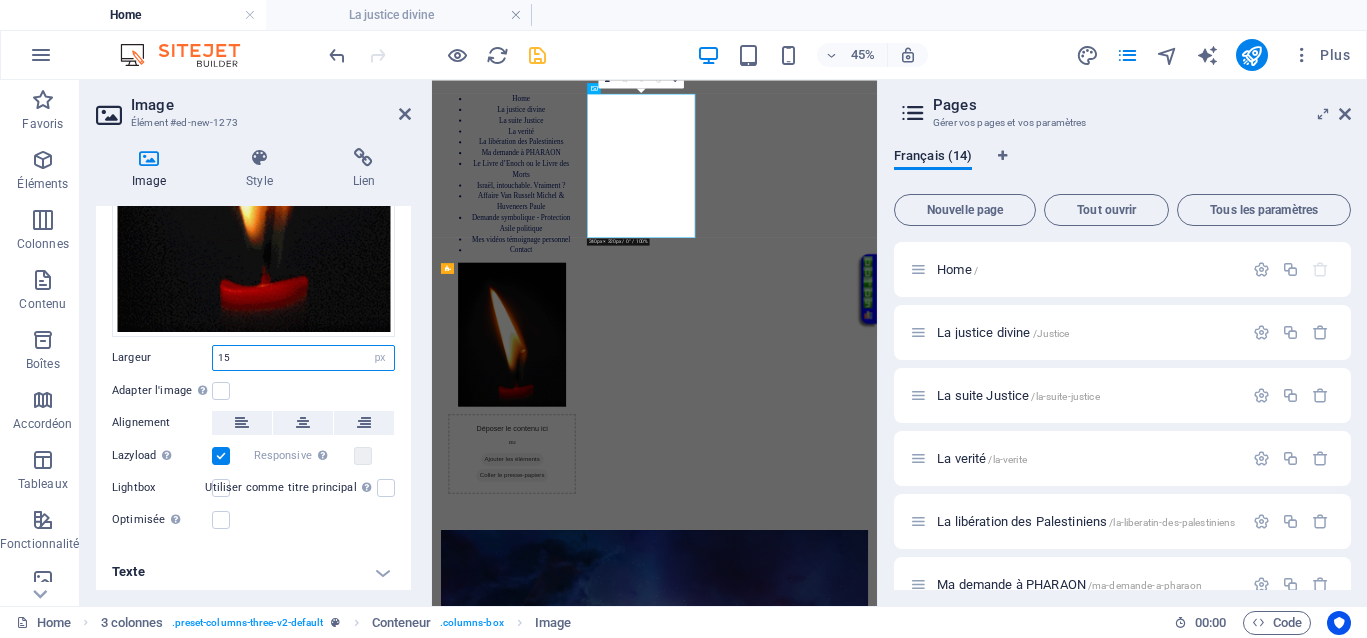 type on "150" 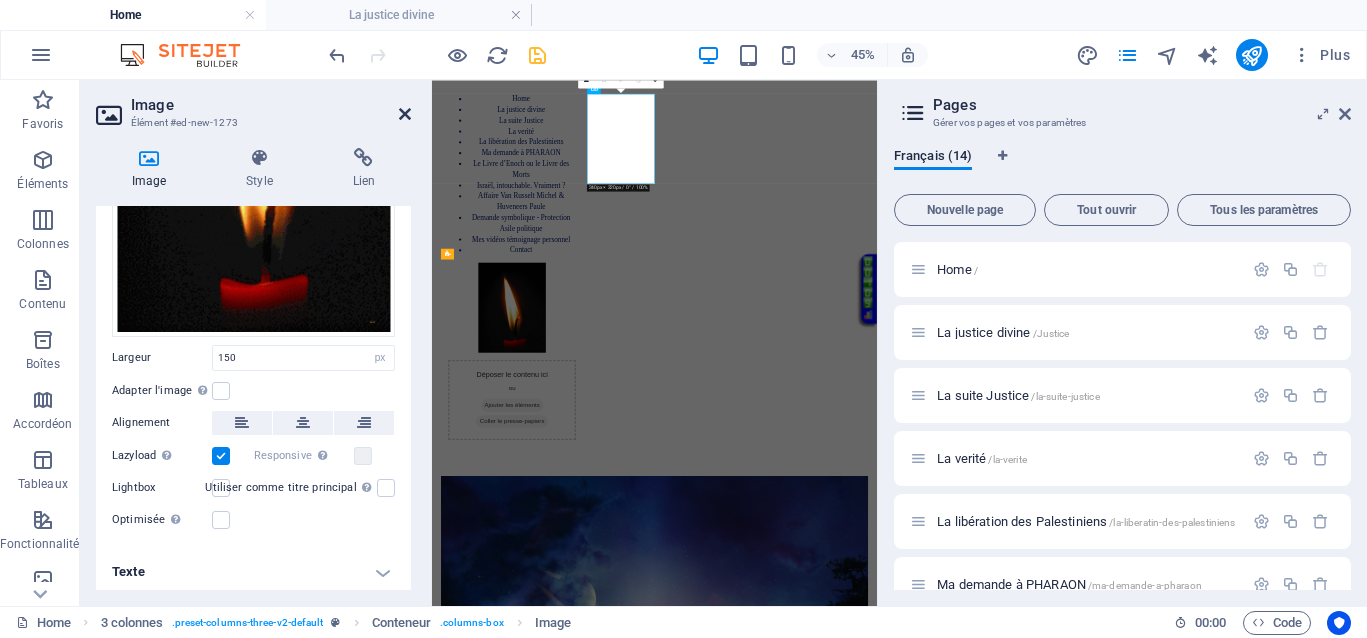 click at bounding box center [405, 114] 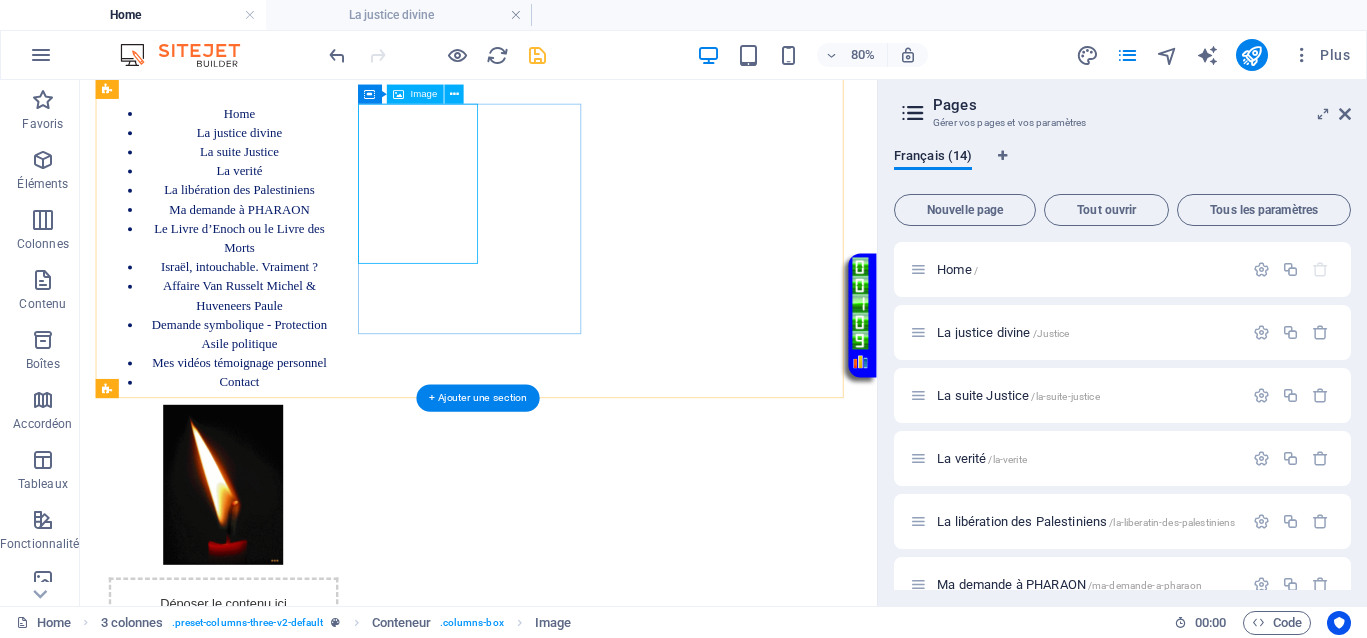 click at bounding box center [259, 586] 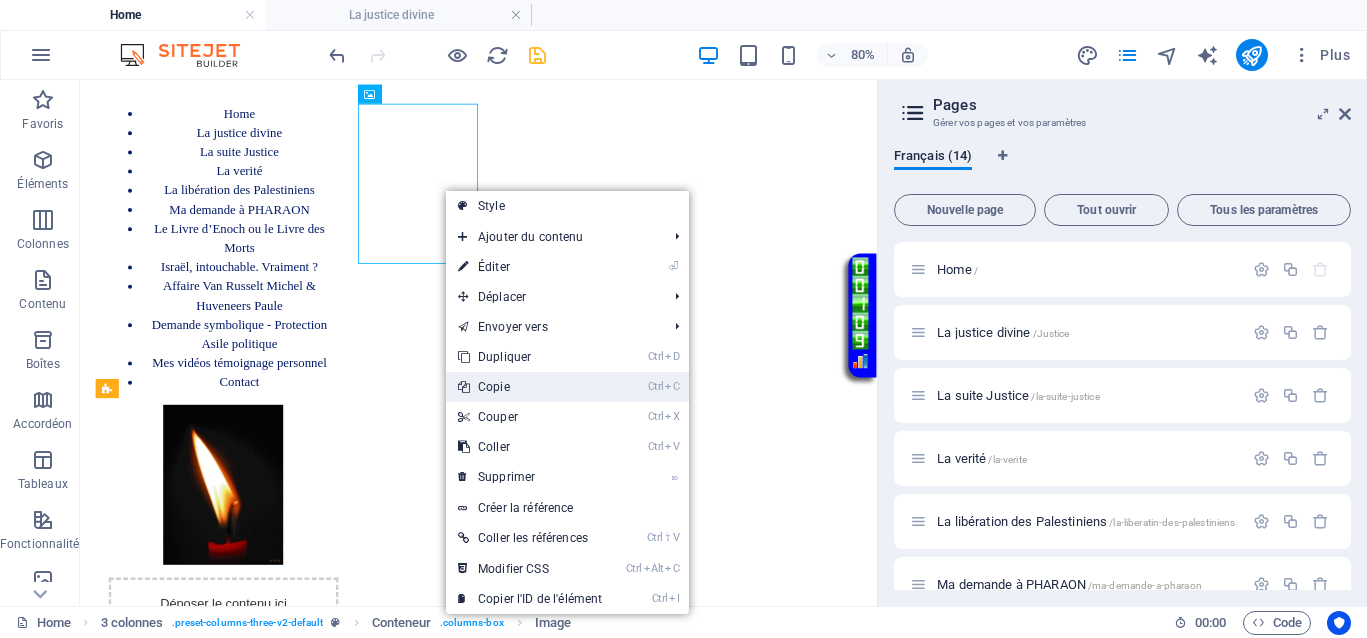 click on "Ctrl C  Copie" at bounding box center (530, 387) 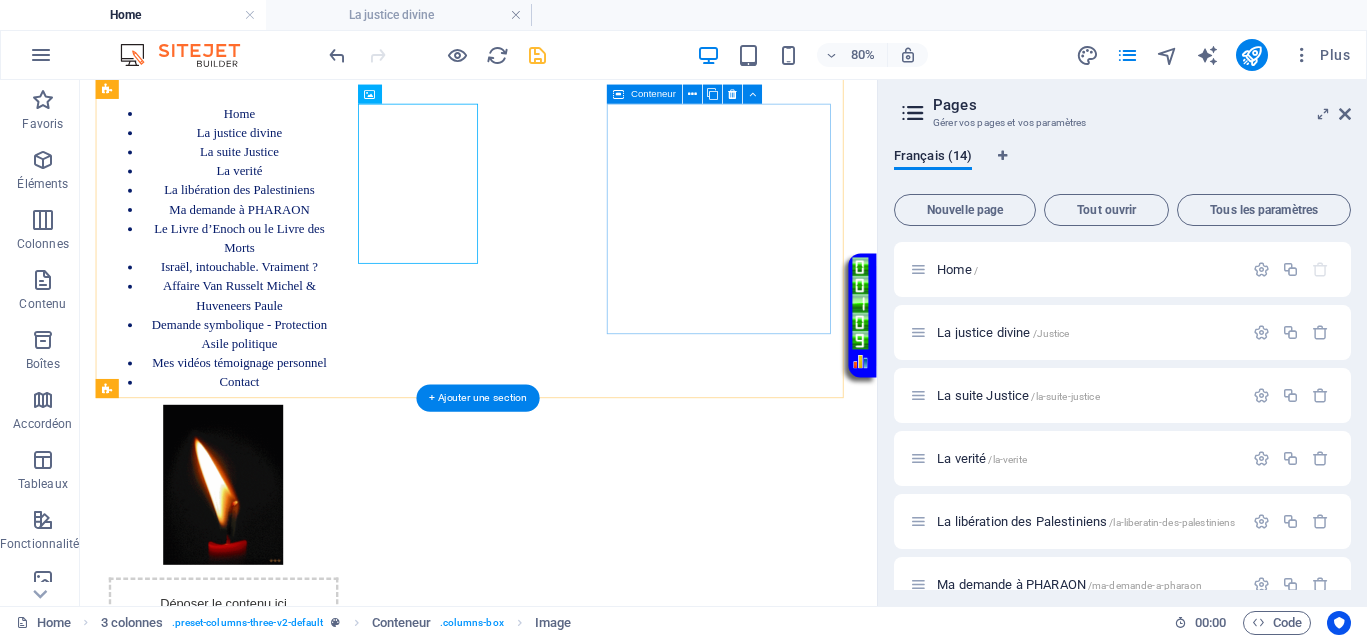 click on "Coller le presse-papiers" at bounding box center (260, 839) 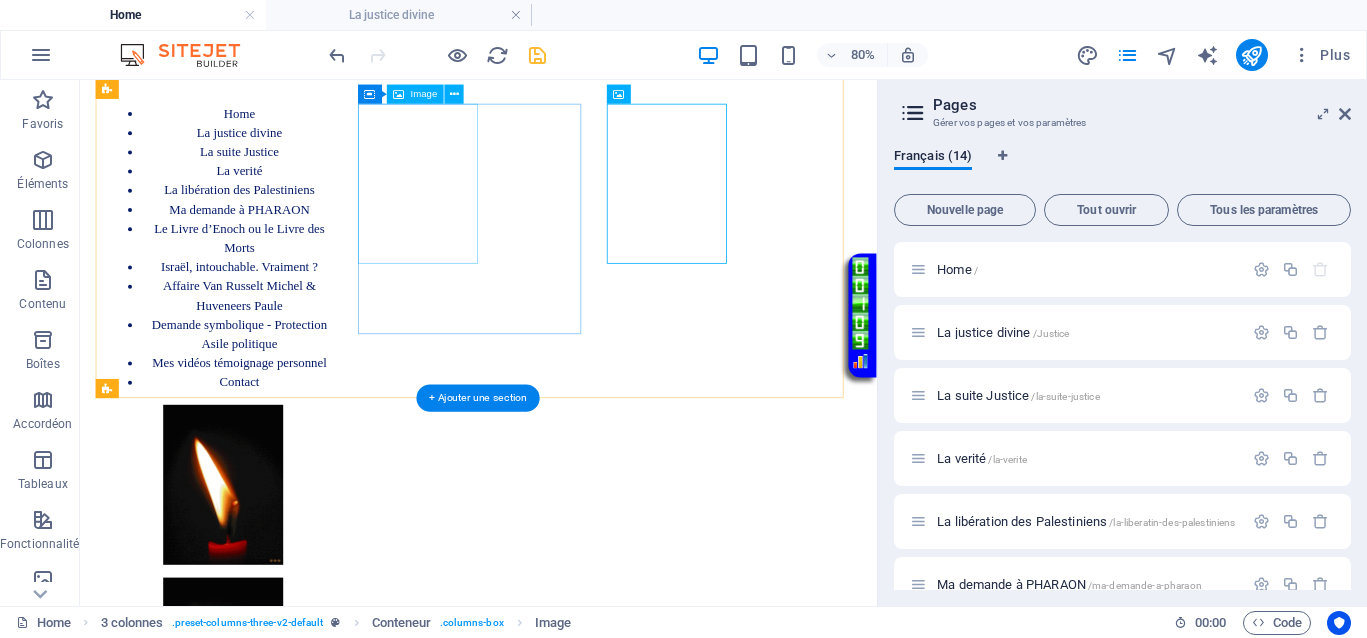 click at bounding box center [259, 586] 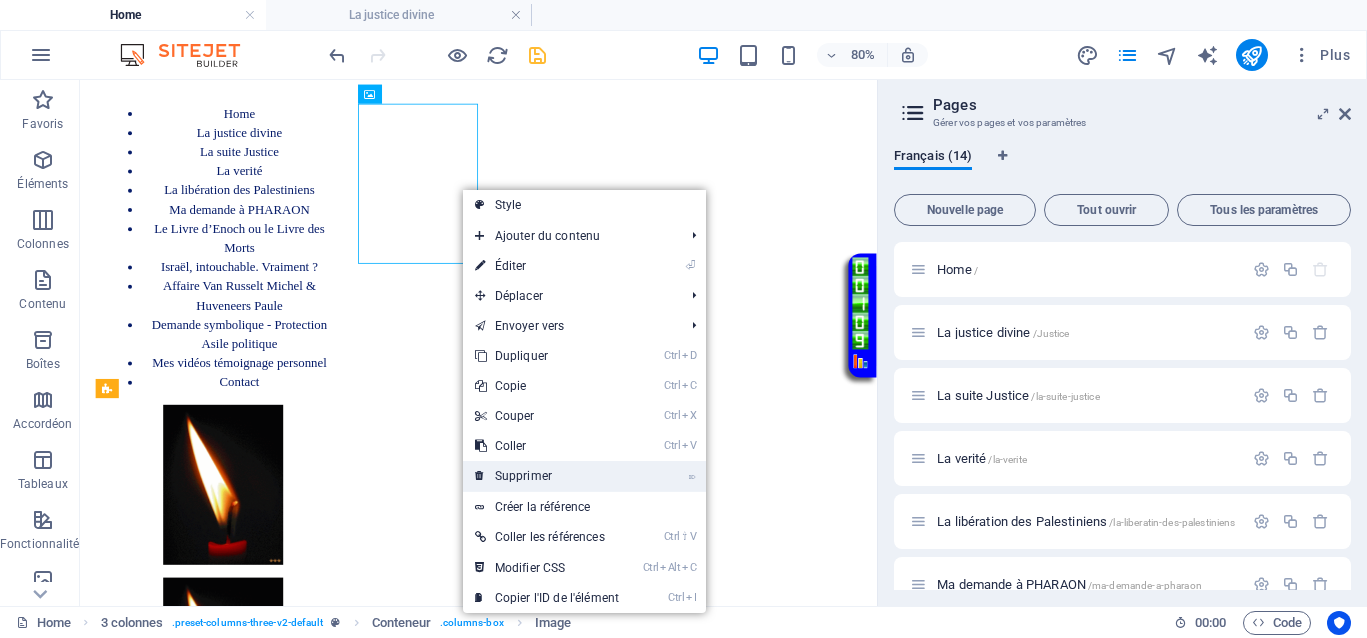 drag, startPoint x: 522, startPoint y: 467, endPoint x: 582, endPoint y: 435, distance: 68 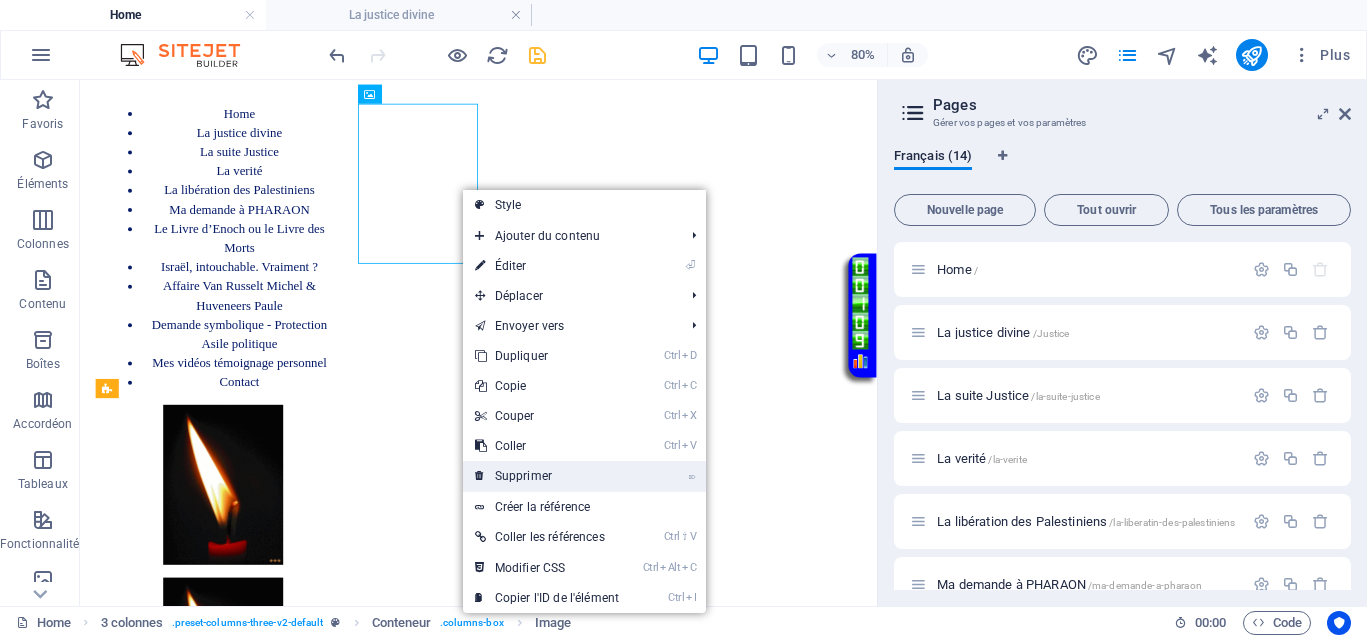 click on "⌦  Supprimer" at bounding box center (547, 476) 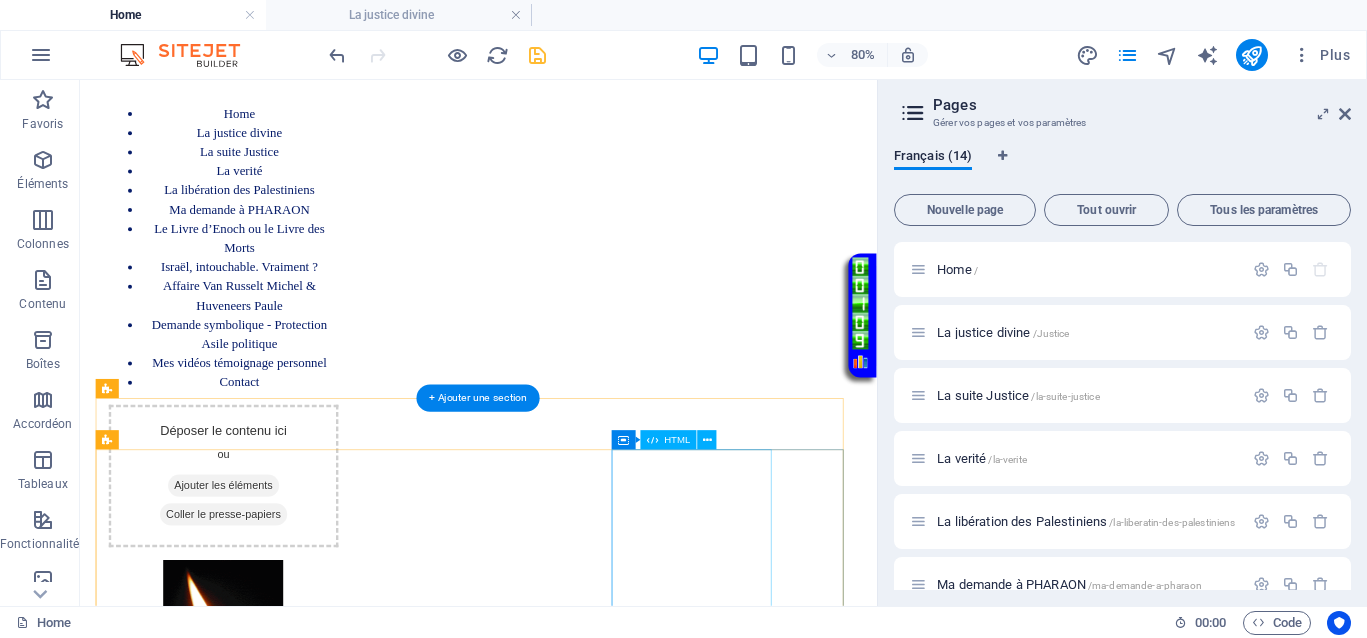 click on "Vidéo en boucle" at bounding box center (248, 2715) 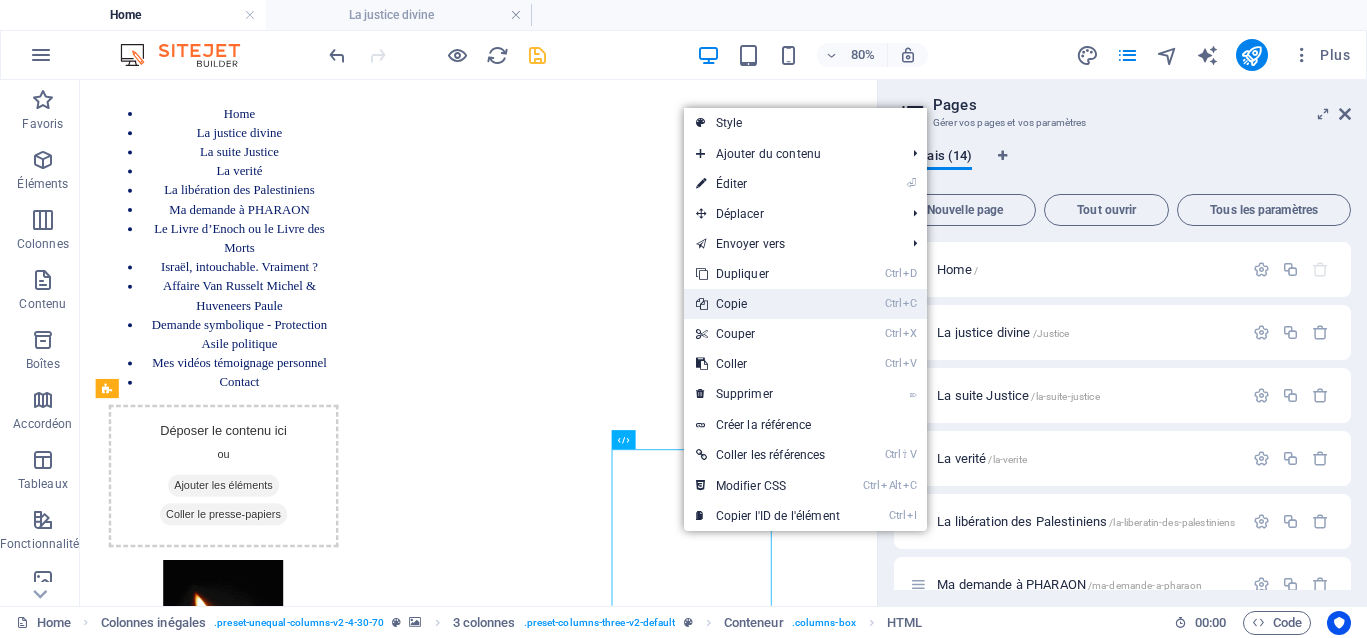 click on "Ctrl C  Copie" at bounding box center [768, 304] 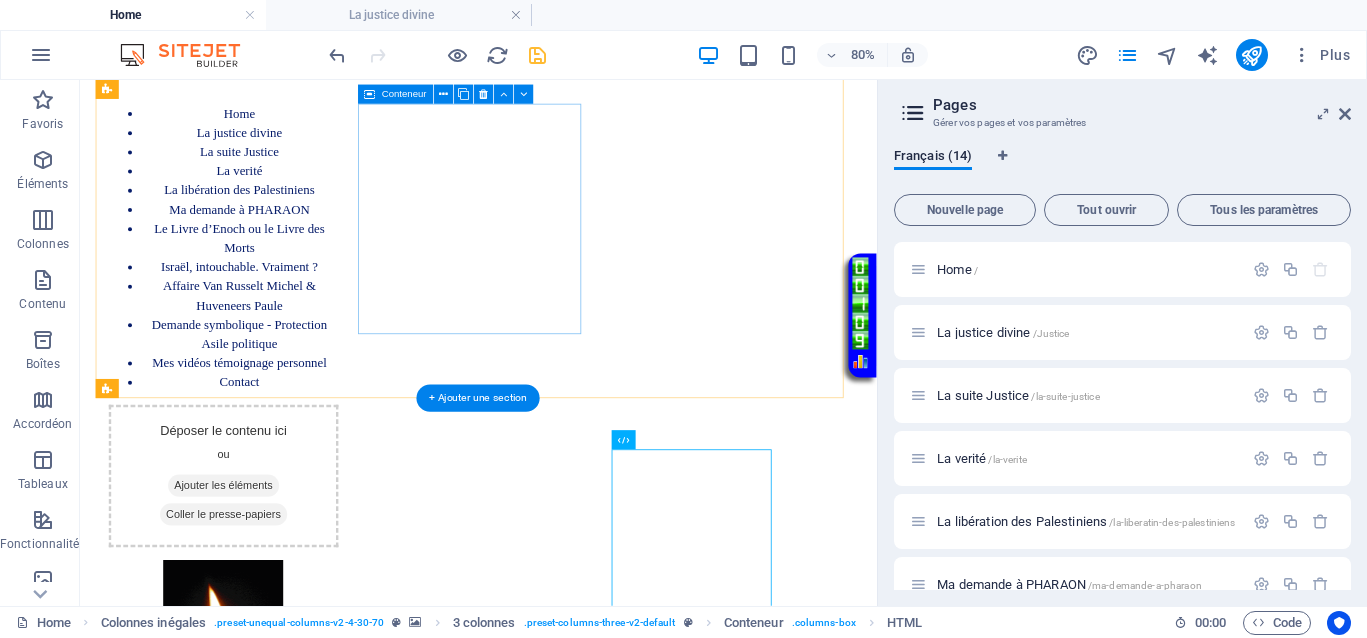 click on "Coller le presse-papiers" at bounding box center (260, 623) 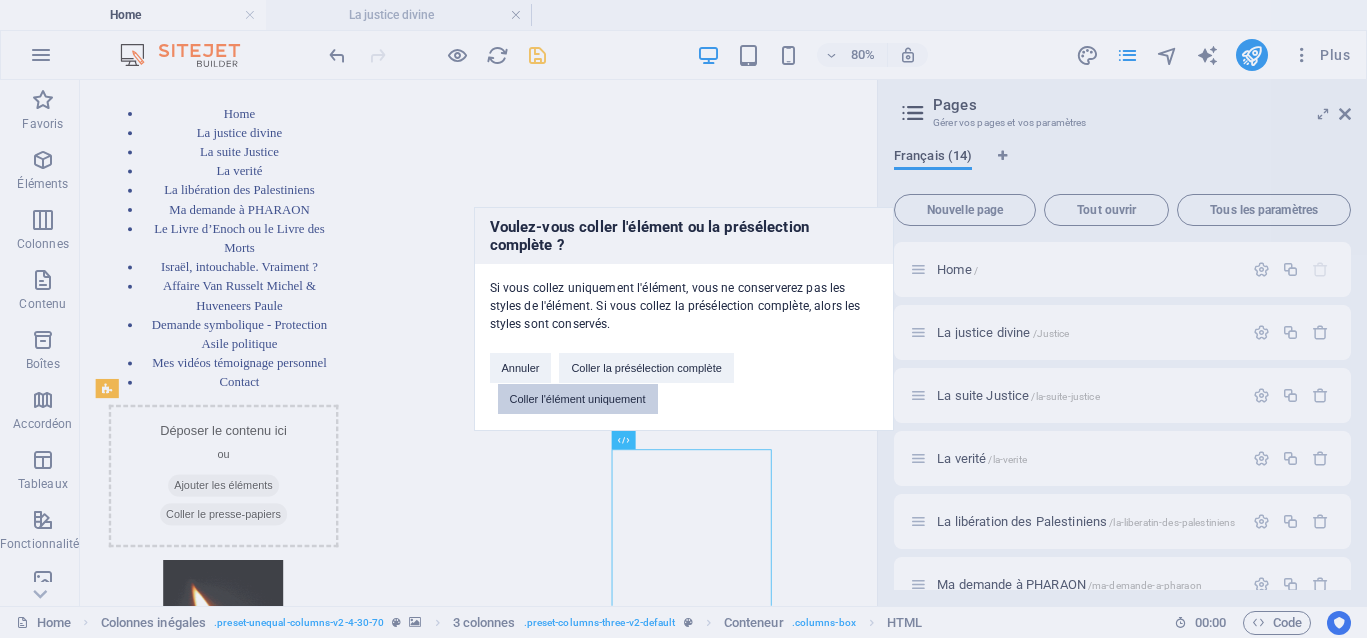 click on "Coller l'élément uniquement" at bounding box center [578, 399] 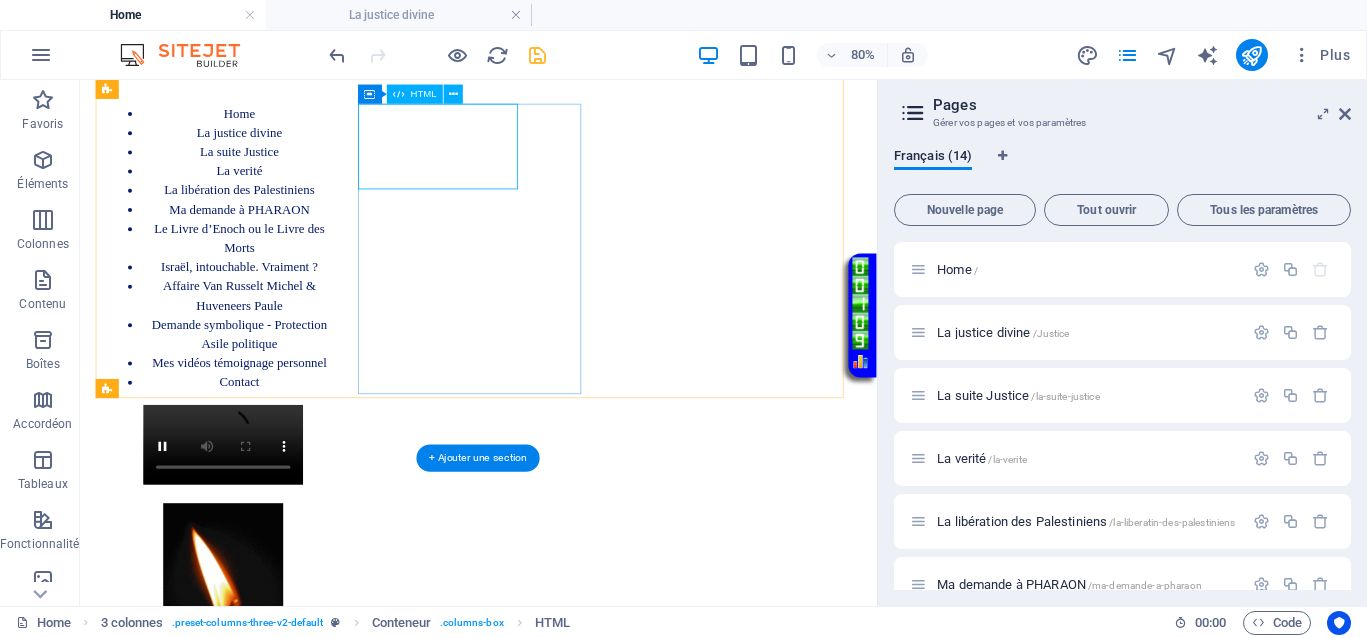 click on "Vidéo en boucle" at bounding box center (259, 539) 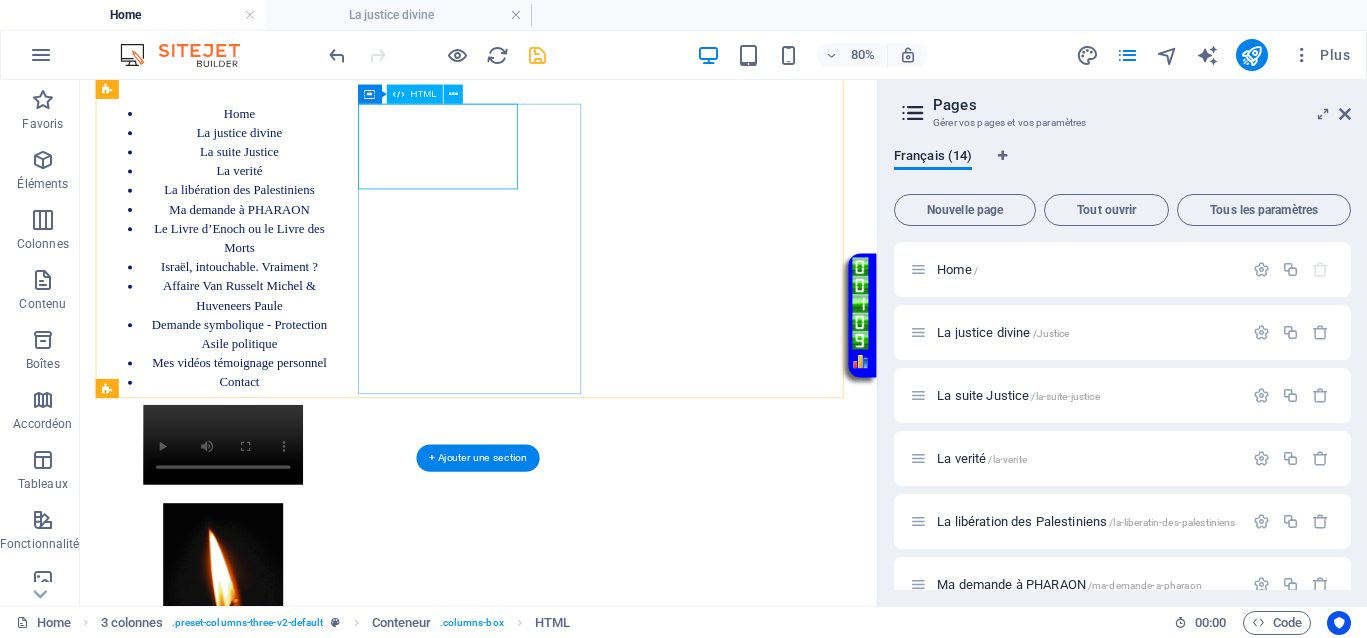 click on "Vidéo en boucle" at bounding box center [259, 539] 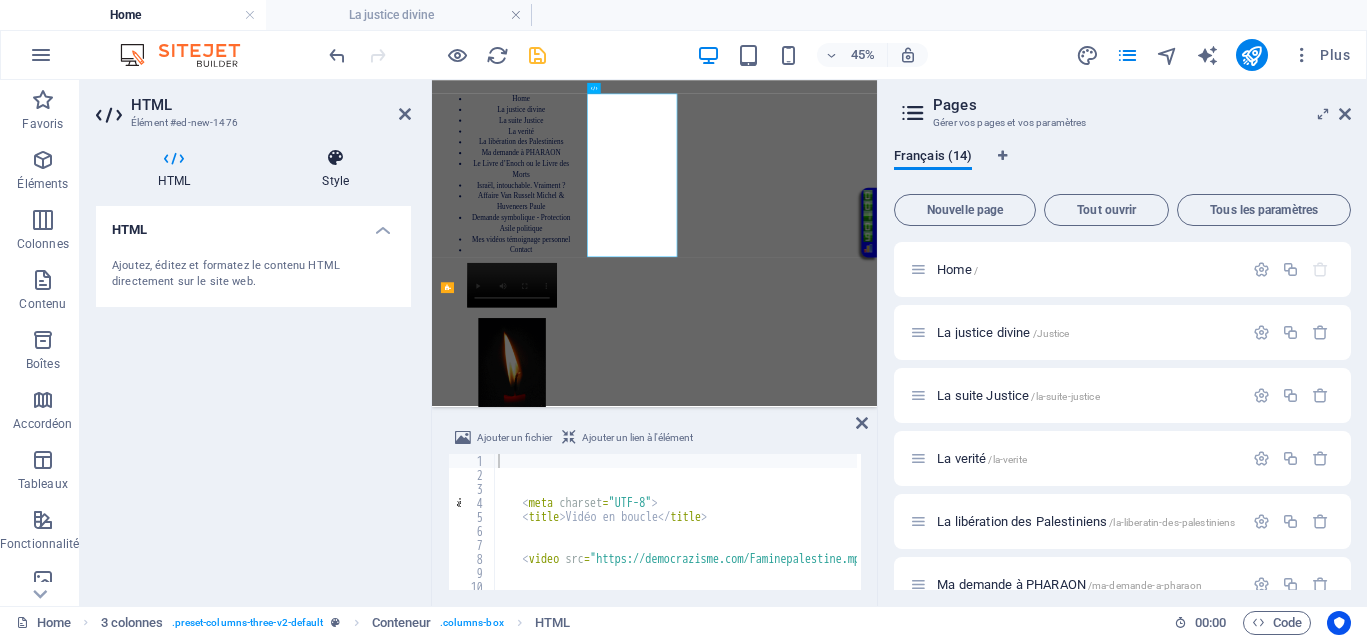 click on "Style" at bounding box center (335, 169) 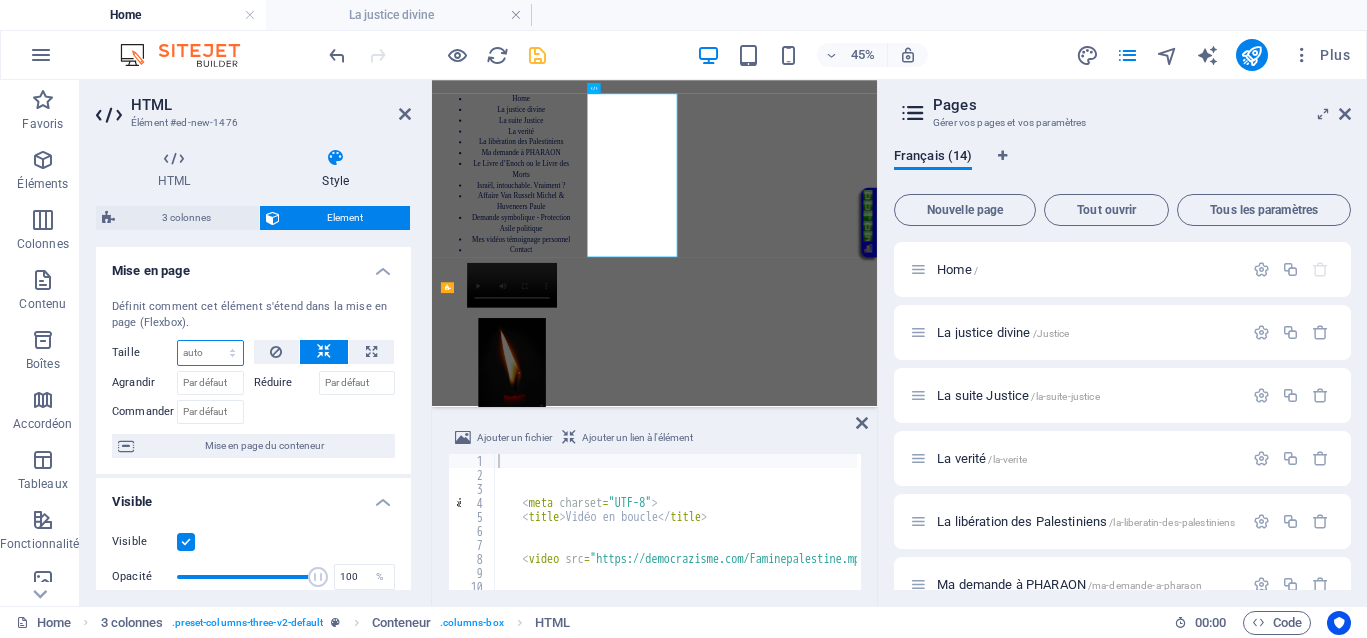 click on "Par défaut auto px % 1/1 1/2 1/3 1/4 1/5 1/6 1/7 1/8 1/9 1/10" at bounding box center (210, 353) 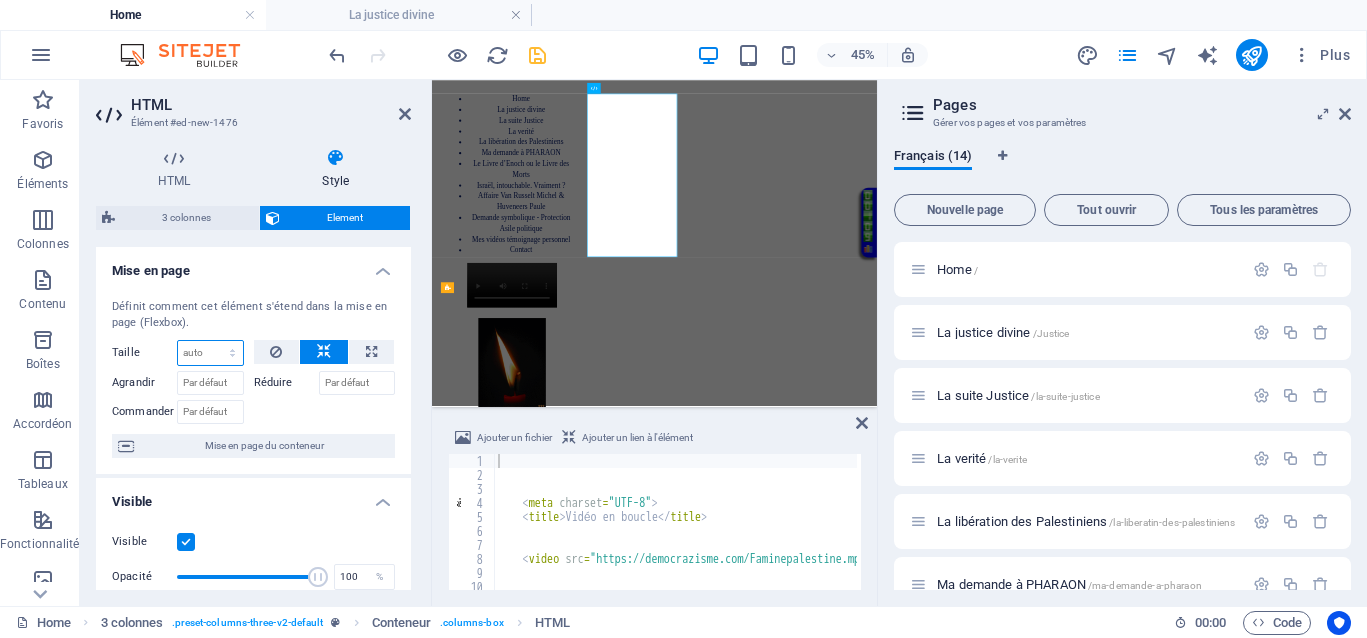 select on "px" 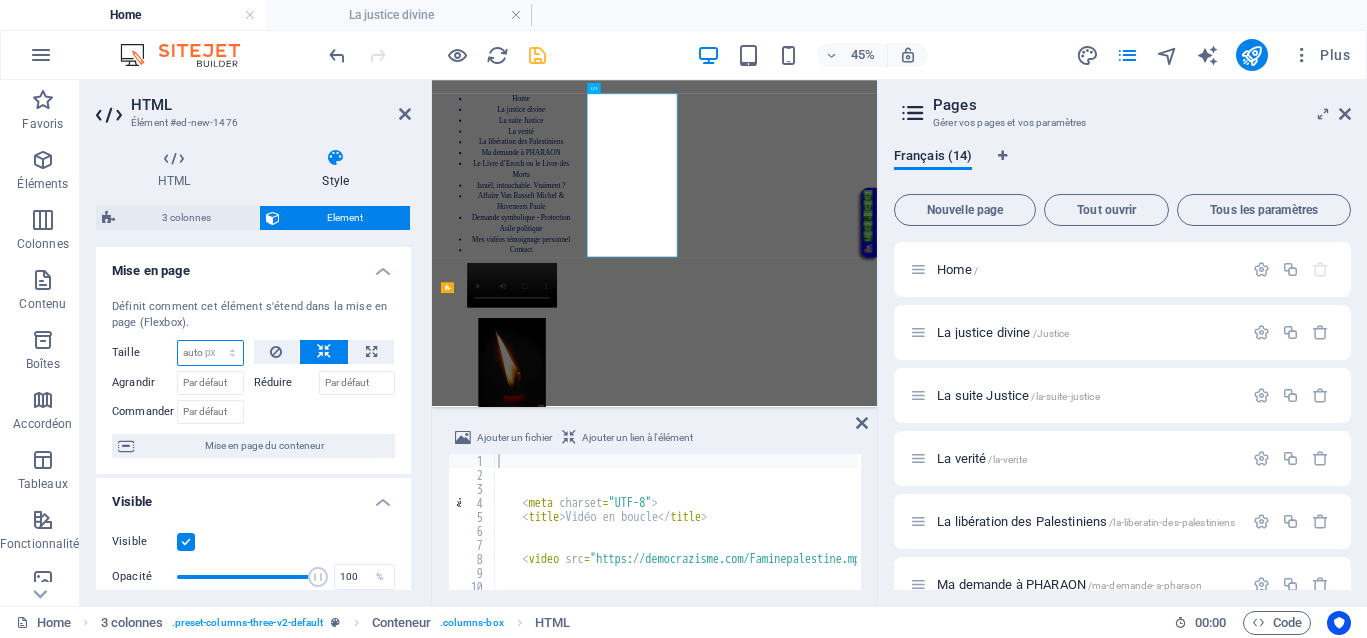 click on "Par défaut auto px % 1/1 1/2 1/3 1/4 1/5 1/6 1/7 1/8 1/9 1/10" at bounding box center (210, 353) 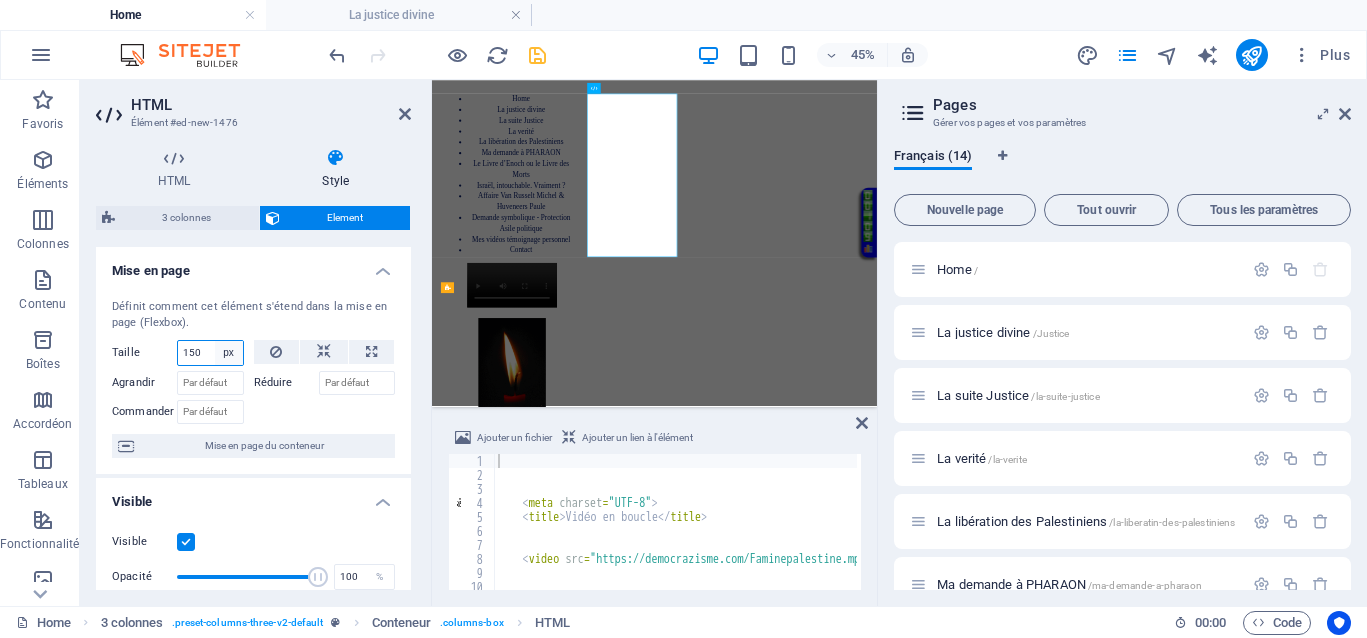 type on "150" 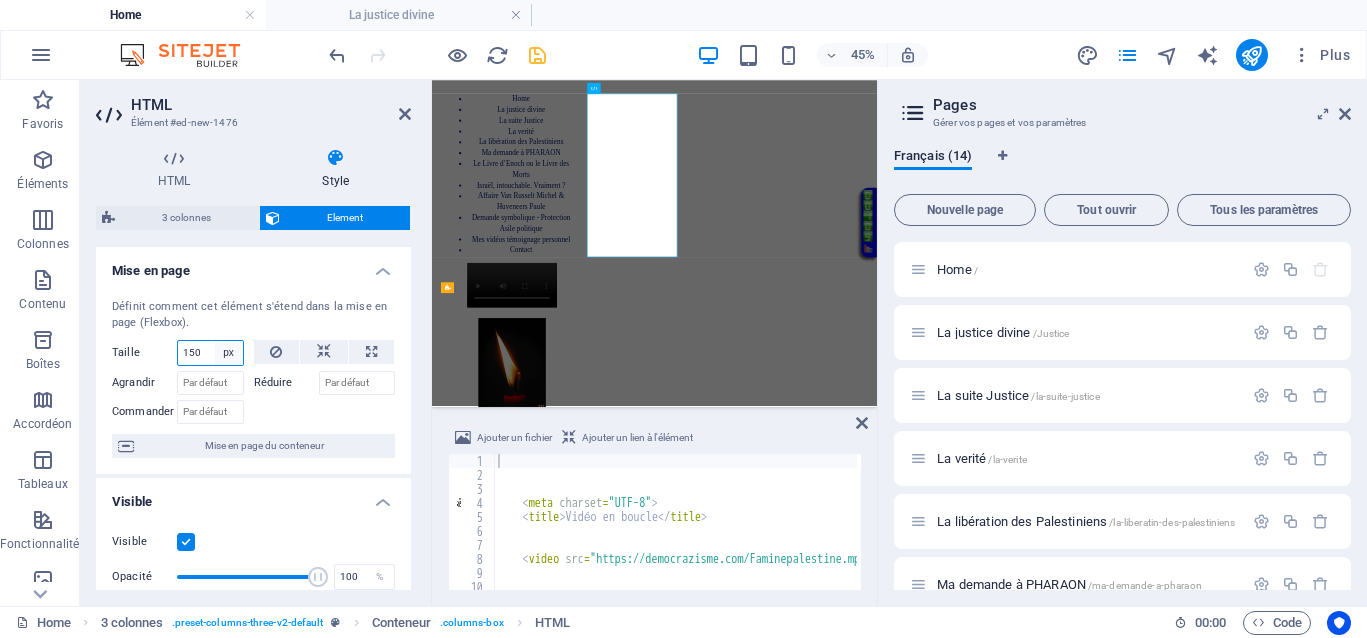 click on "Par défaut auto px % 1/1 1/2 1/3 1/4 1/5 1/6 1/7 1/8 1/9 1/10" at bounding box center [229, 353] 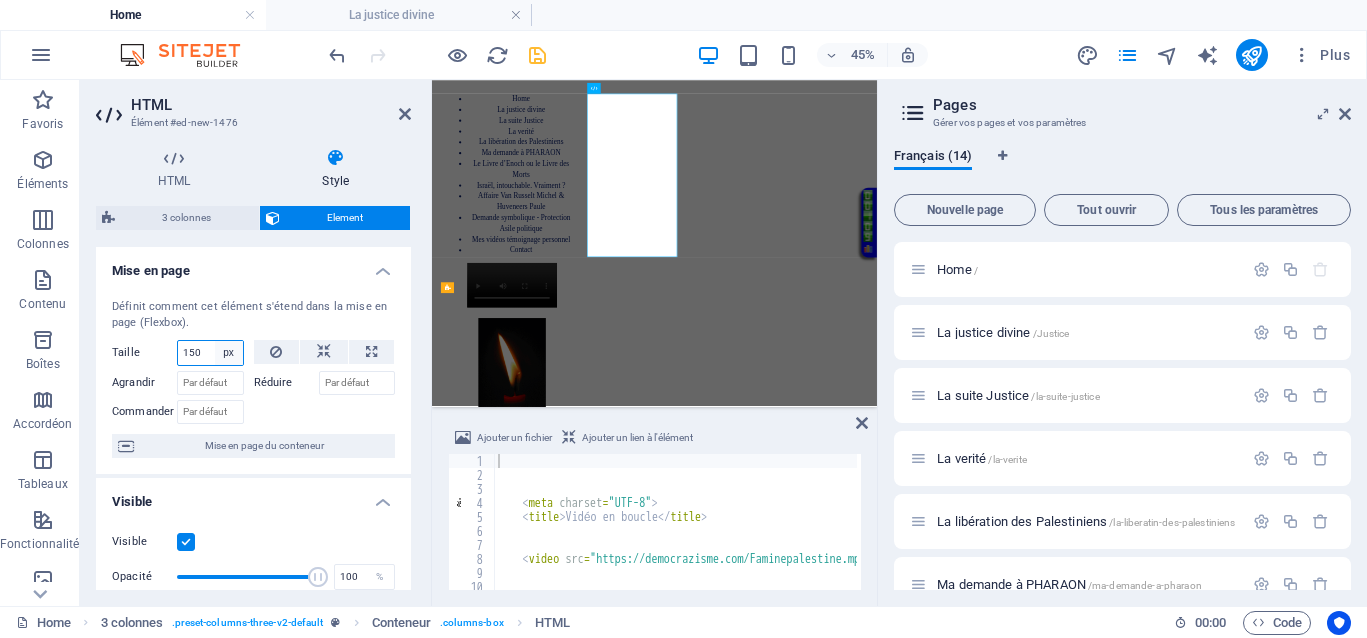select on "auto" 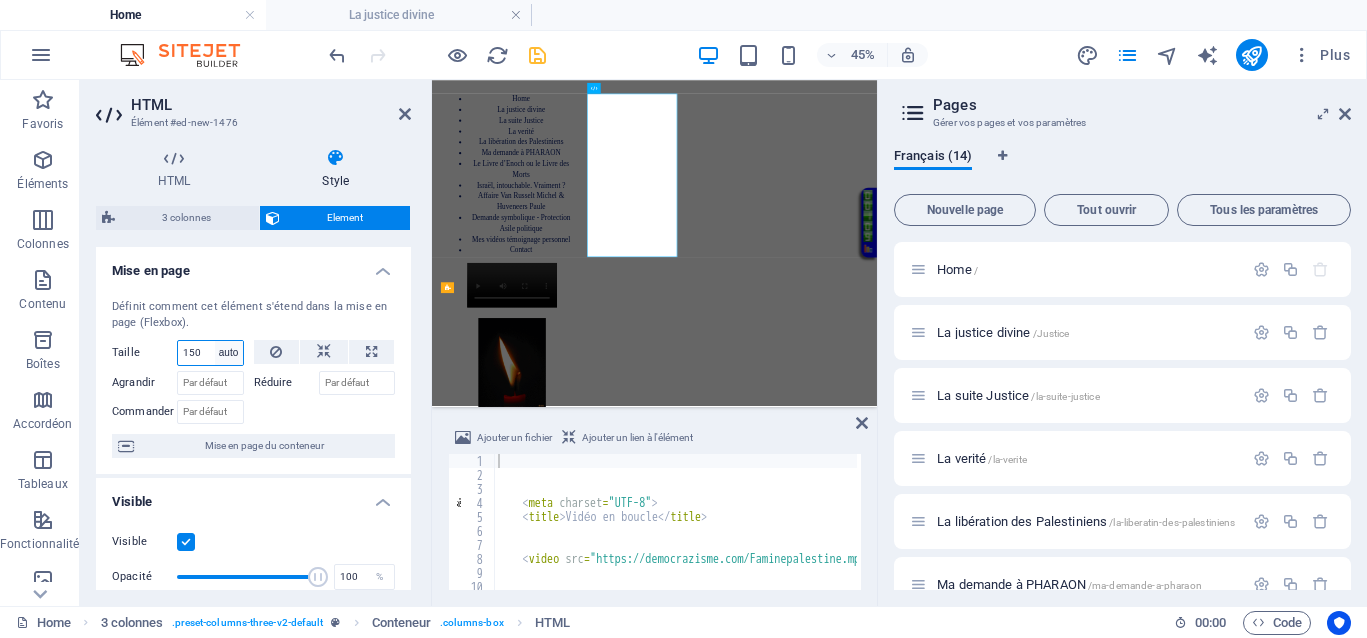 click on "Par défaut auto px % 1/1 1/2 1/3 1/4 1/5 1/6 1/7 1/8 1/9 1/10" at bounding box center [229, 353] 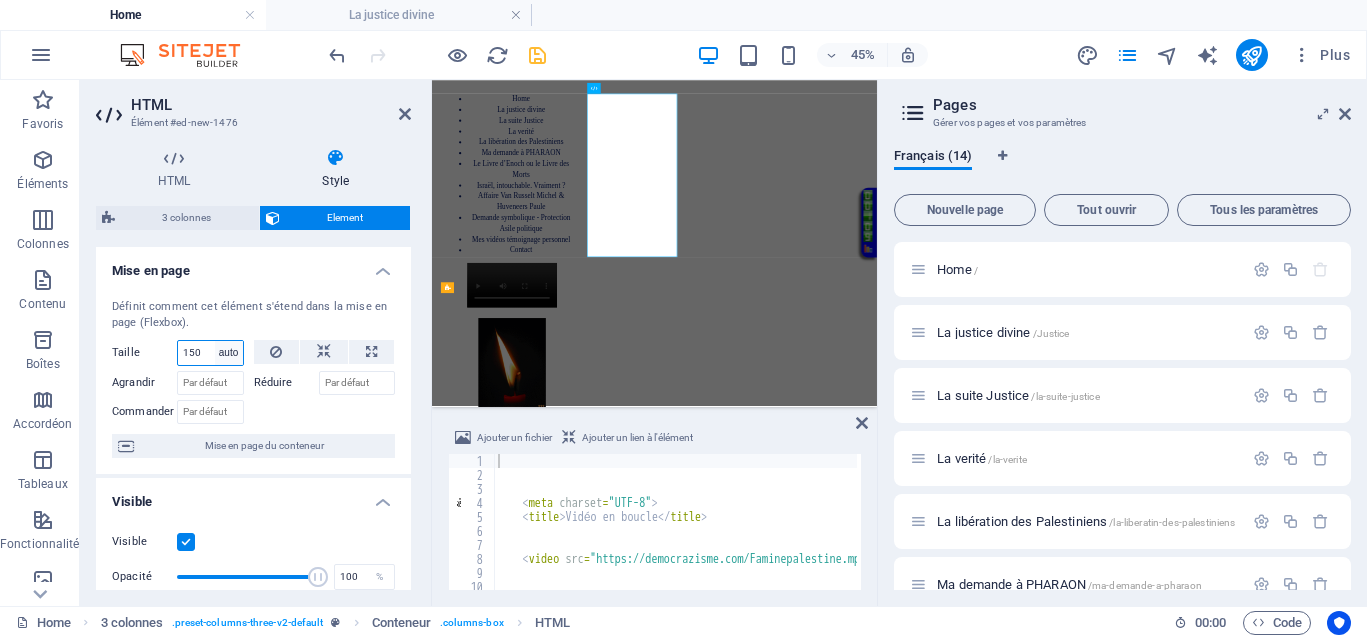 type 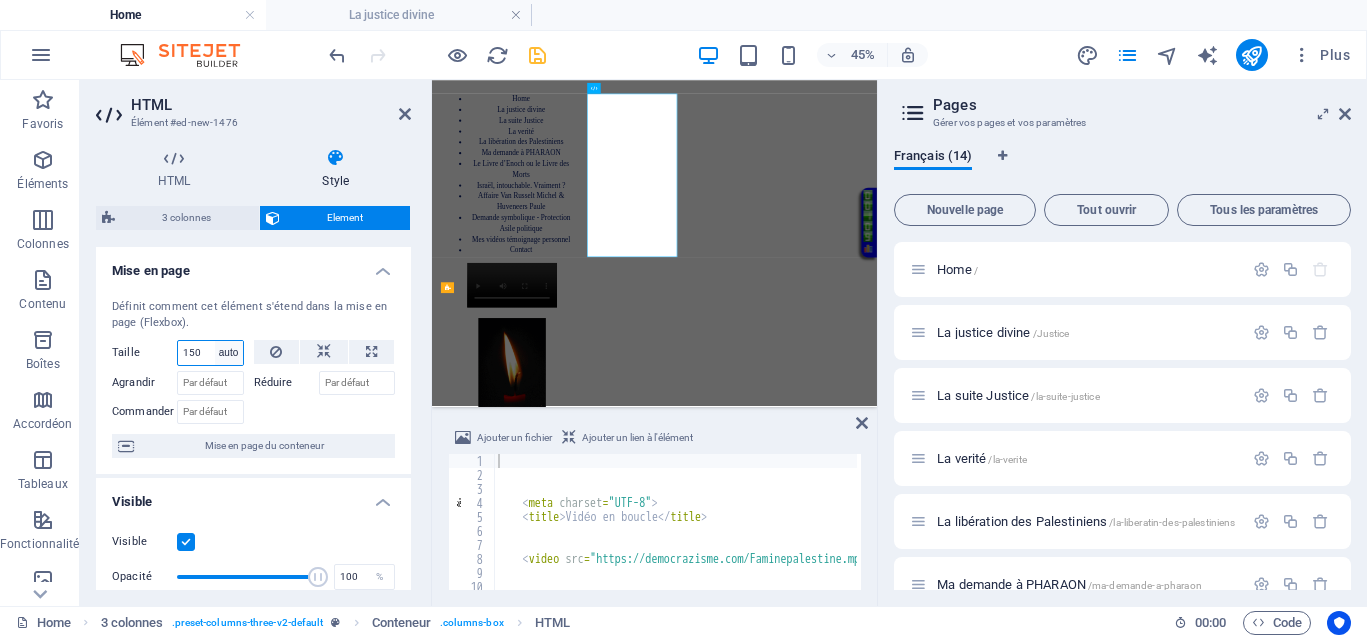 select on "DISABLED_OPTION_VALUE" 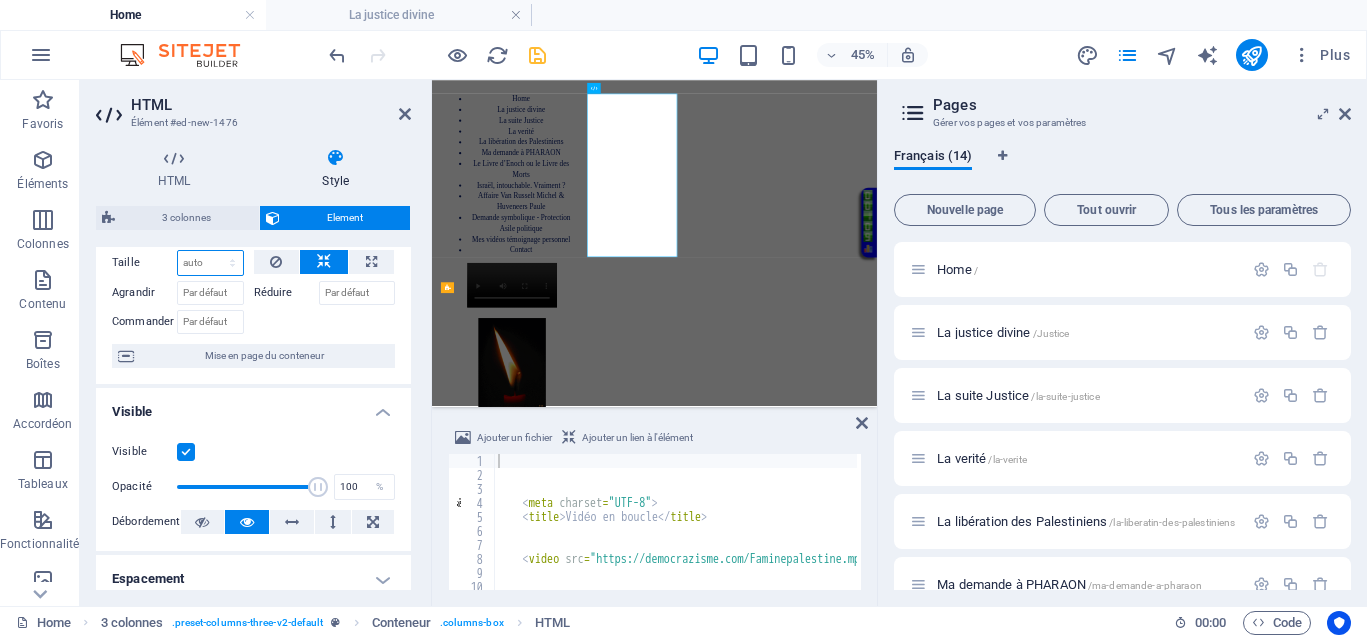 scroll, scrollTop: 0, scrollLeft: 0, axis: both 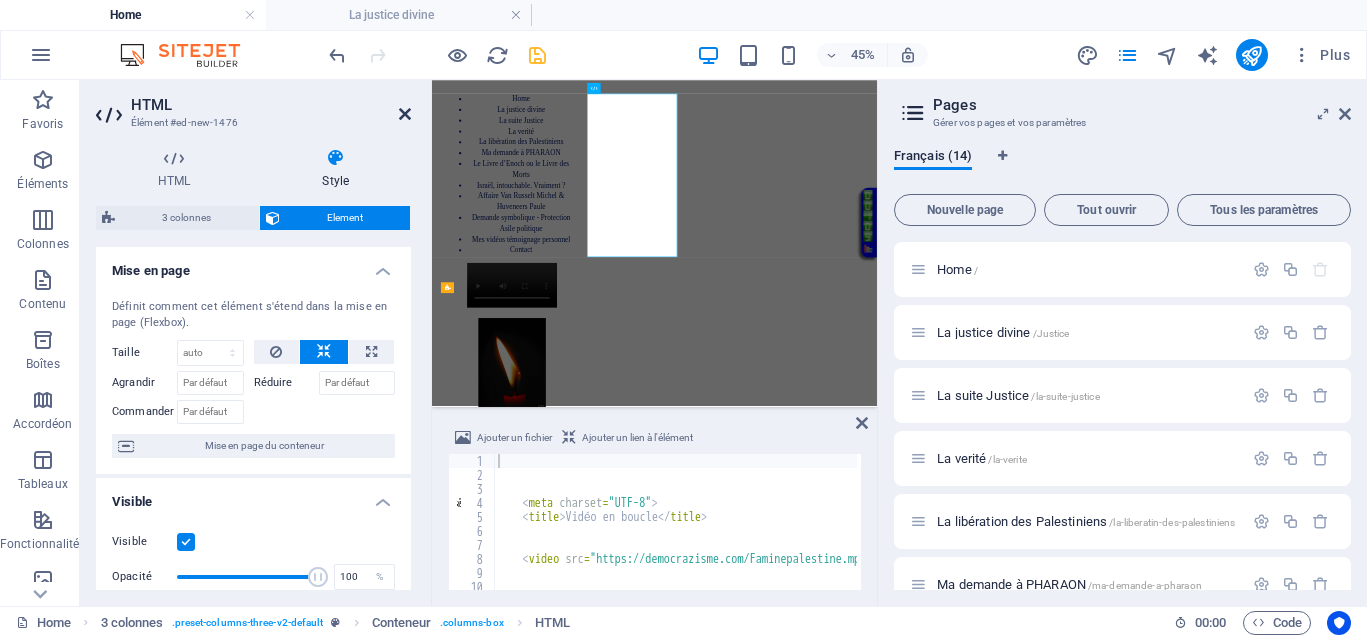 click at bounding box center (405, 114) 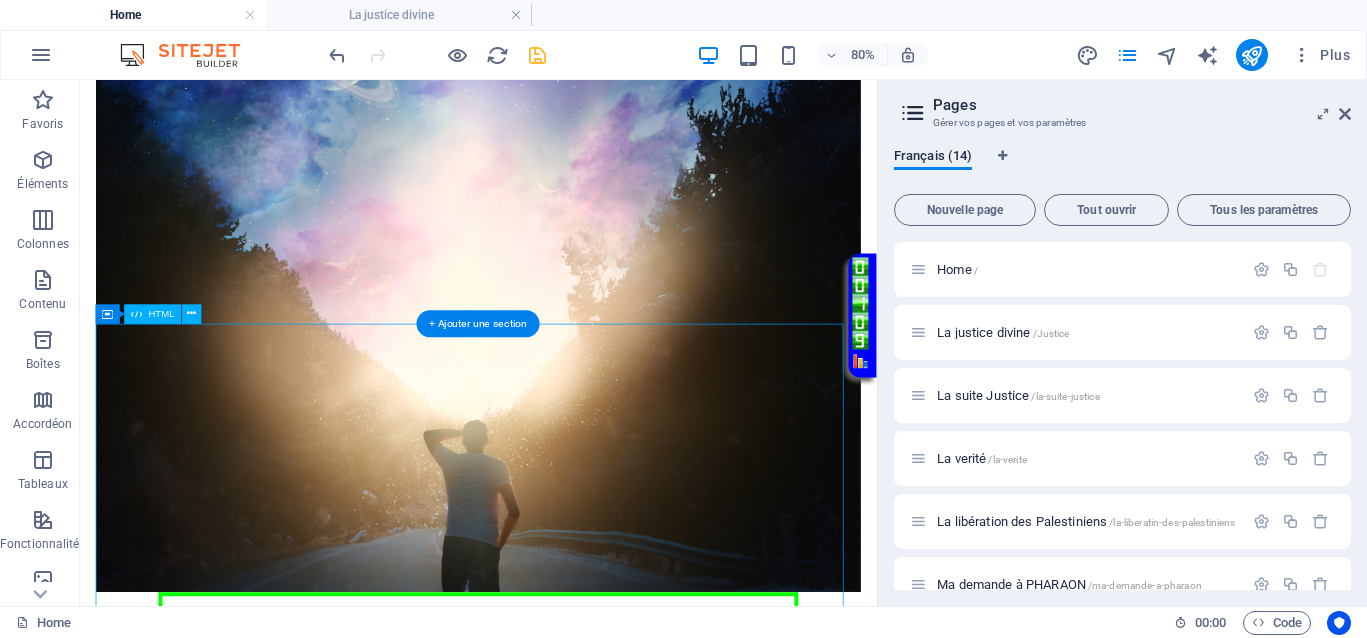 scroll, scrollTop: 1625, scrollLeft: 0, axis: vertical 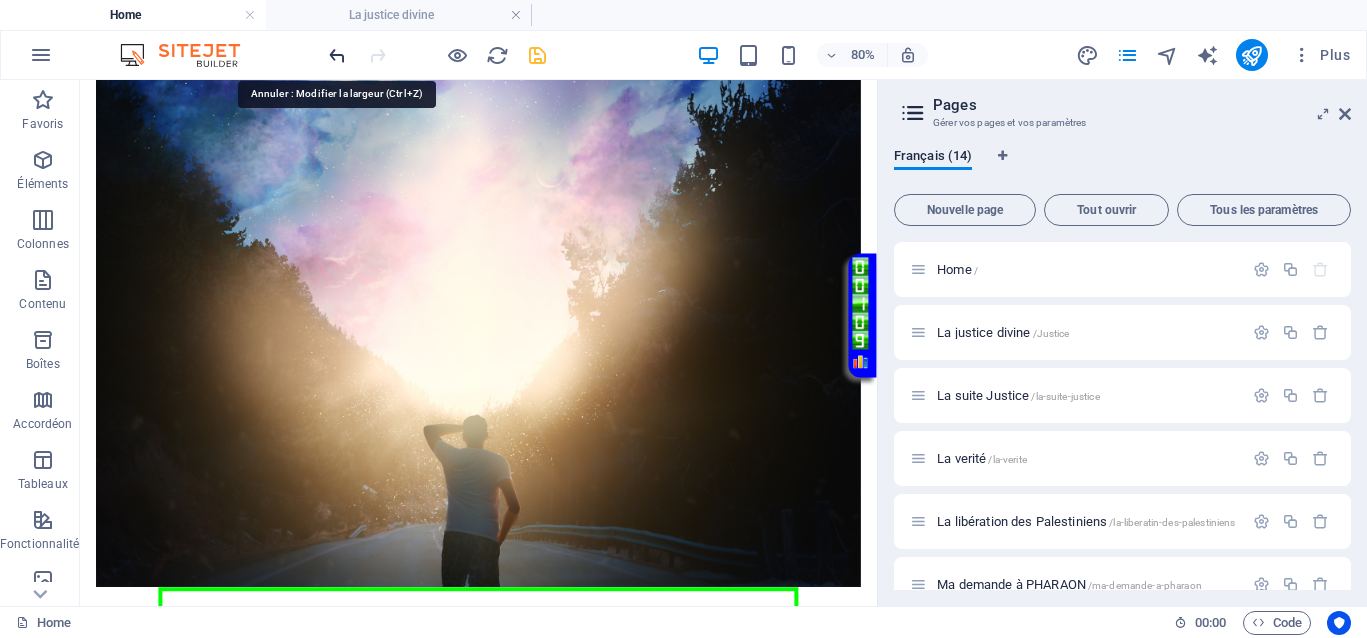 click at bounding box center (337, 55) 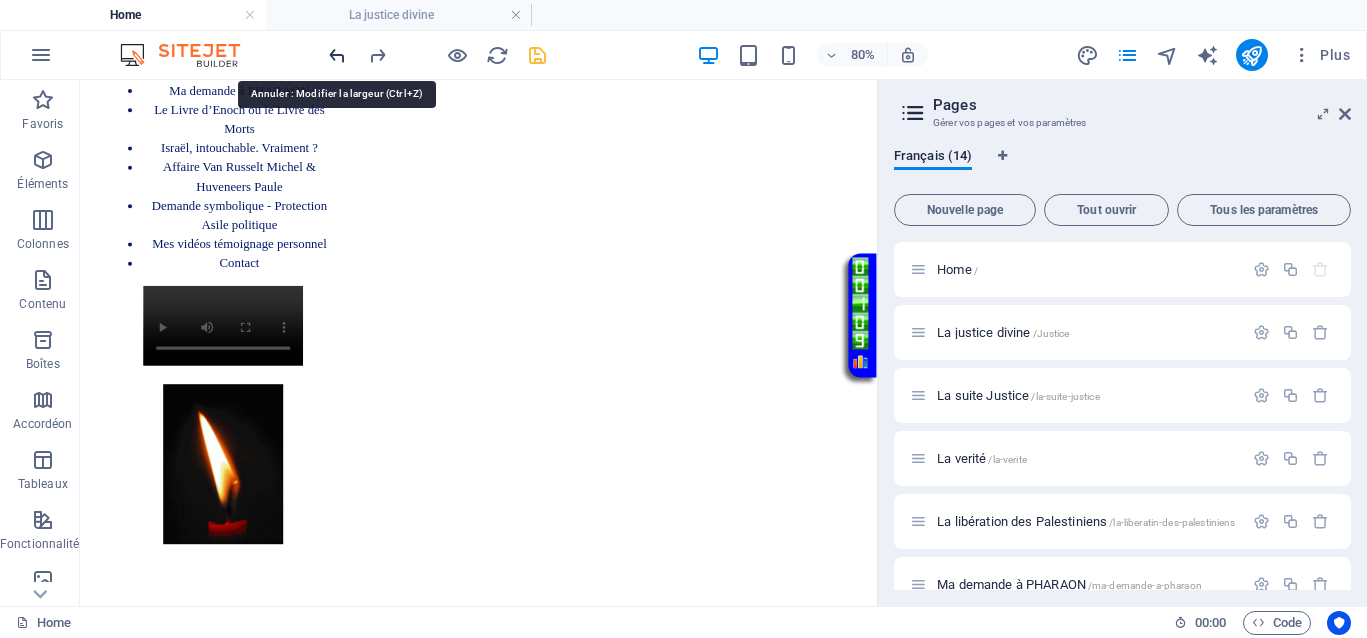 scroll, scrollTop: 382, scrollLeft: 0, axis: vertical 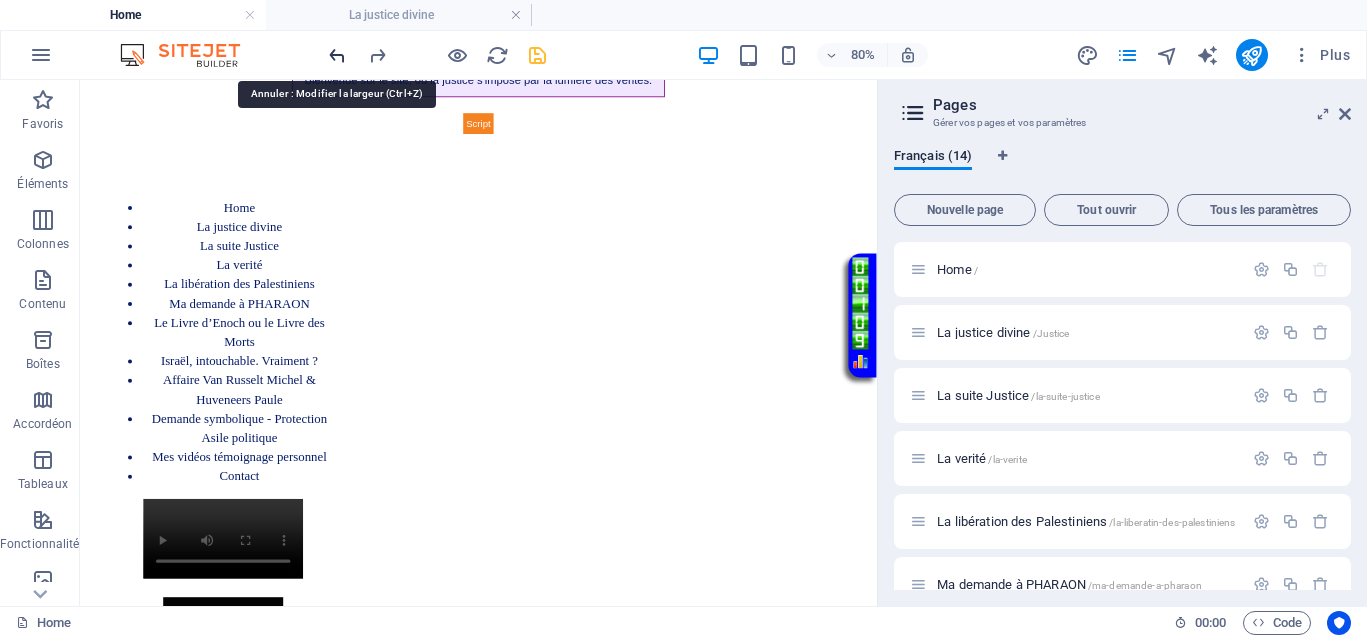 click at bounding box center (337, 55) 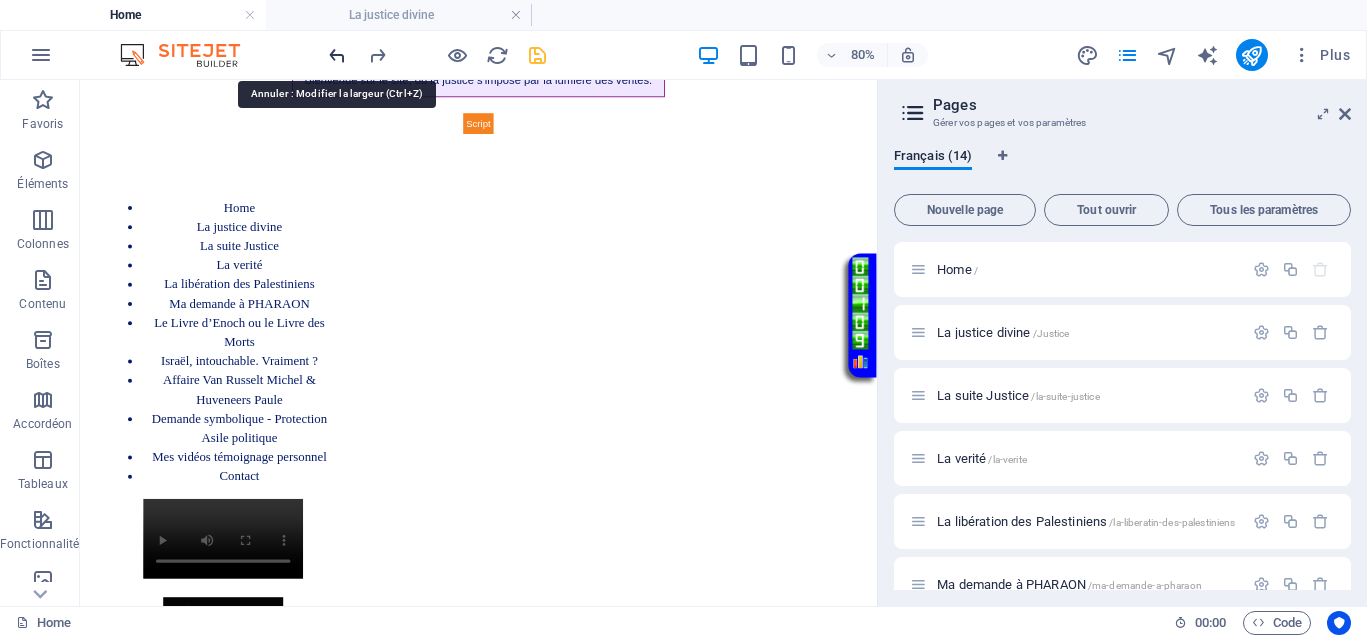 click at bounding box center (337, 55) 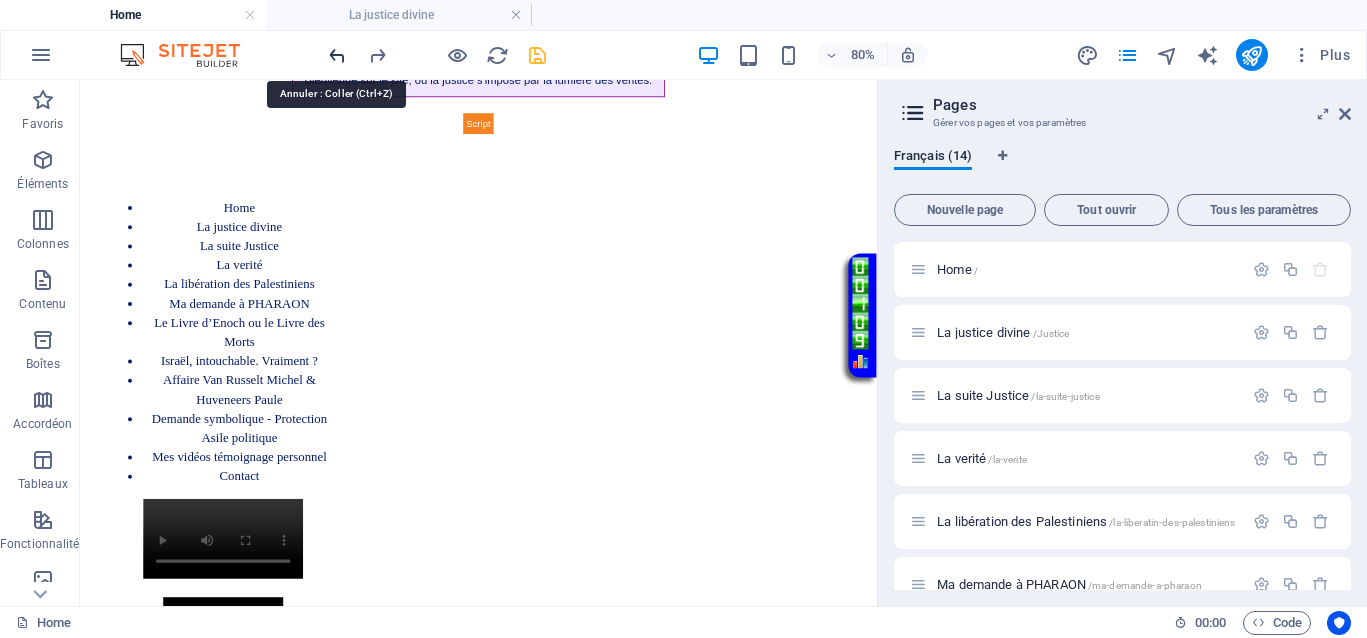 click at bounding box center [337, 55] 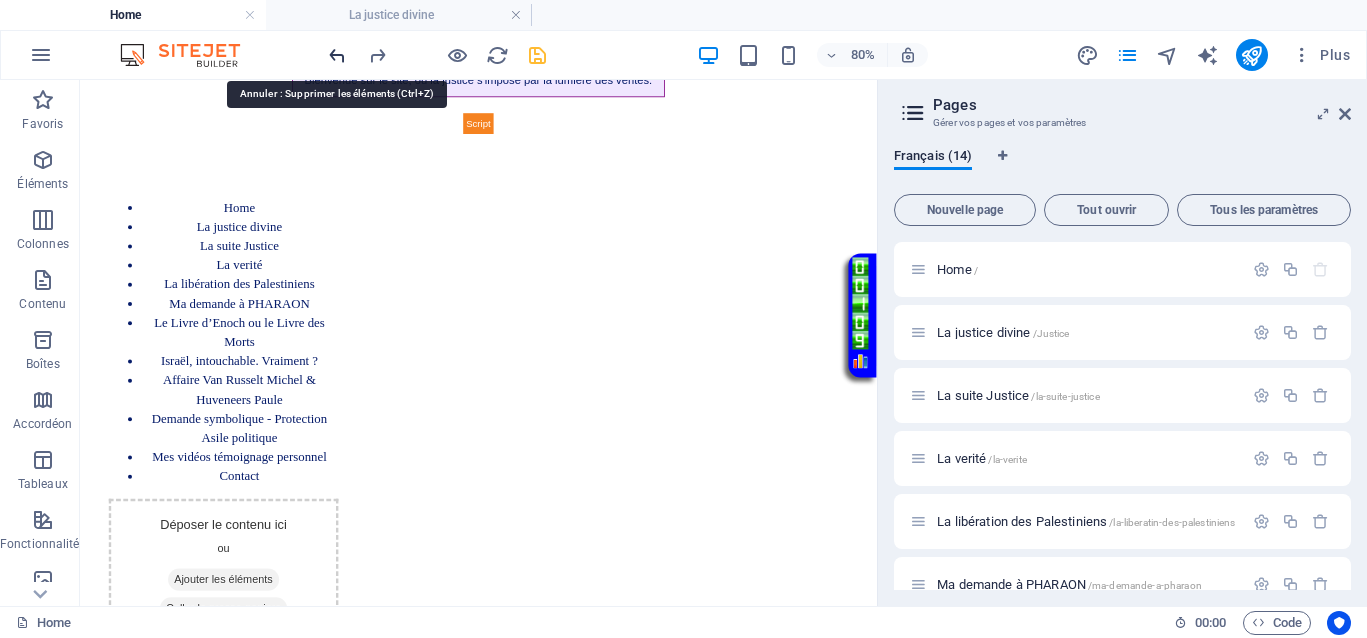 click at bounding box center [337, 55] 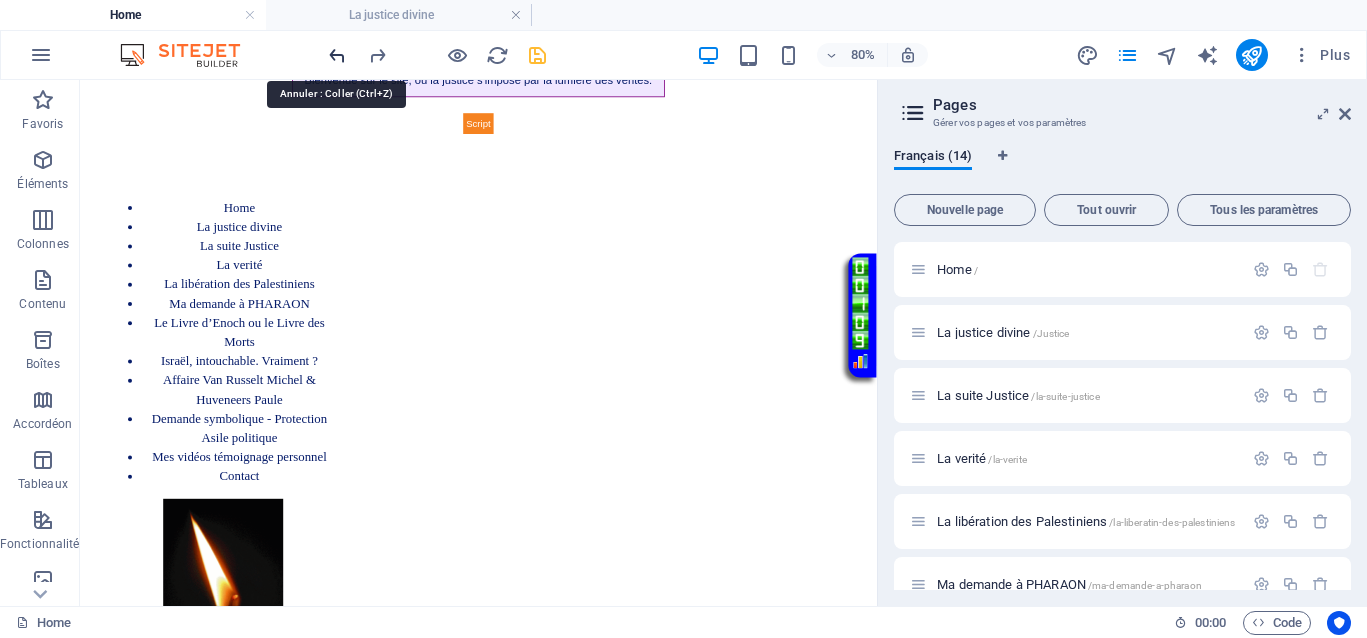 click at bounding box center (337, 55) 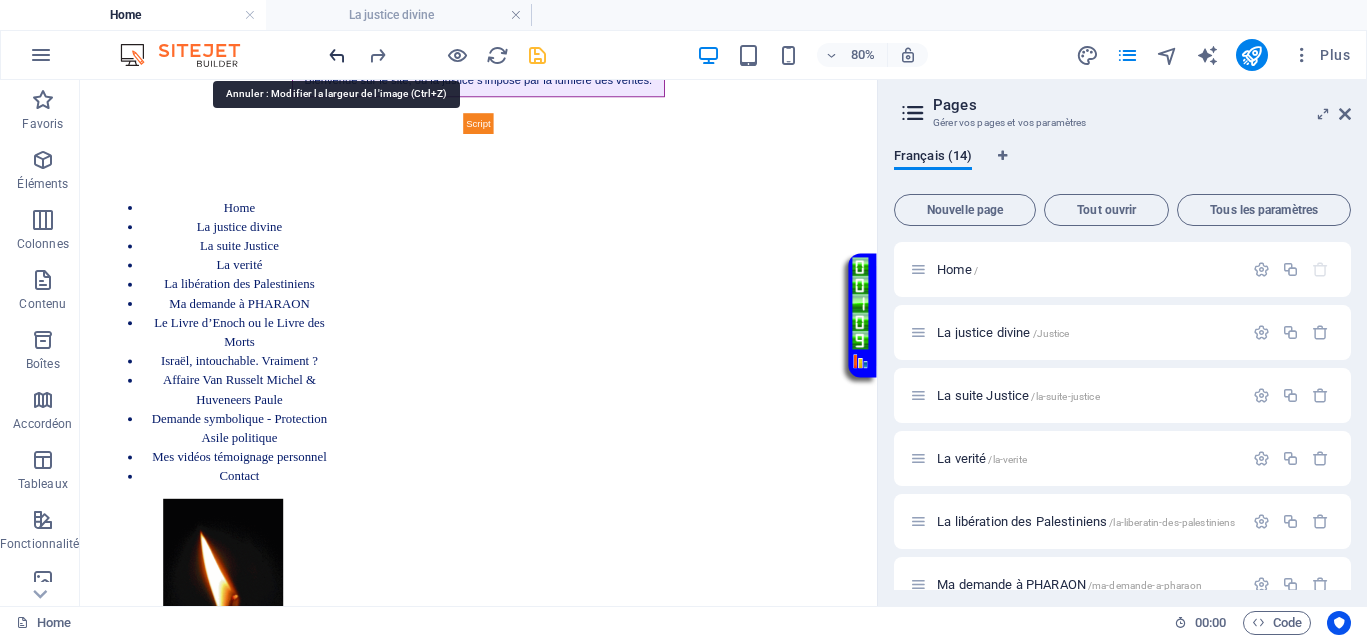 click at bounding box center (337, 55) 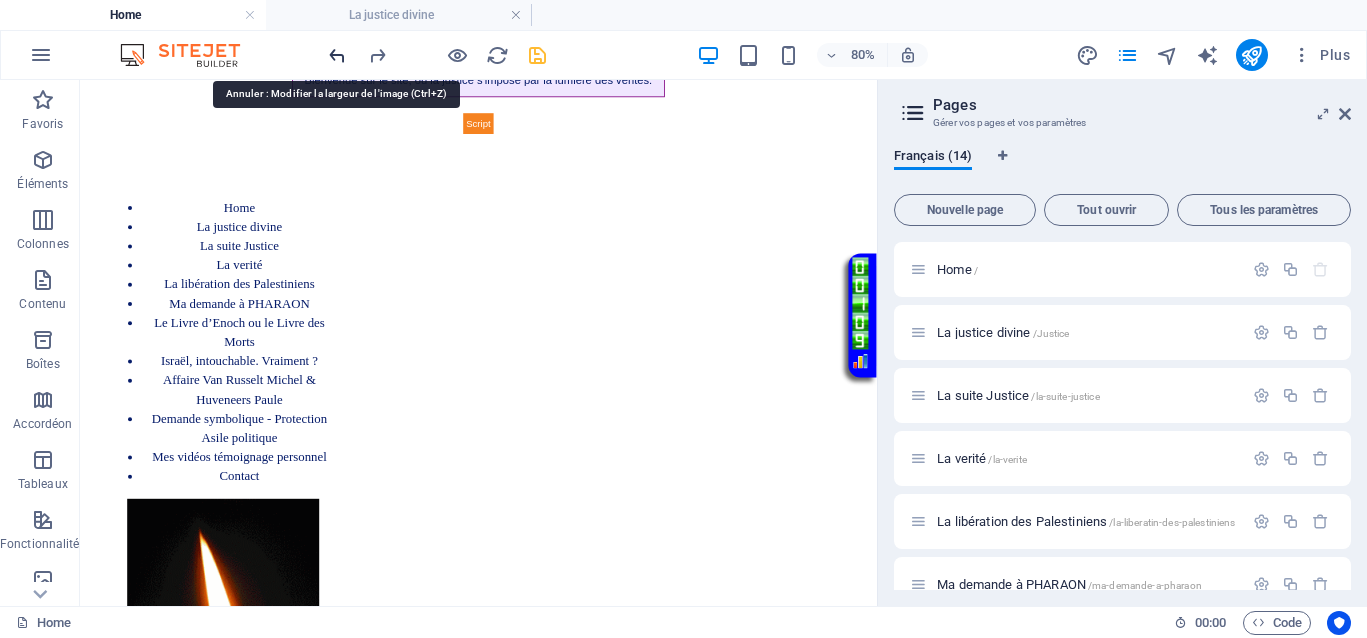 click at bounding box center (337, 55) 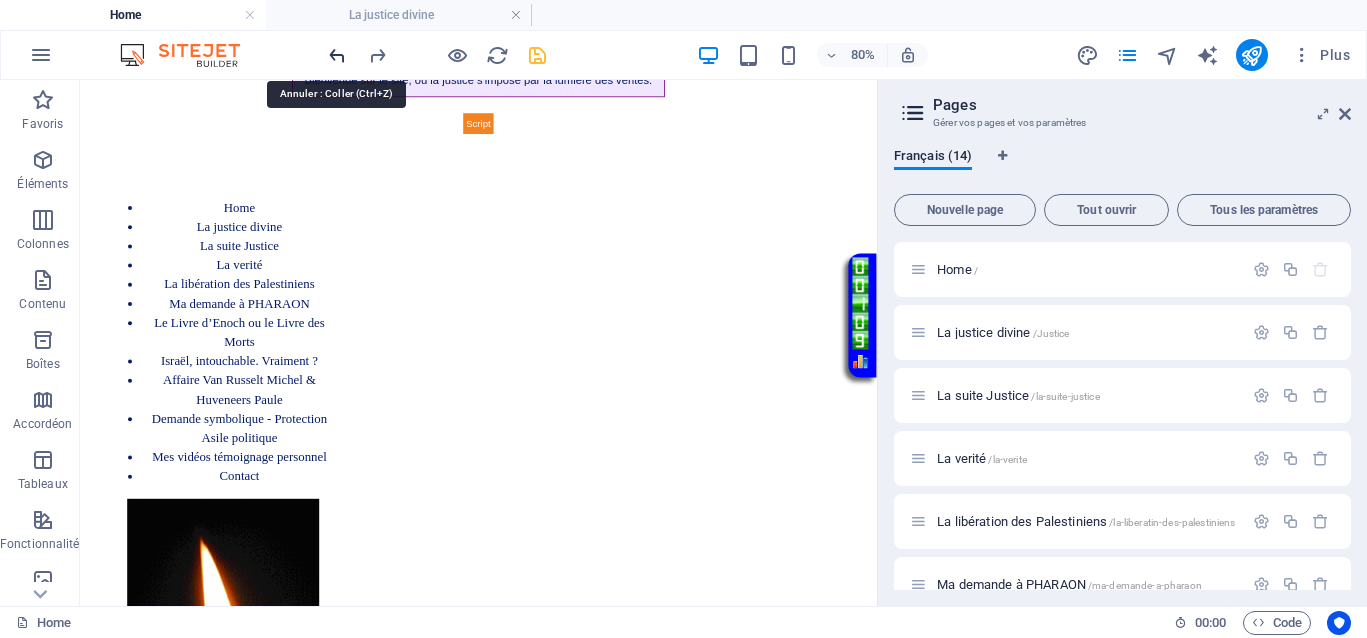 click at bounding box center [337, 55] 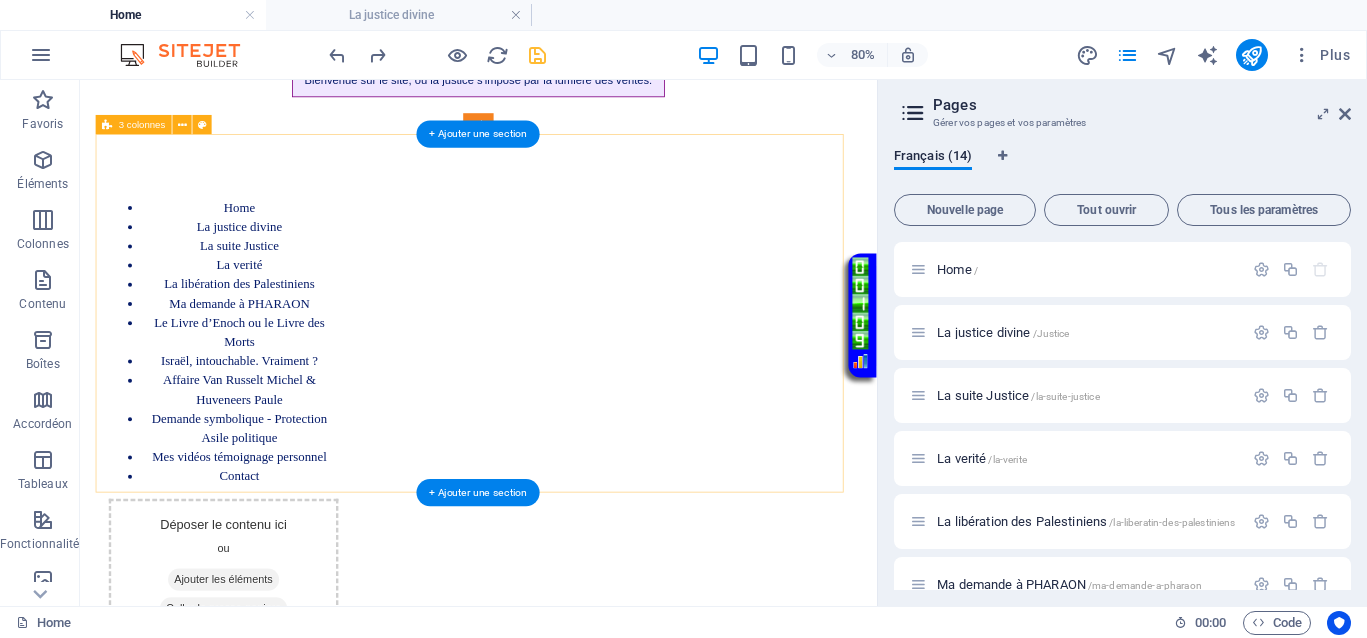 scroll, scrollTop: 882, scrollLeft: 0, axis: vertical 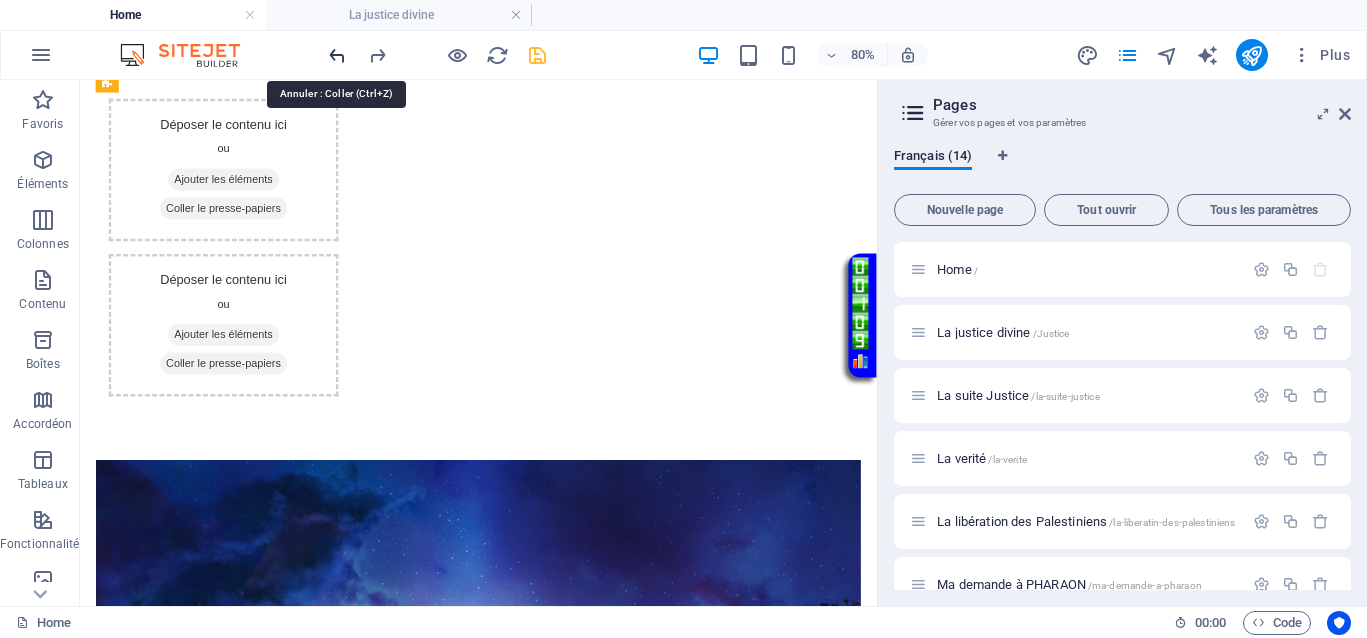 click at bounding box center (337, 55) 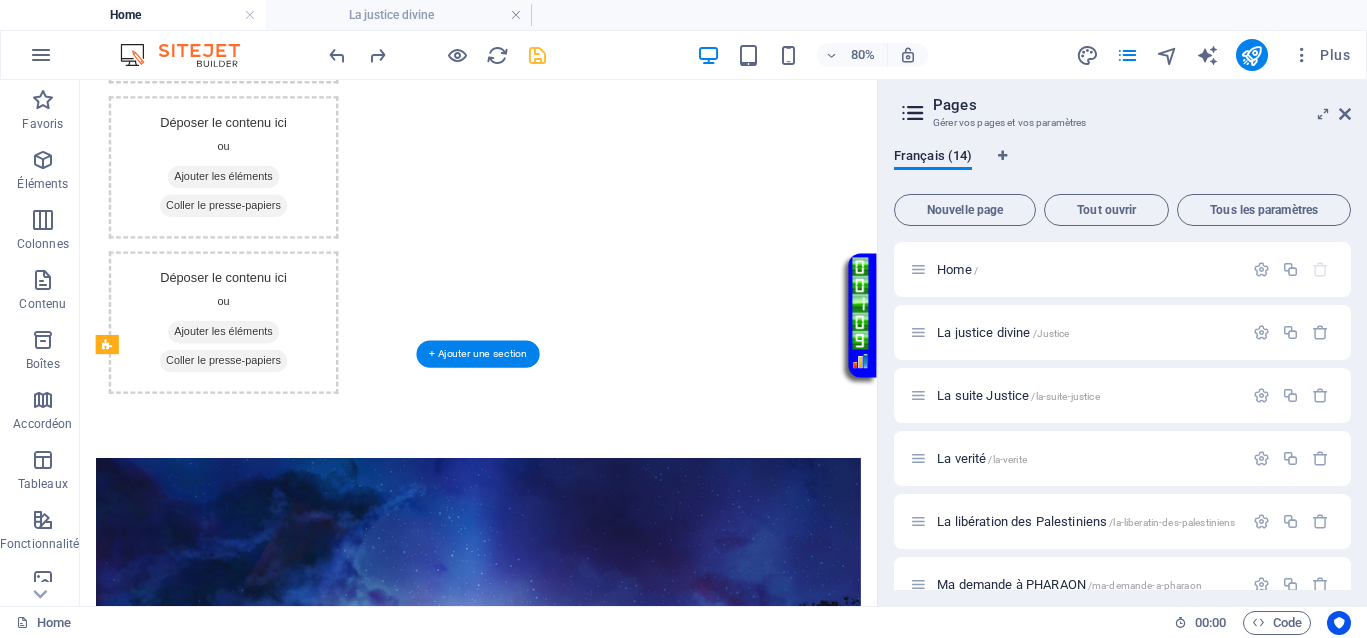 scroll, scrollTop: 720, scrollLeft: 0, axis: vertical 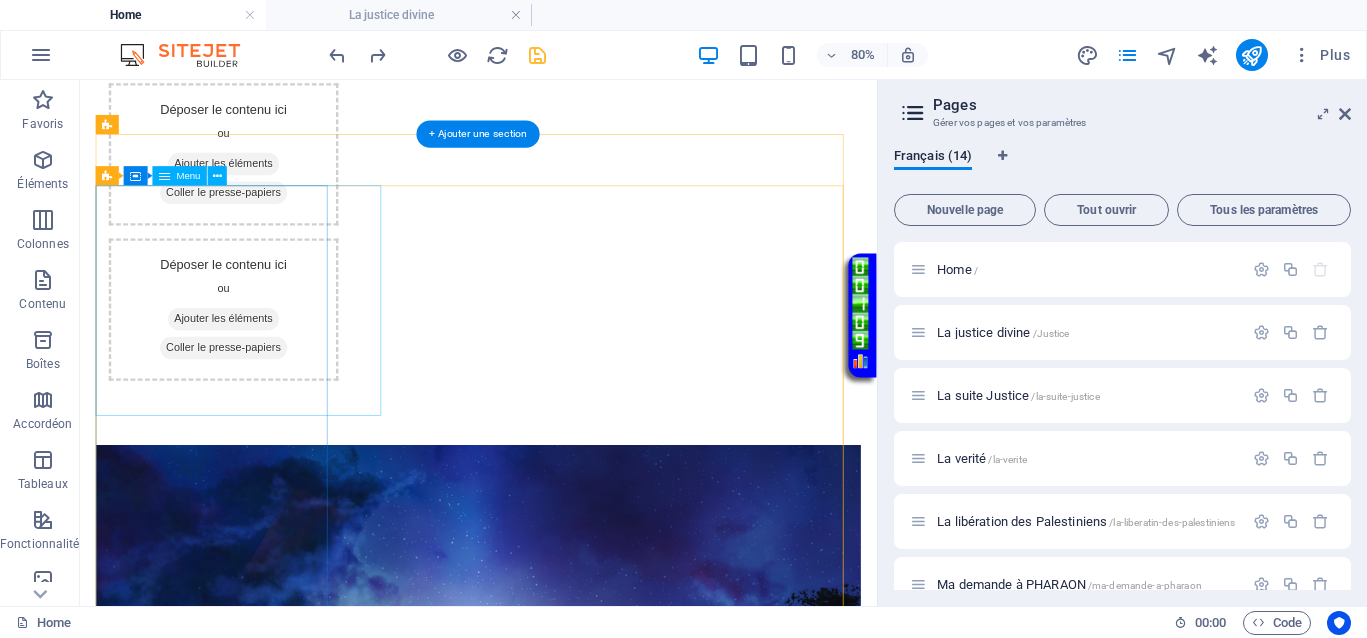 click on "Home La justice divine La suite Justice La verité La libération des Palestiniens Ma demande à PHARAON Le Livre d’Enoch ou le Livre des Morts Israël, intouchable. Vraiment ? Affaire Van Russelt Michel & Huveneers Paule Demande symbolique  - Protection Asile politique Mes vidéos témoignage personnel Contact" at bounding box center [248, 1718] 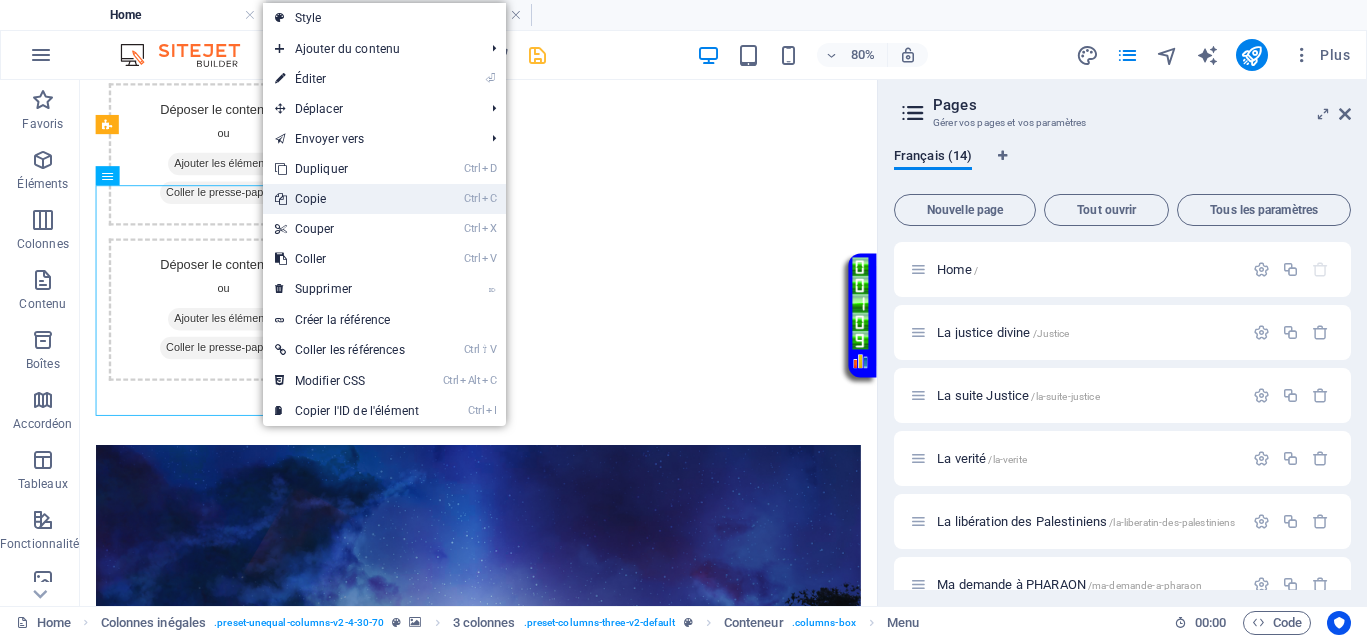 click on "Ctrl C  Copie" at bounding box center (347, 199) 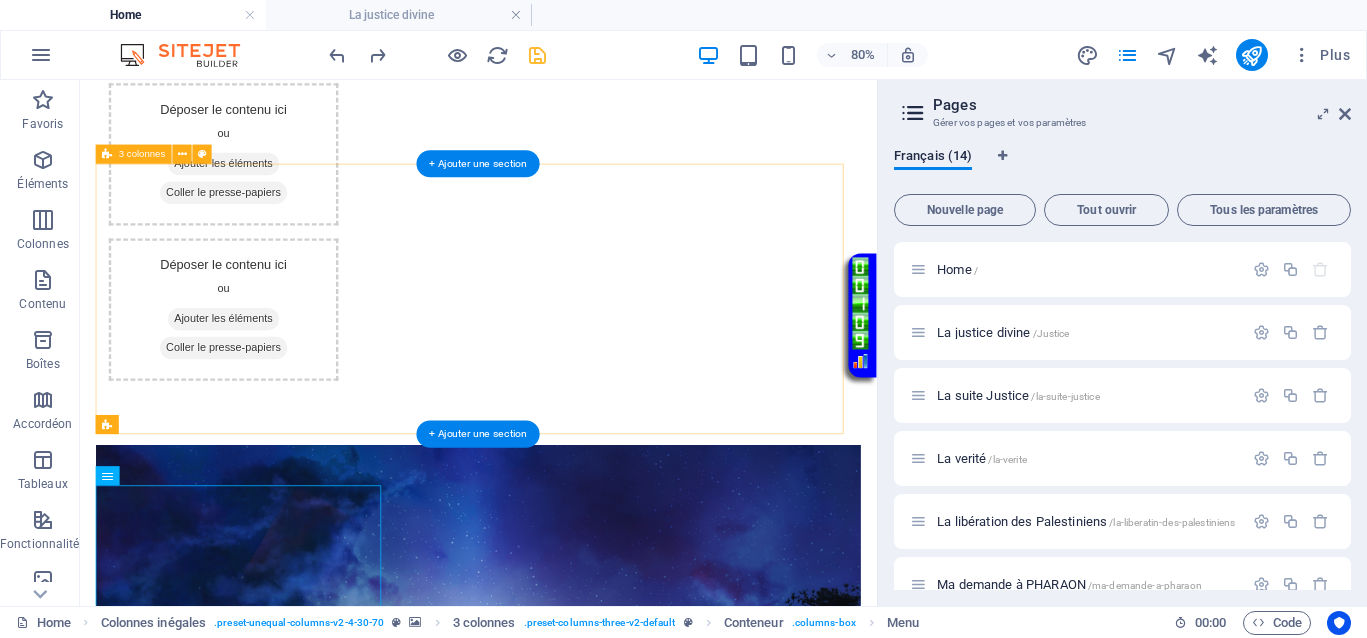 scroll, scrollTop: 345, scrollLeft: 0, axis: vertical 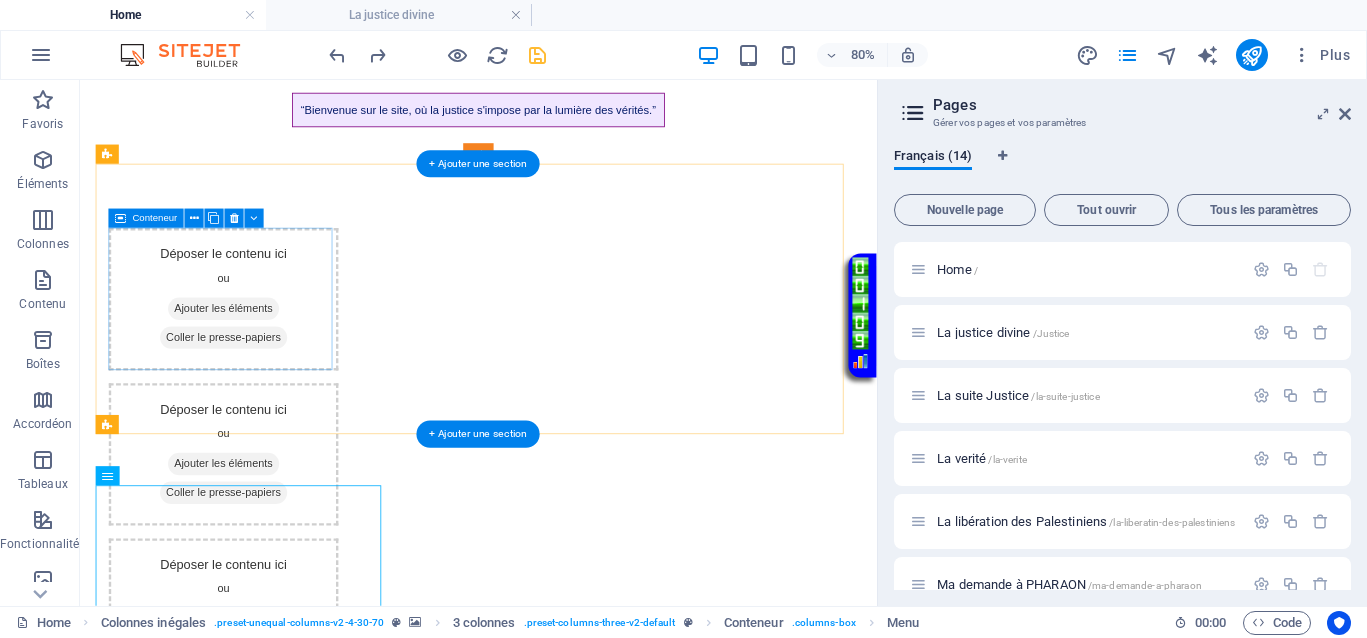 click on "Coller le presse-papiers" at bounding box center [260, 402] 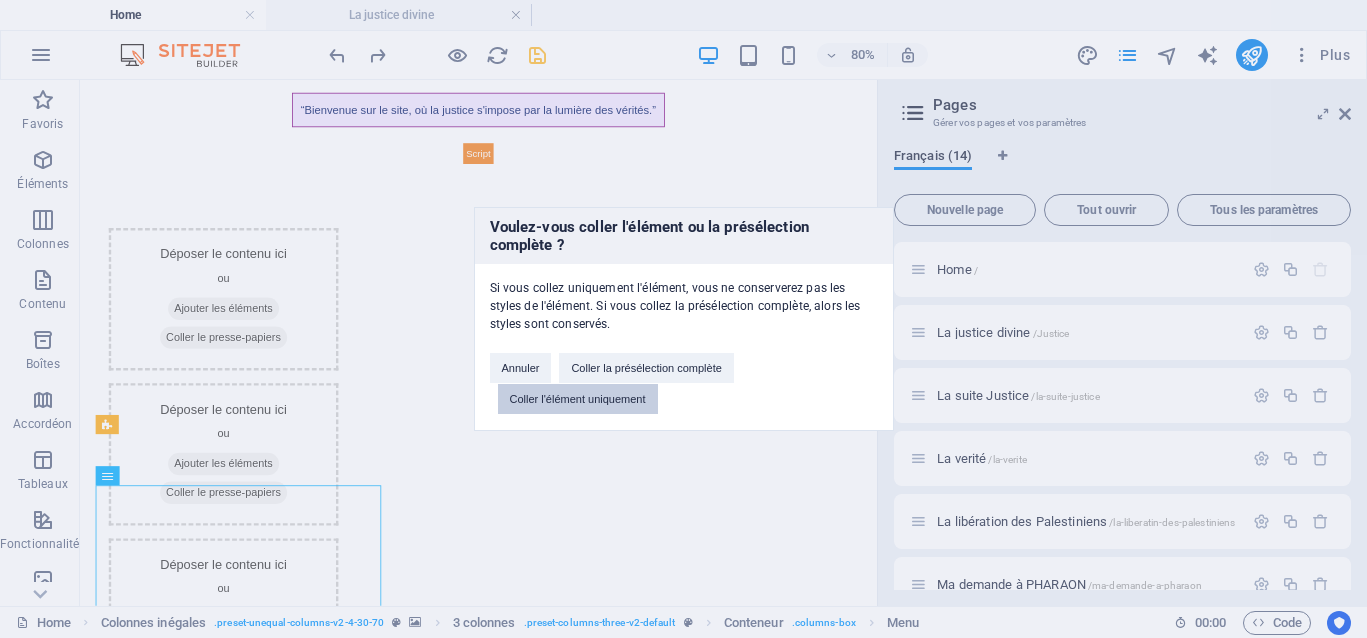 click on "Coller l'élément uniquement" at bounding box center [578, 399] 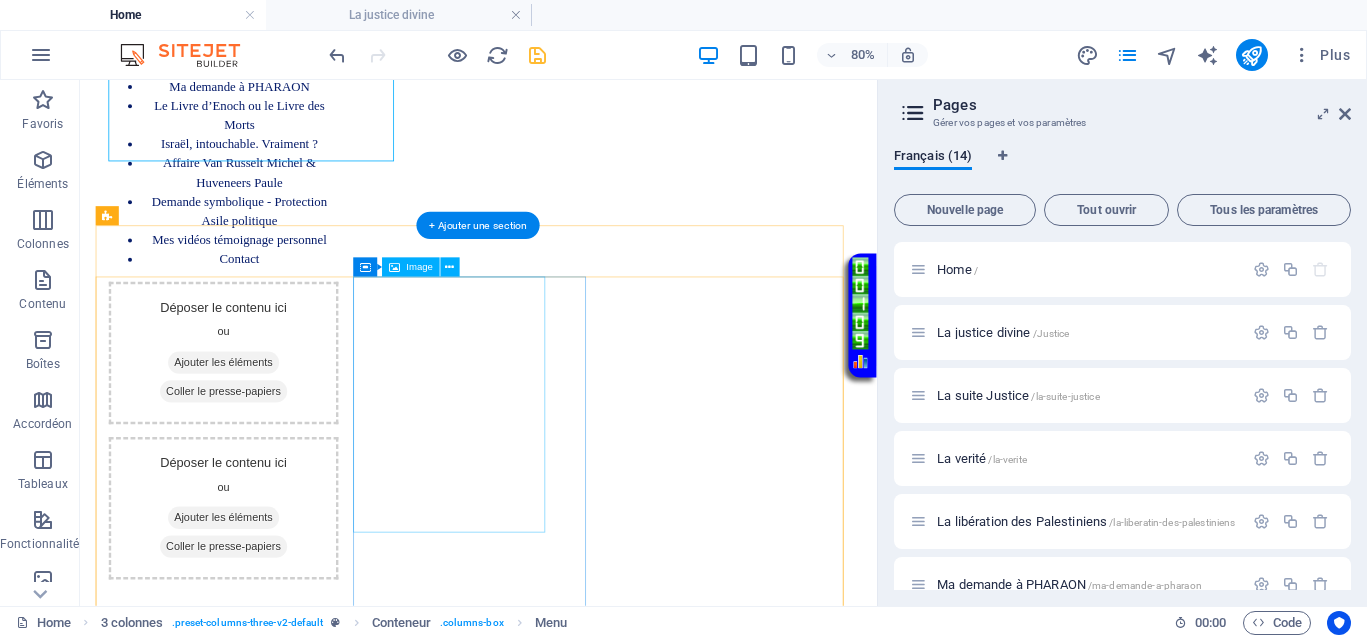 scroll, scrollTop: 720, scrollLeft: 0, axis: vertical 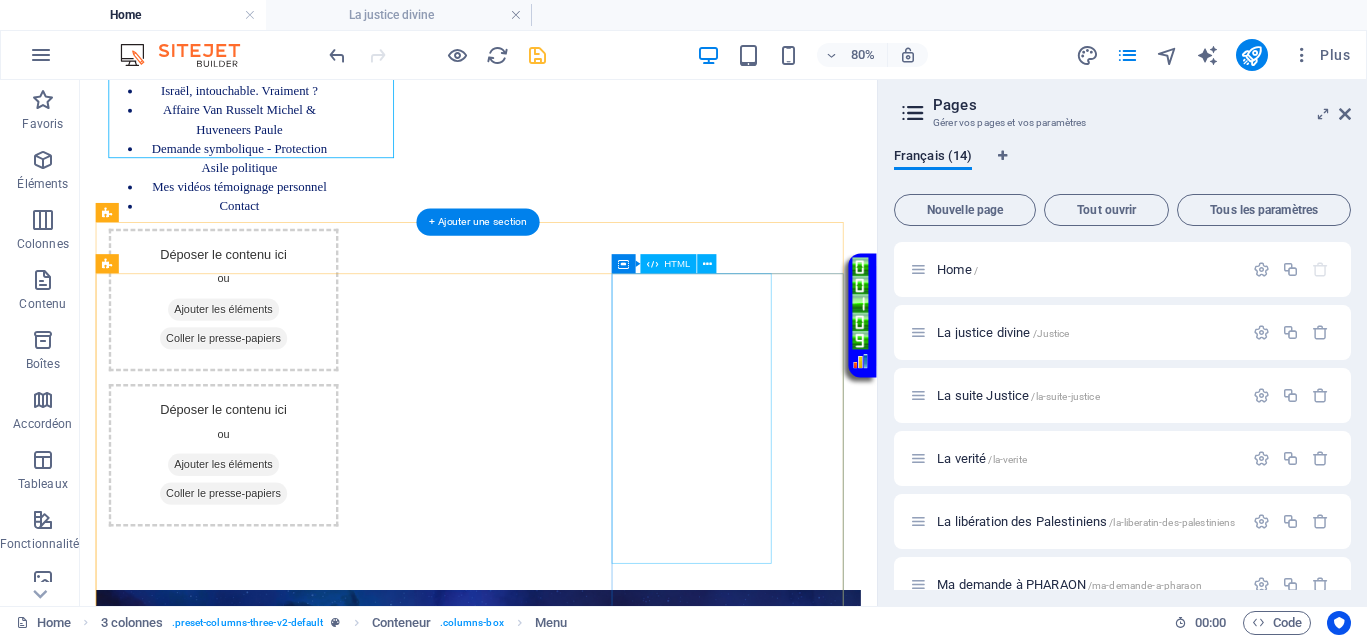 click on "Vidéo en boucle" at bounding box center (248, 2473) 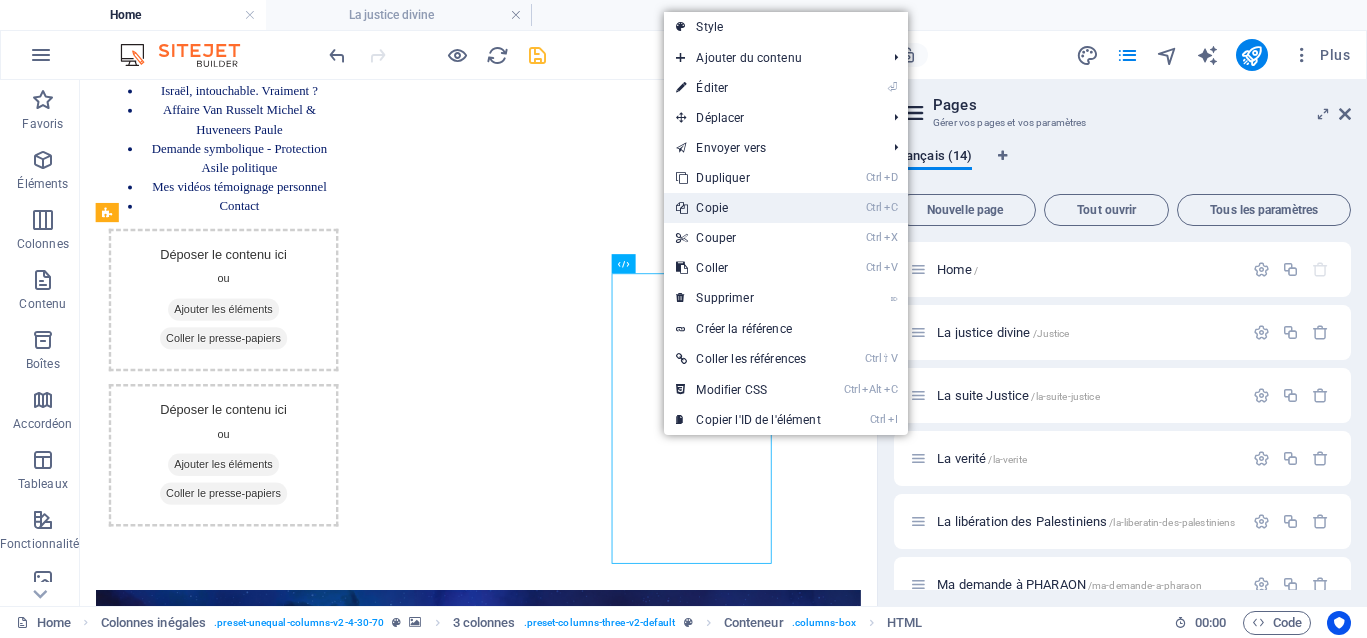 click on "Ctrl C  Copie" at bounding box center [748, 208] 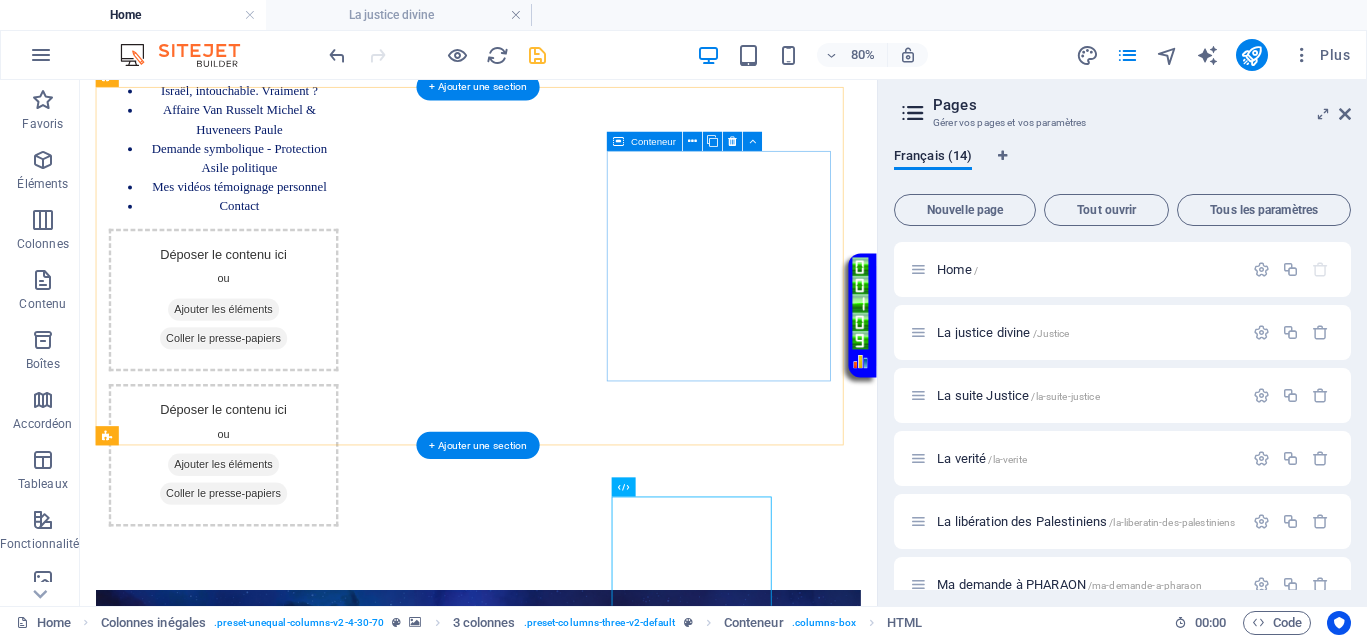 scroll, scrollTop: 345, scrollLeft: 0, axis: vertical 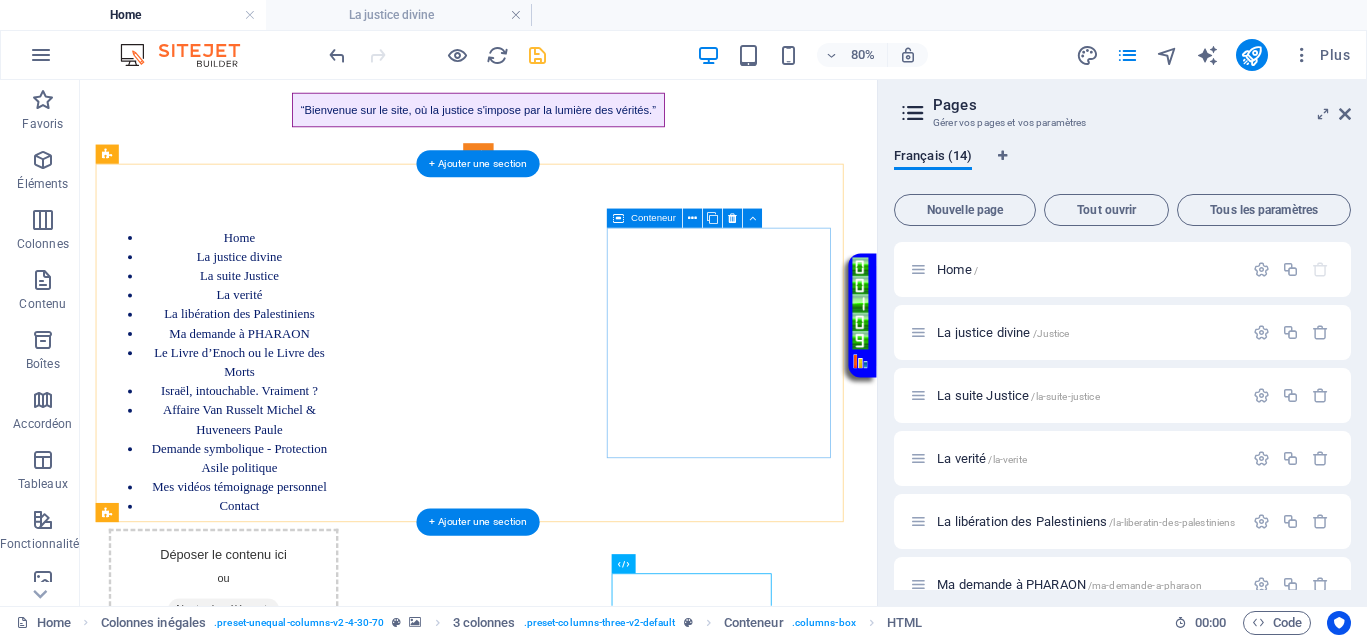 click on "Coller le presse-papiers" at bounding box center (260, 972) 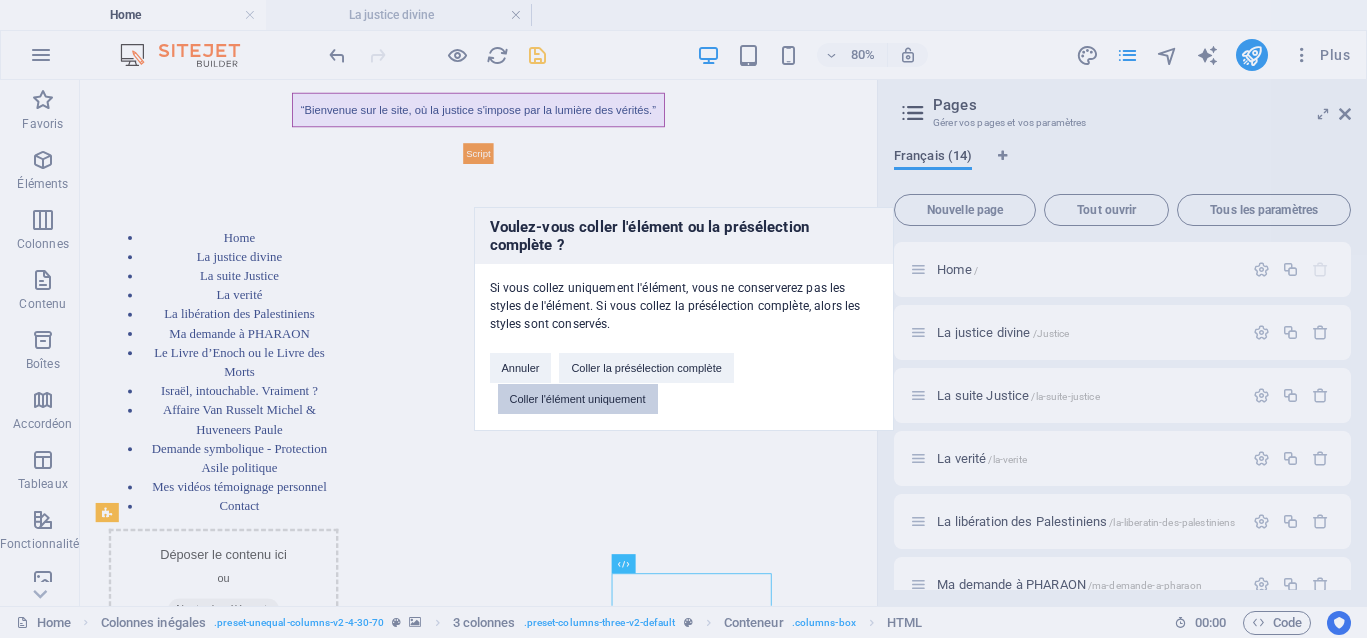 drag, startPoint x: 606, startPoint y: 400, endPoint x: 661, endPoint y: 415, distance: 57.00877 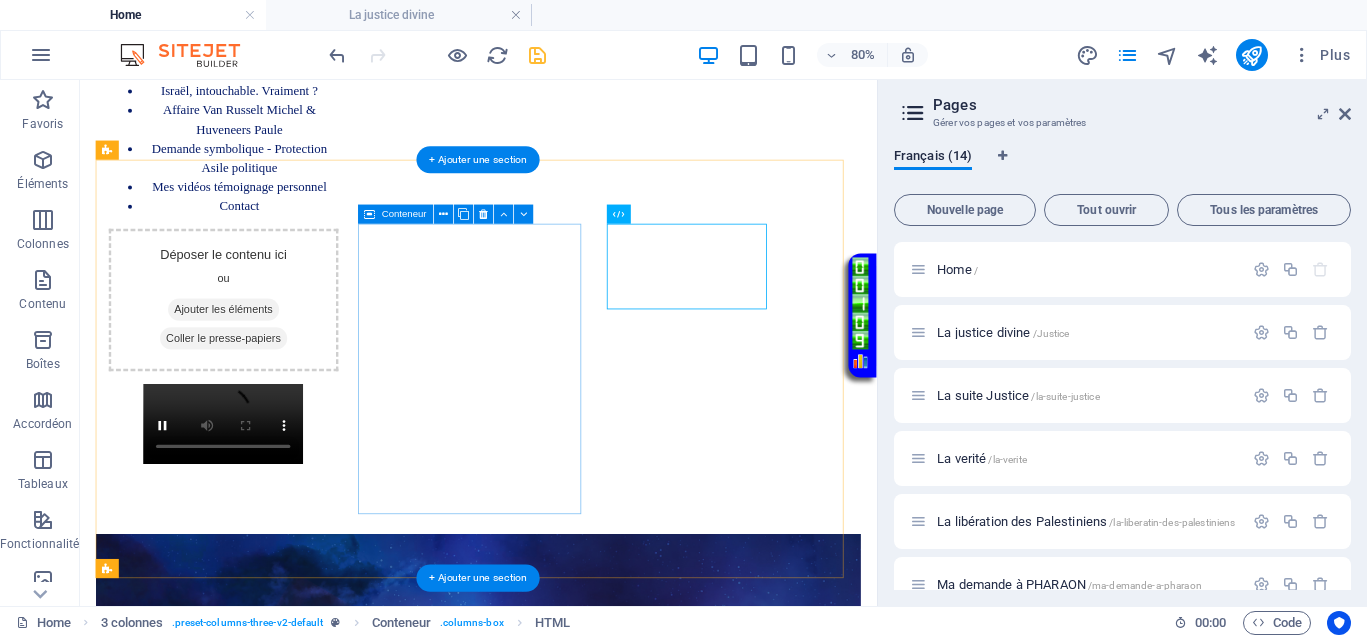 scroll, scrollTop: 345, scrollLeft: 0, axis: vertical 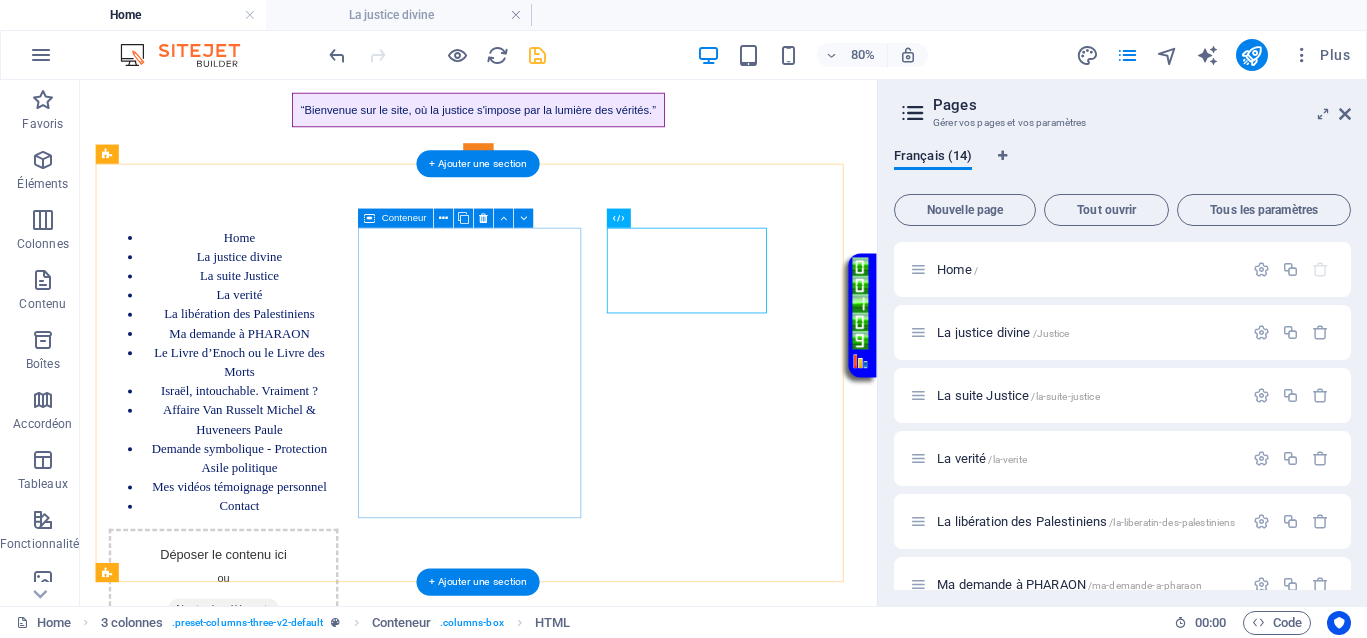 click on "Coller le presse-papiers" at bounding box center (260, 778) 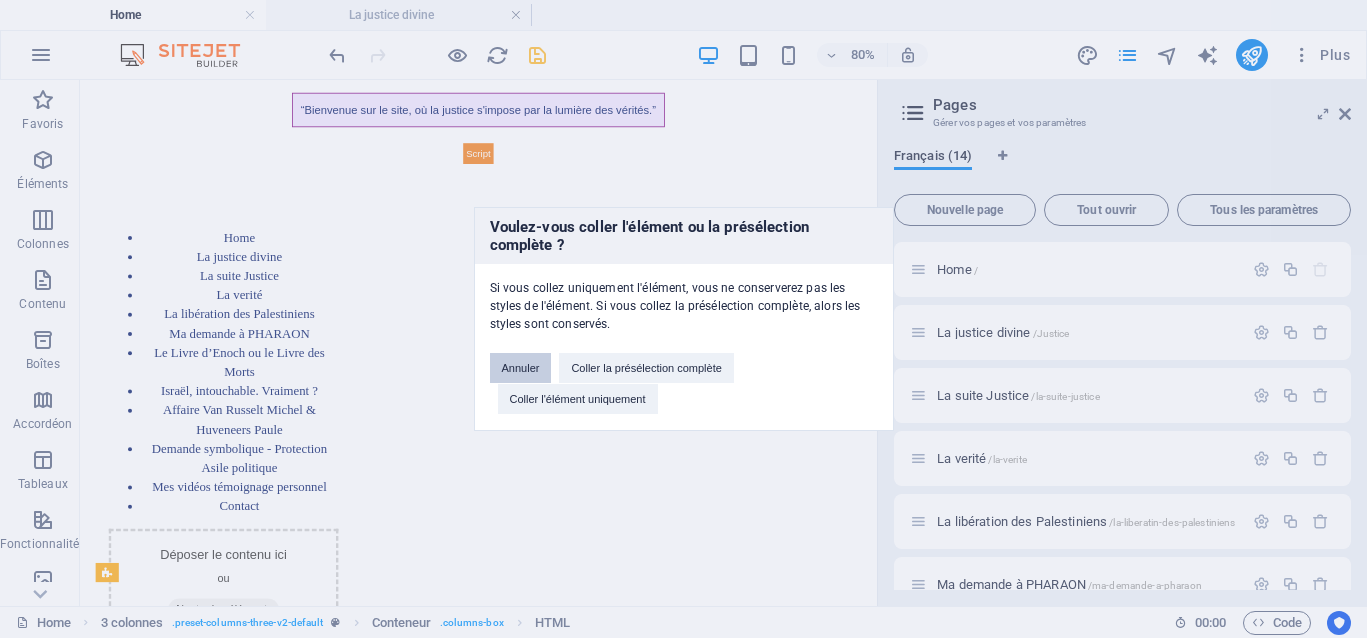 drag, startPoint x: 531, startPoint y: 373, endPoint x: 521, endPoint y: 326, distance: 48.052055 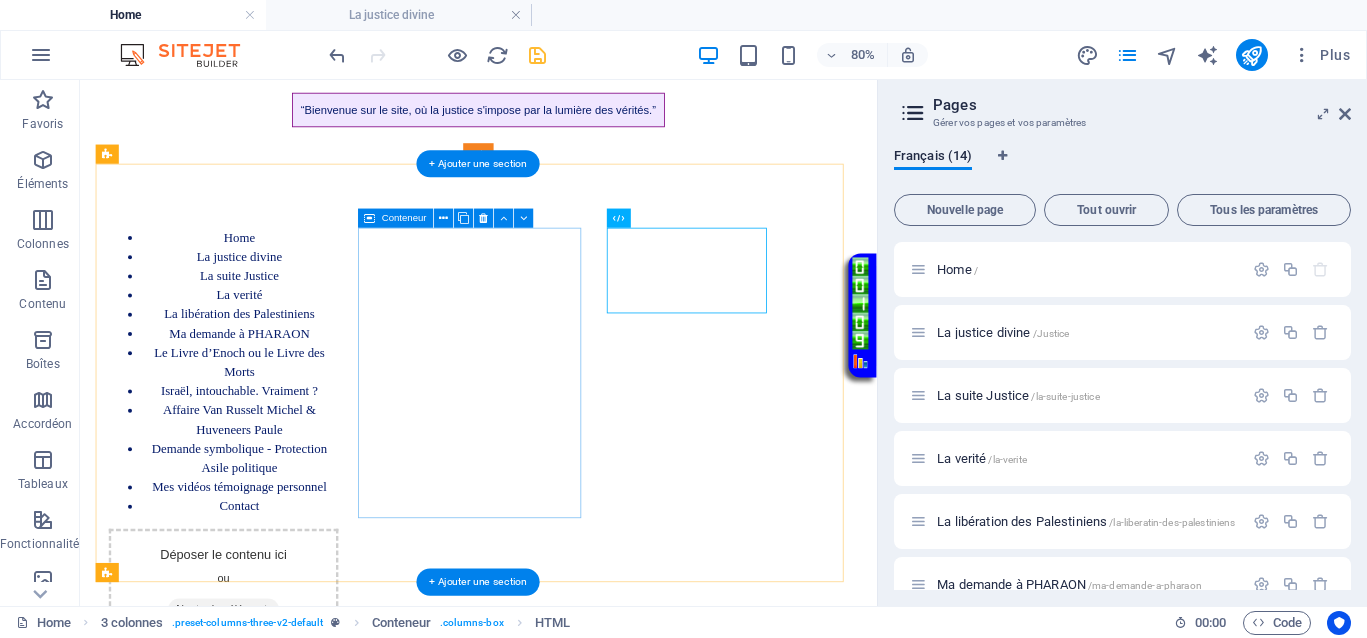 click on "Ajouter les éléments" at bounding box center [259, 742] 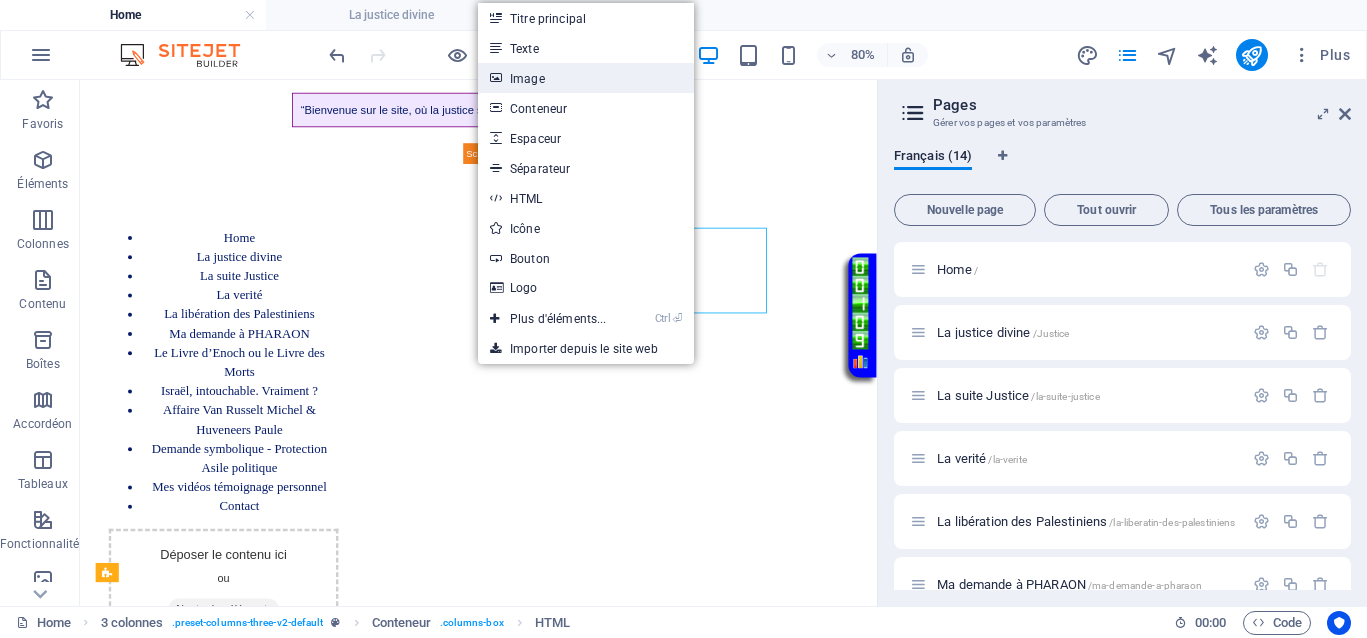 click on "Image" at bounding box center (586, 78) 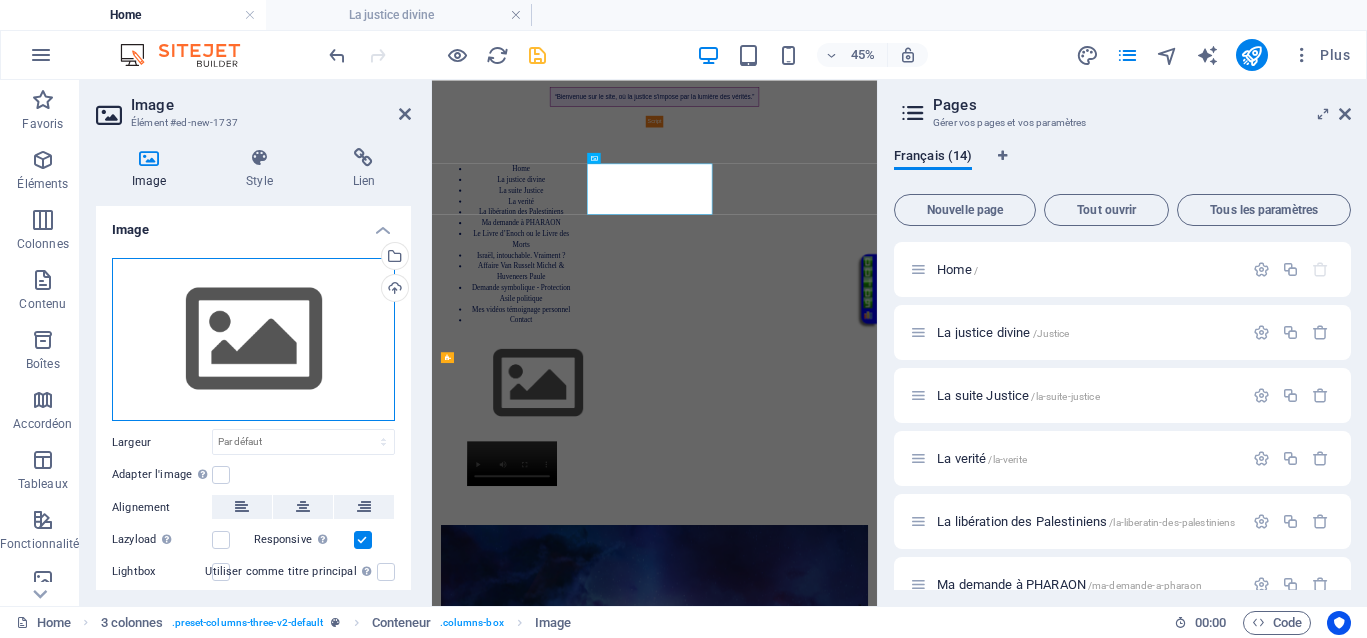 click on "Glissez les fichiers ici, cliquez pour choisir les fichiers ou  sélectionnez les fichiers depuis Fichiers ou depuis notre stock gratuit de photos et de vidéos" at bounding box center (253, 340) 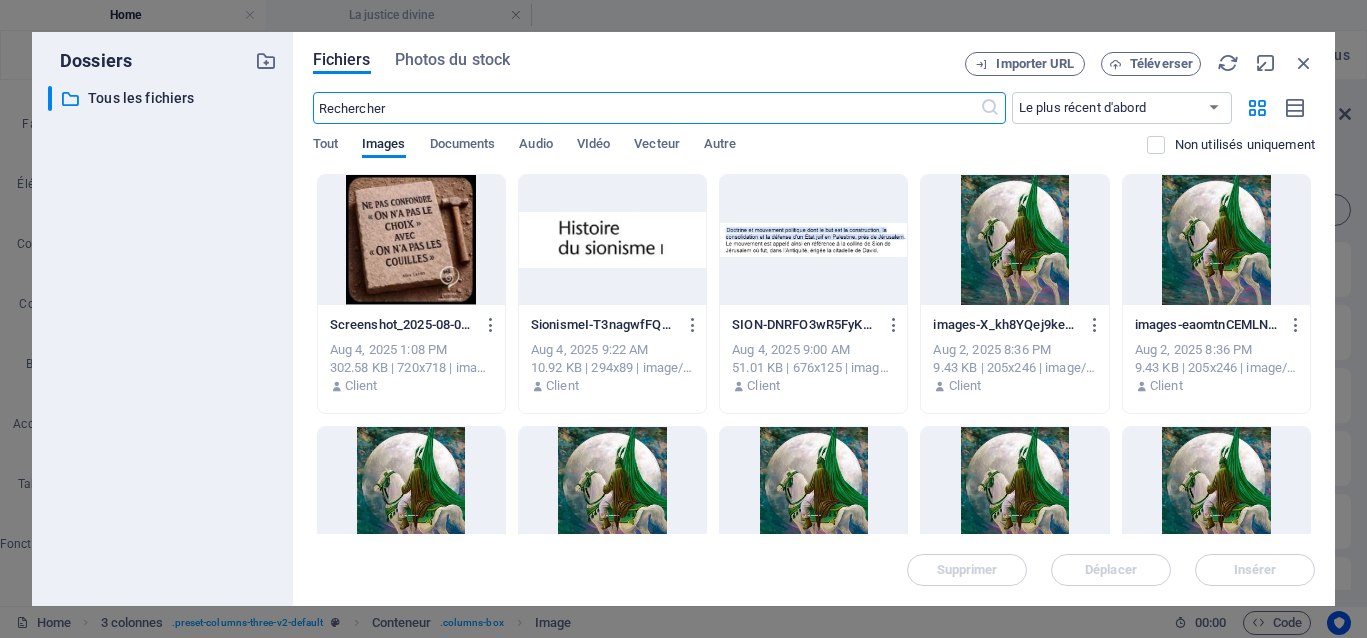 scroll, scrollTop: 653, scrollLeft: 0, axis: vertical 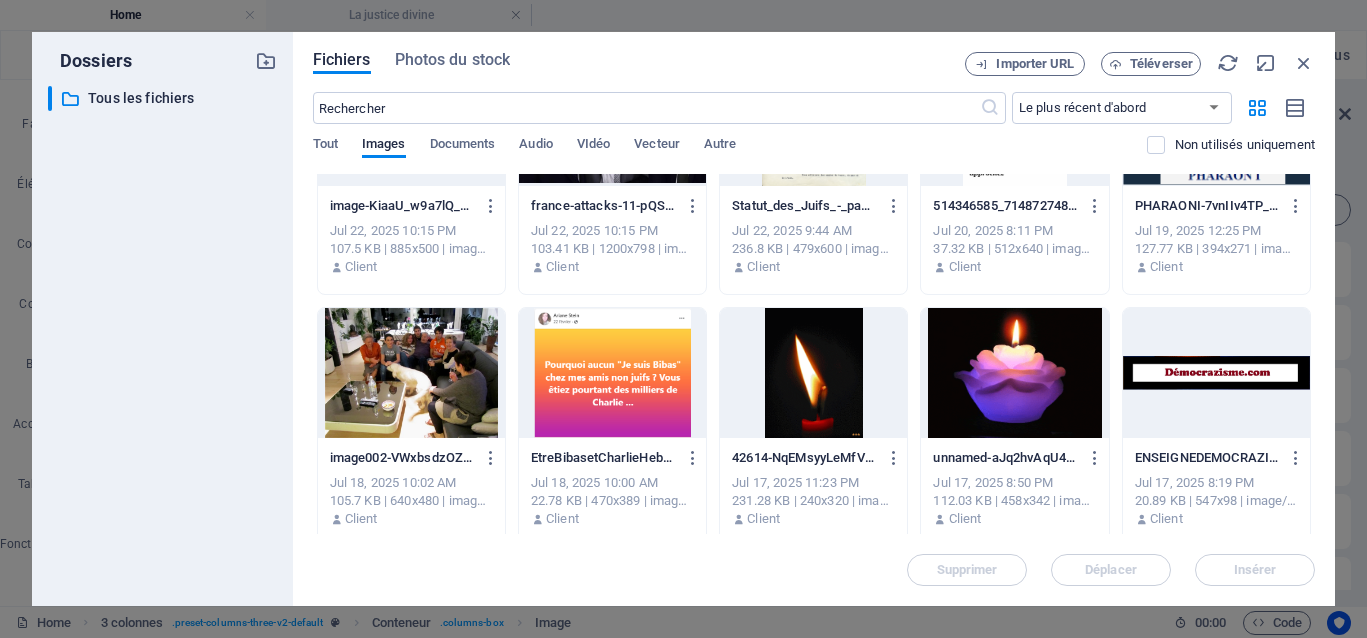 click at bounding box center [813, 373] 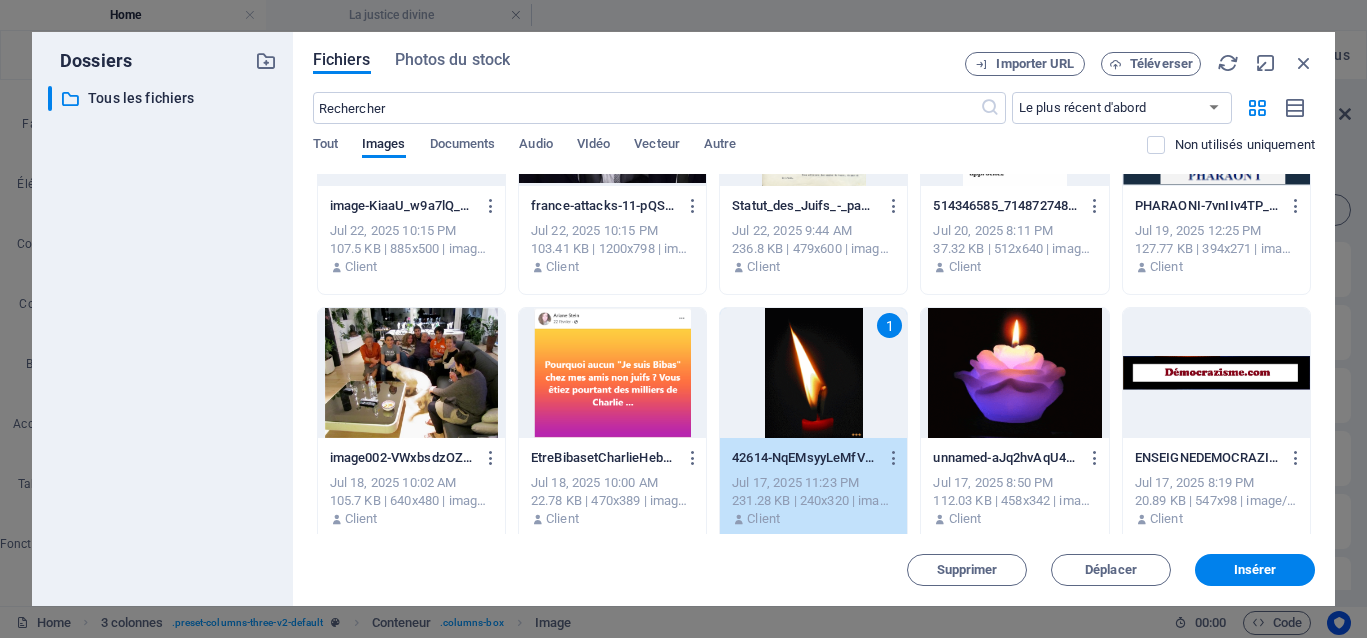 drag, startPoint x: 797, startPoint y: 378, endPoint x: 806, endPoint y: 669, distance: 291.13913 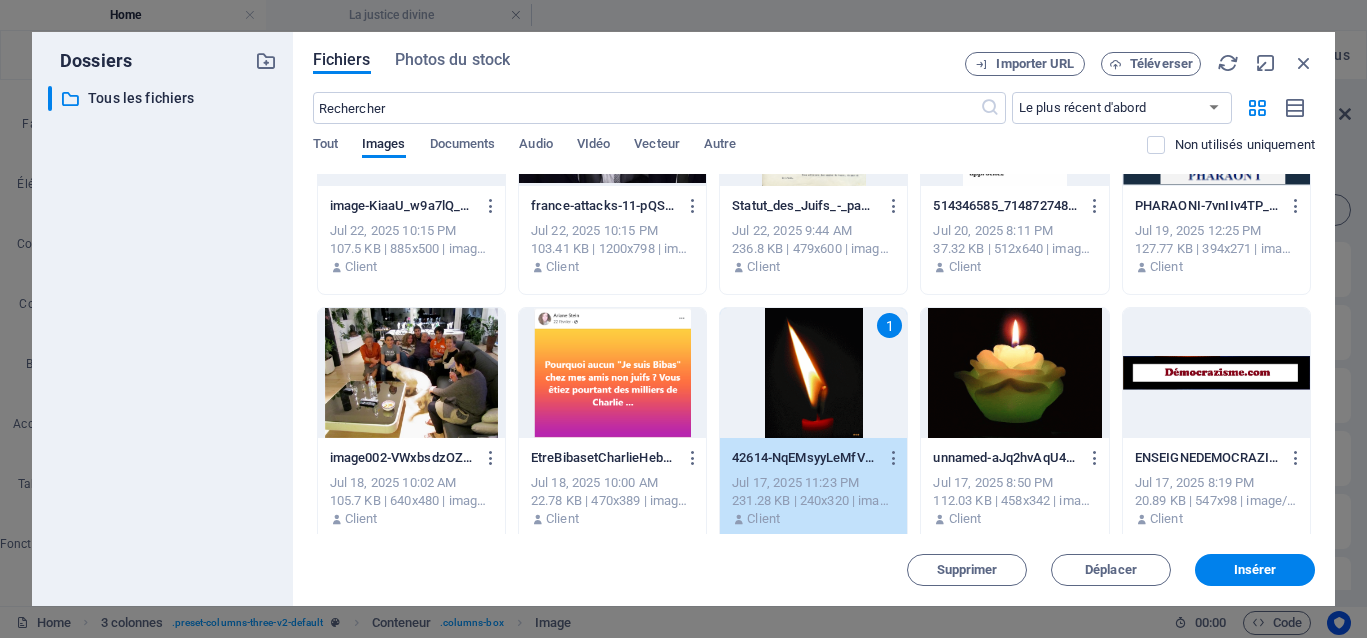 click on "1" at bounding box center (813, 373) 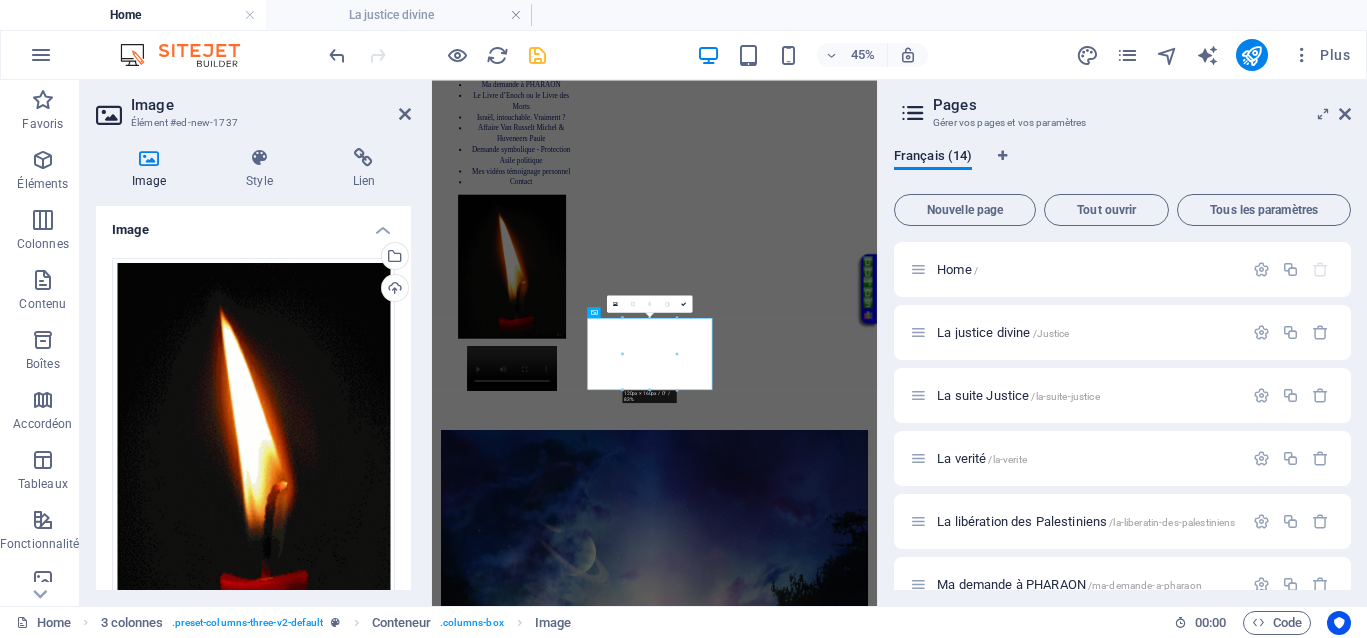 scroll, scrollTop: 2, scrollLeft: 0, axis: vertical 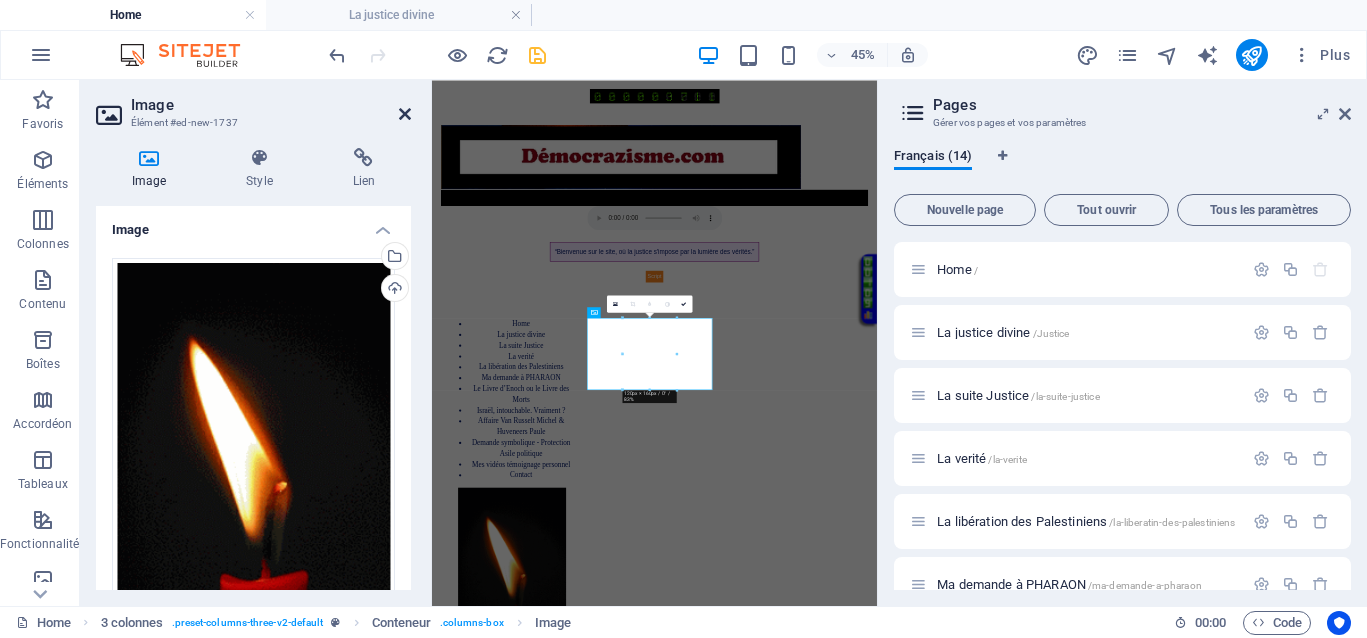 click at bounding box center (405, 114) 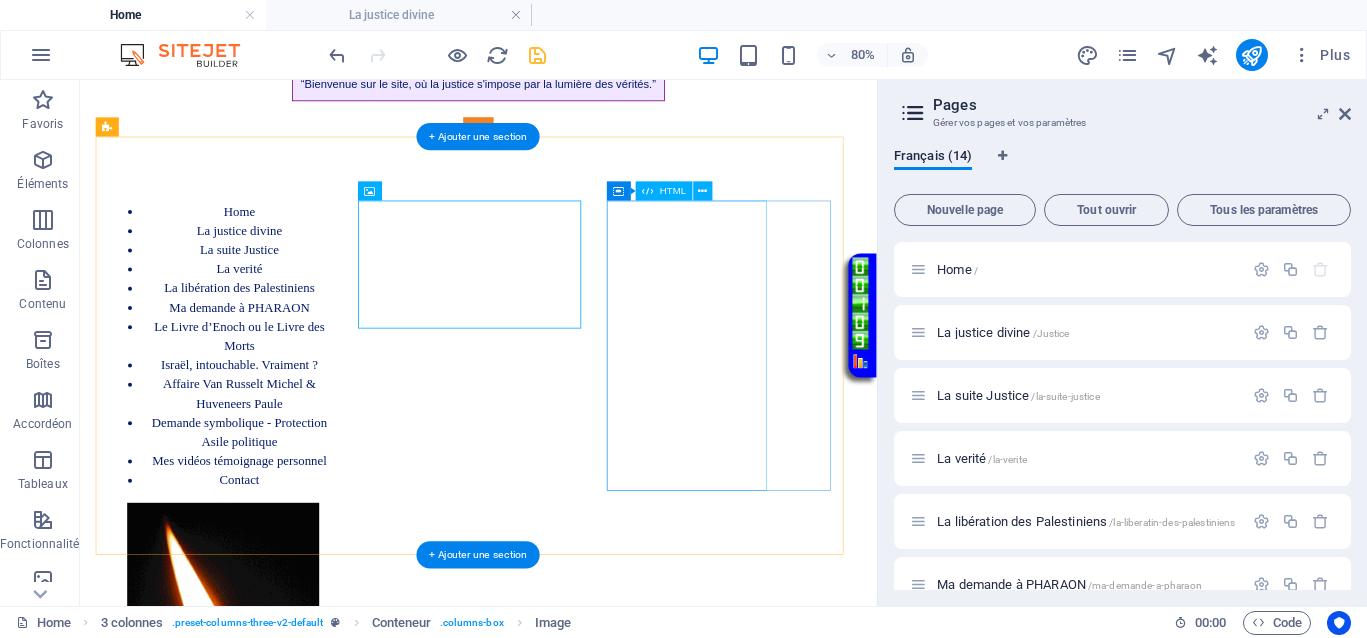 scroll, scrollTop: 752, scrollLeft: 0, axis: vertical 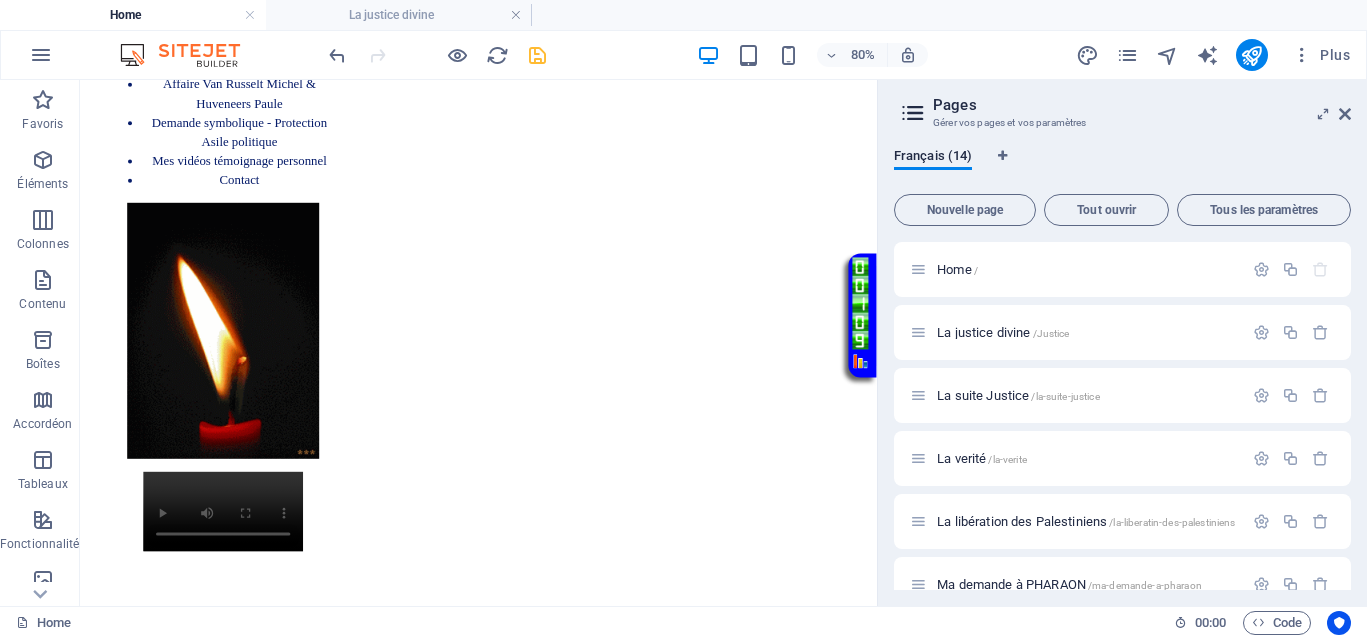 click on "Loupe
⇧
Défilement de texte vert fluide
Page avec musique d'ouverture
“Bienvenue sur le site, où la justice s'impose par la lumière des vérités.”
Home La justice divine La suite Justice La verité La libération des Palestiniens Ma demande à PHARAON Le Livre d’Enoch ou le Livre des Morts Israël, intouchable. Vraiment ? Affaire Van Russelt Michel & Huveneers Paule Demande symbolique  - Protection Asile politique Mes vidéos témoignage personnel Contact
Vidéo en boucle
Home La justice divine La suite Justice La verité La libération des Palestiniens Ma demande à PHARAON Le Livre d’Enoch ou le Livre des Morts Israël, intouchable. Vraiment ? Affaire Van Russelt Michel & Huveneers Paule Demande symbolique  - Protection Asile politique Mes vidéos témoignage personnel Contact
Vidéo en boucle
Conditions pour instaurer la justice" at bounding box center [578, 865] 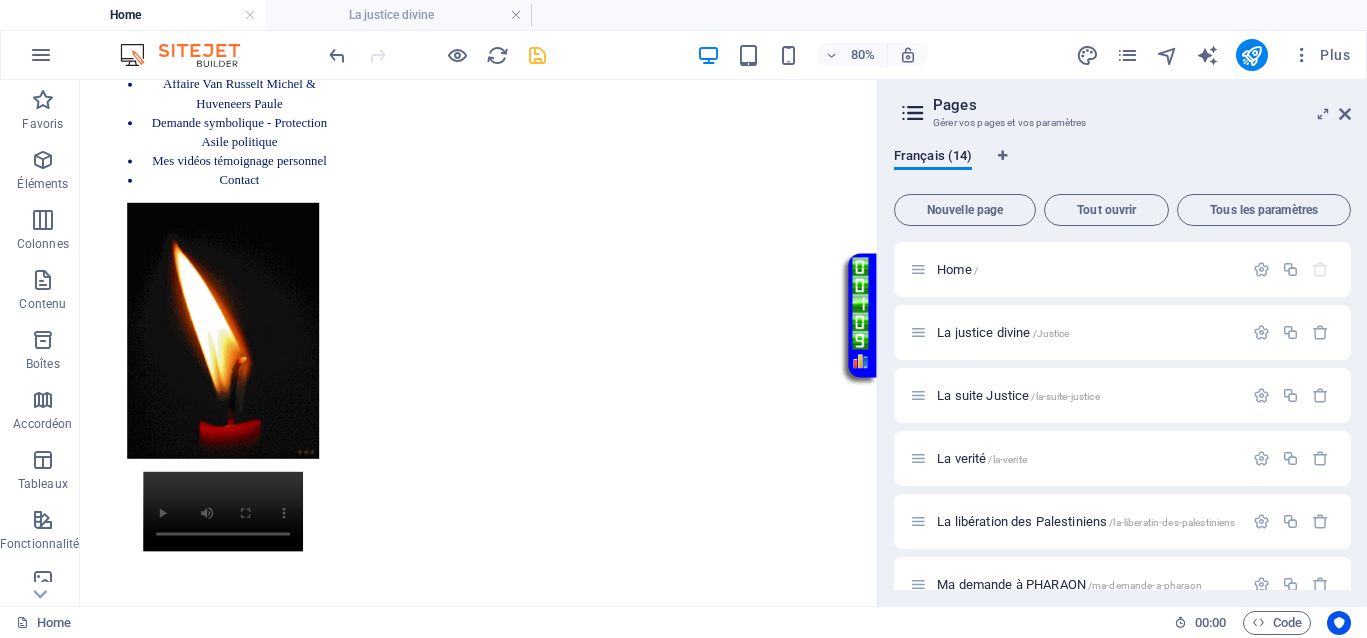 drag, startPoint x: 1050, startPoint y: 505, endPoint x: 1018, endPoint y: 491, distance: 34.928497 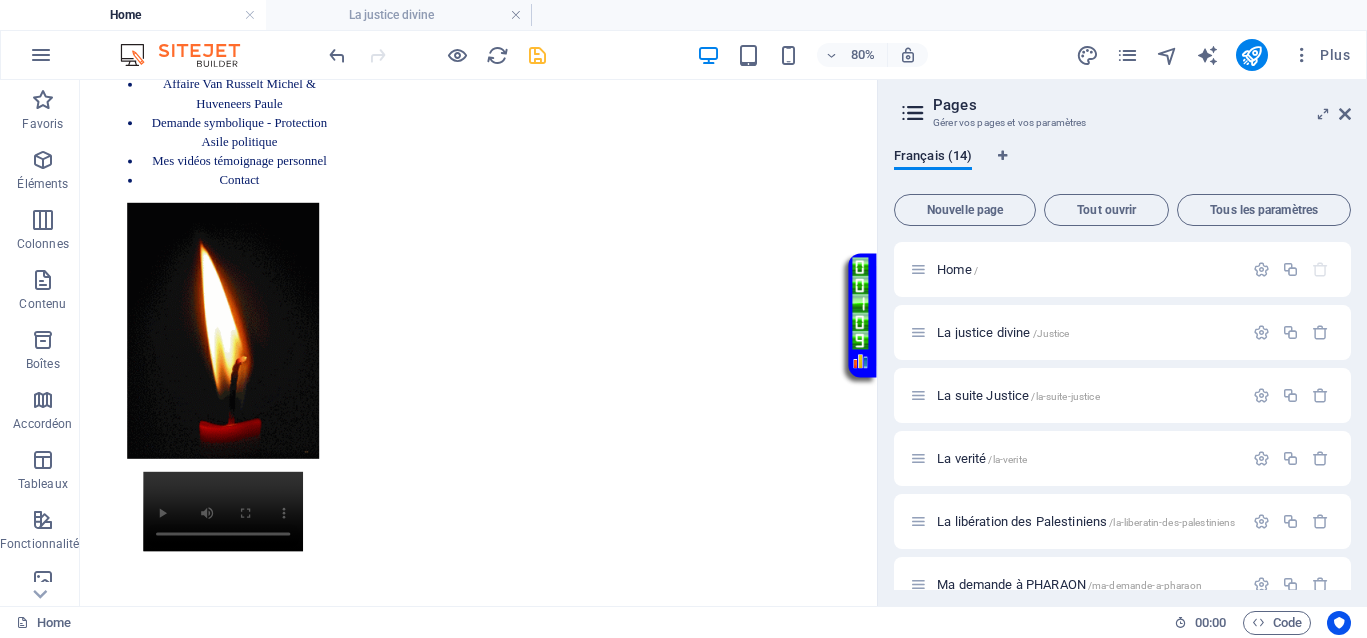 click on "Vidéo en boucle" at bounding box center [248, 2512] 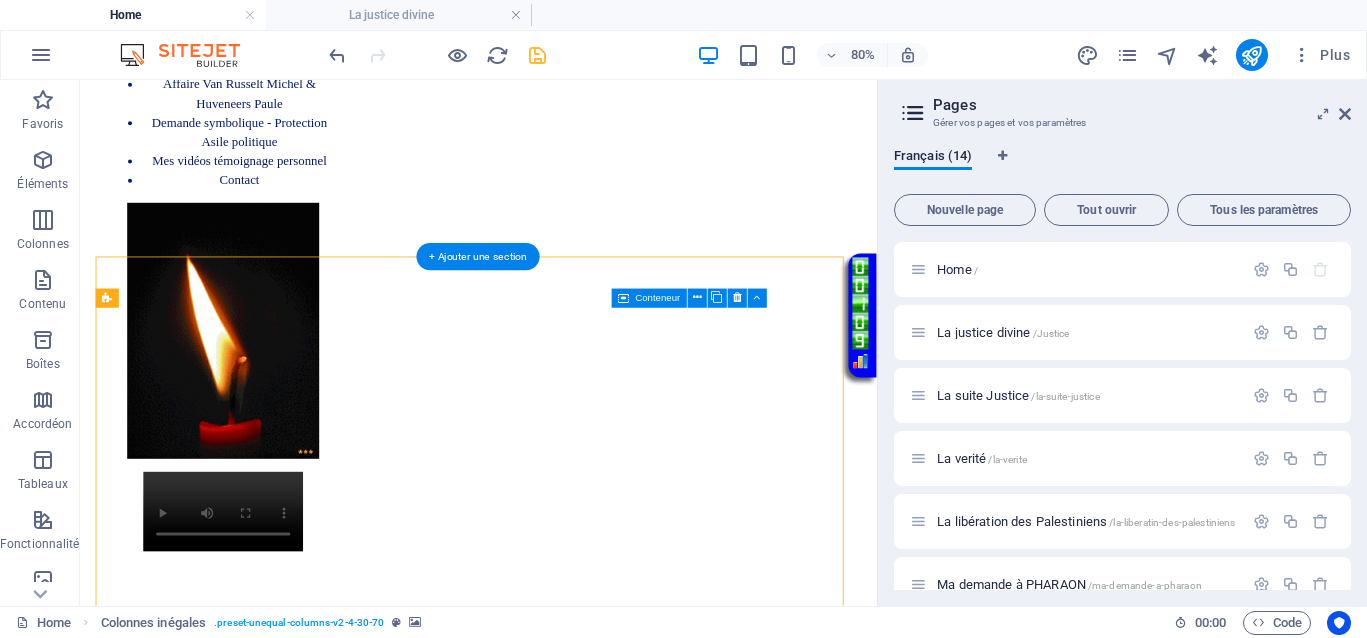 click on "Vidéo en boucle" at bounding box center [248, 2512] 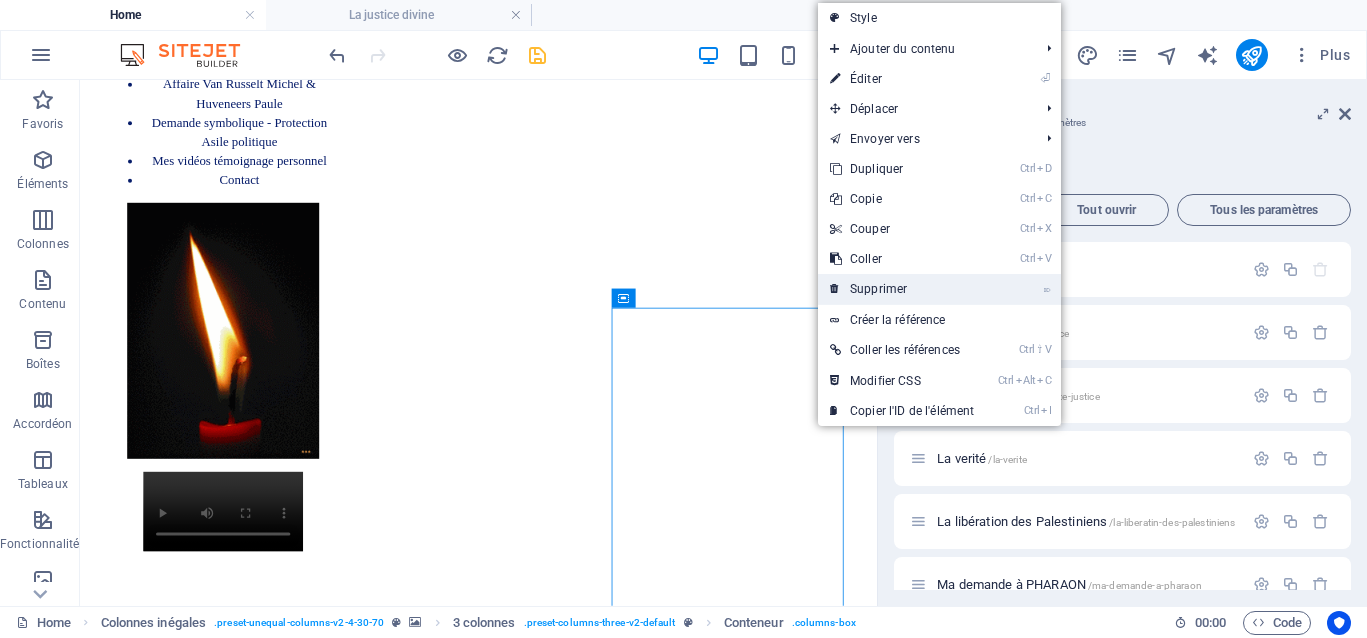 click on "⌦  Supprimer" at bounding box center [902, 289] 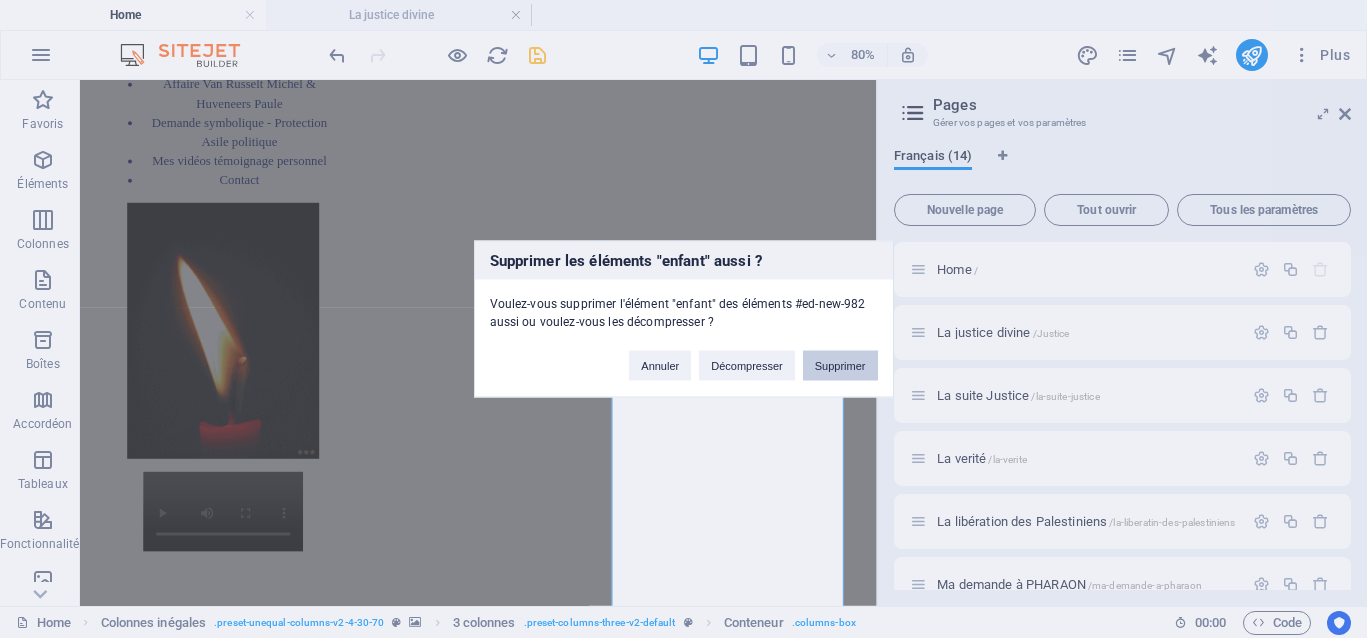 click on "Supprimer" at bounding box center [840, 366] 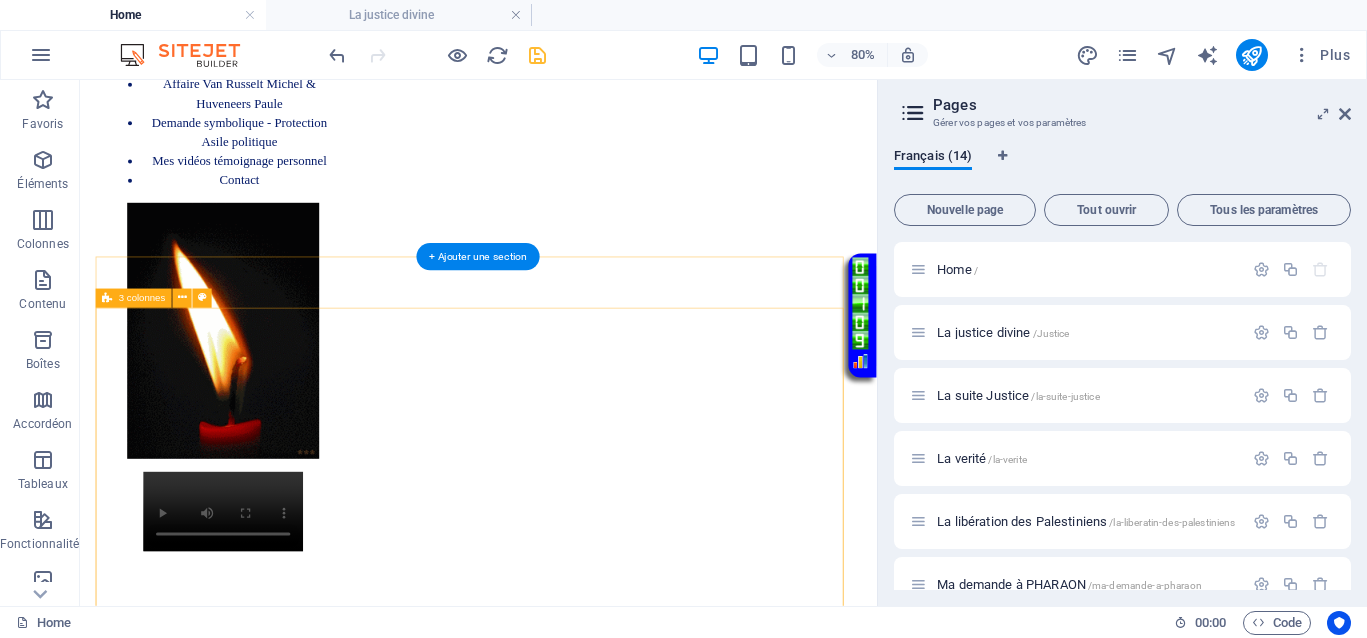 click on "Home La justice divine La suite Justice La verité La libération des Palestiniens Ma demande à PHARAON Le Livre d’Enoch ou le Livre des Morts Israël, intouchable. Vraiment ? Affaire Van Russelt Michel & Huveneers Paule Demande symbolique  - Protection Asile politique Mes vidéos témoignage personnel Contact" at bounding box center [578, 2107] 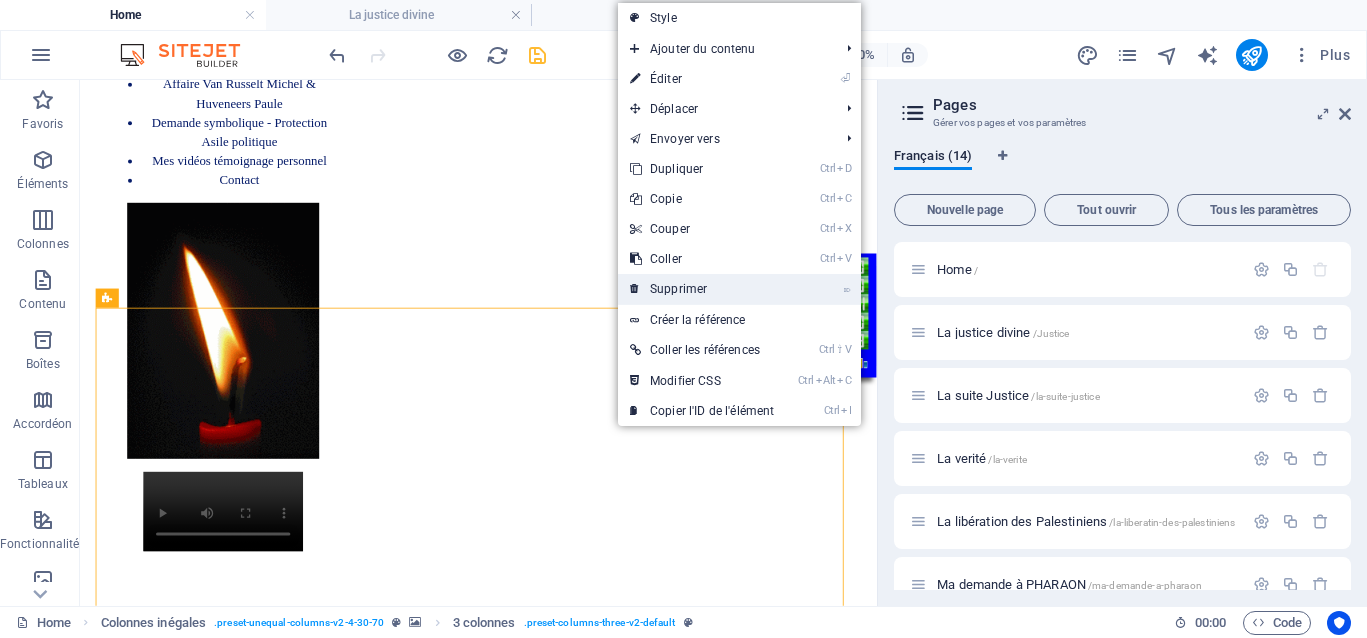 click on "⌦  Supprimer" at bounding box center [702, 289] 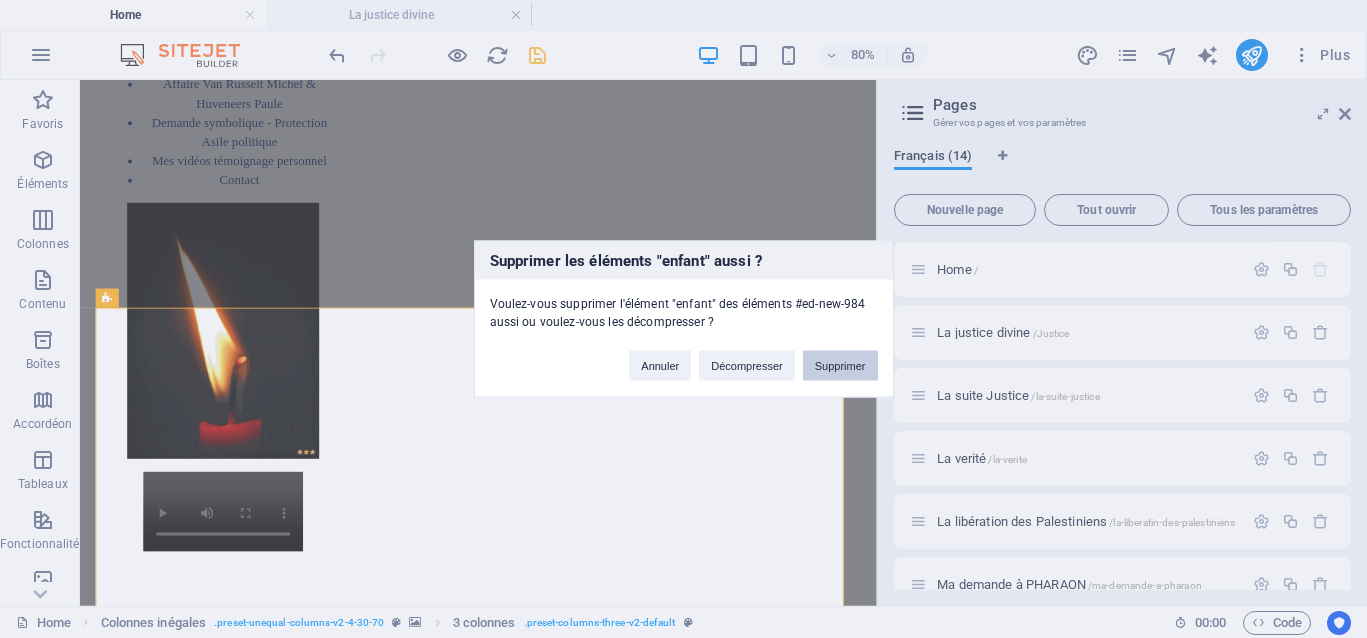 click on "Supprimer" at bounding box center (840, 366) 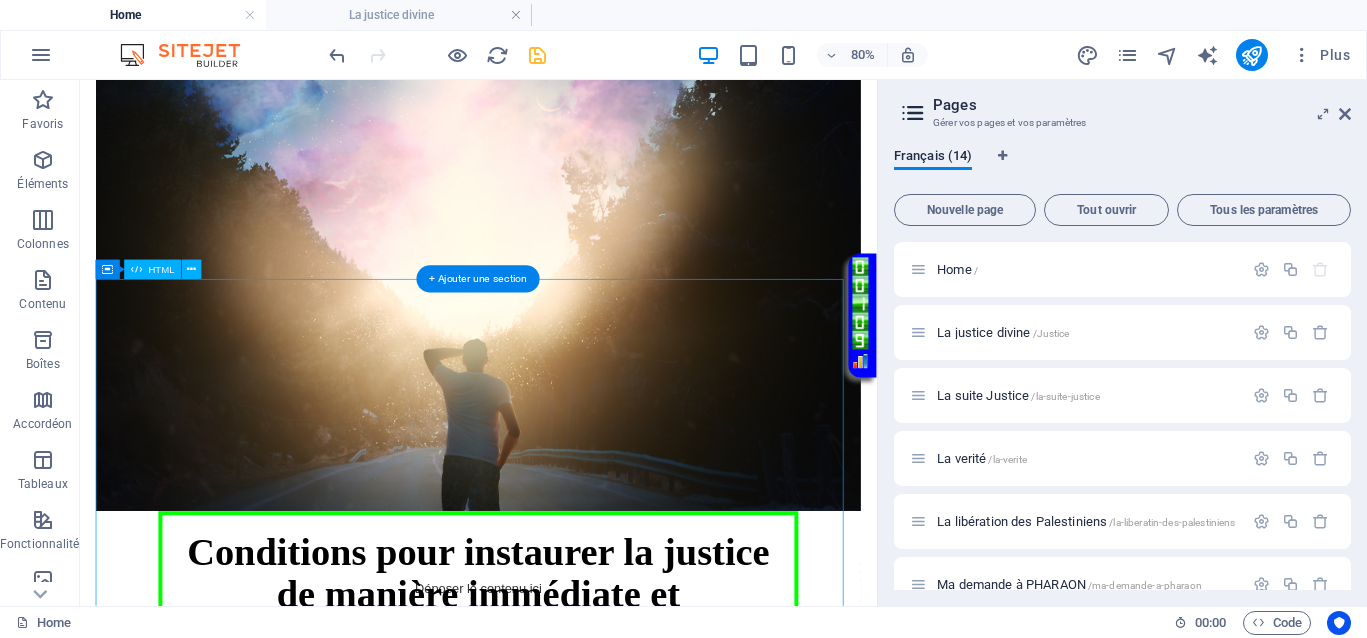 scroll, scrollTop: 1849, scrollLeft: 0, axis: vertical 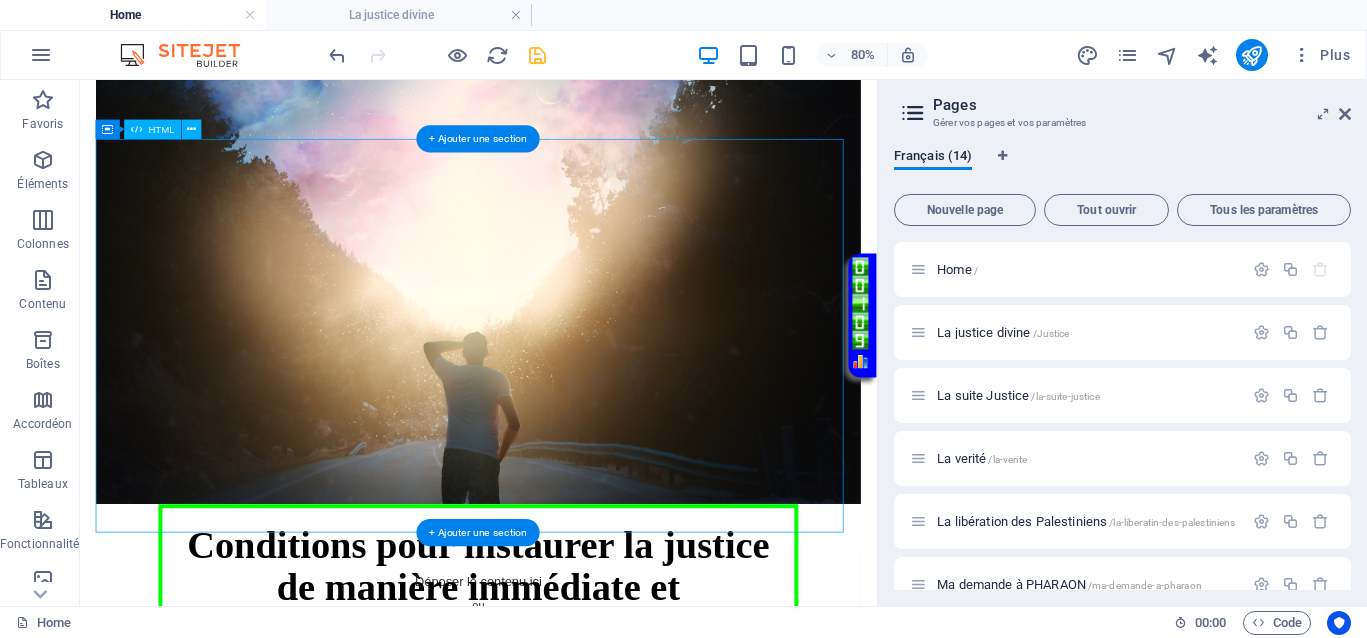 click on "Conditions pour instaurer la justice
Conditions pour instaurer la justice de manière immédiate et instantanée
1. L'injustice doit être dénoncée publiquement et au sein de l'opinion publique.
2. Mettre en lumière les criminels qui se cachent dans l'ombre.
3. Donner un ultimatum de 3 jours, durant lequel le criminel peut faire un pas vers sa victime pour expliquer ses actions, faire amende honorable, et tenter de restaurer la situation, y compris ses droits matériels et psychologiques." at bounding box center (578, 856) 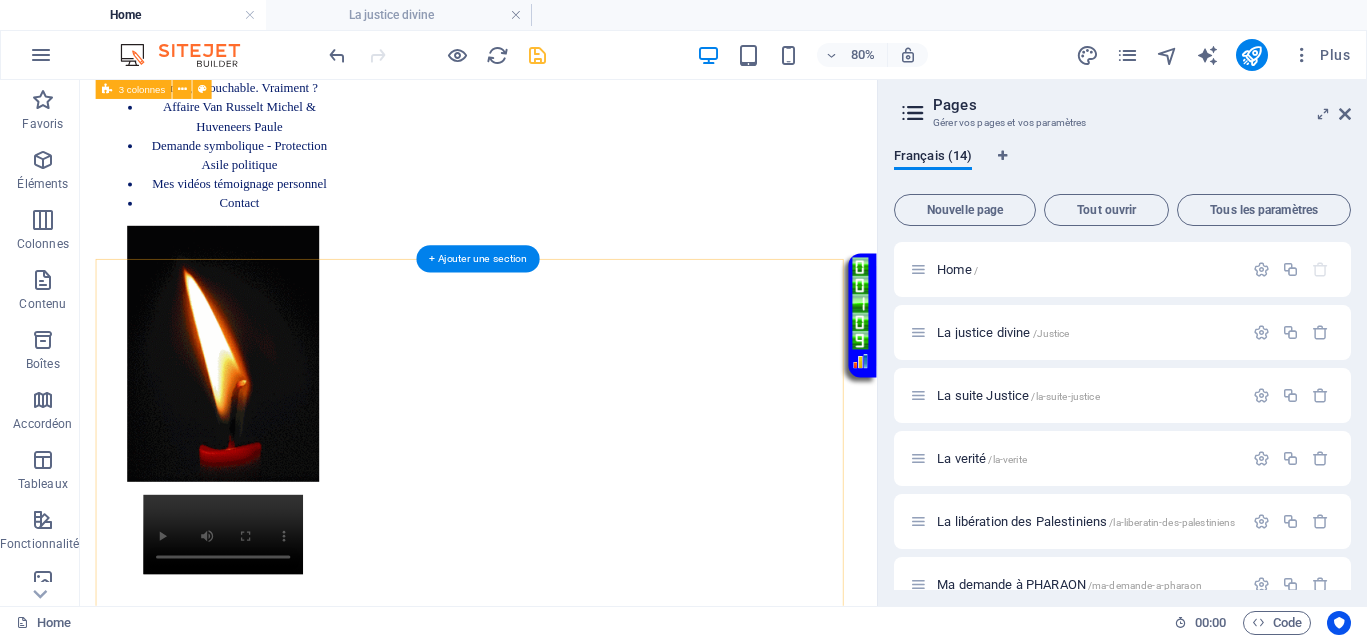 scroll, scrollTop: 224, scrollLeft: 0, axis: vertical 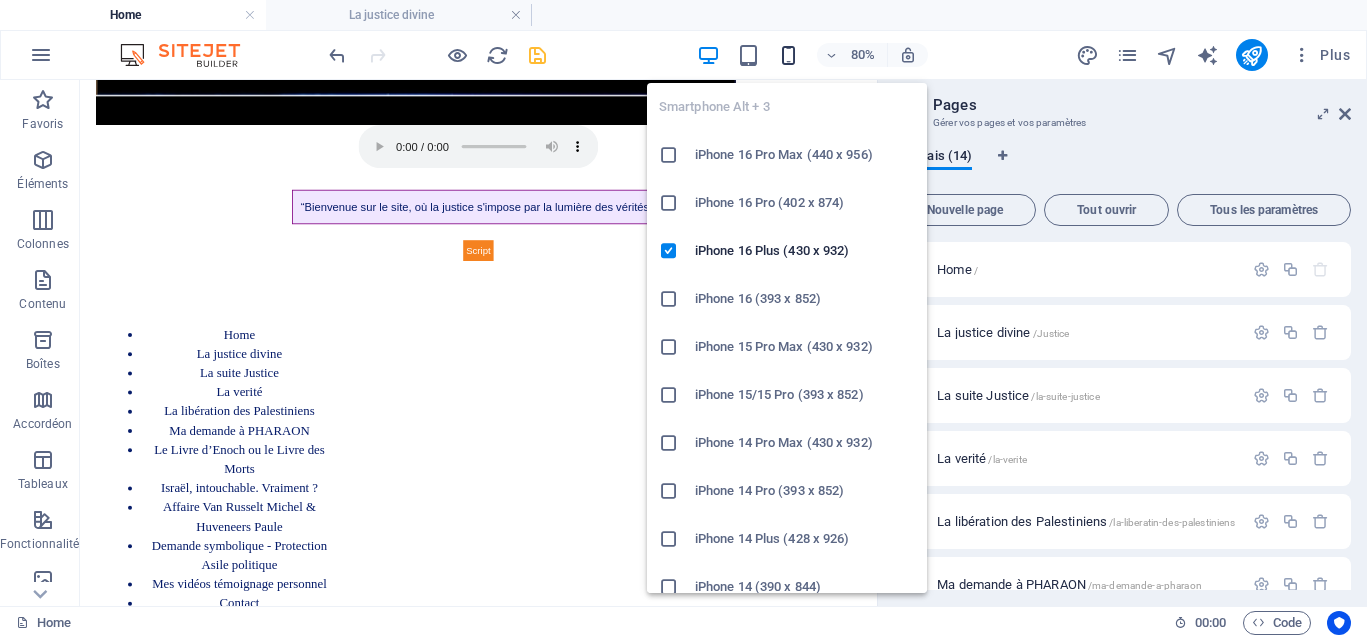 click at bounding box center [788, 55] 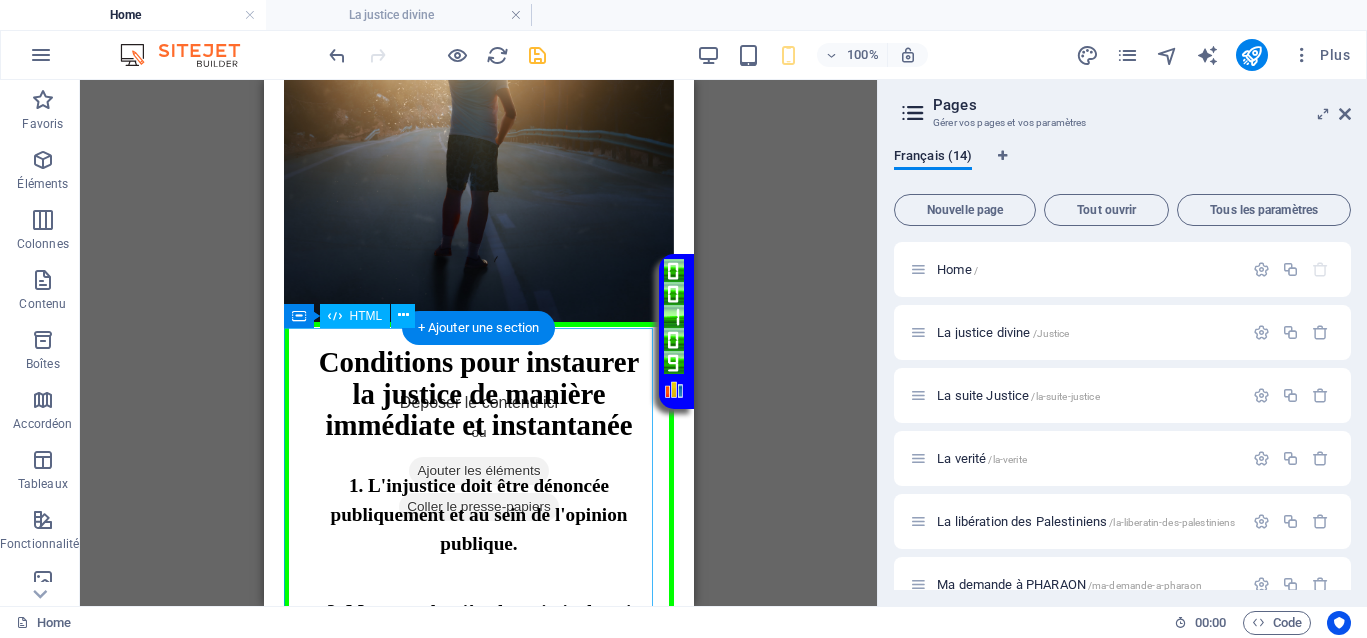 scroll, scrollTop: 2099, scrollLeft: 0, axis: vertical 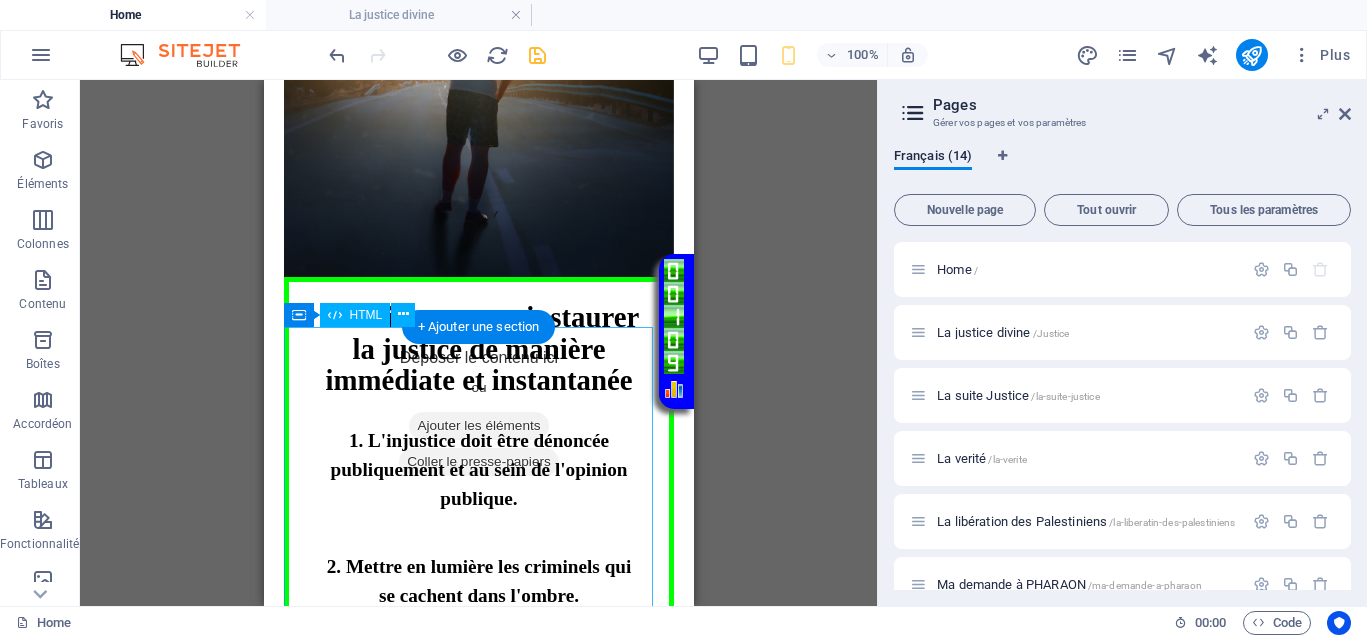 click on "Conditions pour instaurer la justice
Conditions pour instaurer la justice de manière immédiate et instantanée
1. L'injustice doit être dénoncée publiquement et au sein de l'opinion publique.
2. Mettre en lumière les criminels qui se cachent dans l'ombre.
3. Donner un ultimatum de 3 jours, durant lequel le criminel peut faire un pas vers sa victime pour expliquer ses actions, faire amende honorable, et tenter de restaurer la situation, y compris ses droits matériels et psychologiques." at bounding box center [478, 592] 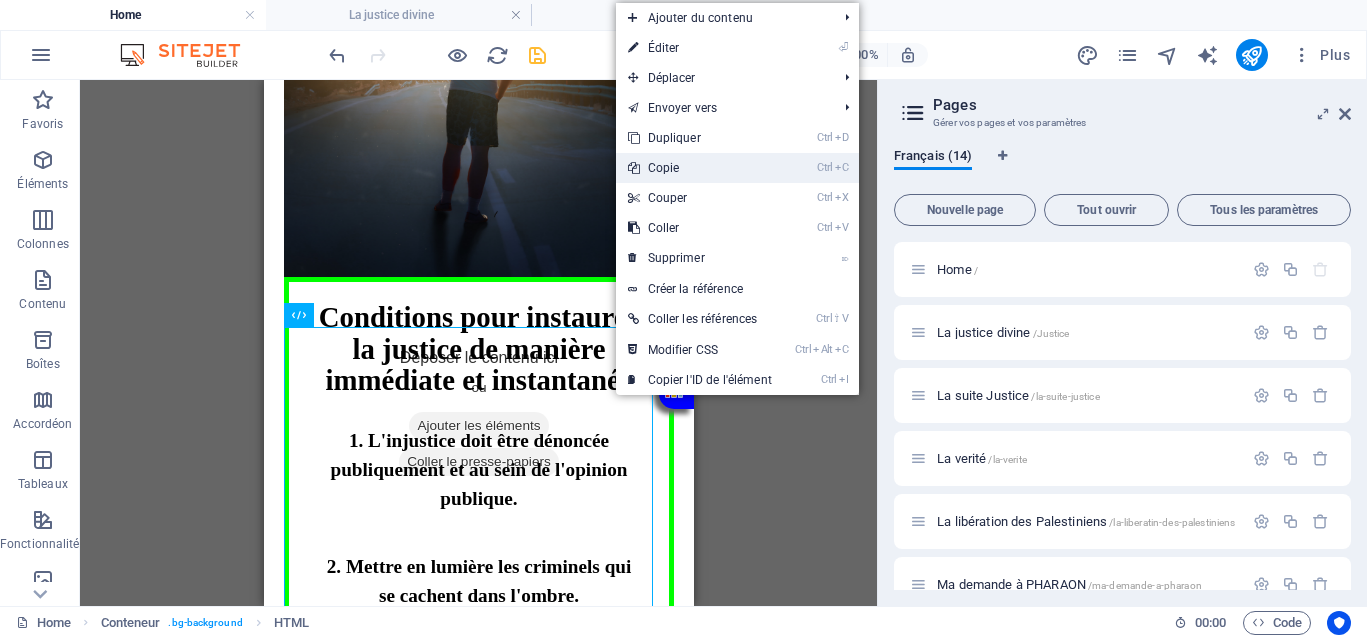 drag, startPoint x: 648, startPoint y: 171, endPoint x: 381, endPoint y: 107, distance: 274.5633 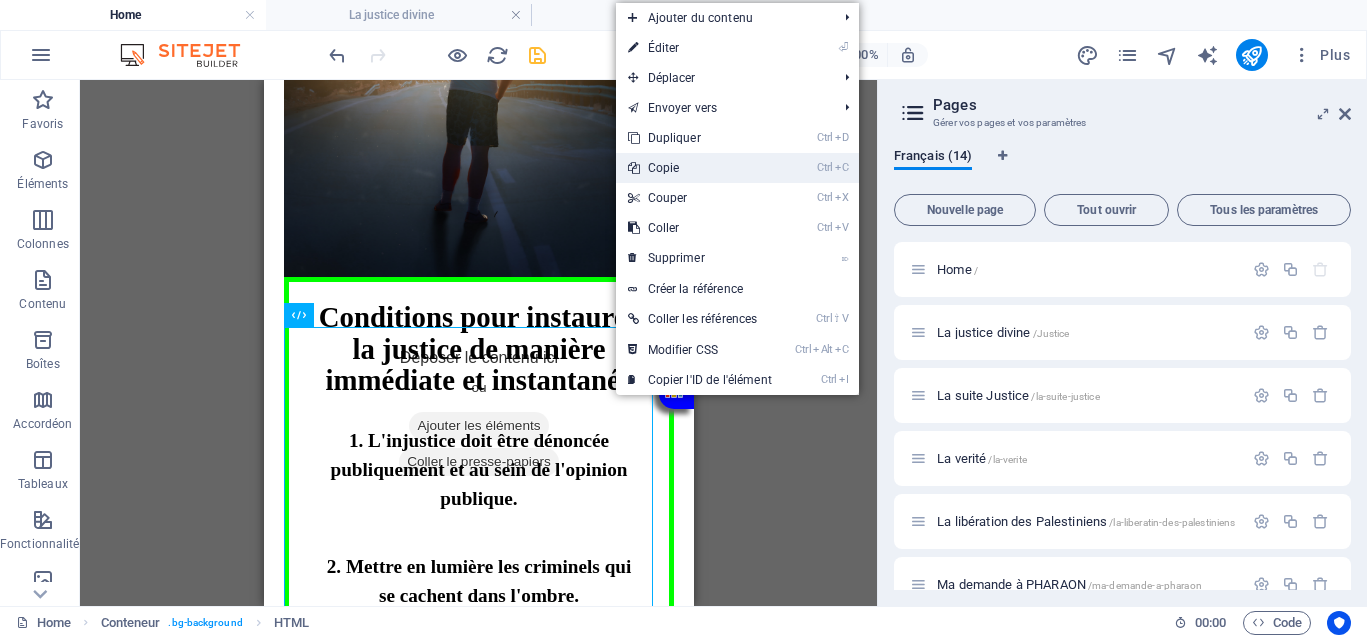 click on "Ctrl C  Copie" at bounding box center (700, 168) 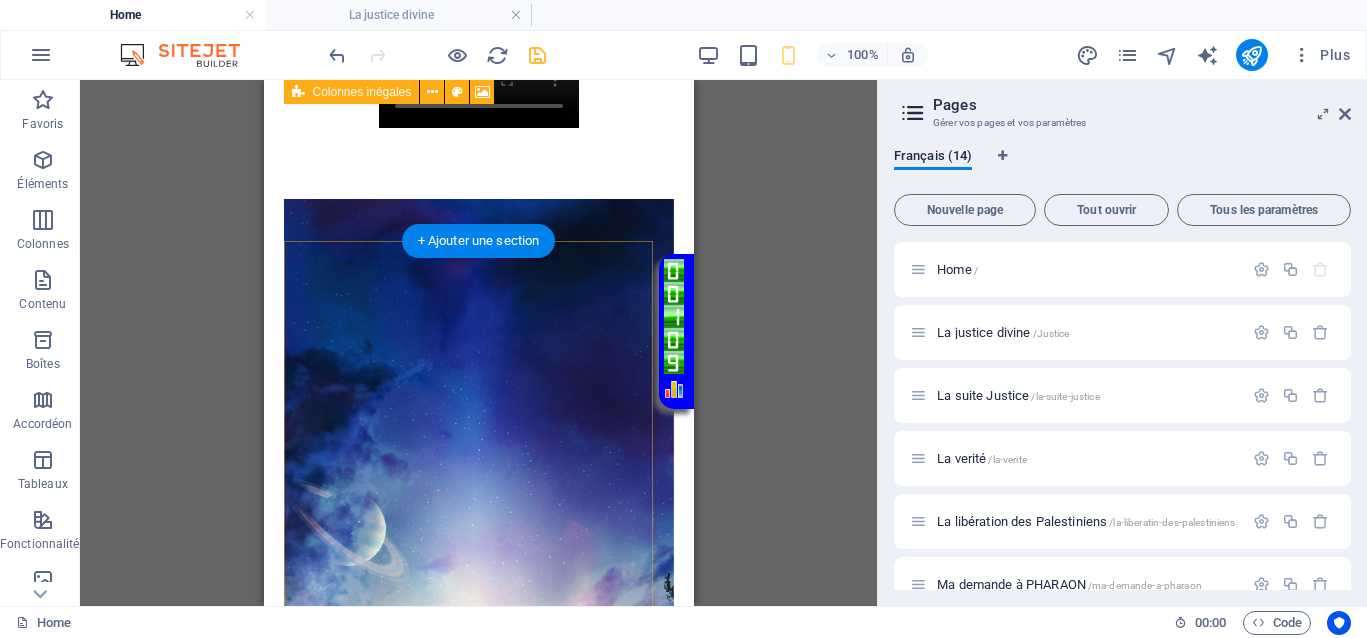 scroll, scrollTop: 1224, scrollLeft: 0, axis: vertical 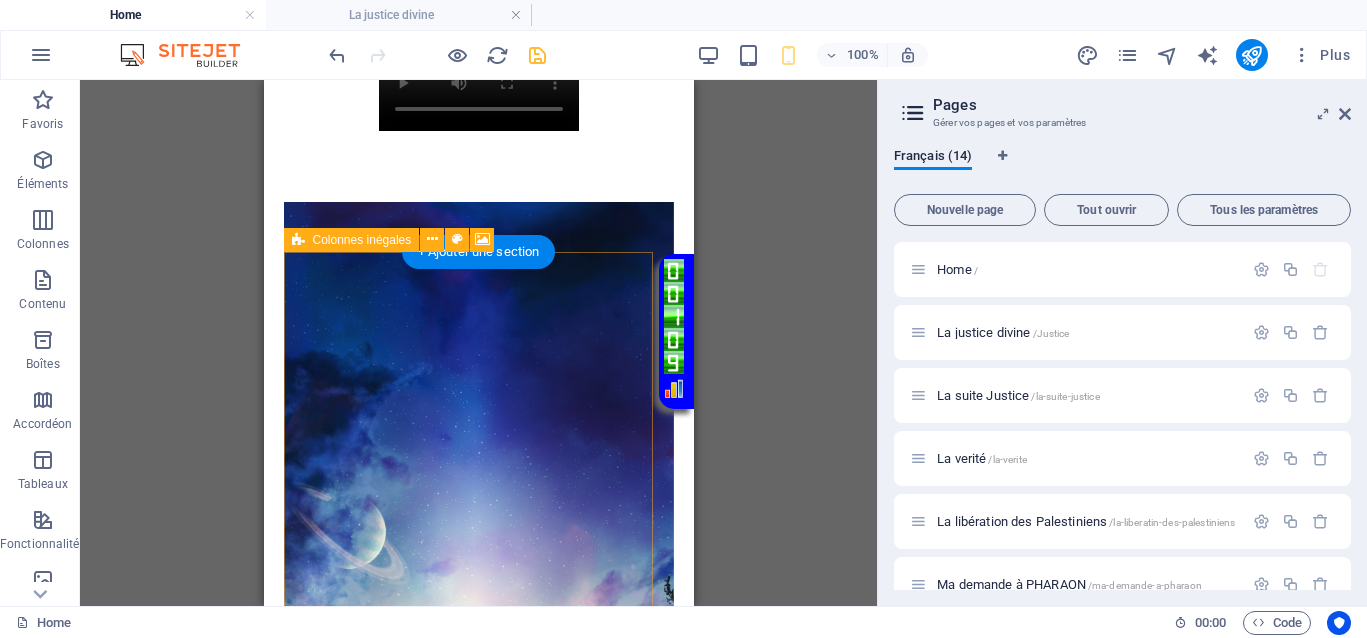 click on "Coller le presse-papiers" at bounding box center [478, 1337] 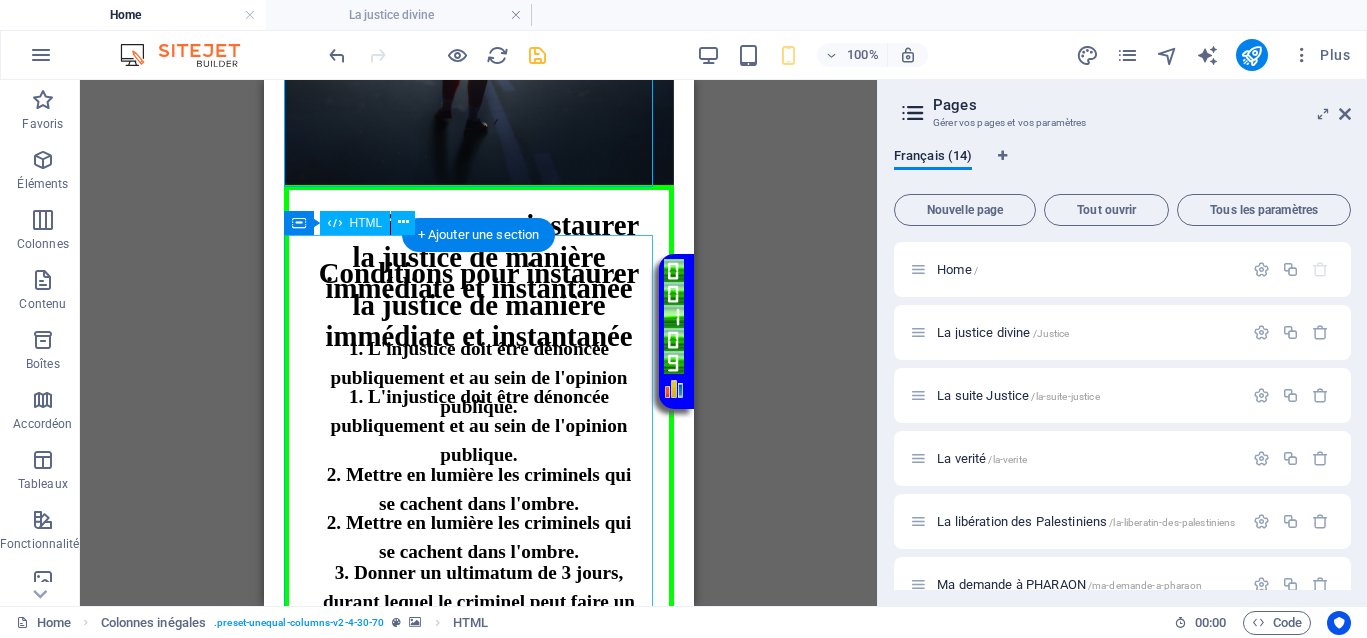 scroll, scrollTop: 2224, scrollLeft: 0, axis: vertical 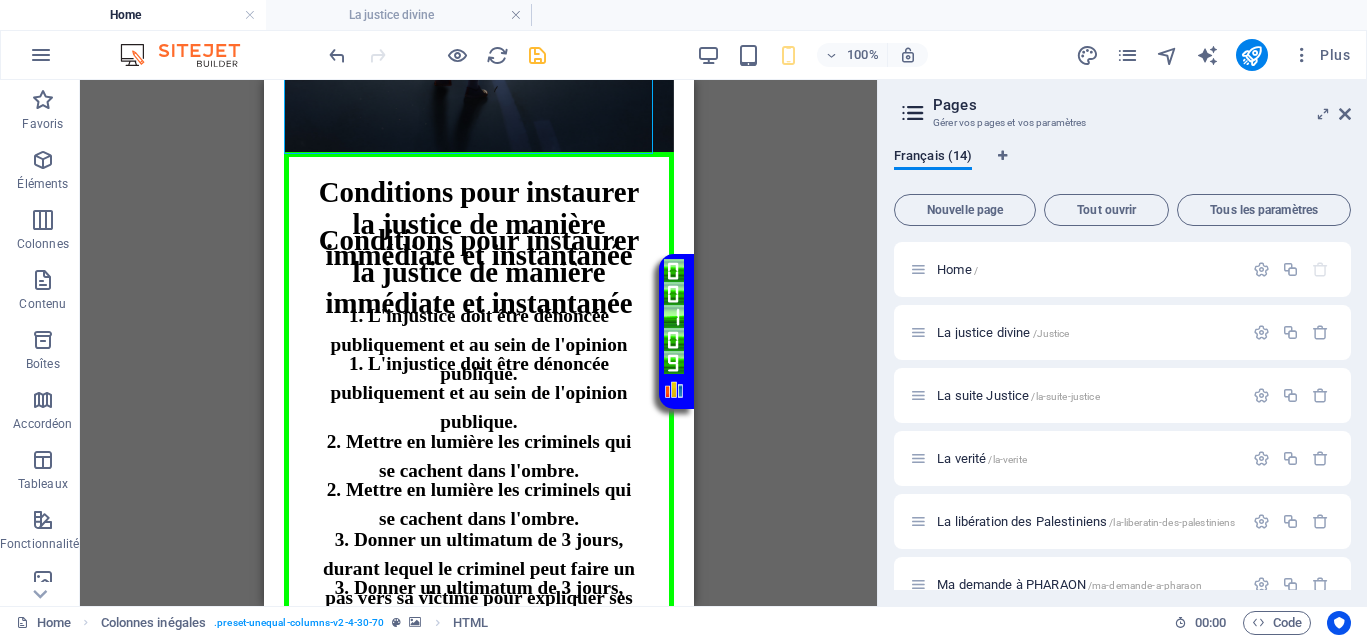 click on "Loupe
⇧
Défilement de texte vert fluide
Page avec musique d'ouverture
“Bienvenue sur le site, où la justice s'impose par la lumière des vérités.”
Home La justice divine La suite Justice La verité La libération des Palestiniens Ma demande à PHARAON Le Livre d’Enoch ou le Livre des Morts Israël, intouchable. Vraiment ? Affaire Van Russelt Michel & Huveneers Paule Demande symbolique  - Protection Asile politique Mes vidéos témoignage personnel Contact
Vidéo en boucle
Conditions pour instaurer la justice
Conditions pour instaurer la justice de manière immédiate et instantanée
1. L'injustice doit être dénoncée publiquement et au sein de l'opinion publique.
2. Mettre en lumière les criminels qui se cachent dans l'ombre.
3. Donner un ultimatum de 3 jours, durant lequel le criminel peut faire un pas vers sa victime pour expliquer ses actions, faire amende honorable, et tenter de restaurer la situation, y compris ses droits matériels et psychologiques.
Mentions légales" at bounding box center (478, -580) 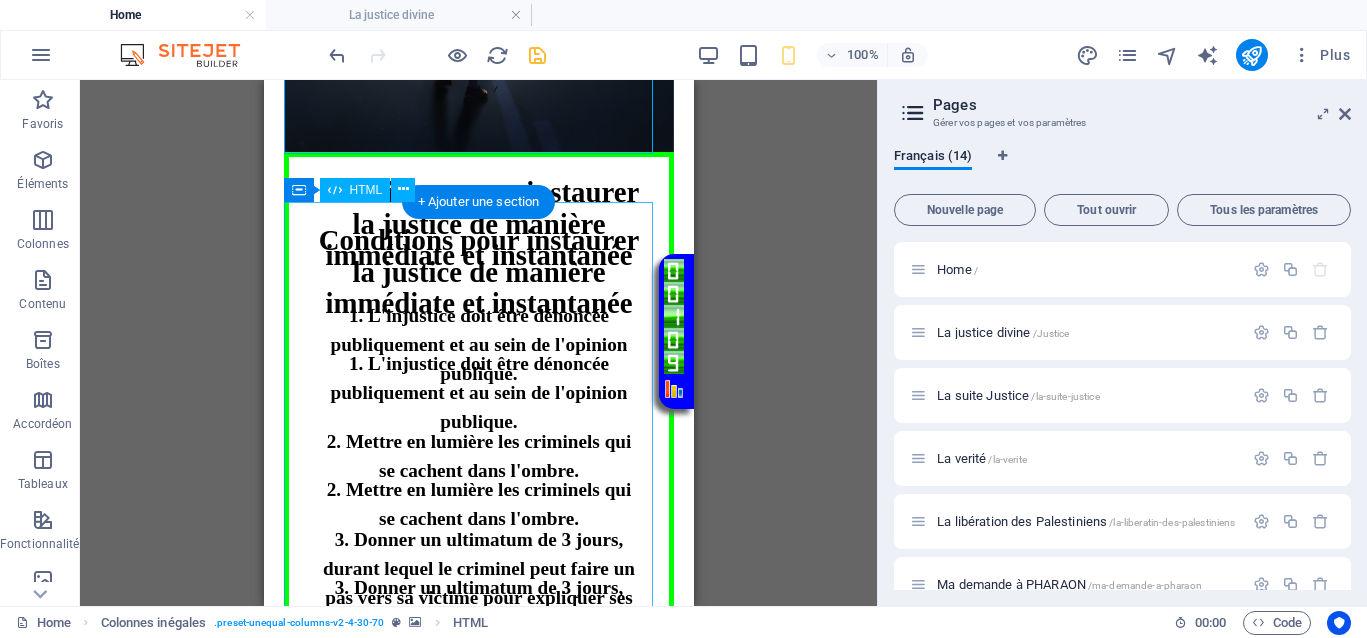 click on "Conditions pour instaurer la justice
Conditions pour instaurer la justice de manière immédiate et instantanée
1. L'injustice doit être dénoncée publiquement et au sein de l'opinion publique.
2. Mettre en lumière les criminels qui se cachent dans l'ombre.
3. Donner un ultimatum de 3 jours, durant lequel le criminel peut faire un pas vers sa victime pour expliquer ses actions, faire amende honorable, et tenter de restaurer la situation, y compris ses droits matériels et psychologiques." at bounding box center (478, 467) 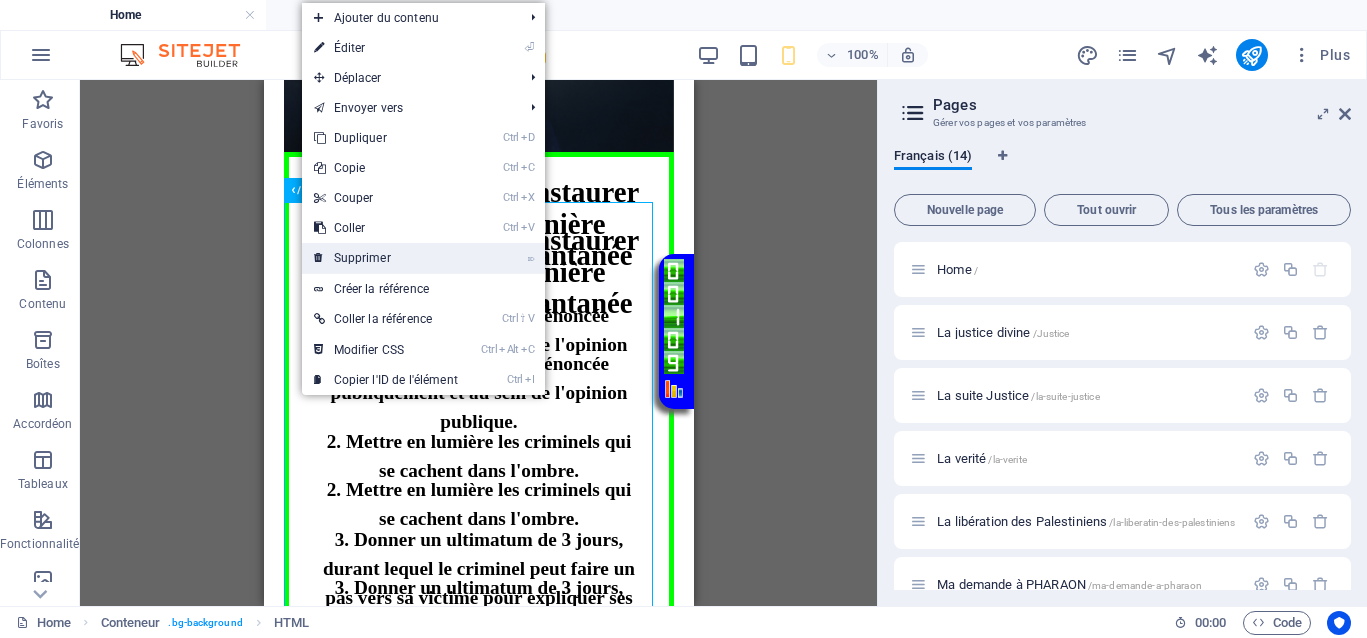 click on "⌦  Supprimer" at bounding box center (386, 258) 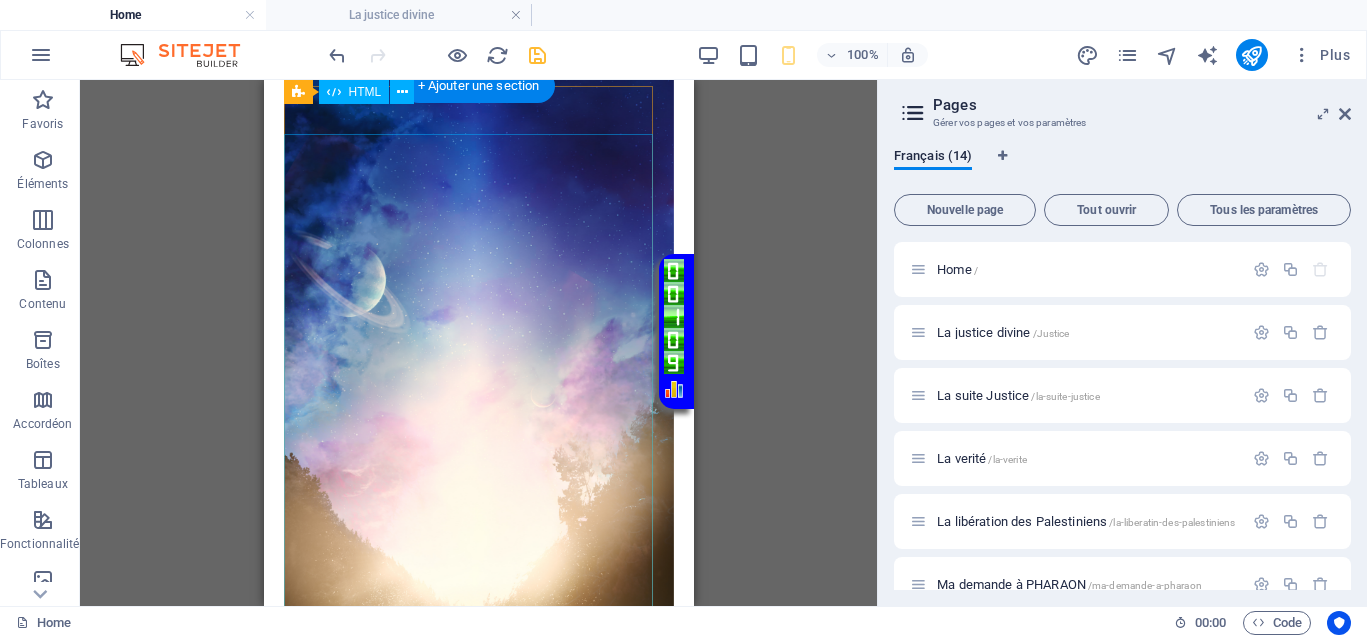 scroll, scrollTop: 1351, scrollLeft: 0, axis: vertical 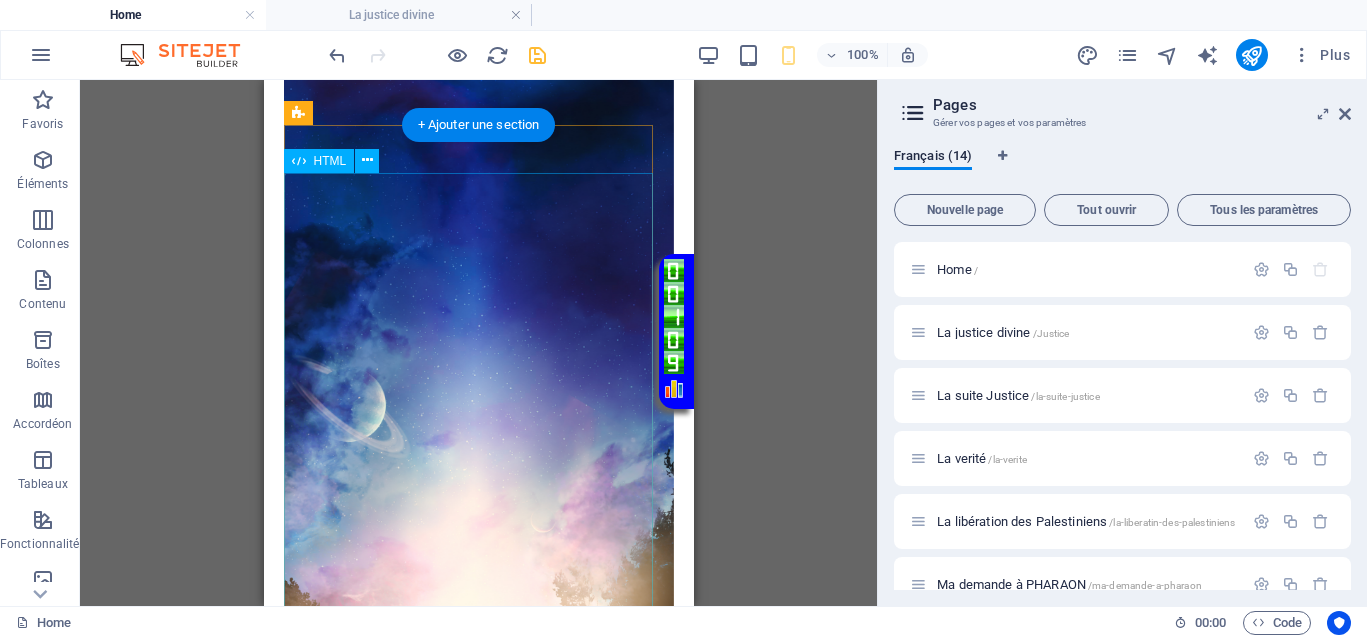 click on "Conditions pour instaurer la justice
Conditions pour instaurer la justice de manière immédiate et instantanée
1. L'injustice doit être dénoncée publiquement et au sein de l'opinion publique.
2. Mettre en lumière les criminels qui se cachent dans l'ombre.
3. Donner un ultimatum de 3 jours, durant lequel le criminel peut faire un pas vers sa victime pour expliquer ses actions, faire amende honorable, et tenter de restaurer la situation, y compris ses droits matériels et psychologiques." at bounding box center (478, 1388) 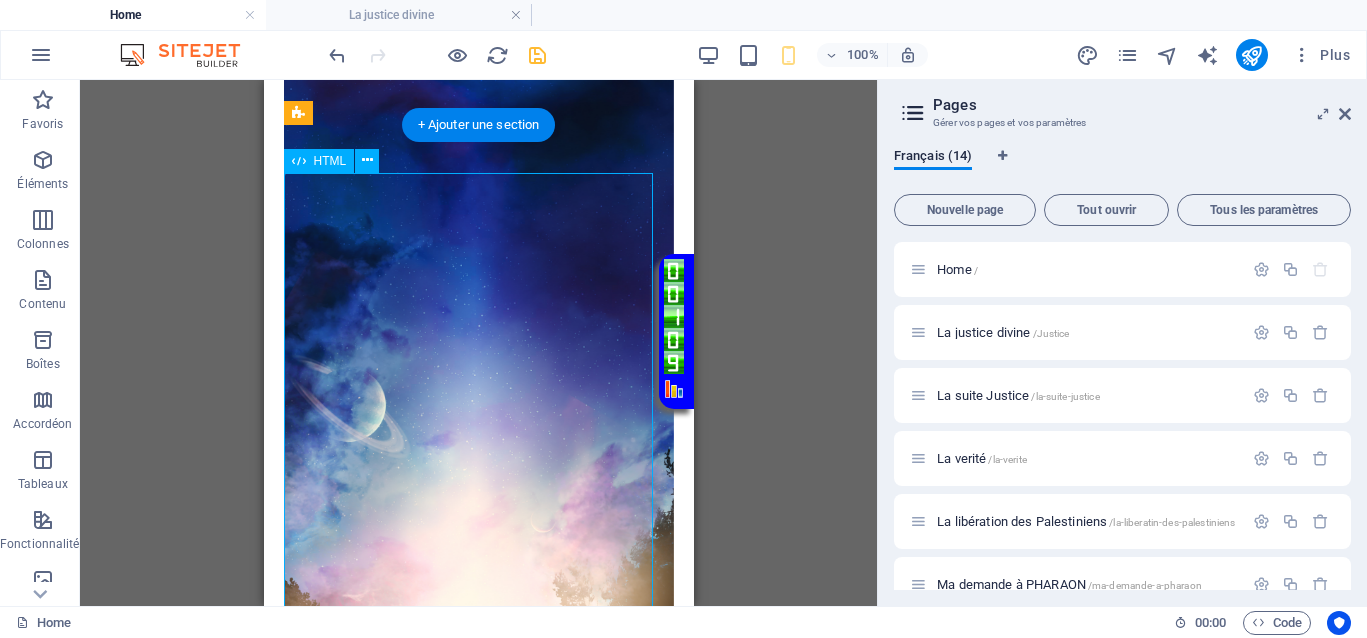 click on "Conditions pour instaurer la justice
Conditions pour instaurer la justice de manière immédiate et instantanée
1. L'injustice doit être dénoncée publiquement et au sein de l'opinion publique.
2. Mettre en lumière les criminels qui se cachent dans l'ombre.
3. Donner un ultimatum de 3 jours, durant lequel le criminel peut faire un pas vers sa victime pour expliquer ses actions, faire amende honorable, et tenter de restaurer la situation, y compris ses droits matériels et psychologiques." at bounding box center (478, 1388) 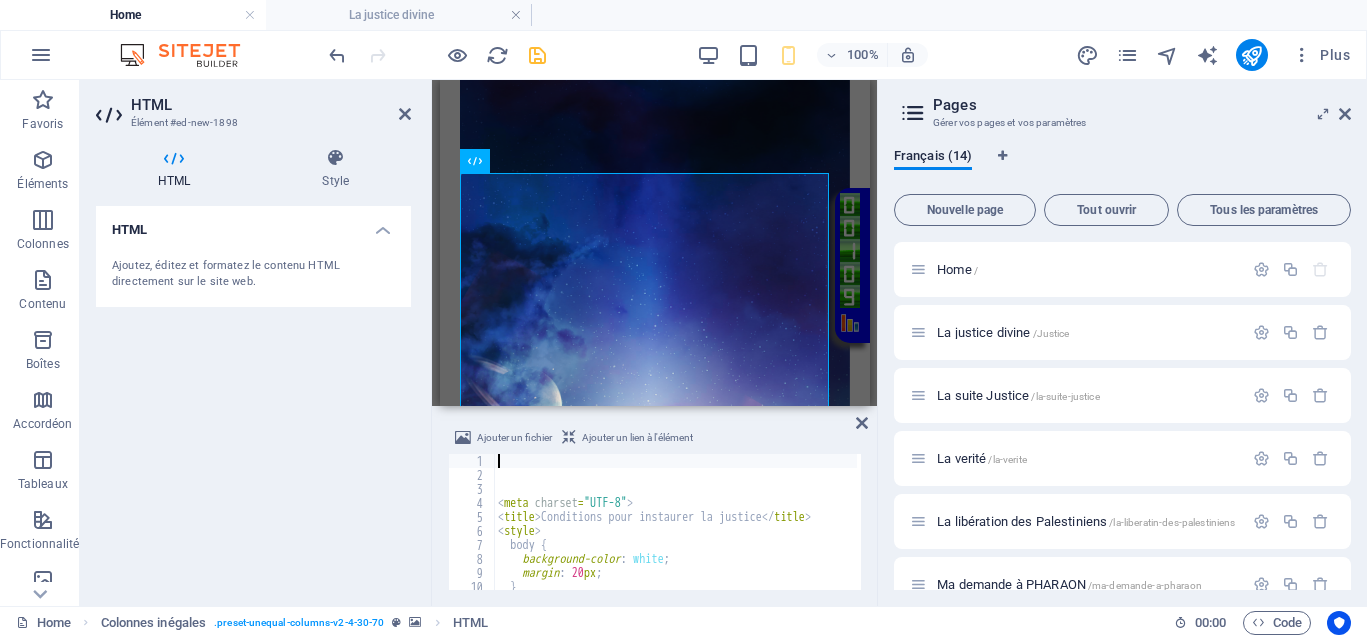 type on "<title>Conditions pour instaurer la justice</title>" 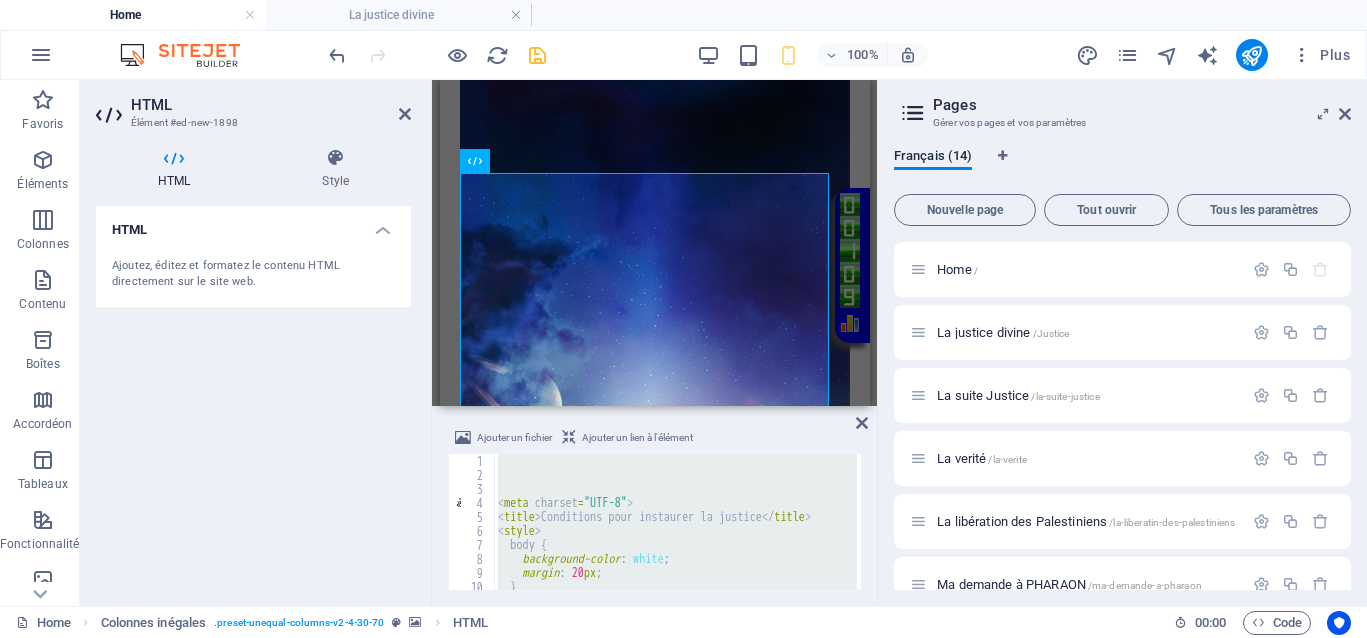 type on "</html>" 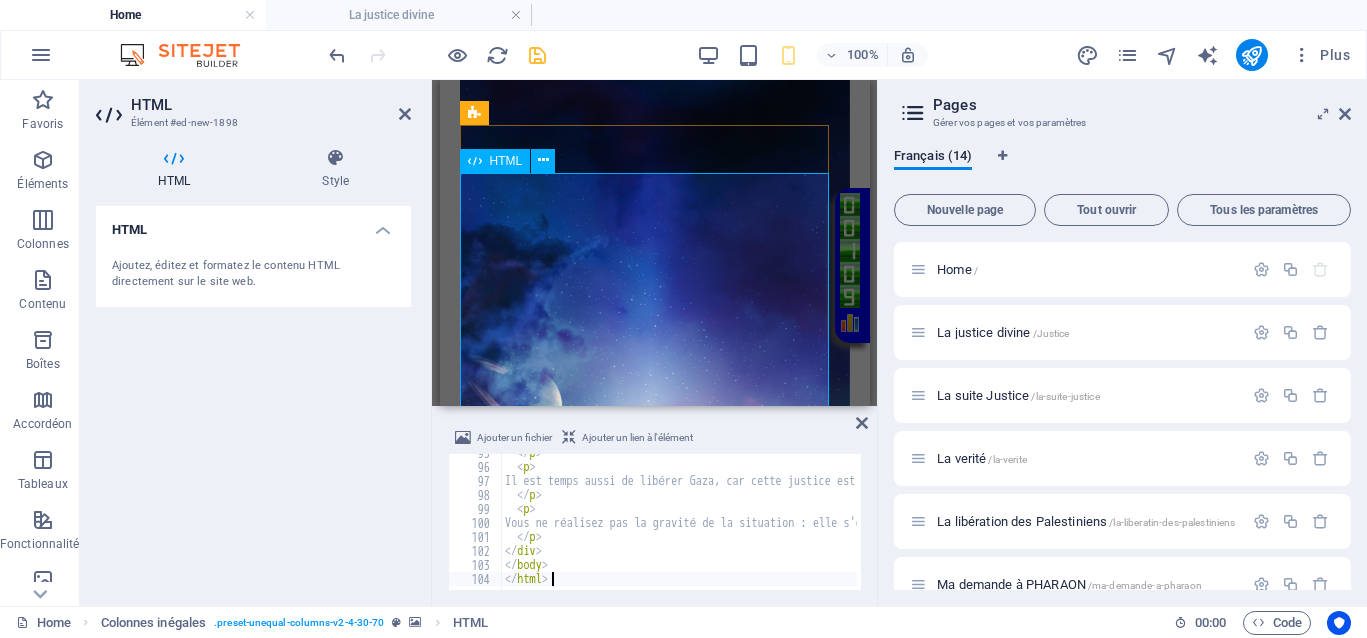 scroll, scrollTop: 1324, scrollLeft: 0, axis: vertical 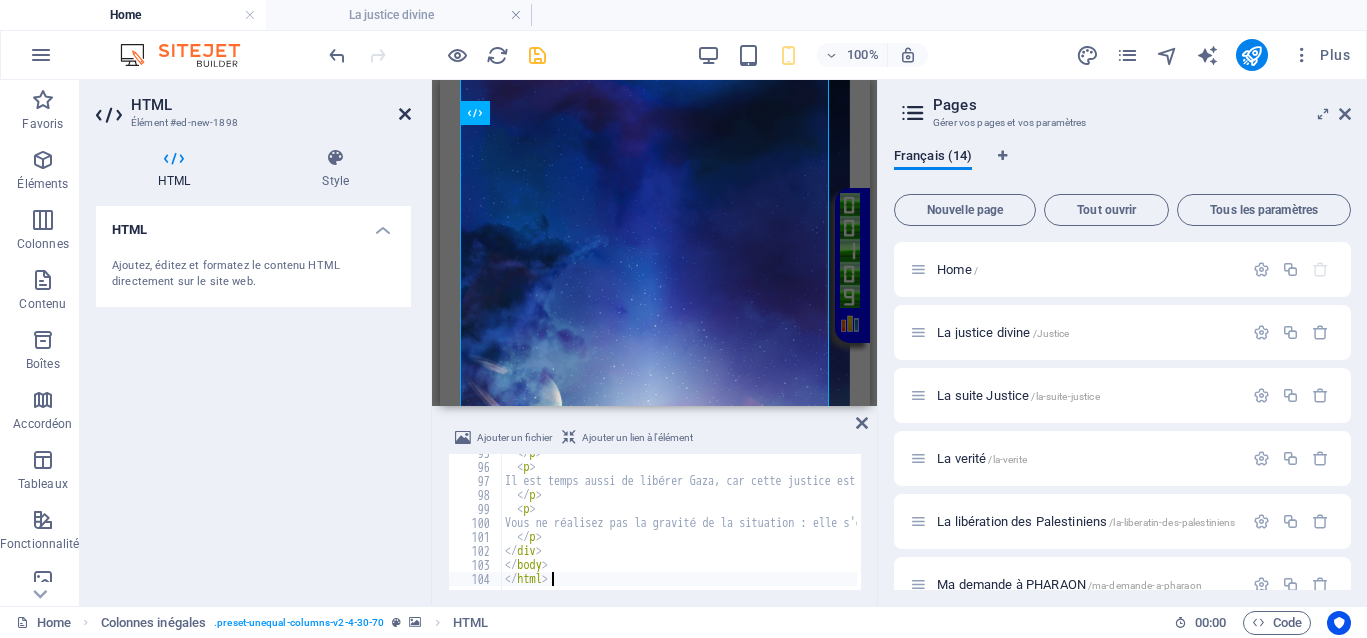click at bounding box center [405, 114] 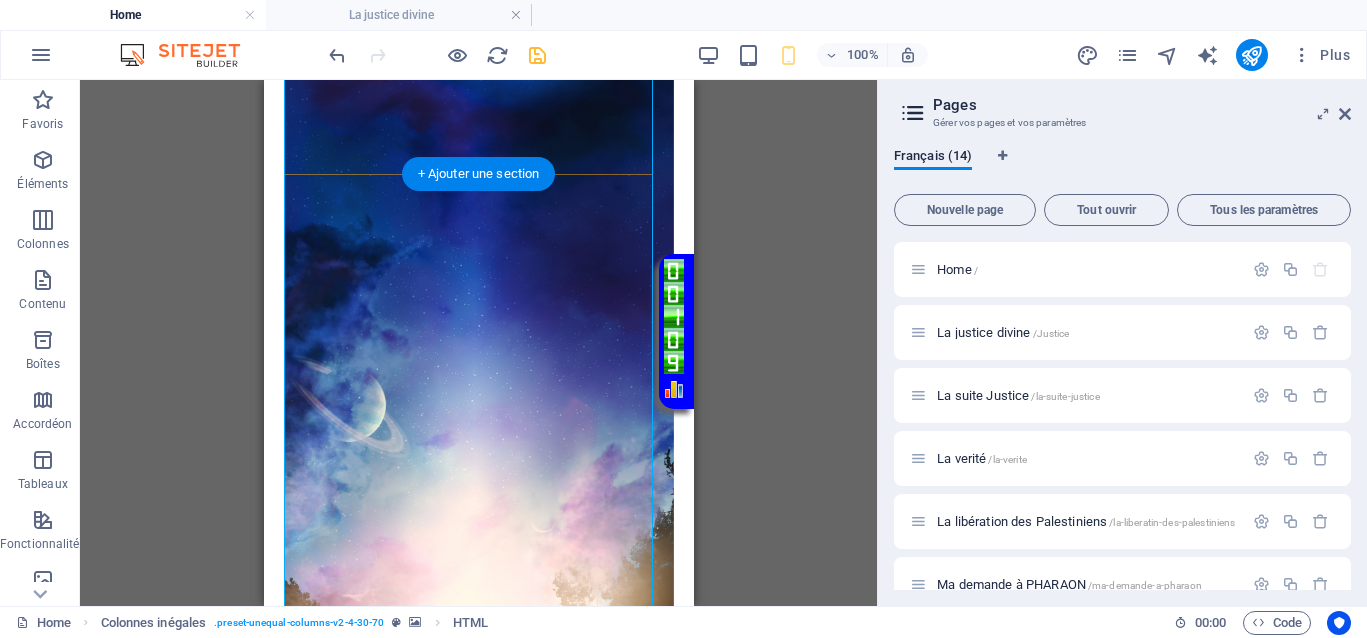 scroll, scrollTop: 1226, scrollLeft: 0, axis: vertical 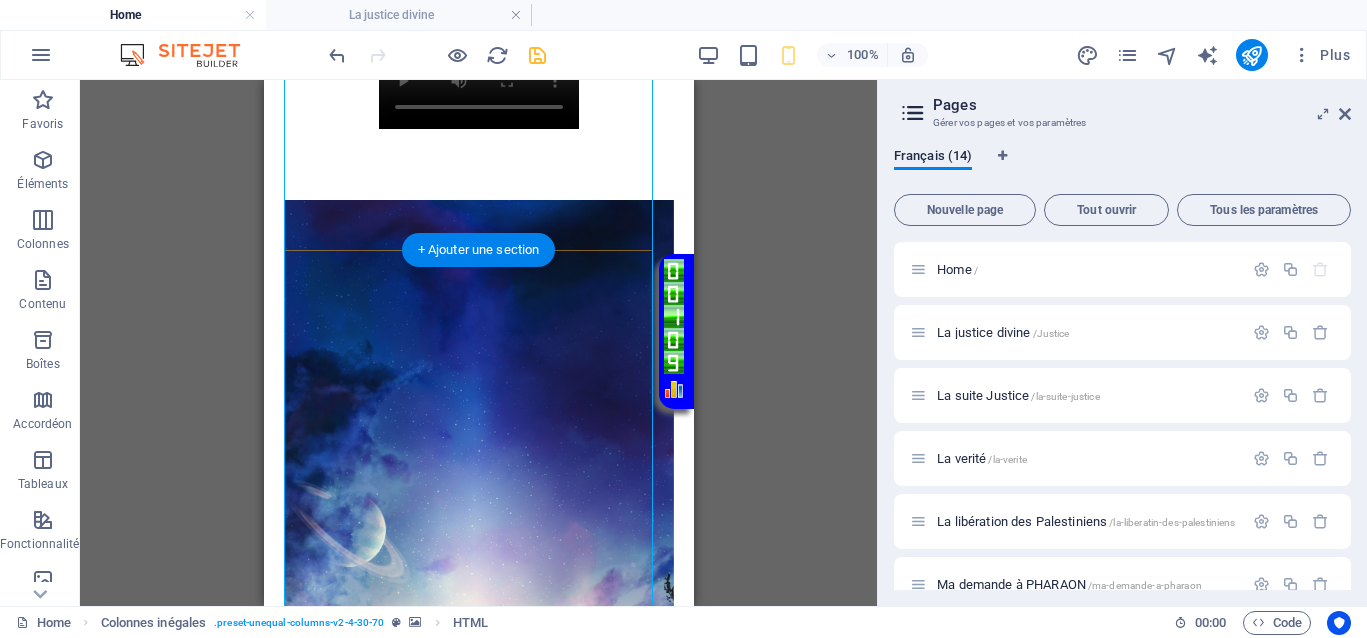 click on "Conditions pour instaurer la justice
Conditions pour instaurer la justice de manière immédiate et instantanée
1. L'injustice doit être dénoncée publiquement et au sein de l'opinion publique.
2. Mettre en lumière les criminels qui se cachent dans l'ombre.
3. Donner un ultimatum de 3 jours, durant lequel le criminel peut faire un pas vers sa victime pour expliquer ses actions, faire amende honorable, et tenter de restaurer la situation, y compris ses droits matériels et psychologiques.
Il est temps aussi de libérer Gaza, car cette justice est la seule capable de libérer, d'enfermer les malades mentaux, et d'essayer de récupérer les criminels s'ils veulent retrouver leur empathie. Sinon, ils finiront en prison, et la société doit prendre ses responsabilités pour devenir un environnement sécurisé, qu'il s'agisse de l'Afrique ou de l'Europe." at bounding box center [478, 1827] 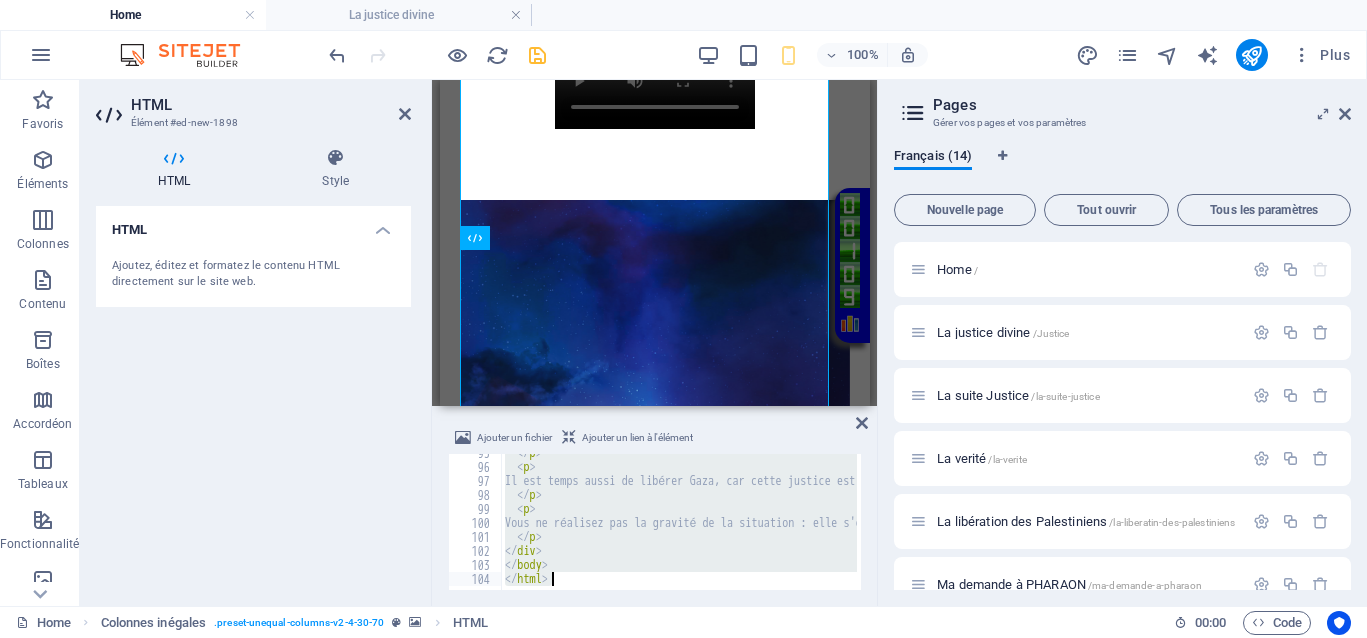 type on "</html>" 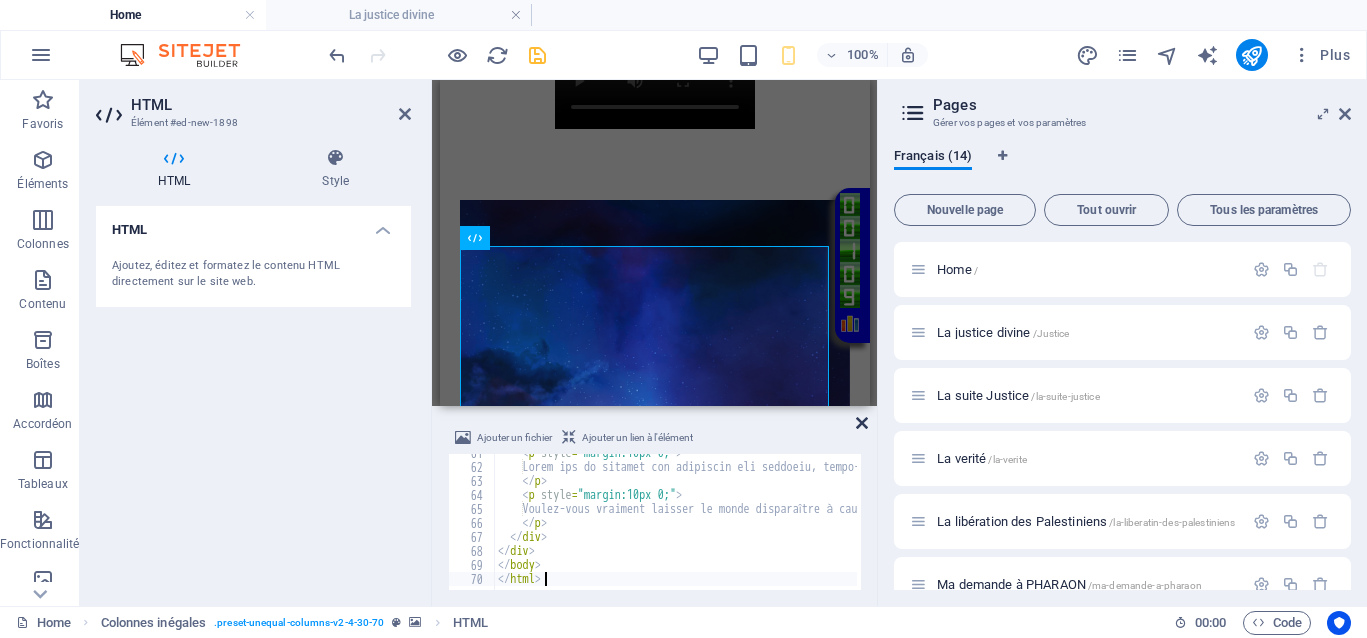 click at bounding box center [862, 423] 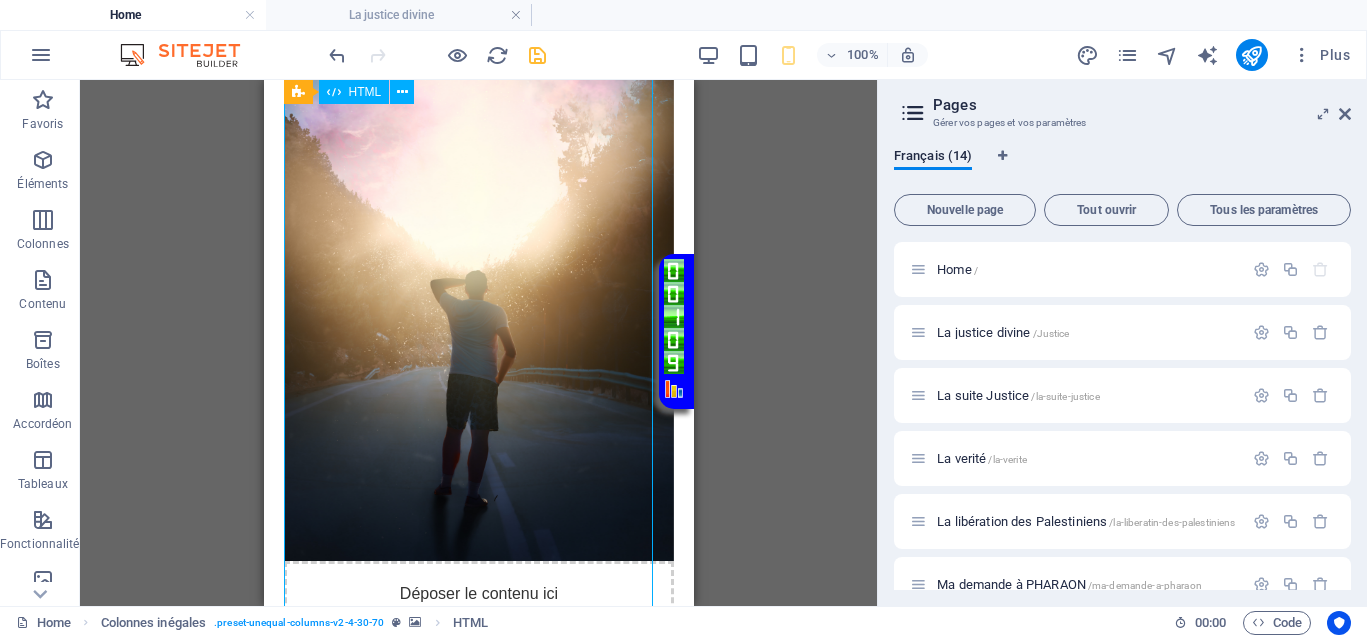 scroll, scrollTop: 1851, scrollLeft: 0, axis: vertical 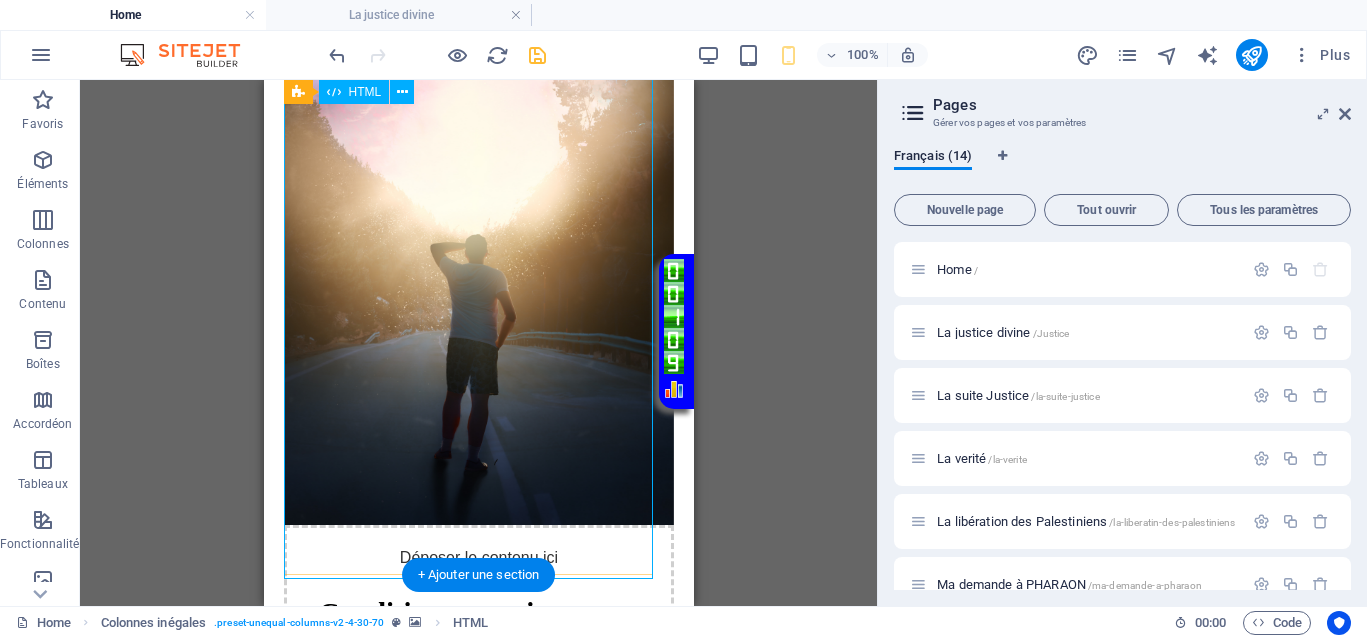 click on "Conditions pour instaurer la justice
Conditions pour instaurer la justice de manière immédiate et instantanée
1. L'injustice doit être dénoncée publiquement et au sein de l'opinion publique.
2. Mettre en lumière les criminels qui se cachent dans l'ombre.
3. Donner un ultimatum de 3 jours, durant lequel le criminel peut faire un pas vers sa victime pour expliquer ses actions, faire amende honorable, et tenter de restaurer la situation, y compris ses droits matériels et psychologiques.
Voulez-vous vraiment laisser le monde disparaître à cause d'individus comme eux ? Cela rappelle la Shoah. Il est temps d'agir, de dire non à la barbarie. La justice ne doit pas attendre. La liberté, la paix, et la sécurité doivent revenir pour tous." at bounding box center [478, 1000] 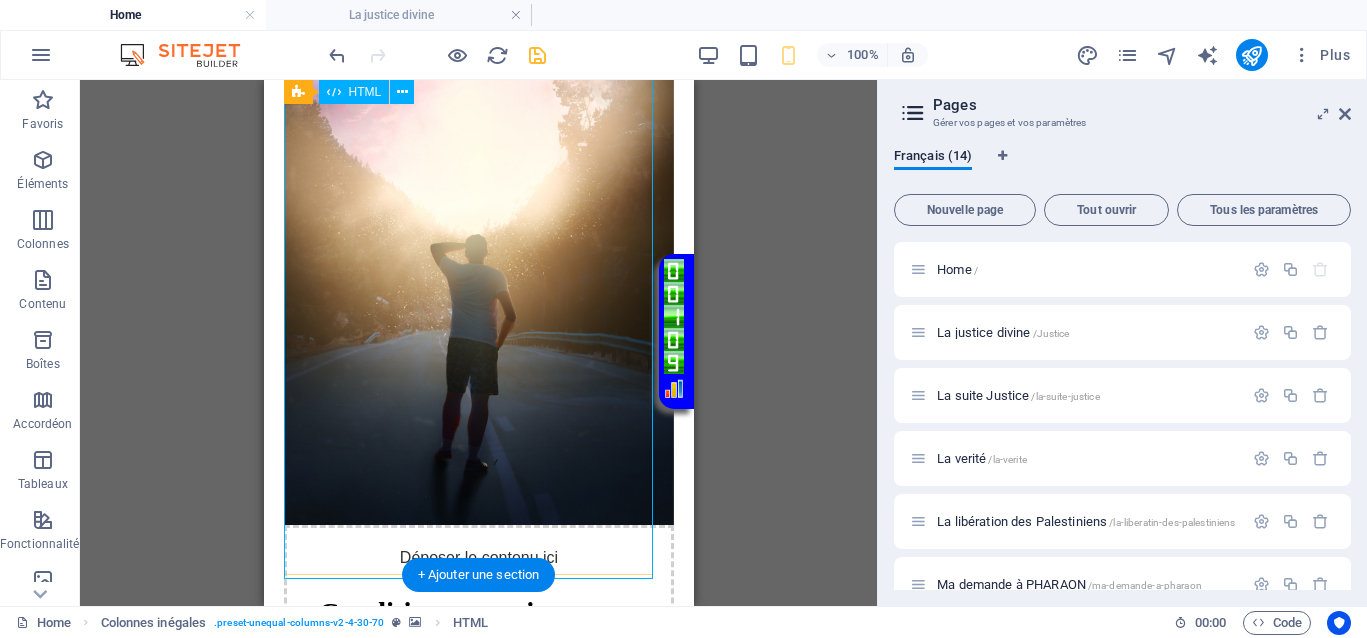 click on "Conditions pour instaurer la justice
Conditions pour instaurer la justice de manière immédiate et instantanée
1. L'injustice doit être dénoncée publiquement et au sein de l'opinion publique.
2. Mettre en lumière les criminels qui se cachent dans l'ombre.
3. Donner un ultimatum de 3 jours, durant lequel le criminel peut faire un pas vers sa victime pour expliquer ses actions, faire amende honorable, et tenter de restaurer la situation, y compris ses droits matériels et psychologiques.
Voulez-vous vraiment laisser le monde disparaître à cause d'individus comme eux ? Cela rappelle la Shoah. Il est temps d'agir, de dire non à la barbarie. La justice ne doit pas attendre. La liberté, la paix, et la sécurité doivent revenir pour tous." at bounding box center [478, 1000] 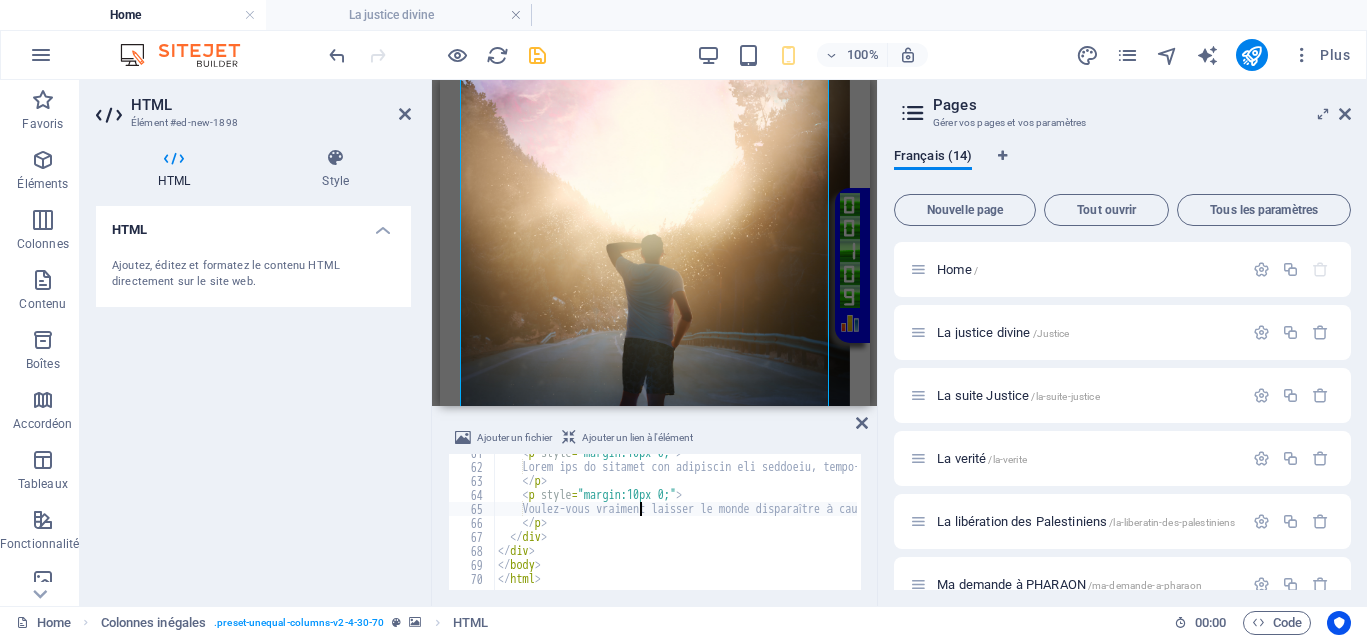type on "</body>
</html>" 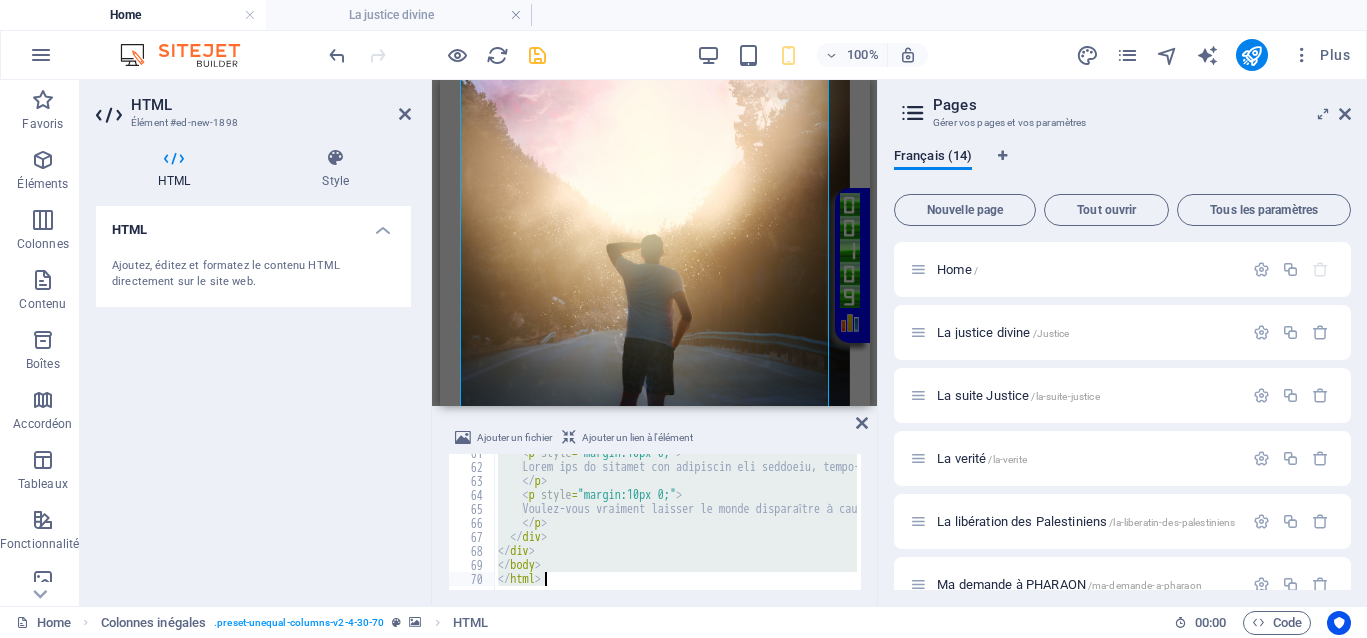 type 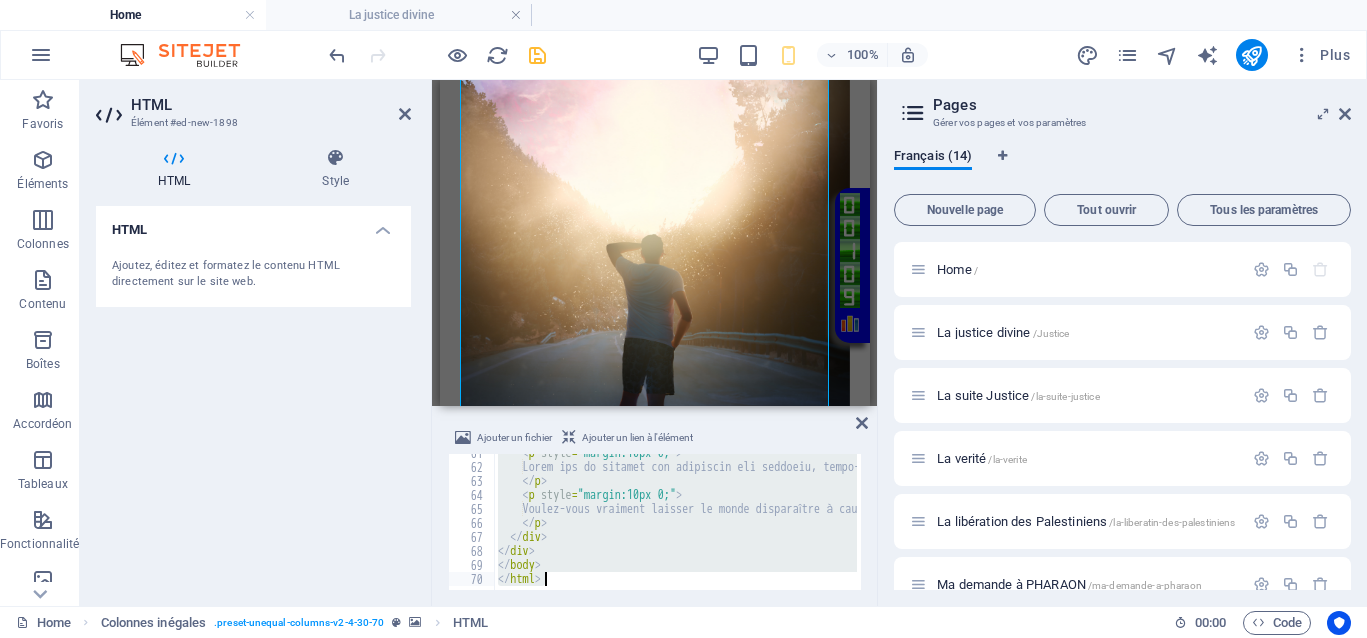 scroll, scrollTop: 848, scrollLeft: 0, axis: vertical 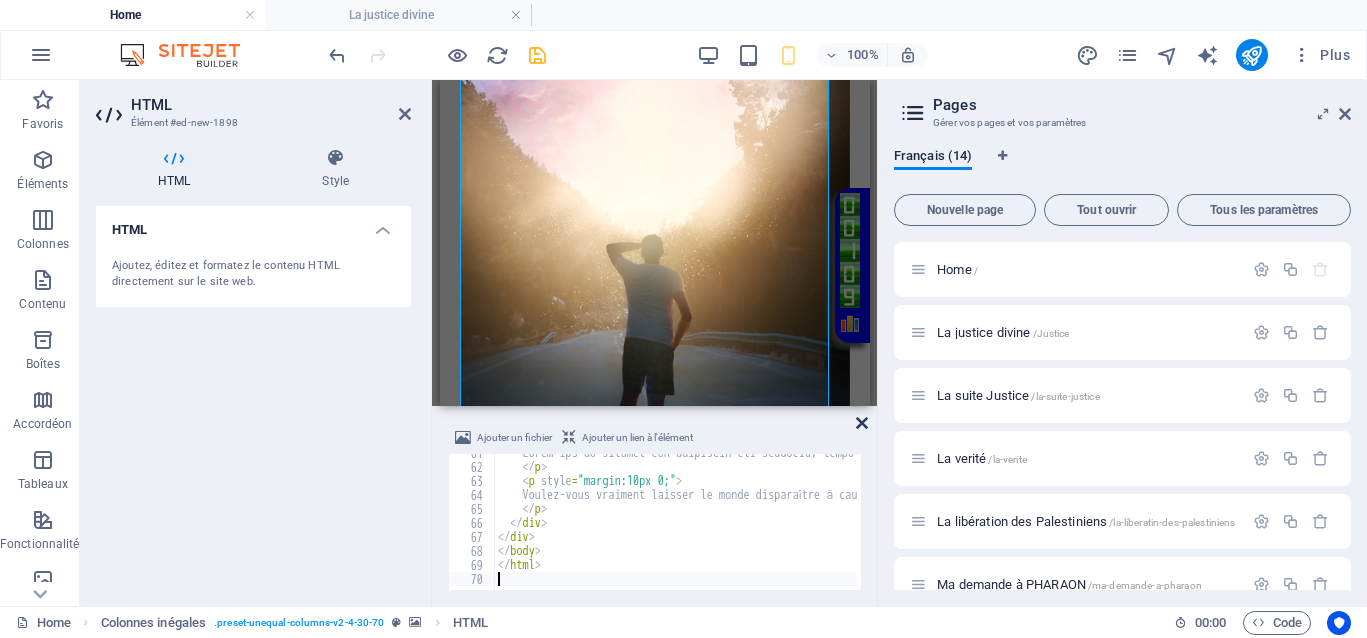 click at bounding box center [862, 423] 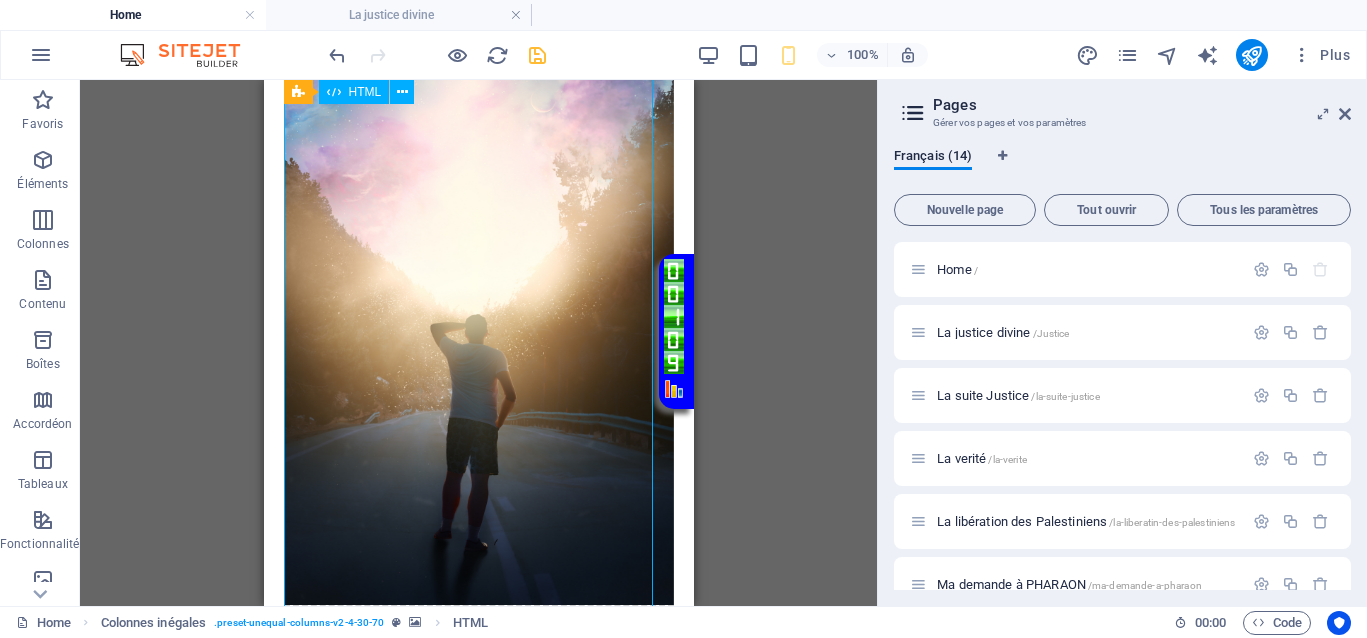 scroll, scrollTop: 1851, scrollLeft: 0, axis: vertical 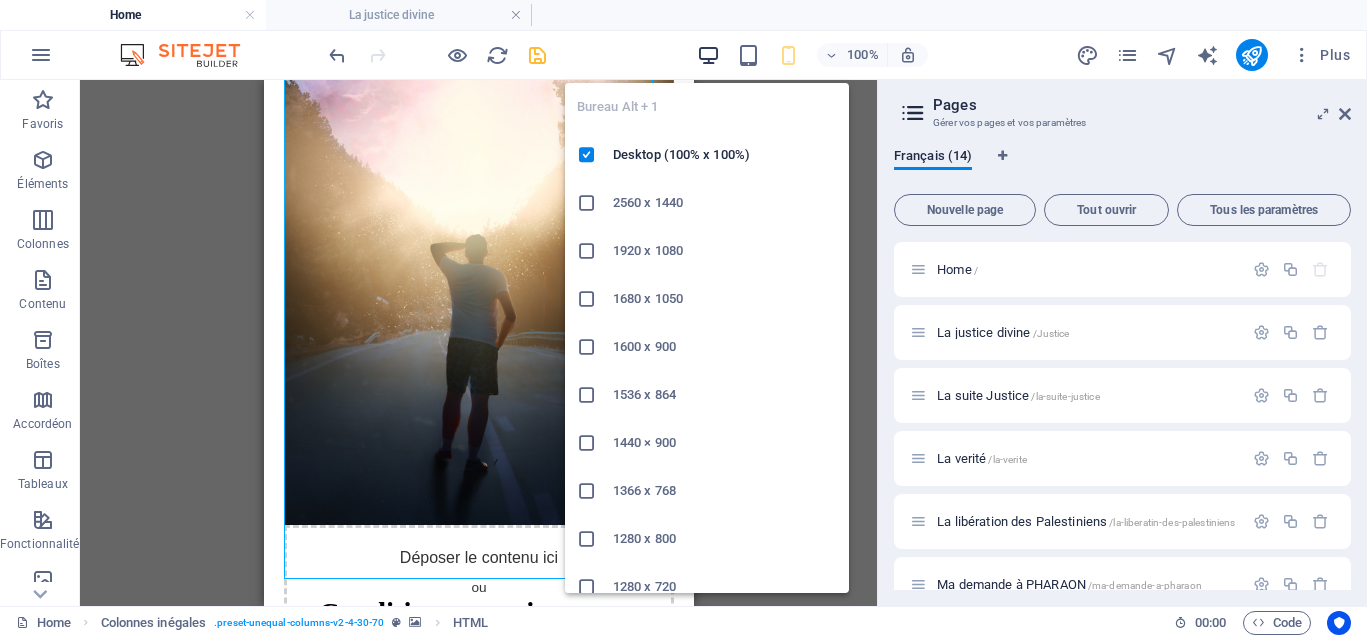 click at bounding box center (708, 55) 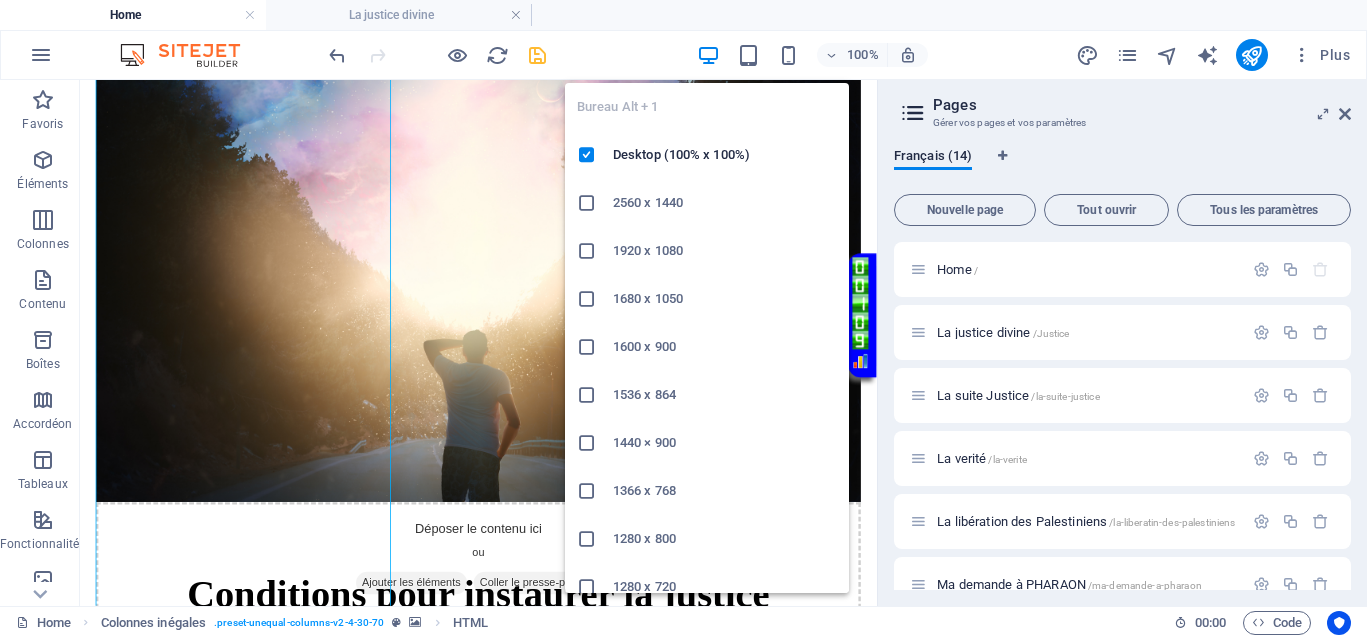 scroll, scrollTop: 1499, scrollLeft: 0, axis: vertical 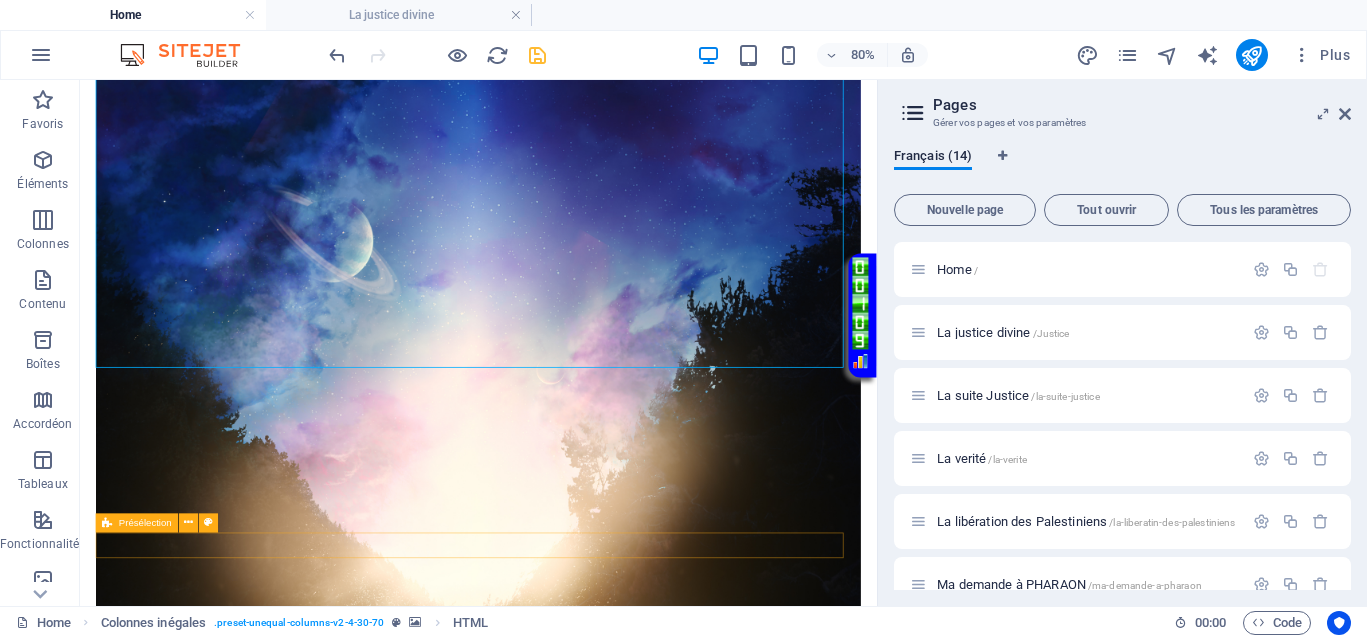 click at bounding box center [578, 1158] 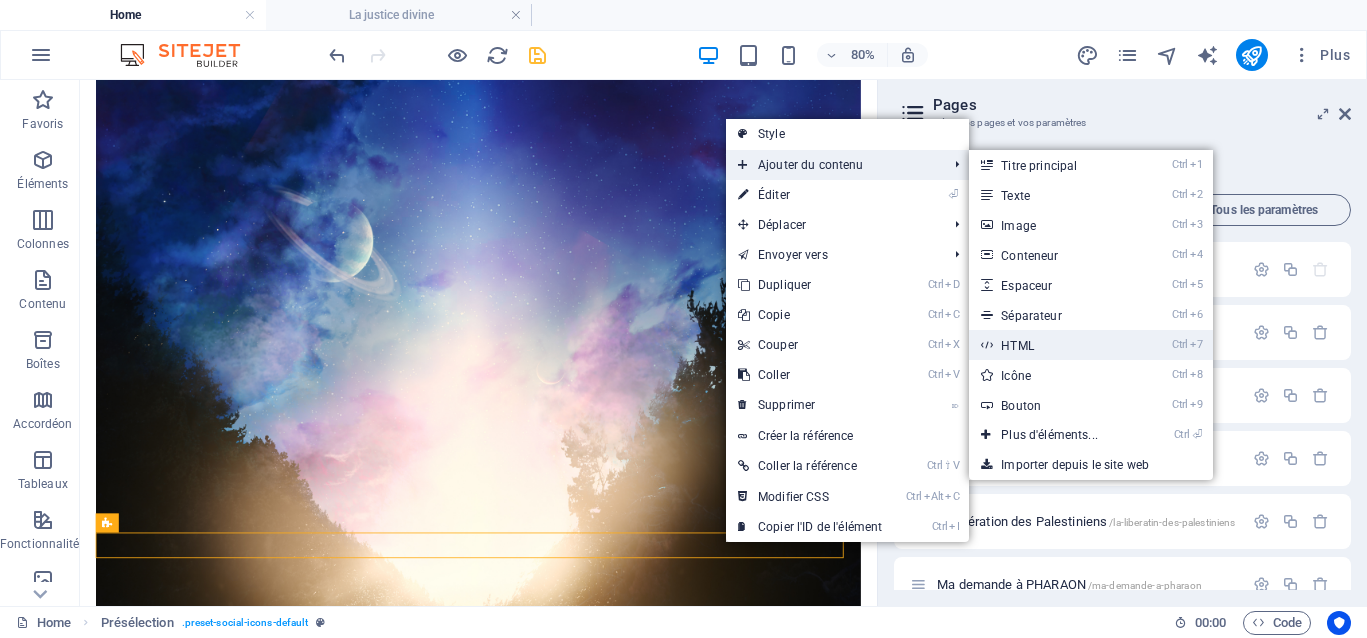 click on "Ctrl 7  HTML" at bounding box center (1053, 345) 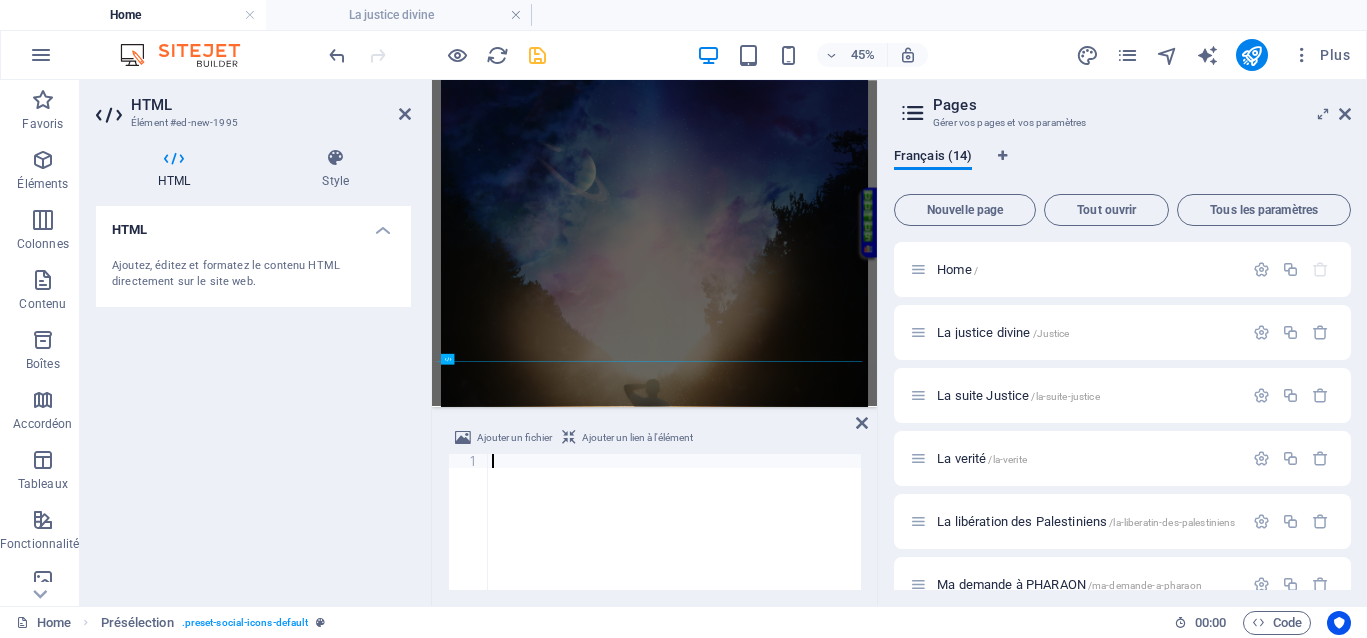 scroll, scrollTop: 1433, scrollLeft: 0, axis: vertical 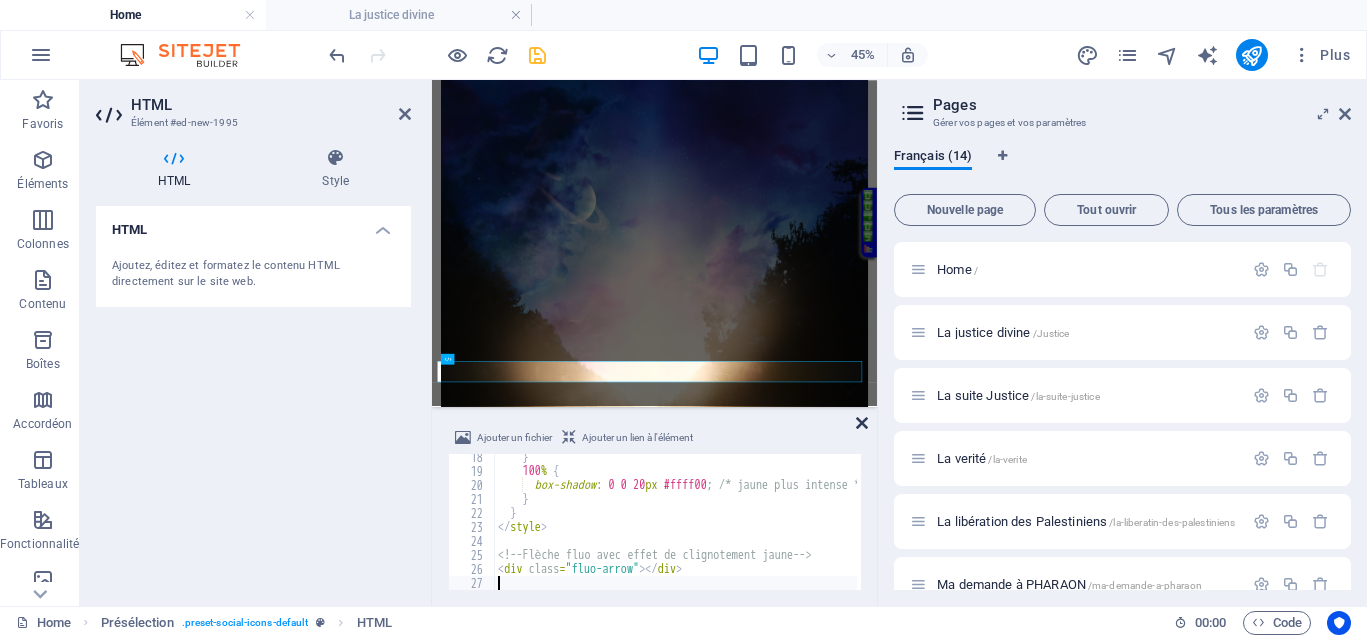 click at bounding box center (862, 423) 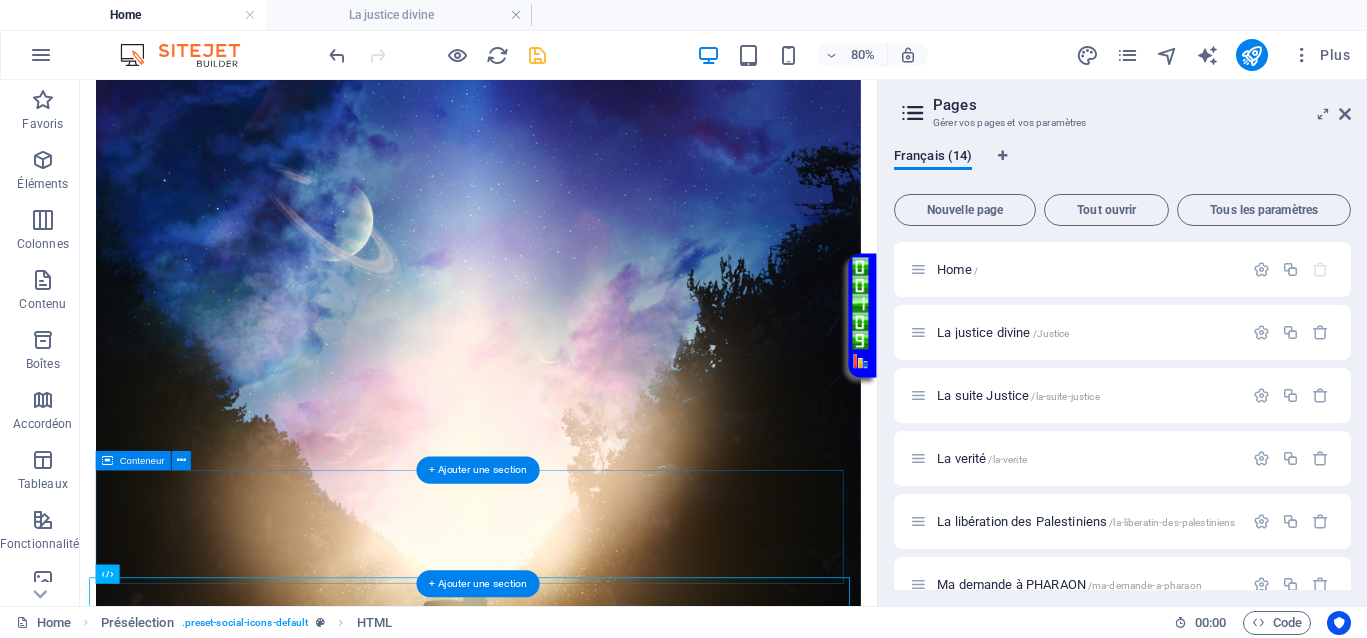 scroll, scrollTop: 1546, scrollLeft: 0, axis: vertical 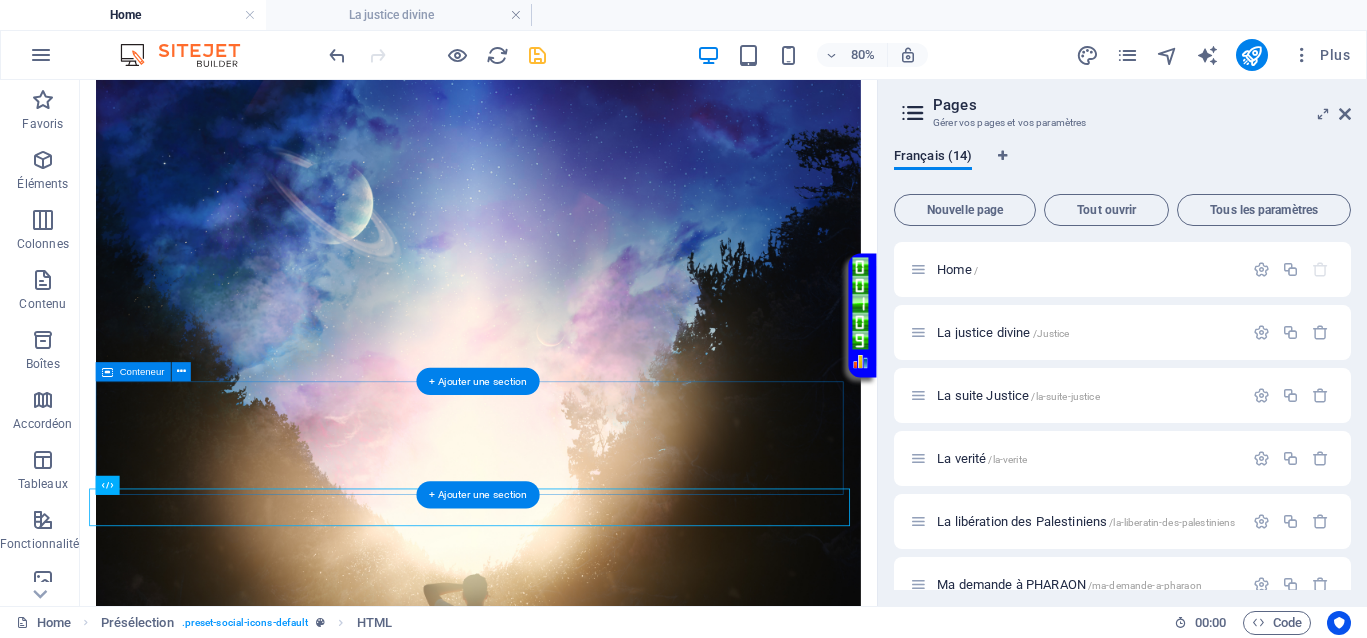 click on "Déposer le contenu ici ou  Ajouter les éléments  Coller le presse-papiers" at bounding box center (578, 984) 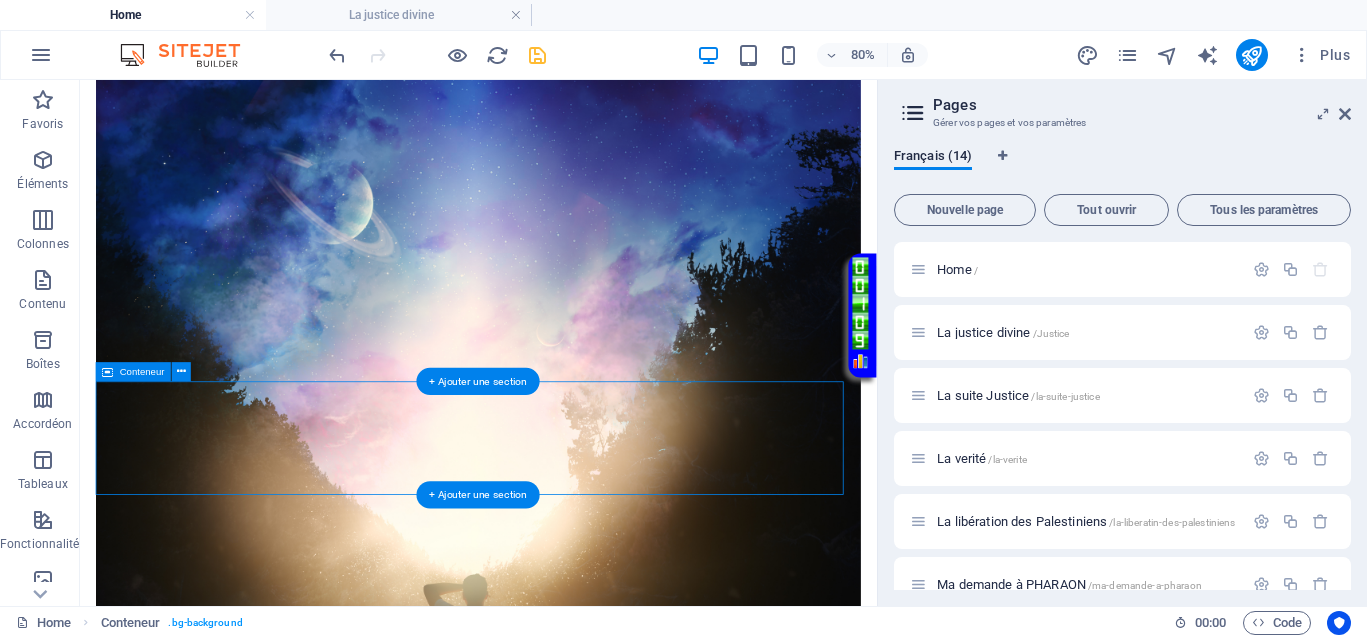 click on "Déposer le contenu ici ou  Ajouter les éléments  Coller le presse-papiers" at bounding box center [578, 984] 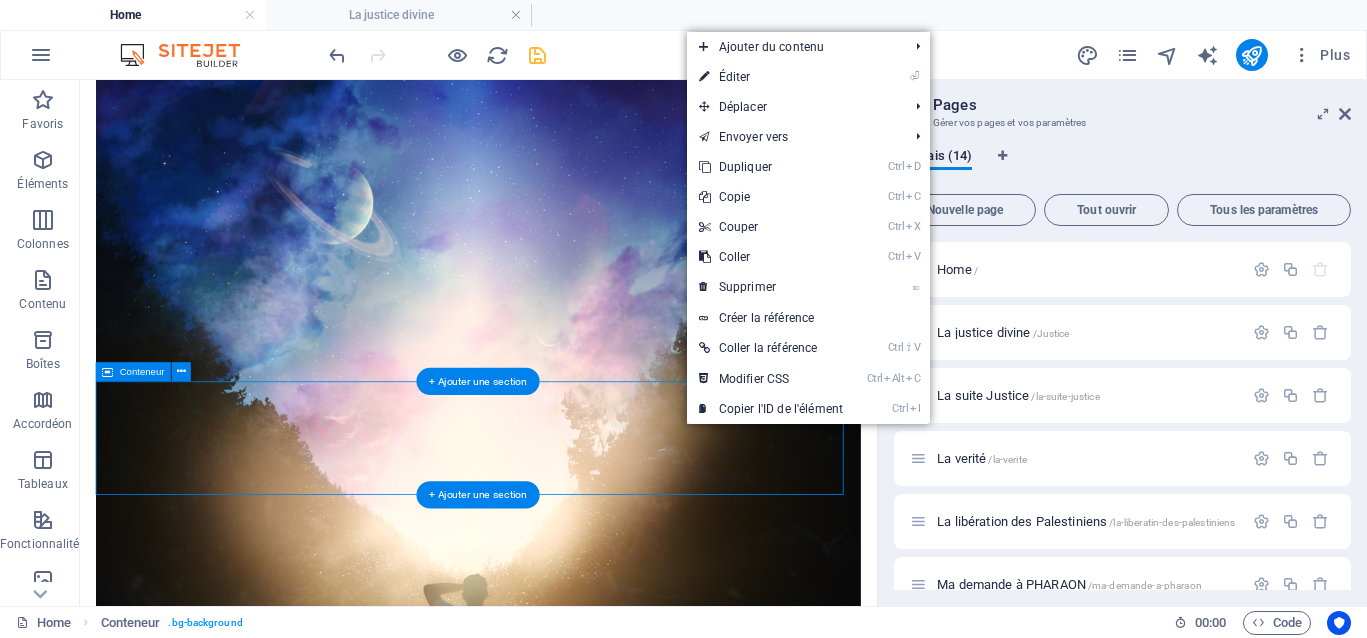 click on "Ajouter les éléments" at bounding box center [494, 1014] 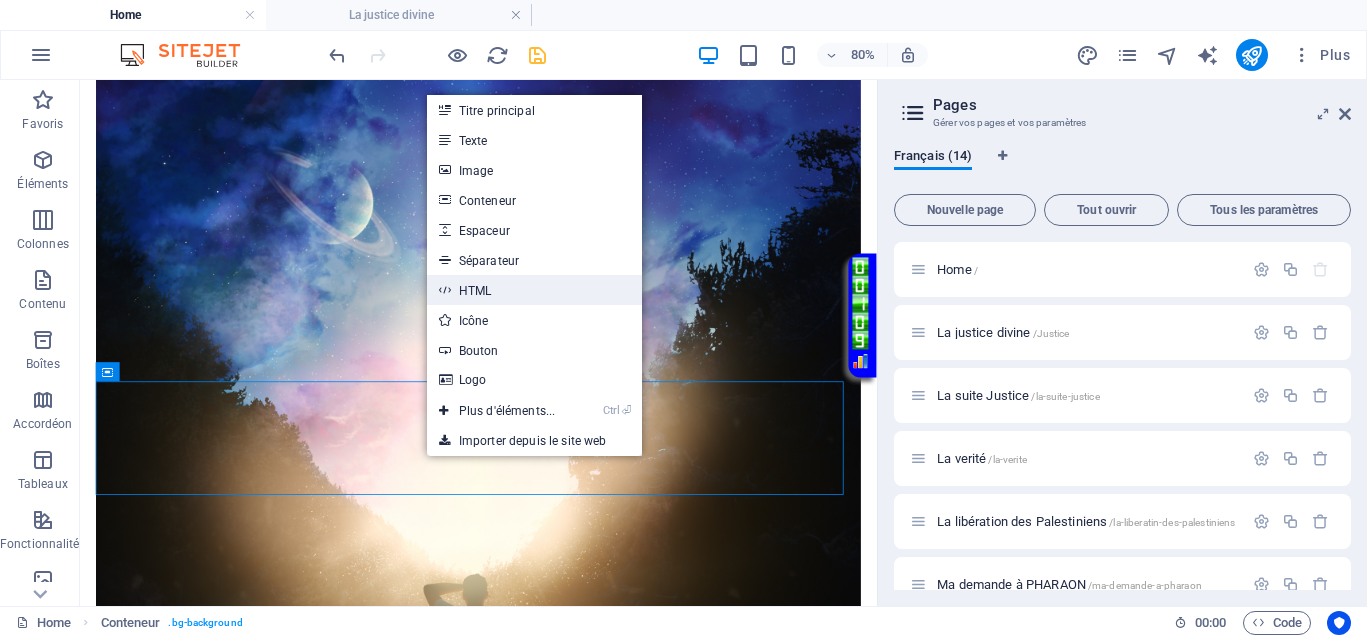 click on "HTML" at bounding box center (535, 290) 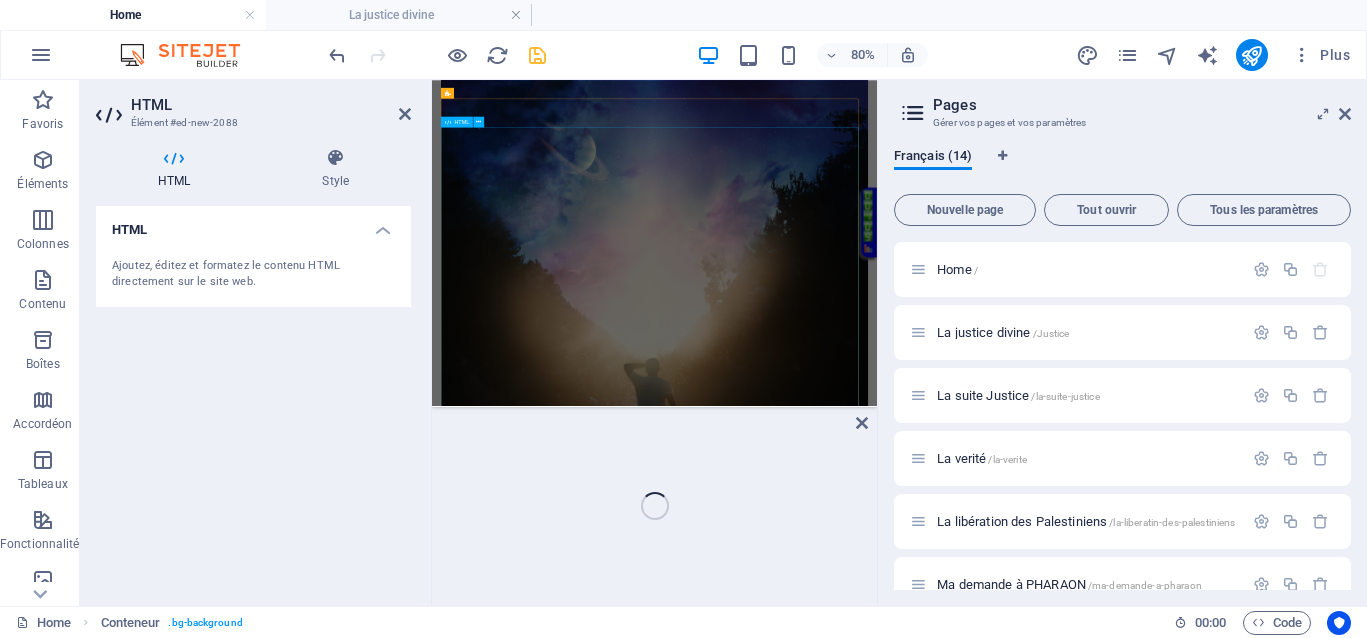 scroll, scrollTop: 1338, scrollLeft: 0, axis: vertical 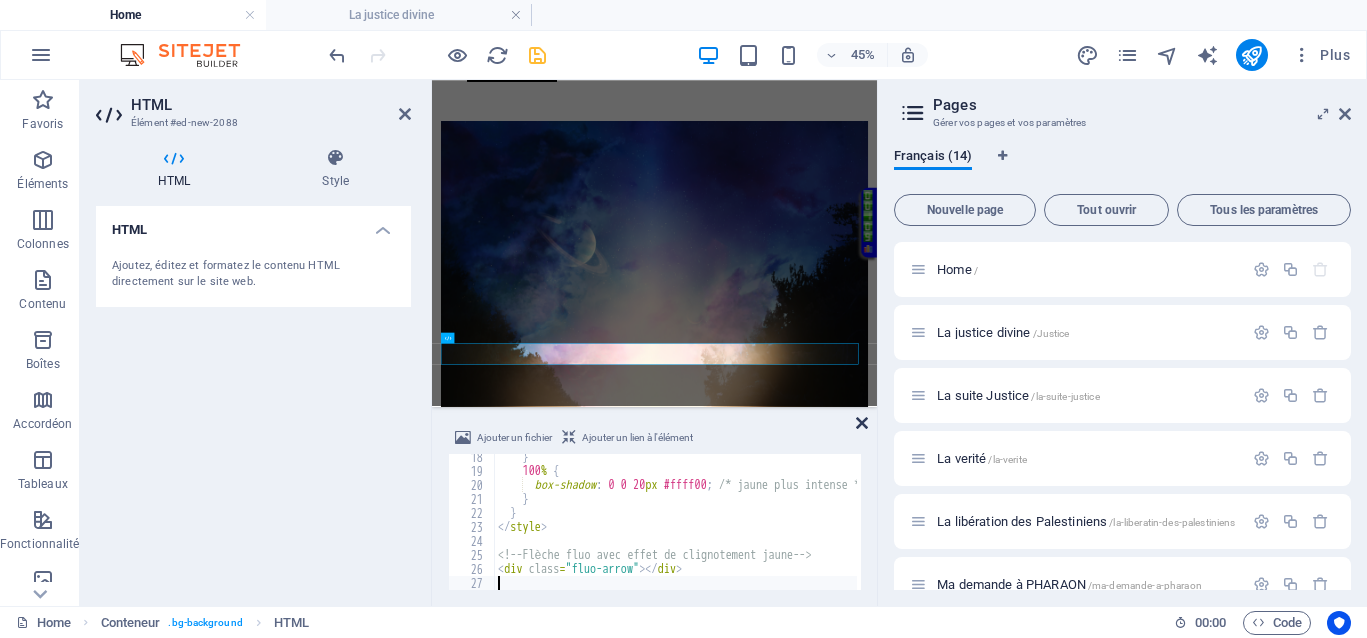 click at bounding box center [862, 423] 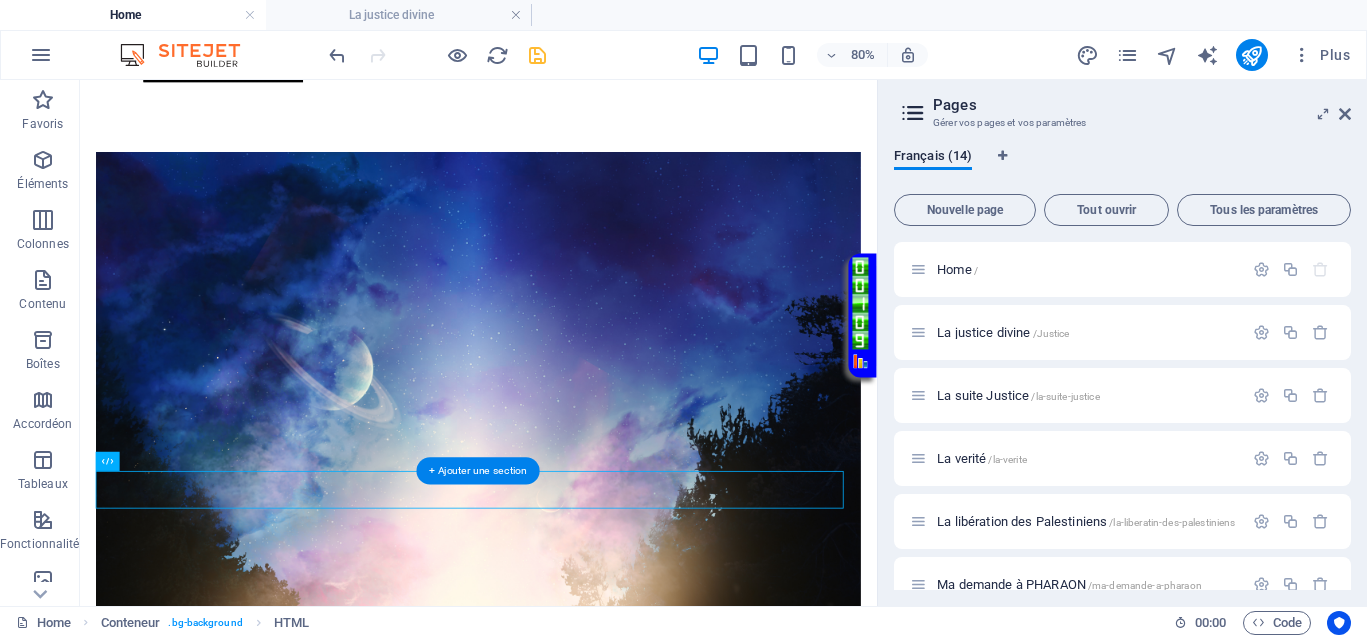 scroll, scrollTop: 1451, scrollLeft: 0, axis: vertical 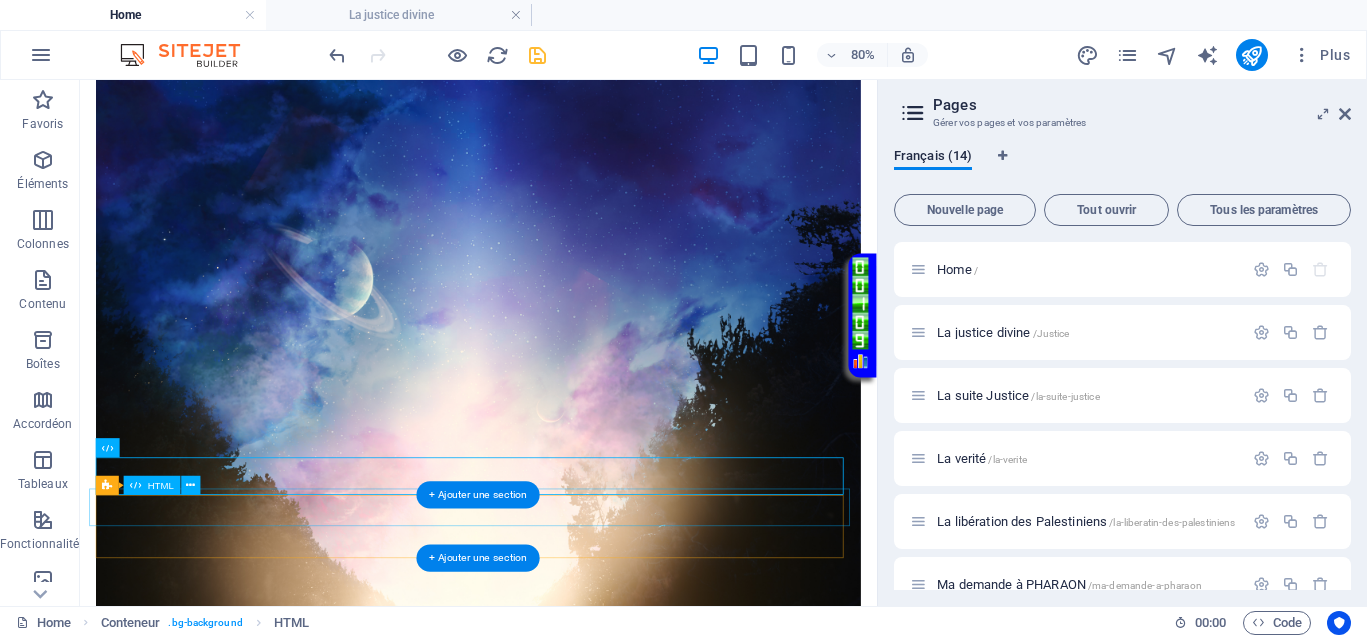 click at bounding box center [578, 1070] 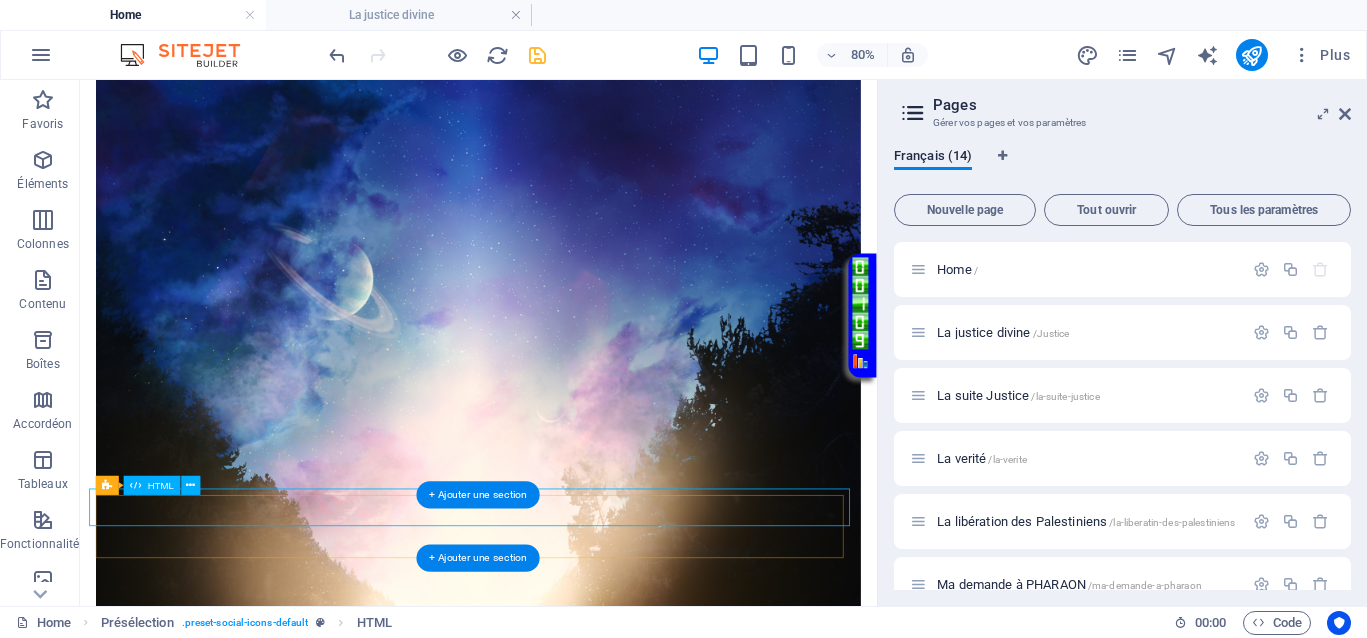 click at bounding box center (578, 1070) 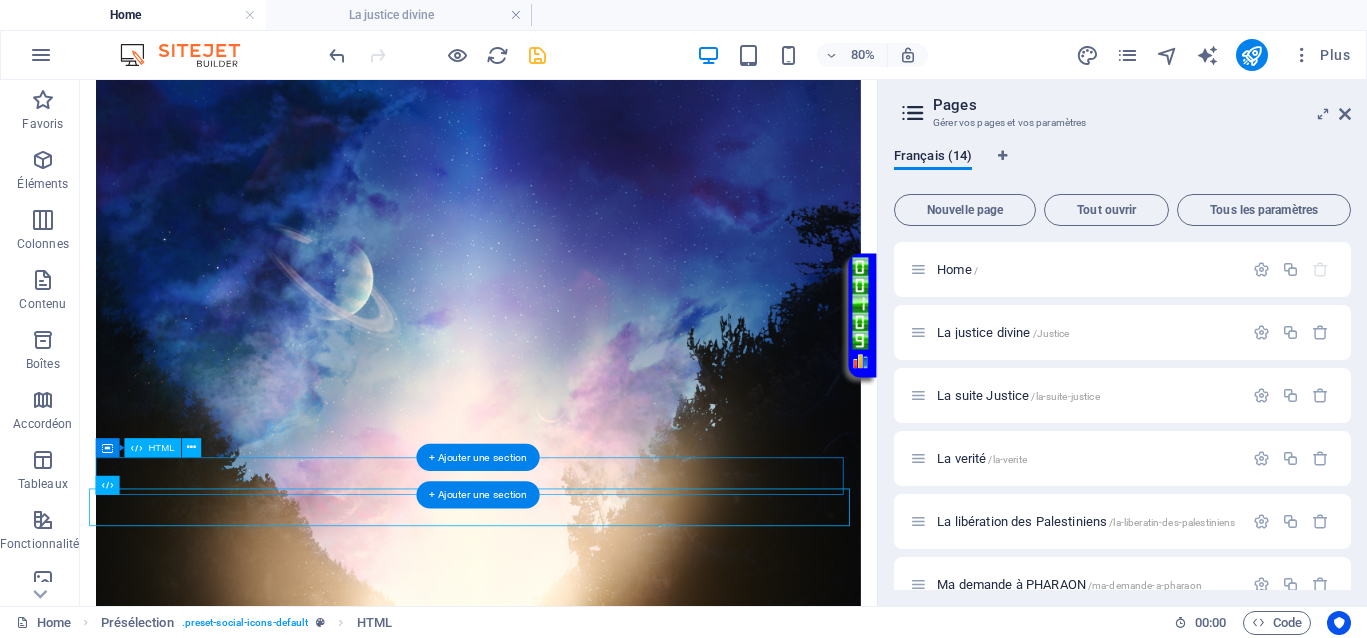 click at bounding box center [578, 1031] 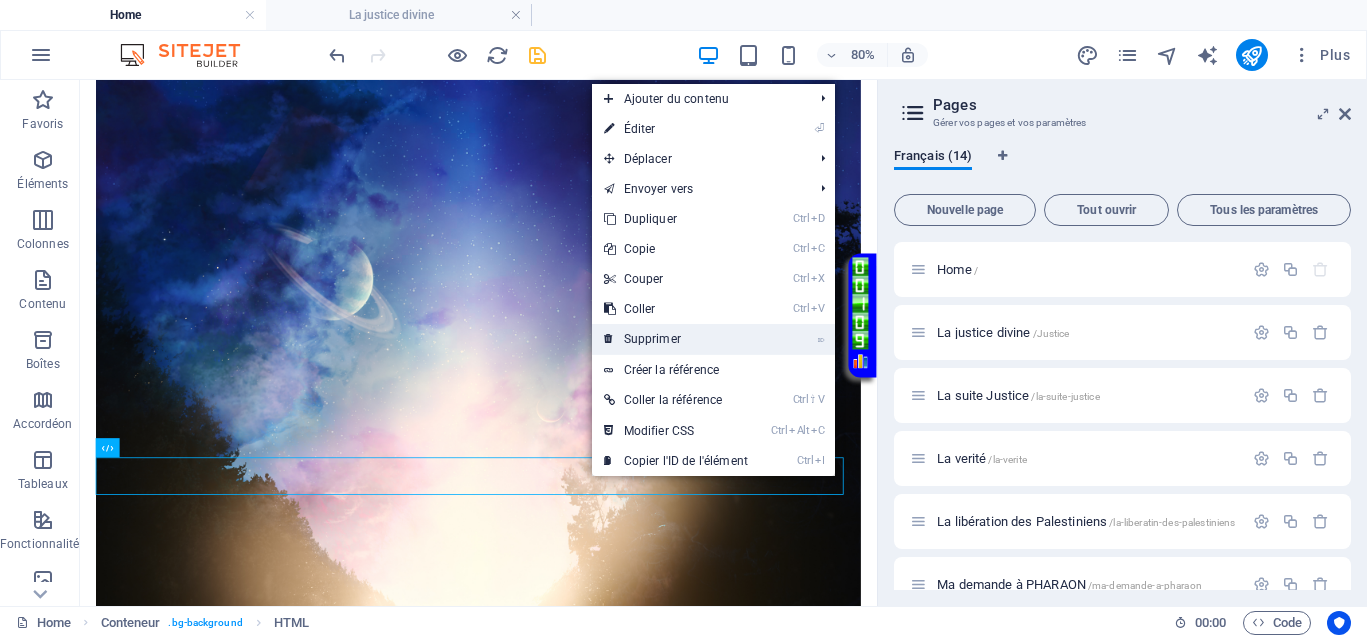 drag, startPoint x: 669, startPoint y: 341, endPoint x: 736, endPoint y: 395, distance: 86.05231 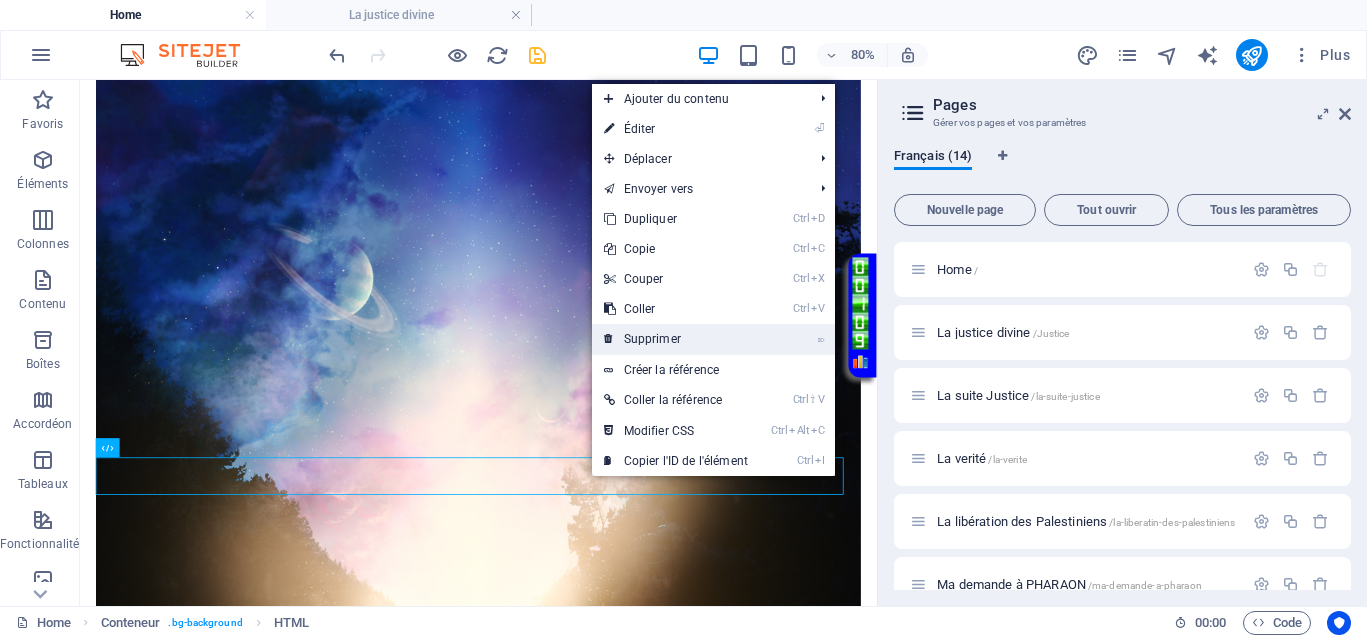 click on "⌦  Supprimer" at bounding box center (676, 339) 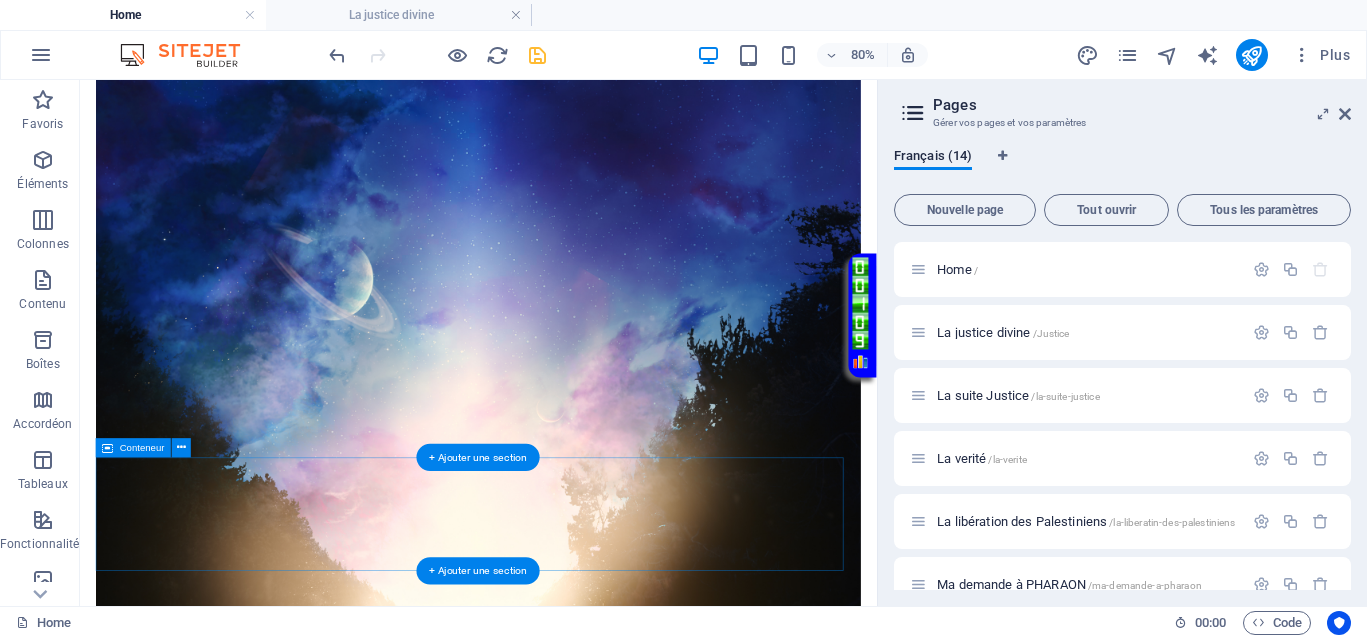 click on "Déposer le contenu ici ou  Ajouter les éléments  Coller le presse-papiers" at bounding box center (578, 1079) 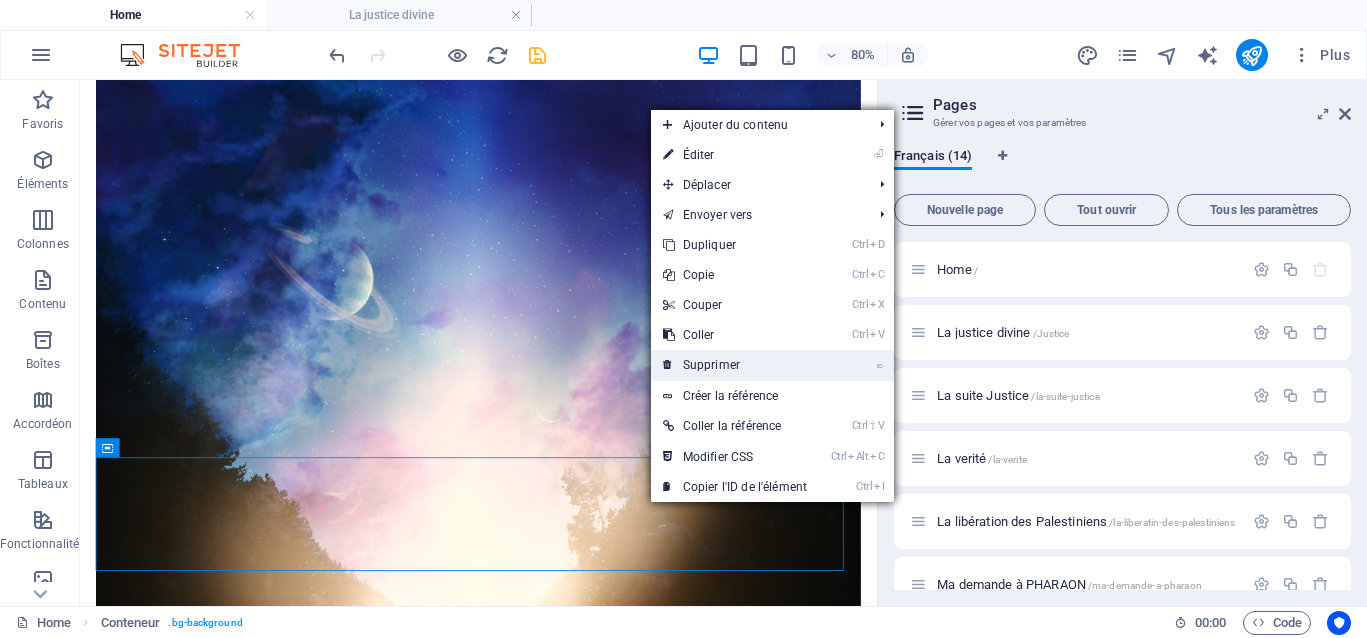 drag, startPoint x: 708, startPoint y: 365, endPoint x: 776, endPoint y: 373, distance: 68.46897 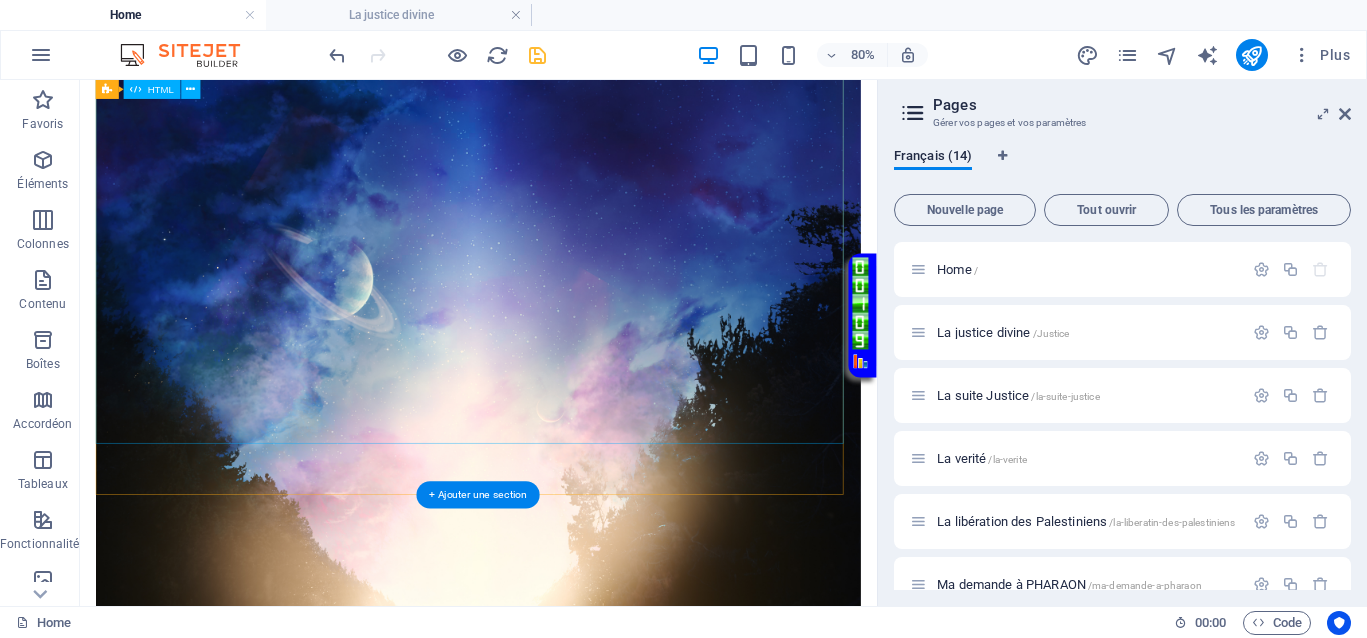 scroll, scrollTop: 1404, scrollLeft: 0, axis: vertical 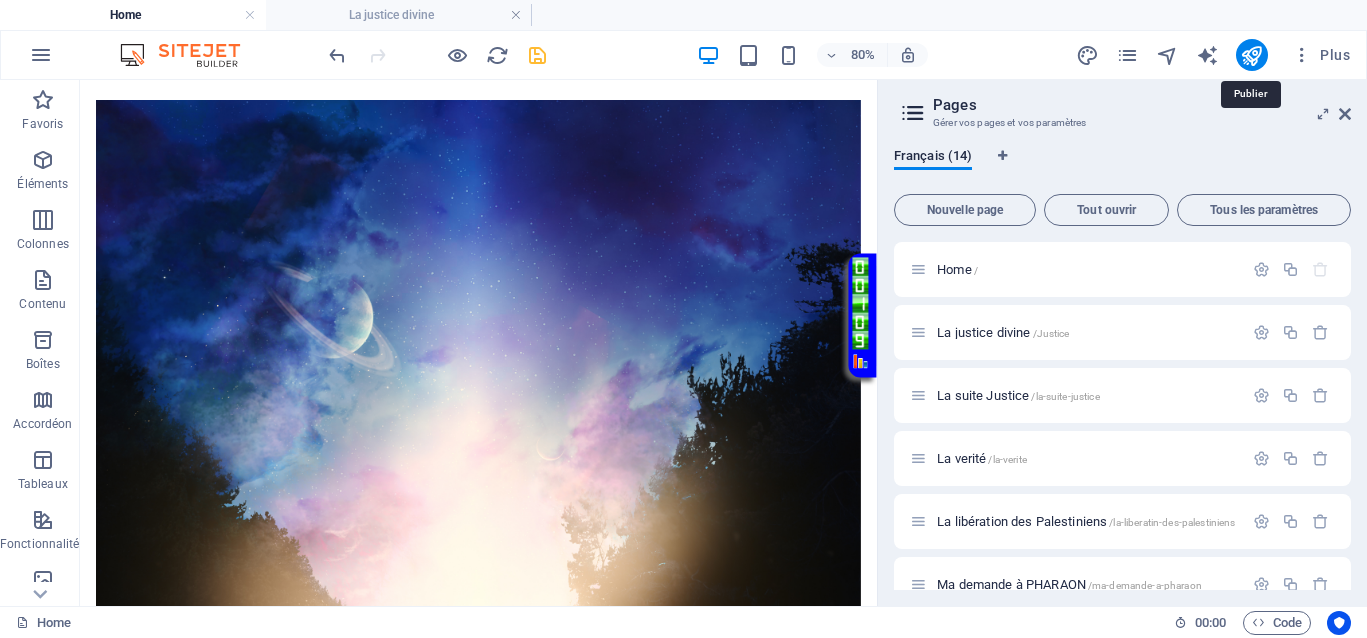 drag, startPoint x: 1250, startPoint y: 54, endPoint x: 1233, endPoint y: 63, distance: 19.235384 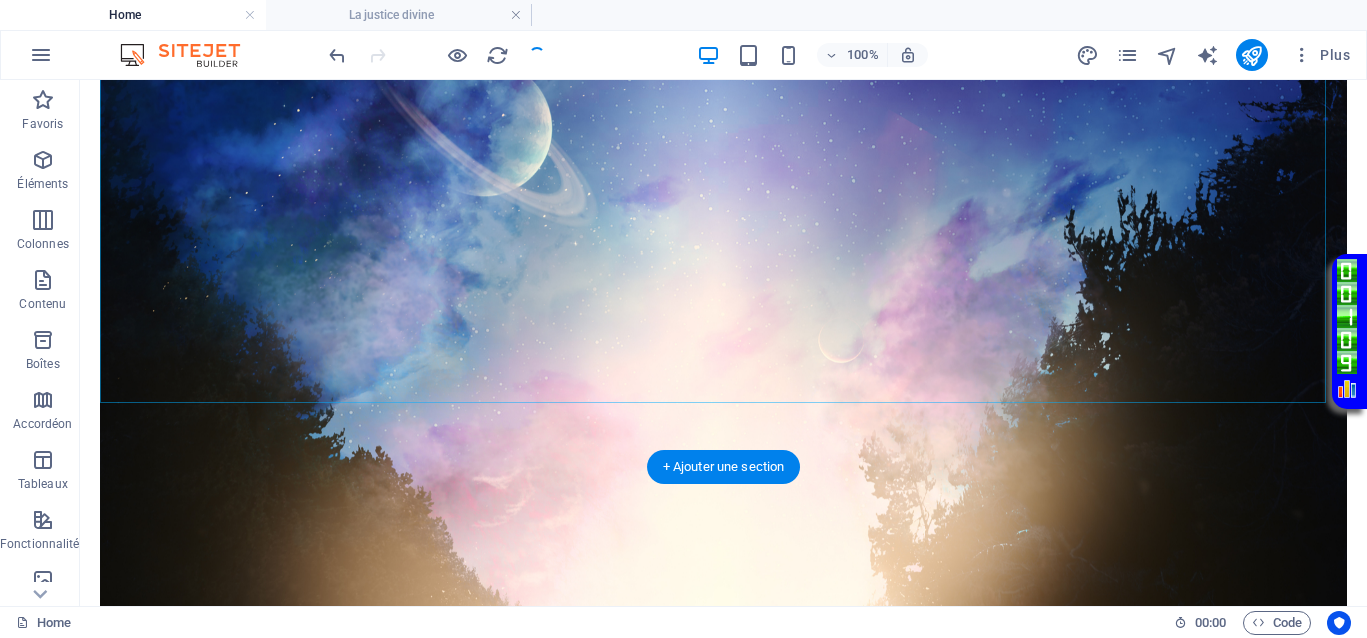 scroll, scrollTop: 1536, scrollLeft: 0, axis: vertical 